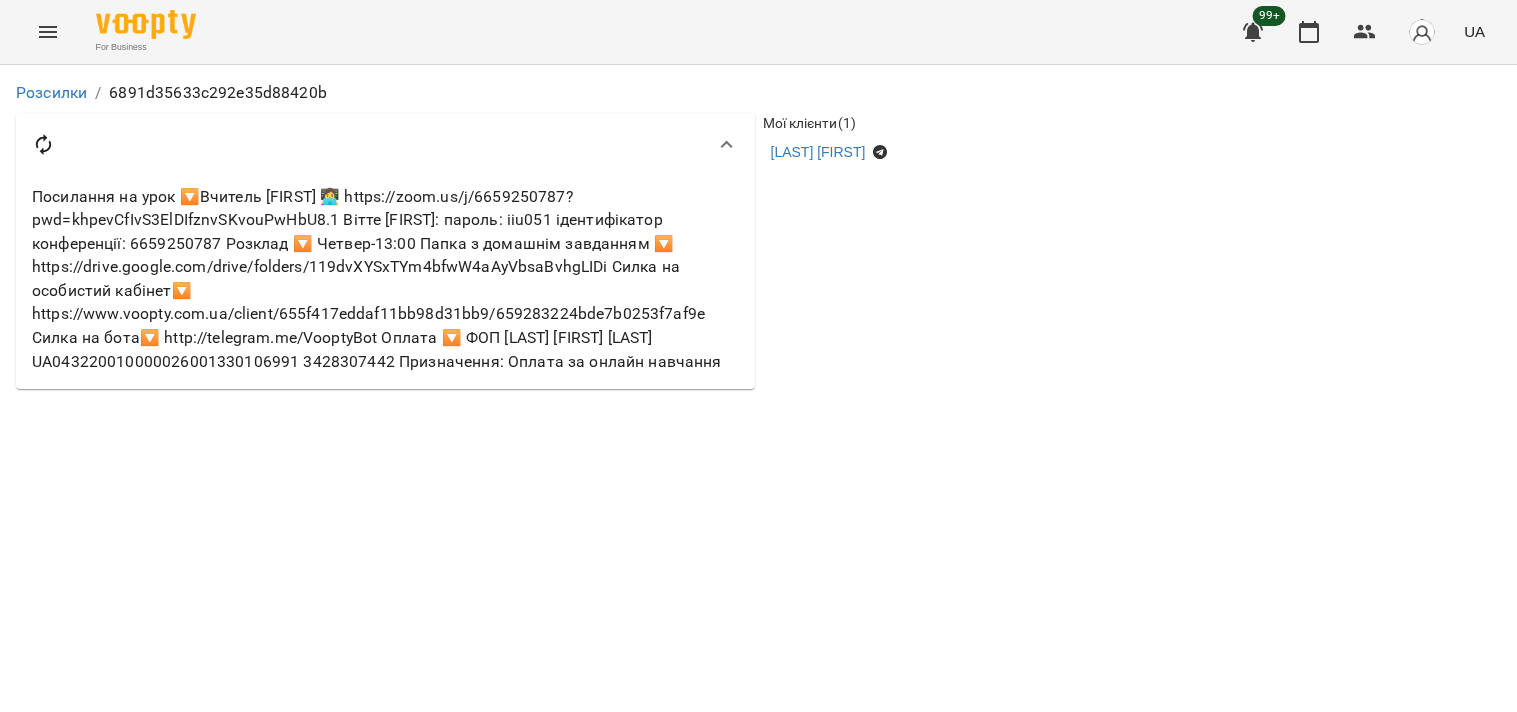 scroll, scrollTop: 0, scrollLeft: 0, axis: both 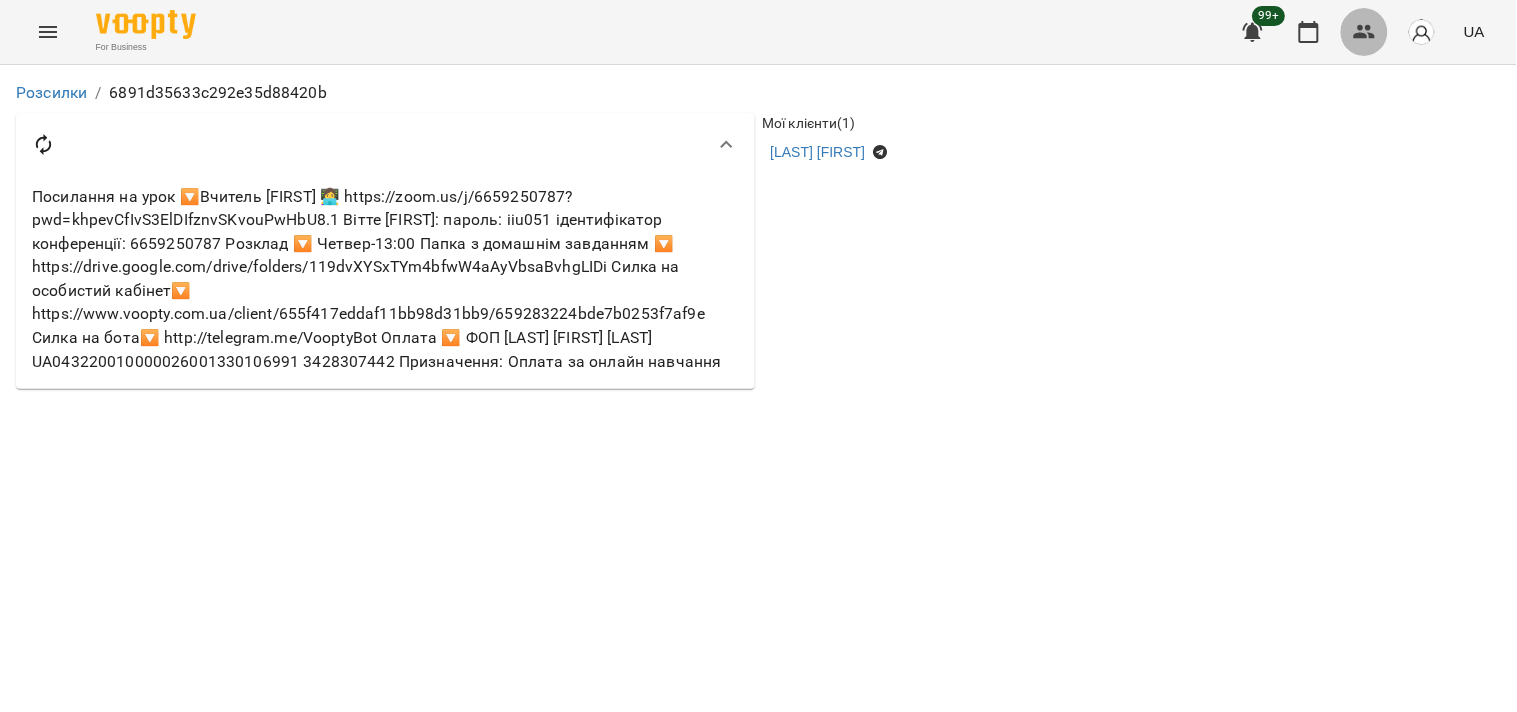 click at bounding box center [1365, 32] 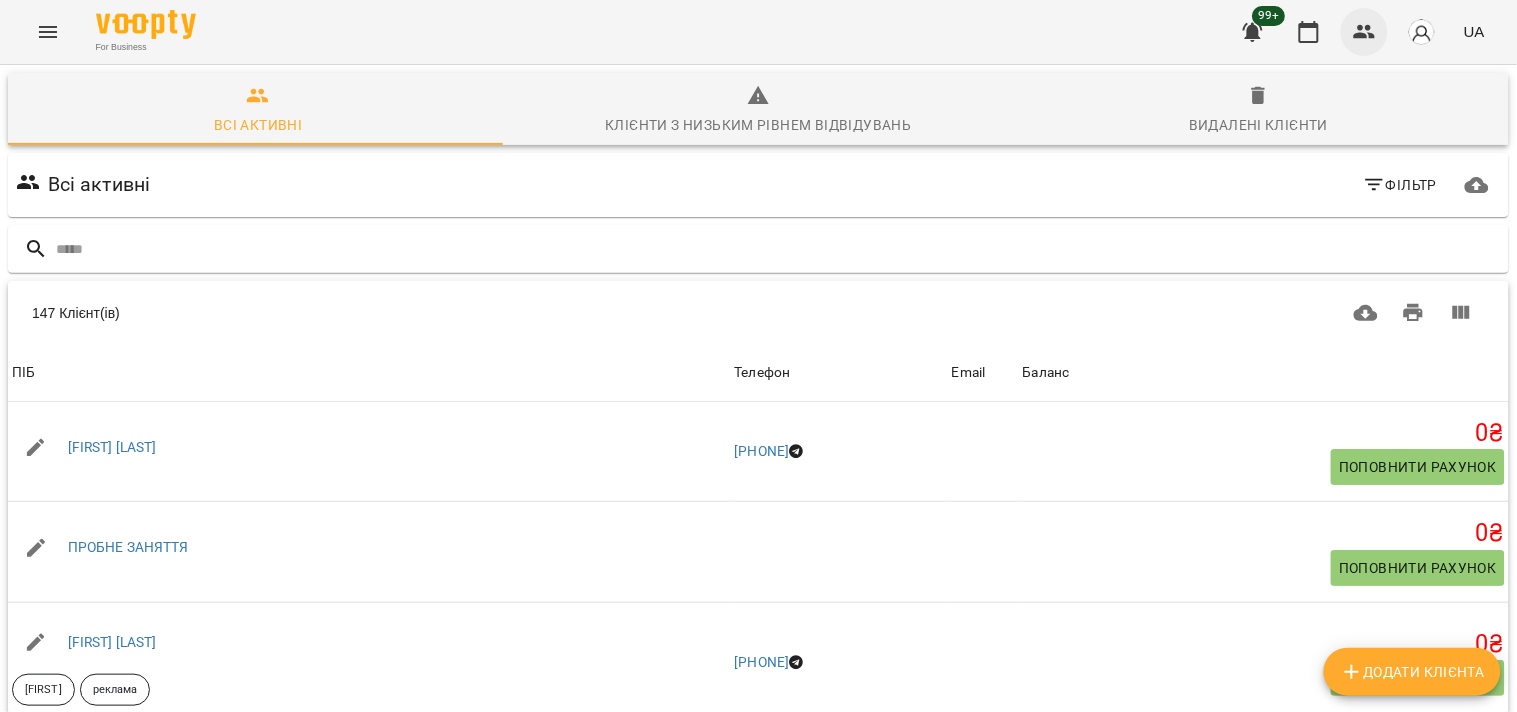 click 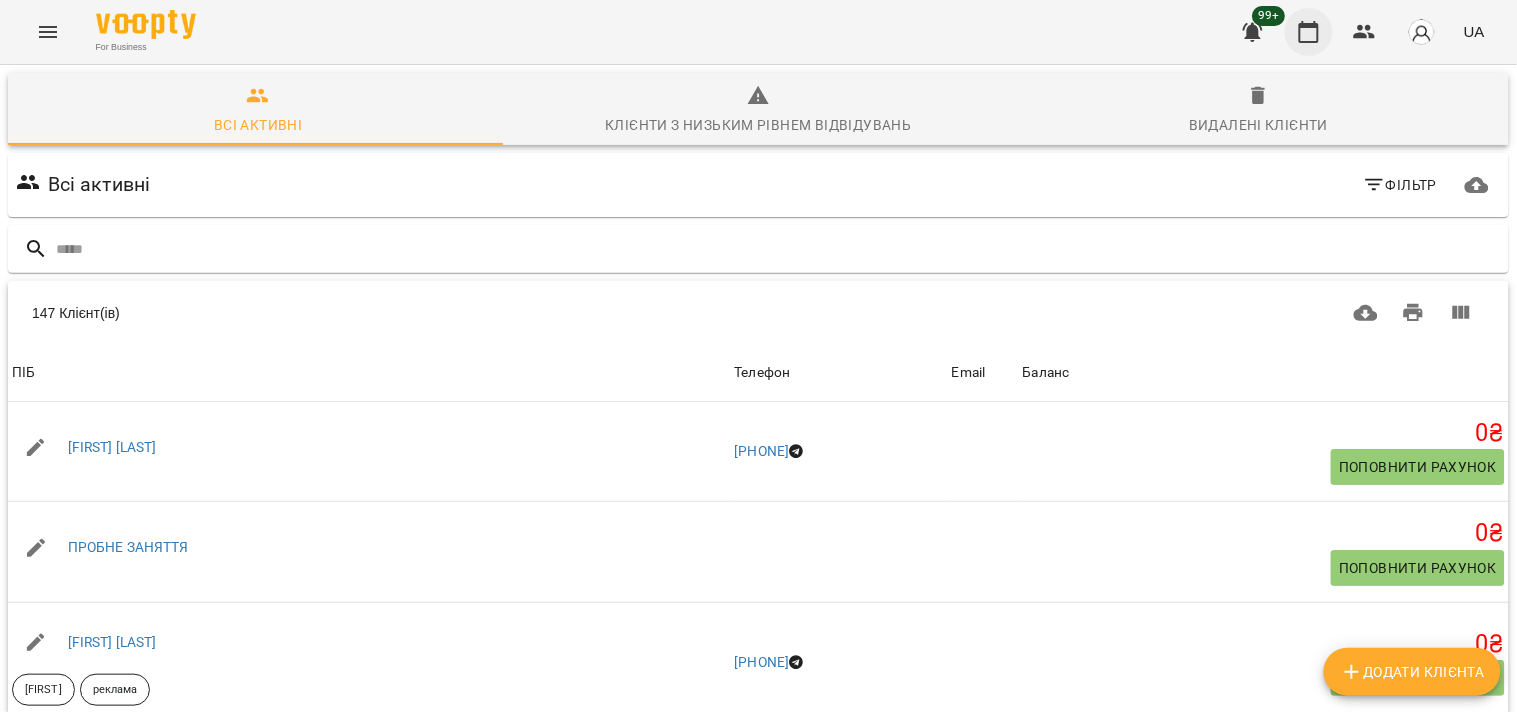 click 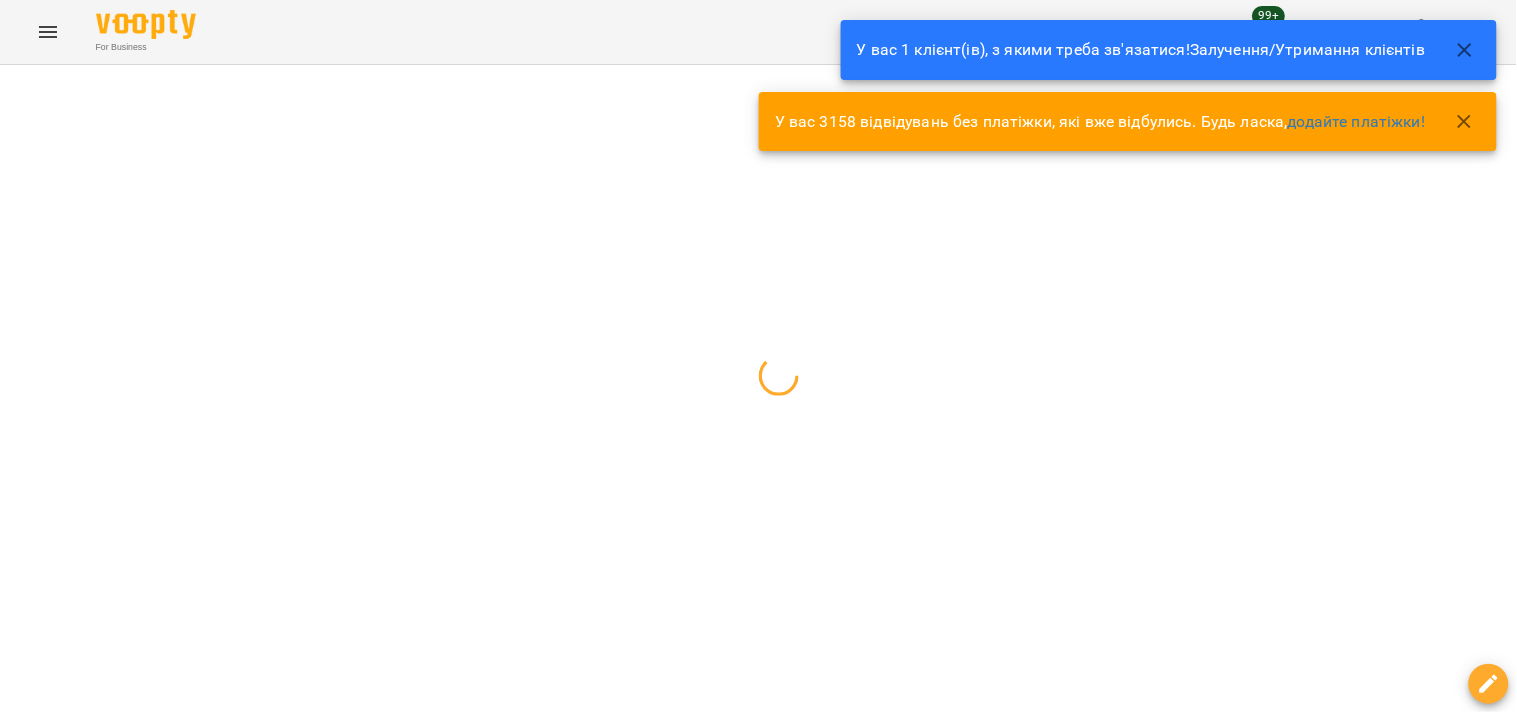 click 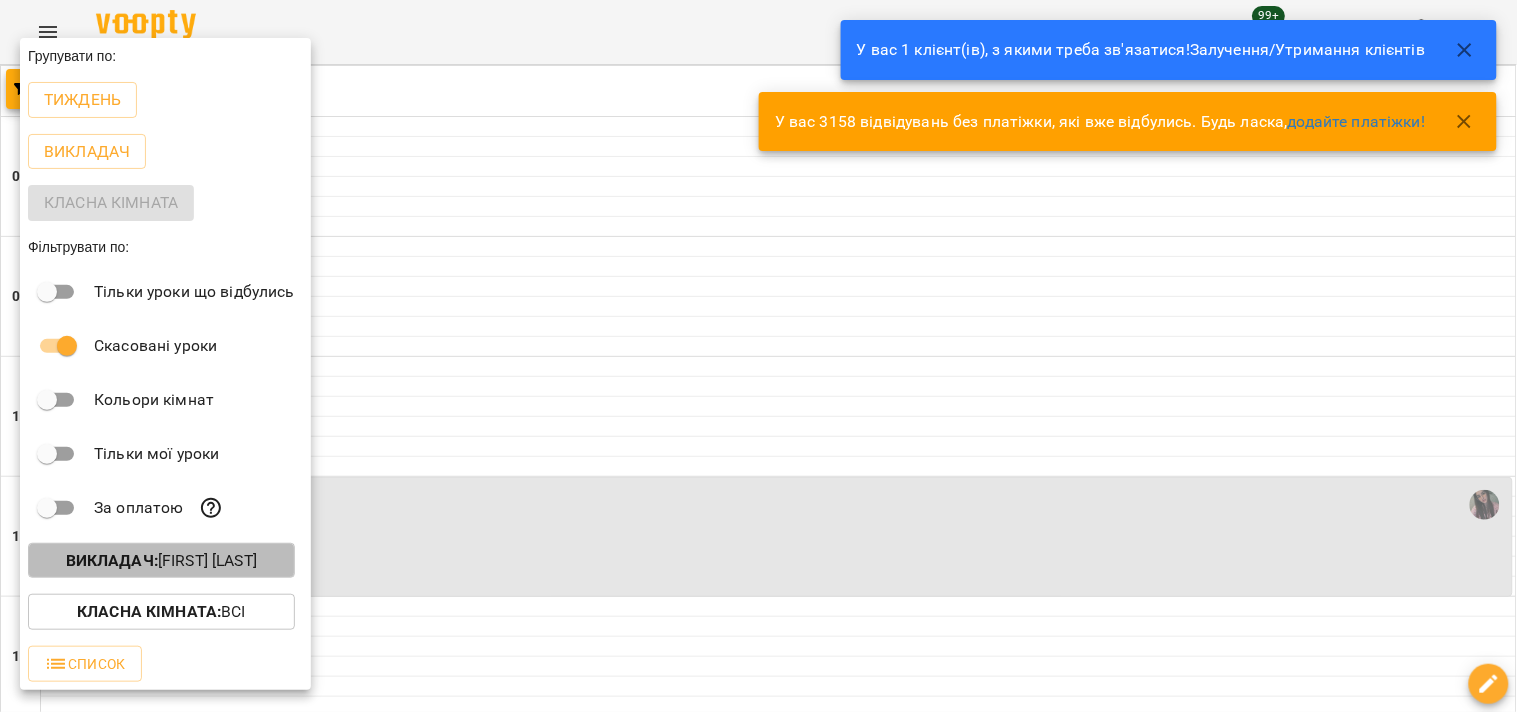 click on "Викладач :  [FIRST] [LAST]" at bounding box center (161, 561) 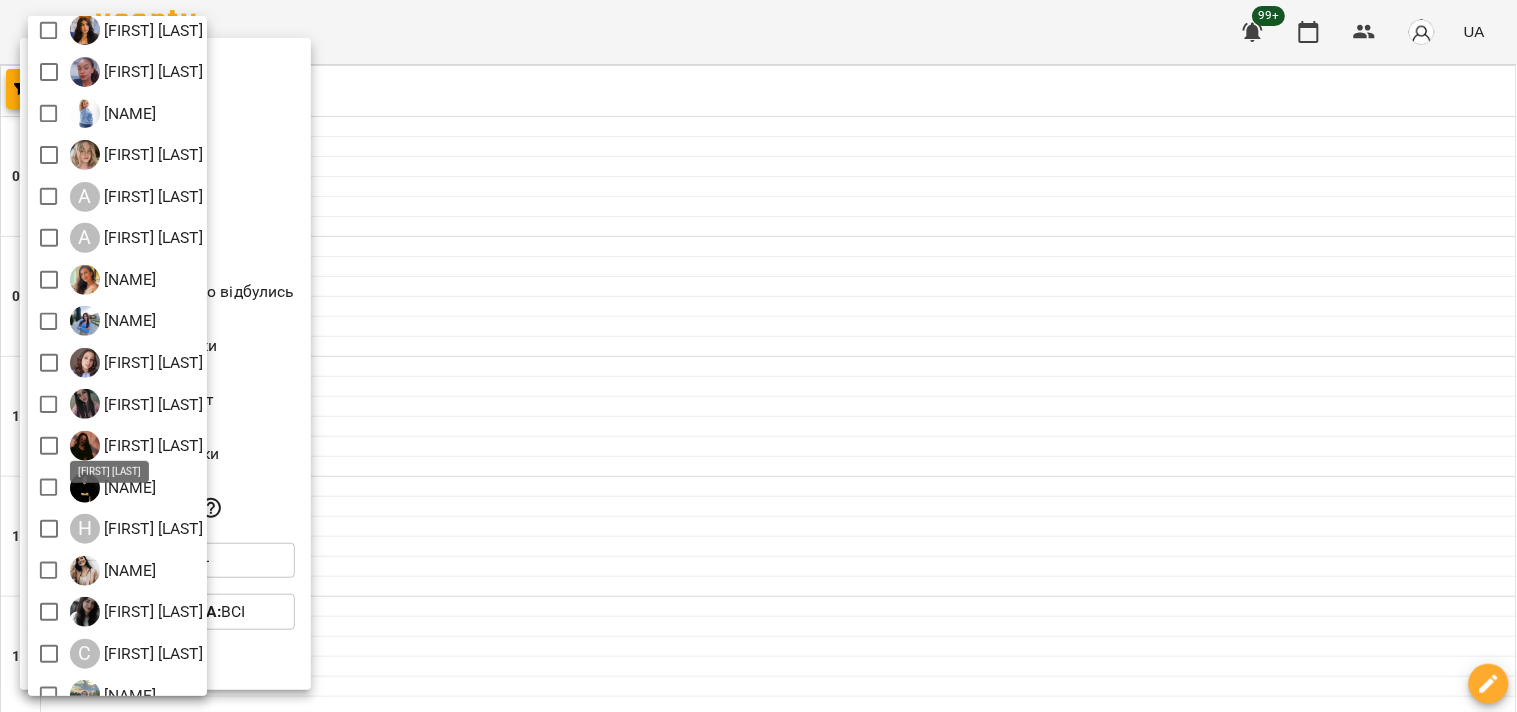 scroll, scrollTop: 71, scrollLeft: 0, axis: vertical 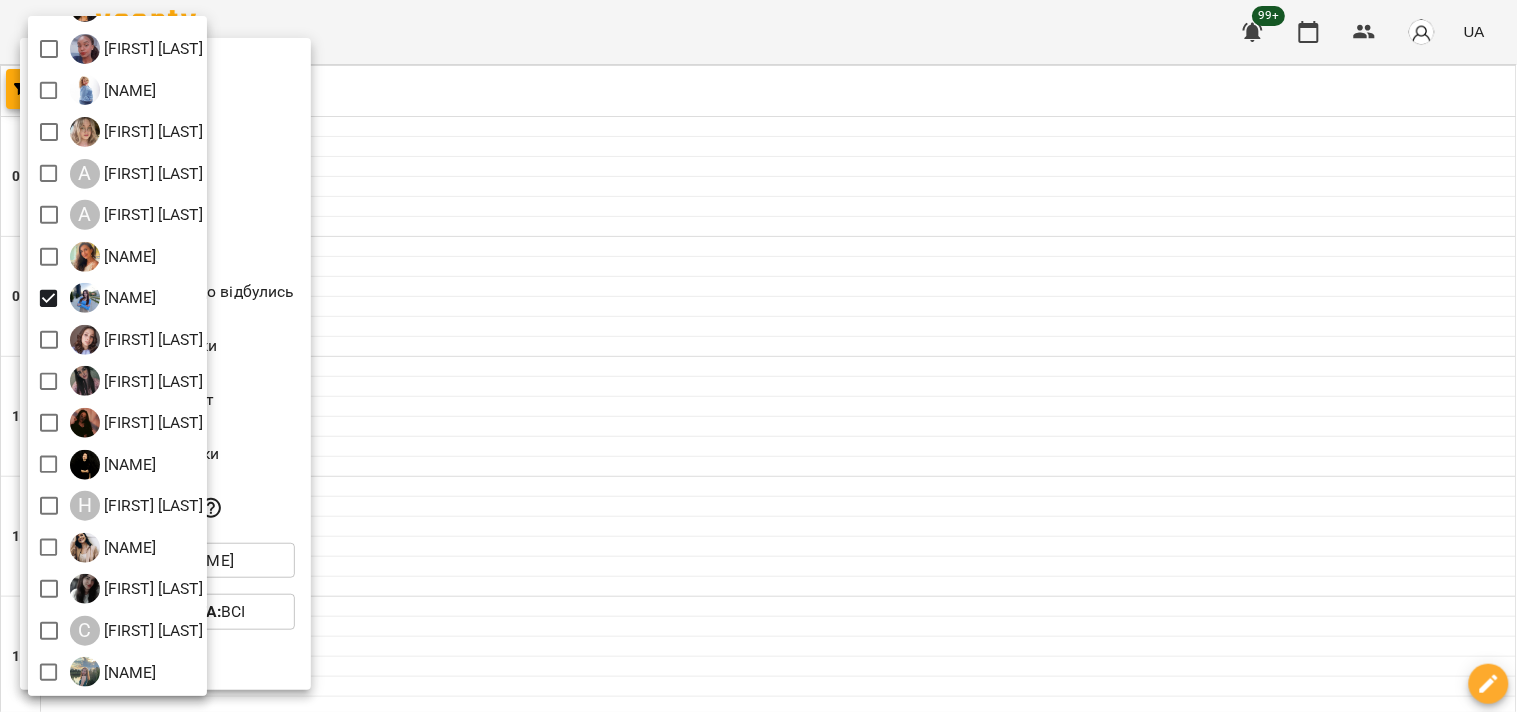 click at bounding box center (758, 356) 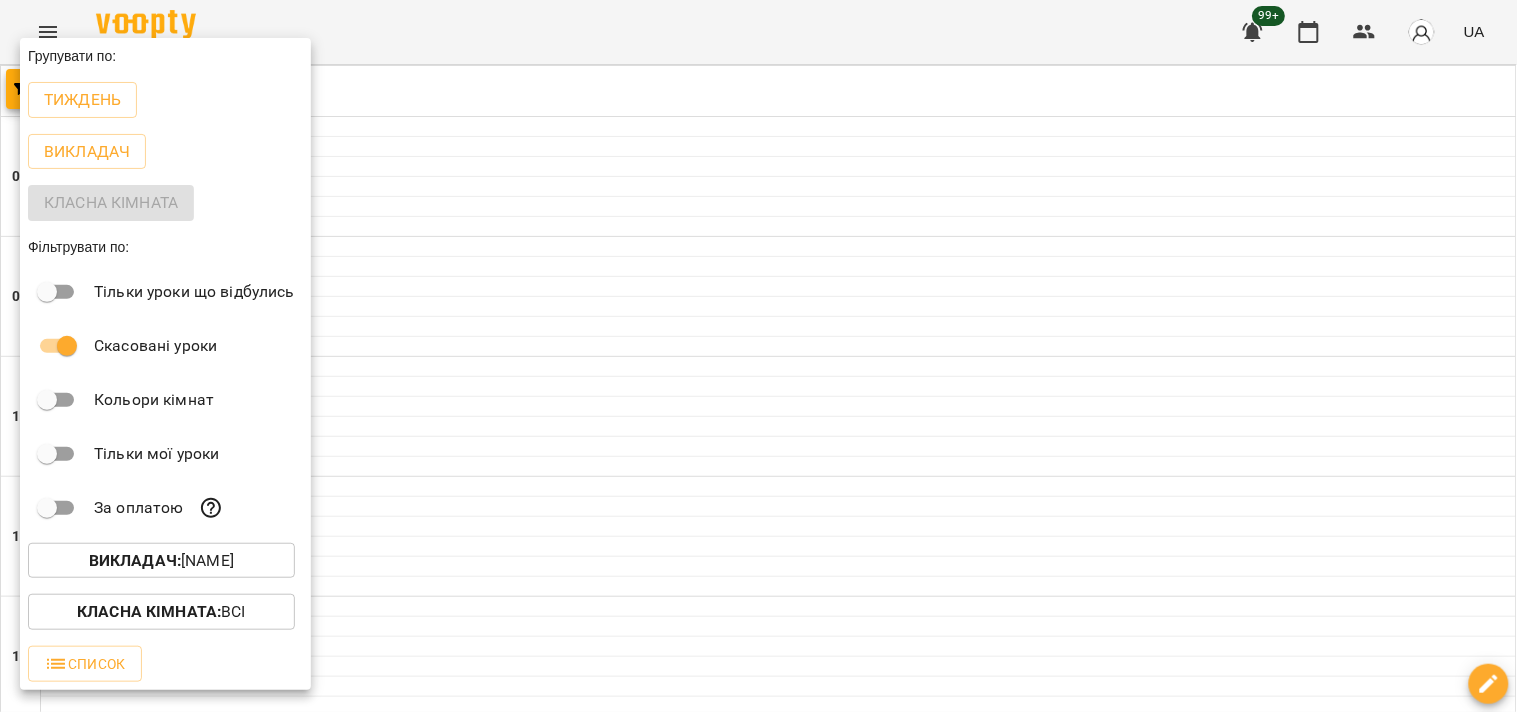 click at bounding box center [758, 356] 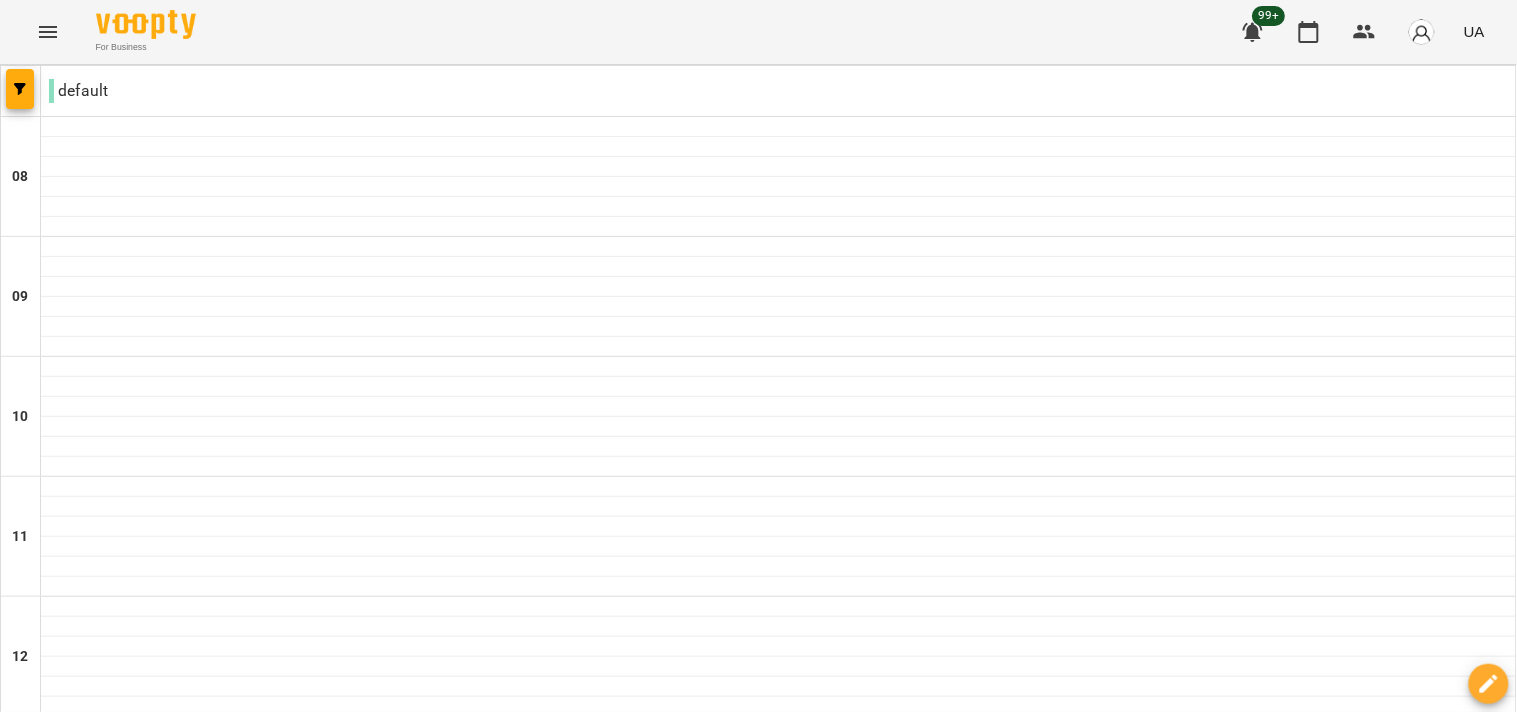 scroll, scrollTop: 440, scrollLeft: 0, axis: vertical 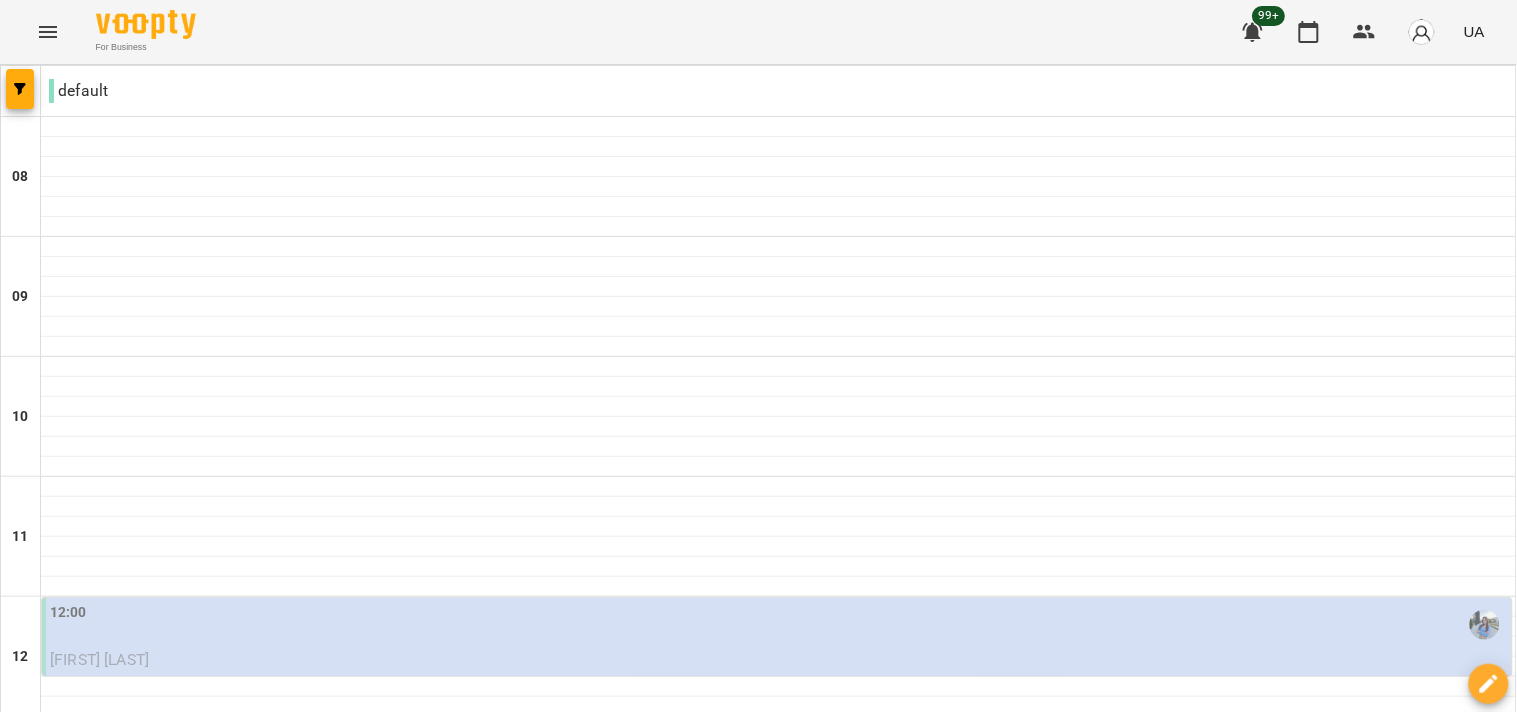 click on "[FIRST] [LAST]" at bounding box center [779, 660] 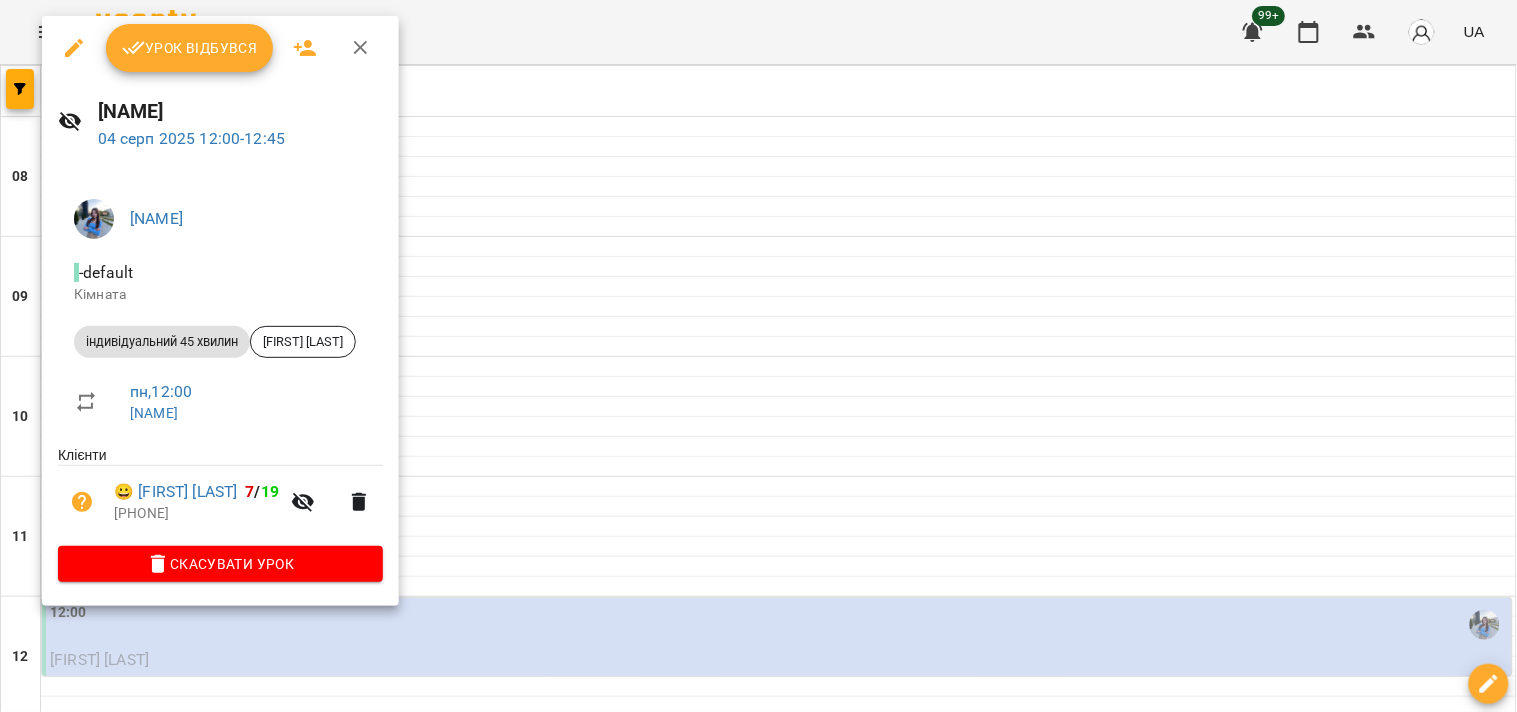 click 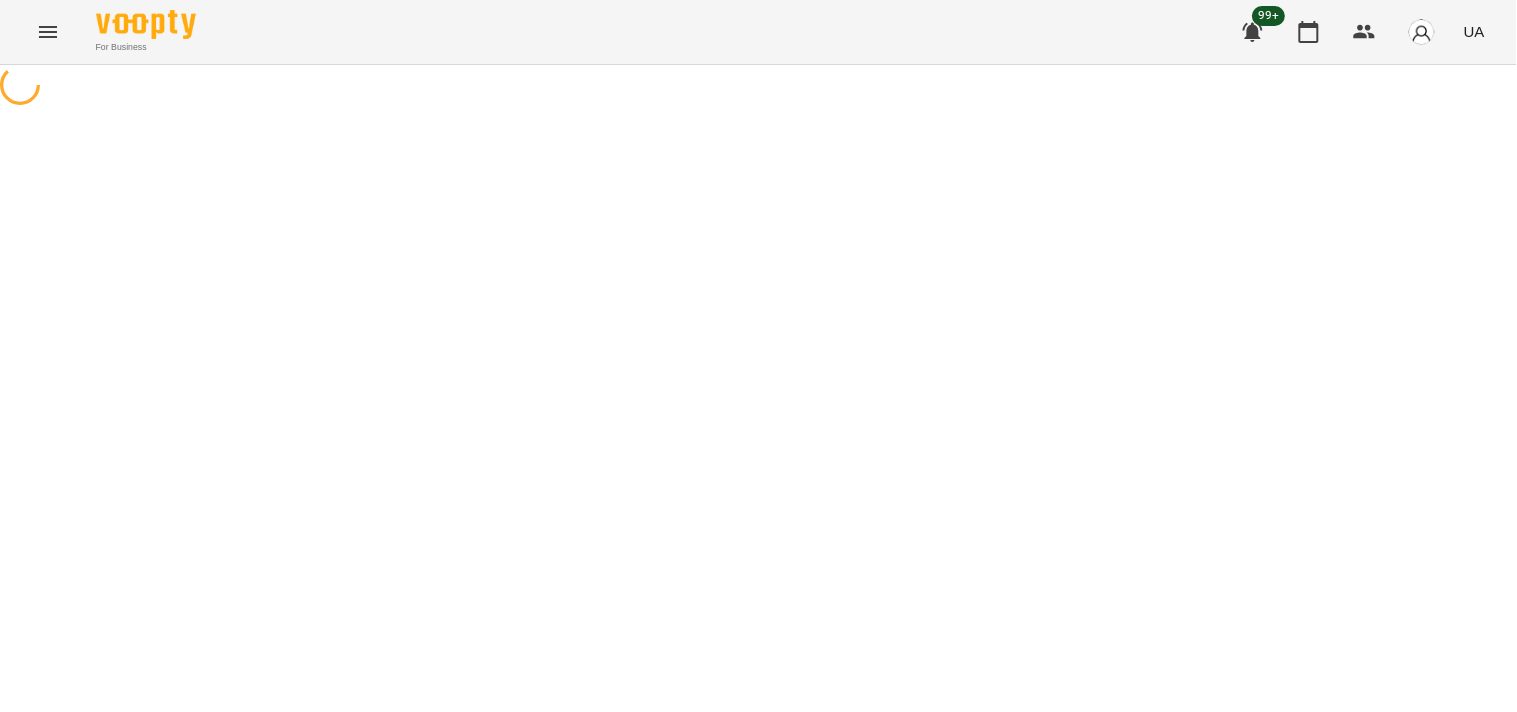 select on "**********" 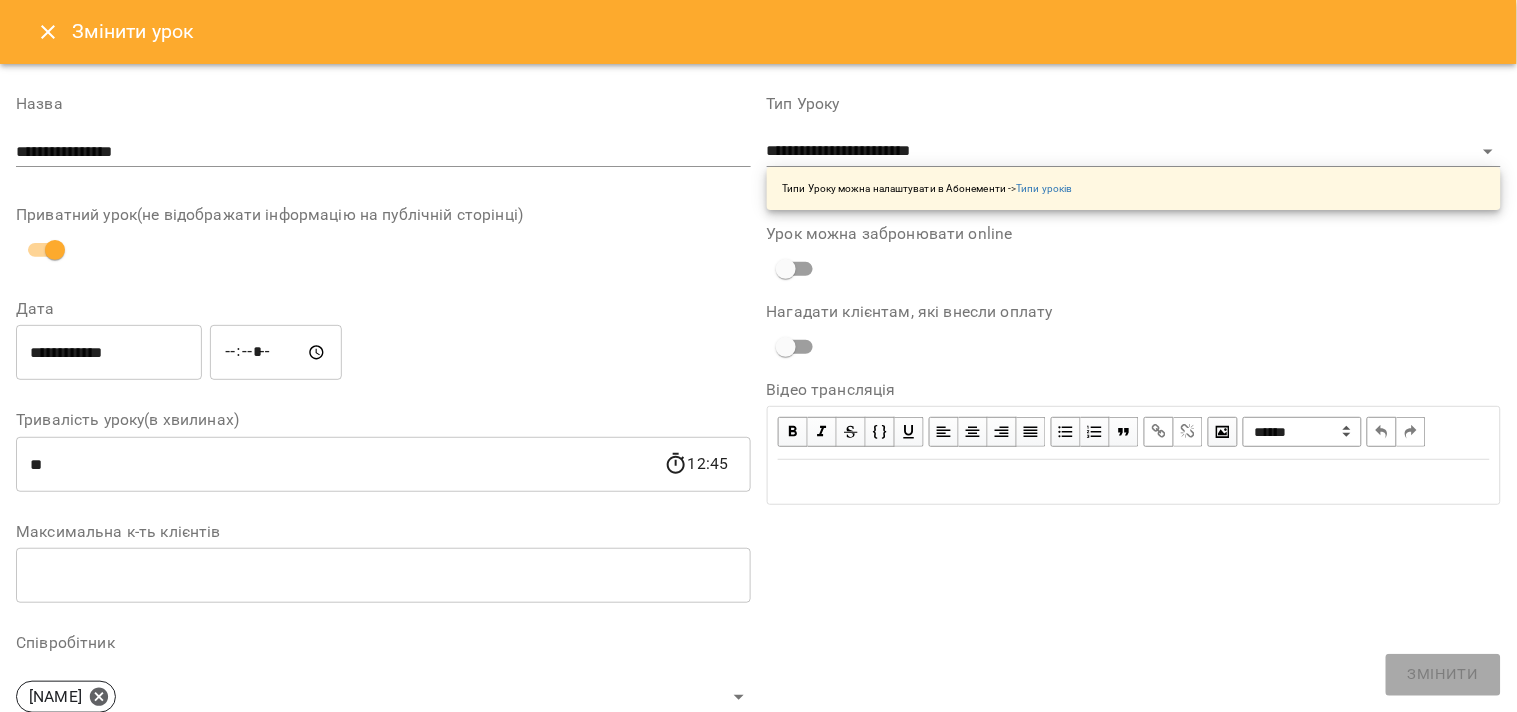 click on "*****" at bounding box center [276, 353] 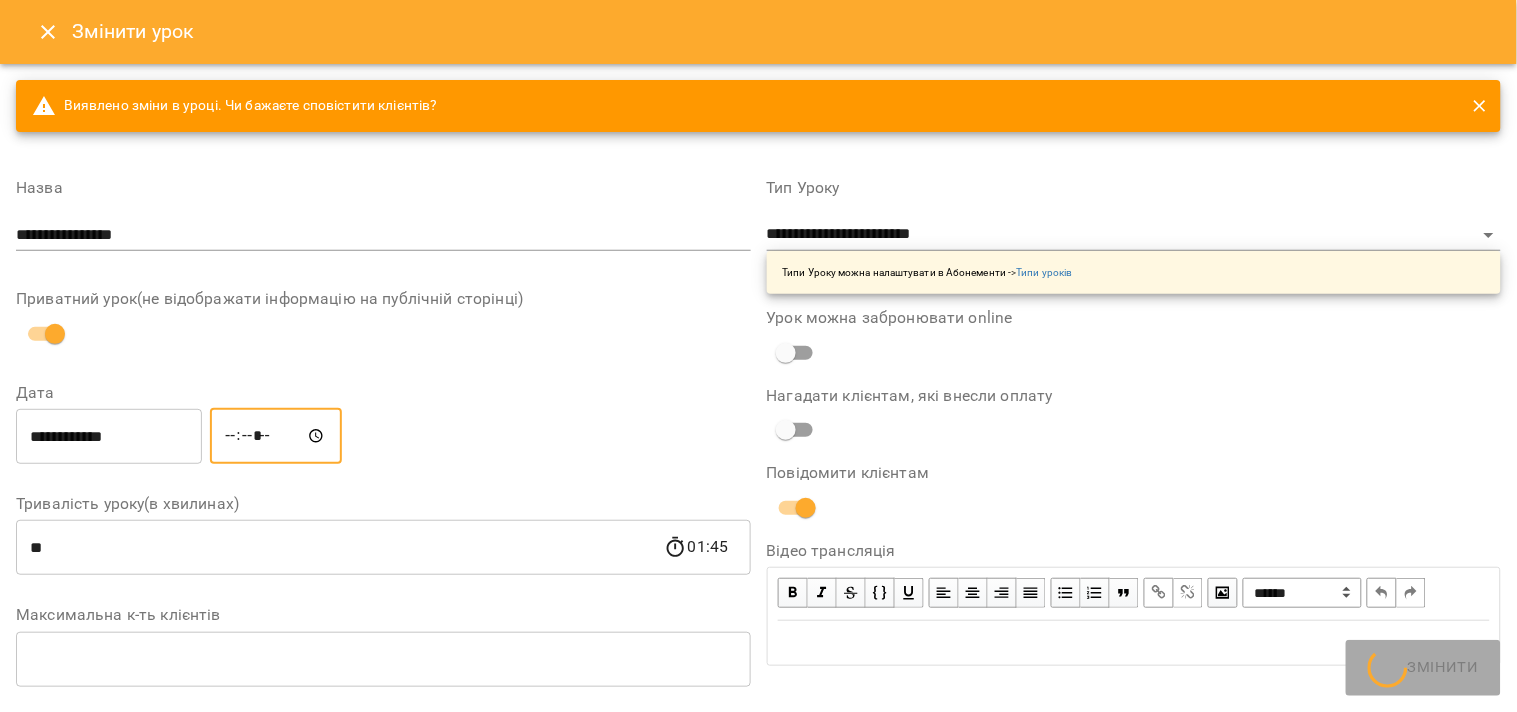 type on "*****" 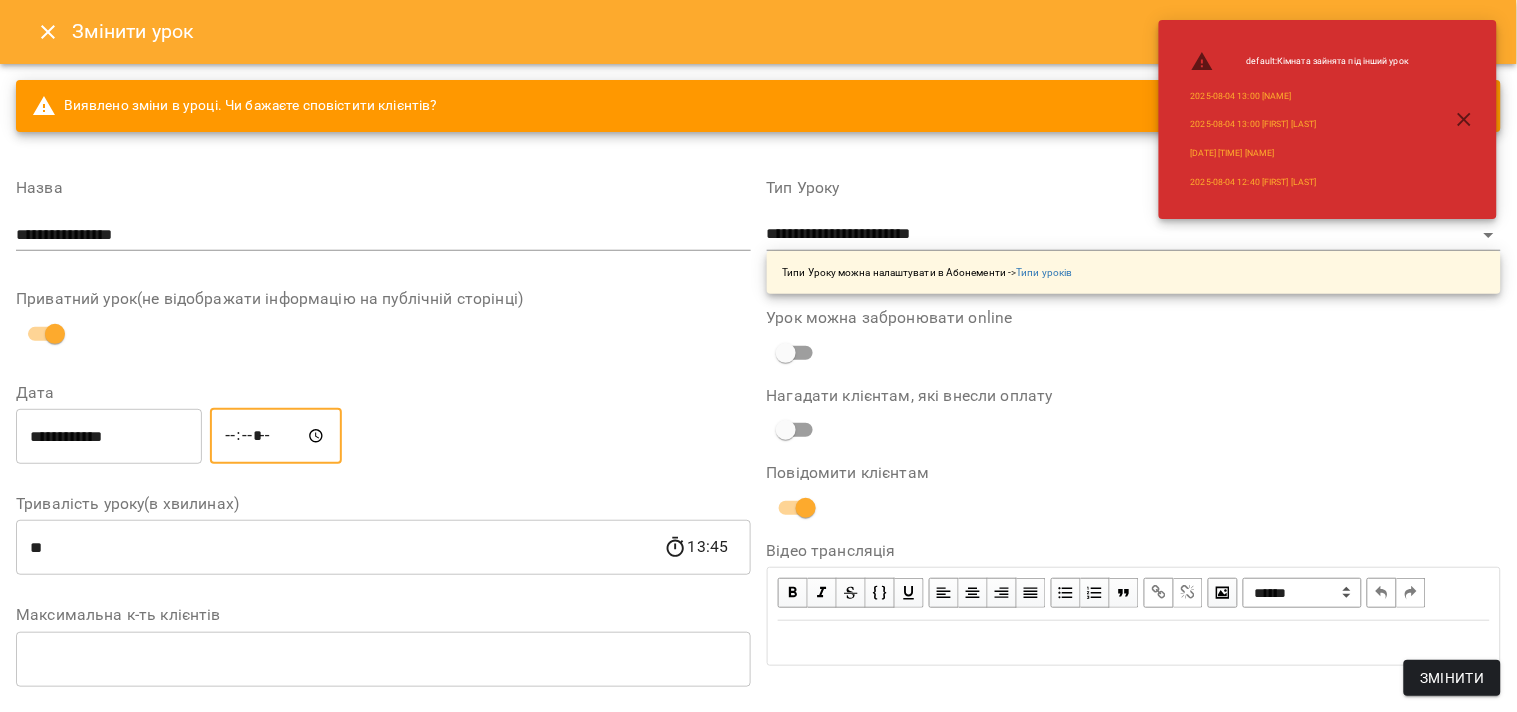 click on "**********" at bounding box center (383, 424) 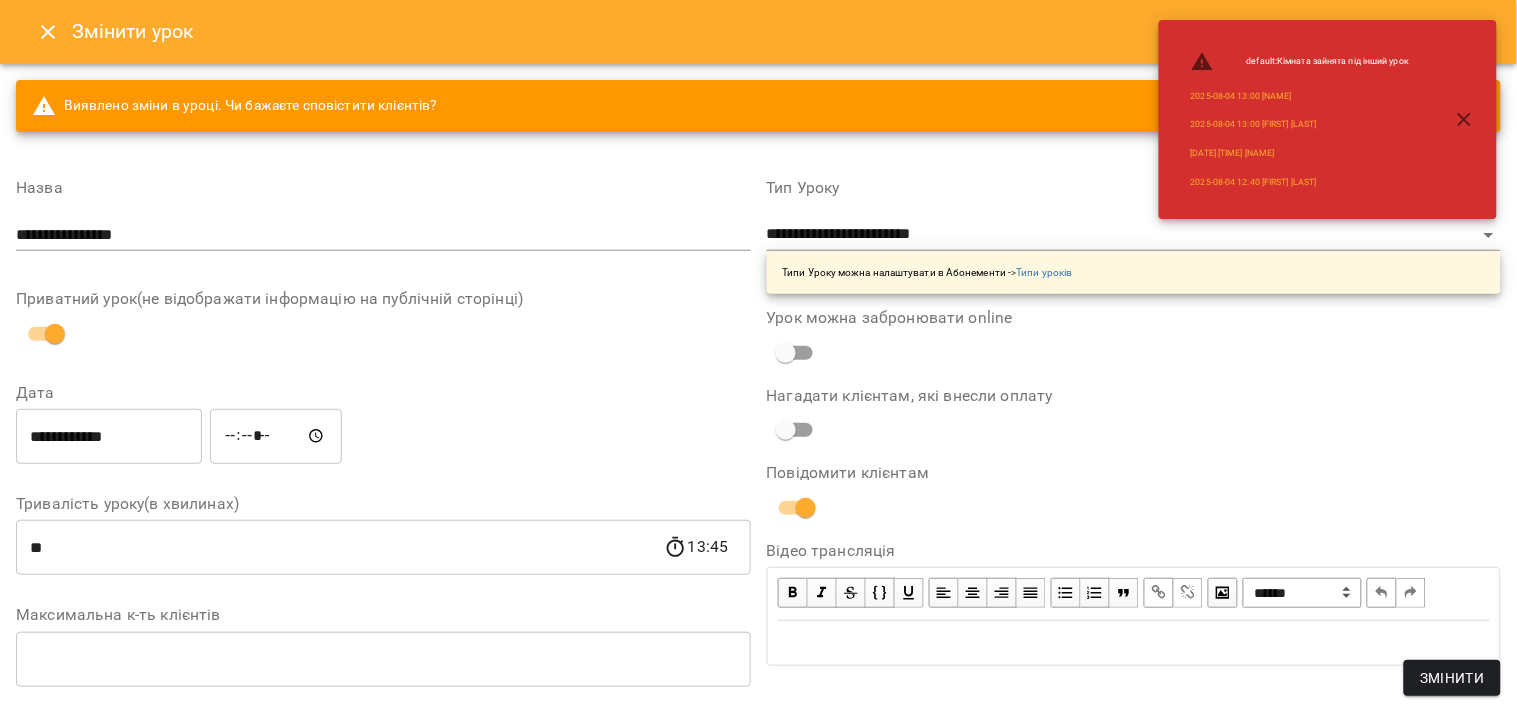 click on "**********" at bounding box center (109, 436) 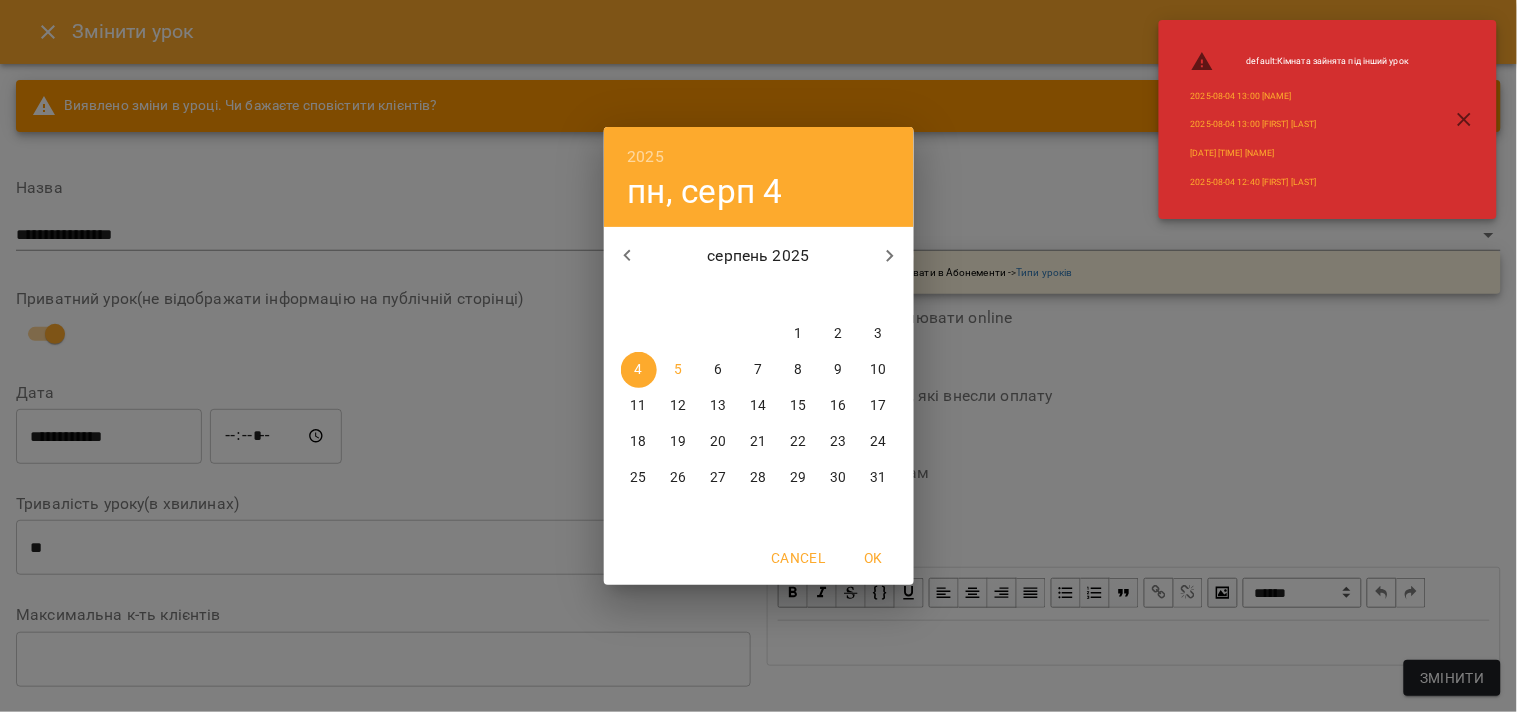 click on "5" at bounding box center (679, 370) 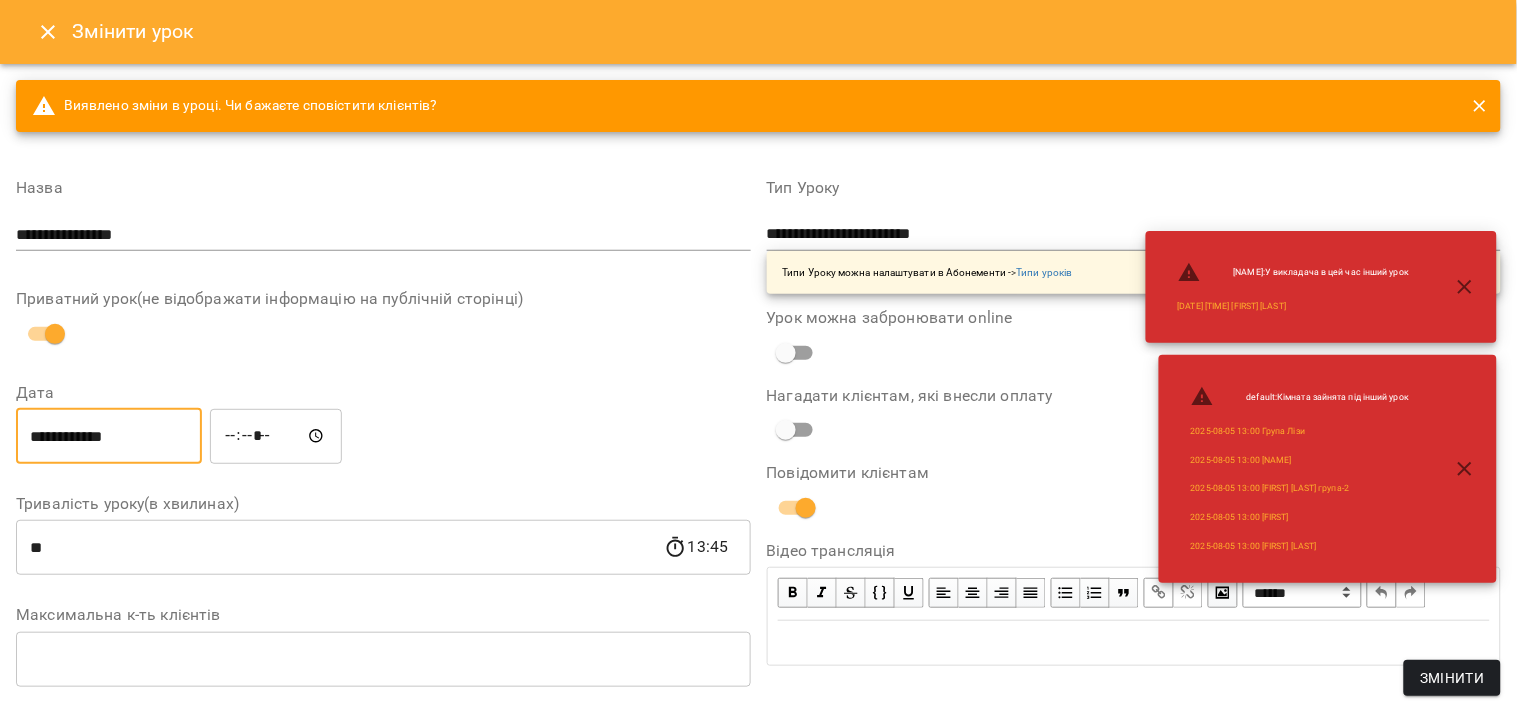 scroll, scrollTop: 444, scrollLeft: 0, axis: vertical 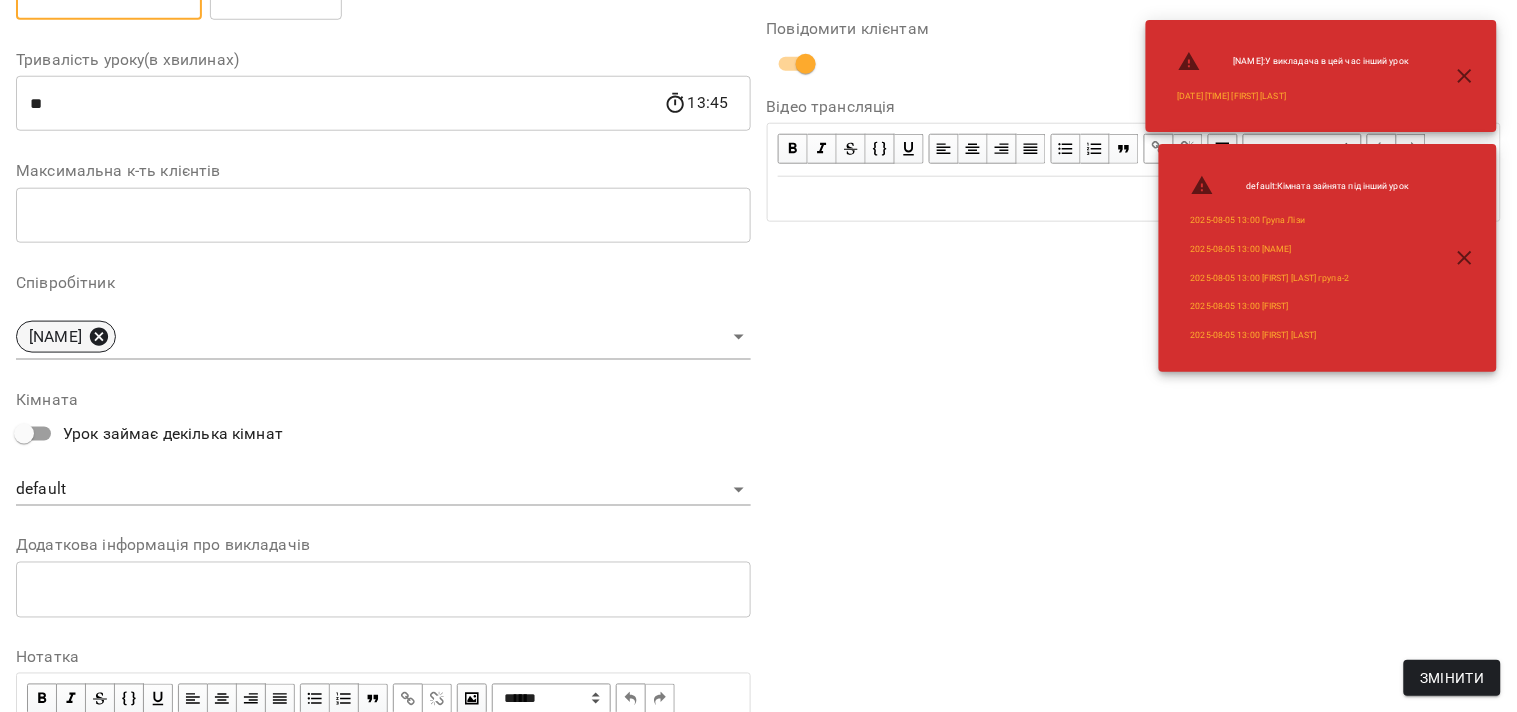 click 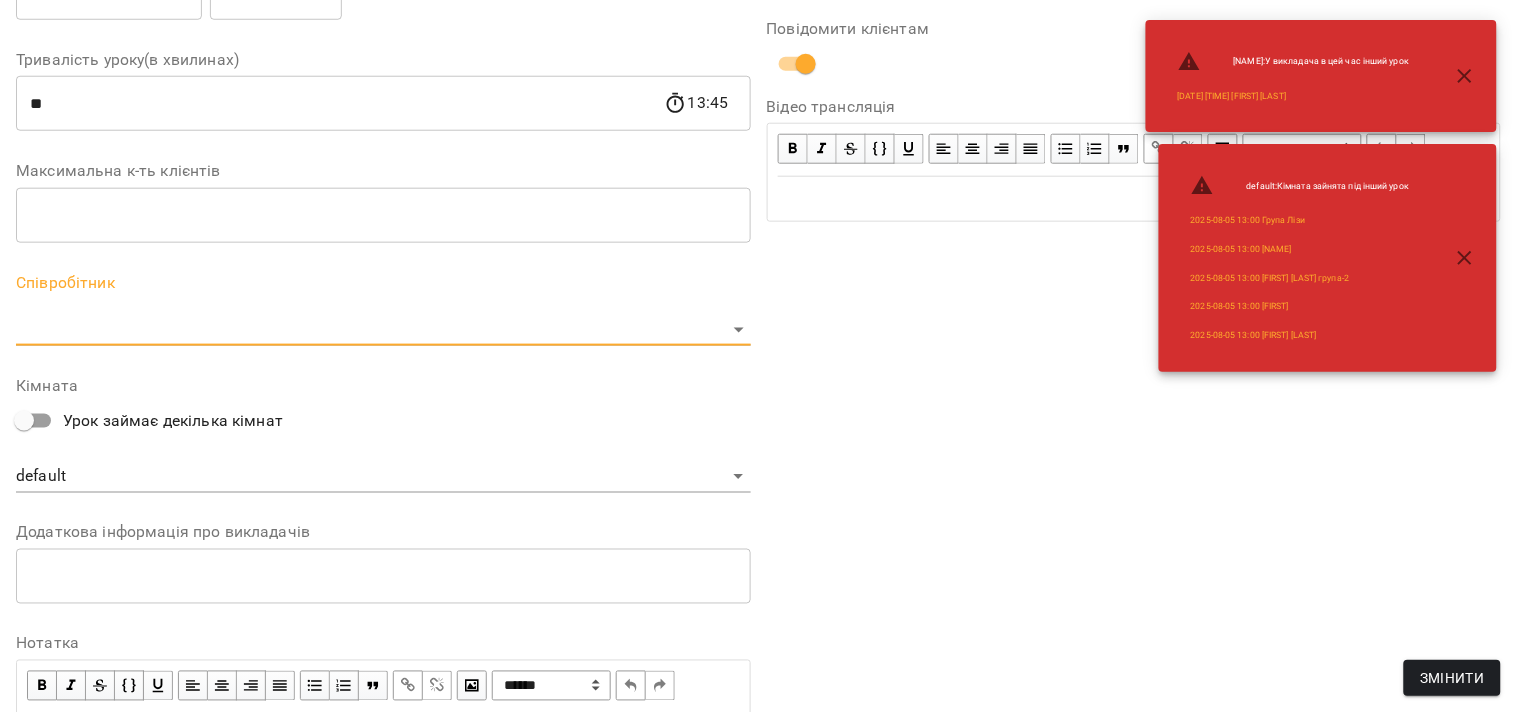 click on "For Business 99+ UA Журнал відвідувань / Галина Квасецька   пн, 04 серп 2025 12:00 / Урок відбувся пн ,  12:00 Галина Квасецька Урок №134 Попередні уроки ср 30 лип 2025 11:00 пн 28 лип 2025 12:00 ср 23 лип 2025 11:00 пн 21 лип 2025 12:00 ср 16 лип 2025 11:00   Галина Квасецька ( 45 хв. ) індивідуальний 45 хвилин Змінити урок Скасувати Урок Галина Квасецька default Кімната Попович Даня  2025-08-04 03:10:26 Створити розсилку   Попович Даня  8 45 хв 20 уроків 02 лип  -  17 серп Прогул Скасувати Галина Квасецька :  У викладача в цей час інший урок 2025-08-05 13:00 Галина Квасецька default :  2025-08-05 13:00   Група Лізи" at bounding box center (758, 456) 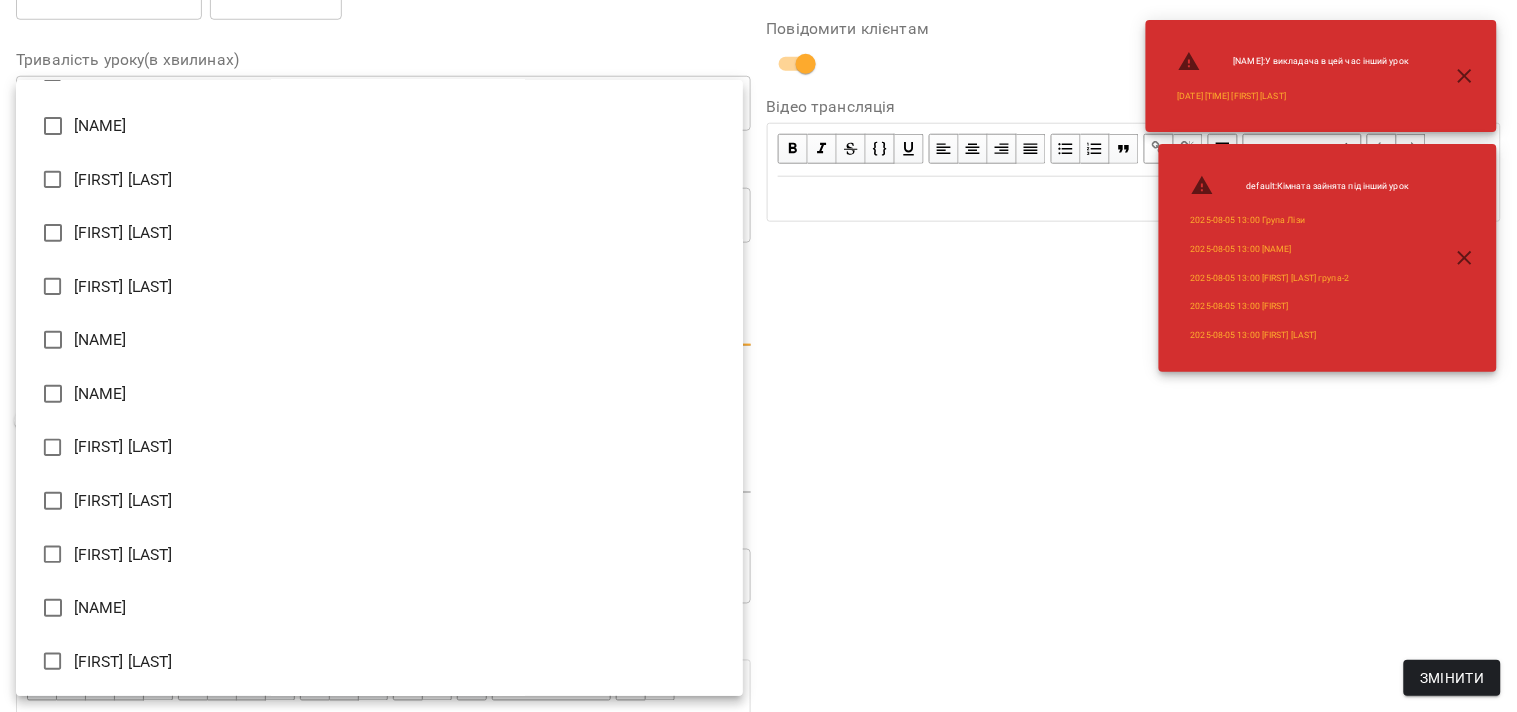 scroll, scrollTop: 222, scrollLeft: 0, axis: vertical 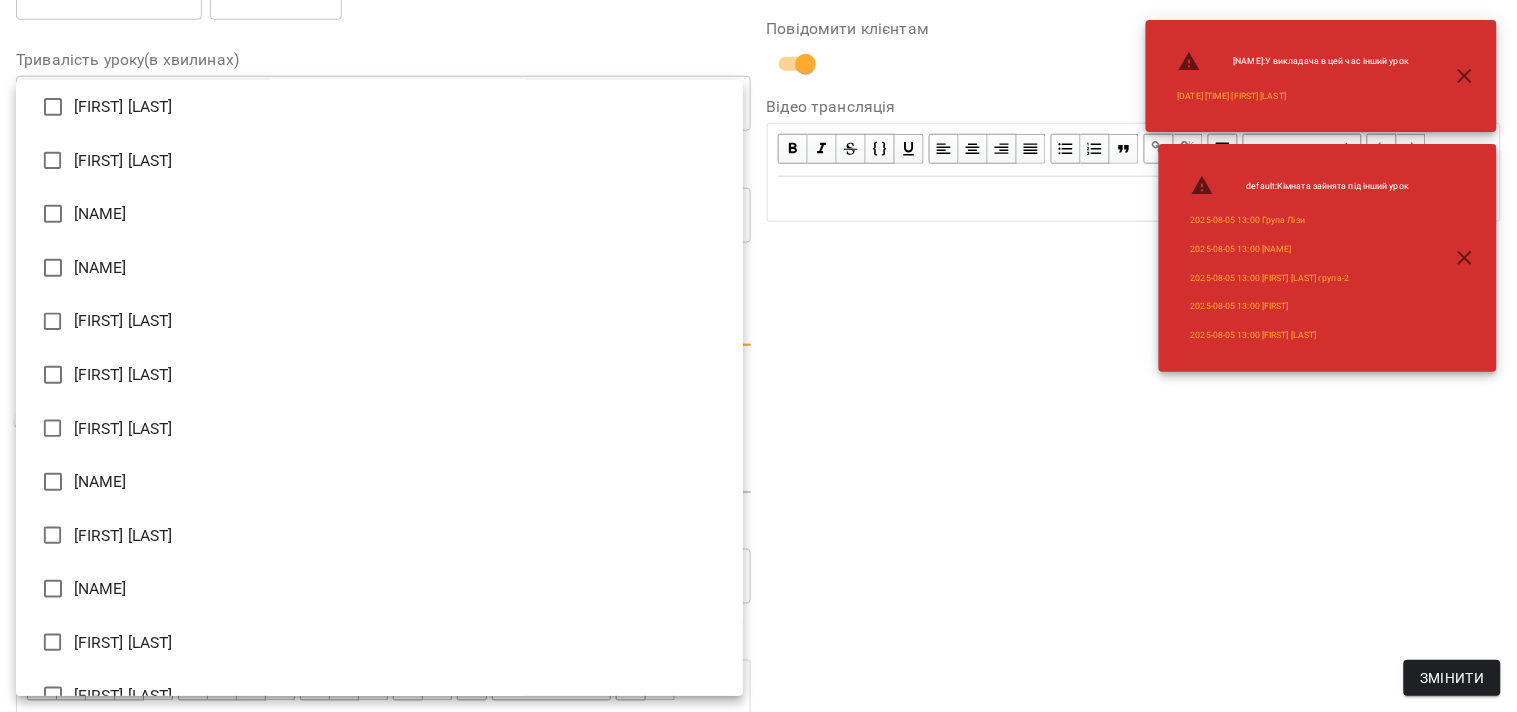 type on "**********" 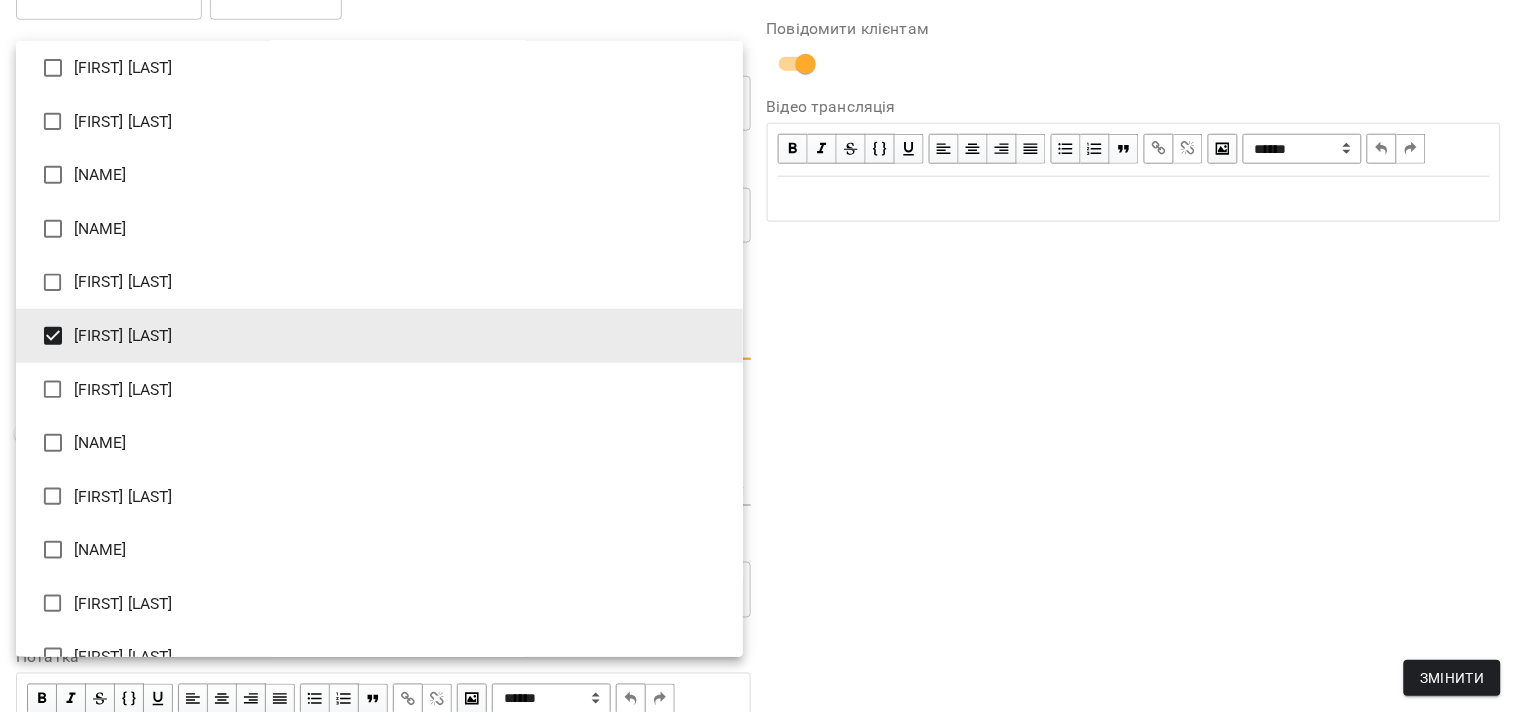 click at bounding box center [758, 356] 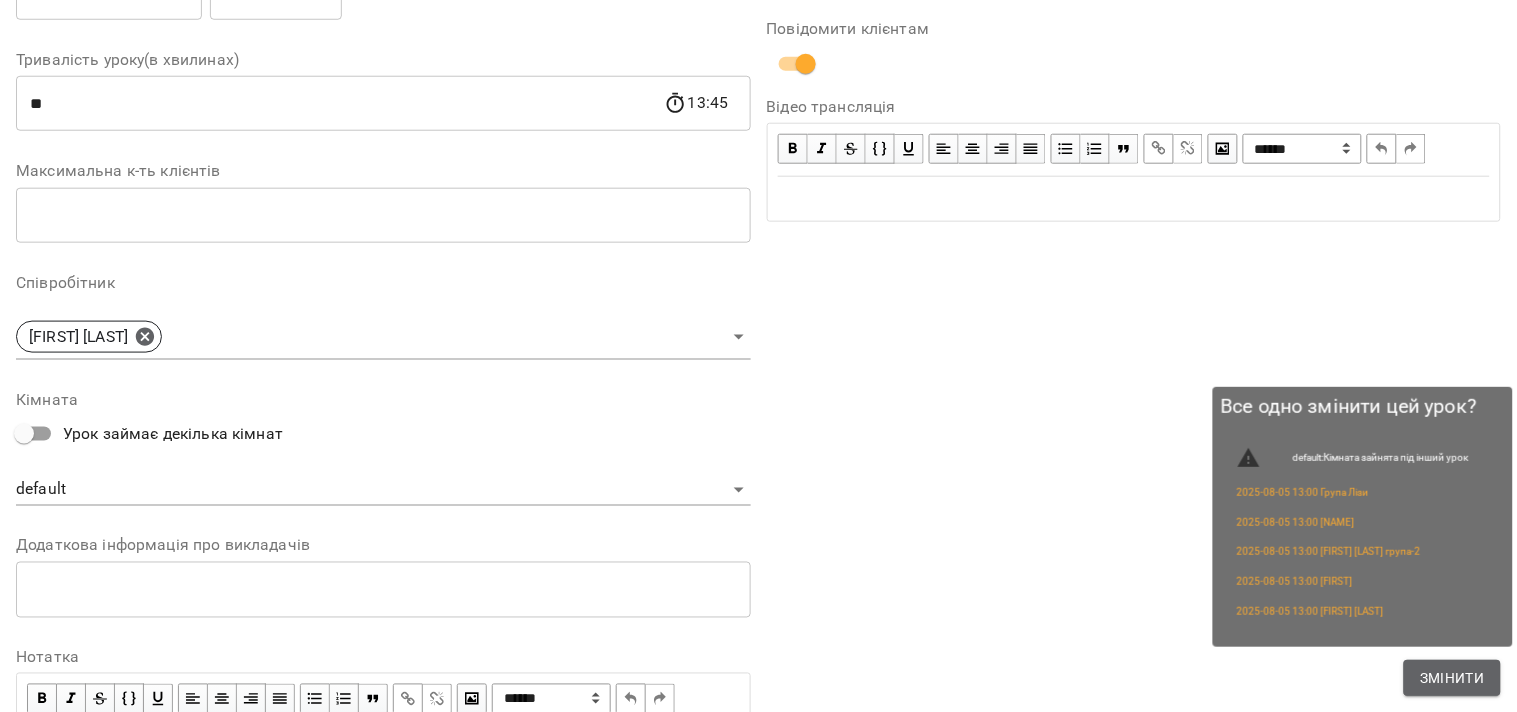 click on "Змінити" at bounding box center (1452, 678) 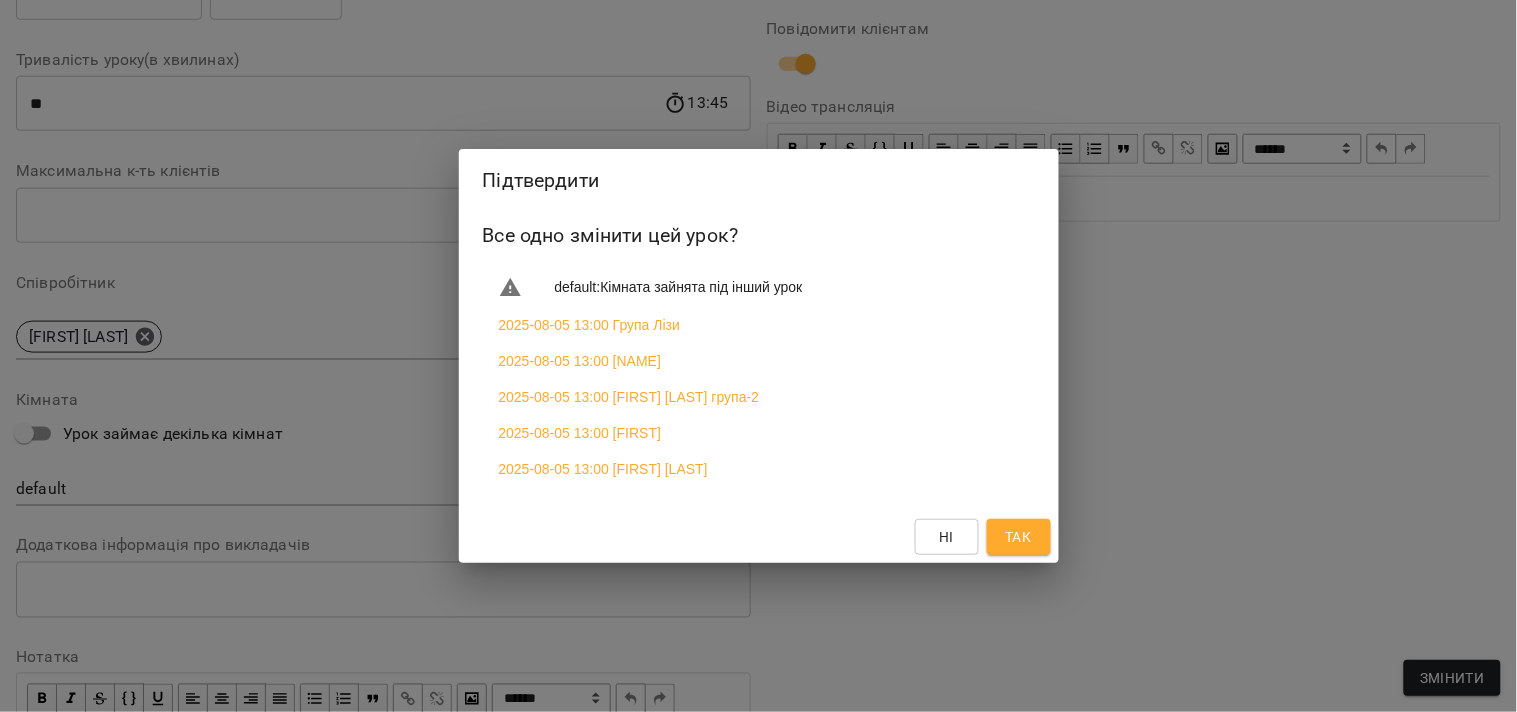 click on "Так" at bounding box center (1019, 537) 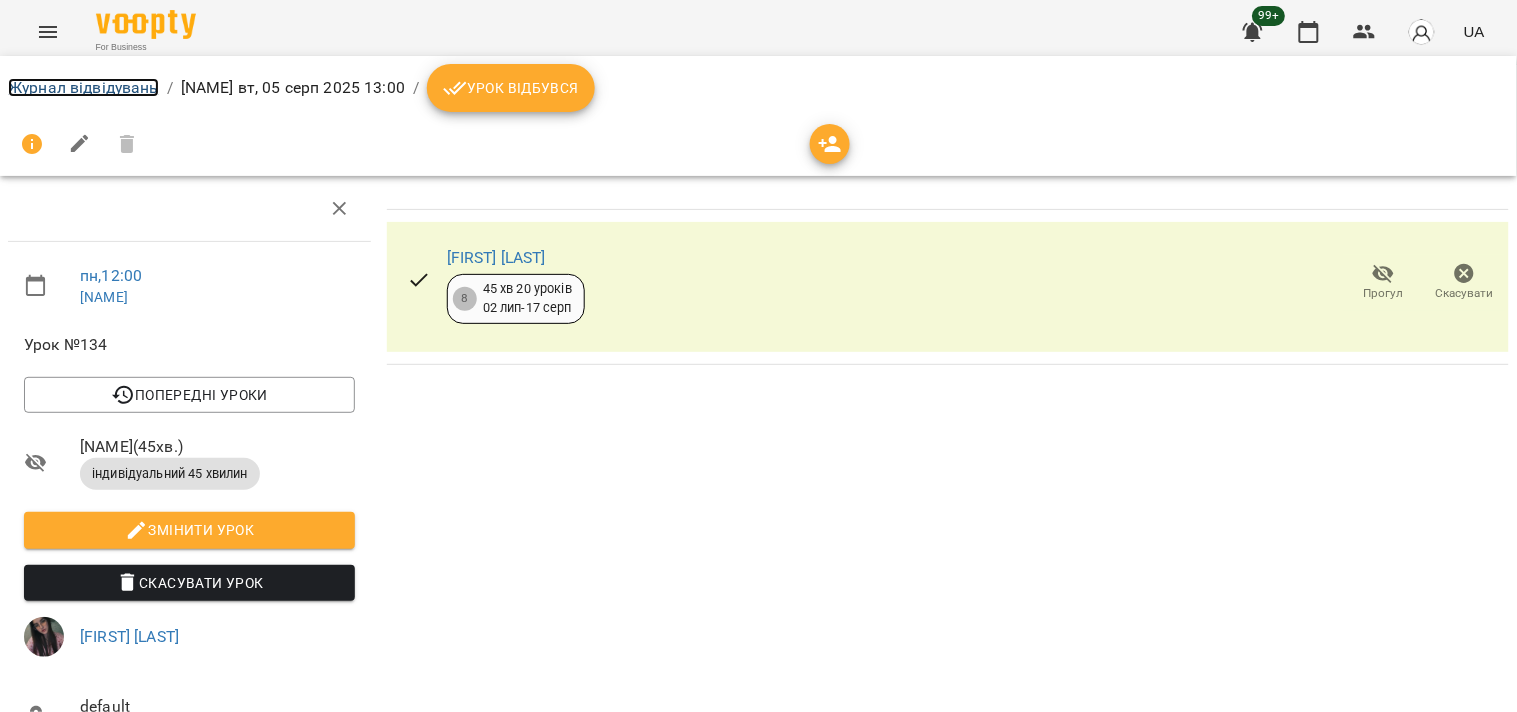 click on "Журнал відвідувань" at bounding box center (83, 87) 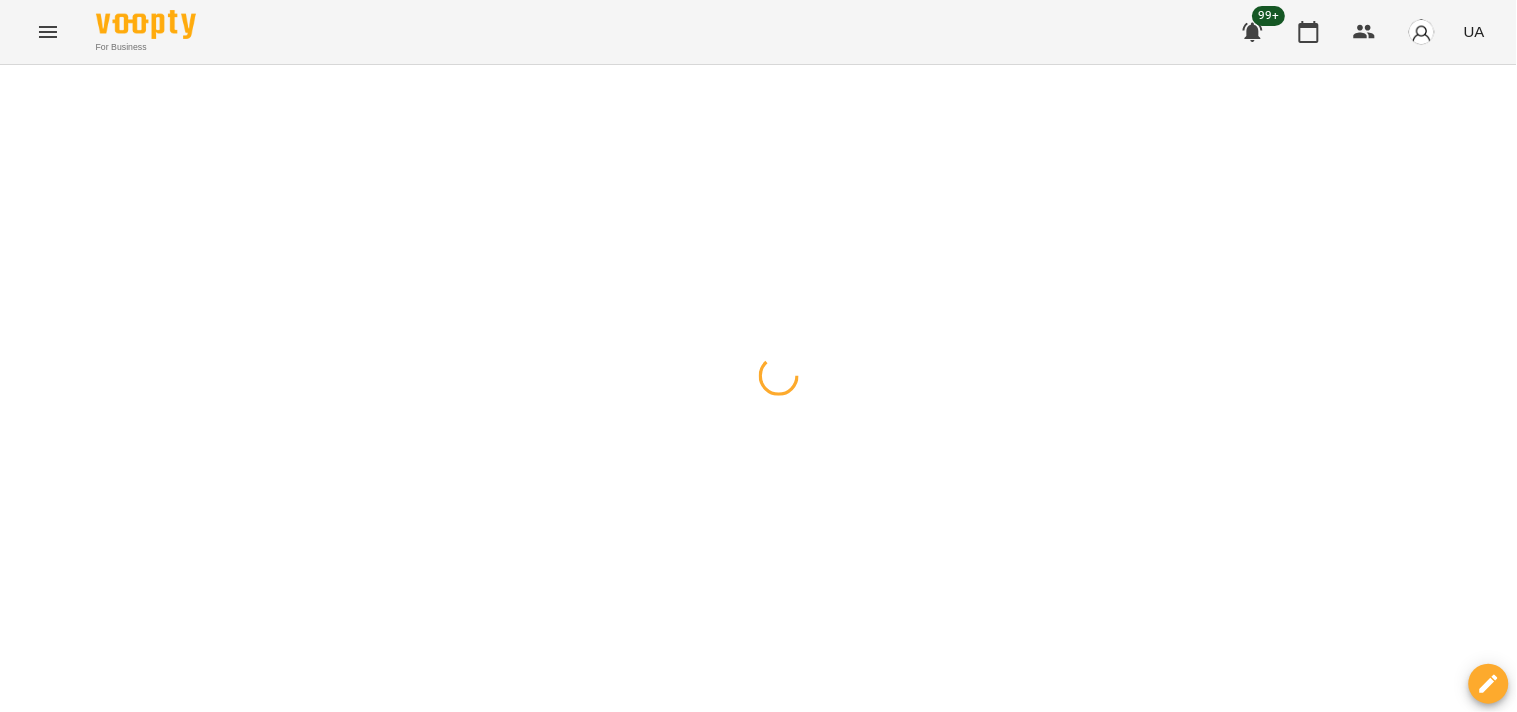 click at bounding box center [20, 89] 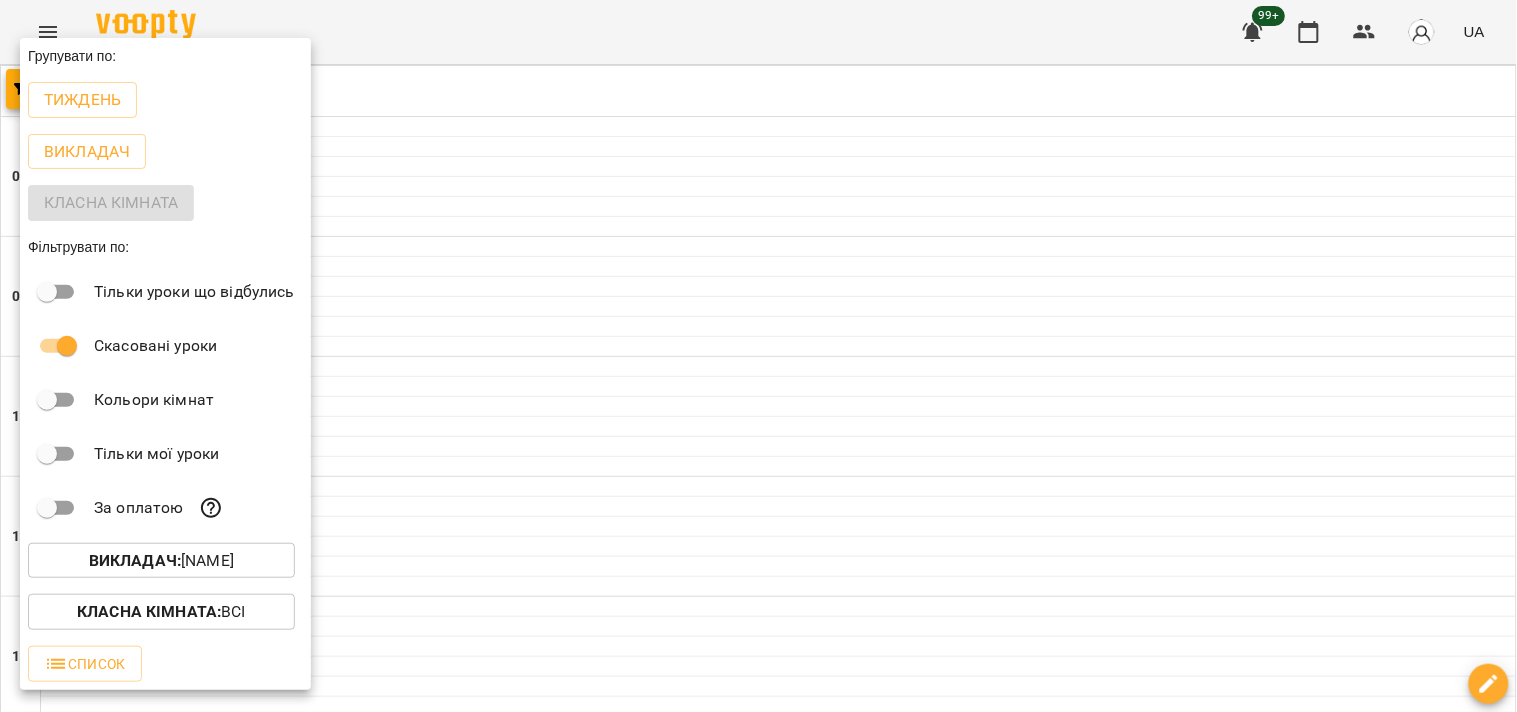 click at bounding box center [758, 356] 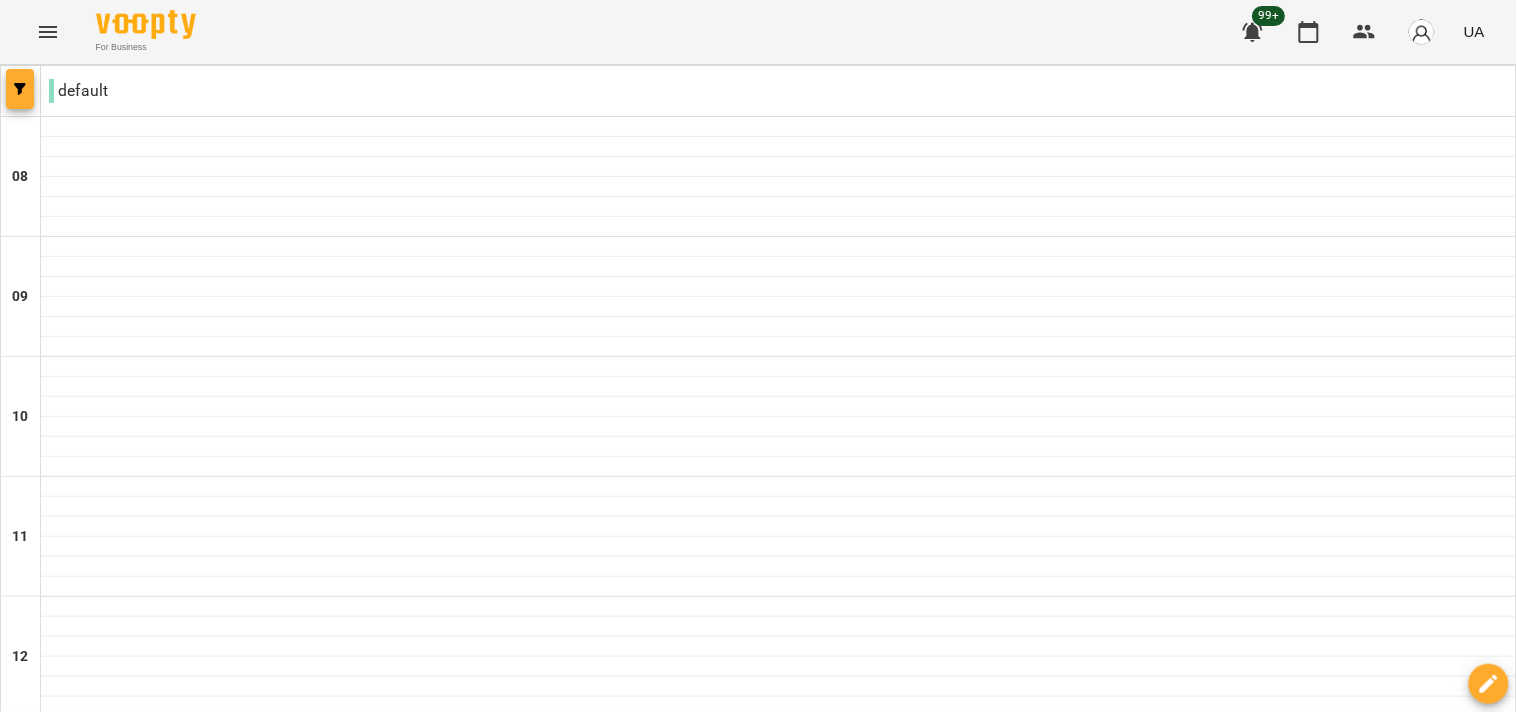 click at bounding box center (20, 89) 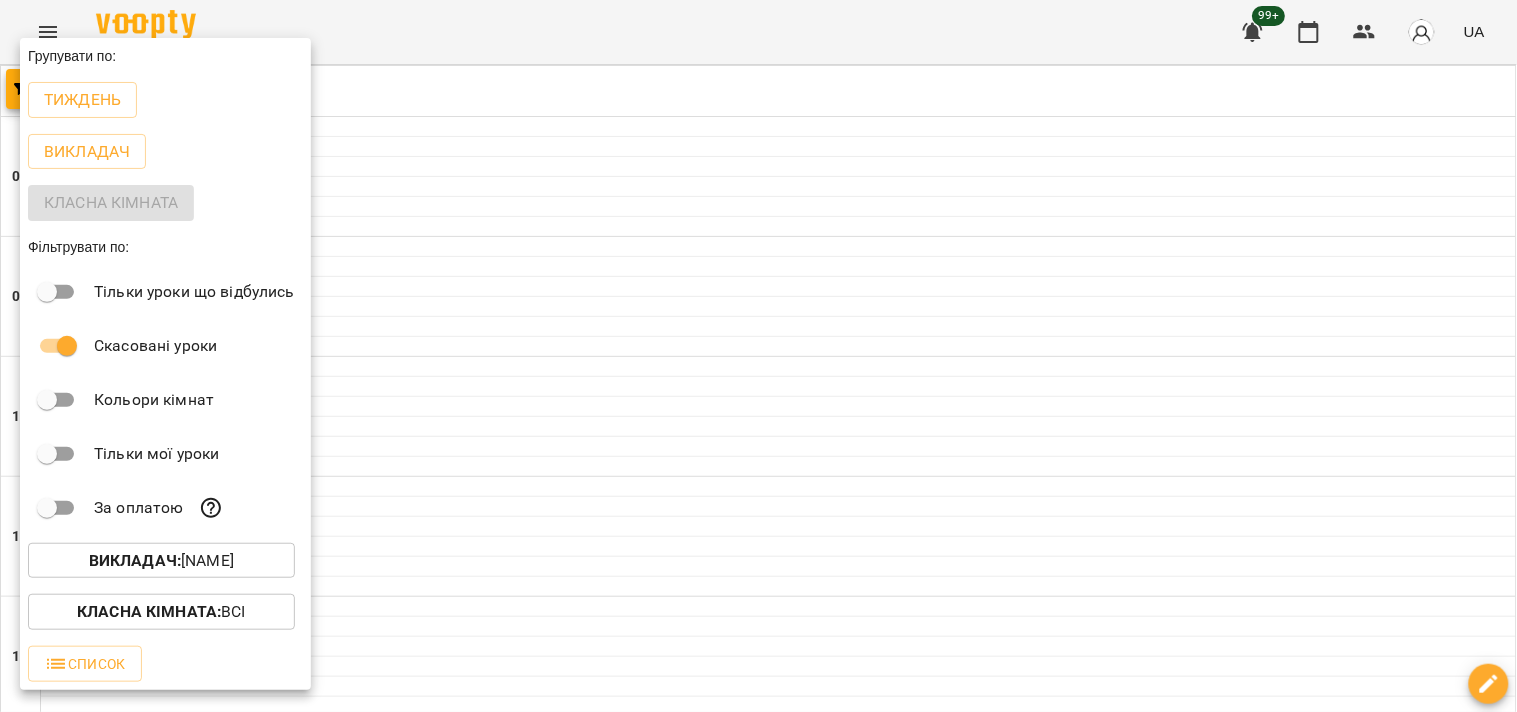 click on "Викладач :" at bounding box center [135, 560] 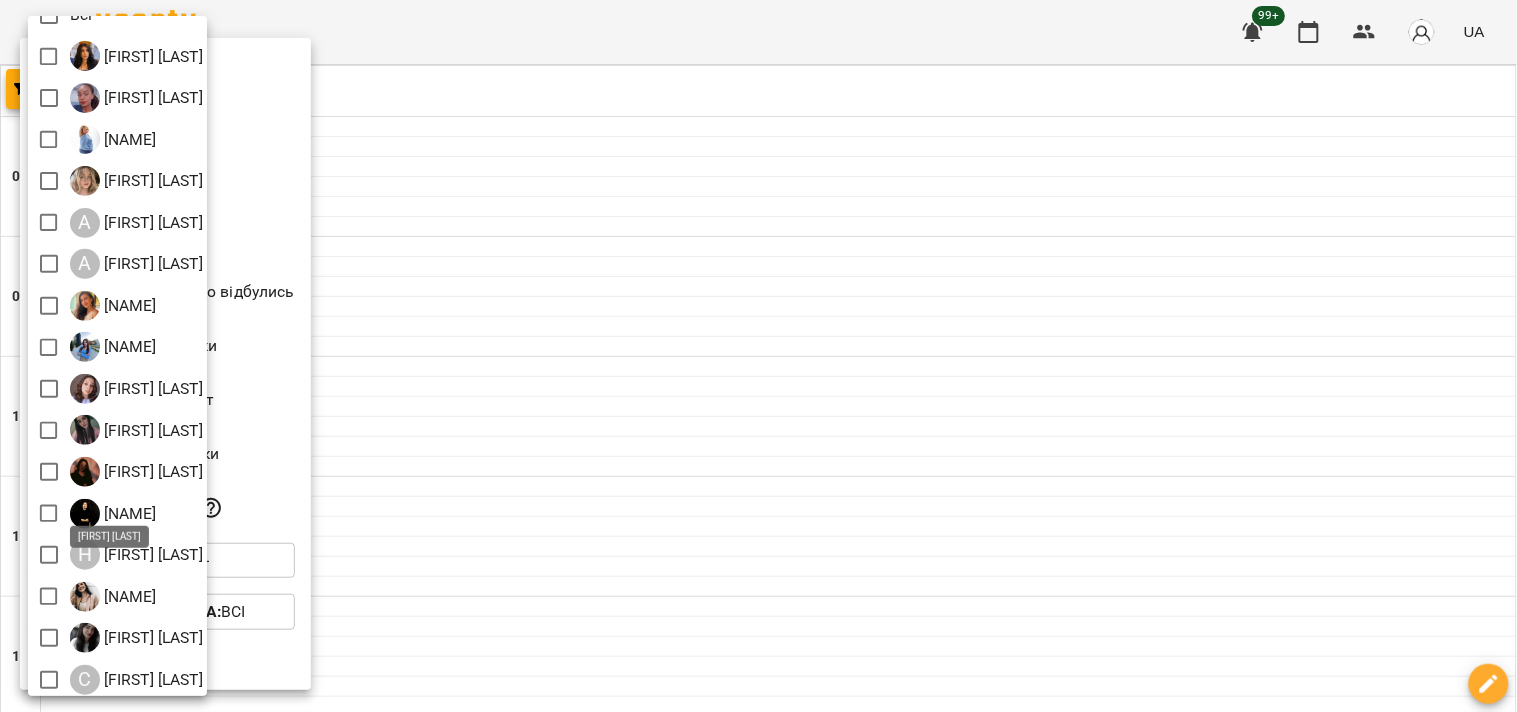 scroll, scrollTop: 0, scrollLeft: 0, axis: both 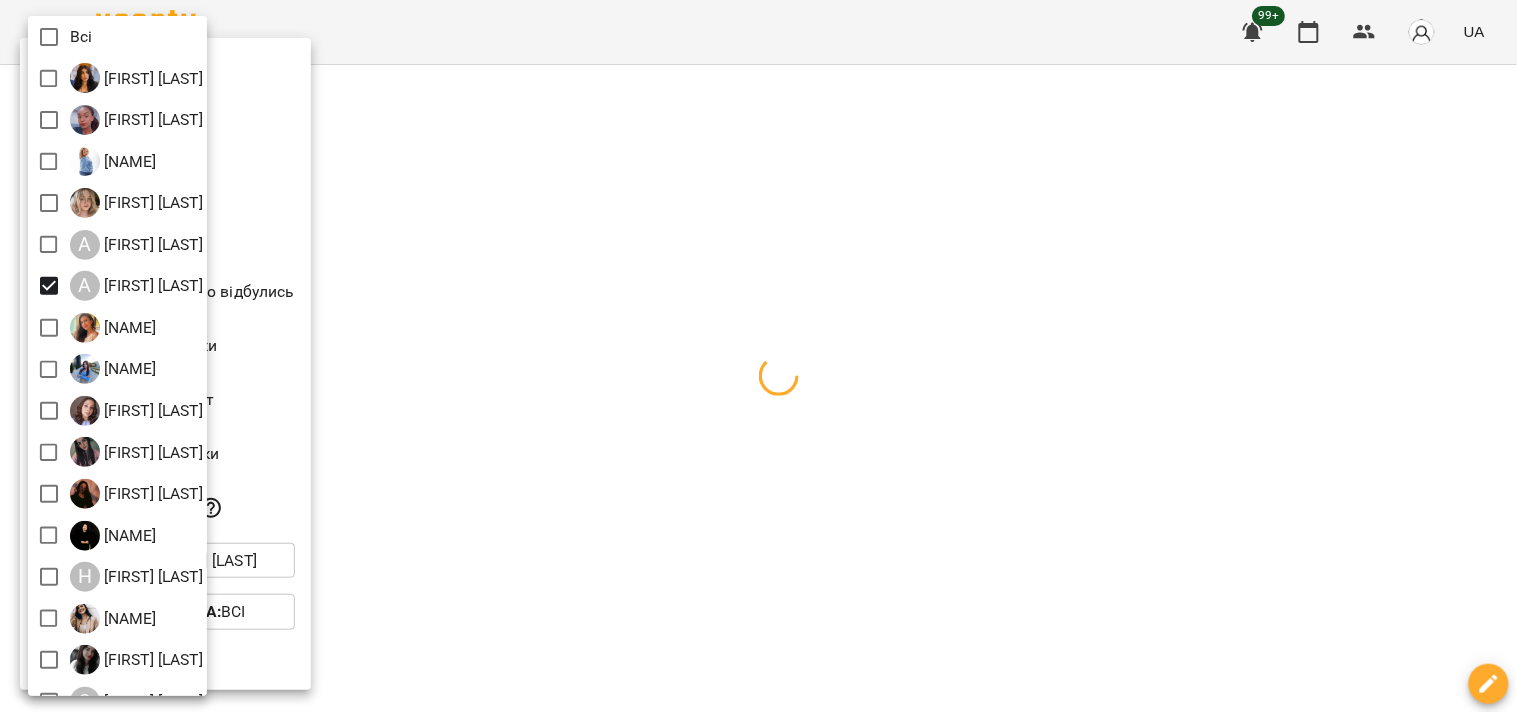 click at bounding box center (758, 356) 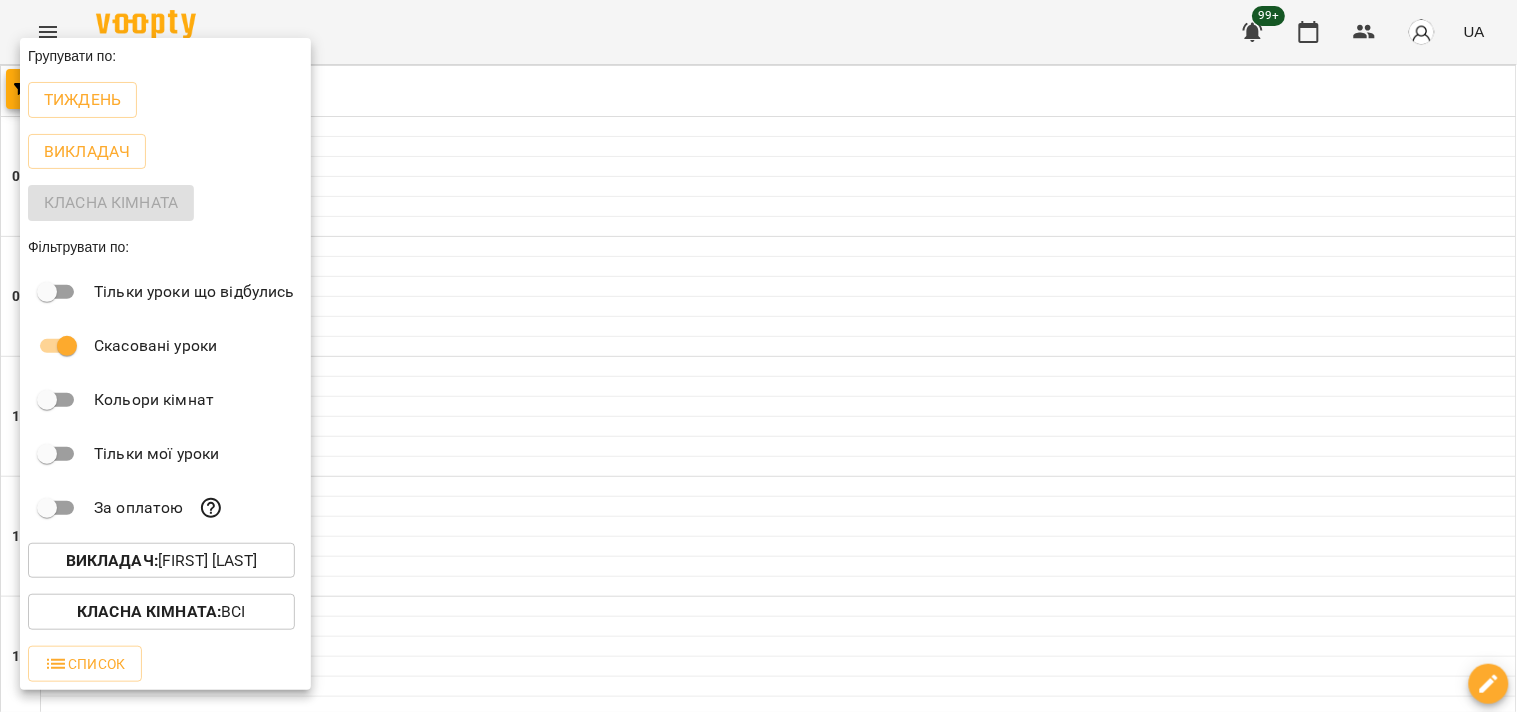 click at bounding box center [758, 356] 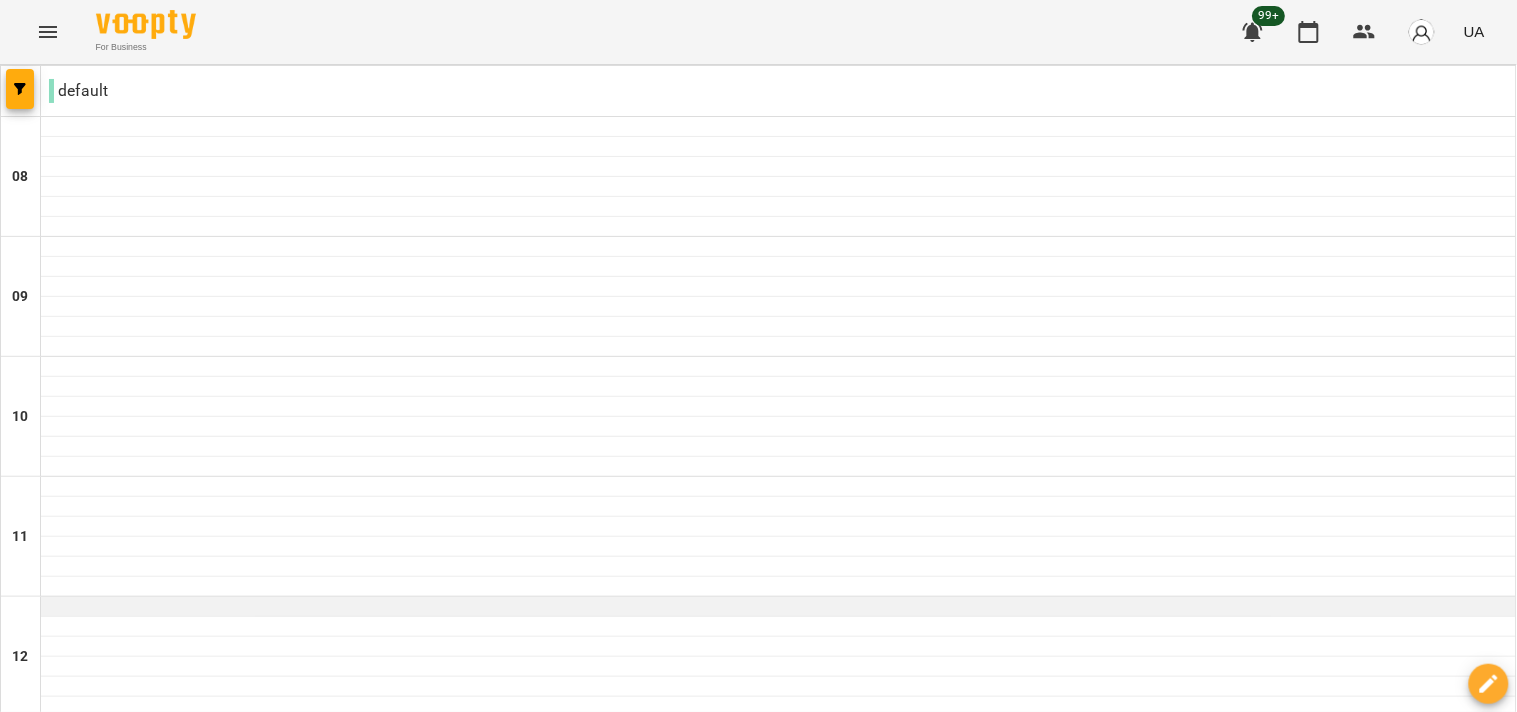 scroll, scrollTop: 777, scrollLeft: 0, axis: vertical 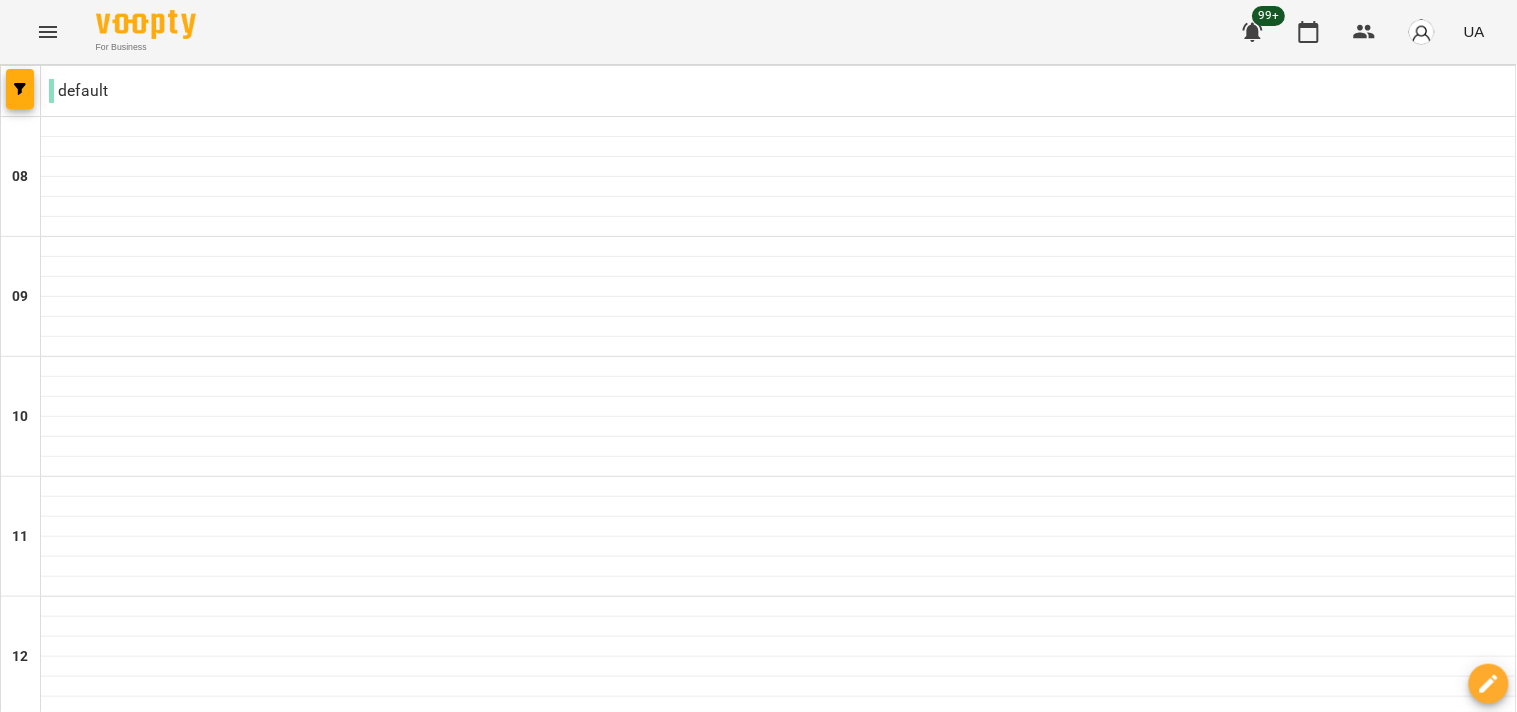 click on "[TIME] [FIRST] [LAST]" at bounding box center [779, 985] 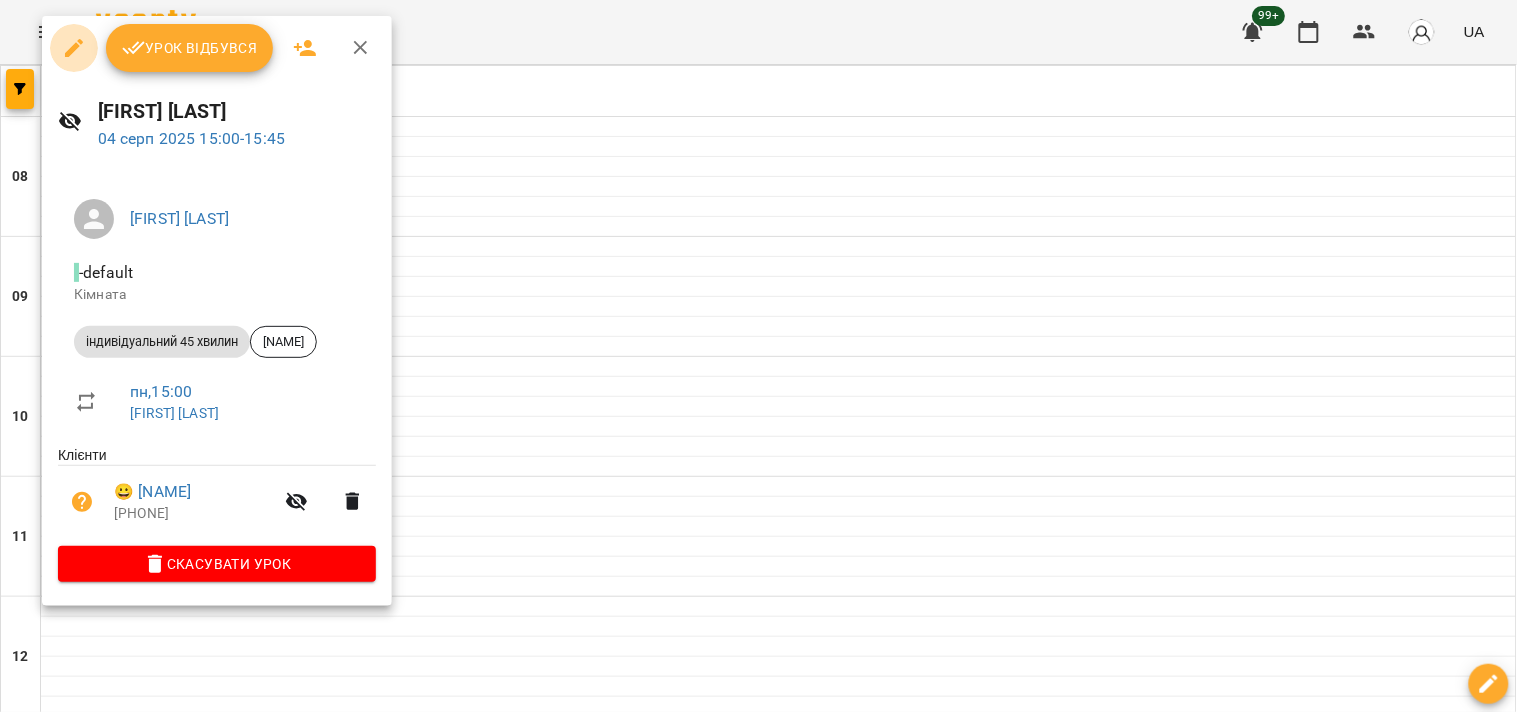 click 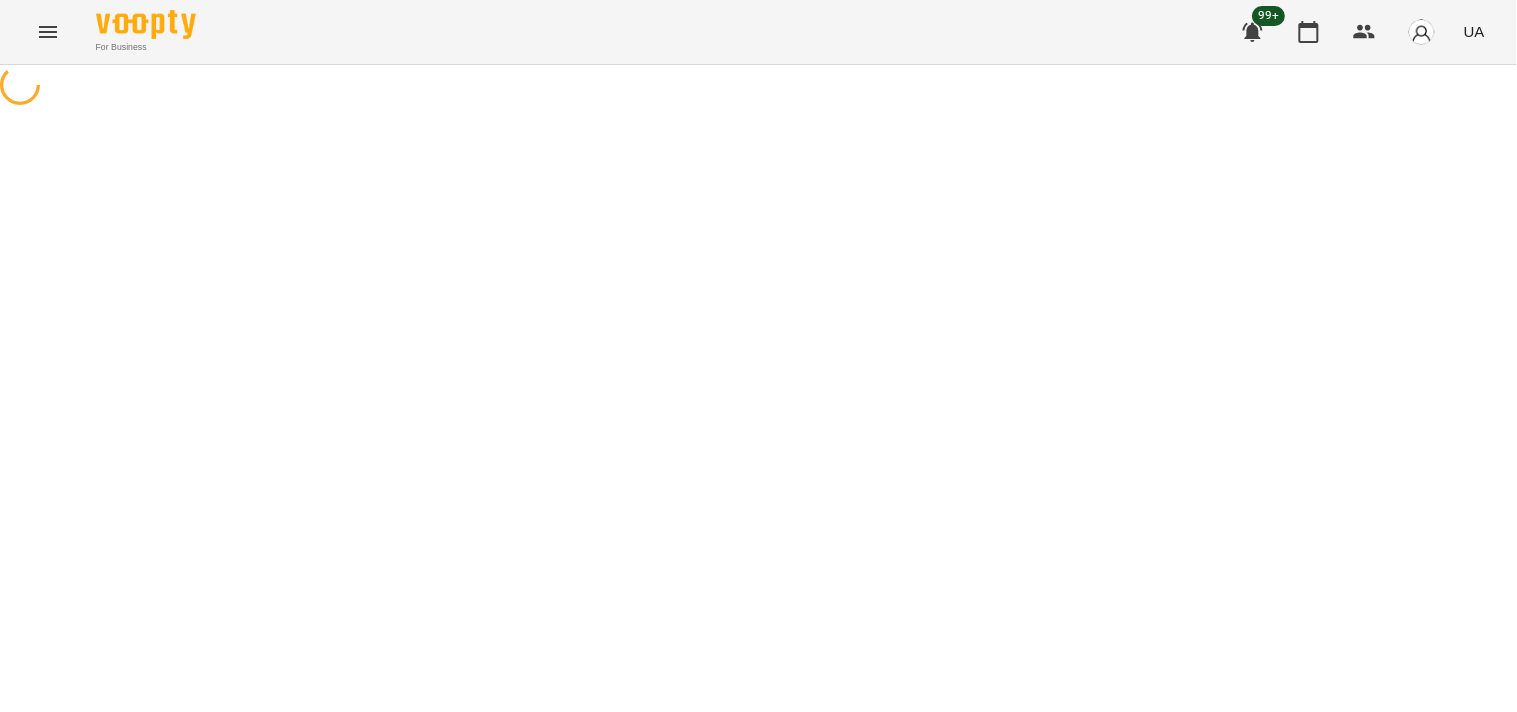 select on "**********" 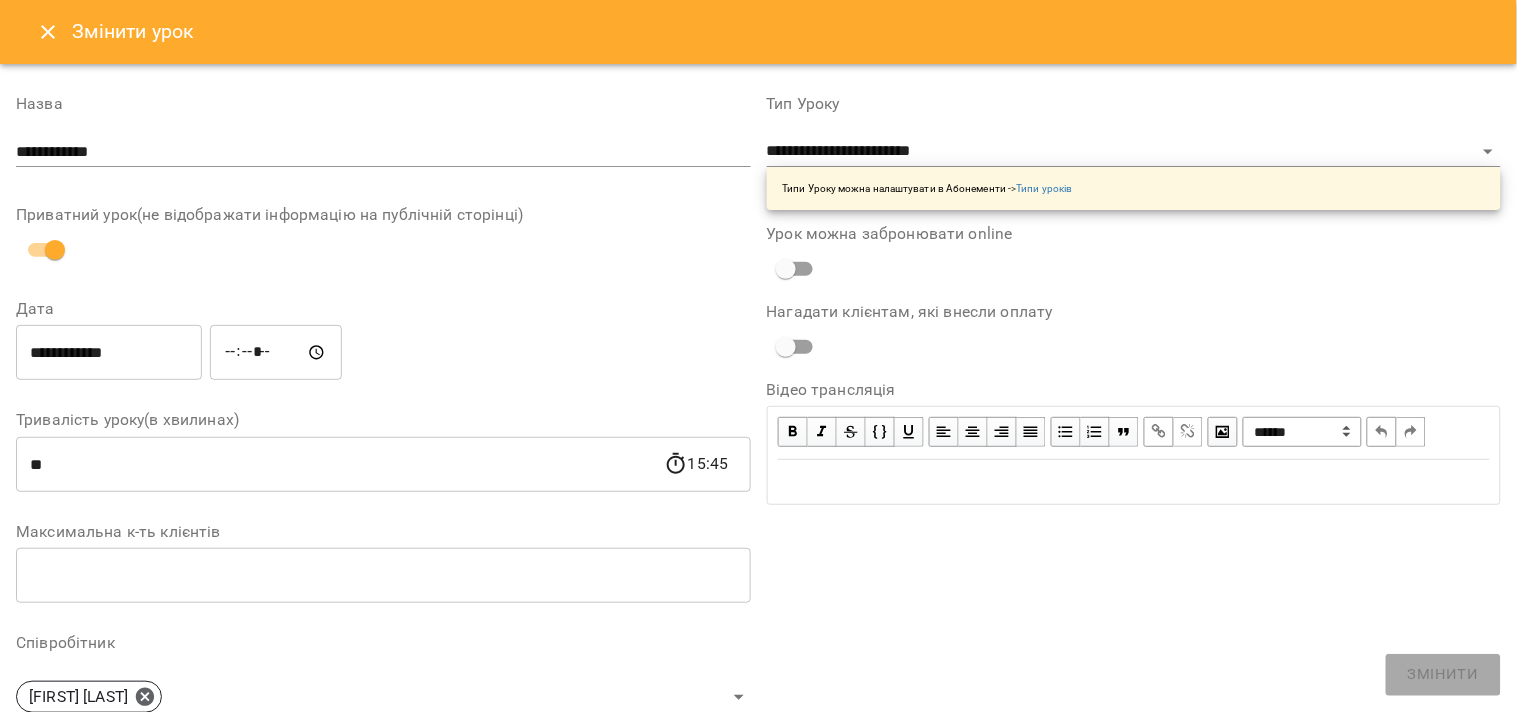 click on "**********" at bounding box center [109, 353] 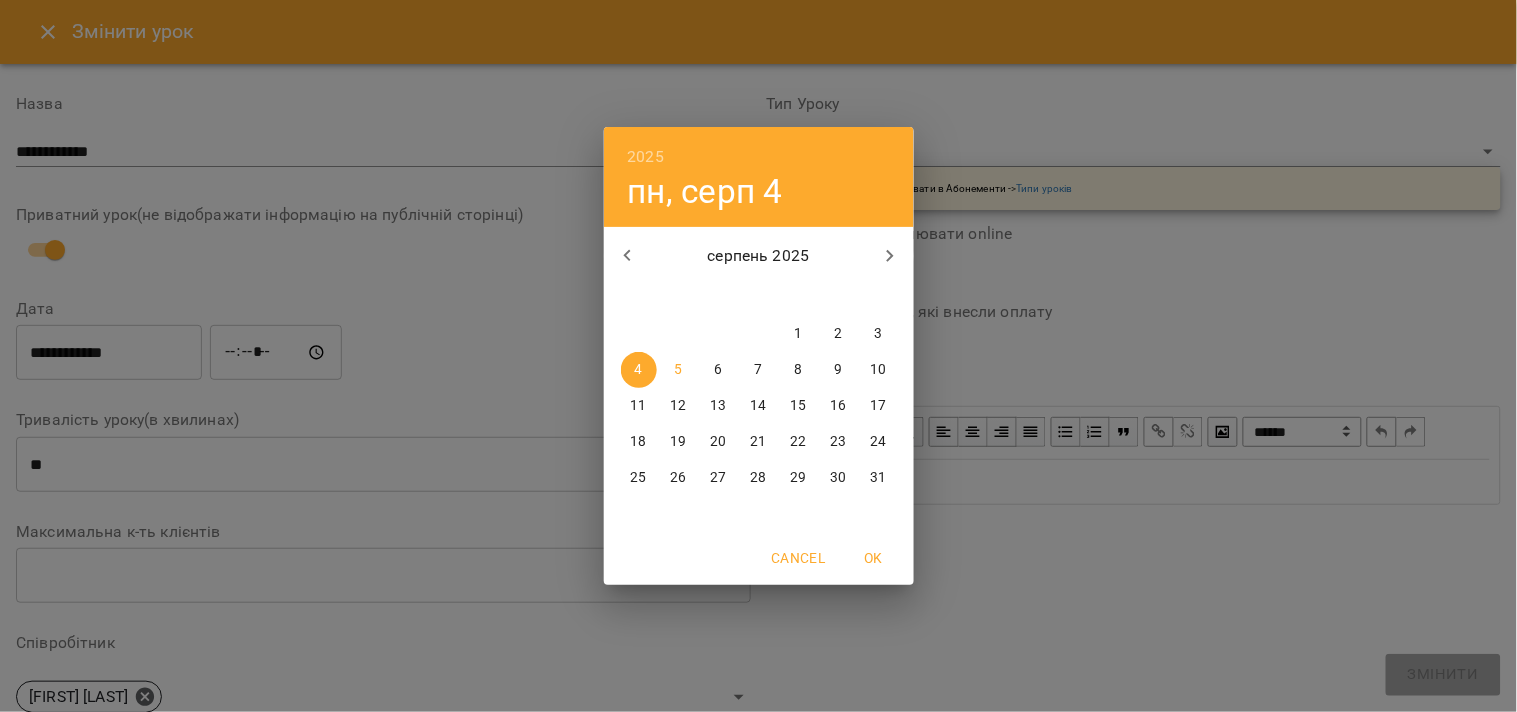 click on "5" at bounding box center (678, 370) 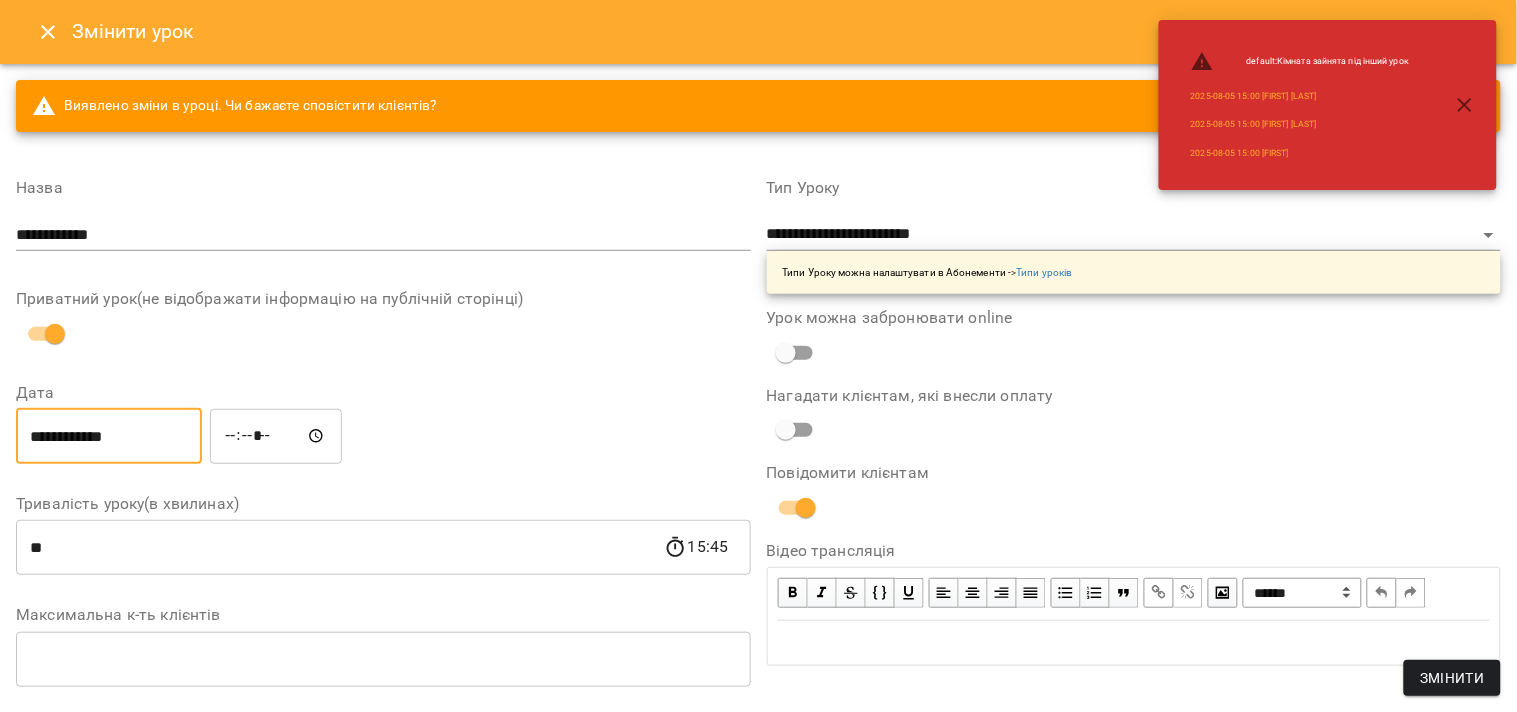 click on "*****" at bounding box center [276, 436] 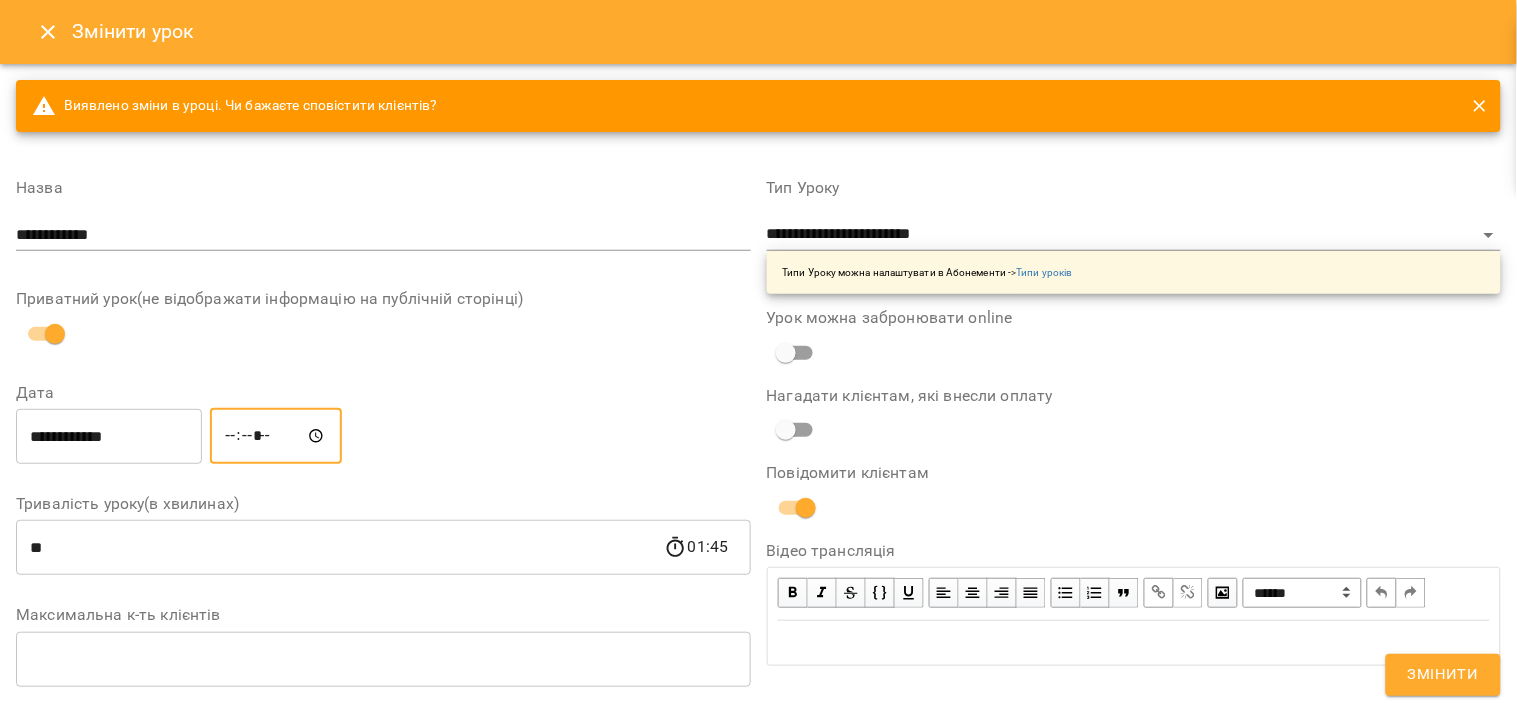 type on "*****" 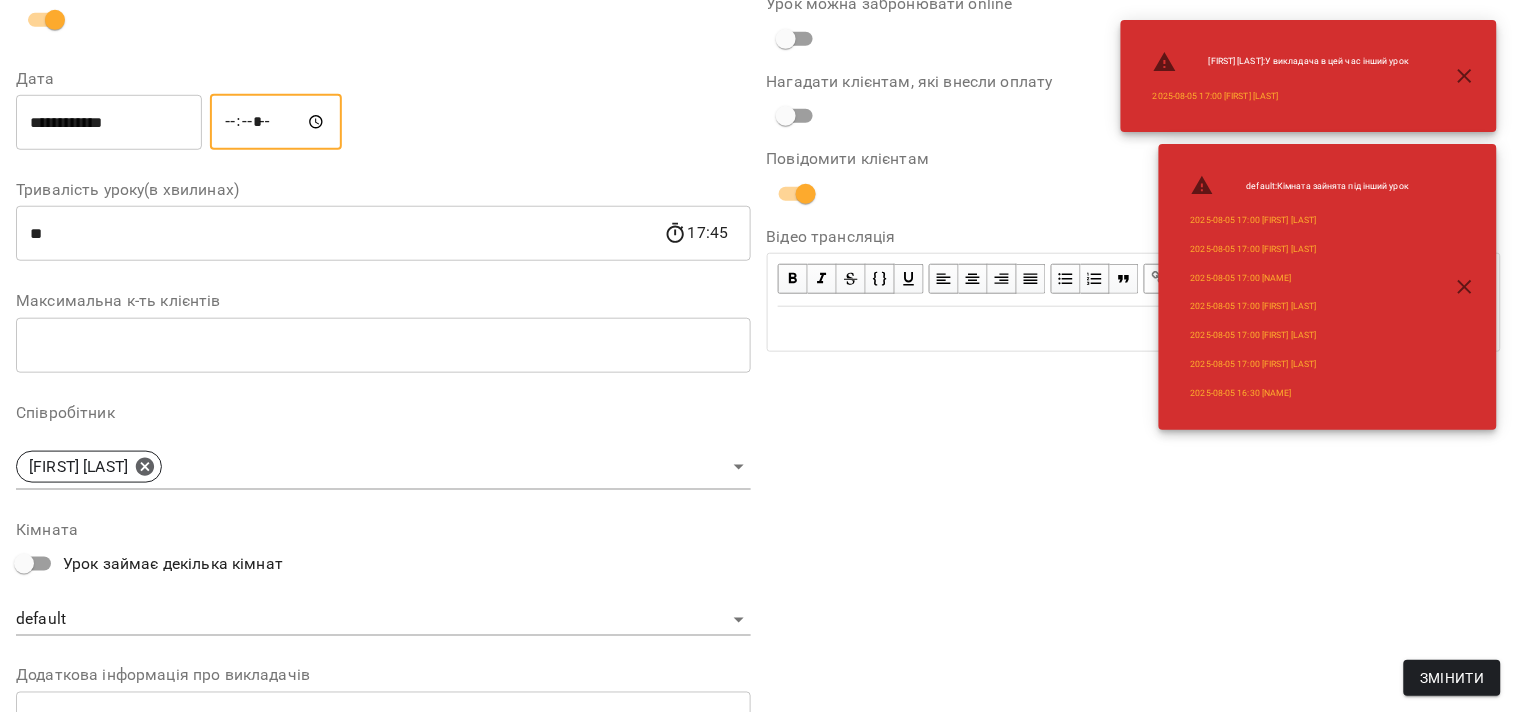 scroll, scrollTop: 333, scrollLeft: 0, axis: vertical 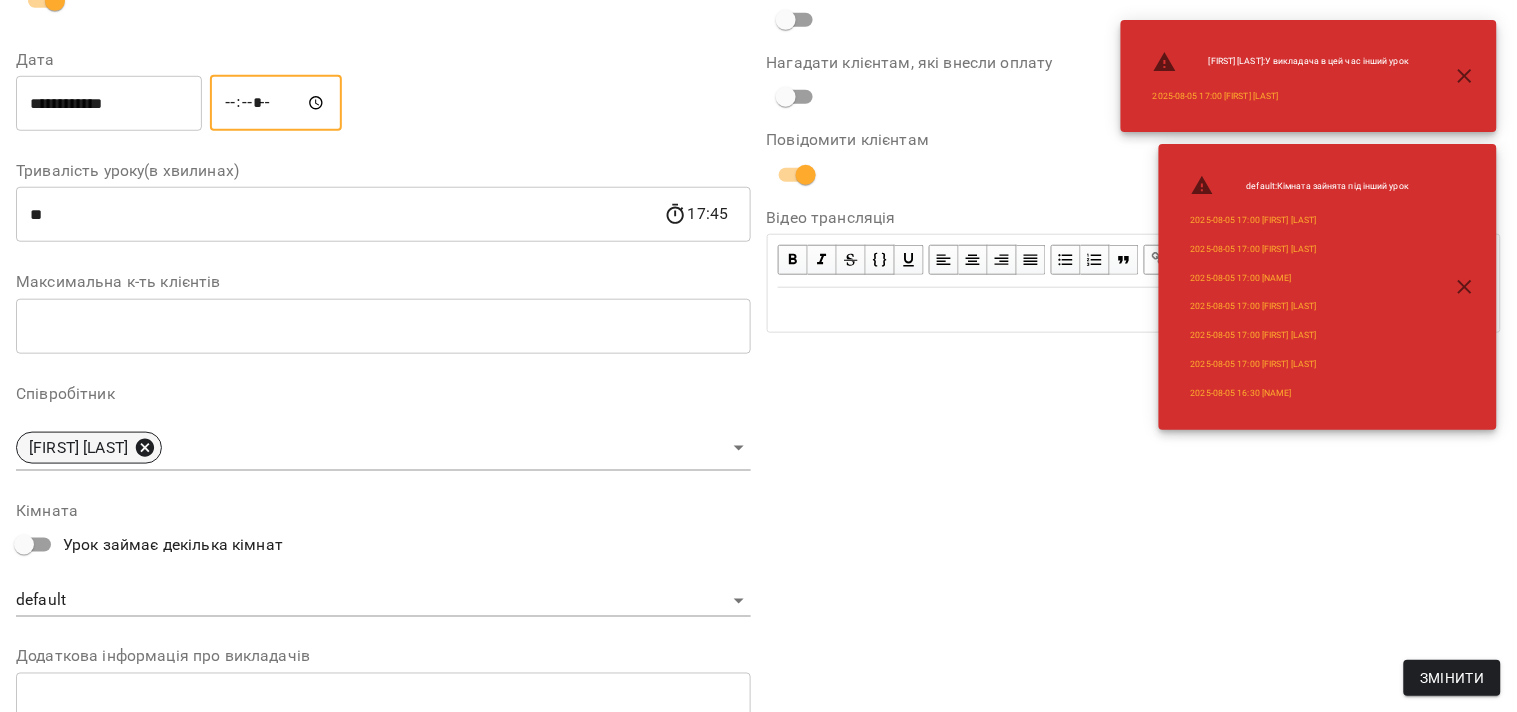 click 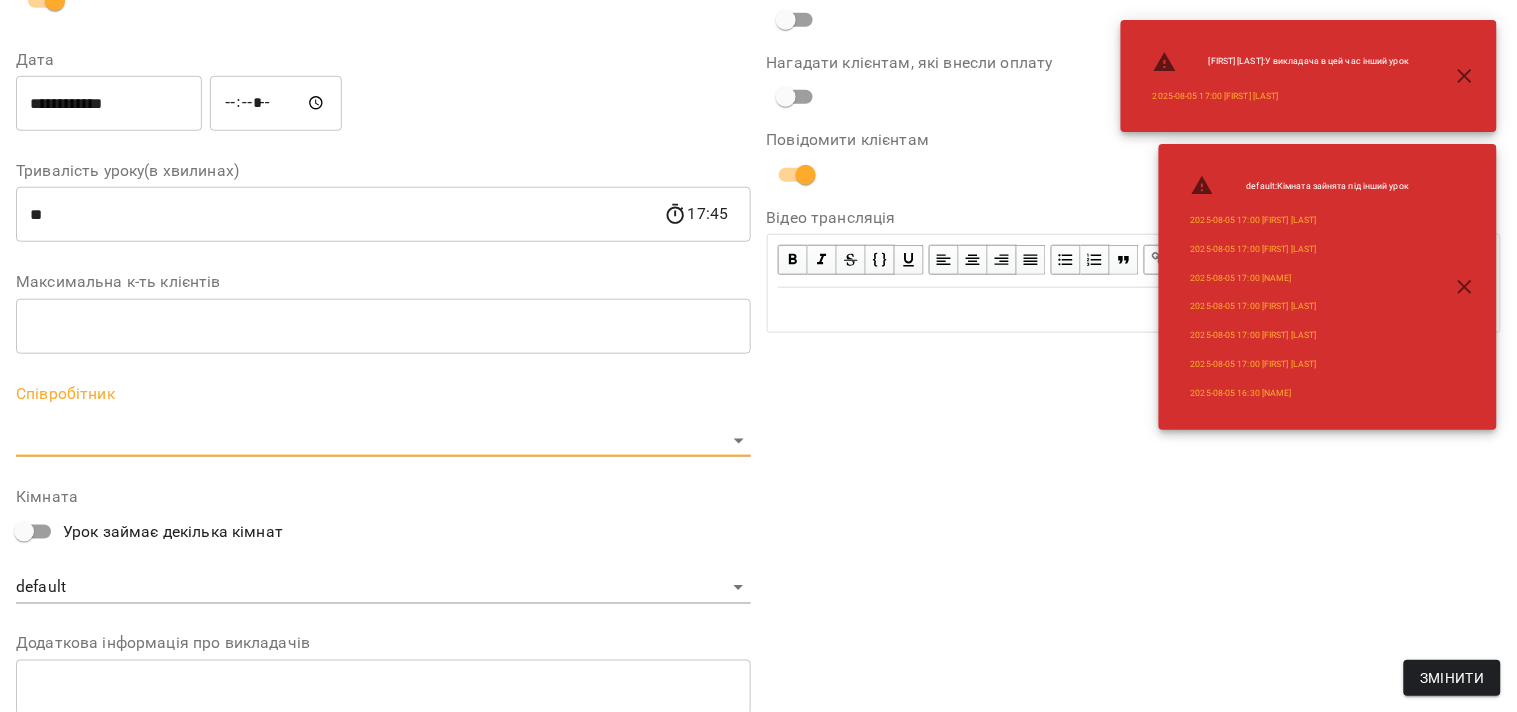click on "For Business 99+ UA Журнал відвідувань / [FIRST] [LAST]  пн, 04 серп 2025 15:00 / Урок відбувся пн ,  15:00 [FIRST] [LAST] Урок №53 Попередні уроки пт 01 серп 2025 15:00 пн 28 лип 2025 15:00 пт 25 лип 2025 15:00 пн 21 лип 2025 15:00 пт 18 лип 2025 15:00   [FIRST] [LAST] ( 45 хв. ) індивідуальний 45 хвилин Змінити урок Скасувати Урок [FIRST] [LAST] default Кімната [LAST] [FIRST] 2025-08-04 03:10:48 Створити розсилку   [LAST] [FIRST] Прогул Скасувати [FIRST] [LAST] :  У викладача в цей час інший урок 2025-08-05 17:00 [FIRST] [LAST] default :  Кімната зайнята під інший урок 2025-08-05 17:00   [FIRST] [LAST] 2025-08-05 17:00             ​" at bounding box center [758, 456] 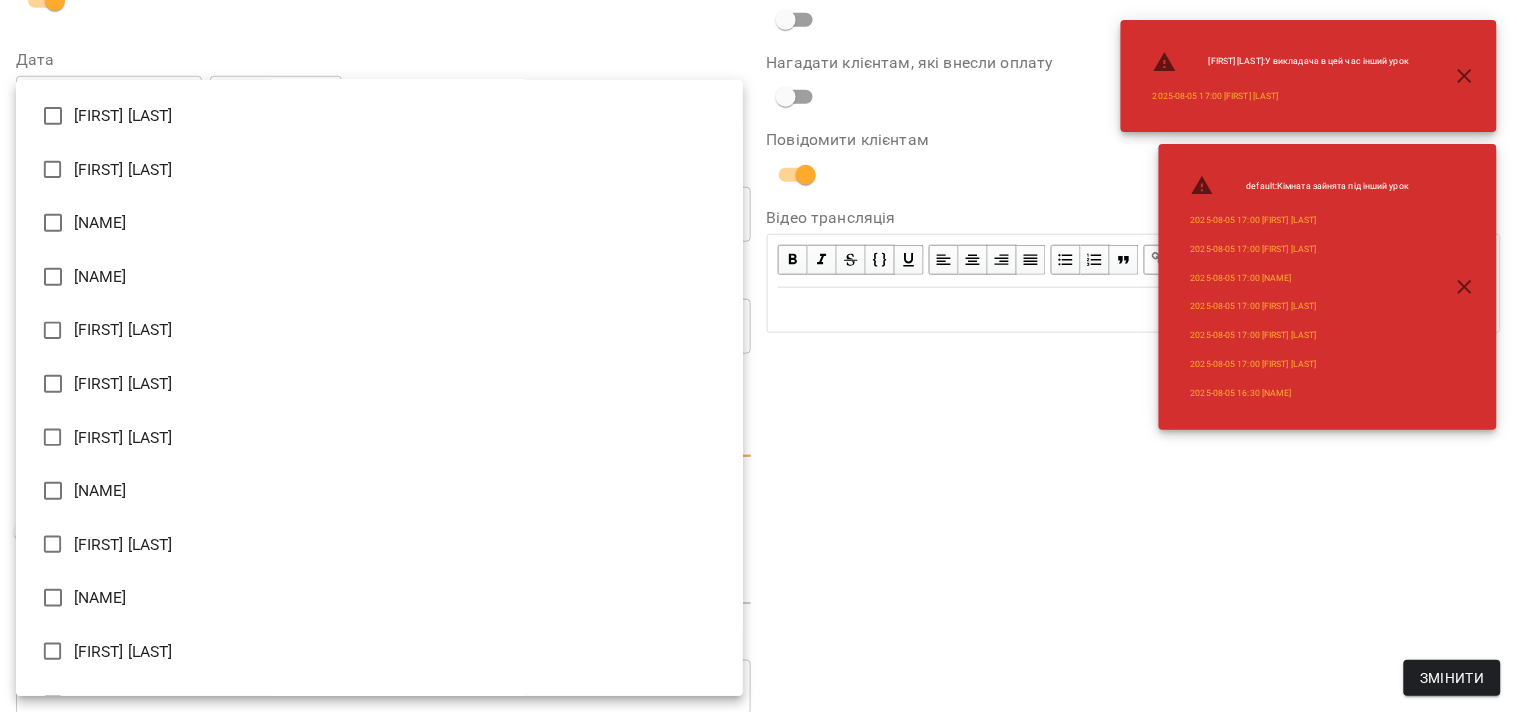 scroll, scrollTop: 222, scrollLeft: 0, axis: vertical 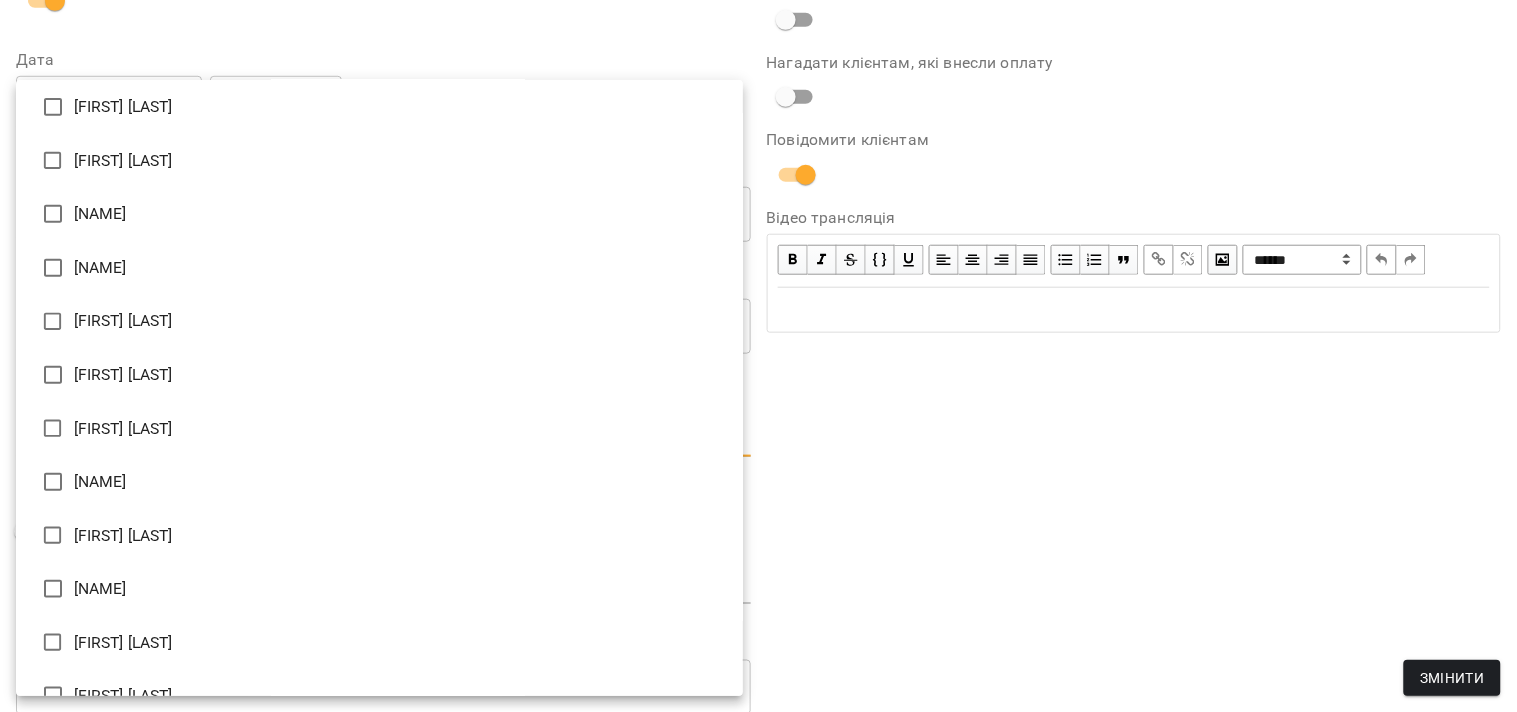 type on "**********" 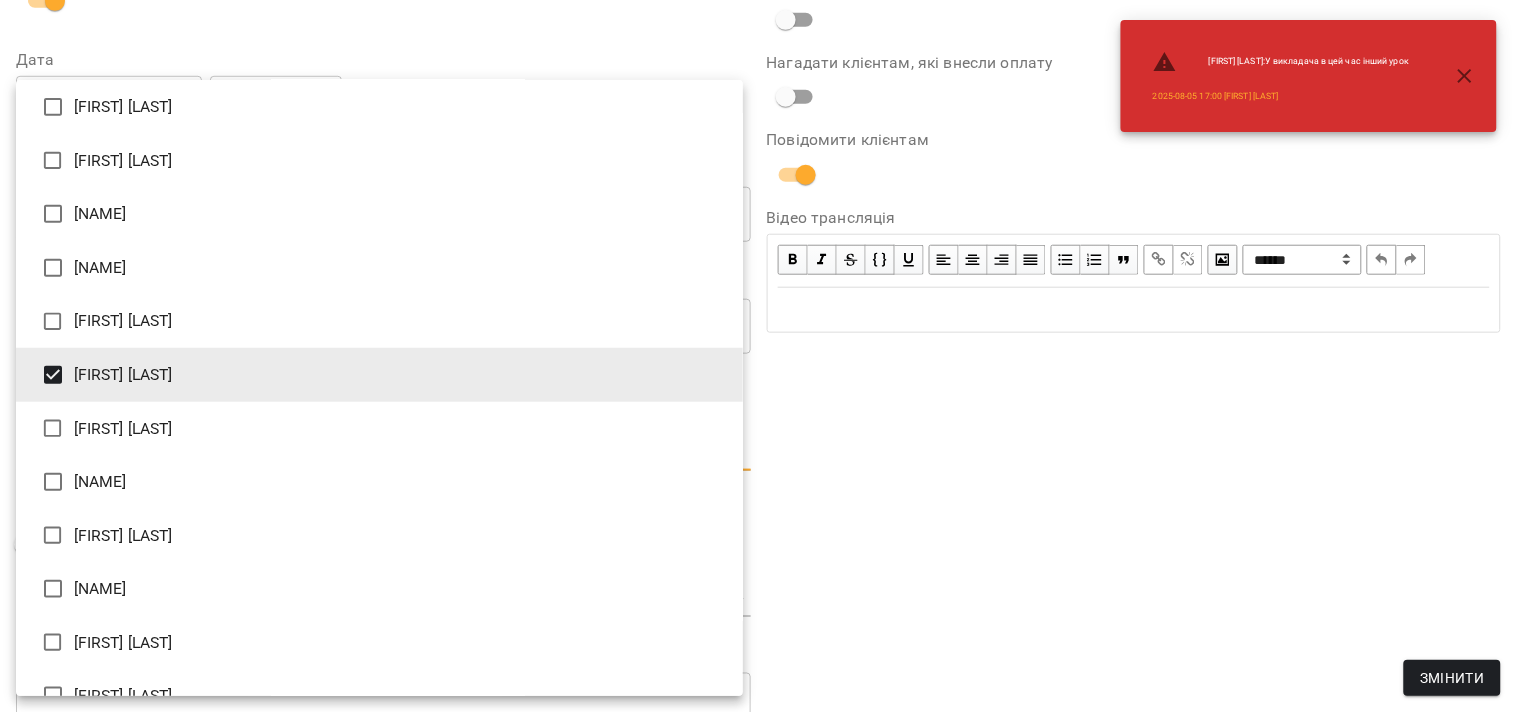 click at bounding box center [758, 356] 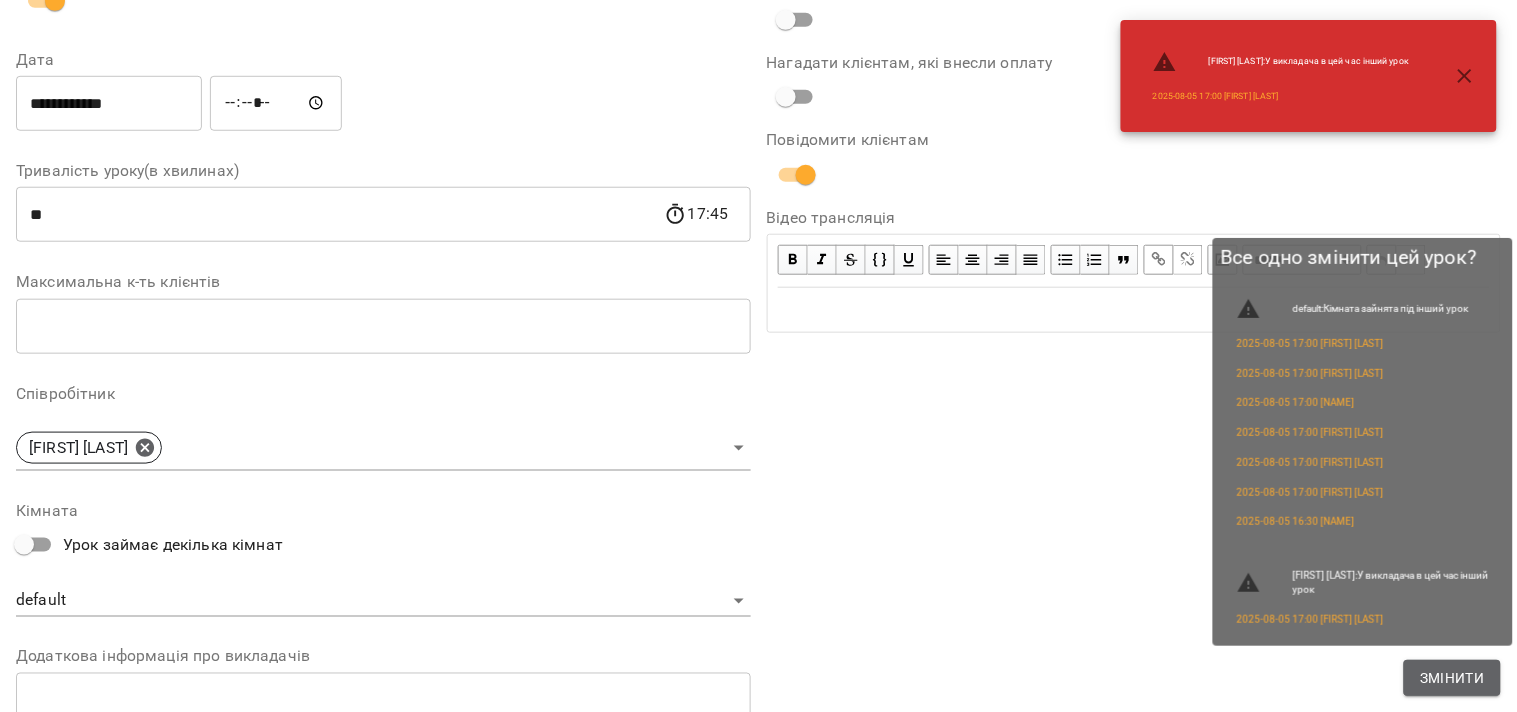 click on "Змінити" at bounding box center (1452, 678) 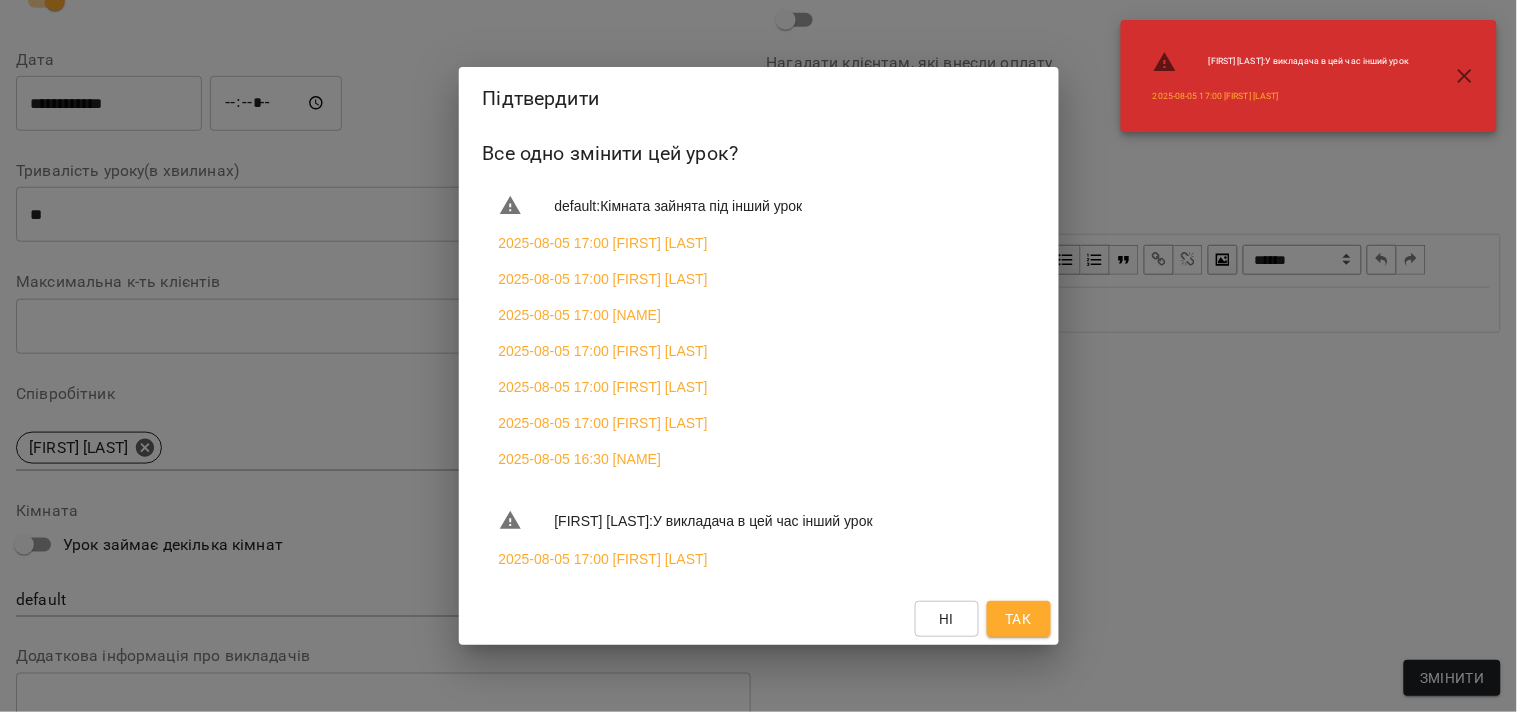 click on "Так" at bounding box center [1018, 619] 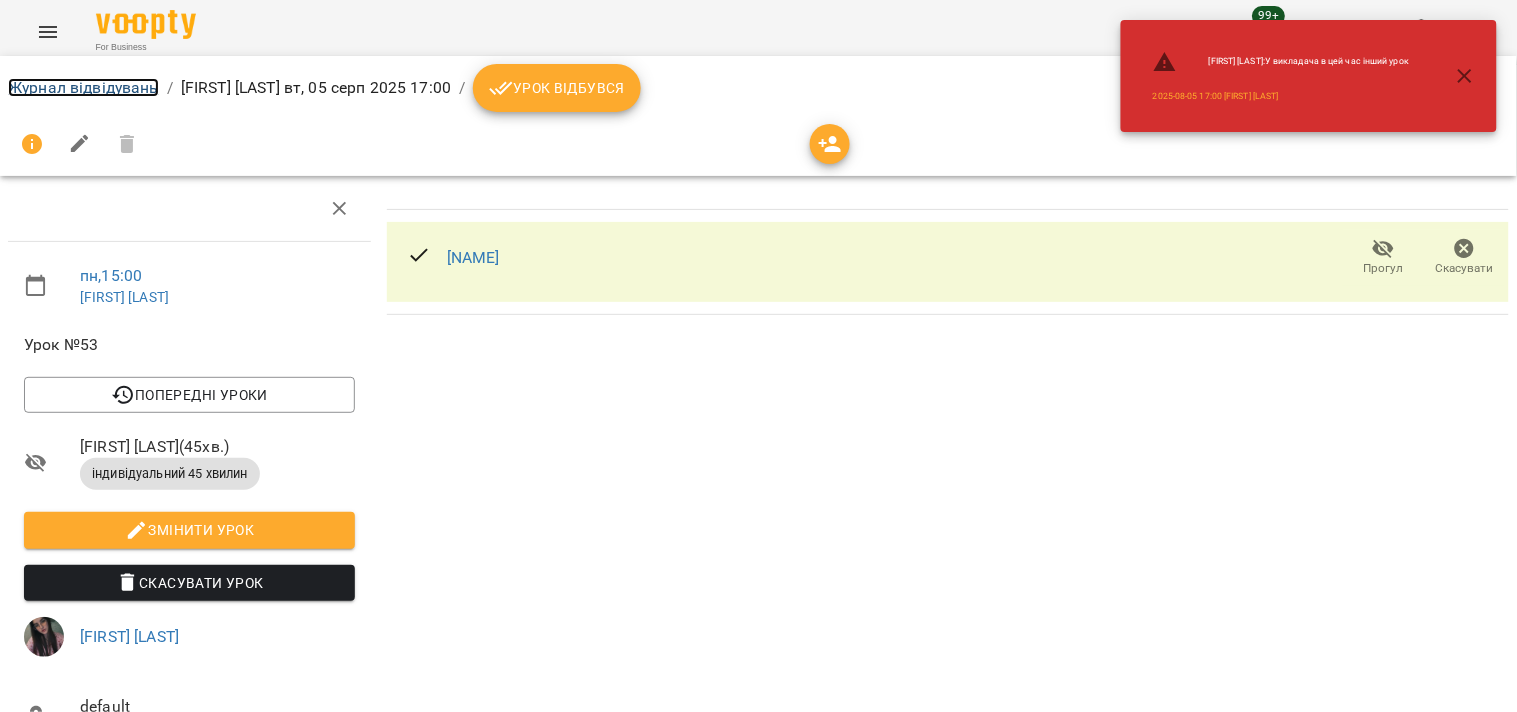 click on "Журнал відвідувань" at bounding box center (83, 87) 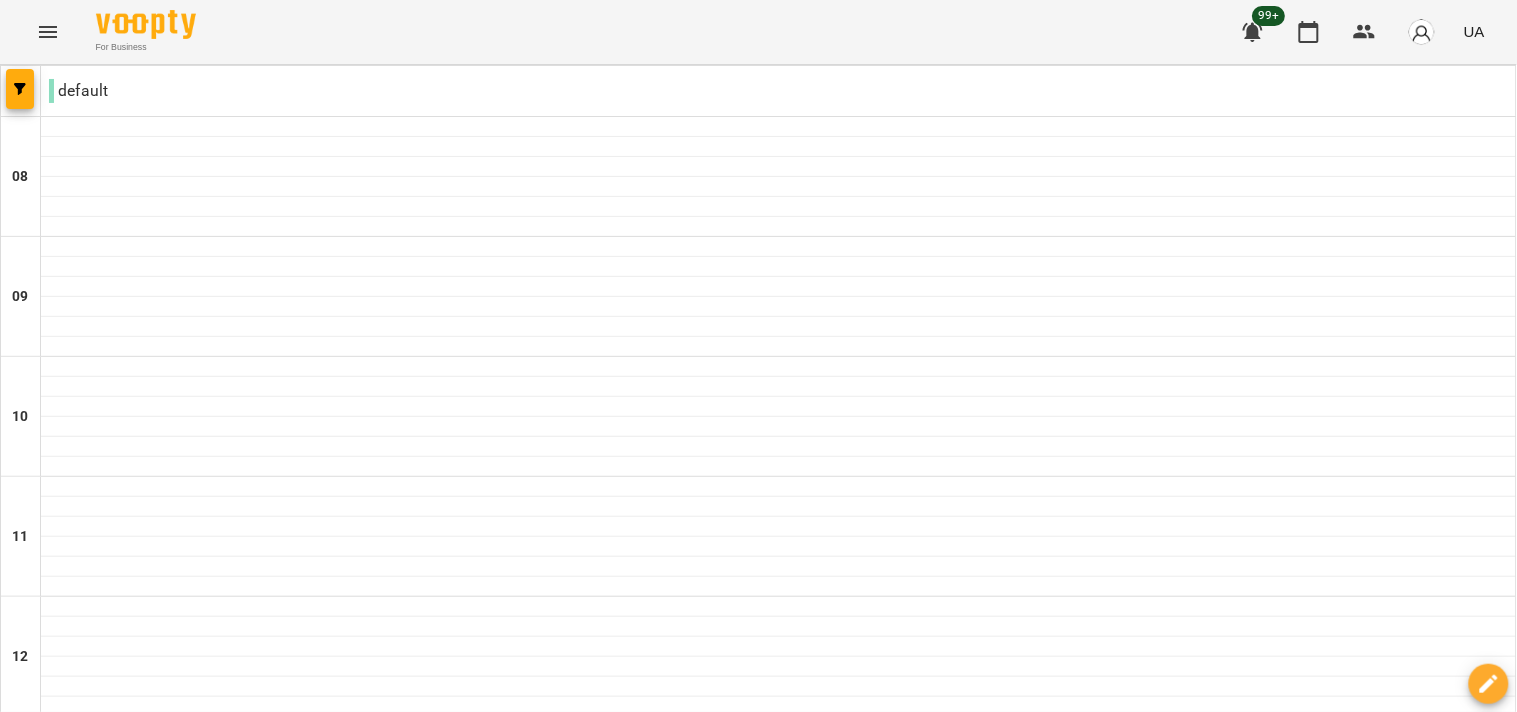 scroll, scrollTop: 1111, scrollLeft: 0, axis: vertical 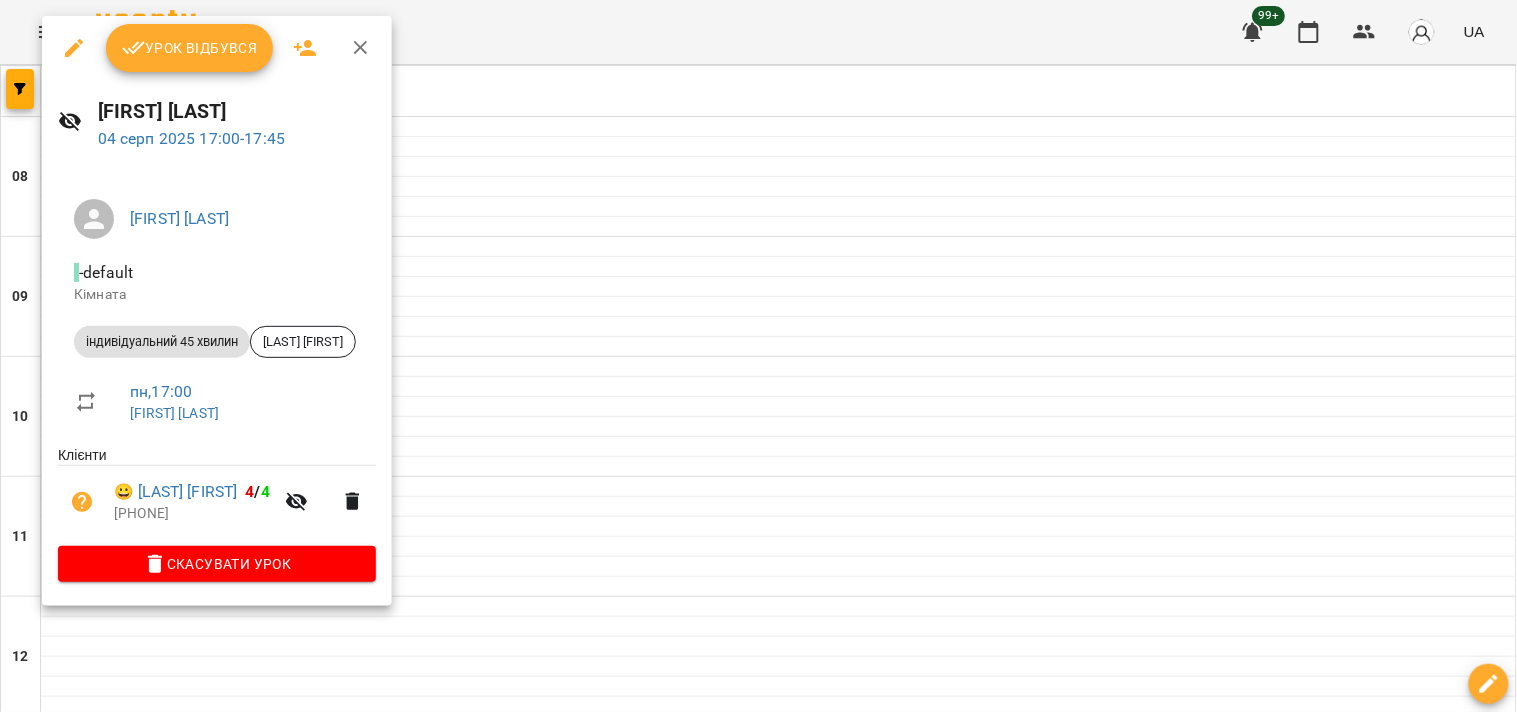 click 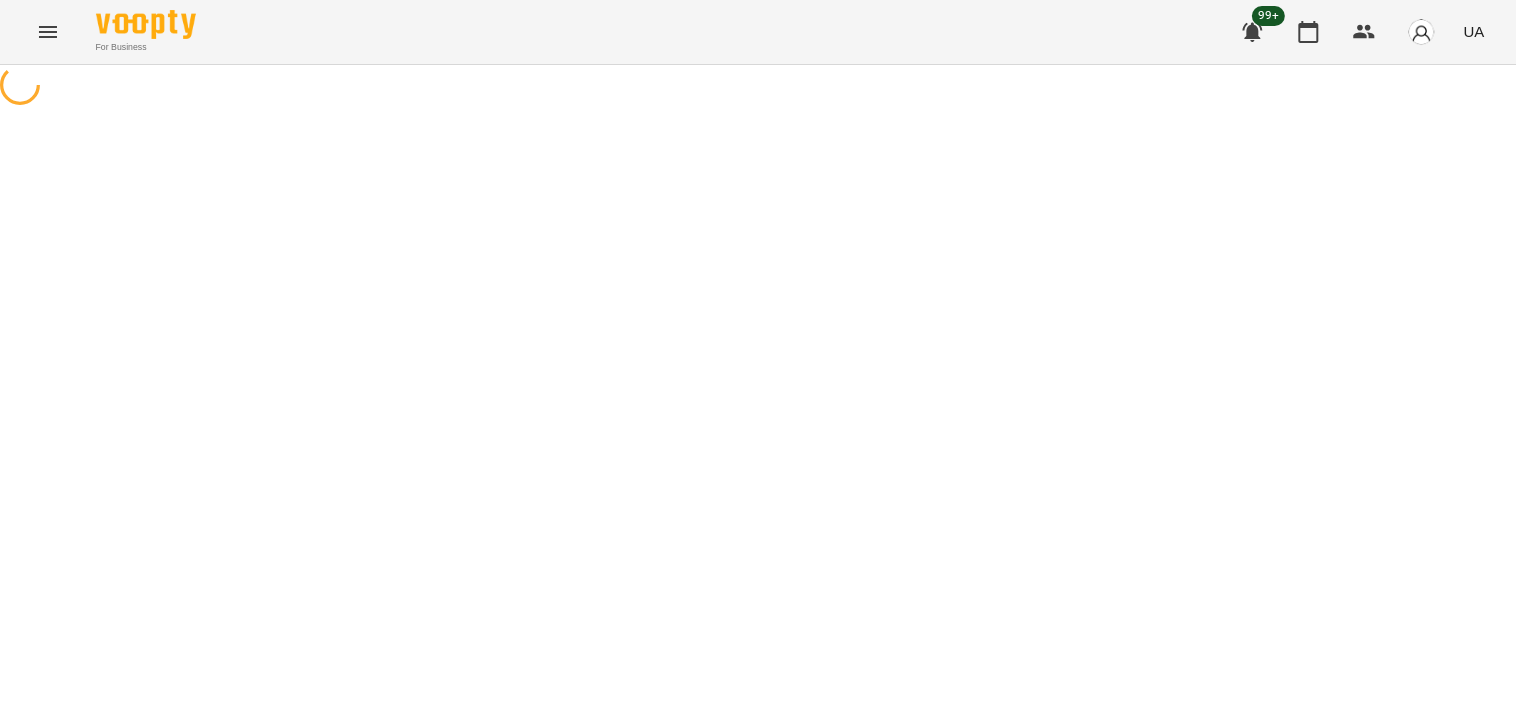 select on "**********" 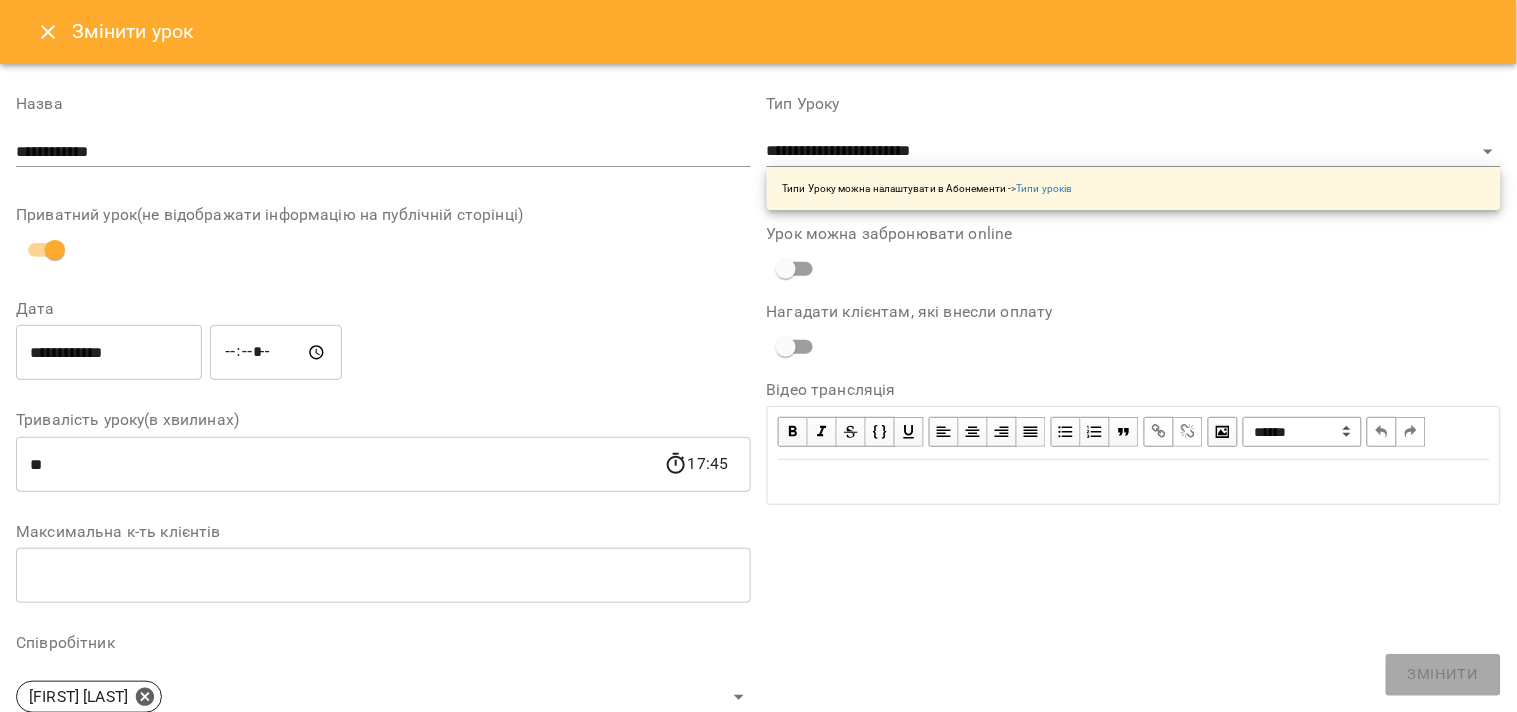 click on "**********" at bounding box center [109, 353] 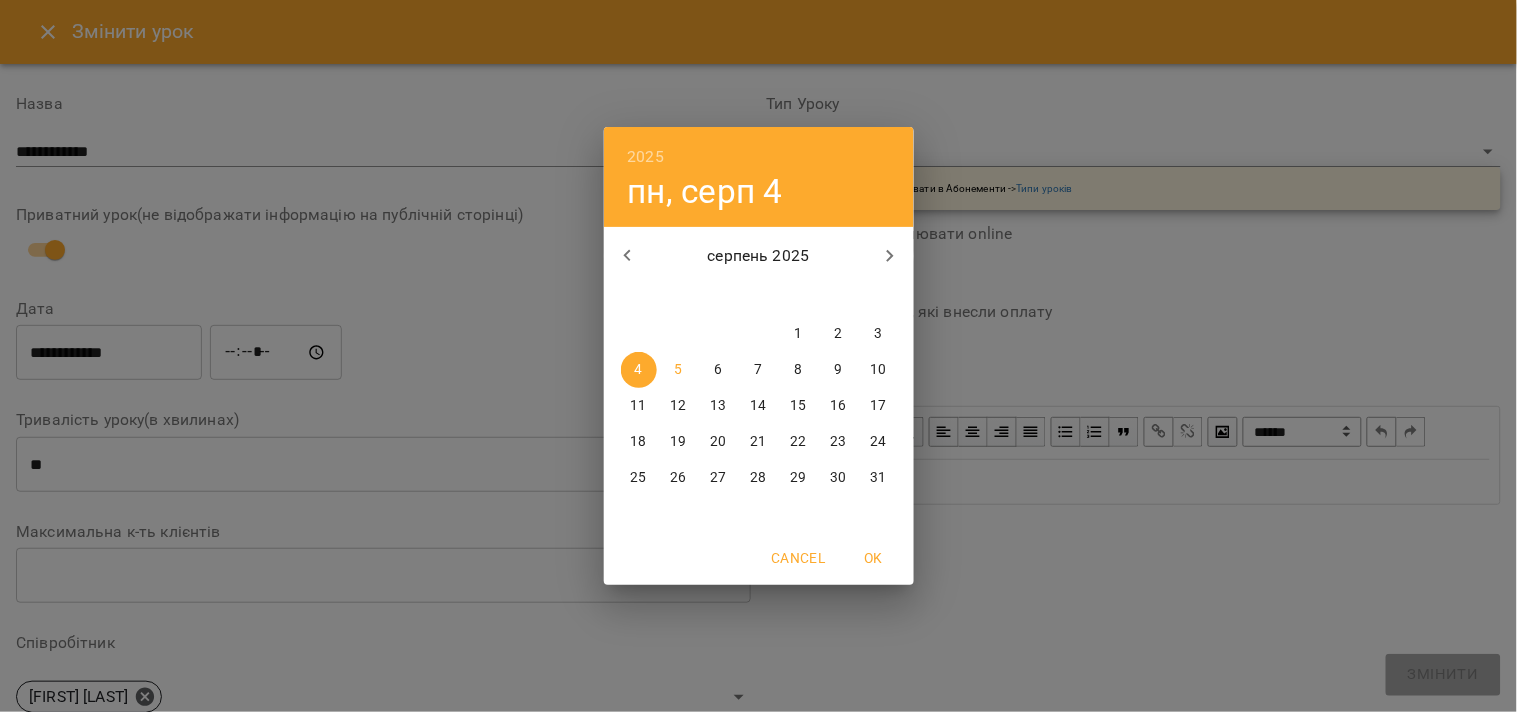 click on "5" at bounding box center [679, 370] 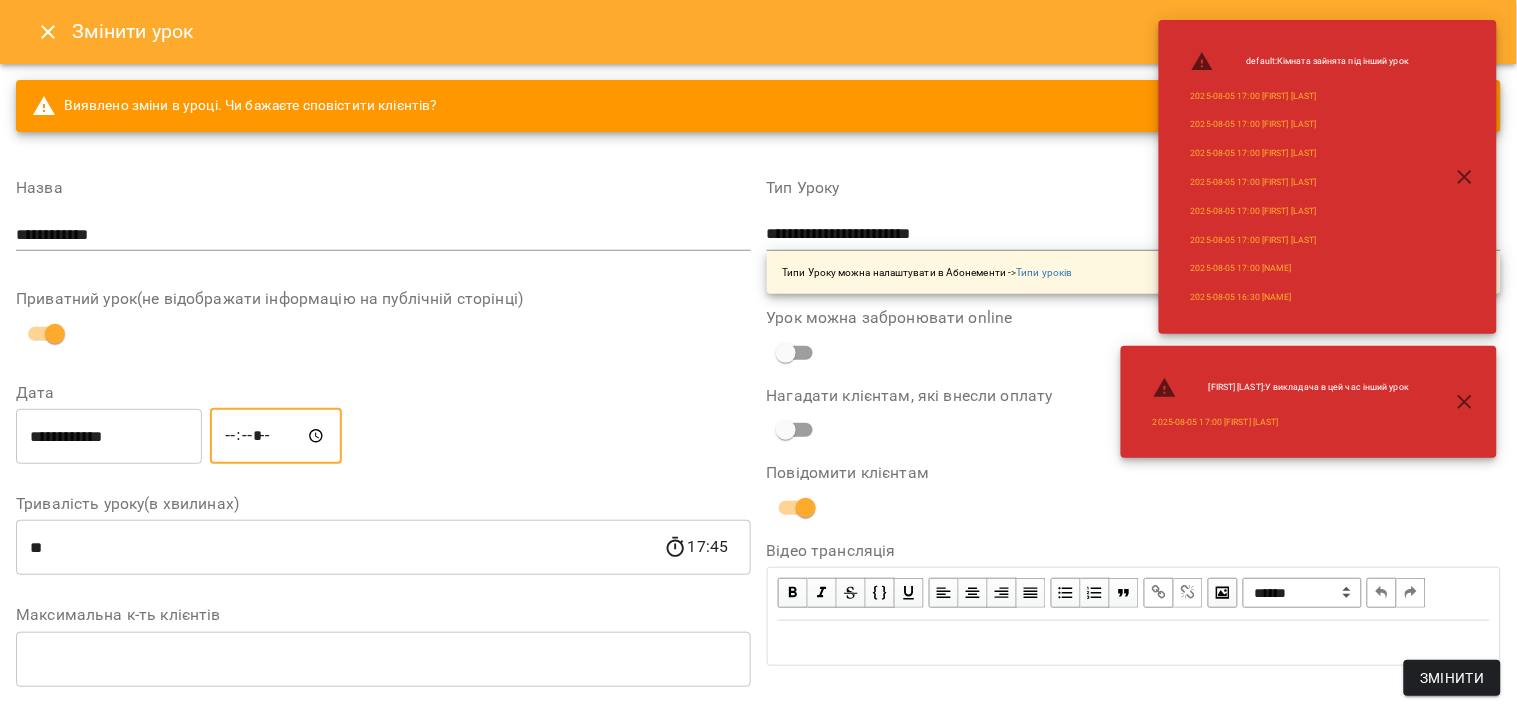 click on "*****" at bounding box center [276, 436] 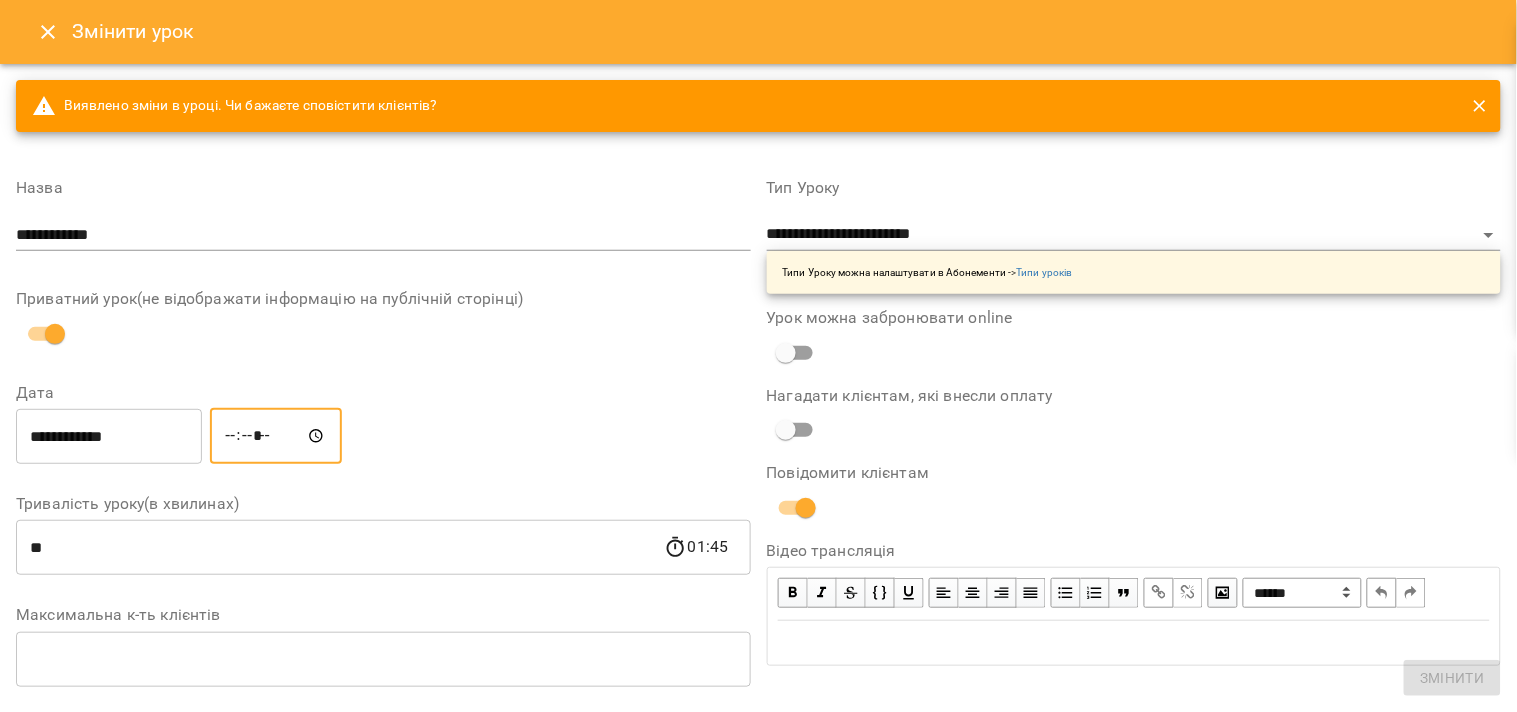 type on "*****" 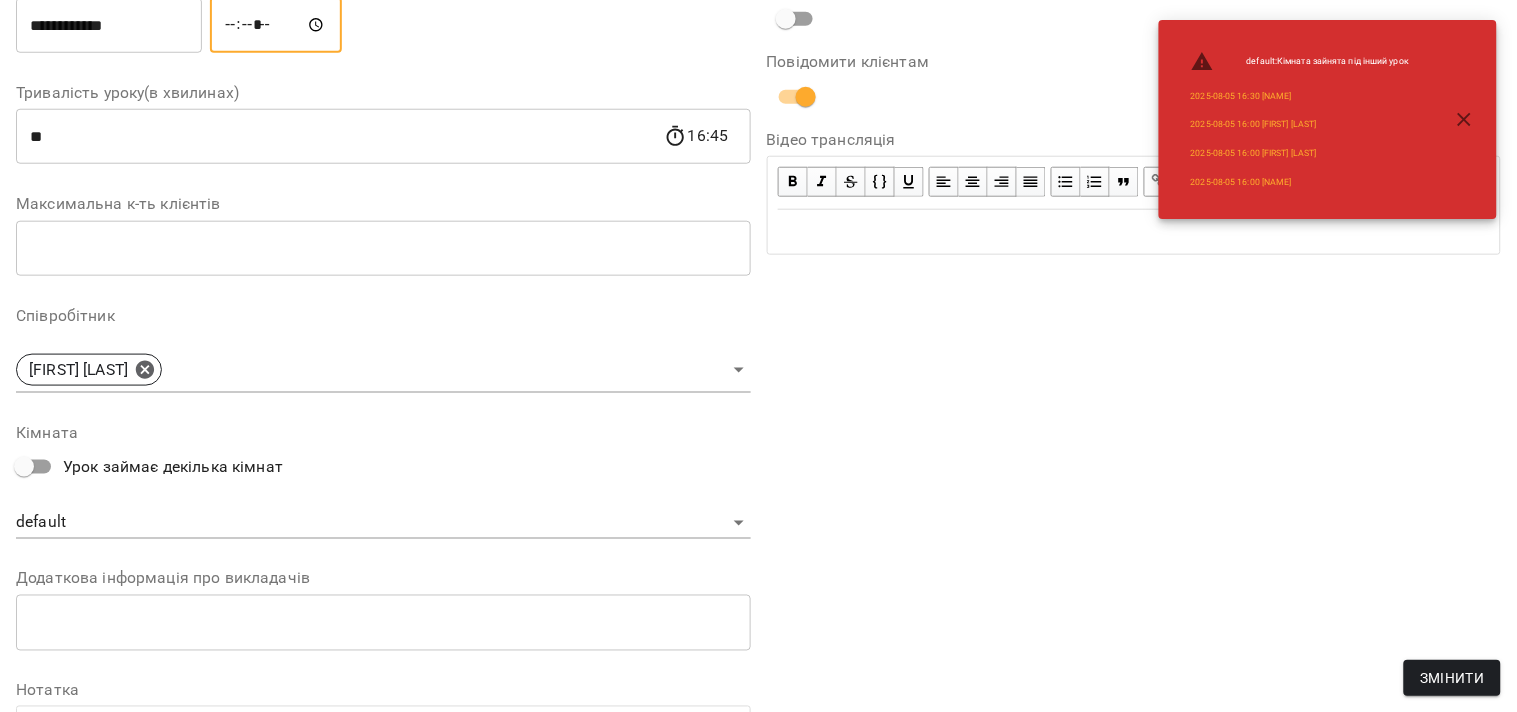scroll, scrollTop: 576, scrollLeft: 0, axis: vertical 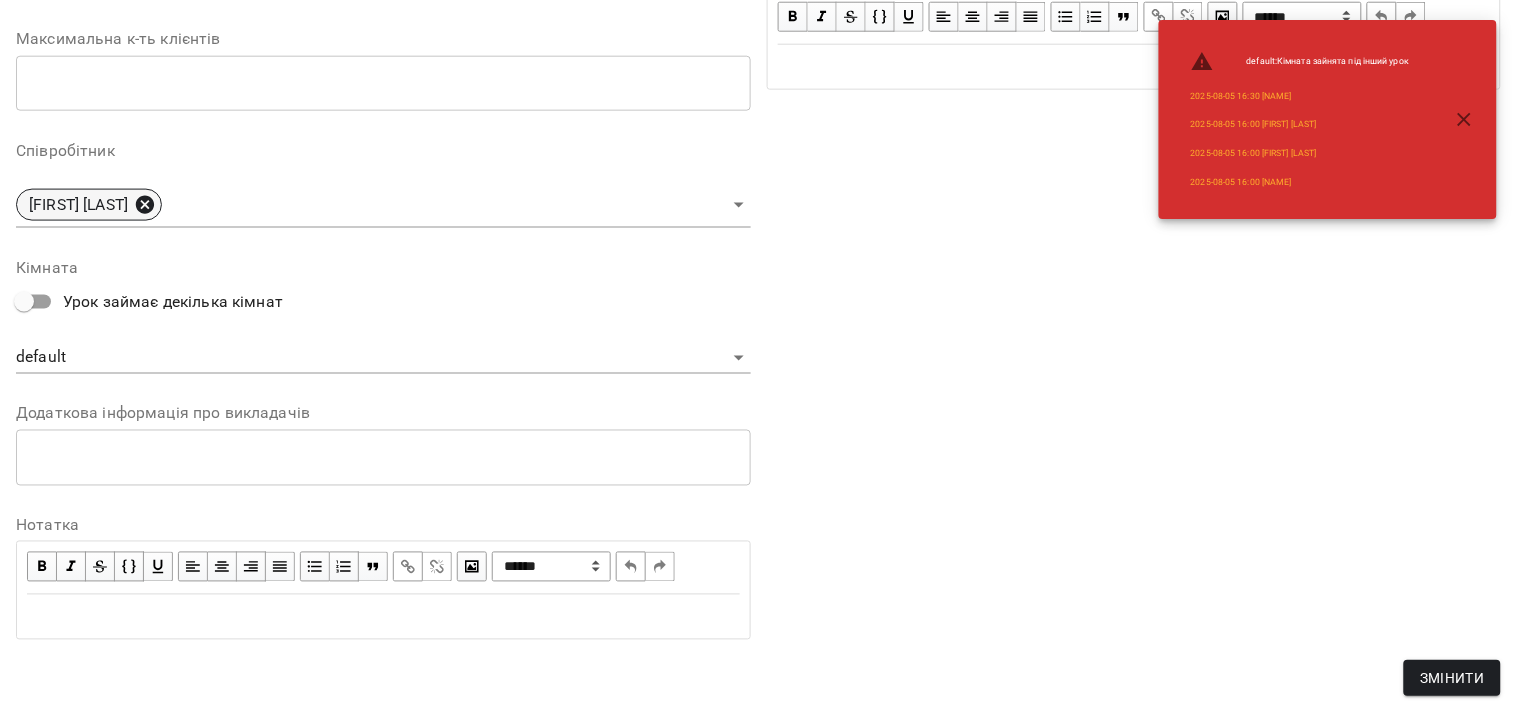 click 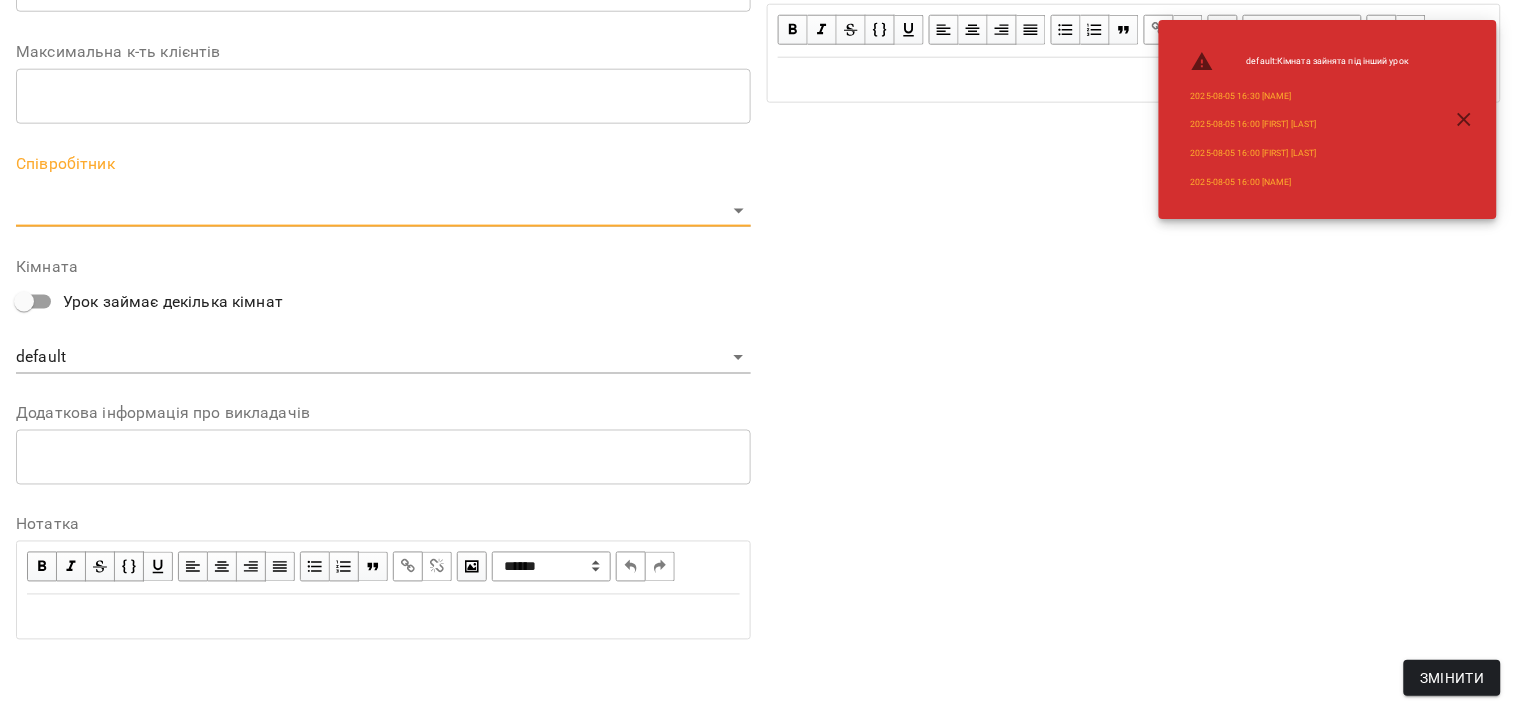 scroll, scrollTop: 563, scrollLeft: 0, axis: vertical 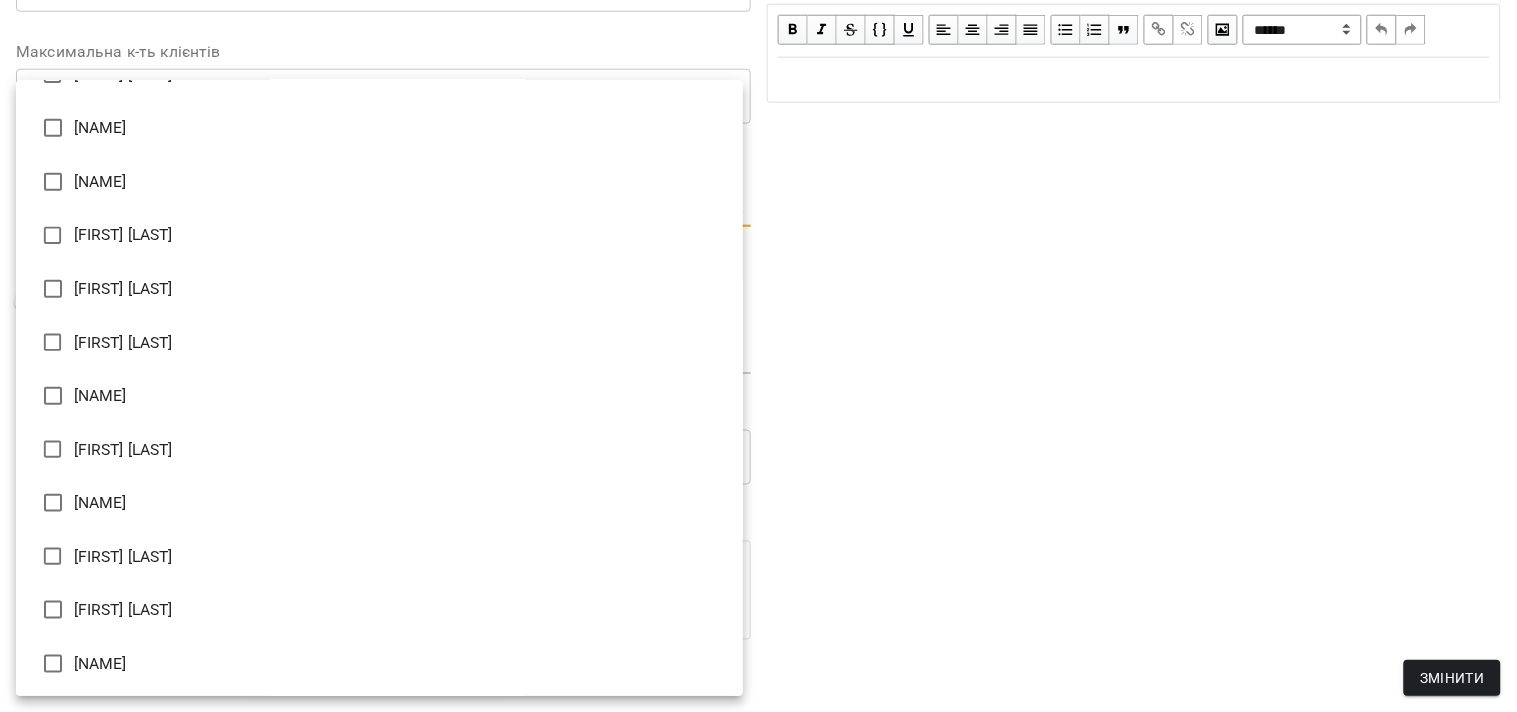 type on "**********" 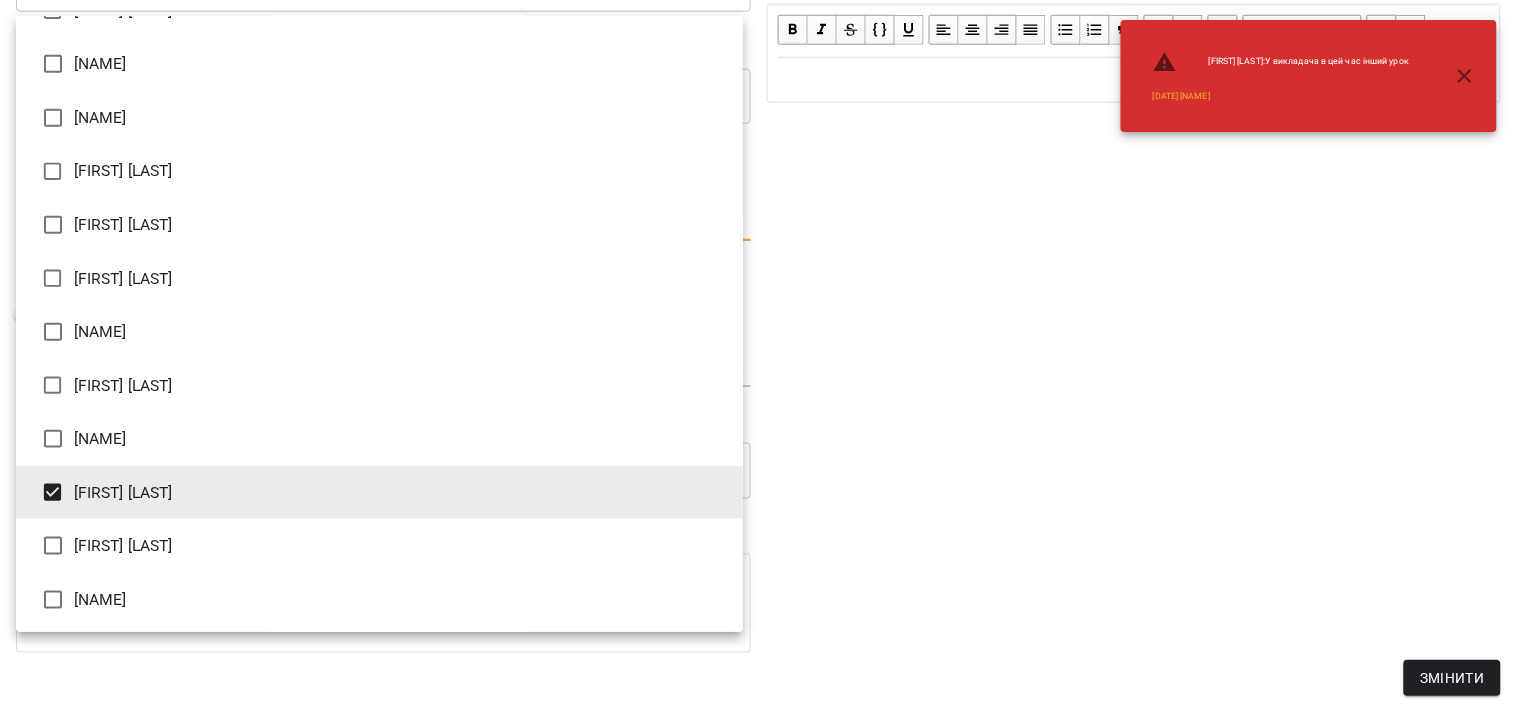 click at bounding box center (758, 356) 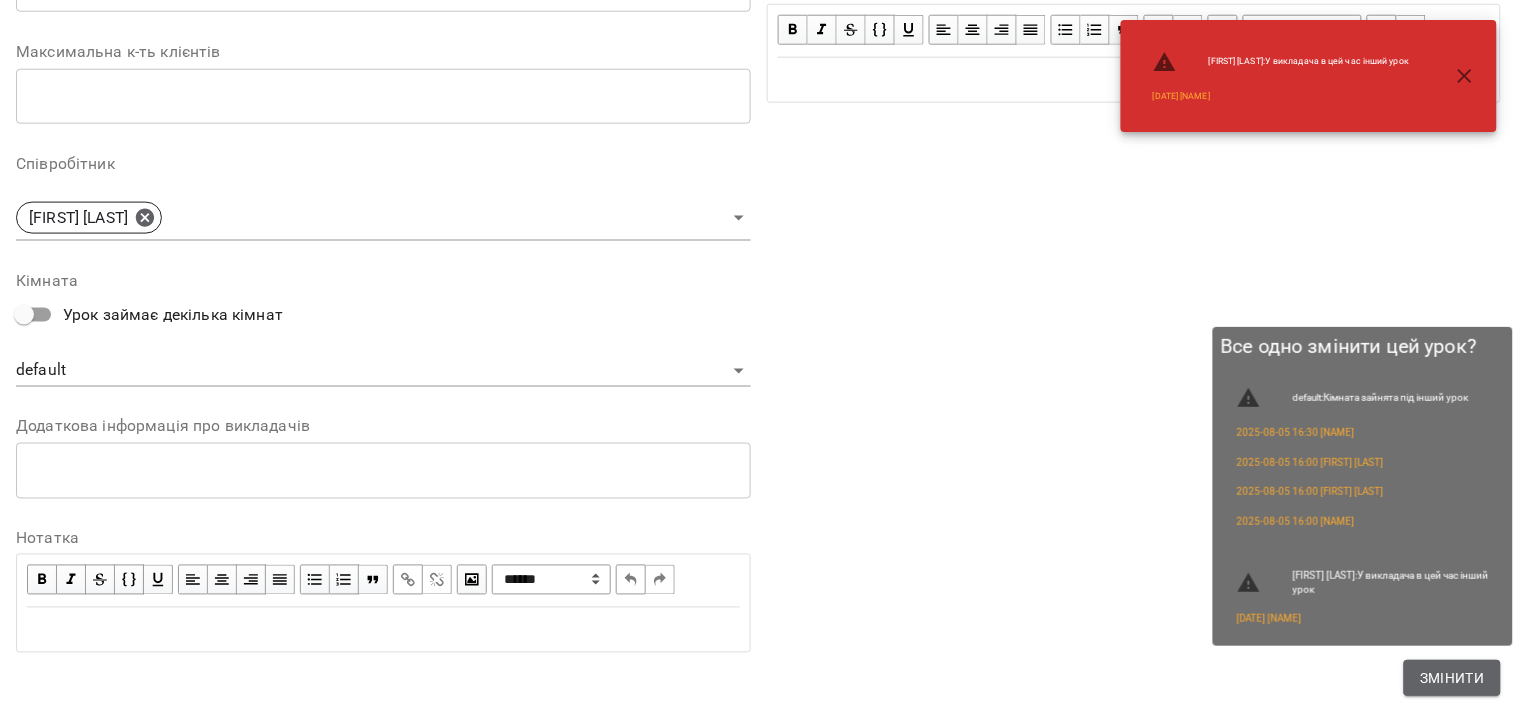 click on "Змінити" at bounding box center [1452, 678] 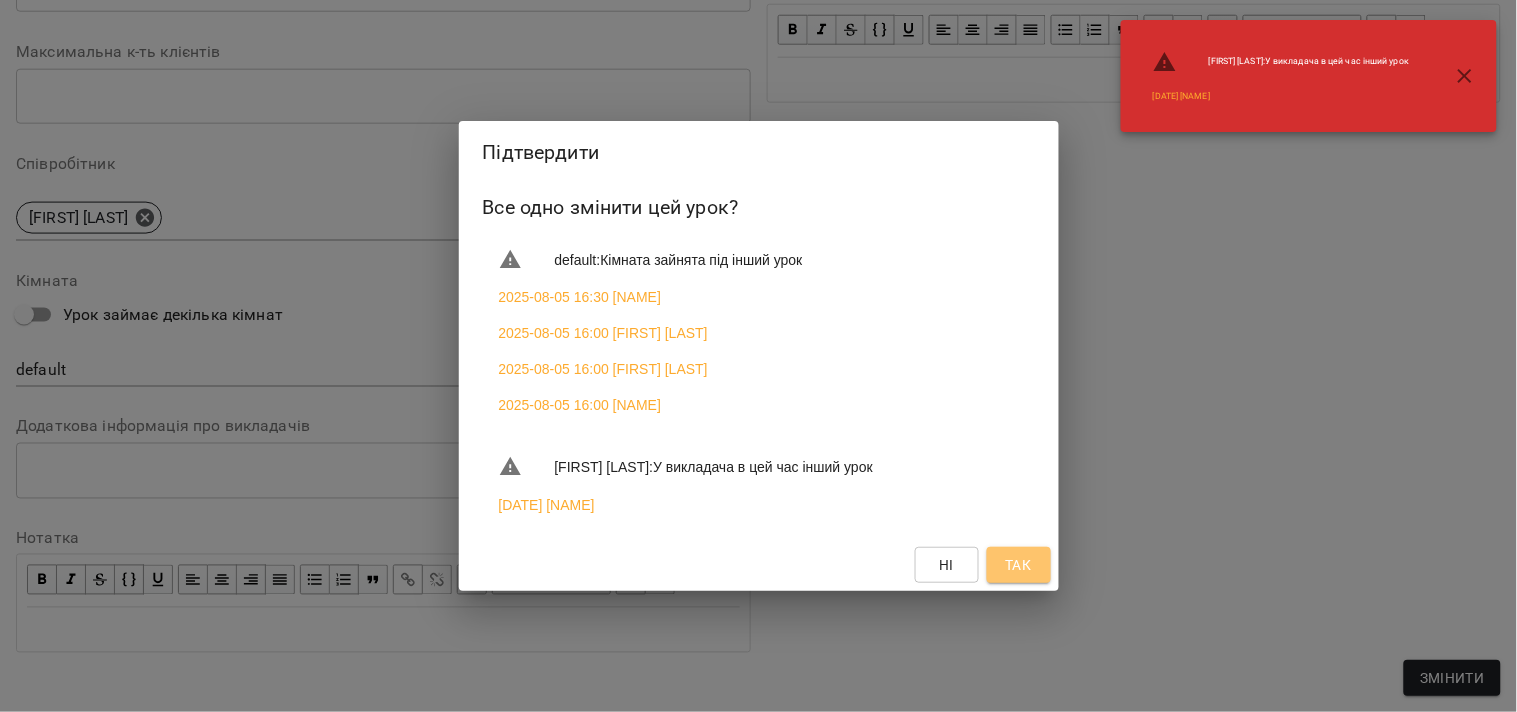 click on "Так" at bounding box center [1018, 565] 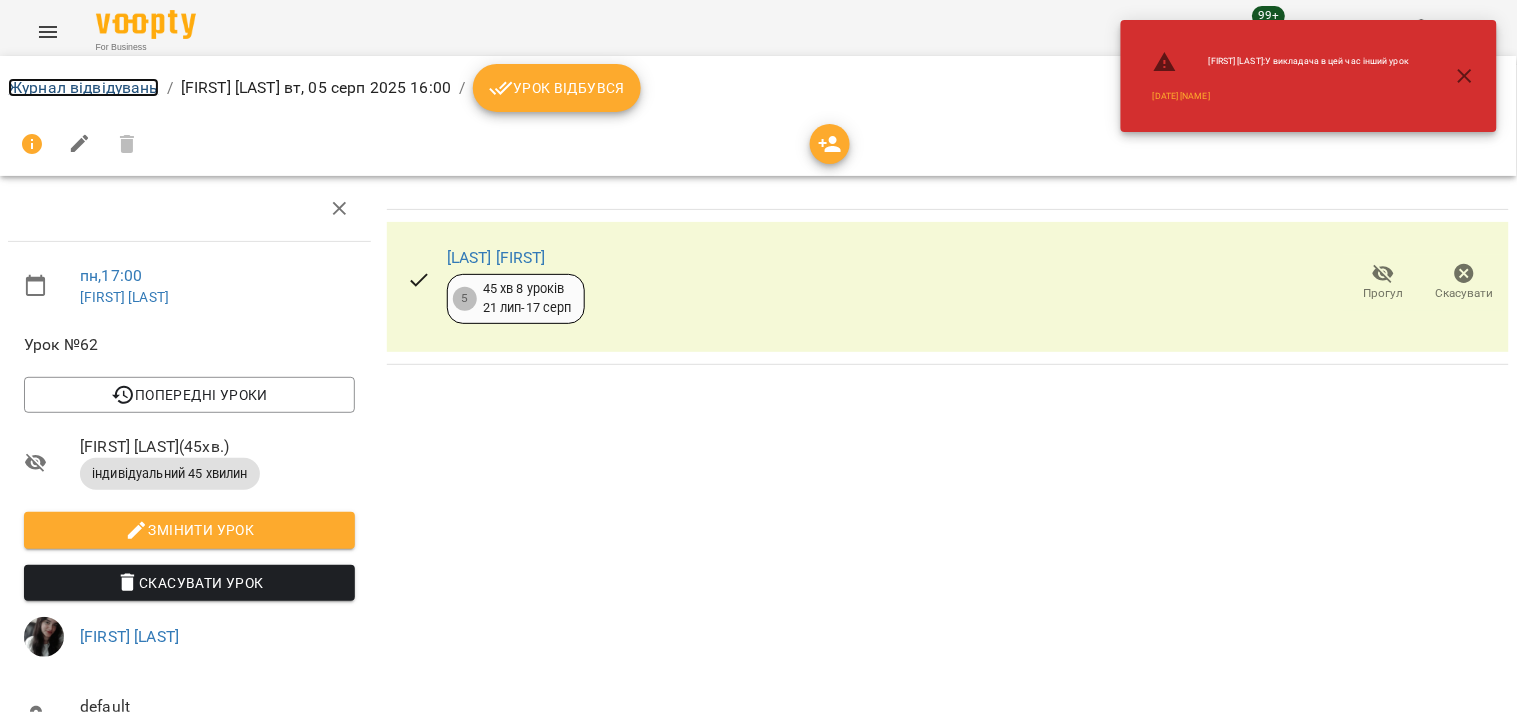 click on "Журнал відвідувань" at bounding box center (83, 87) 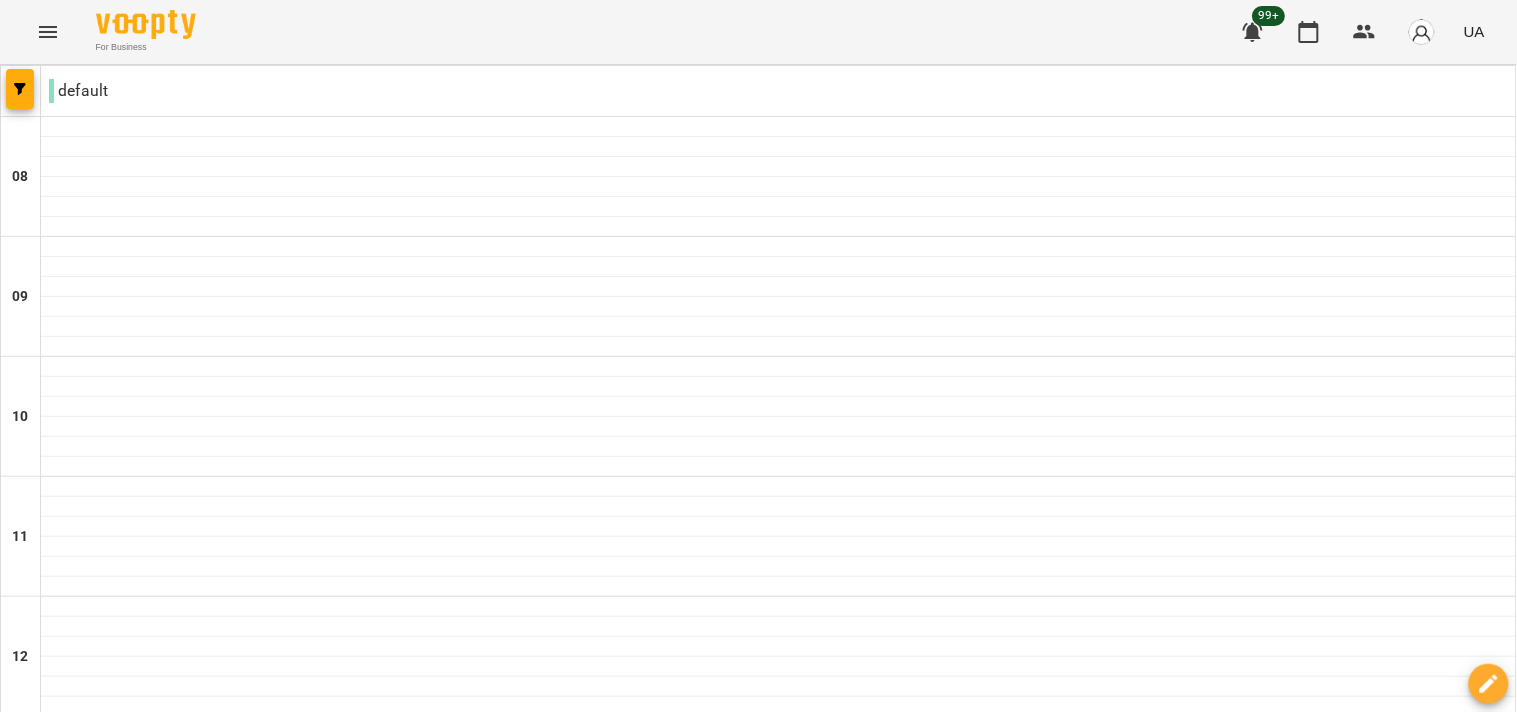 scroll, scrollTop: 1106, scrollLeft: 0, axis: vertical 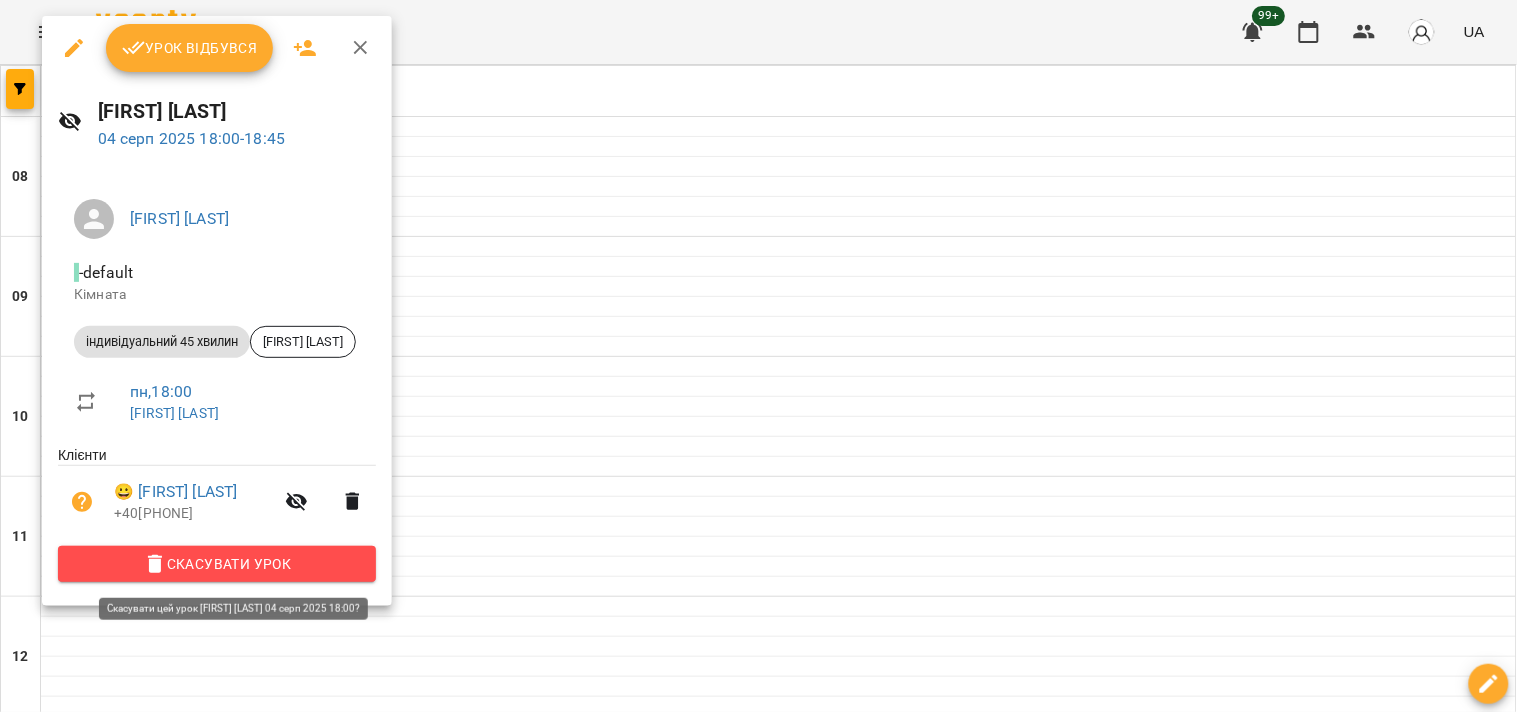 click on "Скасувати Урок" at bounding box center (217, 564) 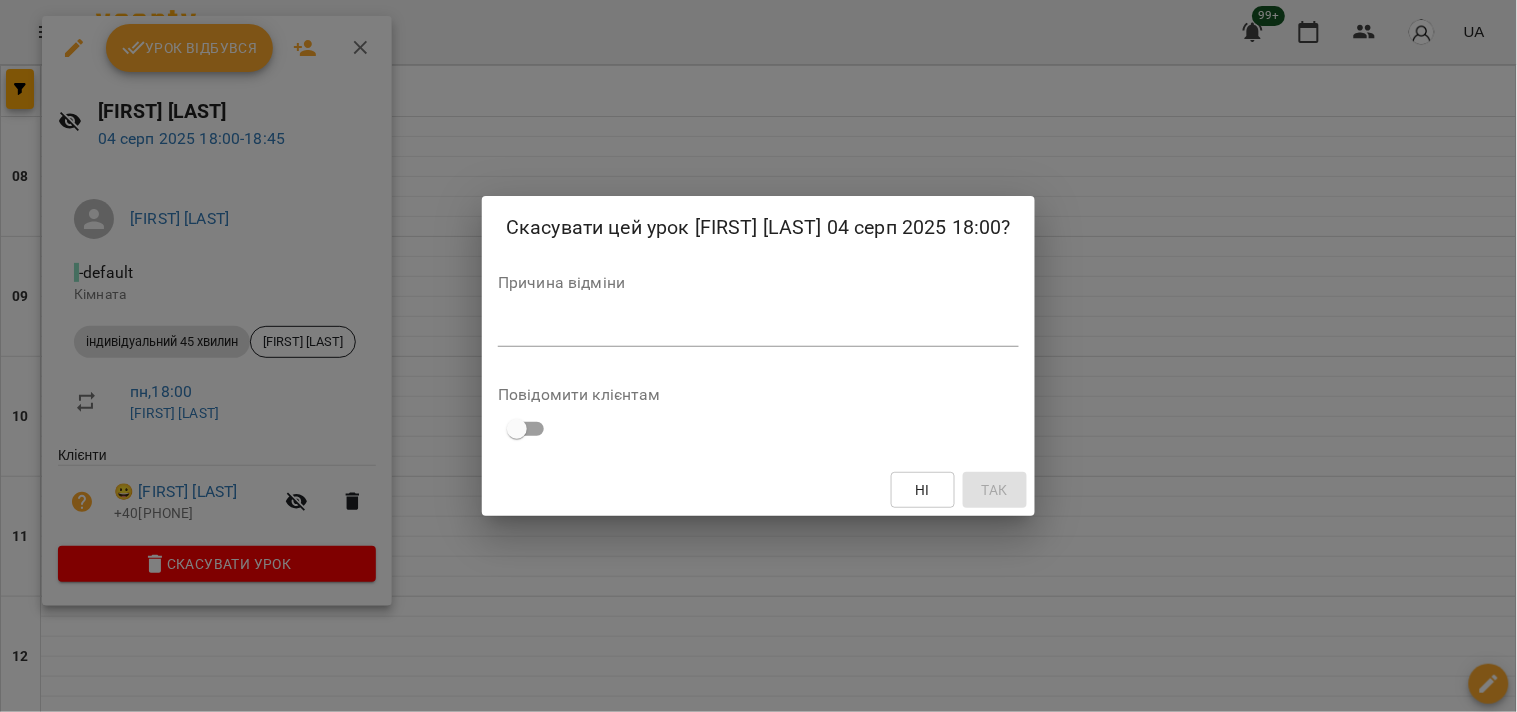 click at bounding box center [758, 330] 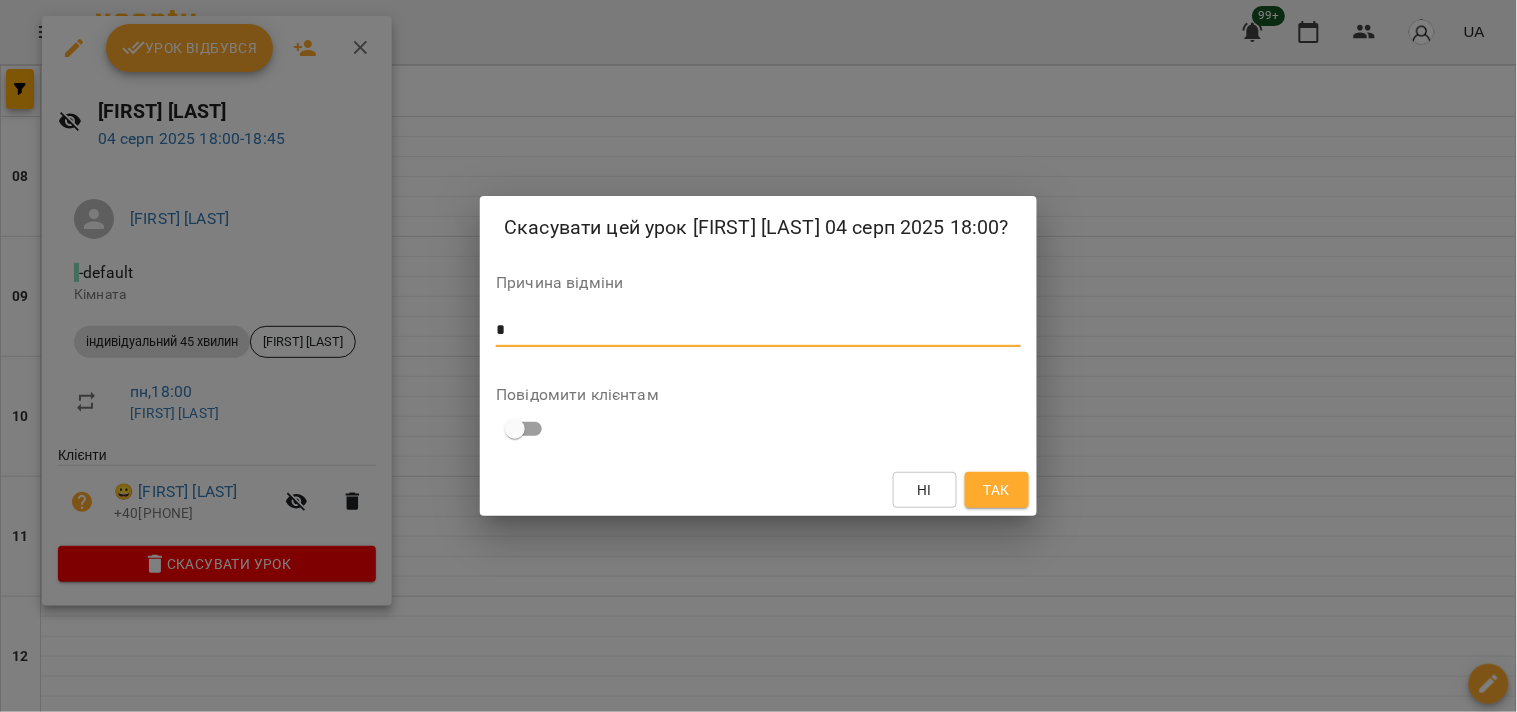 type on "*" 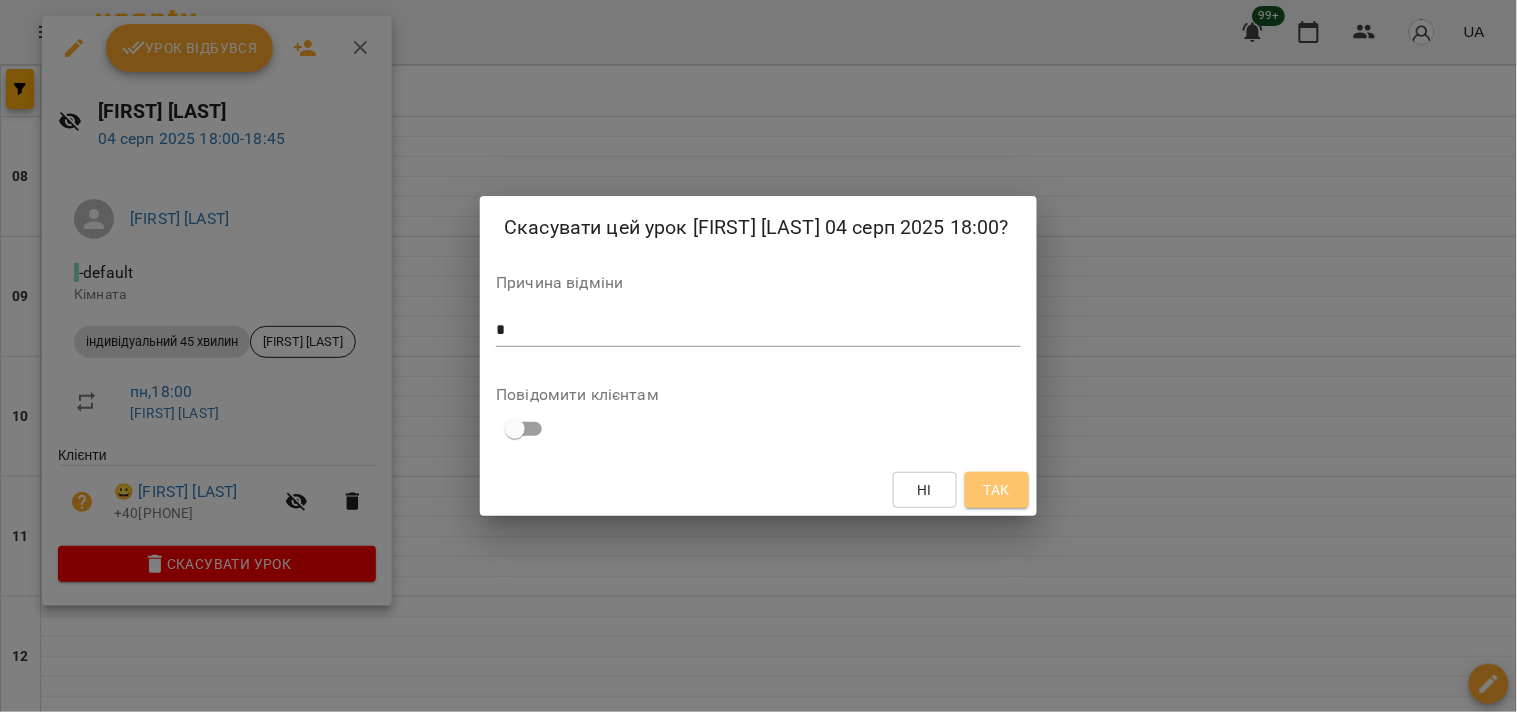 click on "Так" at bounding box center (997, 490) 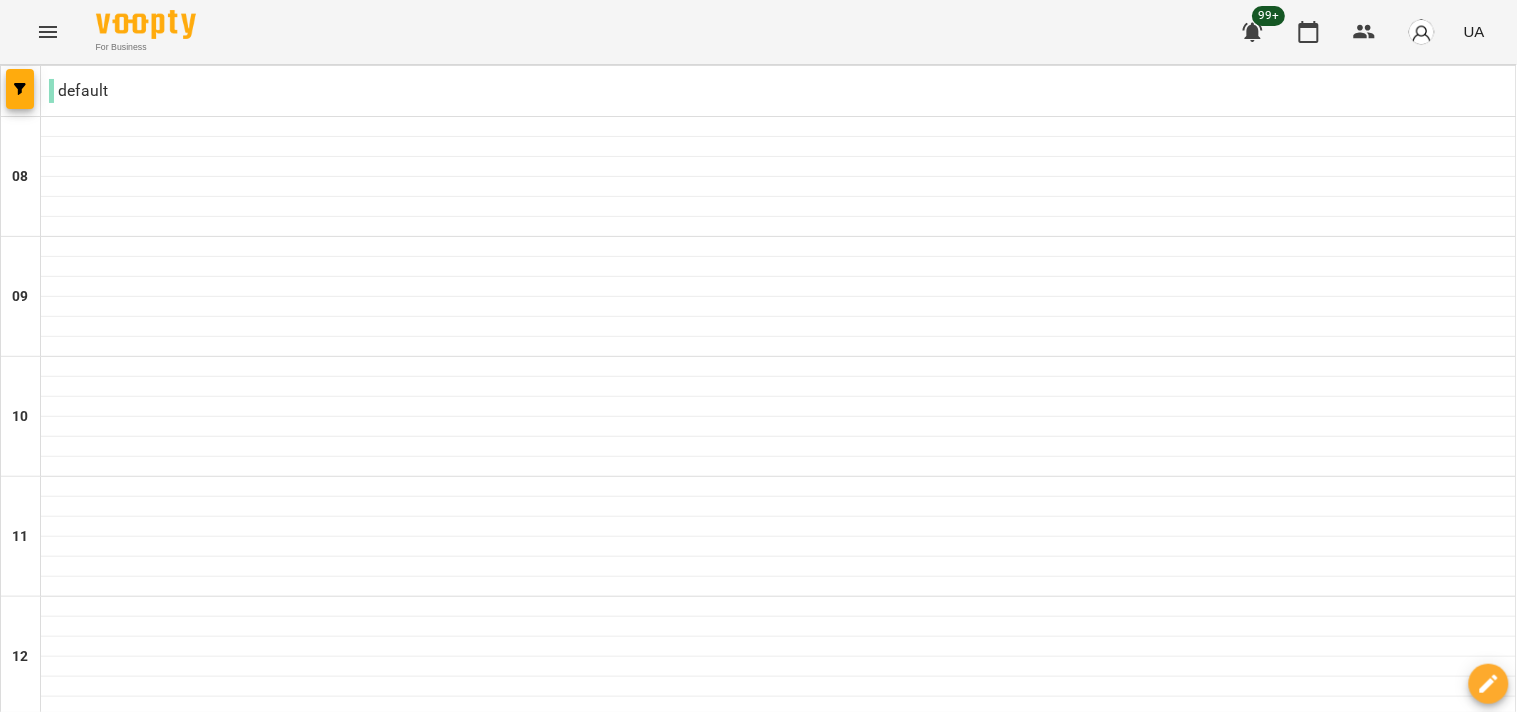 click on "19:00 [FIRST] [LAST]" at bounding box center (779, 1465) 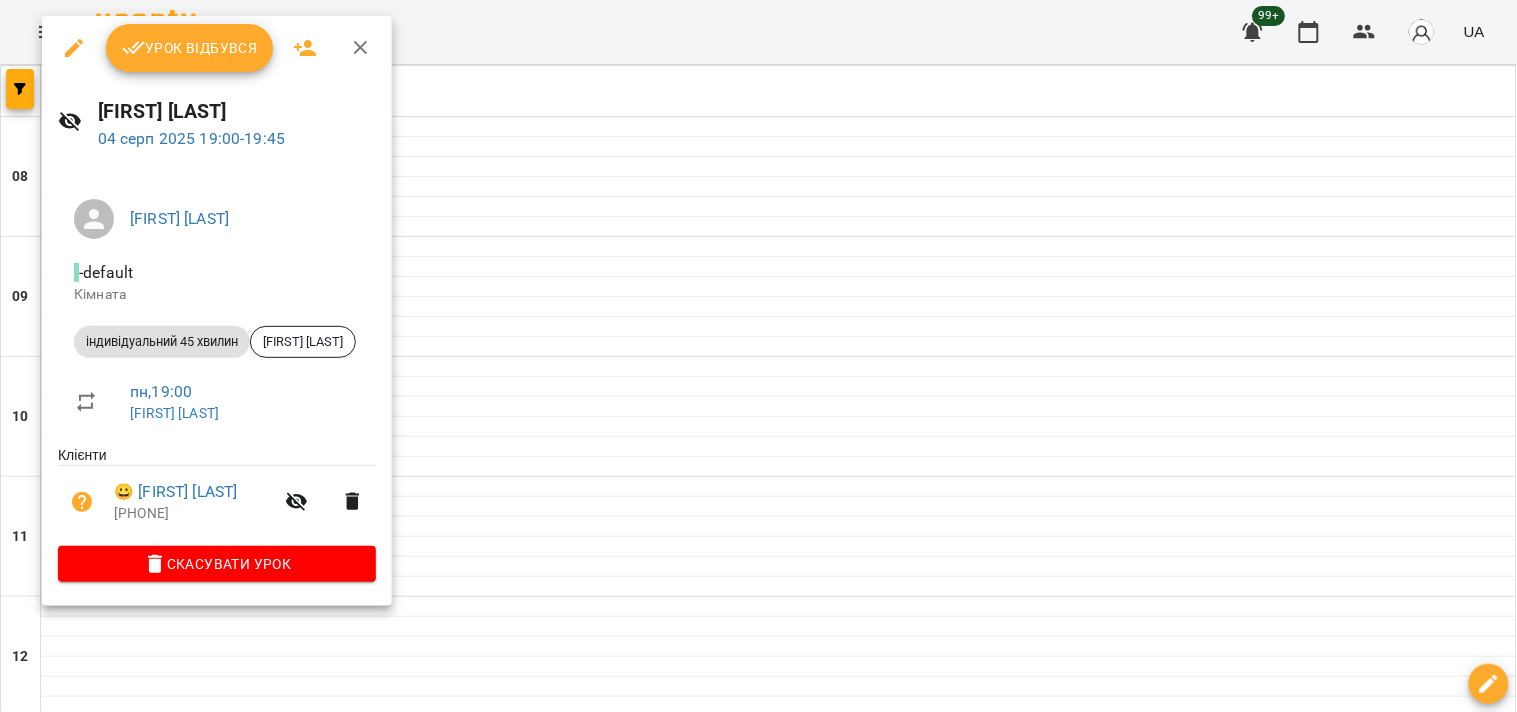 click on "Скасувати Урок" at bounding box center [217, 564] 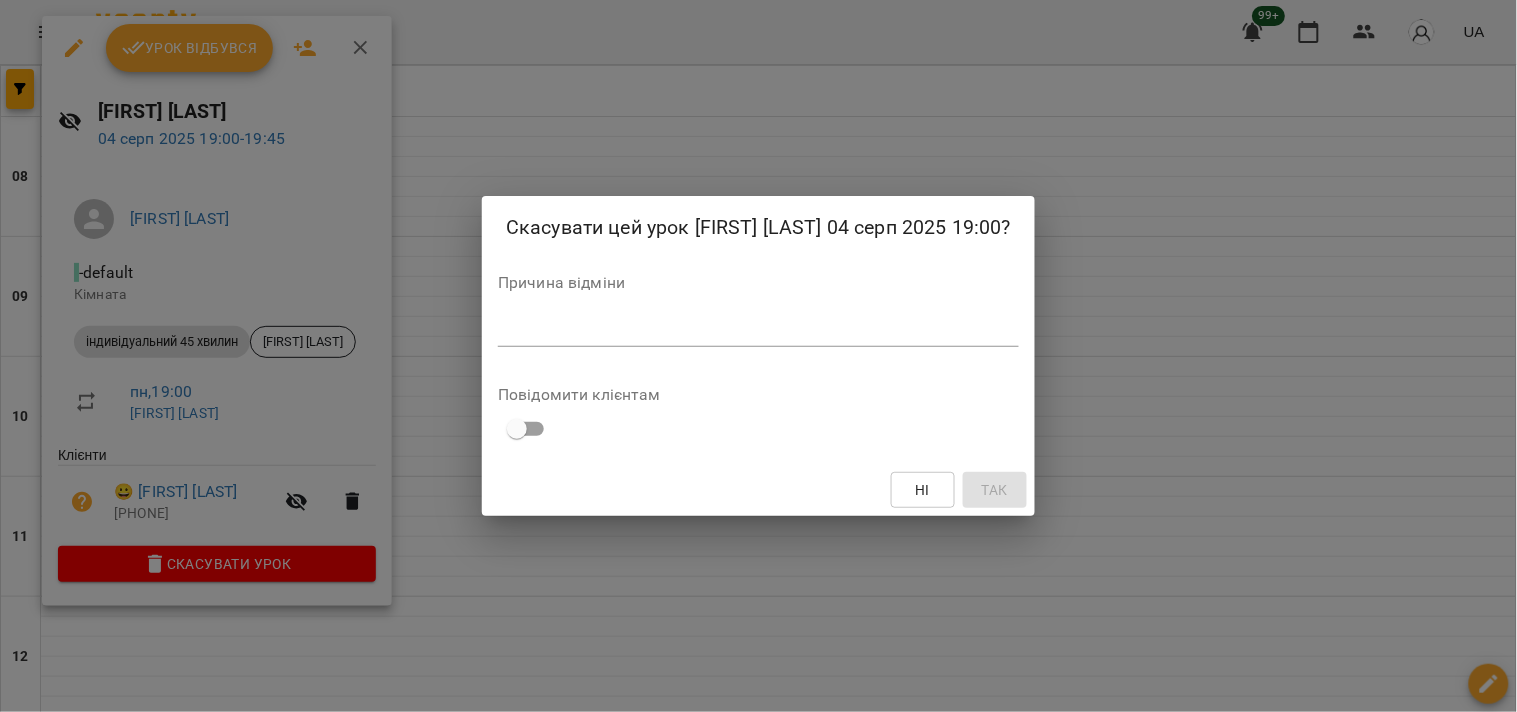 click at bounding box center [758, 330] 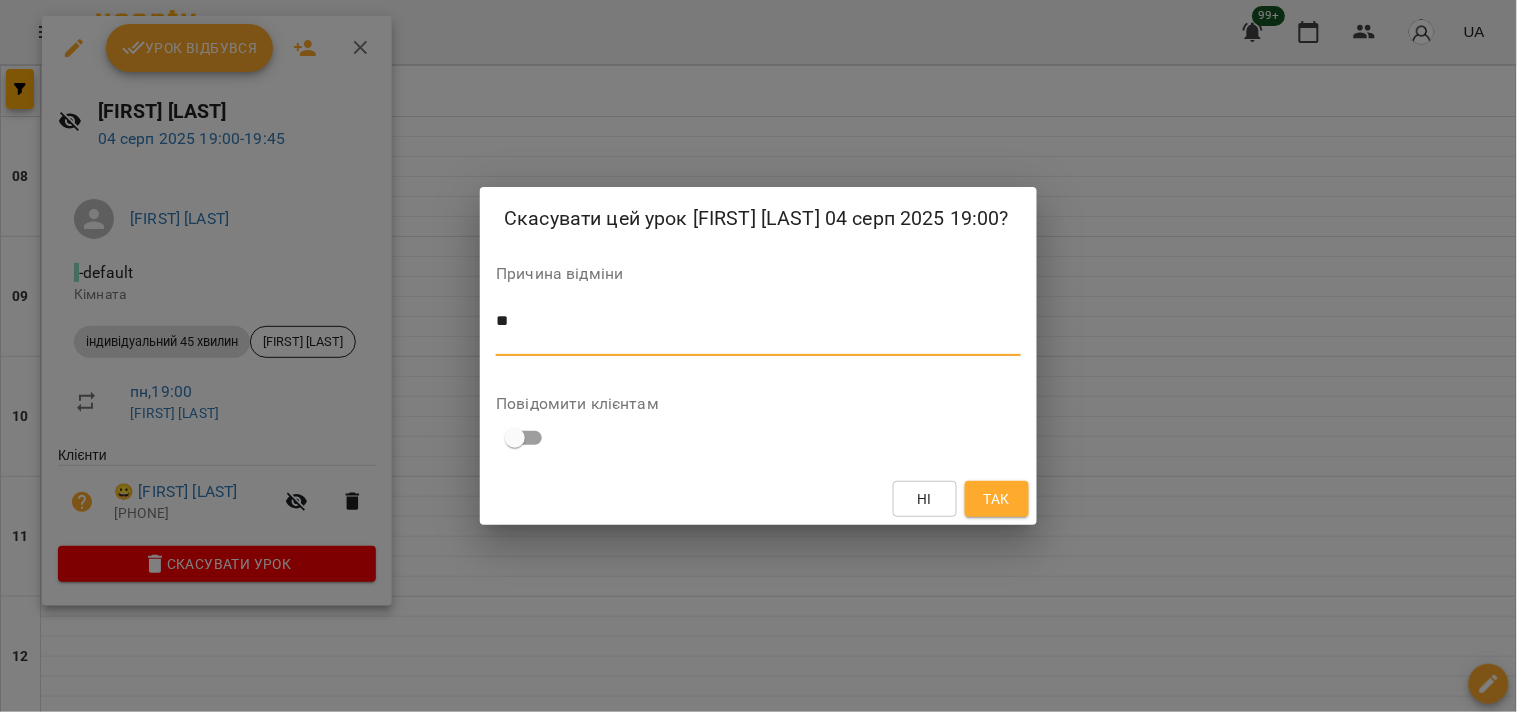 type on "*" 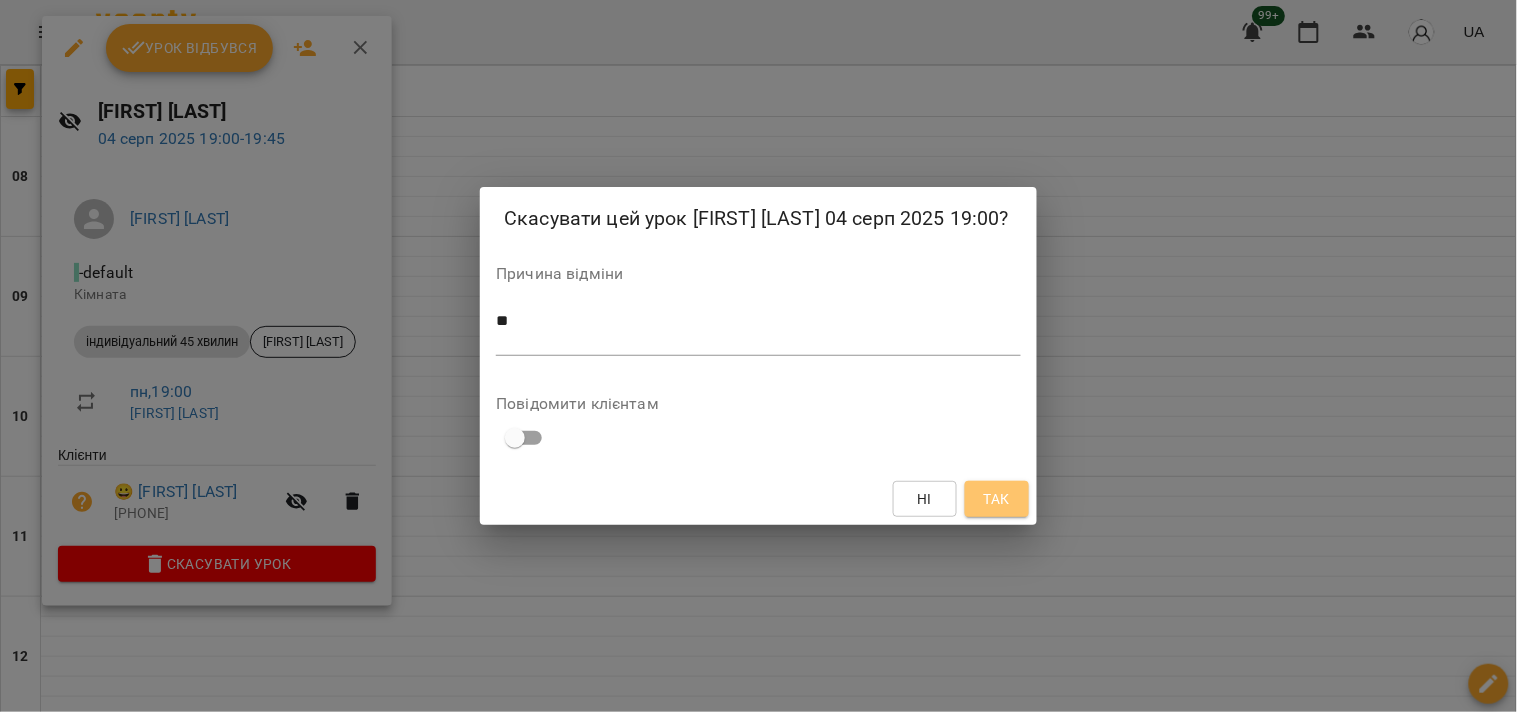 click on "Так" at bounding box center [997, 499] 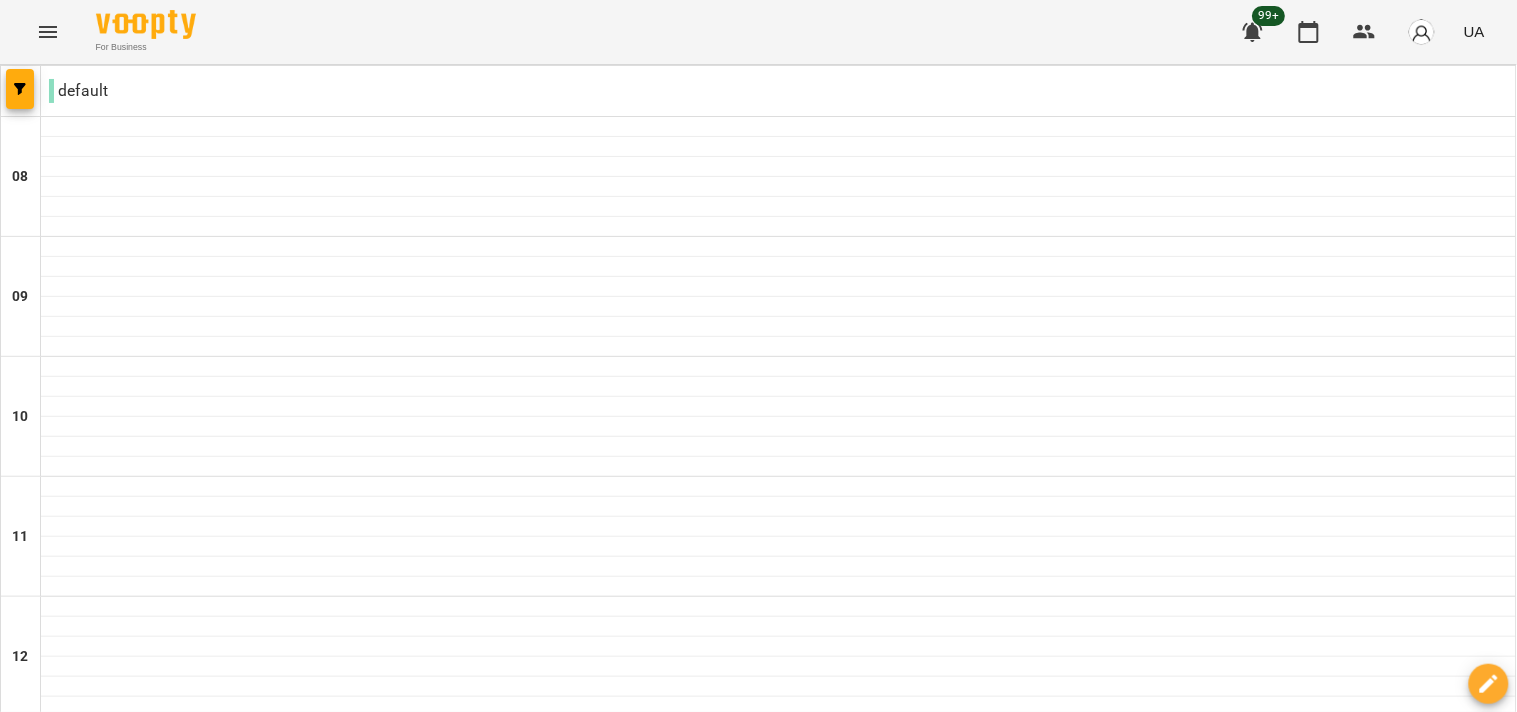 scroll, scrollTop: 1217, scrollLeft: 0, axis: vertical 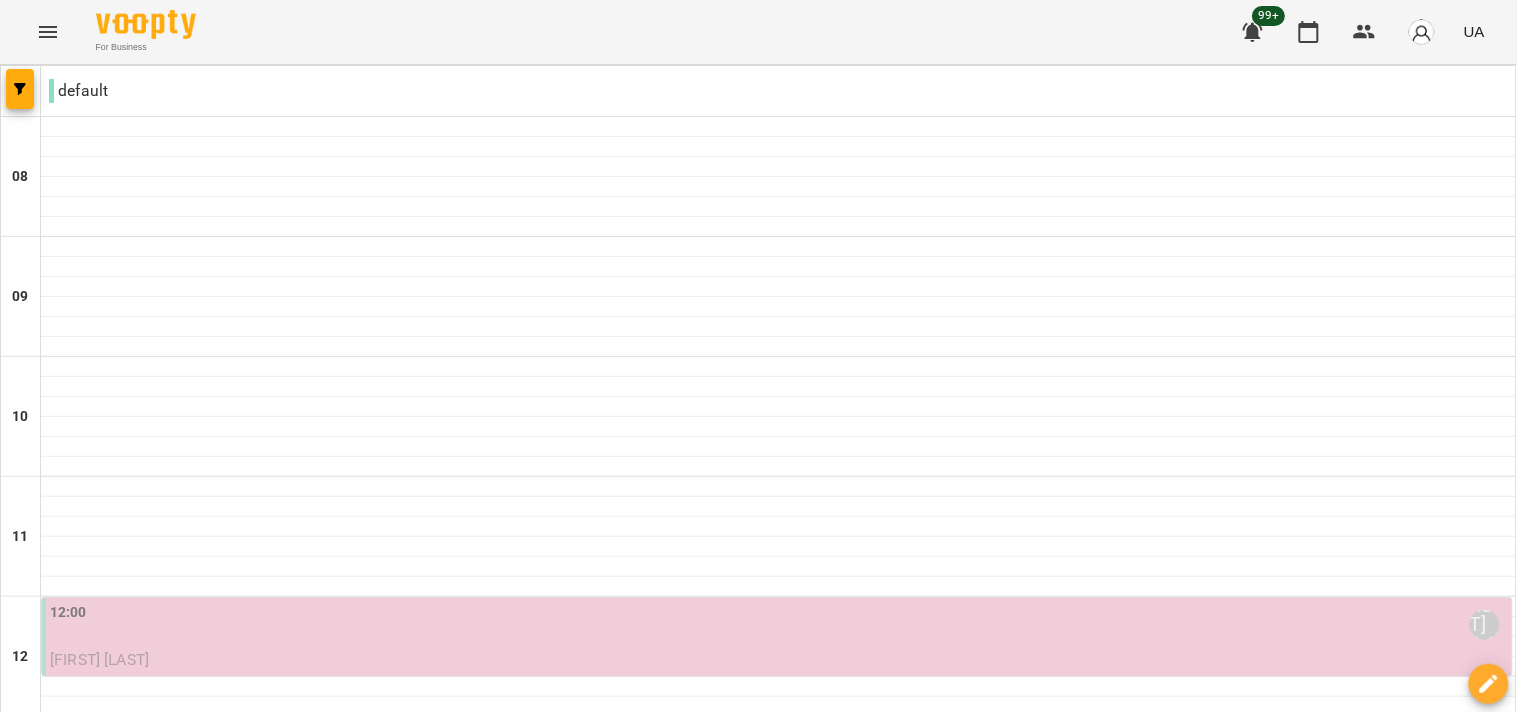 click on "[LAST] [FIRST]" at bounding box center [779, 900] 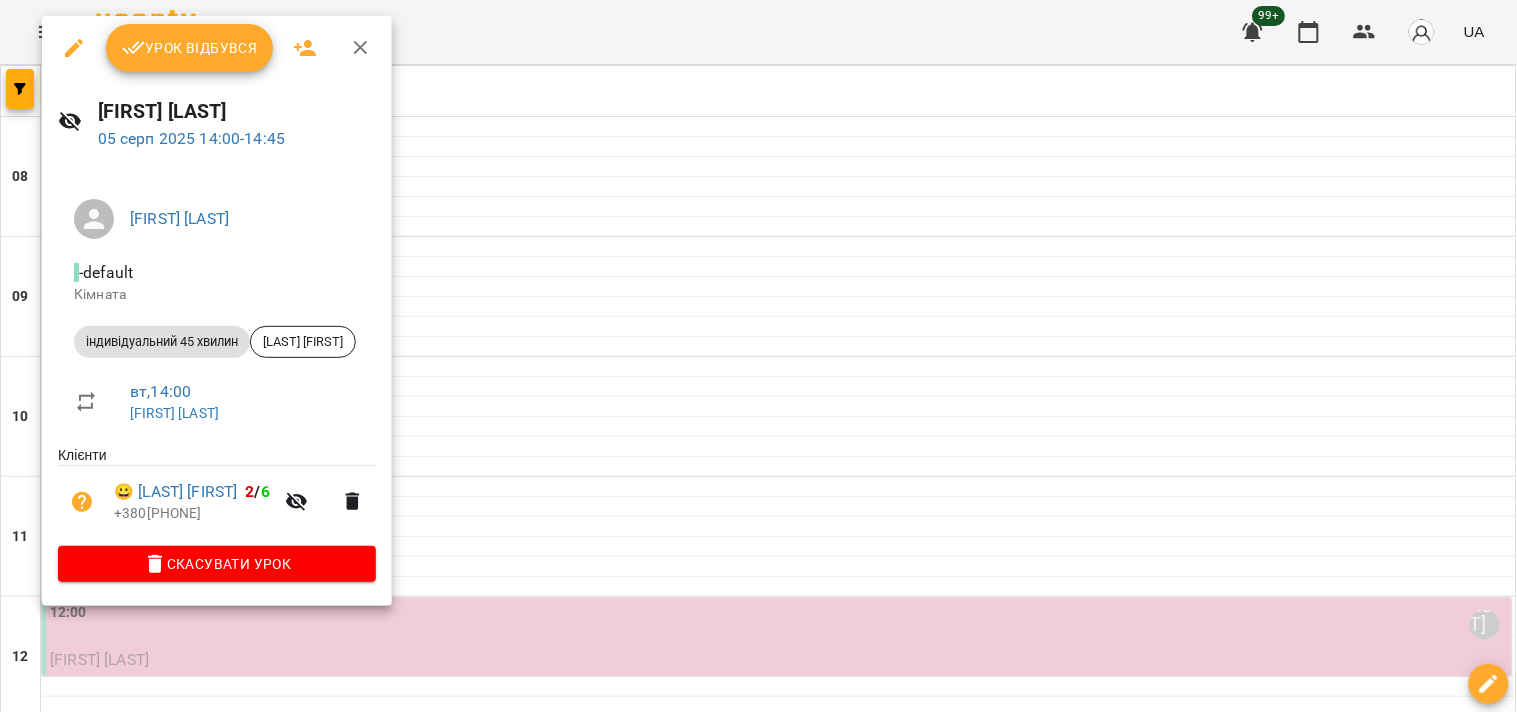 click 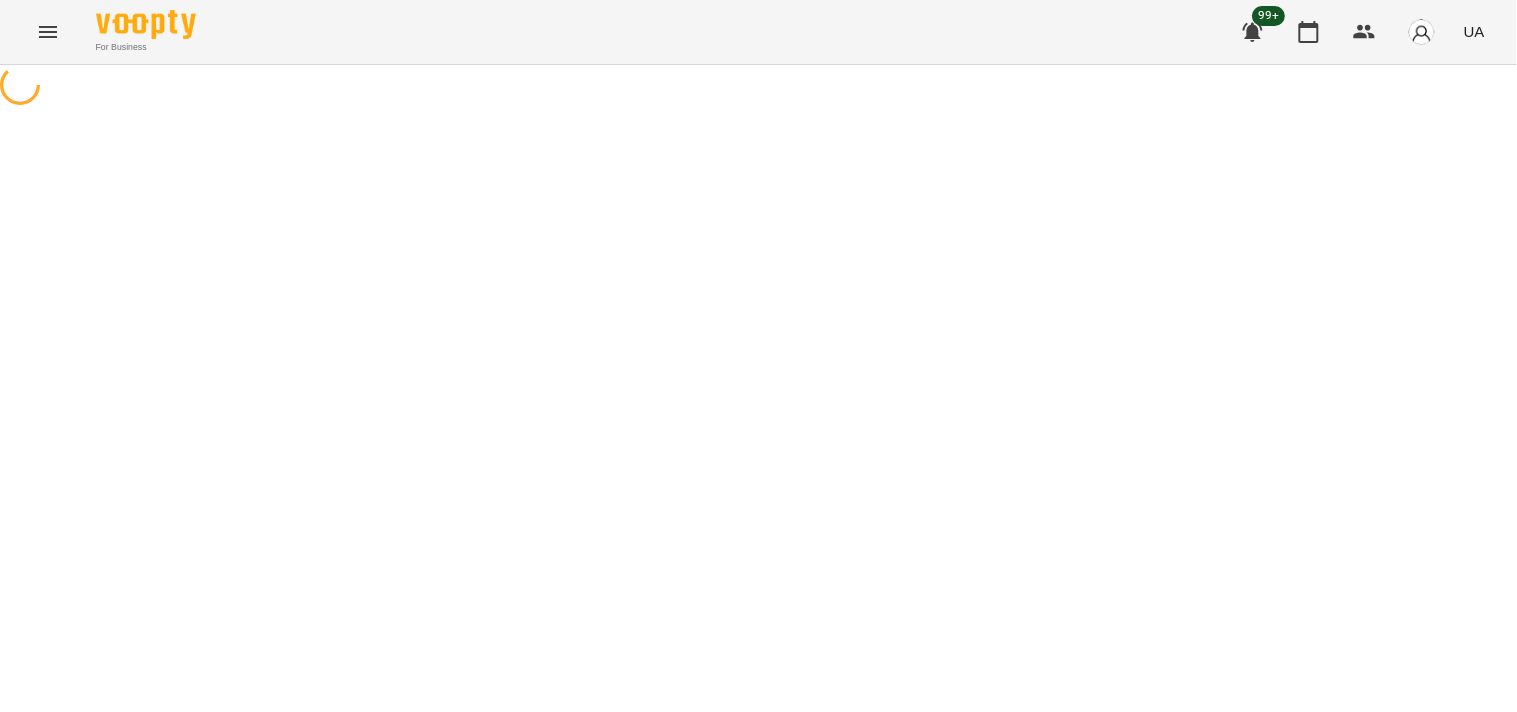 select on "**********" 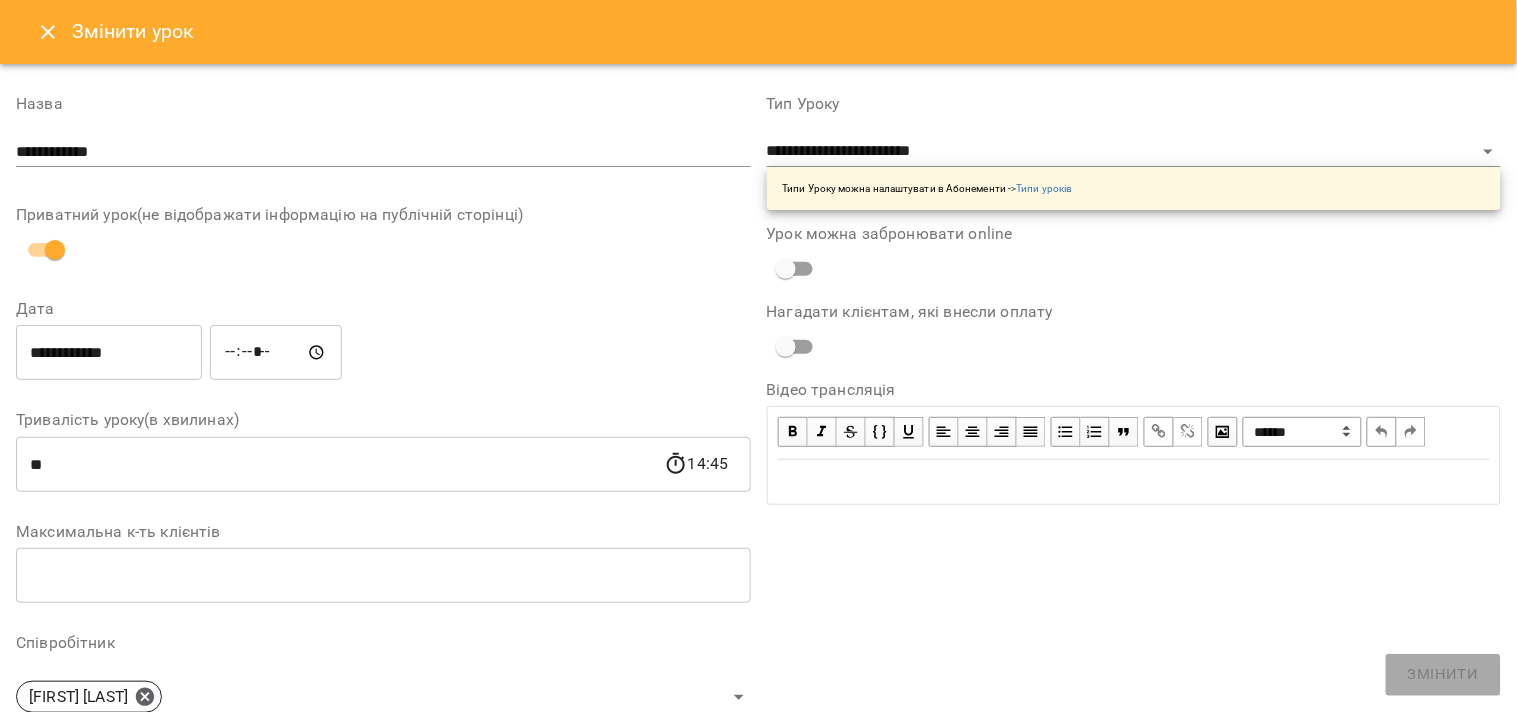 click on "**********" at bounding box center (109, 353) 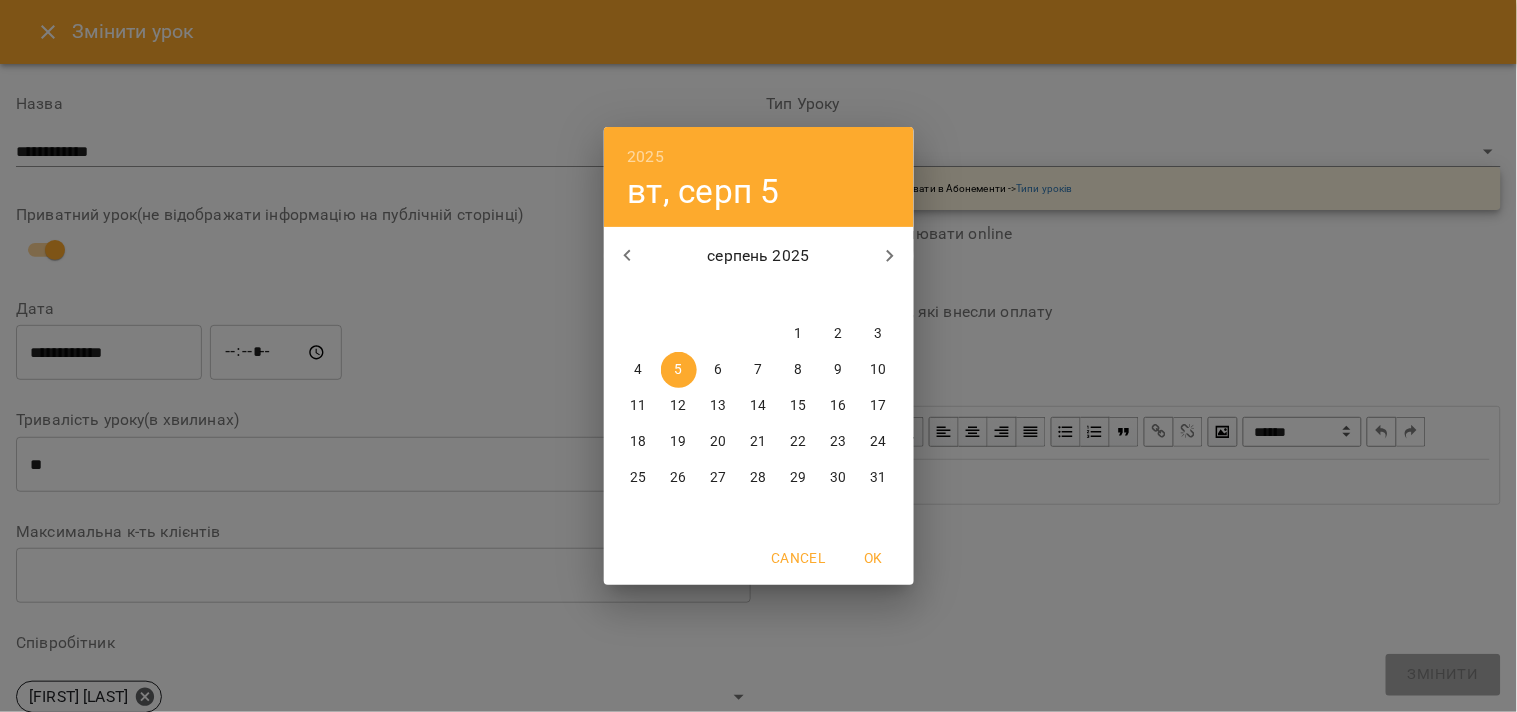 click on "2025 вт, серп 5 серпень 2025 пн вт ср чт пт сб нд 28 29 30 31 1 2 3 4 5 6 7 8 9 10 11 12 13 14 15 16 17 18 19 20 21 22 23 24 25 26 27 28 29 30 31 Cancel OK" at bounding box center (758, 356) 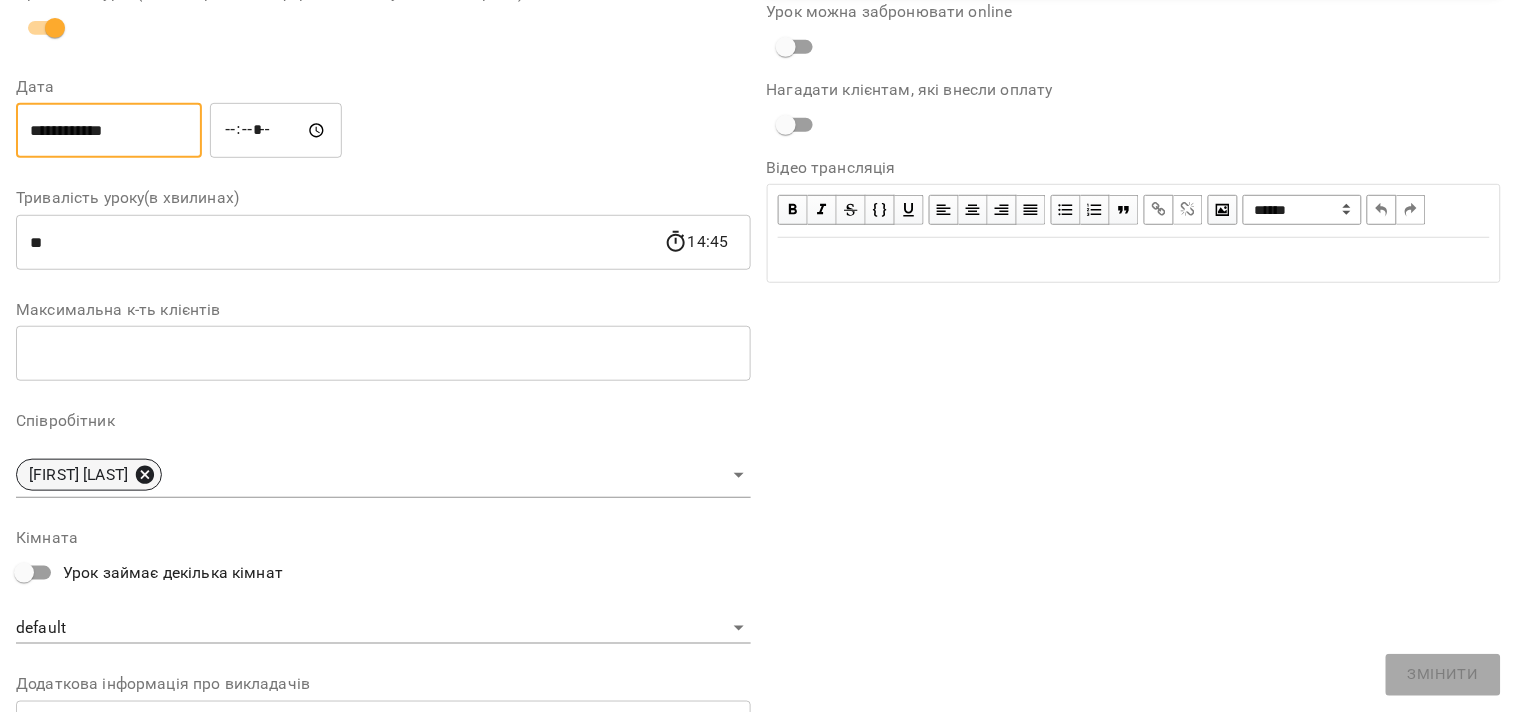 click 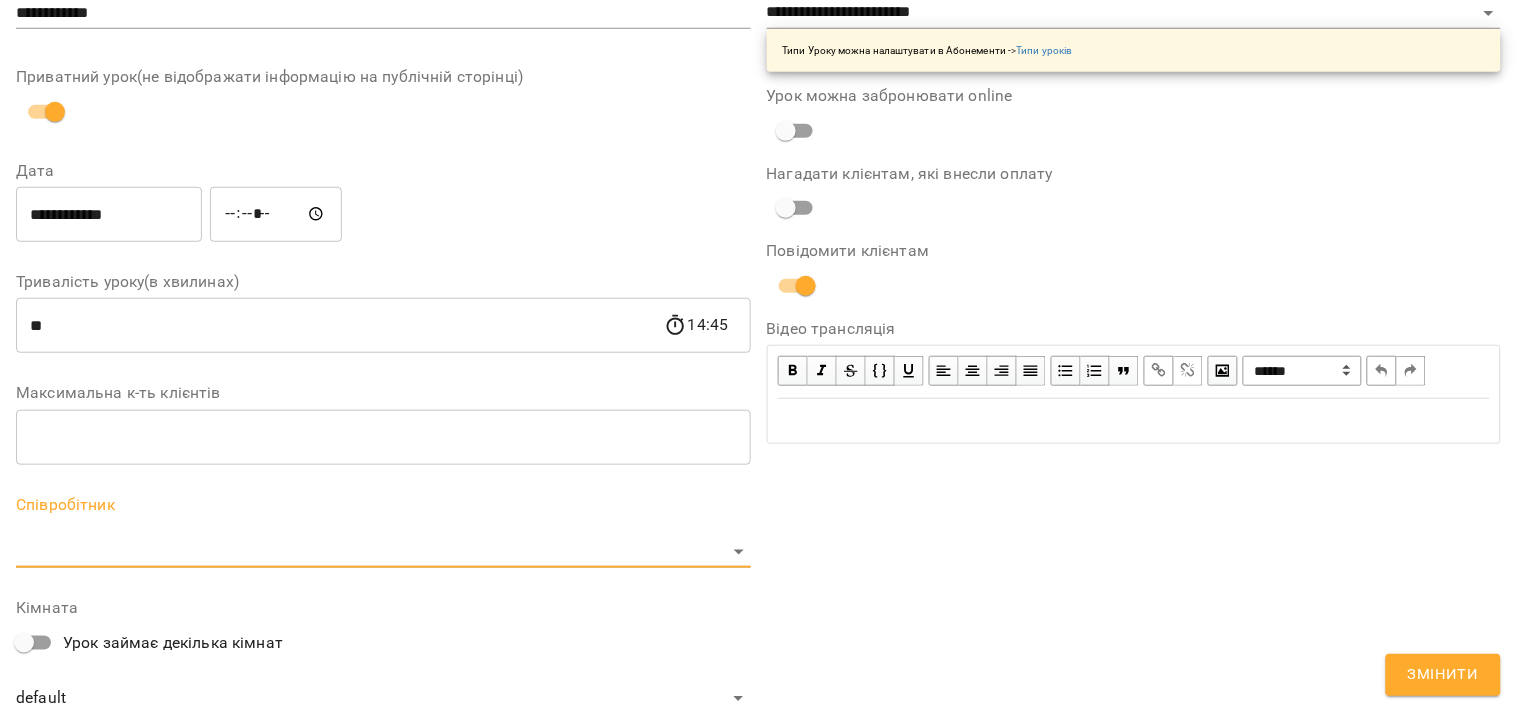 scroll, scrollTop: 305, scrollLeft: 0, axis: vertical 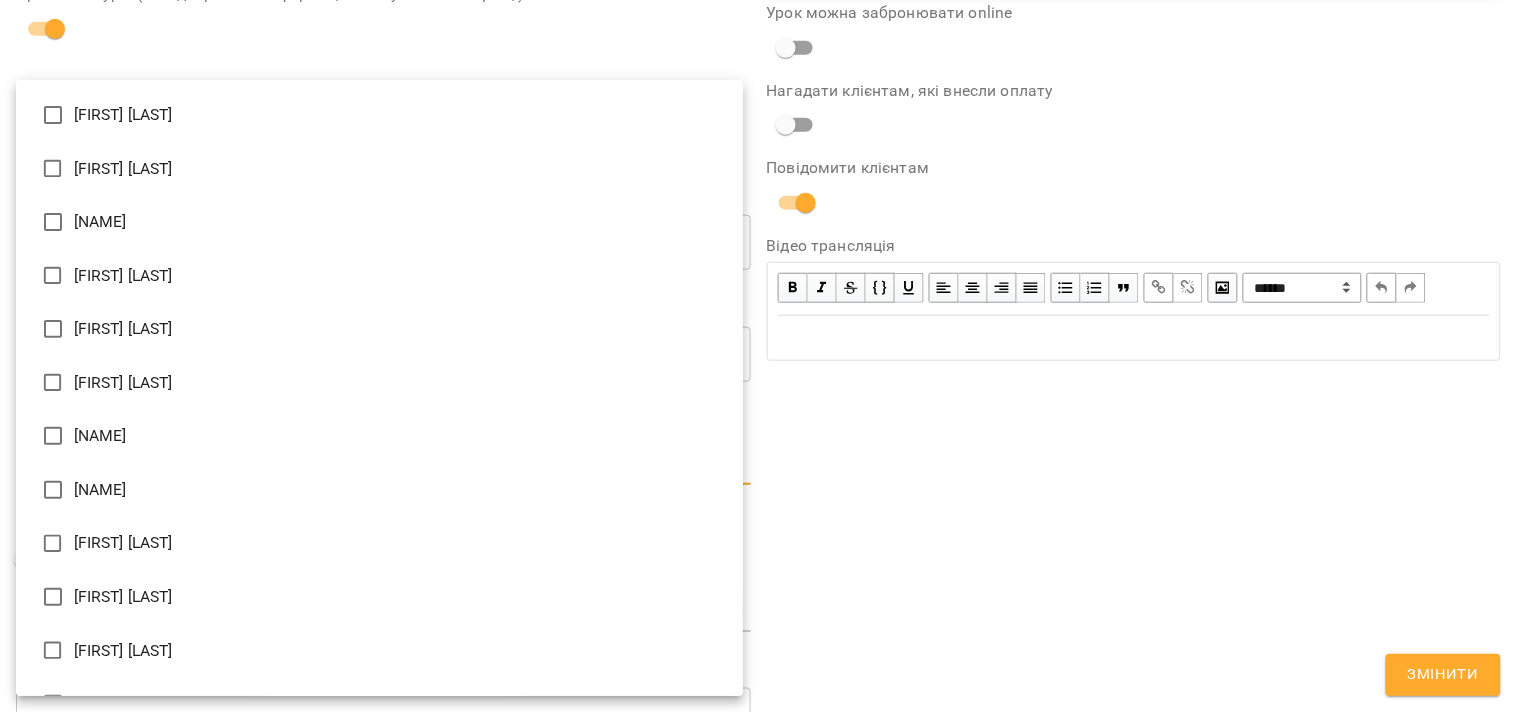 click on "For Business 99+ UA Журнал відвідувань / [FIRST] [LAST] вт, 05 серп 2025 14:00 / Урок відбувся вт , 14:00 [FIRST] [LAST] Урок №17 Попередні уроки чт 31 лип 2025 14:00 вт 29 лип 2025 14:00 чт 24 лип 2025 14:00 вт 22 лип 2025 14:00 чт 17 лип 2025 14:00 [FIRST] [LAST] ( 45 хв. ) індивідуальний 45 хвилин Змінити урок Скасувати Урок [FIRST] [LAST] default Кімната [LAST] [FIRST] 2025-08-05 03:10:59 Створити розсилку [LAST] [FIRST] 3 45 хв 8 уроків 29 лип - 24 серп Прогул Скасувати Змінити урок Виявлено зміни в уроці. Чи бажаєте сповістити клієнтів? ​ ​" at bounding box center [758, 456] 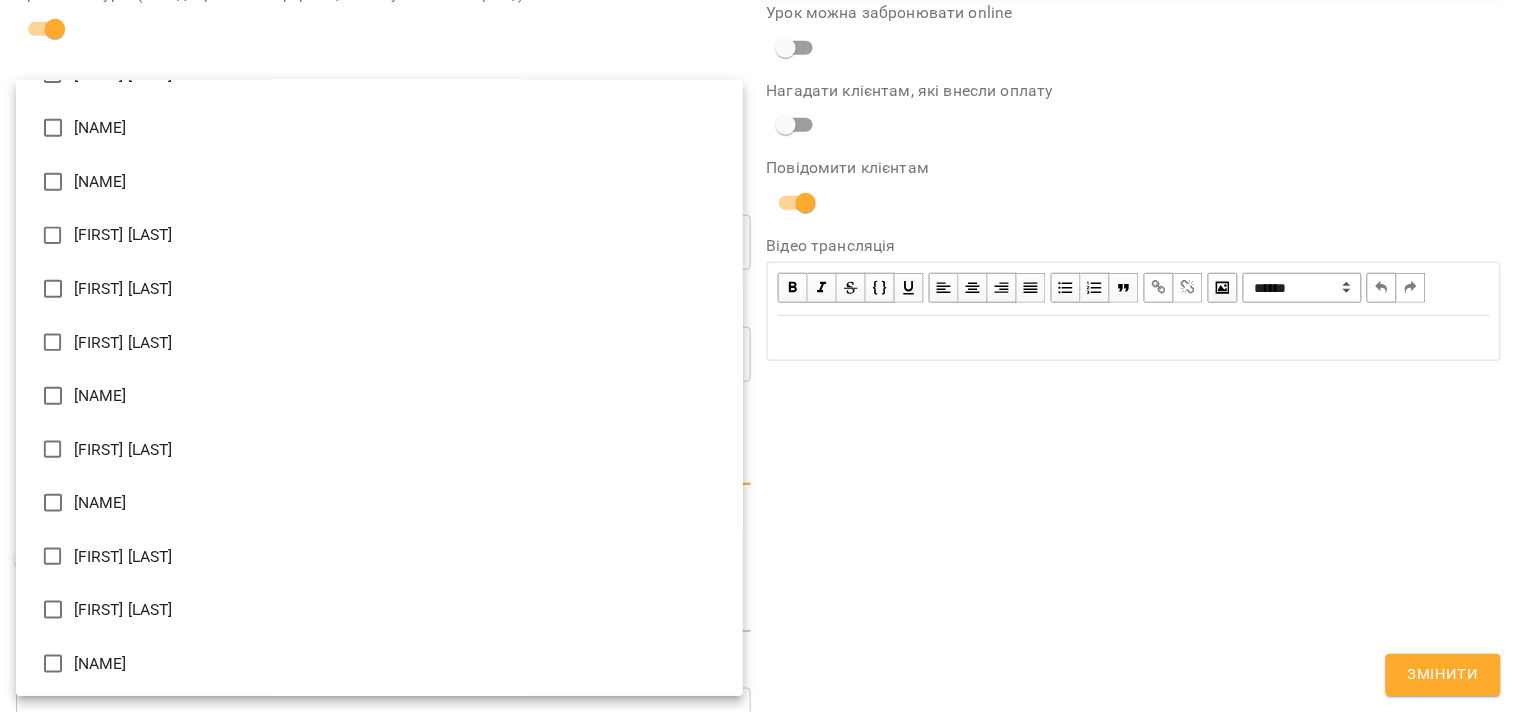 scroll, scrollTop: 0, scrollLeft: 0, axis: both 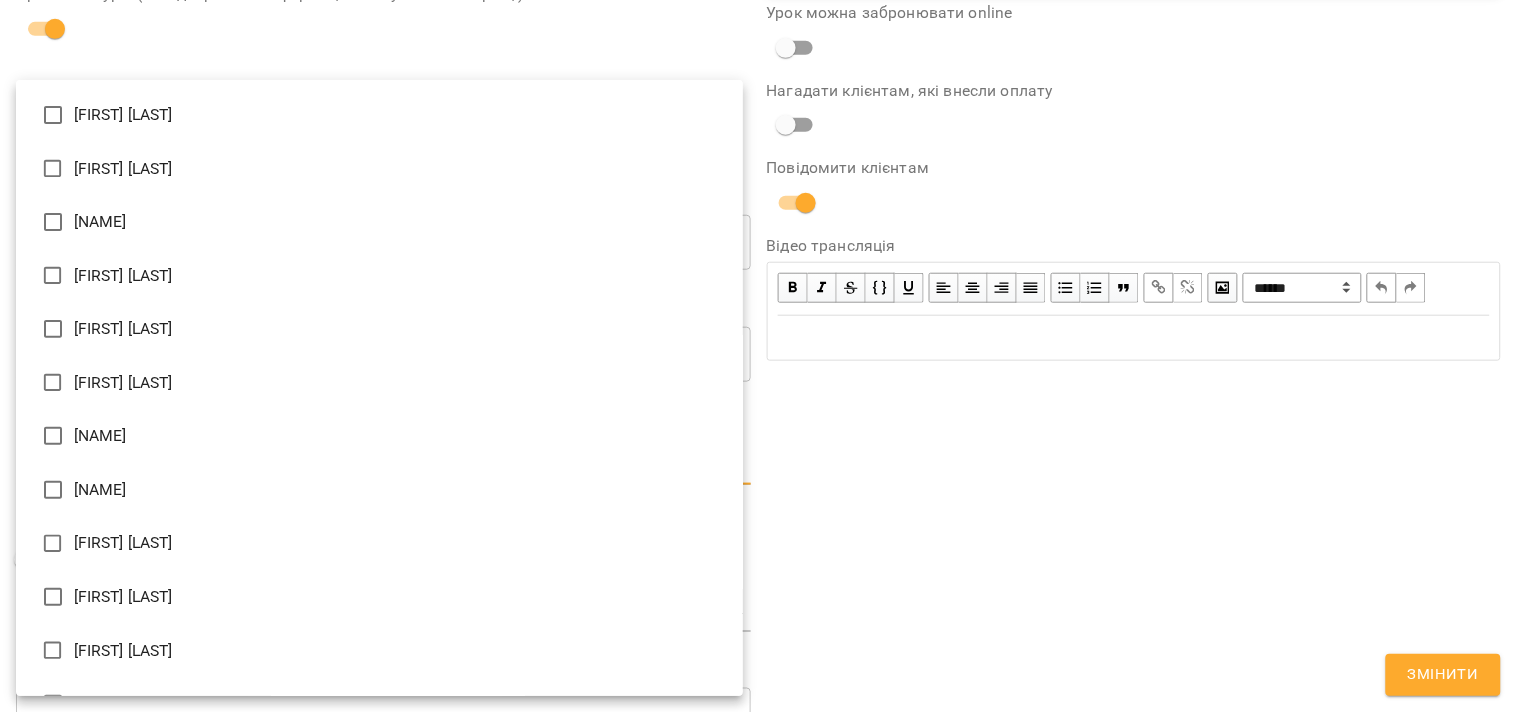 type on "**********" 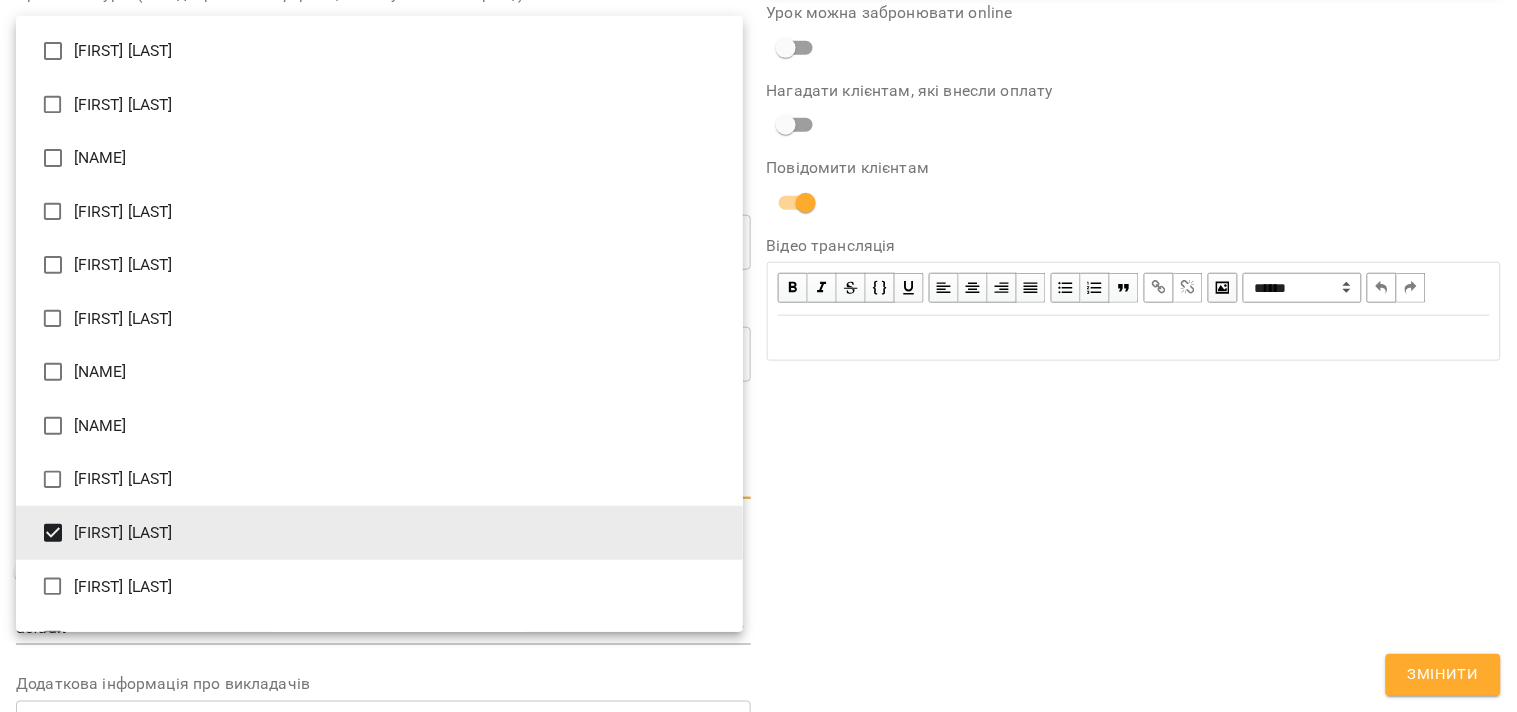 click at bounding box center (758, 356) 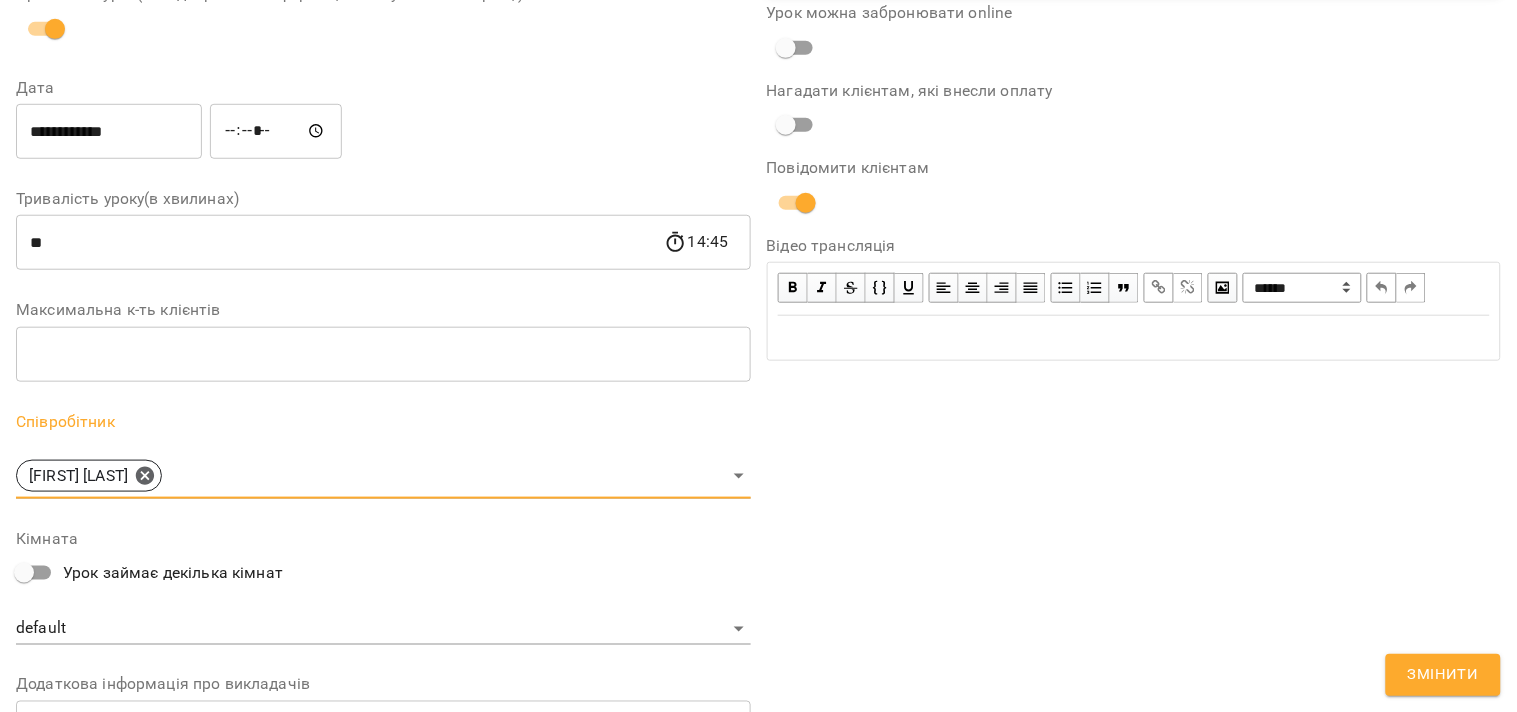 click on "Змінити" at bounding box center (1443, 675) 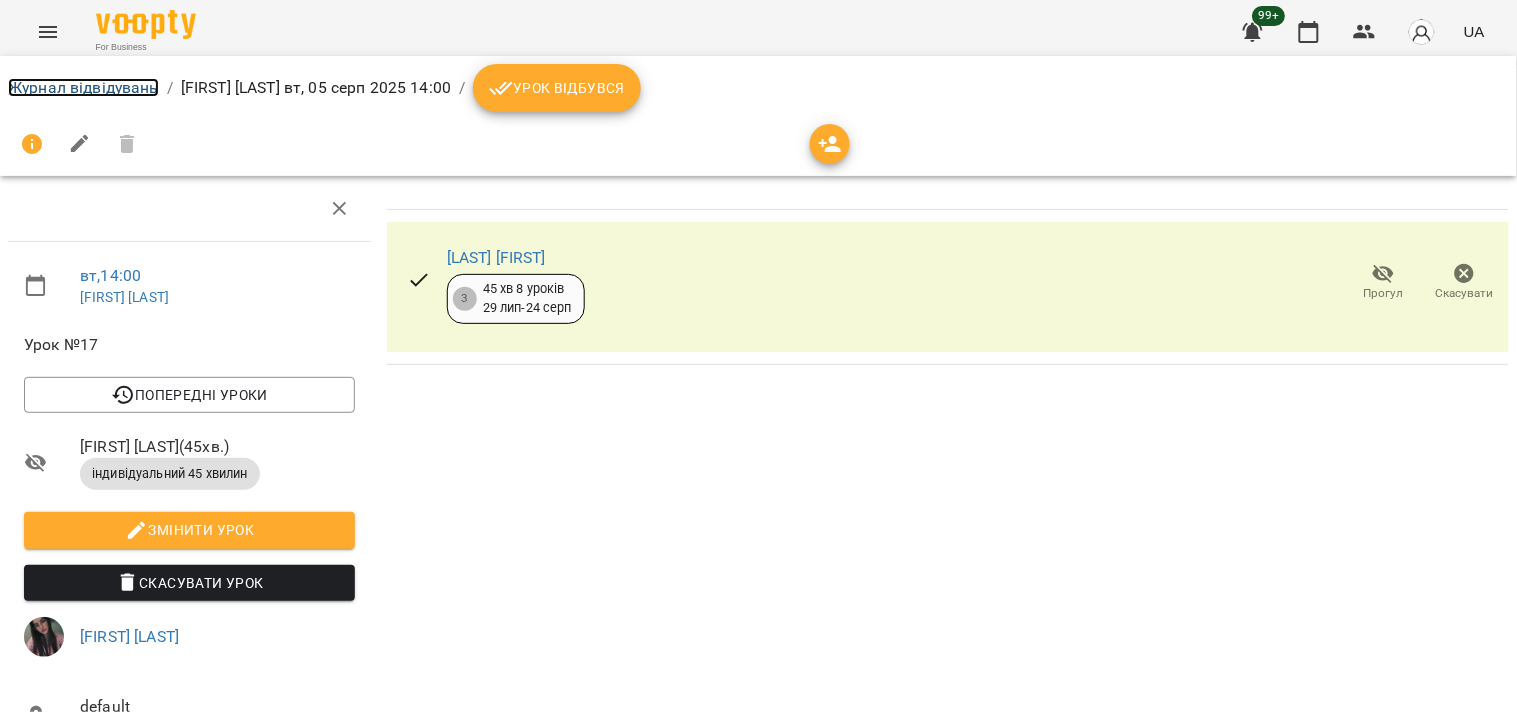 click on "Журнал відвідувань" at bounding box center (83, 87) 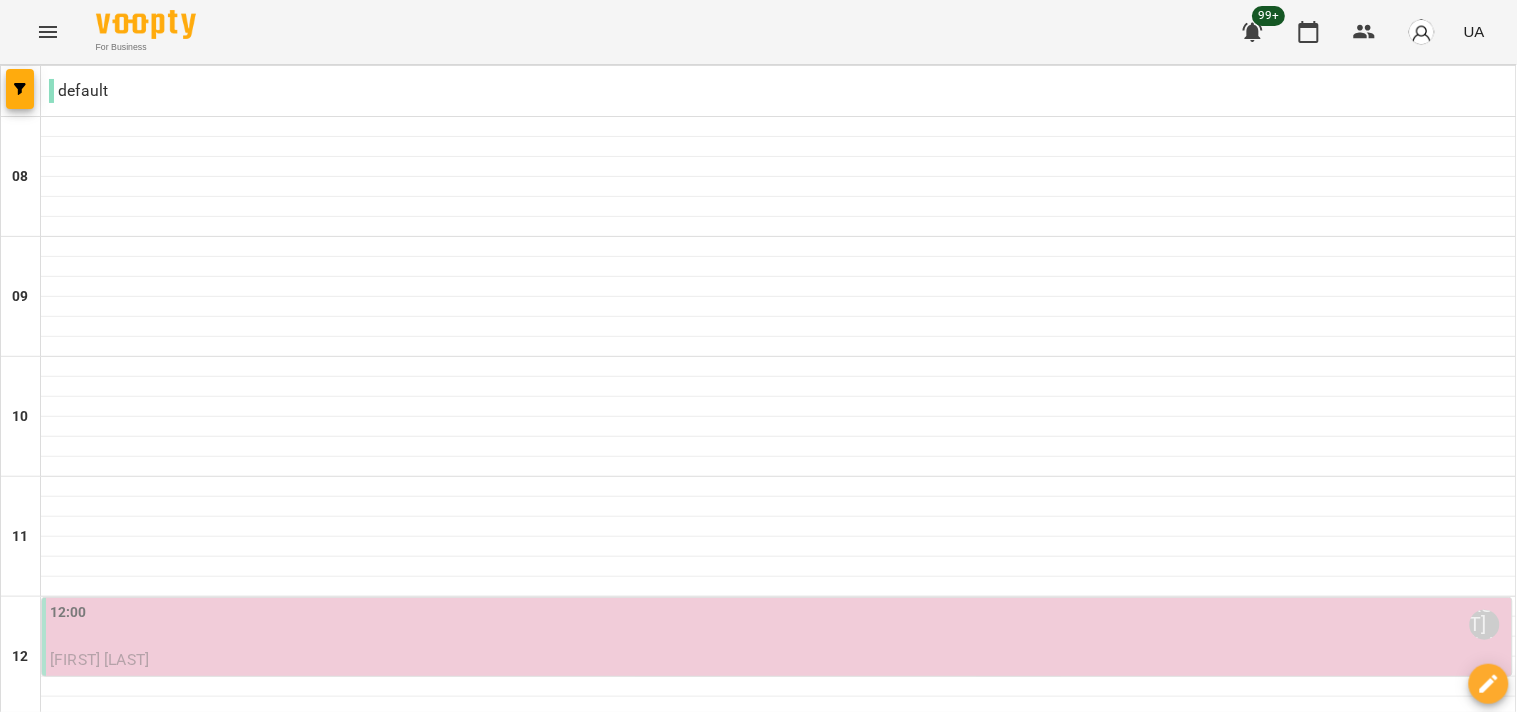scroll, scrollTop: 222, scrollLeft: 0, axis: vertical 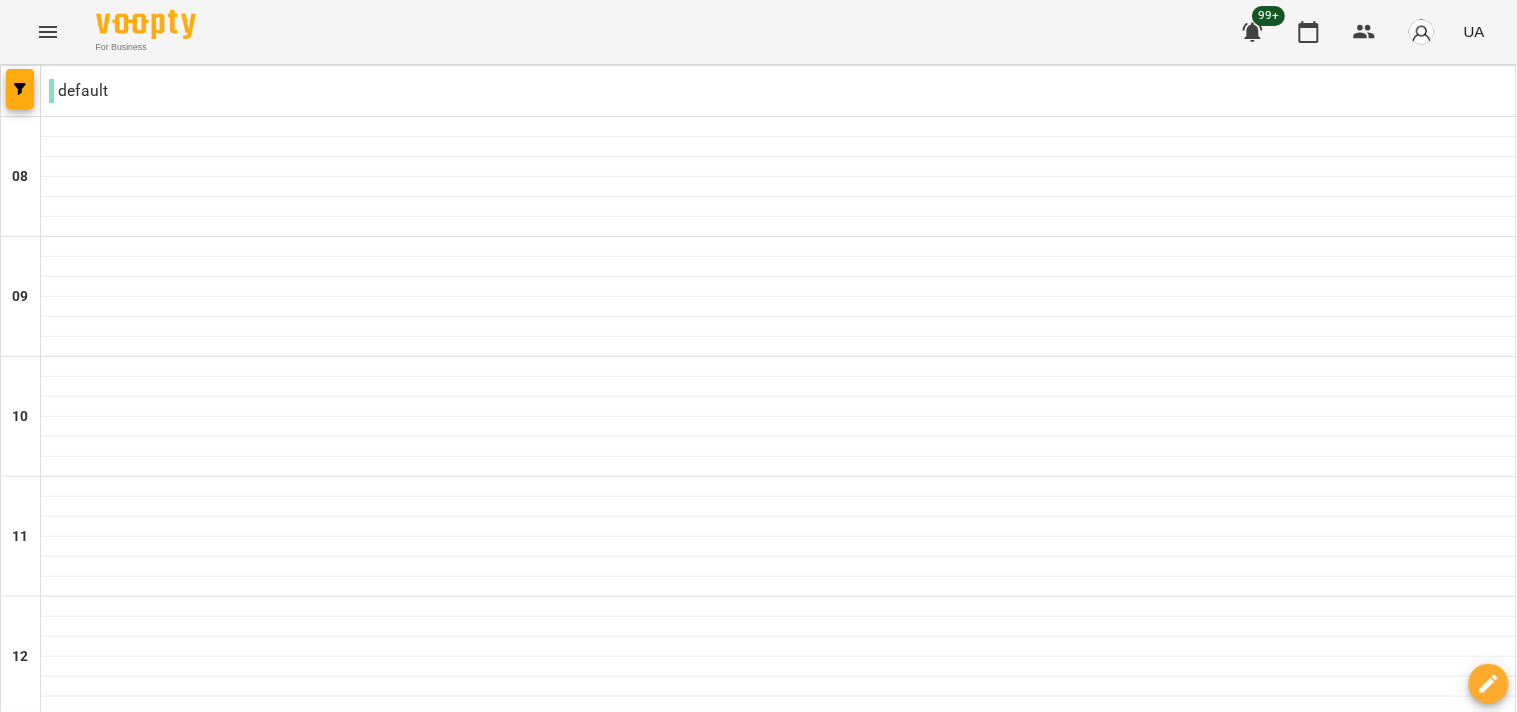 click on "чт" at bounding box center (846, 1823) 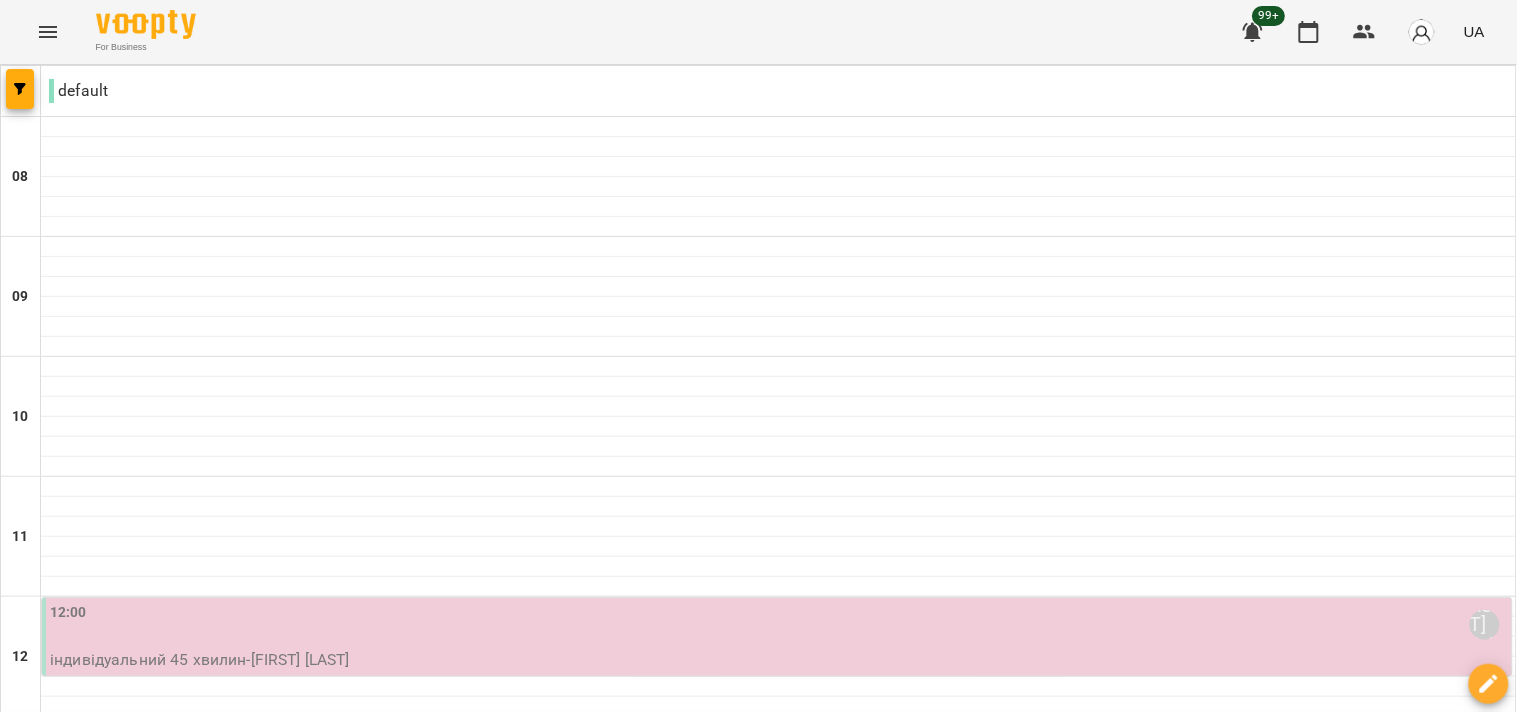 scroll, scrollTop: 888, scrollLeft: 0, axis: vertical 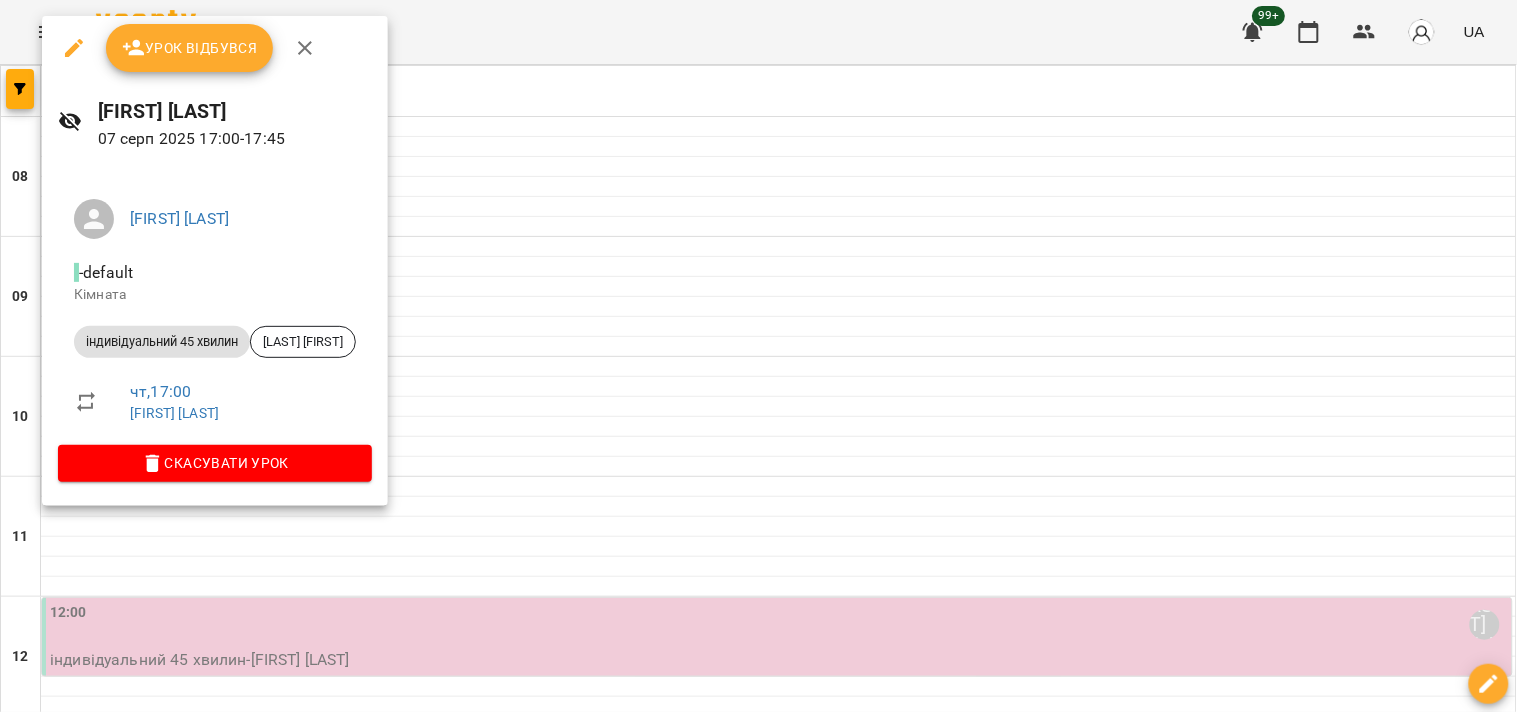 click at bounding box center [74, 48] 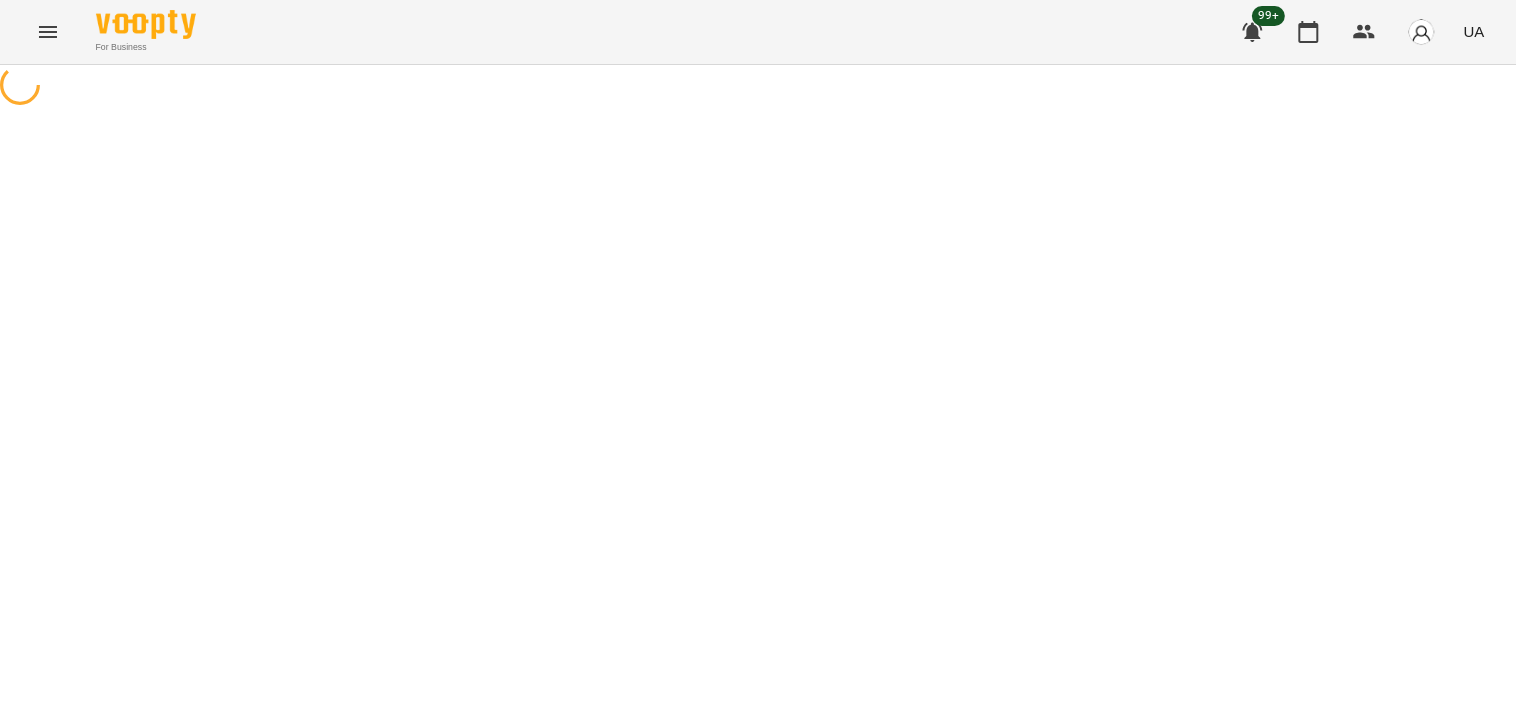 select on "**********" 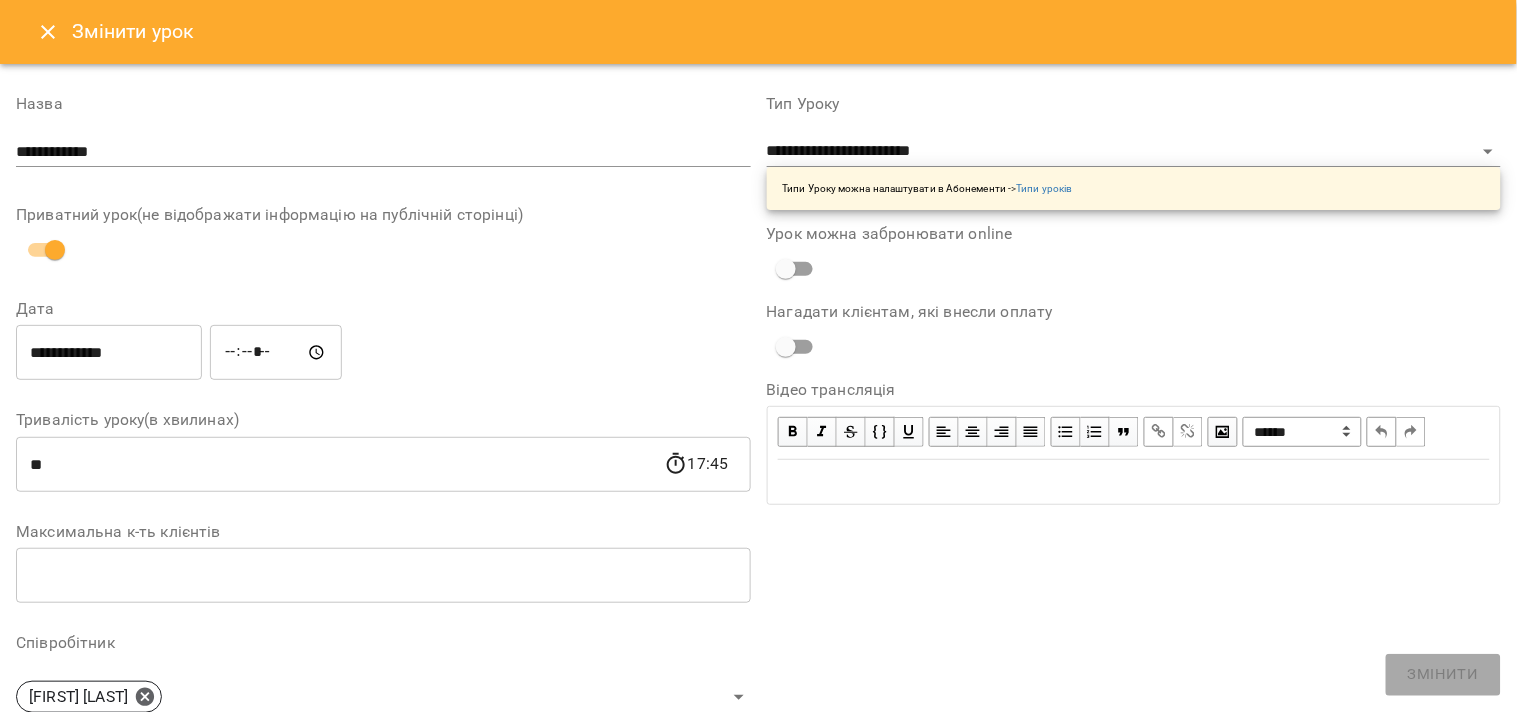 scroll, scrollTop: 444, scrollLeft: 0, axis: vertical 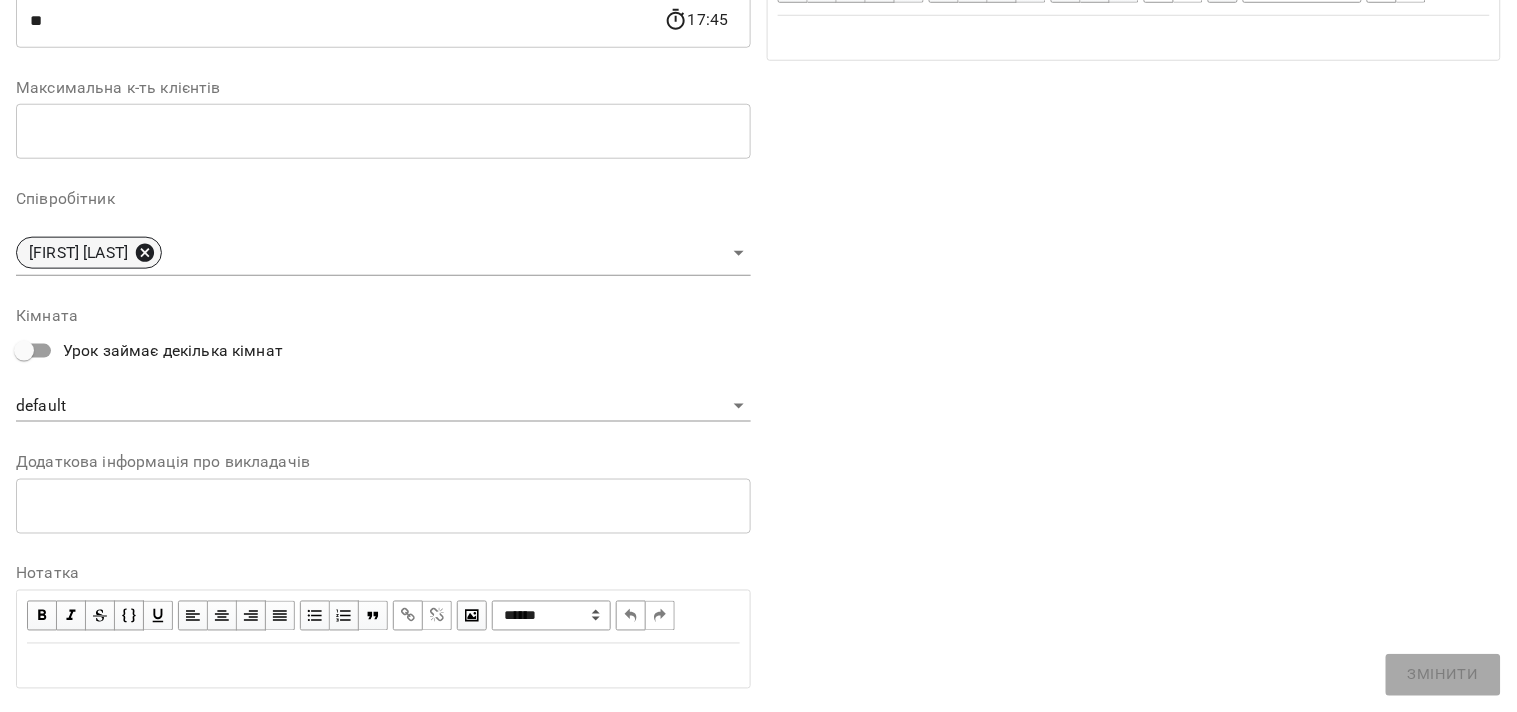 click 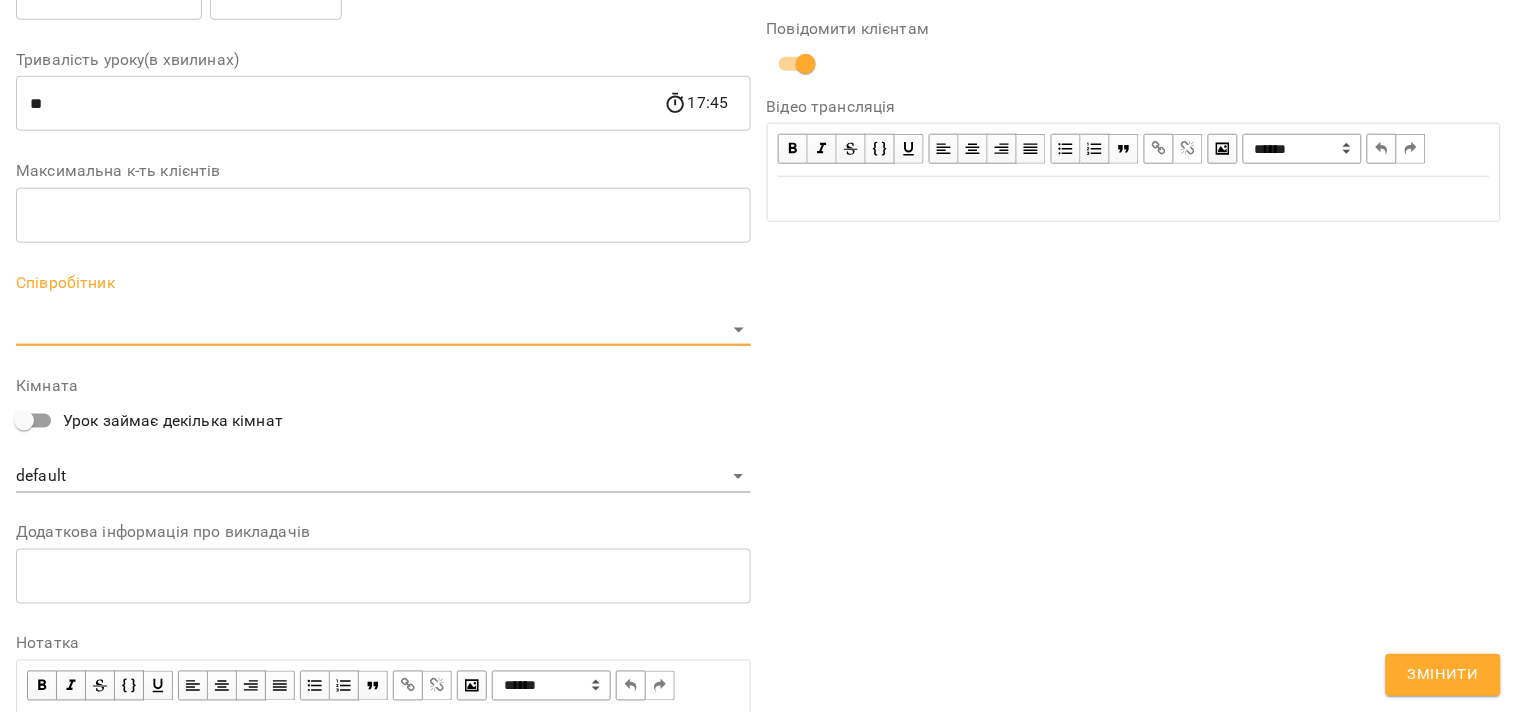 scroll, scrollTop: 527, scrollLeft: 0, axis: vertical 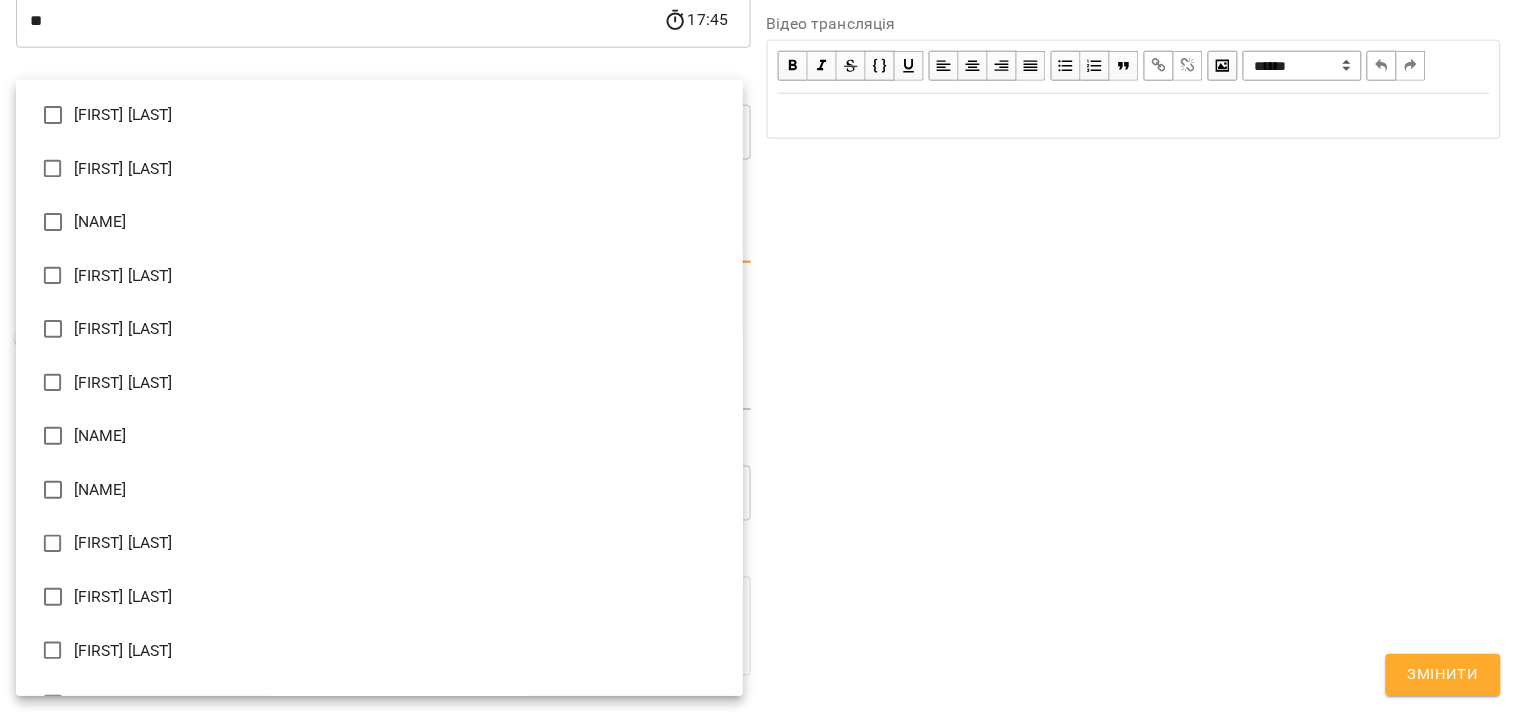 click on "For Business 99+ UA Журнал відвідувань / Аня Варченко   чт, 07 серп 2025 17:00 / Урок відбувся чт ,  17:00 Аня Варченко Урок №63 Попередні уроки вт 05 серп 2025 16:00 пт 01 серп 2025 13:00 чт 31 лип 2025 17:00 вт 29 лип 2025 11:00 пн 21 лип 2025 17:00   Аня Варченко ( 45 хв. ) індивідуальний 45 хвилин Змінити урок Скасувати Урок Аня Варченко default Кімната Зайченко Софія 2025-08-05 14:04:51 Створити розсилку   Зайченко Софія 5 45 хв 8 уроків  21 лип  -  17 серп Прогул Скасувати
Змінити урок Виявлено зміни в уроці. Чи бажаєте сповістити клієнтів? Назва ​" at bounding box center [758, 456] 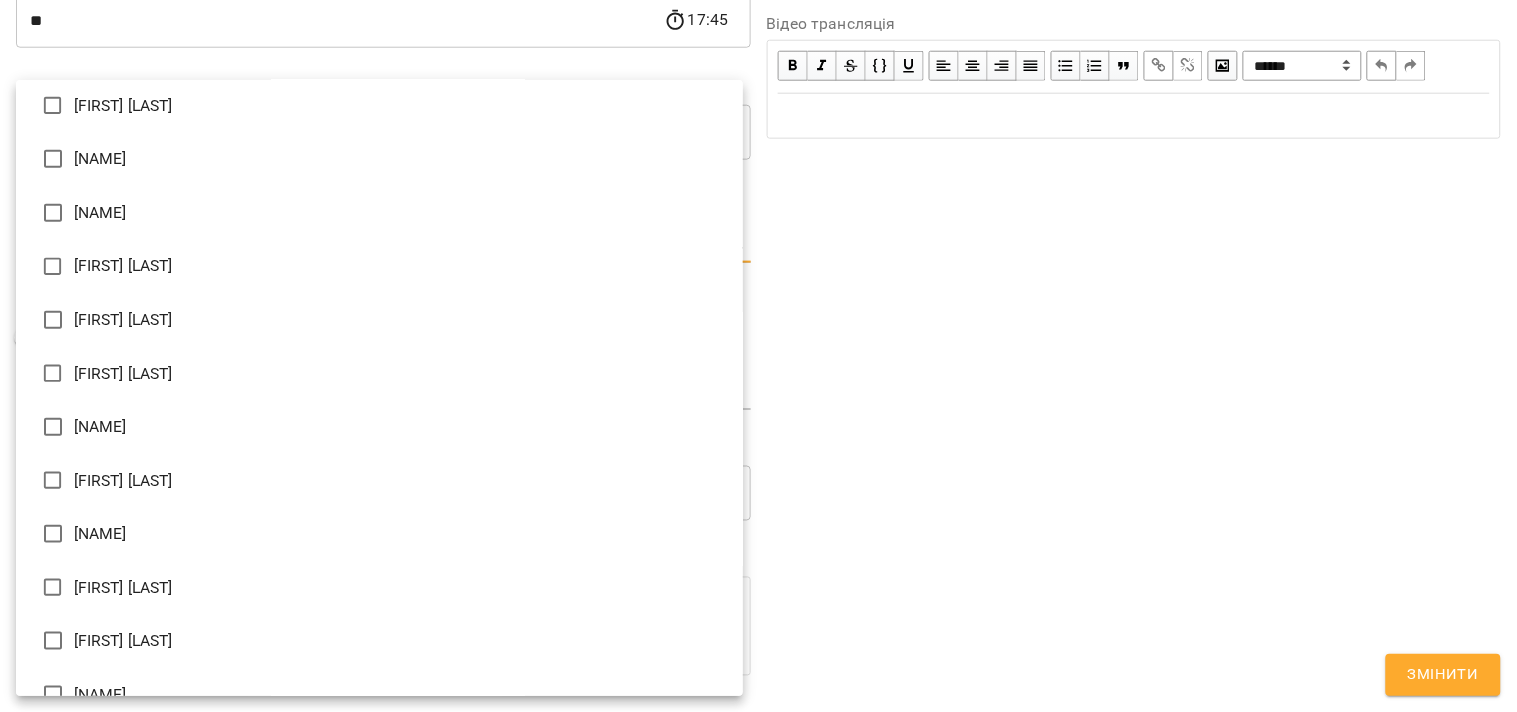 scroll, scrollTop: 308, scrollLeft: 0, axis: vertical 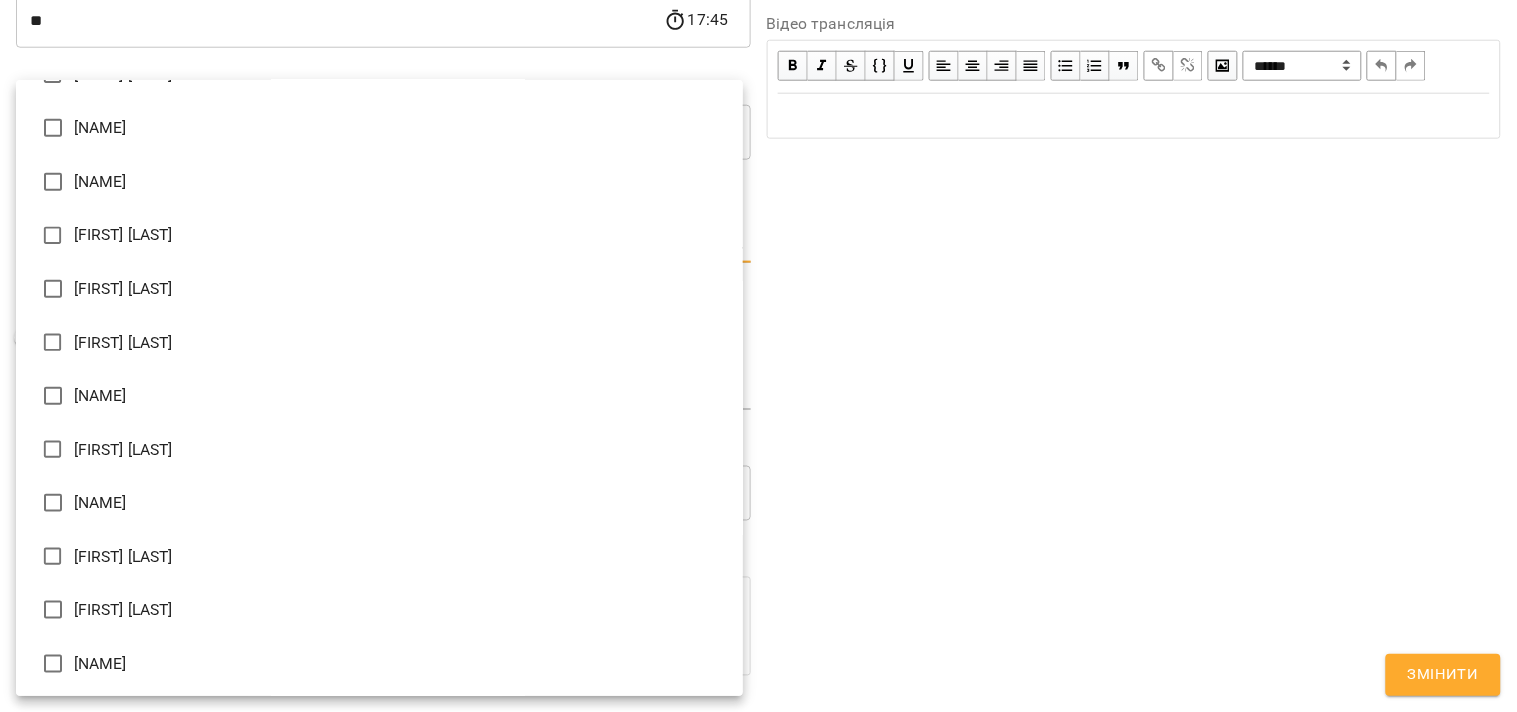 type on "**********" 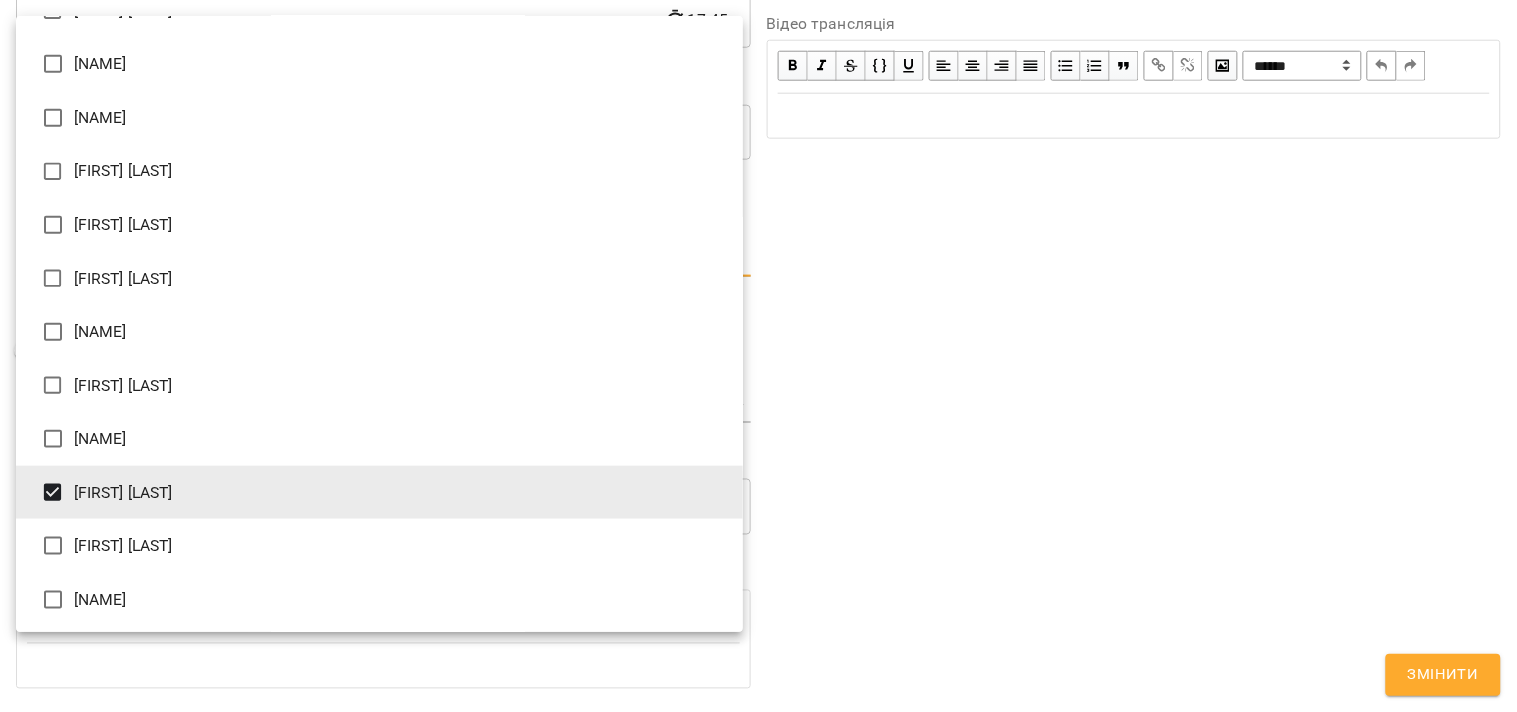 click at bounding box center [758, 356] 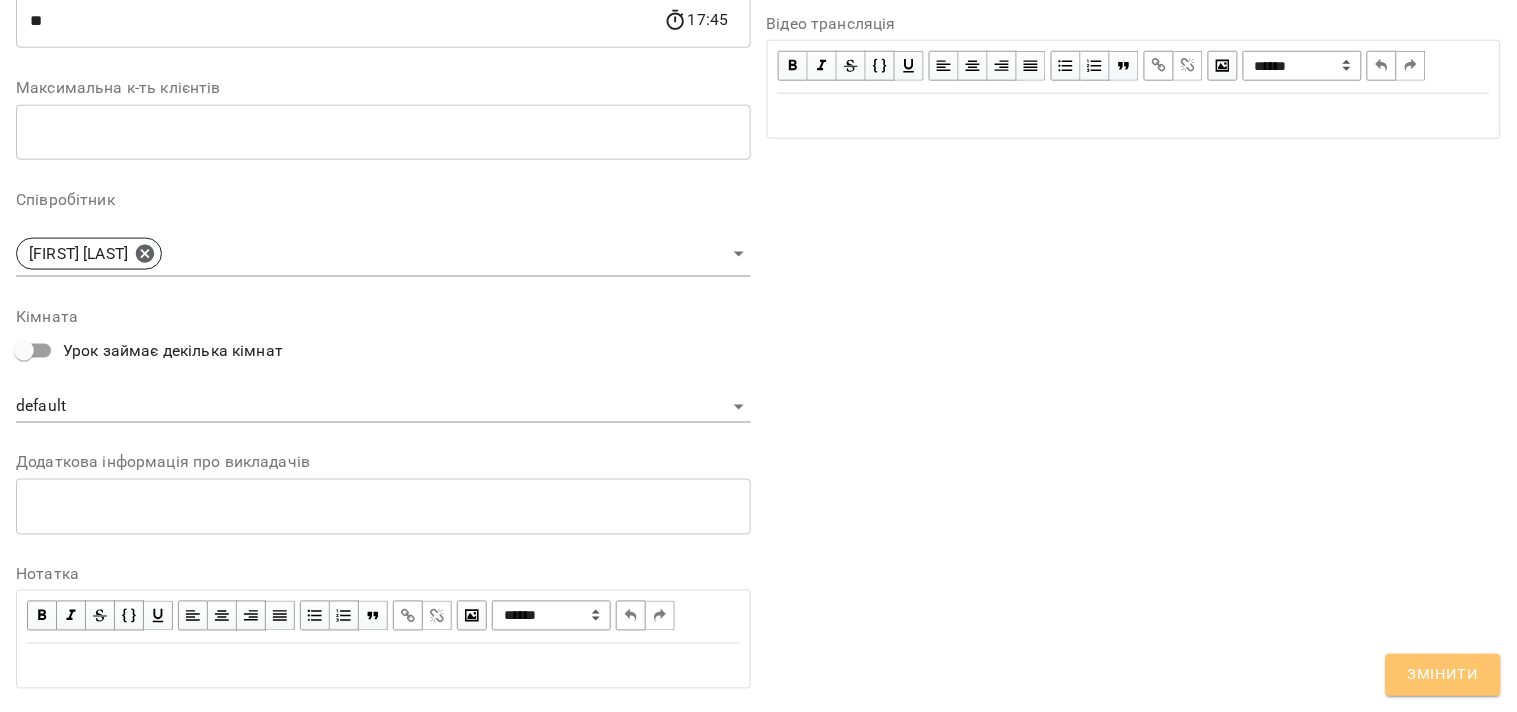 click on "Змінити" at bounding box center (1443, 675) 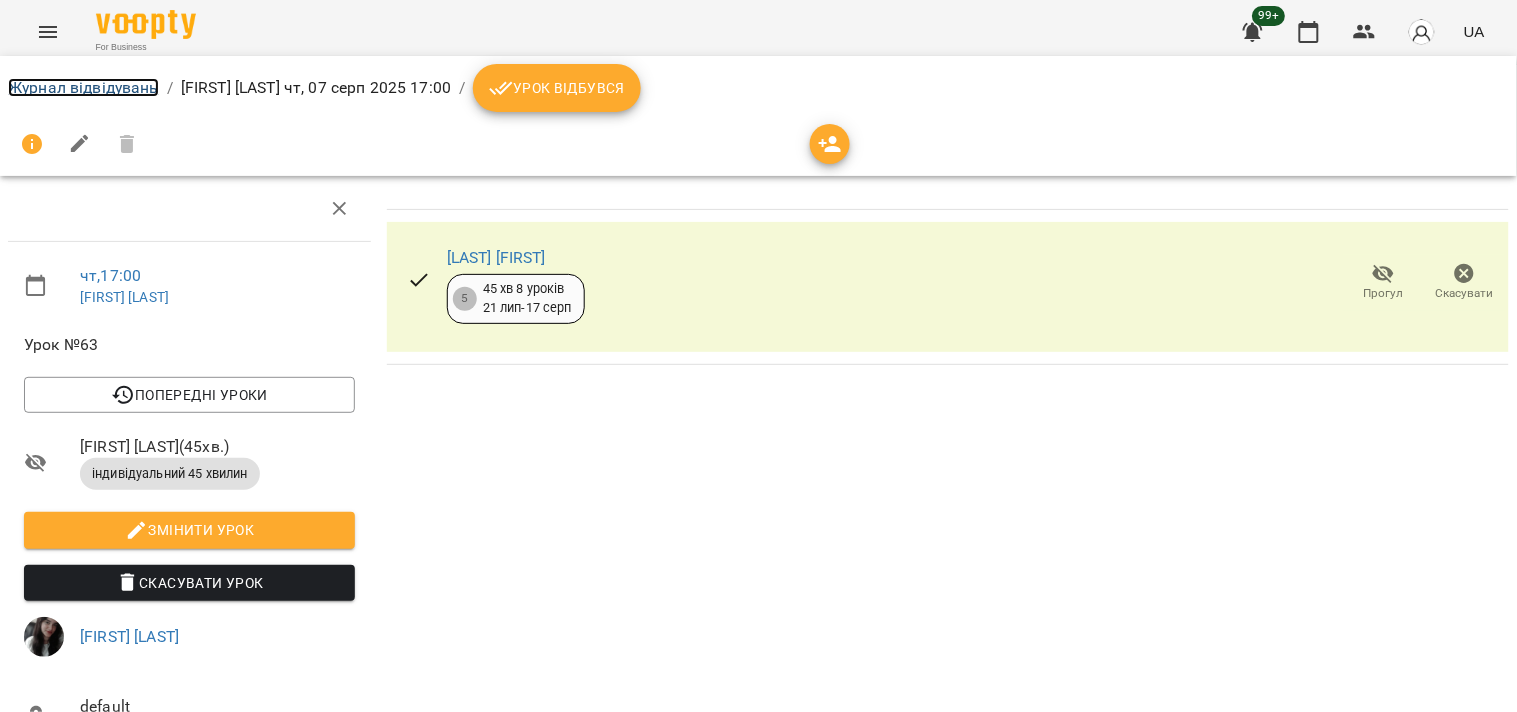 click on "Журнал відвідувань" at bounding box center (83, 87) 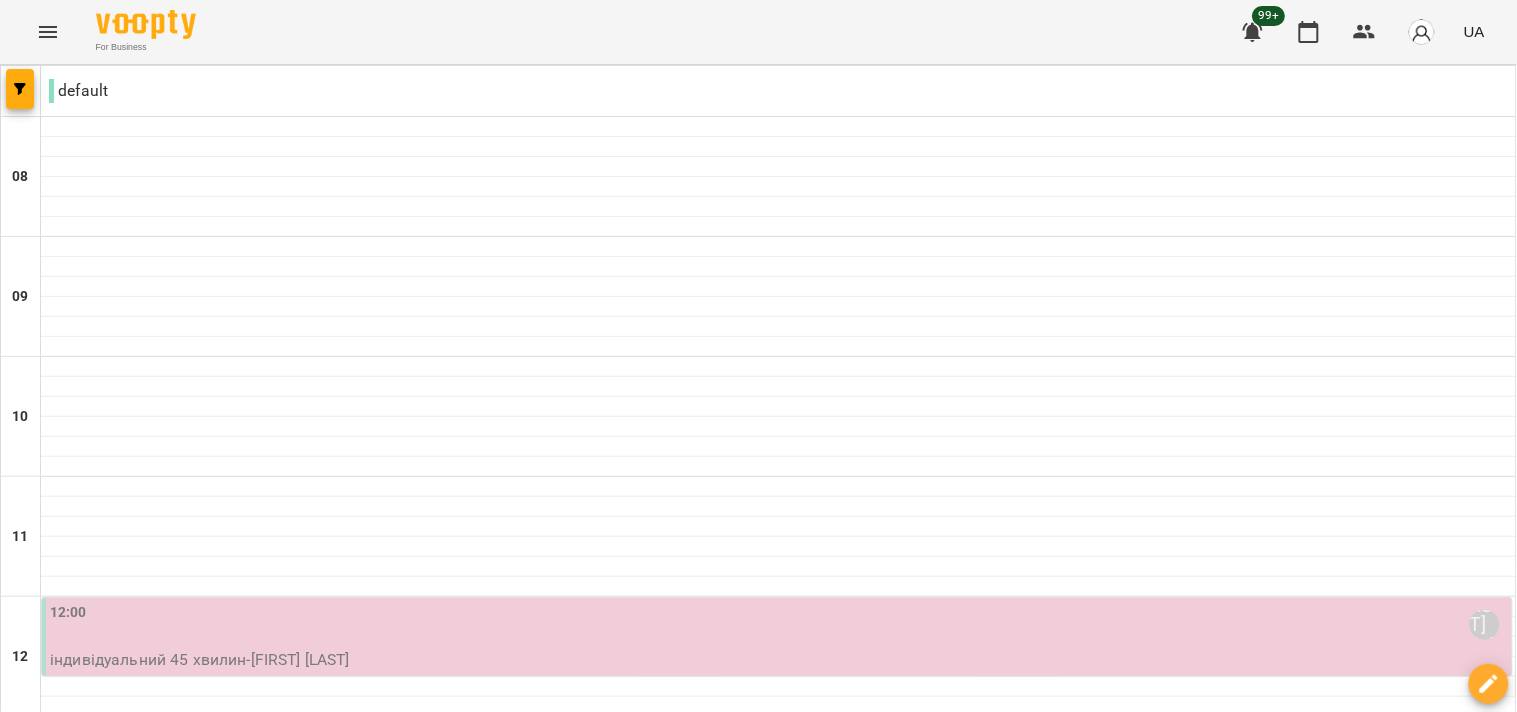 click 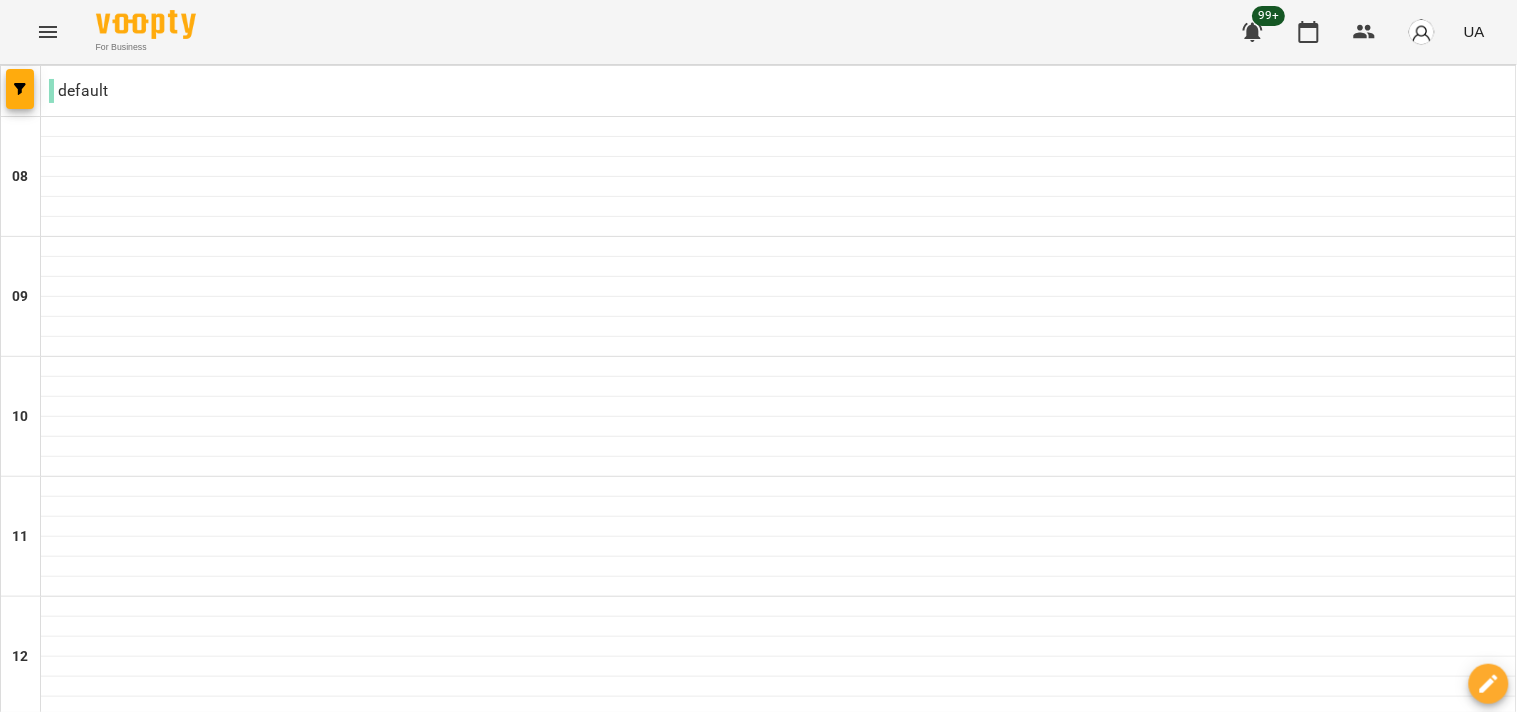 scroll, scrollTop: 1111, scrollLeft: 0, axis: vertical 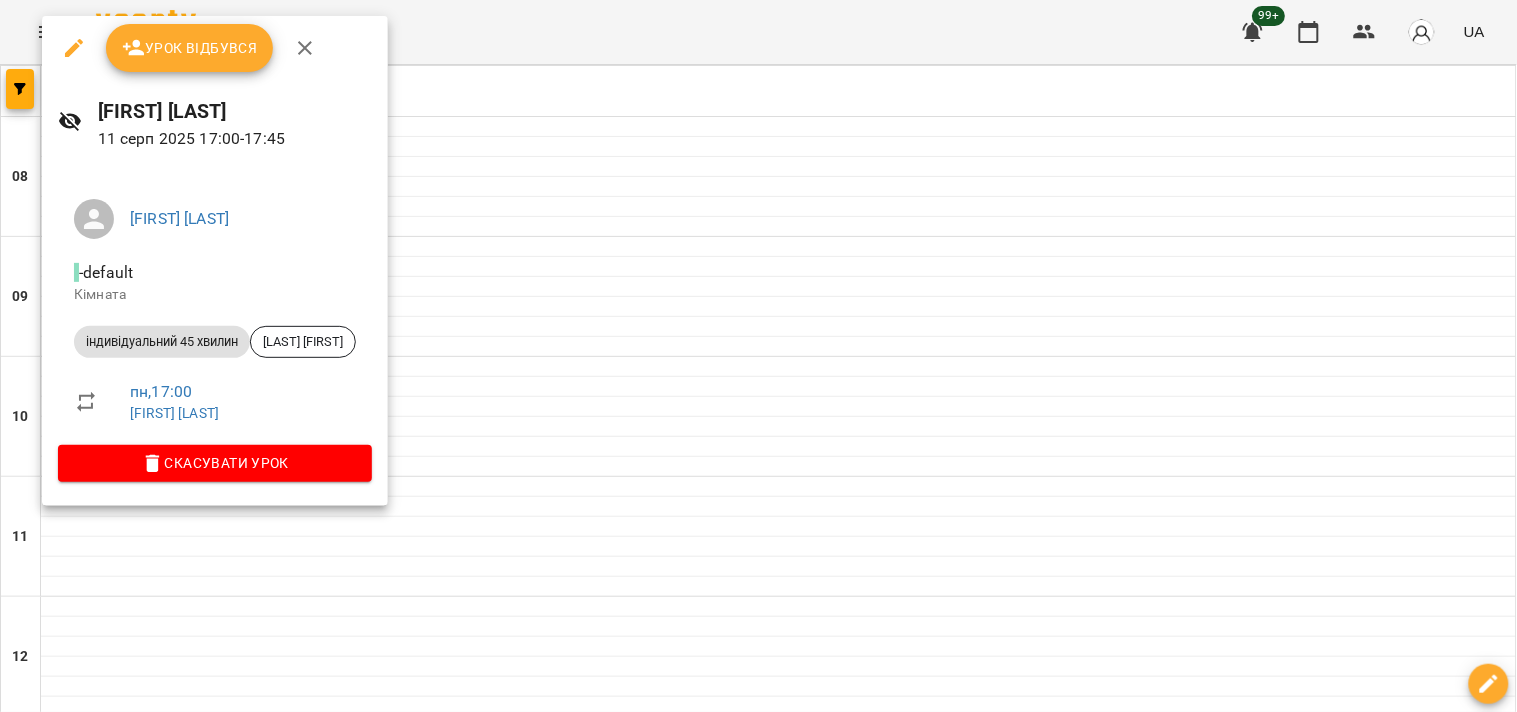 click 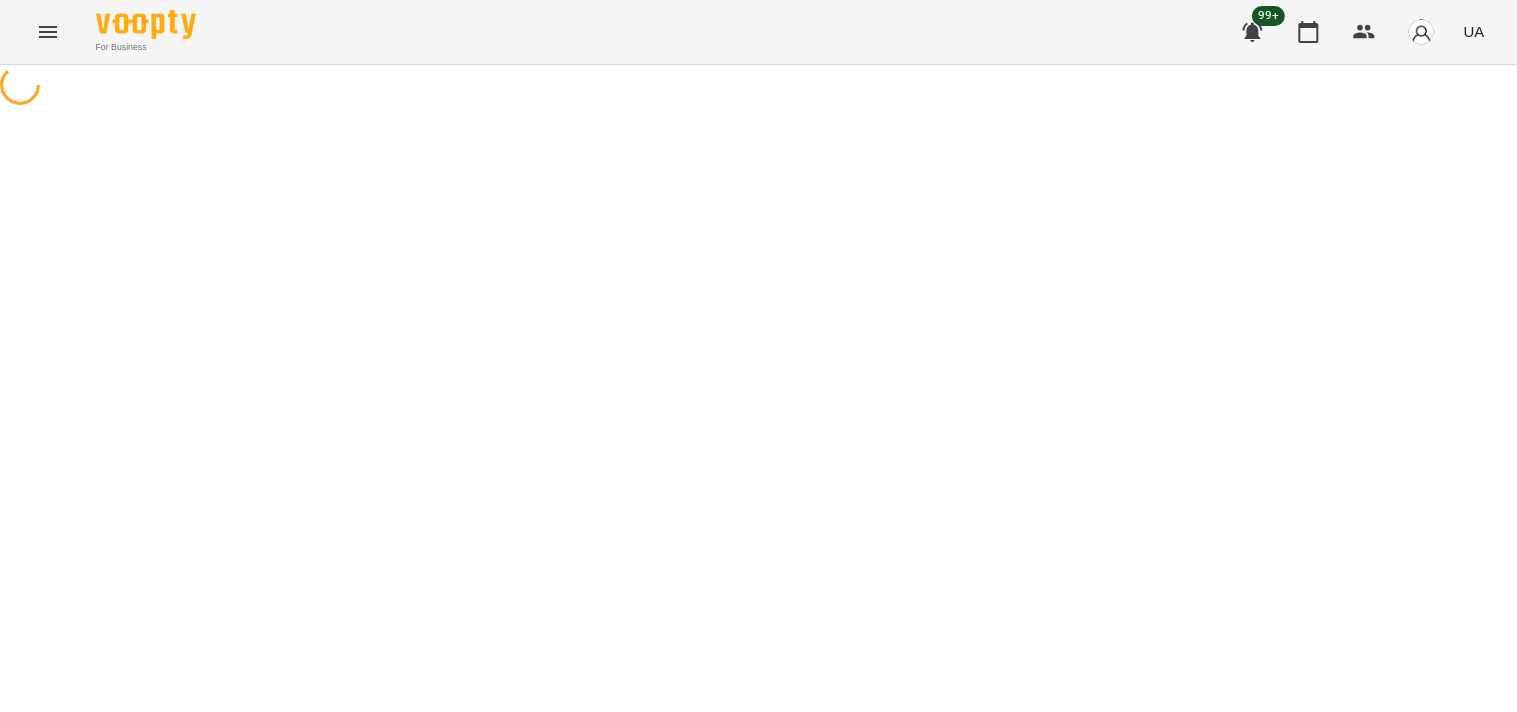 select on "**********" 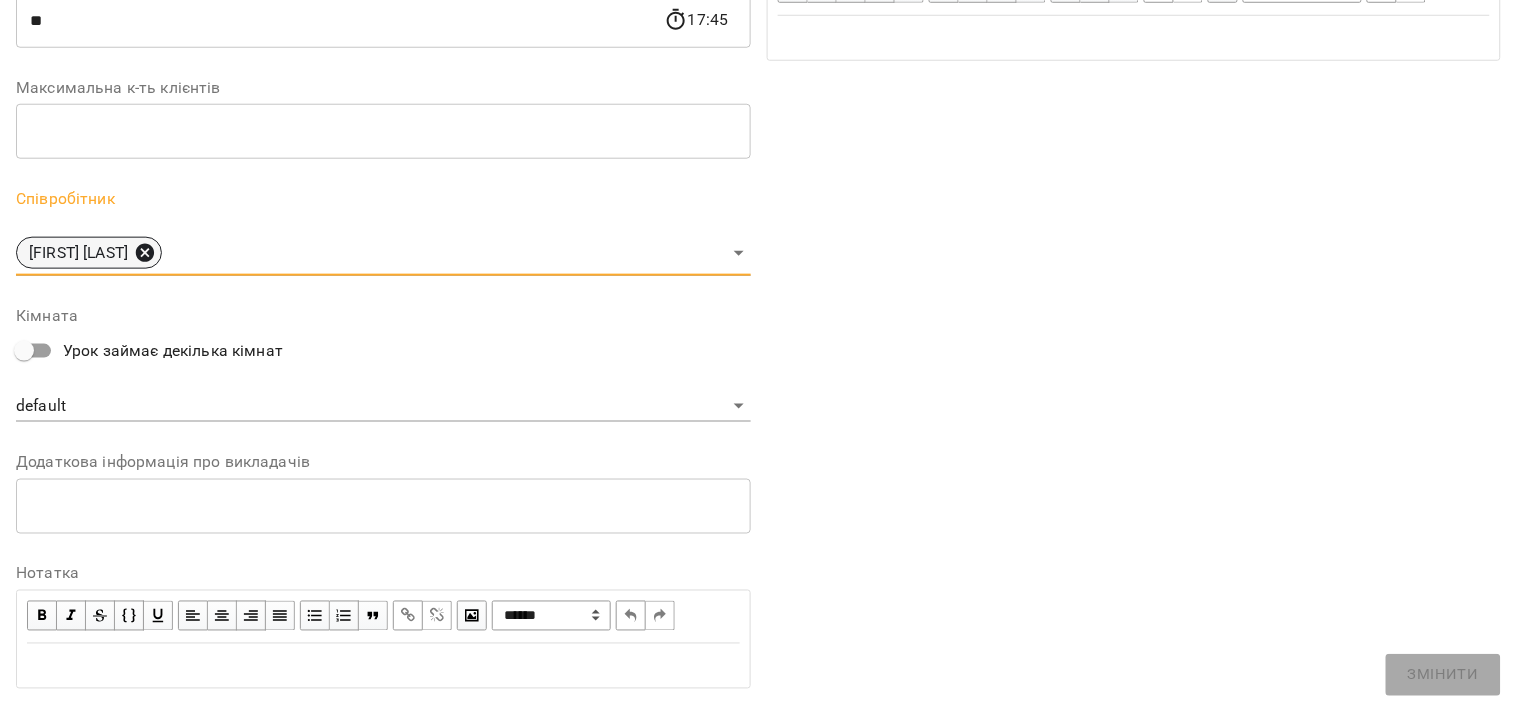 click 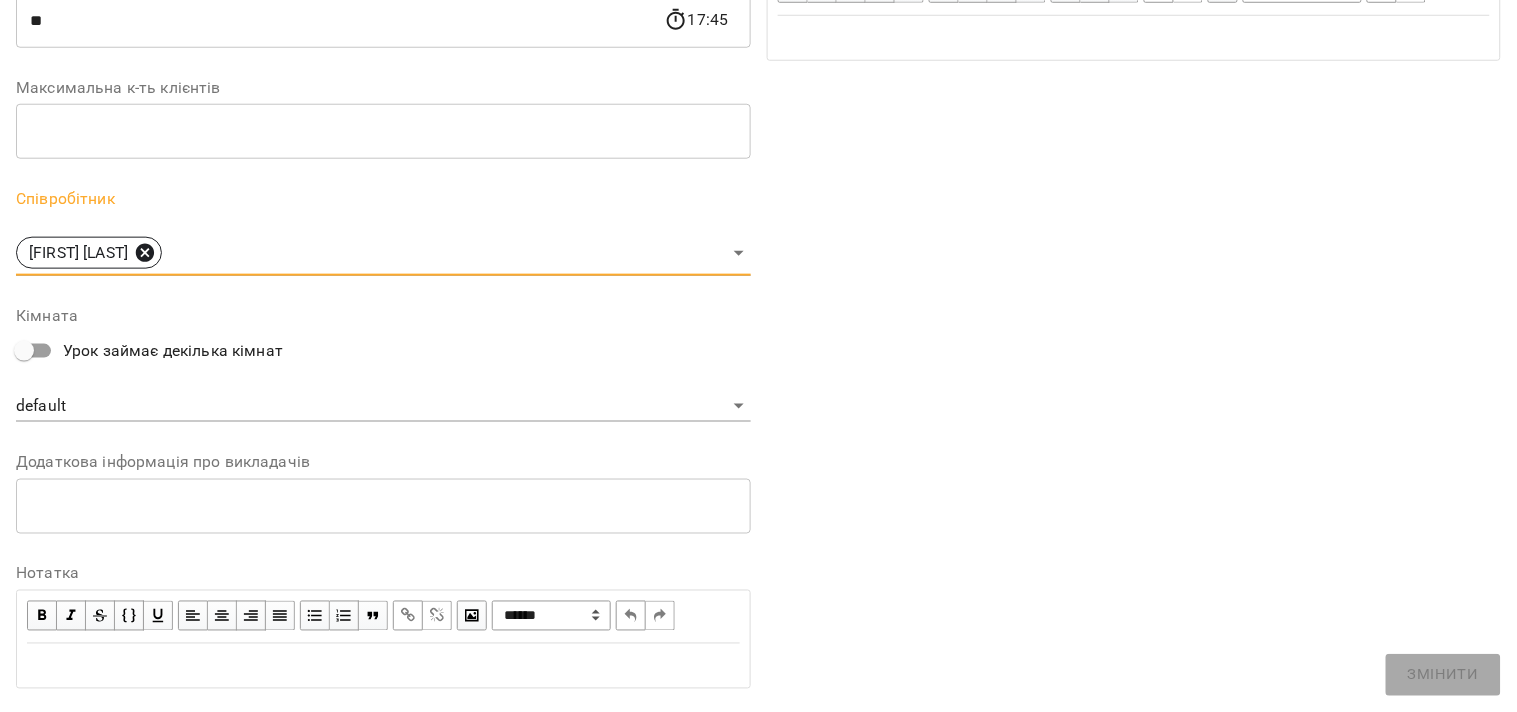 scroll, scrollTop: 527, scrollLeft: 0, axis: vertical 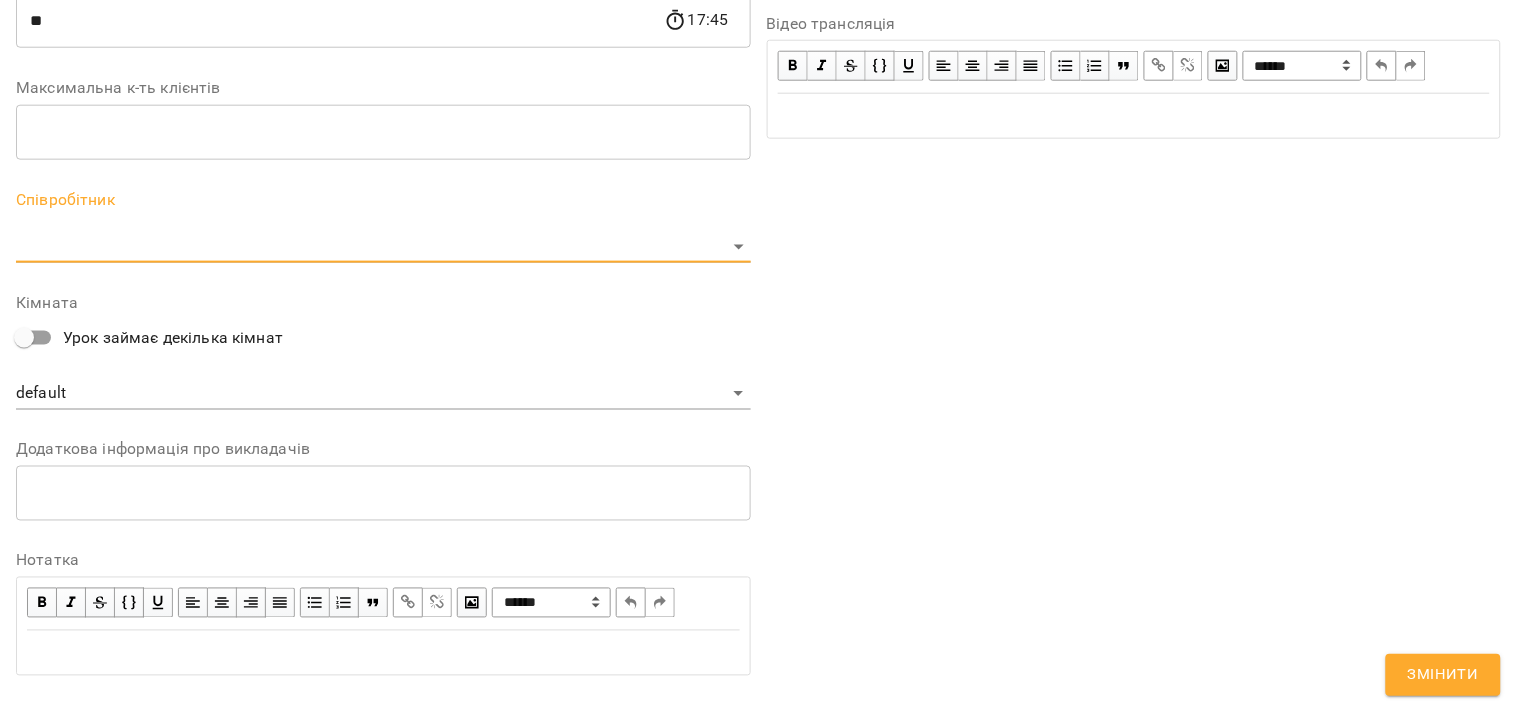 click on "For Business 99+ UA Журнал відвідувань / [FIRST] [LAST] пн, 11 серп 2025 17:00 / Урок відбувся пн , 17:00 [FIRST] [LAST] Урок №64 Попередні уроки чт 07 серп 2025 17:00 вт 05 серп 2025 16:00 пт 01 серп 2025 13:00 чт 31 лип 2025 17:00 вт 29 лип 2025 11:00 [FIRST] [LAST] ( 45 хв. ) індивідуальний 45 хвилин Змінити урок Скасувати Урок [FIRST] [LAST] default Кімната [LAST] [FIRST] 2025-08-05 14:06:27 Створити розсилку [LAST] [FIRST] 5 45 хв 8 уроків 21 лип - 17 серп Прогул Скасувати Змінити урок Виявлено зміни в уроці. Чи бажаєте сповістити клієнтів? Назва **" at bounding box center [758, 456] 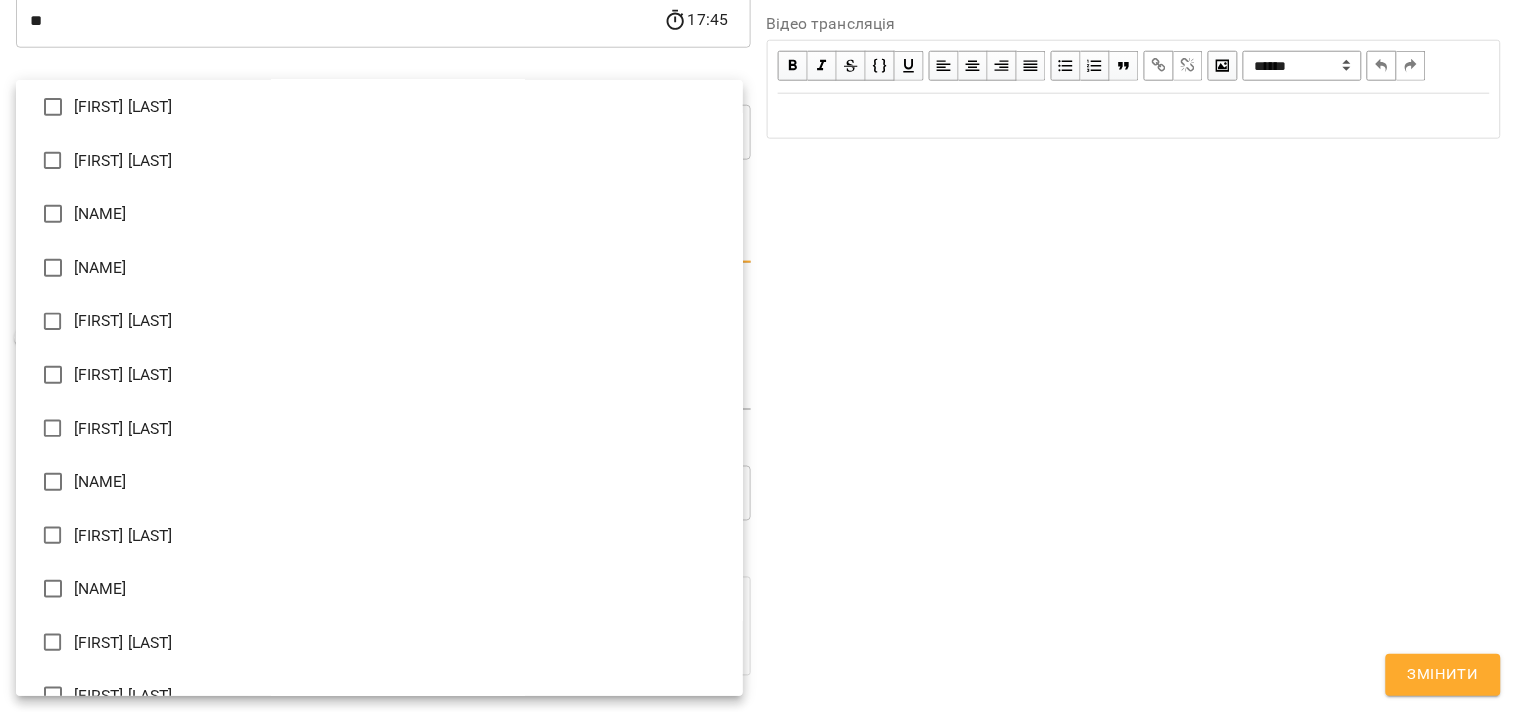 scroll, scrollTop: 308, scrollLeft: 0, axis: vertical 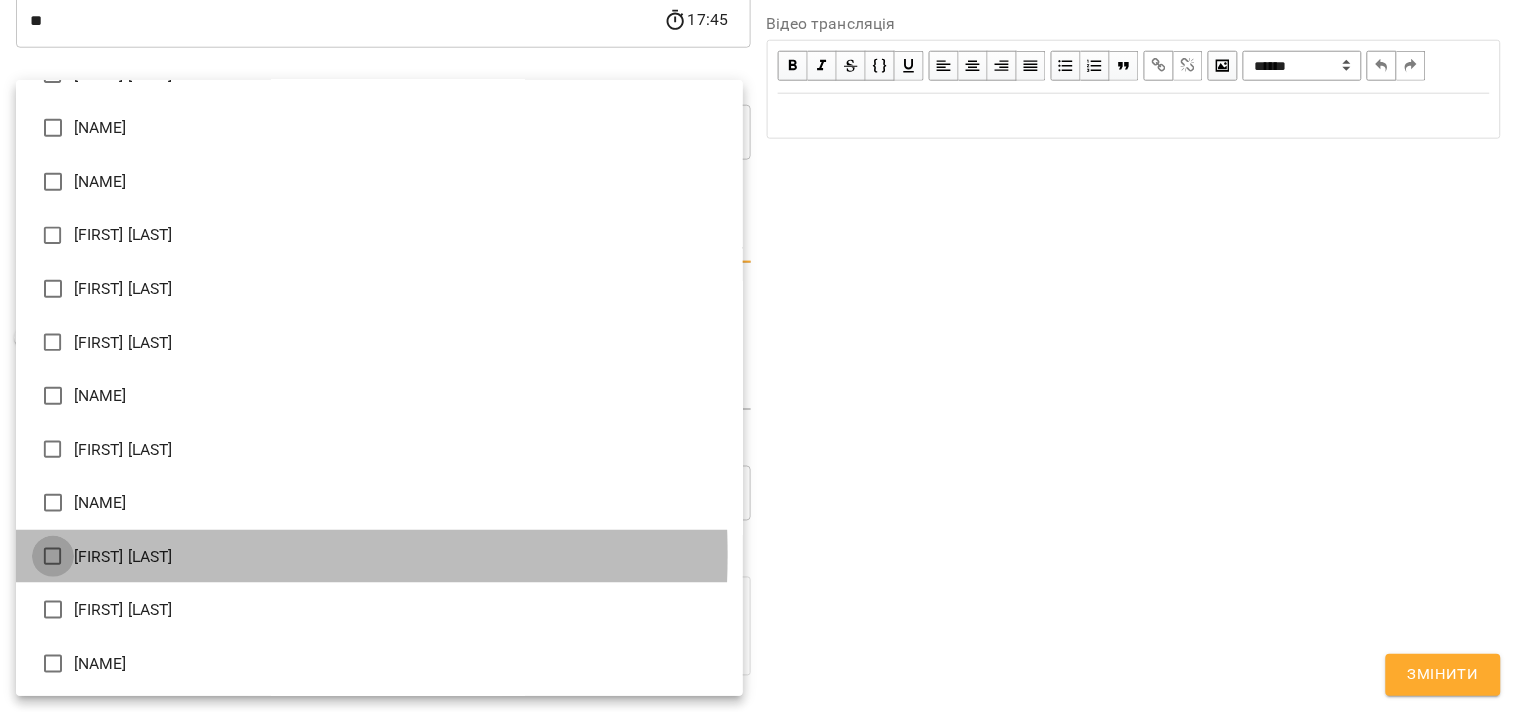 type on "**********" 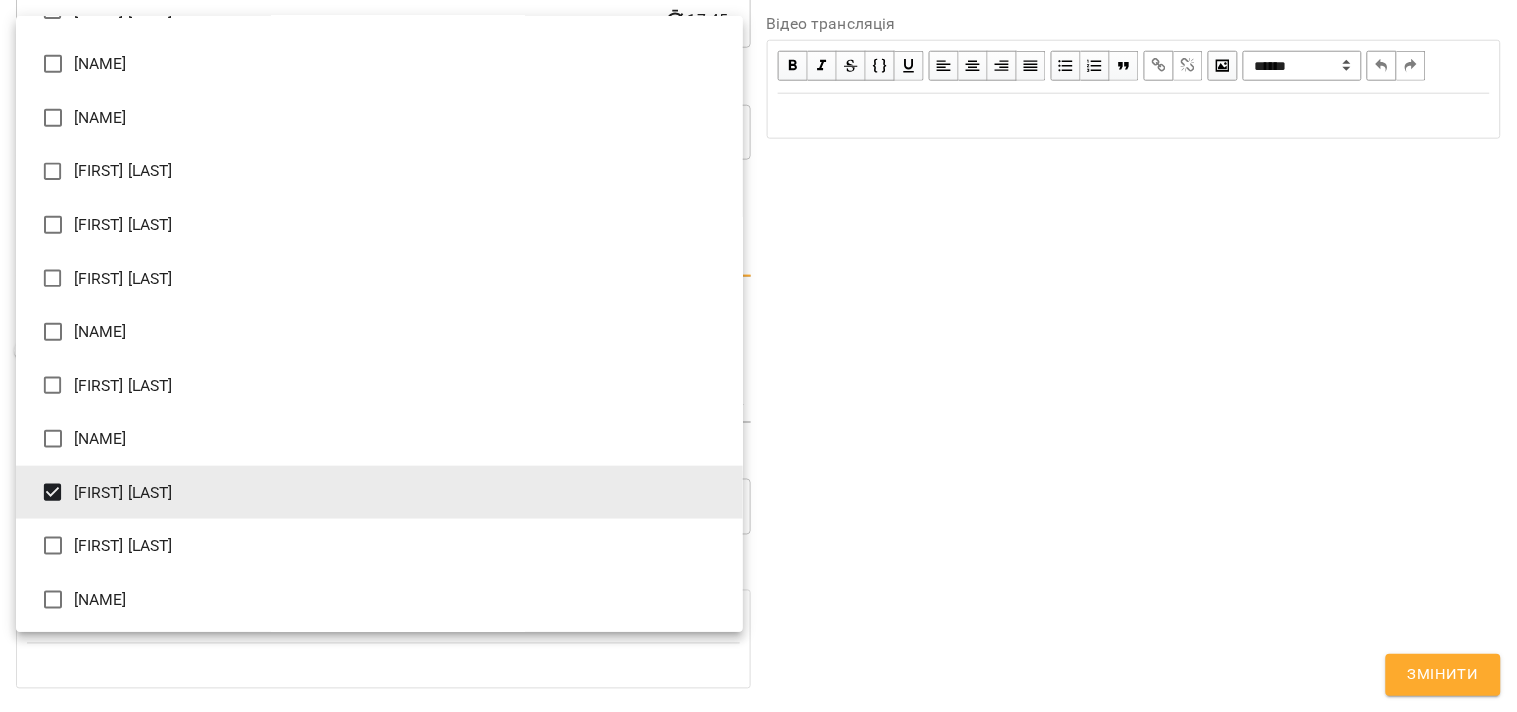 click at bounding box center [758, 356] 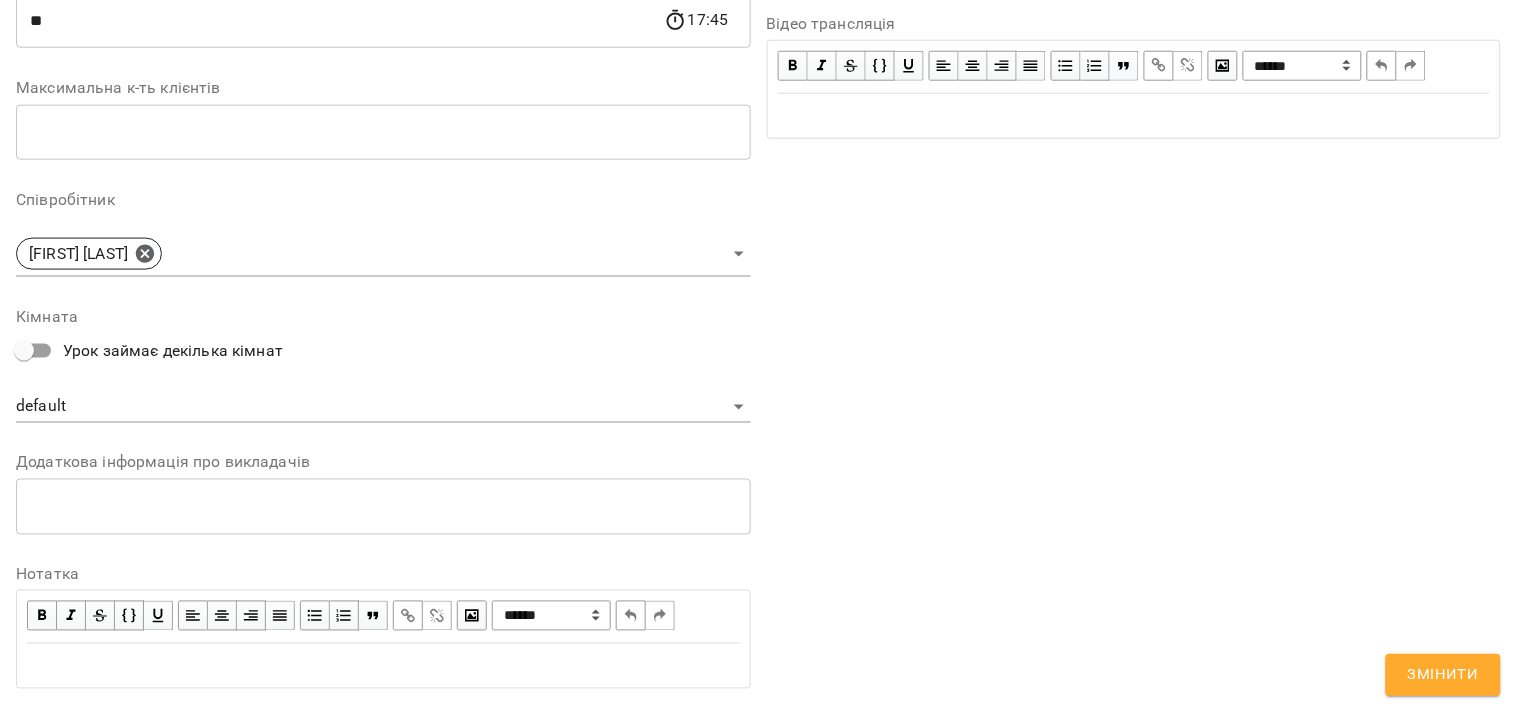 drag, startPoint x: 1408, startPoint y: 705, endPoint x: 1417, endPoint y: 711, distance: 10.816654 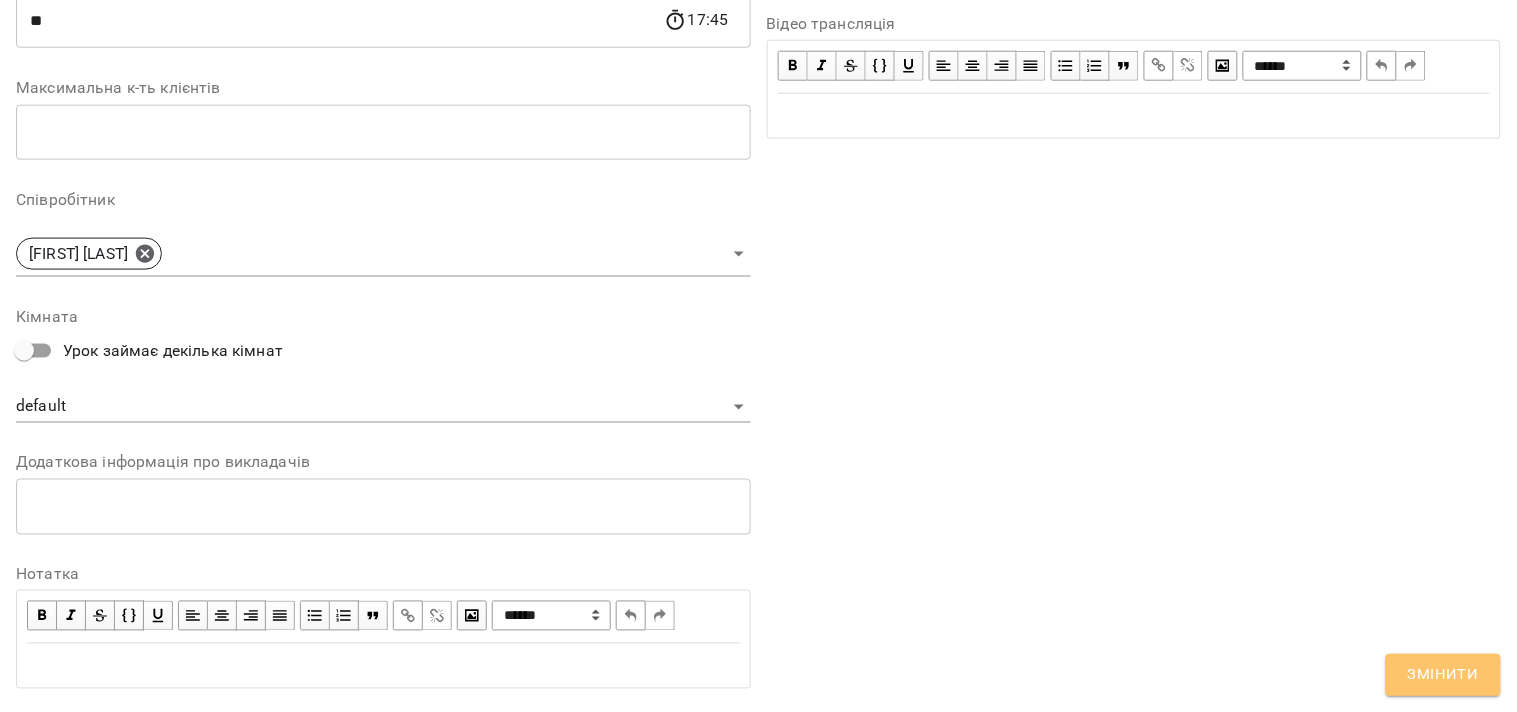 click on "Змінити" at bounding box center [1443, 675] 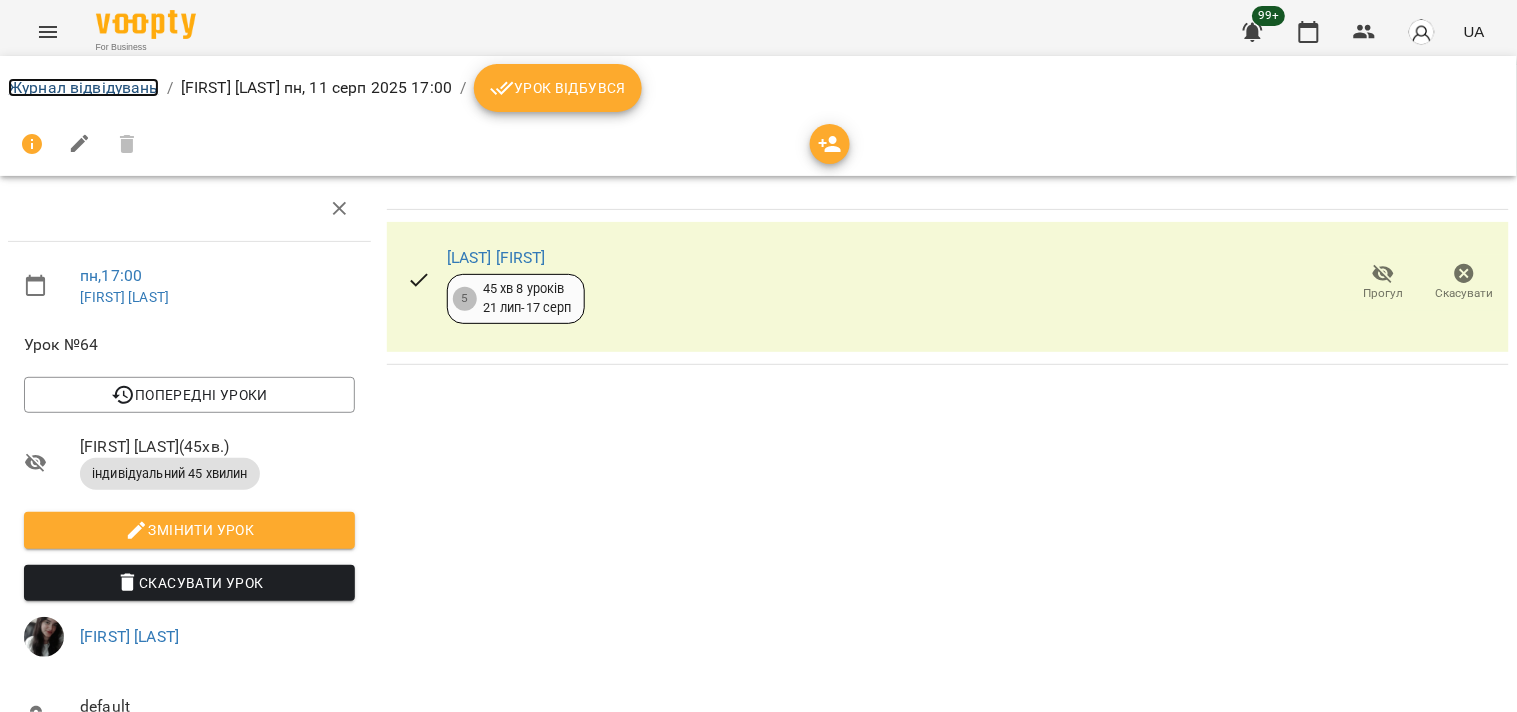 click on "Журнал відвідувань" at bounding box center (83, 87) 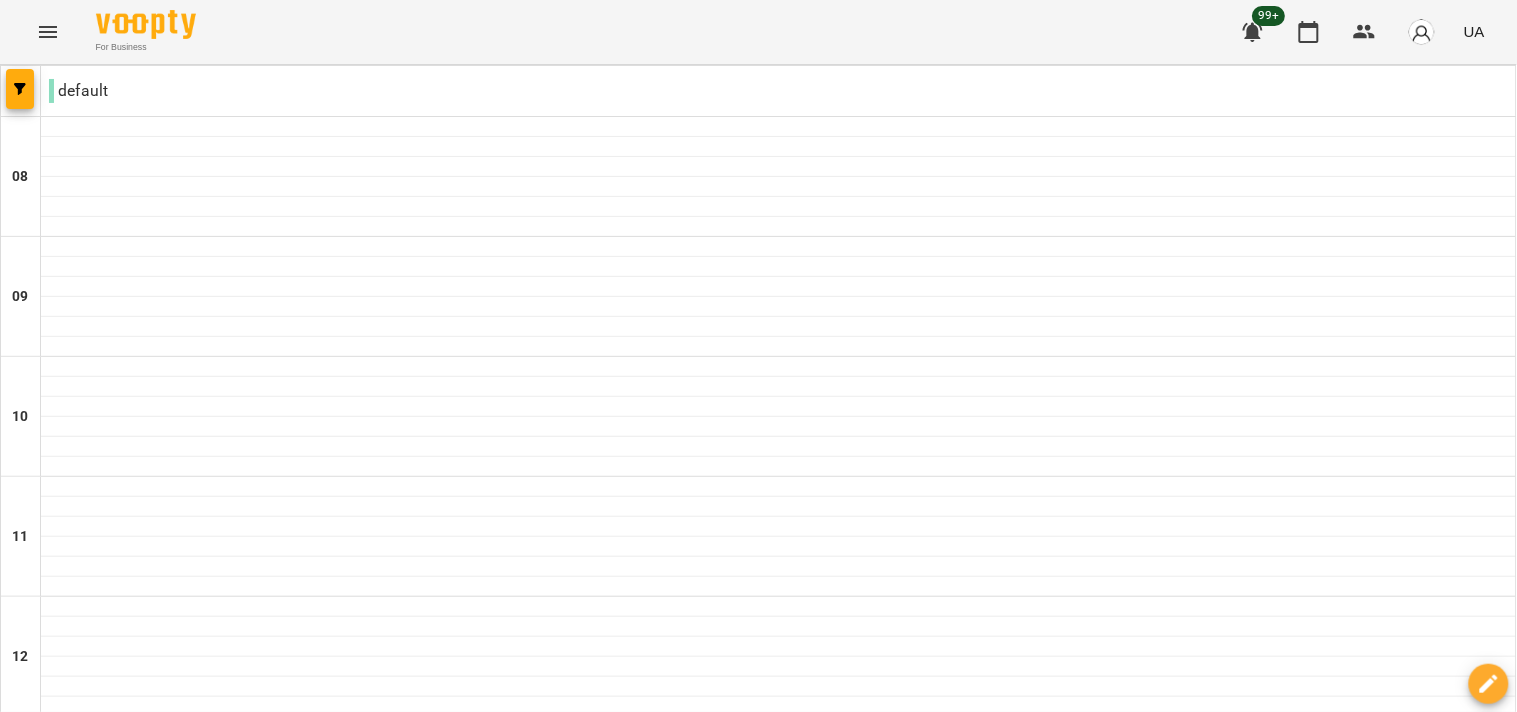 scroll, scrollTop: 773, scrollLeft: 0, axis: vertical 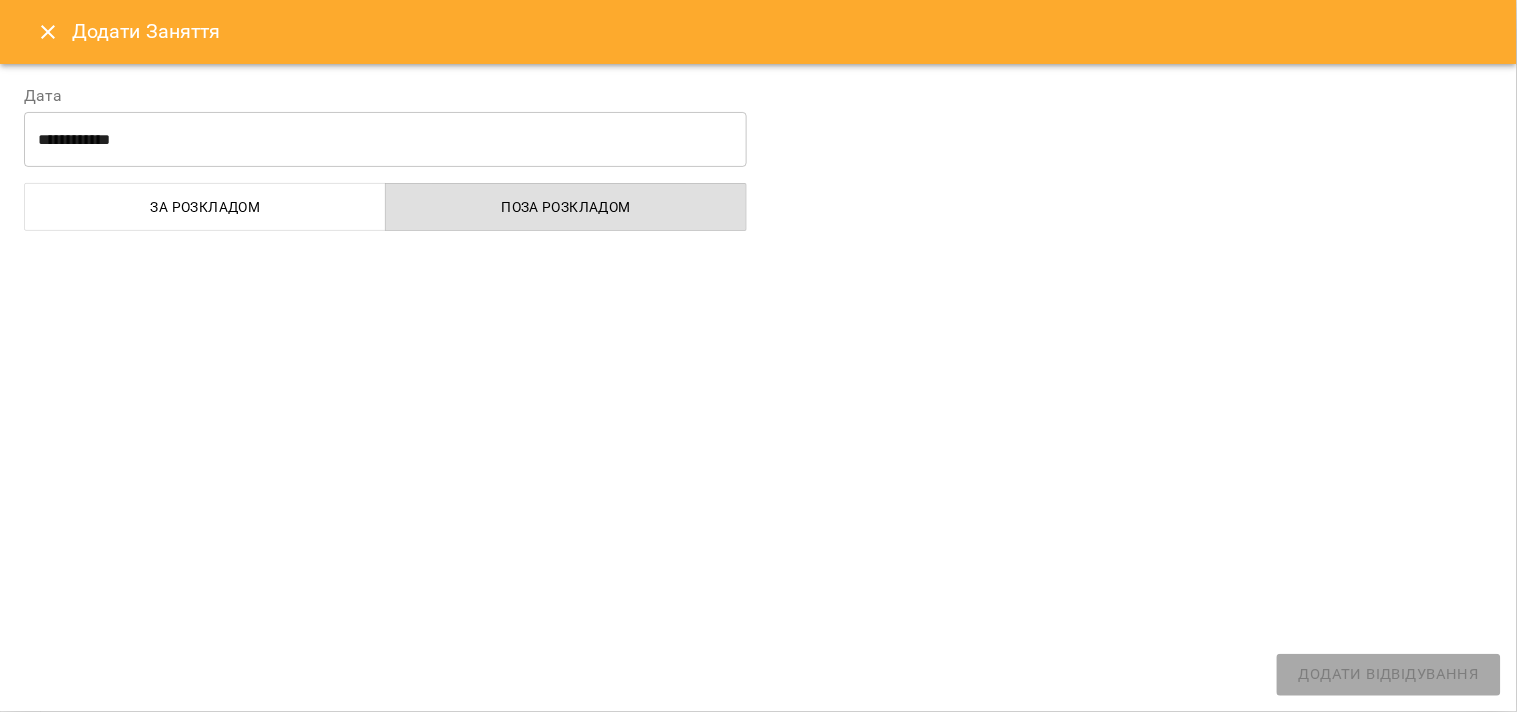 select 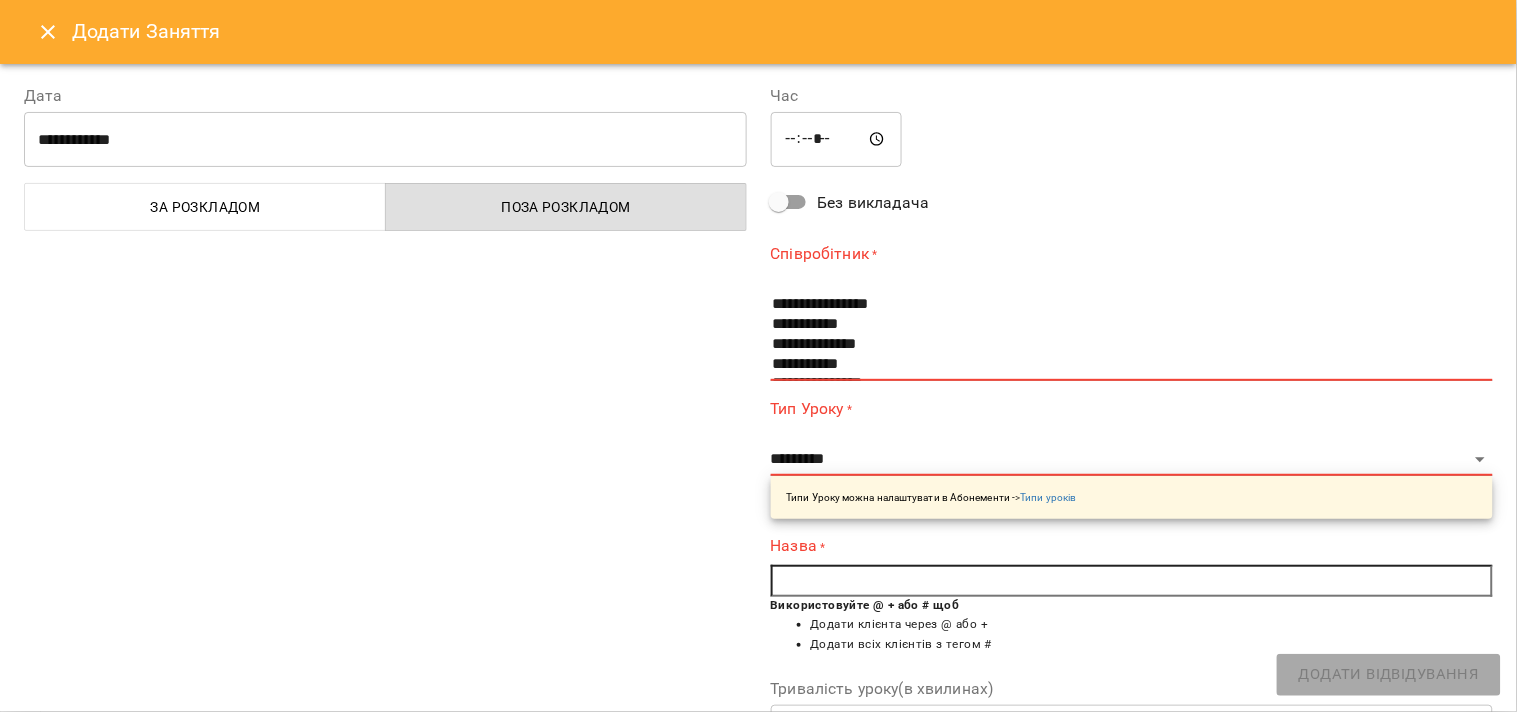click 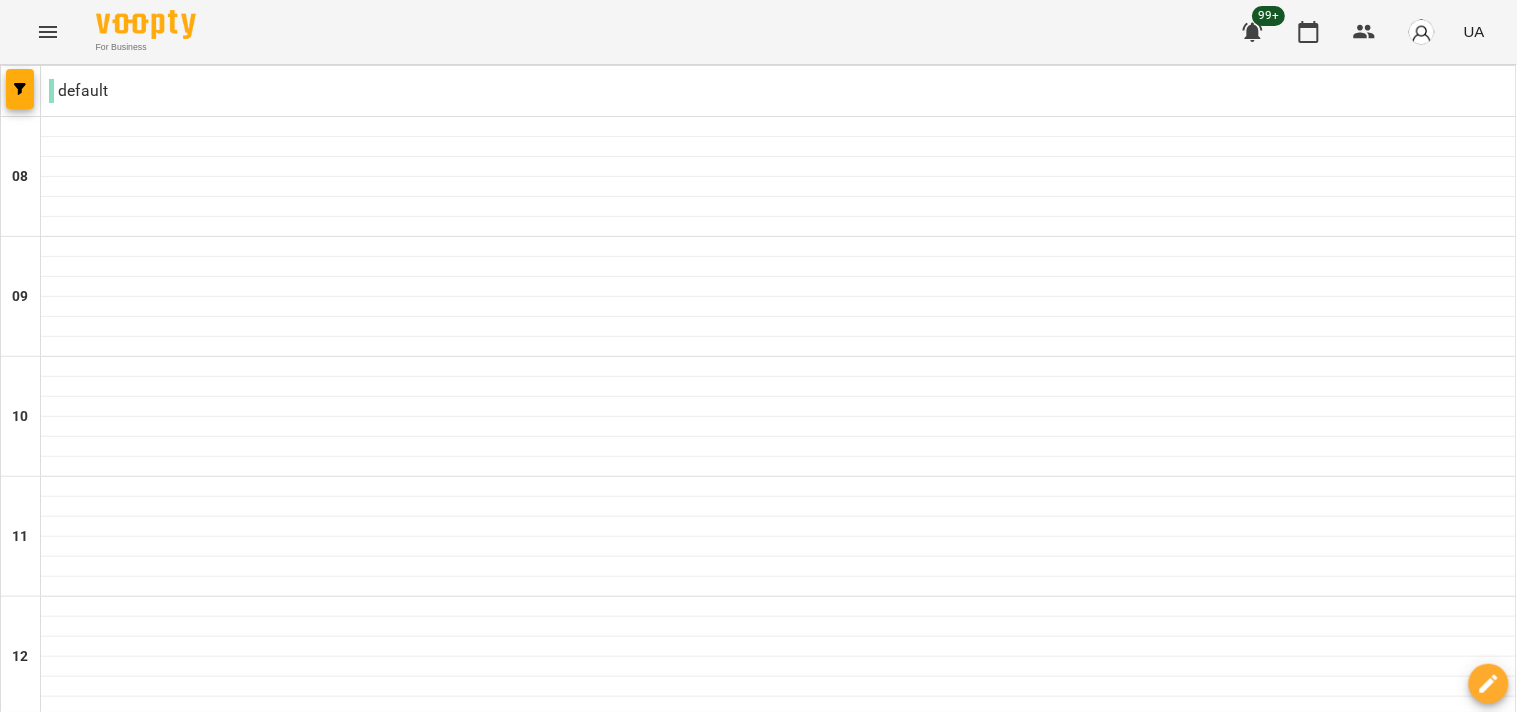 scroll, scrollTop: 1000, scrollLeft: 0, axis: vertical 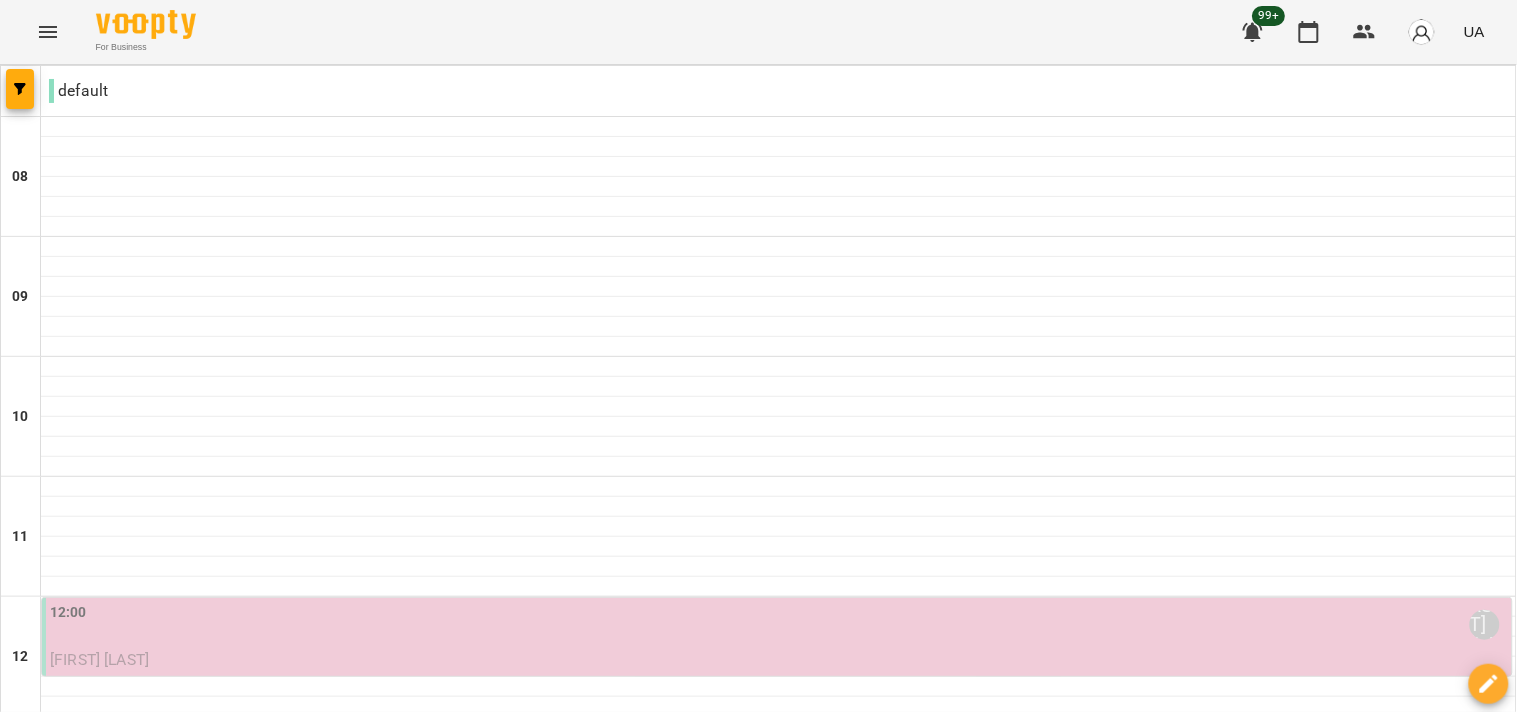 click on "[FIRST] [LAST]" at bounding box center (99, 659) 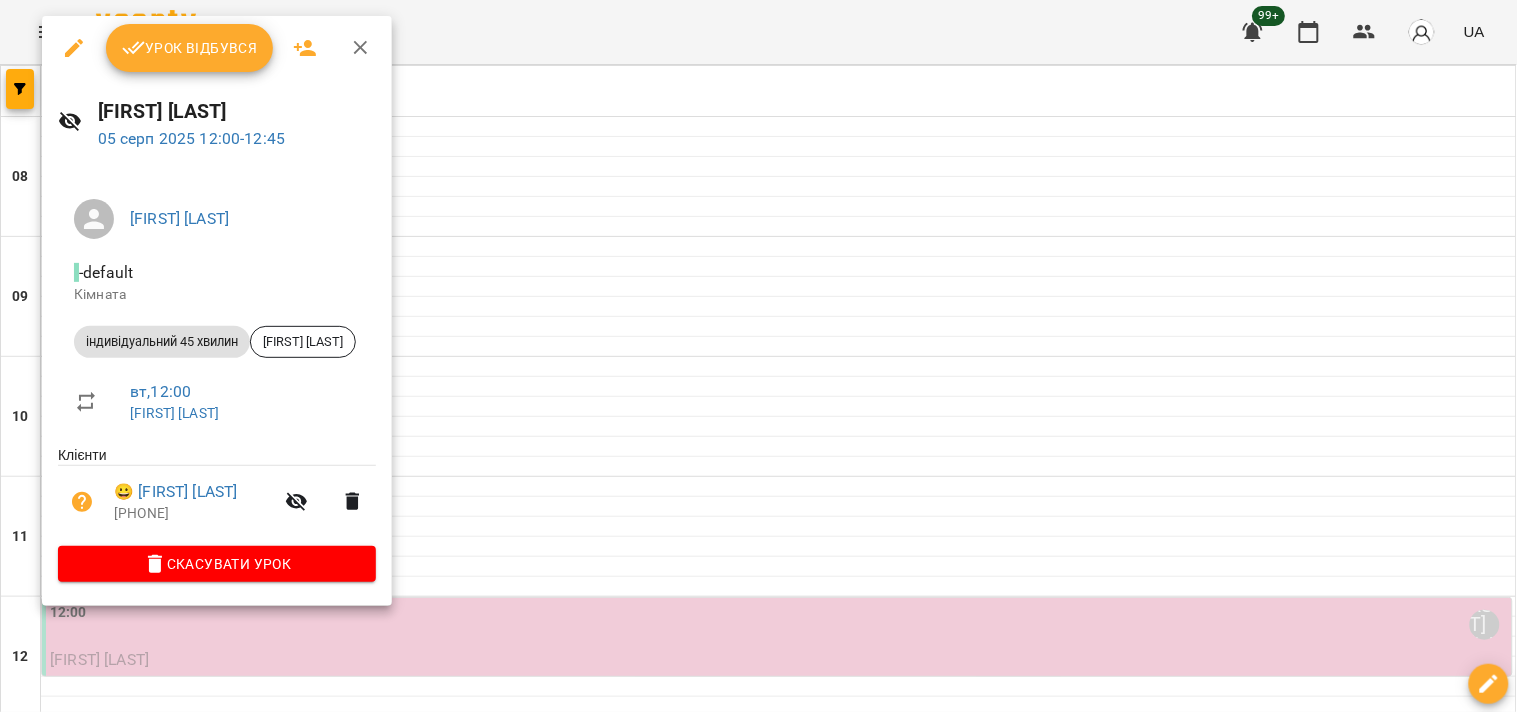 click 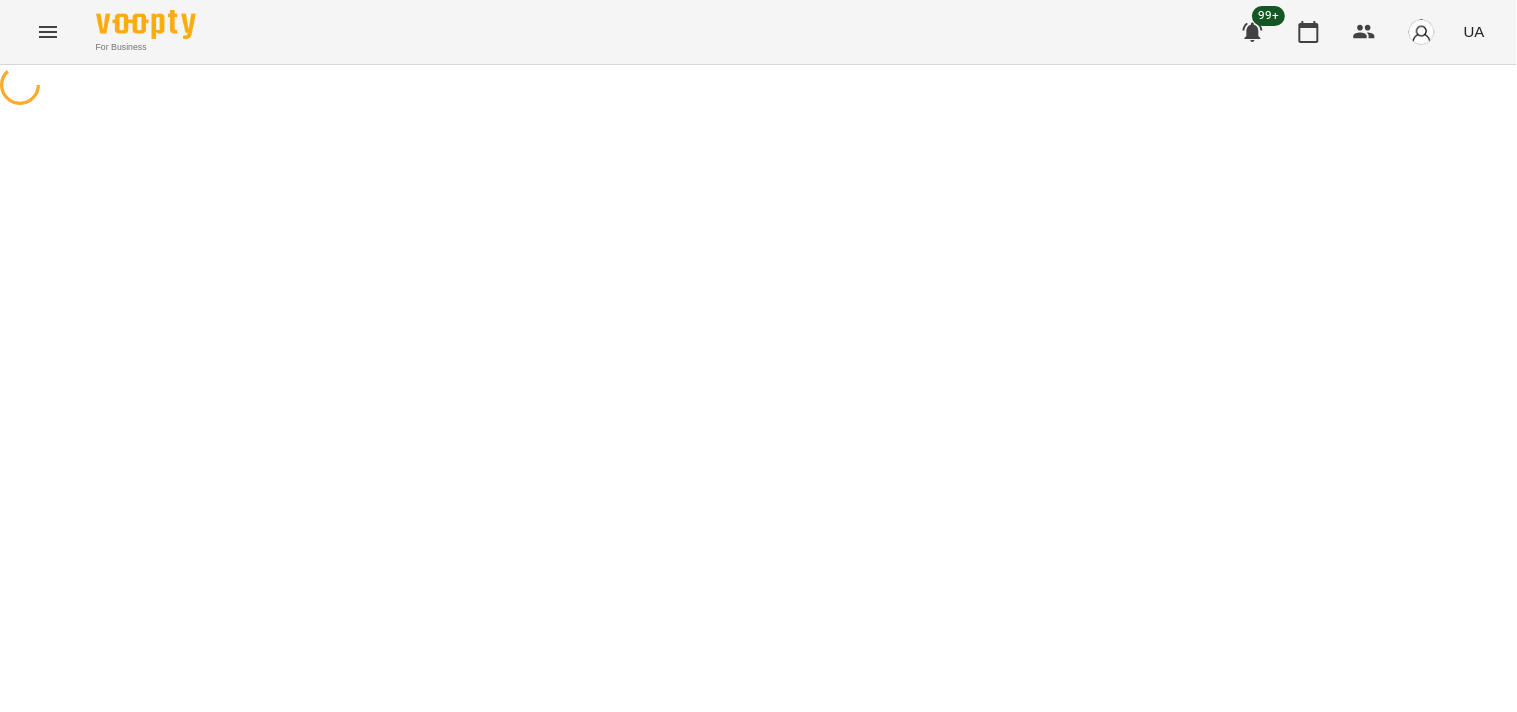 select on "**********" 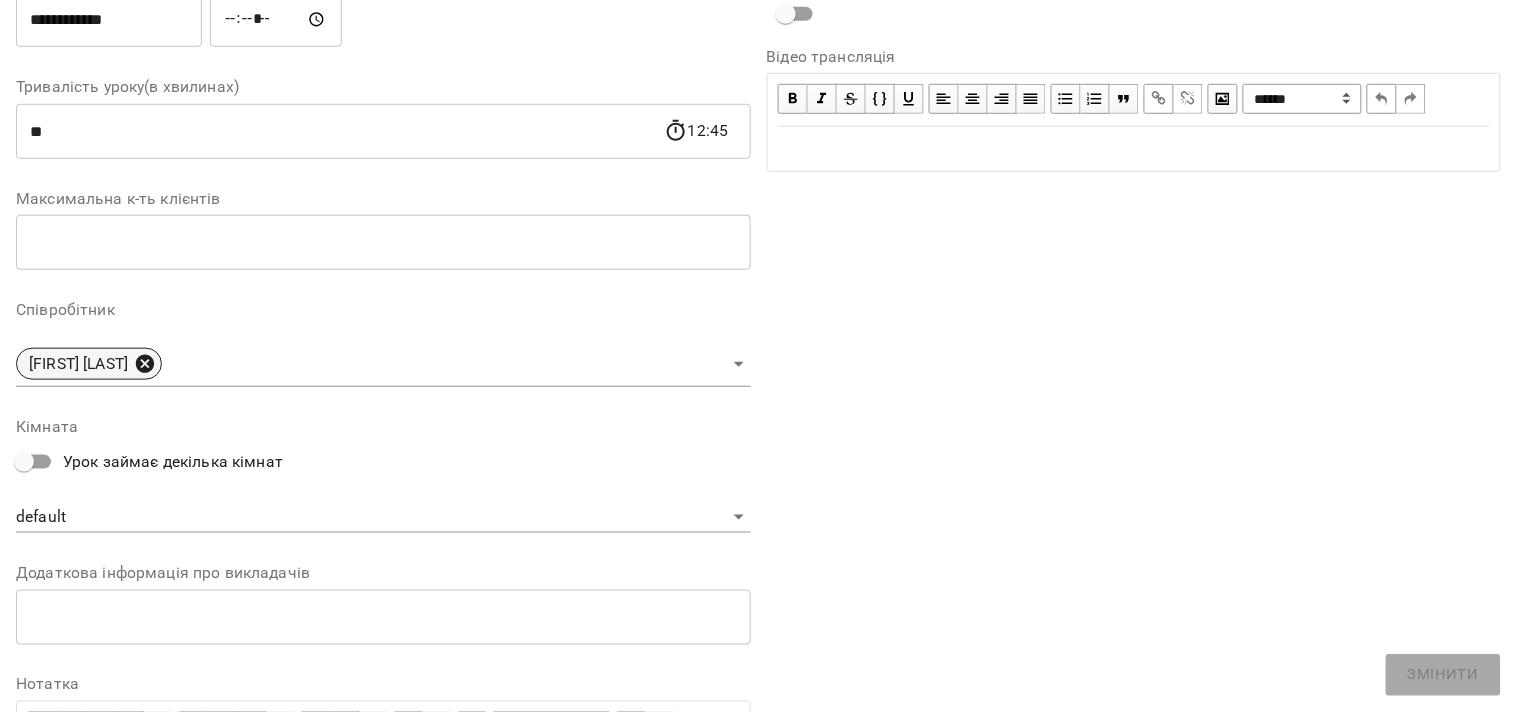 click 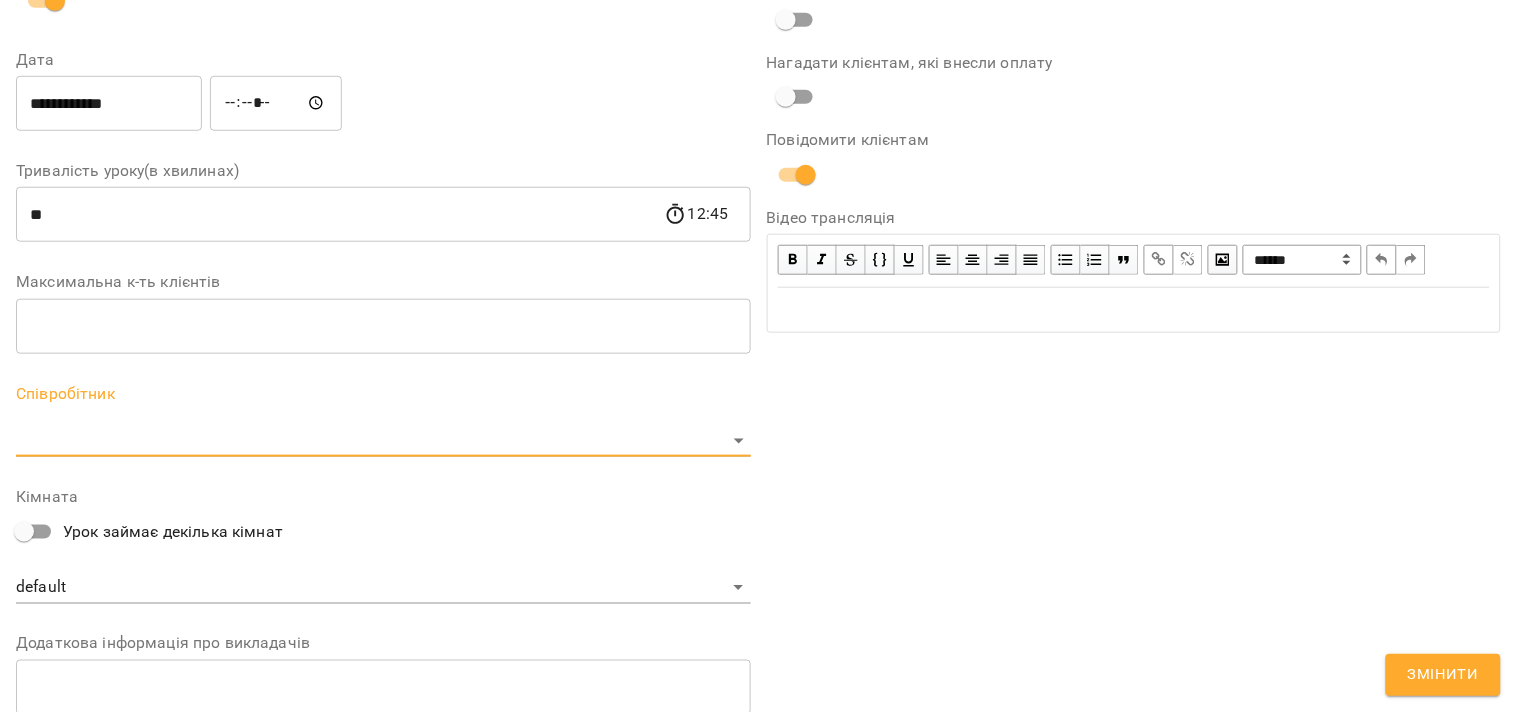 scroll, scrollTop: 416, scrollLeft: 0, axis: vertical 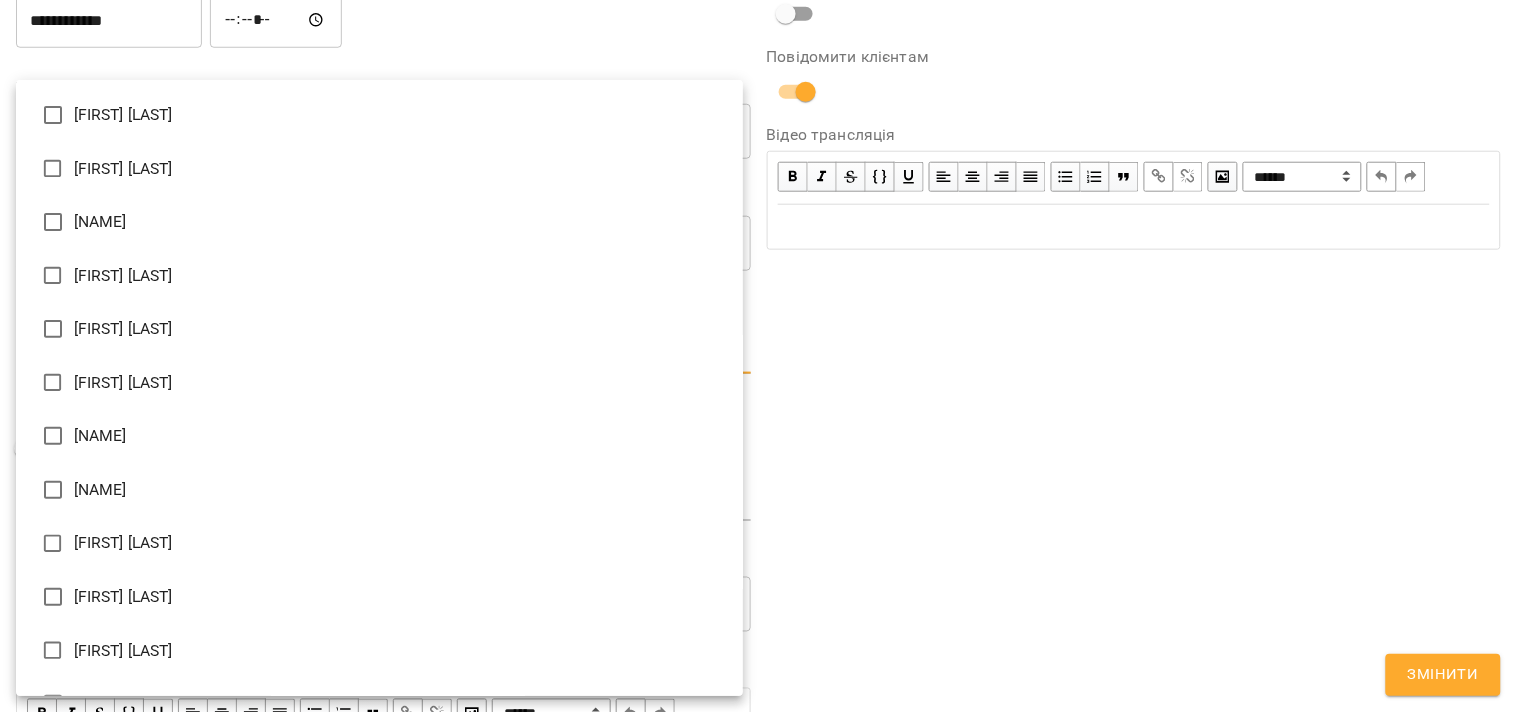 click on "**********" at bounding box center (758, 456) 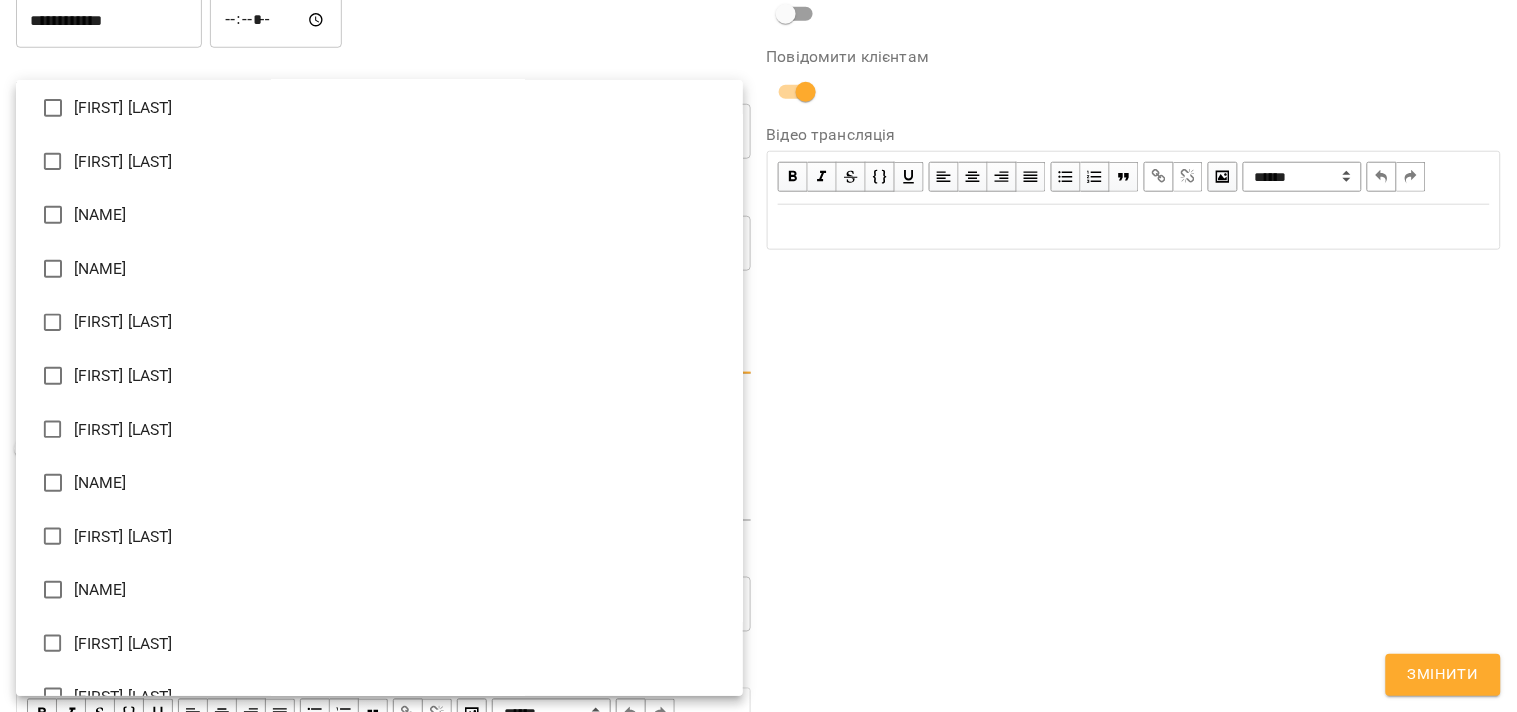 scroll, scrollTop: 222, scrollLeft: 0, axis: vertical 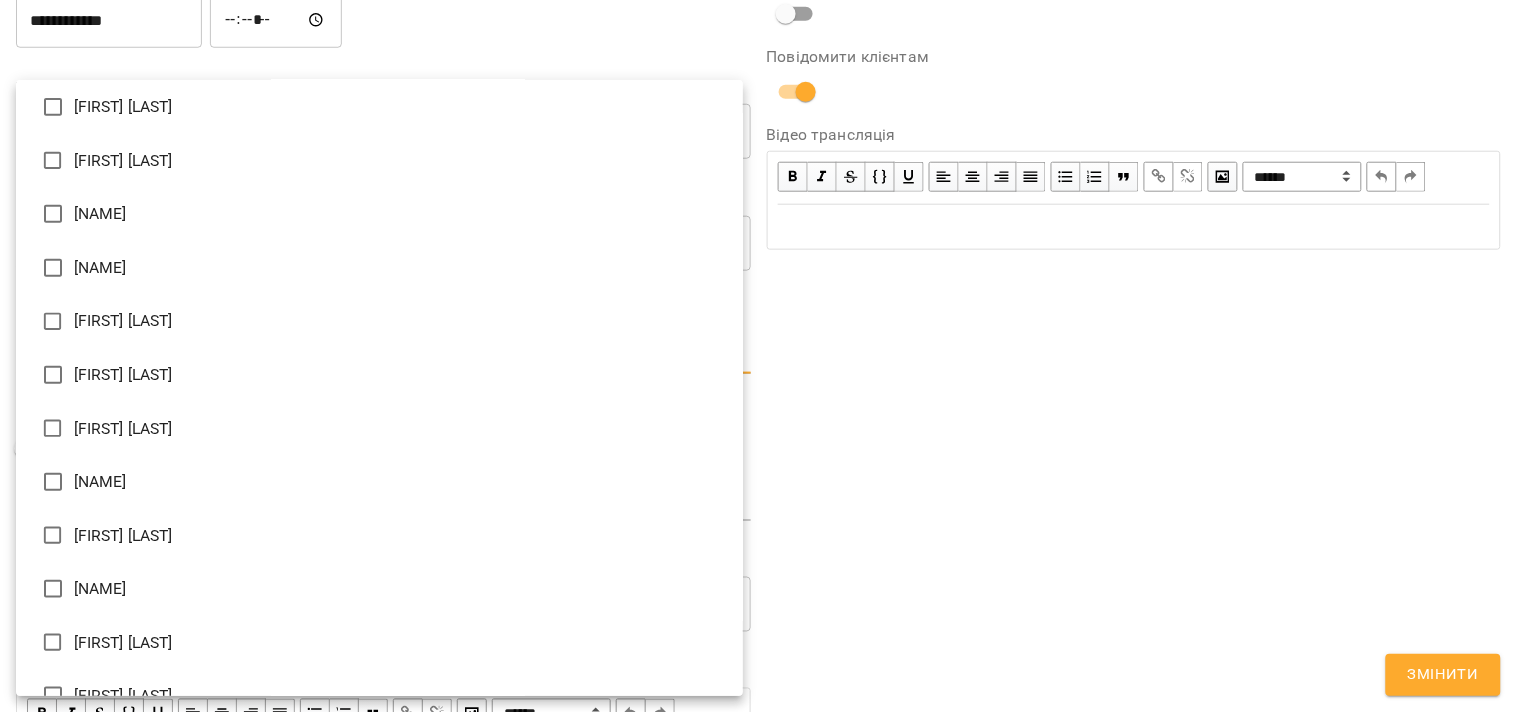 type on "**********" 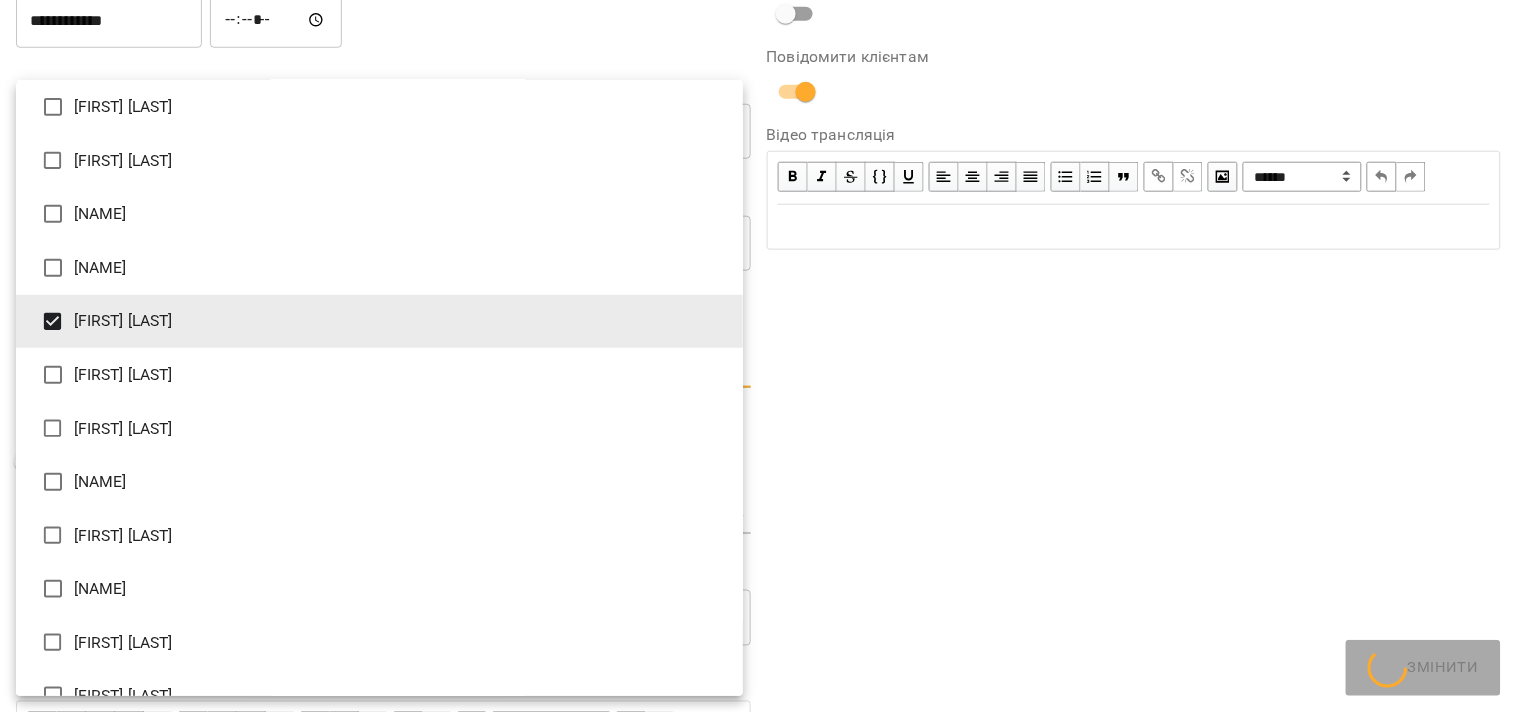 click at bounding box center (758, 356) 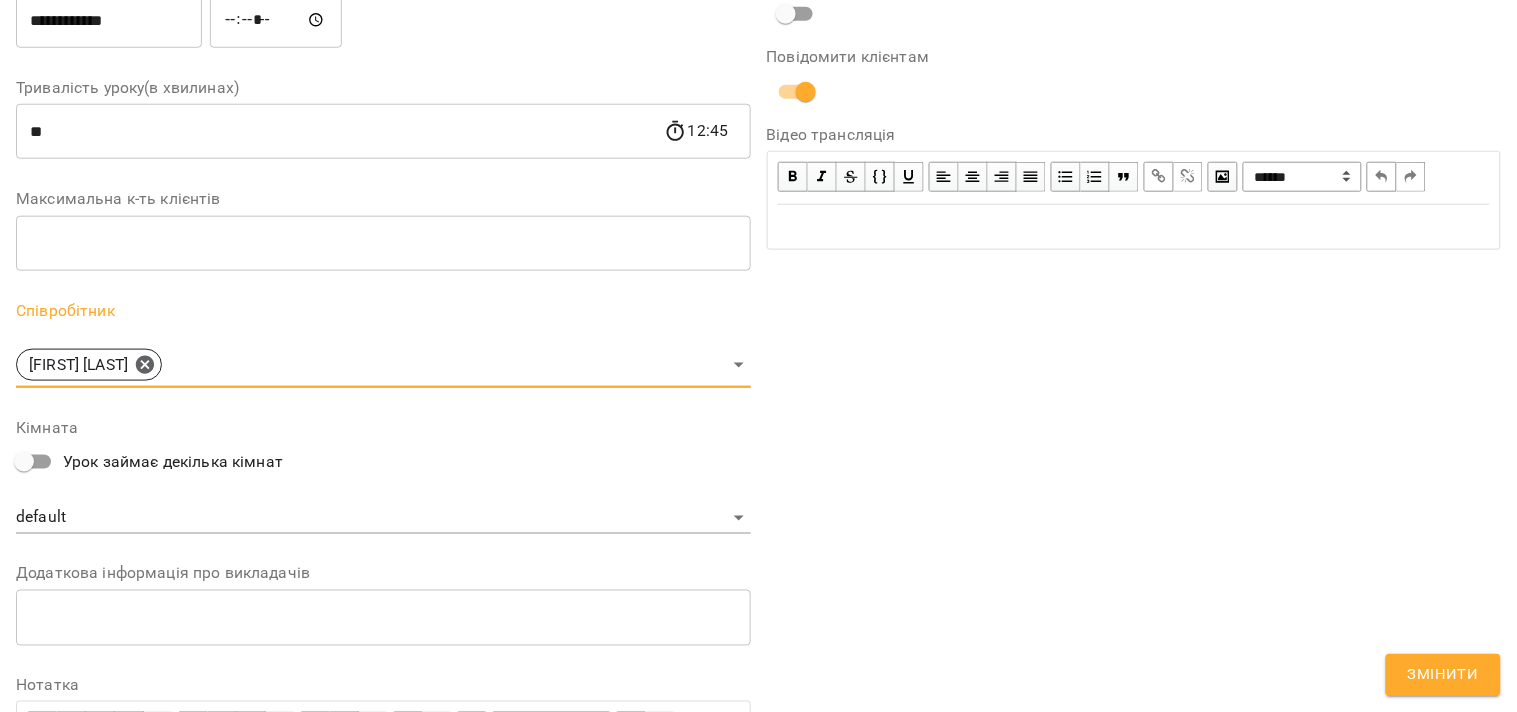 click on "**********" at bounding box center (1134, 282) 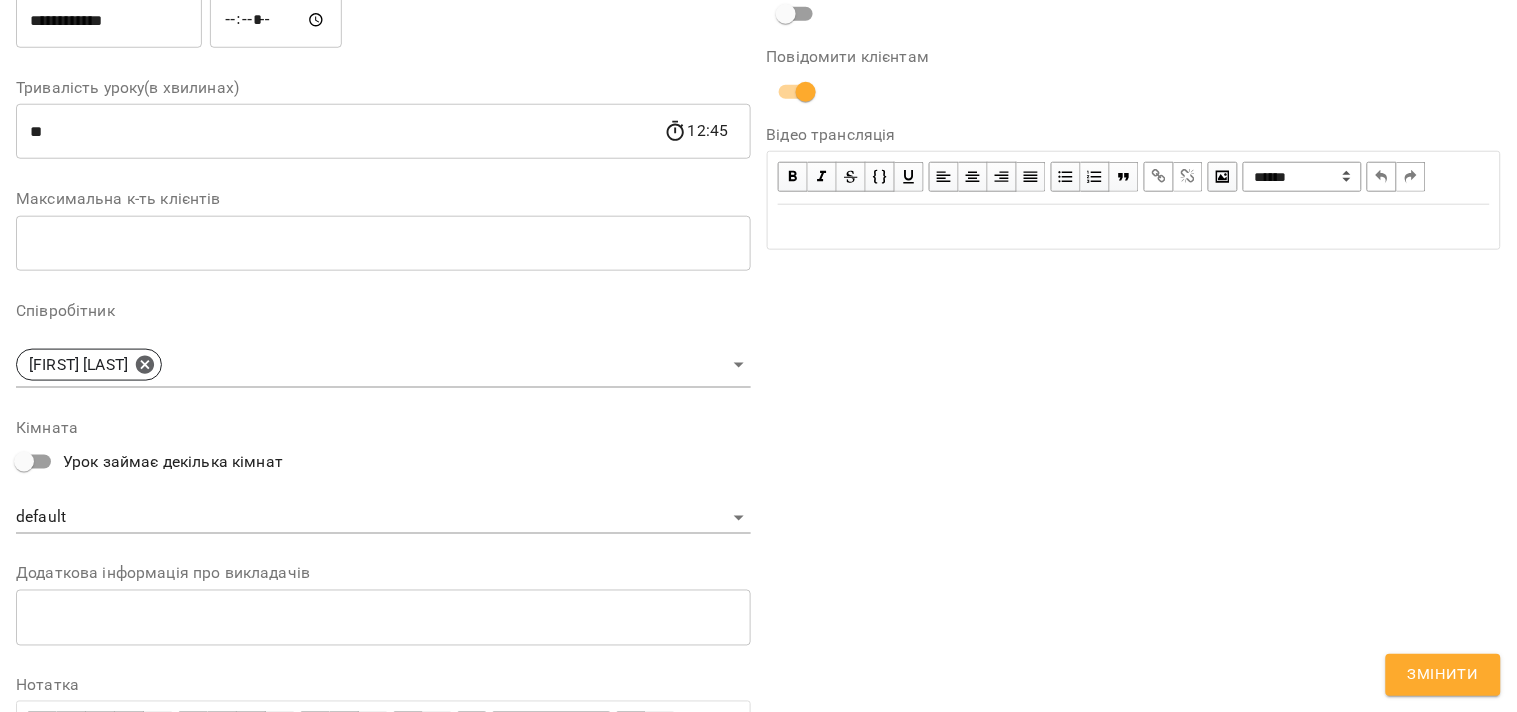 click on "Змінити" at bounding box center (1443, 675) 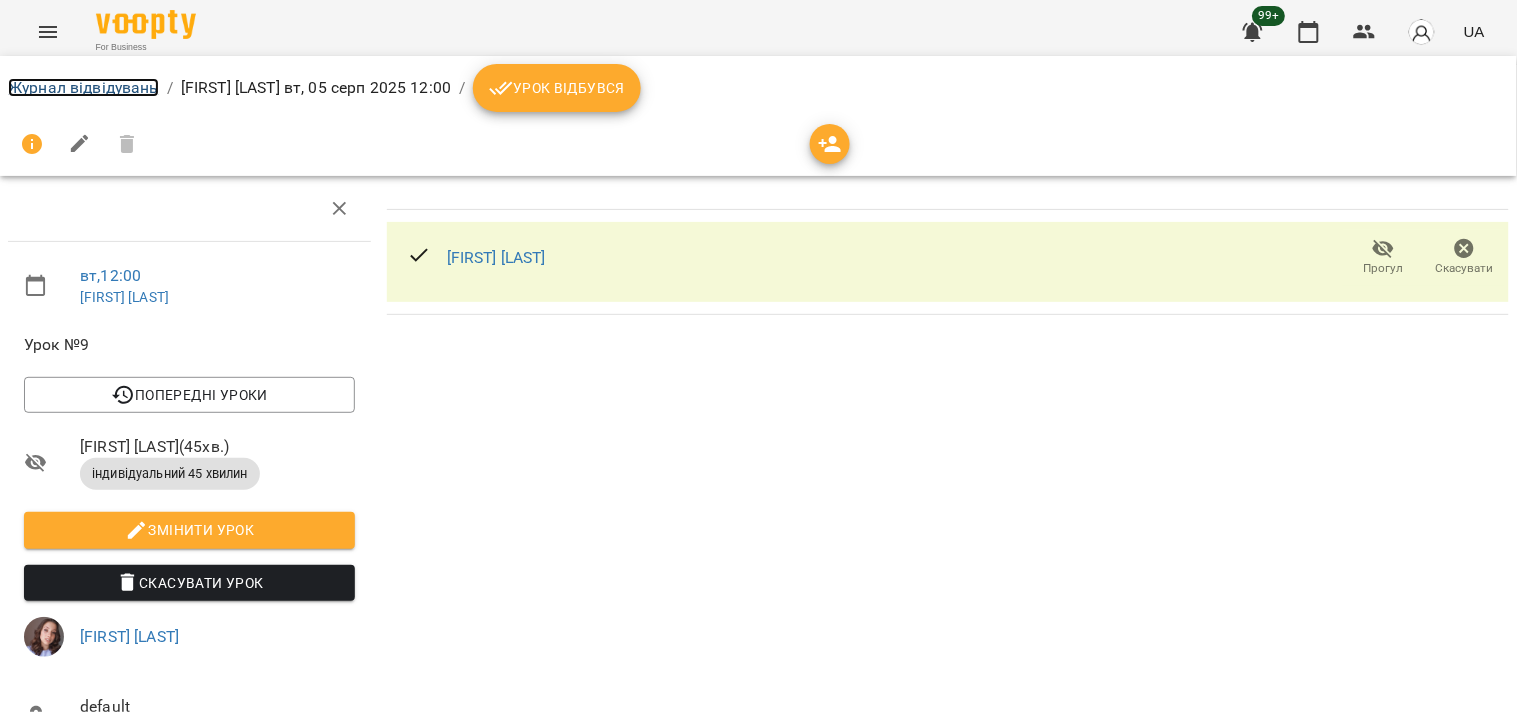 click on "Журнал відвідувань" at bounding box center [83, 87] 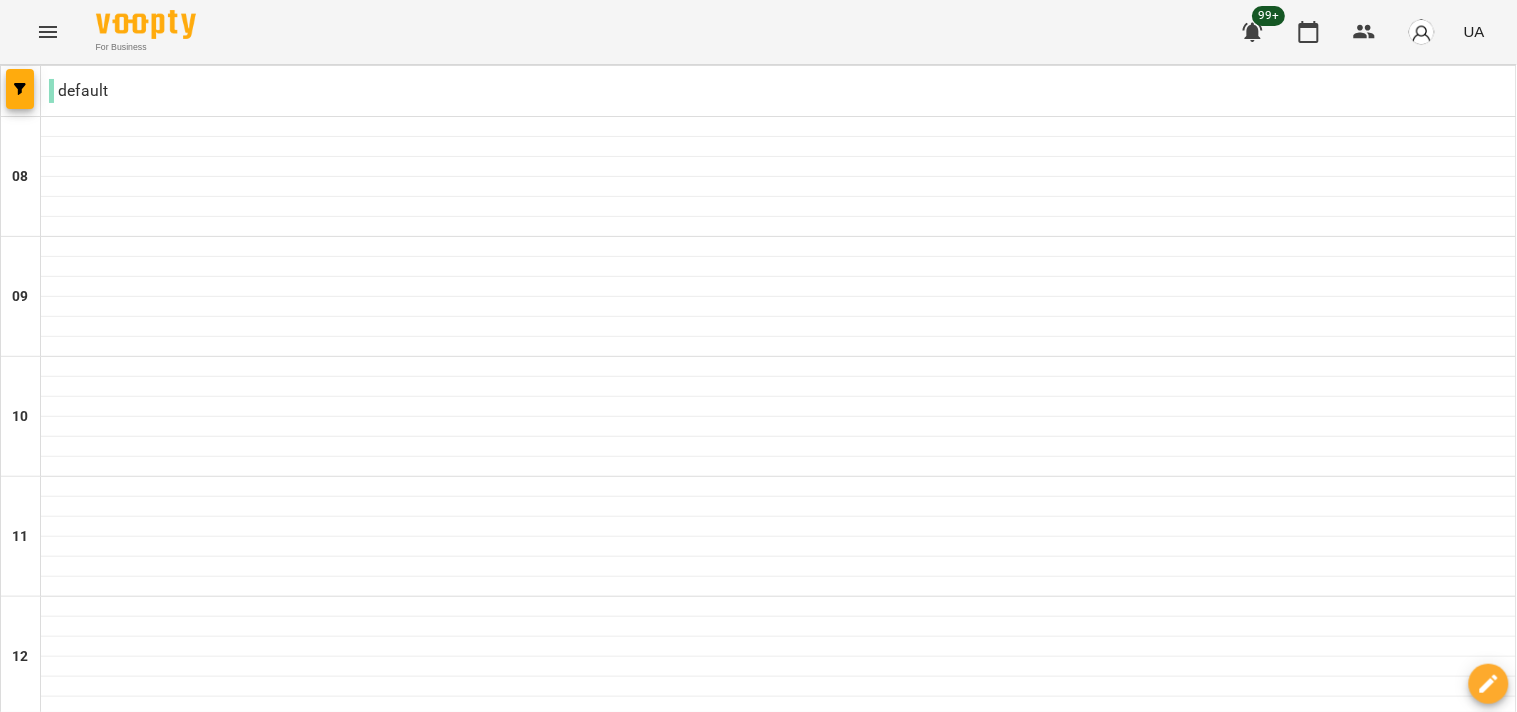 scroll, scrollTop: 885, scrollLeft: 0, axis: vertical 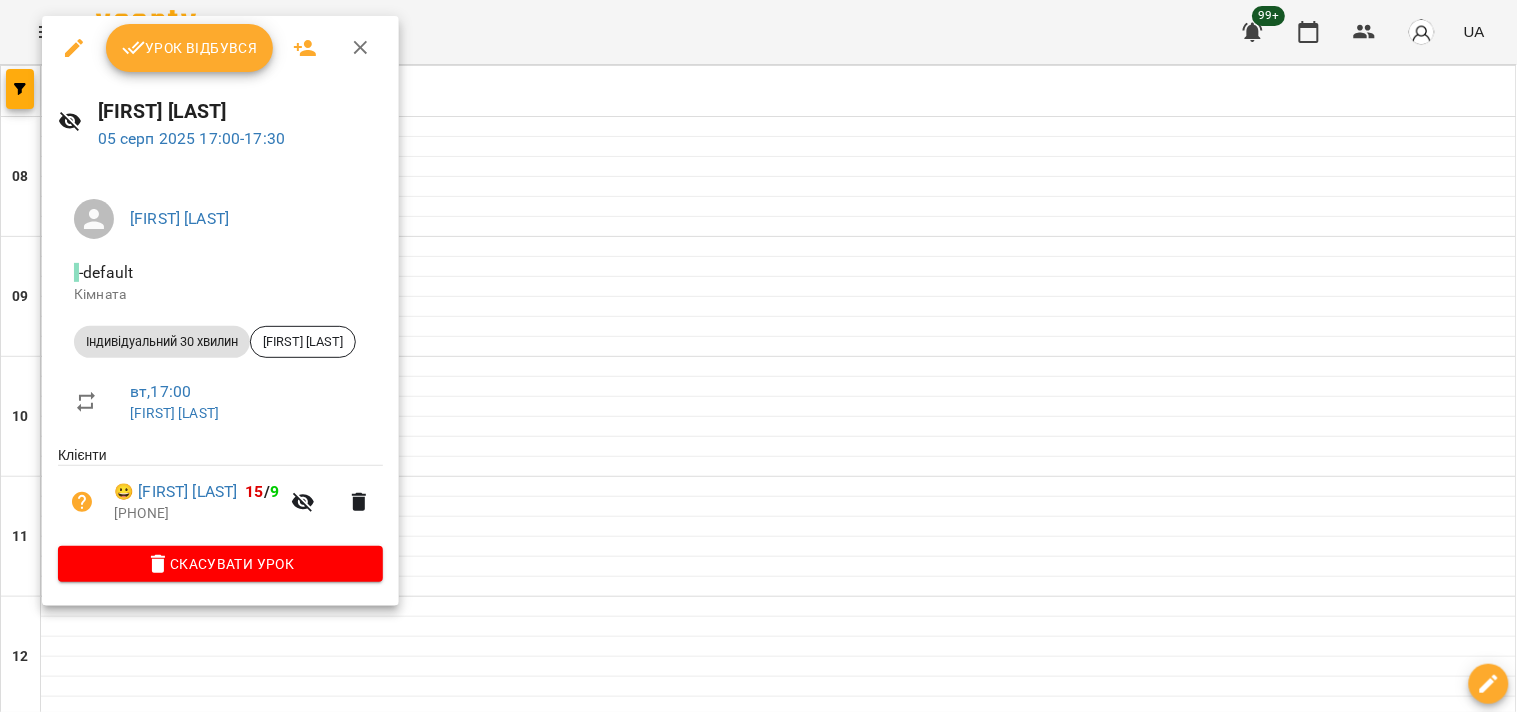 click at bounding box center [758, 356] 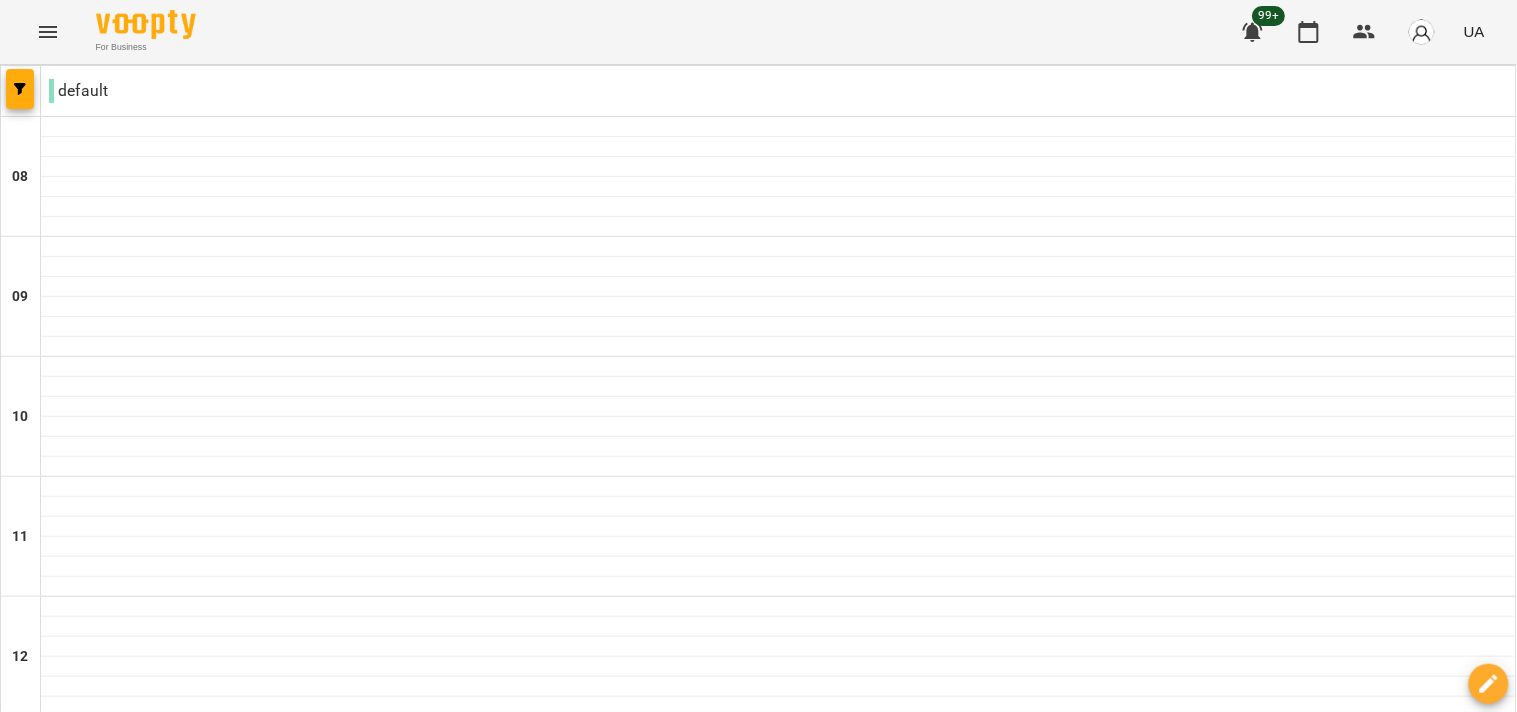 click on "17:00 [FIRST] [LAST]" at bounding box center (779, 1225) 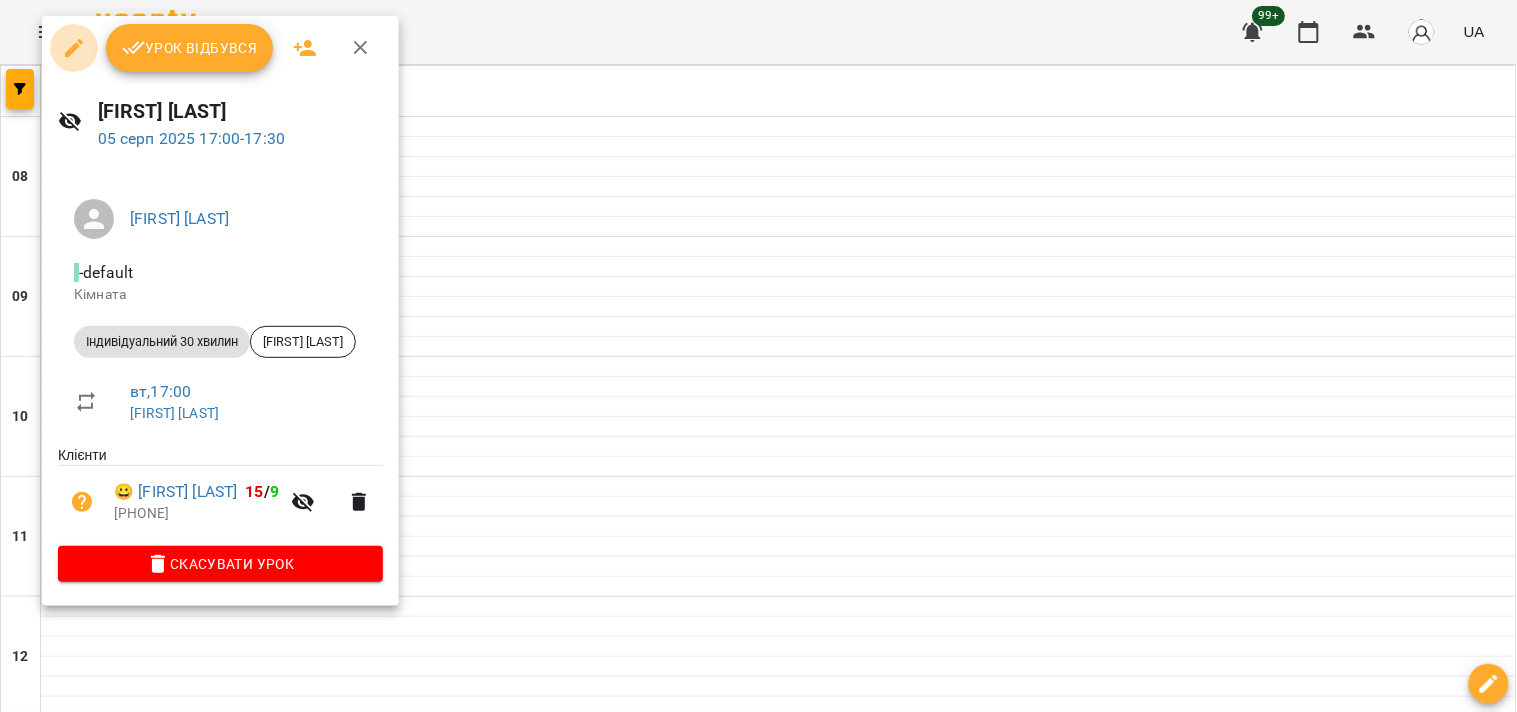 click 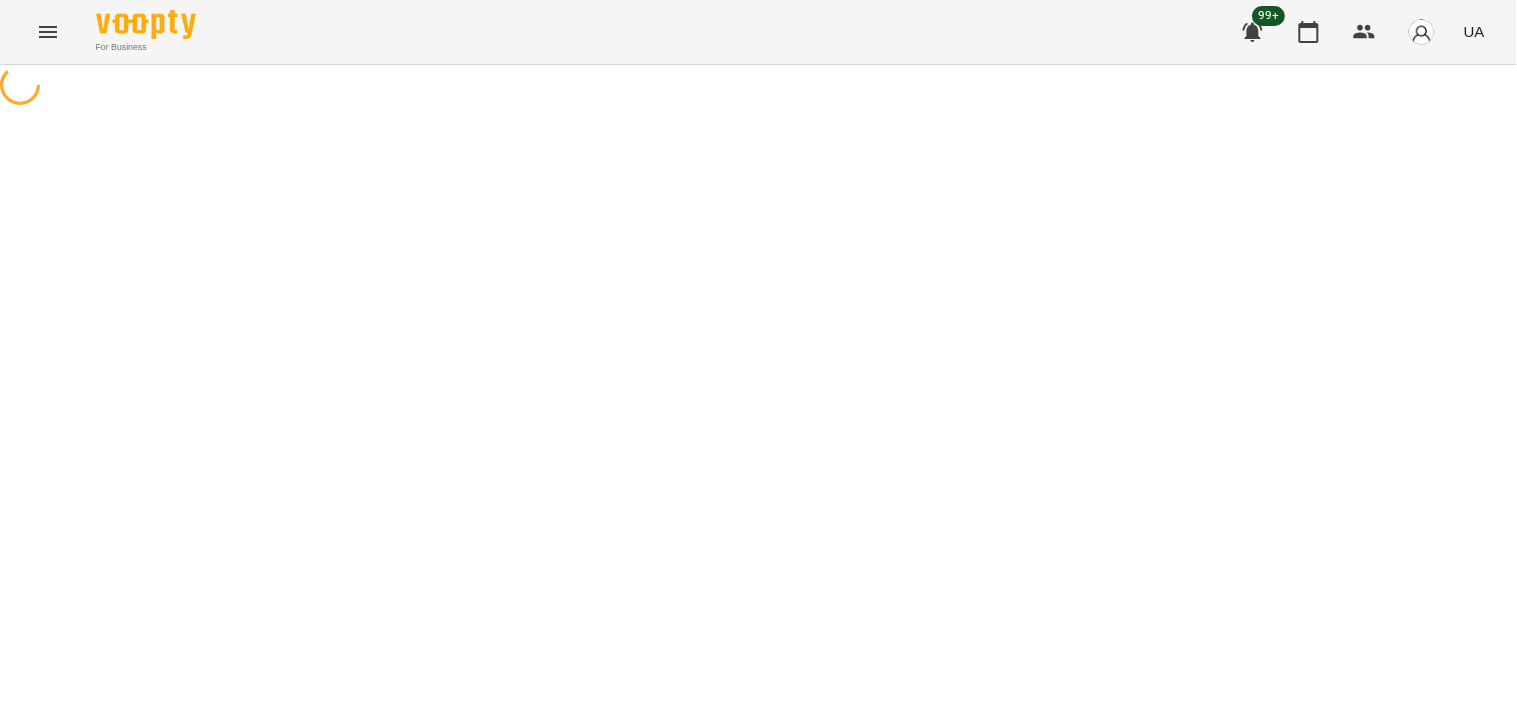 select on "**********" 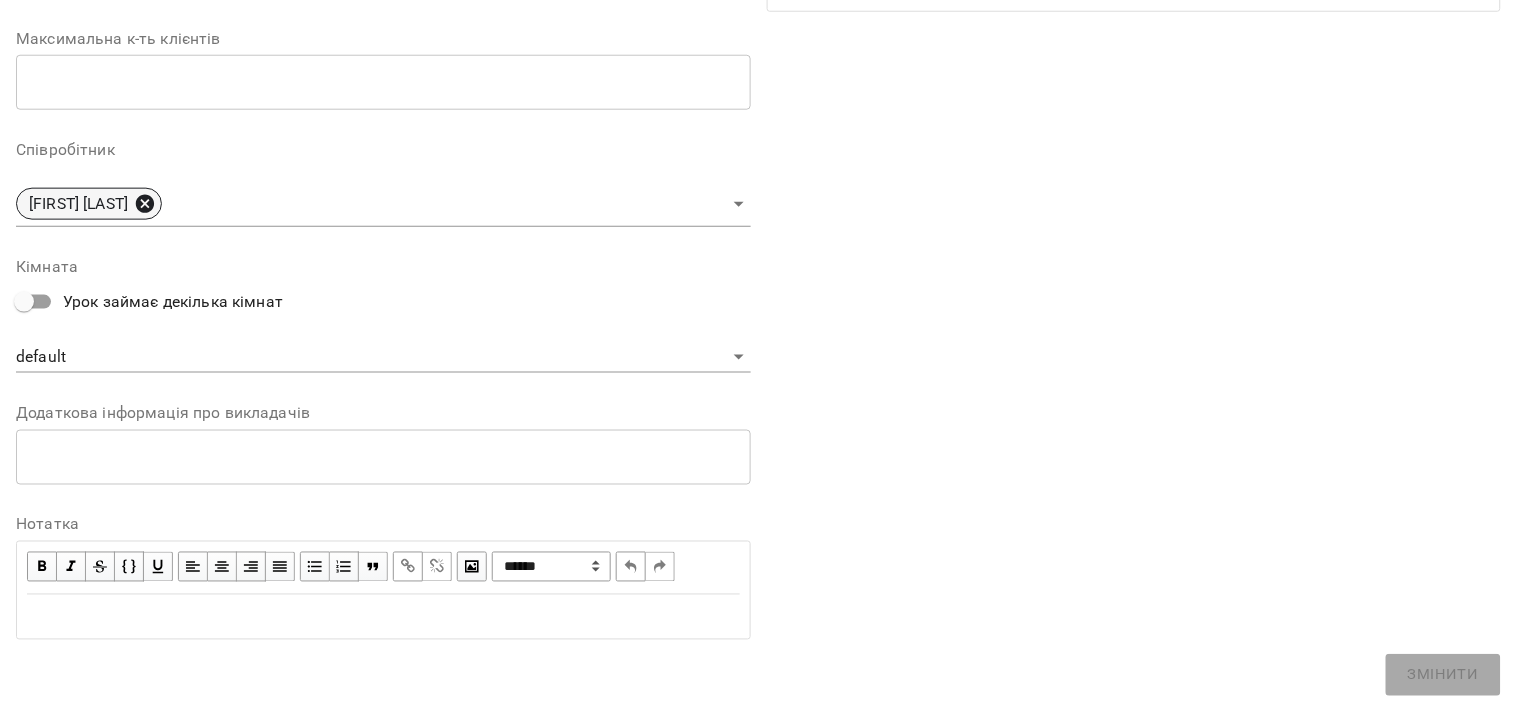 click 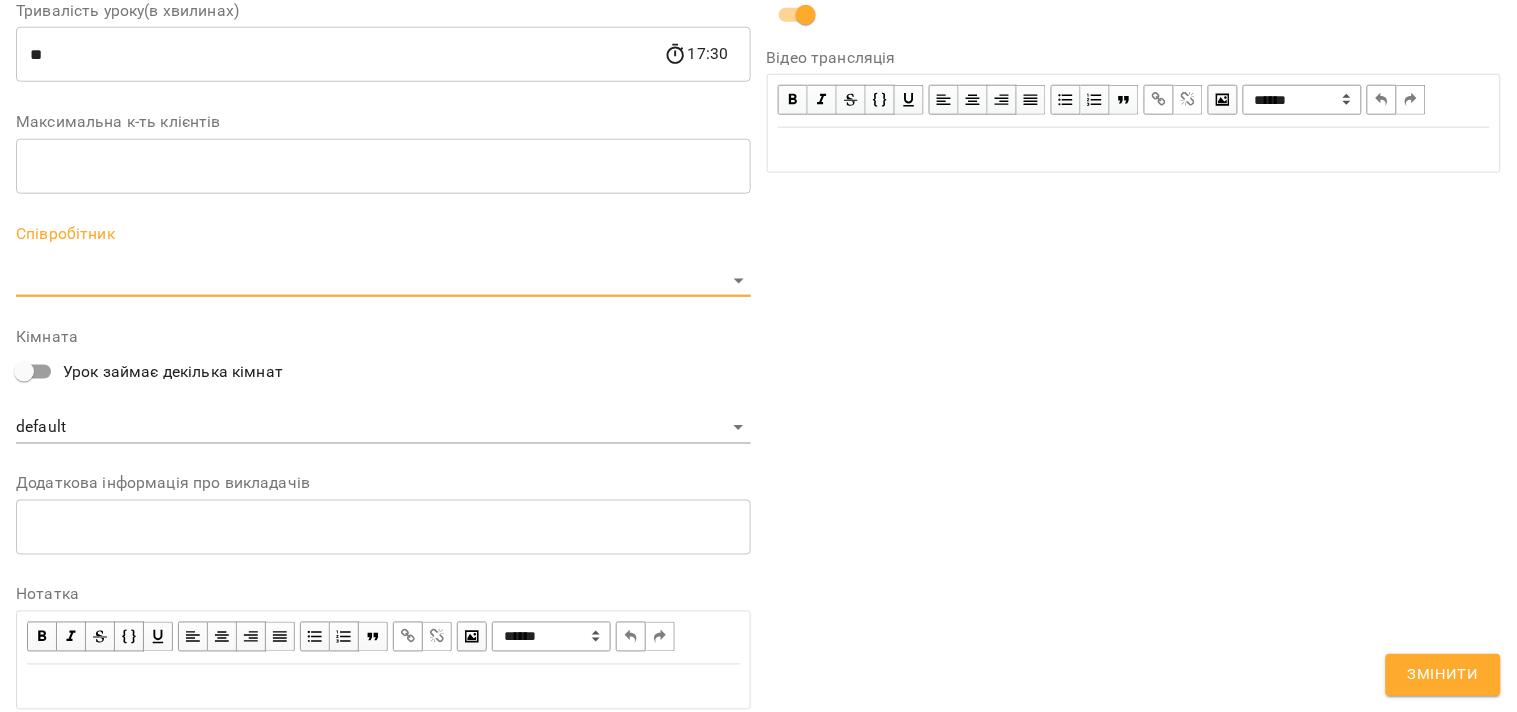 scroll, scrollTop: 563, scrollLeft: 0, axis: vertical 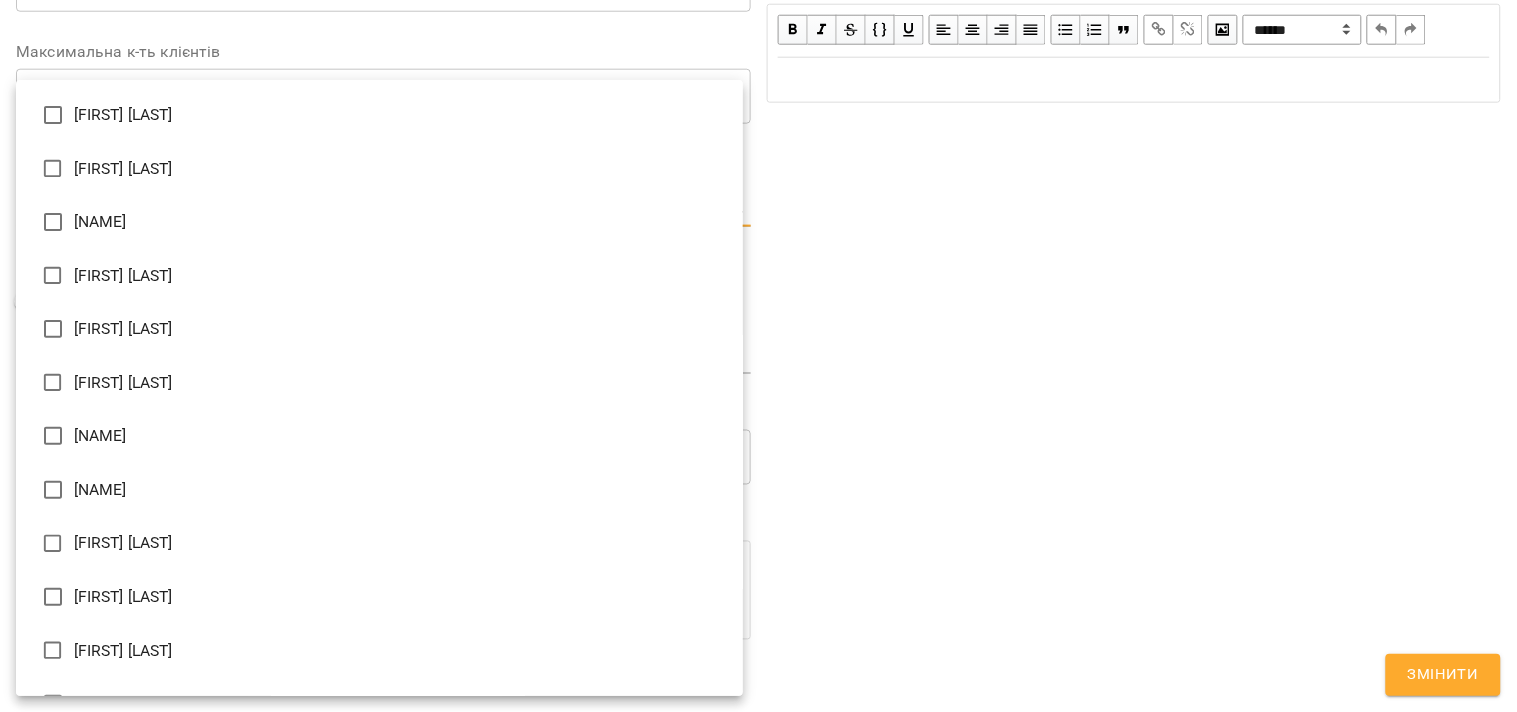 click on "For Business 99+ UA Журнал відвідувань / [FIRST] [LAST]  вт, 05 серп 2025 17:00 / Урок відбувся вт ,  17:00 [FIRST] [LAST] Урок №57 Попередні уроки пт 01 серп 2025 17:00 вт 29 лип 2025 17:00 пт 25 лип 2025 17:00 вт 22 лип 2025 17:00 пт 18 лип 2025 17:00   [FIRST] [LAST] ( 30 хв. ) Індивідуальний 30 хвилин Змінити урок Скасувати Урок [FIRST] [LAST] default Кімната [LAST] [FIRST]  2025-08-05 03:11:11 Створити розсилку   [LAST] [FIRST]  16 30 хв 20 уроків 10 черв  -  31 серп Прогул Скасувати
Змінити урок Виявлено зміни в уроці. Чи бажаєте сповістити клієнтів?" at bounding box center (758, 456) 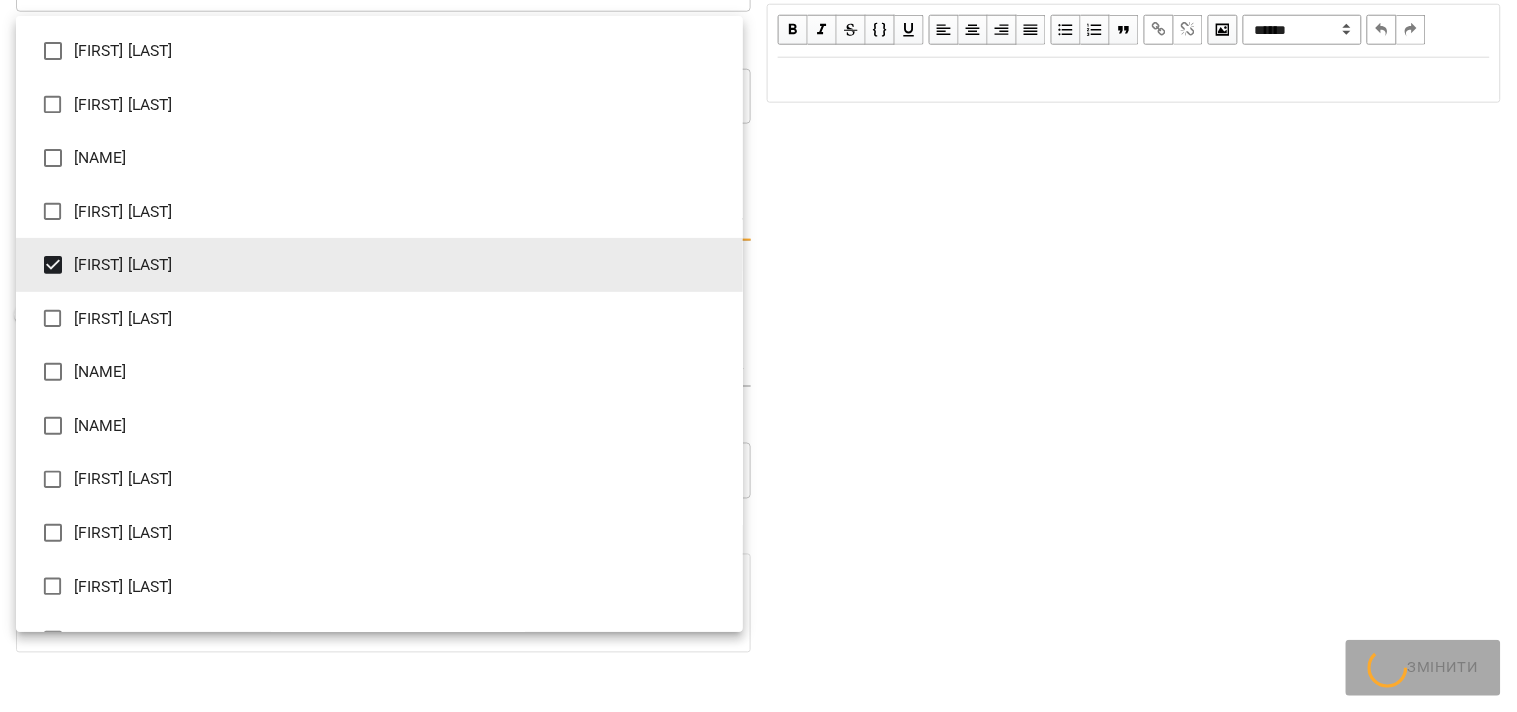 type on "**********" 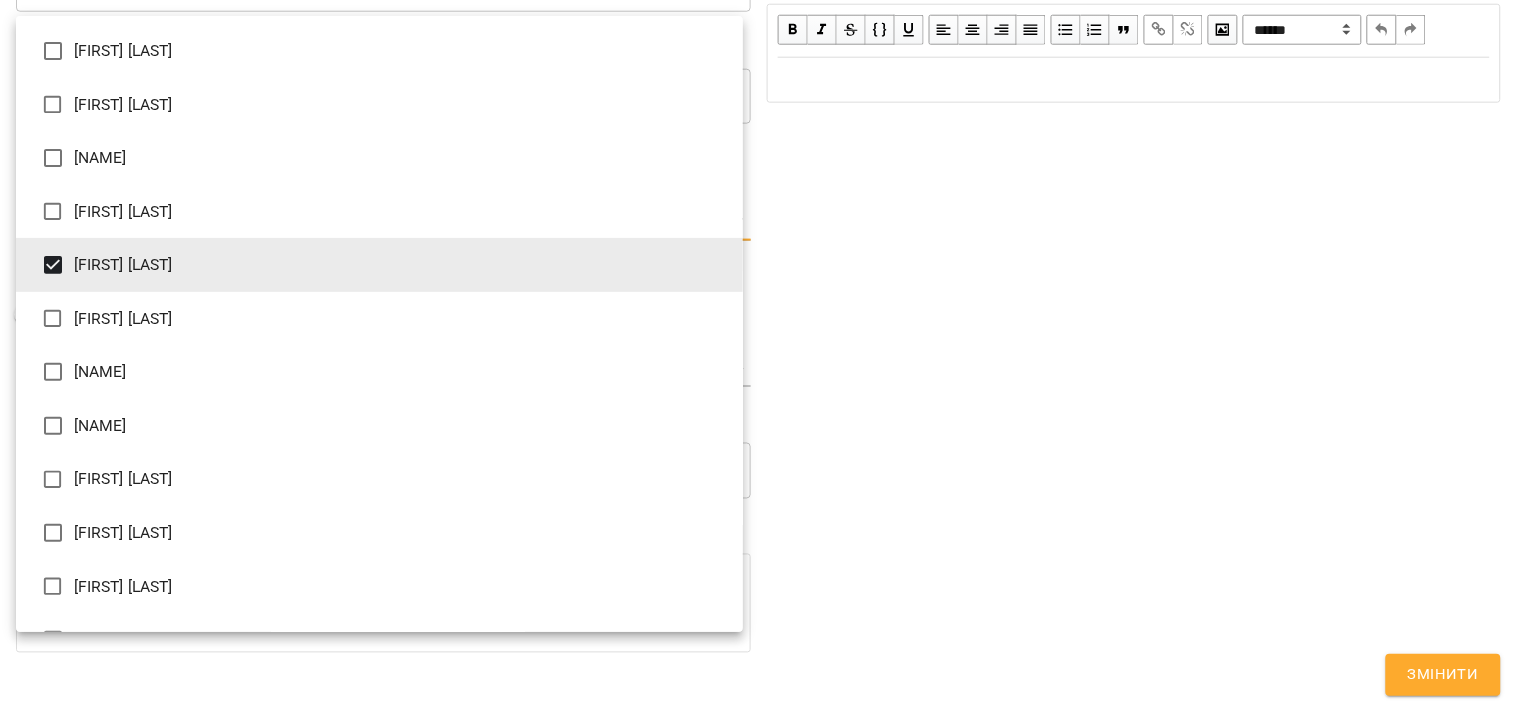 drag, startPoint x: 1010, startPoint y: 321, endPoint x: 1015, endPoint y: 330, distance: 10.29563 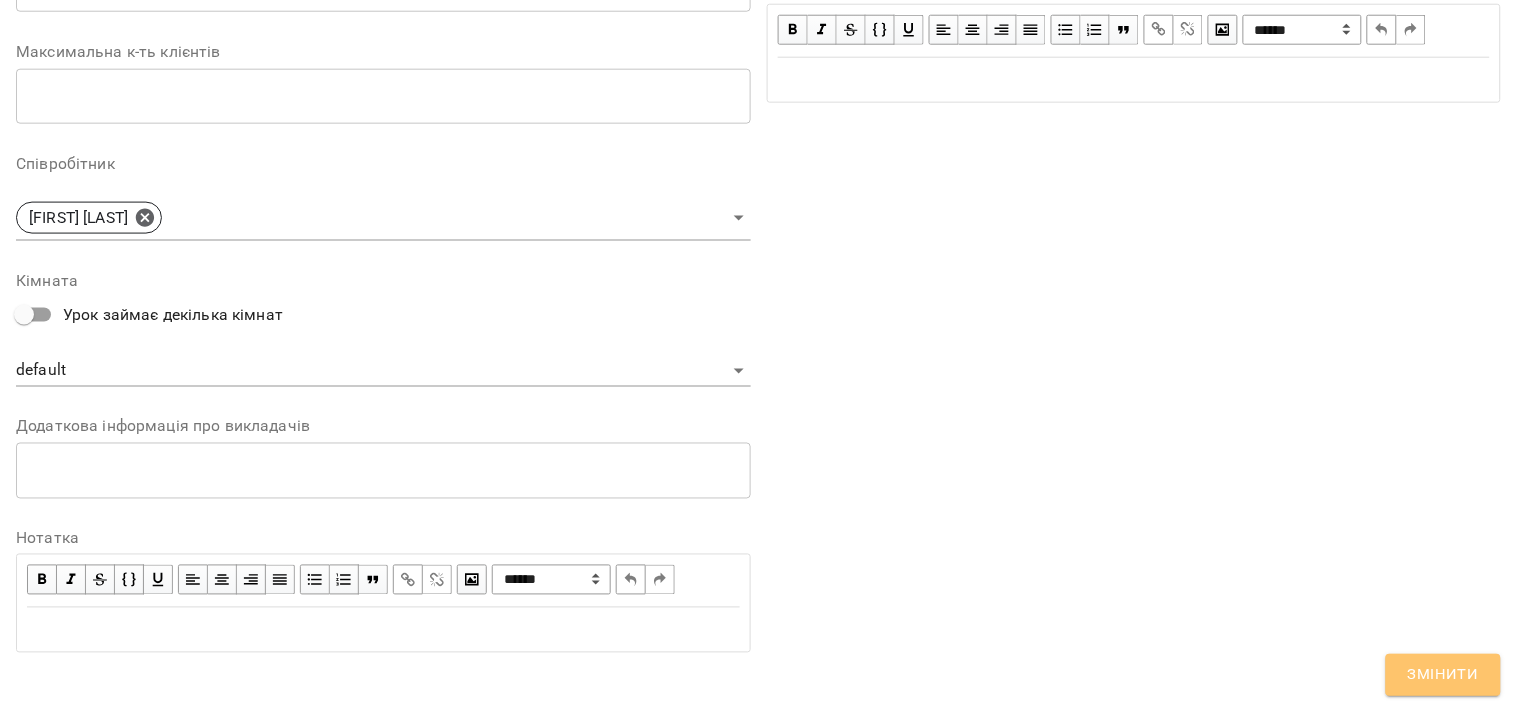 click on "Змінити" at bounding box center [1443, 675] 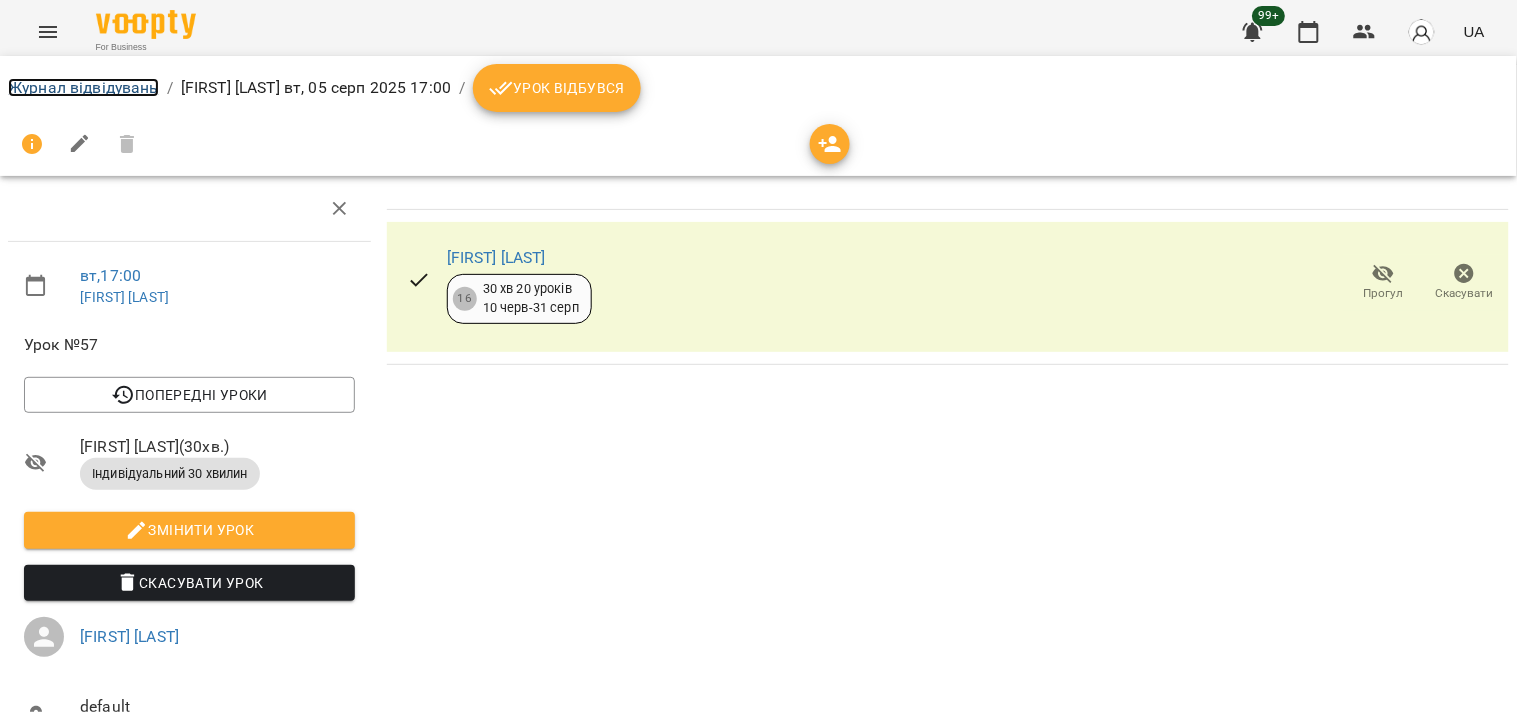 click on "Журнал відвідувань" at bounding box center (83, 87) 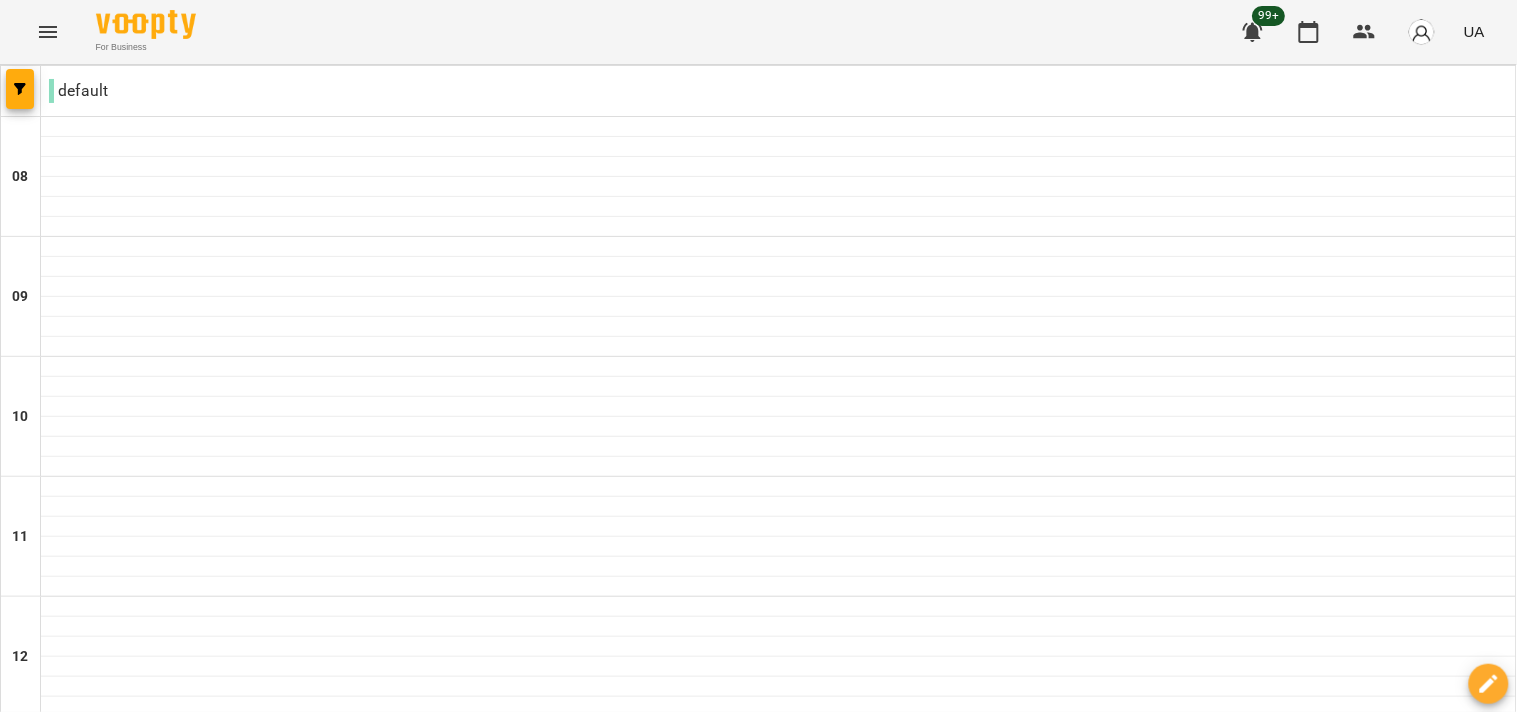 scroll, scrollTop: 444, scrollLeft: 0, axis: vertical 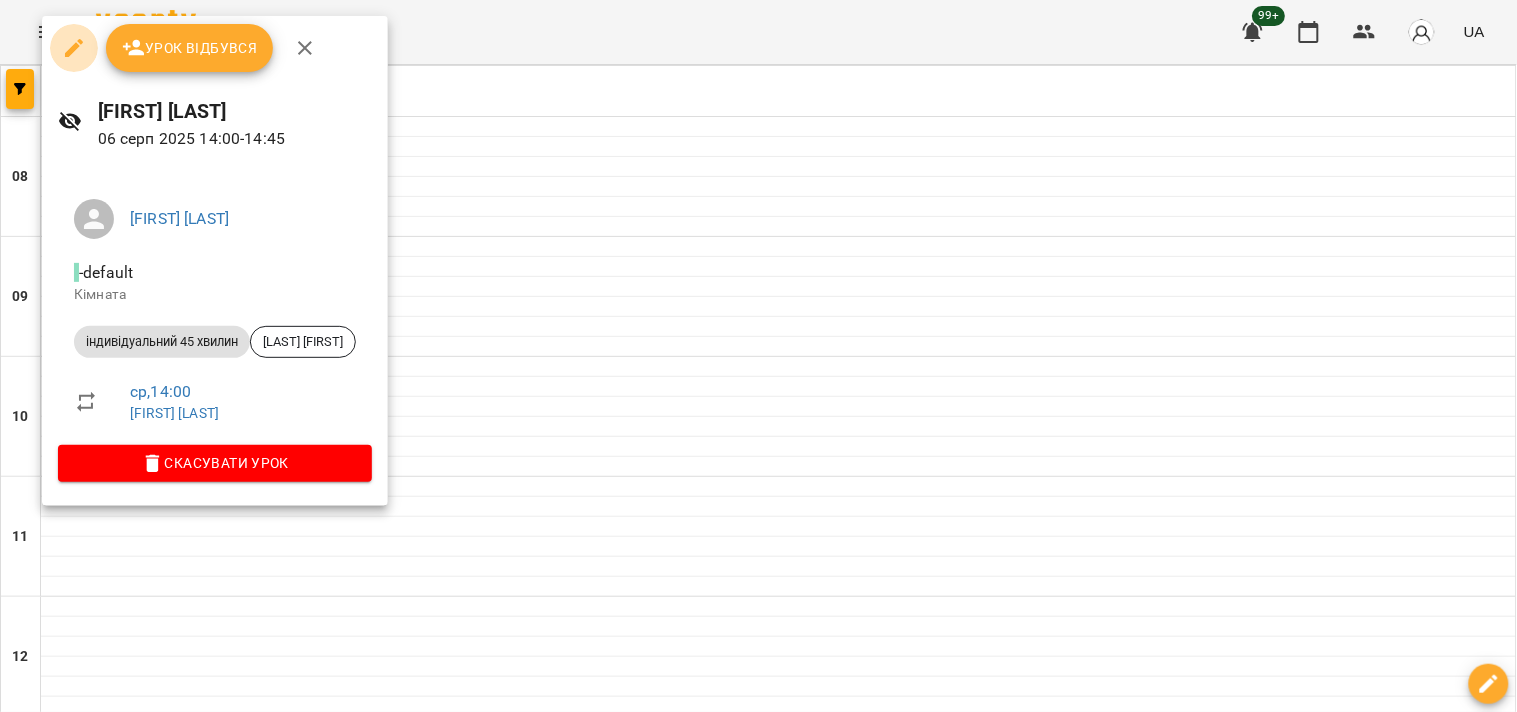 click 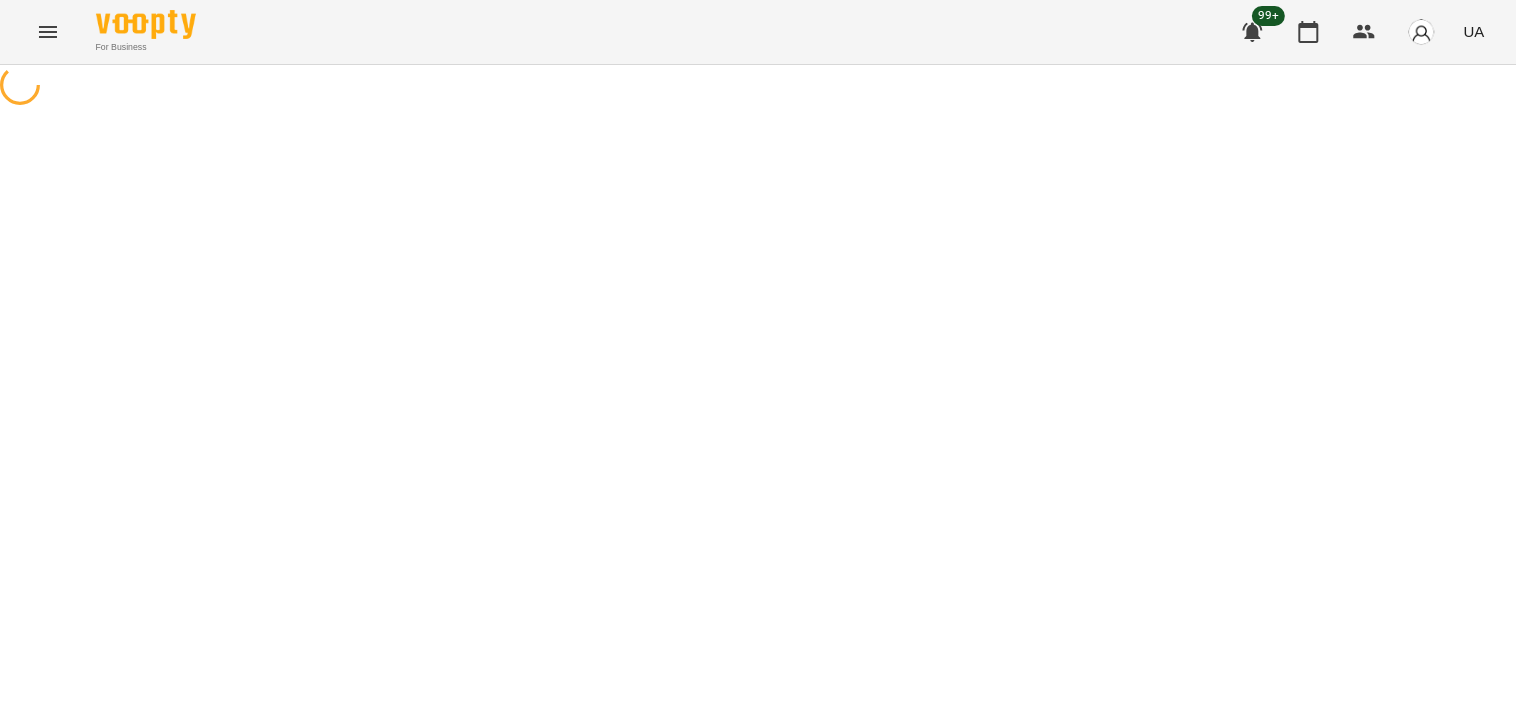 select on "**********" 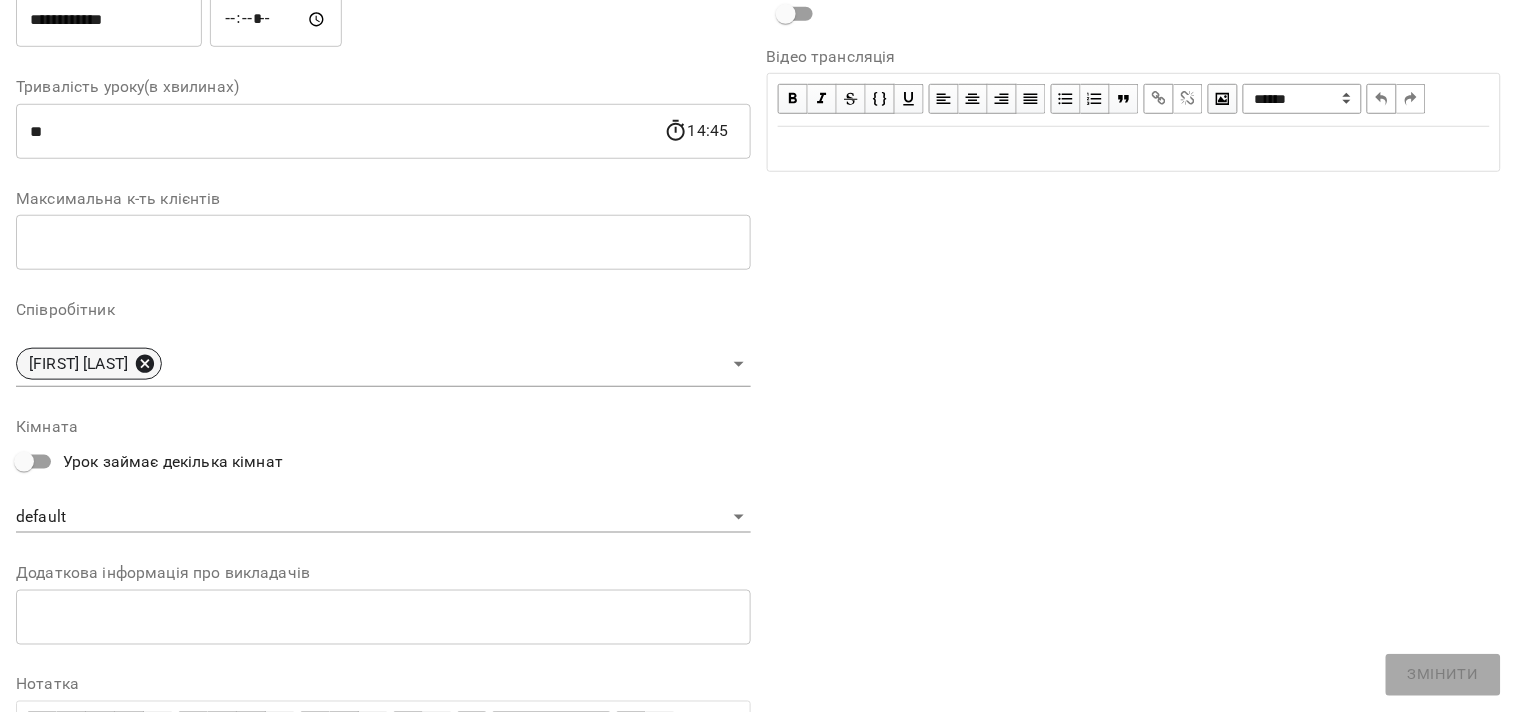 click 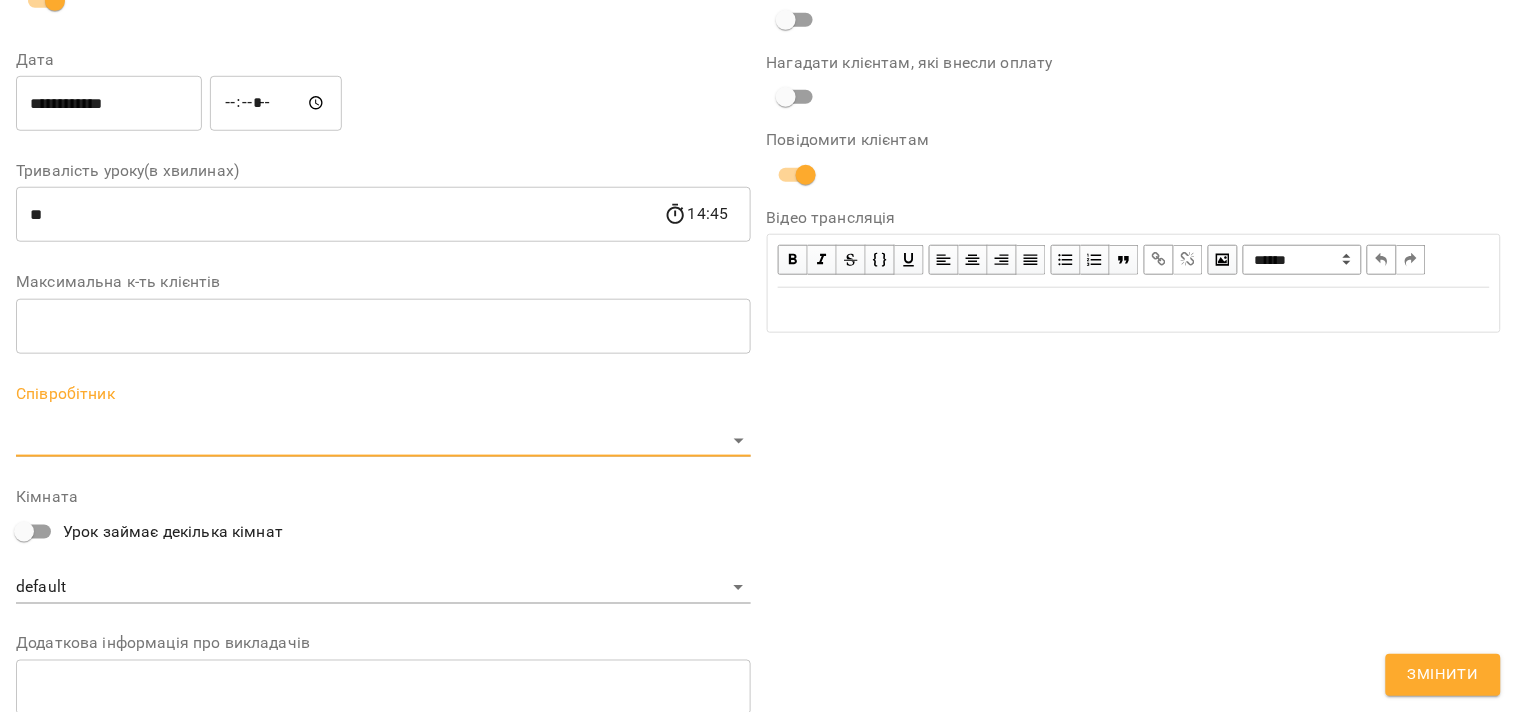 scroll, scrollTop: 416, scrollLeft: 0, axis: vertical 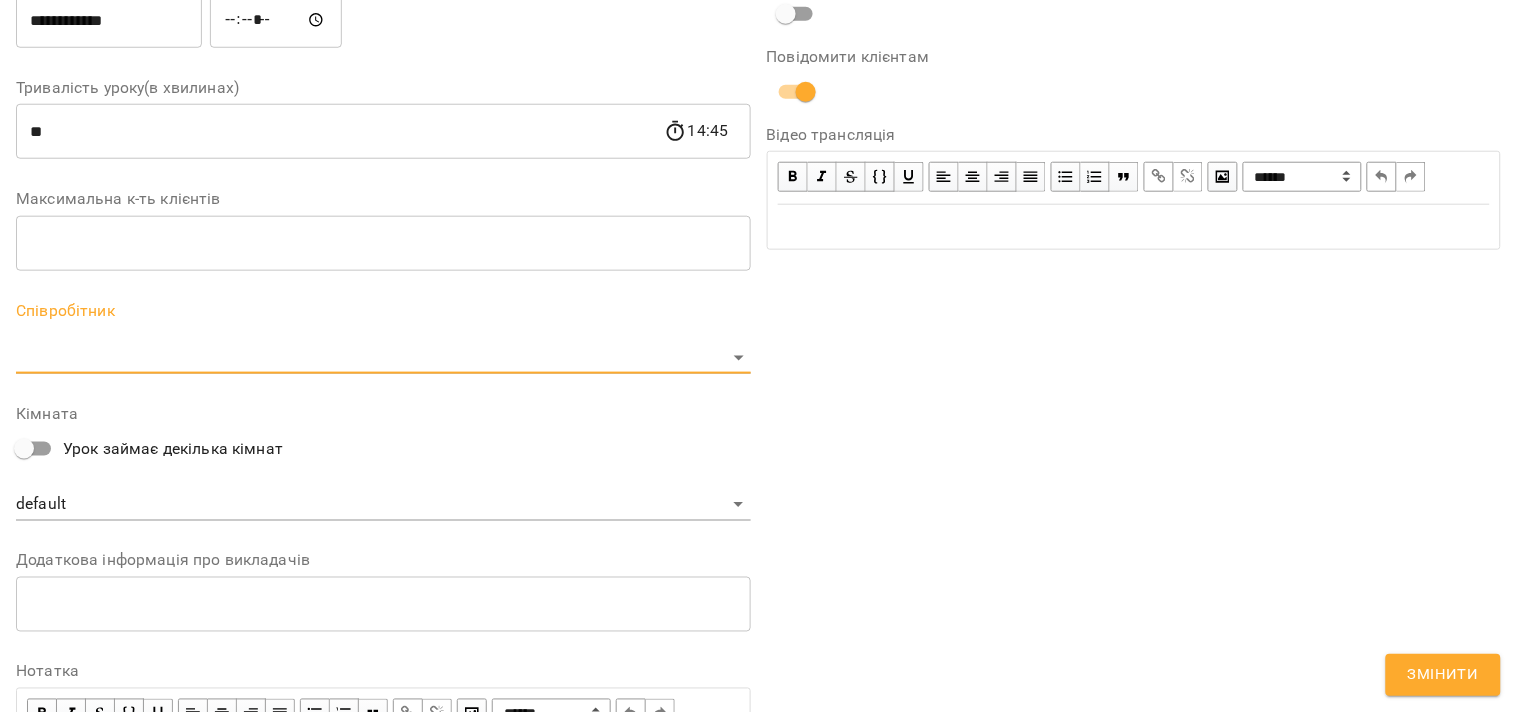 click on "For Business 99+ UA Журнал відвідувань / Аня Варченко   ср, 06 серп 2025 14:00 / Урок відбувся ср ,  14:00 Аня Варченко Урок №19 Попередні уроки пт 01 серп 2025 14:00 ср 30 лип 2025 14:00 пт 25 лип 2025 14:00 ср 23 лип 2025 14:00 пт 18 лип 2025 14:00   Аня Варченко ( 45 хв. ) індивідуальний 45 хвилин Змінити урок Скасувати Урок Аня Варченко default Кімната Щербаченко Богдан  2025-08-05 14:22:19 Створити розсилку   Щербаченко Богдан 7 45 хв 8 уроків  11 лип  -  09 серп Прогул Скасувати
Змінити урок Виявлено зміни в уроці. Чи бажаєте сповістити клієнтів? ​" at bounding box center (758, 456) 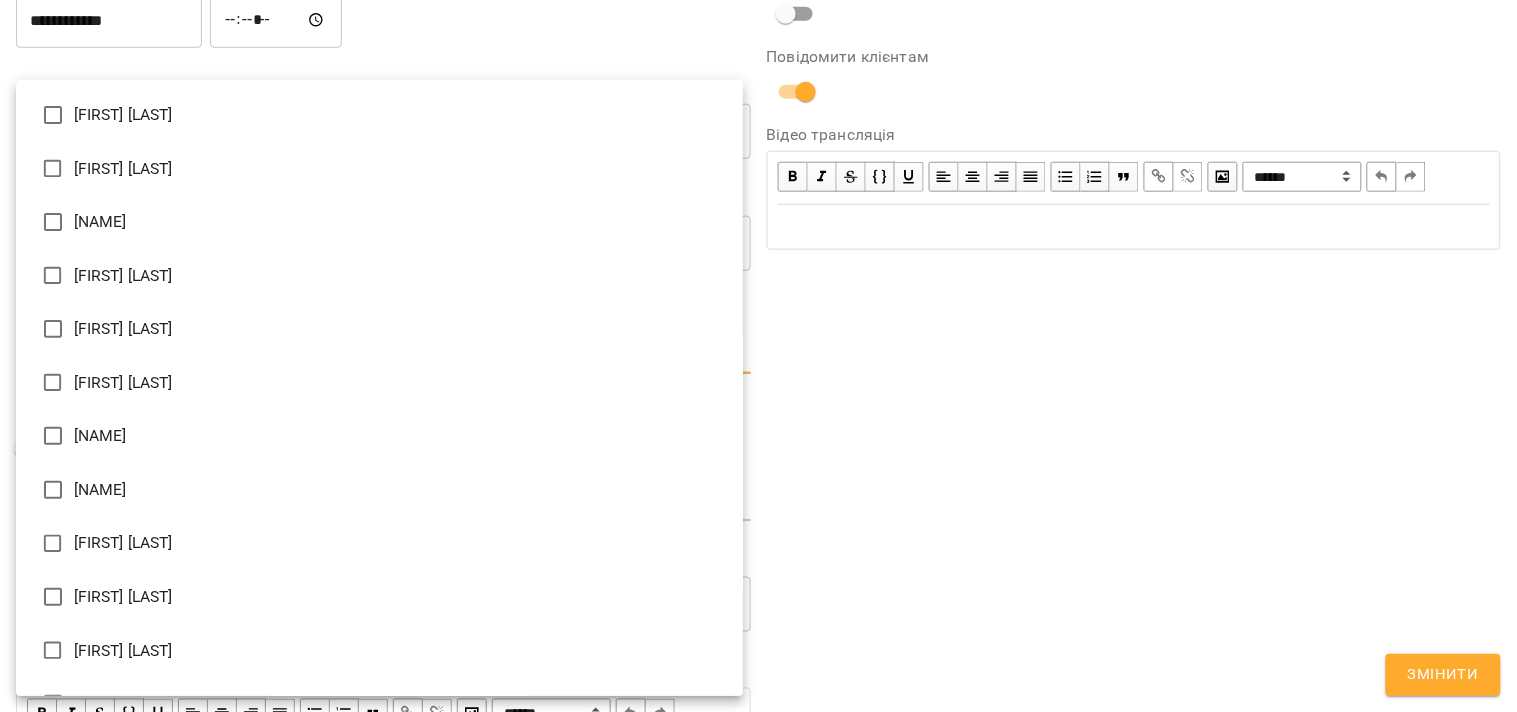 type on "**********" 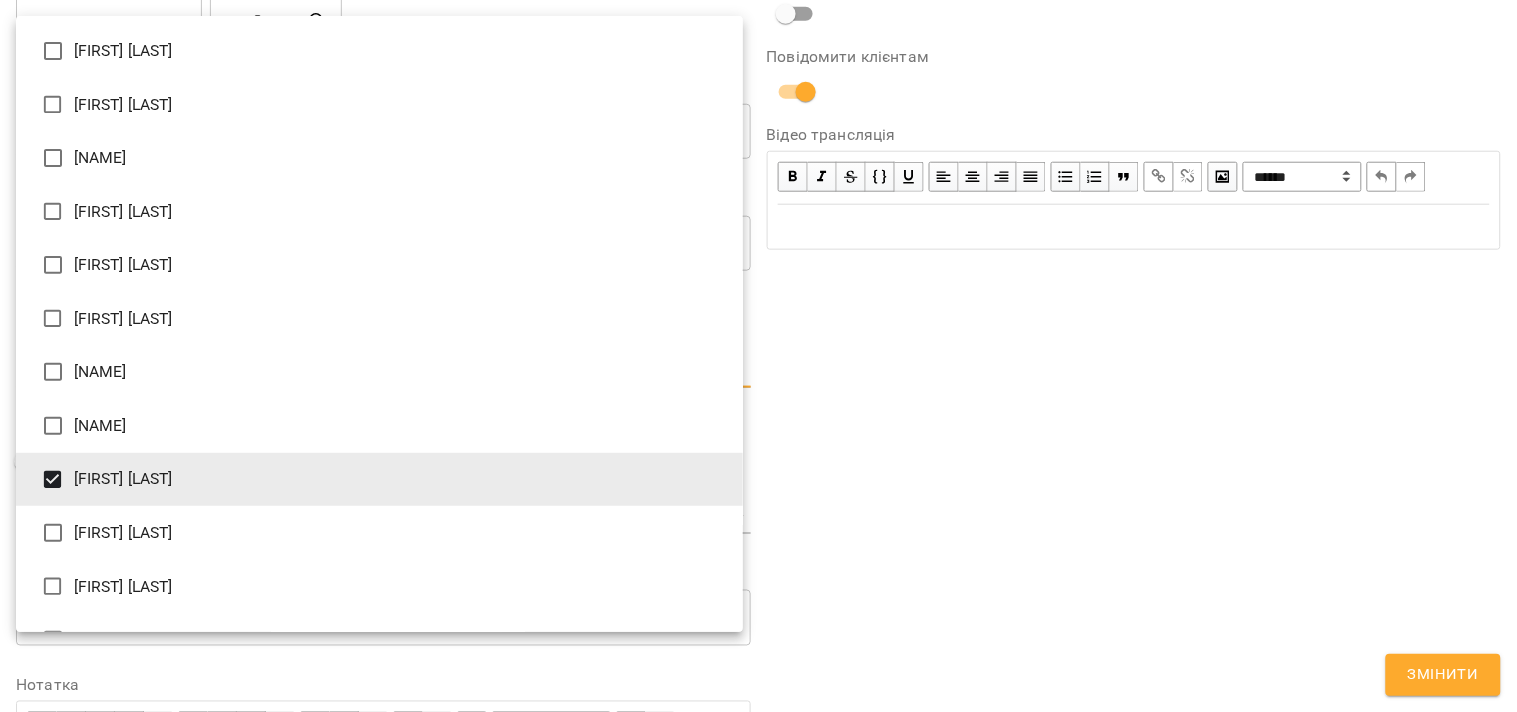 click at bounding box center (758, 356) 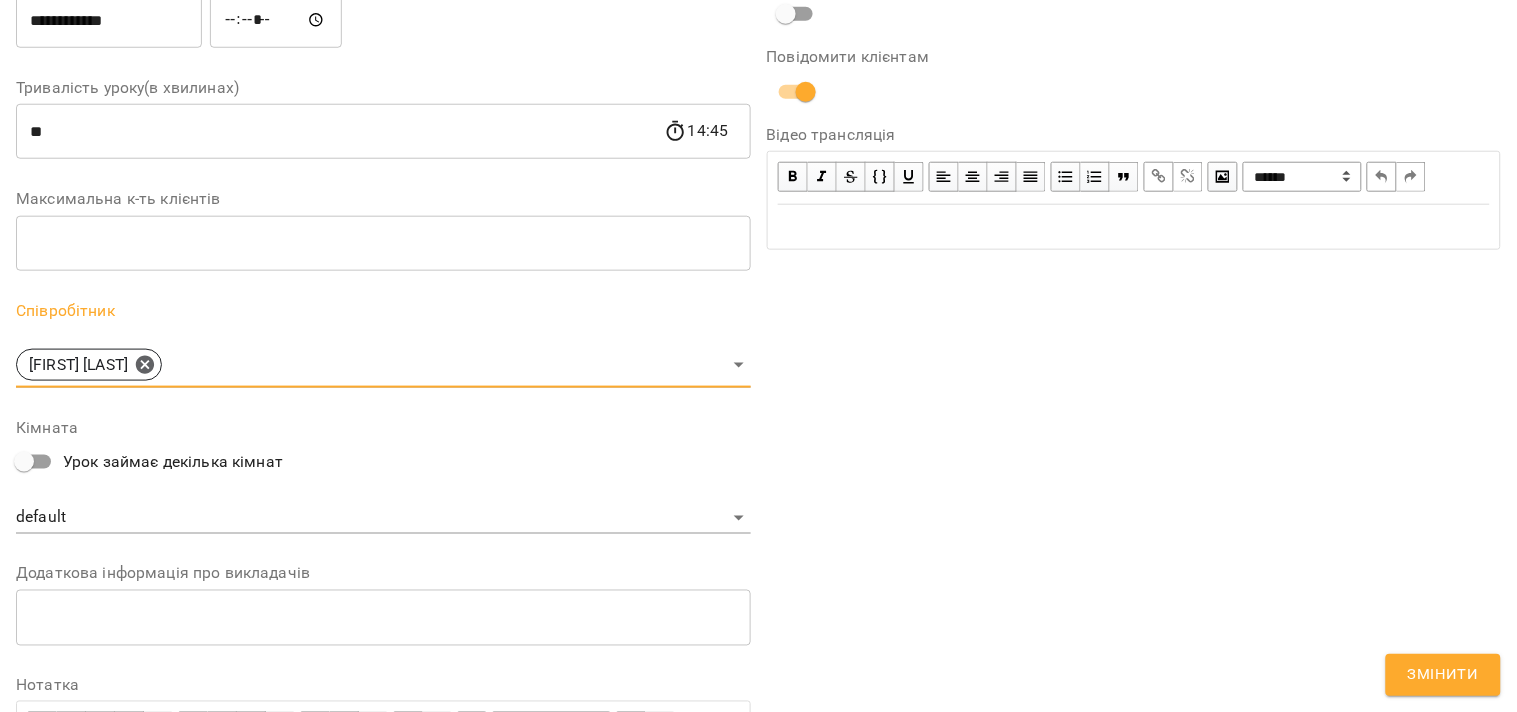 click on "Змінити" at bounding box center [1443, 675] 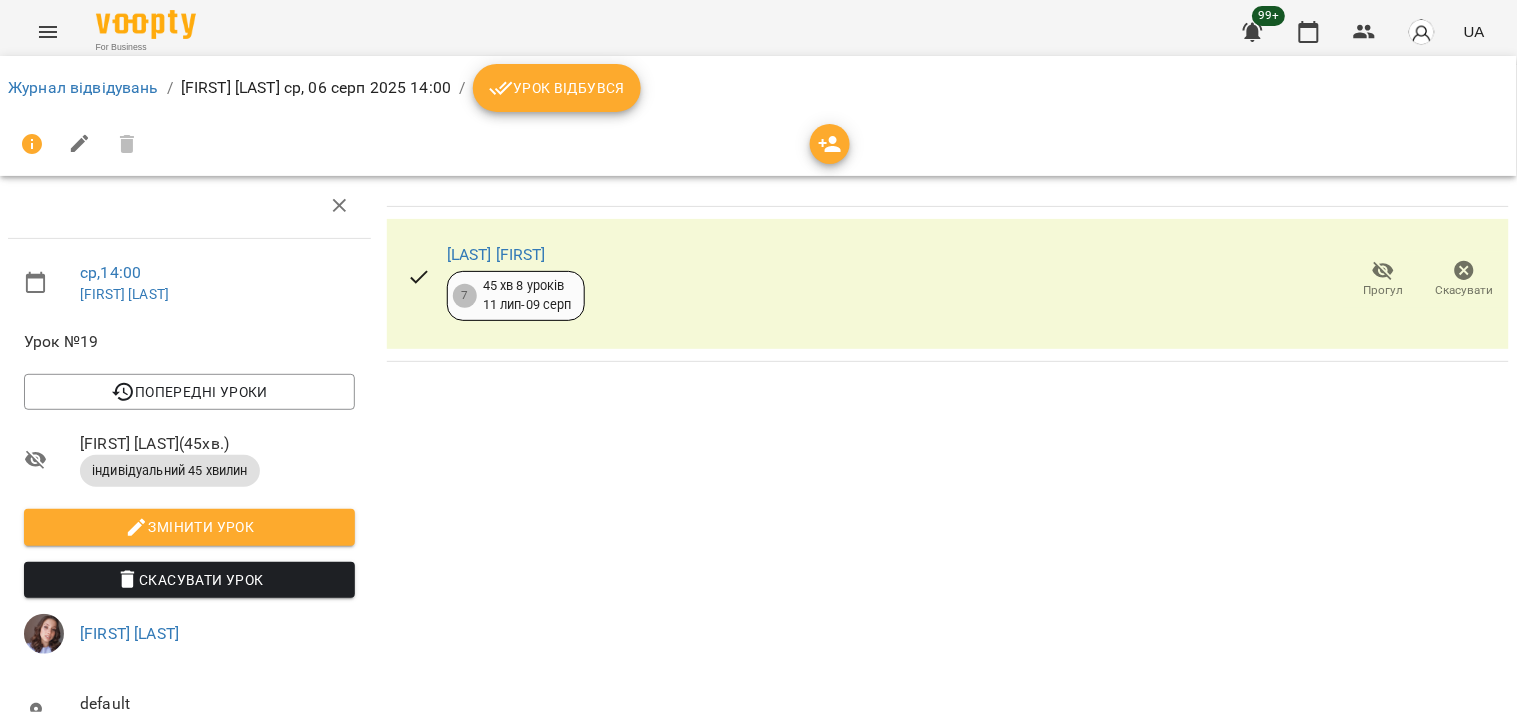 scroll, scrollTop: 0, scrollLeft: 0, axis: both 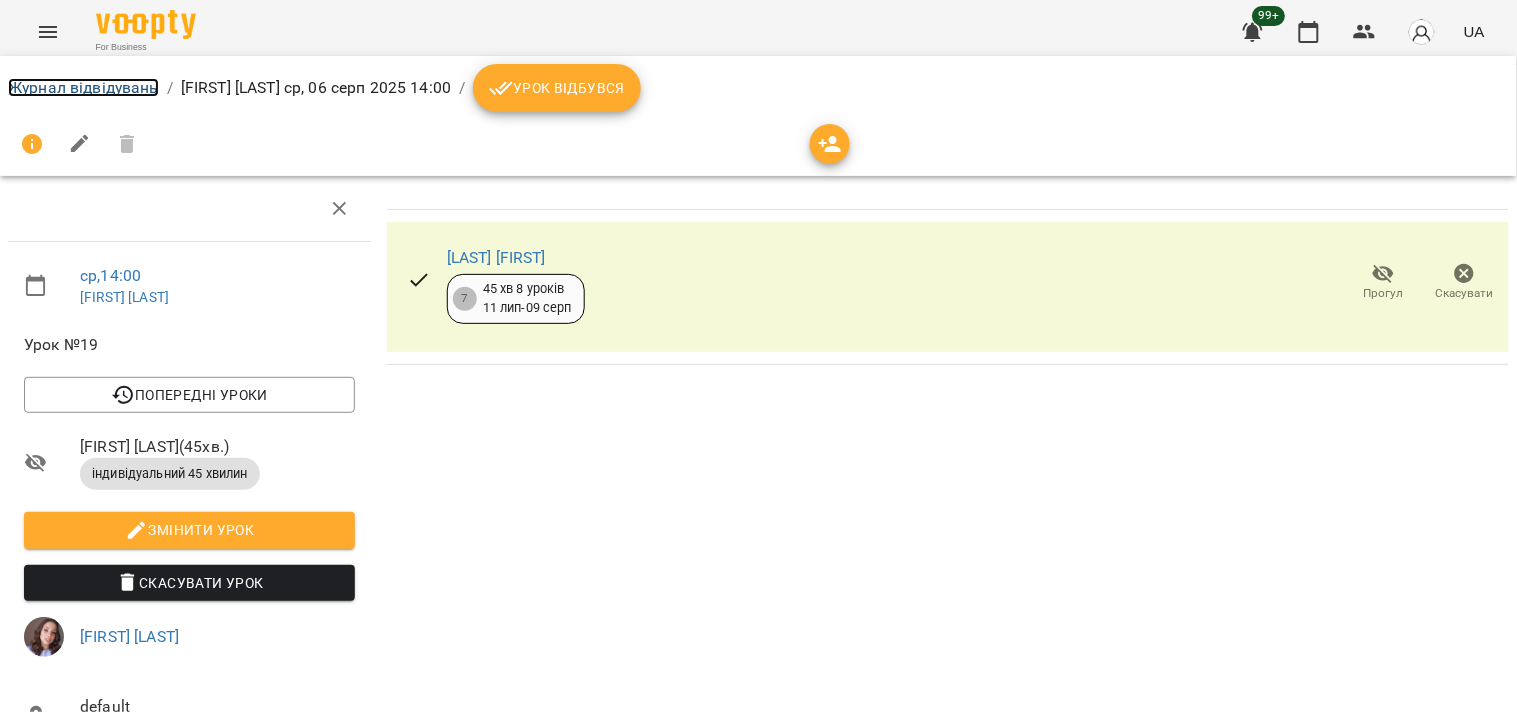 click on "Журнал відвідувань" at bounding box center [83, 87] 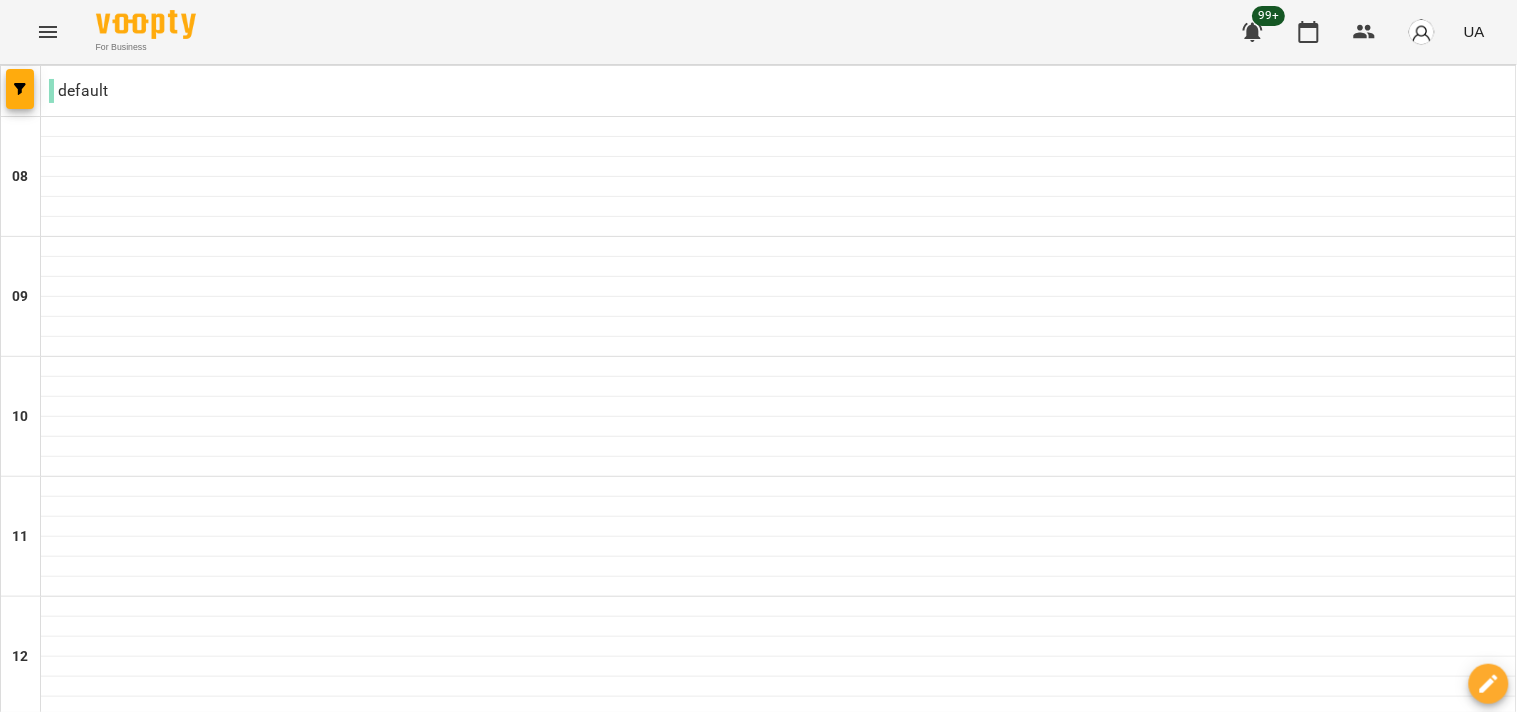 scroll, scrollTop: 1106, scrollLeft: 0, axis: vertical 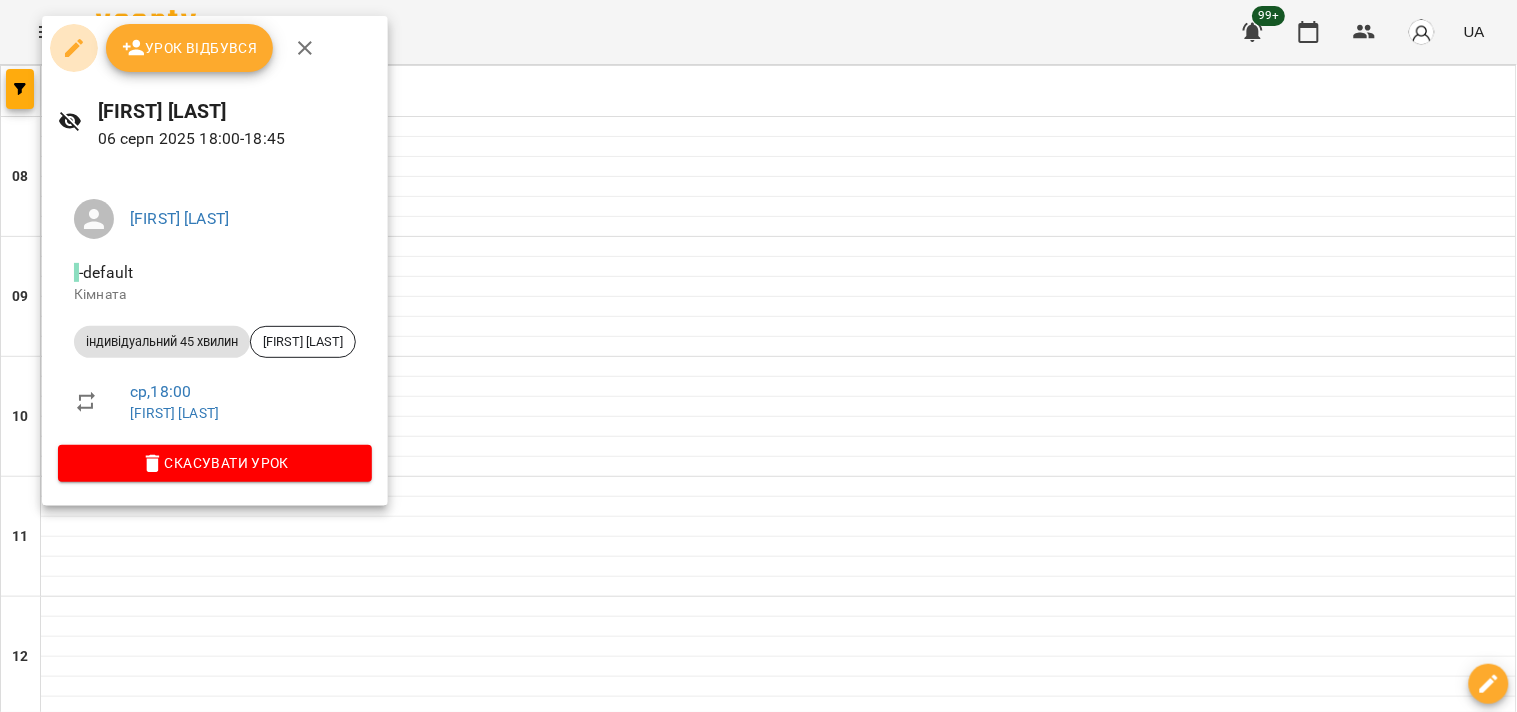 click 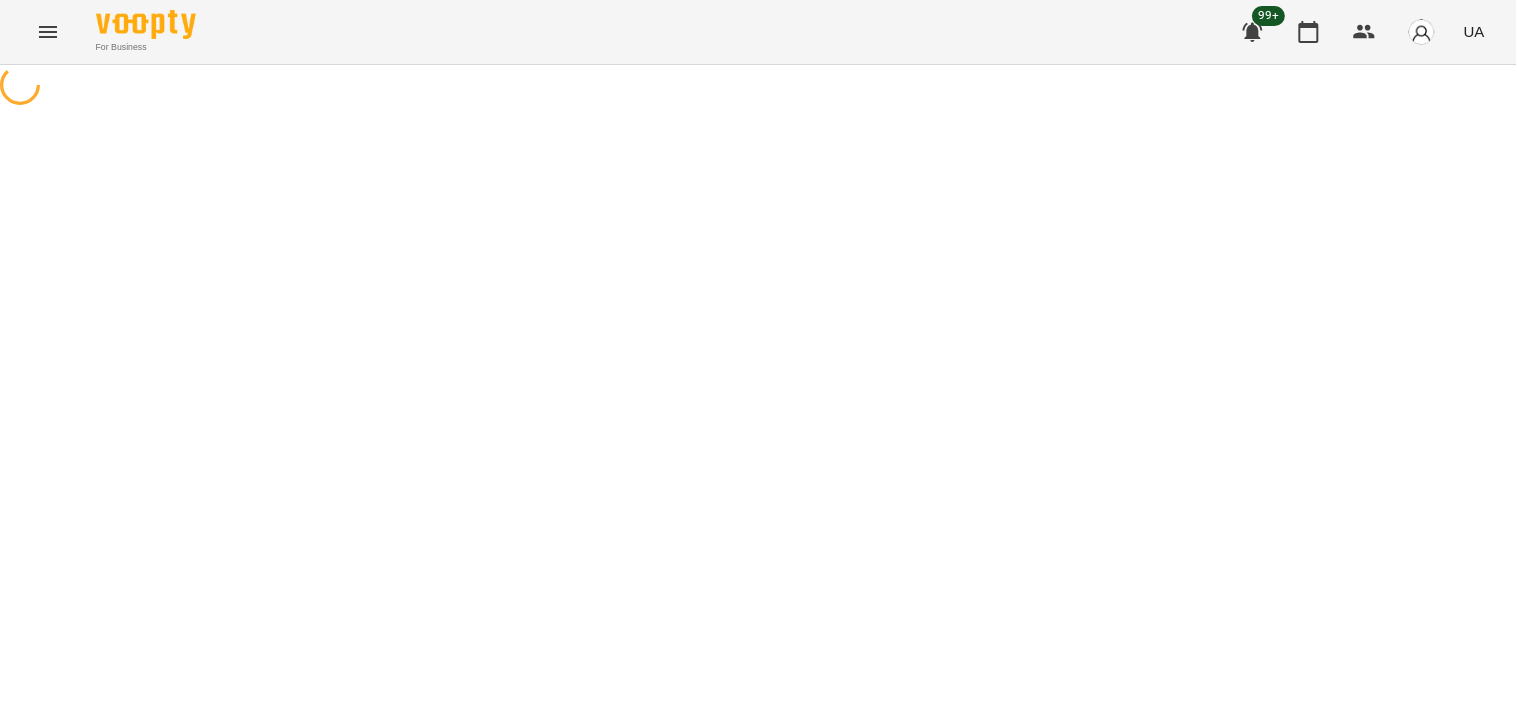 select on "**********" 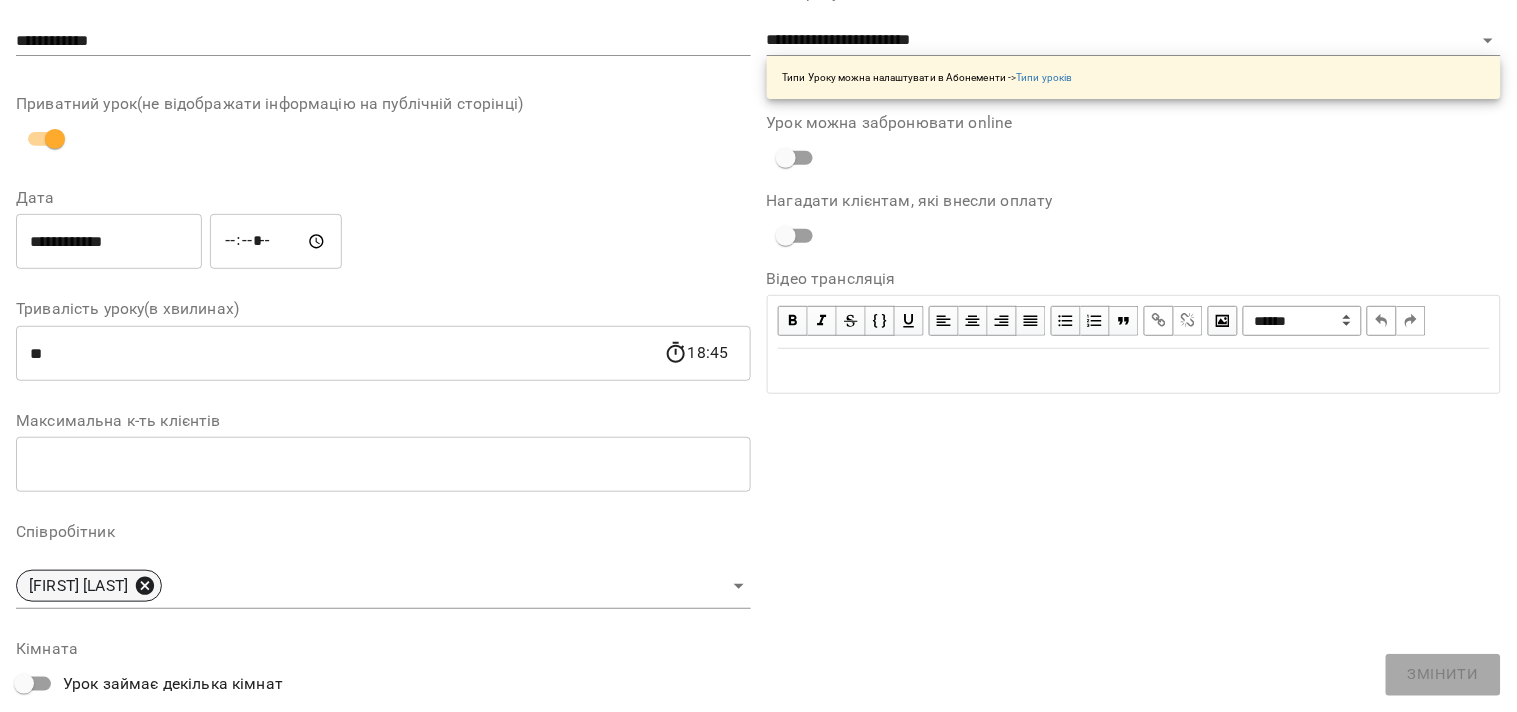 click 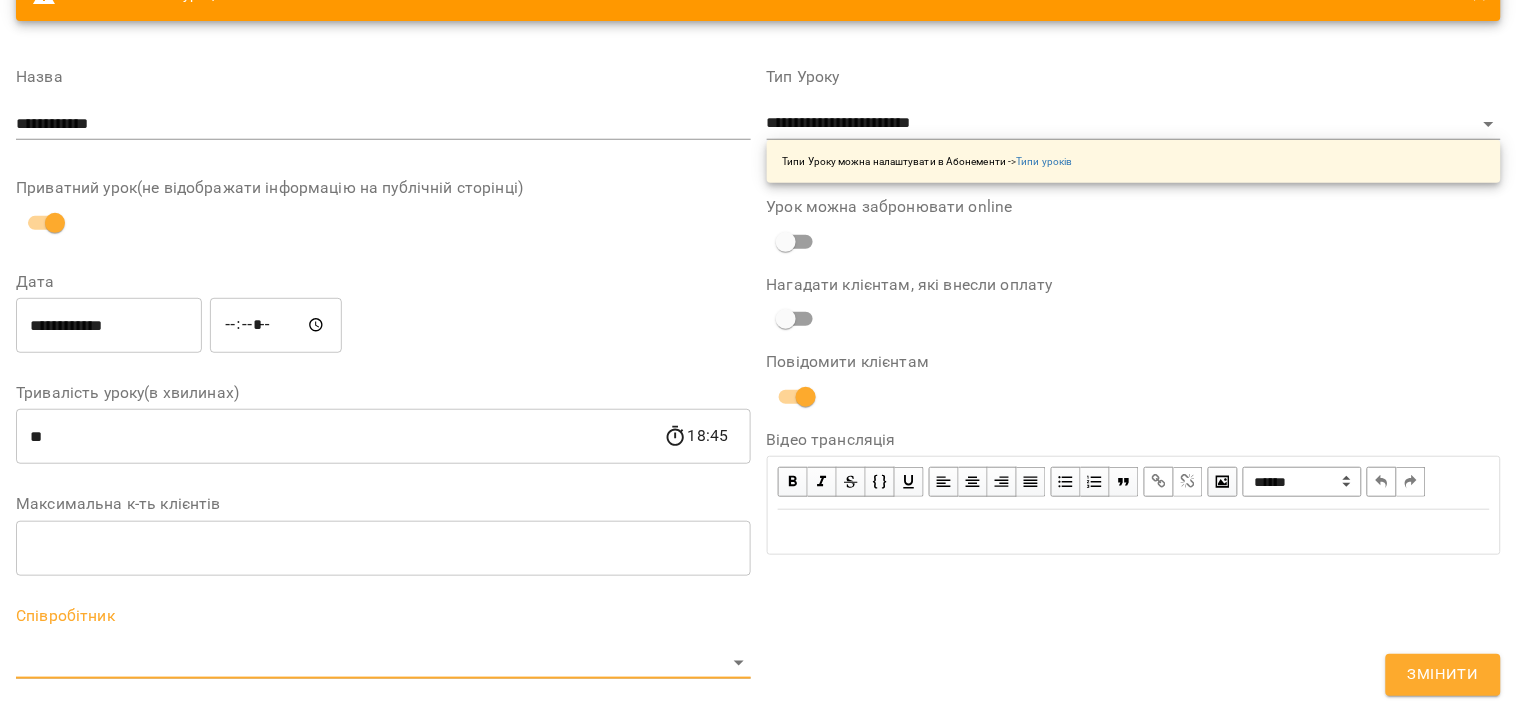 scroll, scrollTop: 195, scrollLeft: 0, axis: vertical 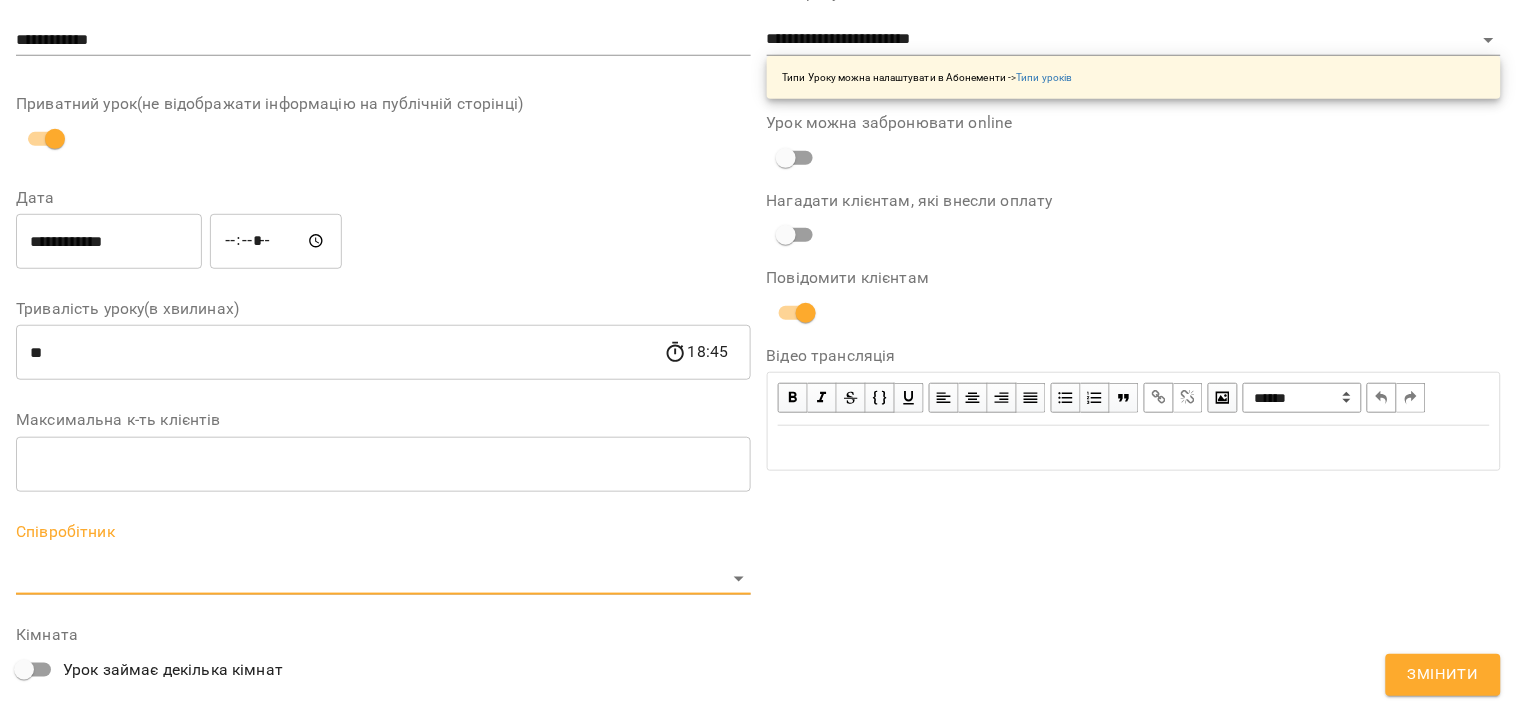 click on "For Business 99+ UA Журнал відвідувань / [FIRST] [LAST]  ср, 06 серп 2025 18:00 / Урок відбувся ср ,  18:00 [FIRST] [LAST] Урок №59 Попередні уроки пт 01 серп 2025 18:15 ср 30 лип 2025 18:00 пт 25 лип 2025 18:15 ср 23 лип 2025 18:00 пт 18 лип 2025 18:15   [FIRST] [LAST] ( 45 хв. ) індивідуальний 45 хвилин Змінити урок Скасувати Урок [FIRST] [LAST] default Кімната [FIRST] [LAST] 2025-08-05 14:22:38 Створити розсилку   [FIRST] [LAST] 2 45 хв 8 уроків  16 лип  -  10 серп Прогул Скасувати
Змінити урок Виявлено зміни в уроці. Чи бажаєте сповістити клієнтів? *" at bounding box center (758, 456) 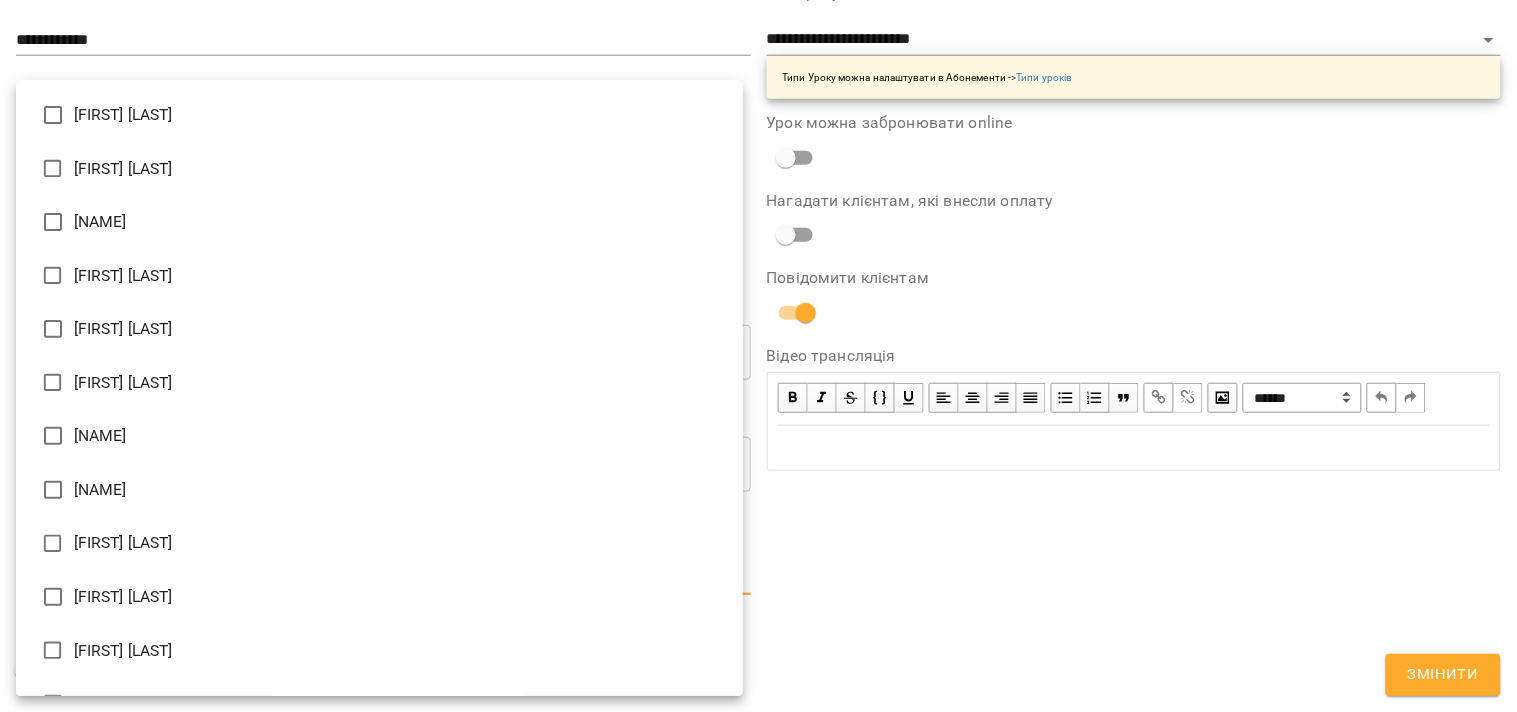 type on "**********" 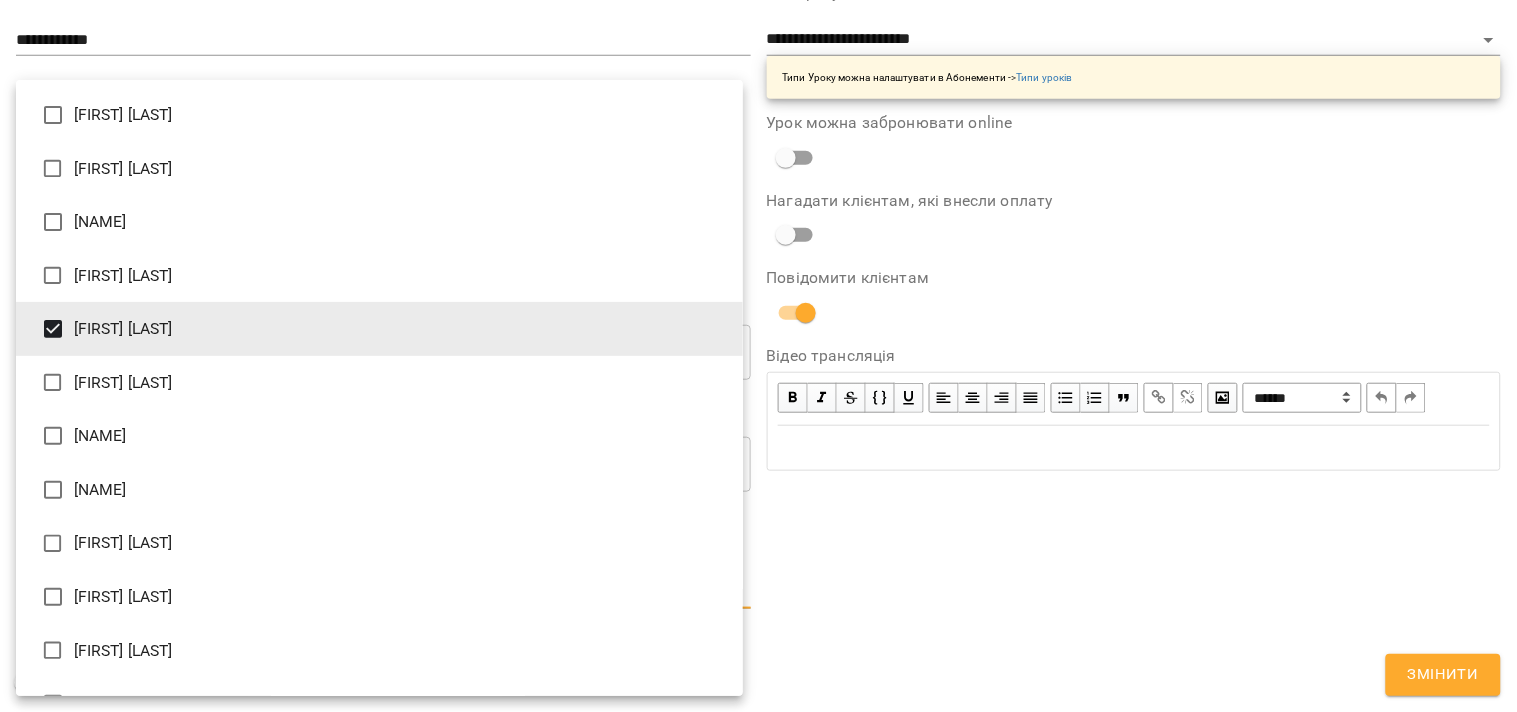 click at bounding box center (758, 356) 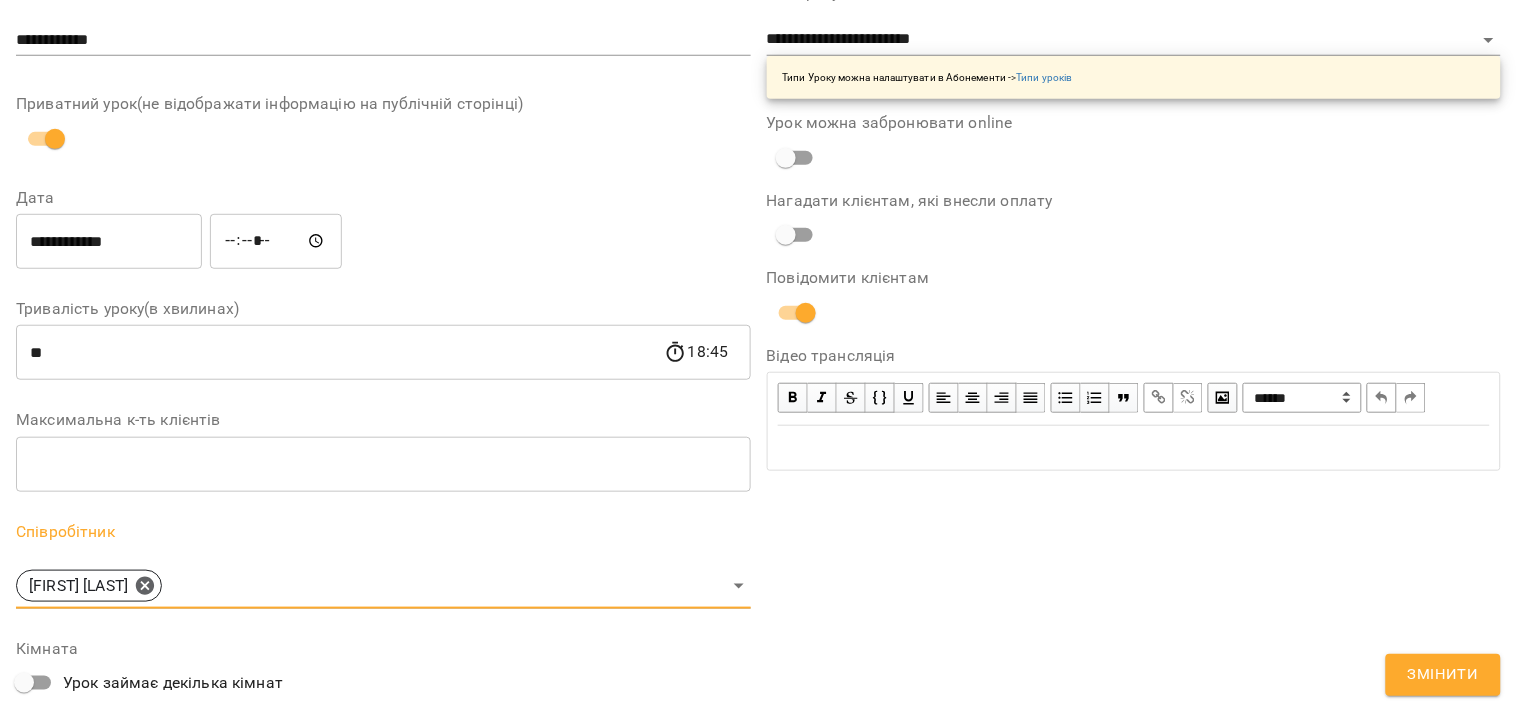 click on "Змінити" at bounding box center (1443, 675) 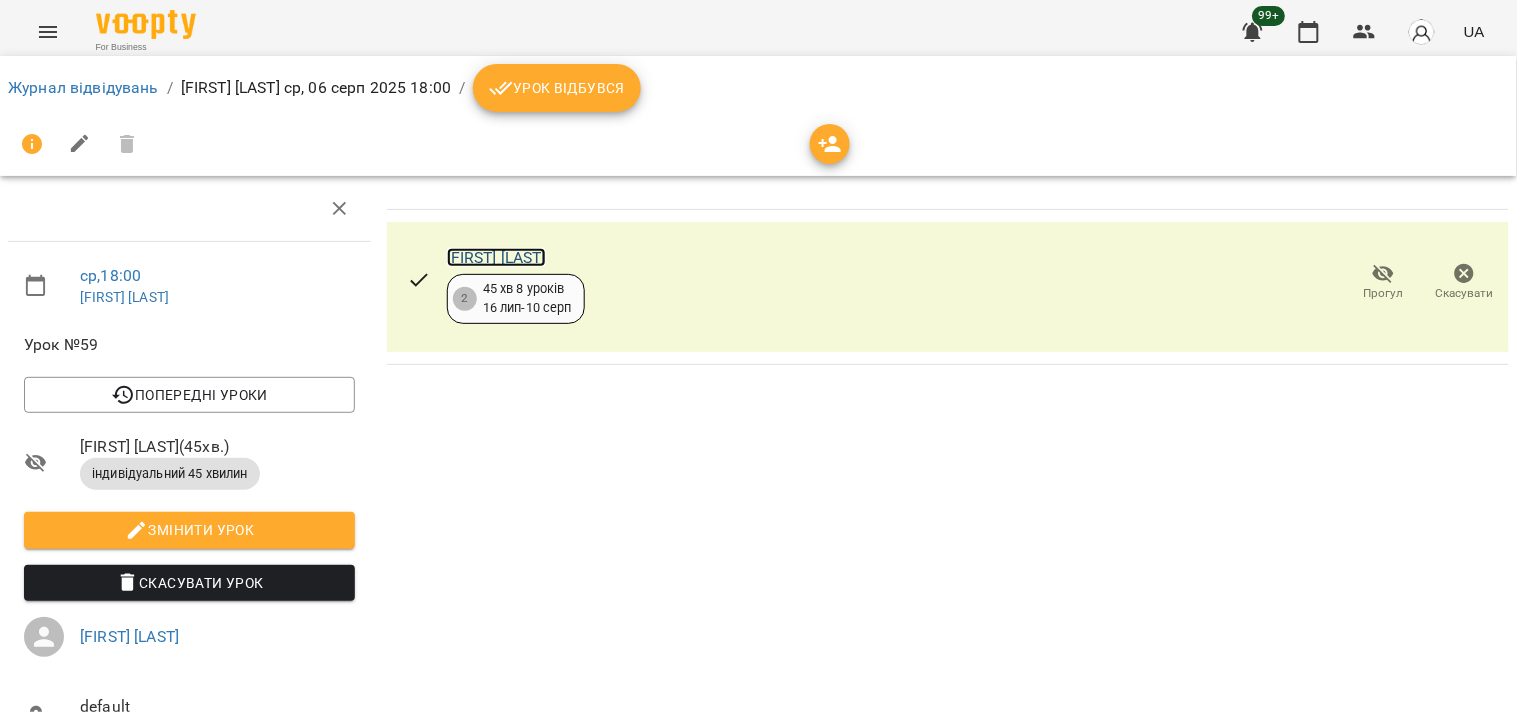 click on "[FIRST] [LAST]" at bounding box center (496, 257) 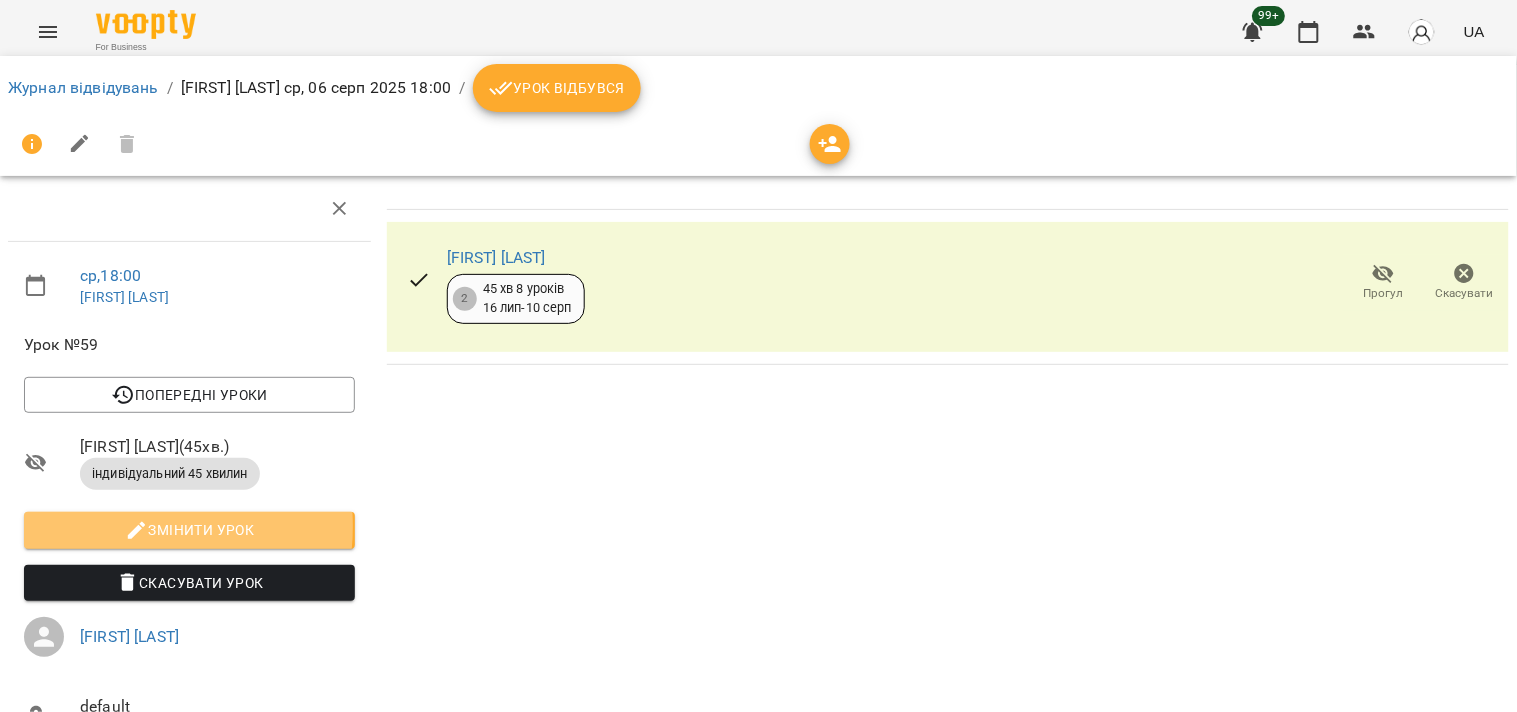 click on "Змінити урок" at bounding box center [189, 530] 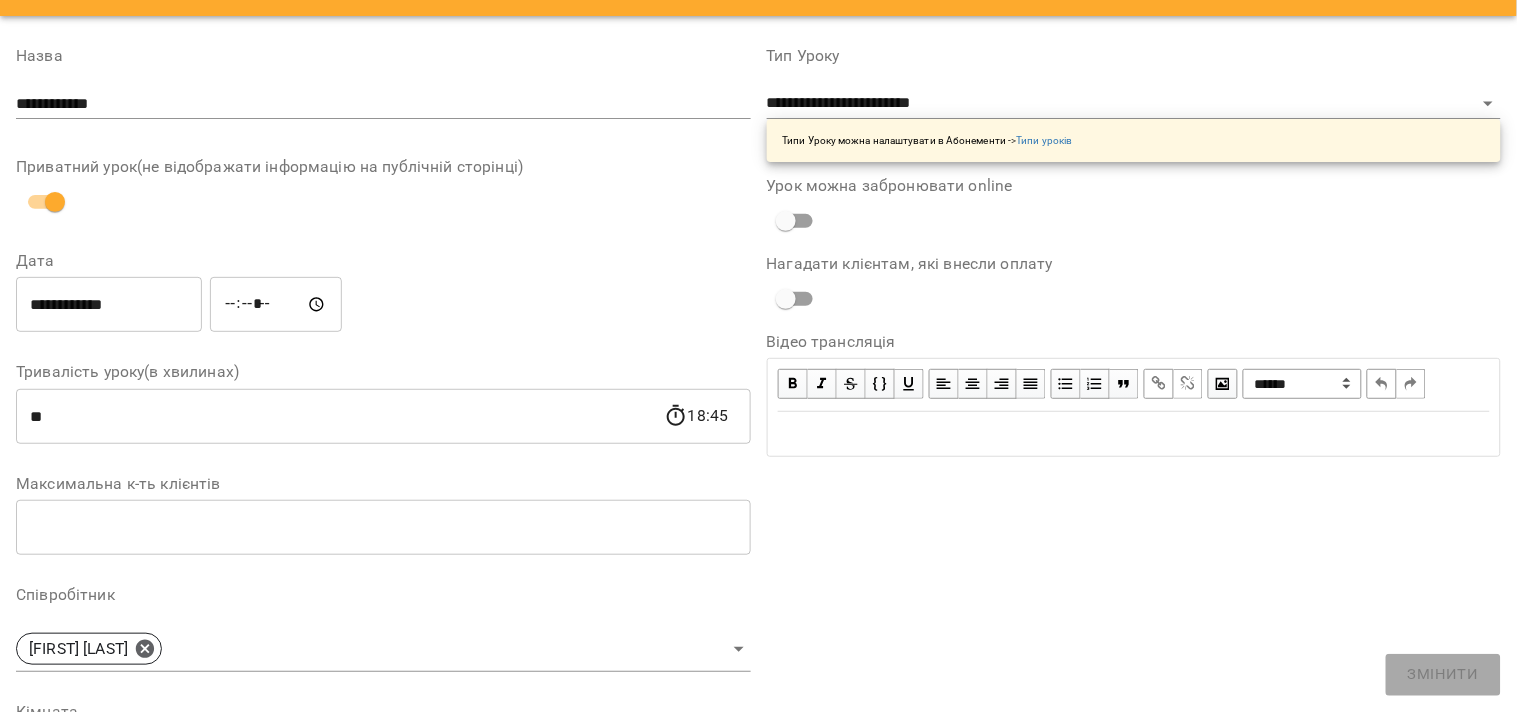 scroll, scrollTop: 0, scrollLeft: 0, axis: both 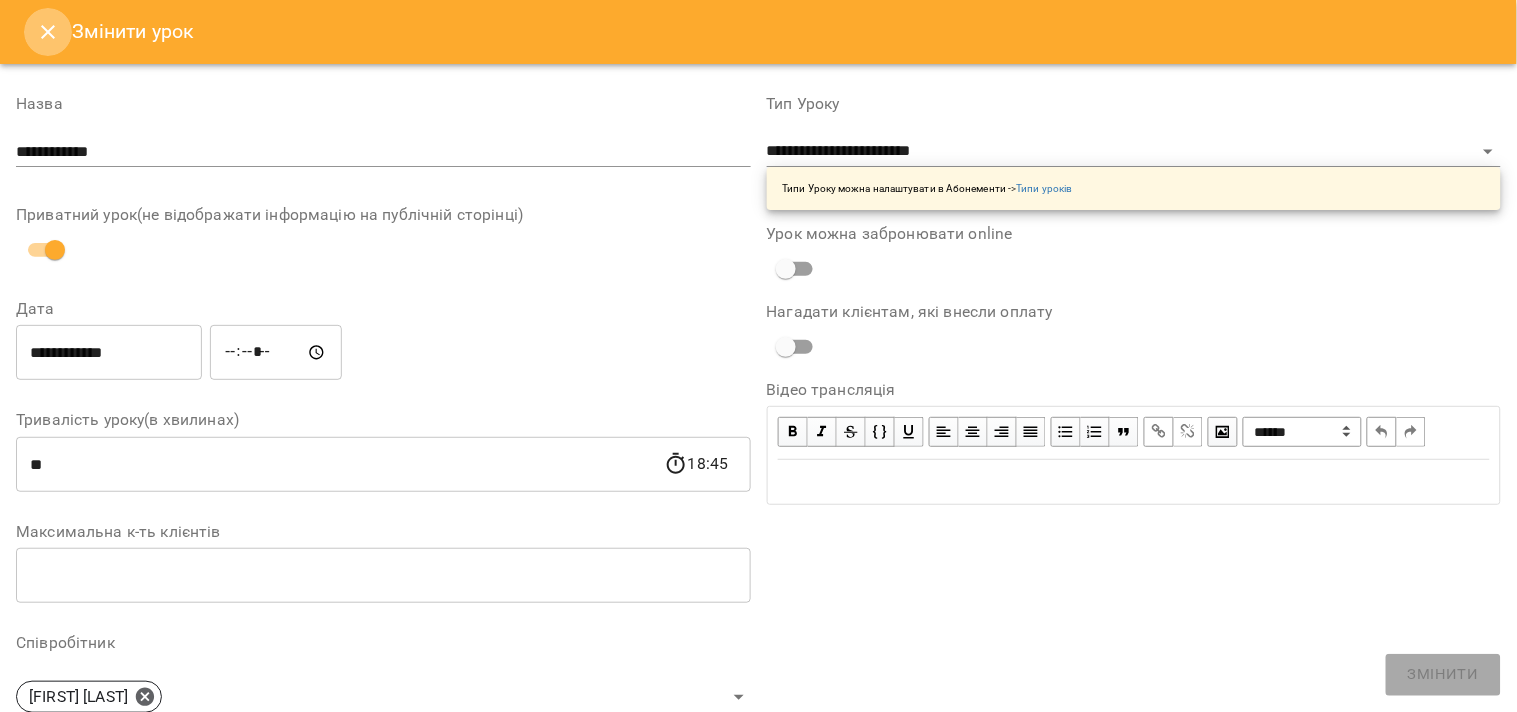 drag, startPoint x: 27, startPoint y: 27, endPoint x: 27, endPoint y: 41, distance: 14 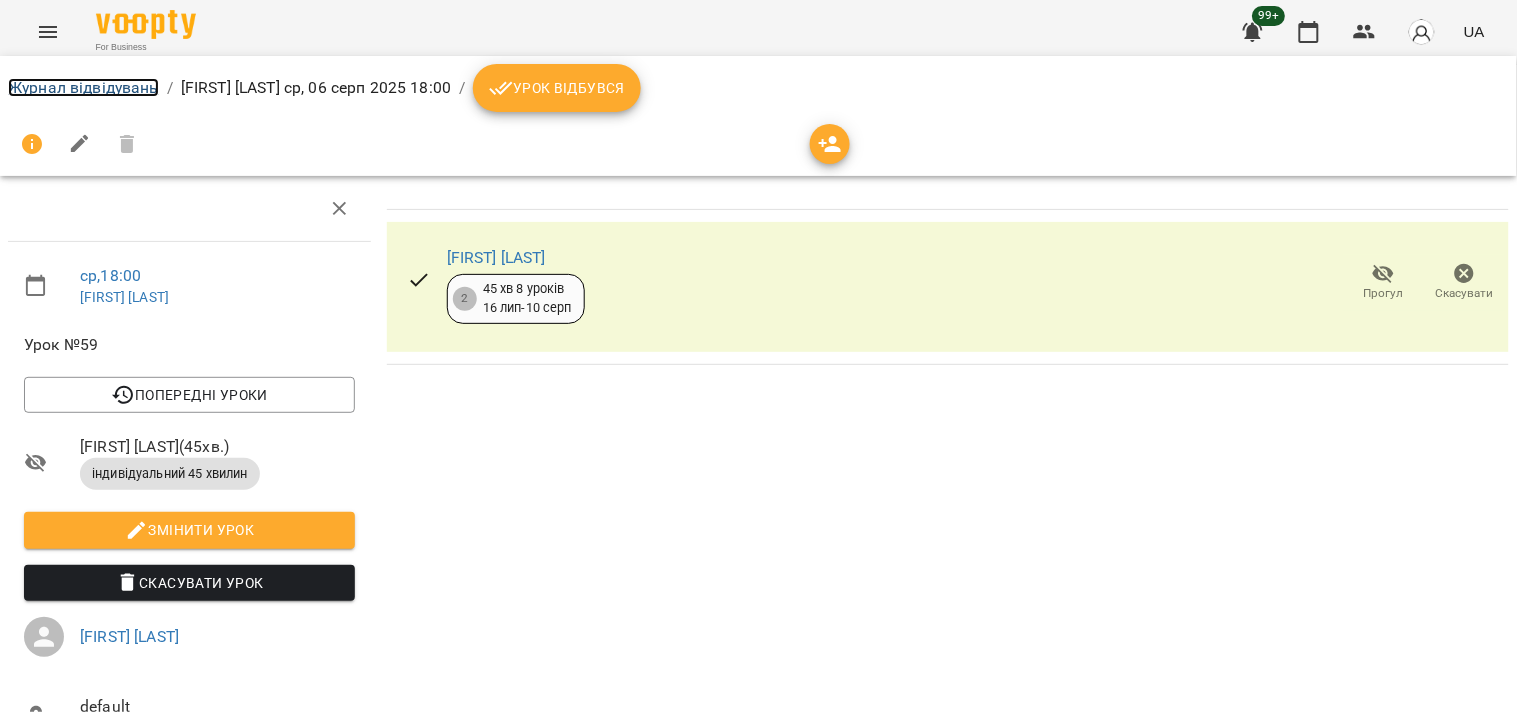 click on "Журнал відвідувань" at bounding box center [83, 87] 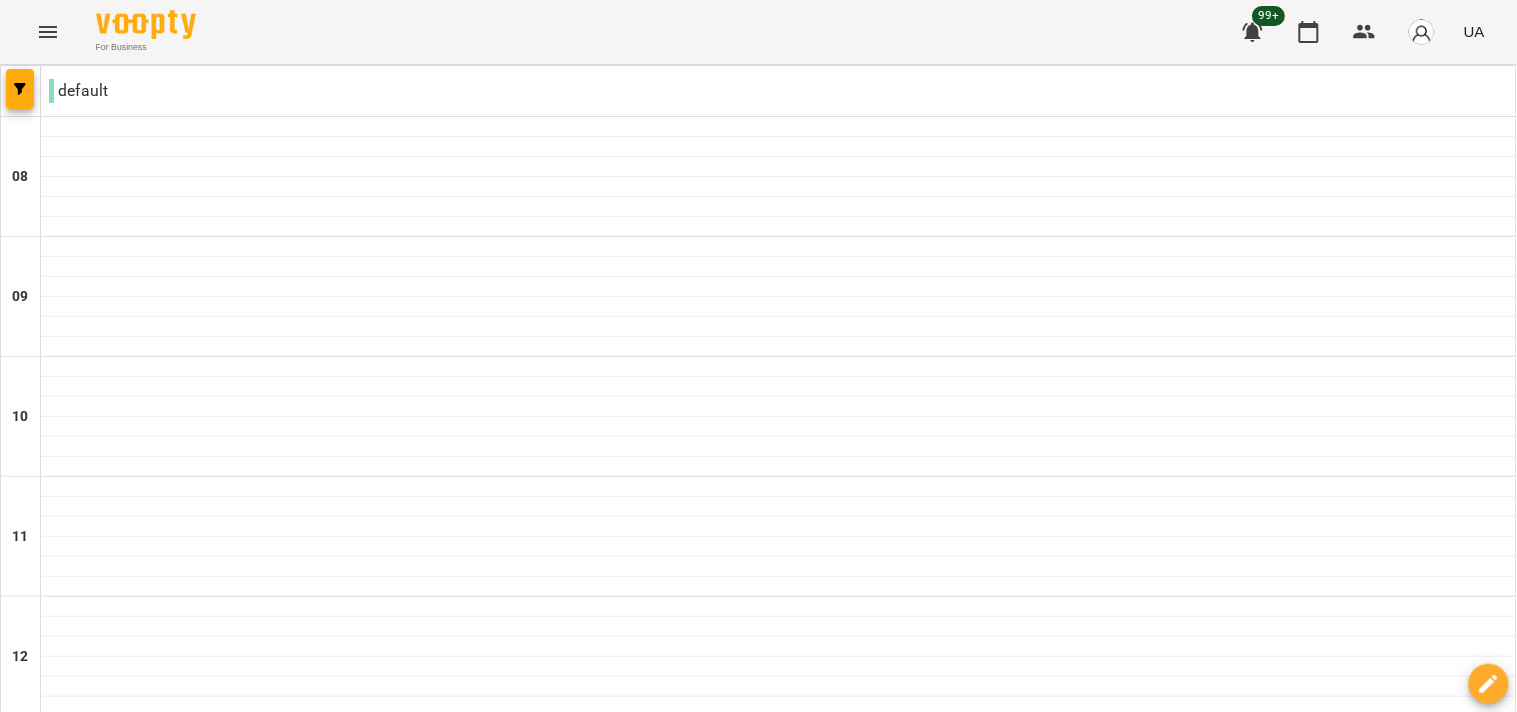 scroll, scrollTop: 217, scrollLeft: 0, axis: vertical 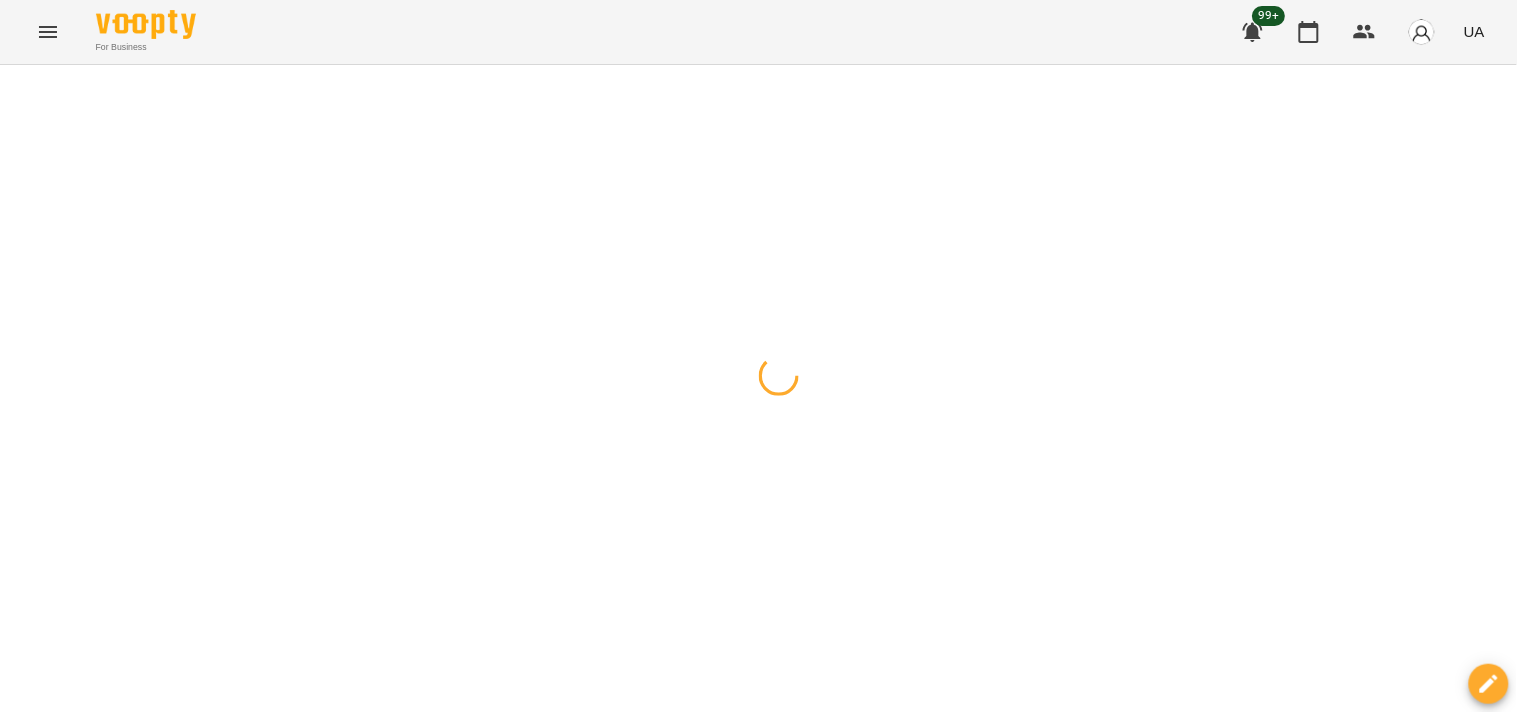 click at bounding box center (758, 65) 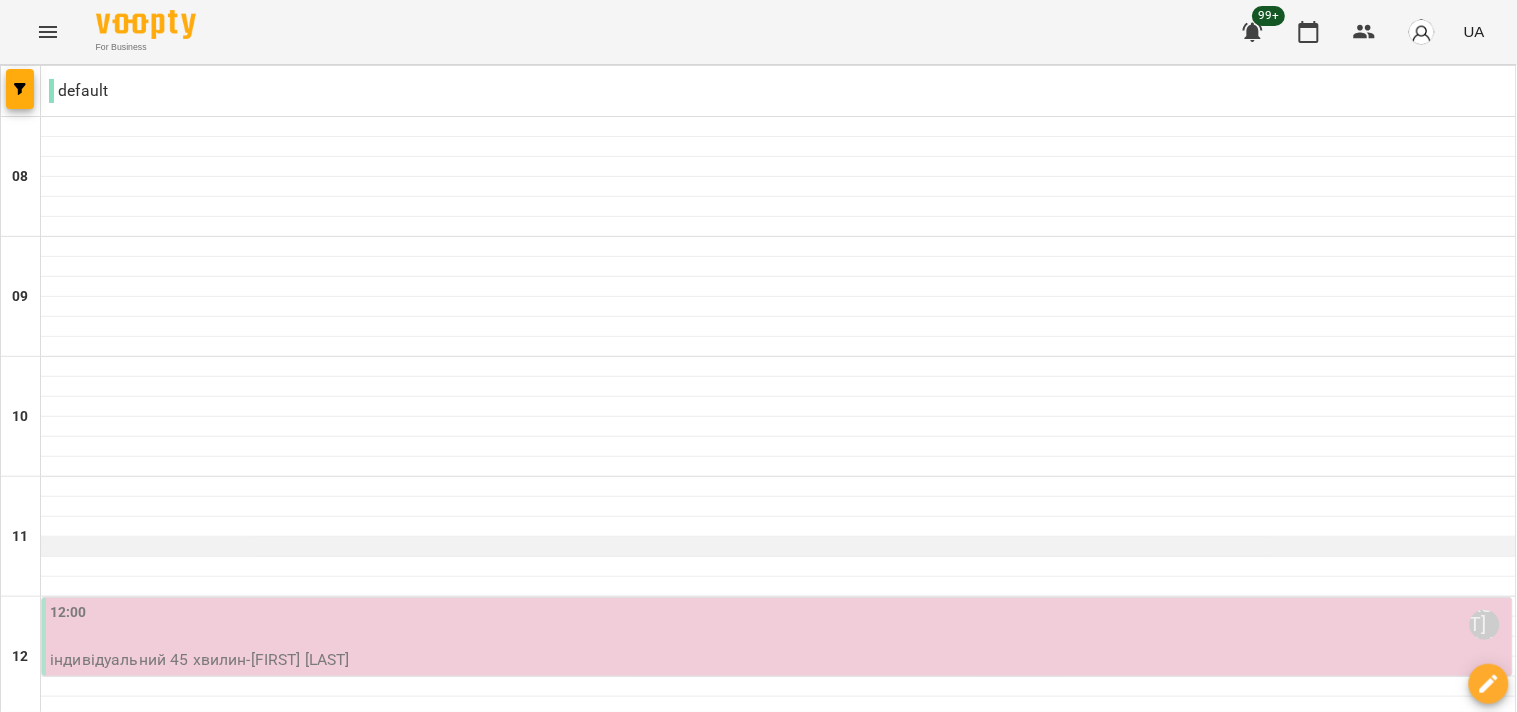 scroll, scrollTop: 222, scrollLeft: 0, axis: vertical 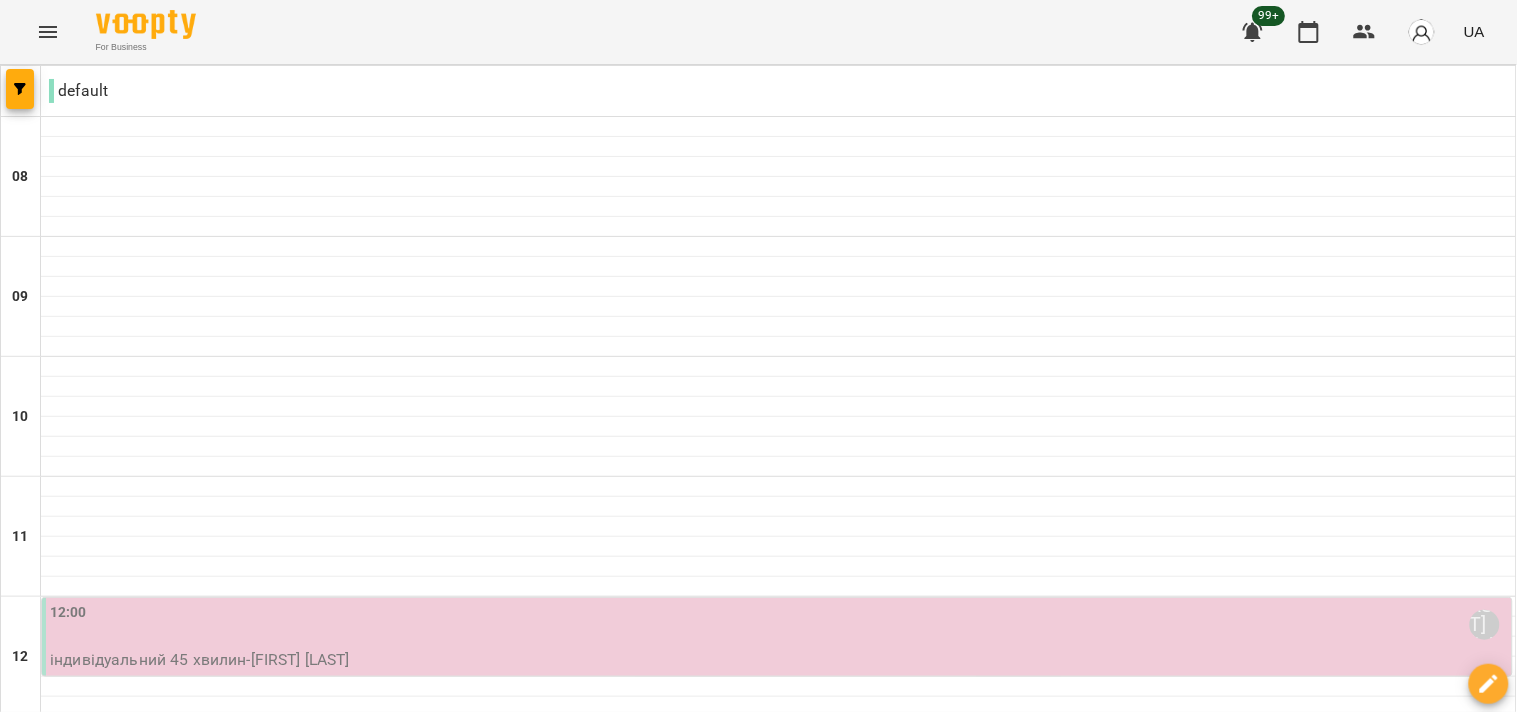 click on "індивідуальний 45 хвилин - [LAST] [FIRST]" at bounding box center (779, 660) 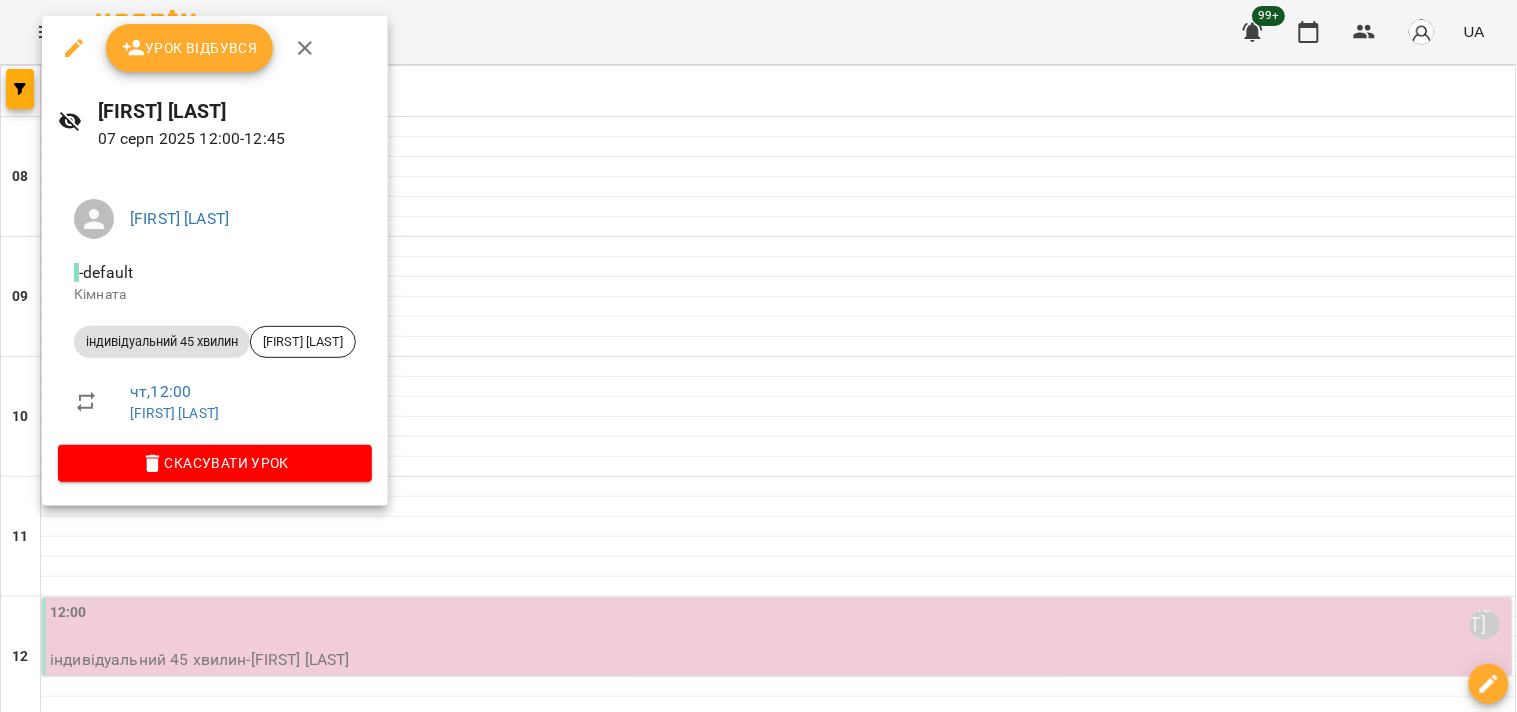 click 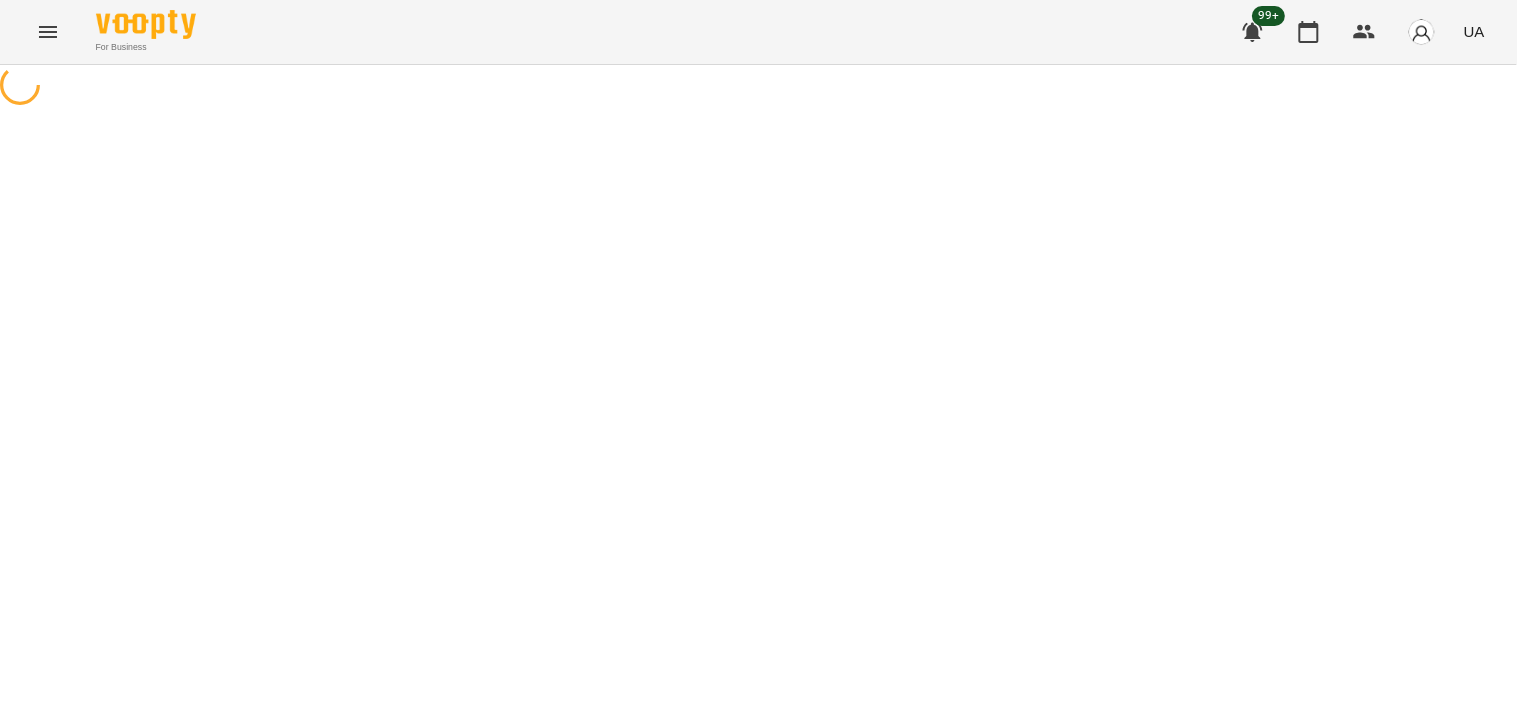 select on "**********" 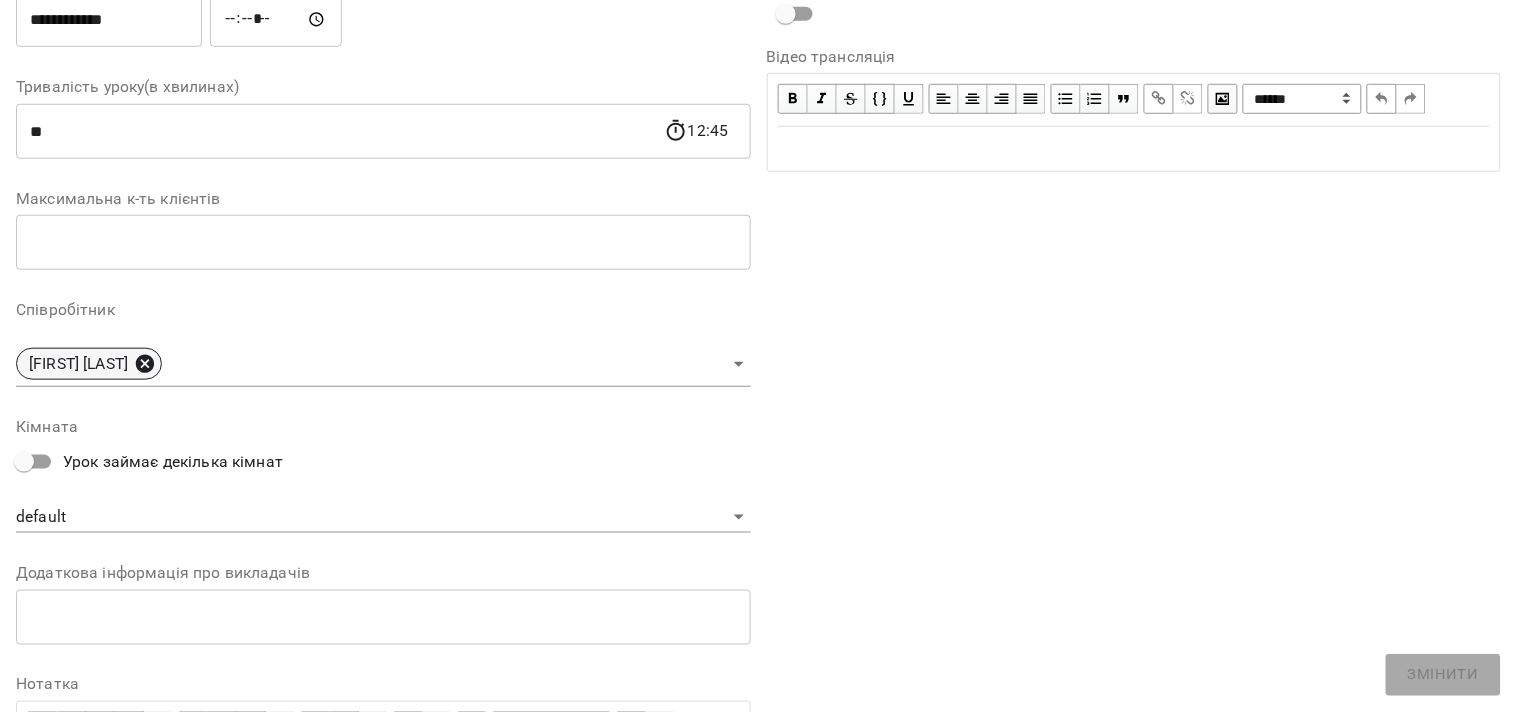 click 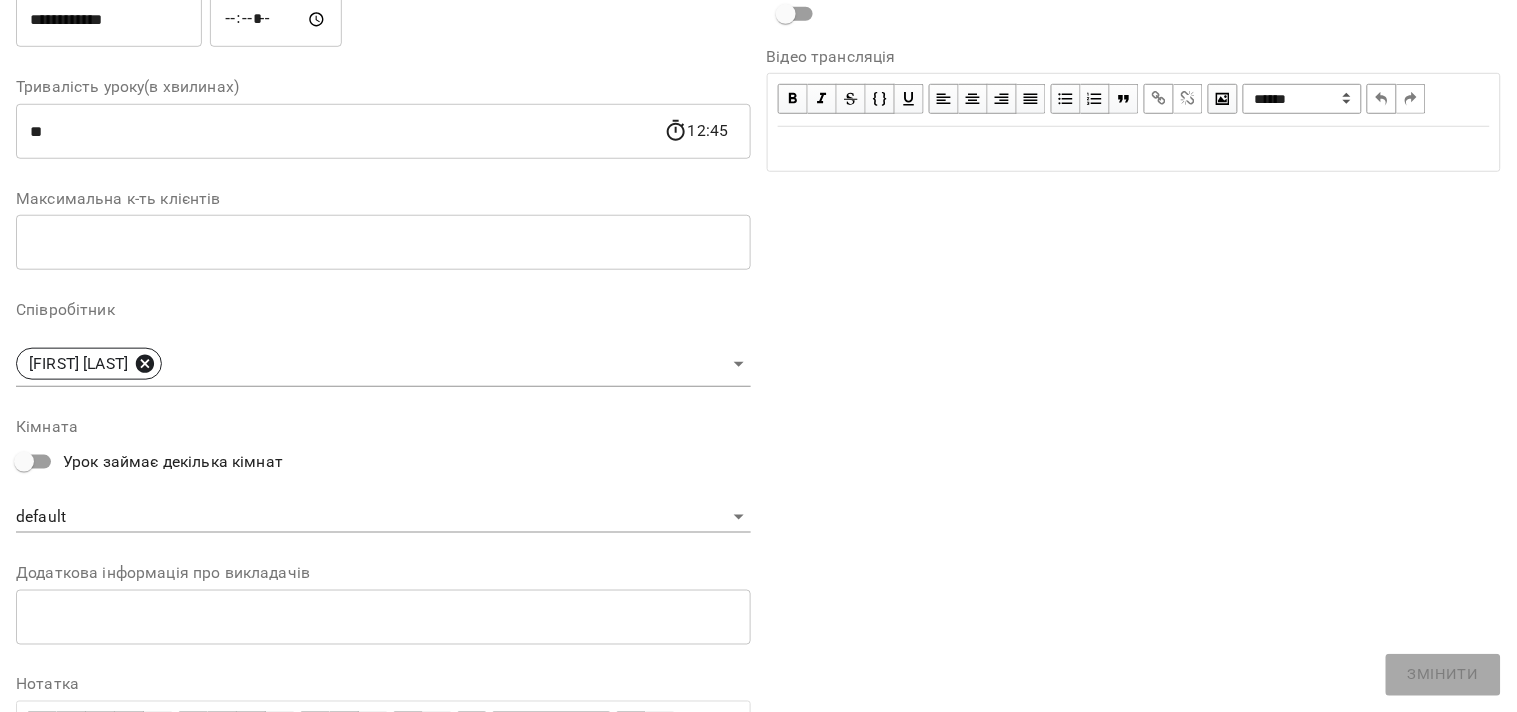 scroll, scrollTop: 416, scrollLeft: 0, axis: vertical 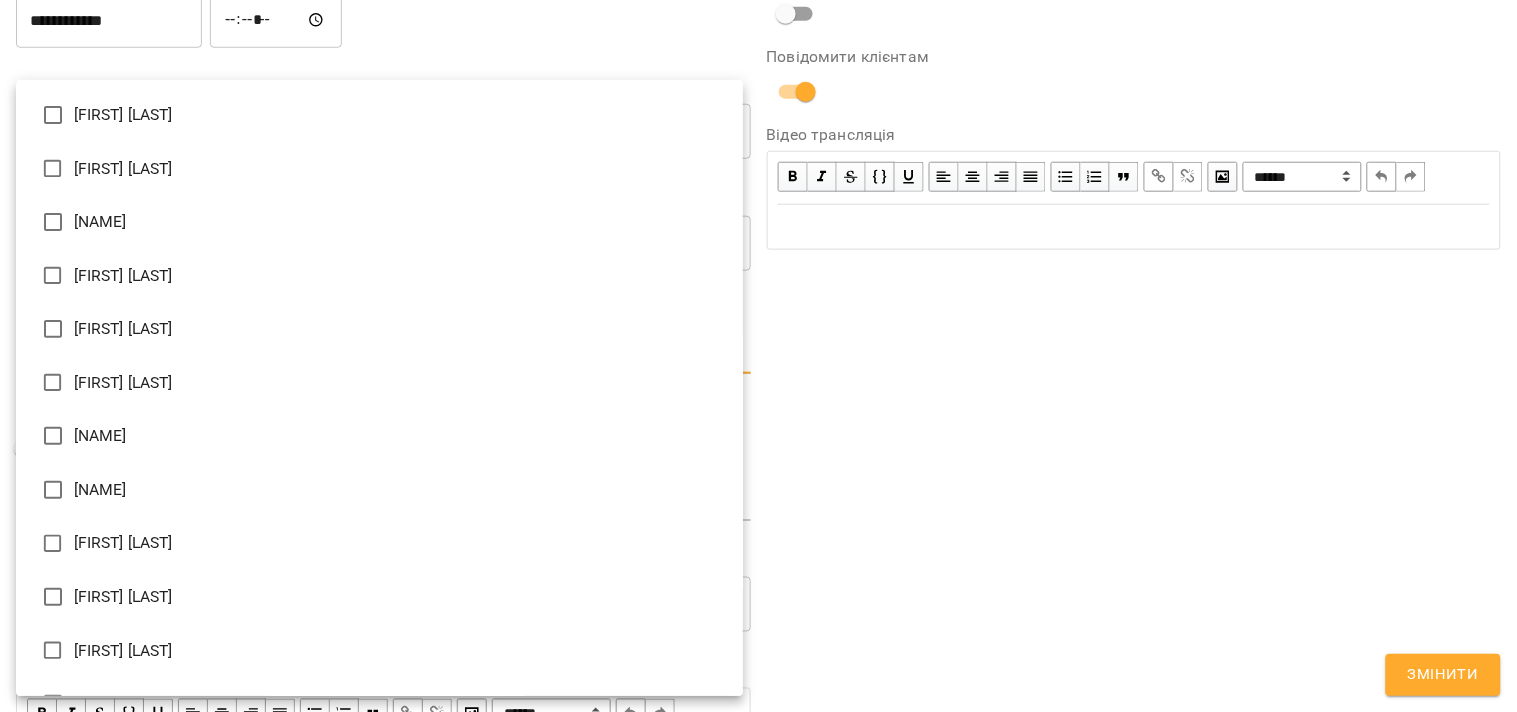 click on "**********" at bounding box center (758, 456) 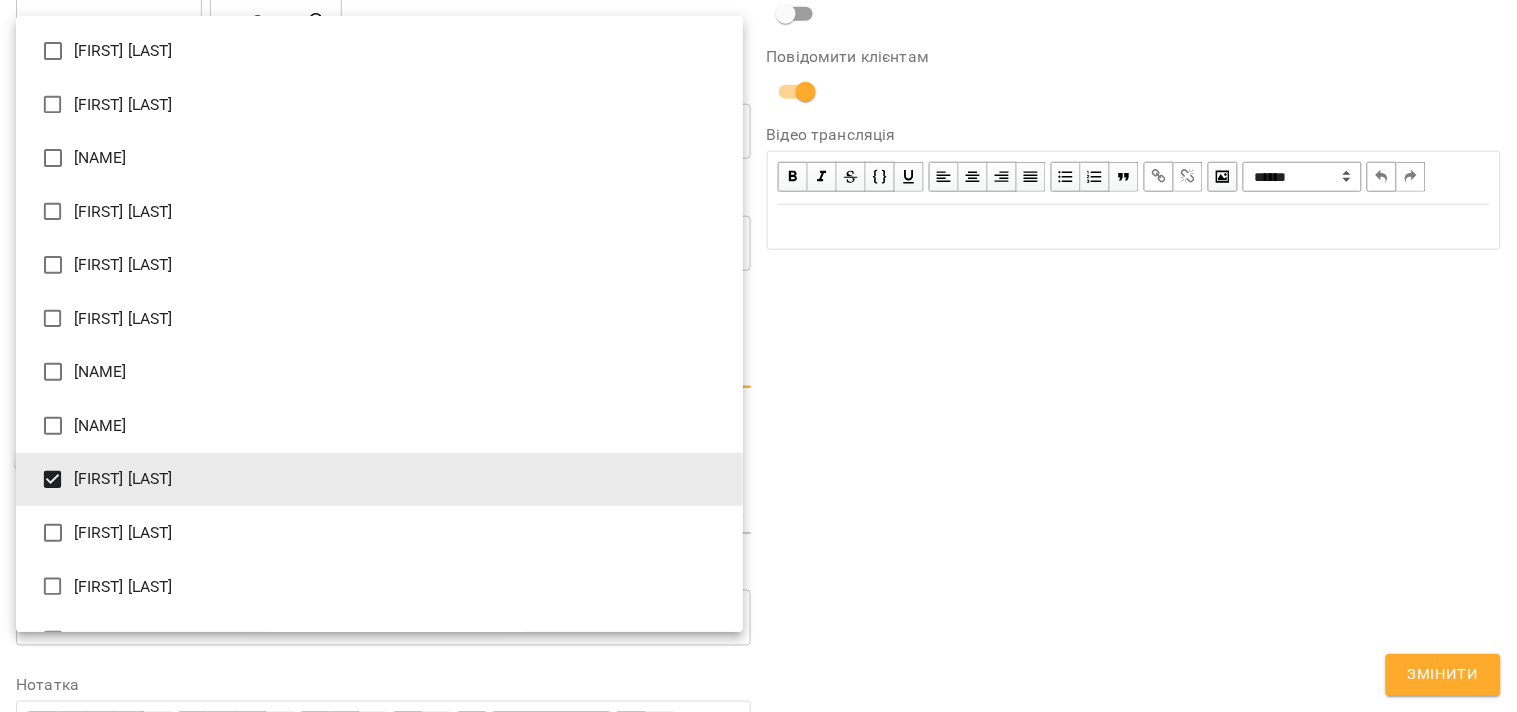 click at bounding box center (758, 356) 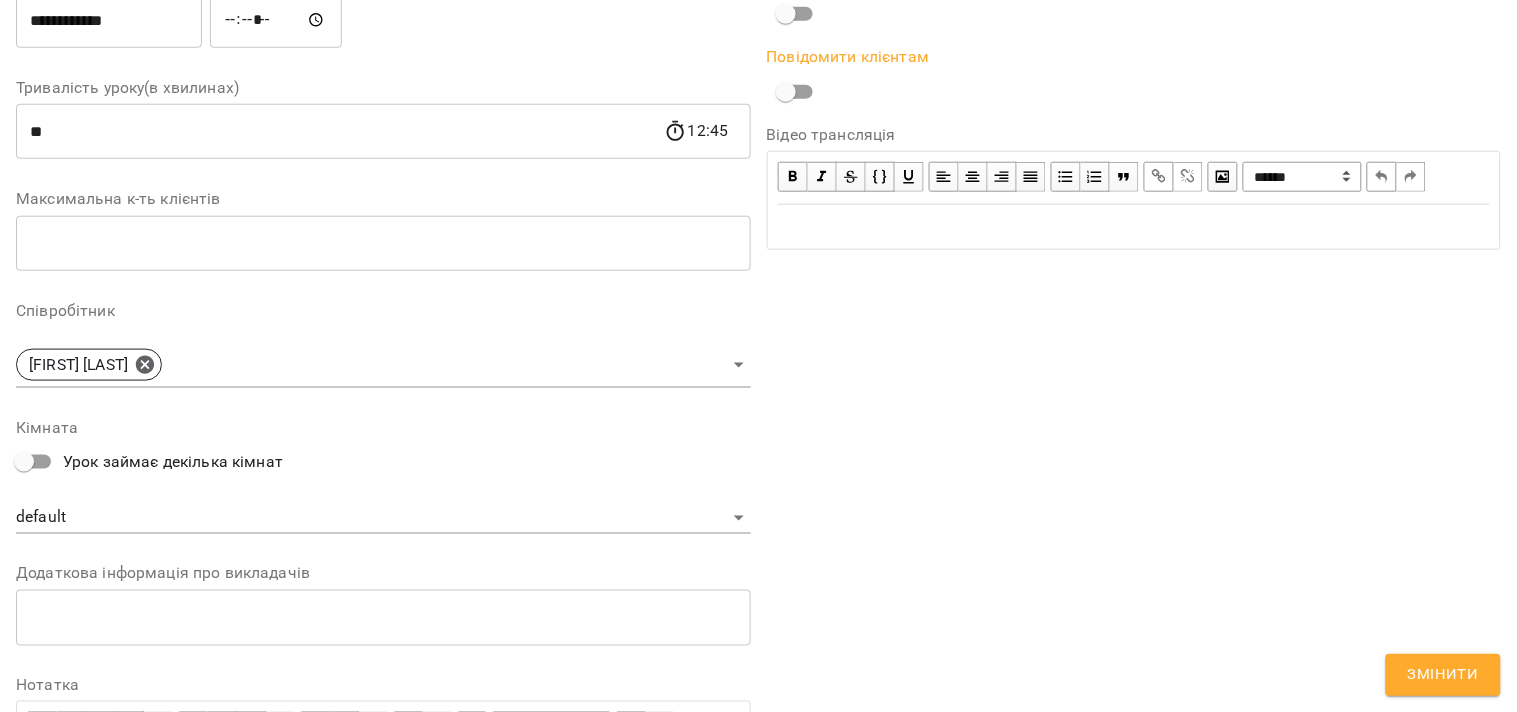 click on "Змінити" at bounding box center [1443, 675] 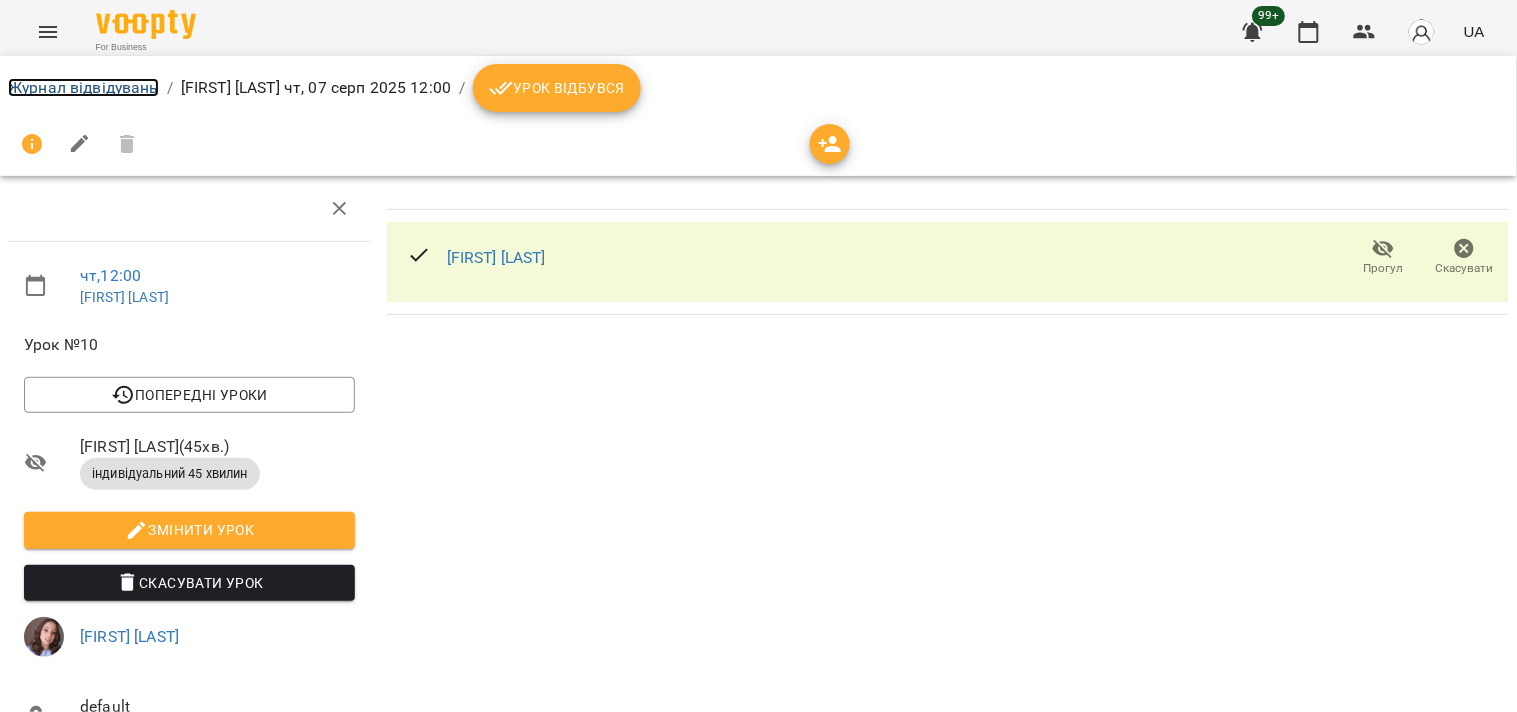 click on "Журнал відвідувань" at bounding box center (83, 87) 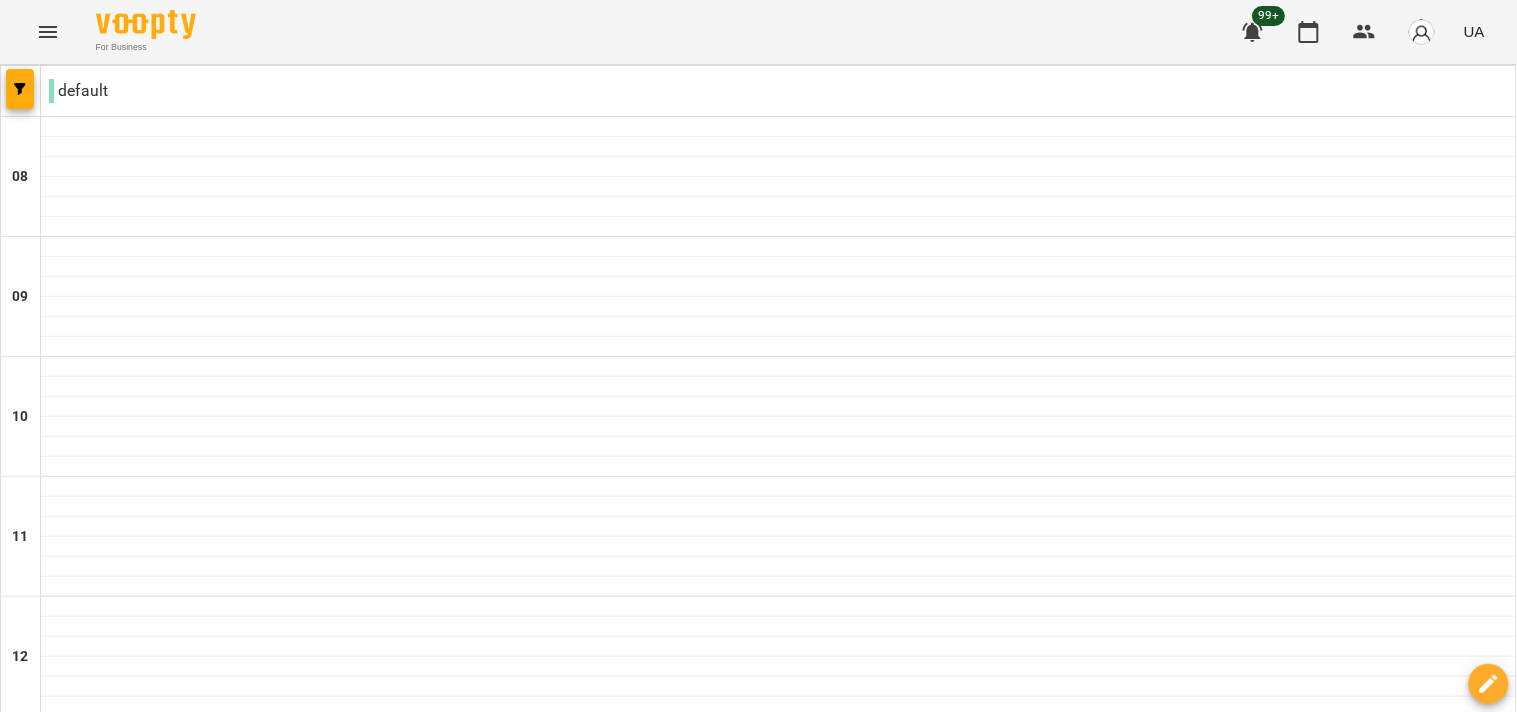 scroll, scrollTop: 555, scrollLeft: 0, axis: vertical 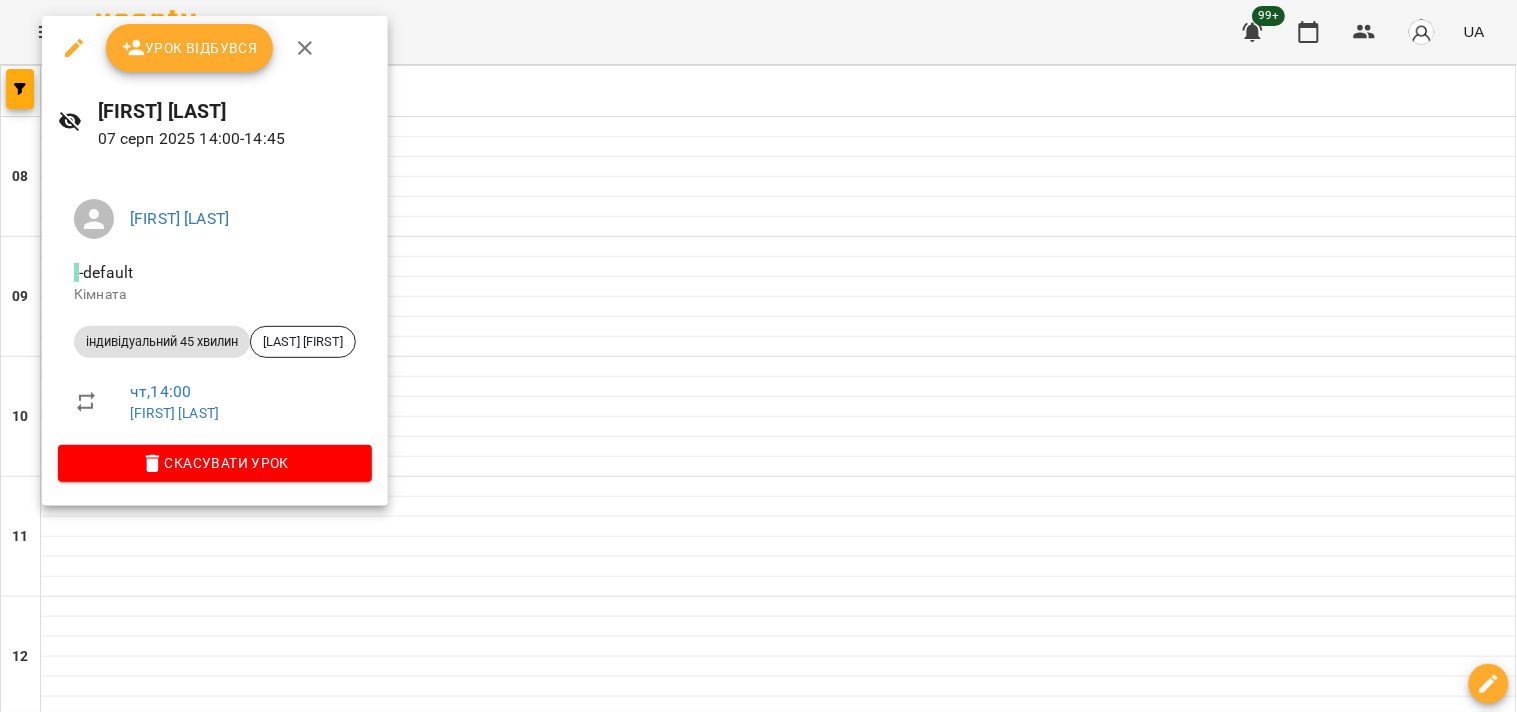 click 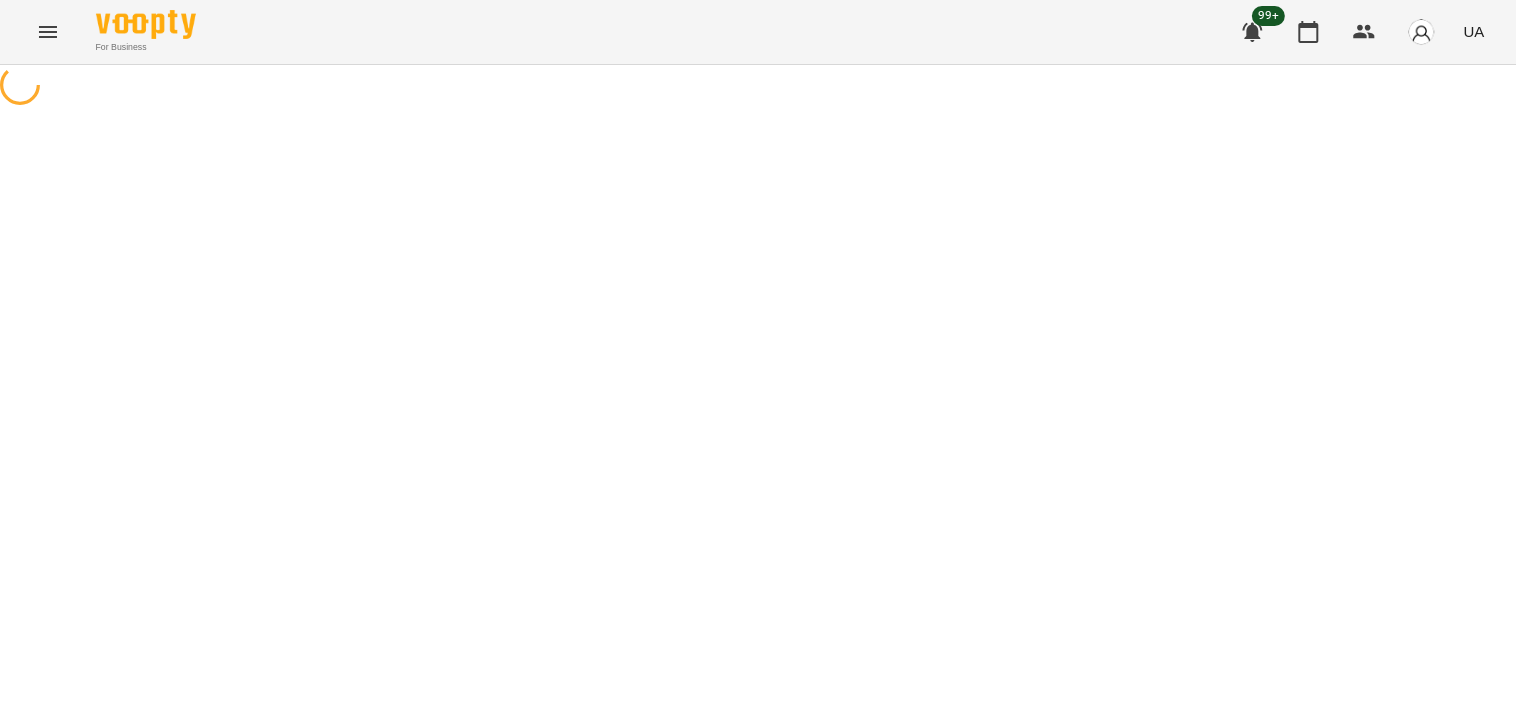 select on "**********" 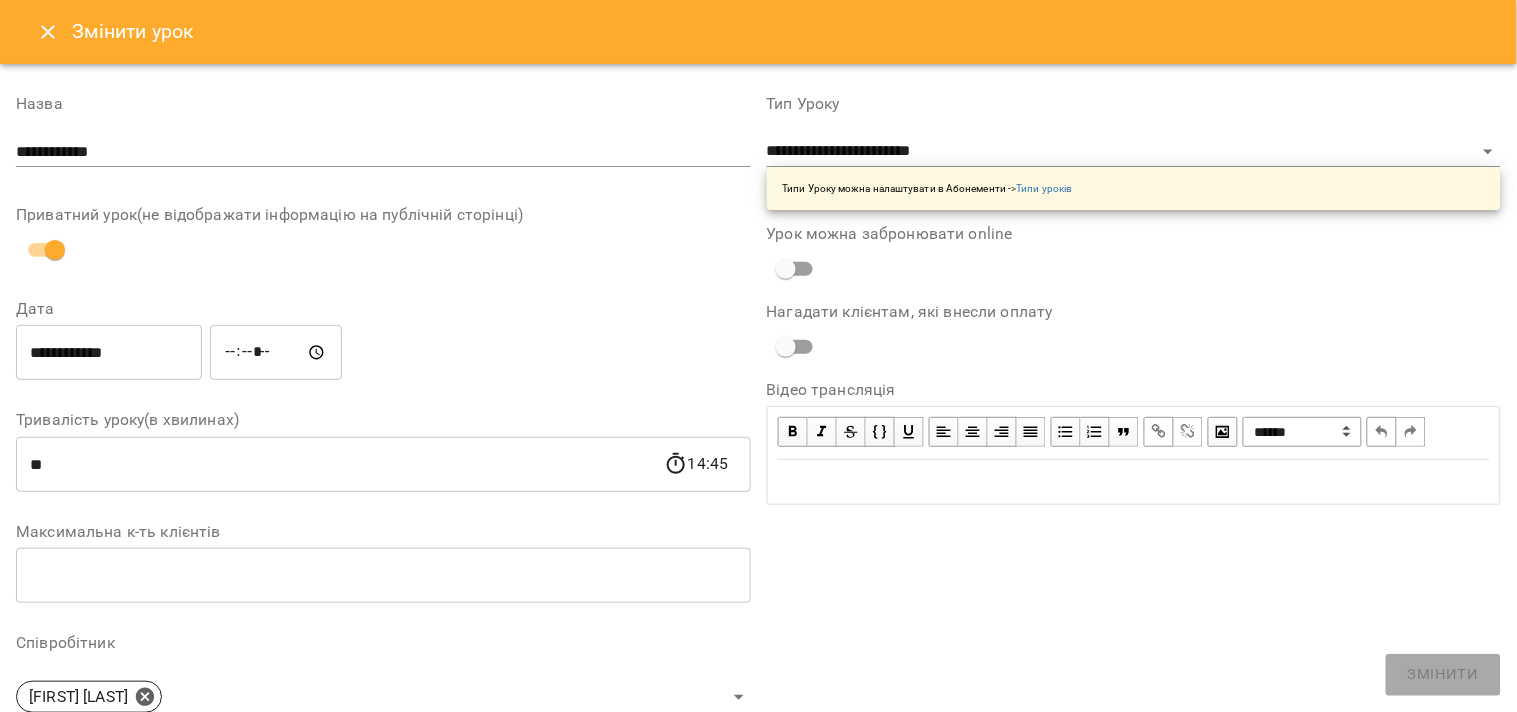 scroll, scrollTop: 111, scrollLeft: 0, axis: vertical 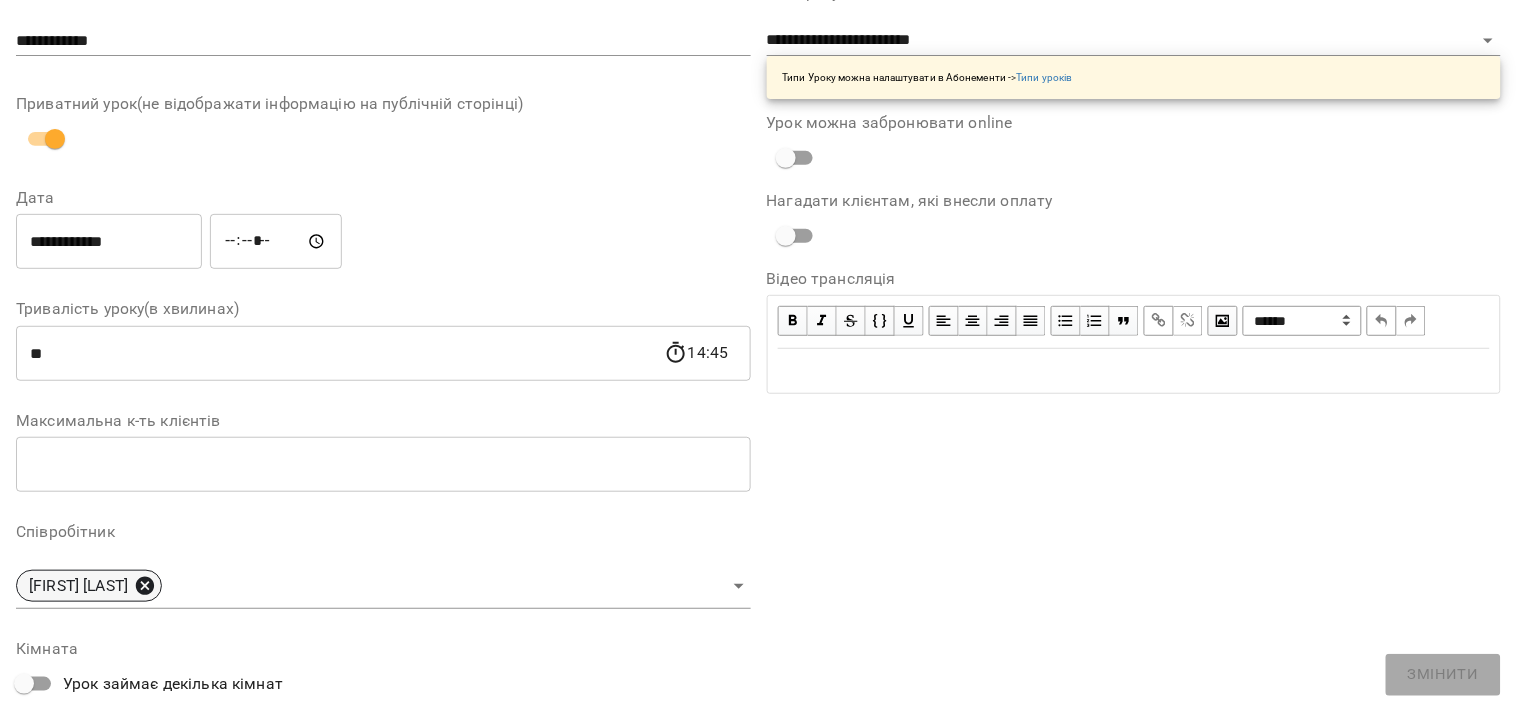 click 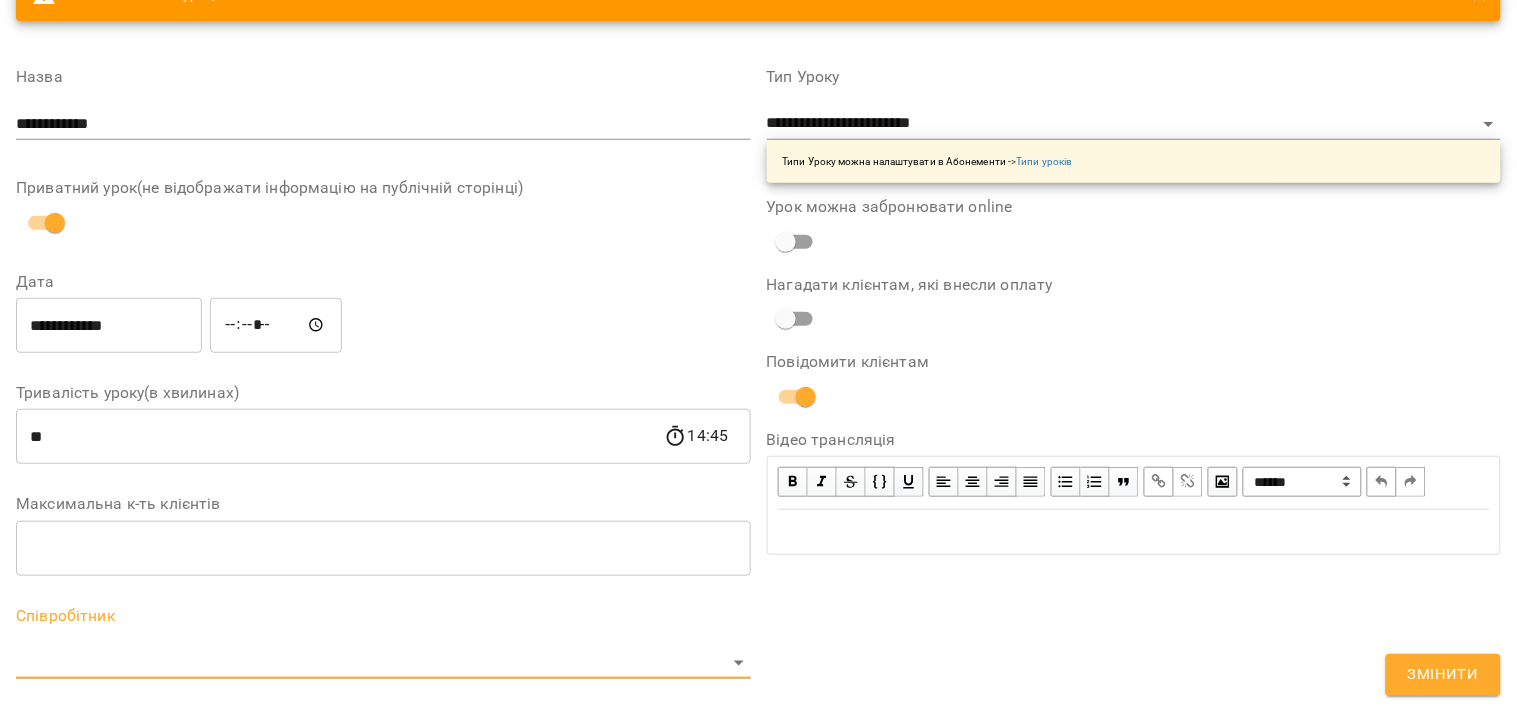 scroll, scrollTop: 195, scrollLeft: 0, axis: vertical 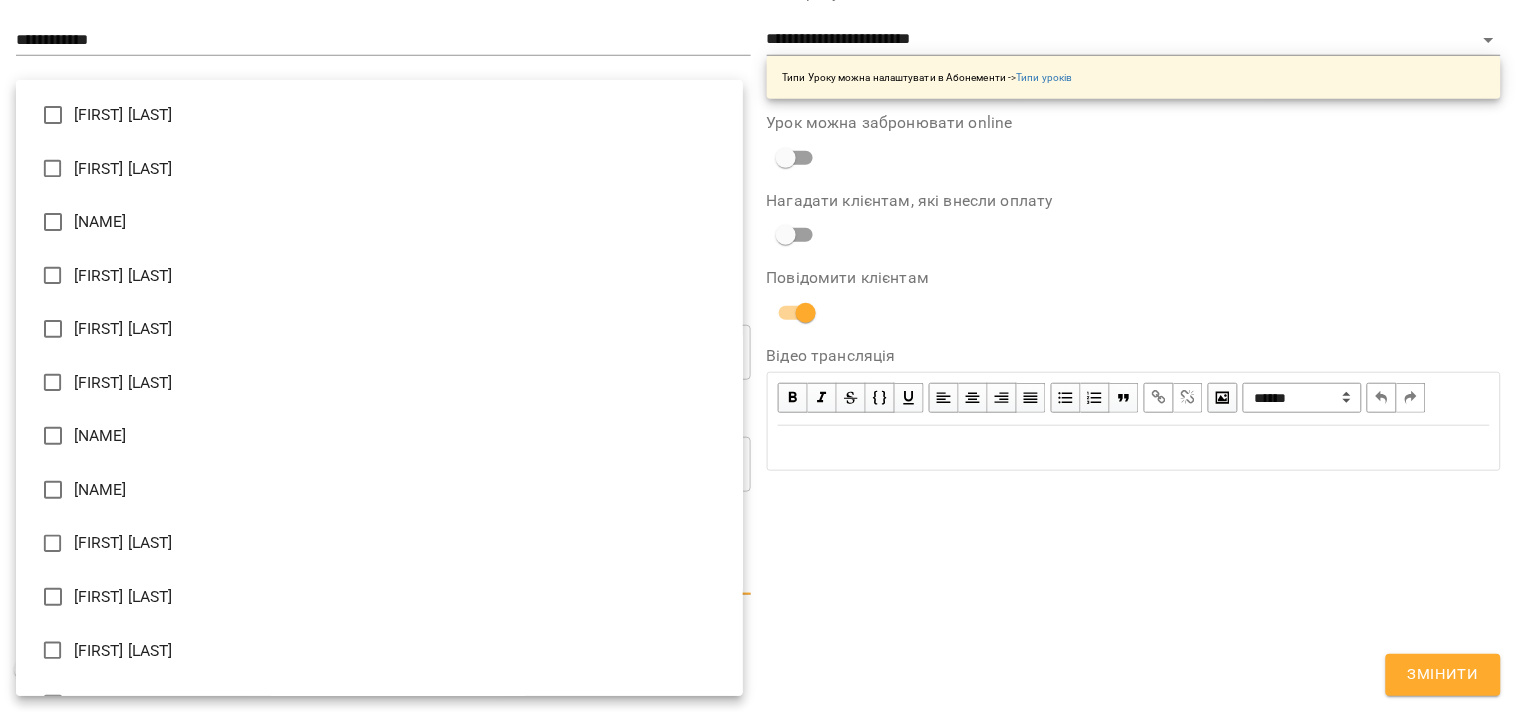 click on "For Business 99+ UA Журнал відвідувань / [FIRST] [LAST]  чт, 07 серп 2025 14:00 / Урок відбувся чт ,  14:00 [FIRST] [LAST] Урок №18 Попередні уроки вт 05 серп 2025 14:00 чт 31 лип 2025 14:00 вт 29 лип 2025 14:00 чт 24 лип 2025 14:00 вт 22 лип 2025 14:00   [FIRST] [LAST] ( 45 хв. ) індивідуальний 45 хвилин Змінити урок Скасувати Урок [FIRST] [LAST] default Кімната [LAST] [FIRST] 2025-08-05 14:24:44 Створити розсилку   [LAST] [FIRST] 3 45 хв 8 уроків  29 лип  -  24 серп Прогул Скасувати
Змінити урок Виявлено зміни в уроці. Чи бажаєте сповістити клієнтів? ​ *" at bounding box center [758, 456] 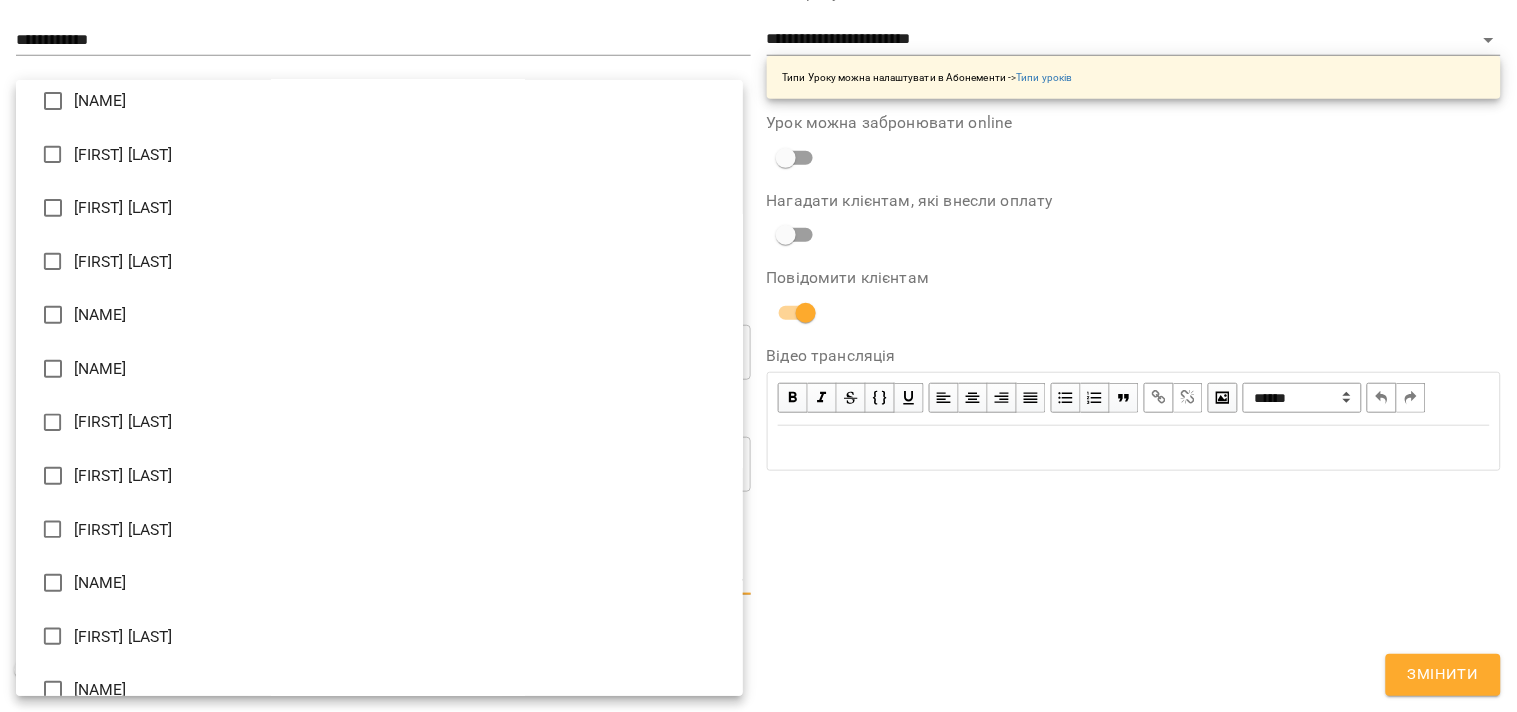 scroll, scrollTop: 308, scrollLeft: 0, axis: vertical 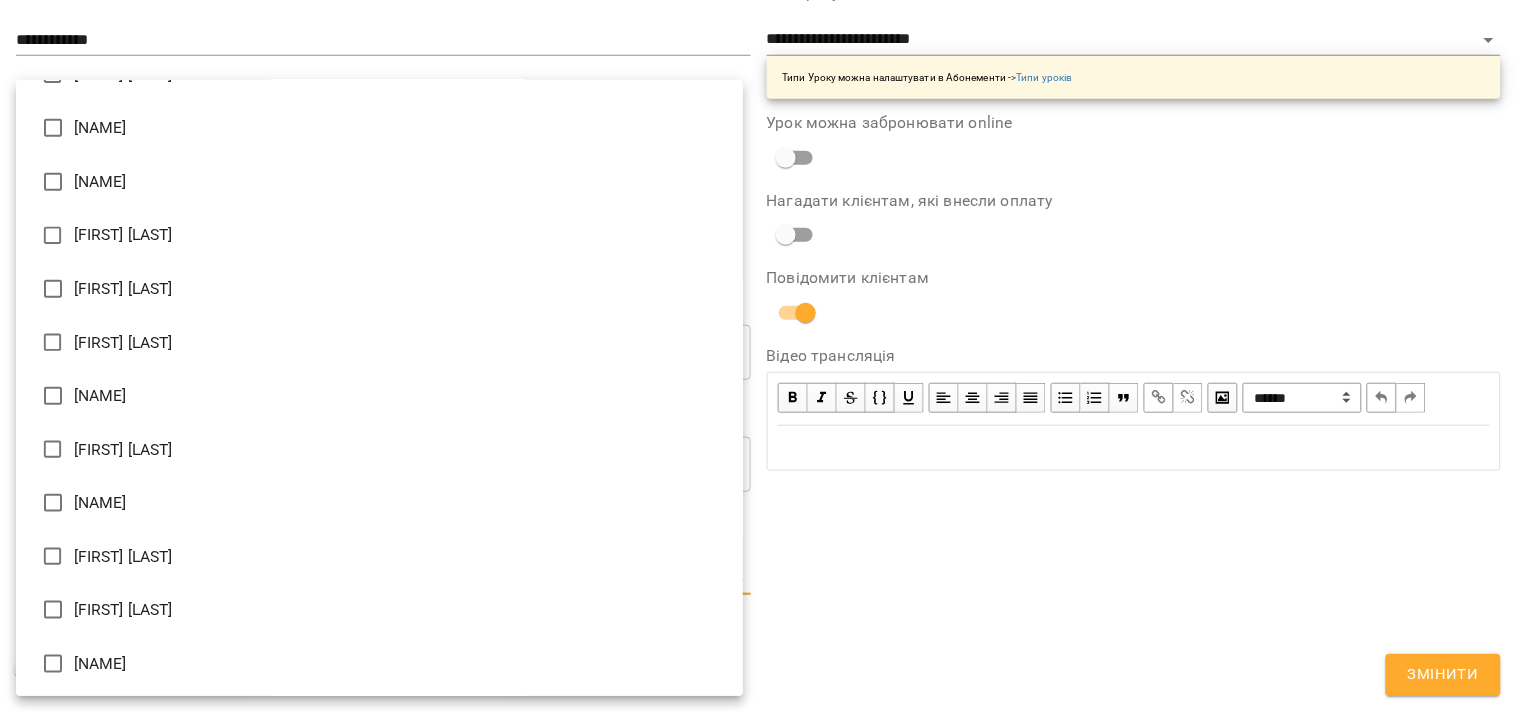 click on "[FIRST] [LAST]" at bounding box center (379, 289) 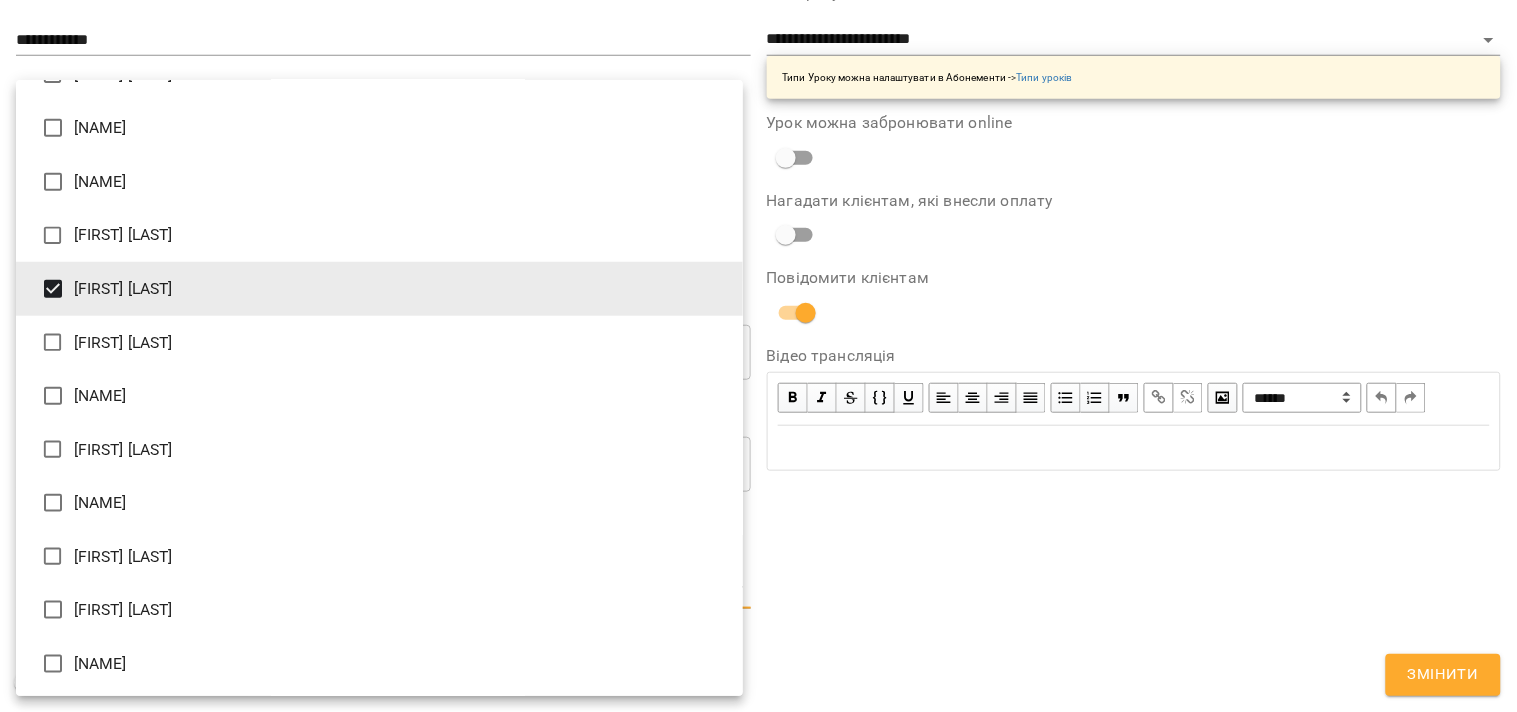 click at bounding box center (758, 356) 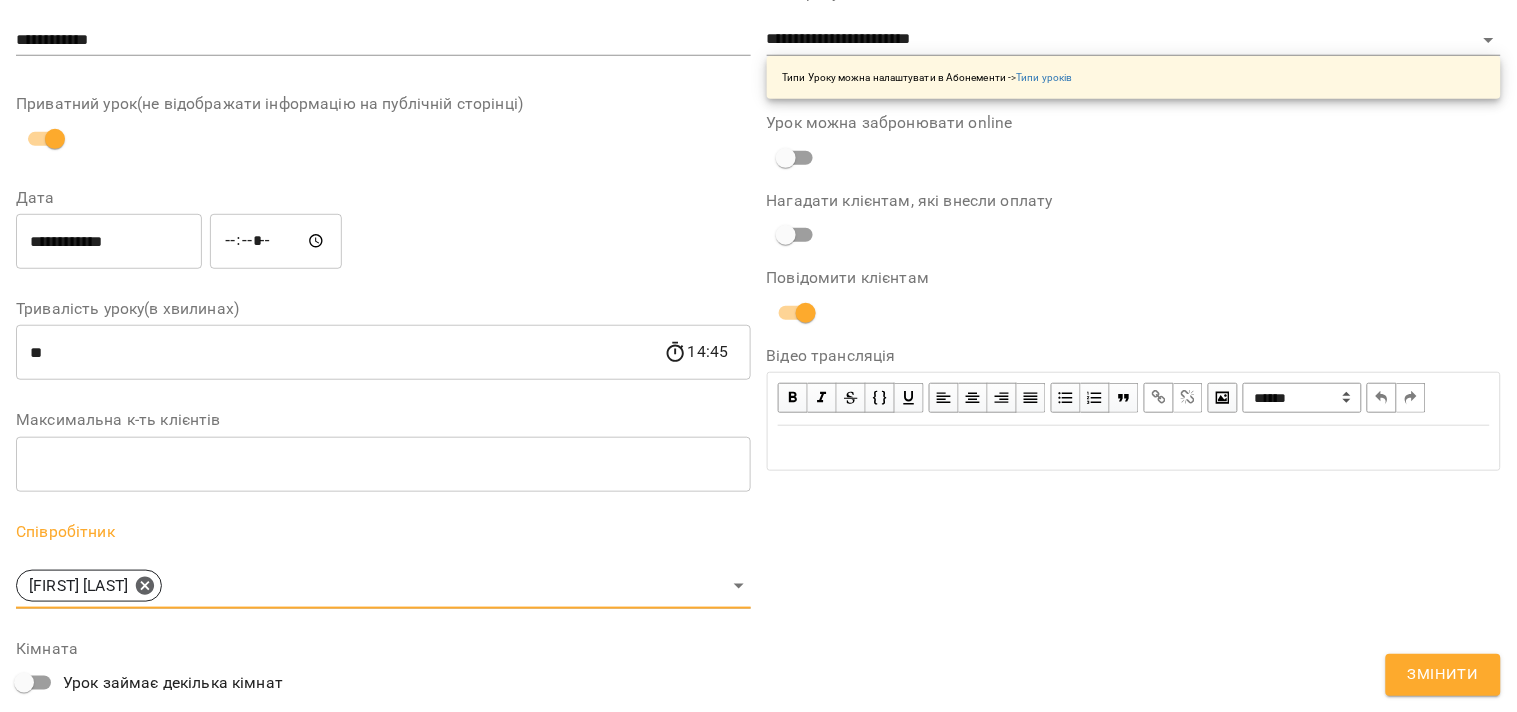 click on "Змінити" at bounding box center (1443, 675) 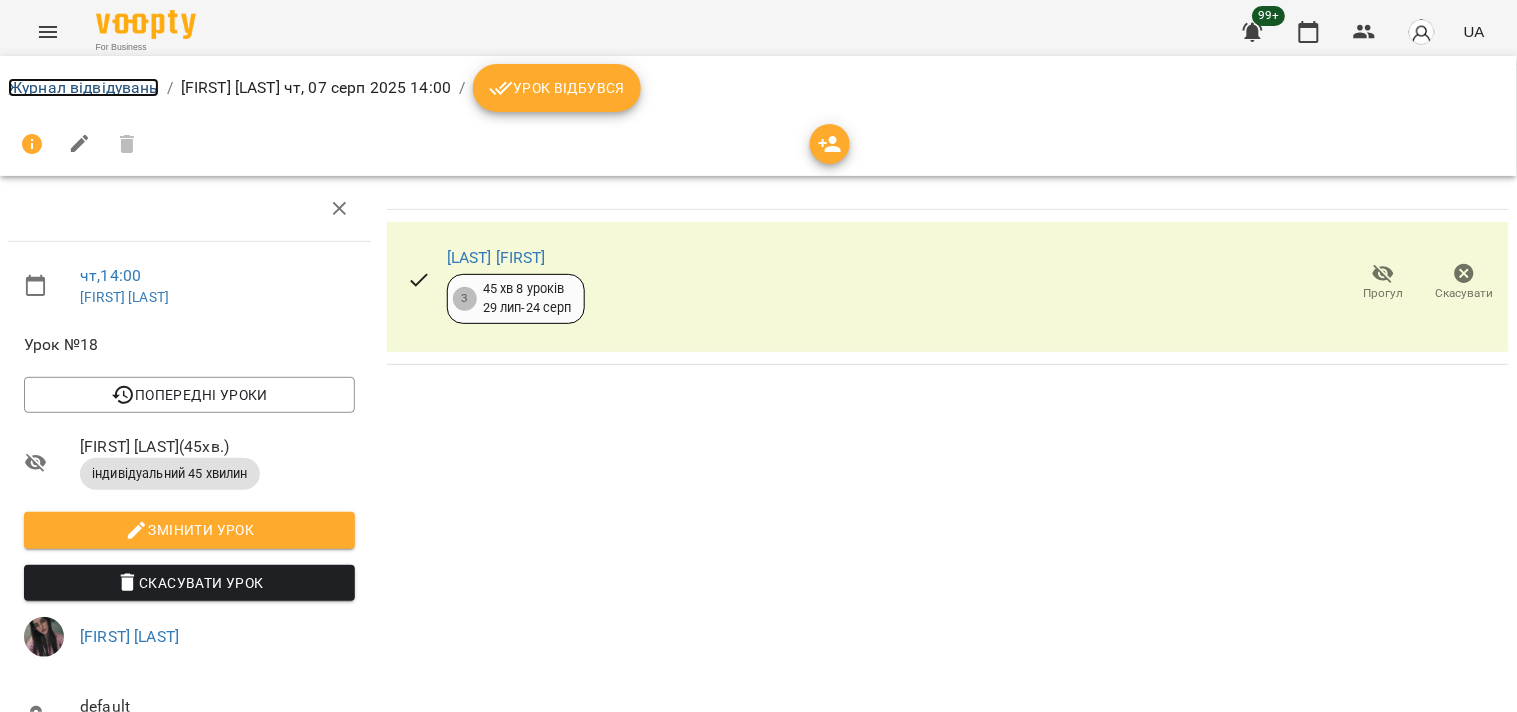 click on "Журнал відвідувань" at bounding box center (83, 87) 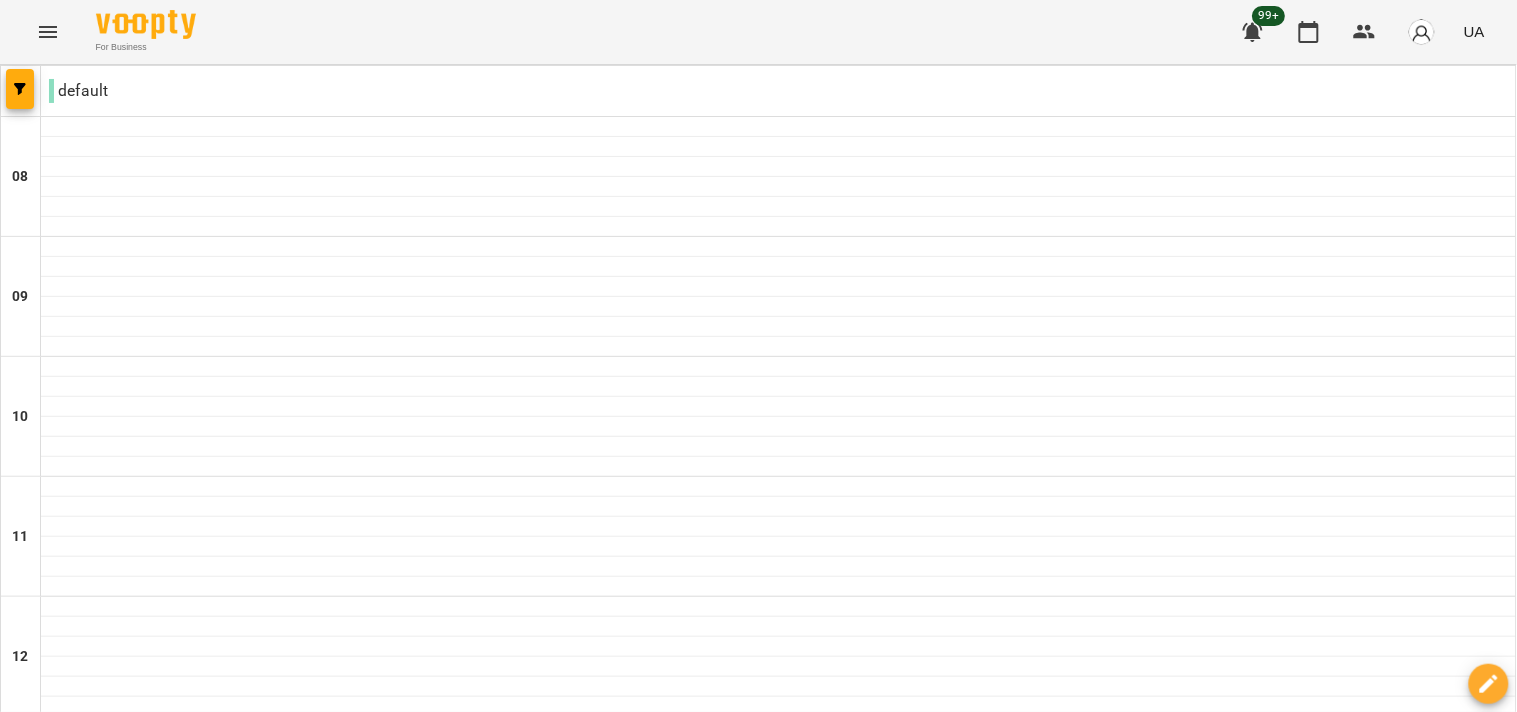 scroll, scrollTop: 1217, scrollLeft: 0, axis: vertical 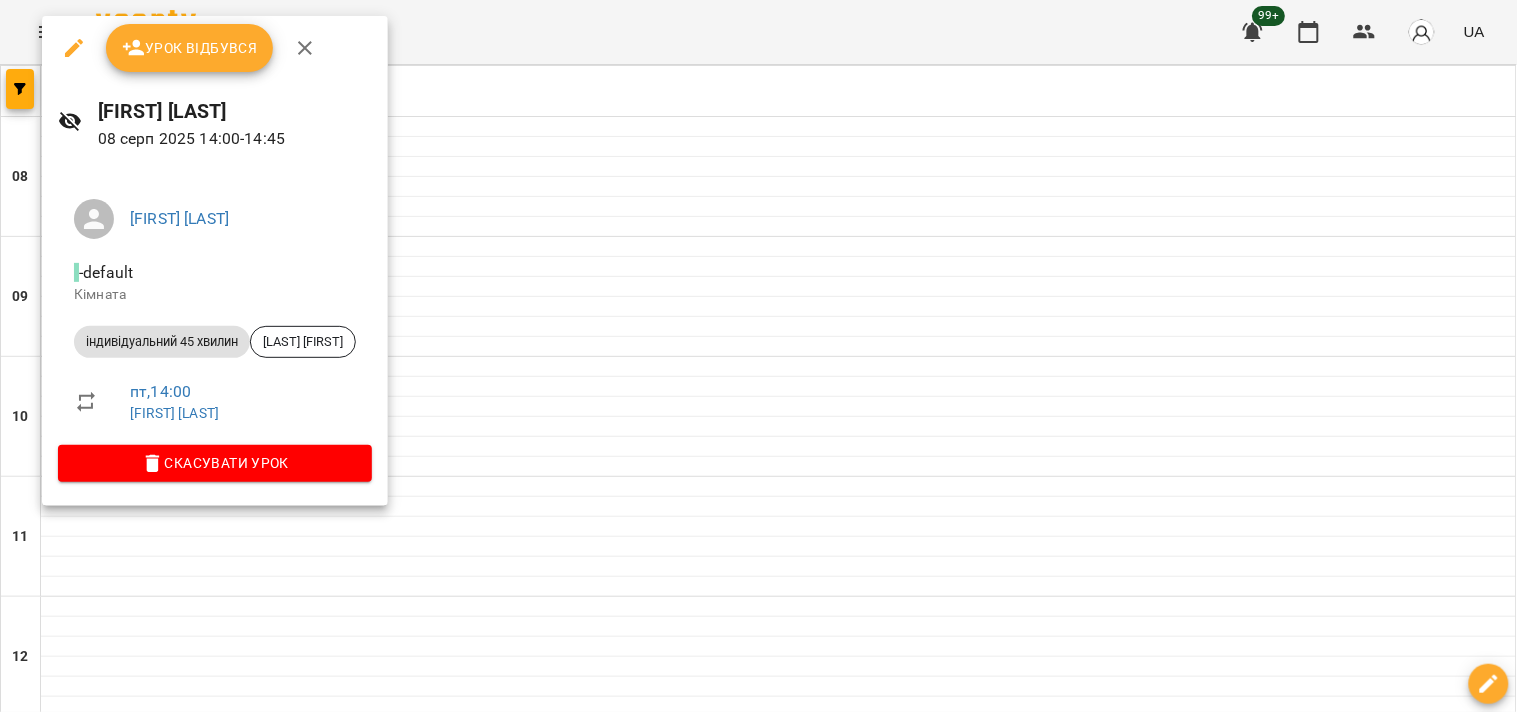 click 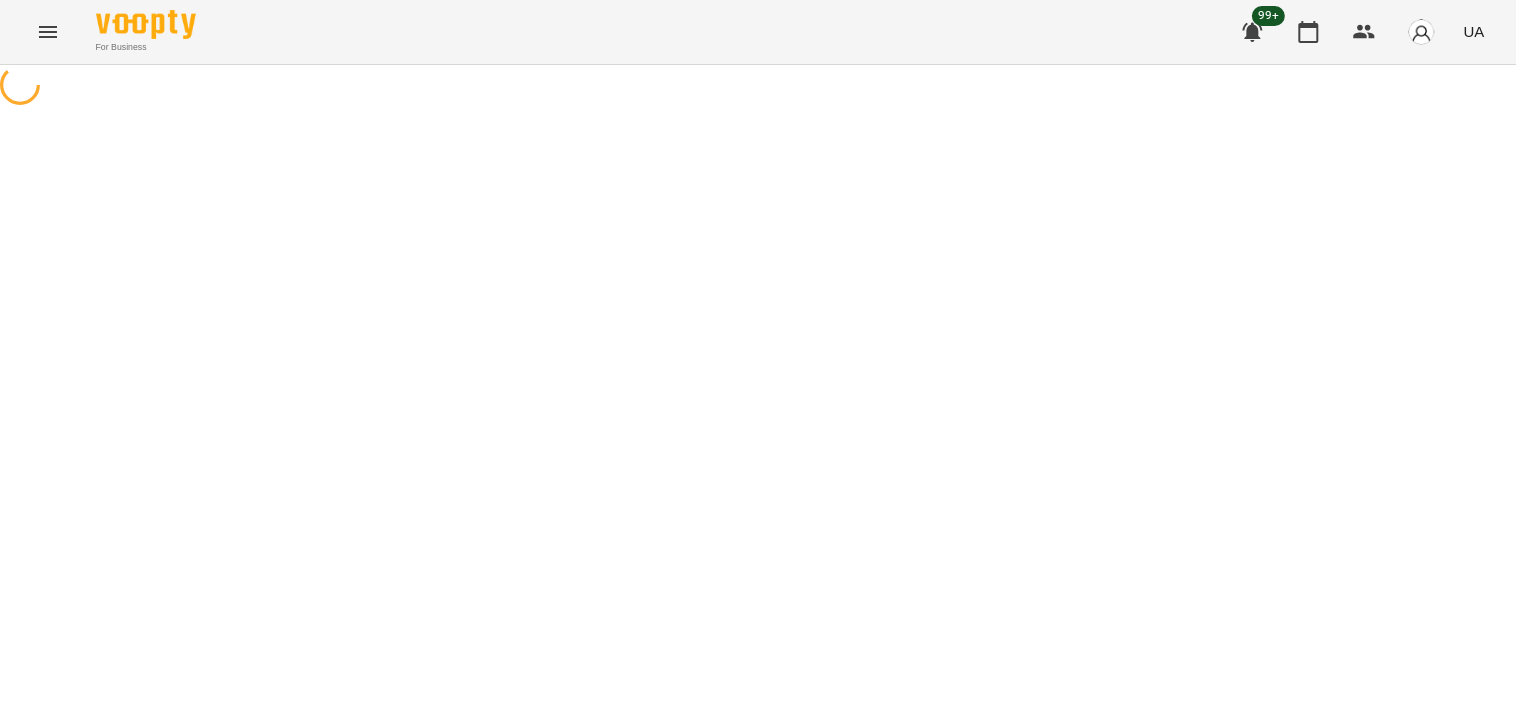 select on "**********" 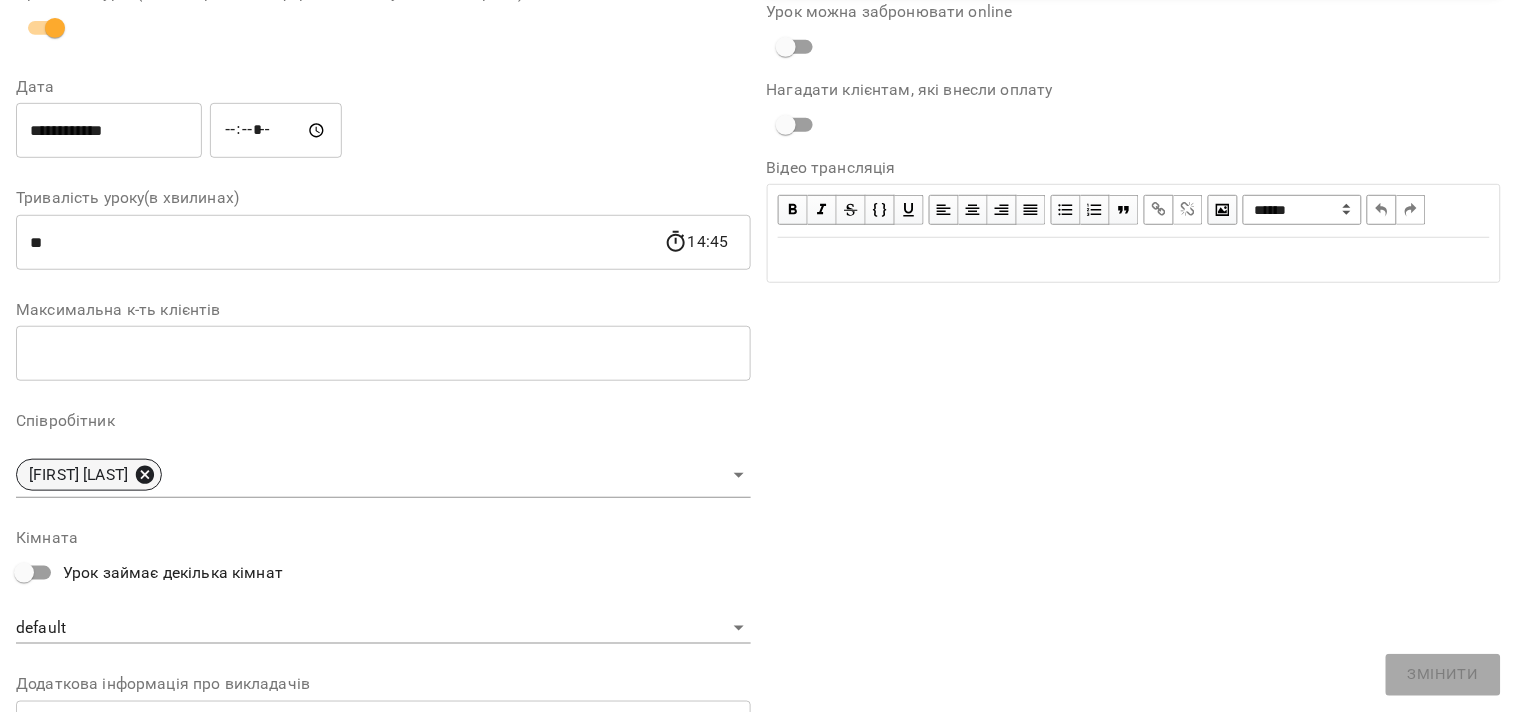 click 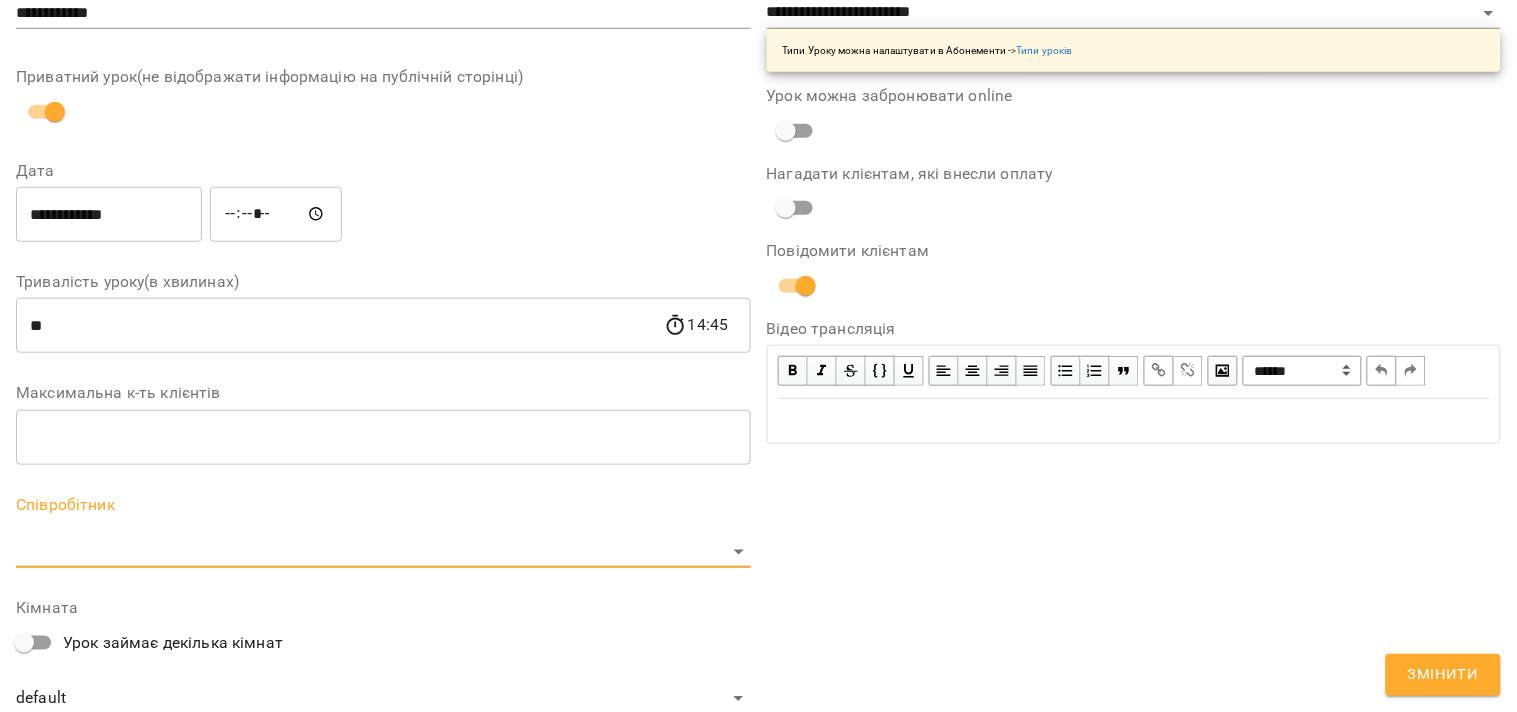 scroll, scrollTop: 305, scrollLeft: 0, axis: vertical 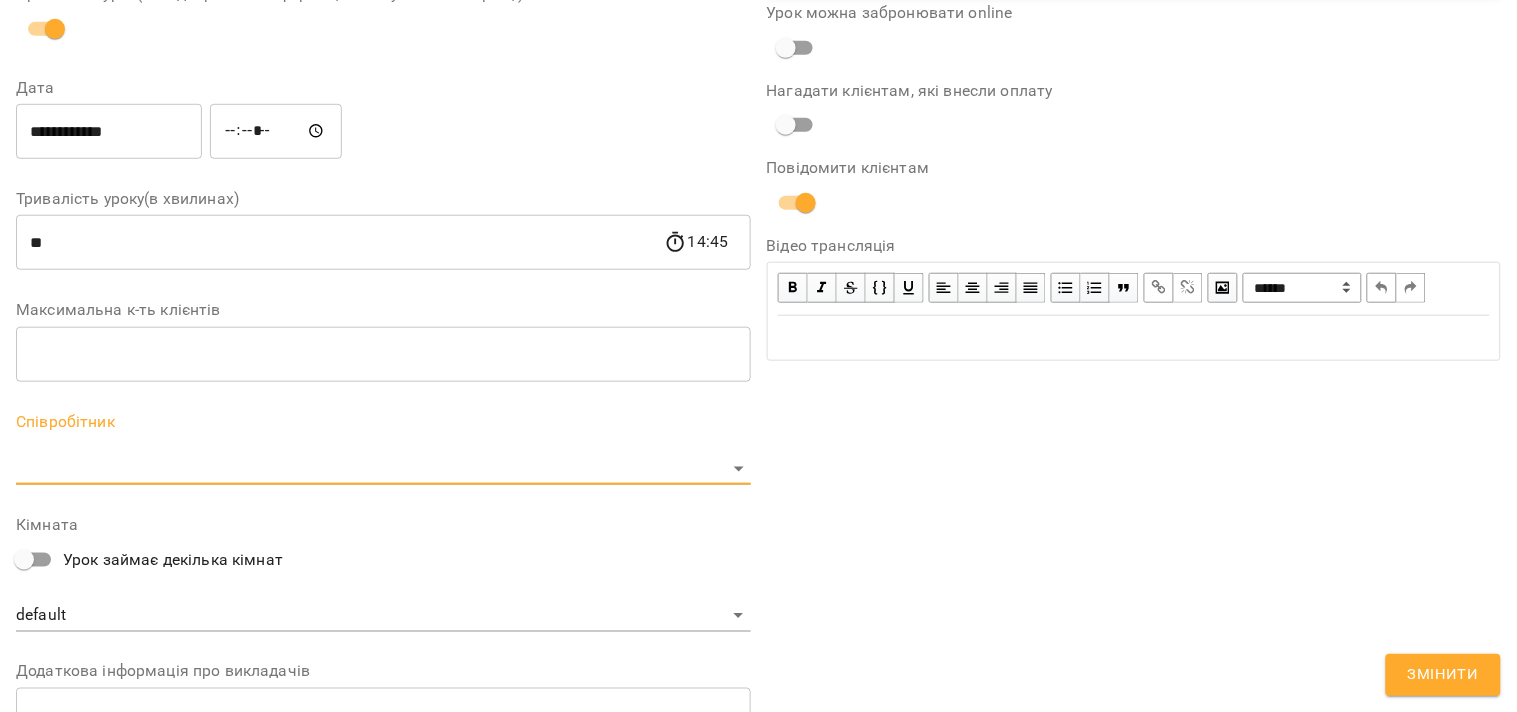 click on "For Business 99+ UA Журнал відвідувань / [FIRST] [LAST]  пт, 08 серп 2025 14:00 / Урок відбувся пт ,  14:00 [FIRST] [LAST] Урок №20 Попередні уроки ср 06 серп 2025 14:00 пт 01 серп 2025 14:00 ср 30 лип 2025 14:00 пт 25 лип 2025 14:00 ср 23 лип 2025 14:00   [FIRST] [LAST] ( 45 хв. ) індивідуальний 45 хвилин Змінити урок Скасувати Урок [FIRST] [LAST] default Кімната [LAST] [FIRST]  2025-08-05 14:25:25 Створити розсилку   [LAST] [FIRST] 7 45 хв 8 уроків  11 лип  -  09 серп Прогул Скасувати
Змінити урок Виявлено зміни в уроці. Чи бажаєте сповістити клієнтів? **" at bounding box center [758, 456] 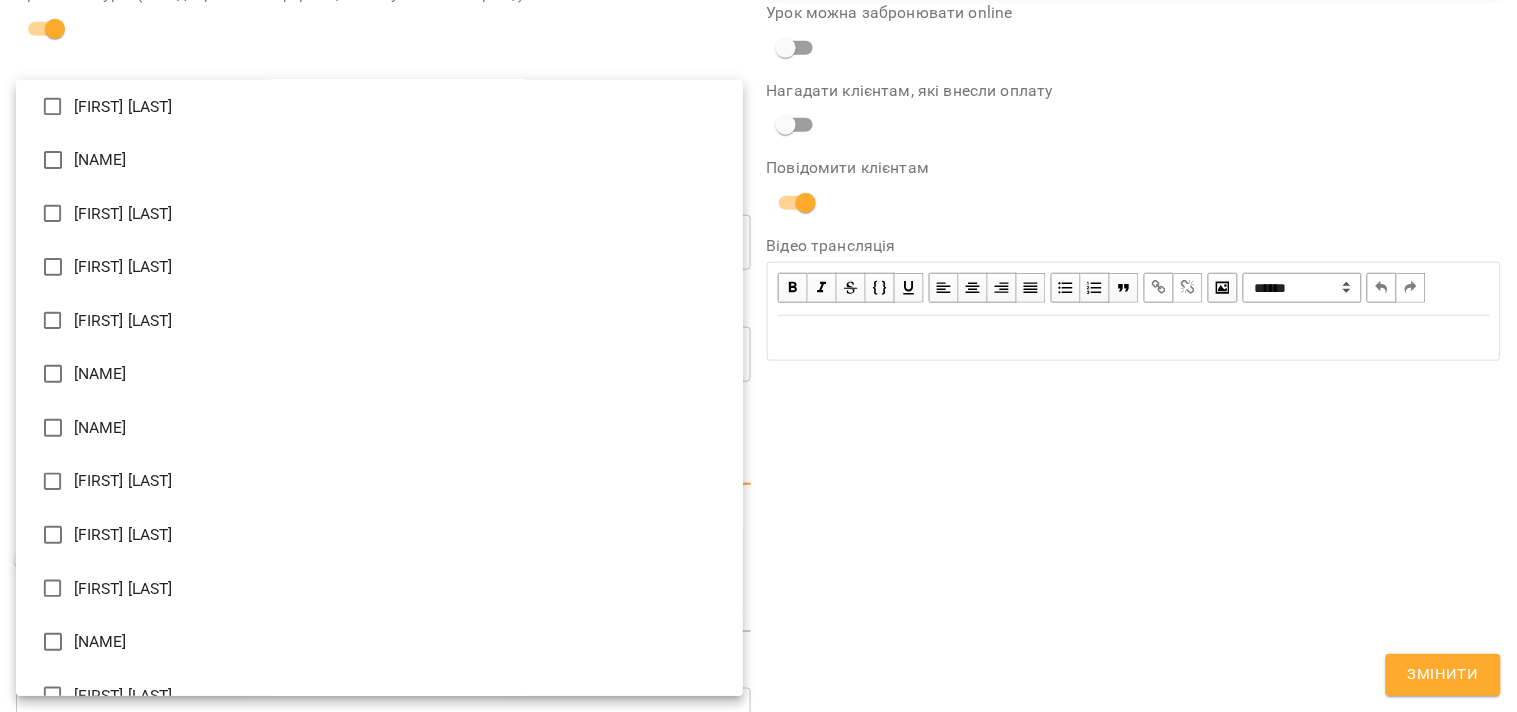 scroll, scrollTop: 222, scrollLeft: 0, axis: vertical 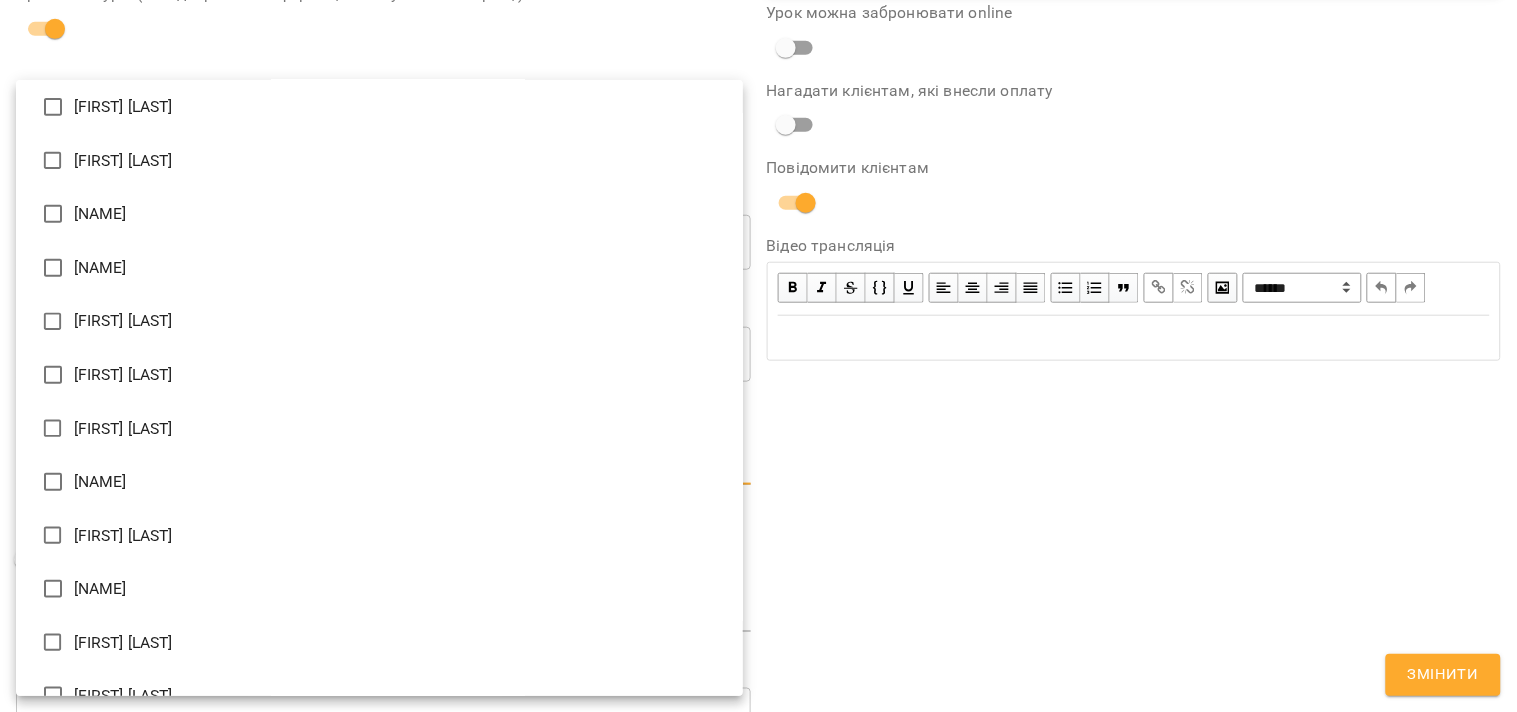 type on "**********" 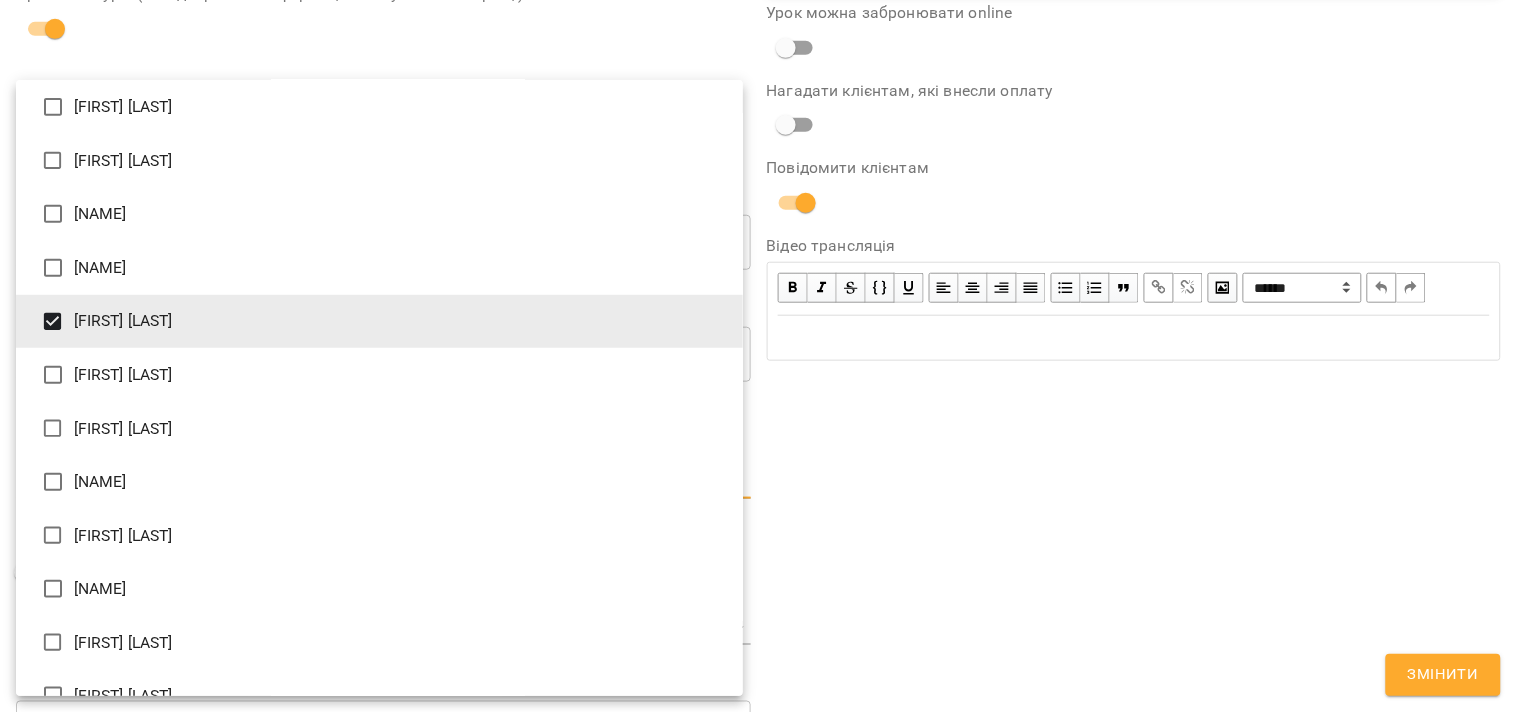 click at bounding box center (758, 356) 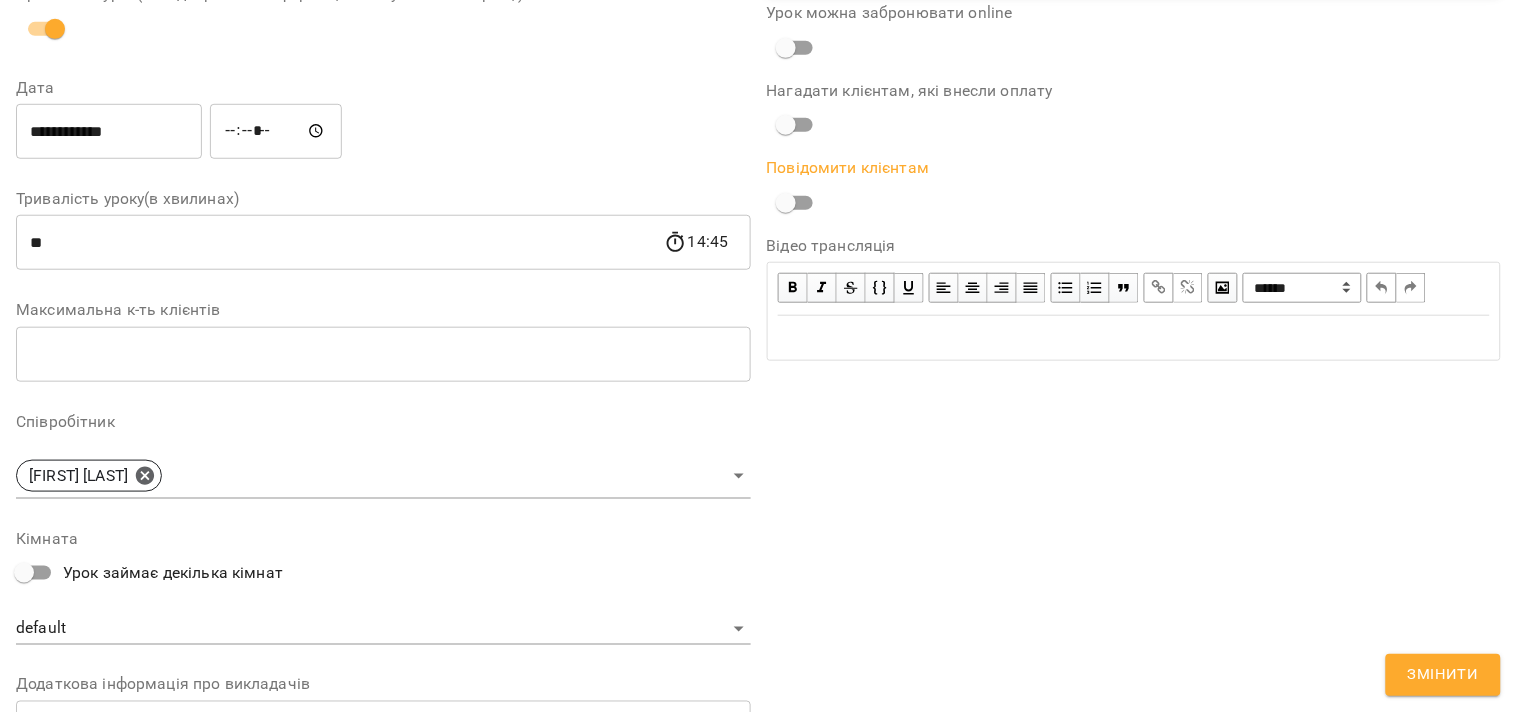 click on "Змінити" at bounding box center [1443, 675] 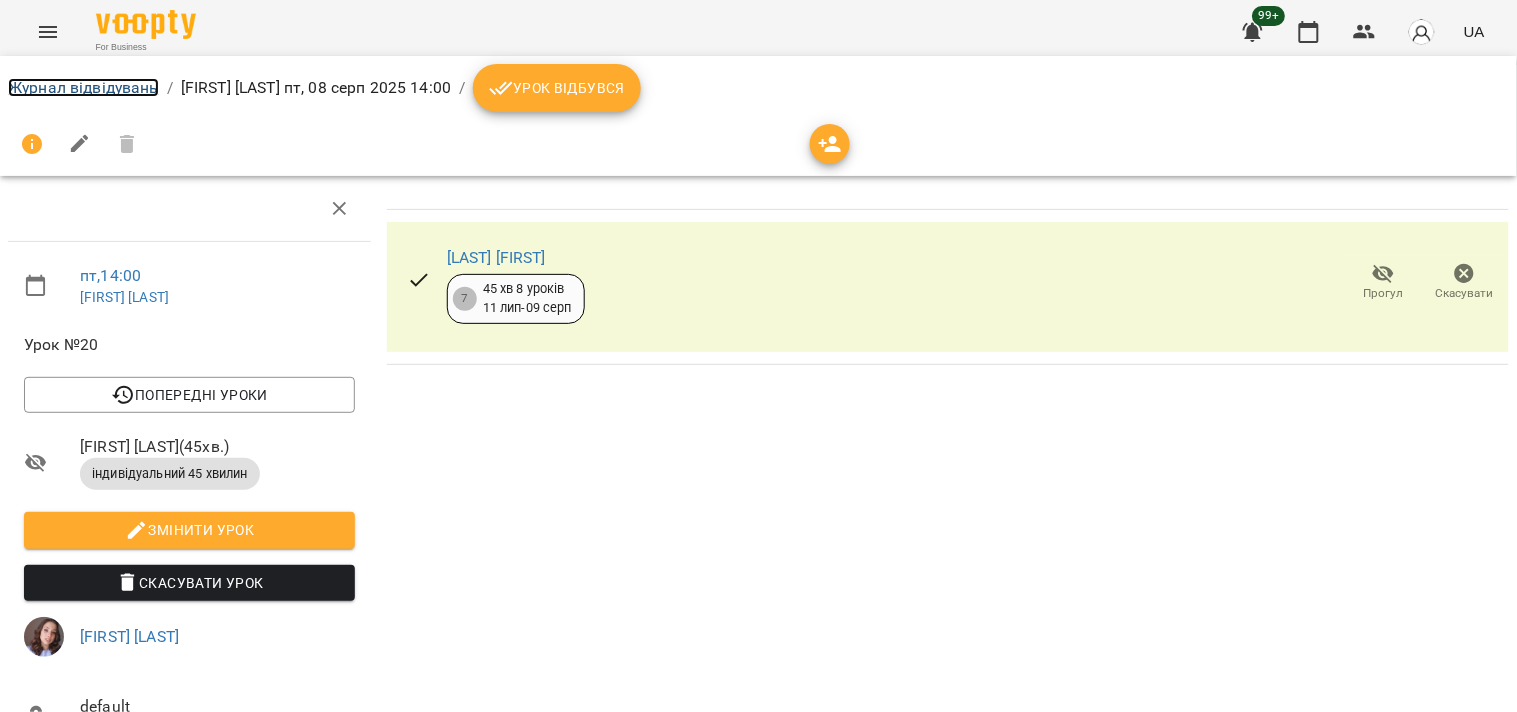 click on "Журнал відвідувань" at bounding box center (83, 87) 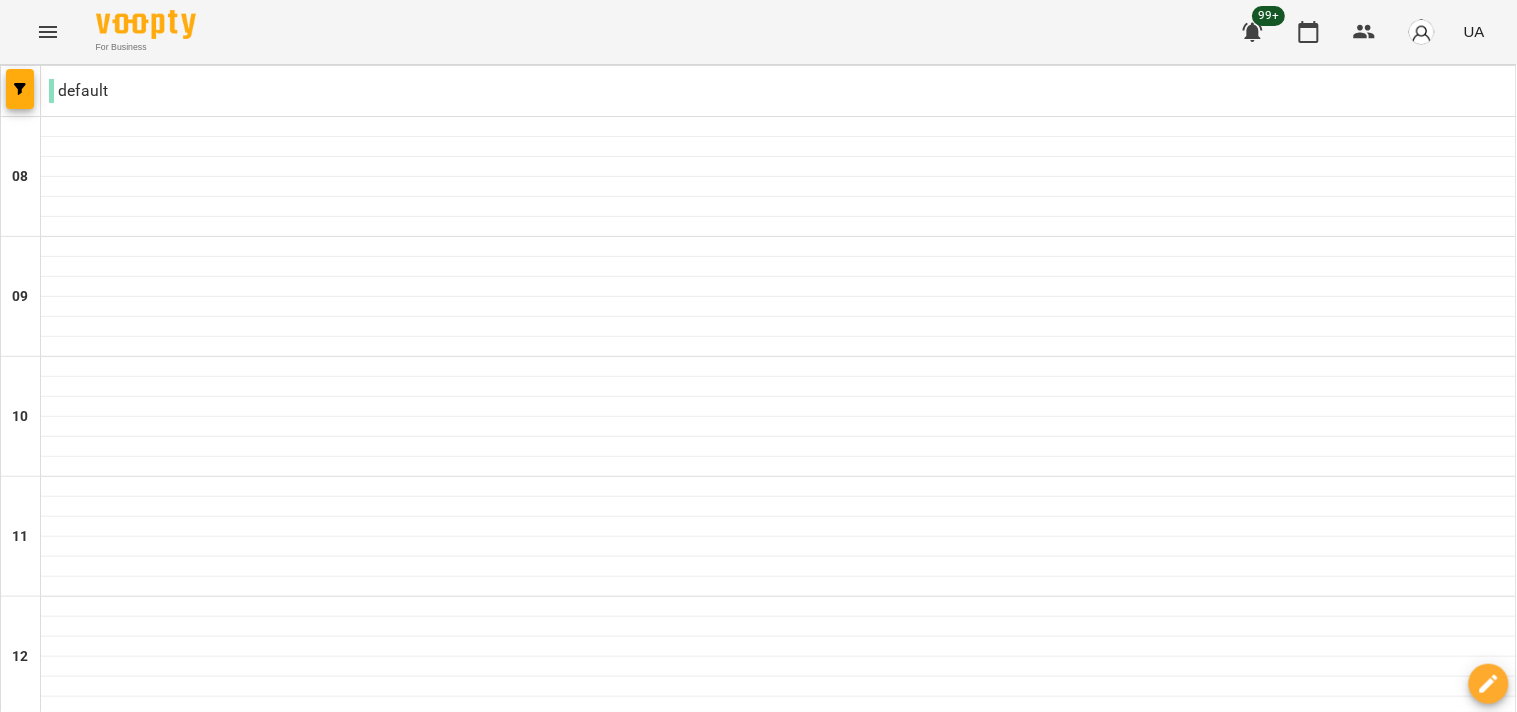 click on "сб" at bounding box center [1265, 1823] 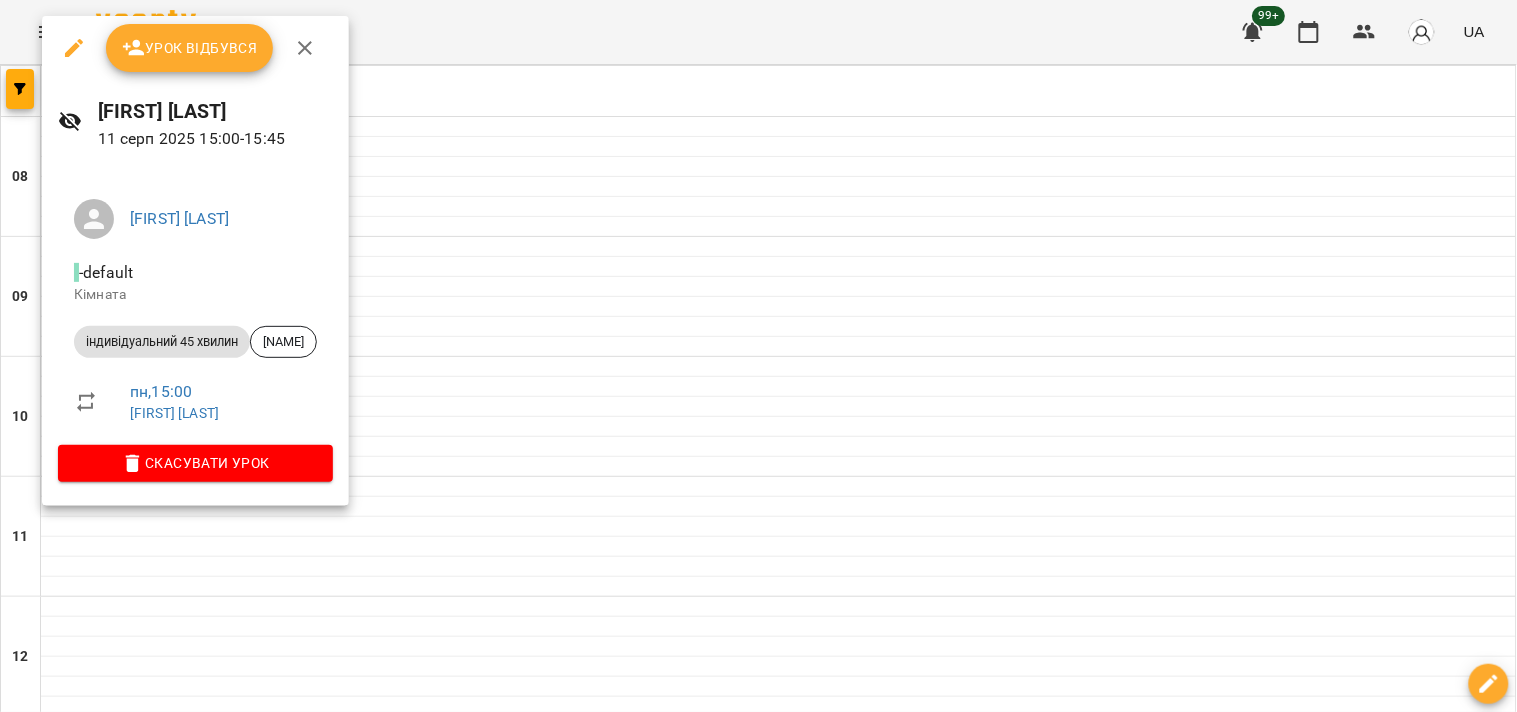 click 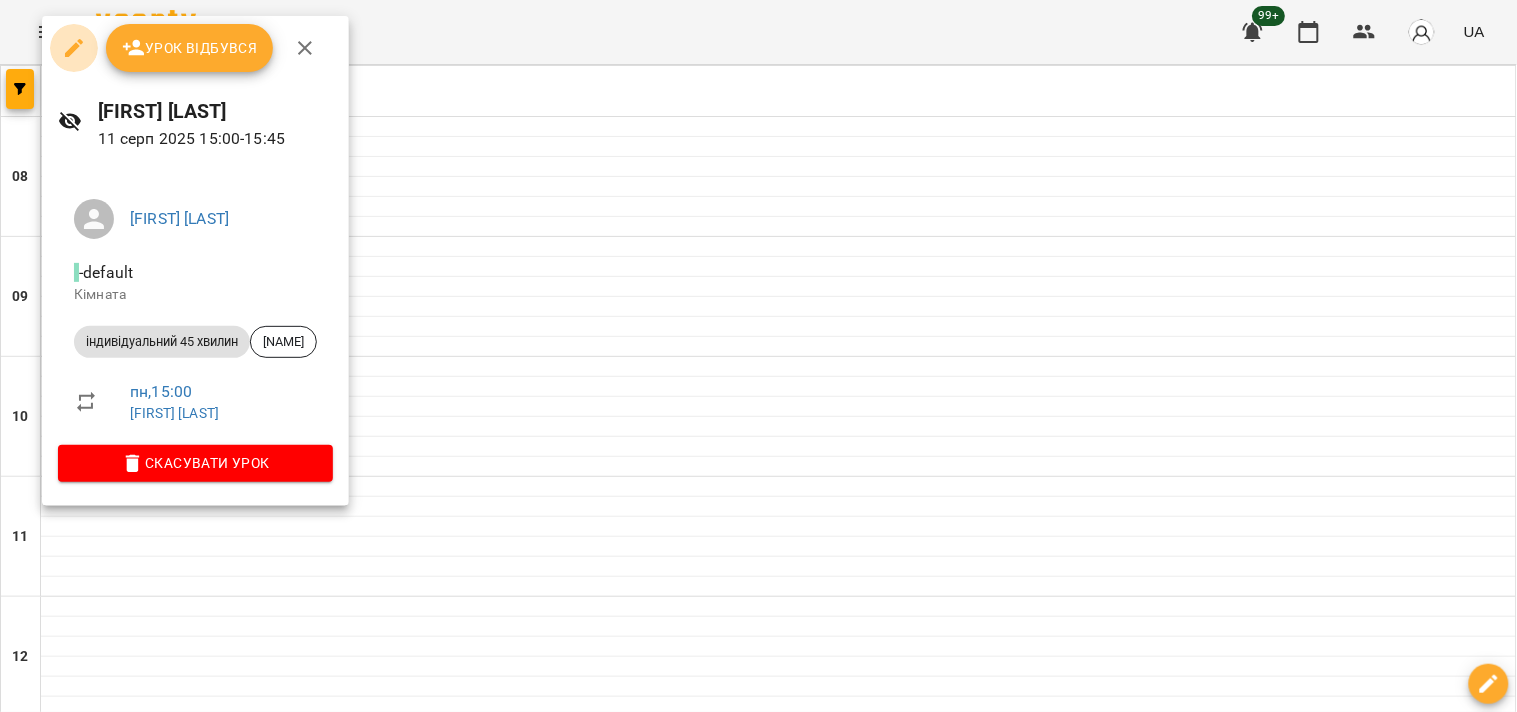click at bounding box center (74, 48) 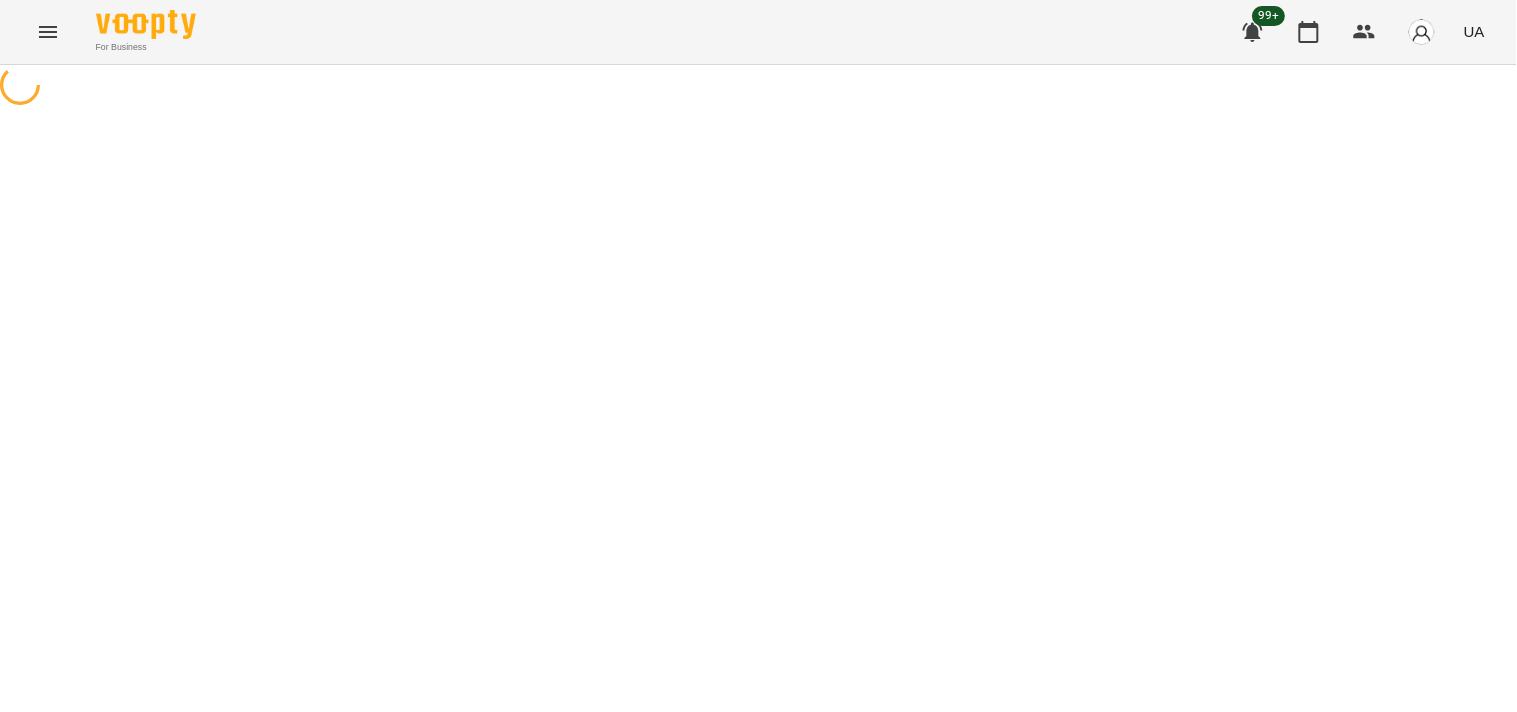 select on "**********" 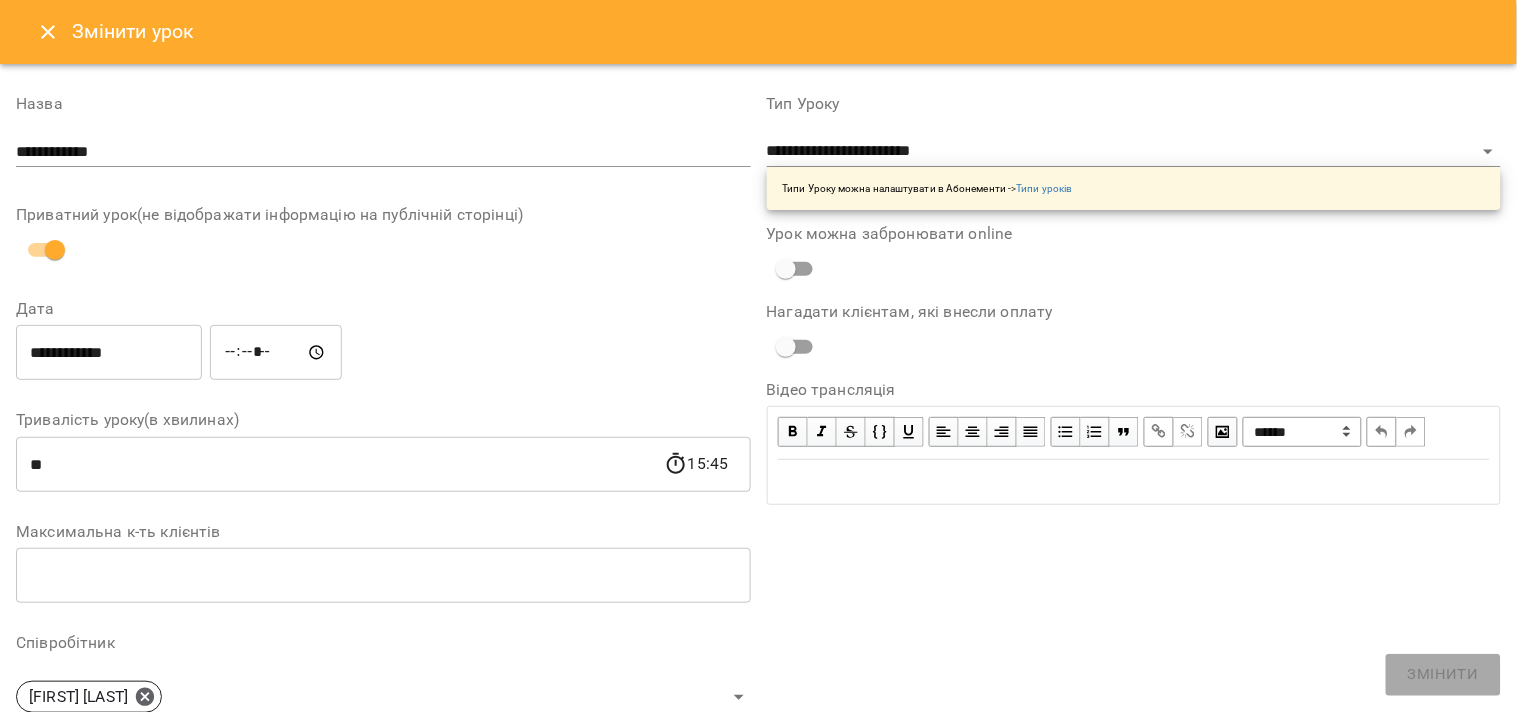 scroll, scrollTop: 111, scrollLeft: 0, axis: vertical 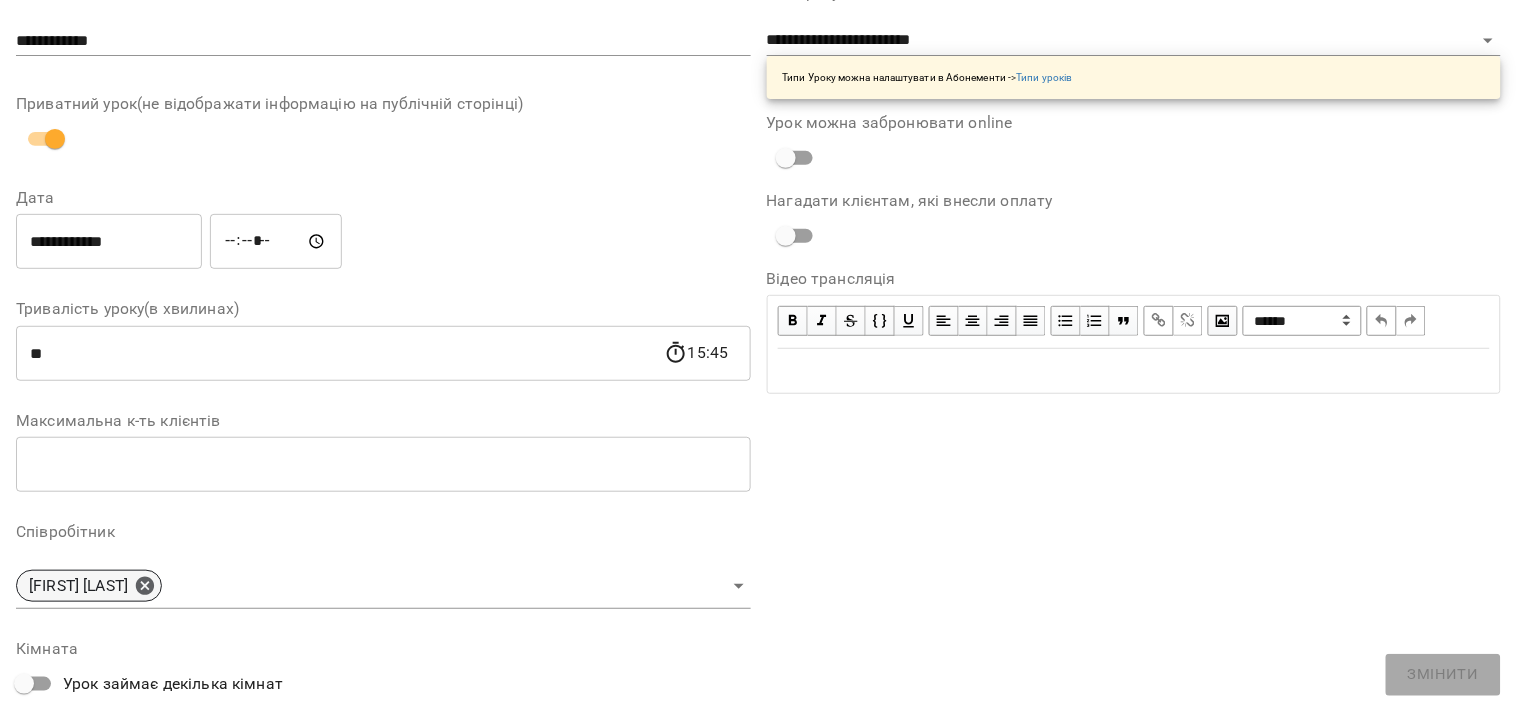 click 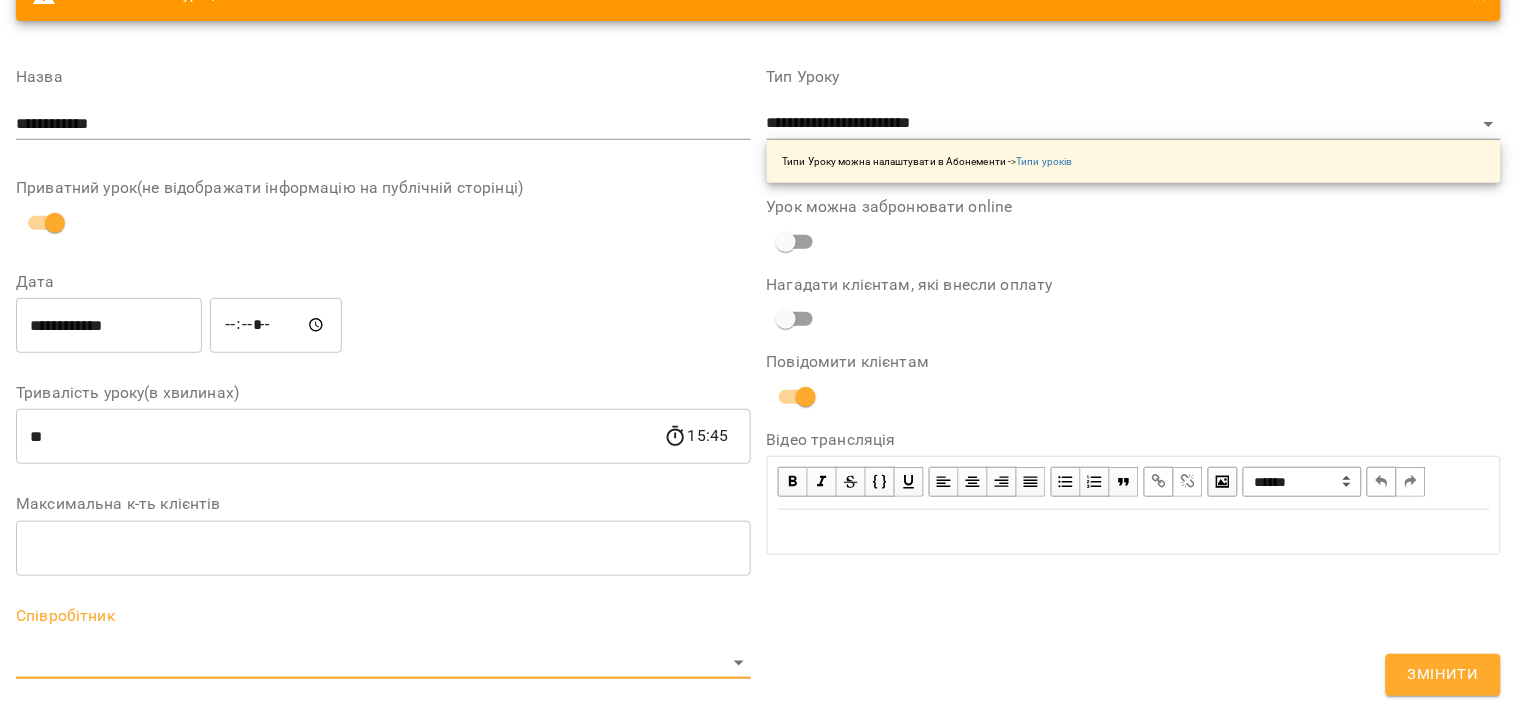 scroll, scrollTop: 195, scrollLeft: 0, axis: vertical 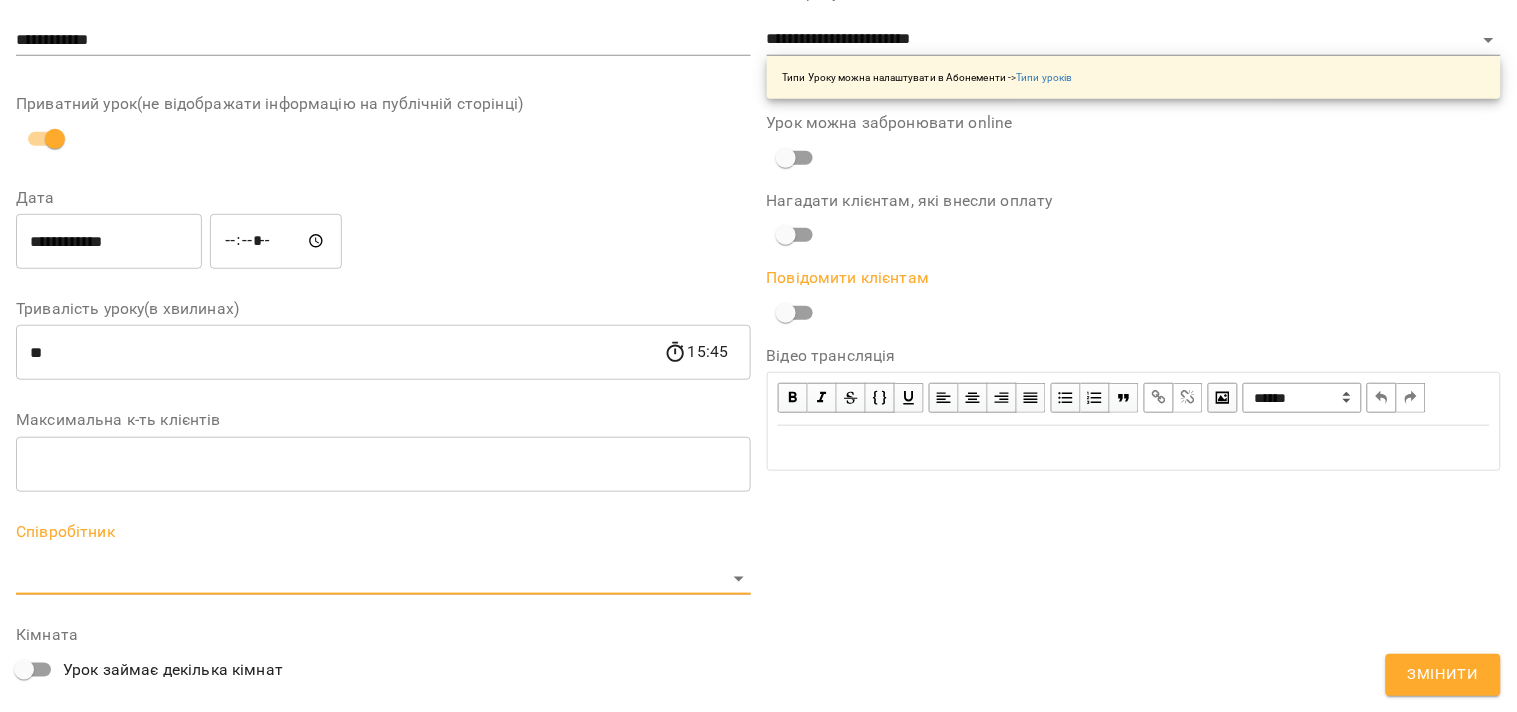 click on "**********" at bounding box center [758, 456] 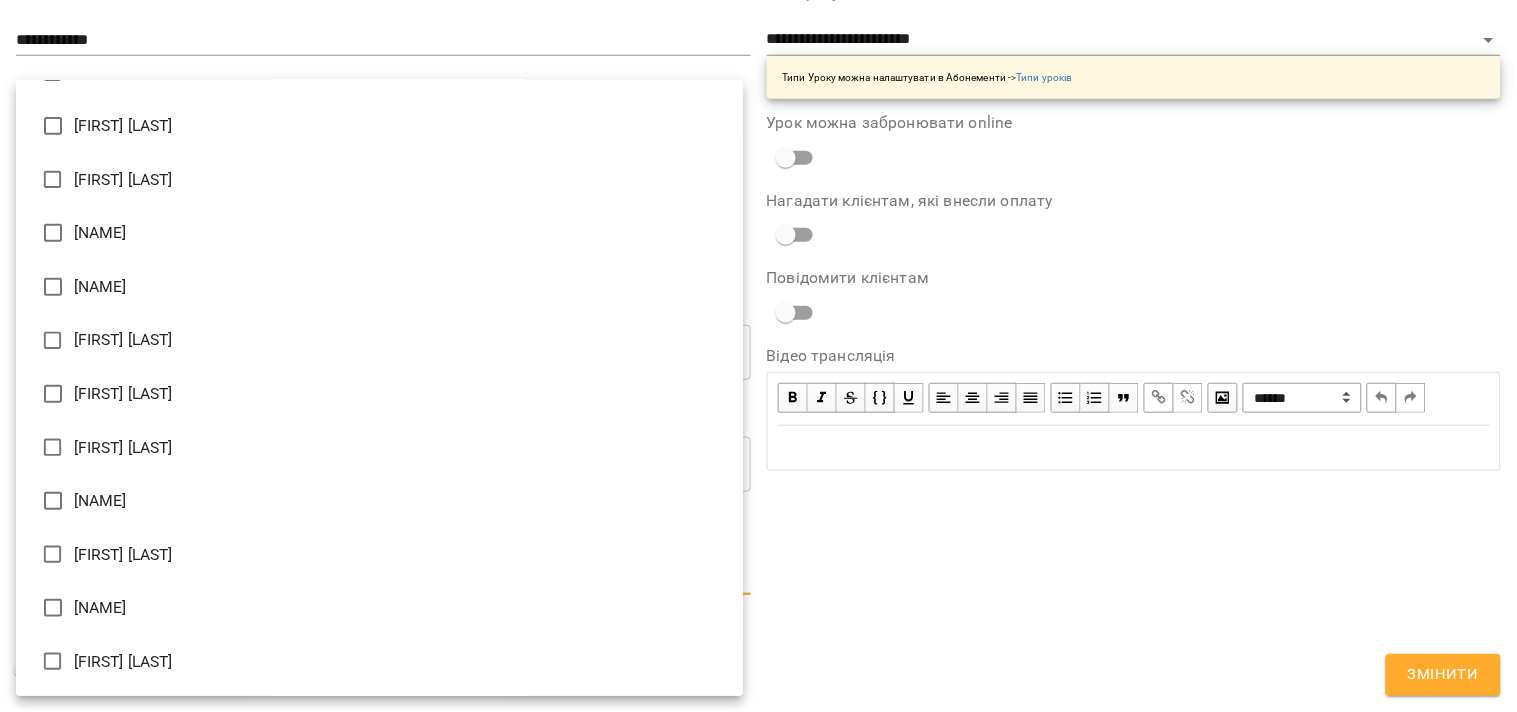 scroll, scrollTop: 222, scrollLeft: 0, axis: vertical 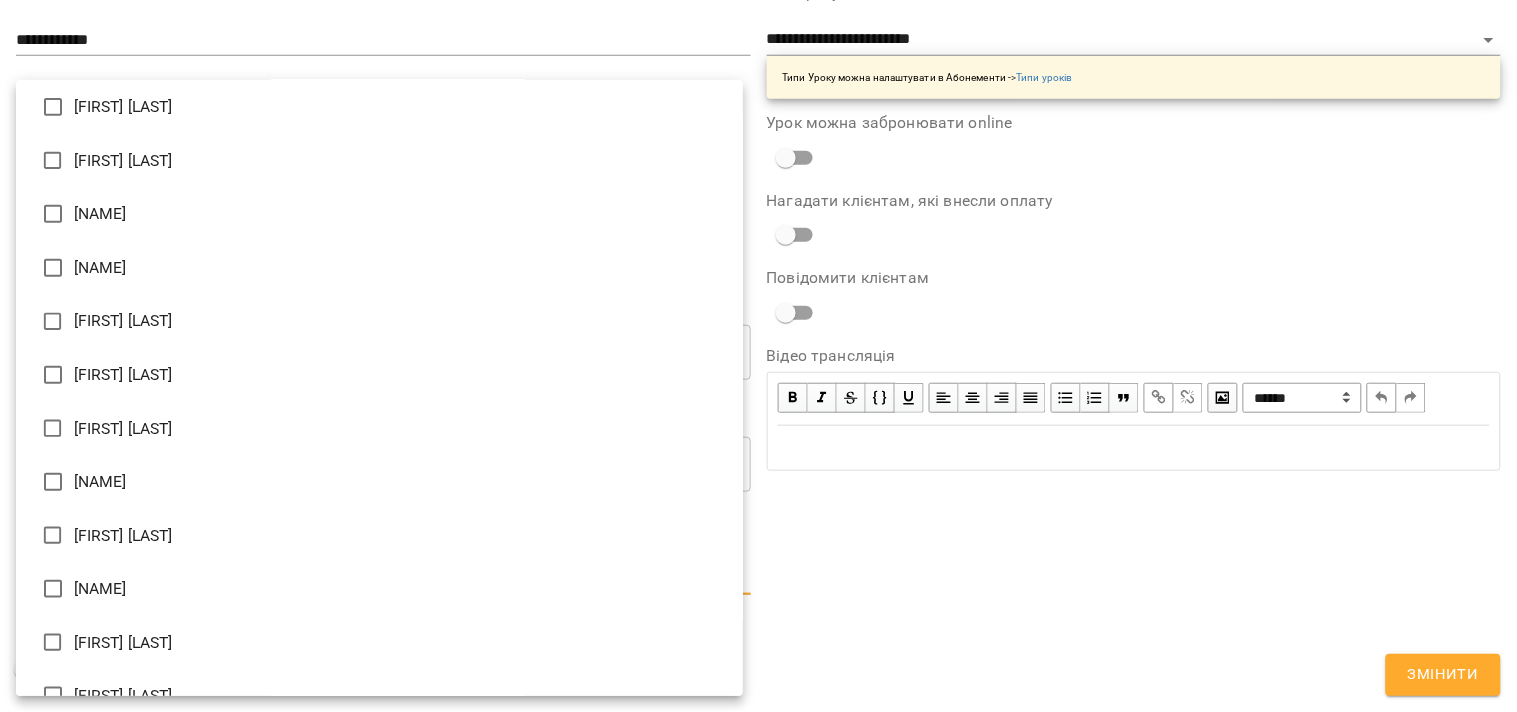 type on "**********" 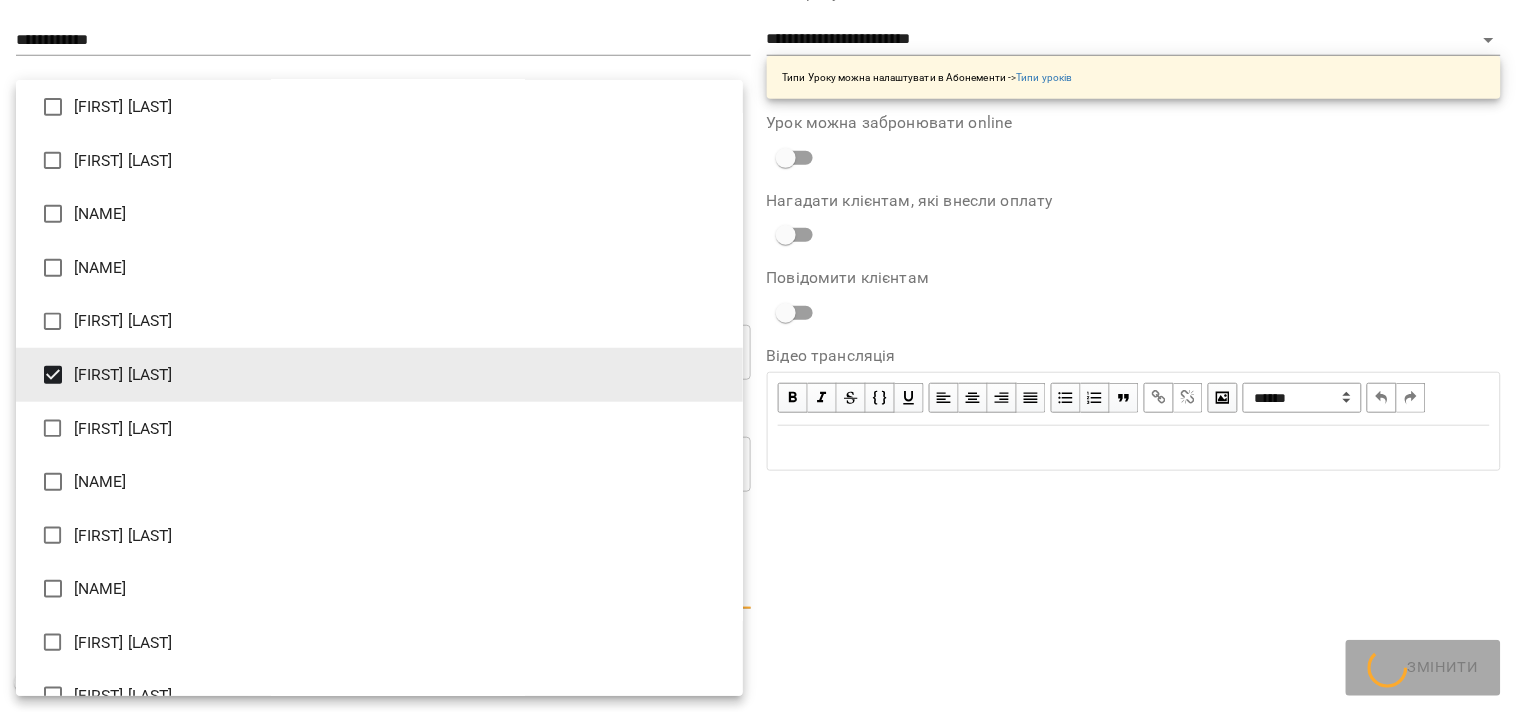 click at bounding box center [758, 356] 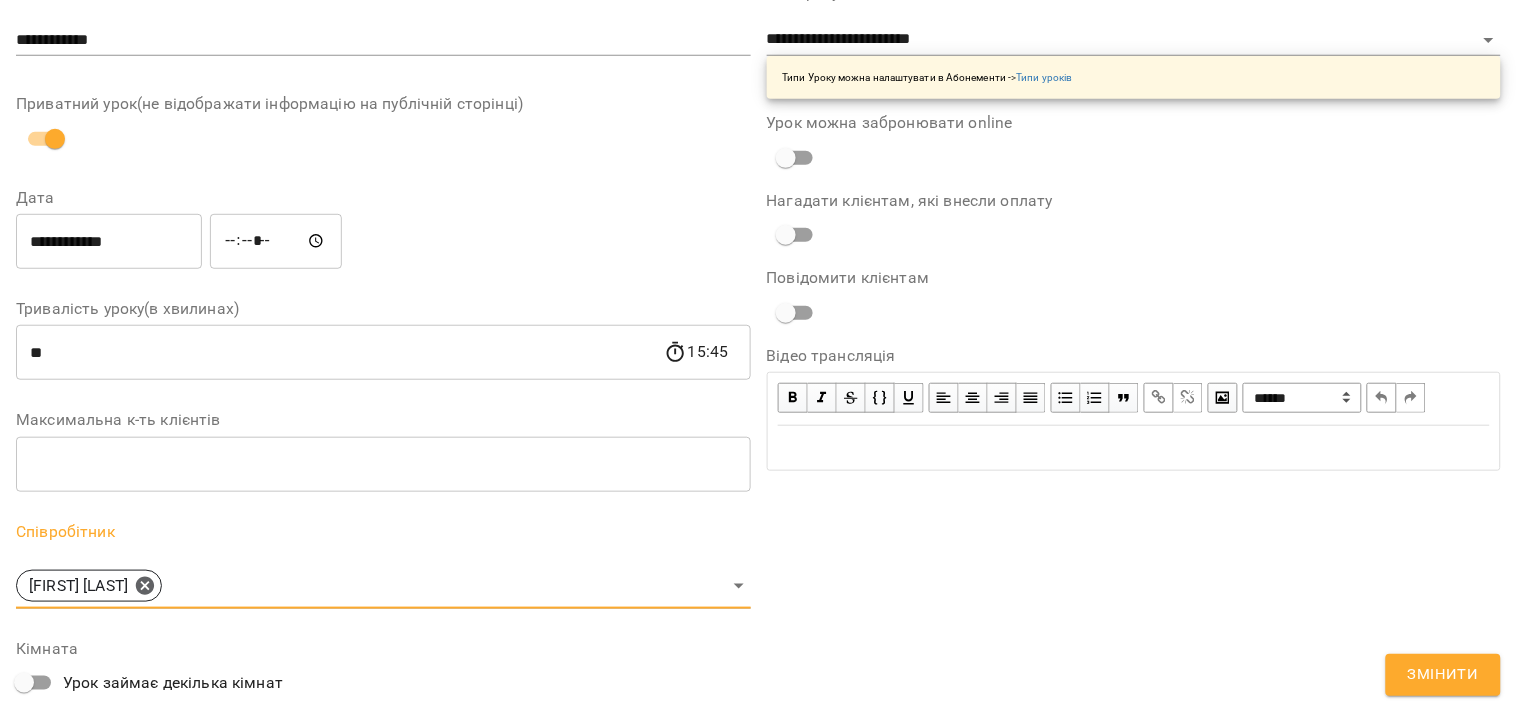 click on "Змінити" at bounding box center [1443, 675] 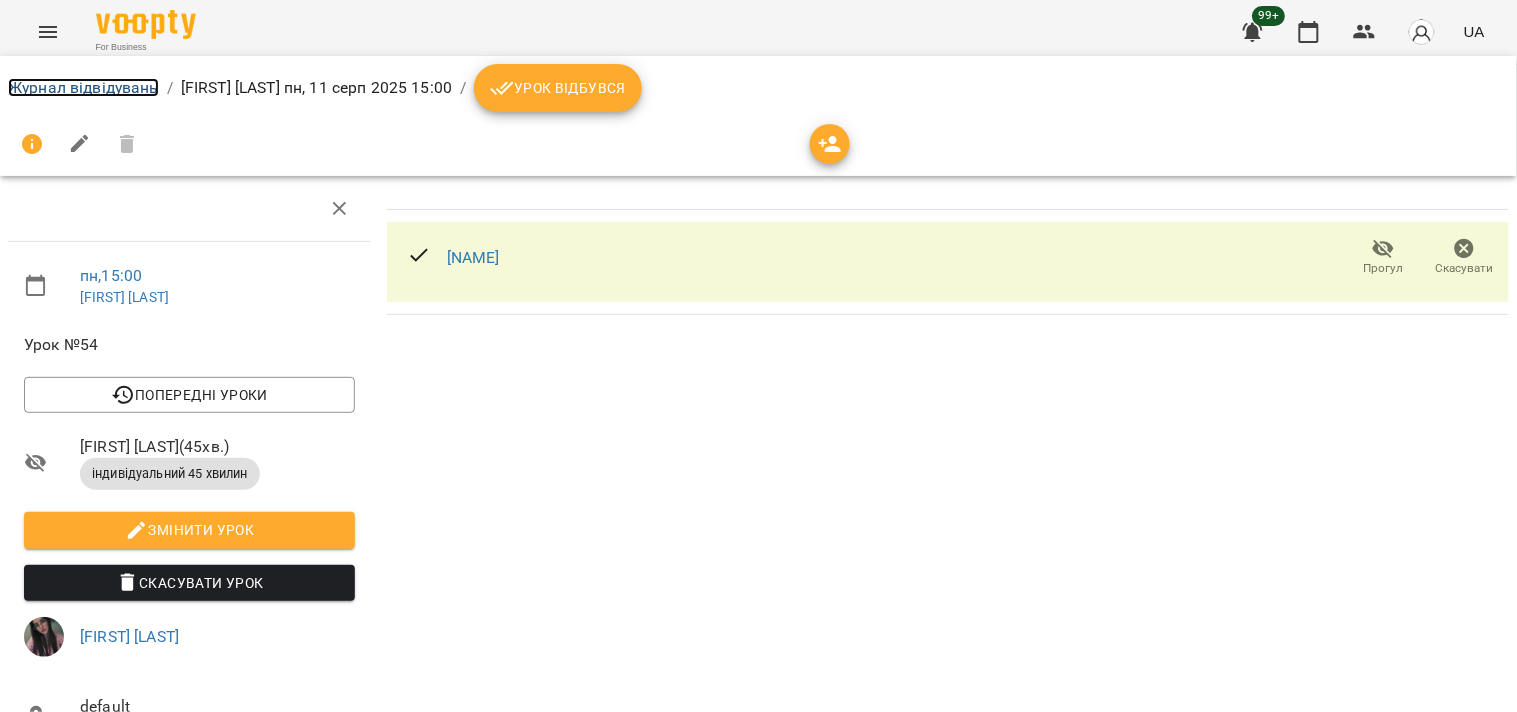 click on "Журнал відвідувань" at bounding box center [83, 87] 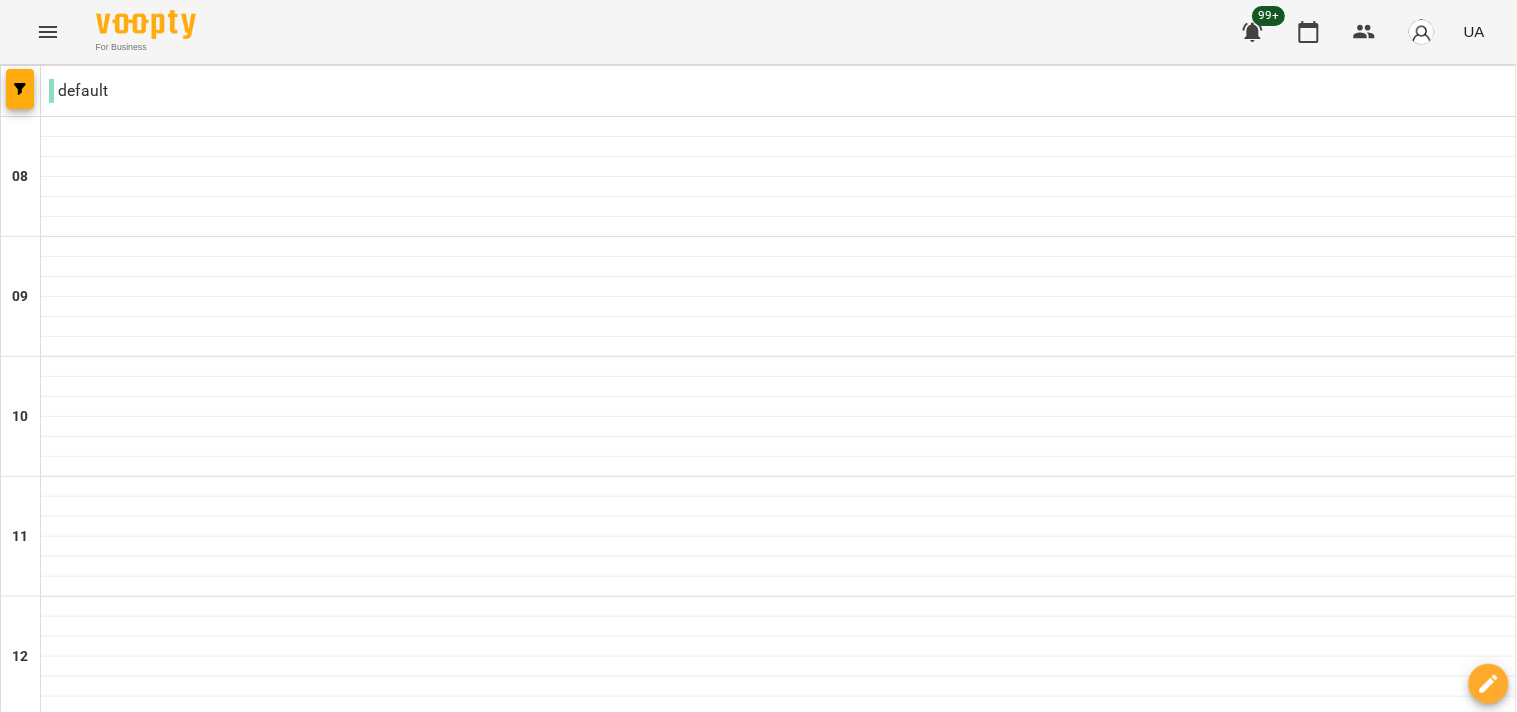 scroll, scrollTop: 1217, scrollLeft: 0, axis: vertical 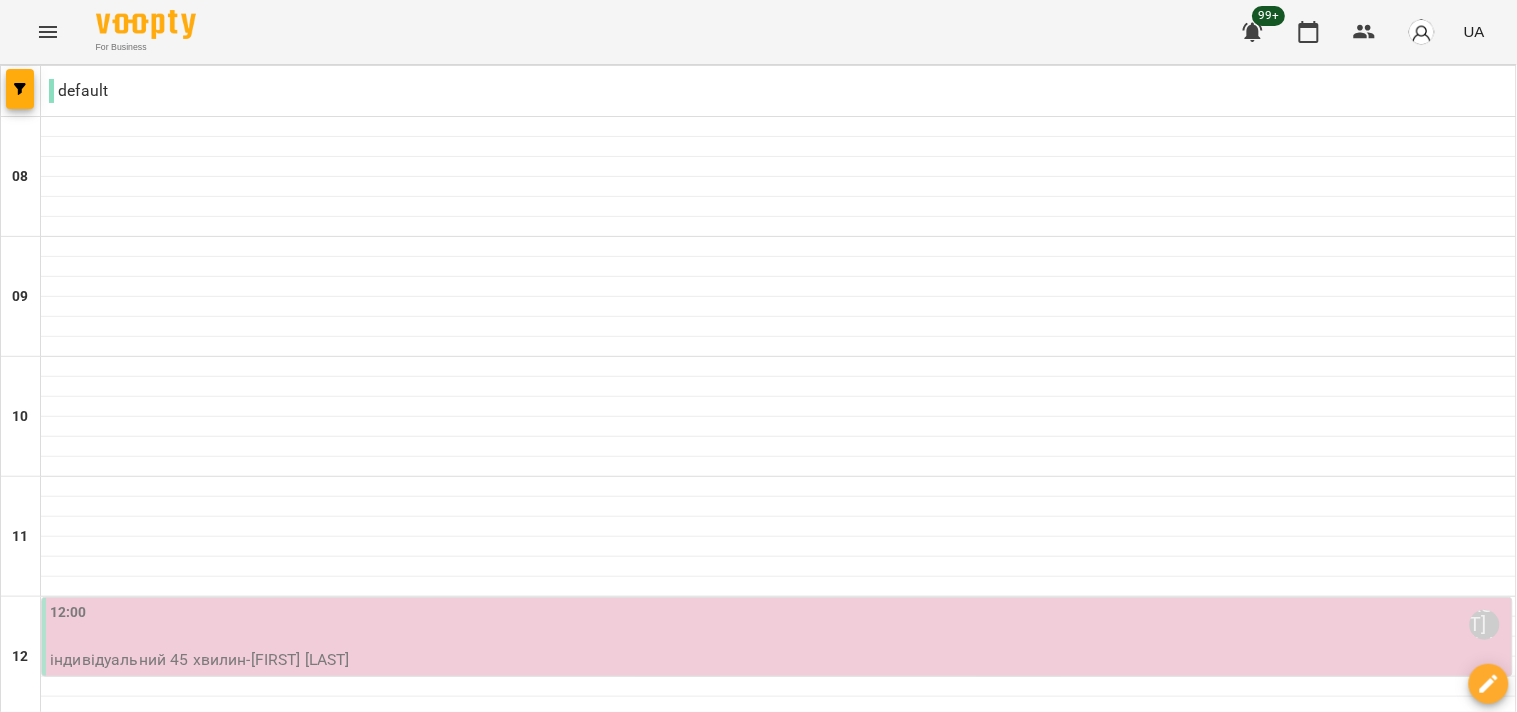click on "індивідуальний 45 хвилин - [LAST] [FIRST]" at bounding box center [779, 660] 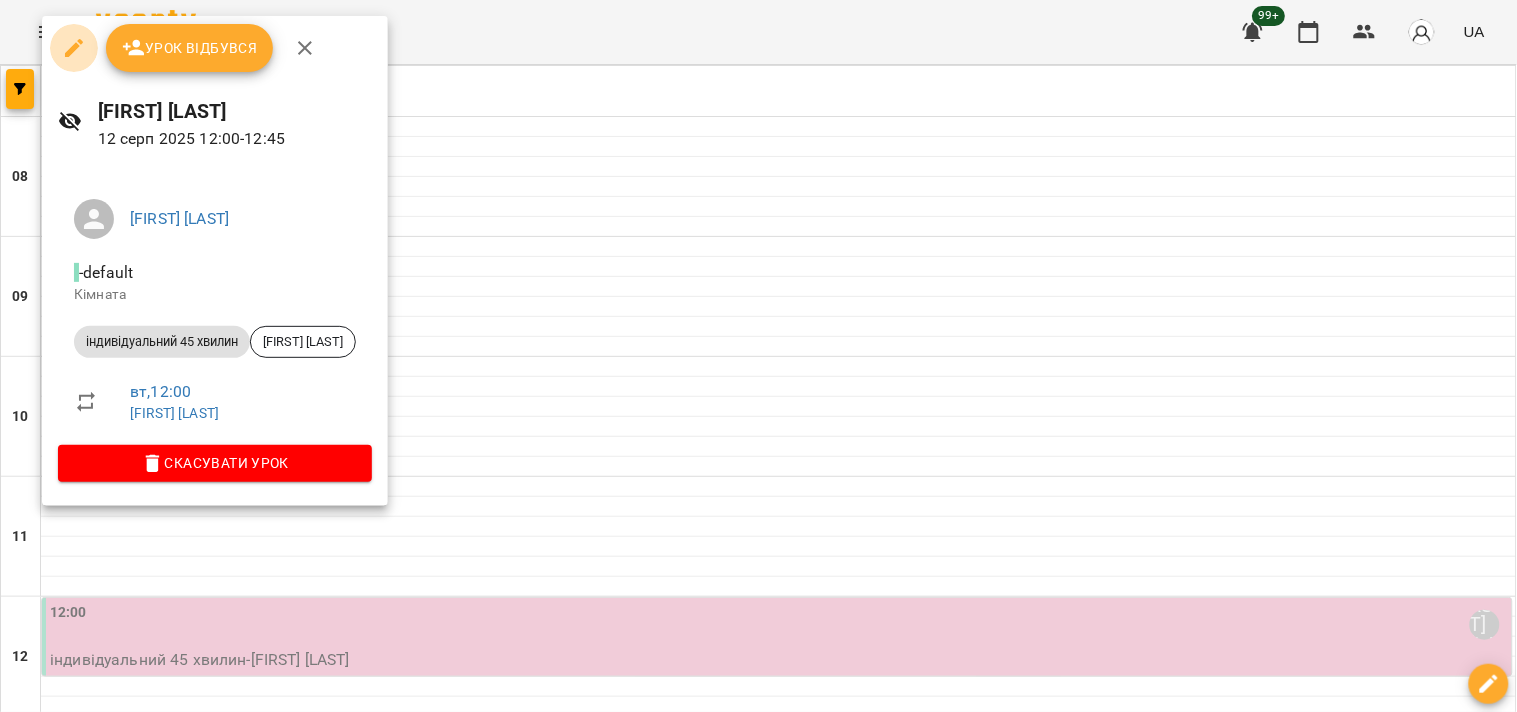 click 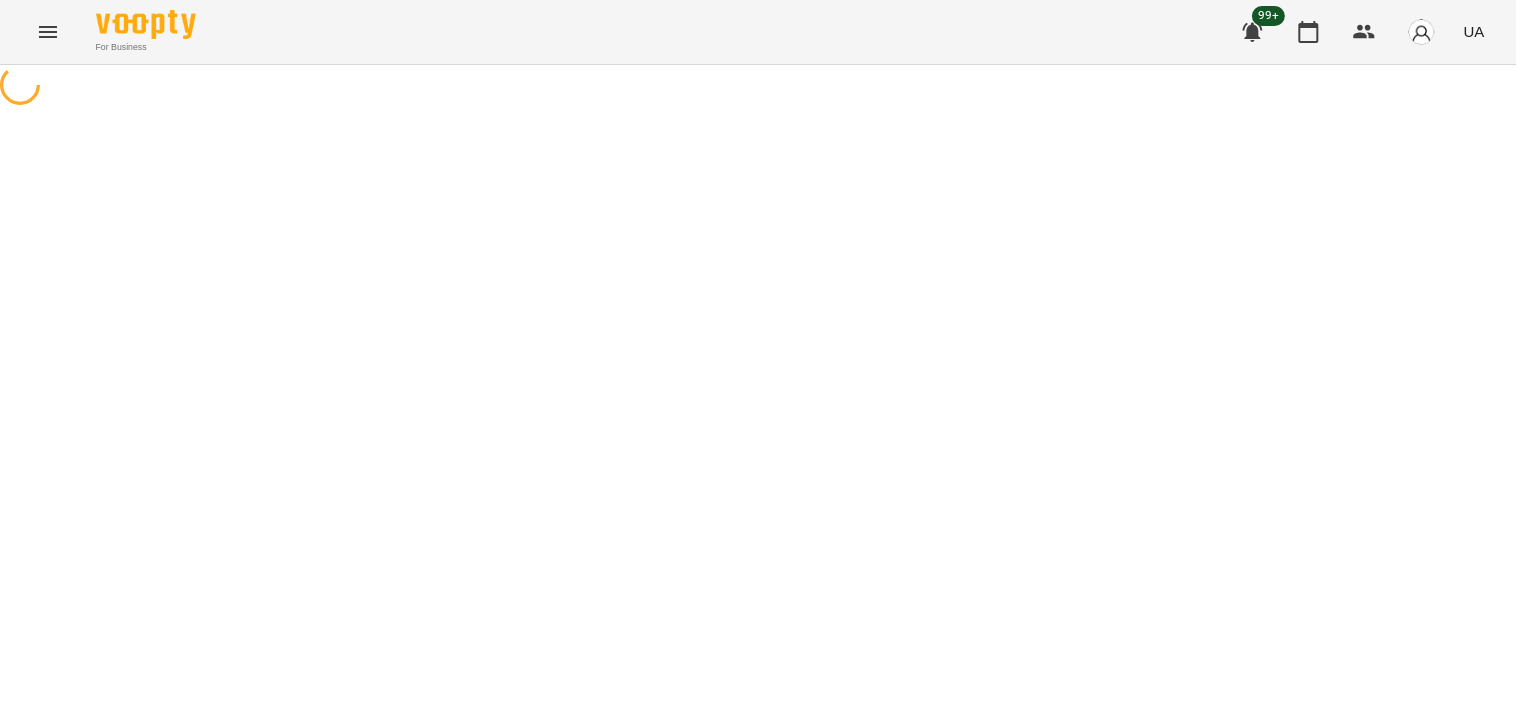 select on "**********" 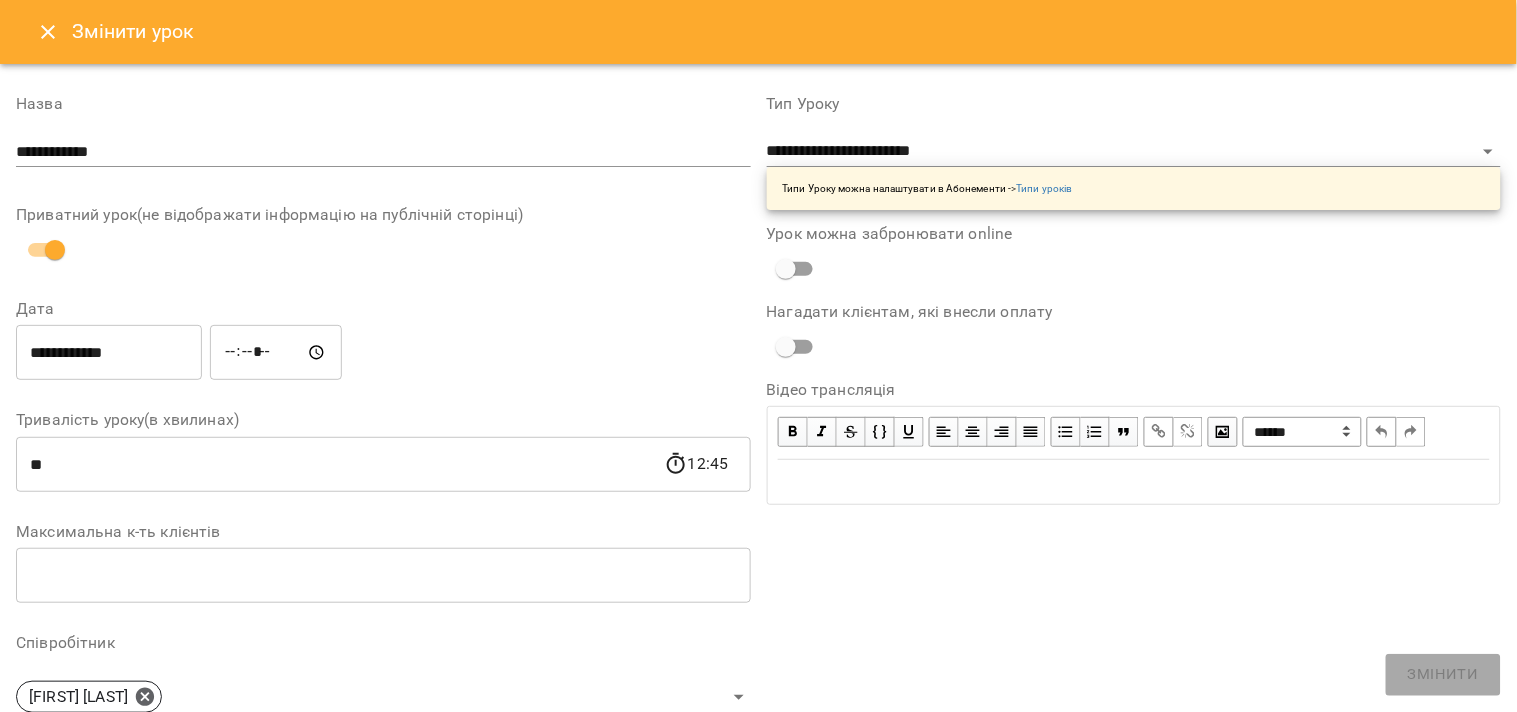 click on "**********" at bounding box center [109, 353] 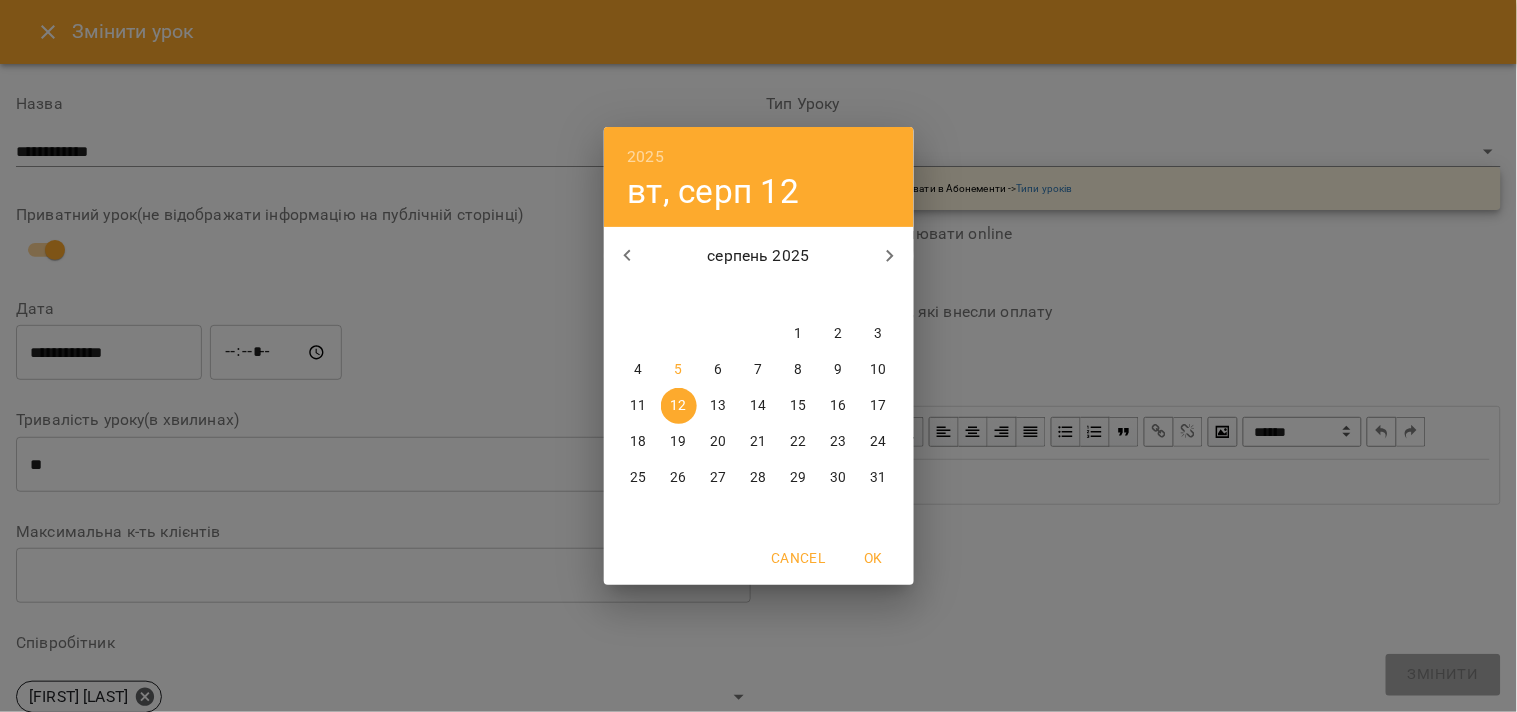 click on "2025 вт, серп 12 серпень 2025 пн вт ср чт пт сб нд 28 29 30 31 1 2 3 4 5 6 7 8 9 10 11 12 13 14 15 16 17 18 19 20 21 22 23 24 25 26 27 28 29 30 31 Cancel OK" at bounding box center (758, 356) 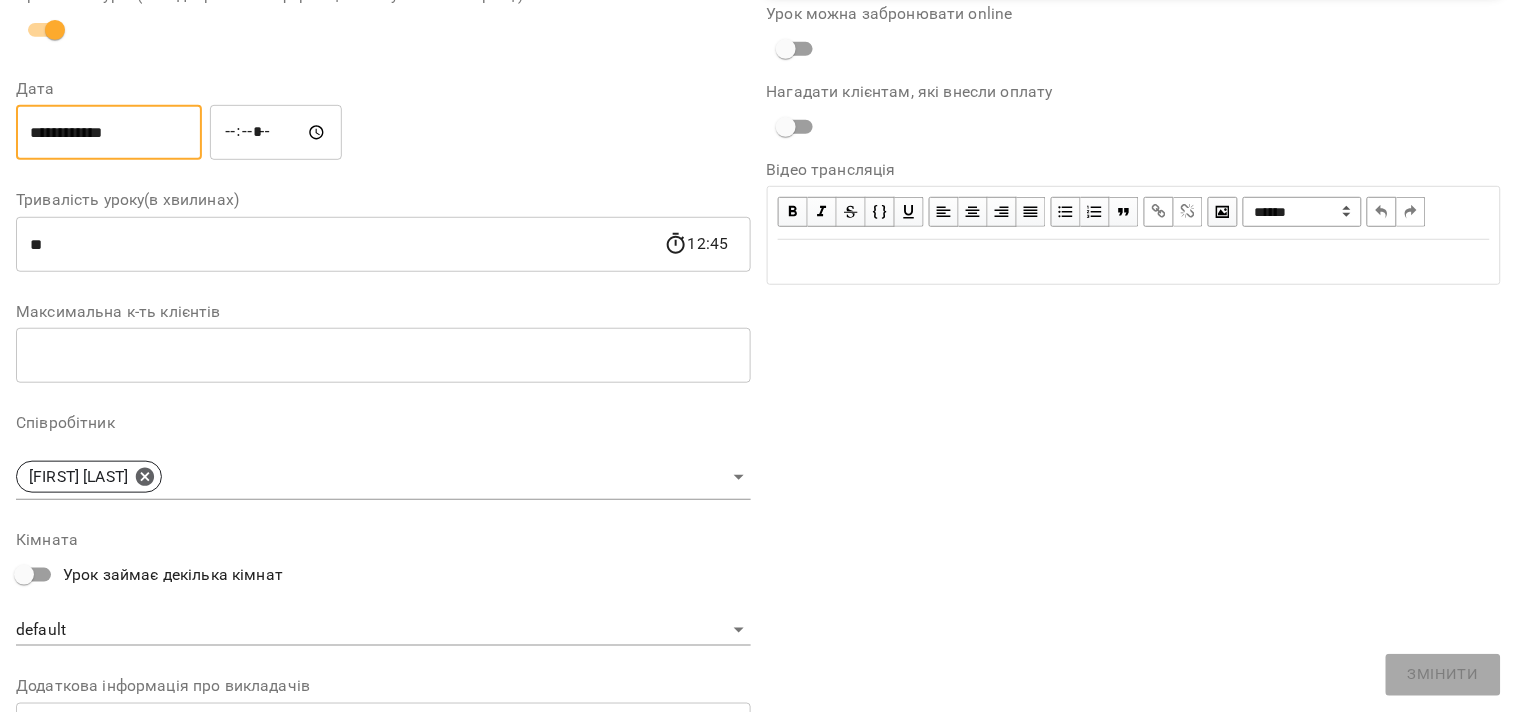 scroll, scrollTop: 222, scrollLeft: 0, axis: vertical 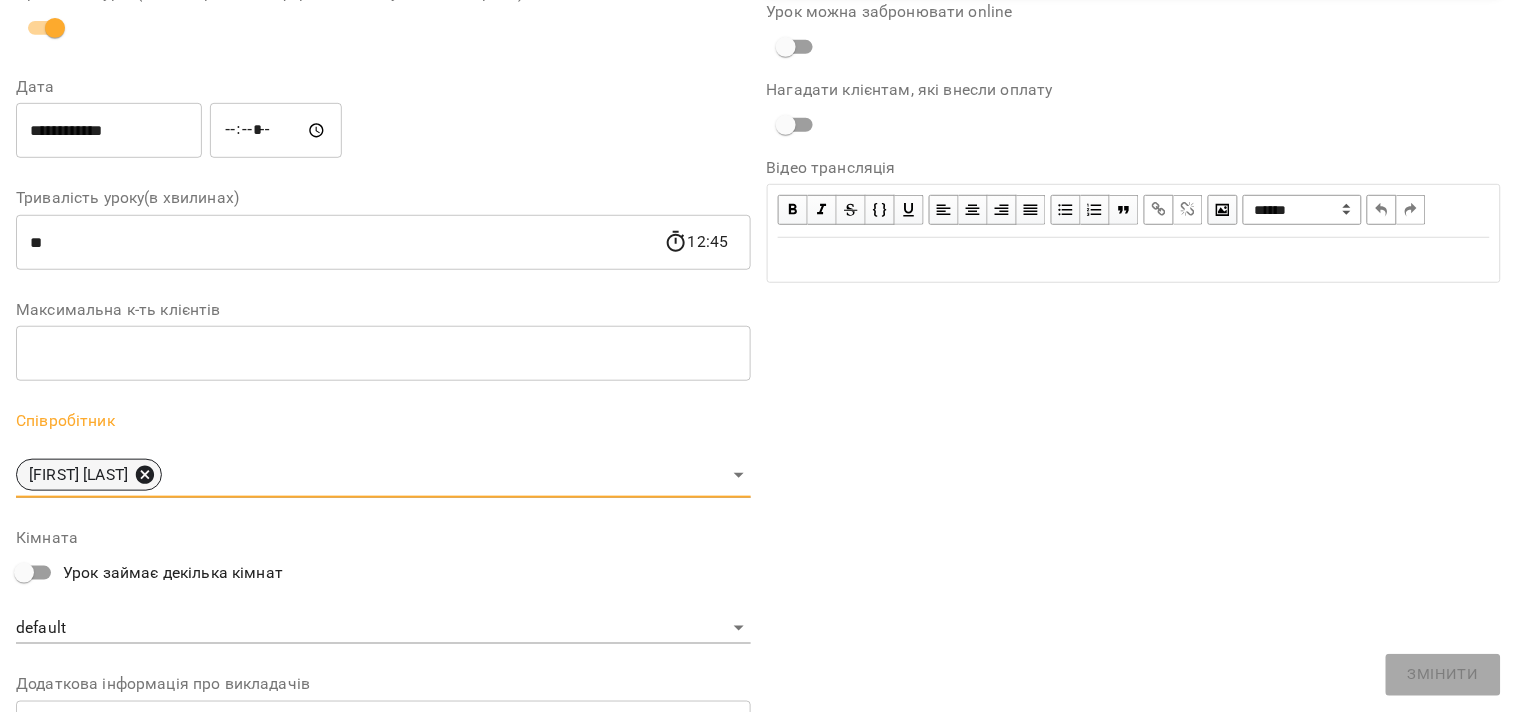 click 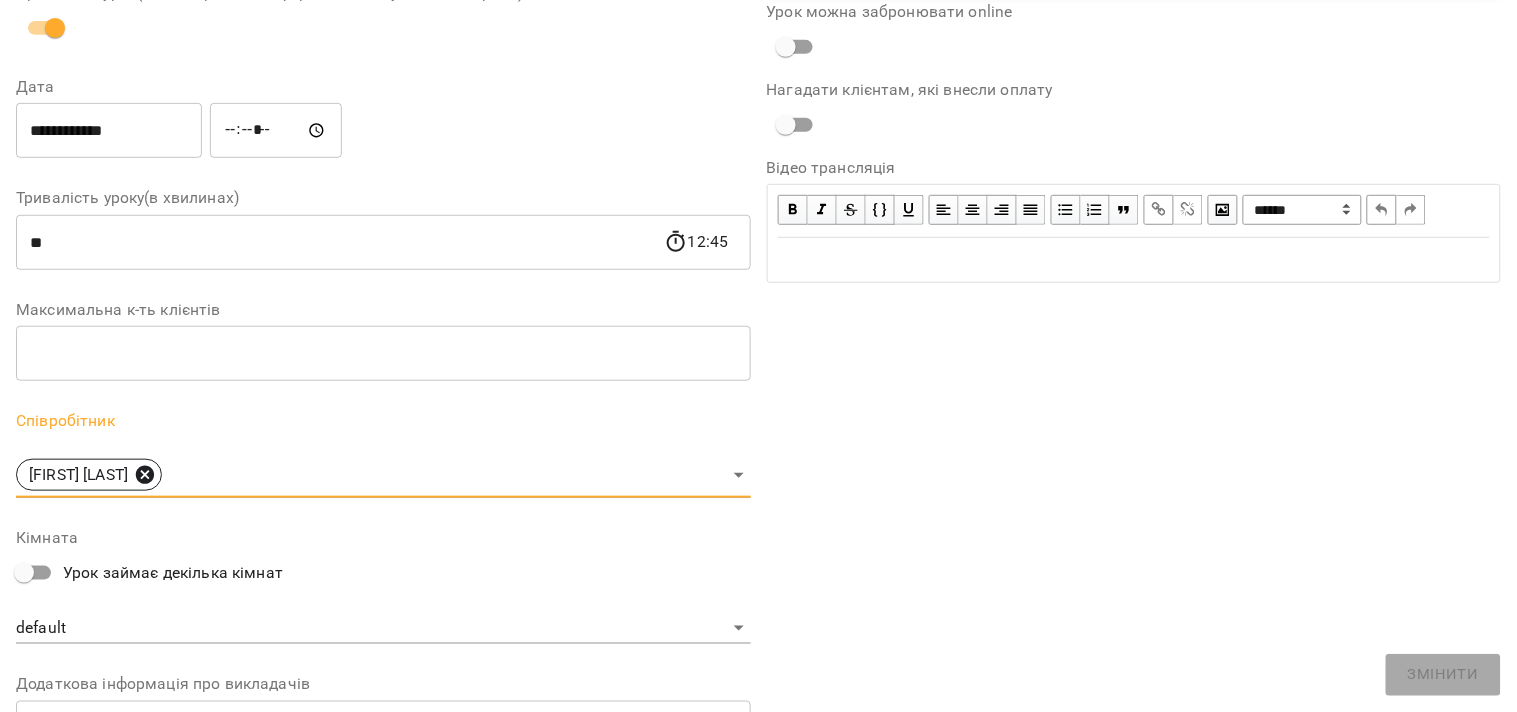 scroll, scrollTop: 305, scrollLeft: 0, axis: vertical 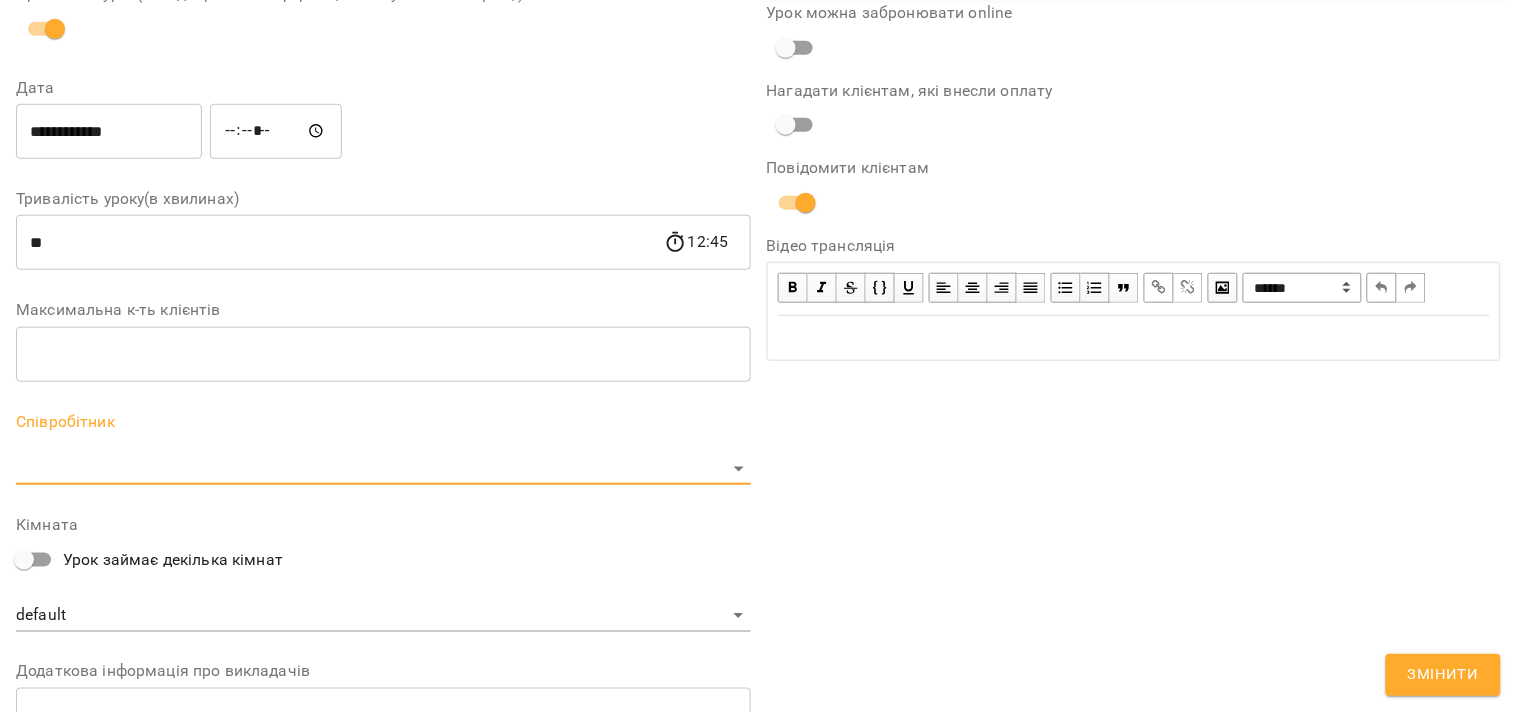 click on "**********" at bounding box center (758, 456) 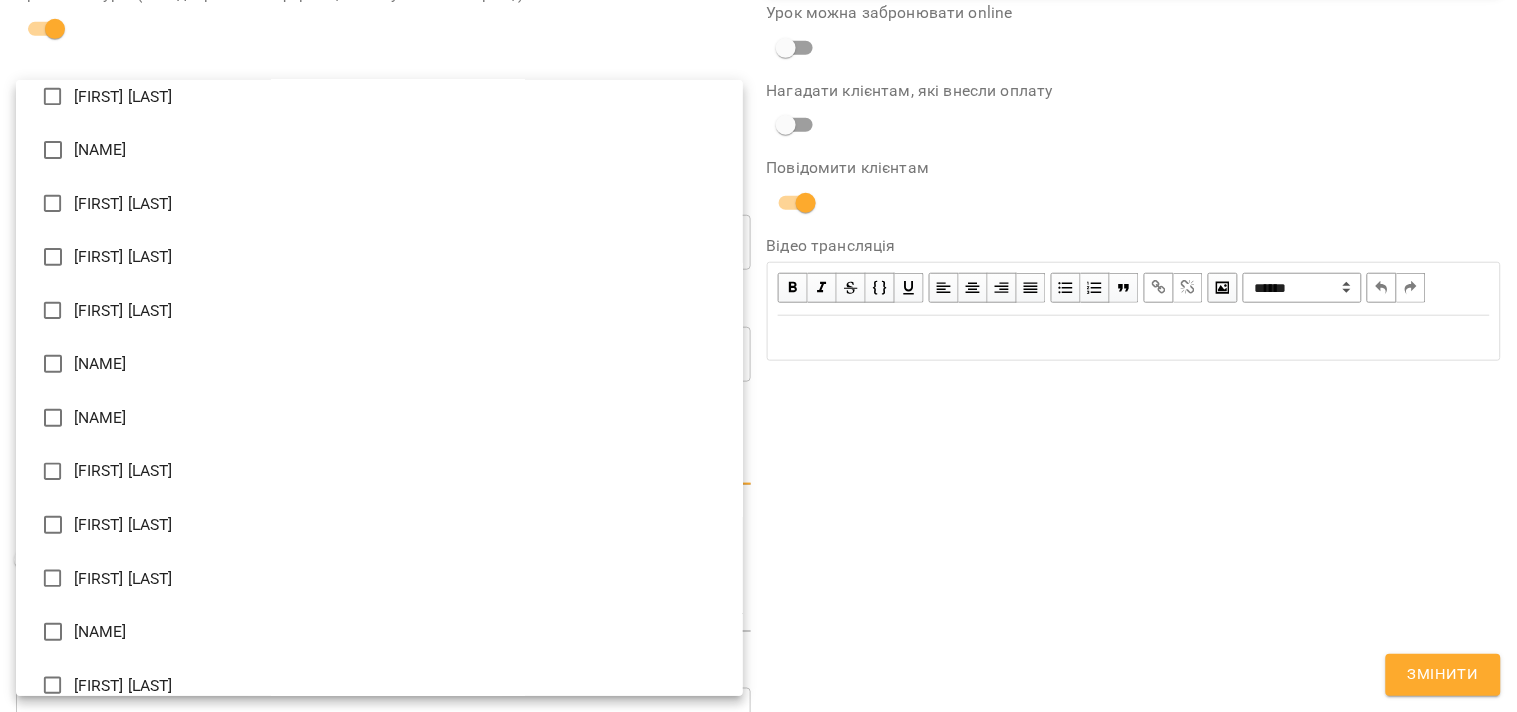 scroll, scrollTop: 111, scrollLeft: 0, axis: vertical 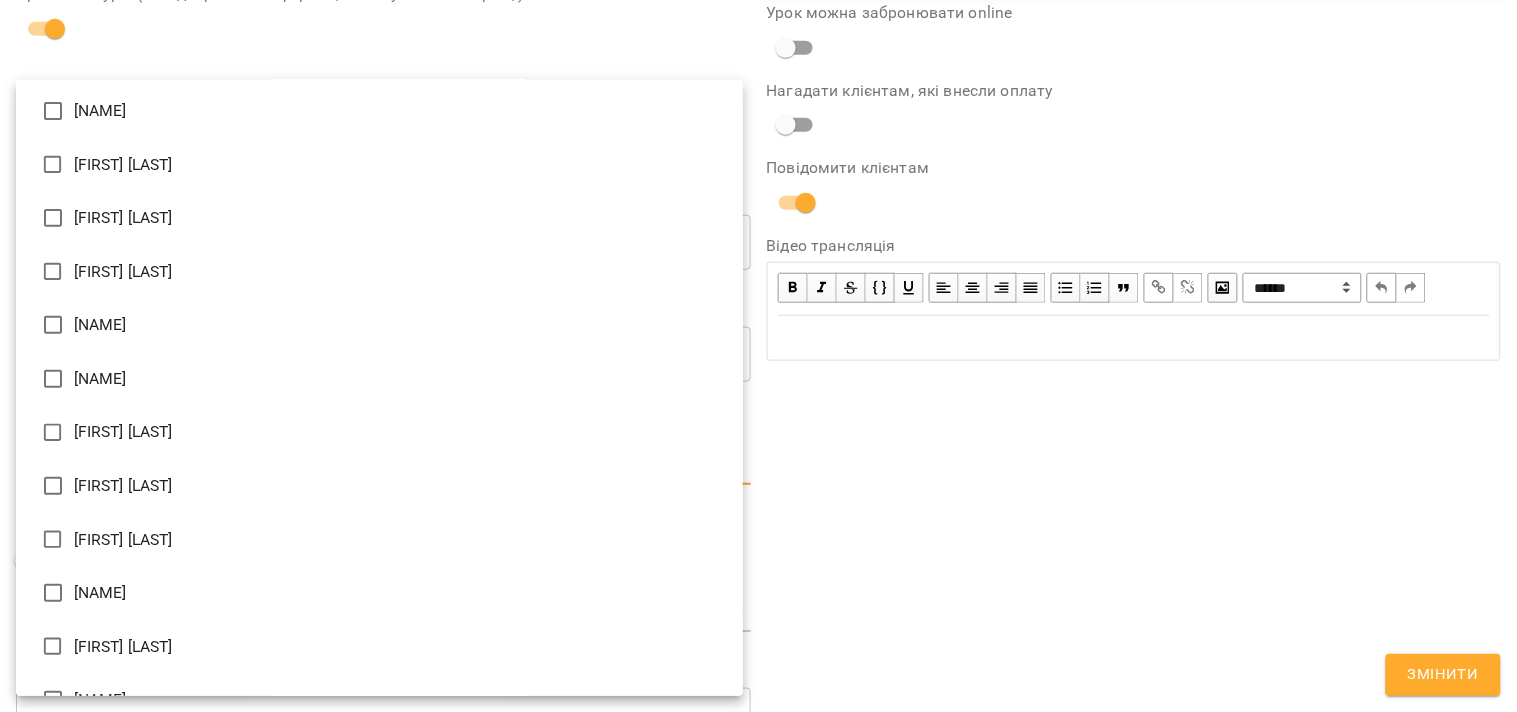 type on "**********" 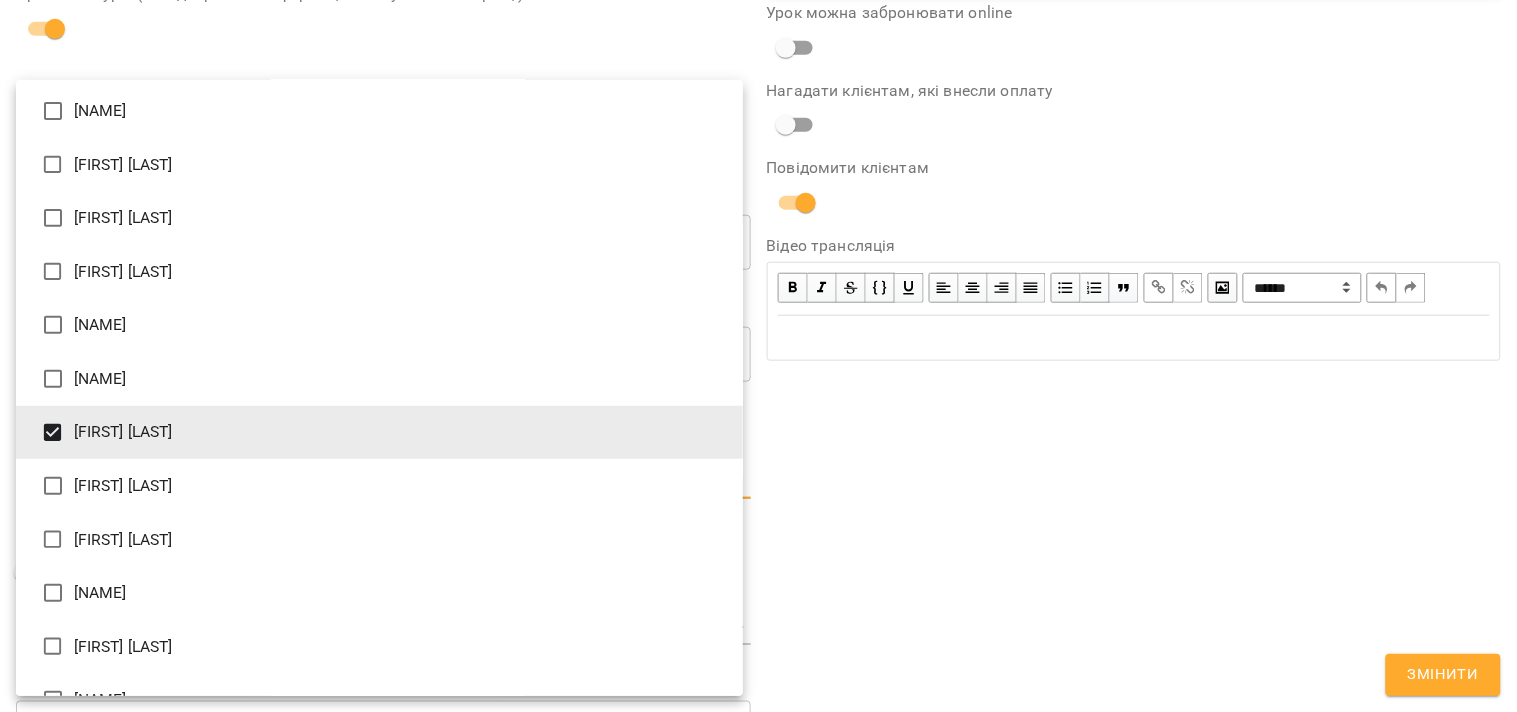 click at bounding box center [758, 356] 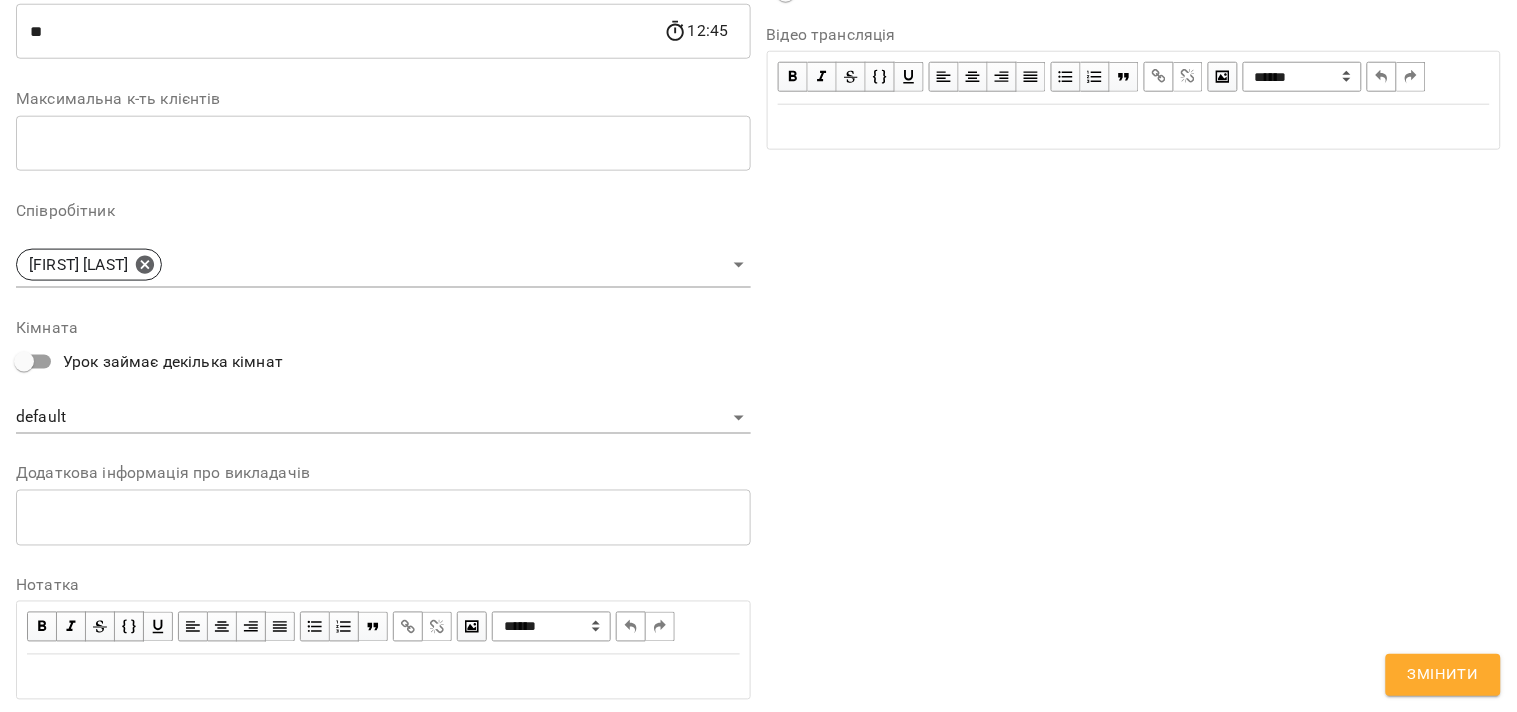 scroll, scrollTop: 576, scrollLeft: 0, axis: vertical 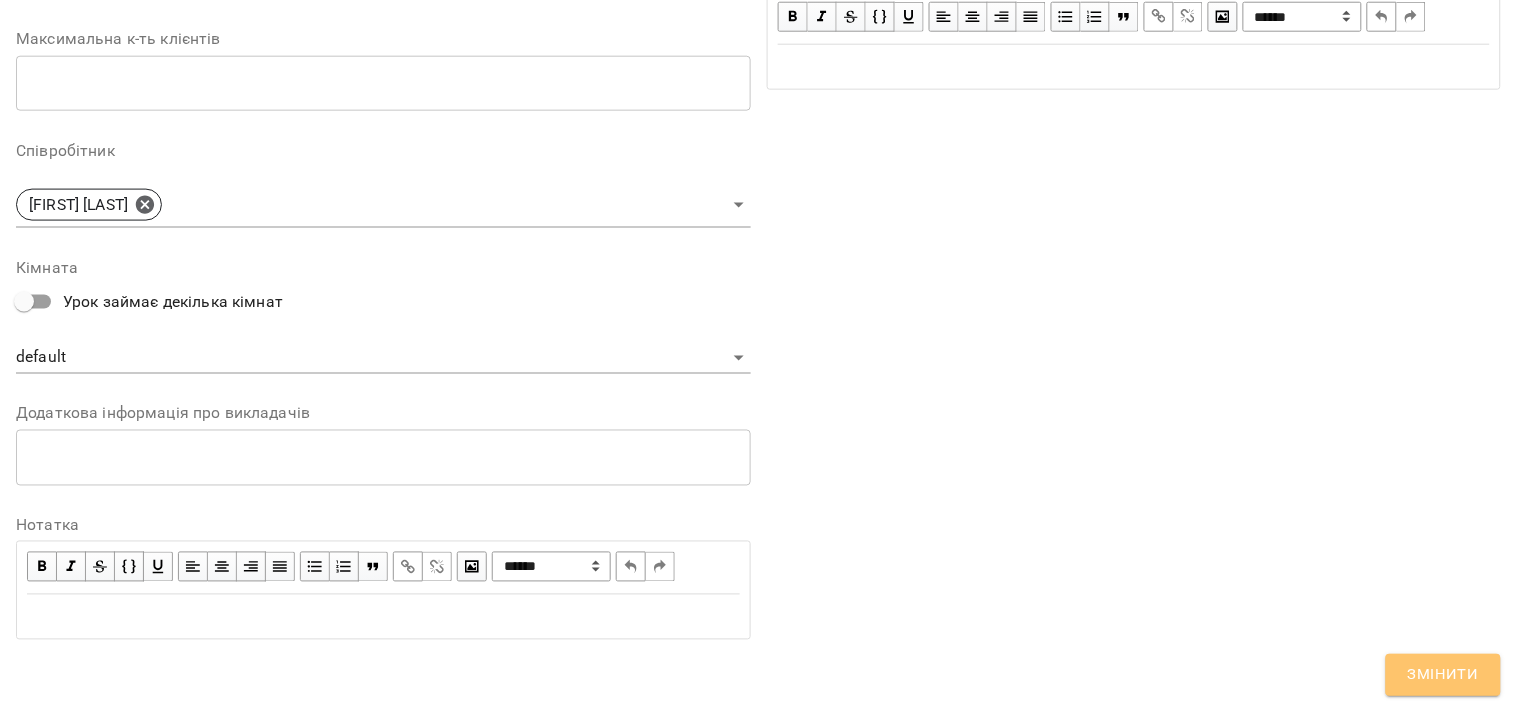 click on "Змінити" at bounding box center (1443, 675) 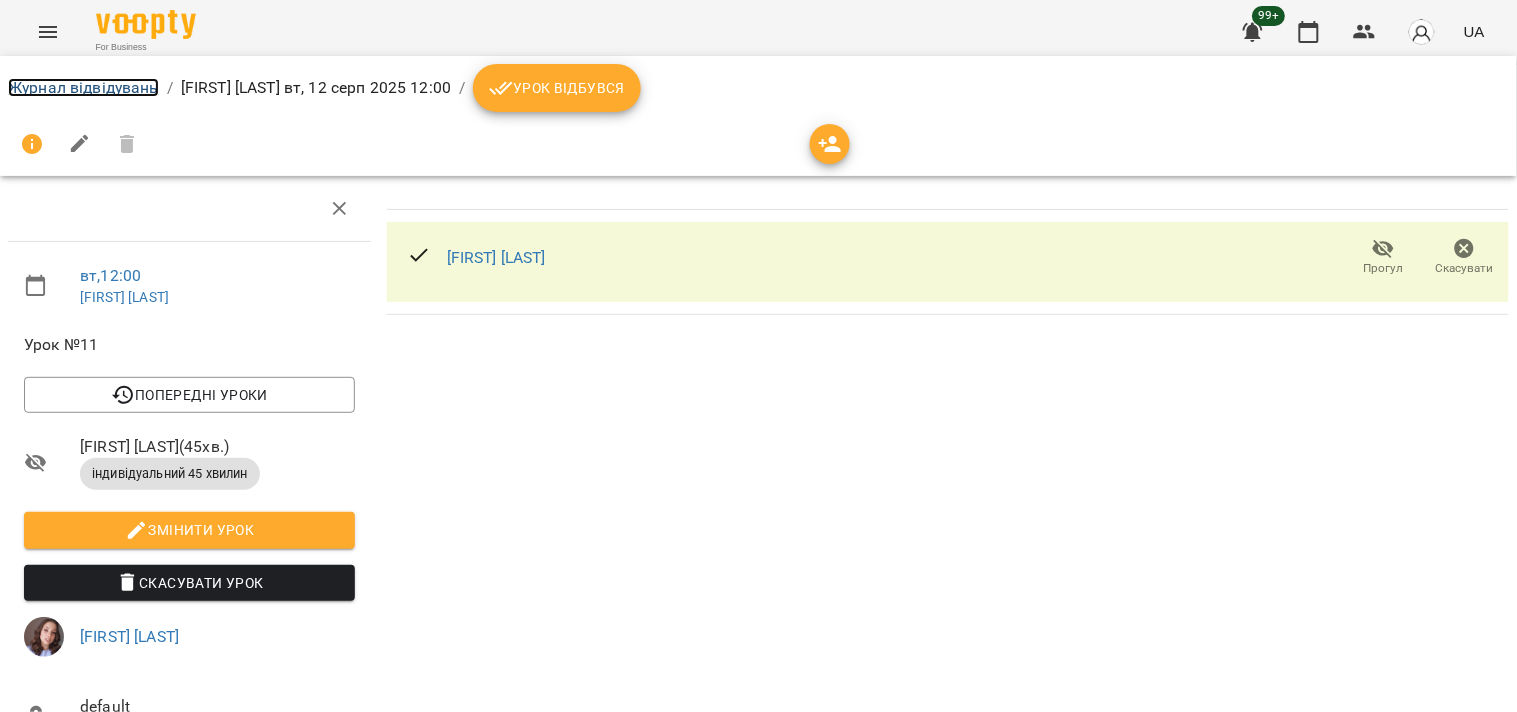 click on "Журнал відвідувань" at bounding box center [83, 87] 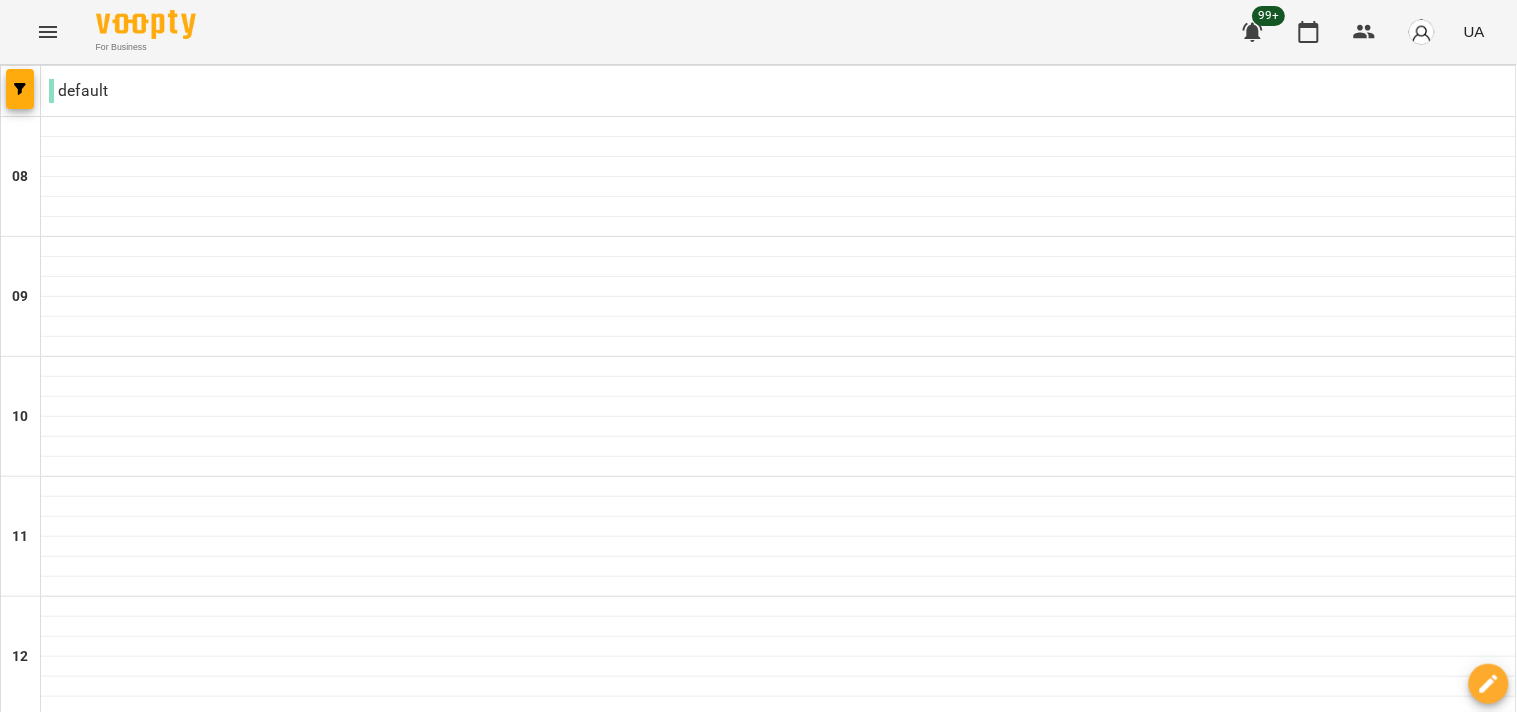scroll, scrollTop: 666, scrollLeft: 0, axis: vertical 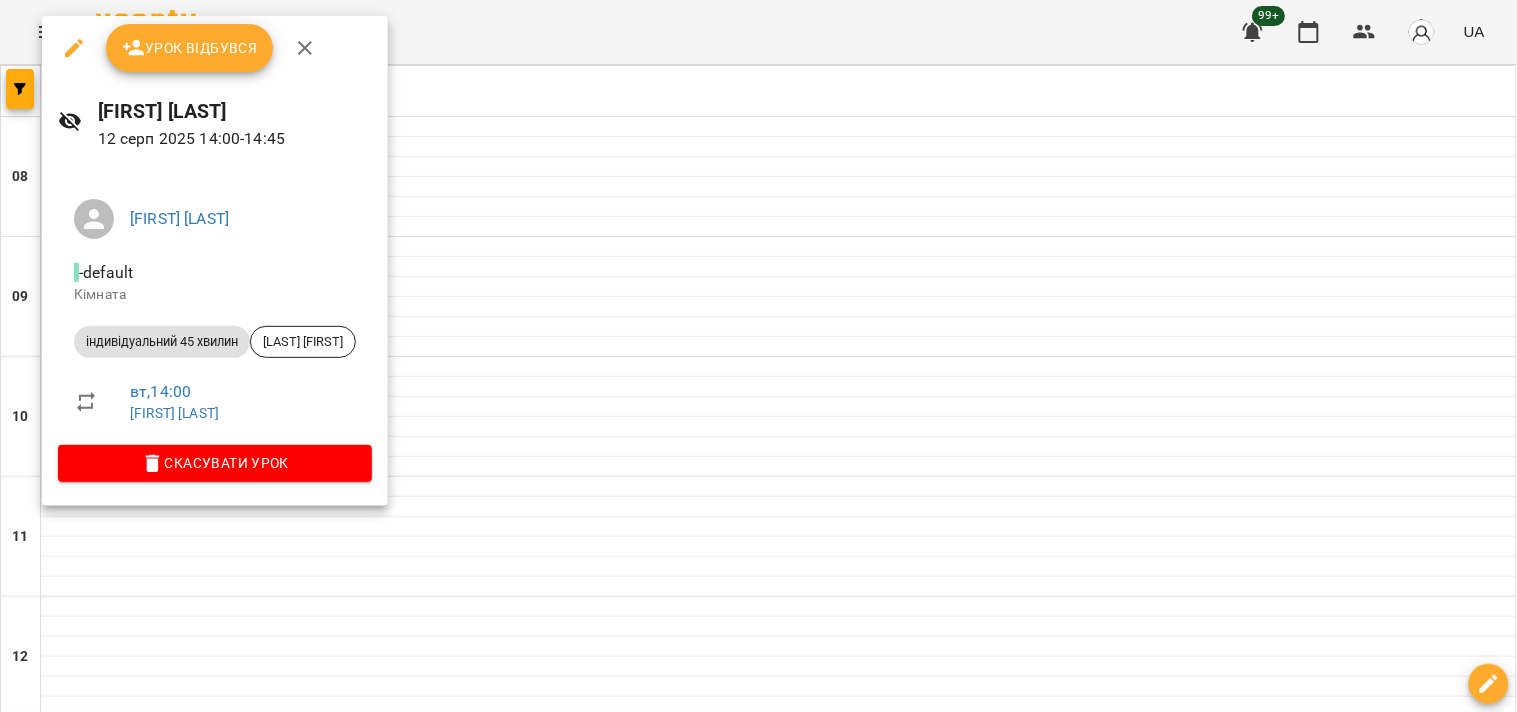 click 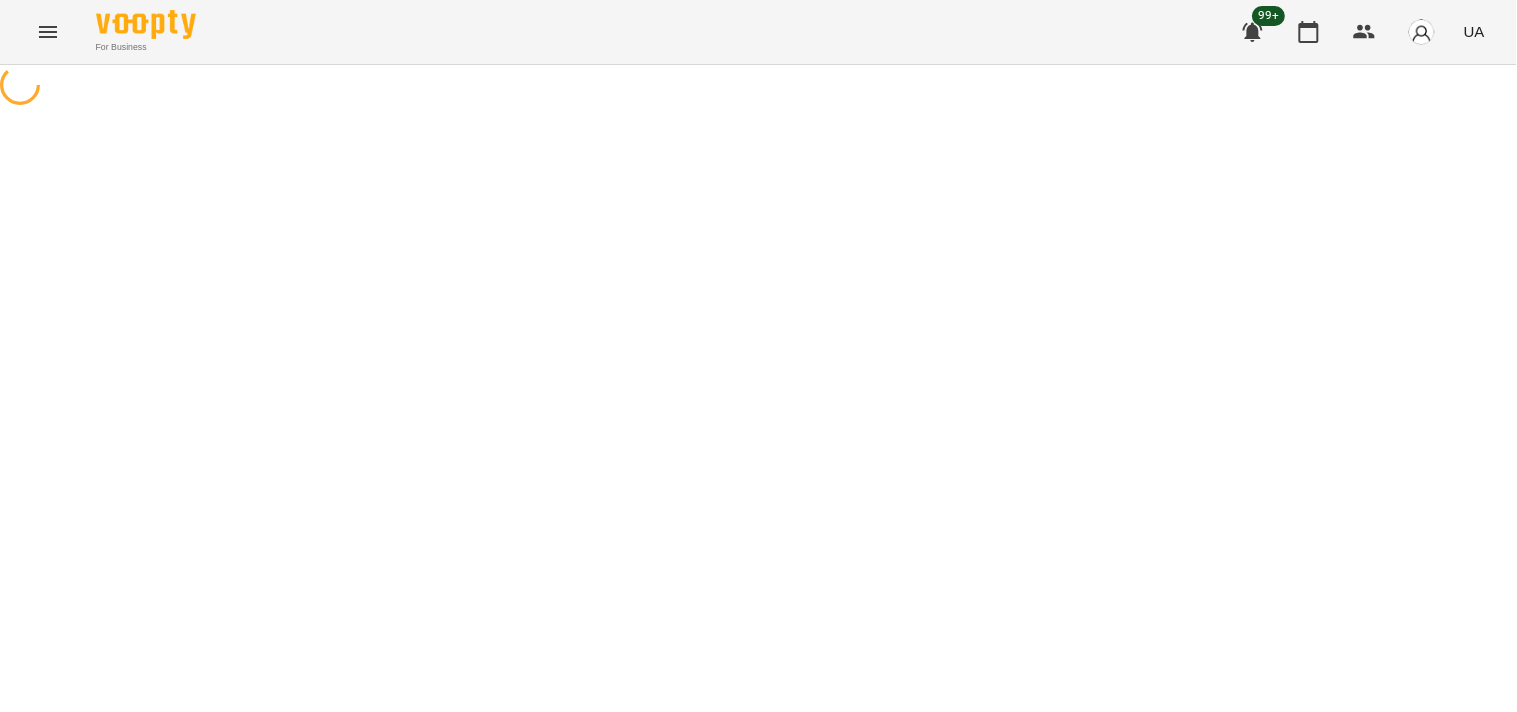 select on "**********" 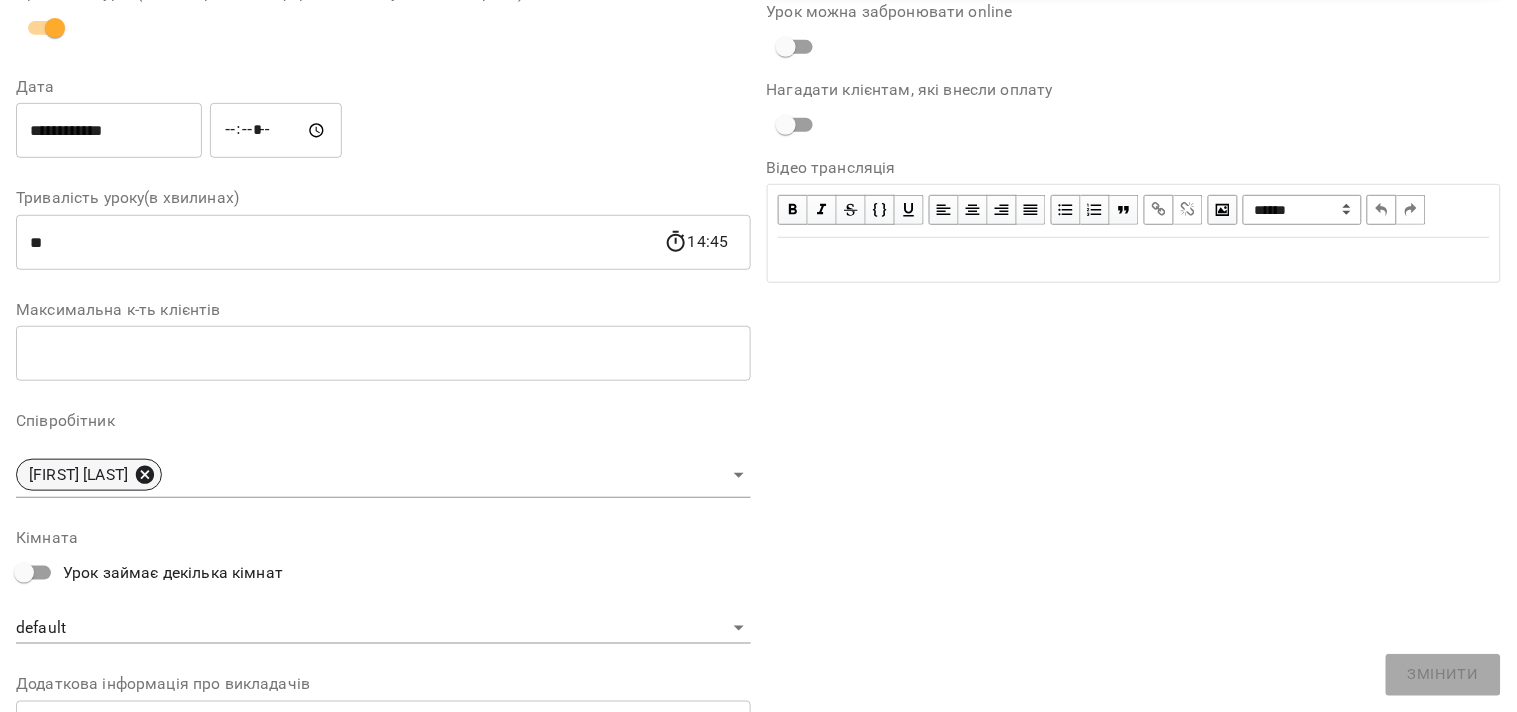 click 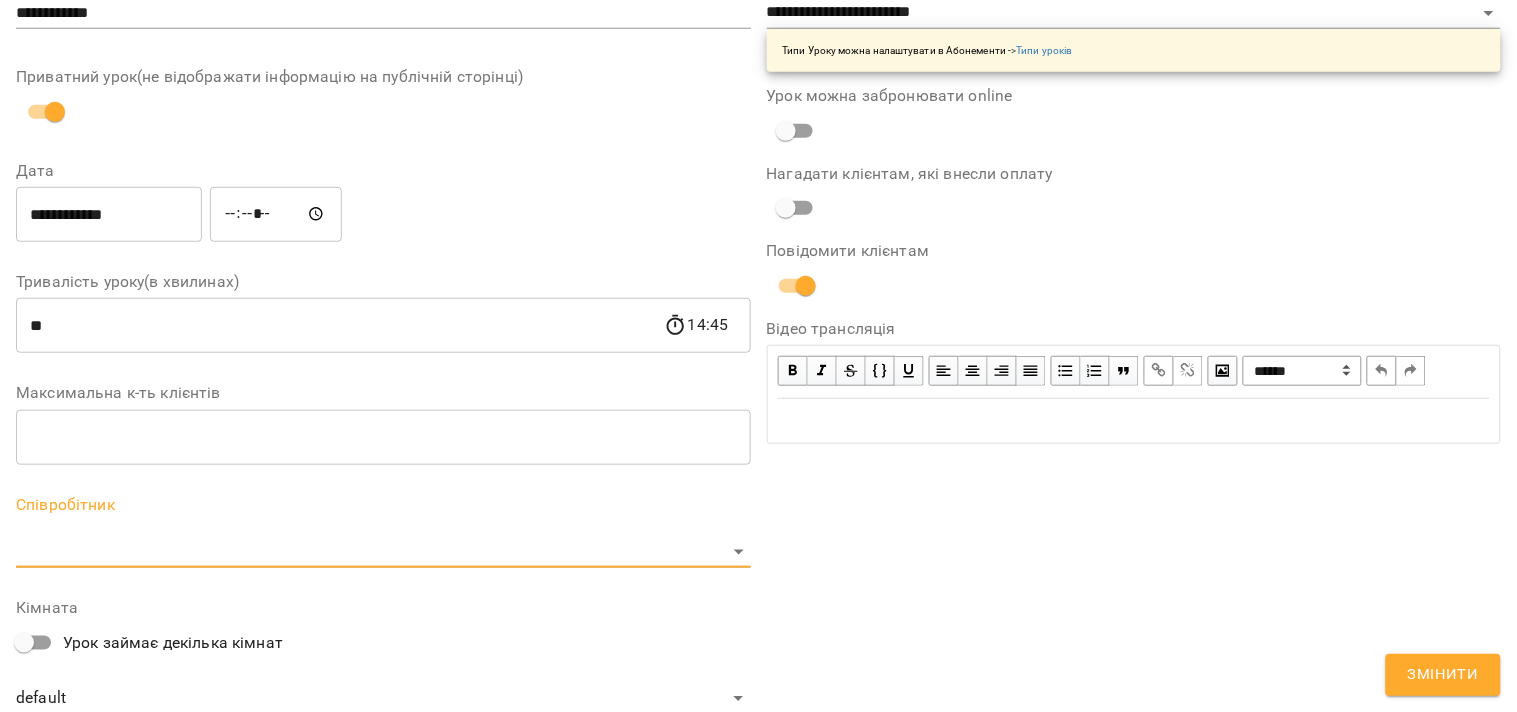 scroll, scrollTop: 305, scrollLeft: 0, axis: vertical 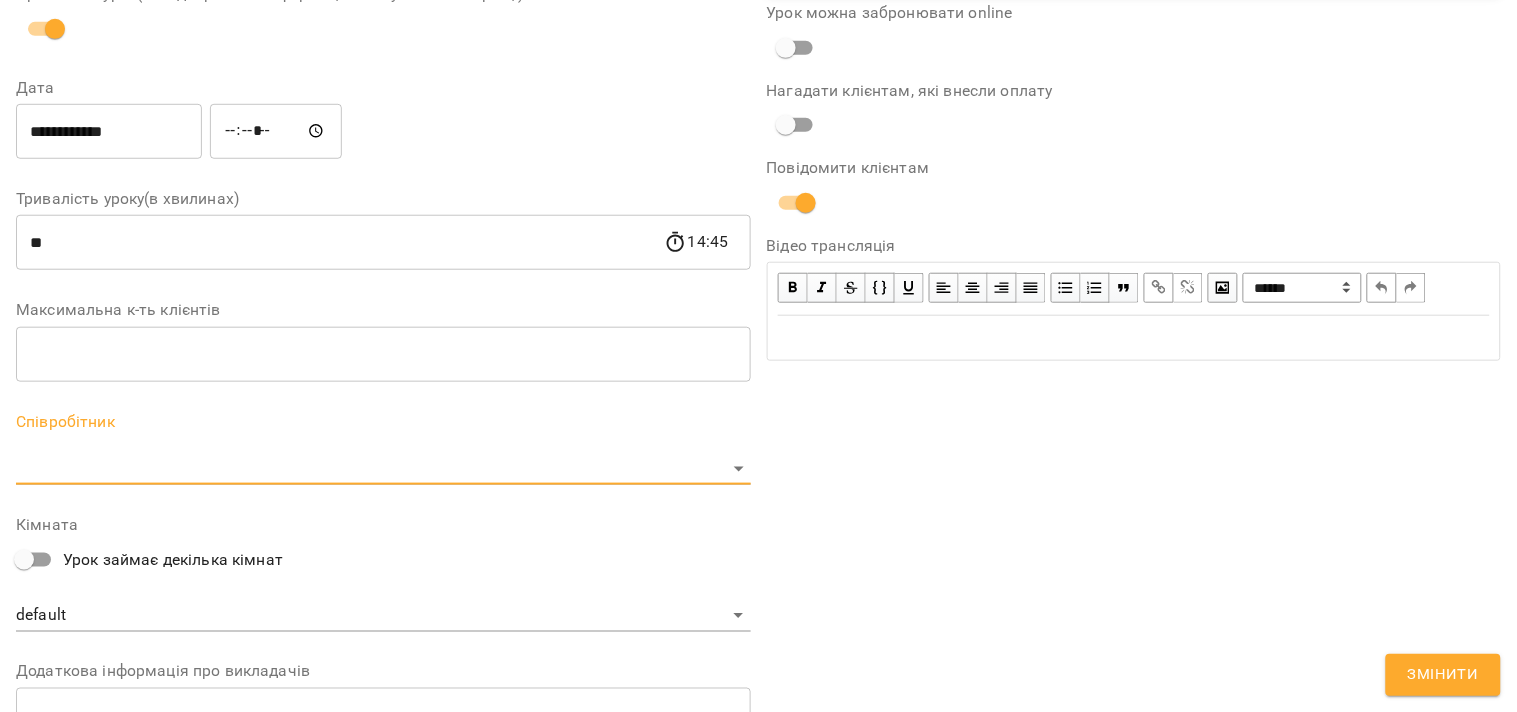 click on "For Business 99+ UA Журнал відвідувань / Аня Варченко   вт, 12 серп 2025 14:00 / Урок відбувся вт ,  14:00 Аня Варченко Урок №19 Попередні уроки чт 07 серп 2025 14:00 вт 05 серп 2025 14:00 чт 31 лип 2025 14:00 вт 29 лип 2025 14:00 чт 24 лип 2025 14:00   Аня Варченко ( 45 хв. ) індивідуальний 45 хвилин Змінити урок Скасувати Урок Аня Варченко default Кімната Давиденко Валерія 2025-08-05 14:27:16 Створити розсилку   Давиденко Валерія 3 45 хв 8 уроків  29 лип  -  24 серп Прогул Скасувати
Змінити урок Виявлено зміни в уроці. Чи бажаєте сповістити клієнтів? ​" at bounding box center [758, 456] 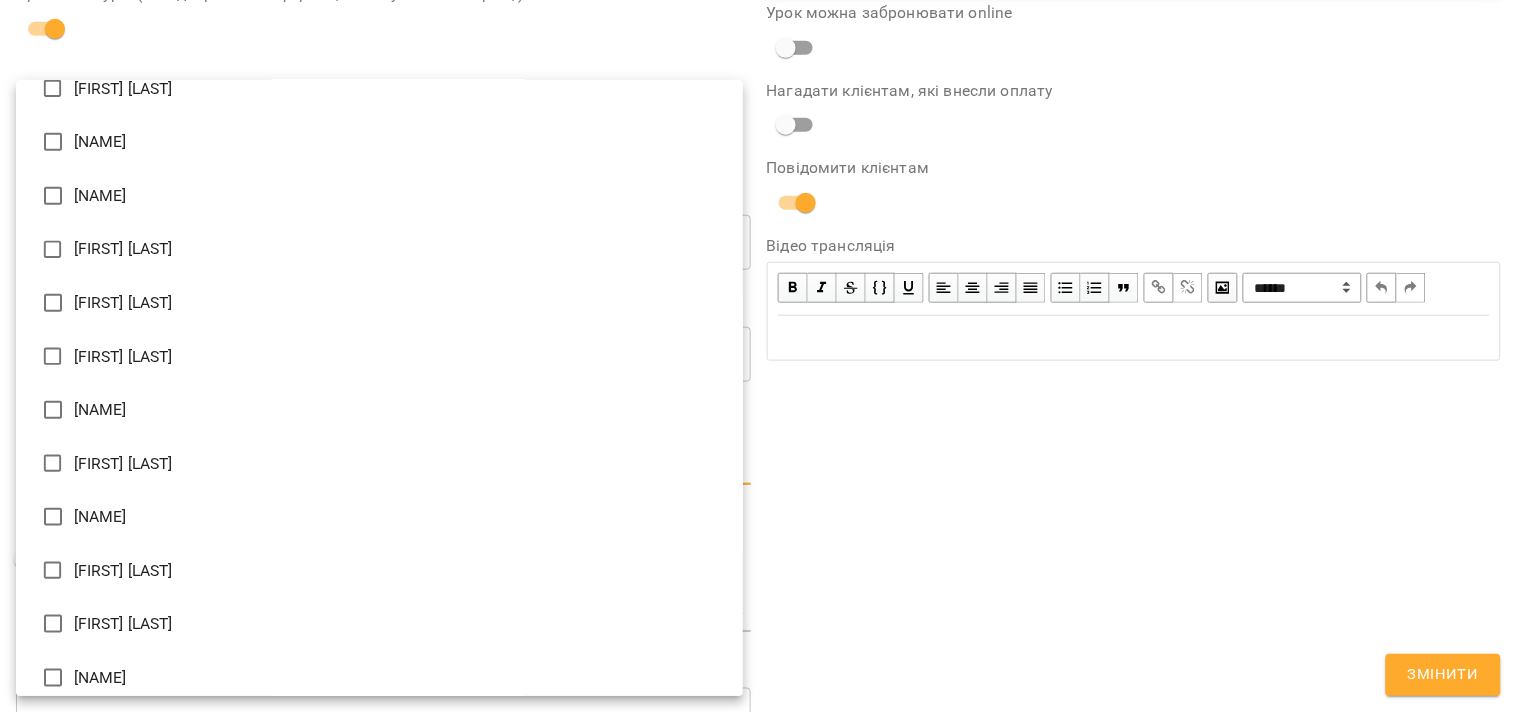 scroll, scrollTop: 308, scrollLeft: 0, axis: vertical 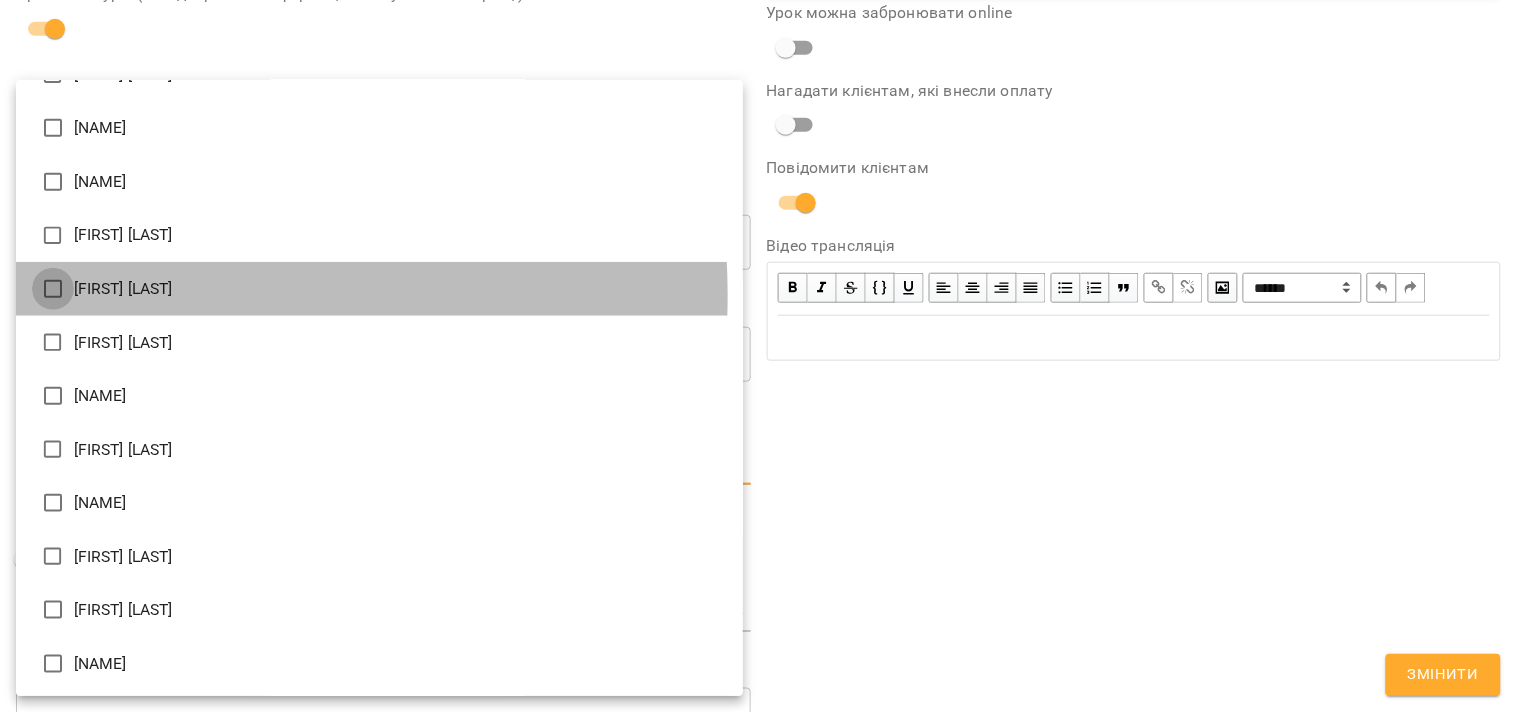 type on "**********" 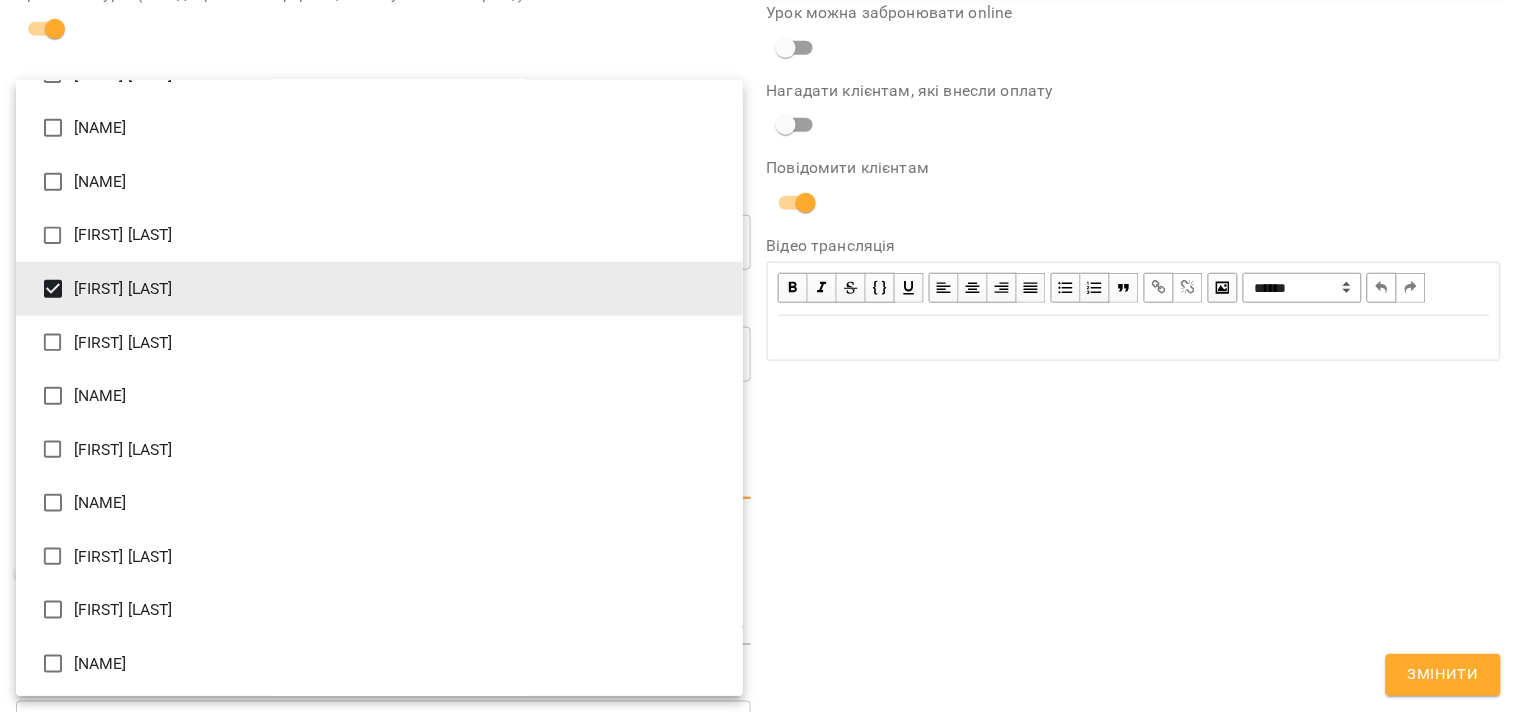 click at bounding box center (758, 356) 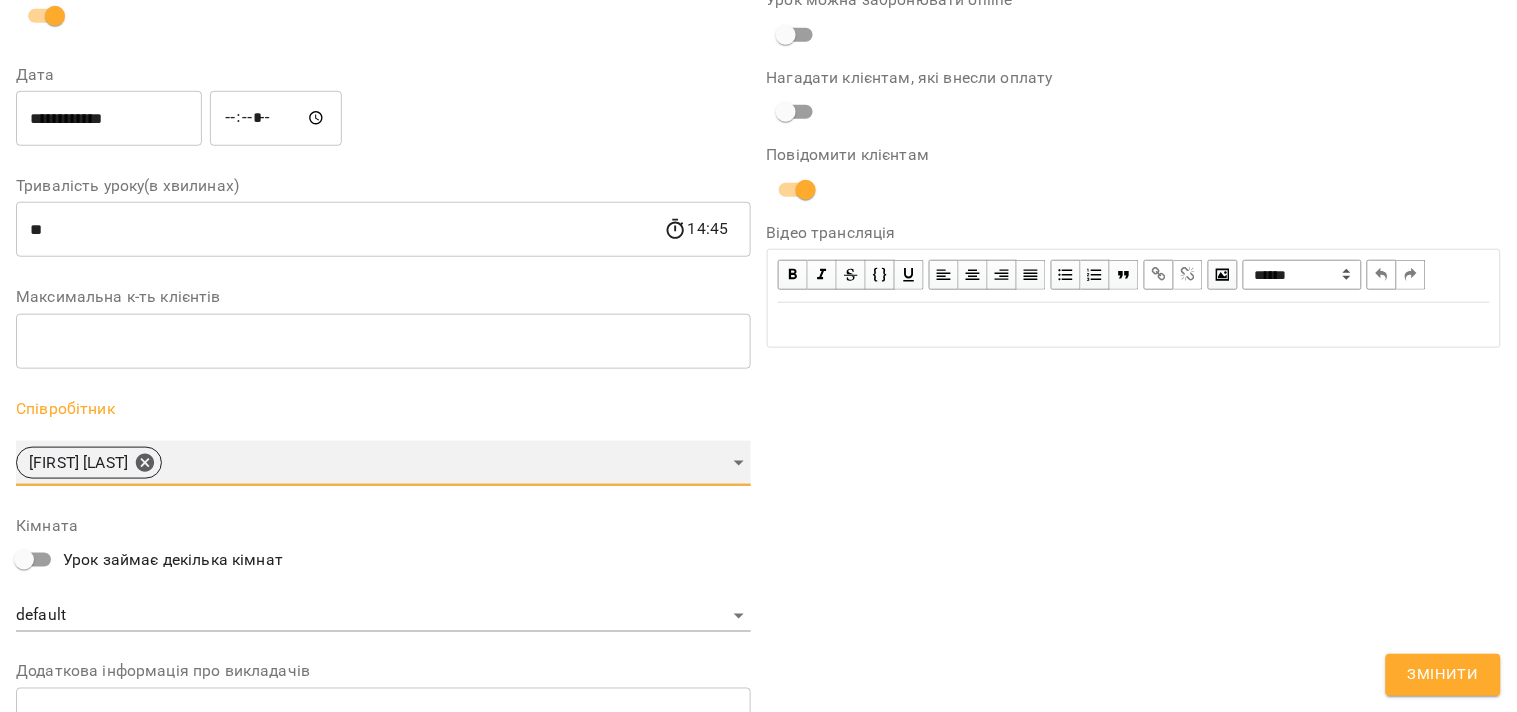 scroll, scrollTop: 21, scrollLeft: 0, axis: vertical 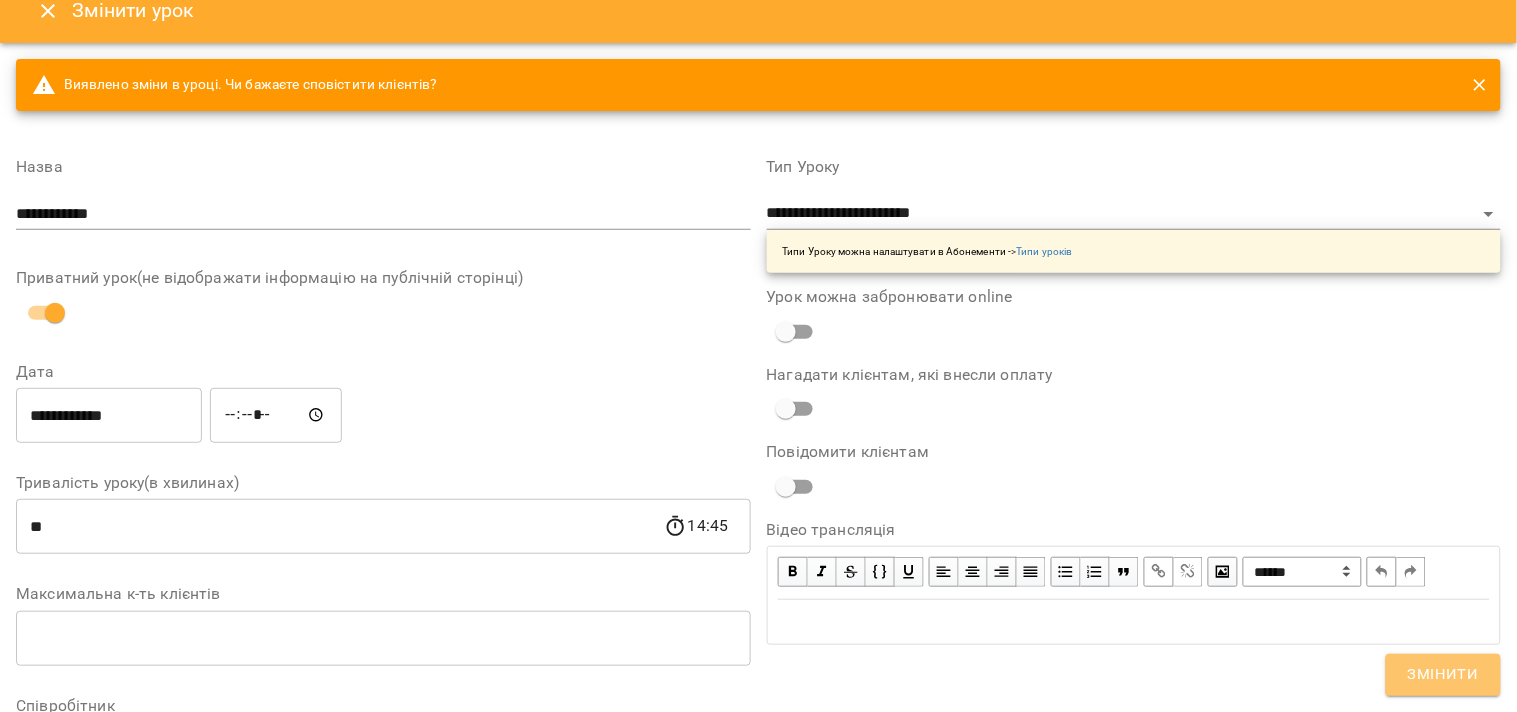 click on "Змінити" at bounding box center [1443, 675] 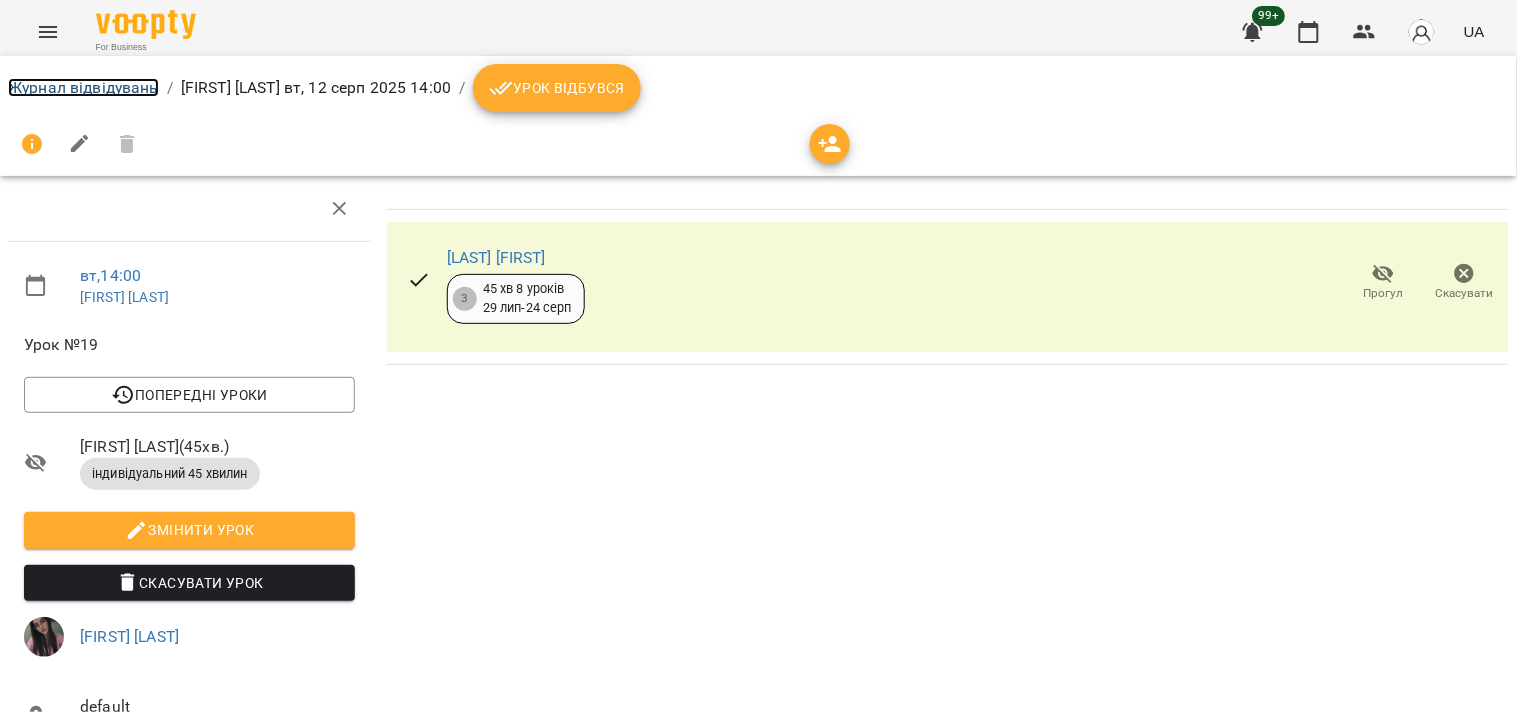 click on "Журнал відвідувань" at bounding box center (83, 87) 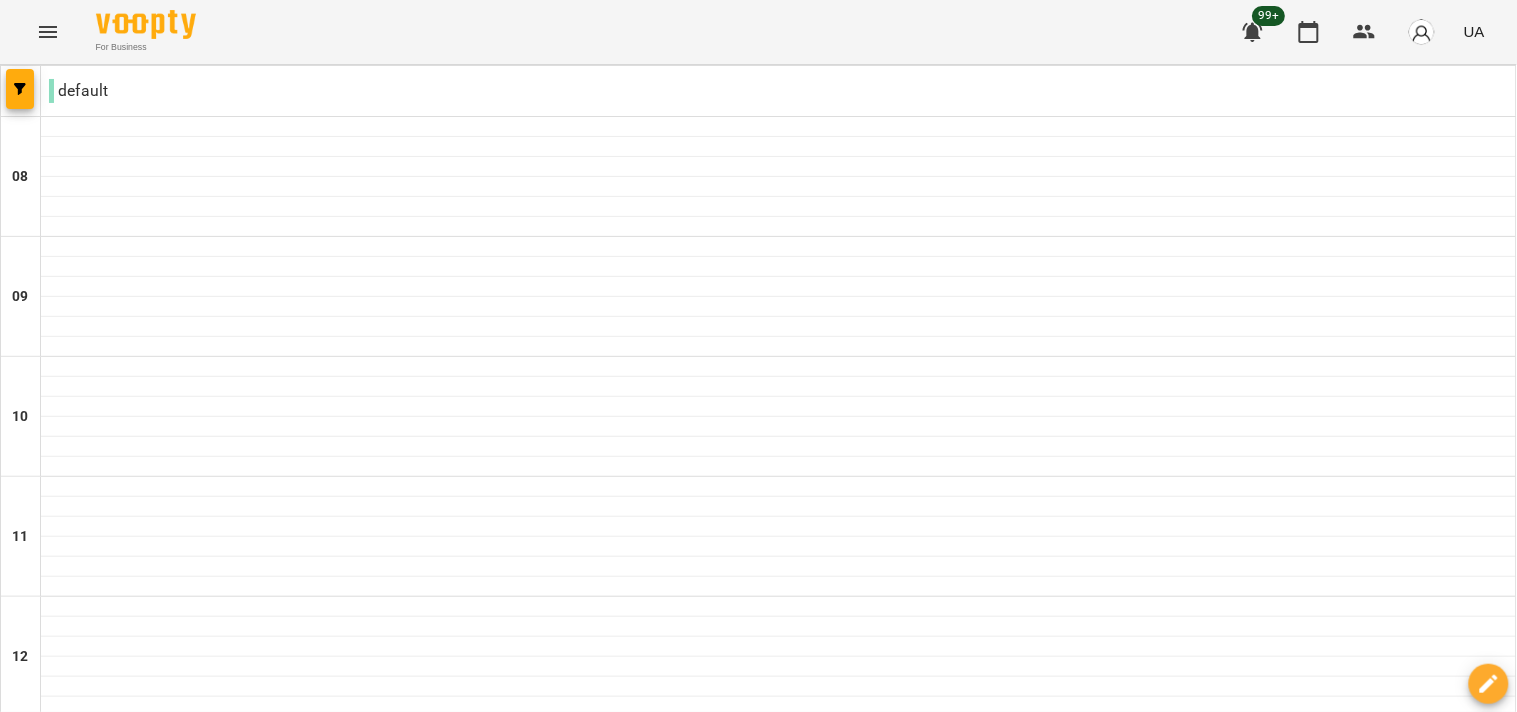 scroll, scrollTop: 888, scrollLeft: 0, axis: vertical 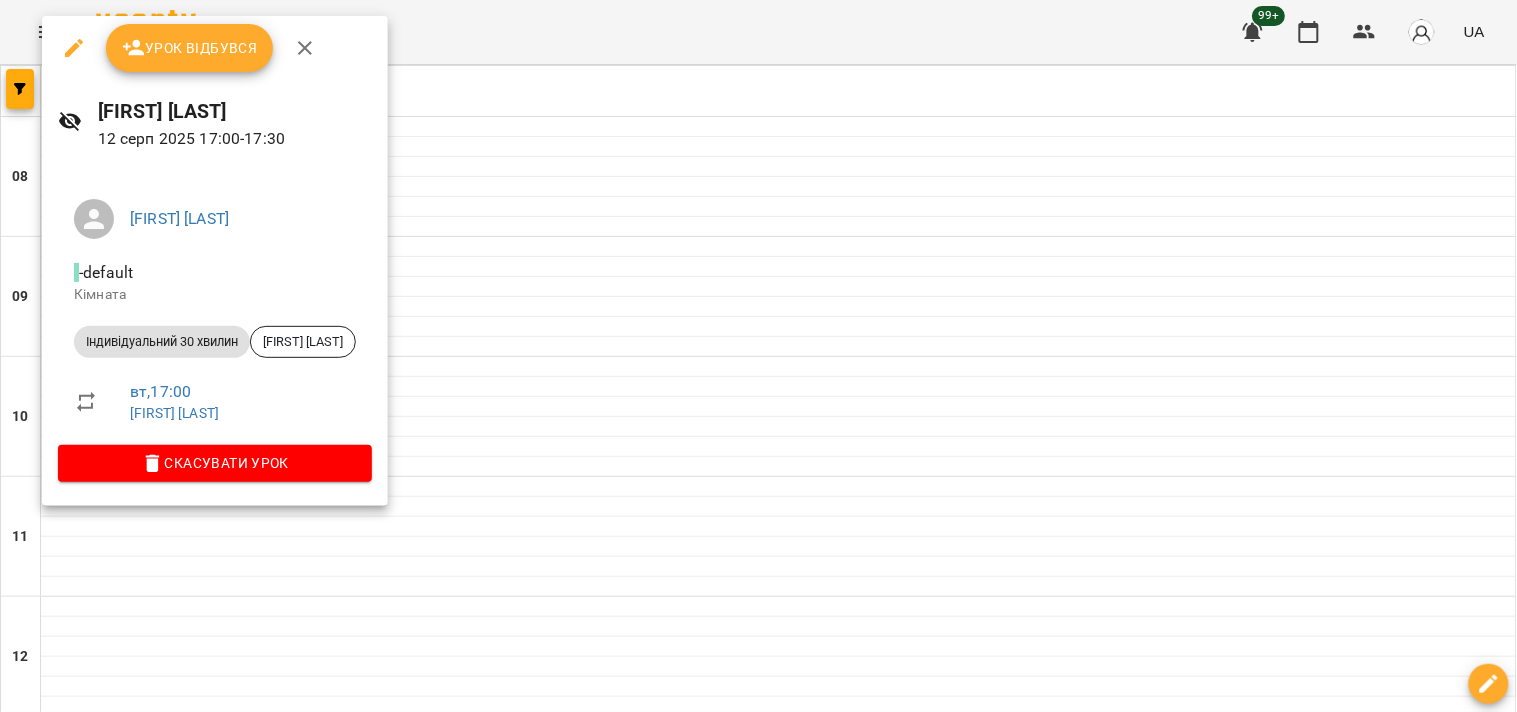 click 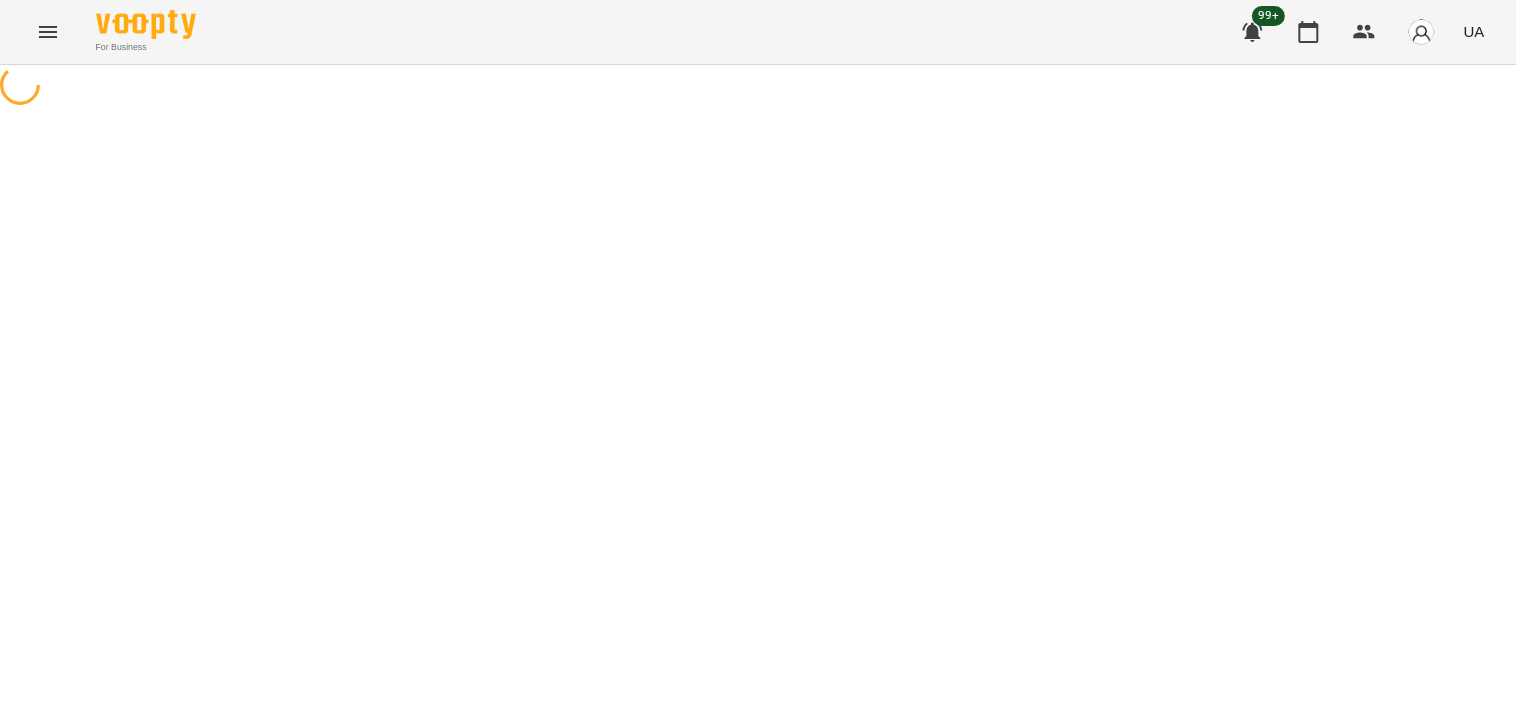 select on "**********" 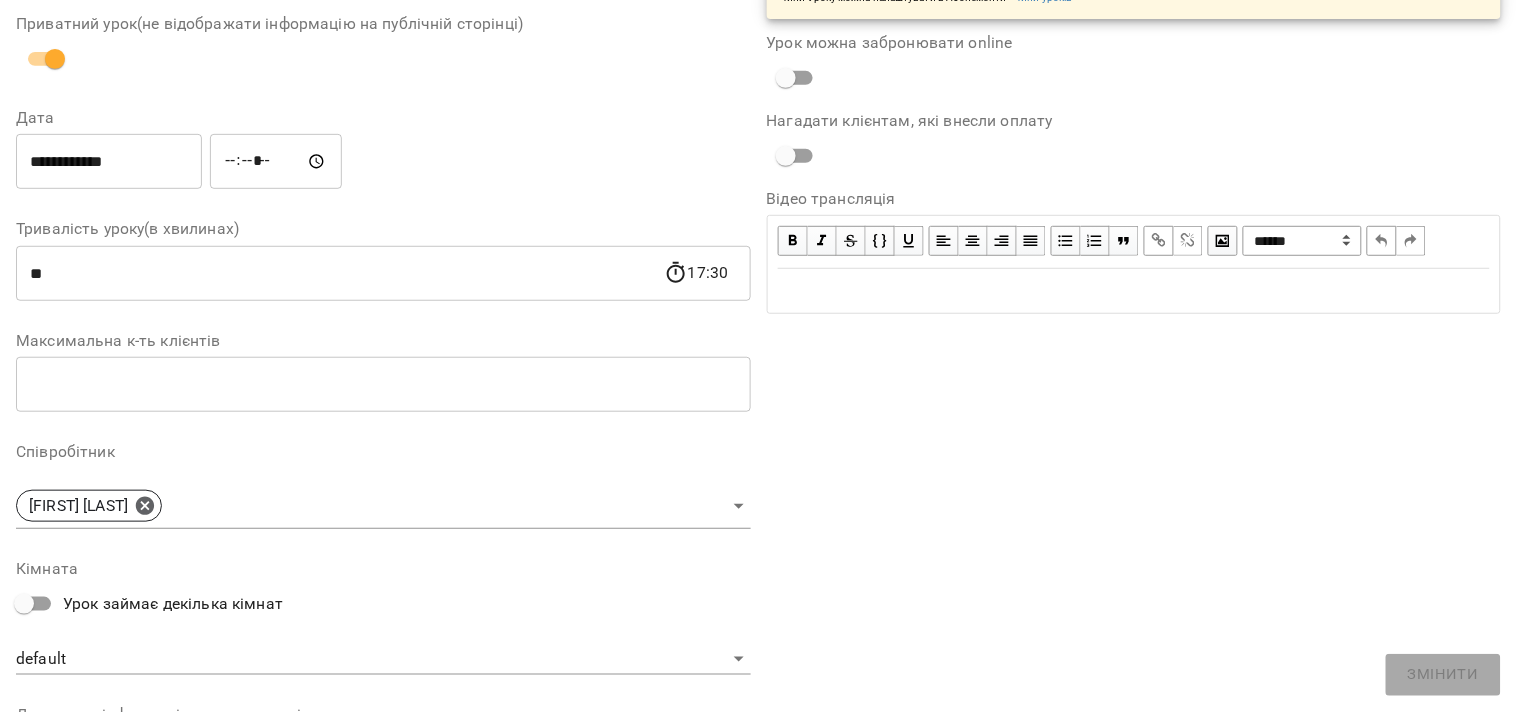 scroll, scrollTop: 222, scrollLeft: 0, axis: vertical 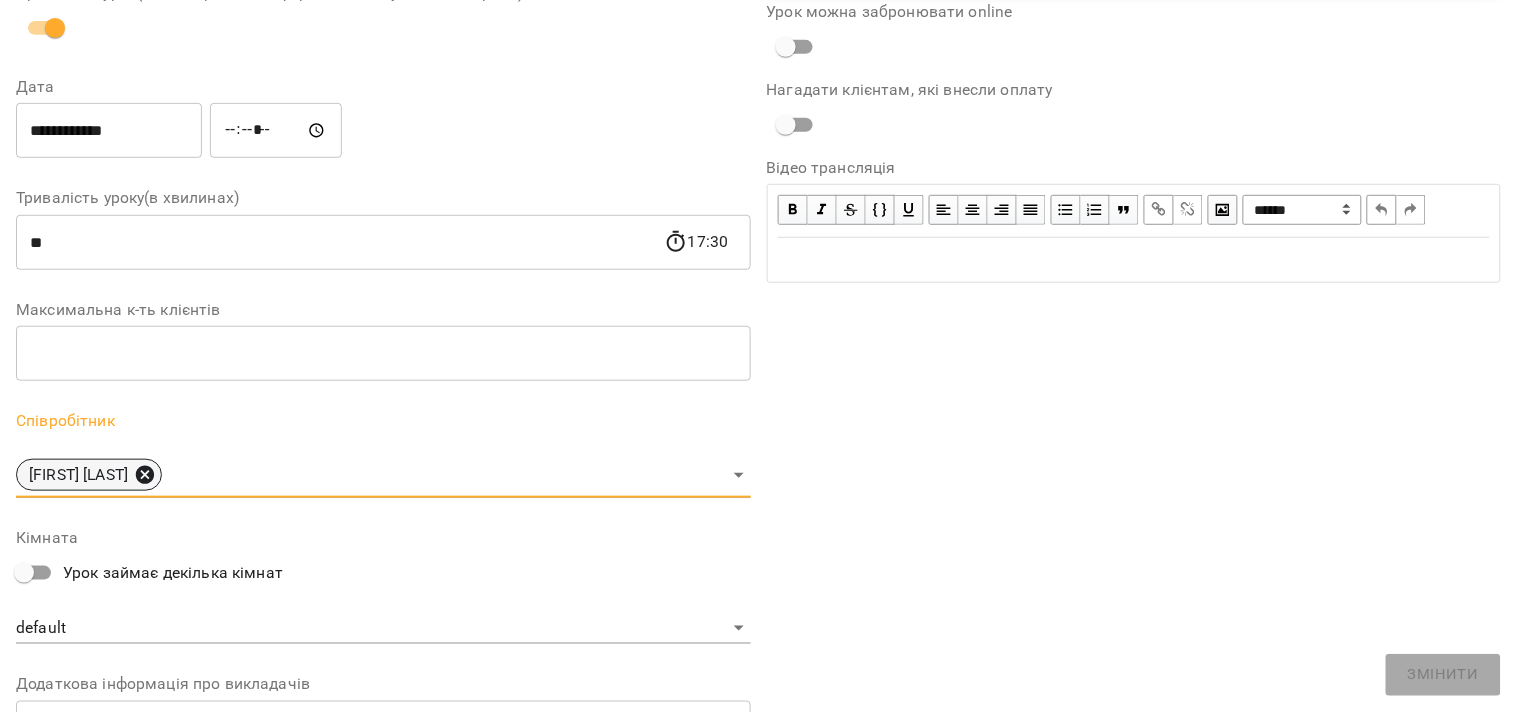 click 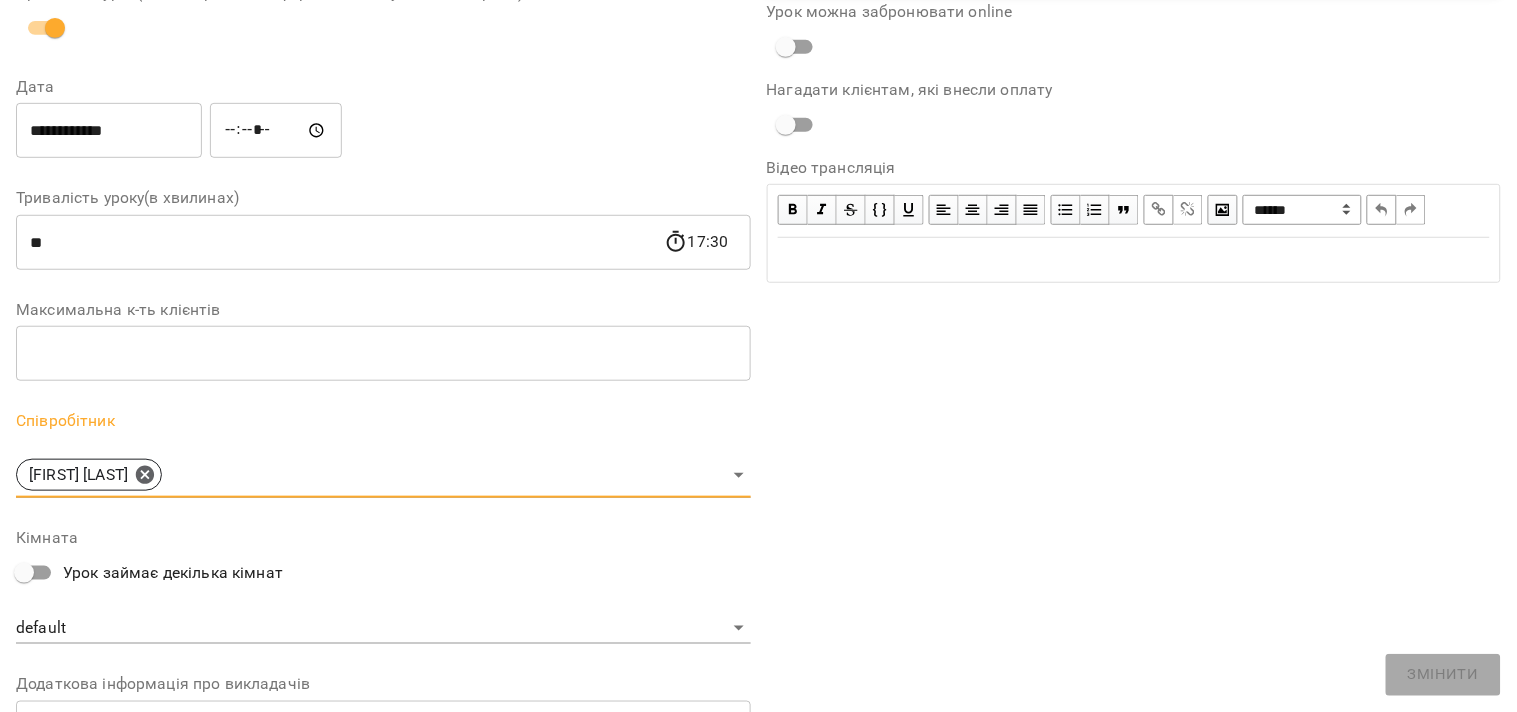scroll, scrollTop: 305, scrollLeft: 0, axis: vertical 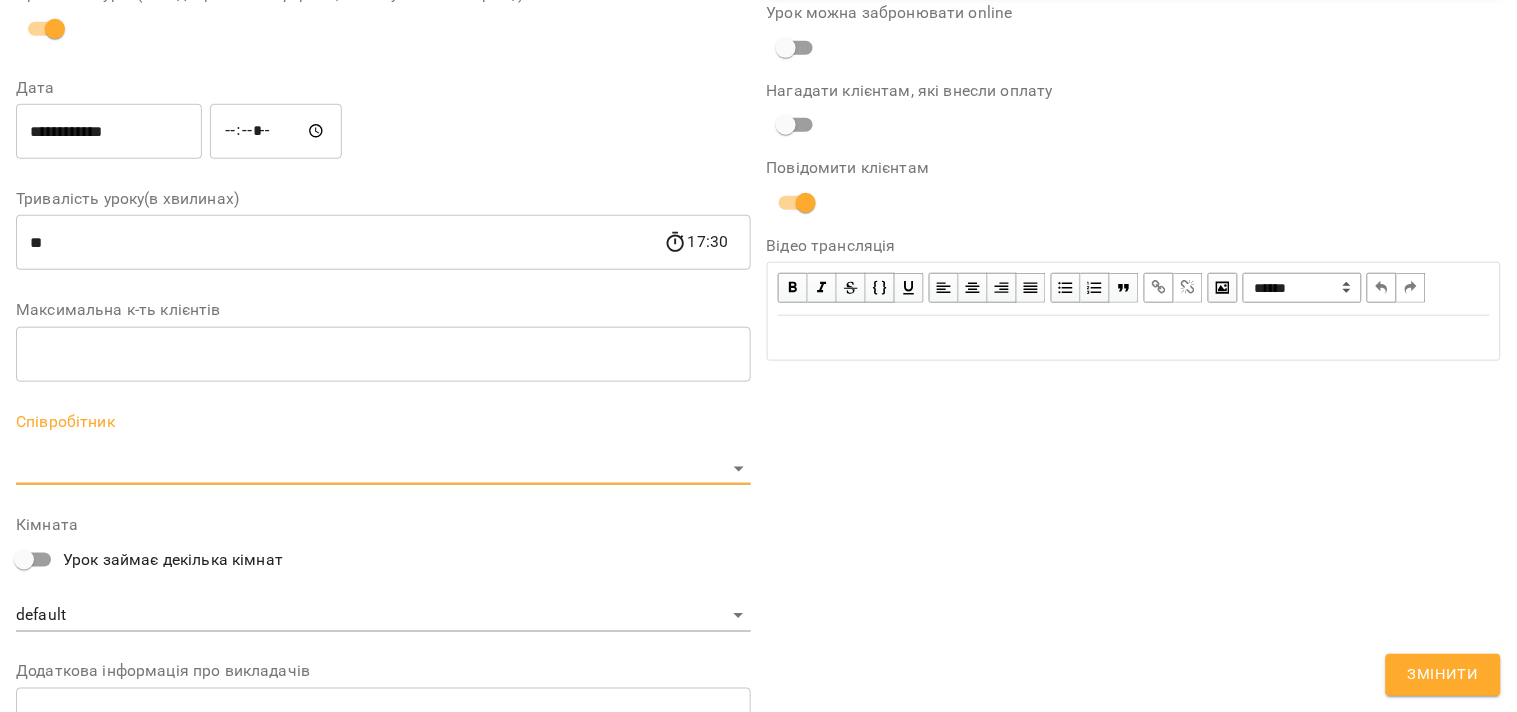 click on "**********" at bounding box center (758, 456) 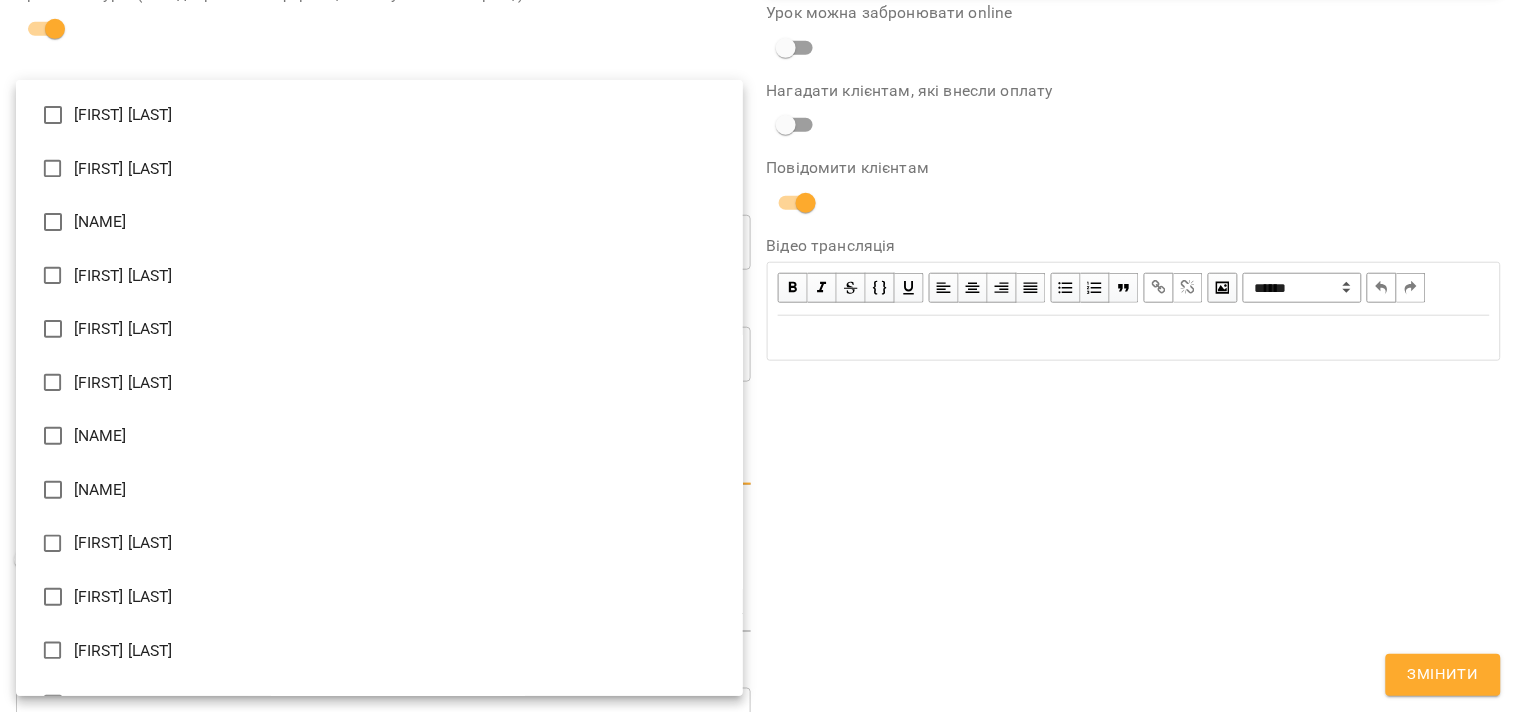type on "**********" 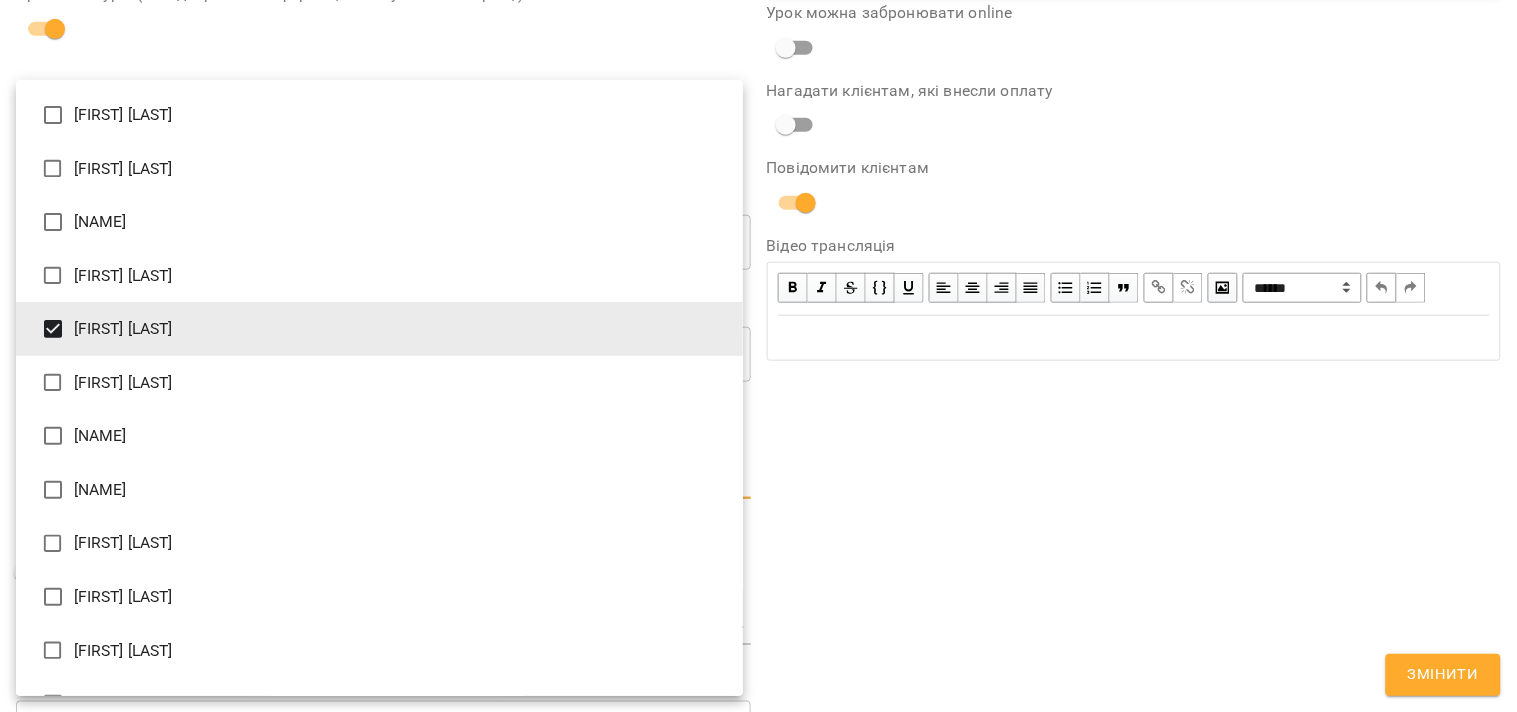 click at bounding box center [758, 356] 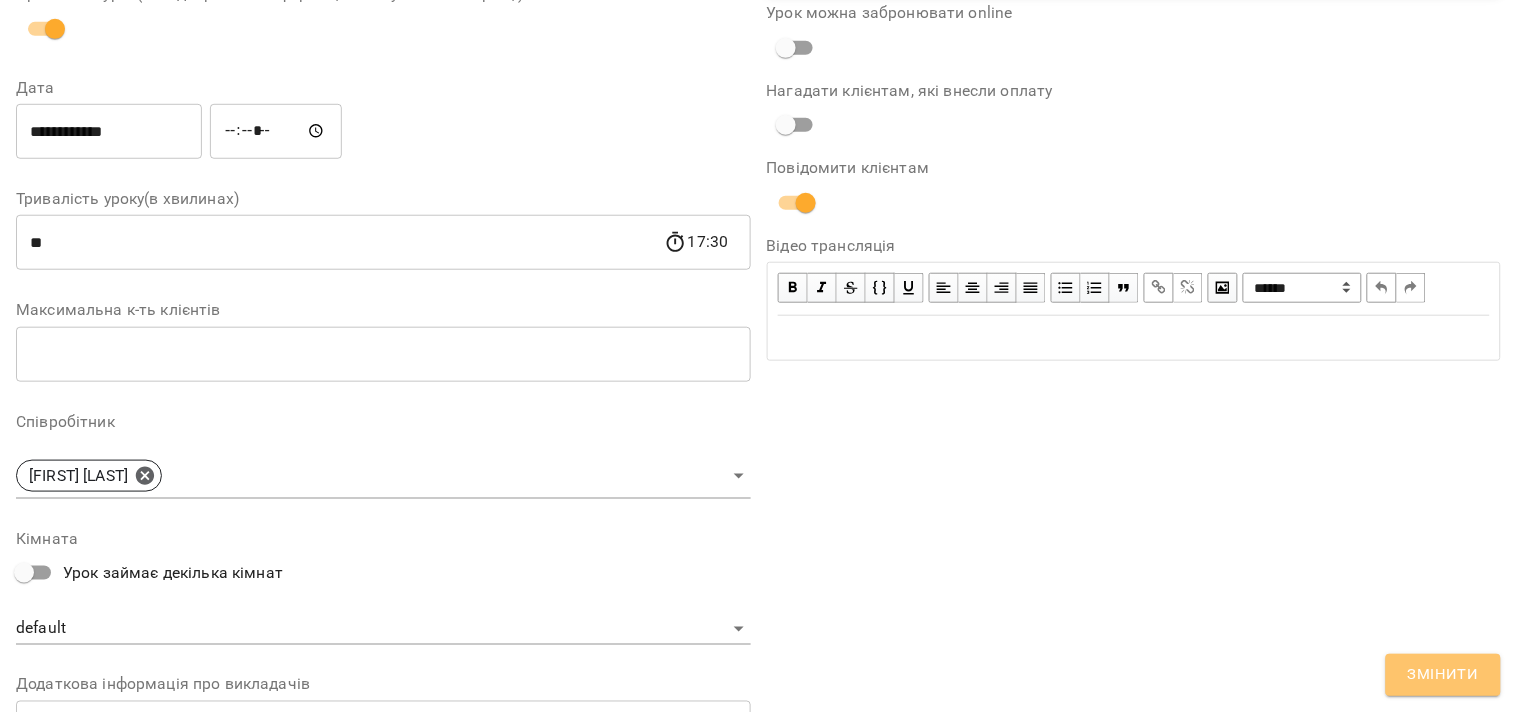 click on "Змінити" at bounding box center [1443, 675] 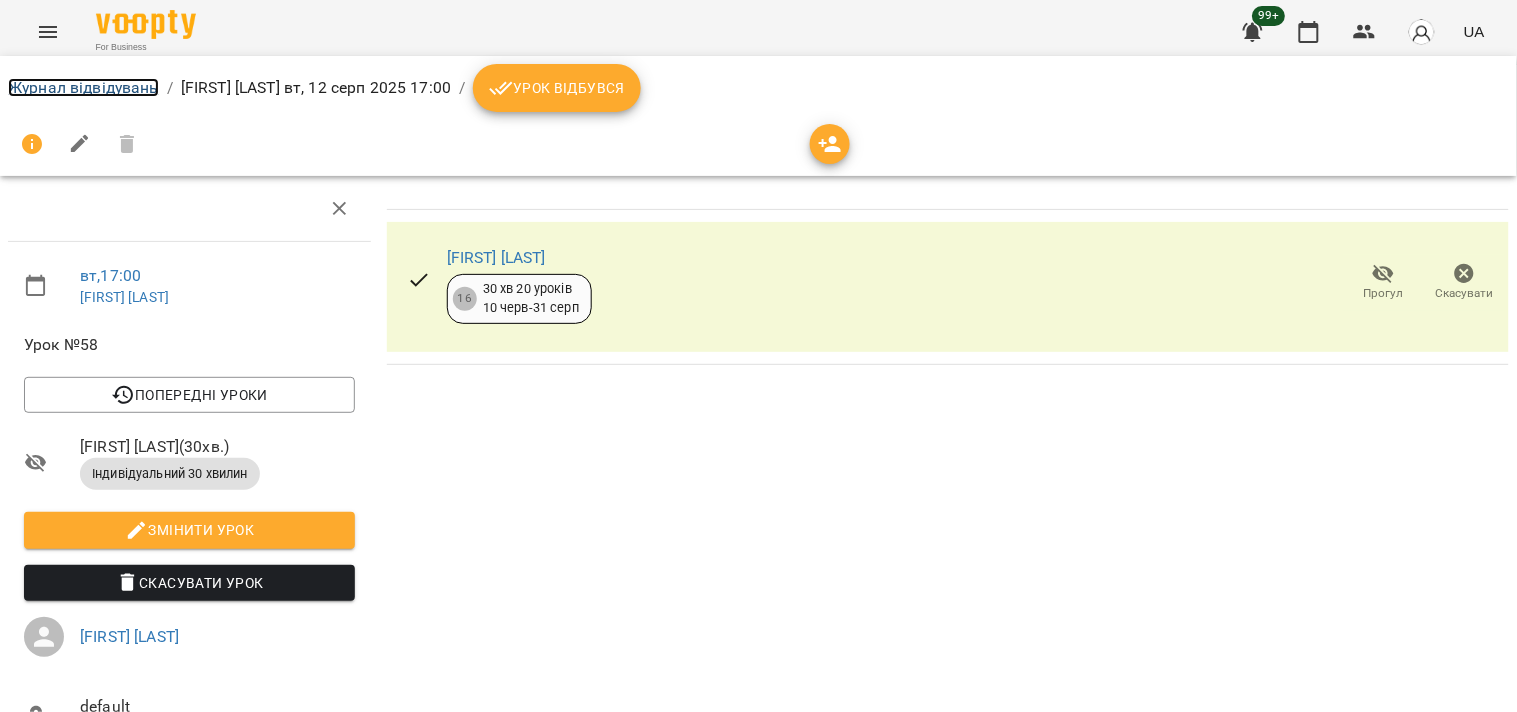 click on "Журнал відвідувань" at bounding box center [83, 87] 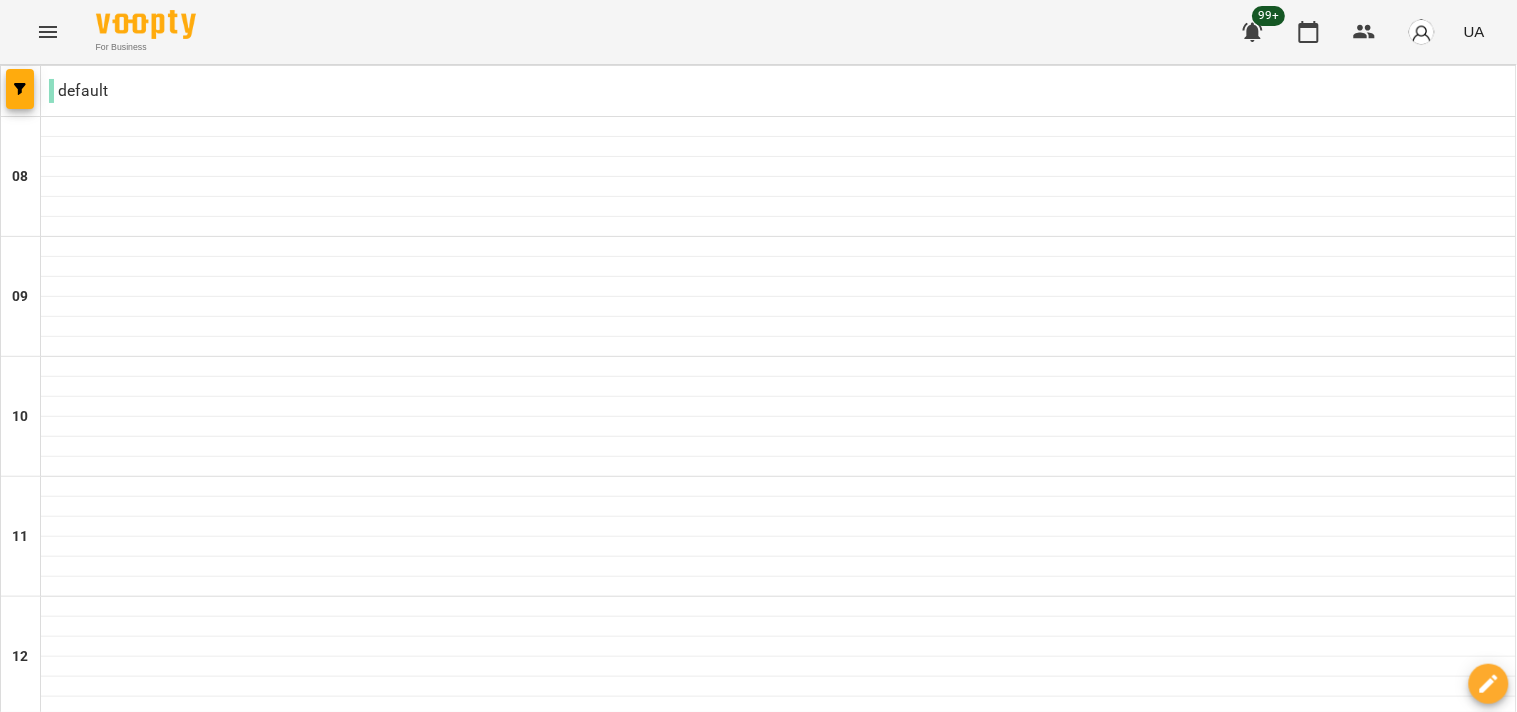 scroll, scrollTop: 1217, scrollLeft: 0, axis: vertical 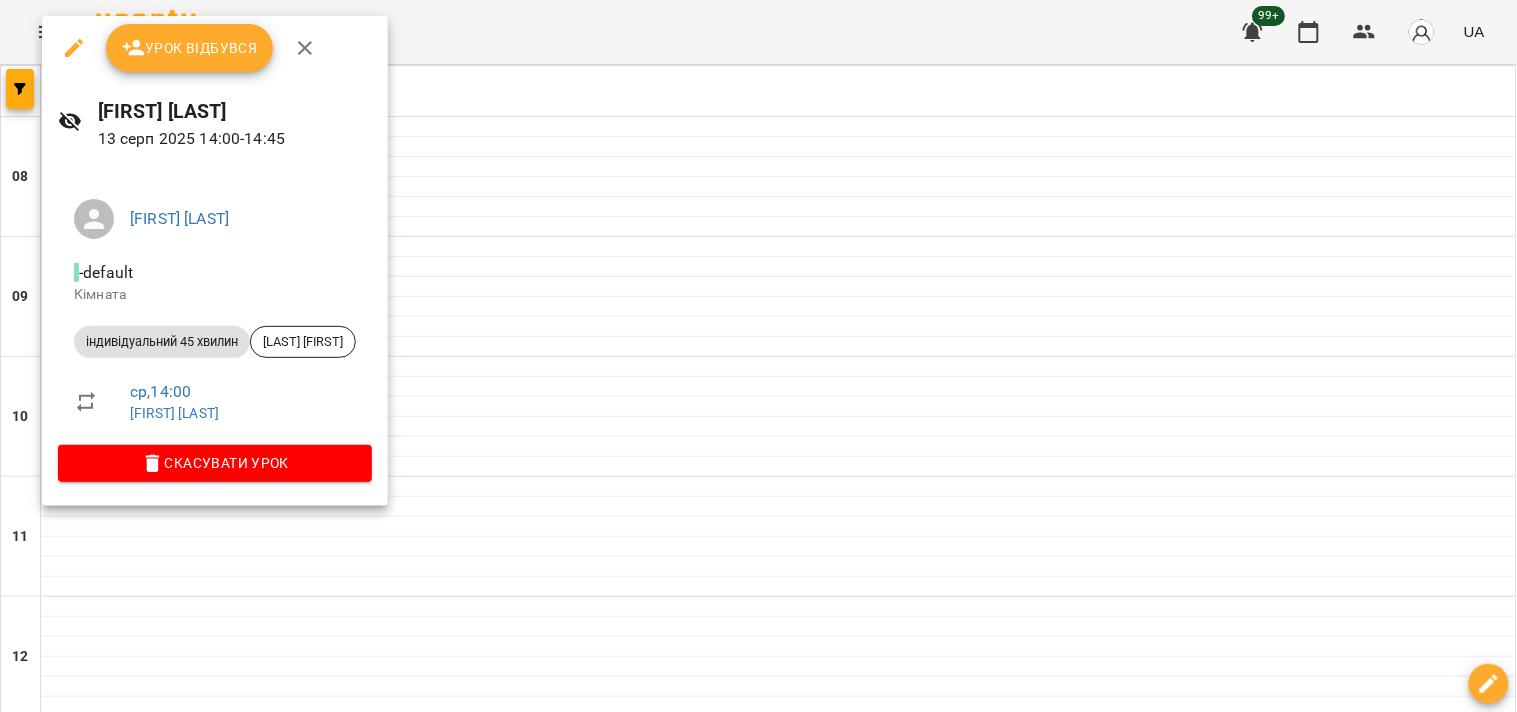 click 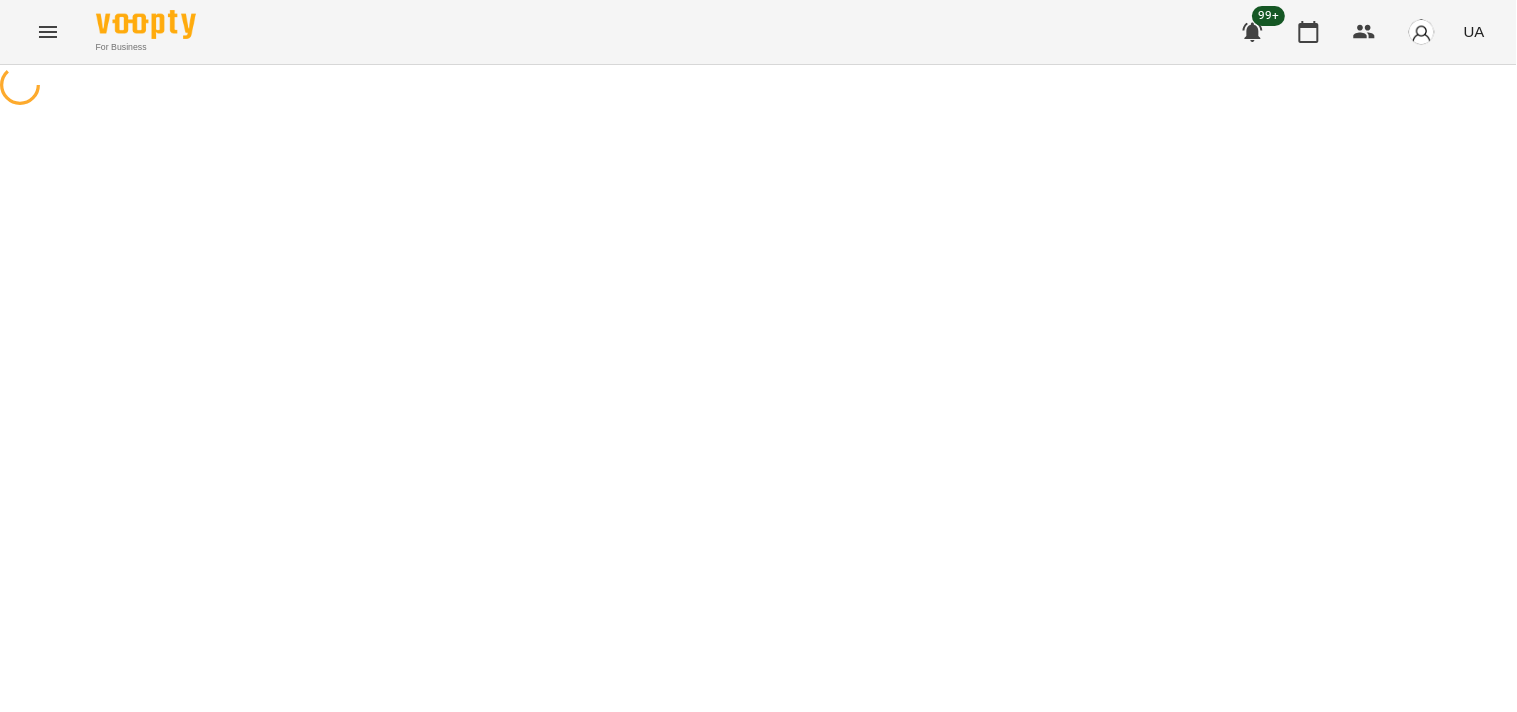 select on "**********" 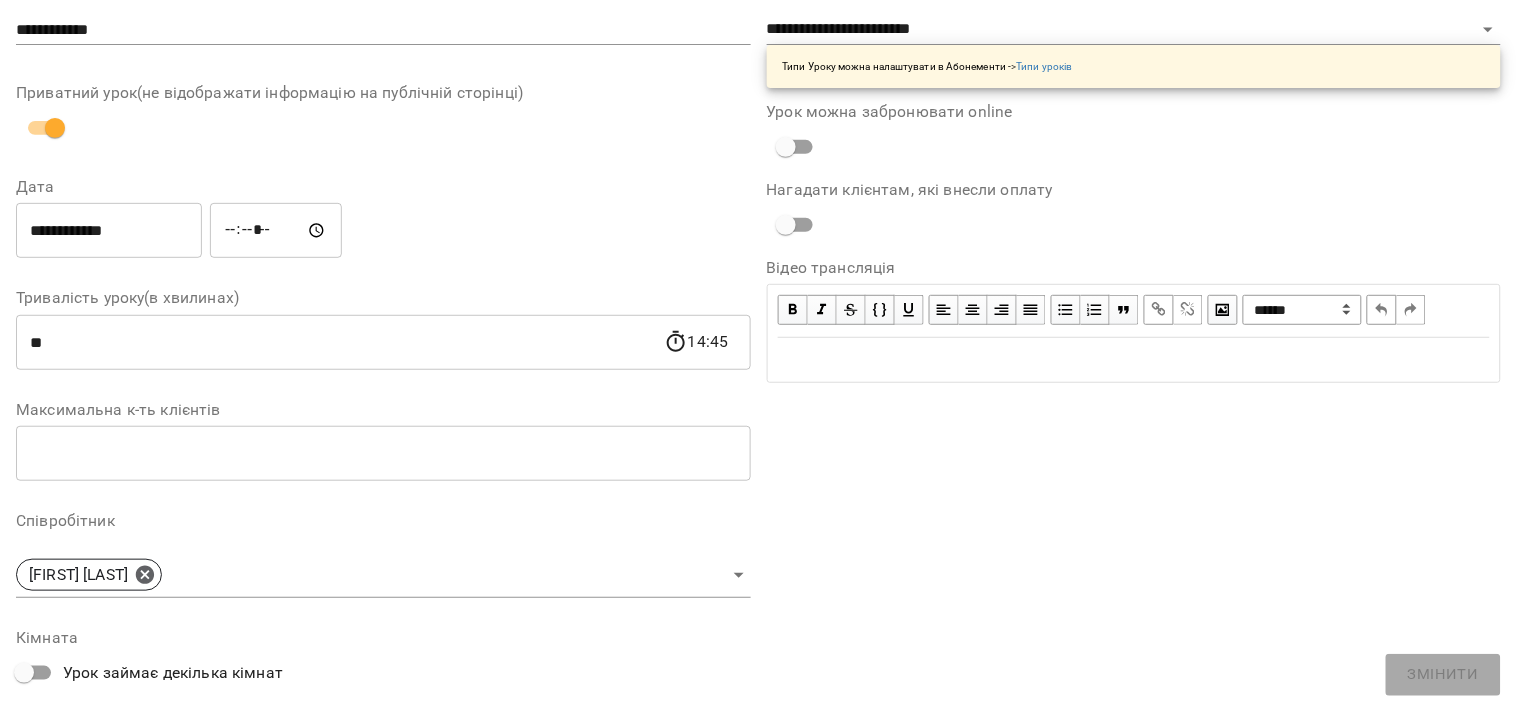 scroll, scrollTop: 222, scrollLeft: 0, axis: vertical 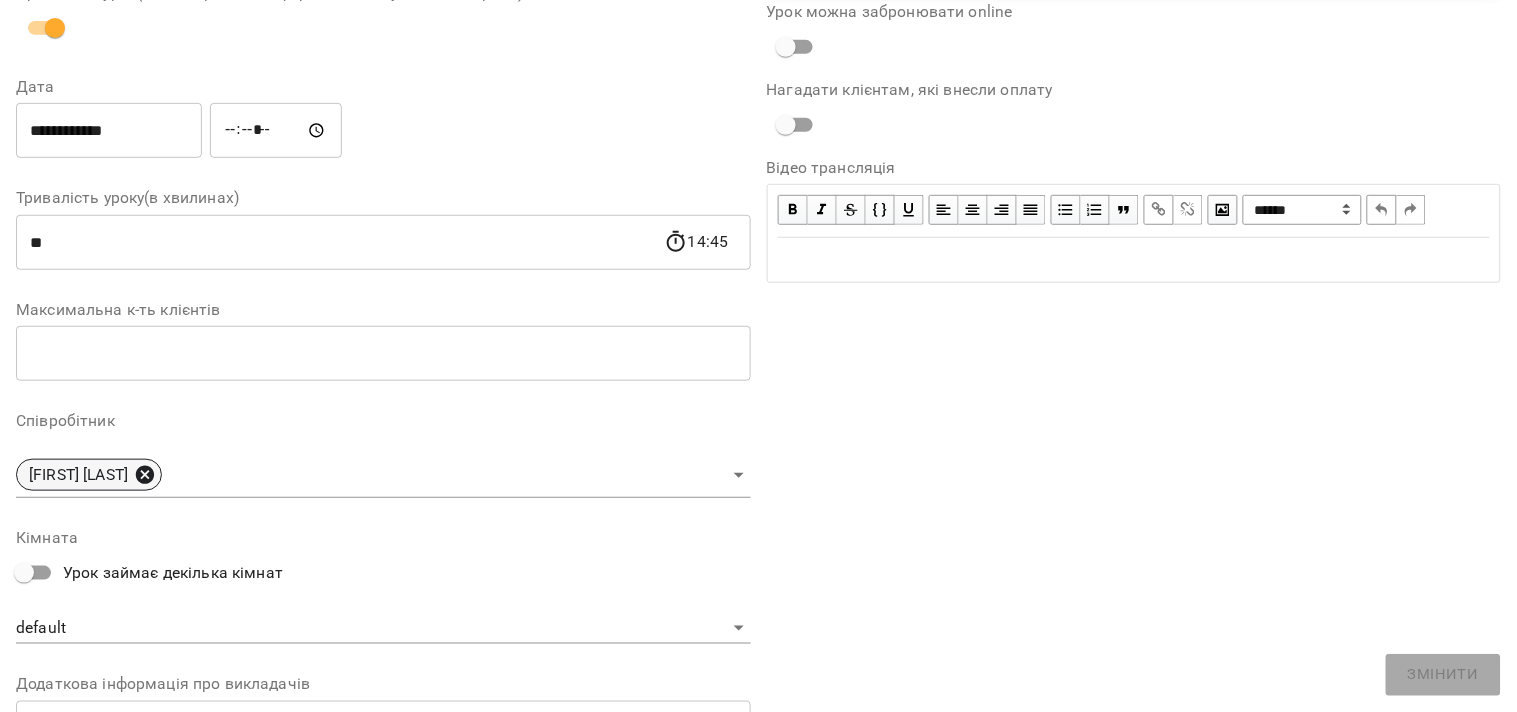 click 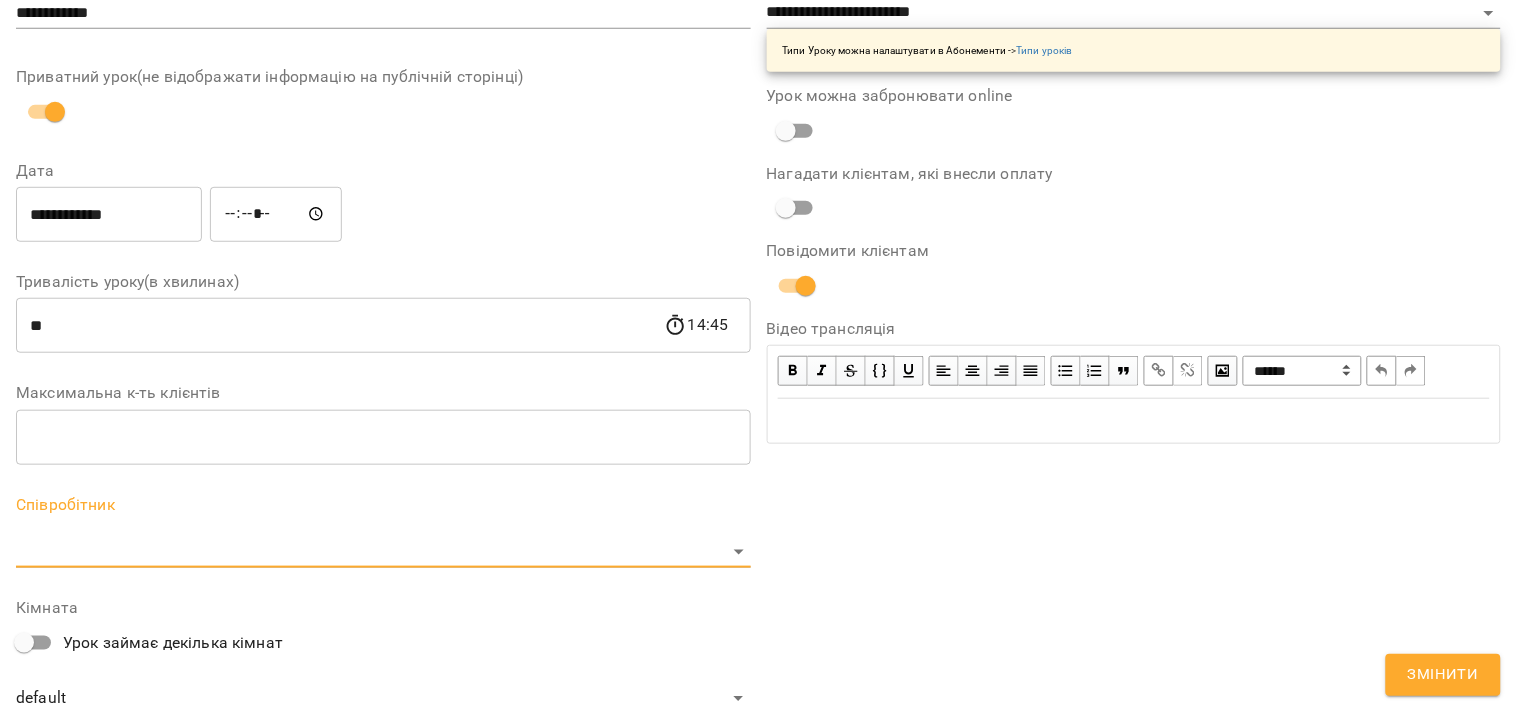 scroll, scrollTop: 305, scrollLeft: 0, axis: vertical 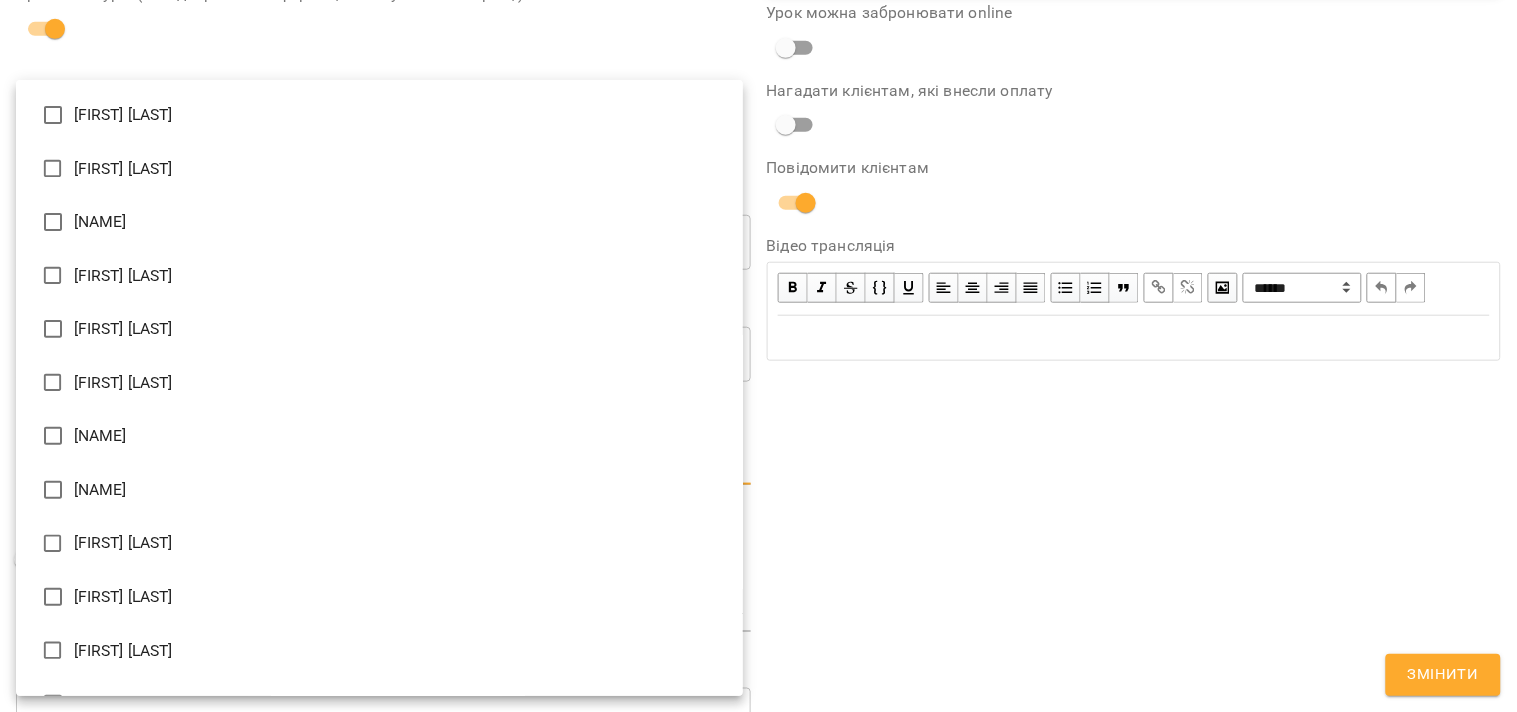 click on "**********" at bounding box center (758, 456) 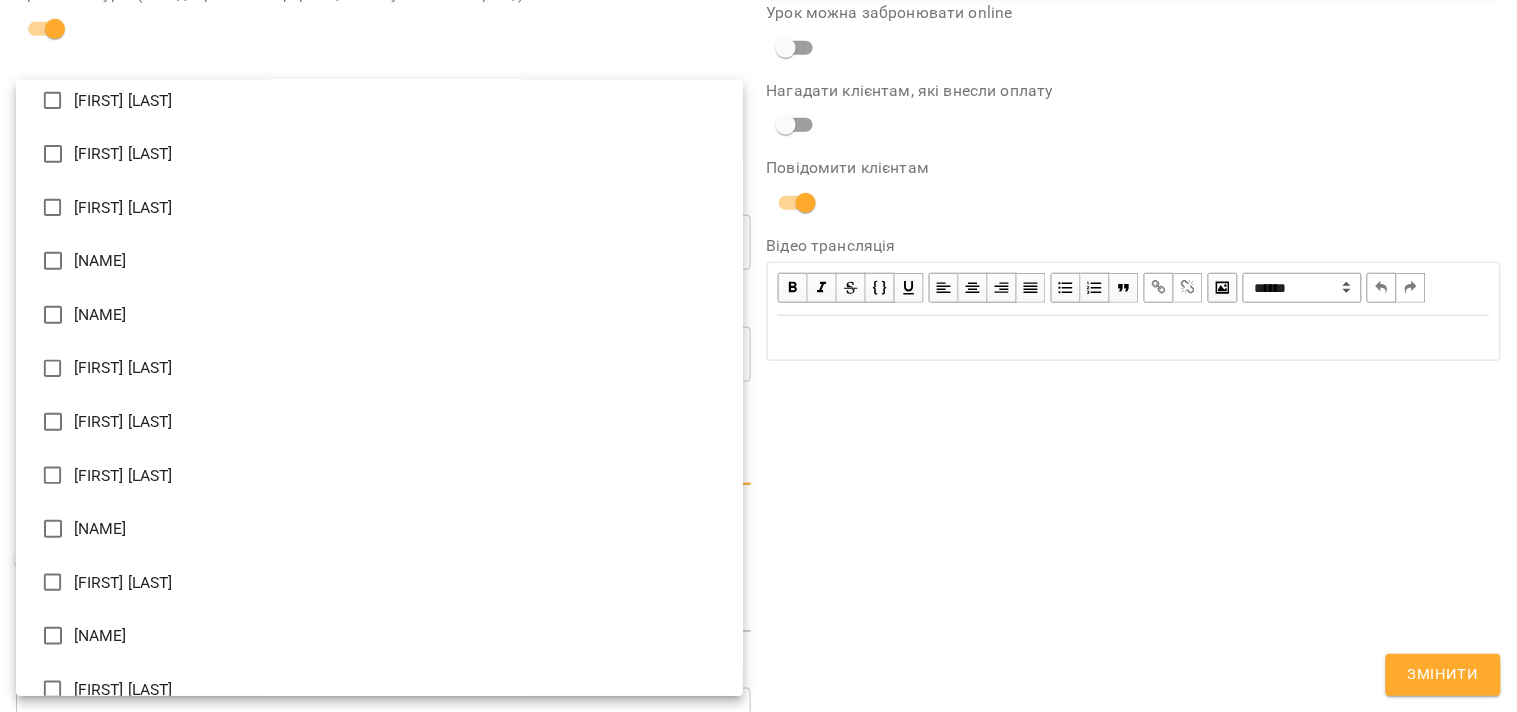 scroll, scrollTop: 0, scrollLeft: 0, axis: both 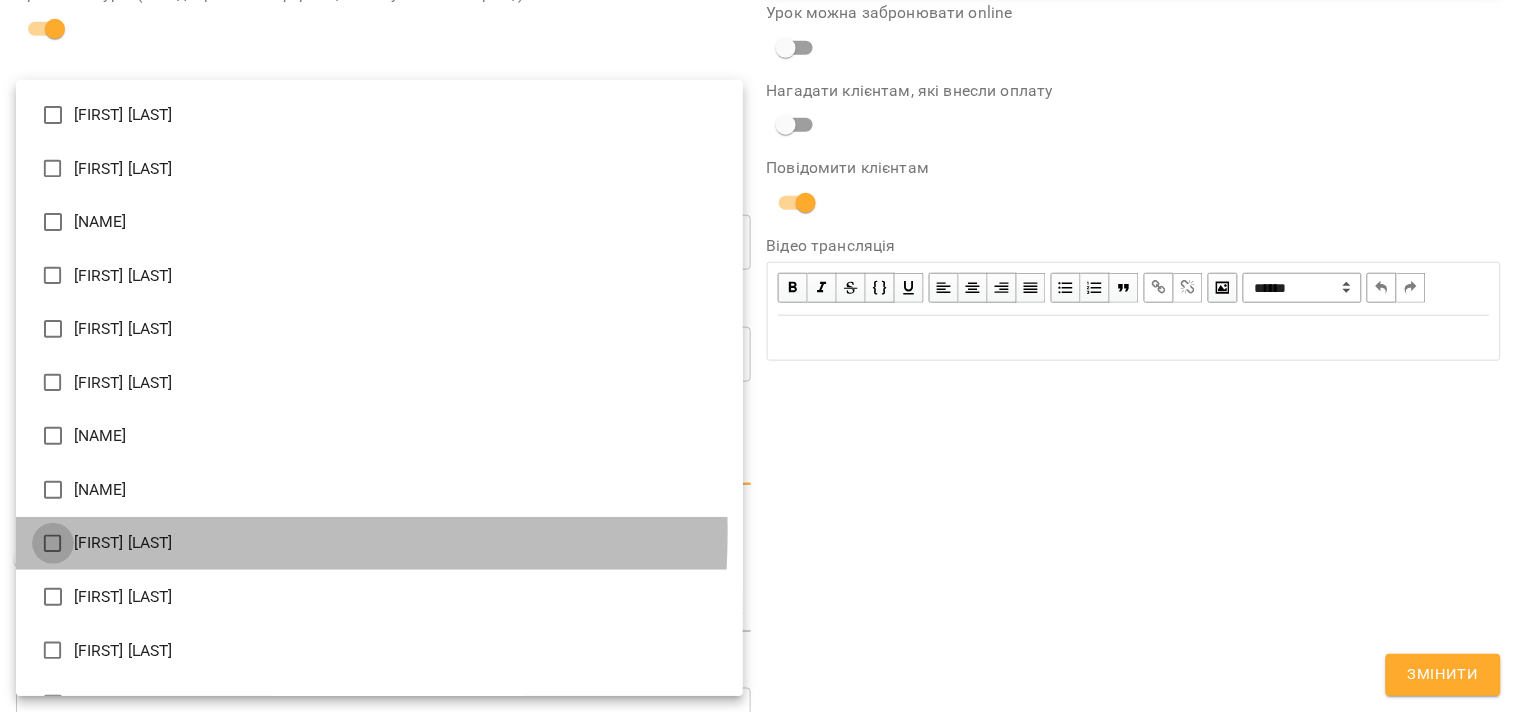 type on "**********" 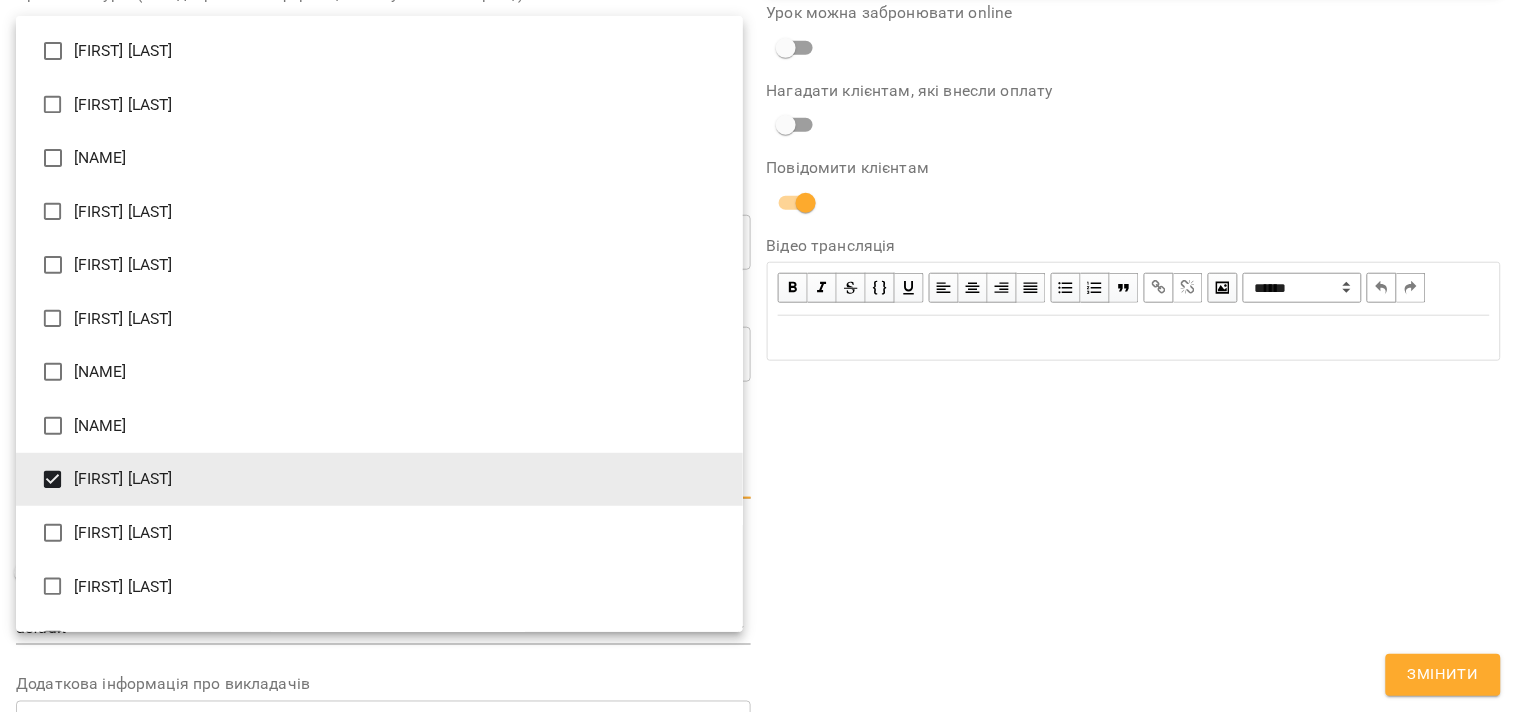 click at bounding box center [758, 356] 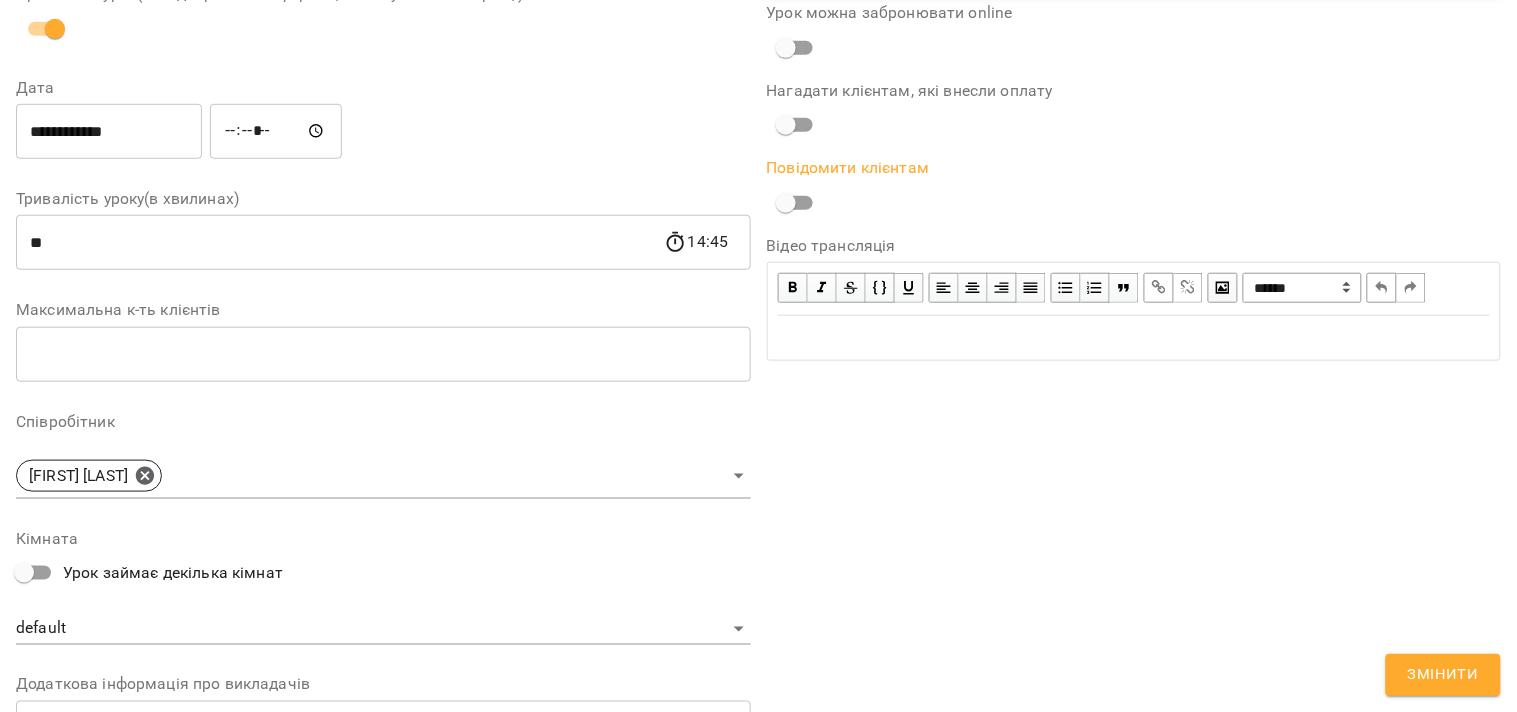 click on "Змінити" at bounding box center (1443, 675) 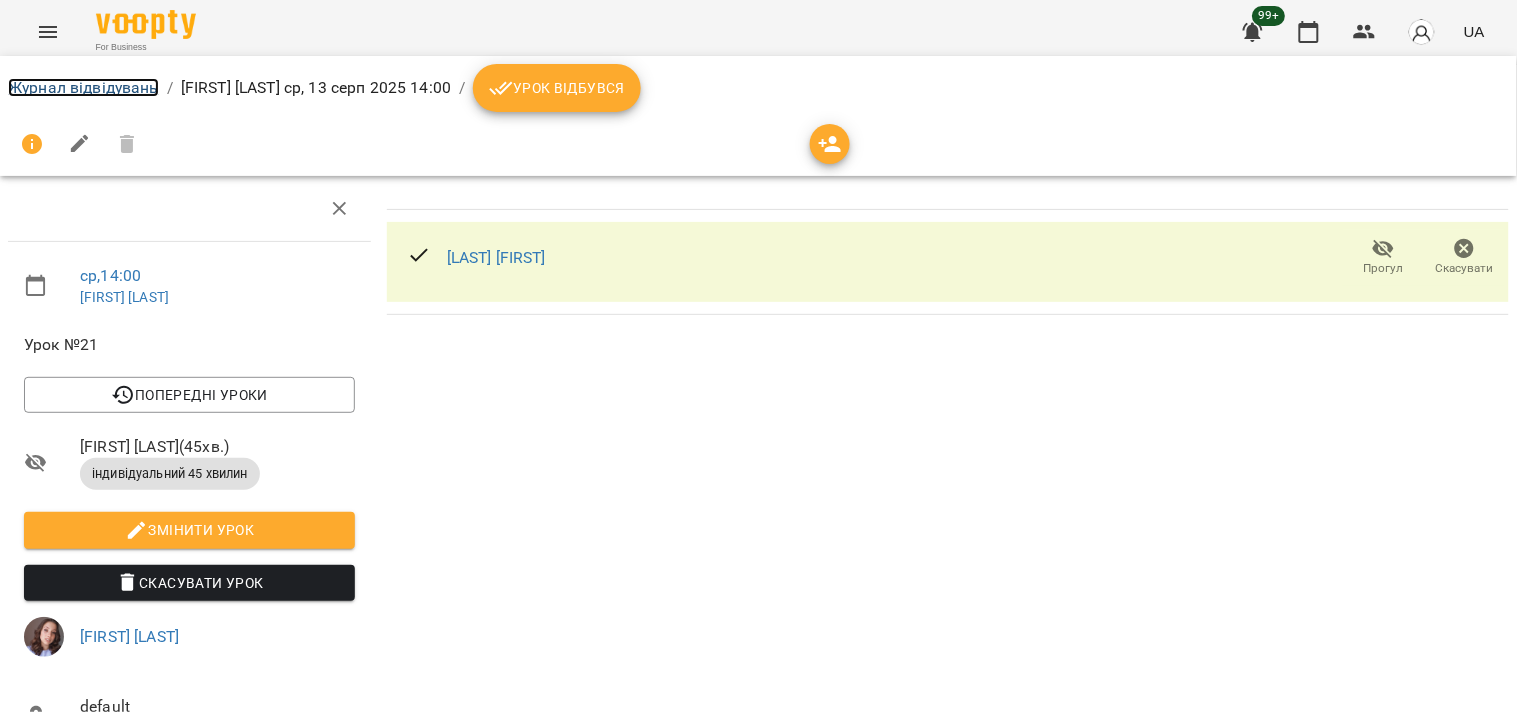 click on "Журнал відвідувань" at bounding box center (83, 87) 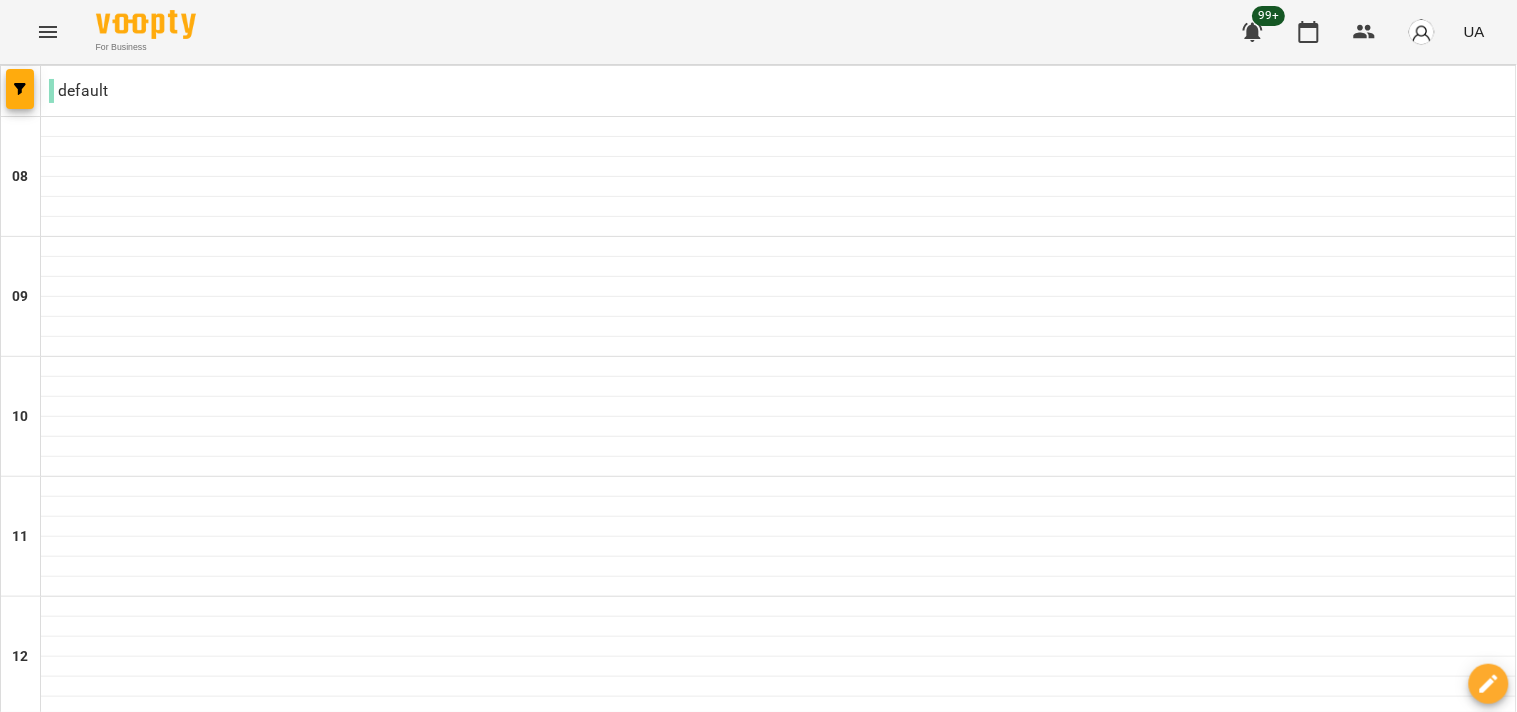 scroll, scrollTop: 1217, scrollLeft: 0, axis: vertical 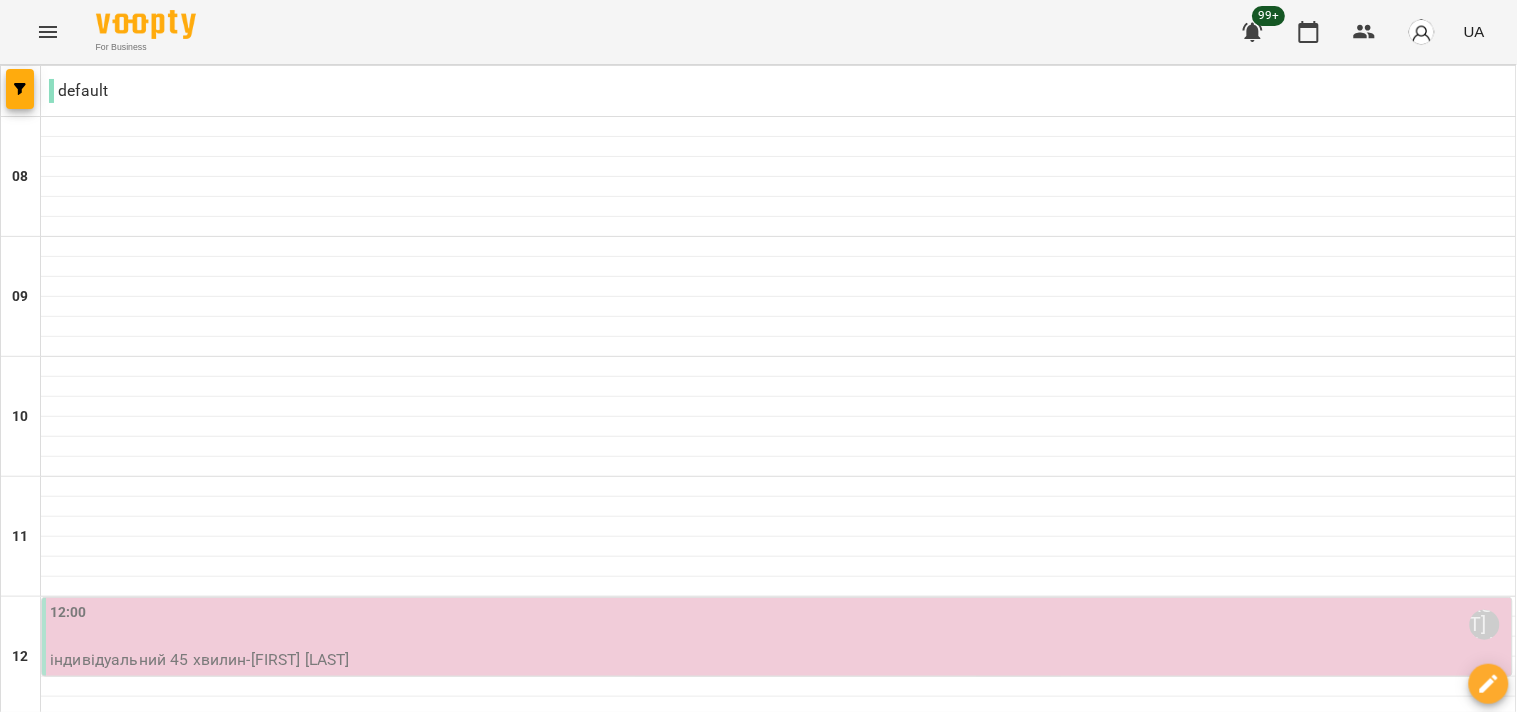 click on "12:00 [FIRST] [LAST]" at bounding box center [779, 625] 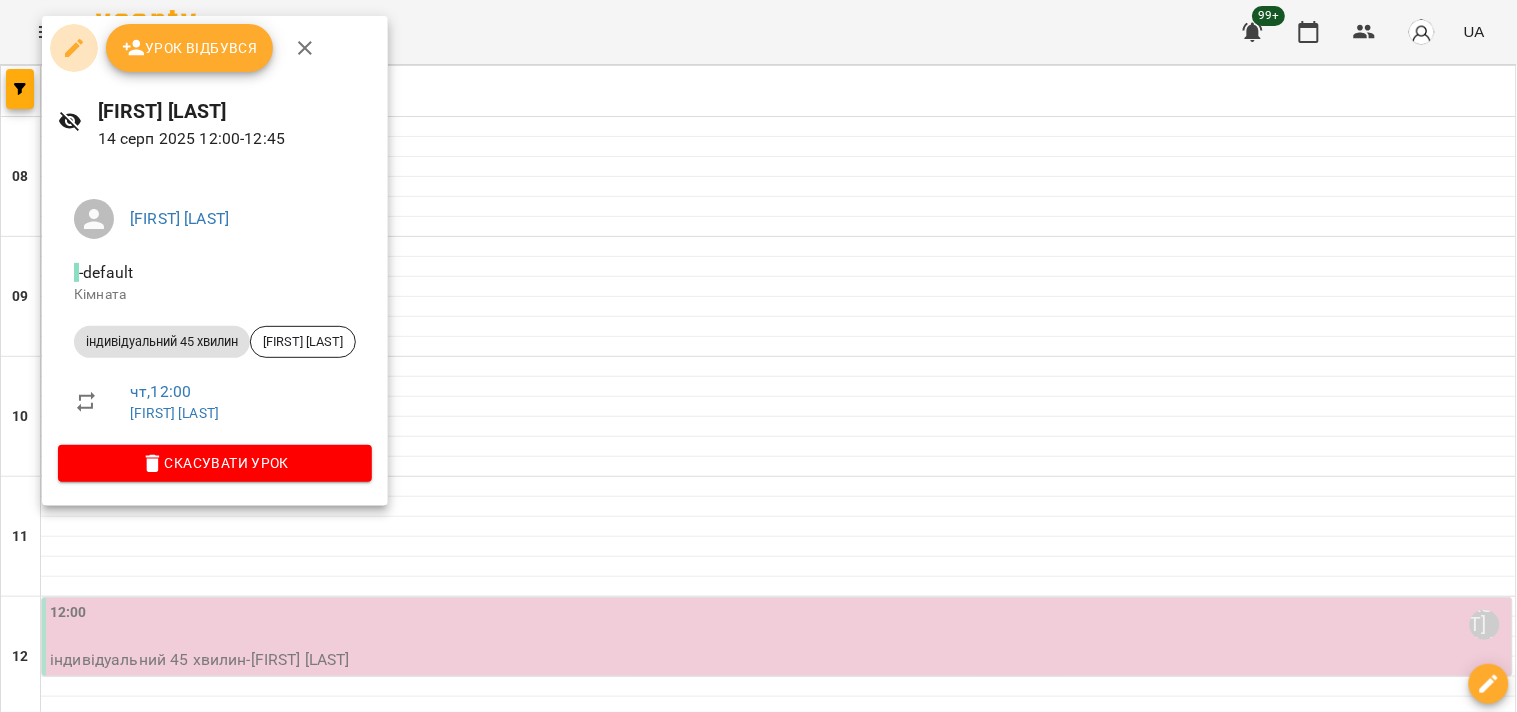 click at bounding box center [74, 48] 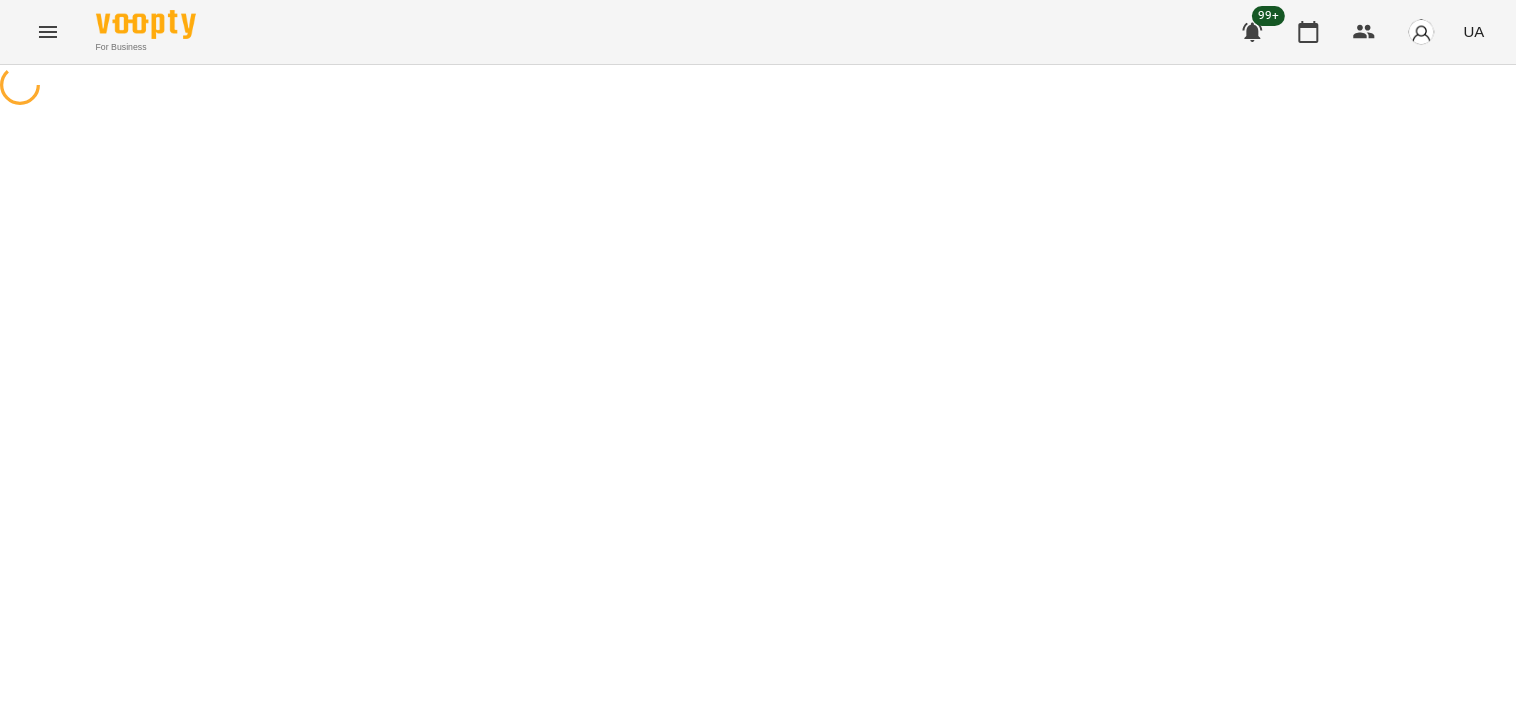 select on "**********" 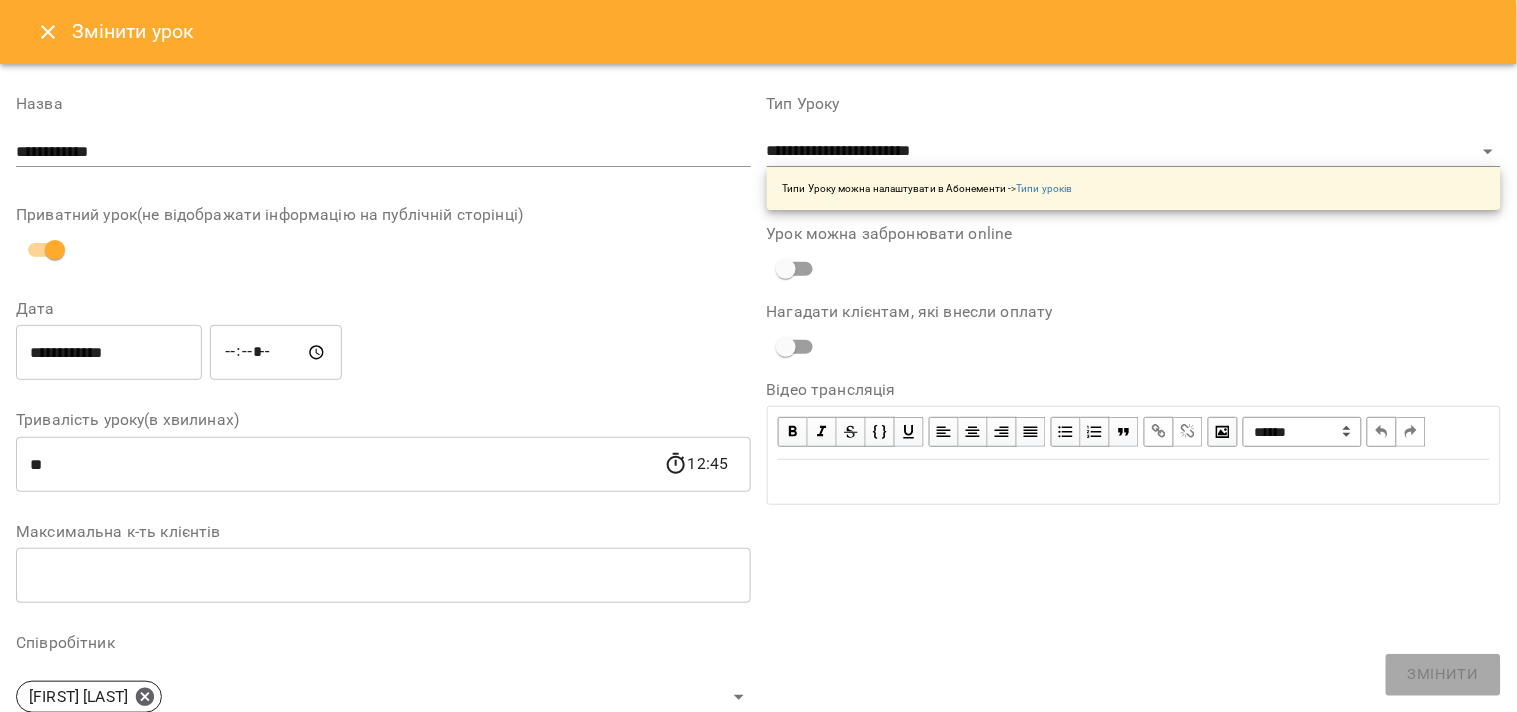 click on "**********" at bounding box center [109, 353] 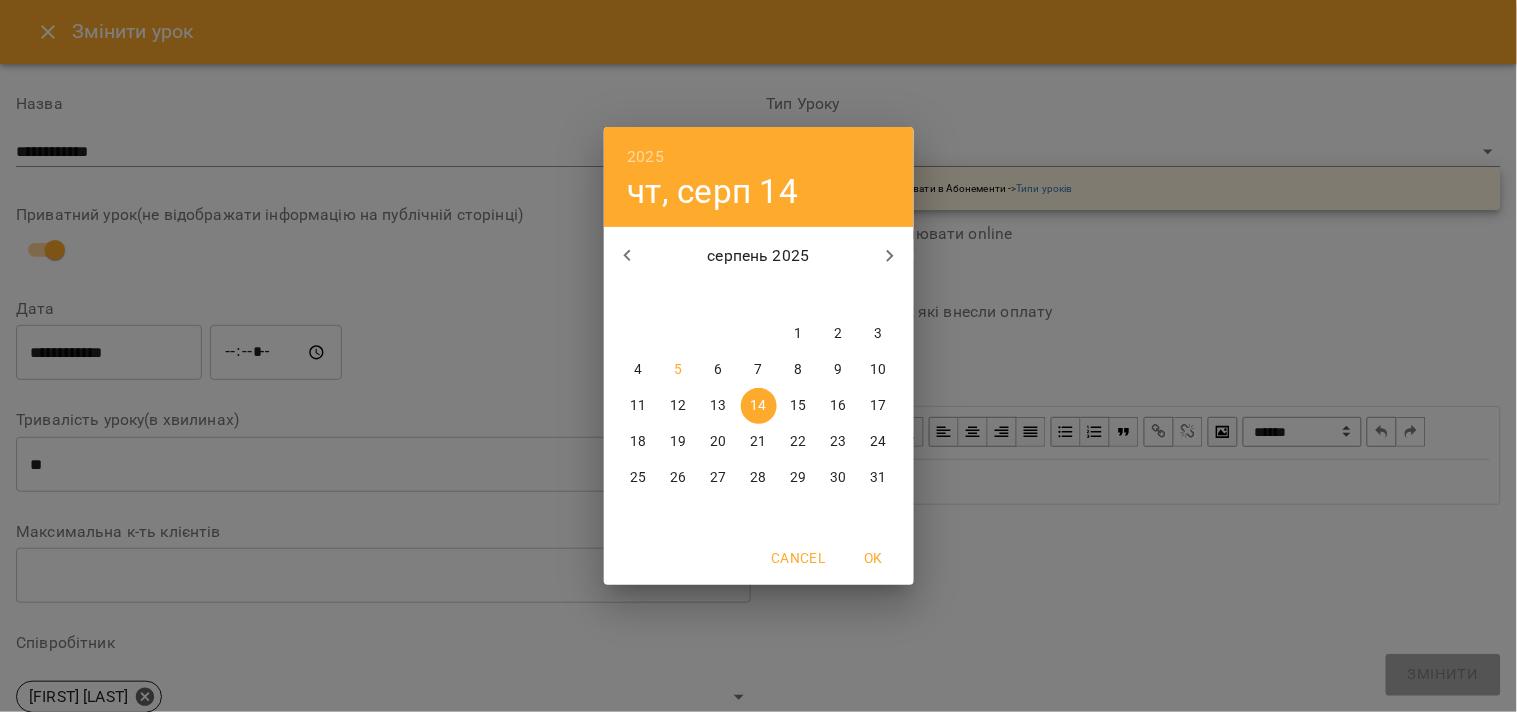 click on "2025 чт, серп 14 серпень 2025 пн вт ср чт пт сб нд 28 29 30 31 1 2 3 4 5 6 7 8 9 10 11 12 13 14 15 16 17 18 19 20 21 22 23 24 25 26 27 28 29 30 31 Cancel OK" at bounding box center (758, 356) 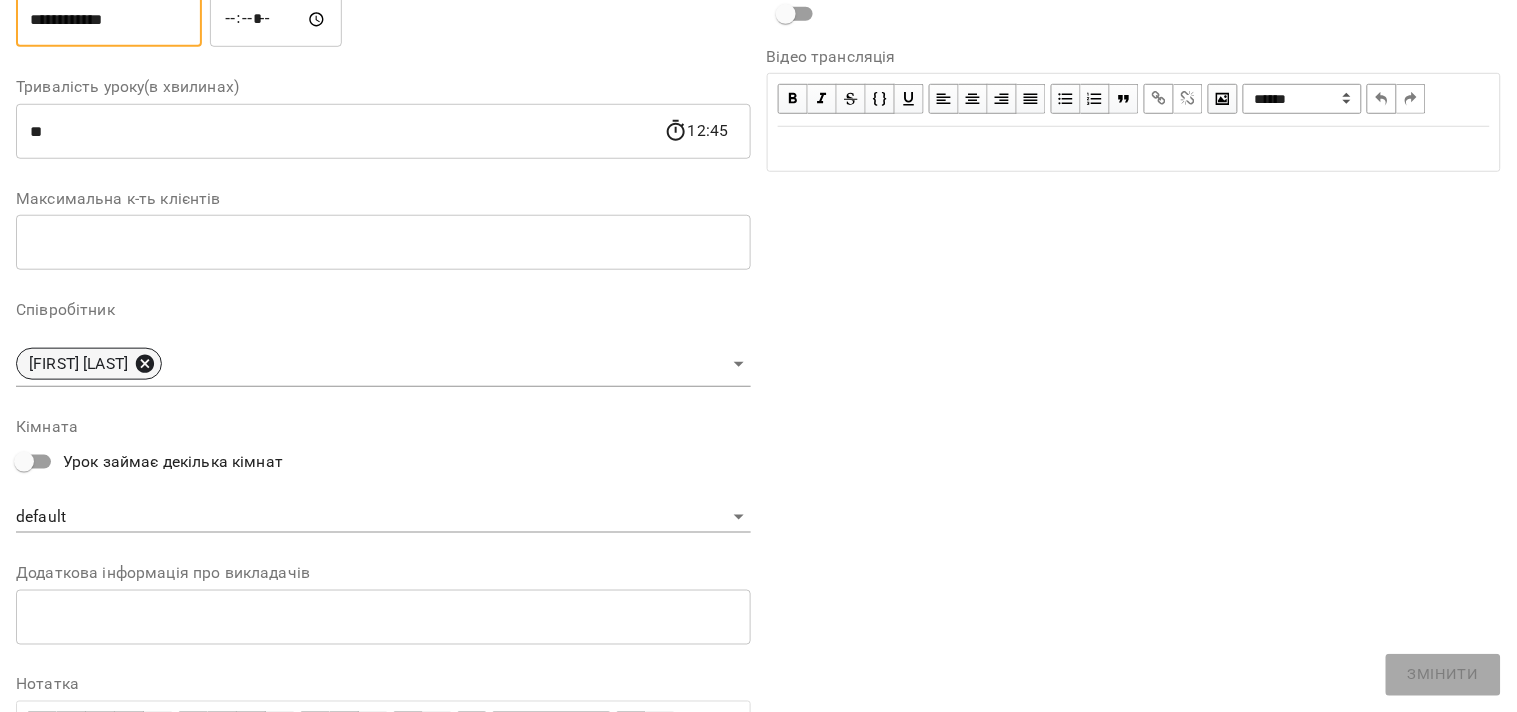 click 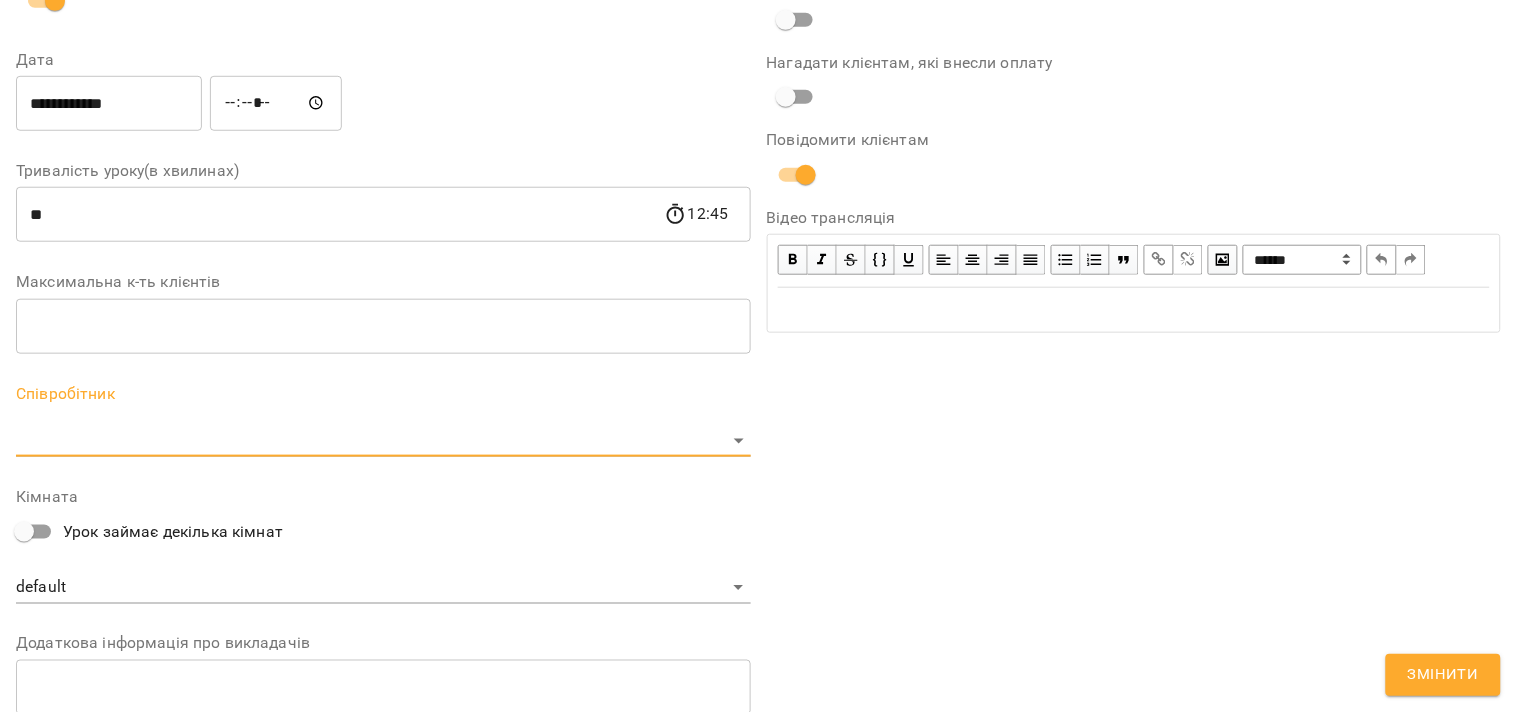 scroll, scrollTop: 416, scrollLeft: 0, axis: vertical 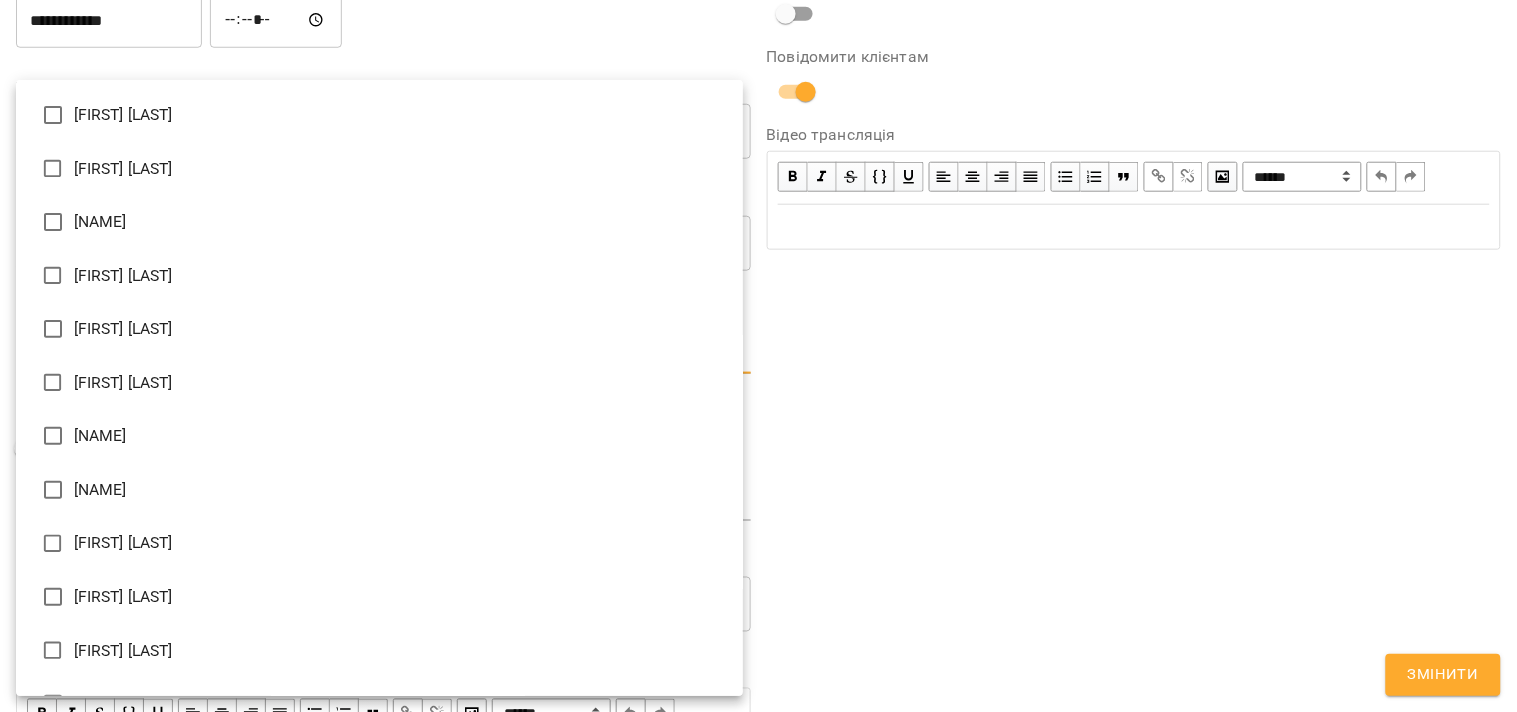 click on "**********" at bounding box center (758, 456) 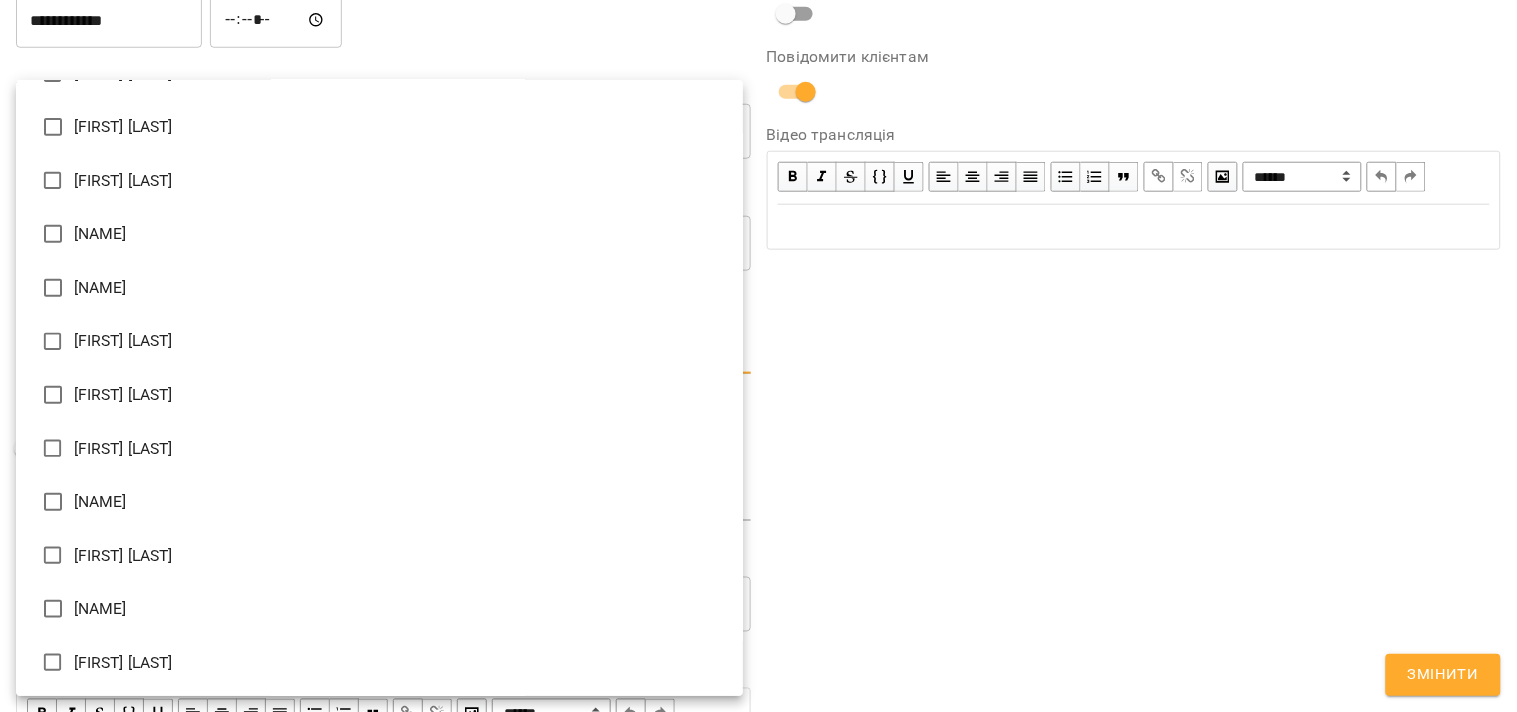 scroll, scrollTop: 222, scrollLeft: 0, axis: vertical 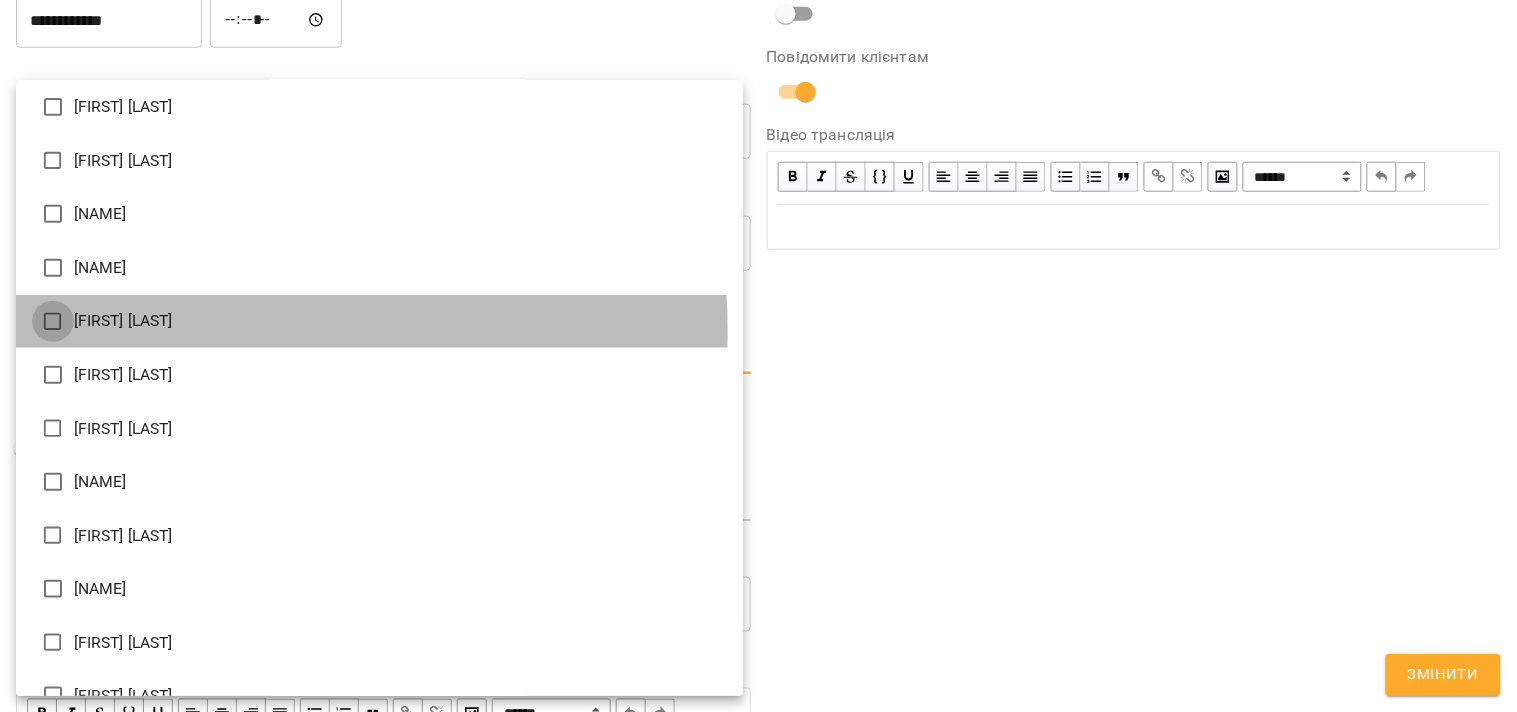 type on "**********" 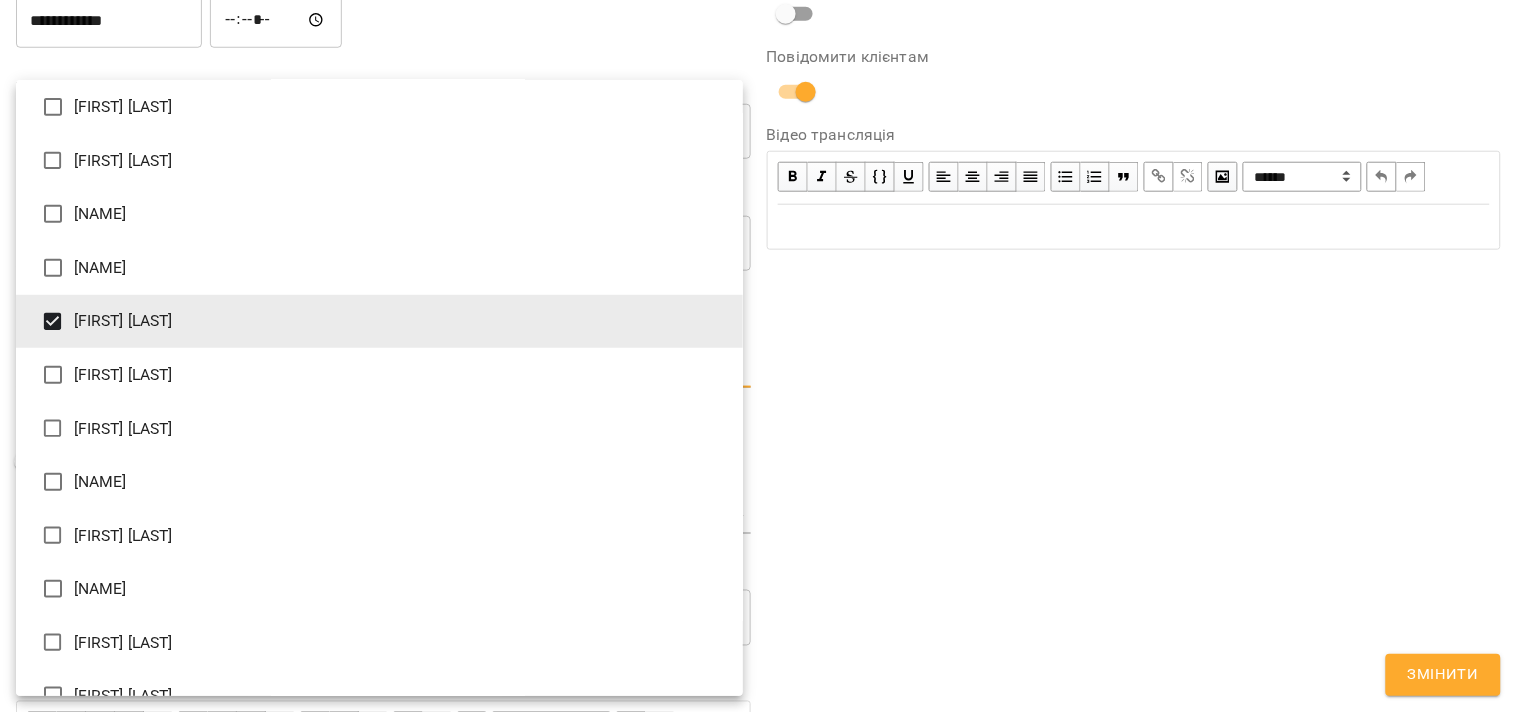 click at bounding box center [758, 356] 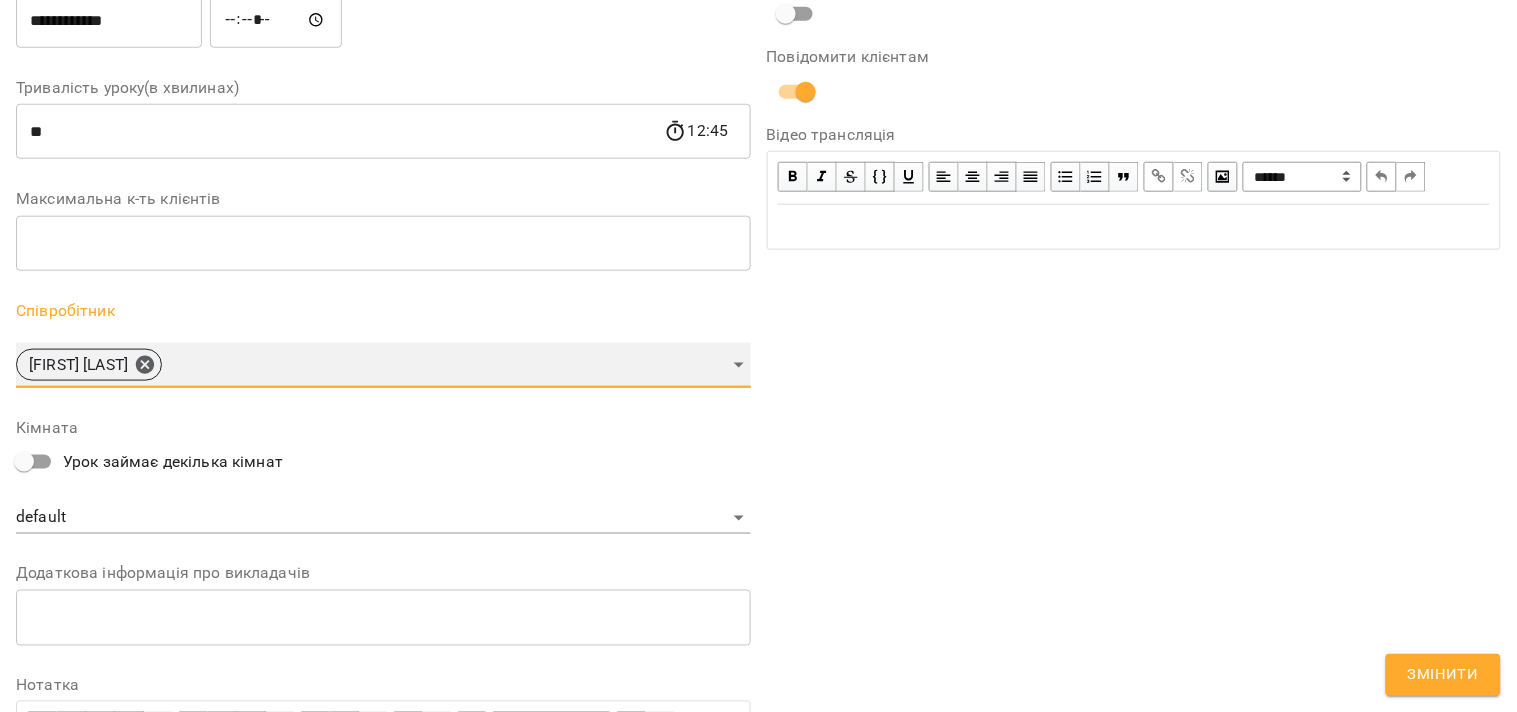 scroll, scrollTop: 194, scrollLeft: 0, axis: vertical 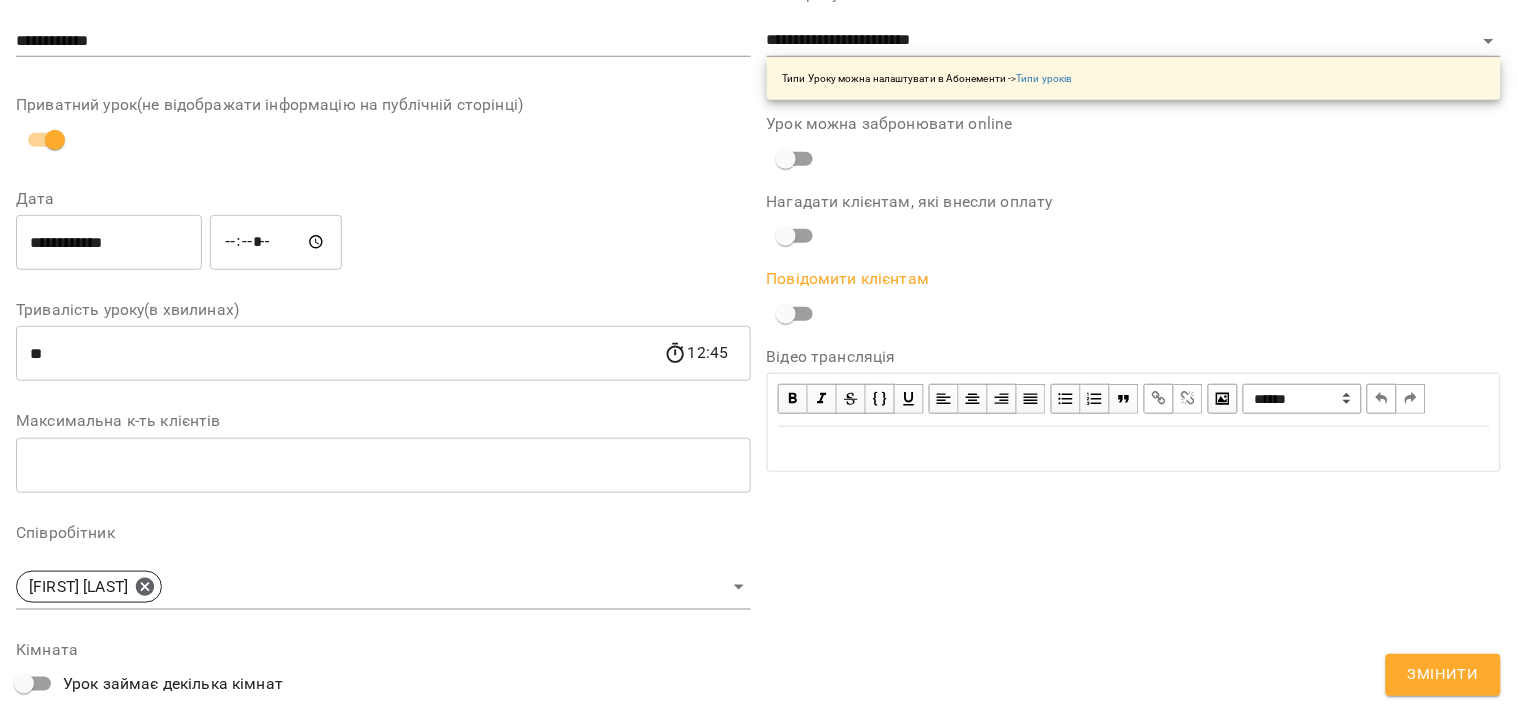 click on "**********" at bounding box center (1134, 504) 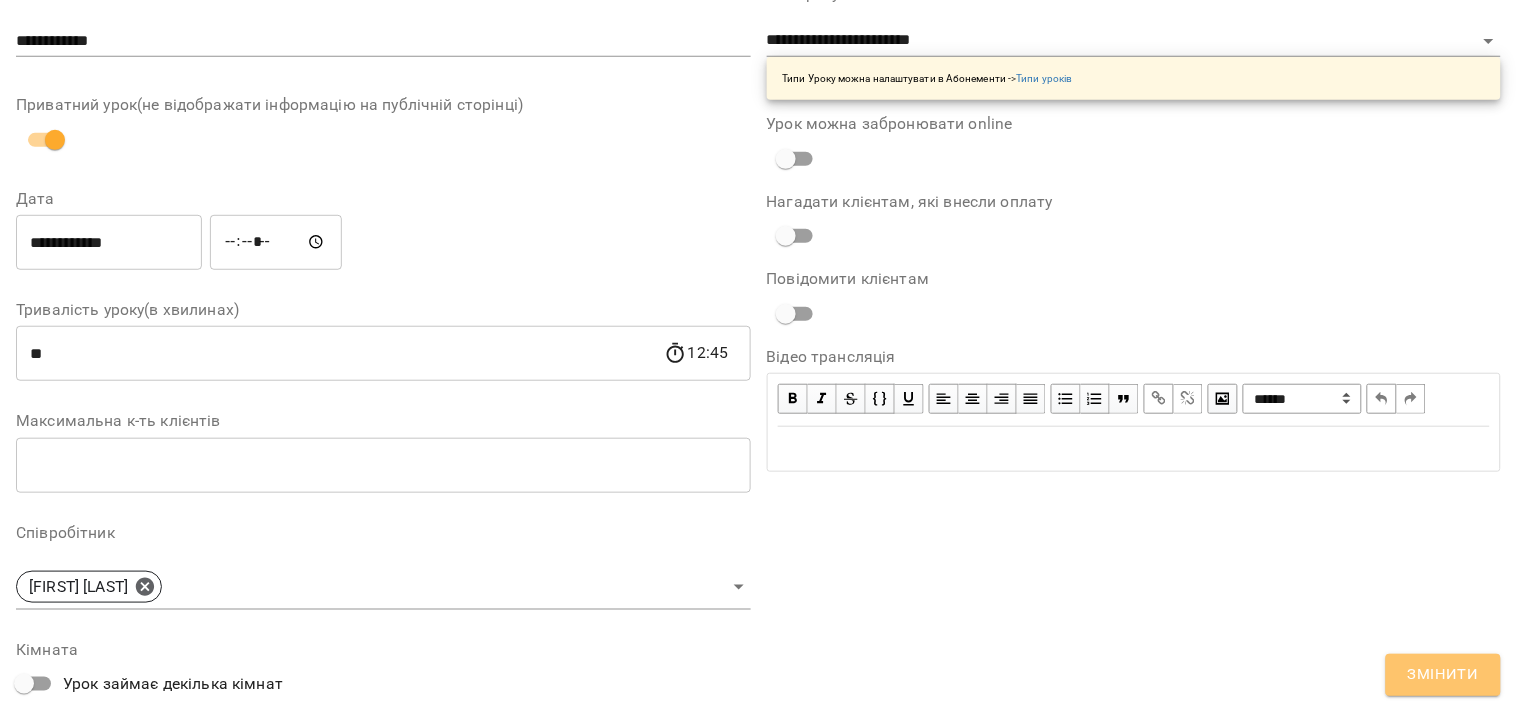 click on "Змінити" at bounding box center [1443, 675] 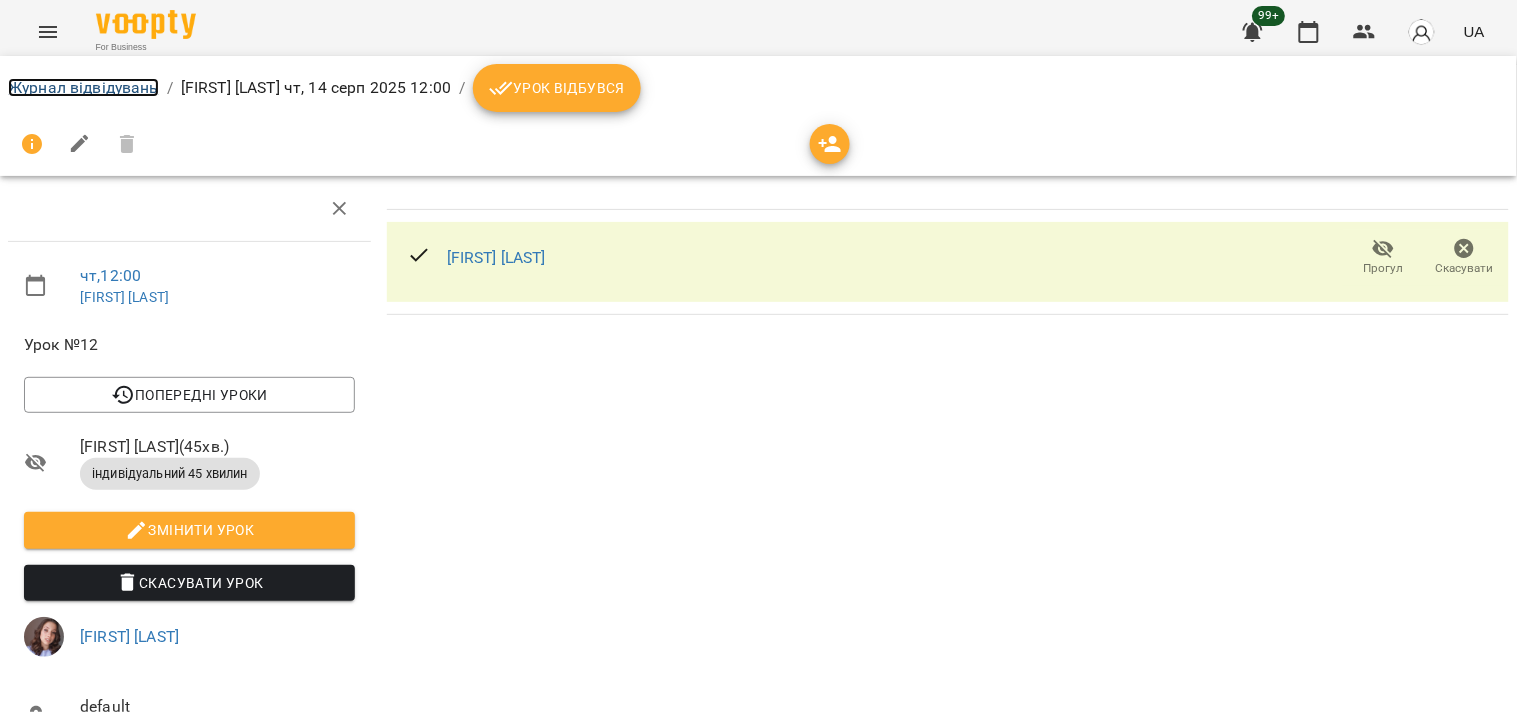 click on "Журнал відвідувань" at bounding box center (83, 87) 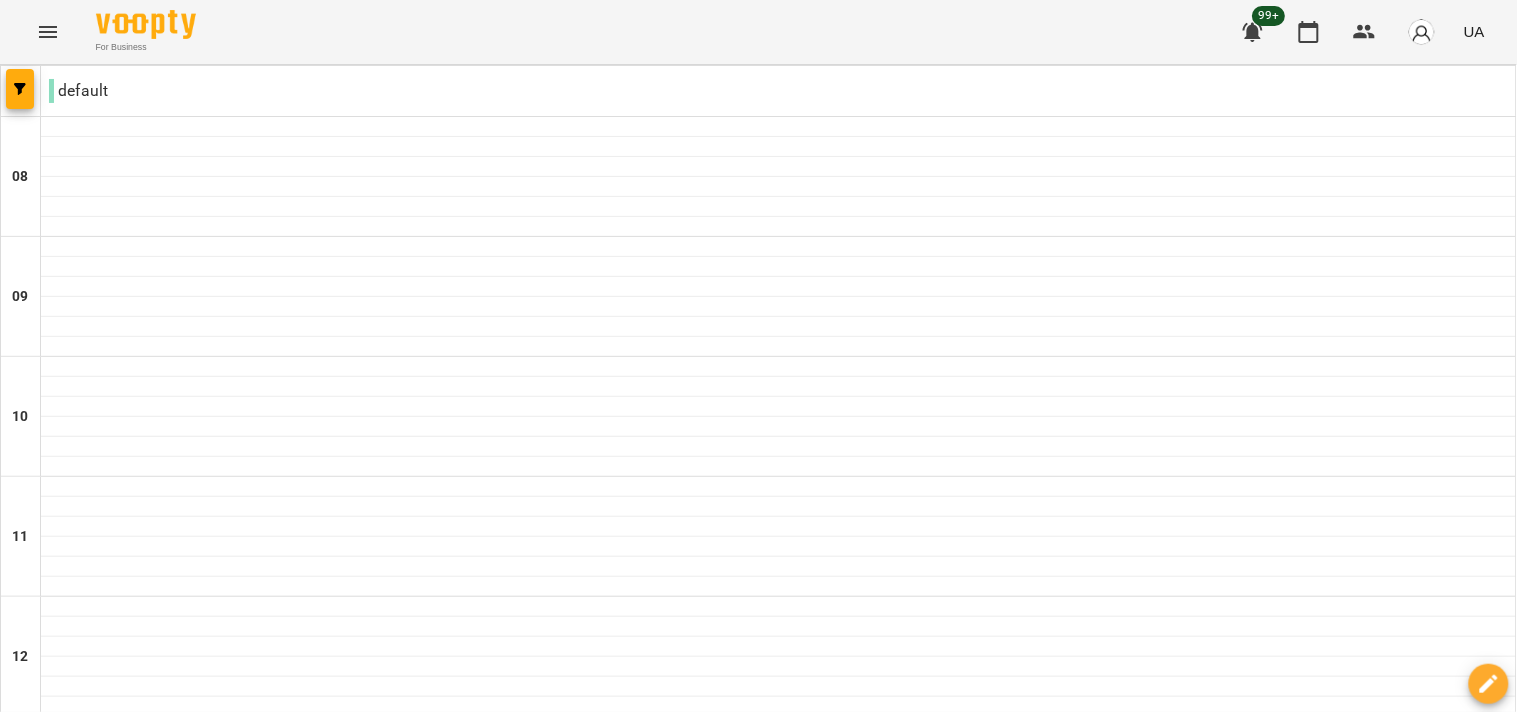 scroll, scrollTop: 666, scrollLeft: 0, axis: vertical 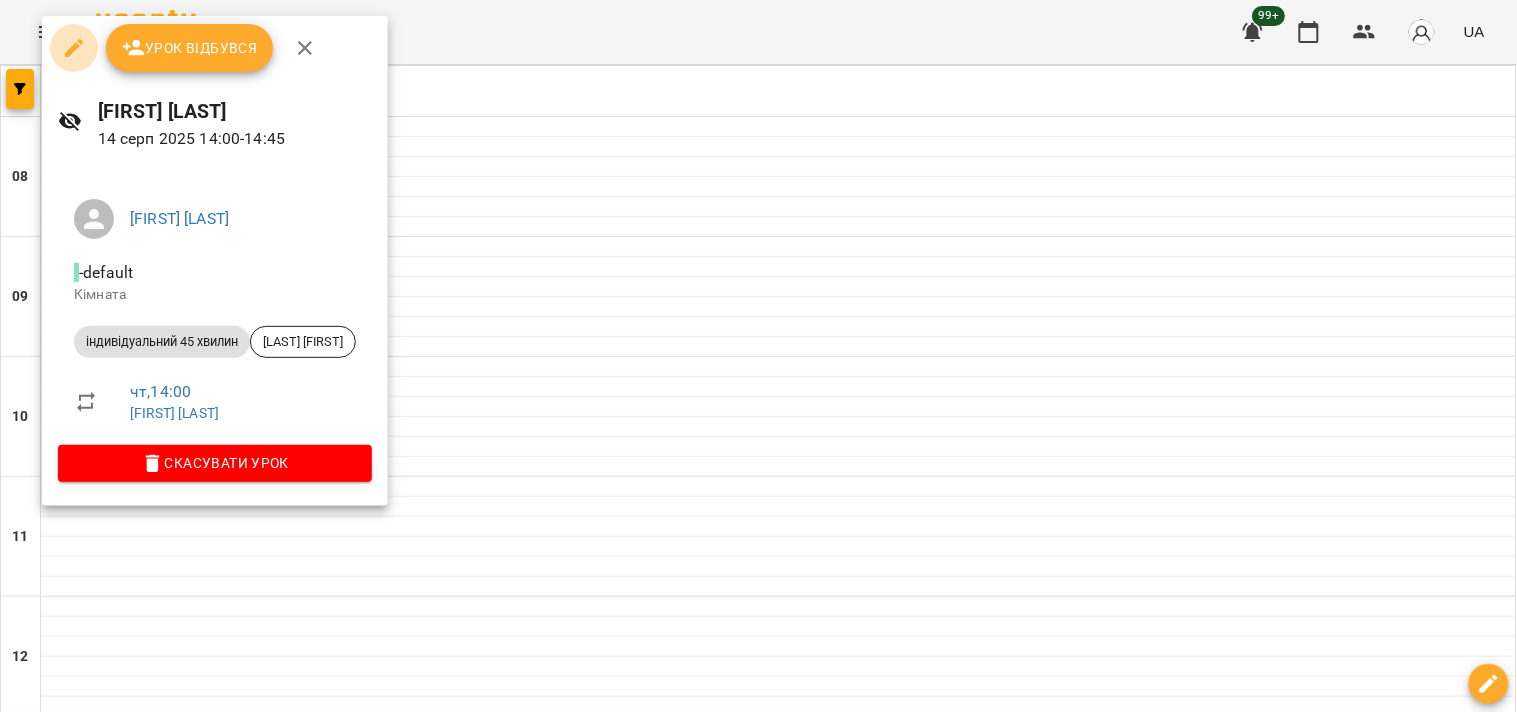 click at bounding box center [74, 48] 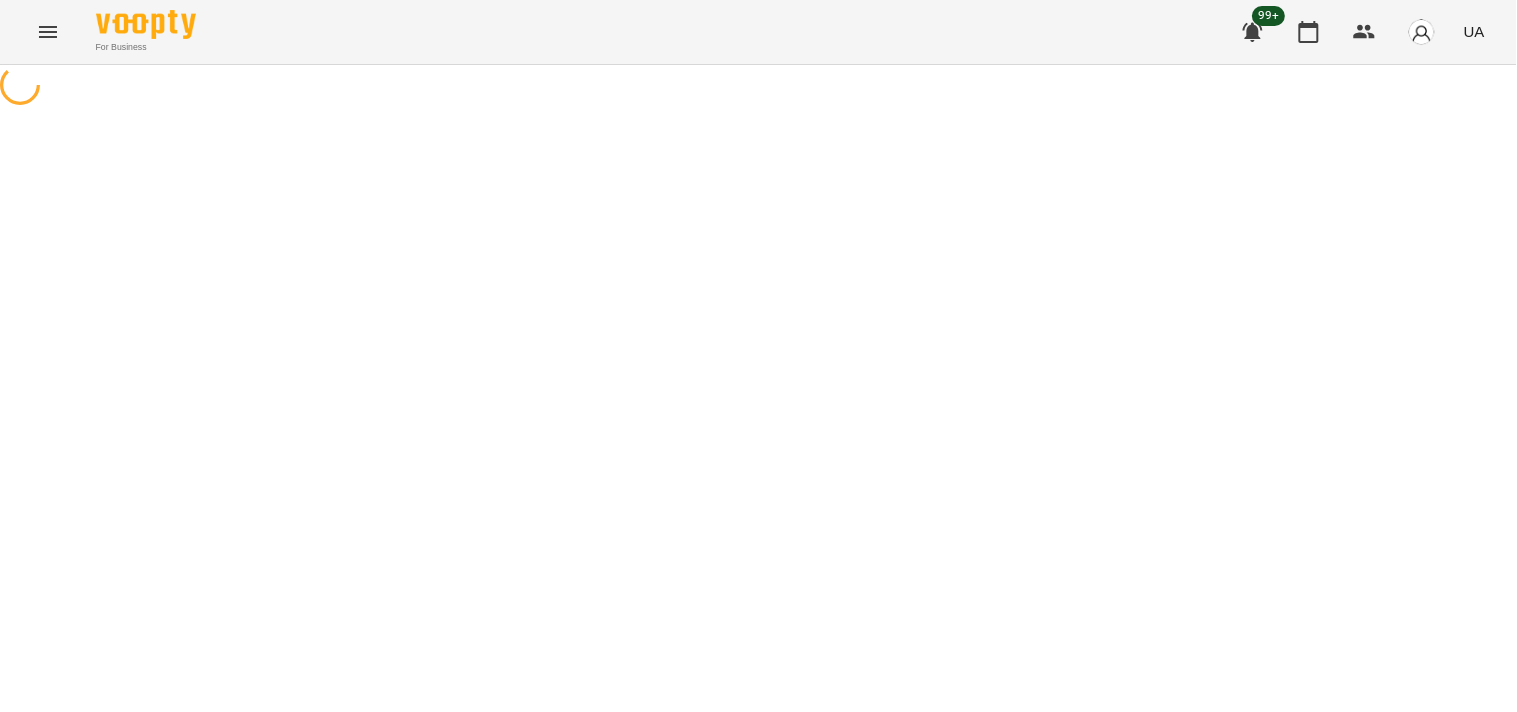 select on "**********" 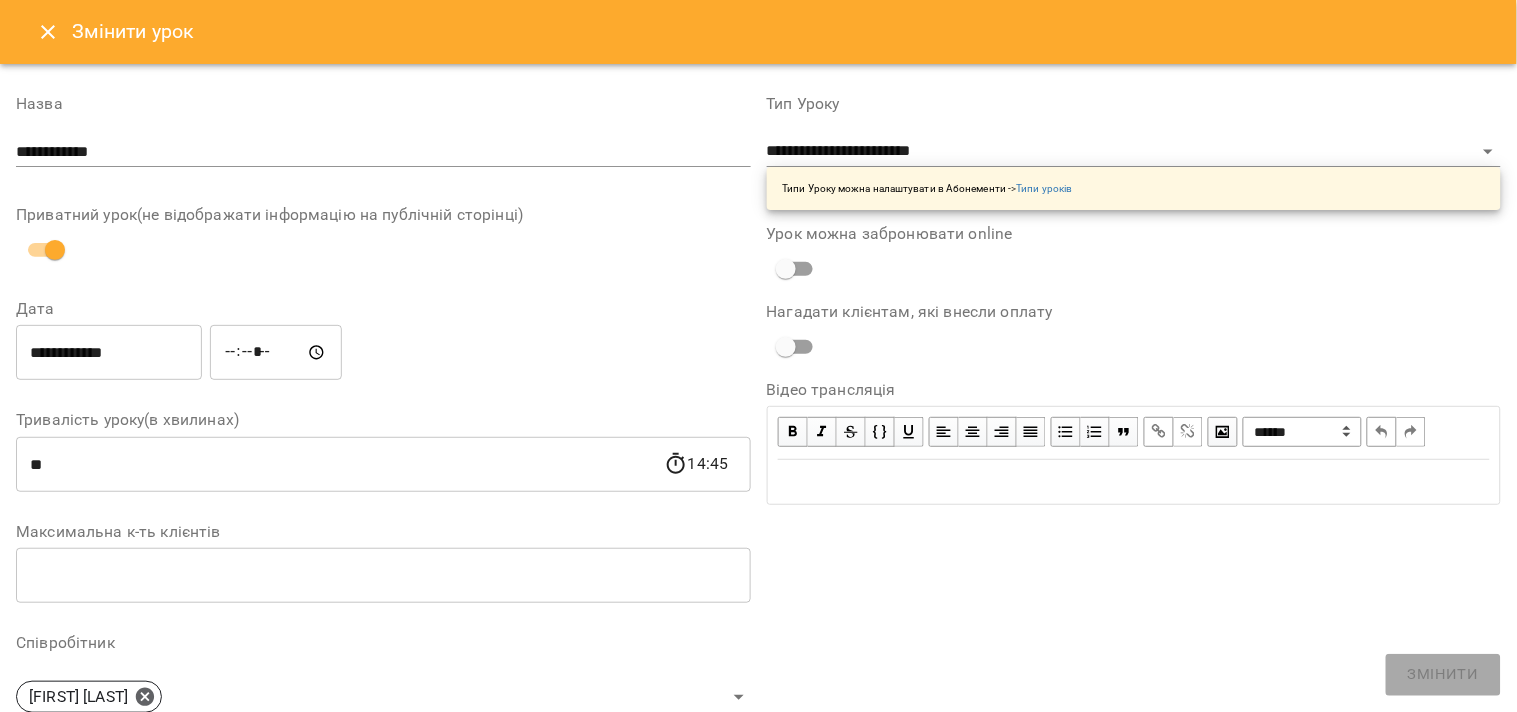 click on "**********" at bounding box center (109, 353) 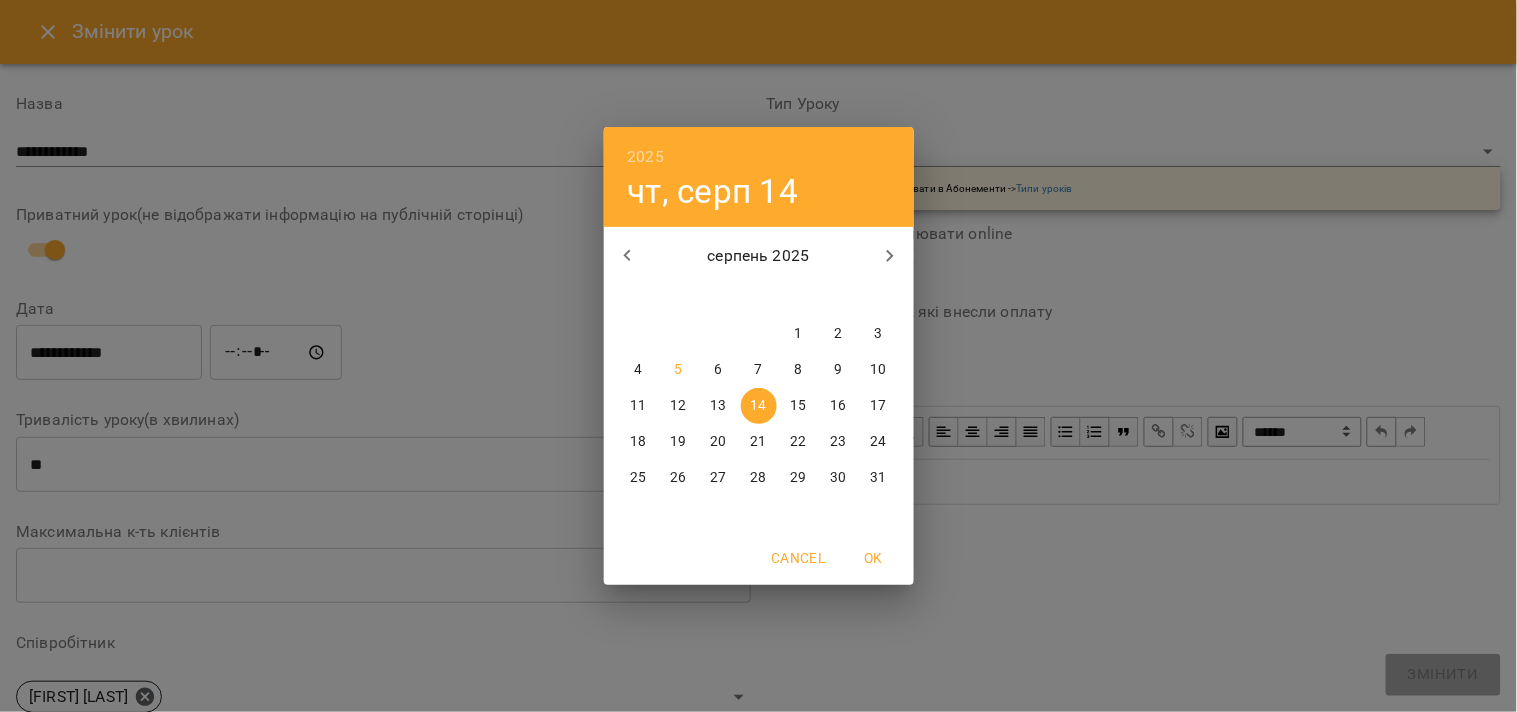 click on "2025 чт, серп 14 серпень 2025 пн вт ср чт пт сб нд 28 29 30 31 1 2 3 4 5 6 7 8 9 10 11 12 13 14 15 16 17 18 19 20 21 22 23 24 25 26 27 28 29 30 31 Cancel OK" at bounding box center (758, 356) 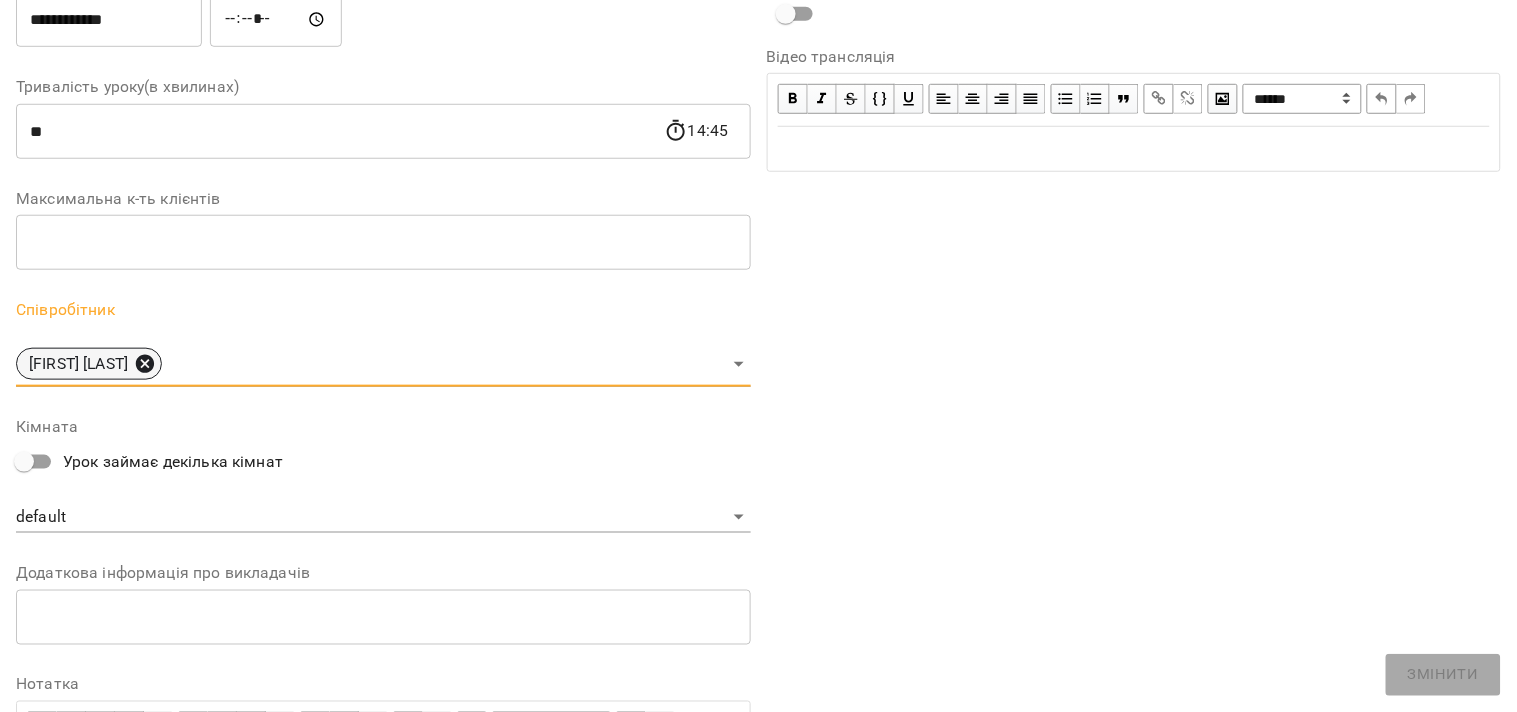 click 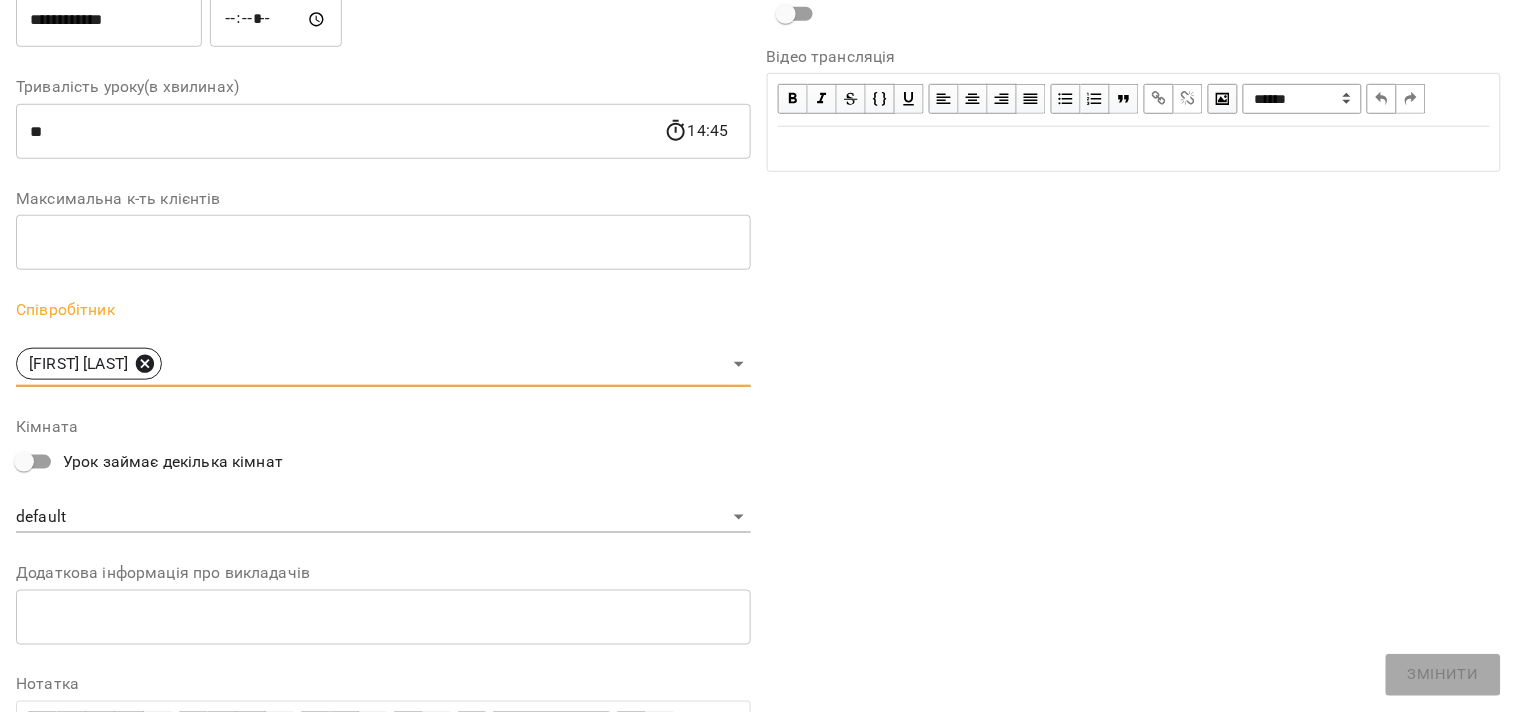 scroll, scrollTop: 416, scrollLeft: 0, axis: vertical 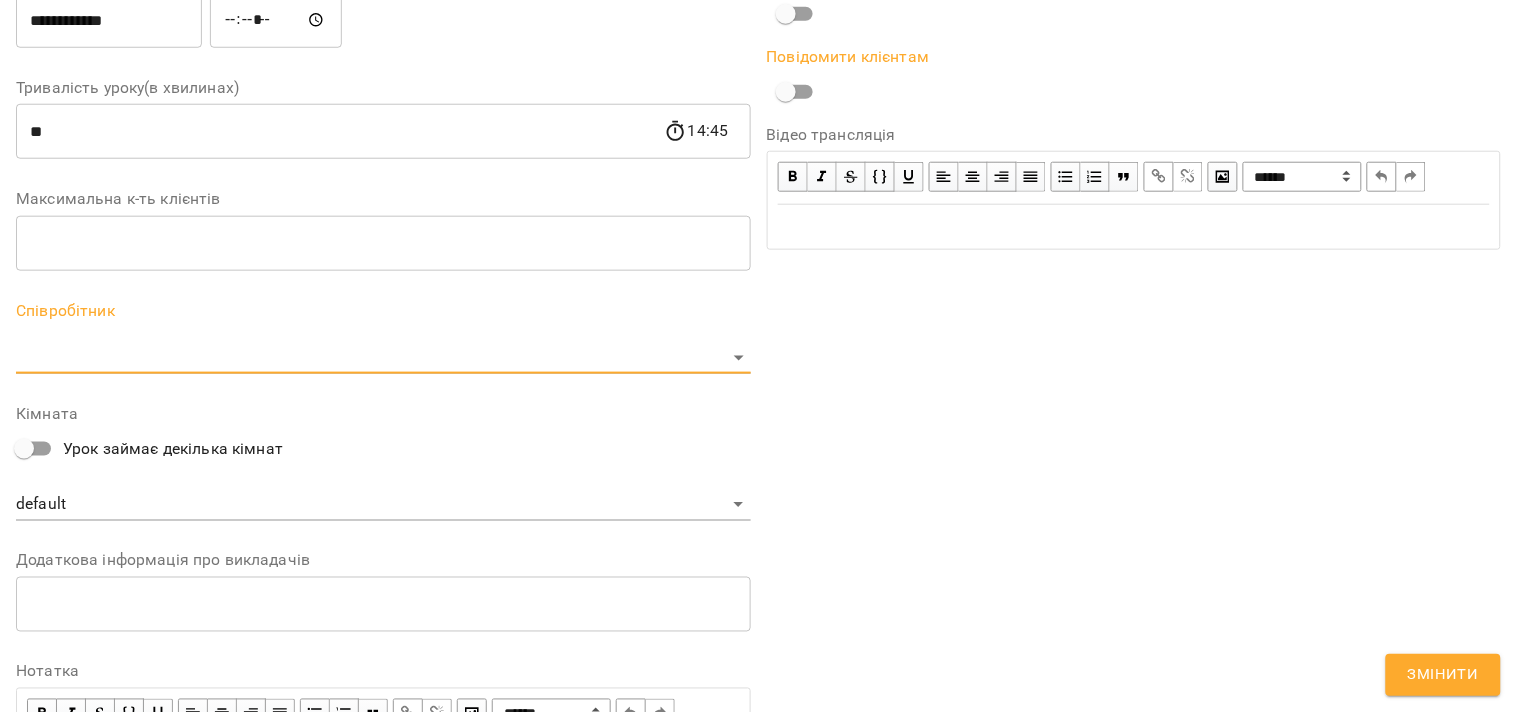 click on "For Business 99+ UA Журнал відвідувань / Аня Варченко   чт, 14 серп 2025 14:00 / Урок відбувся чт ,  14:00 Аня Варченко Урок №20 Попередні уроки вт 12 серп 2025 14:00 чт 07 серп 2025 14:00 вт 05 серп 2025 14:00 чт 31 лип 2025 14:00 вт 29 лип 2025 14:00   Аня Варченко ( 45 хв. ) індивідуальний 45 хвилин Змінити урок Скасувати Урок Аня Варченко default Кімната Давиденко Валерія 2025-08-05 14:29:05 Створити розсилку   Давиденко Валерія 3 45 хв 8 уроків  29 лип  -  24 серп Прогул Скасувати
Змінити урок Виявлено зміни в уроці. Чи бажаєте сповістити клієнтів? *" at bounding box center (758, 456) 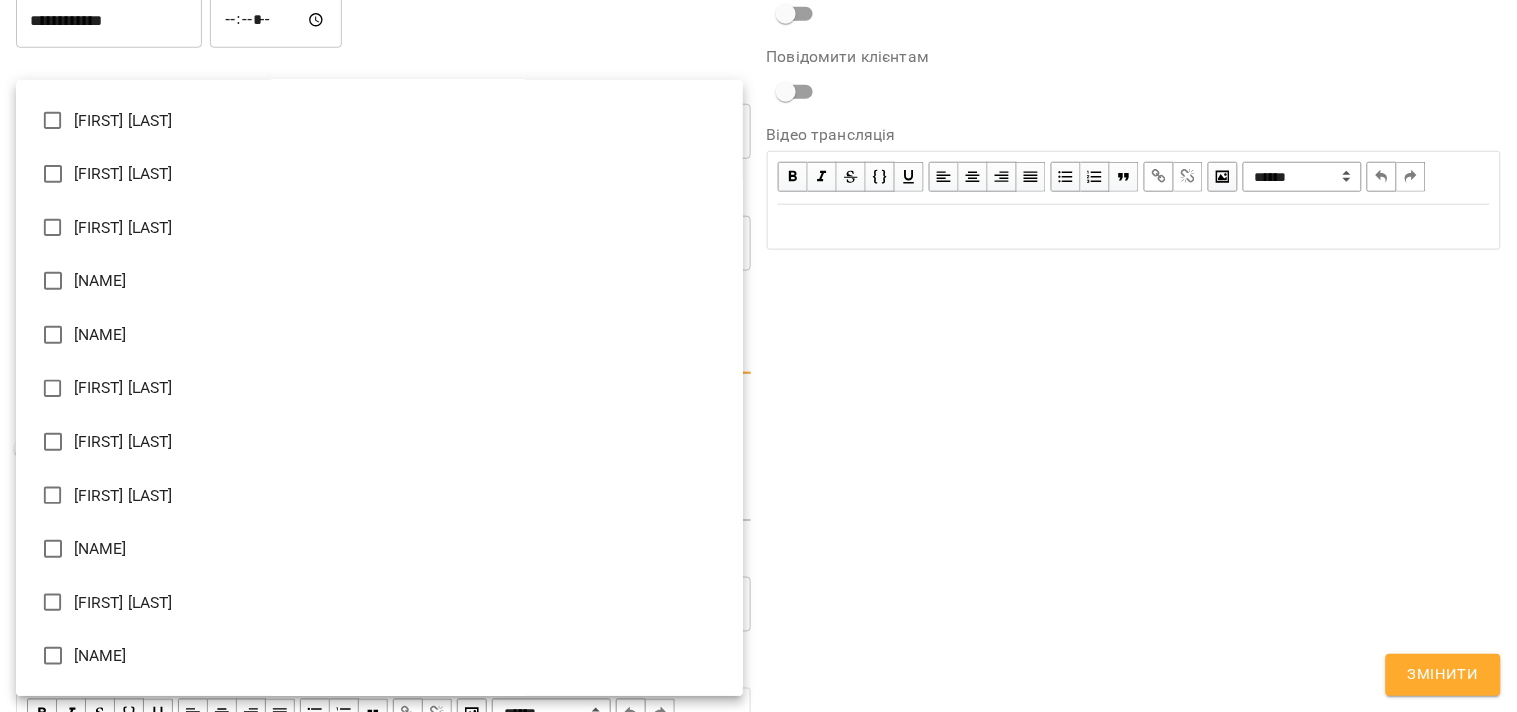 scroll, scrollTop: 222, scrollLeft: 0, axis: vertical 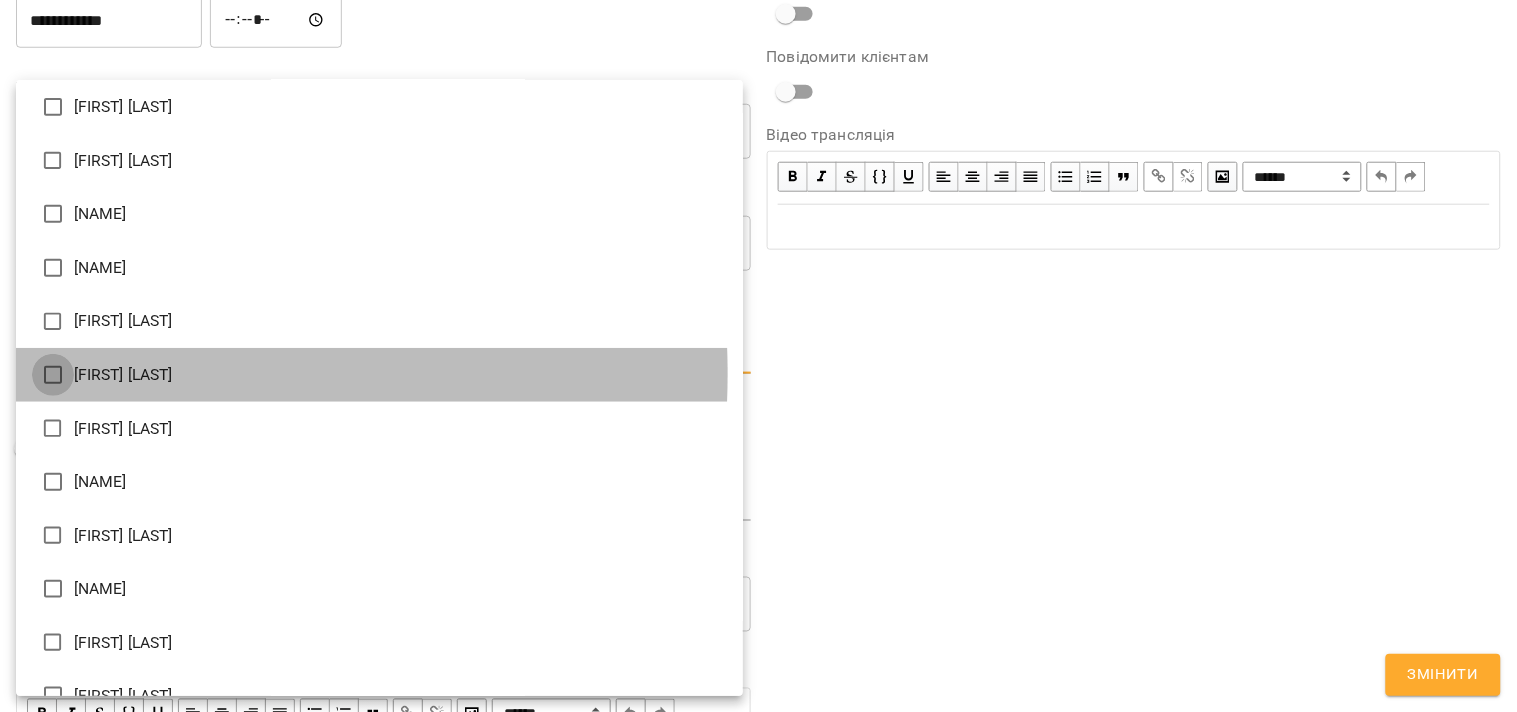 type on "**********" 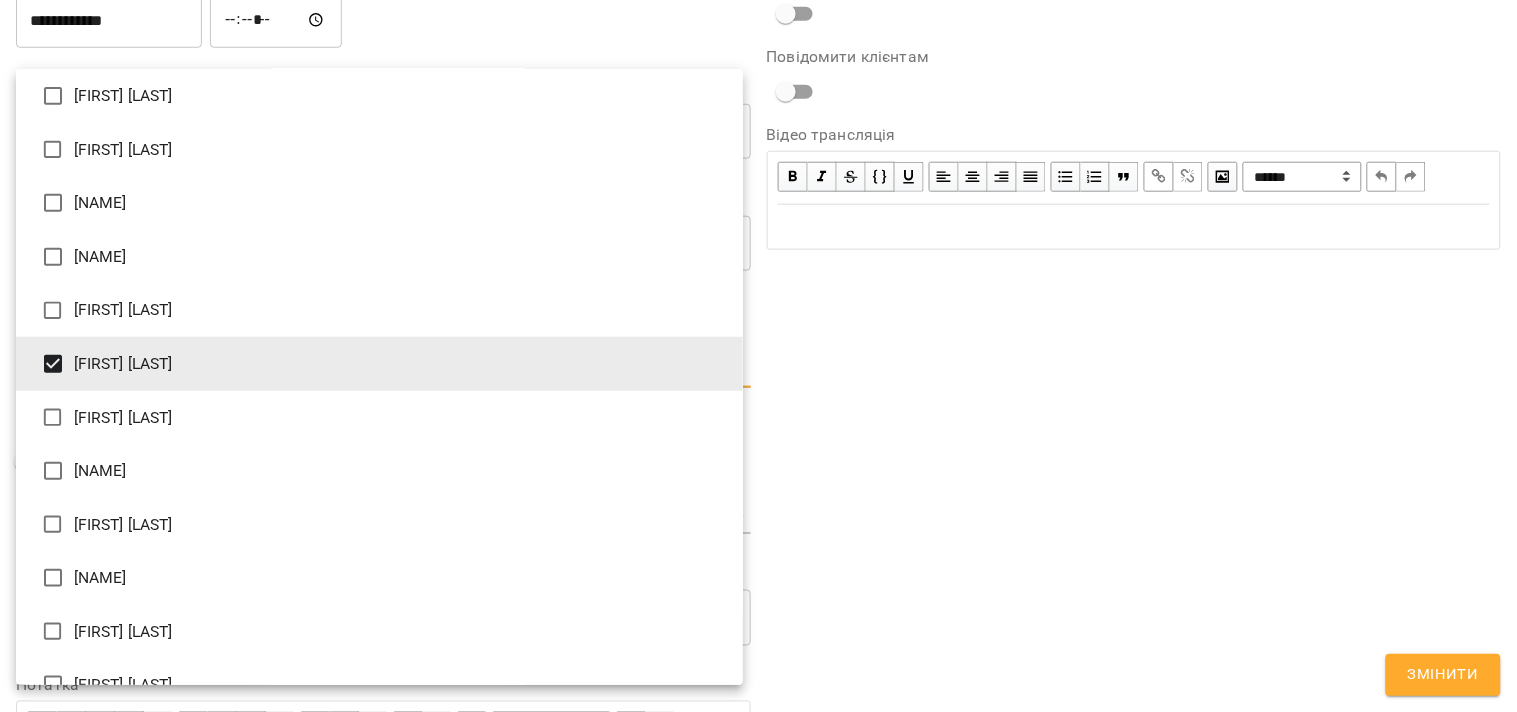 click at bounding box center [758, 356] 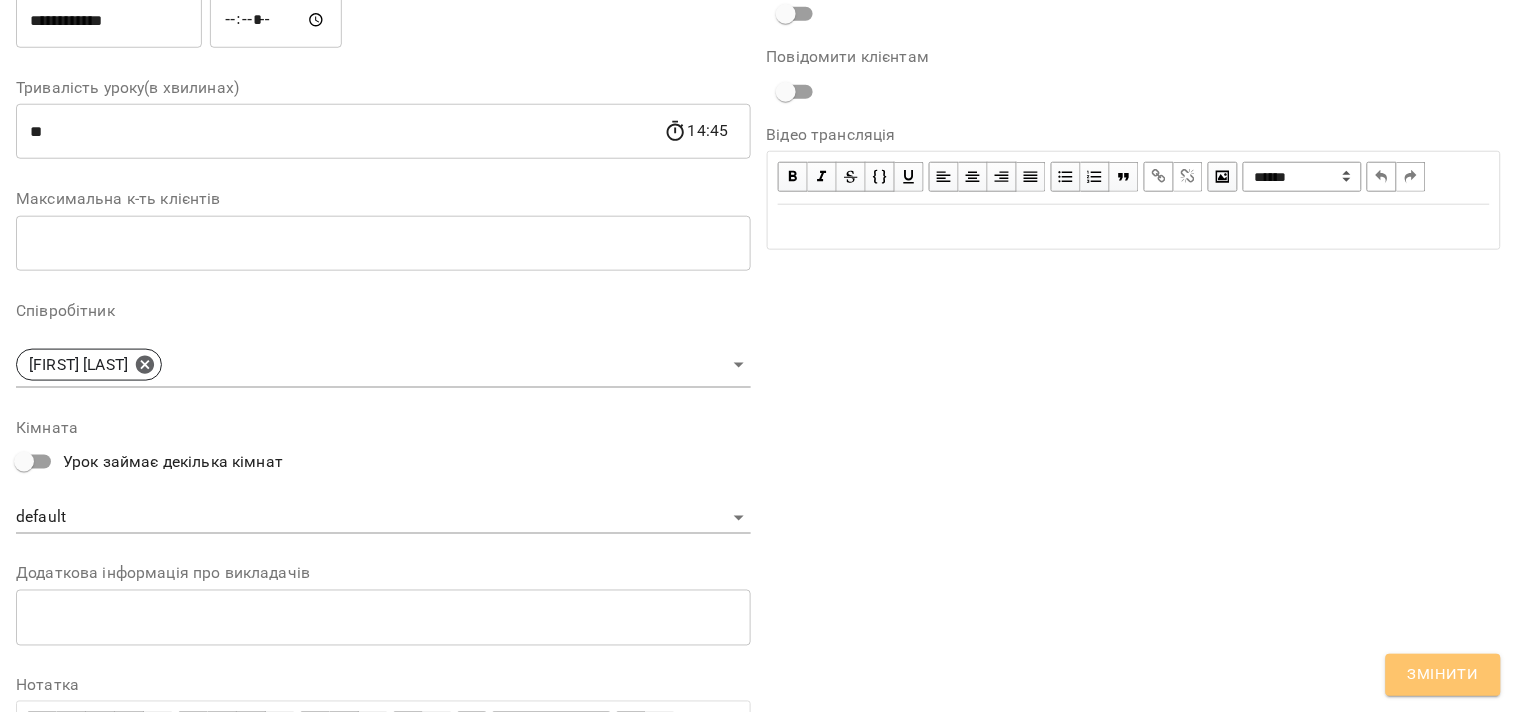 click on "Змінити" at bounding box center [1443, 675] 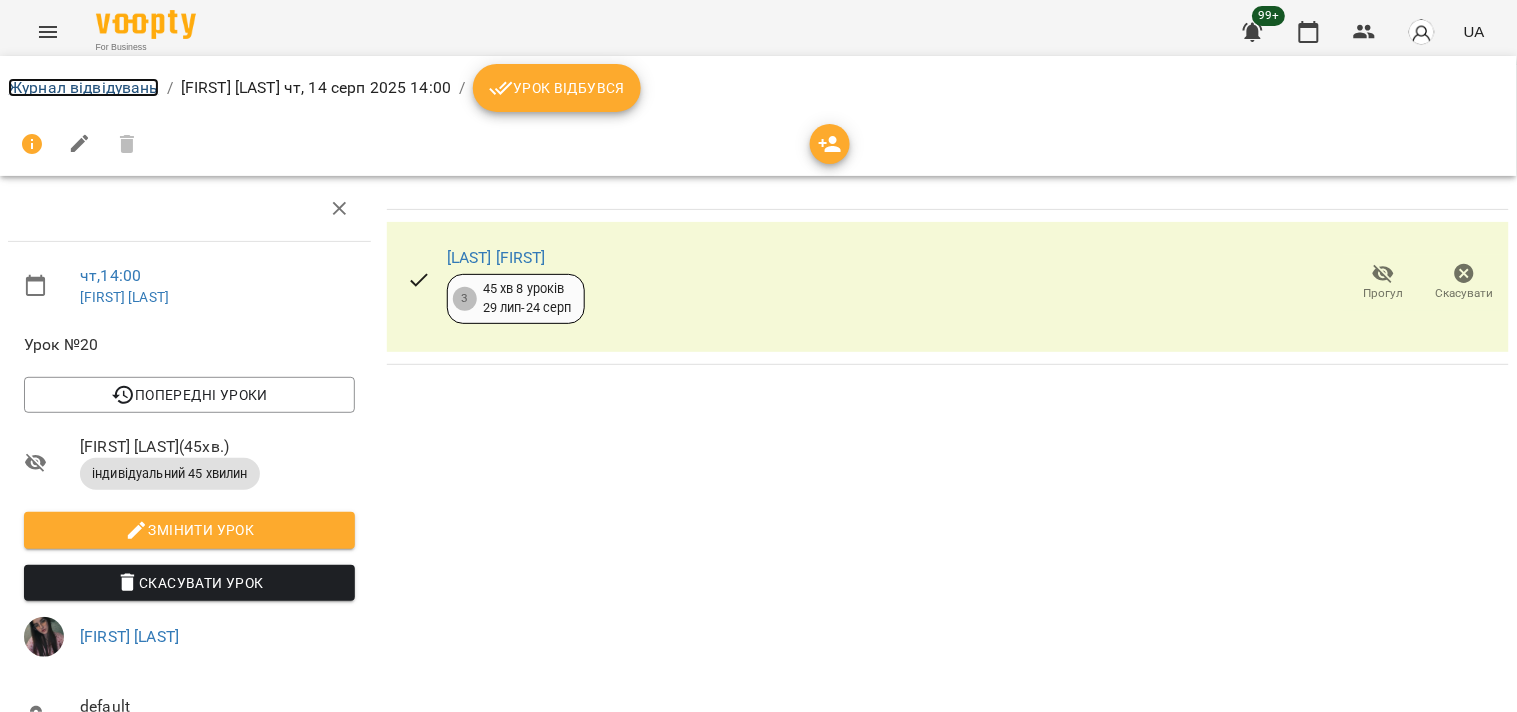 click on "Журнал відвідувань" at bounding box center (83, 87) 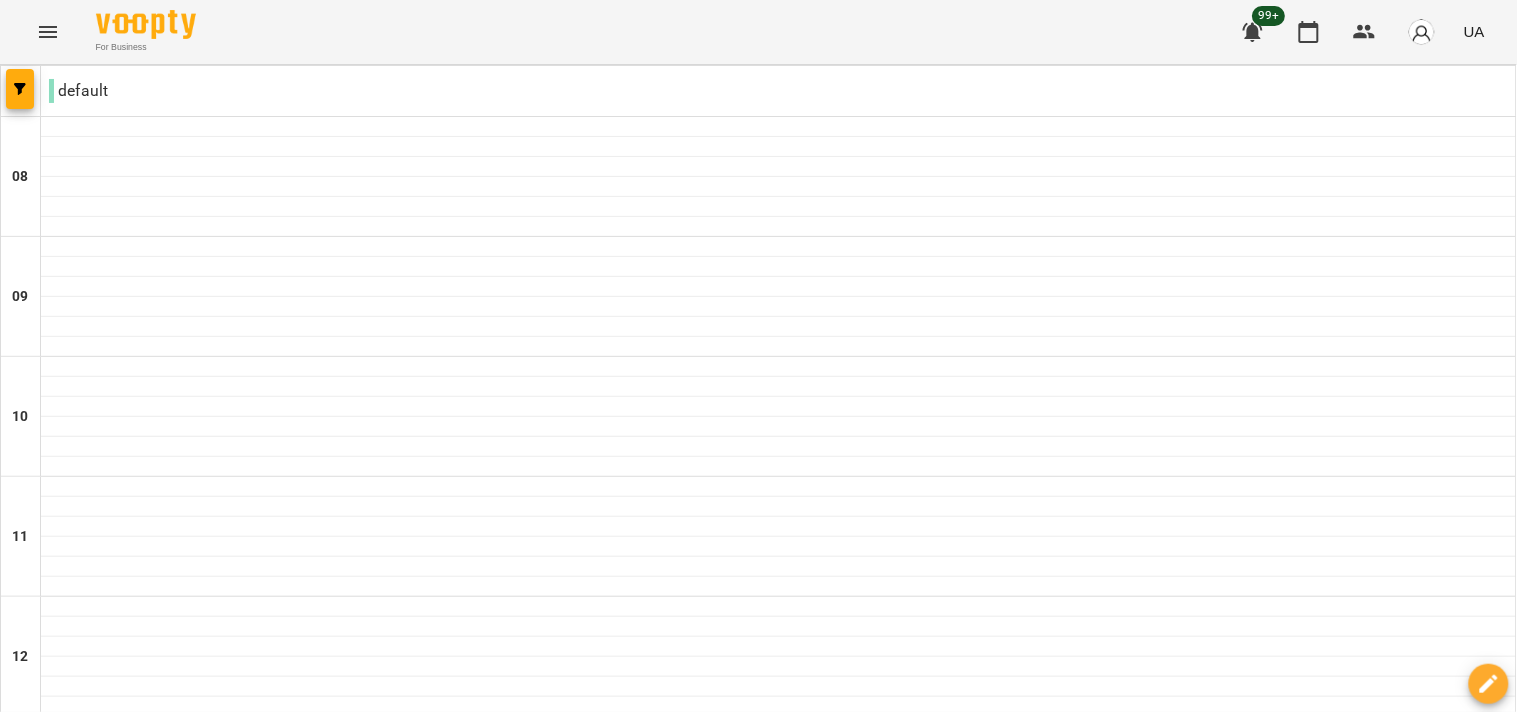 scroll, scrollTop: 1000, scrollLeft: 0, axis: vertical 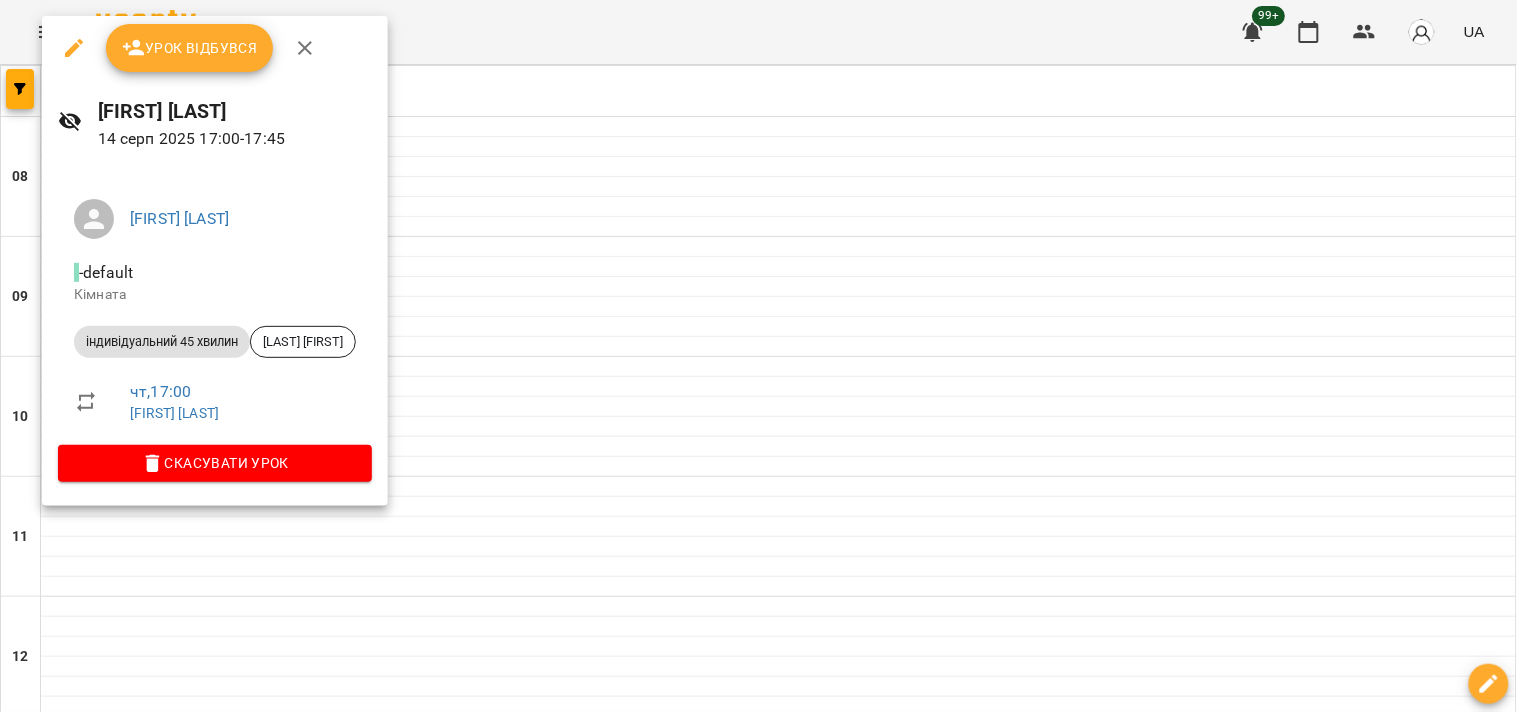 click 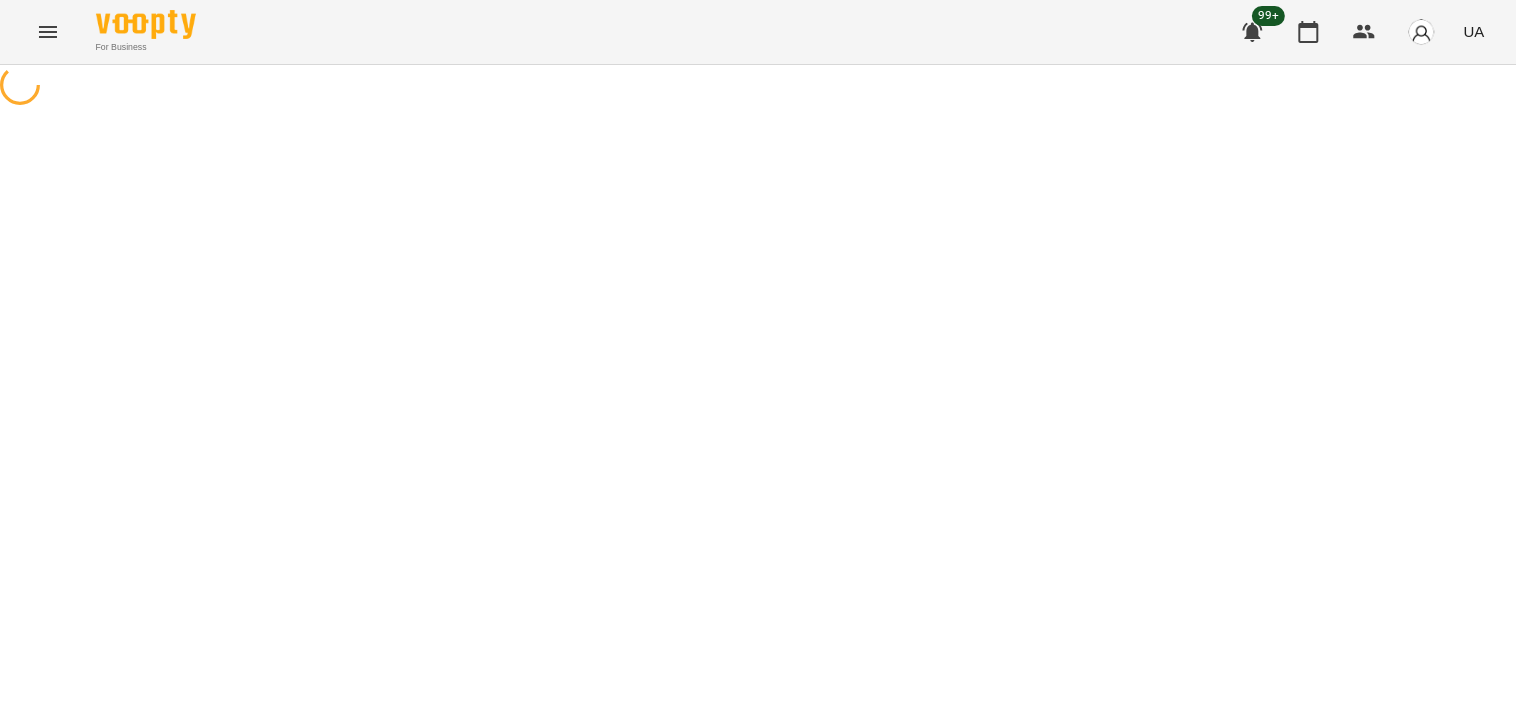 select on "**********" 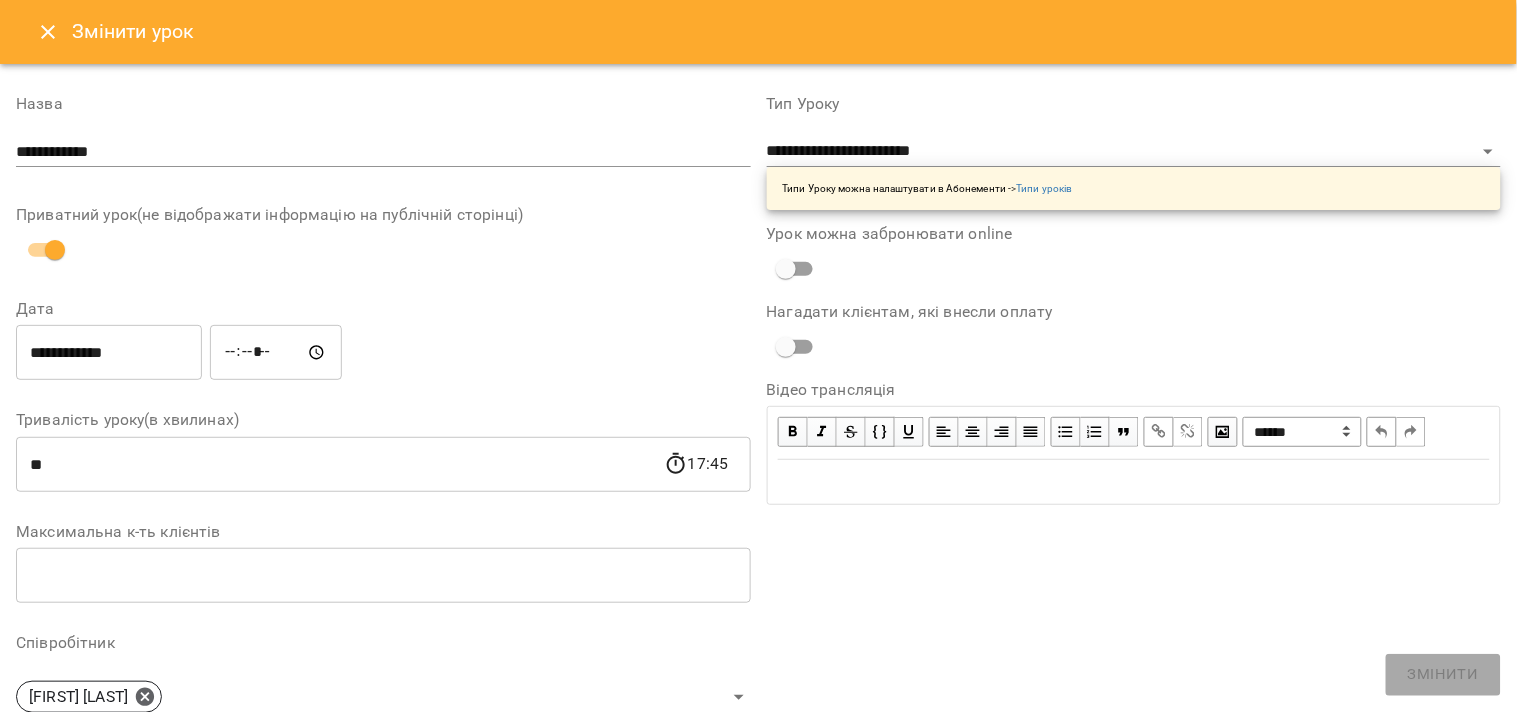 scroll, scrollTop: 111, scrollLeft: 0, axis: vertical 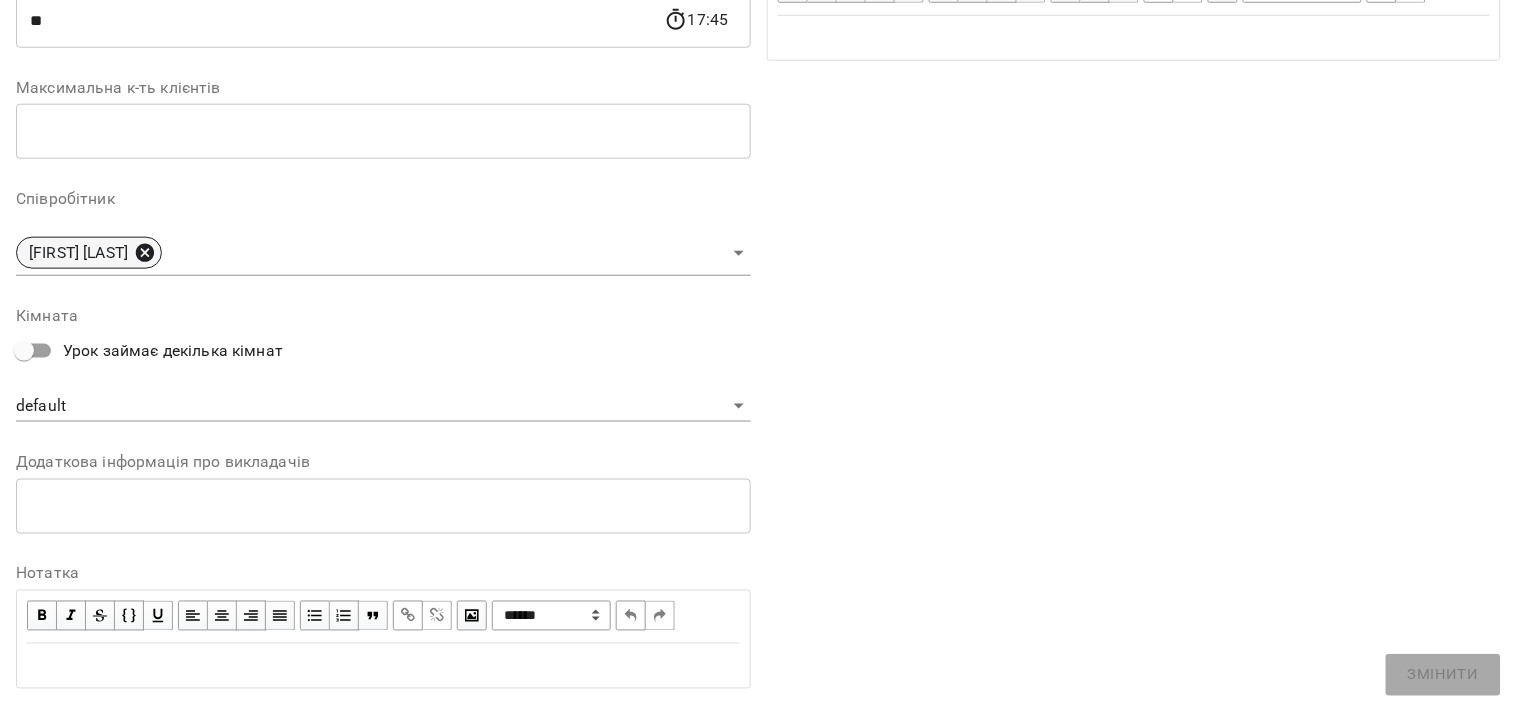 click 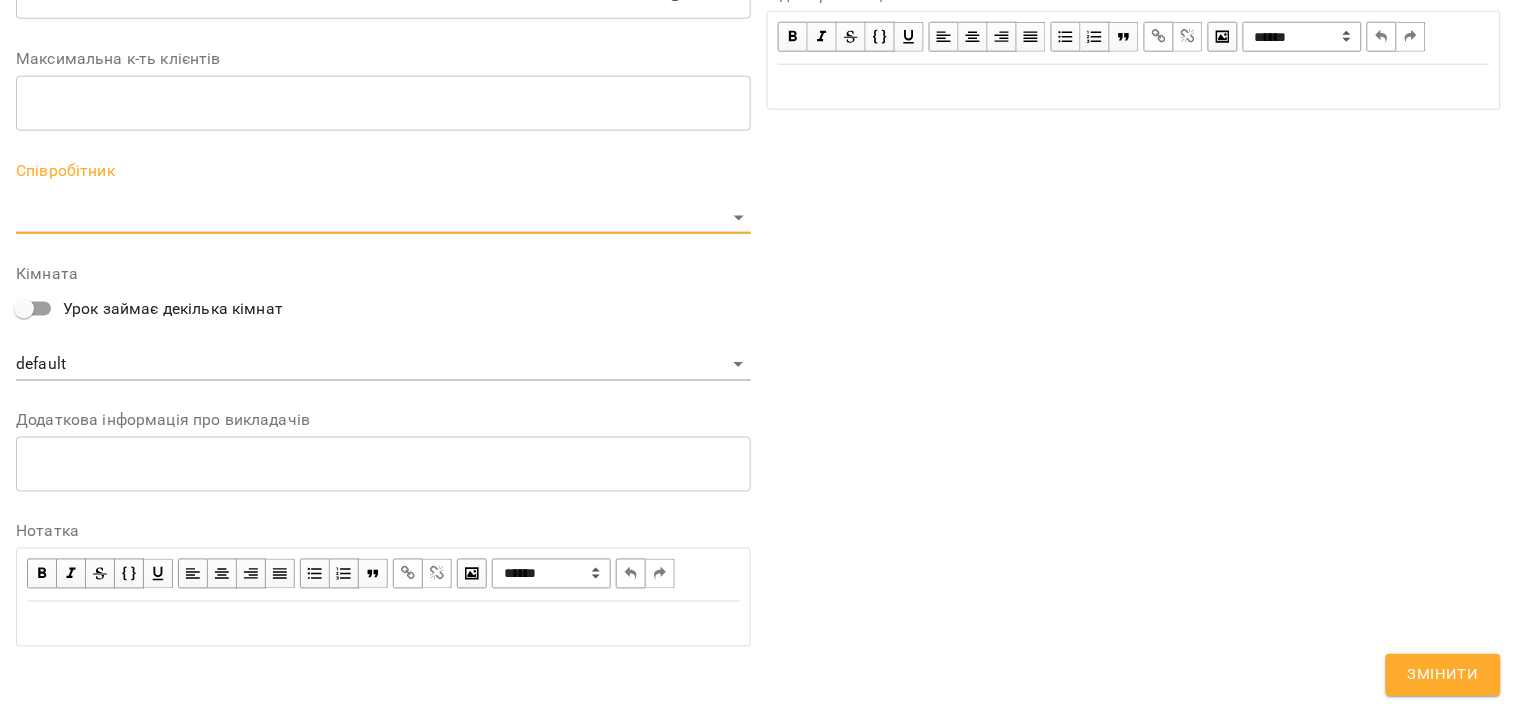 scroll, scrollTop: 563, scrollLeft: 0, axis: vertical 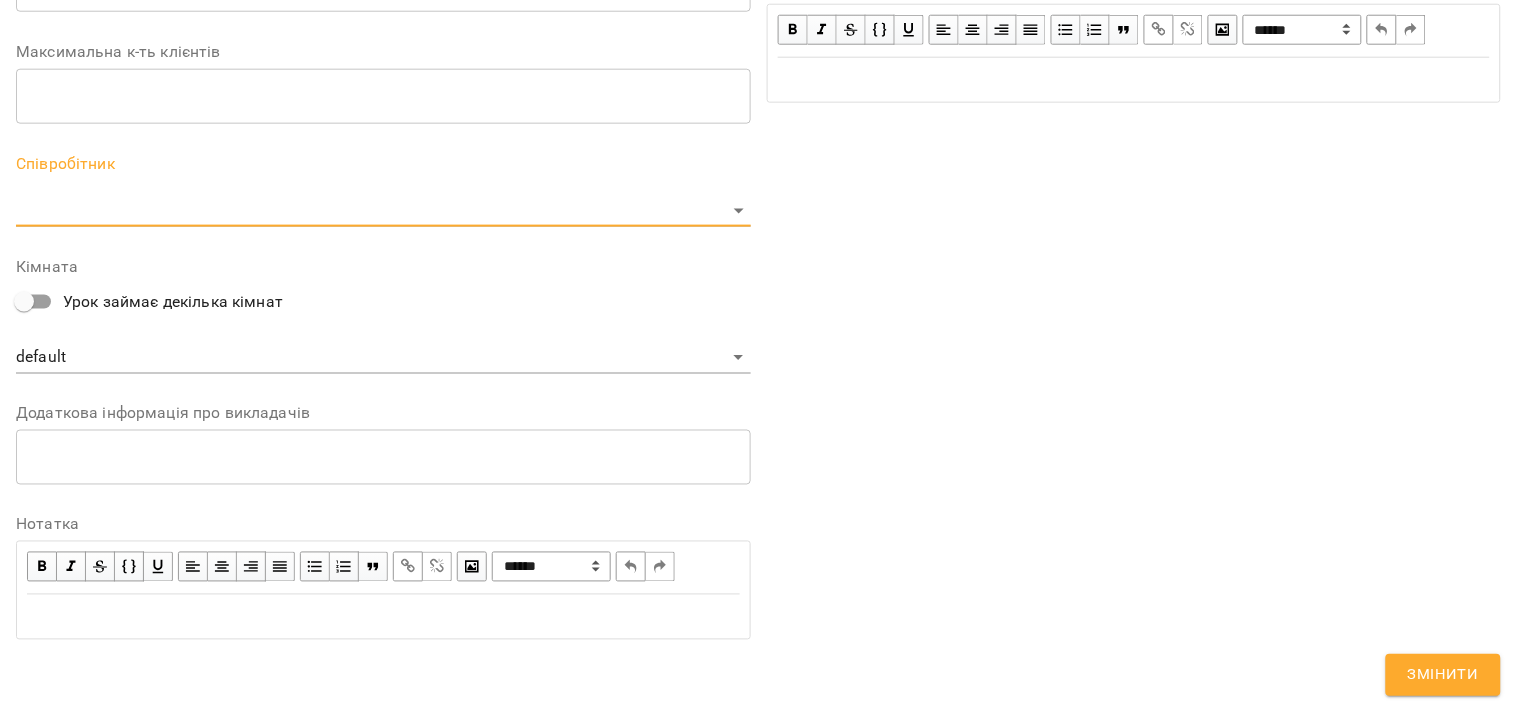 click on "**********" at bounding box center (383, 128) 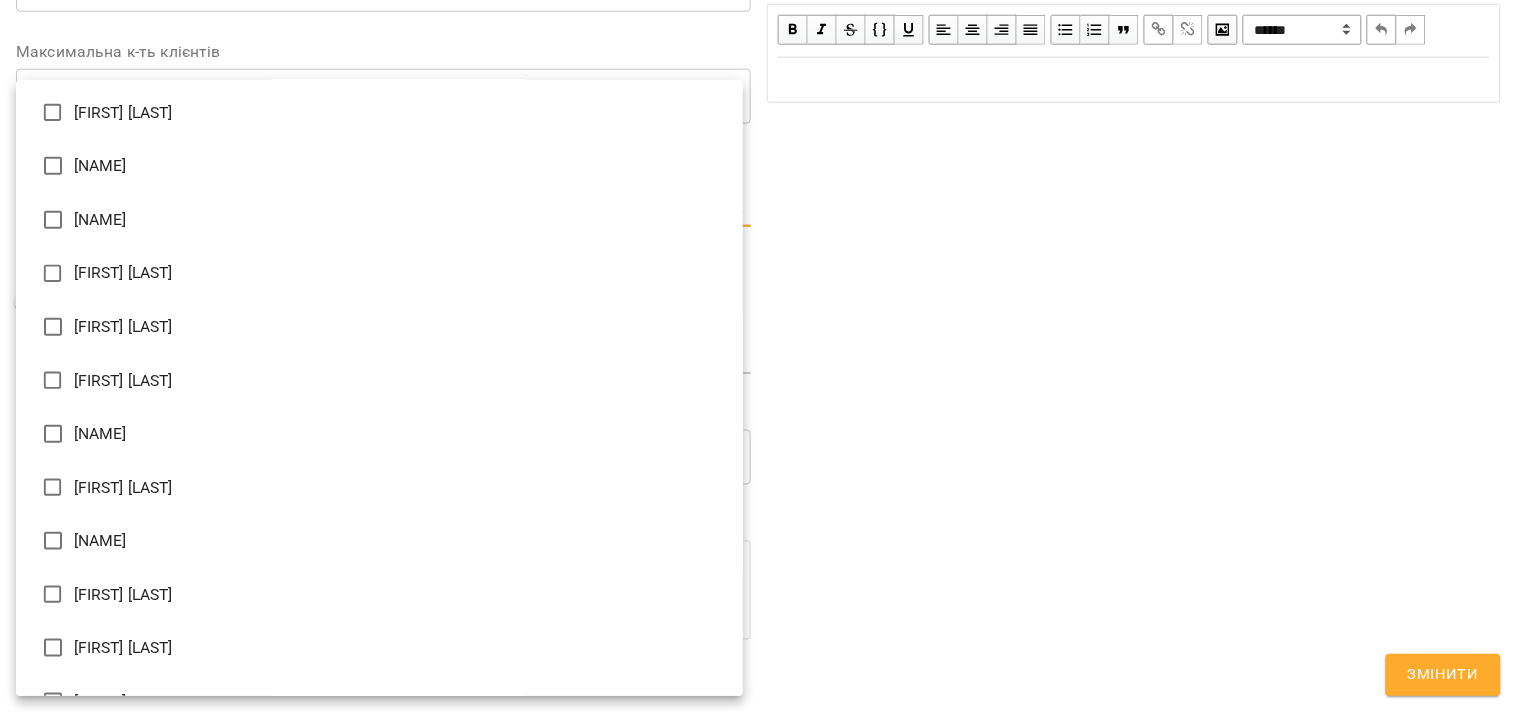 scroll, scrollTop: 308, scrollLeft: 0, axis: vertical 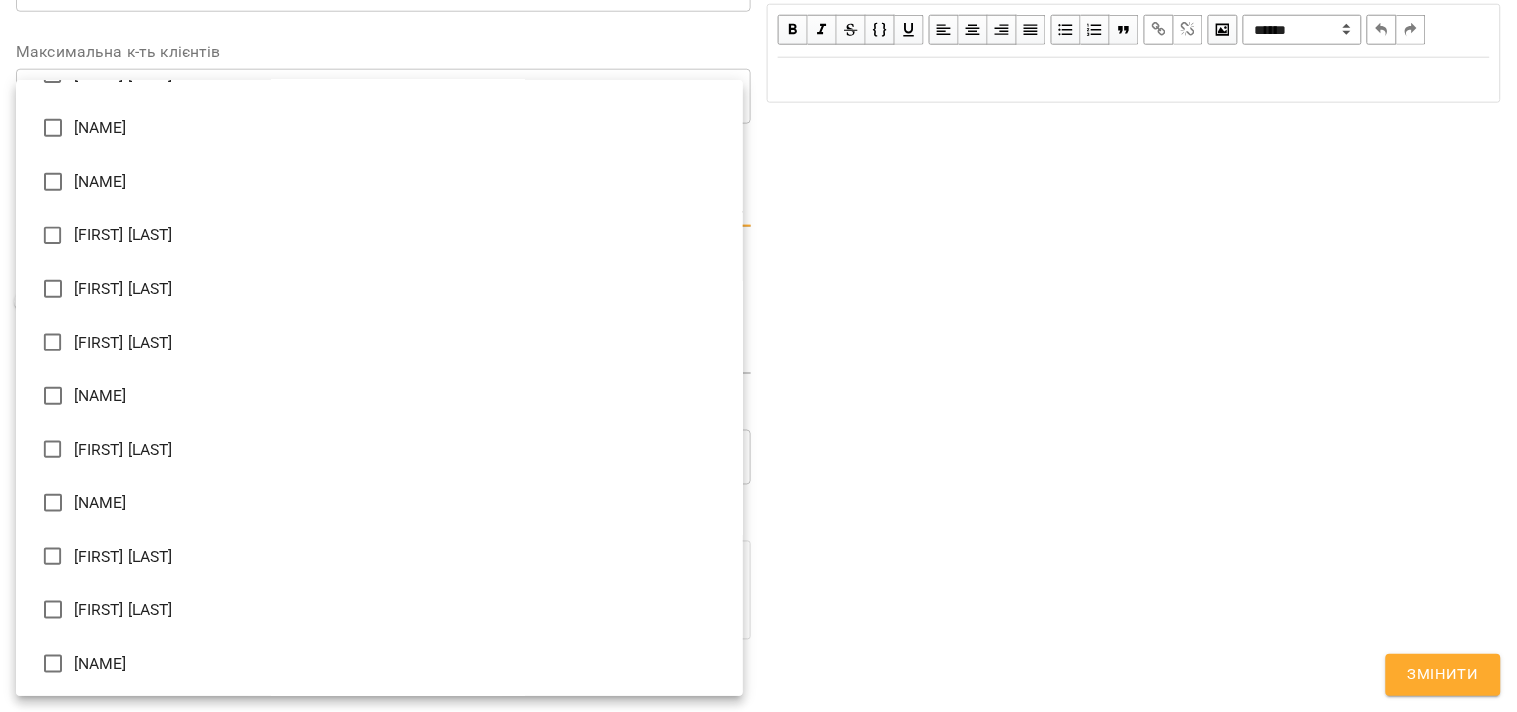type on "**********" 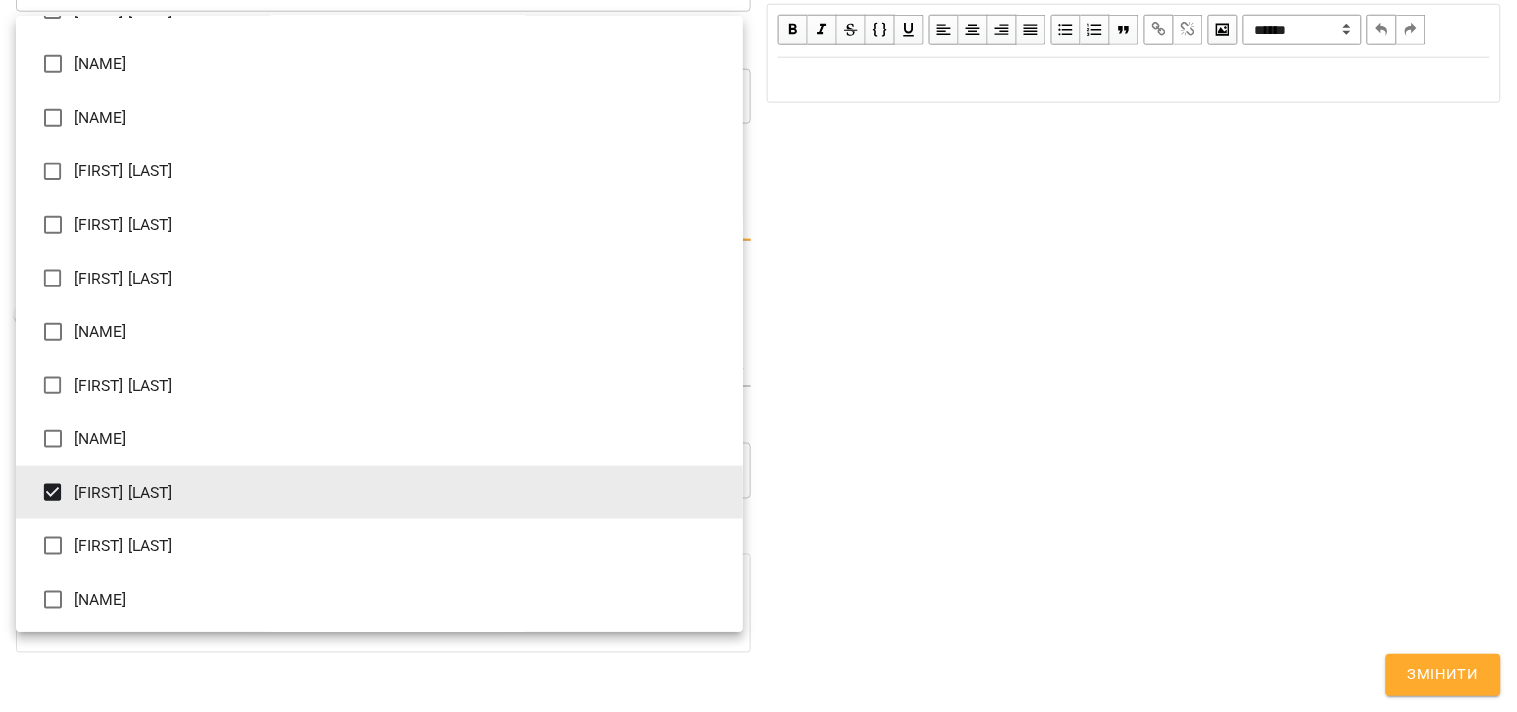 click at bounding box center (758, 356) 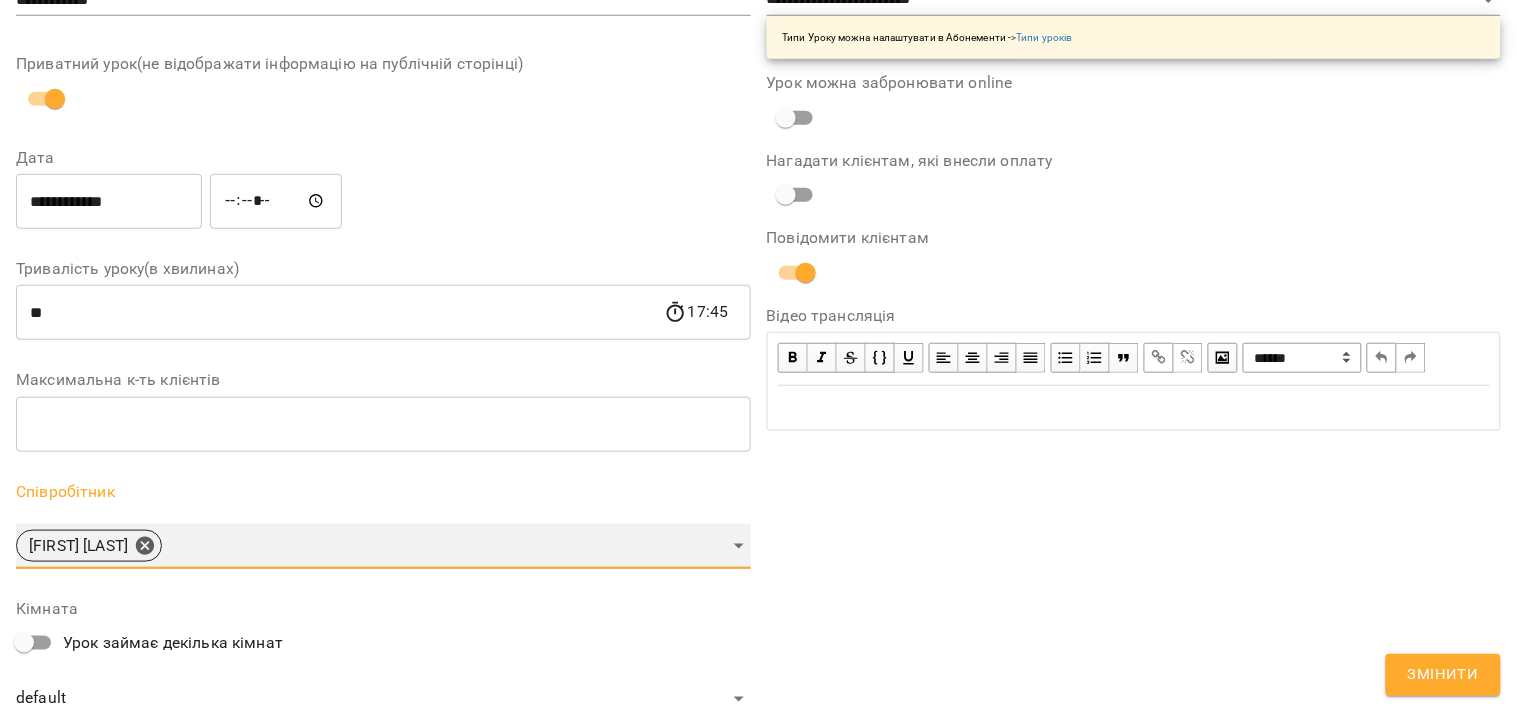 scroll, scrollTop: 230, scrollLeft: 0, axis: vertical 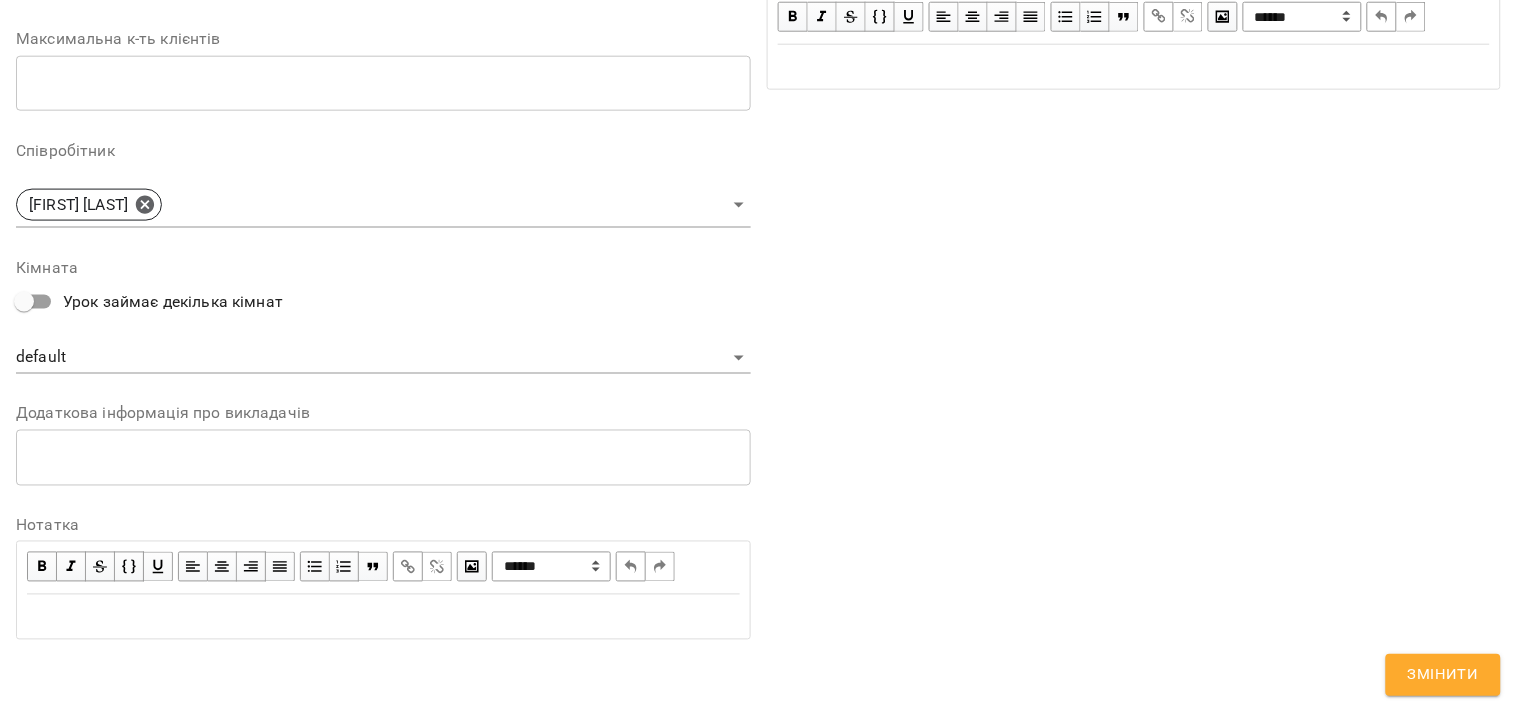 click on "Змінити" at bounding box center [1443, 675] 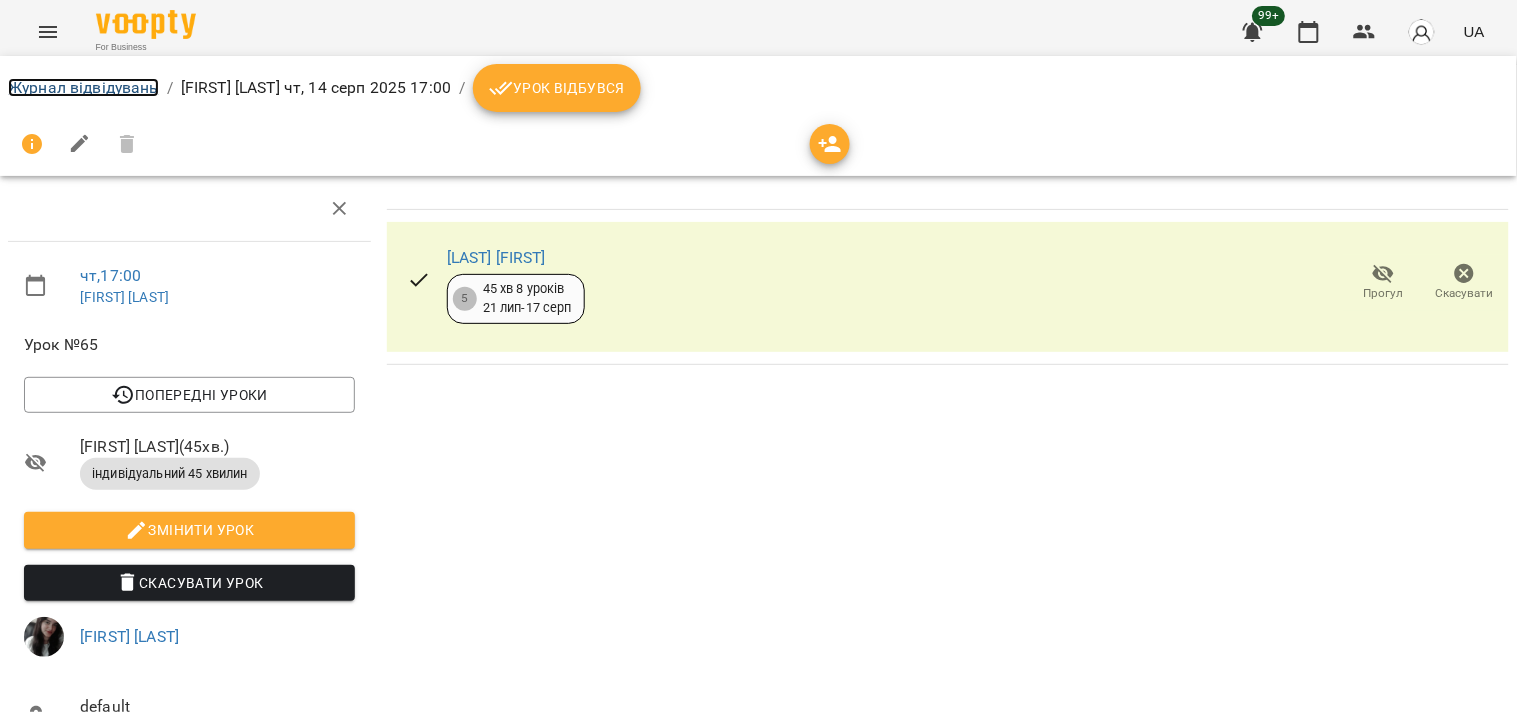 click on "Журнал відвідувань" at bounding box center [83, 87] 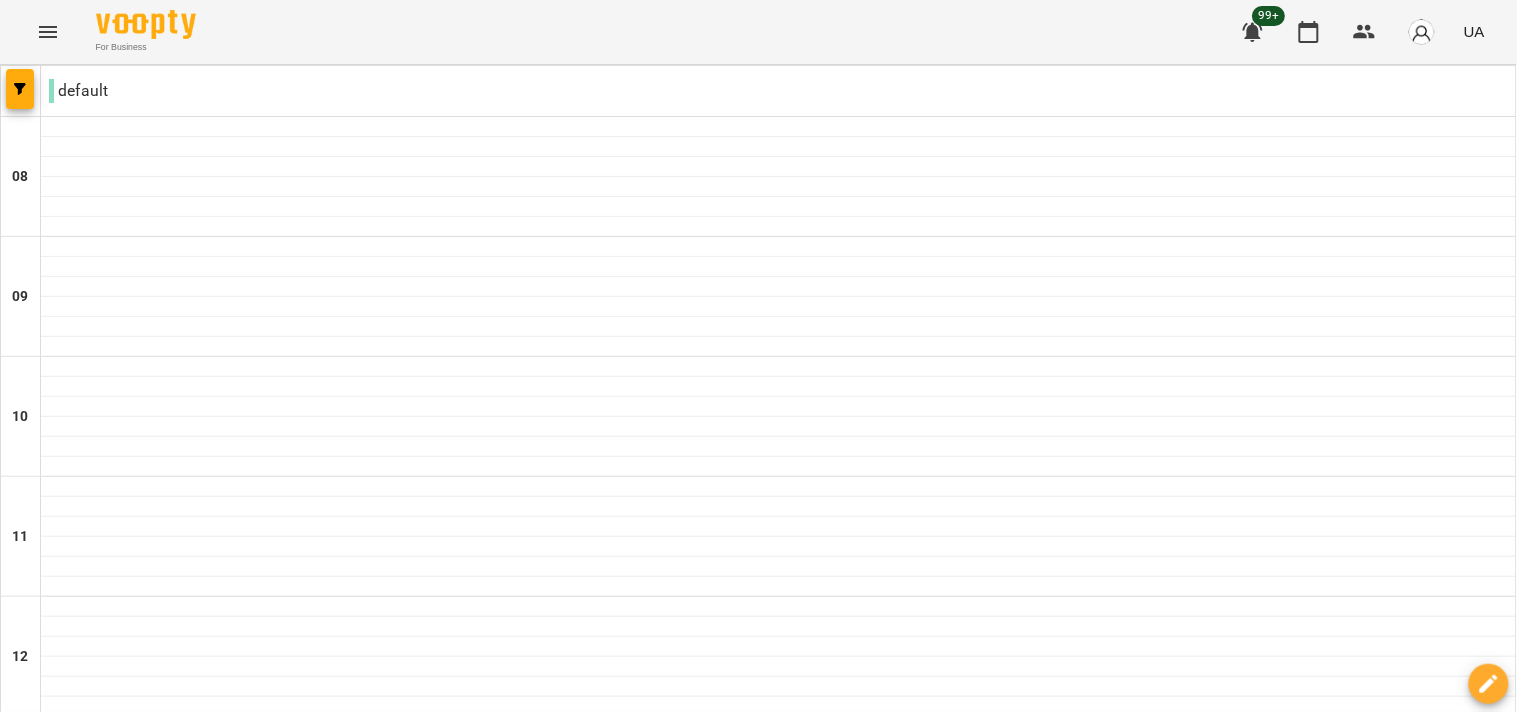 scroll, scrollTop: 1217, scrollLeft: 0, axis: vertical 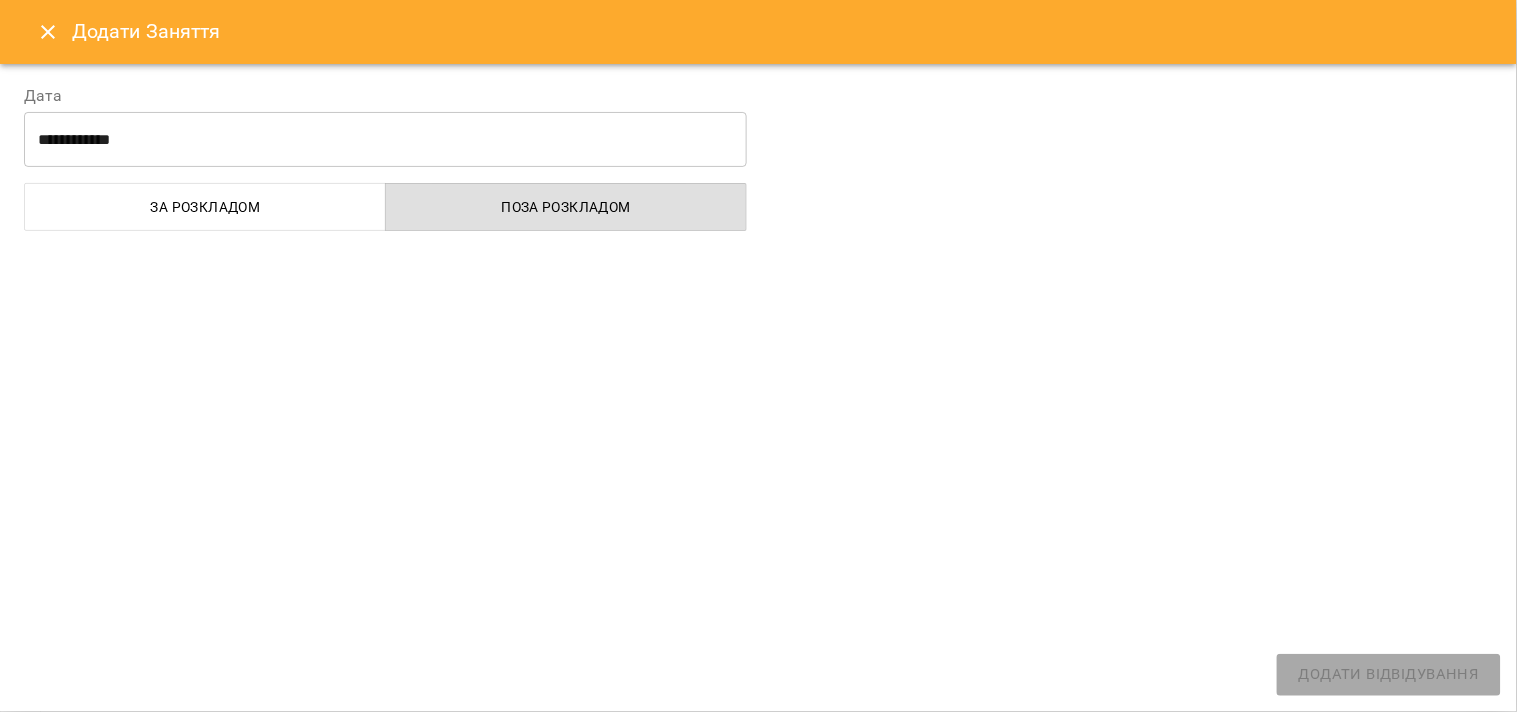 select 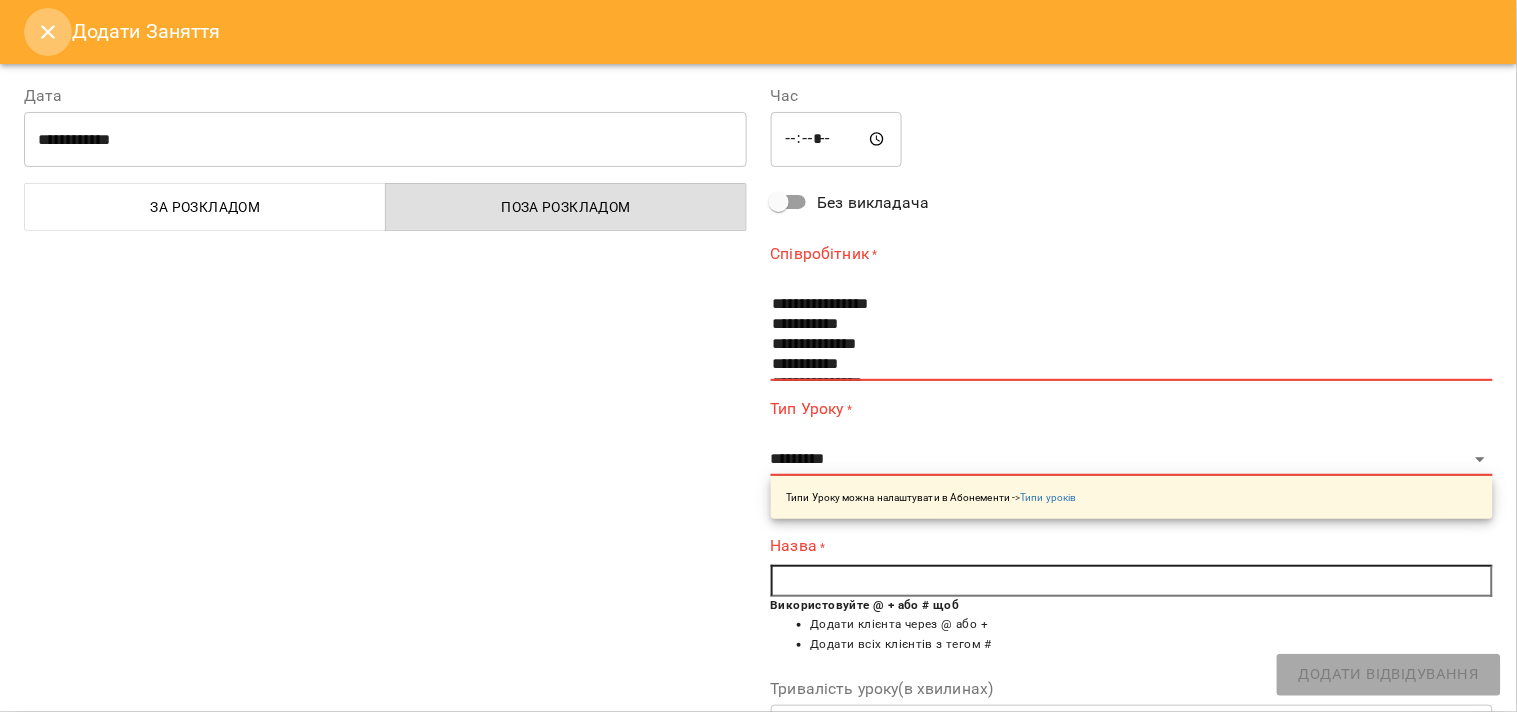 click 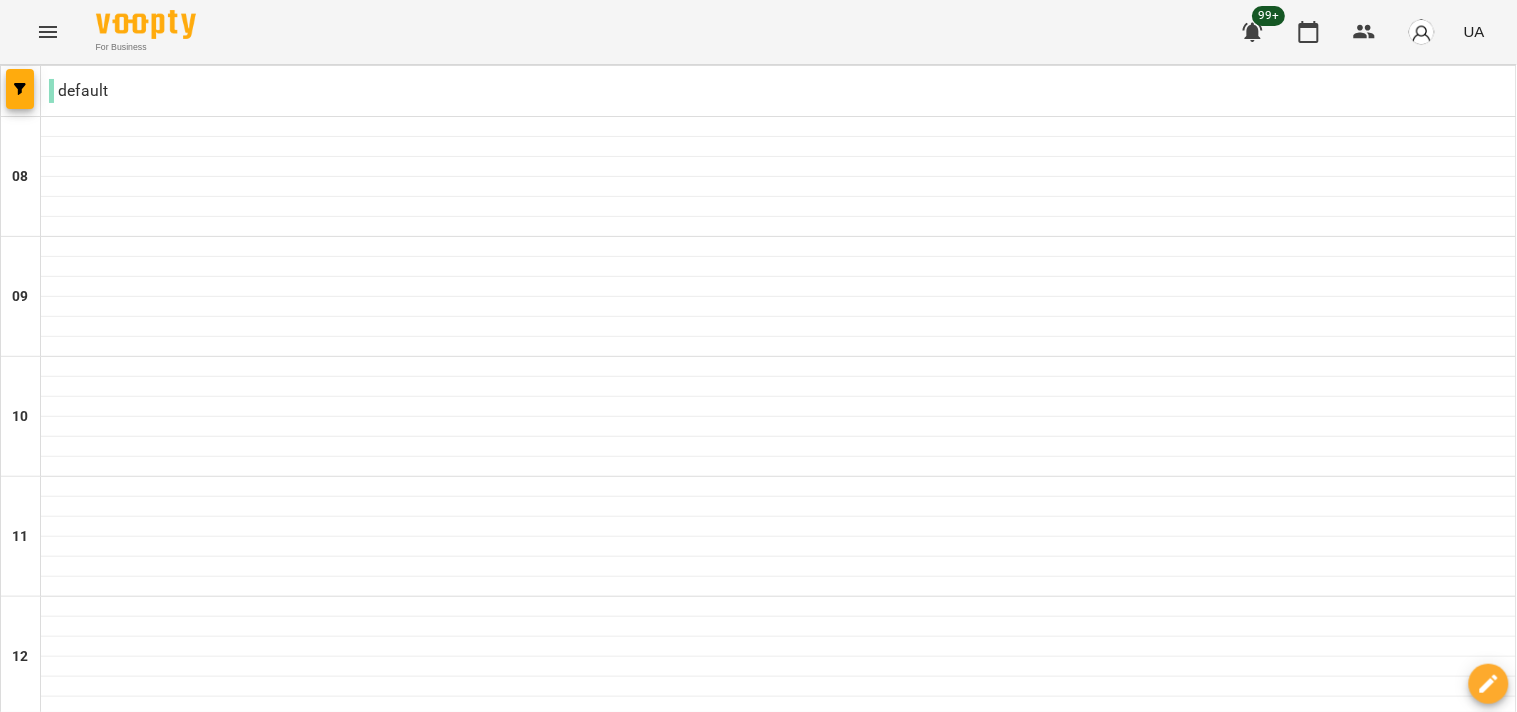 click on "14:00 [FIRST] [LAST]" at bounding box center (779, 865) 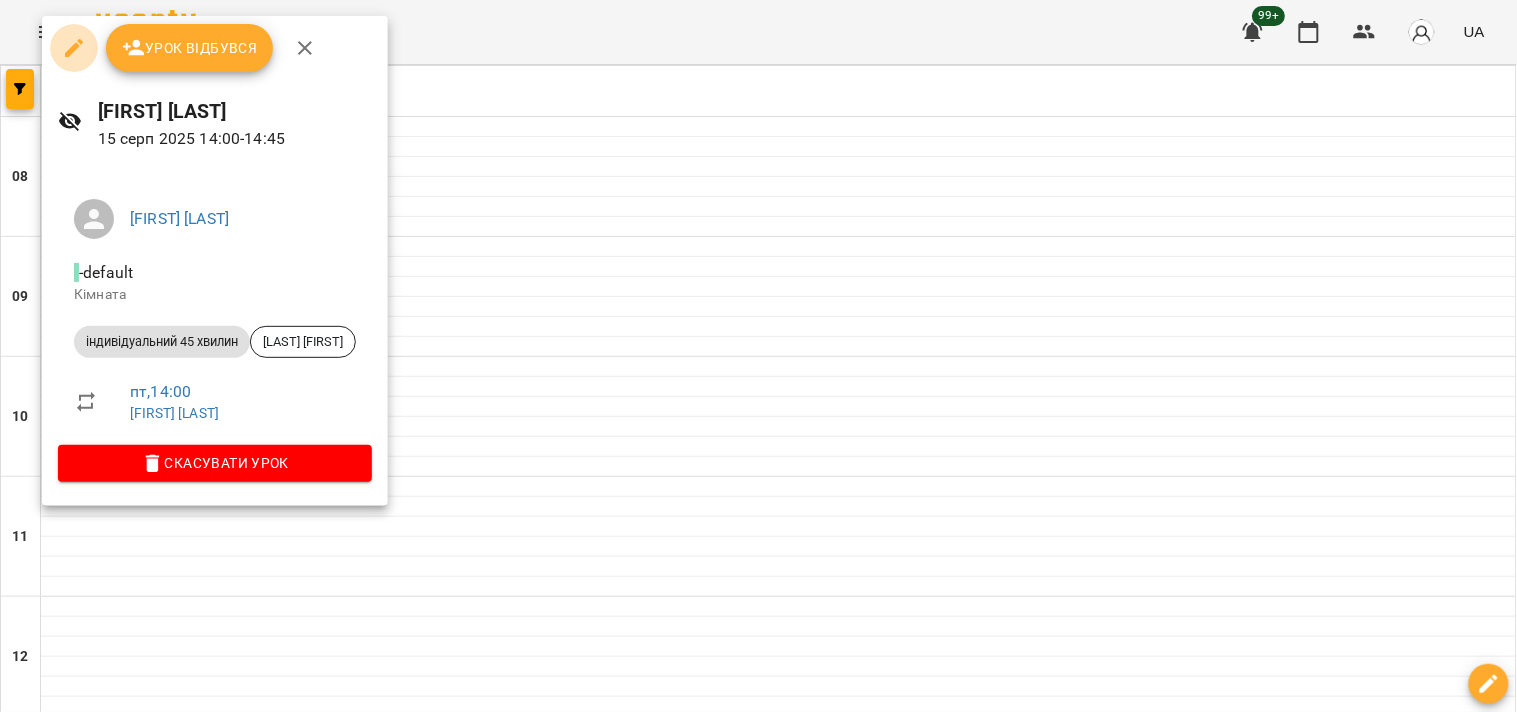 click 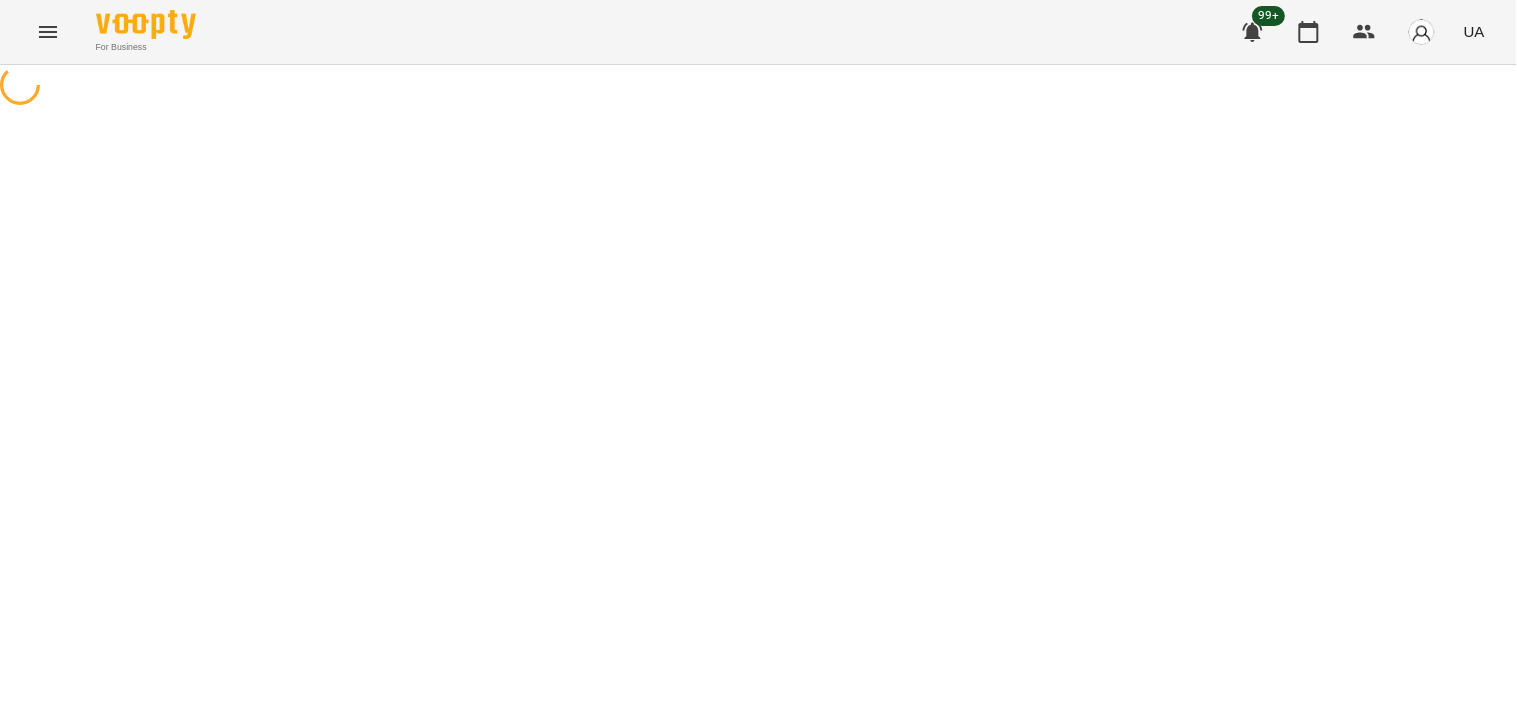 select on "**********" 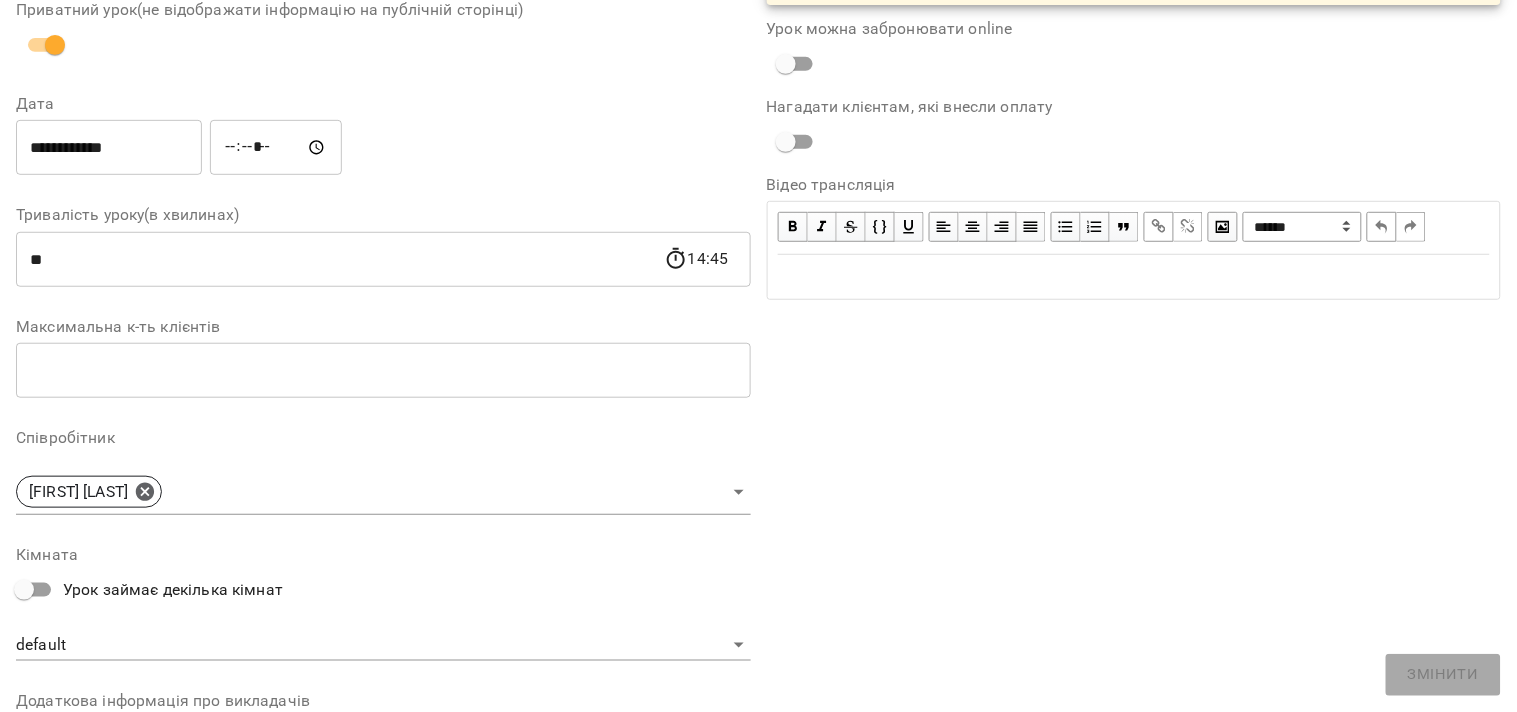 scroll, scrollTop: 222, scrollLeft: 0, axis: vertical 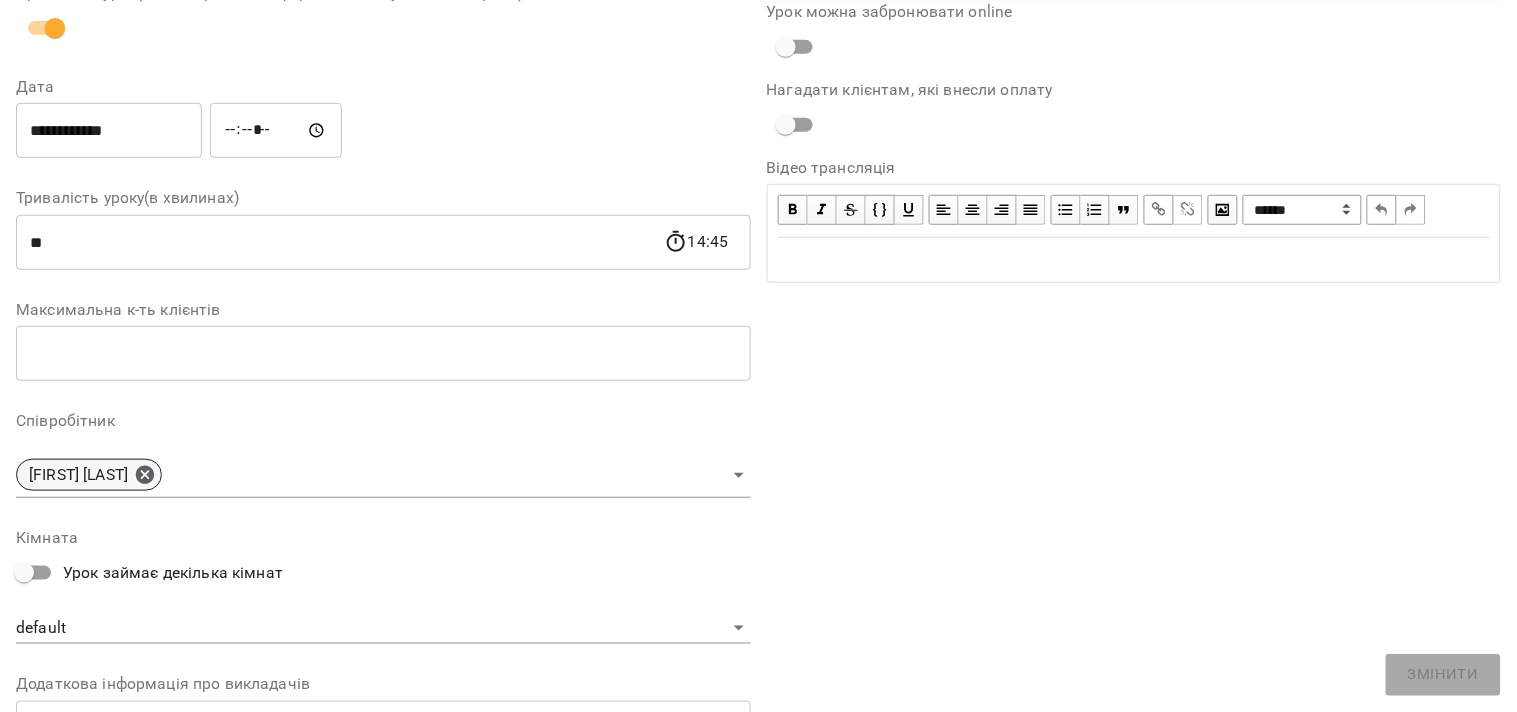 click on "[FIRST] [LAST]" at bounding box center [89, 475] 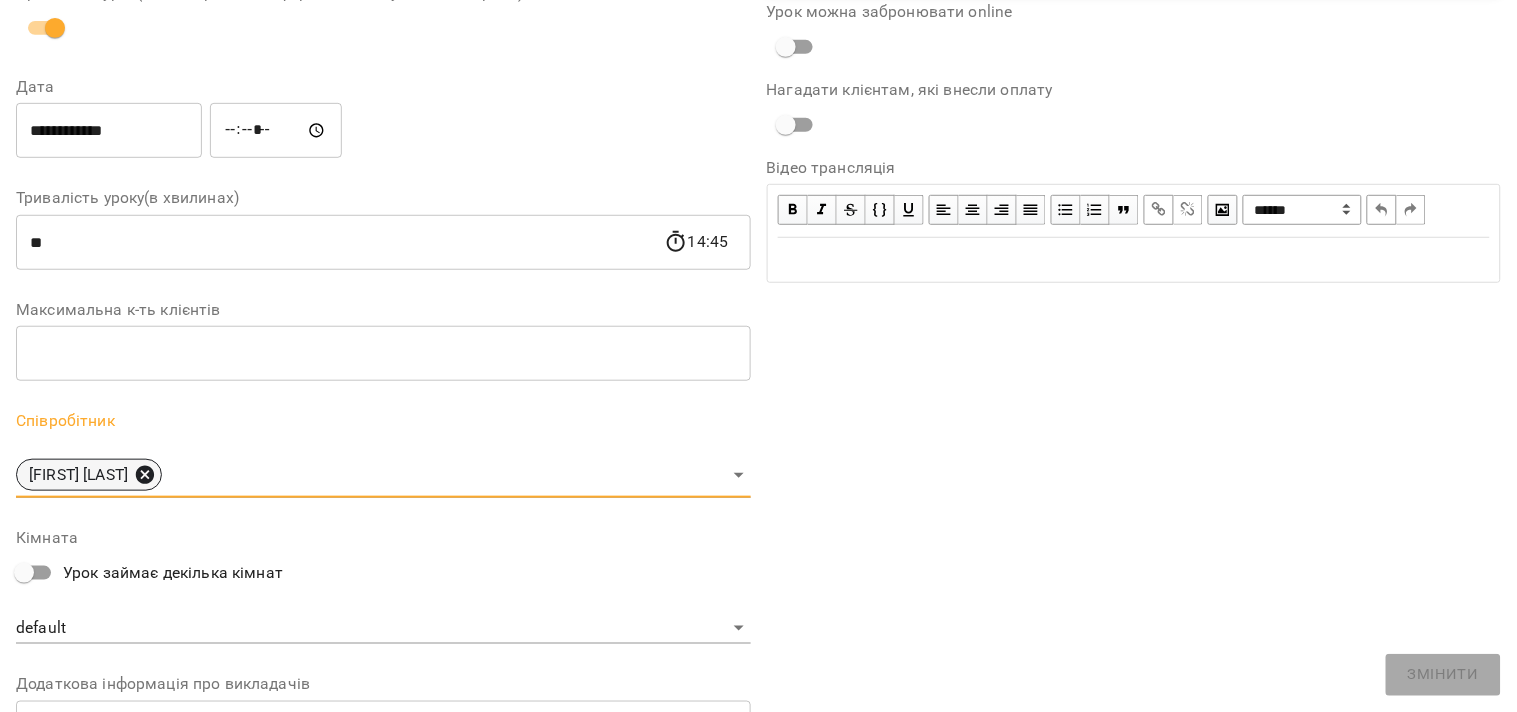 click 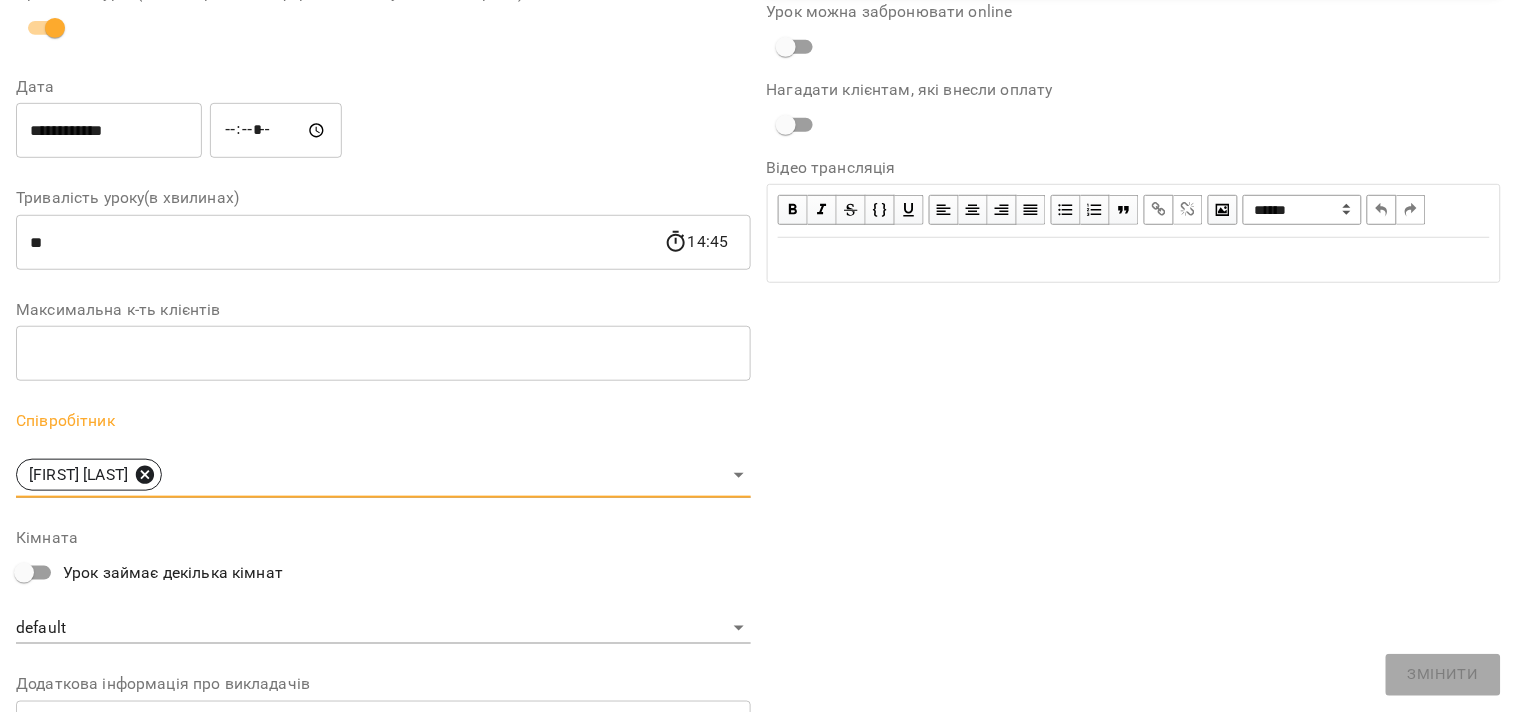scroll, scrollTop: 305, scrollLeft: 0, axis: vertical 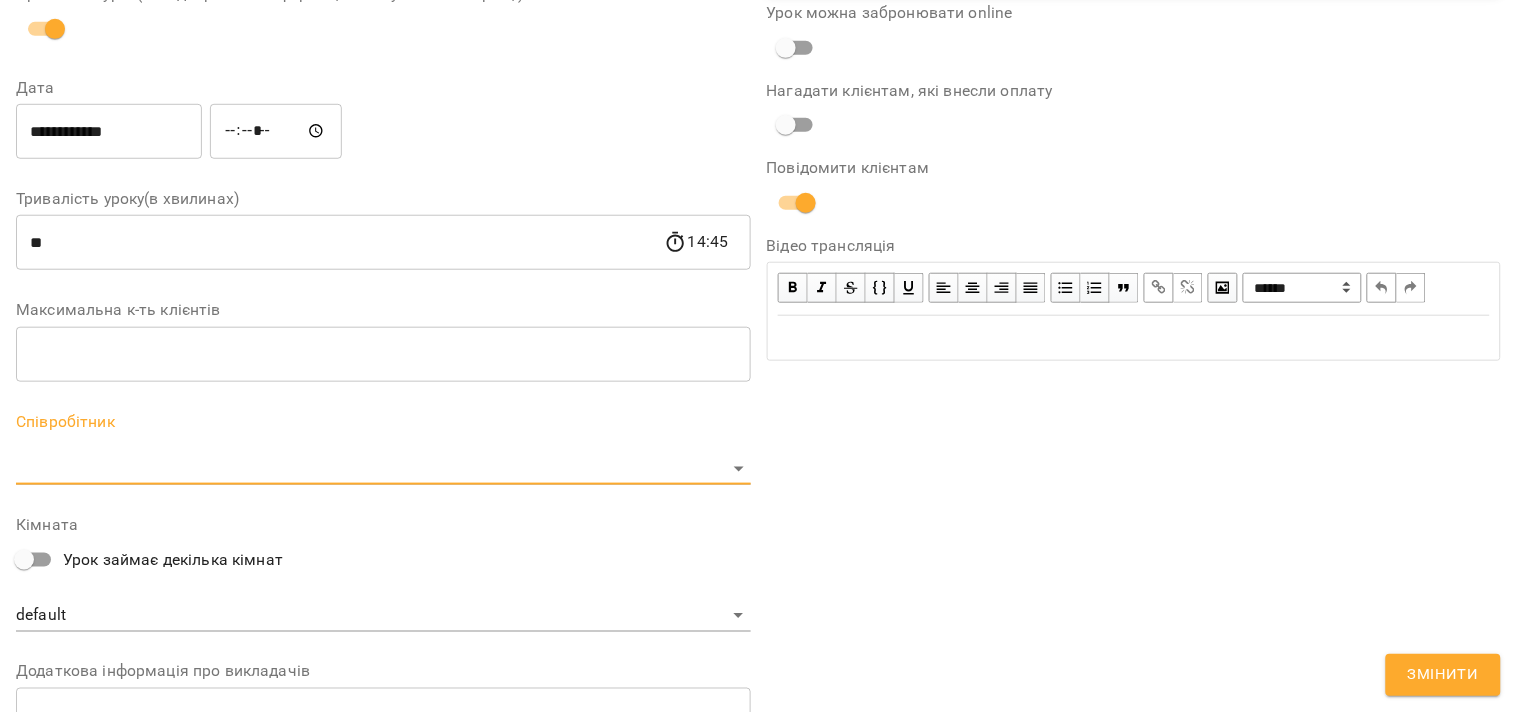 click on "**********" at bounding box center [758, 456] 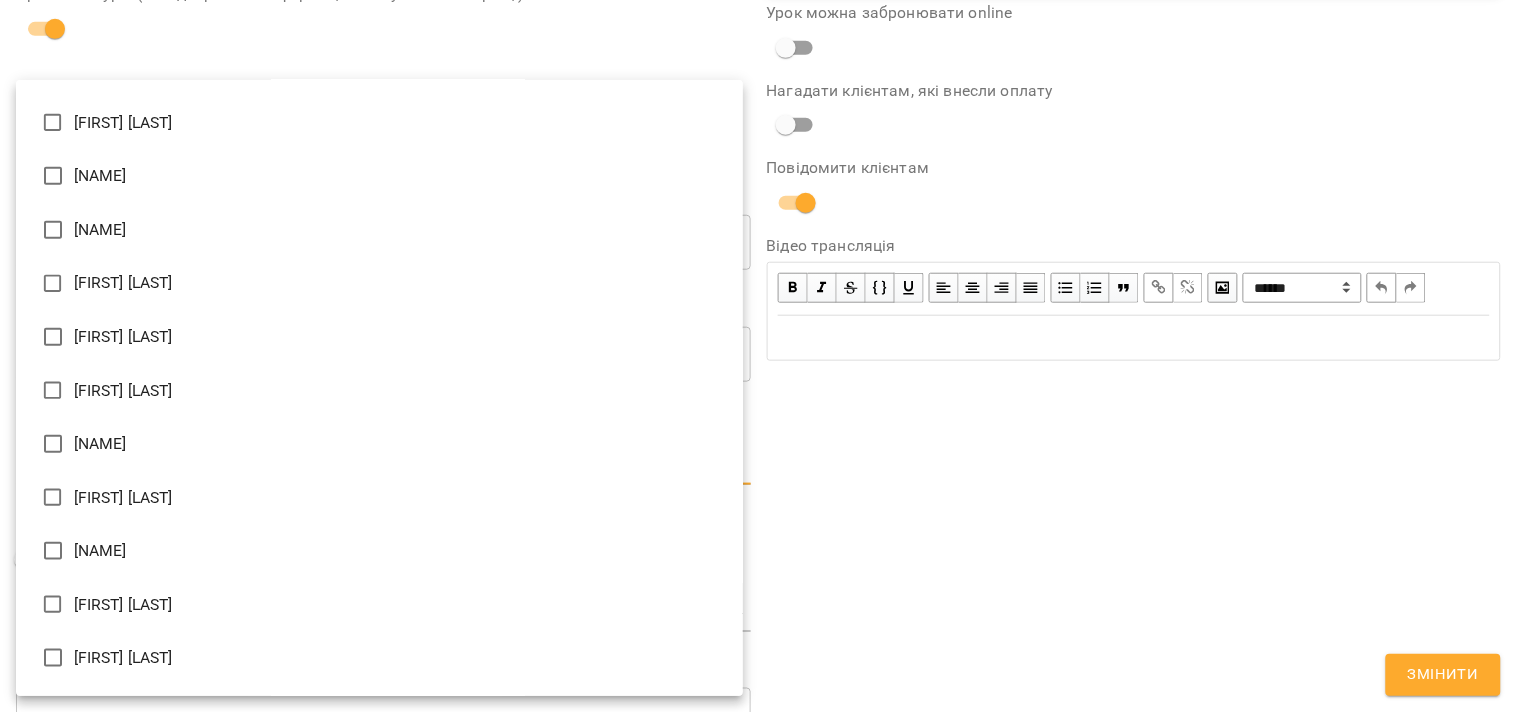 scroll, scrollTop: 308, scrollLeft: 0, axis: vertical 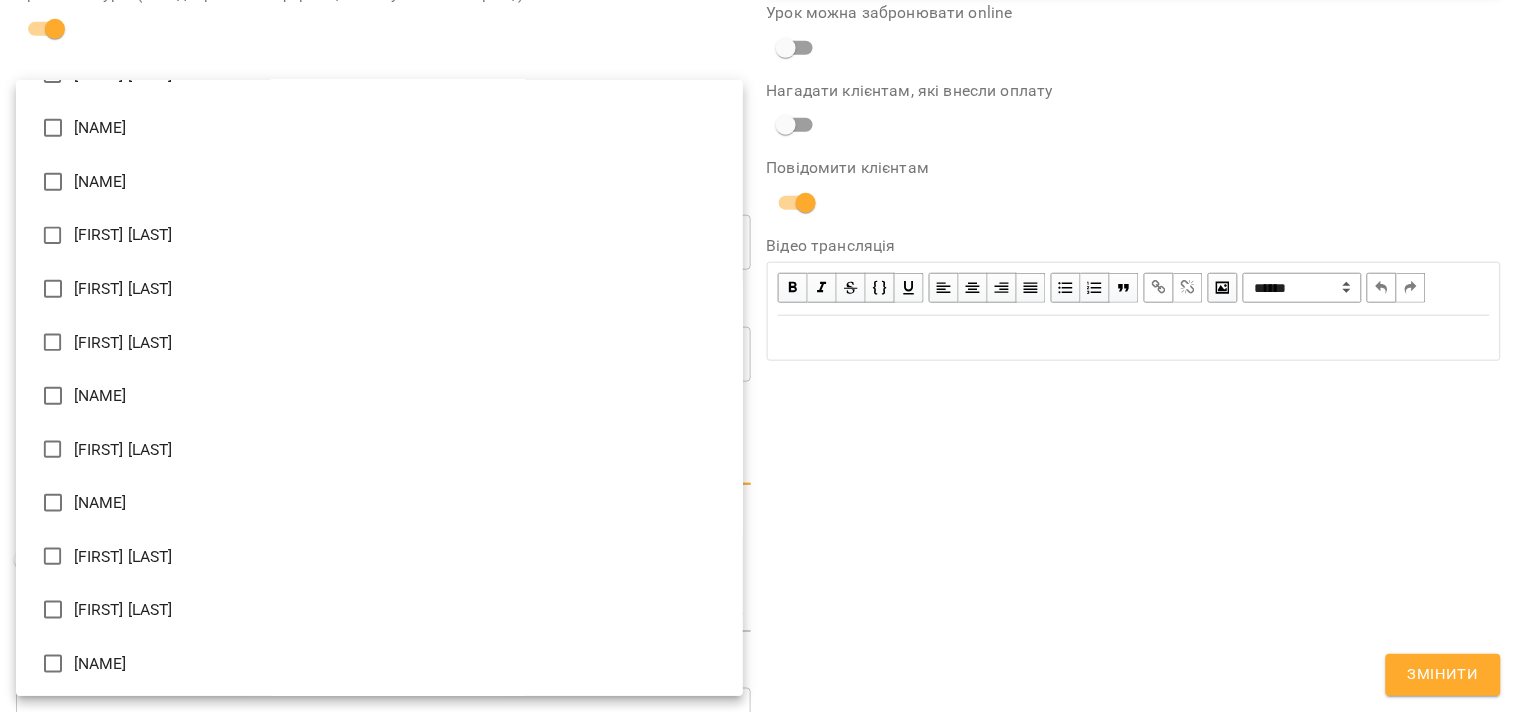 type on "**********" 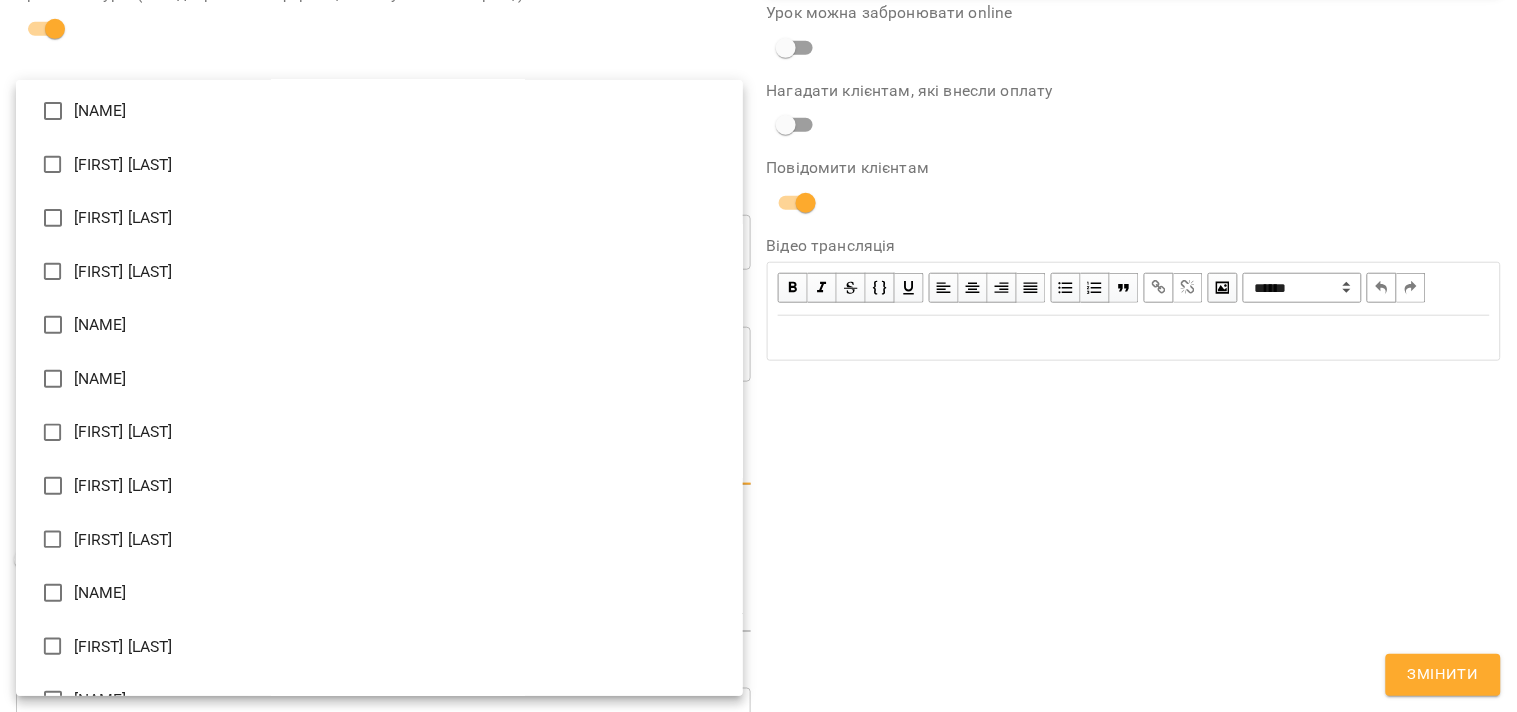 scroll, scrollTop: 222, scrollLeft: 0, axis: vertical 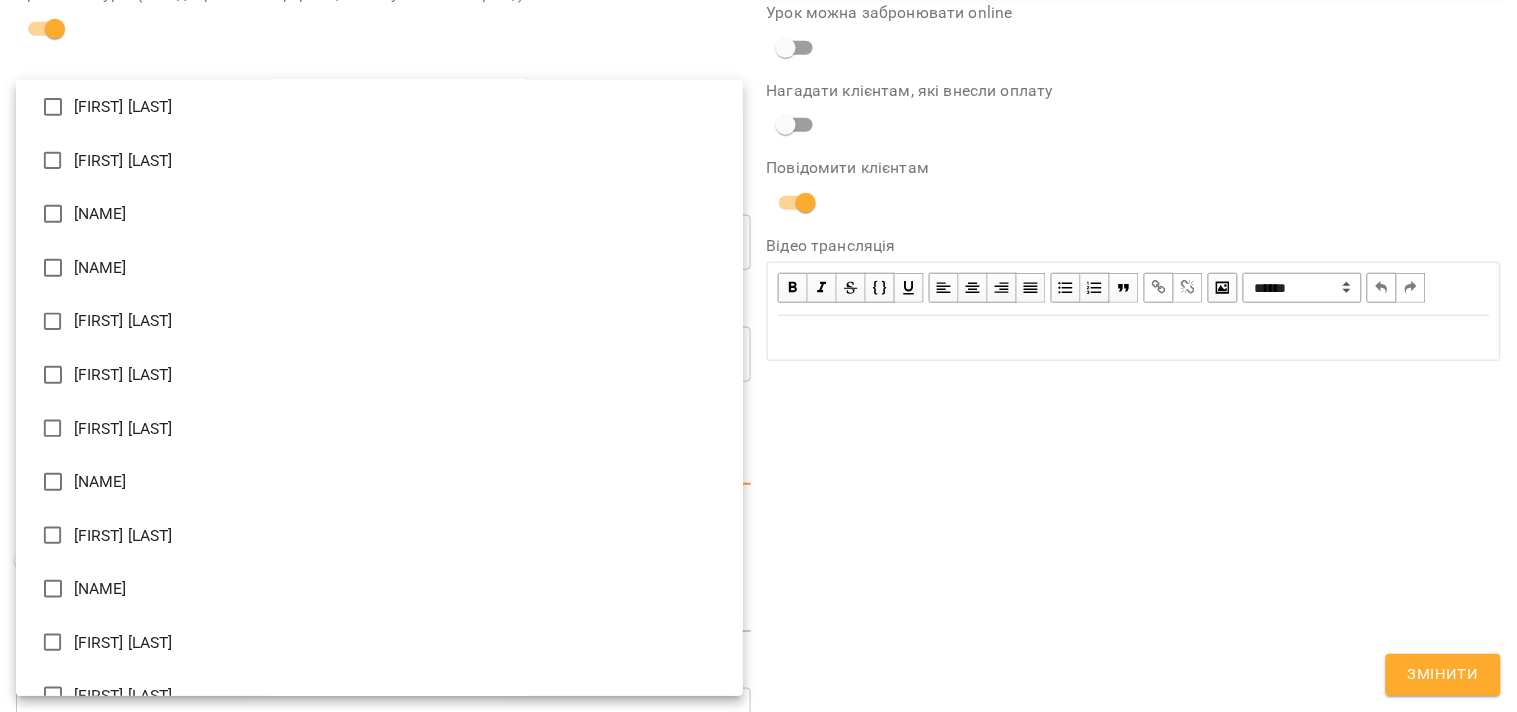 type on "**********" 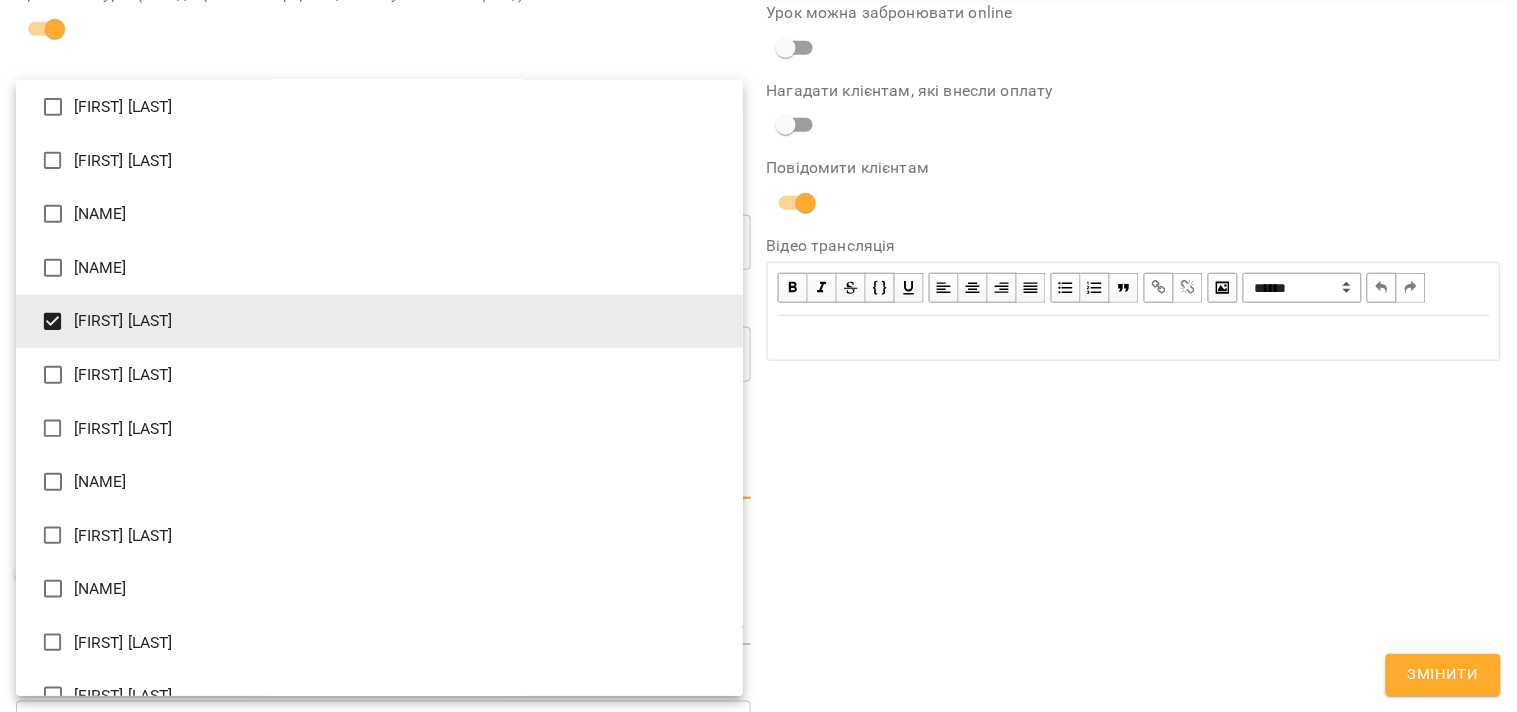 click at bounding box center (758, 356) 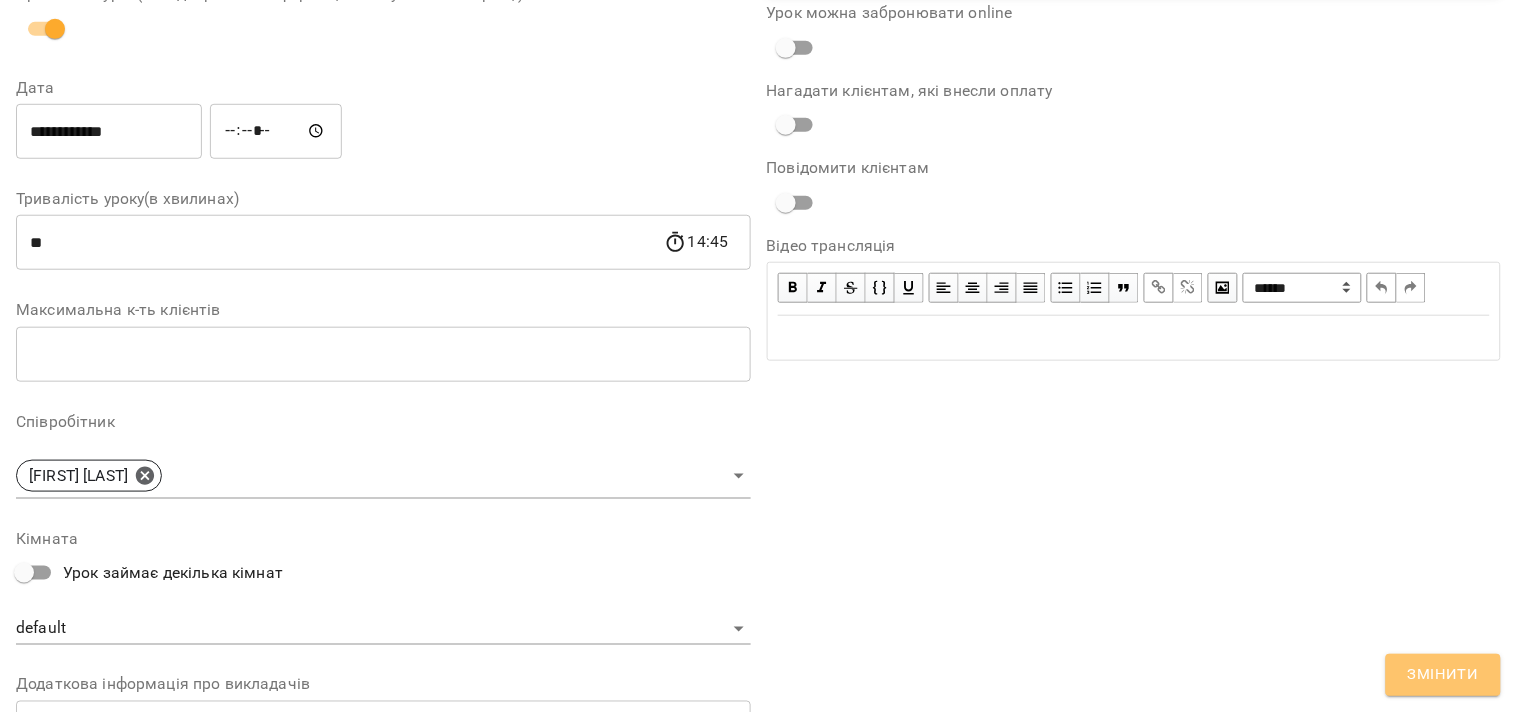 click on "Змінити" at bounding box center [1443, 675] 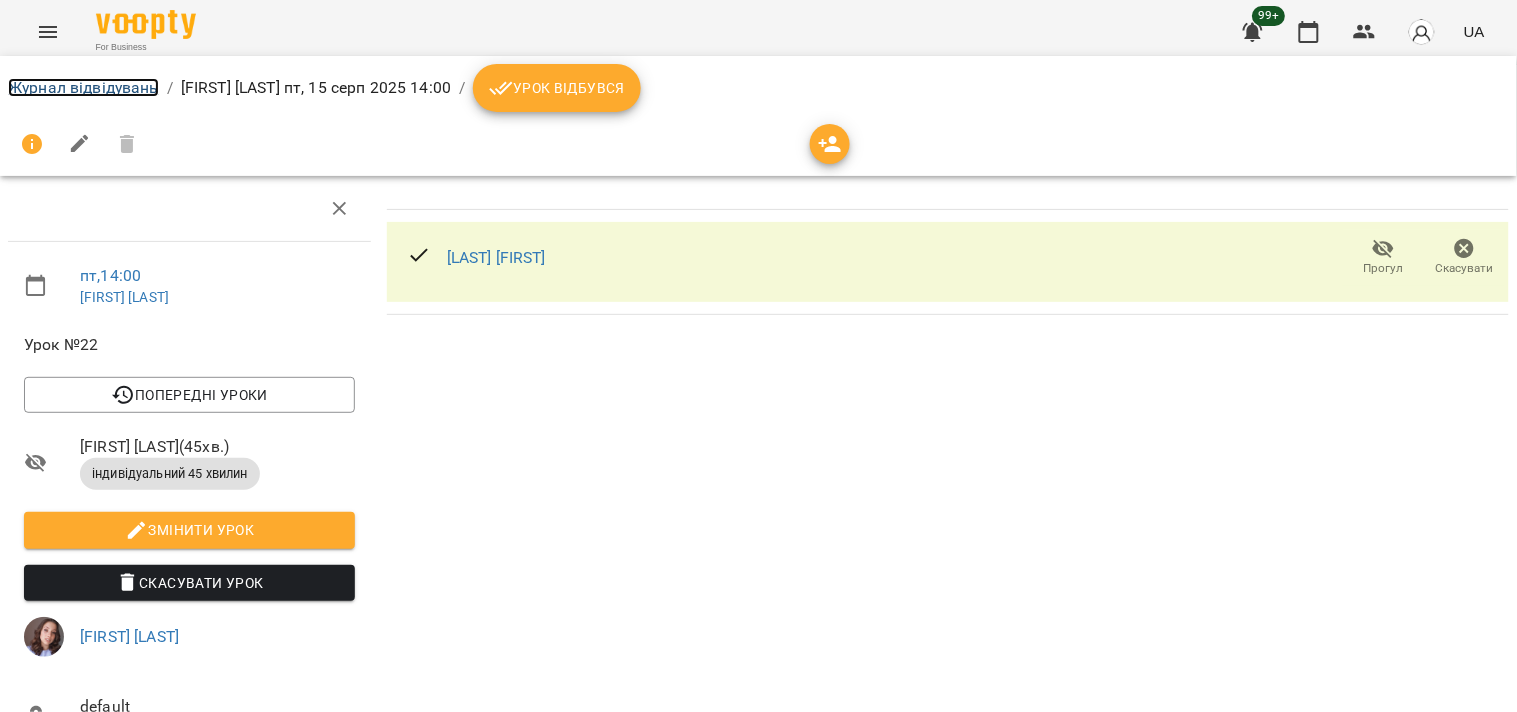 click on "Журнал відвідувань" at bounding box center [83, 87] 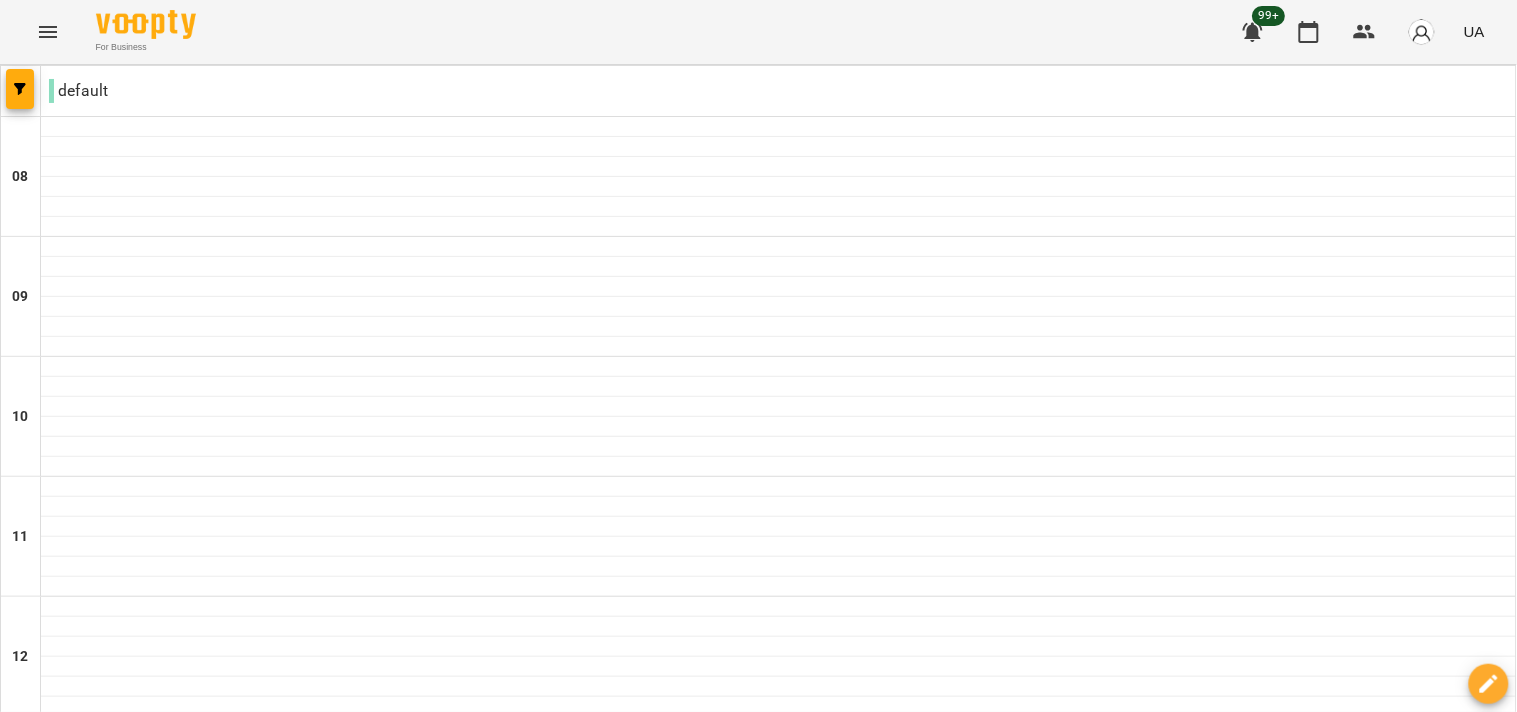 scroll, scrollTop: 777, scrollLeft: 0, axis: vertical 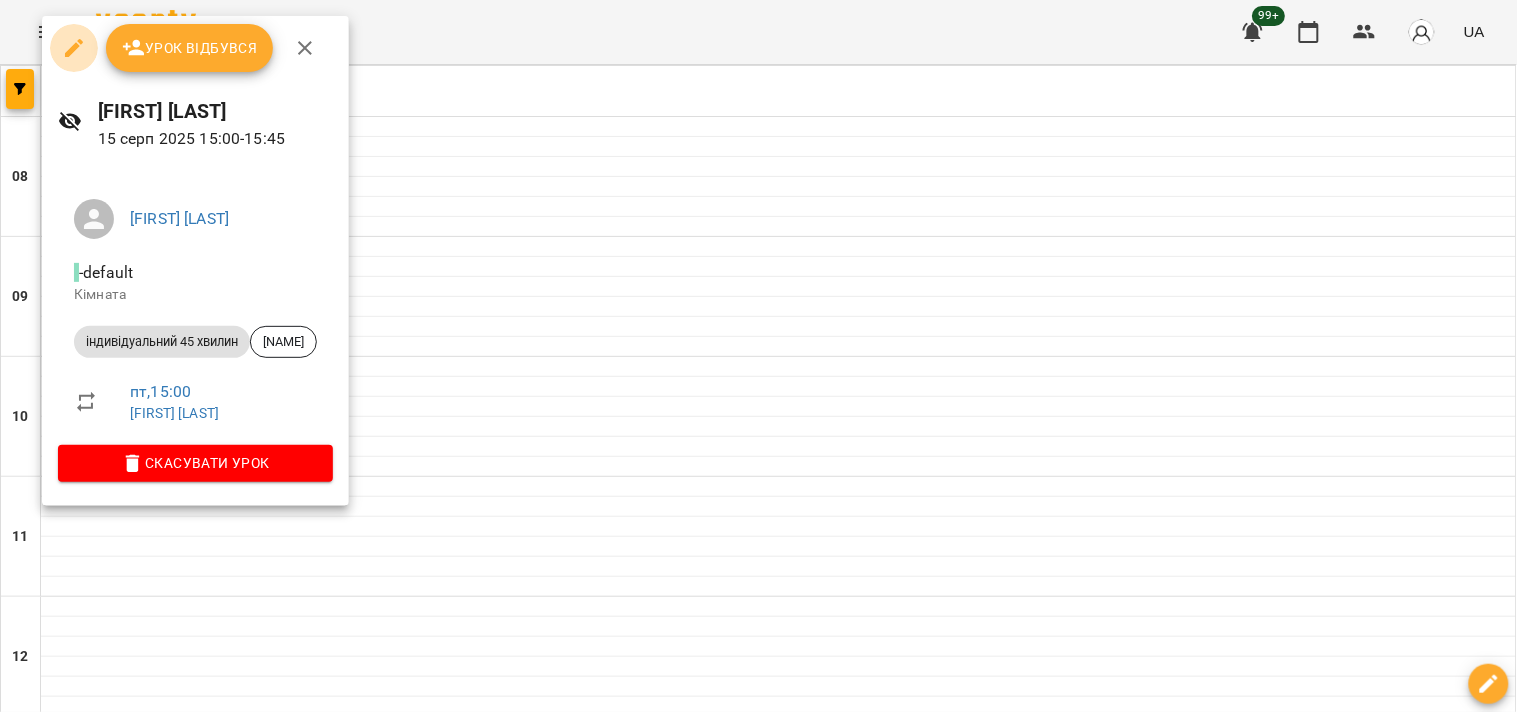 click 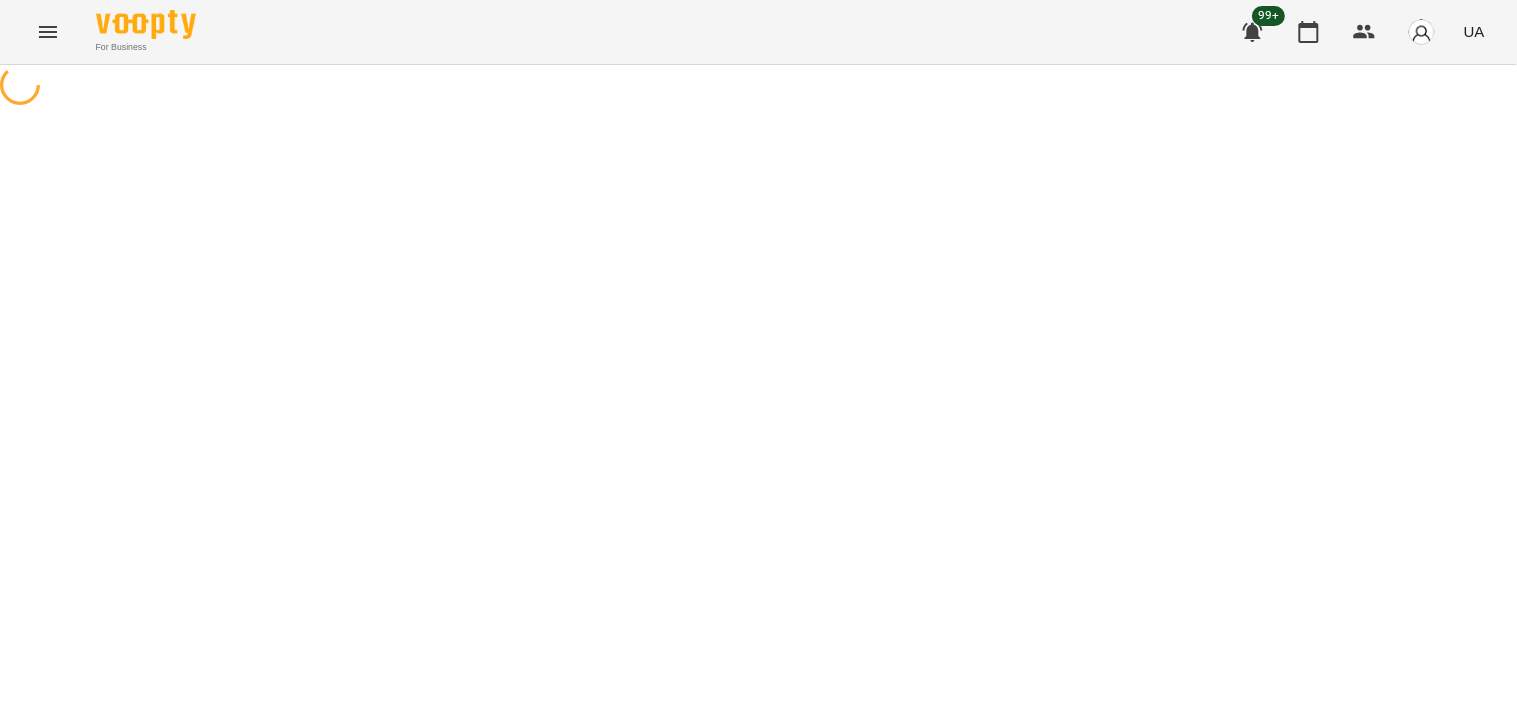 select on "**********" 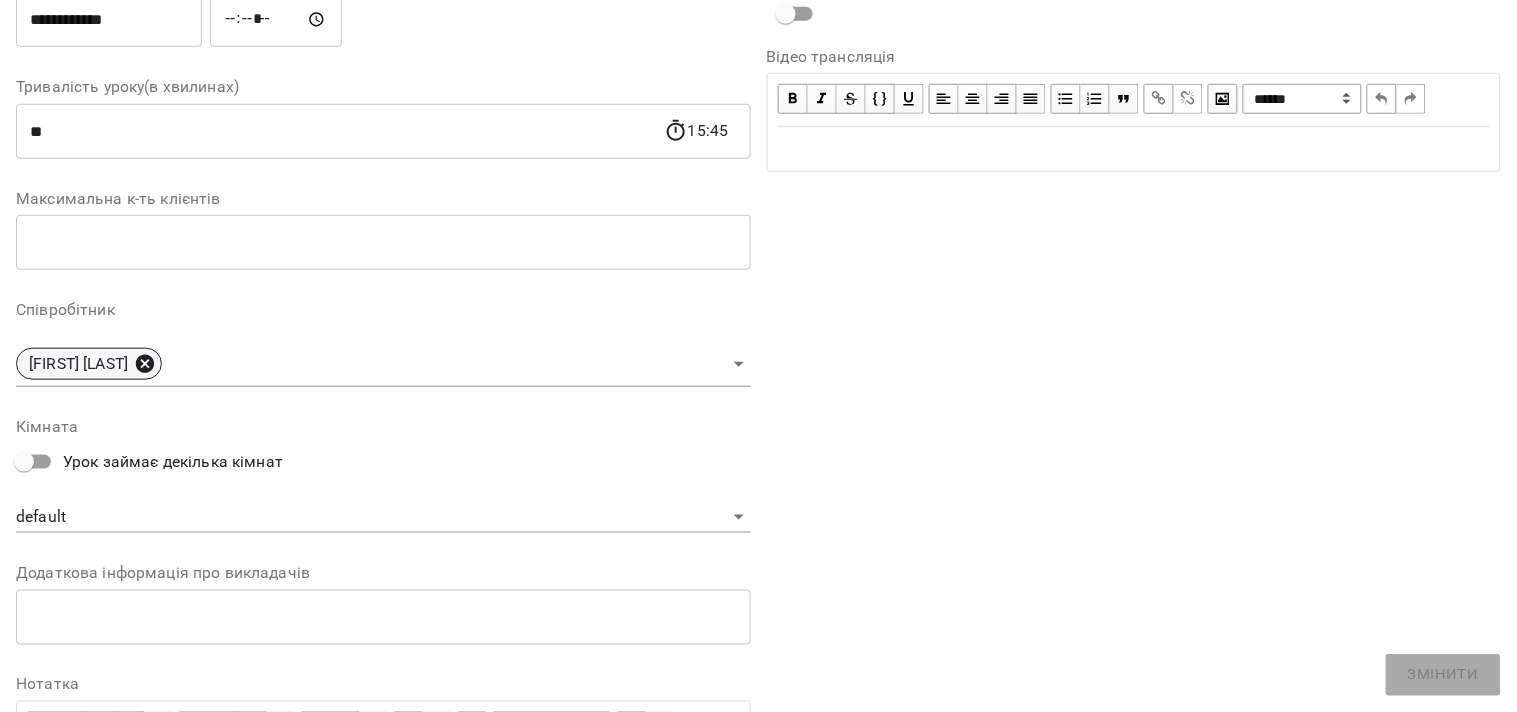 click 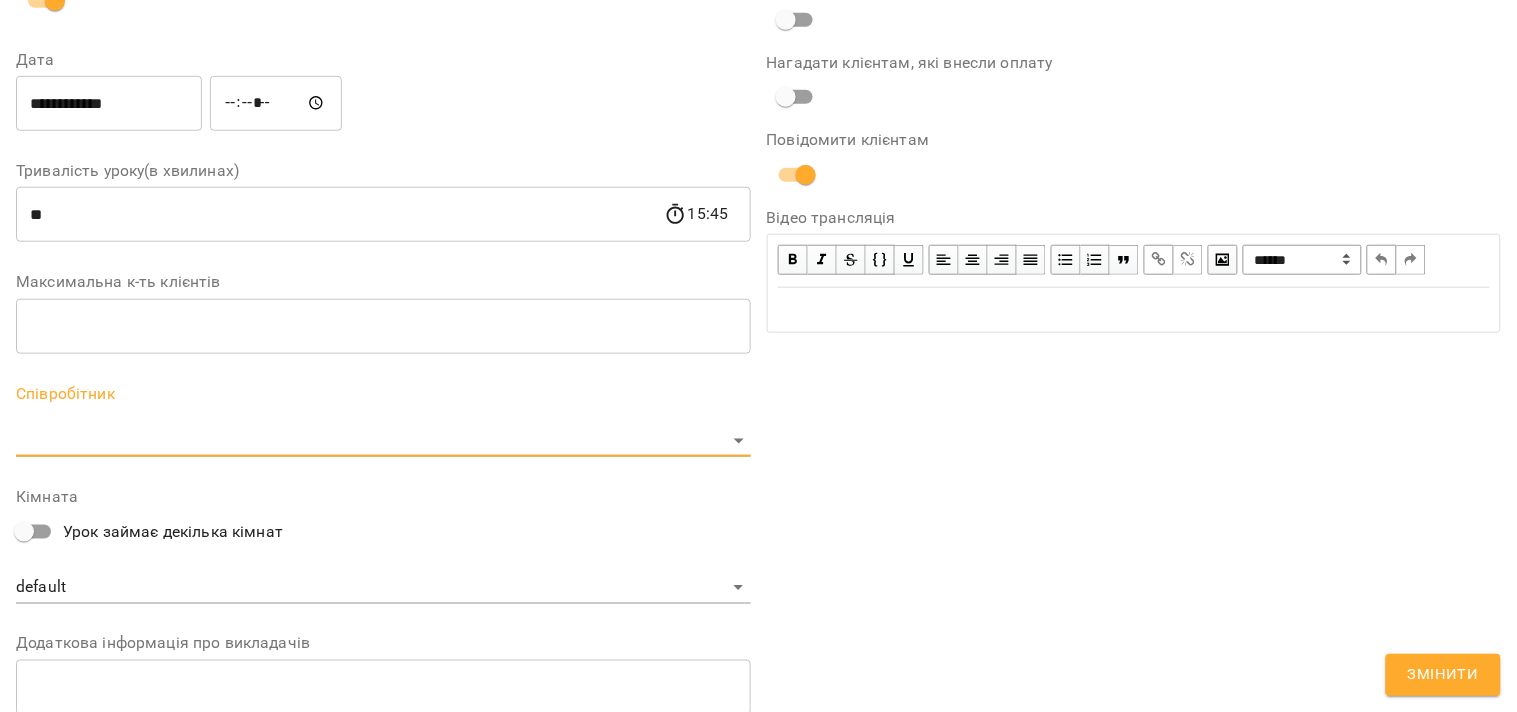 scroll, scrollTop: 416, scrollLeft: 0, axis: vertical 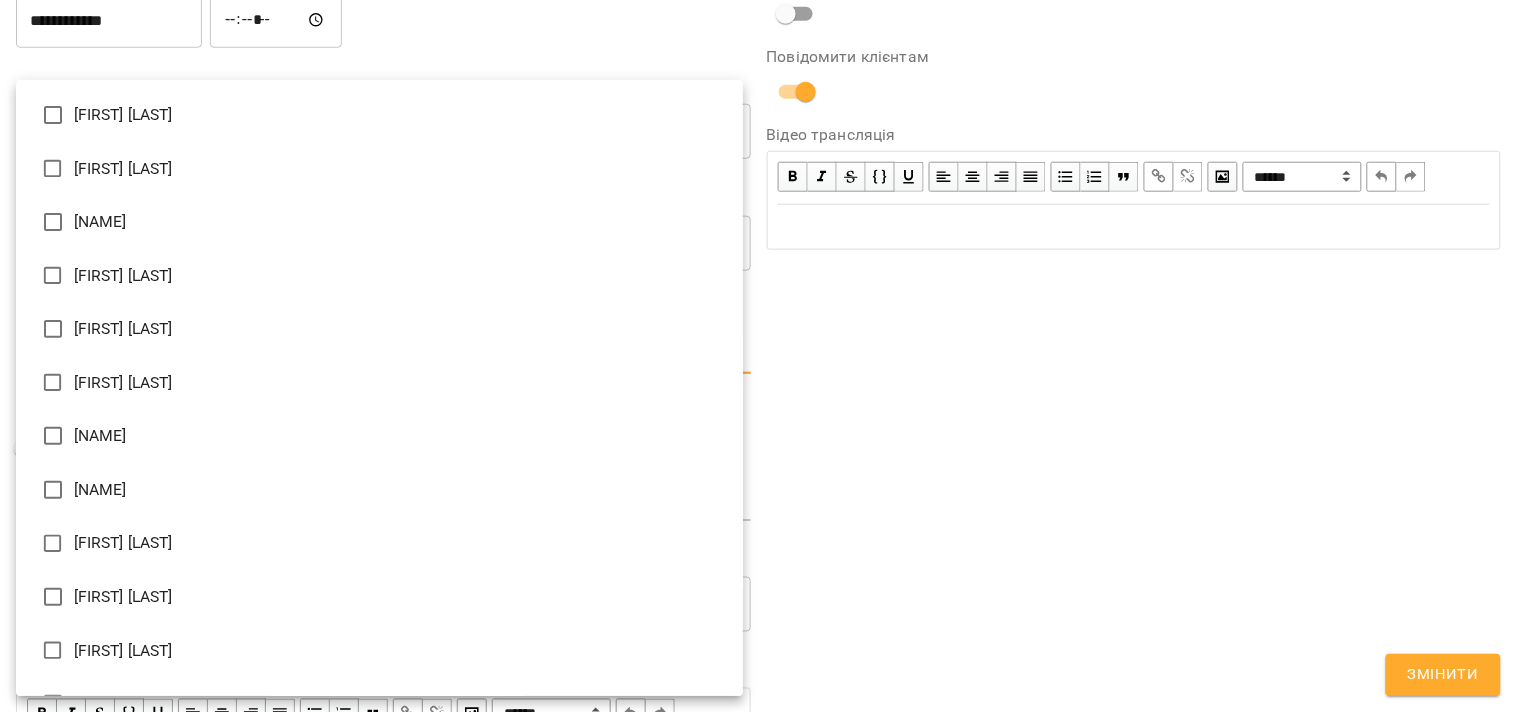 click on "**********" at bounding box center (758, 456) 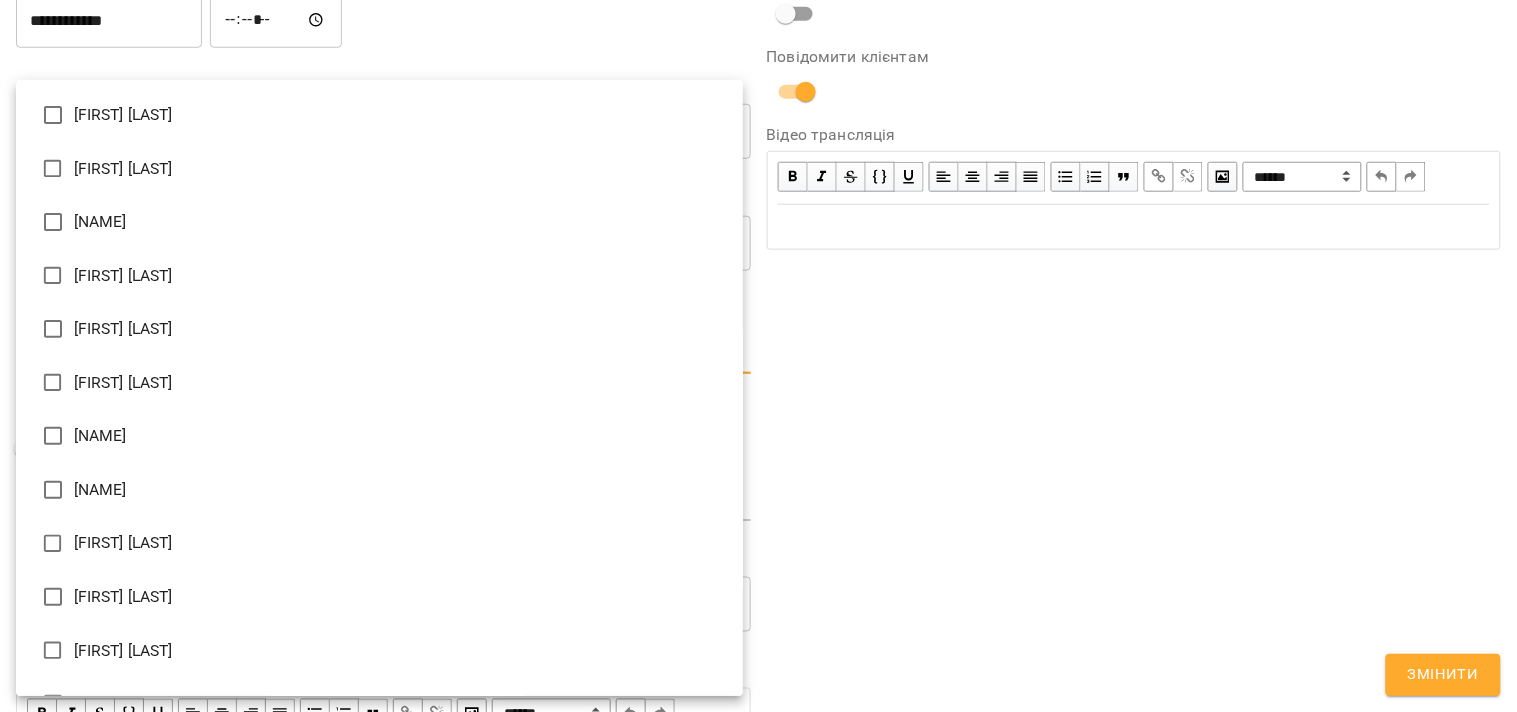 click at bounding box center (758, 356) 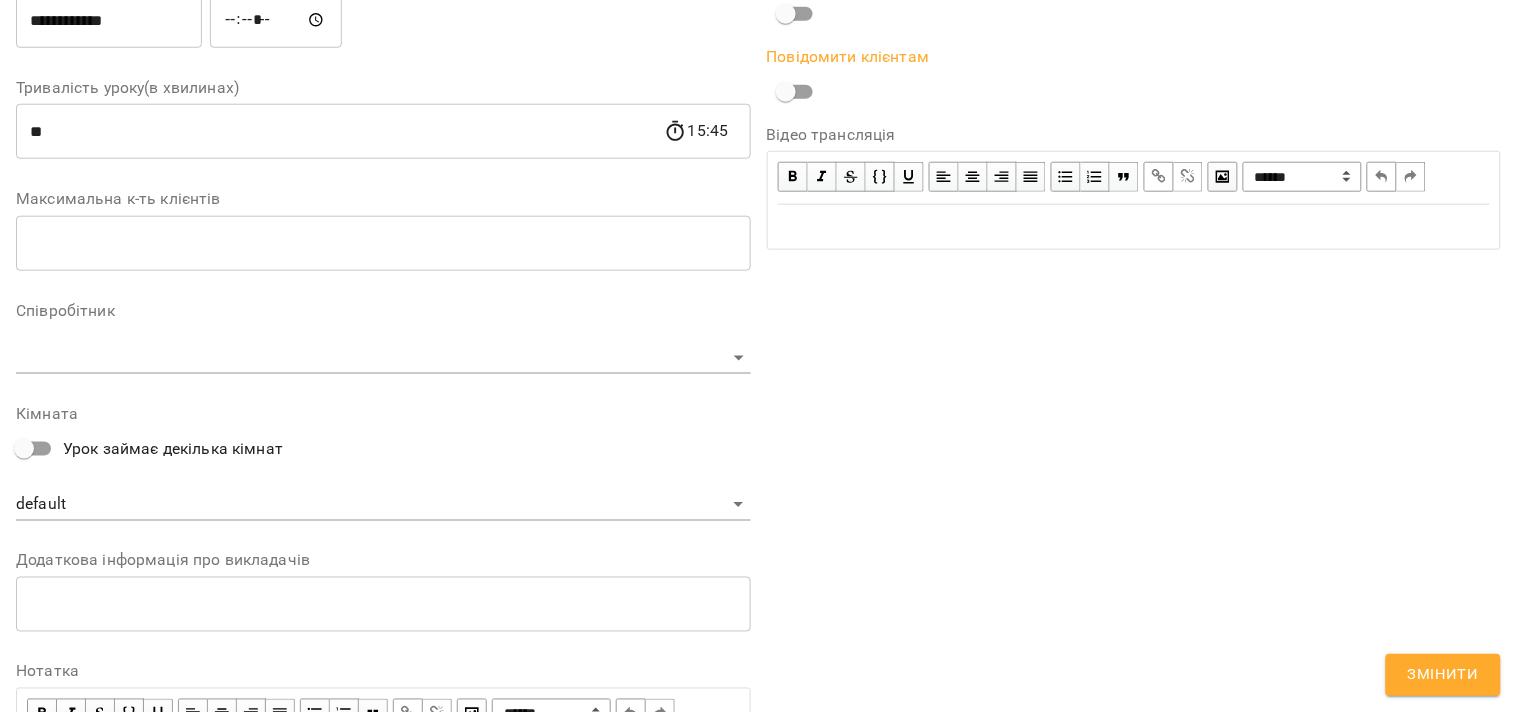 click on "**********" at bounding box center [758, 456] 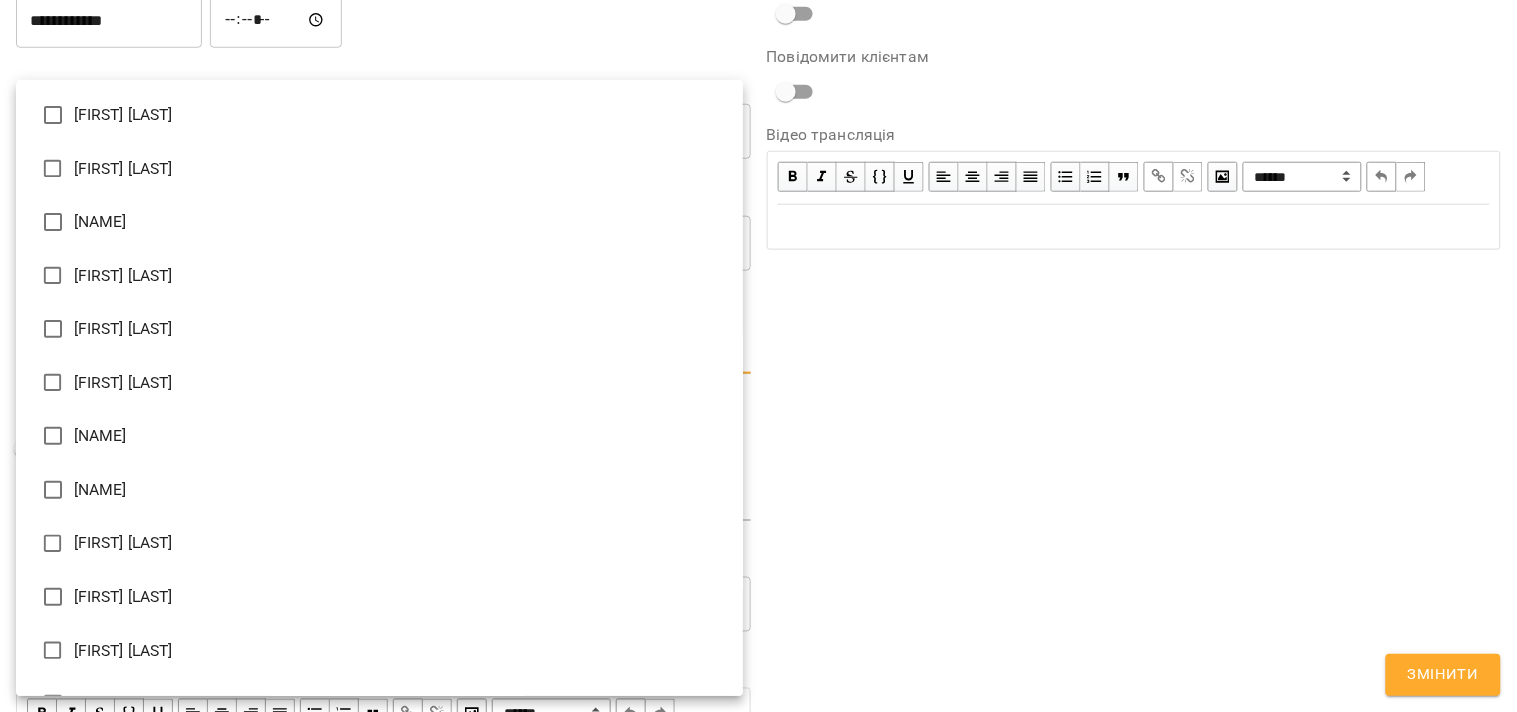 type on "**********" 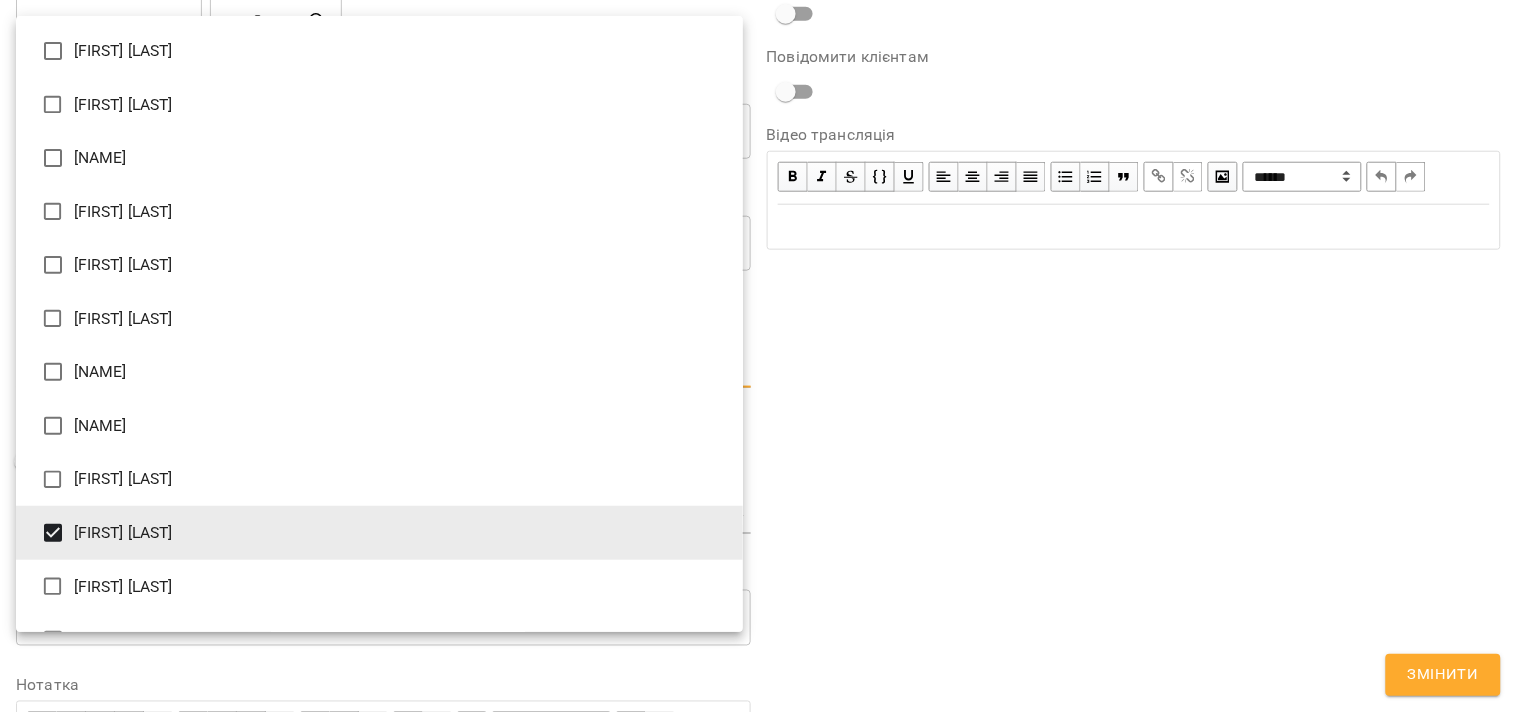 click at bounding box center (758, 356) 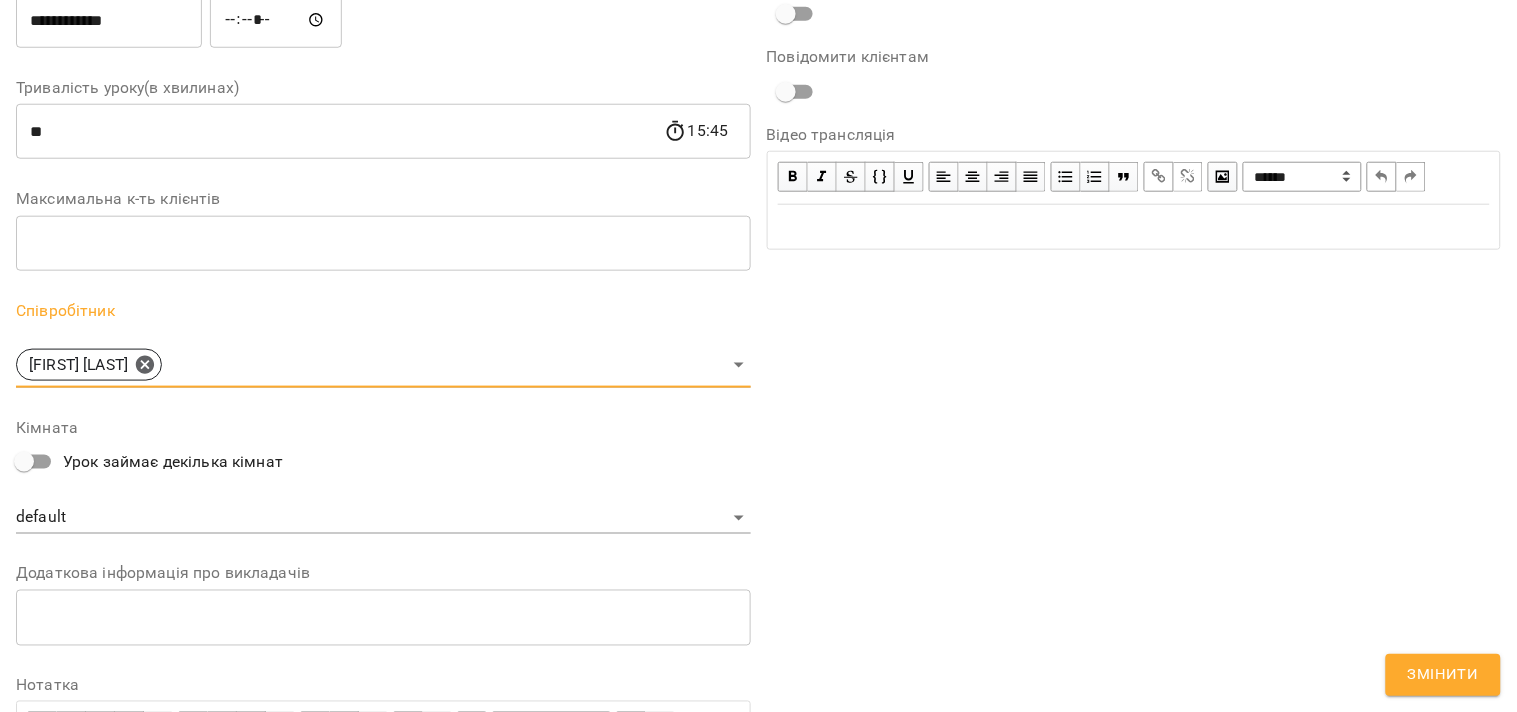 click on "Змінити" at bounding box center [1443, 675] 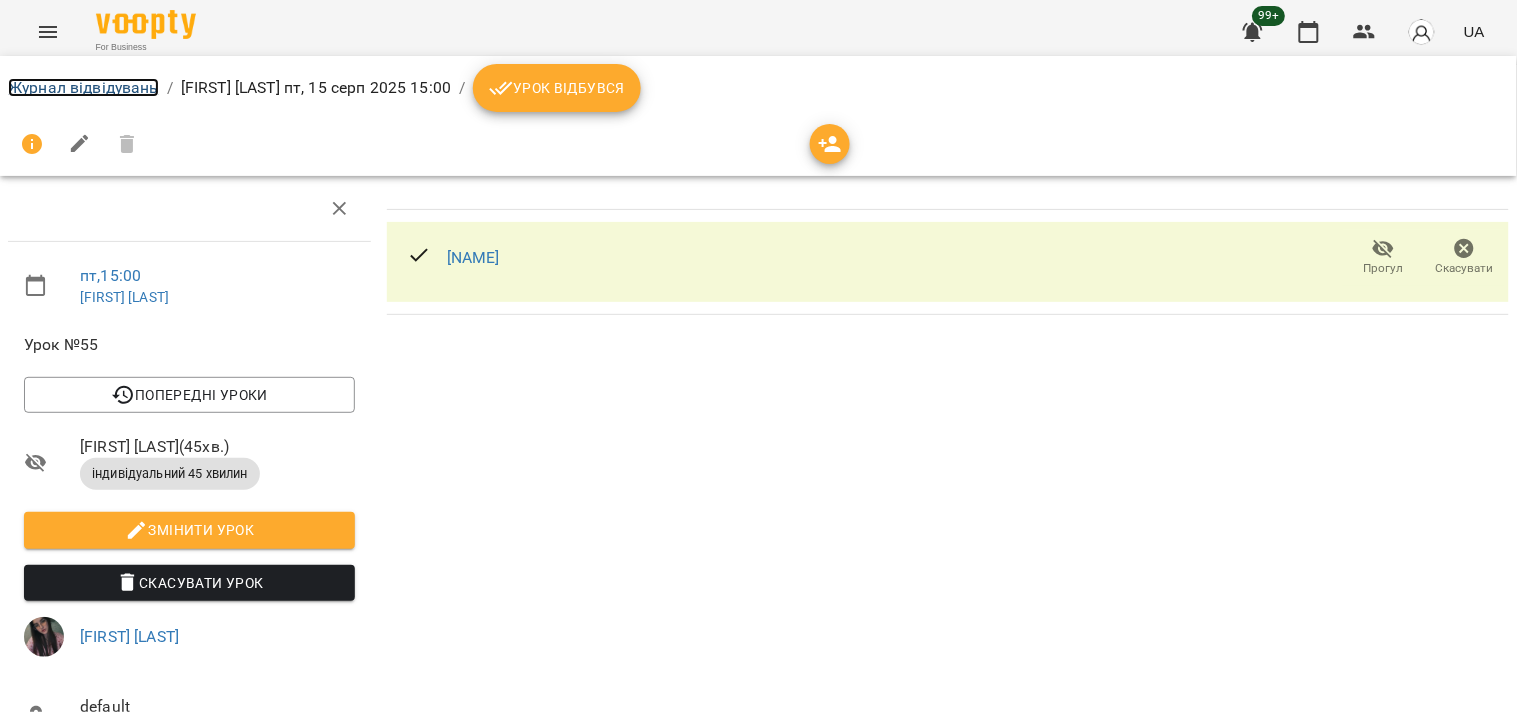 click on "Журнал відвідувань" at bounding box center (83, 87) 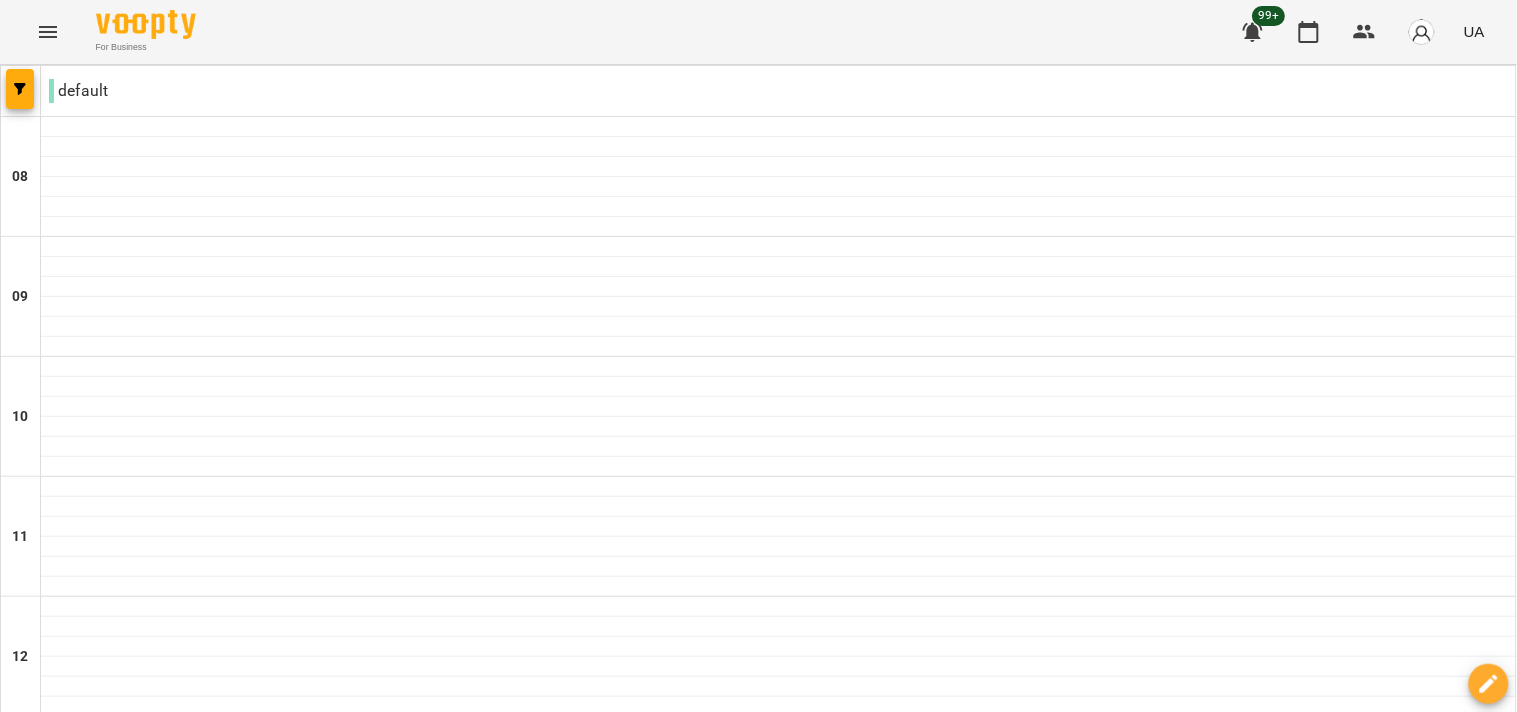 scroll, scrollTop: 996, scrollLeft: 0, axis: vertical 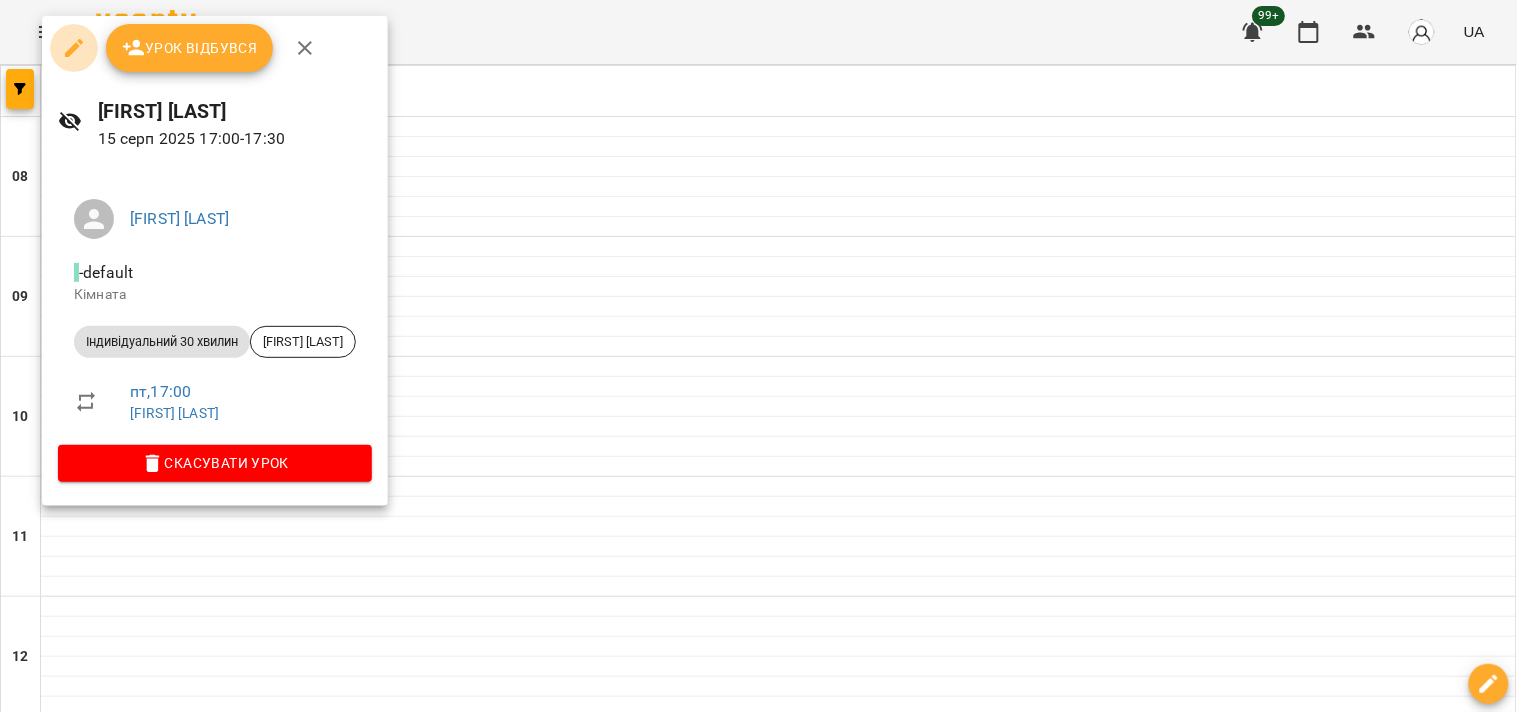 click 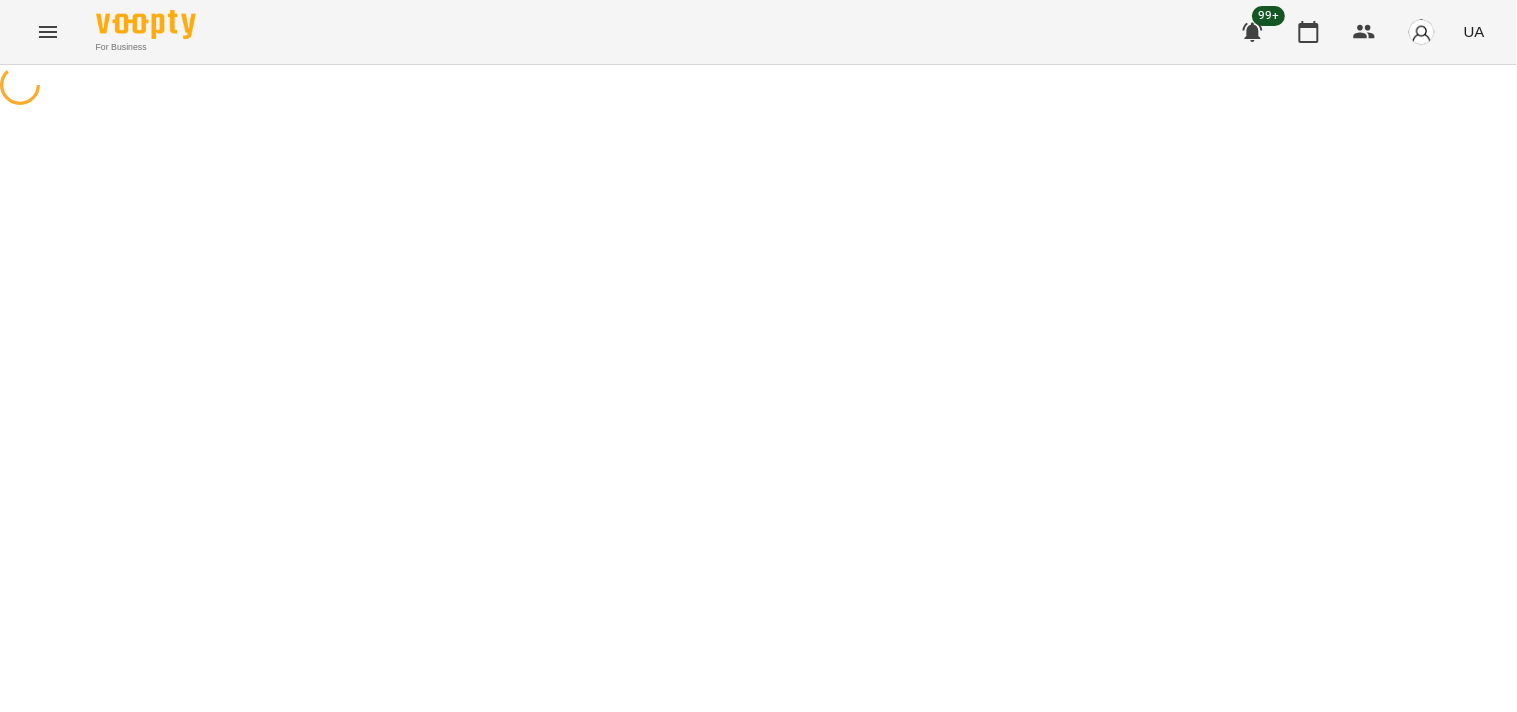 select on "**********" 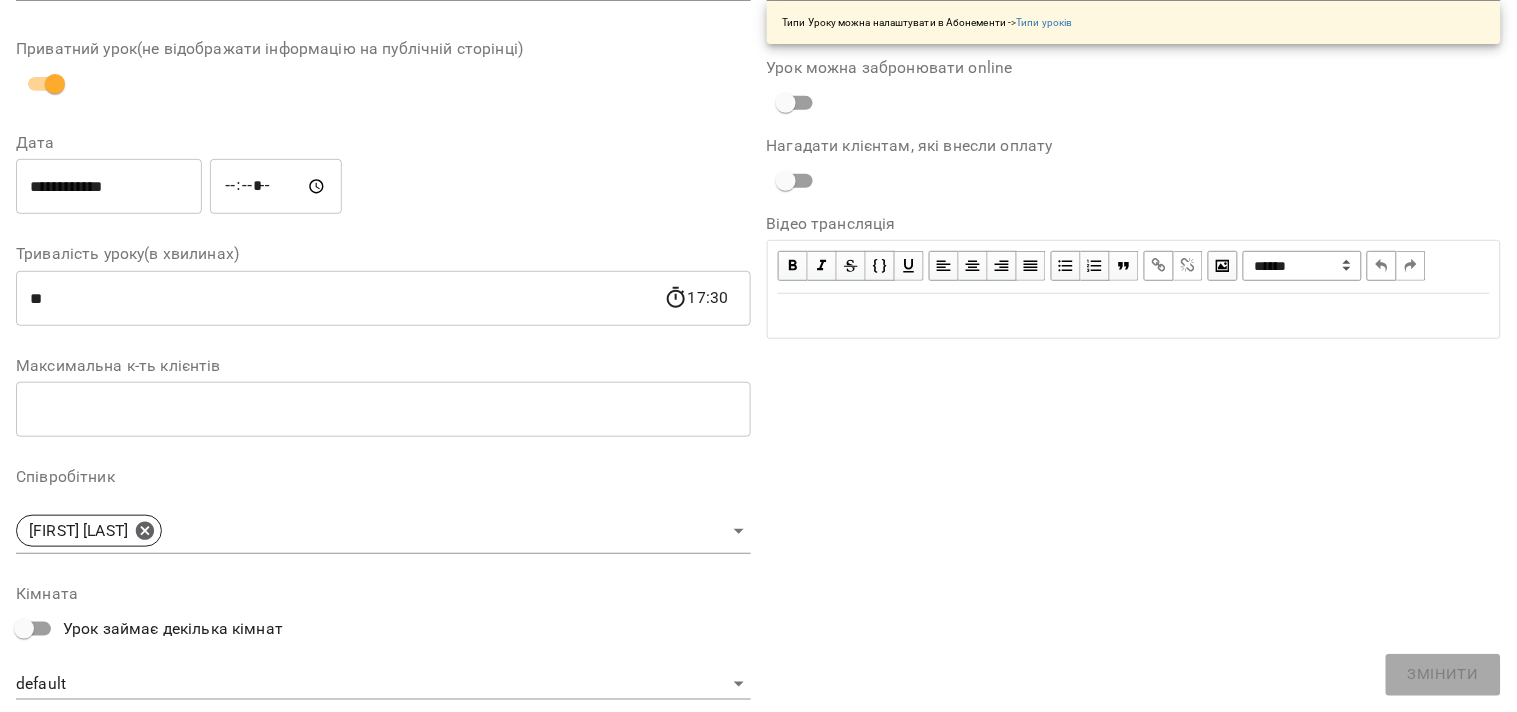 scroll, scrollTop: 333, scrollLeft: 0, axis: vertical 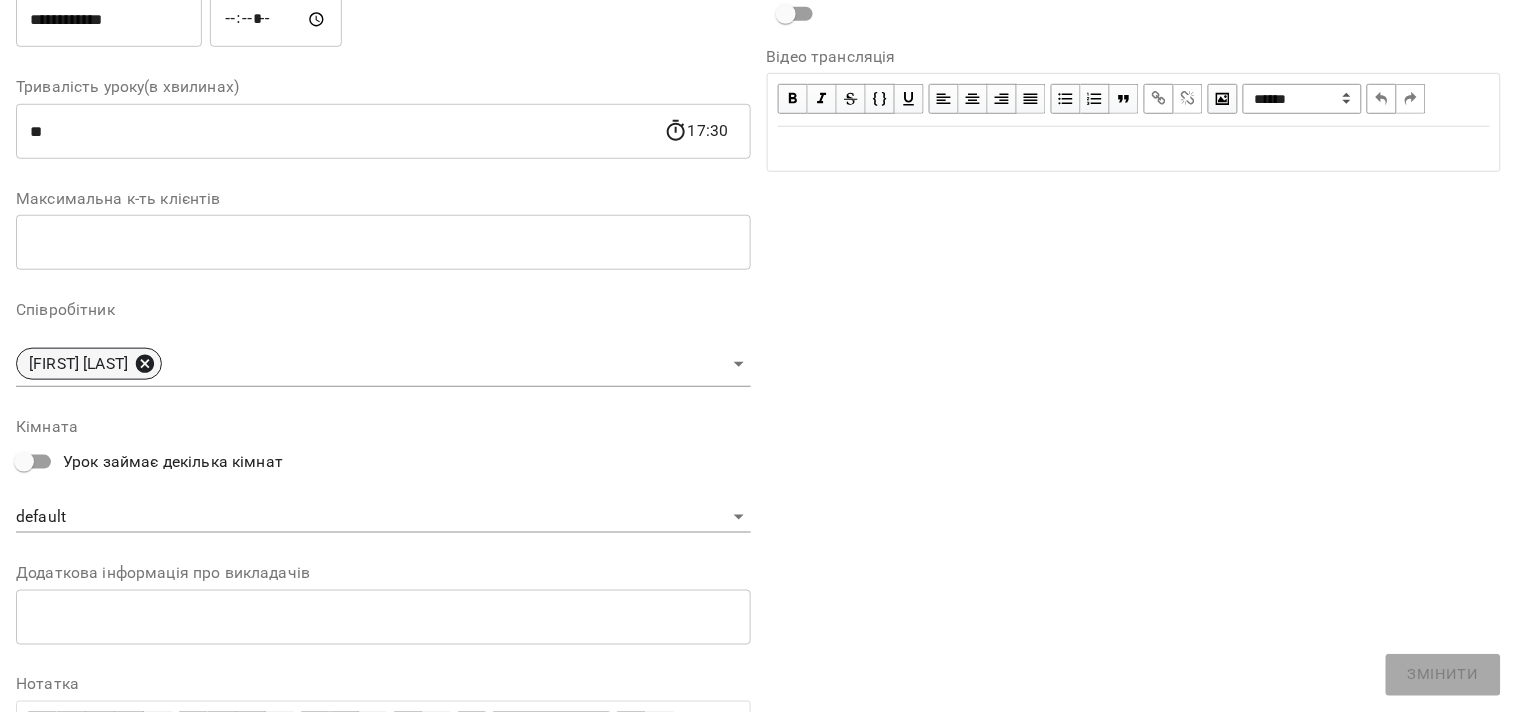click 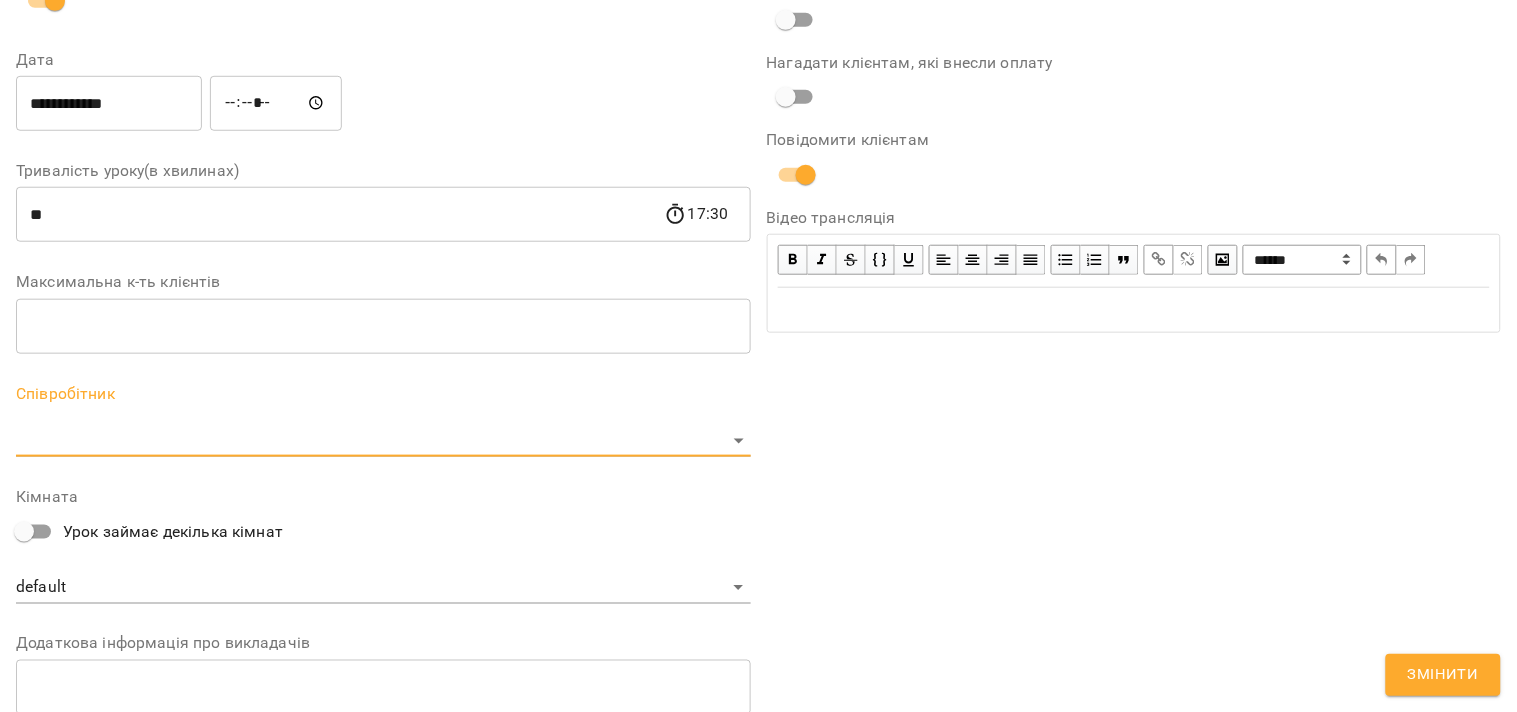 scroll, scrollTop: 416, scrollLeft: 0, axis: vertical 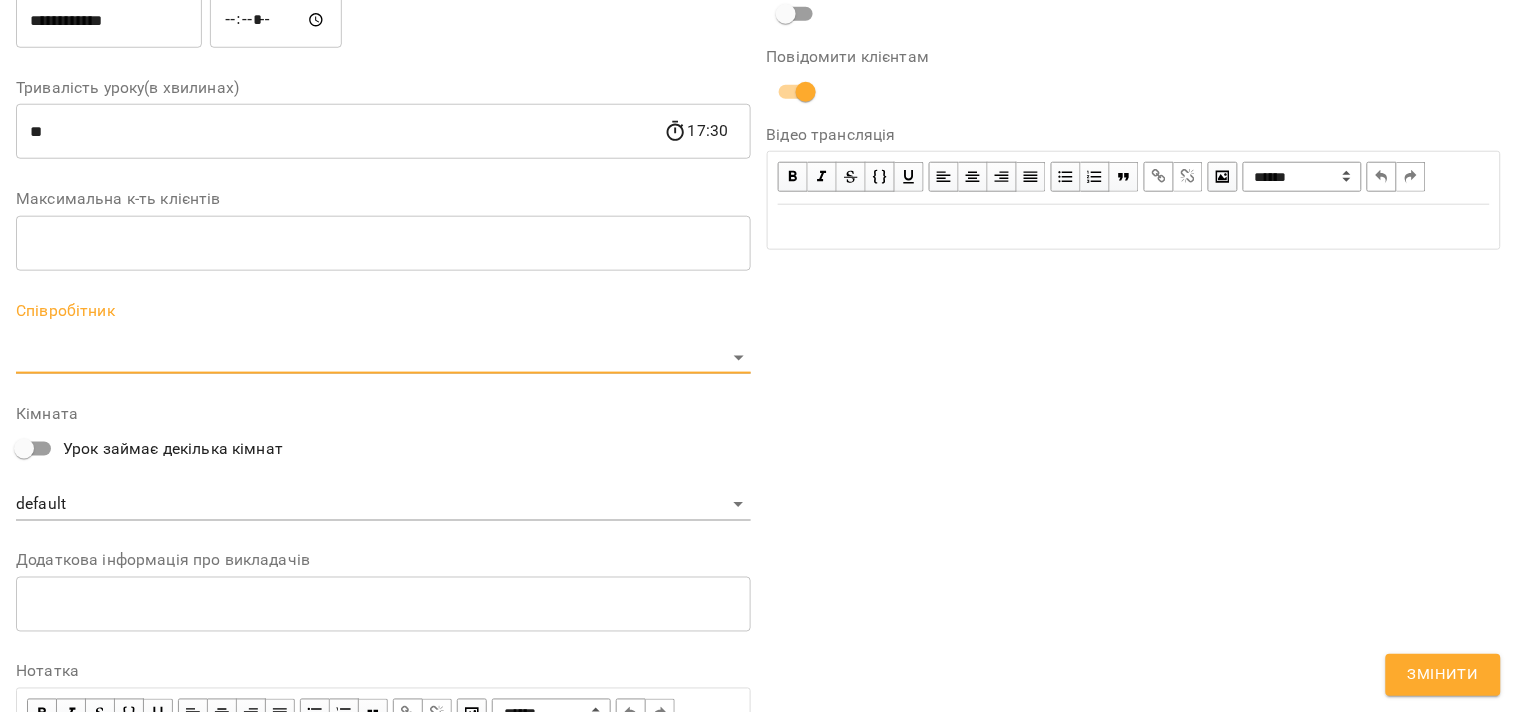 click on "**********" at bounding box center [758, 456] 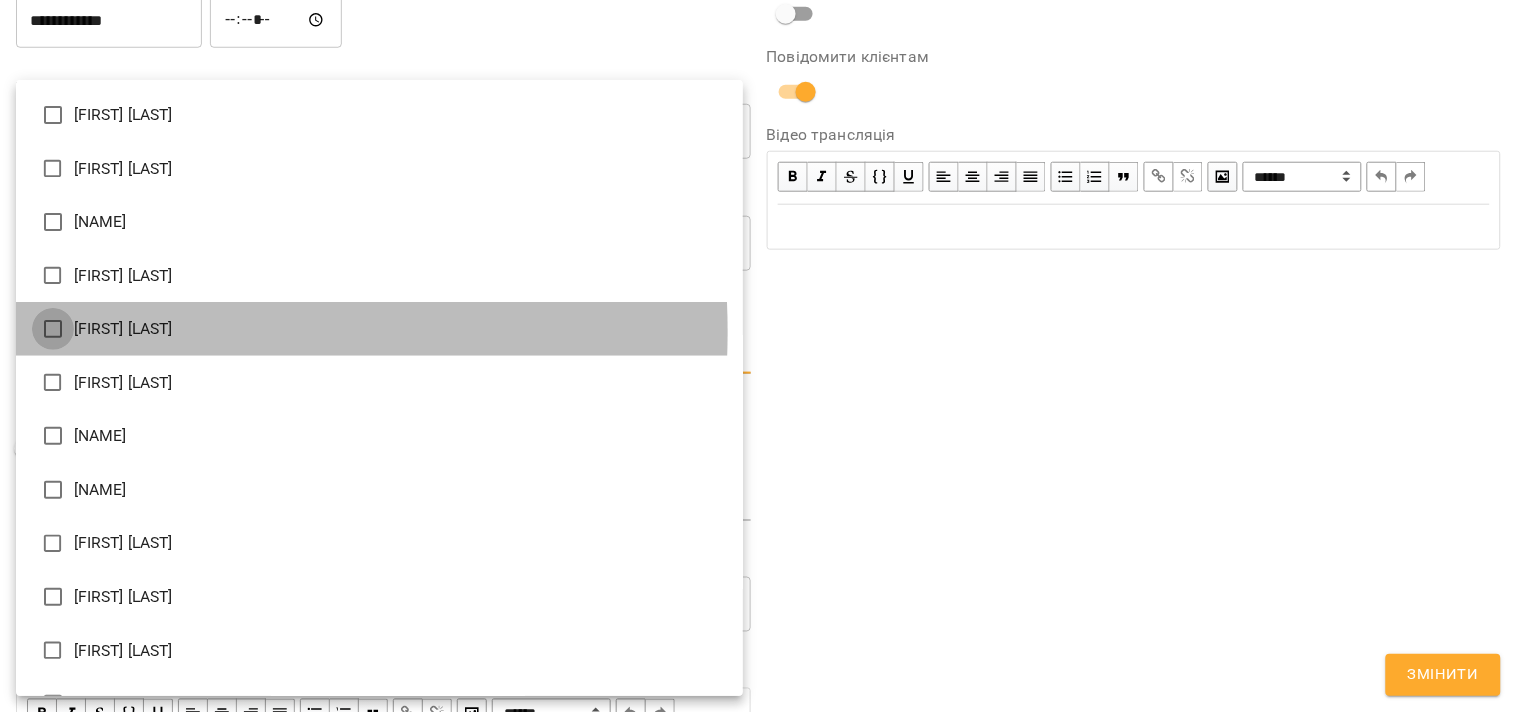 type on "**********" 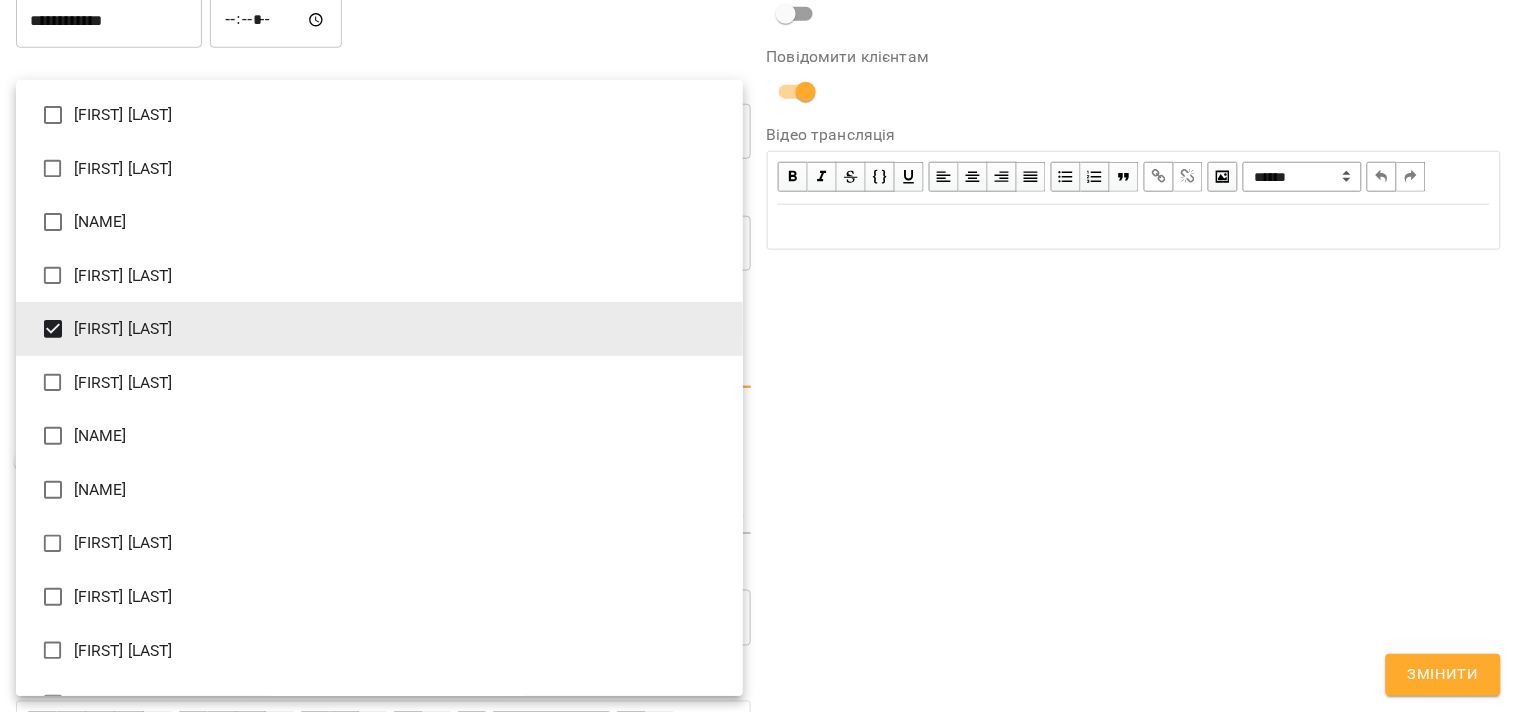 click at bounding box center [758, 356] 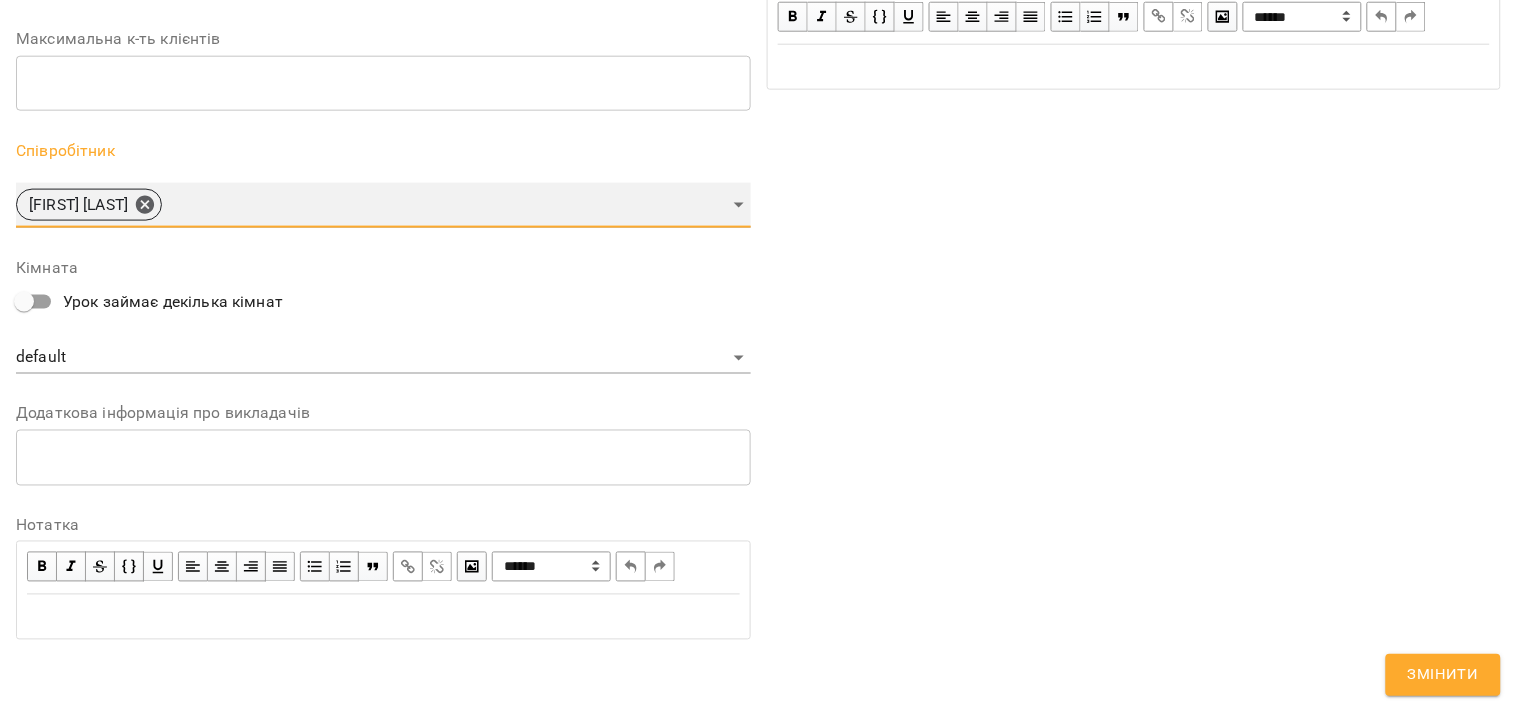 scroll, scrollTop: 243, scrollLeft: 0, axis: vertical 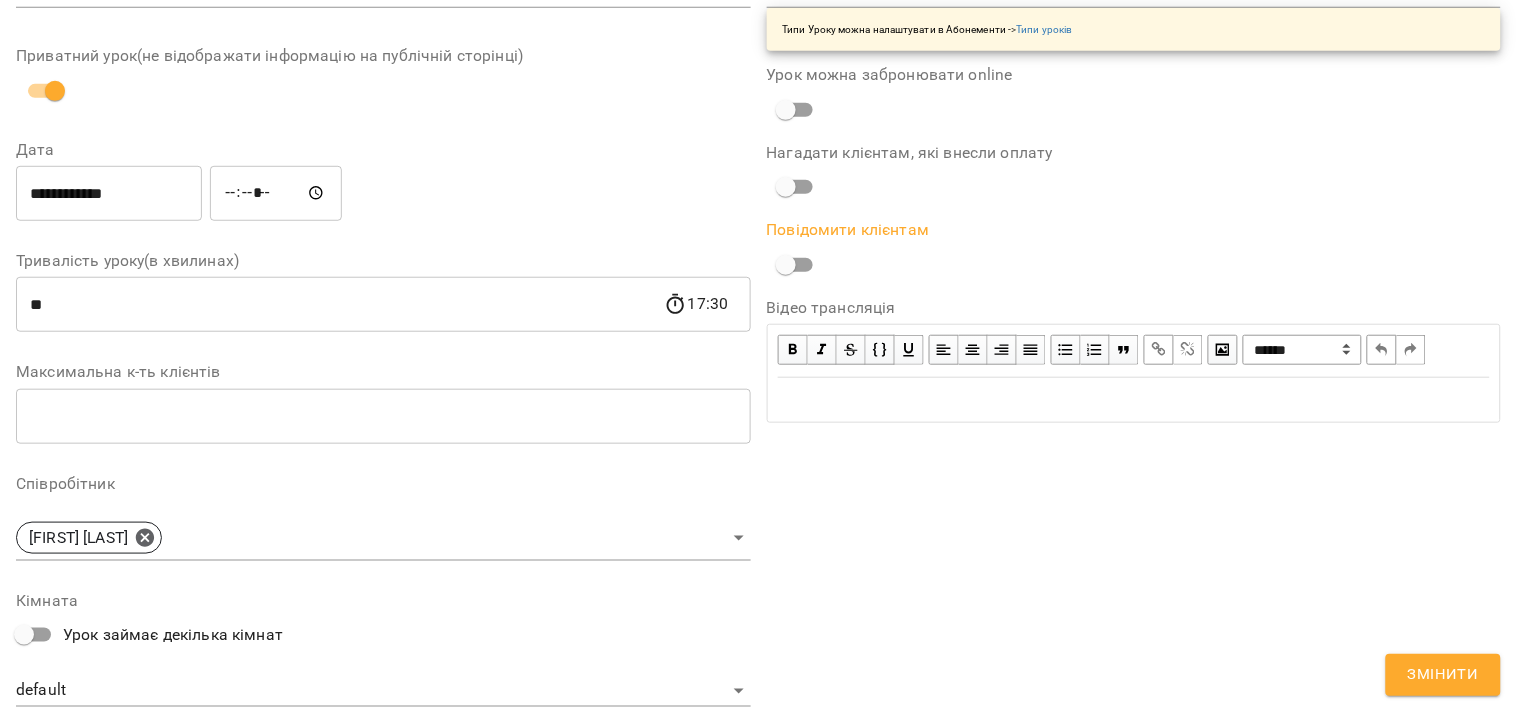 click on "Змінити" at bounding box center (1443, 675) 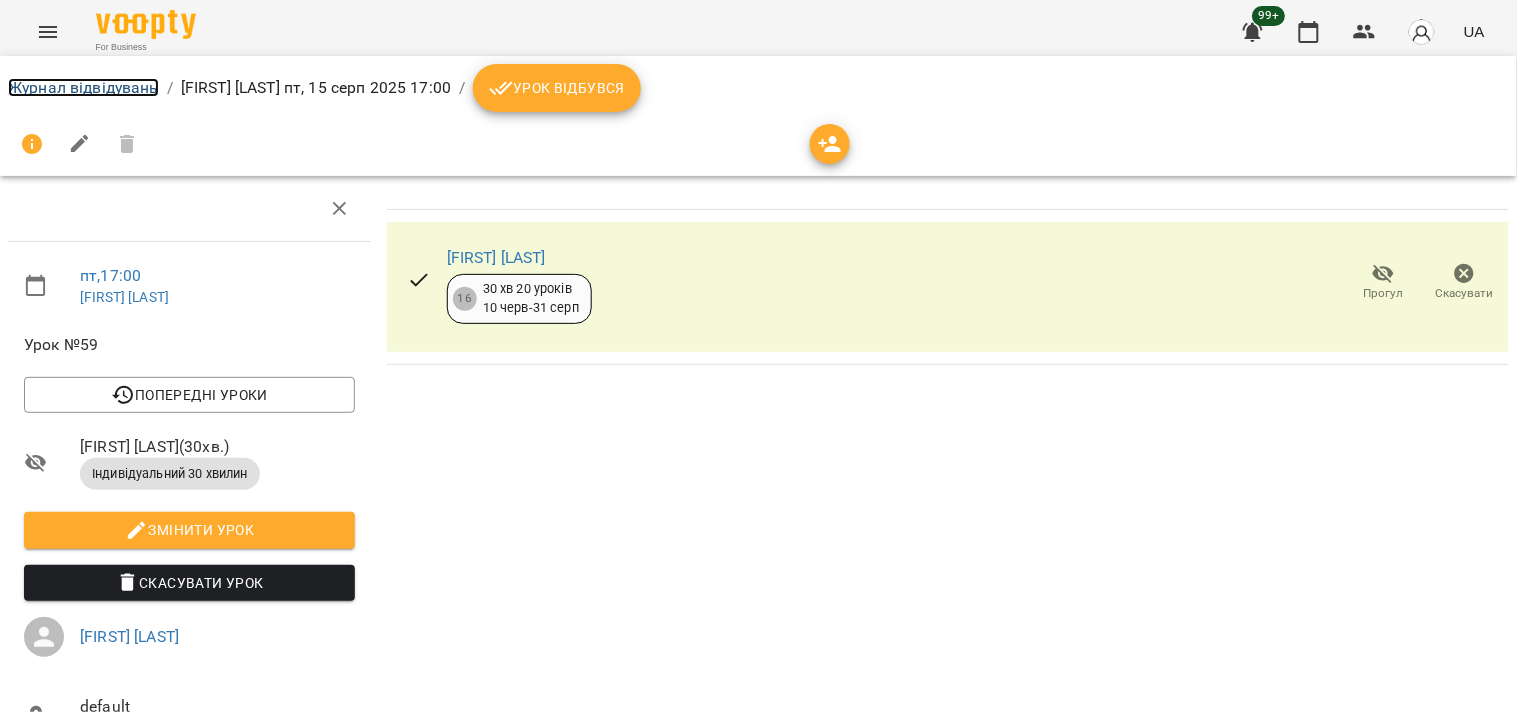 click on "Журнал відвідувань" at bounding box center [83, 87] 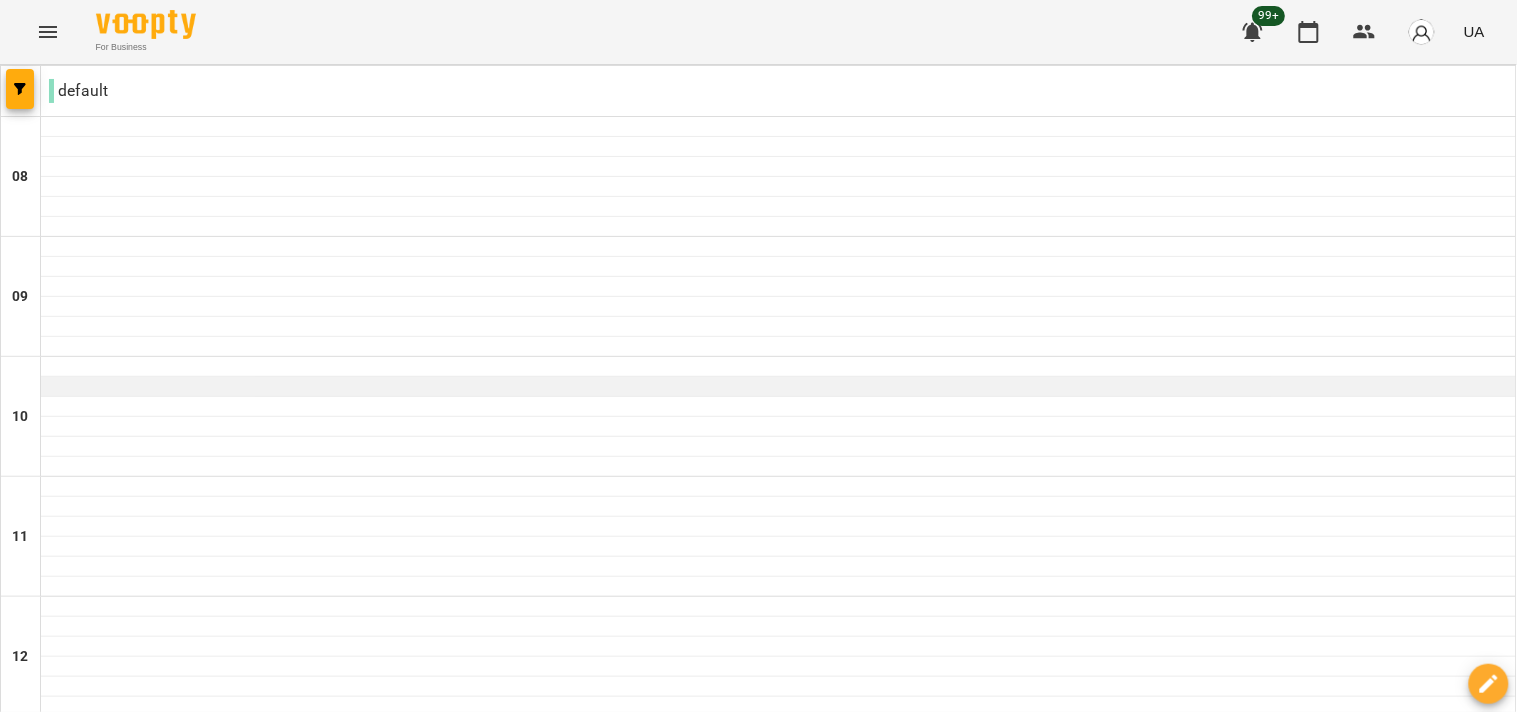 scroll, scrollTop: 1217, scrollLeft: 0, axis: vertical 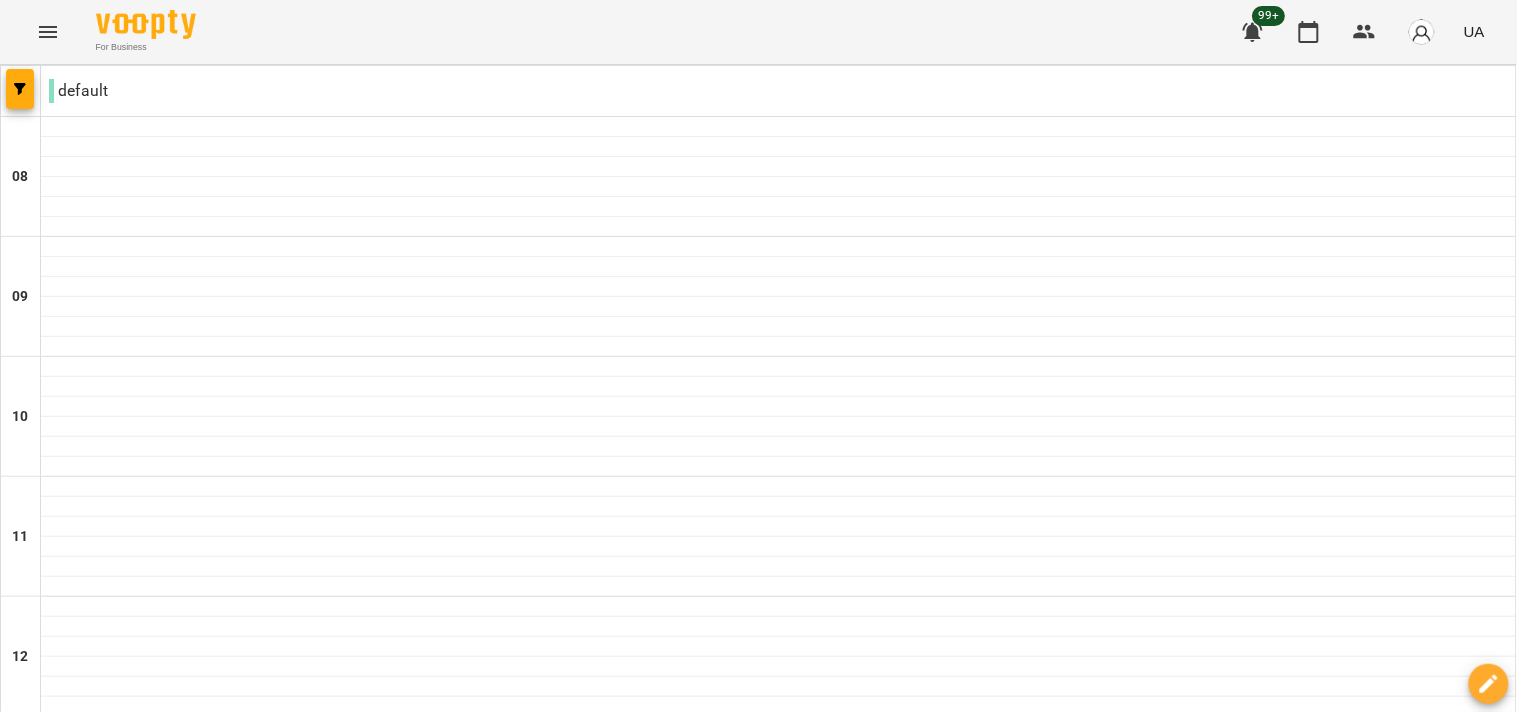 click on "сб" at bounding box center [1265, 1823] 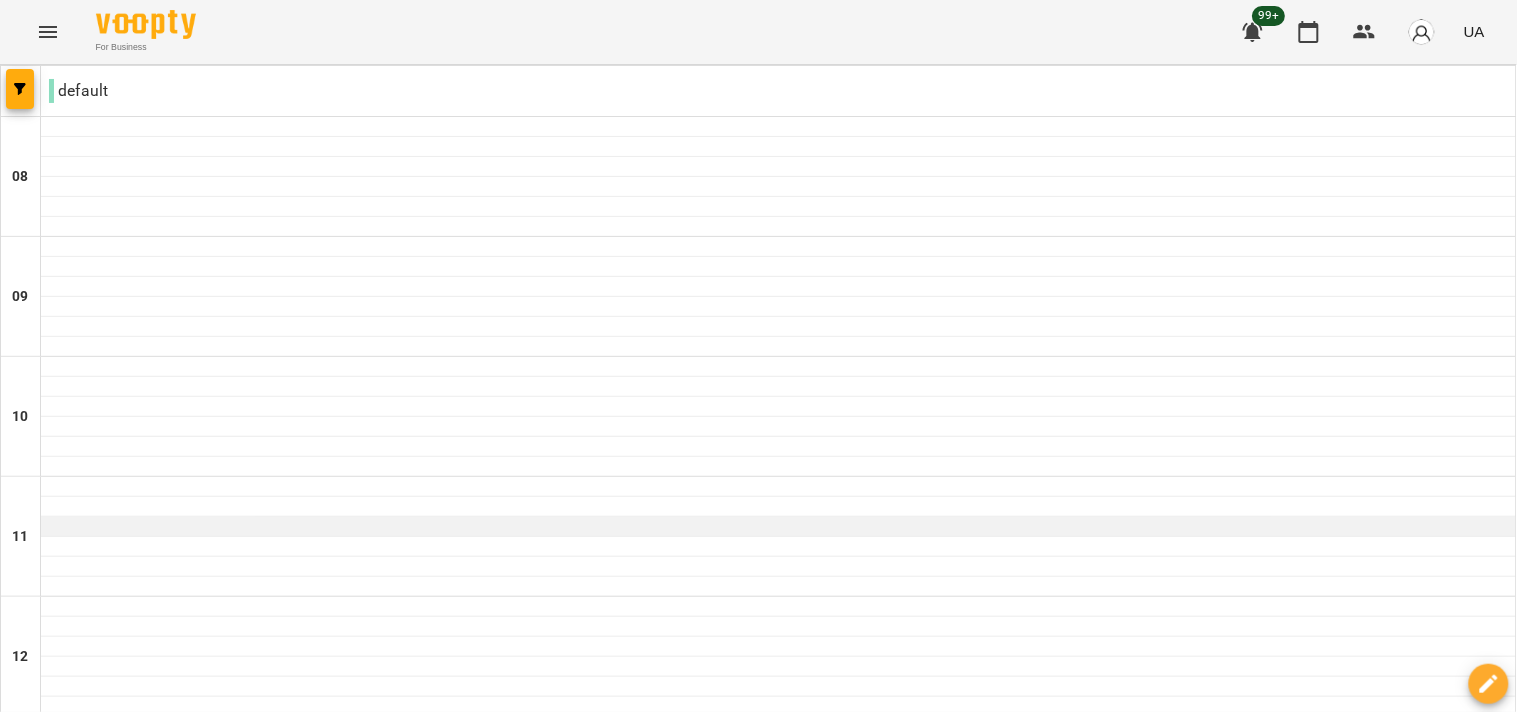 scroll, scrollTop: 1217, scrollLeft: 0, axis: vertical 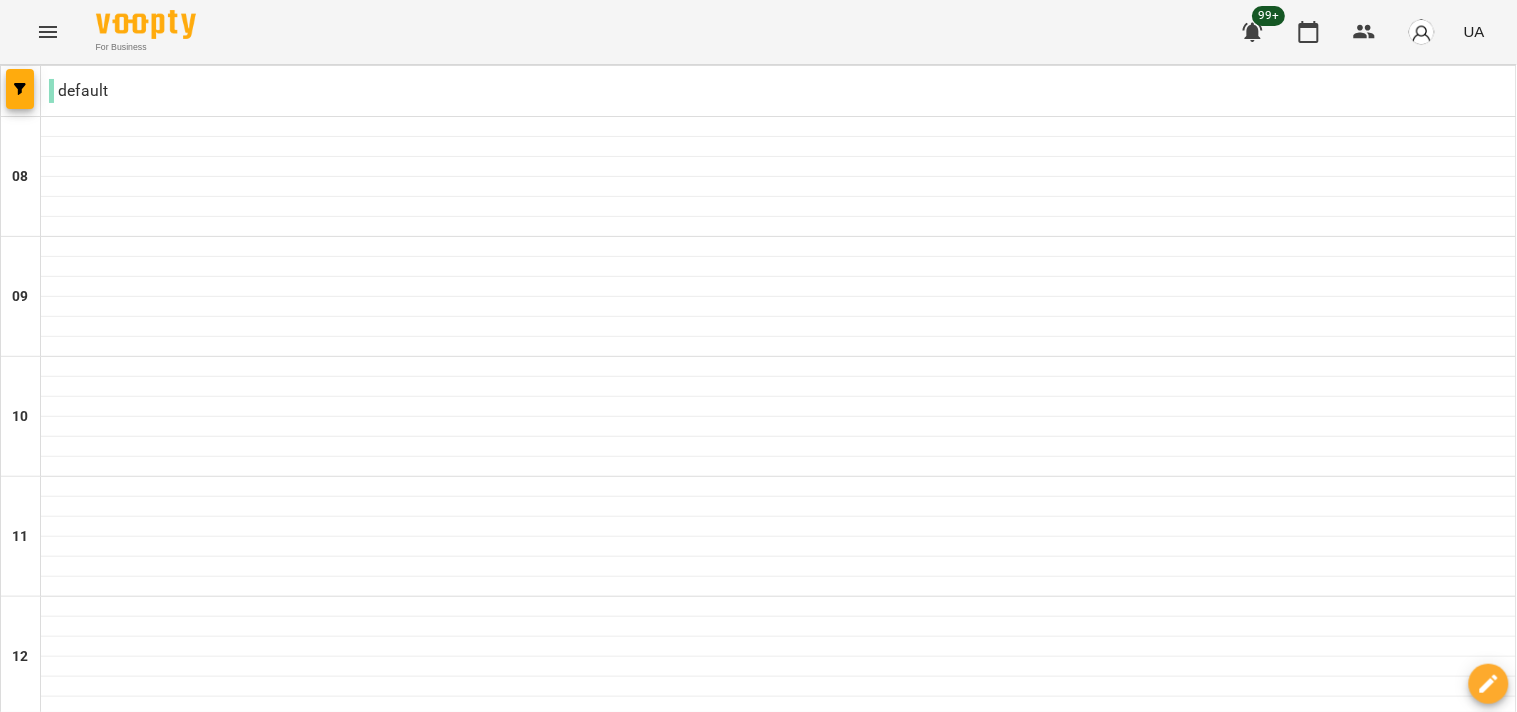 click 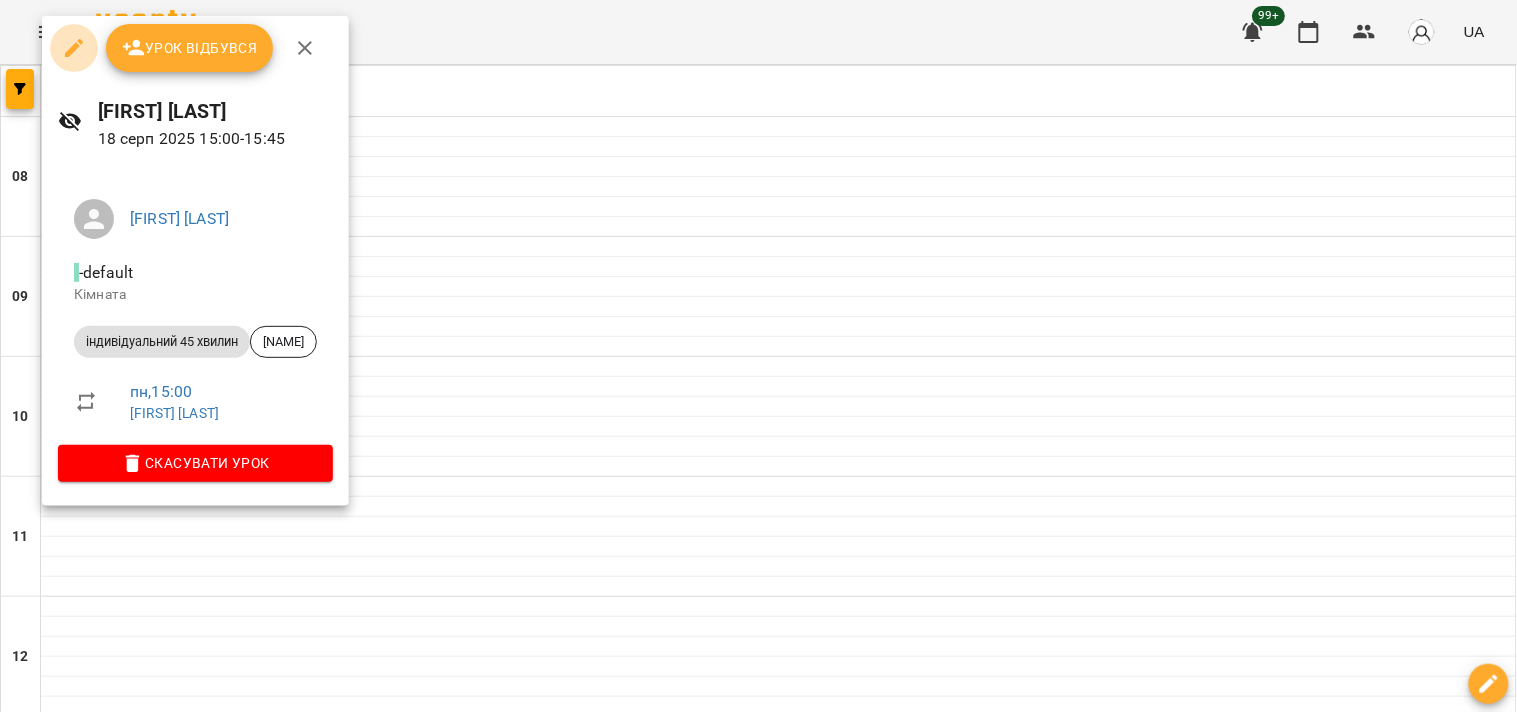 click 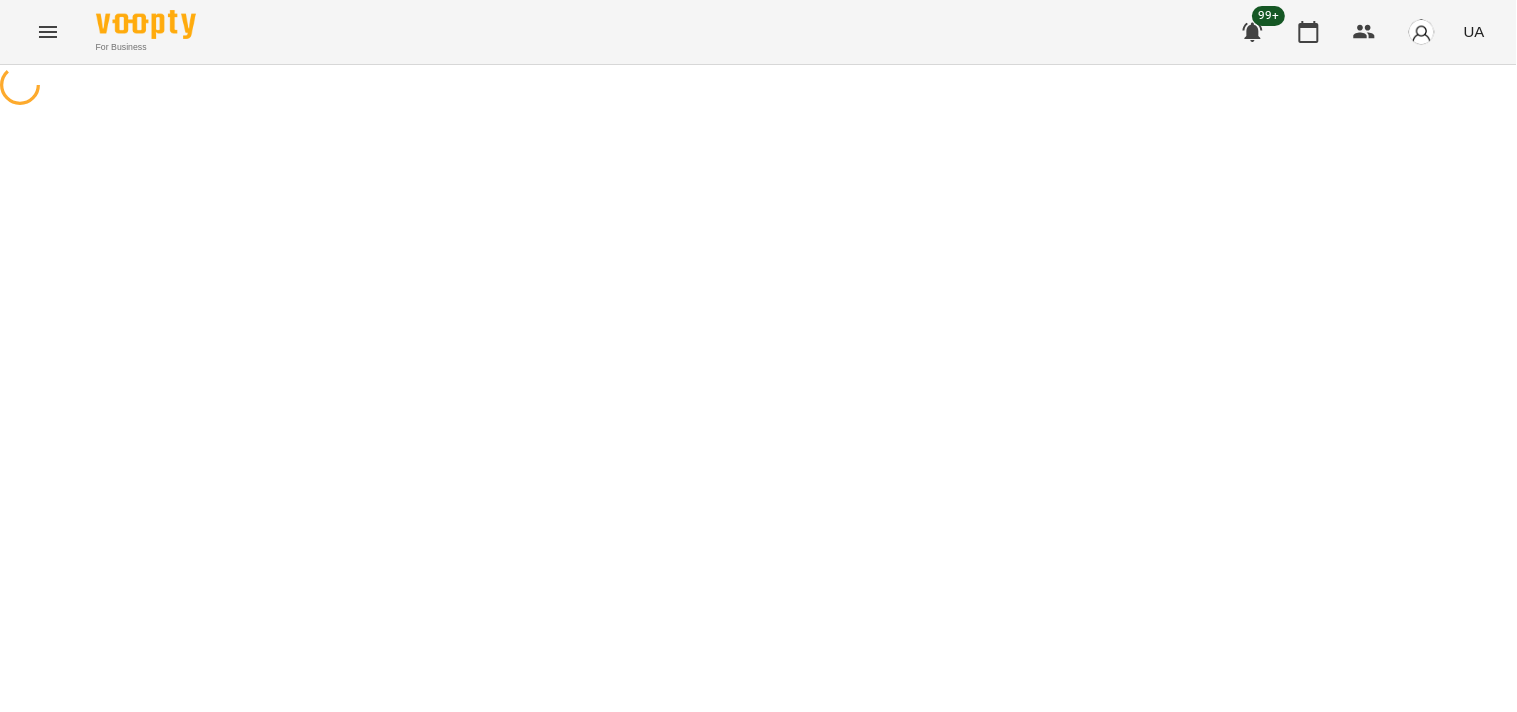 select on "**********" 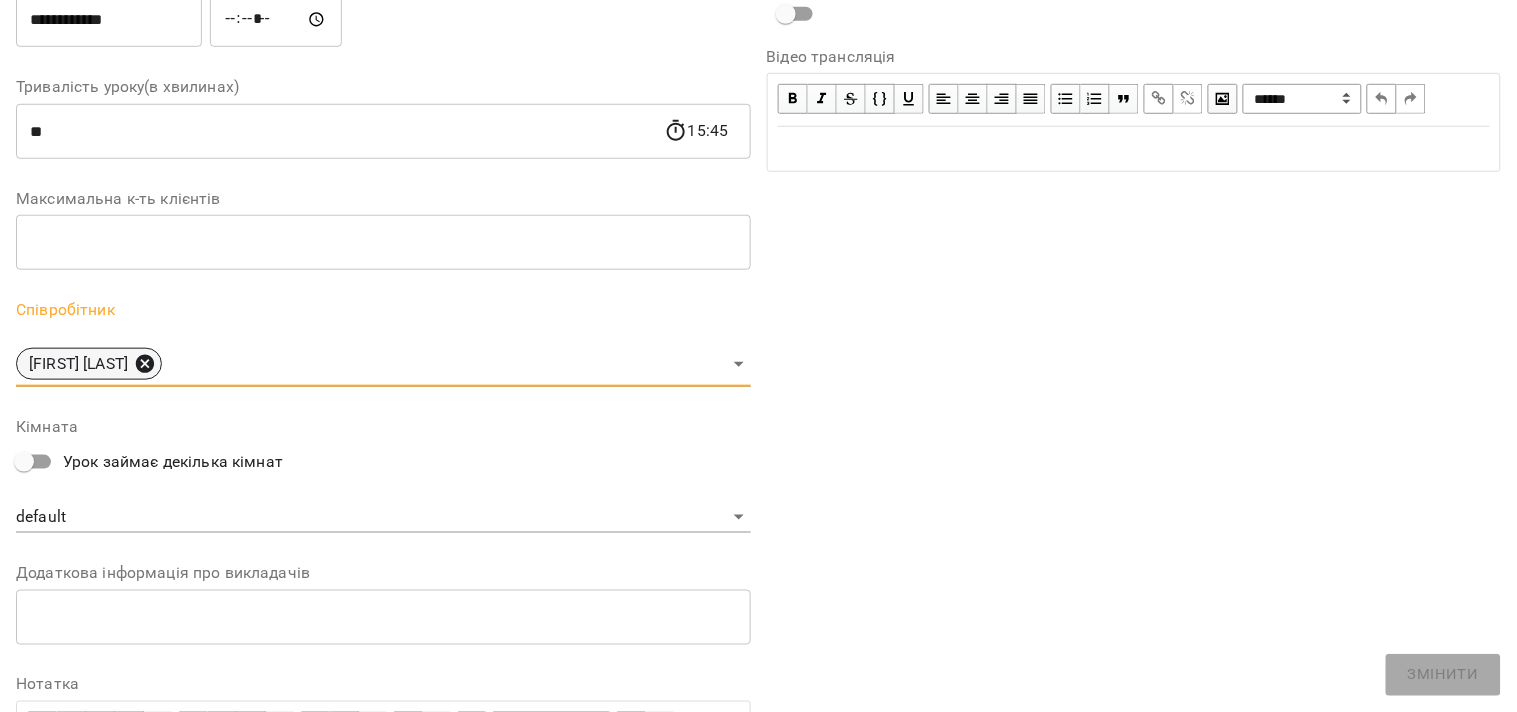 click 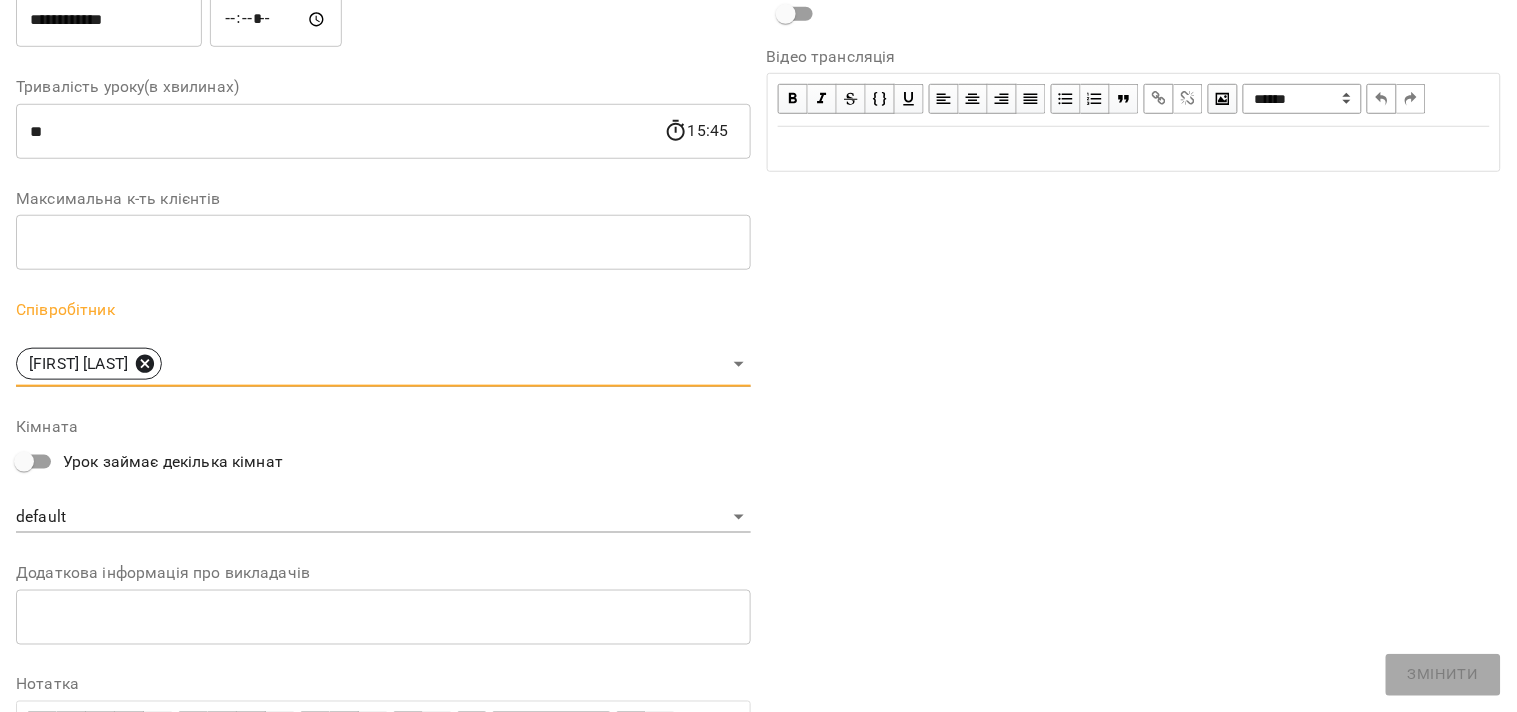 scroll, scrollTop: 416, scrollLeft: 0, axis: vertical 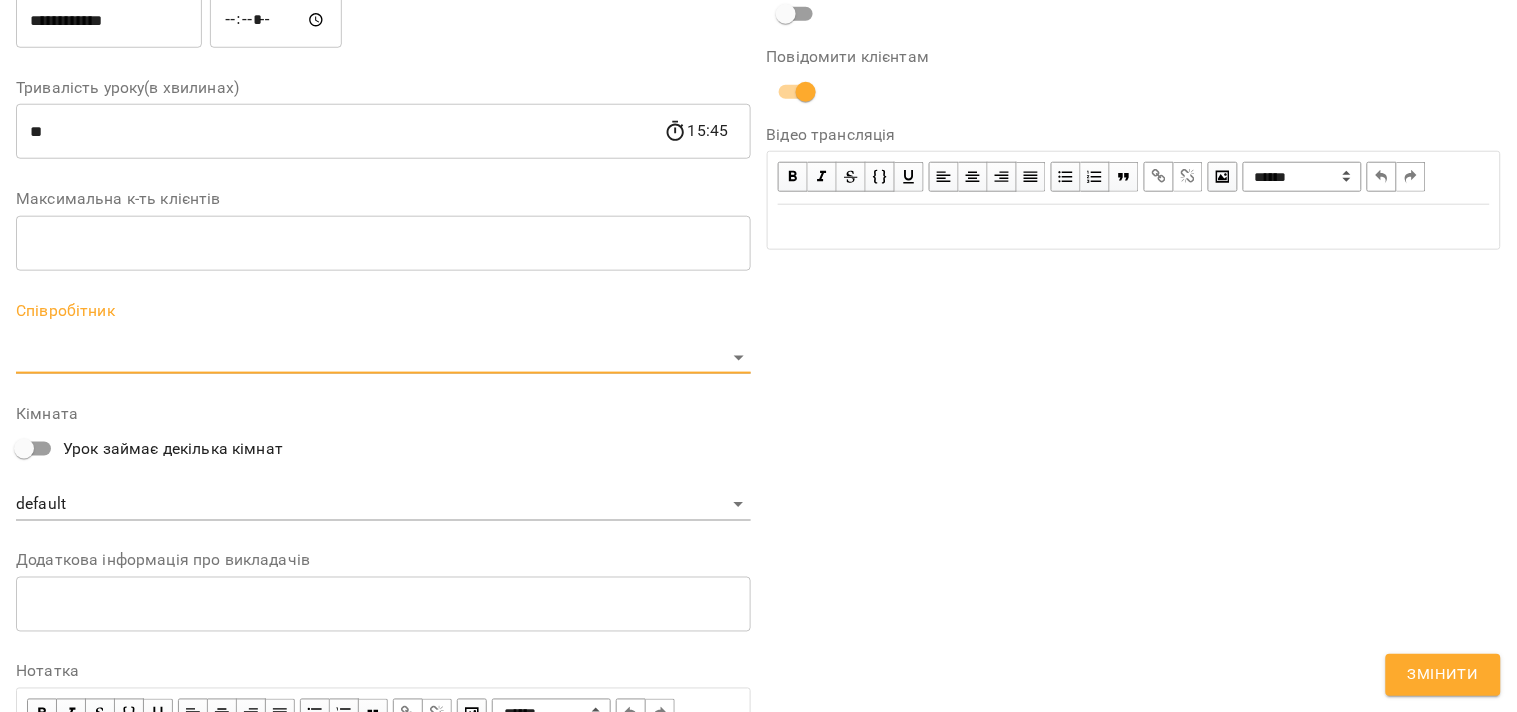 click on "**********" at bounding box center (758, 456) 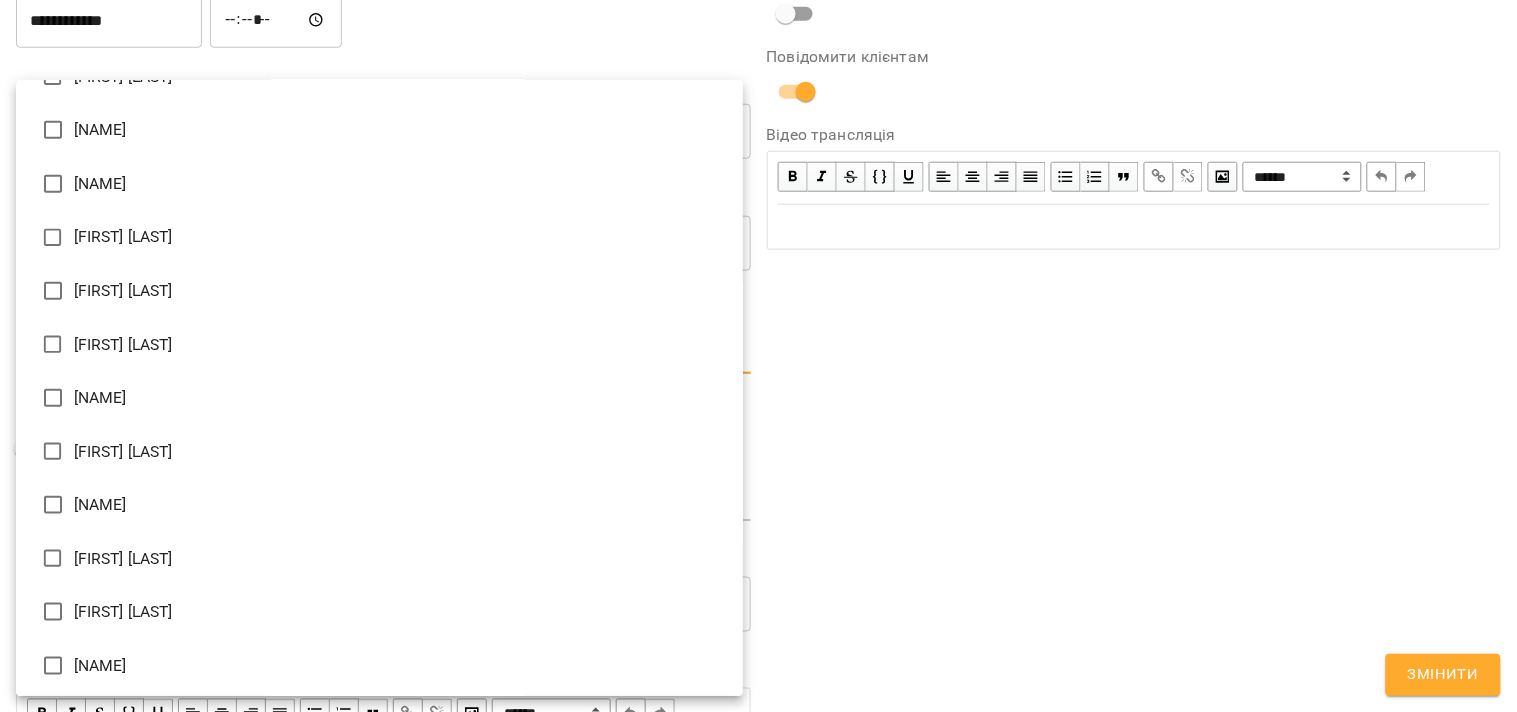 scroll, scrollTop: 308, scrollLeft: 0, axis: vertical 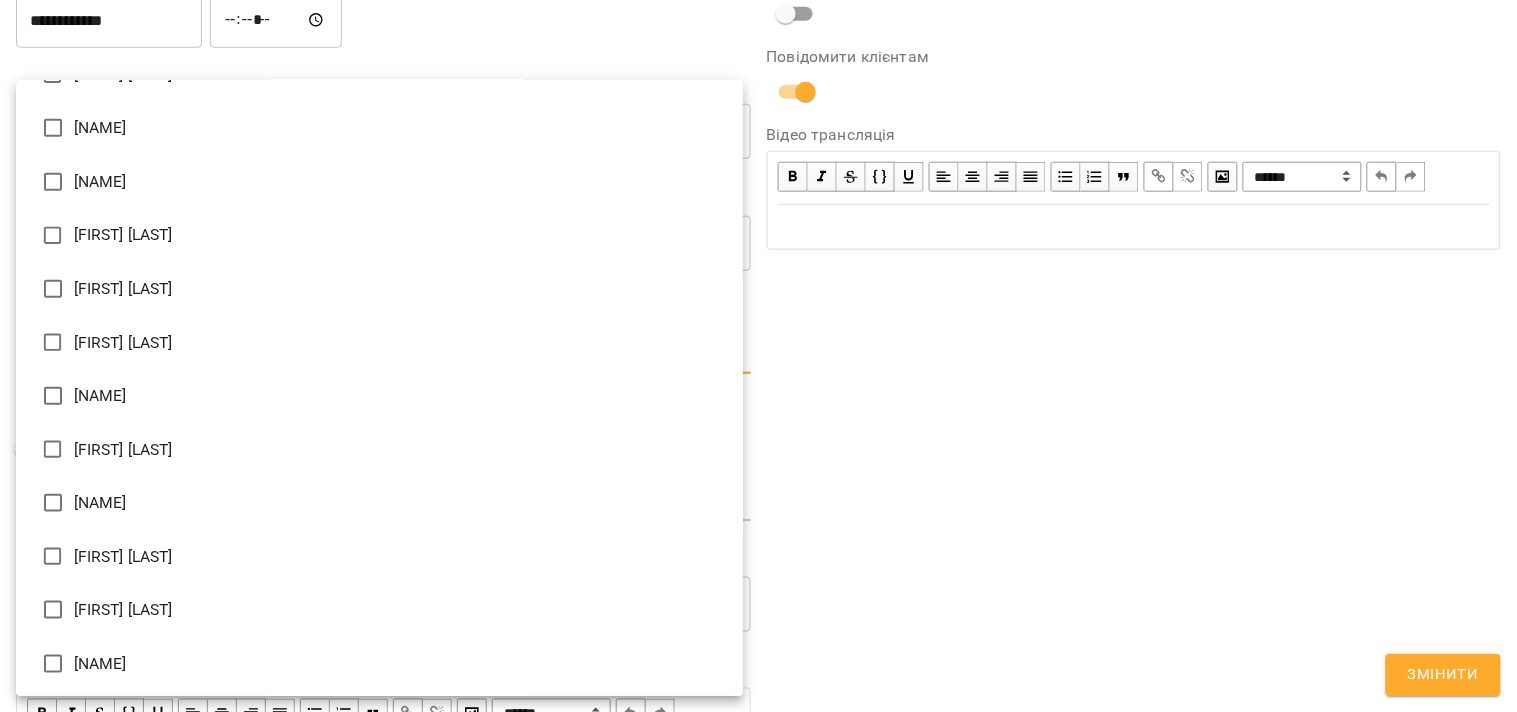 type on "**********" 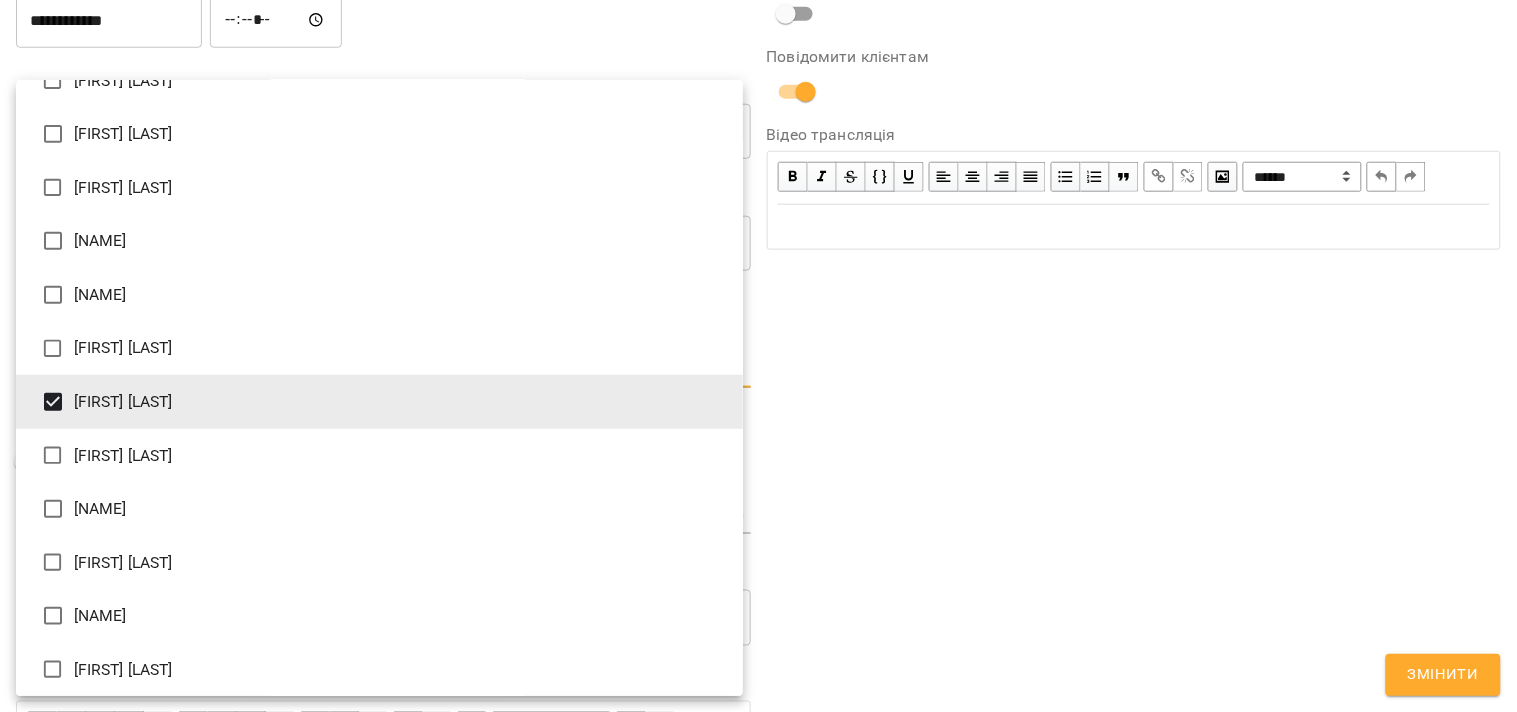scroll, scrollTop: 0, scrollLeft: 0, axis: both 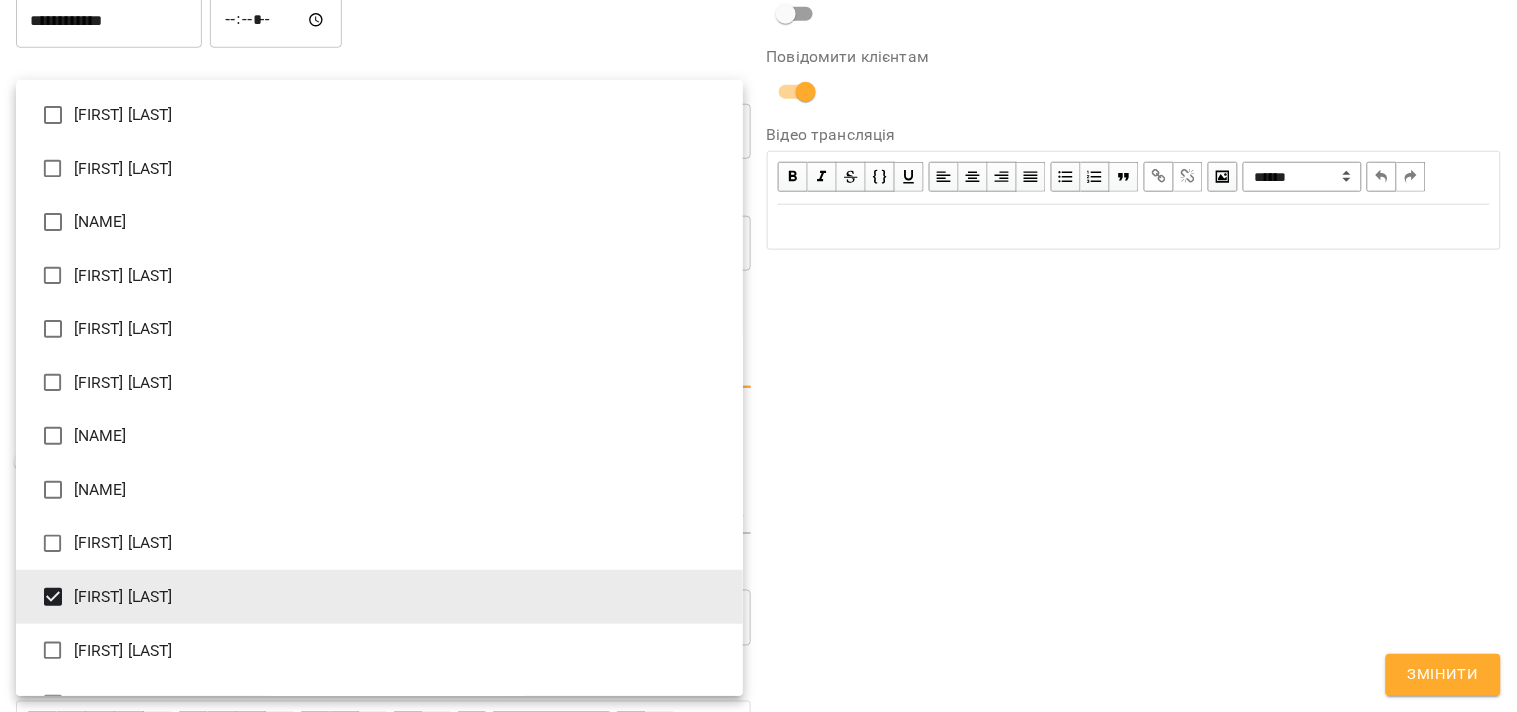 click at bounding box center [758, 356] 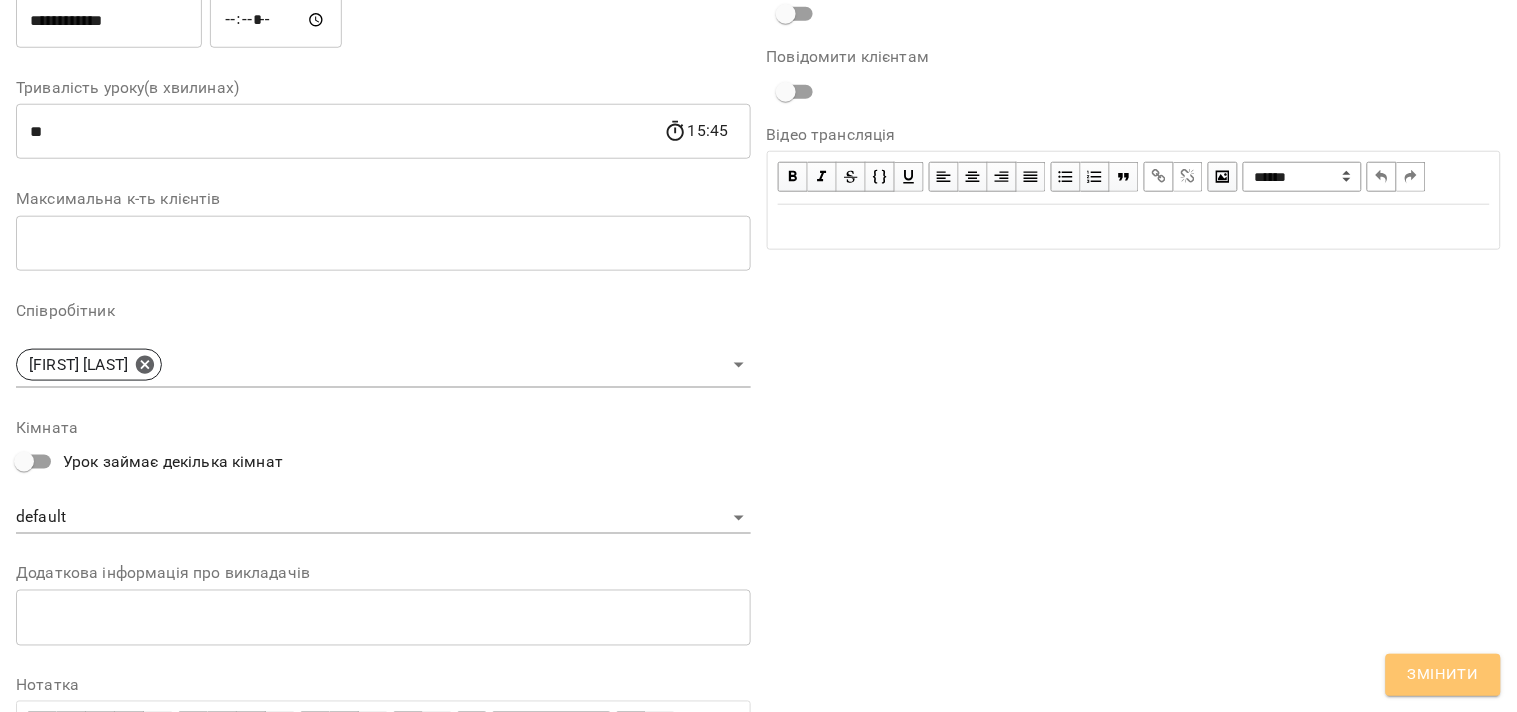 click on "Змінити" at bounding box center (1443, 675) 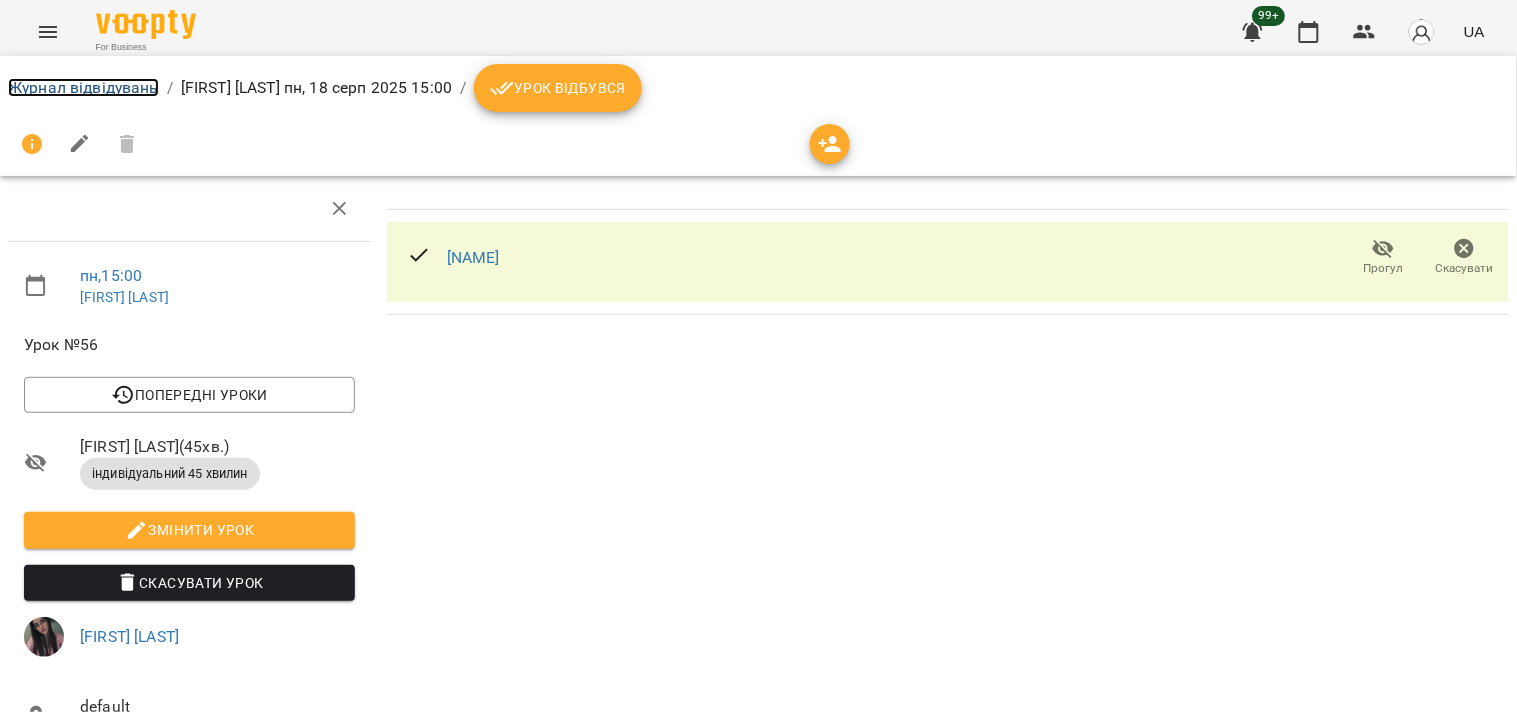 click on "Журнал відвідувань" at bounding box center [83, 87] 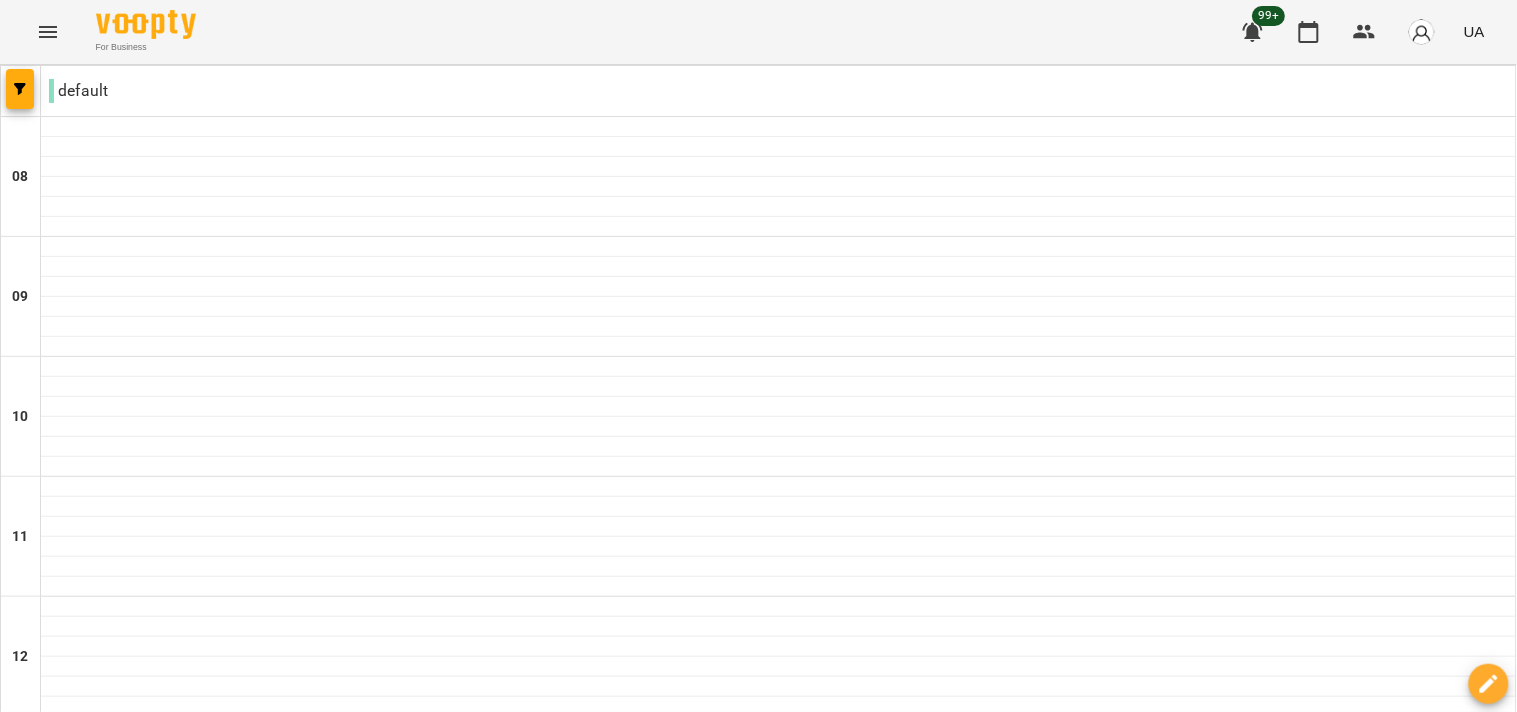 click on "вт" at bounding box center [427, 1823] 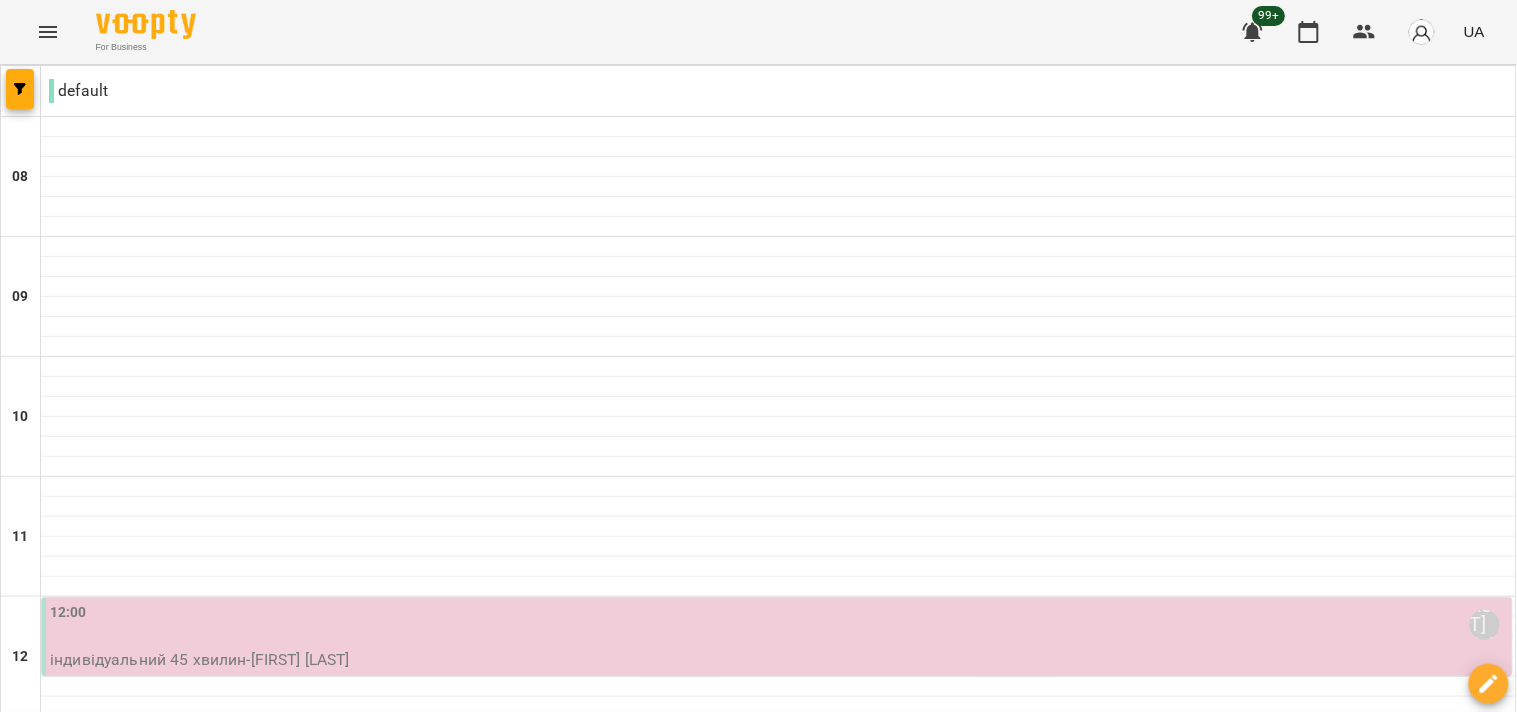 scroll, scrollTop: 555, scrollLeft: 0, axis: vertical 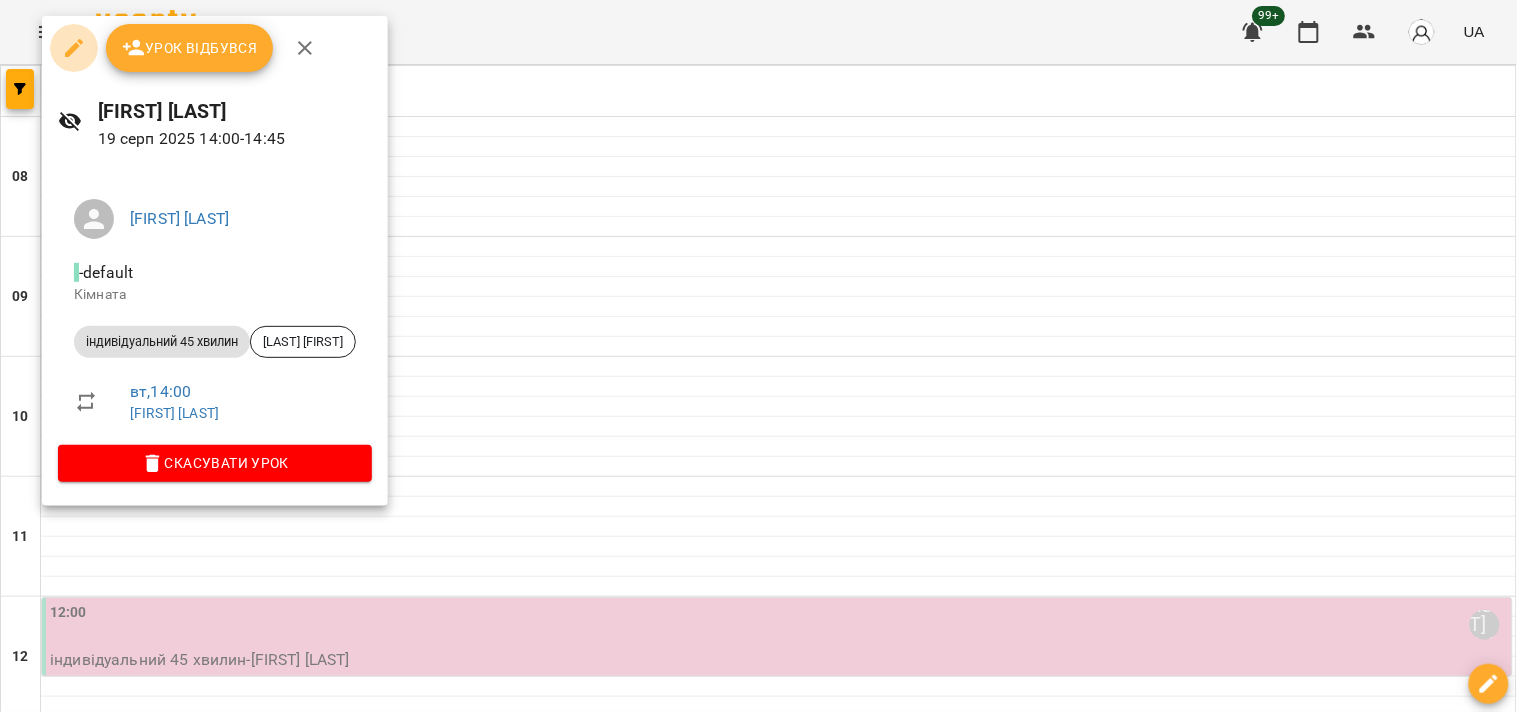 click at bounding box center (74, 48) 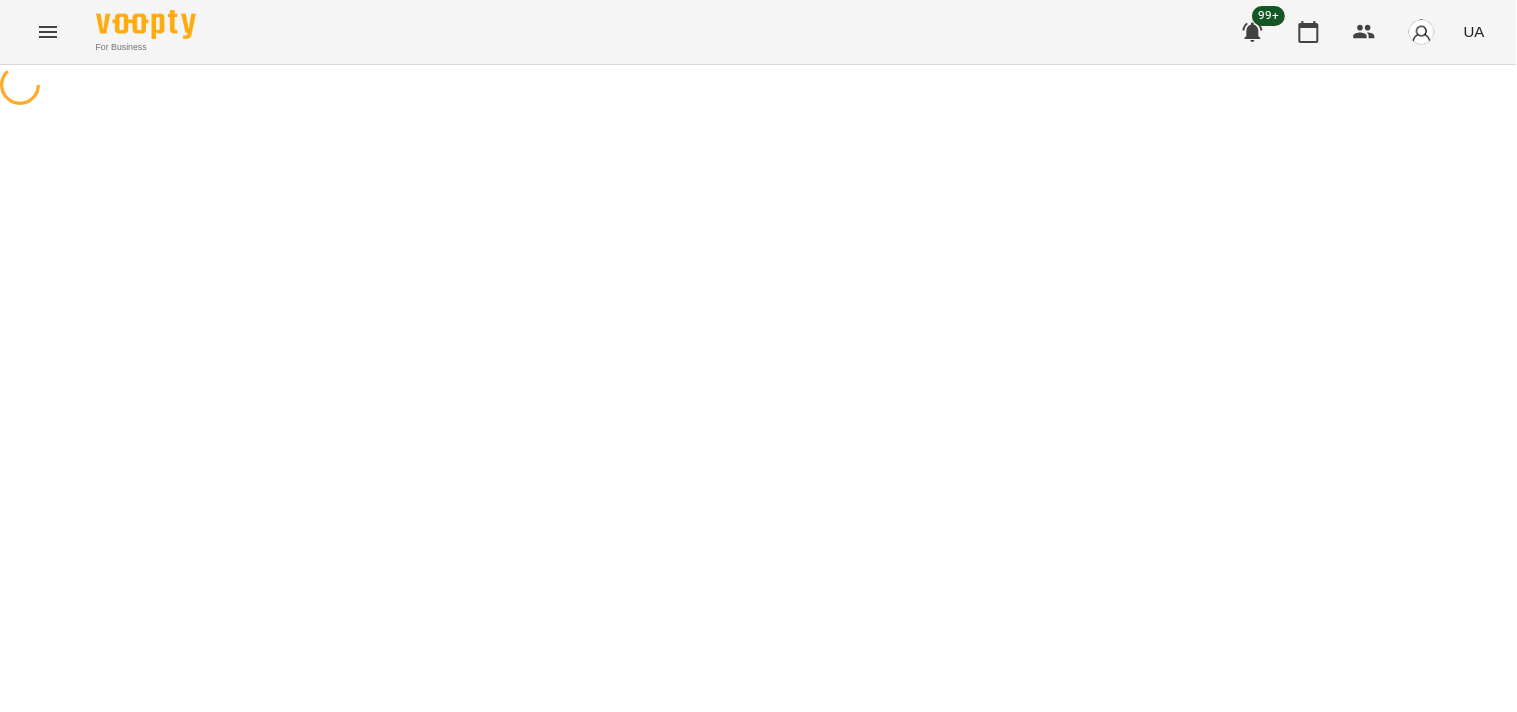 select on "**********" 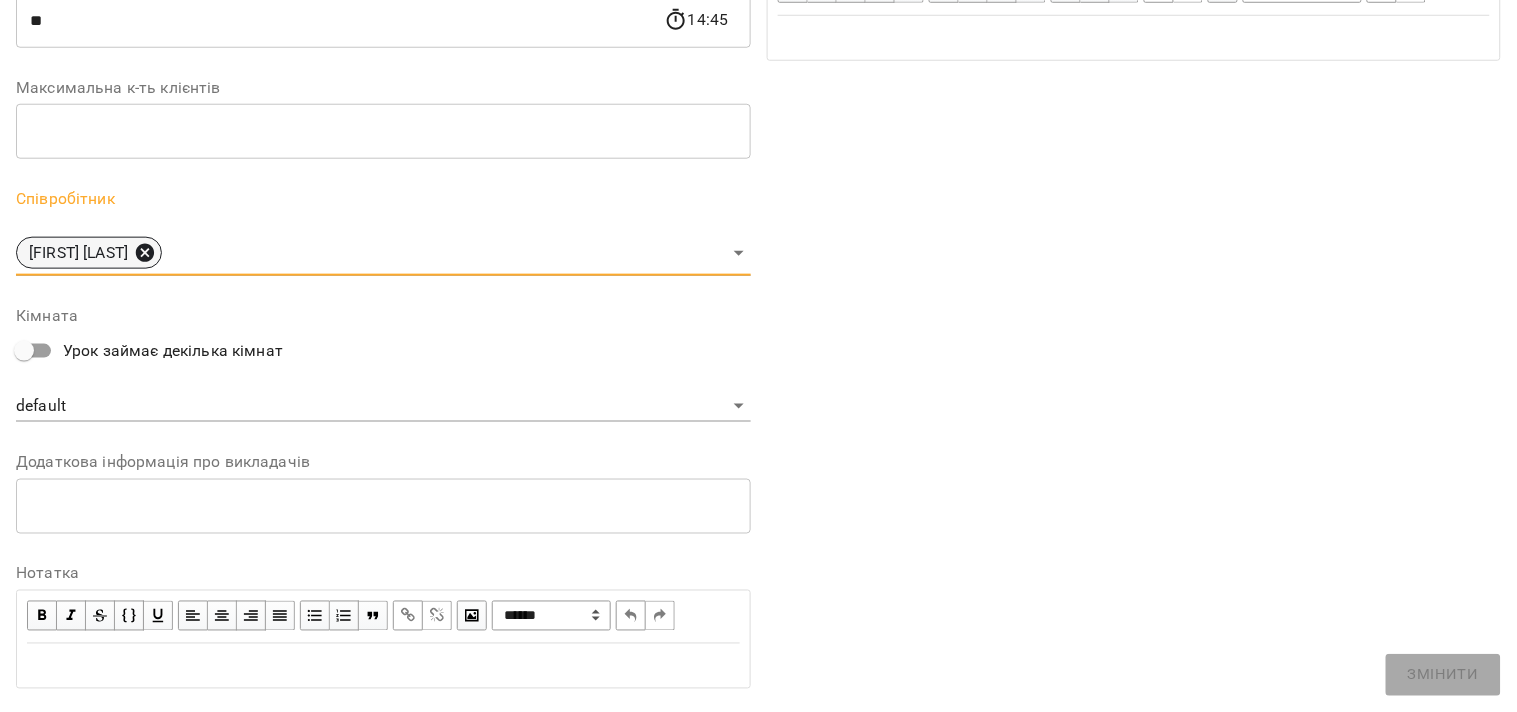 click 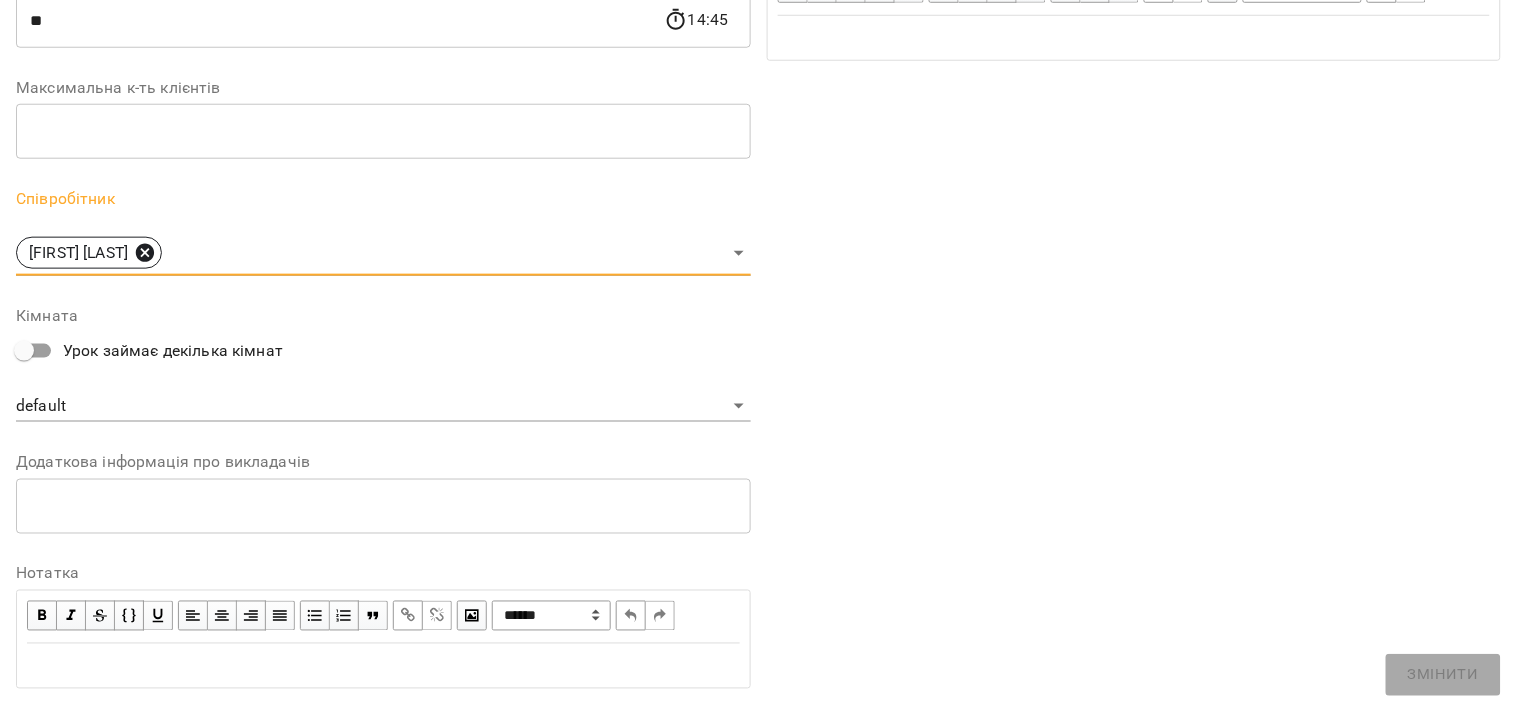 scroll, scrollTop: 527, scrollLeft: 0, axis: vertical 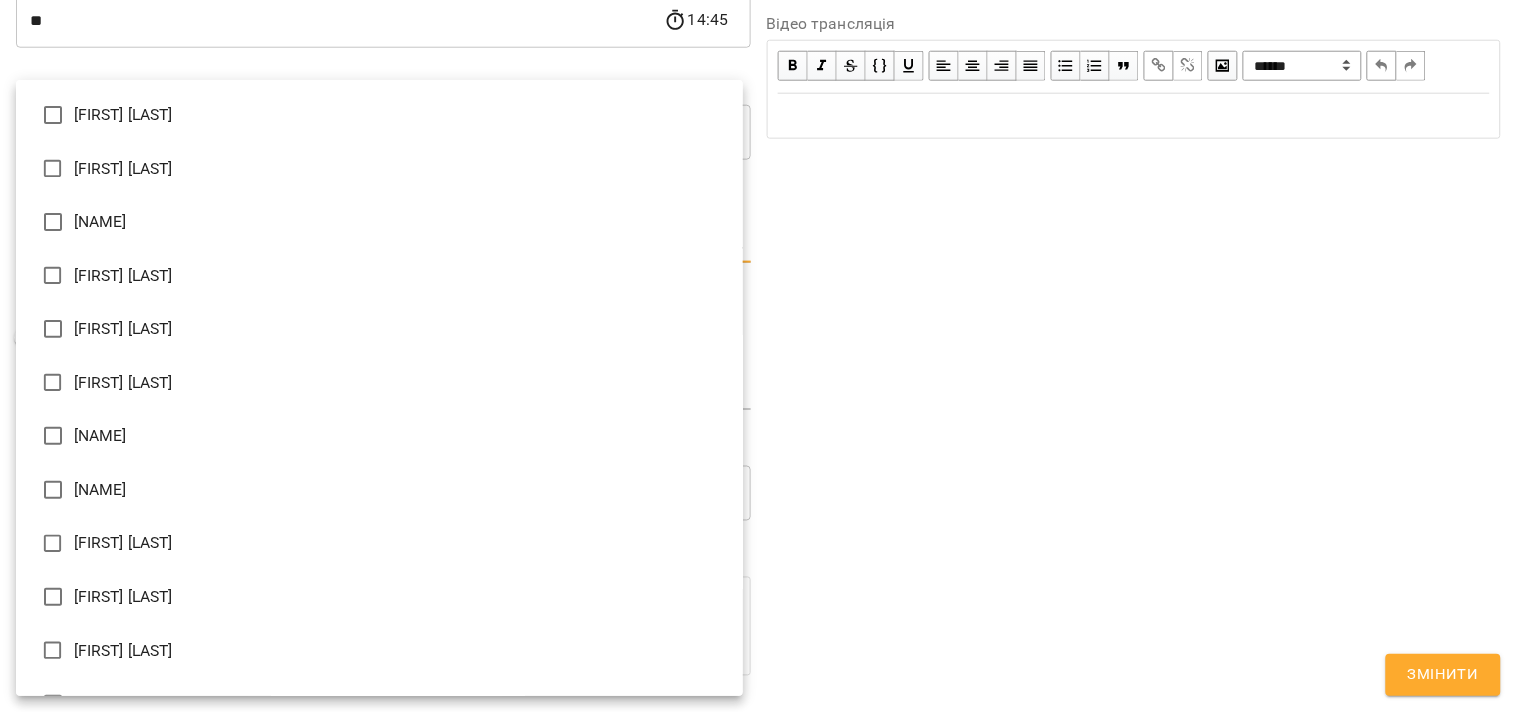 click on "For Business 99+ UA Журнал відвідувань / Аня Варченко   вт, 19 серп 2025 14:00 / Урок відбувся вт ,  14:00 Аня Варченко Урок №21 Попередні уроки чт 14 серп 2025 14:00 вт 12 серп 2025 14:00 чт 07 серп 2025 14:00 вт 05 серп 2025 14:00 чт 31 лип 2025 14:00   Аня Варченко ( 45 хв. ) індивідуальний 45 хвилин Змінити урок Скасувати Урок Аня Варченко default Кімната Давиденко Валерія 2025-08-05 14:33:16 Створити розсилку   Давиденко Валерія 3 45 хв 8 уроків  29 лип  -  24 серп Прогул Скасувати
Змінити урок Виявлено зміни в уроці. Чи бажаєте сповістити клієнтів?" at bounding box center (758, 456) 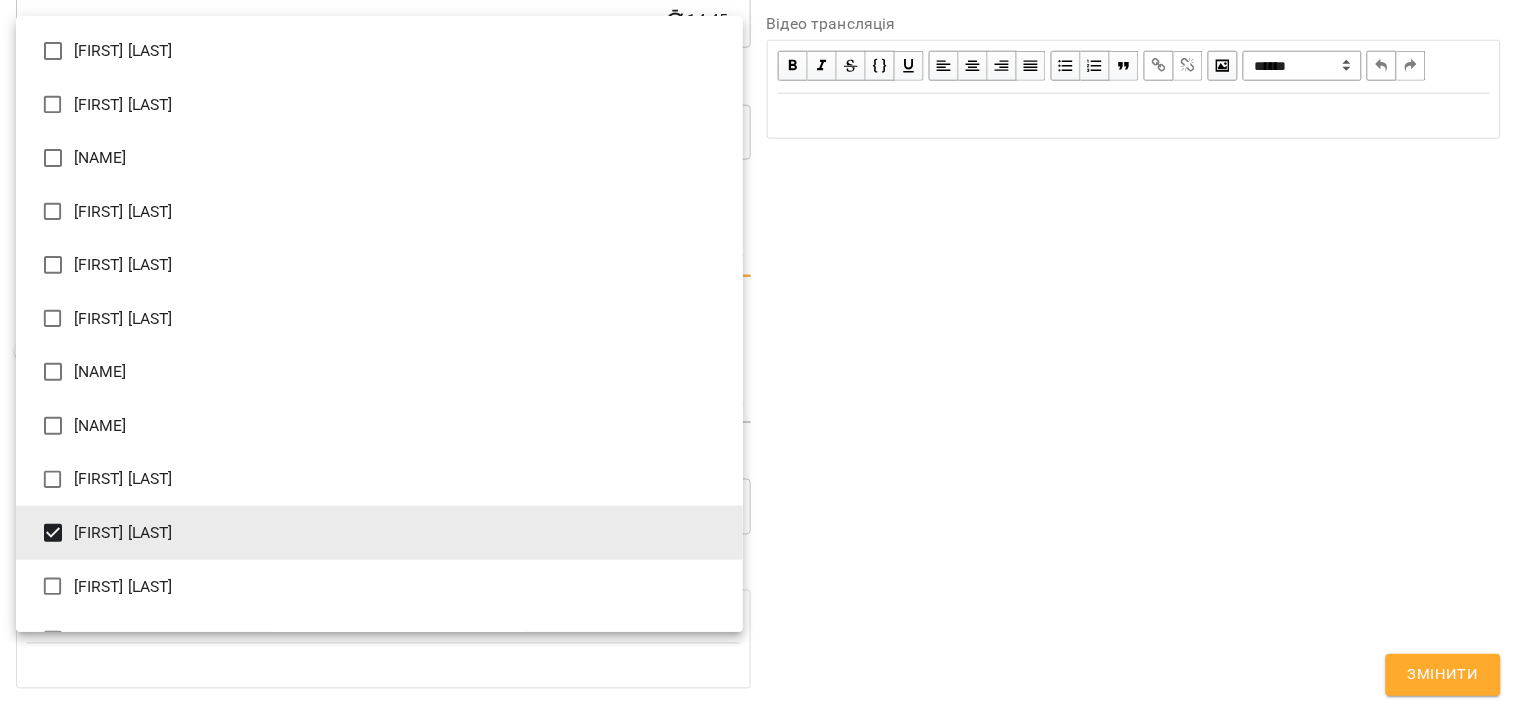 click at bounding box center (758, 356) 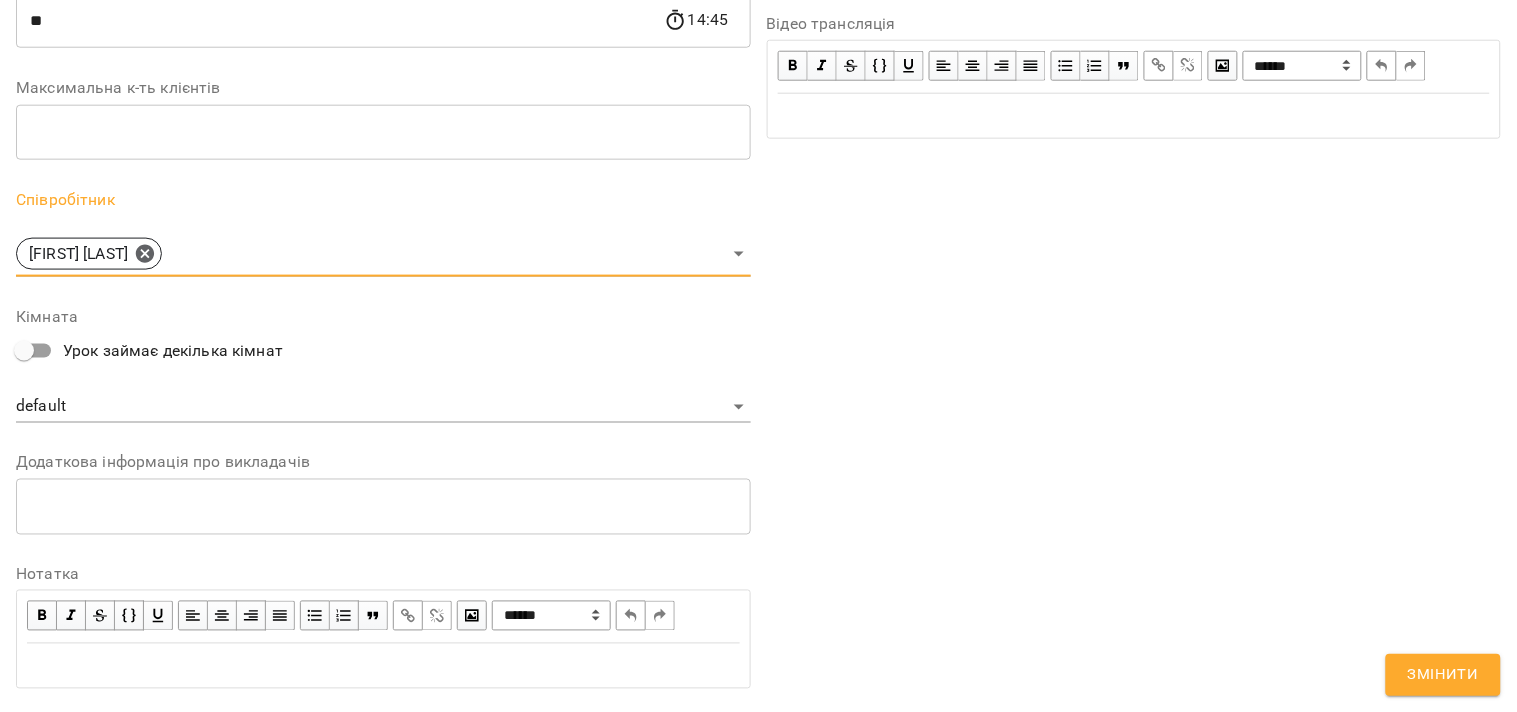click on "Змінити" at bounding box center (1443, 675) 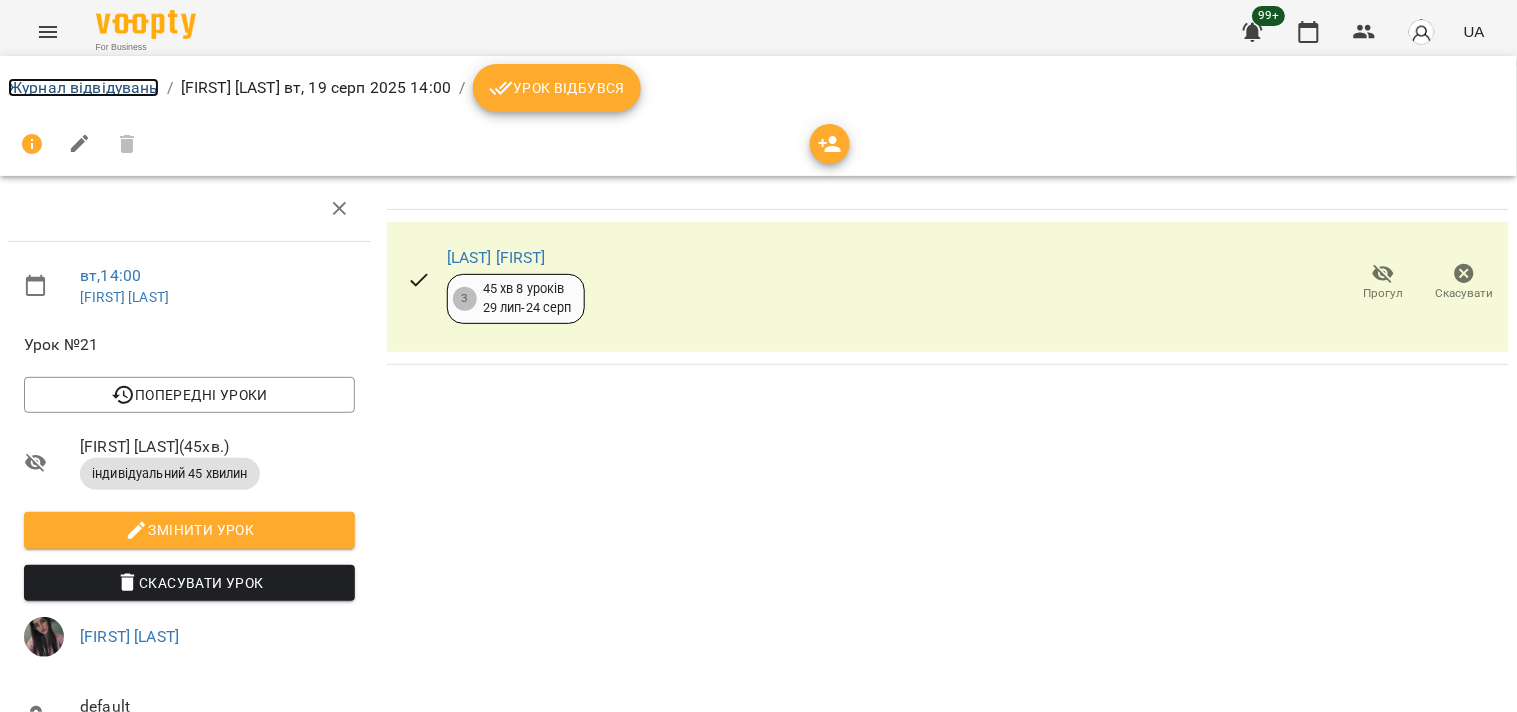 click on "Журнал відвідувань" at bounding box center [83, 87] 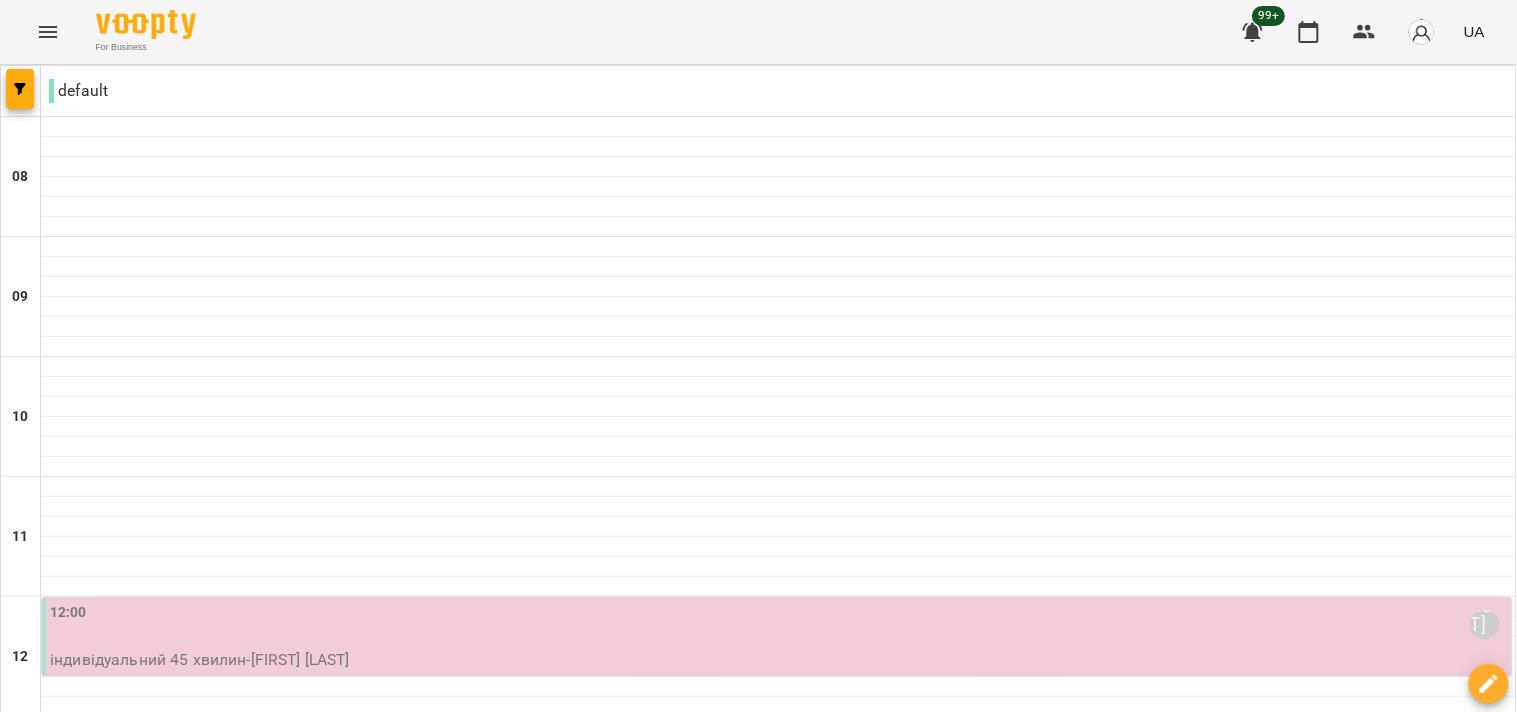 scroll, scrollTop: 222, scrollLeft: 0, axis: vertical 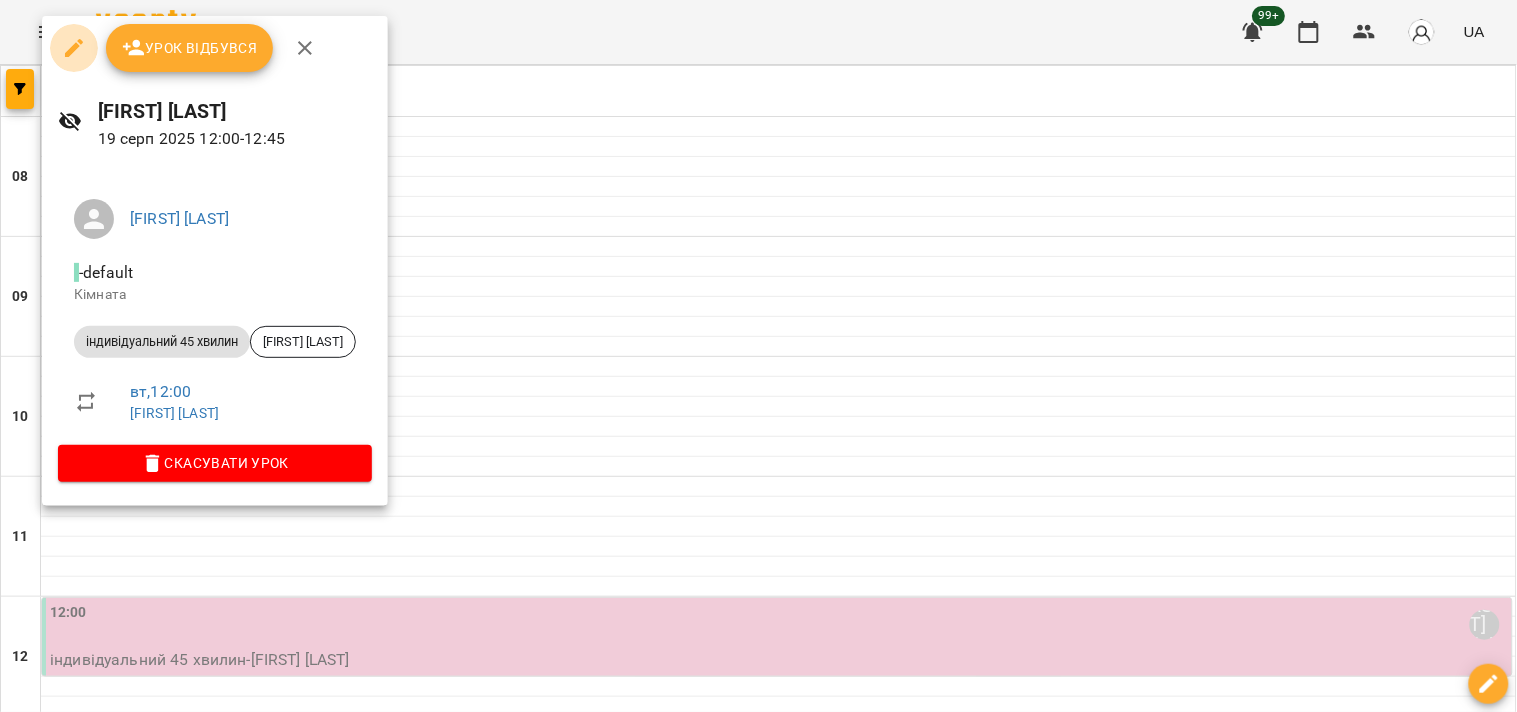 click 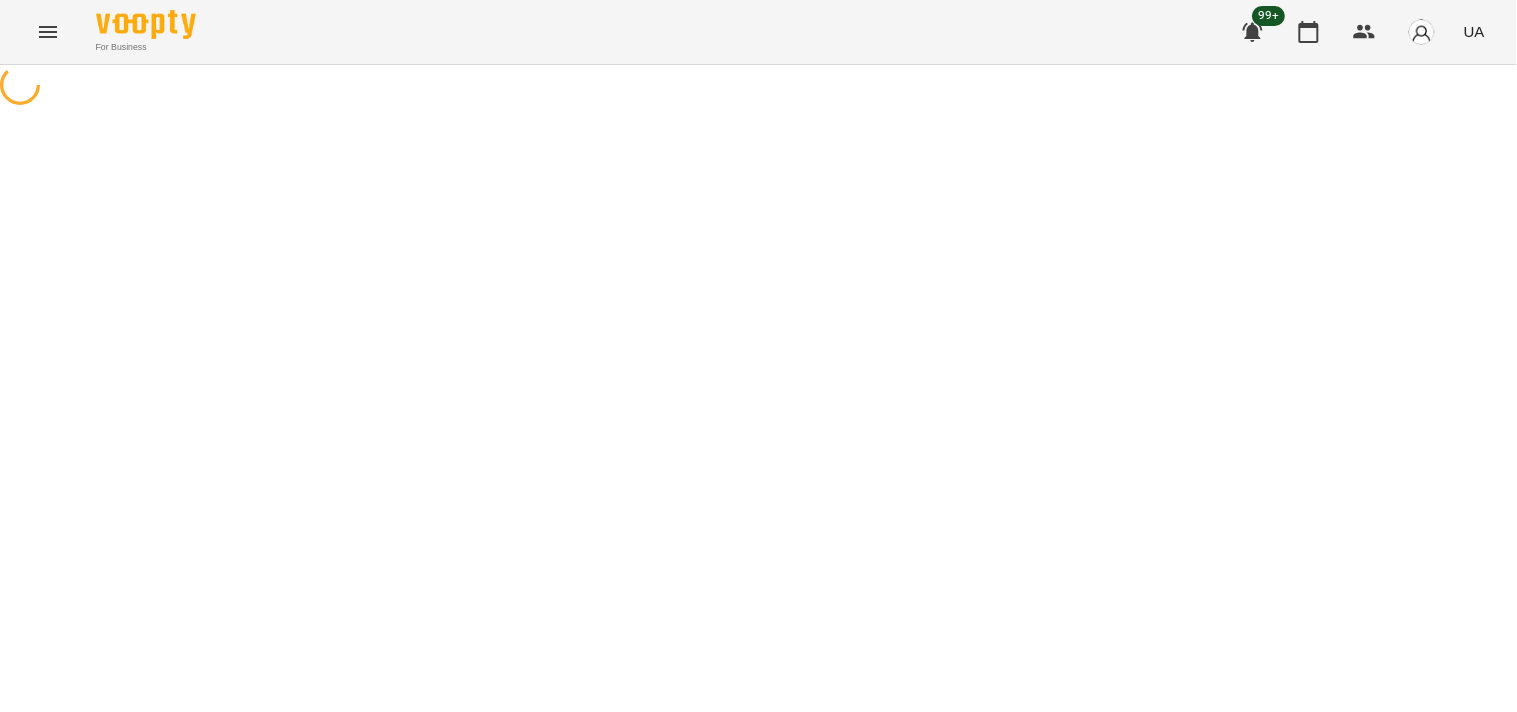 select on "**********" 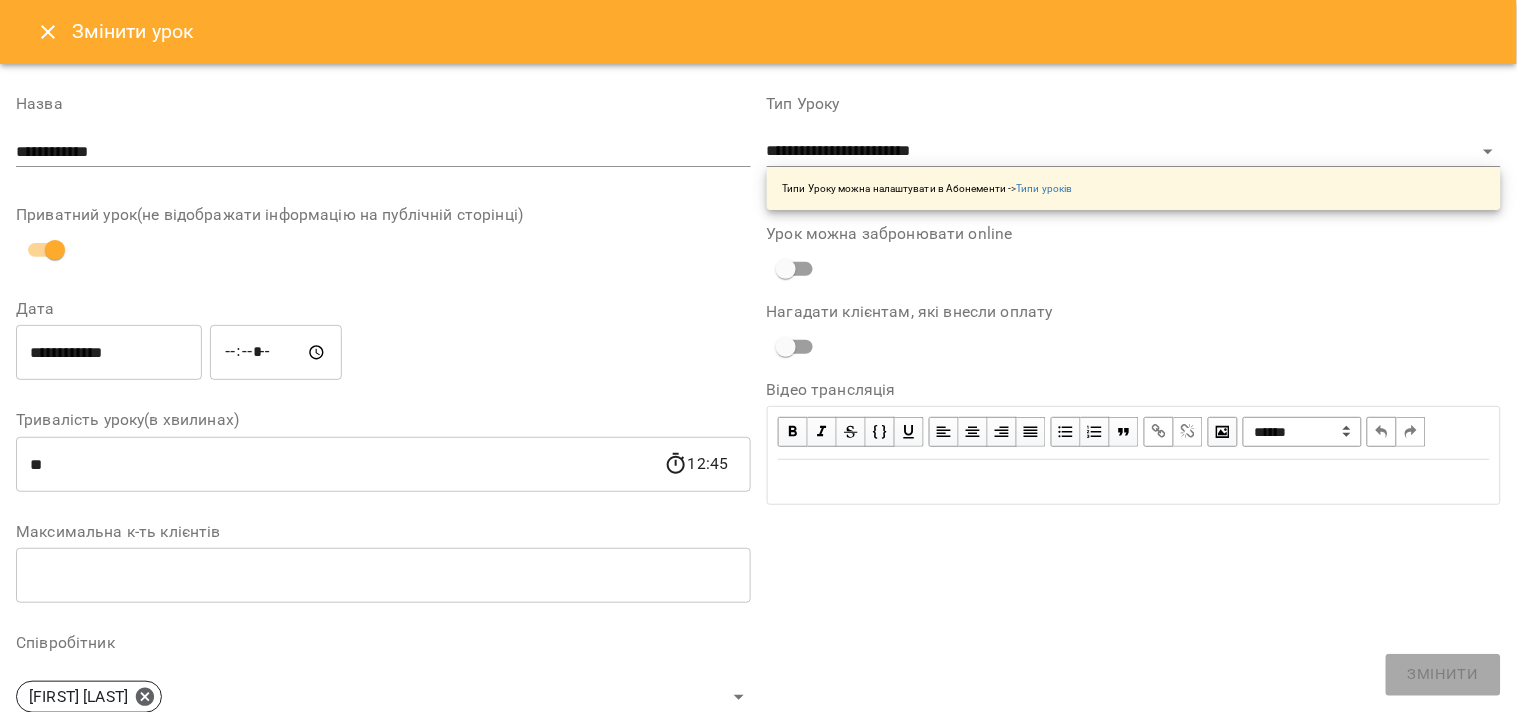 click on "**********" at bounding box center [109, 353] 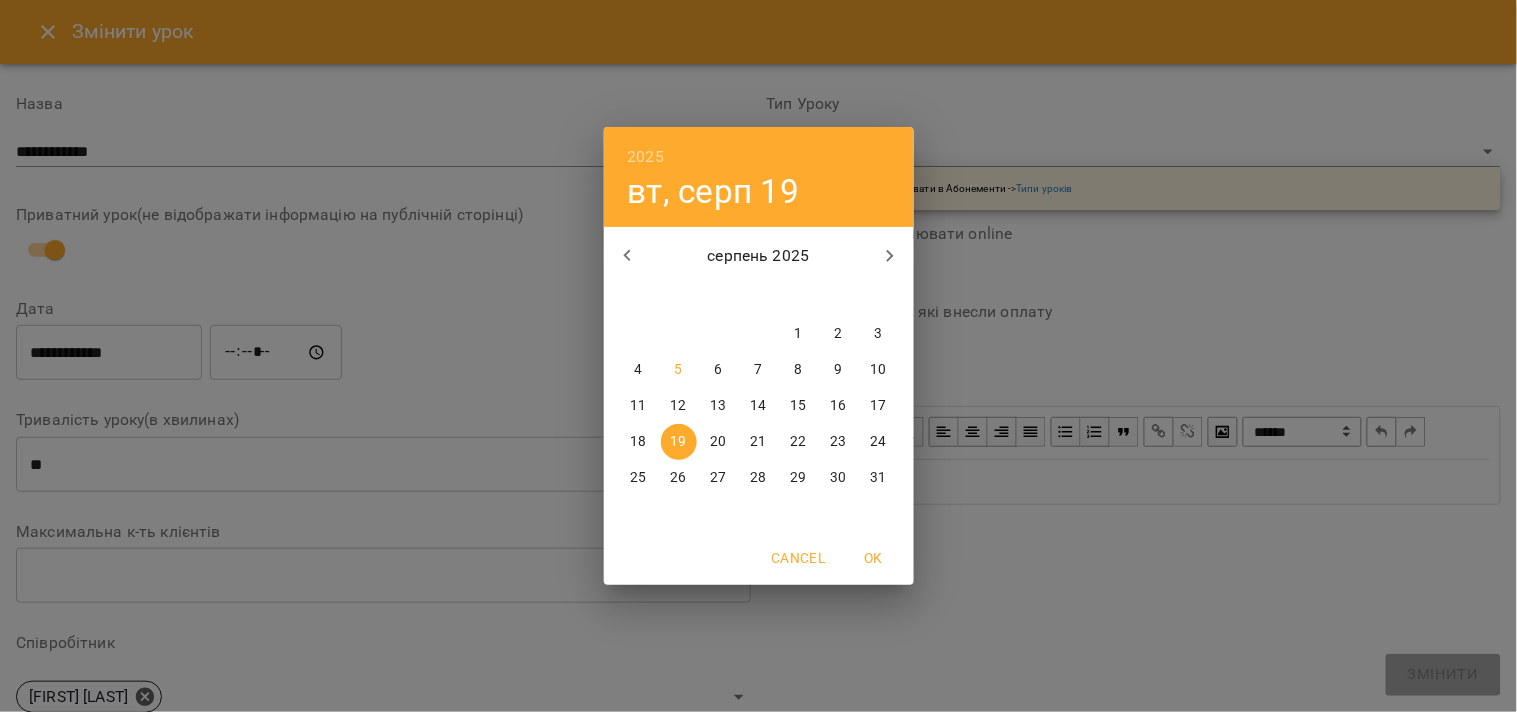 click on "2025 вт, серп 19 серпень 2025 пн вт ср чт пт сб нд 28 29 30 31 1 2 3 4 5 6 7 8 9 10 11 12 13 14 15 16 17 18 19 20 21 22 23 24 25 26 27 28 29 30 31 Cancel OK" at bounding box center [758, 356] 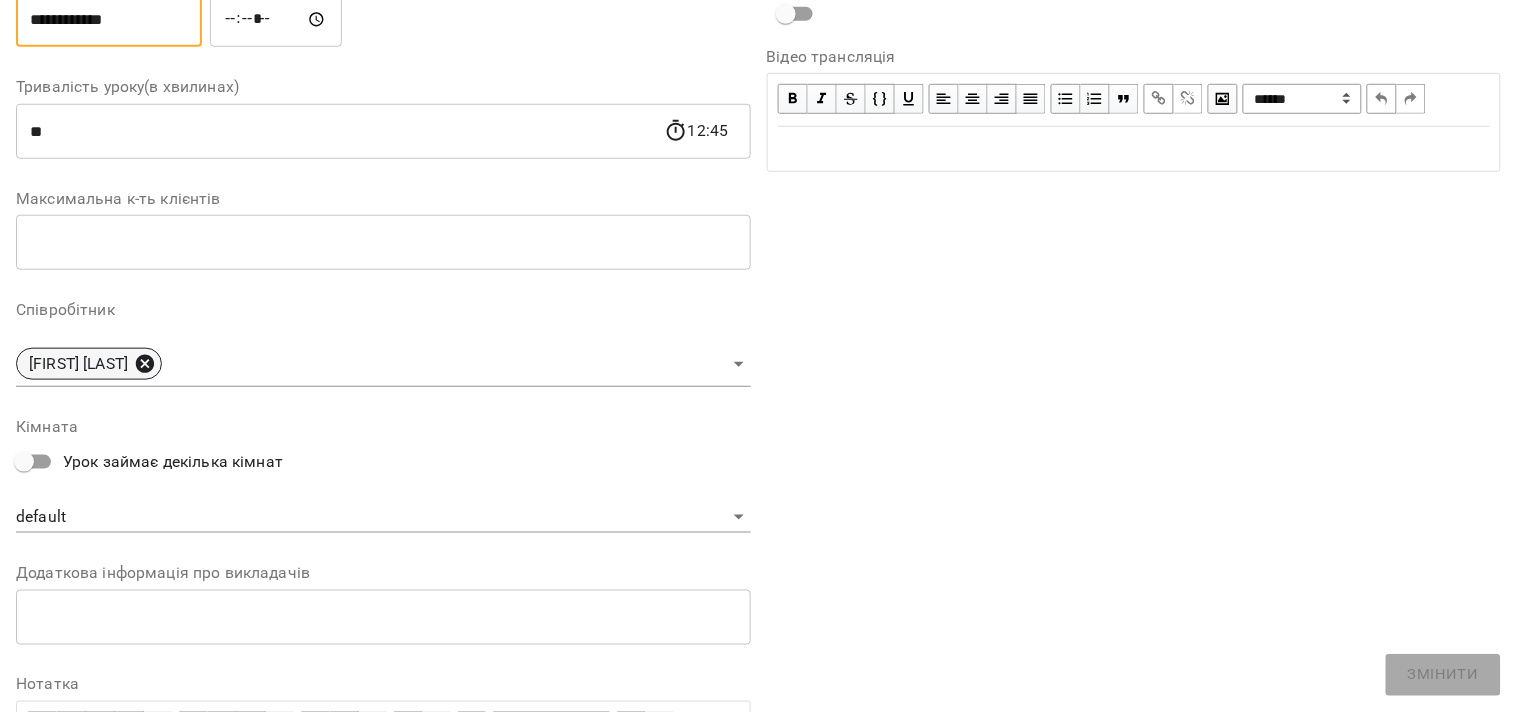 click 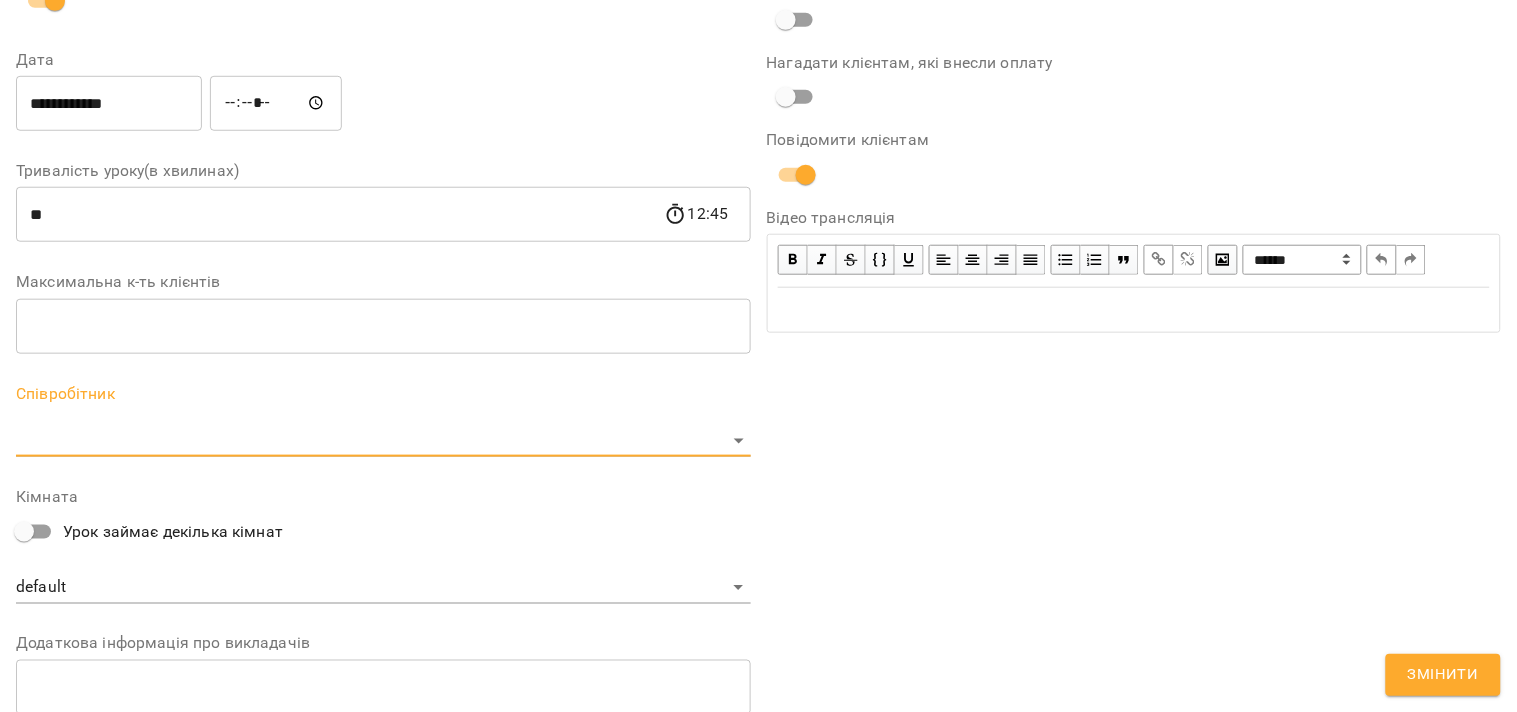 scroll, scrollTop: 416, scrollLeft: 0, axis: vertical 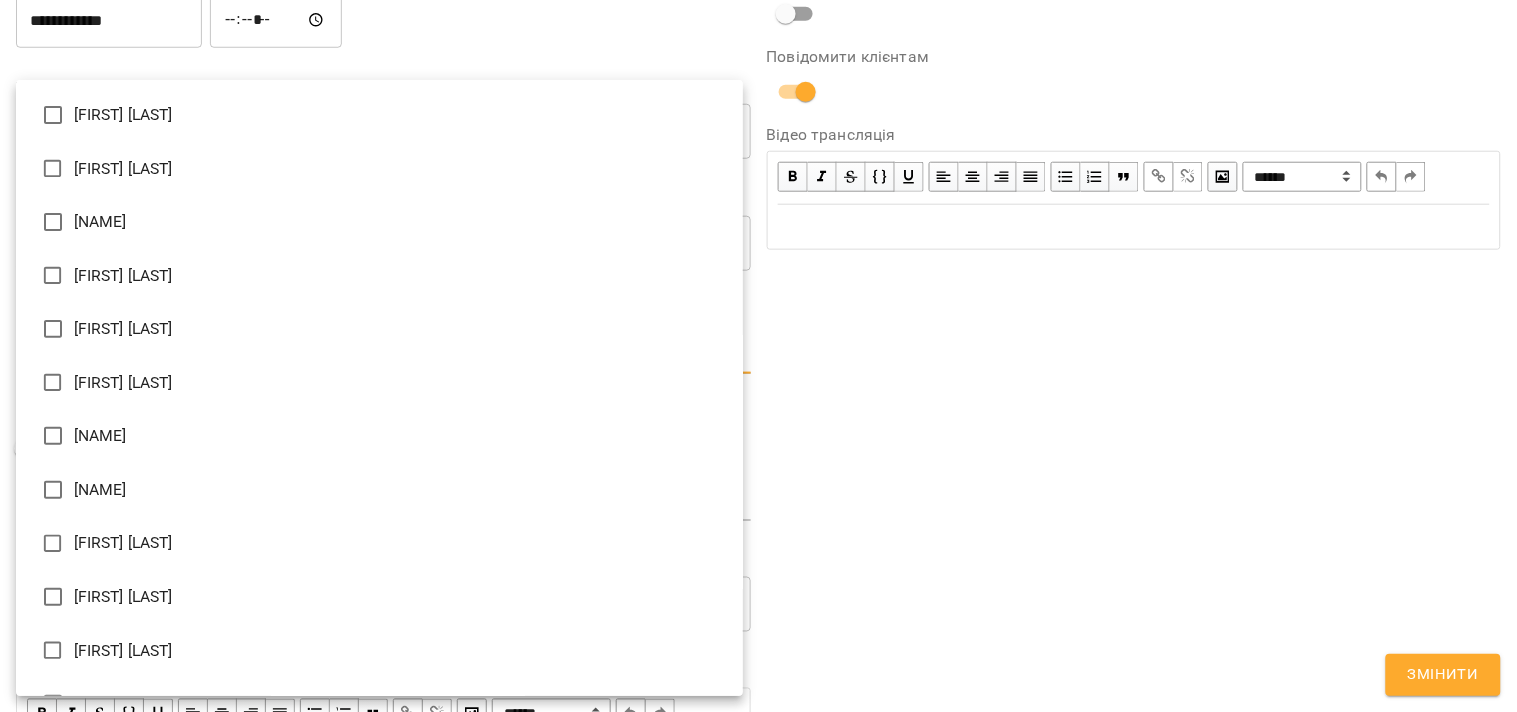 click on "**********" at bounding box center (758, 456) 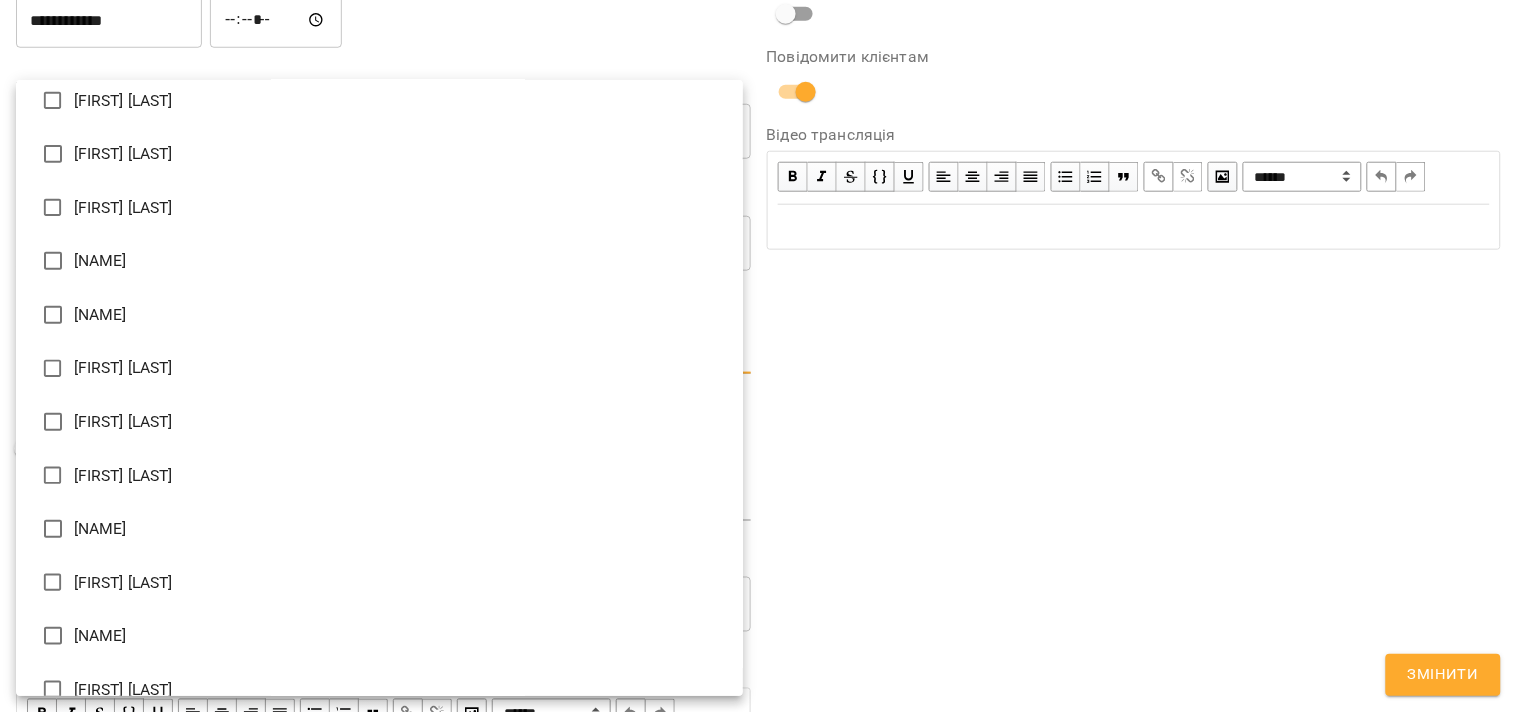 scroll, scrollTop: 308, scrollLeft: 0, axis: vertical 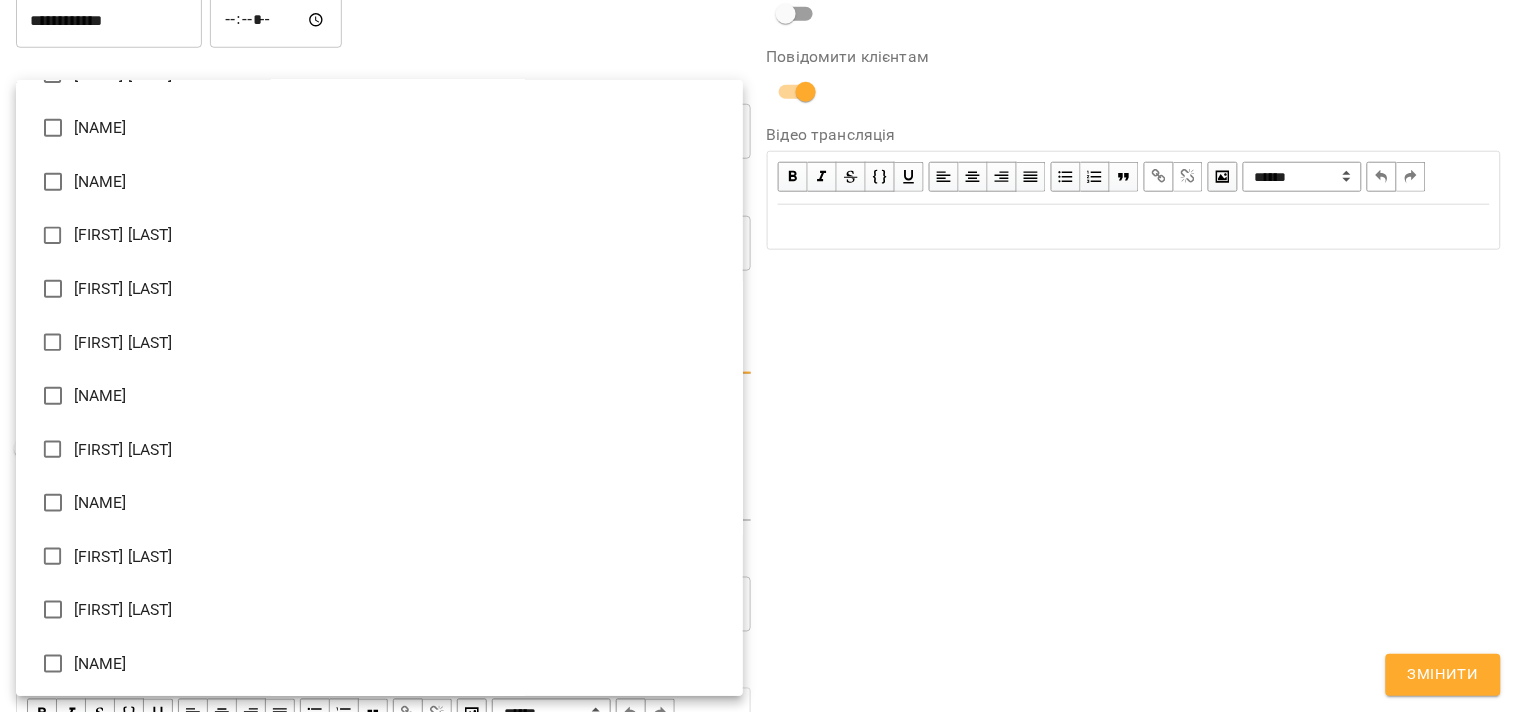 type on "**********" 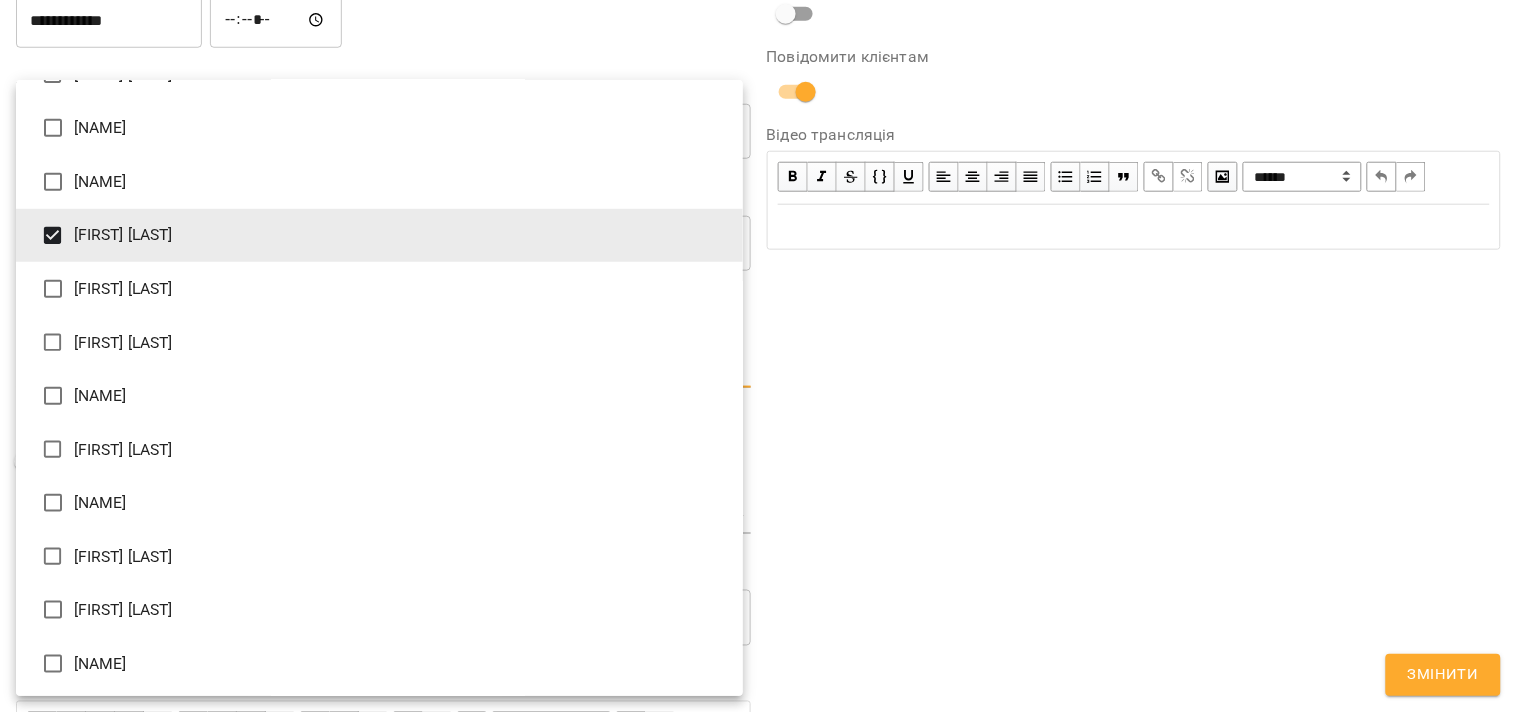 click at bounding box center [758, 356] 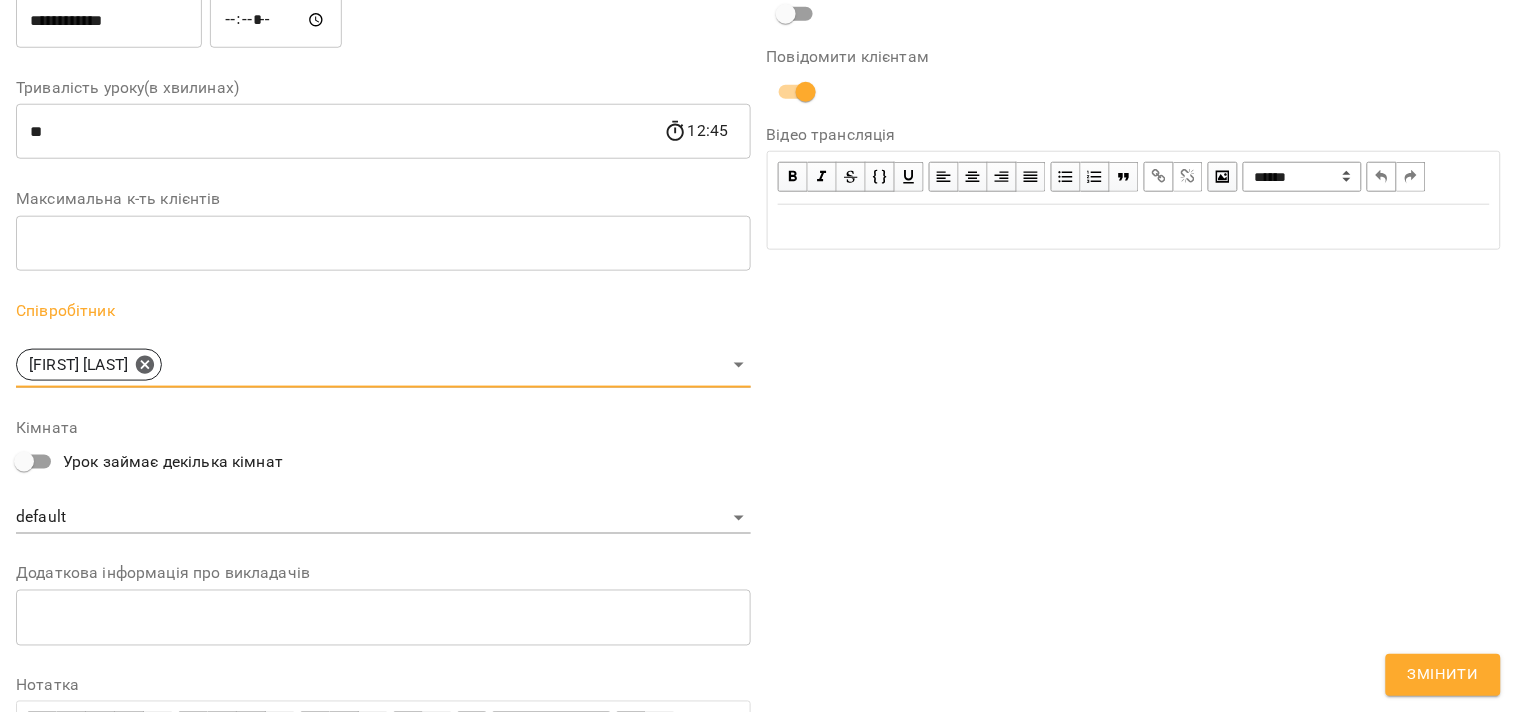 click on "Змінити" at bounding box center (1443, 675) 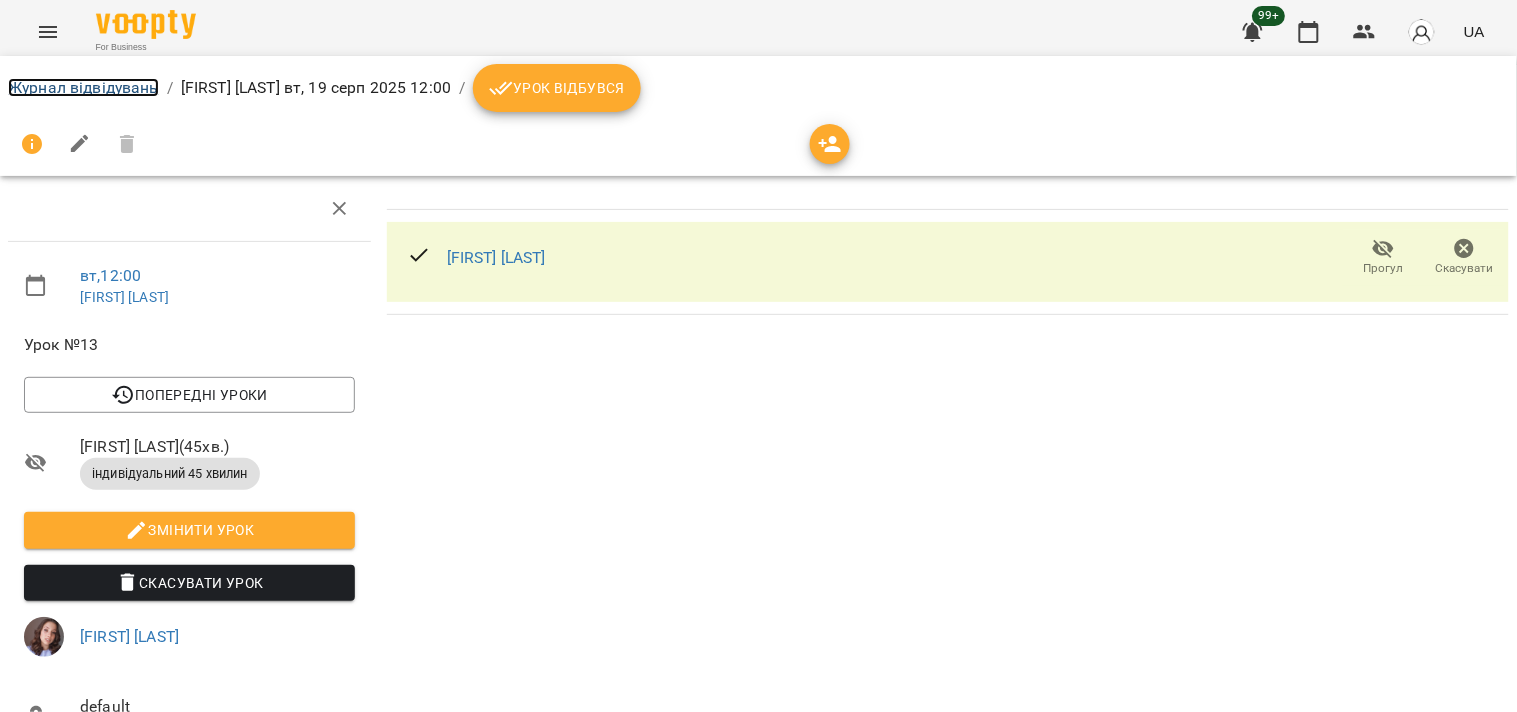 click on "Журнал відвідувань" at bounding box center (83, 87) 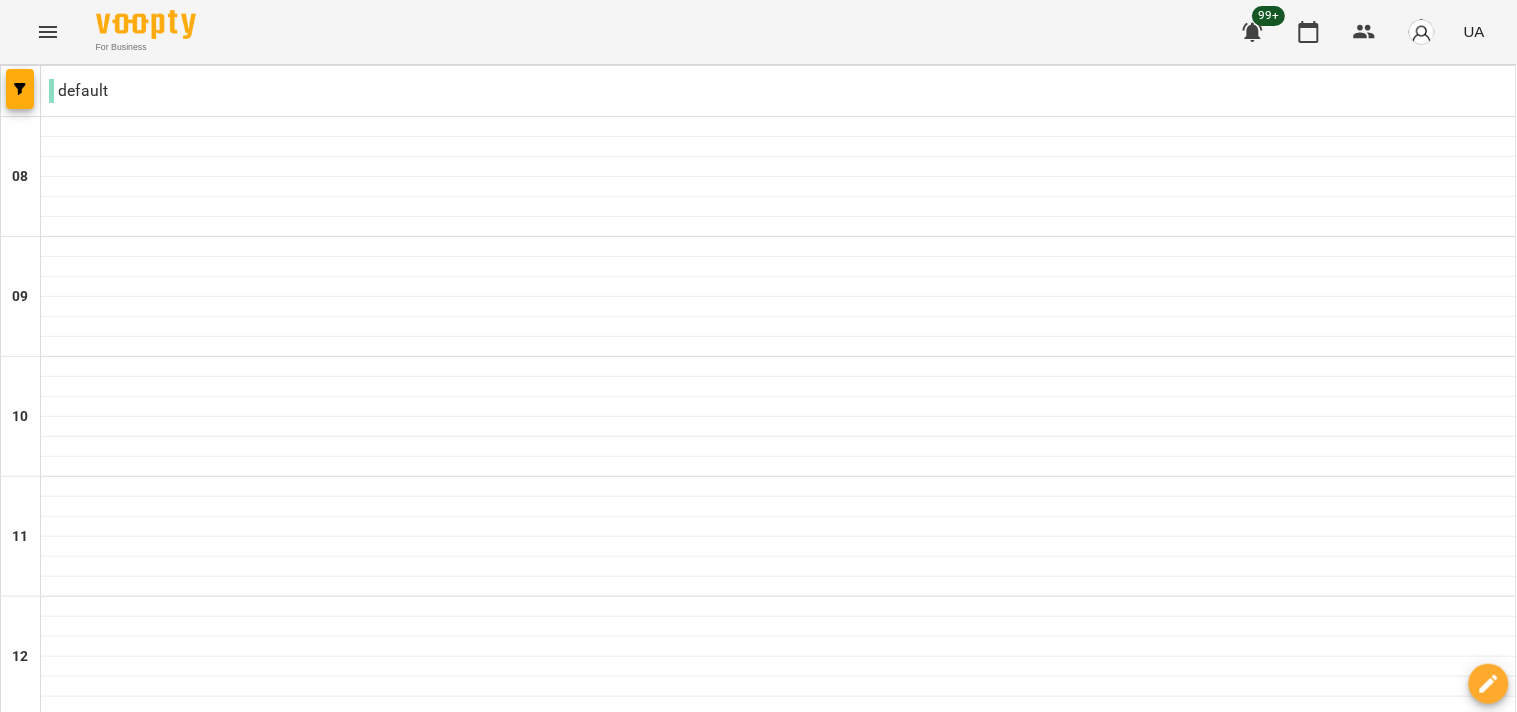 scroll, scrollTop: 995, scrollLeft: 0, axis: vertical 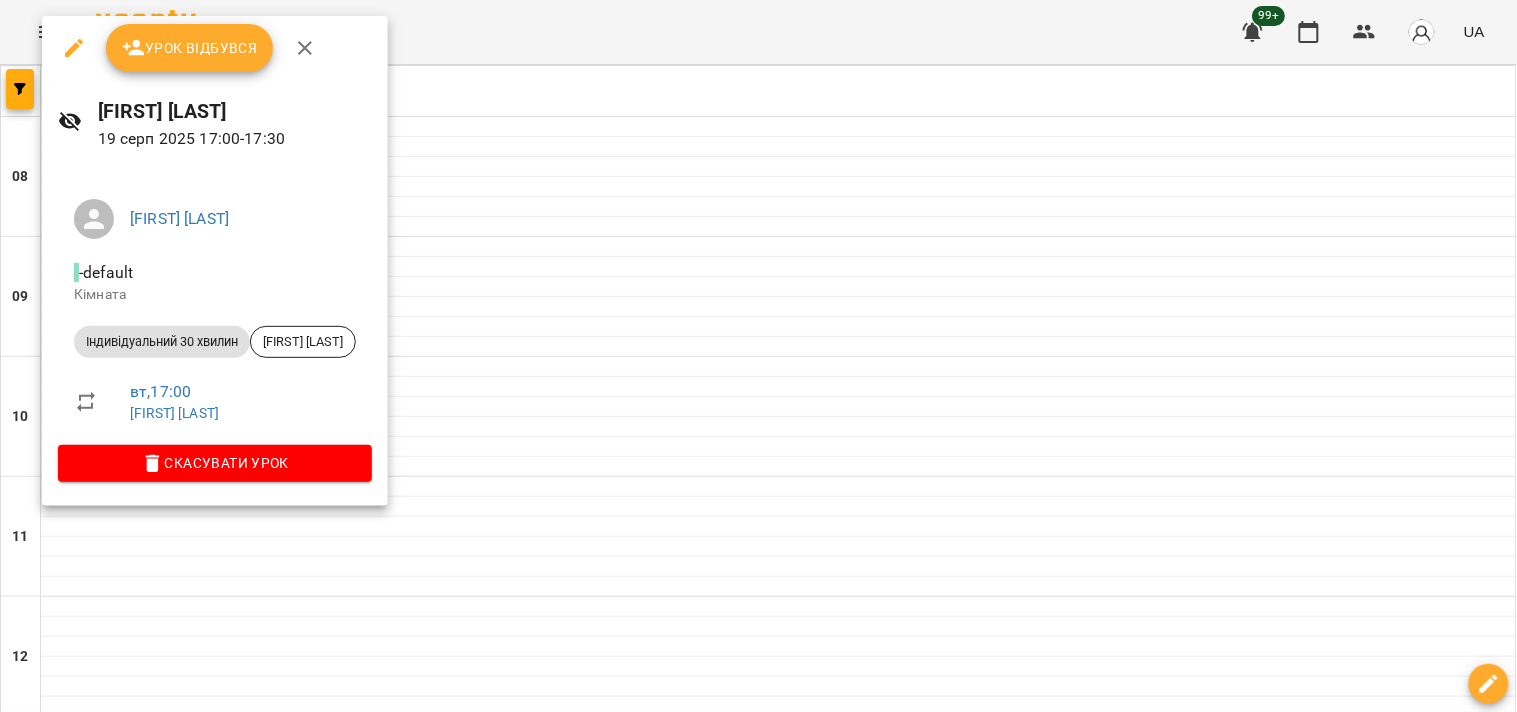 click 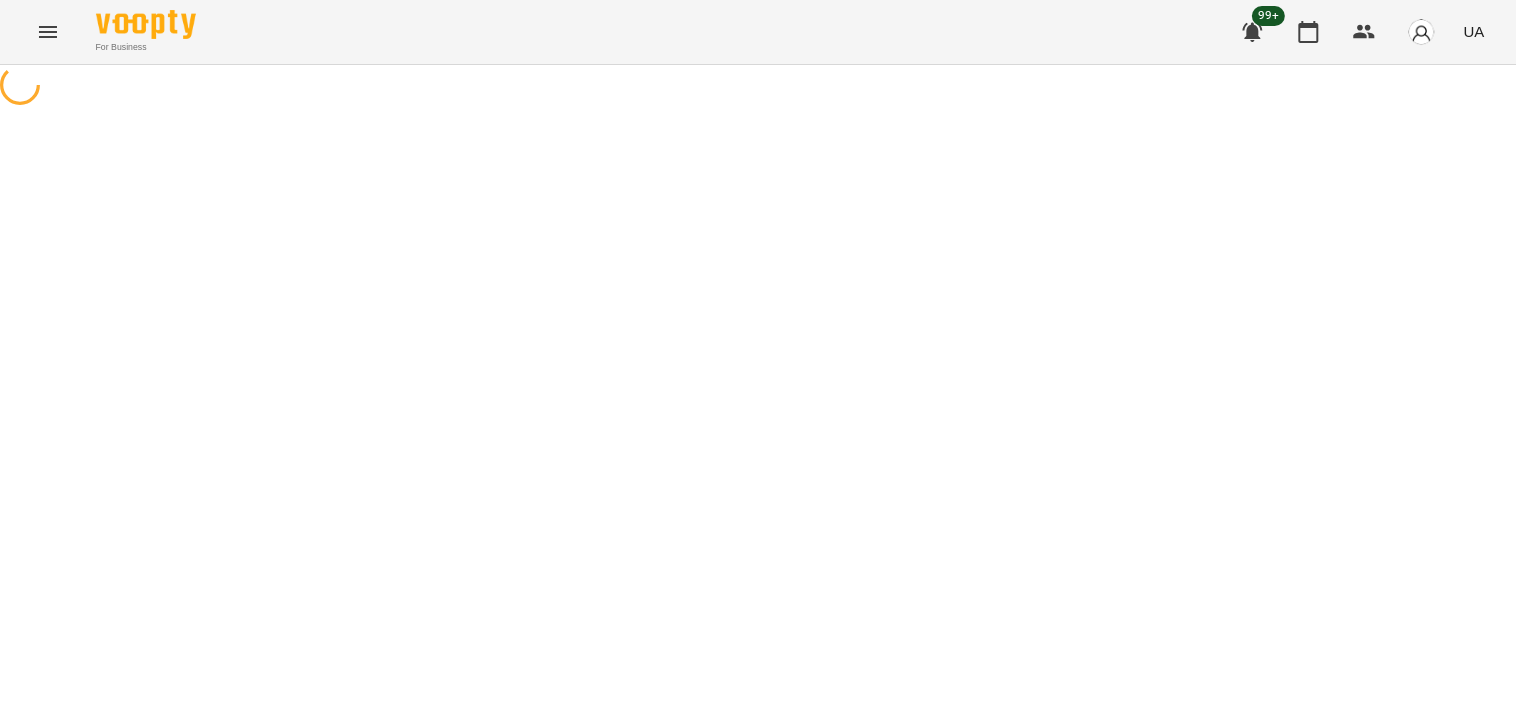 select on "**********" 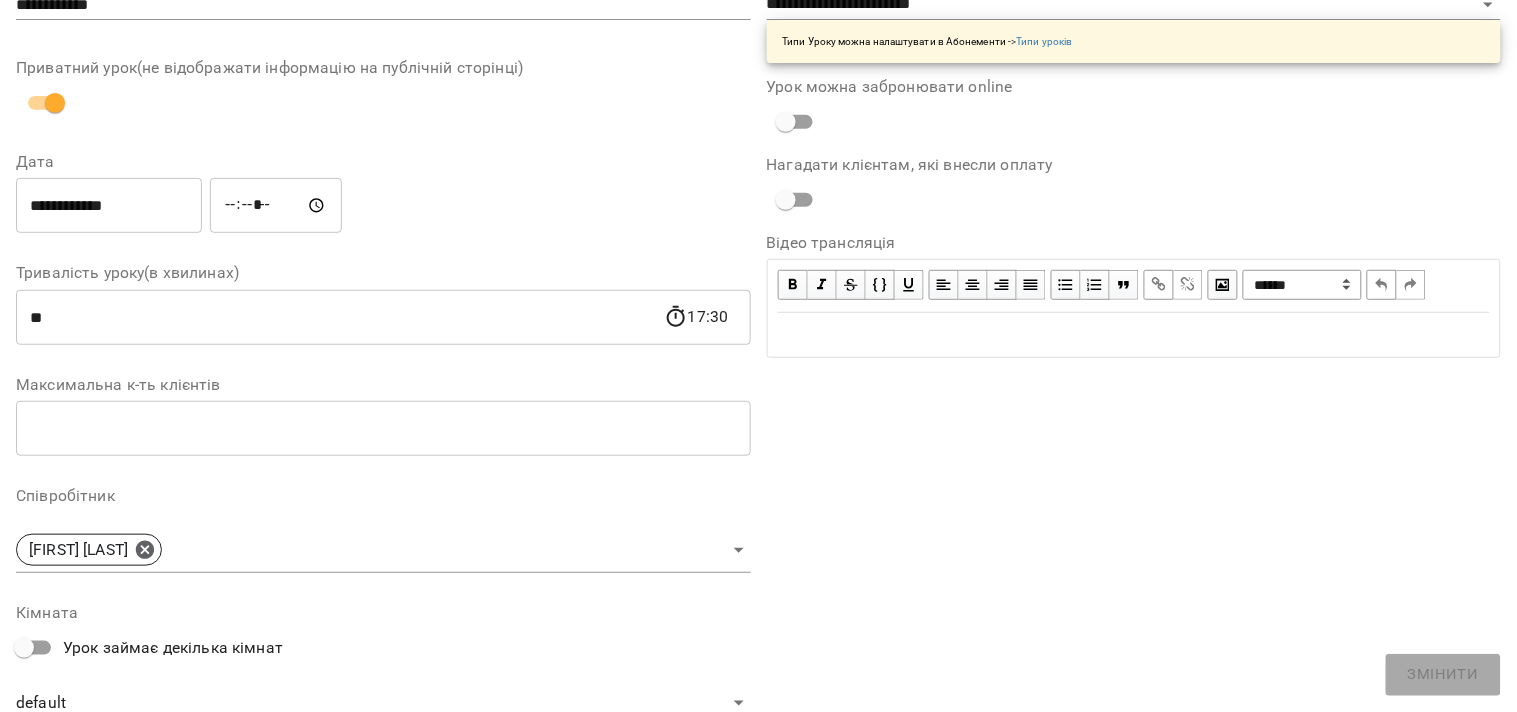 scroll, scrollTop: 222, scrollLeft: 0, axis: vertical 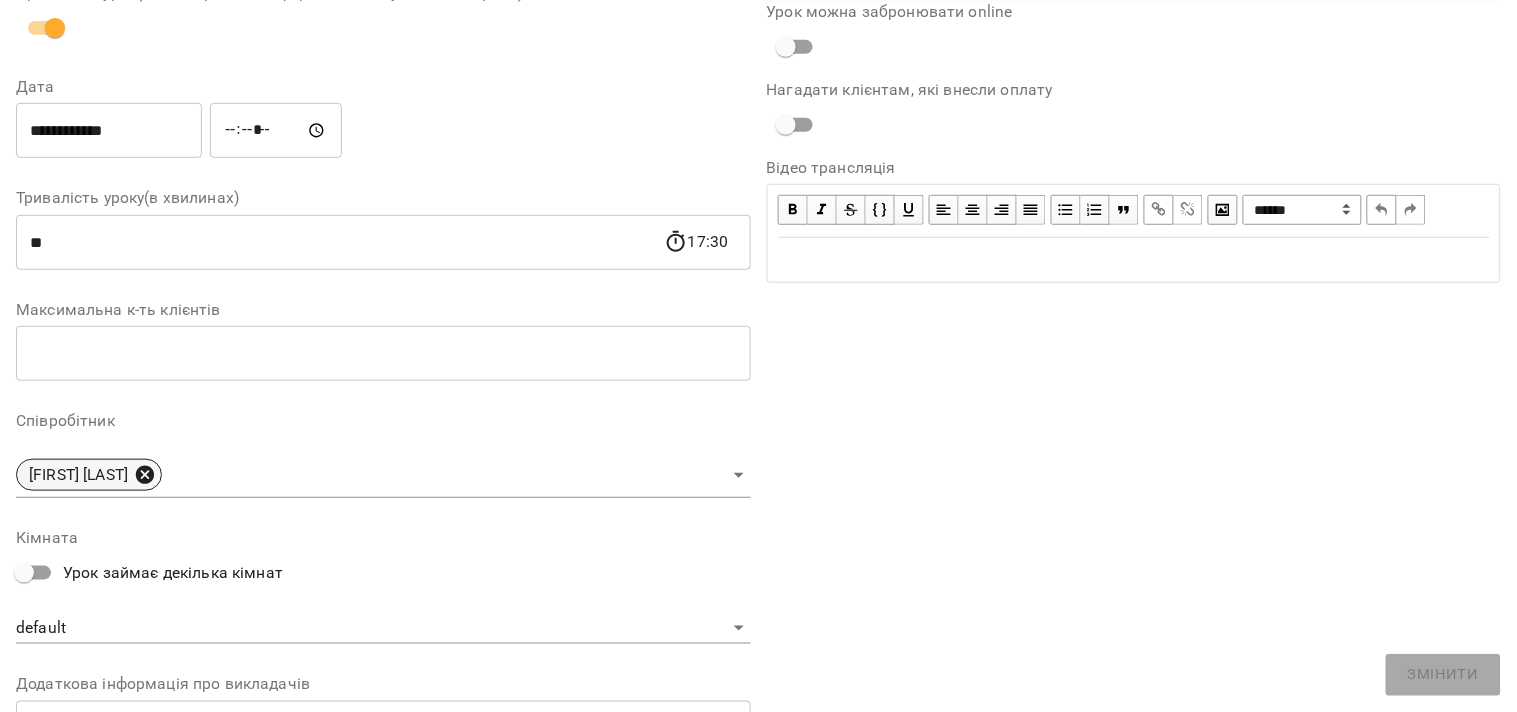 click 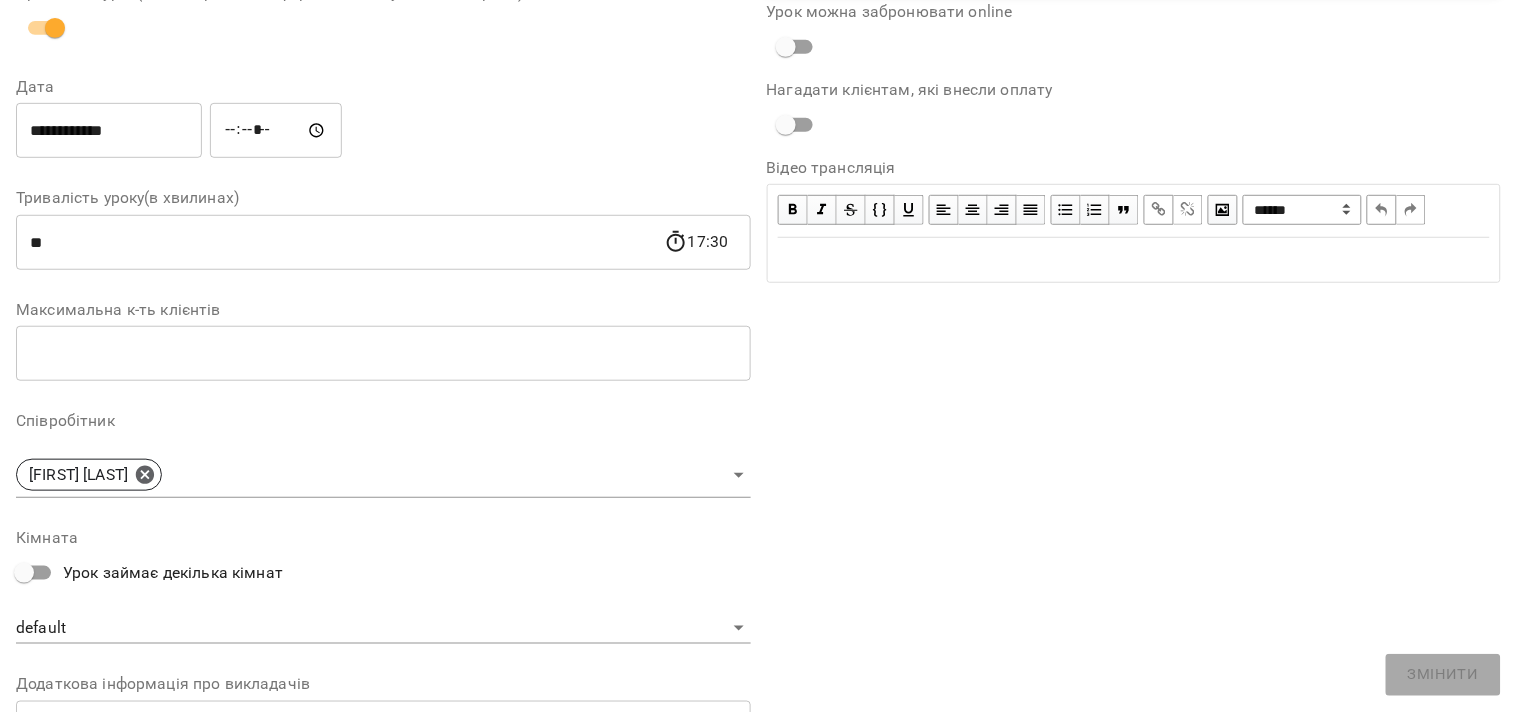 scroll, scrollTop: 305, scrollLeft: 0, axis: vertical 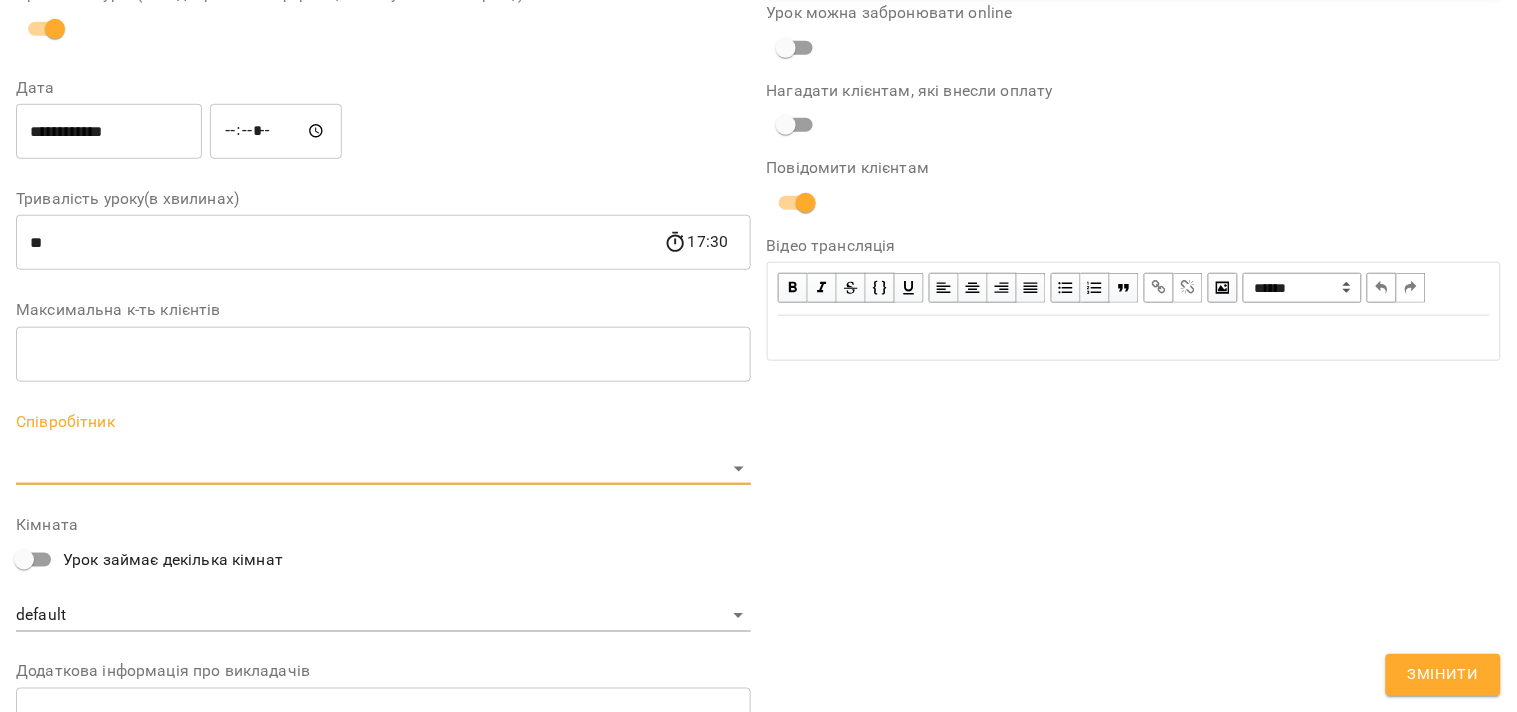 click on "**********" at bounding box center (758, 456) 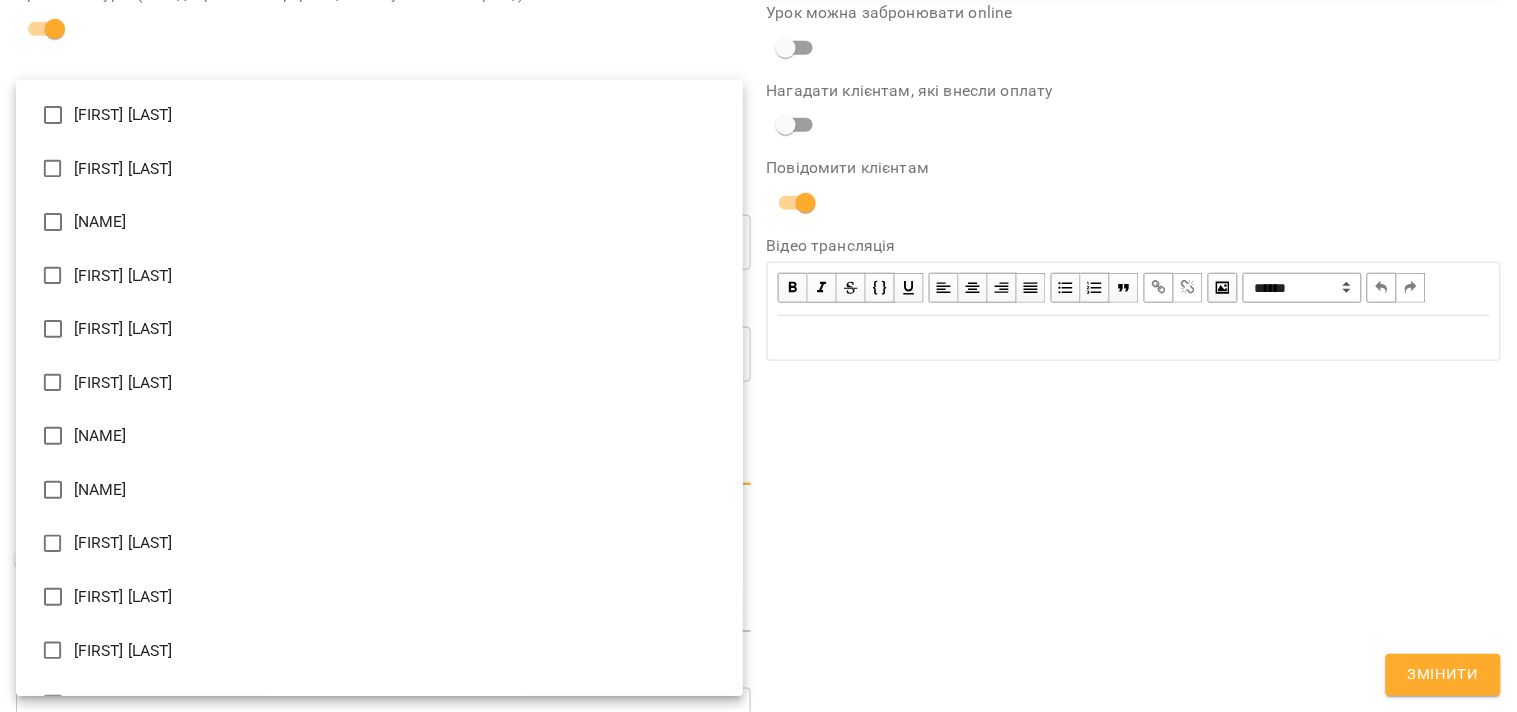 type on "**********" 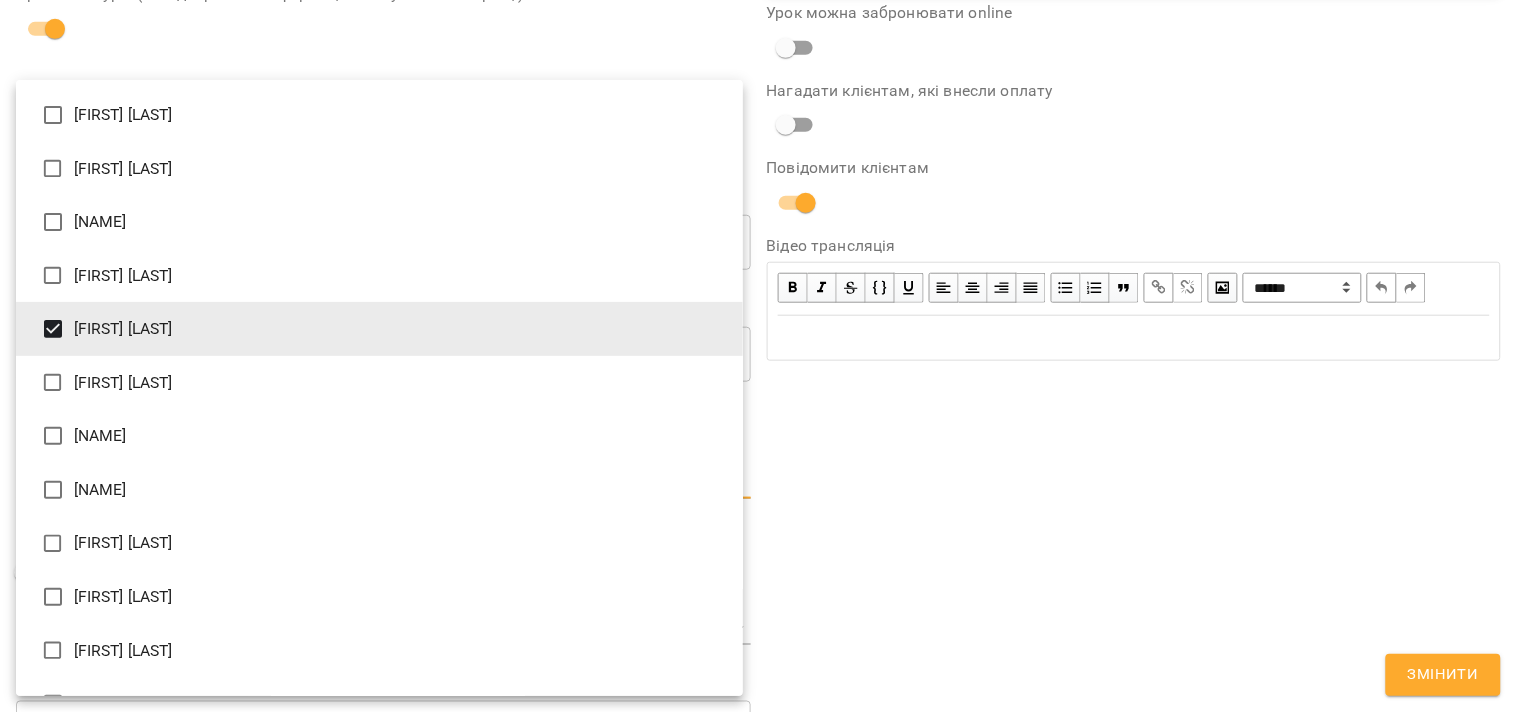 click at bounding box center (758, 356) 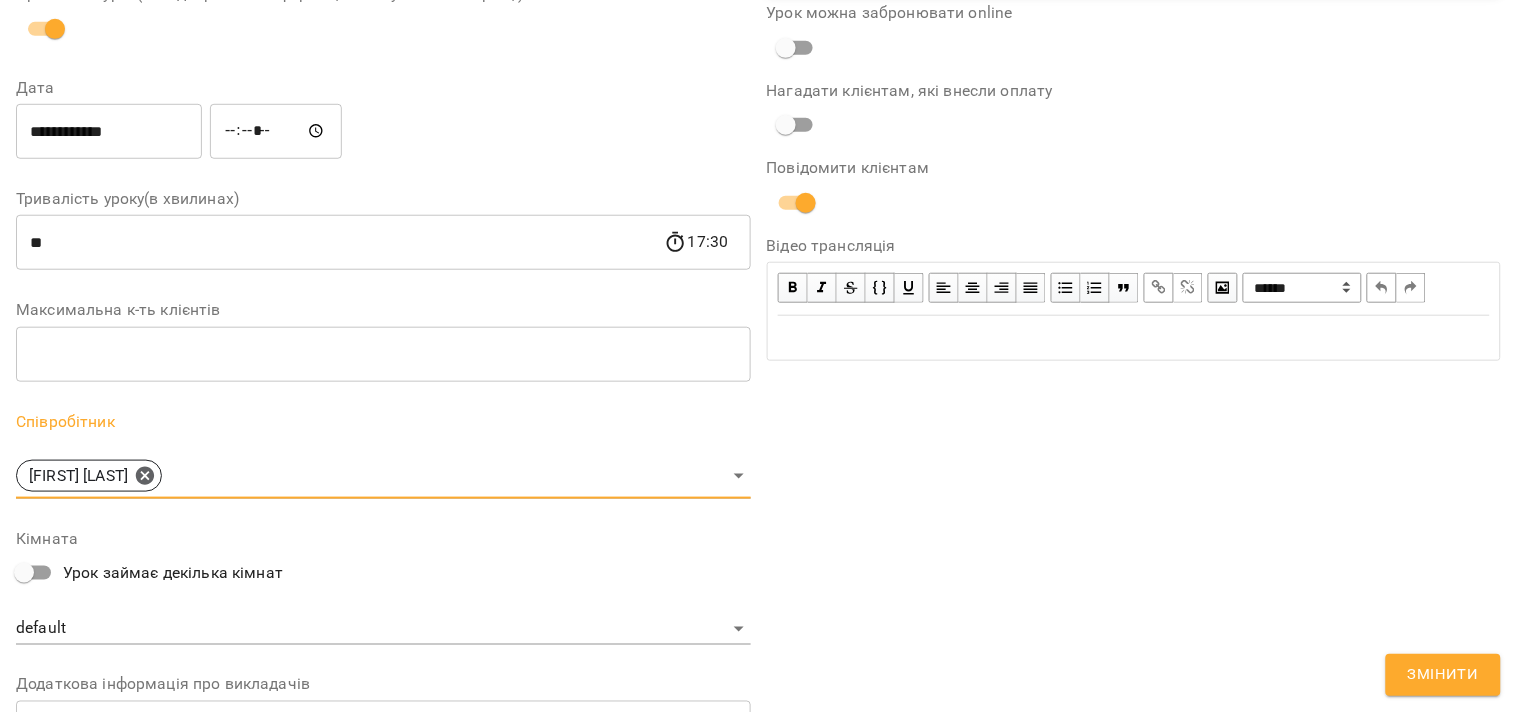 click on "Змінити" at bounding box center (1443, 675) 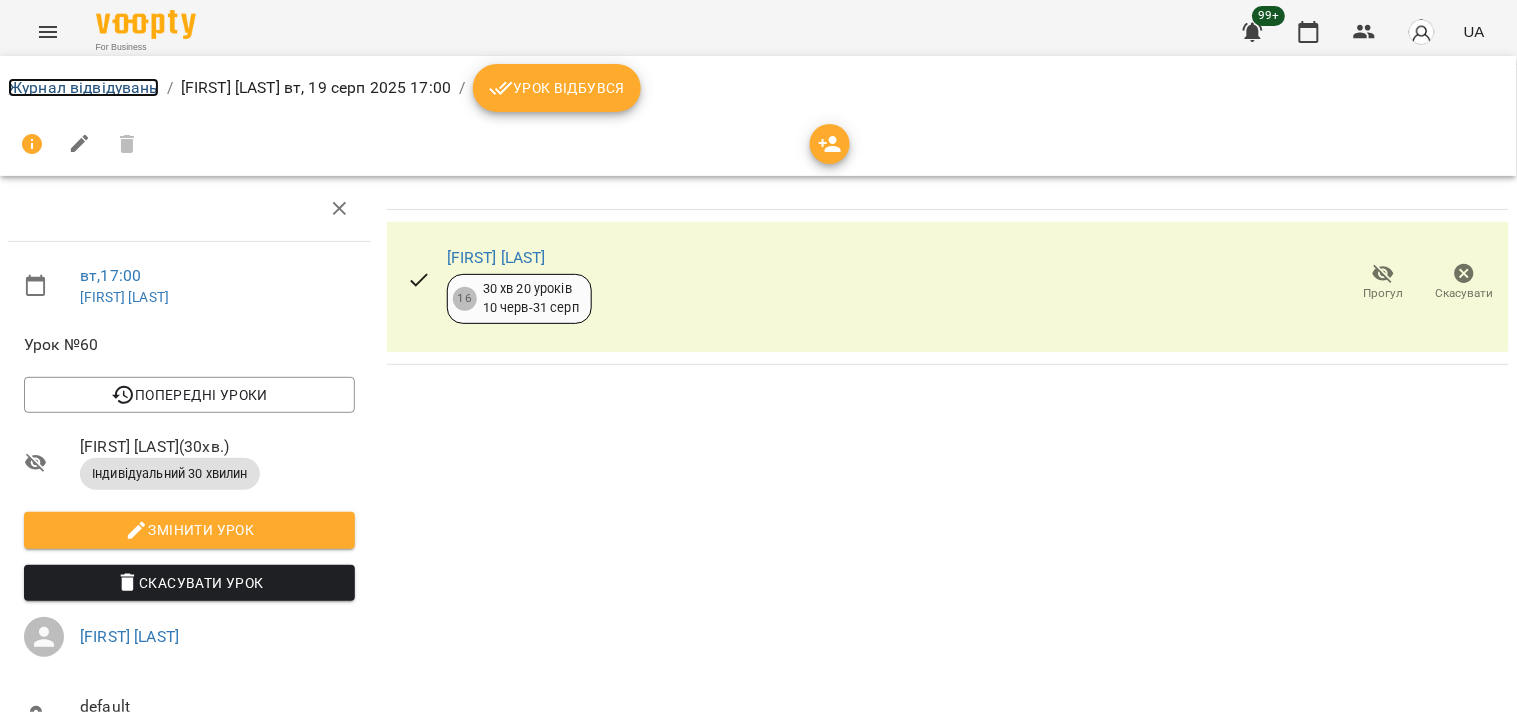 click on "Журнал відвідувань" at bounding box center (83, 87) 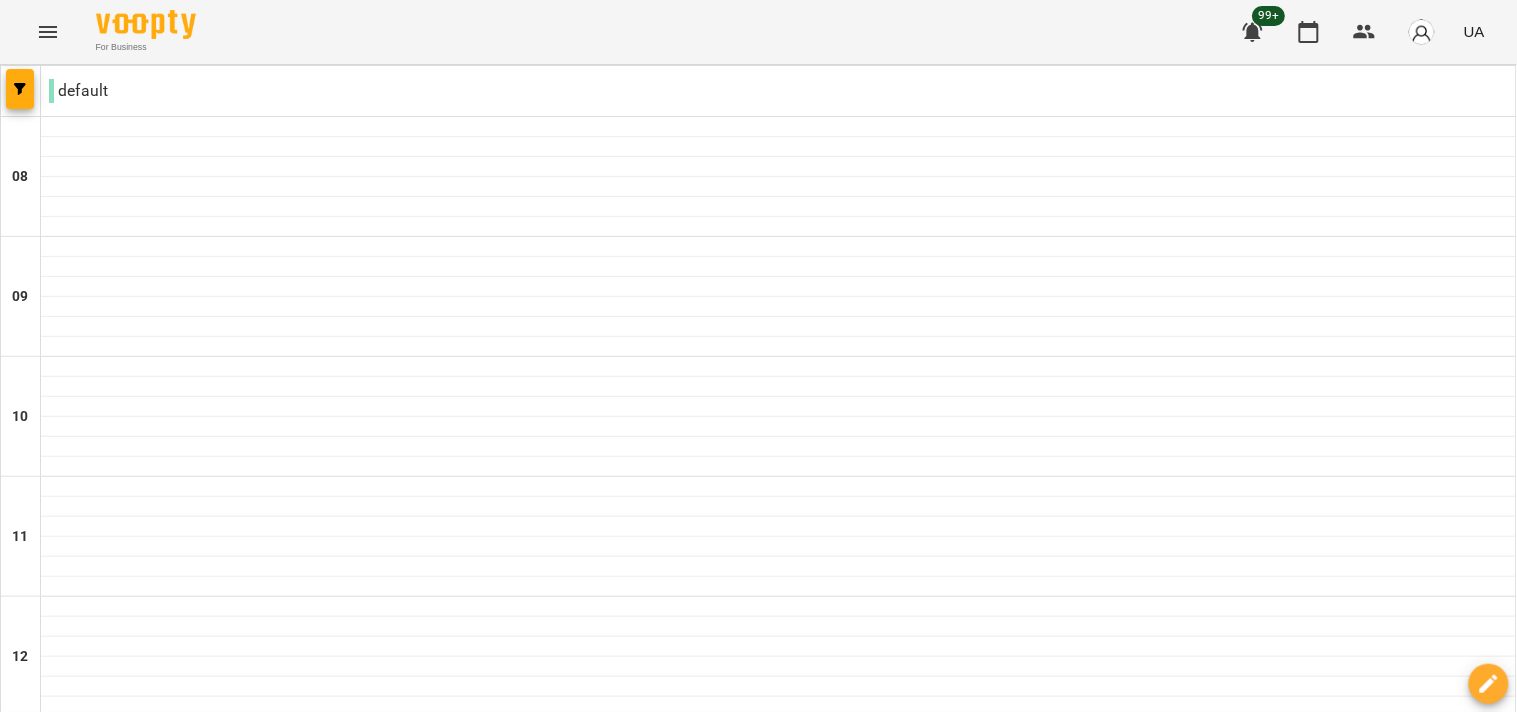scroll, scrollTop: 1217, scrollLeft: 0, axis: vertical 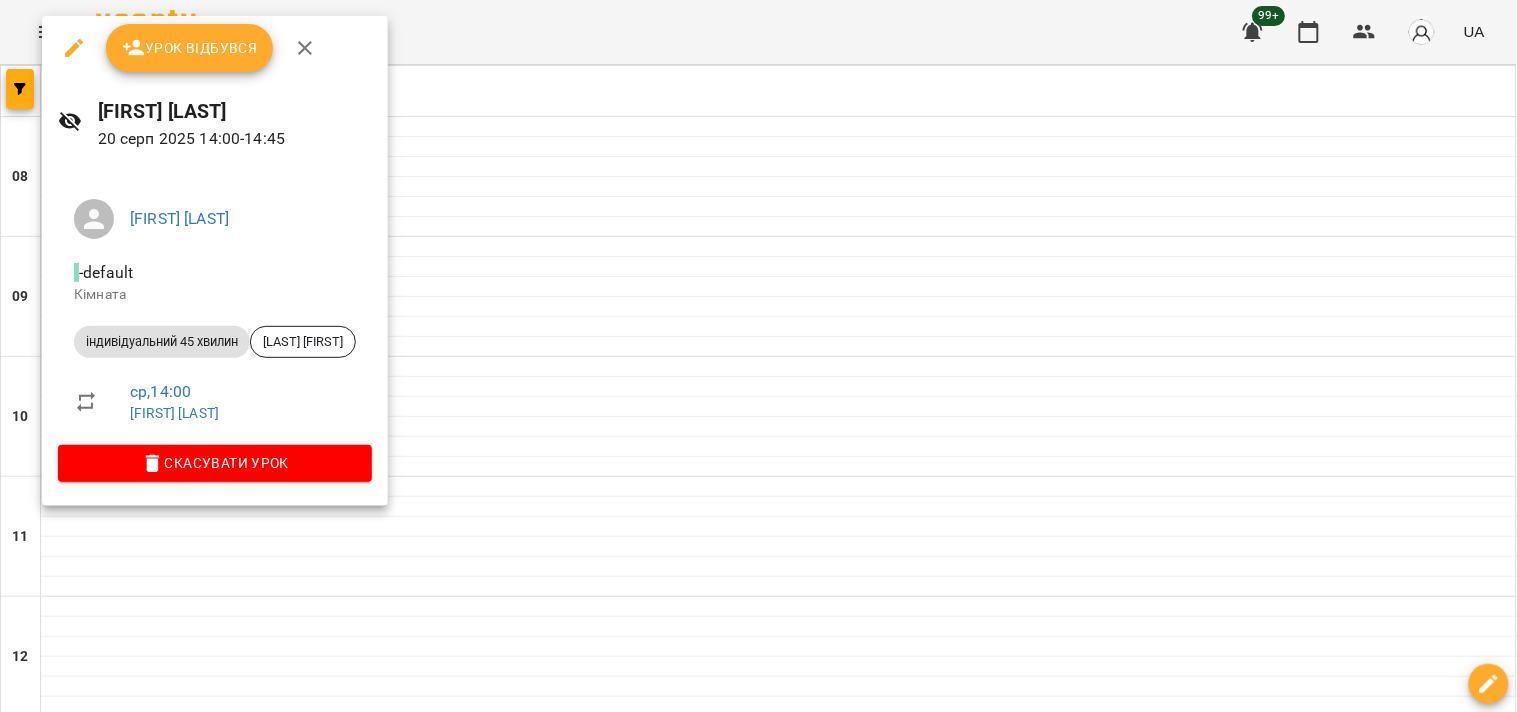 click 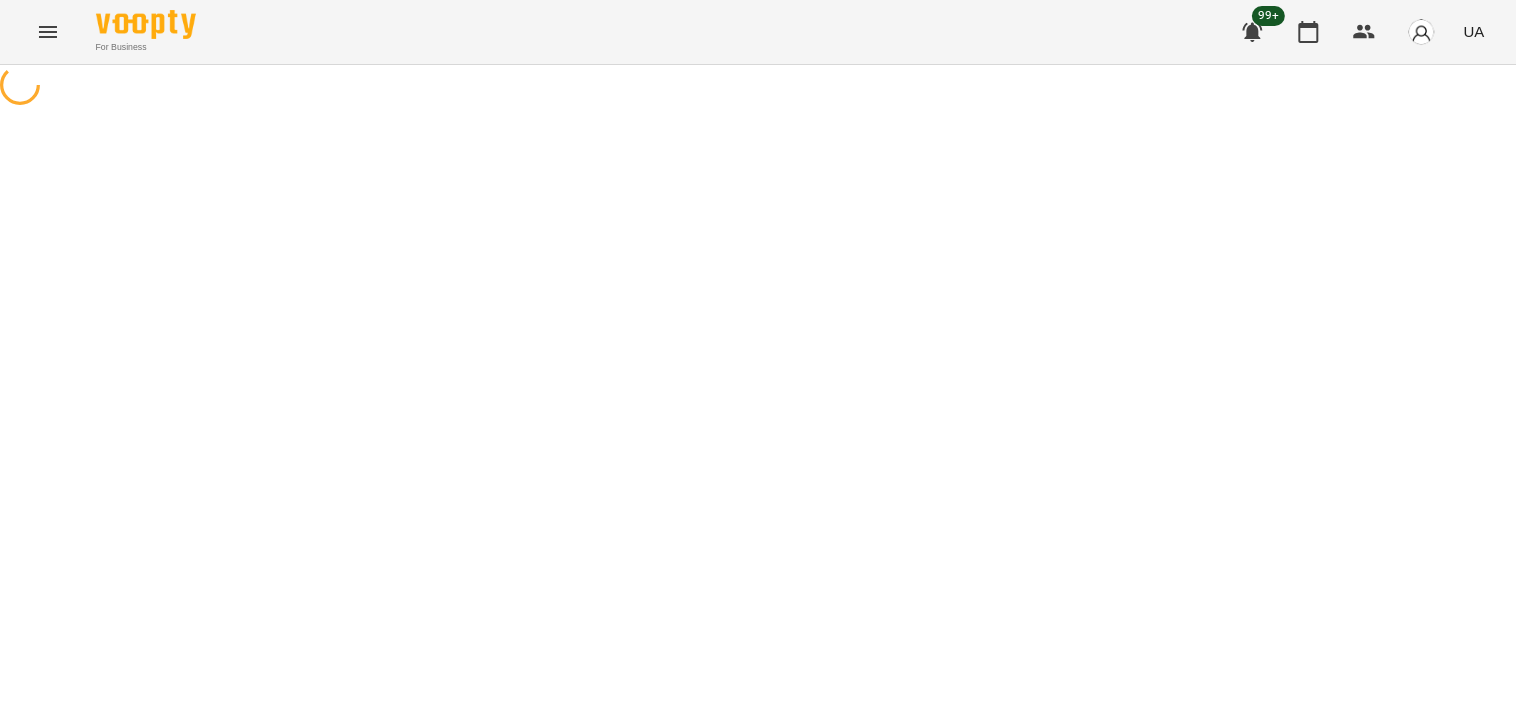 select on "**********" 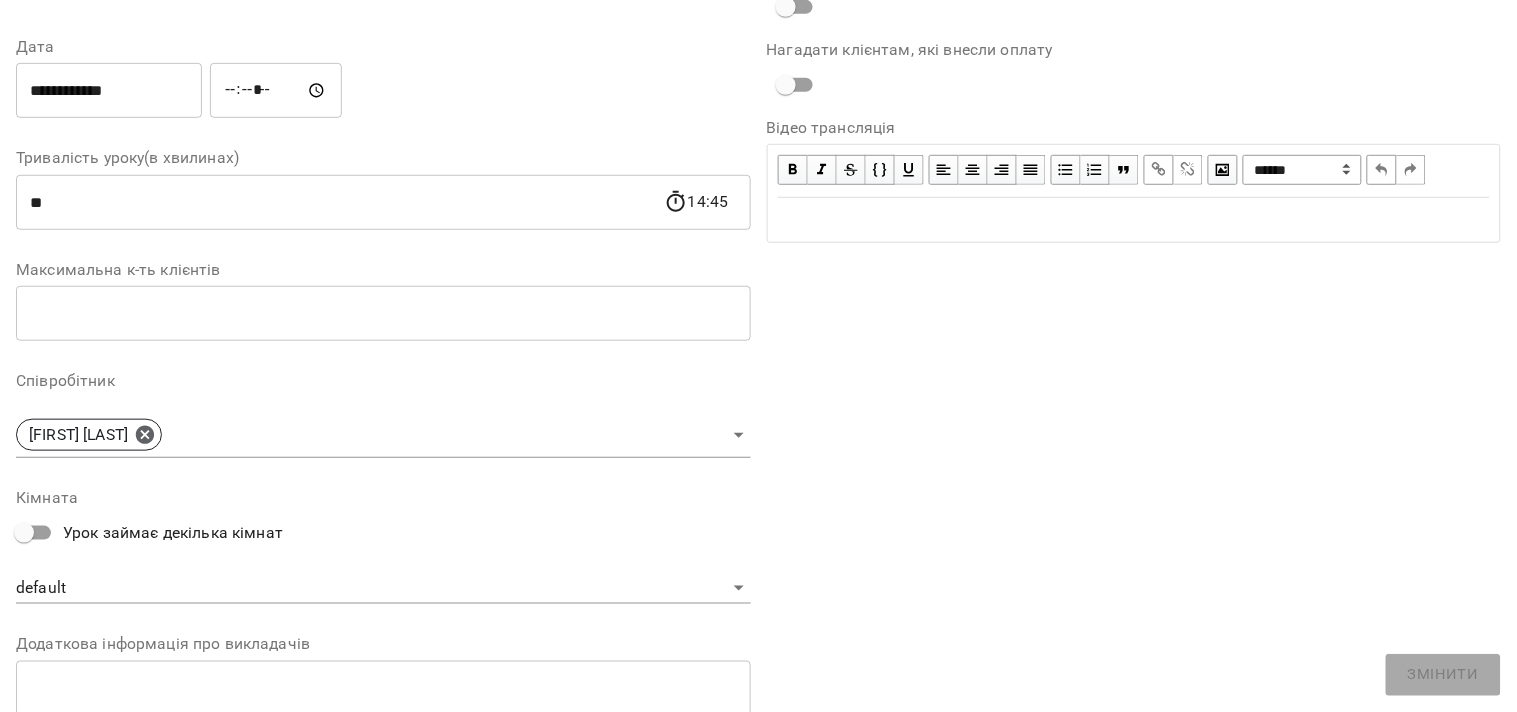 scroll, scrollTop: 333, scrollLeft: 0, axis: vertical 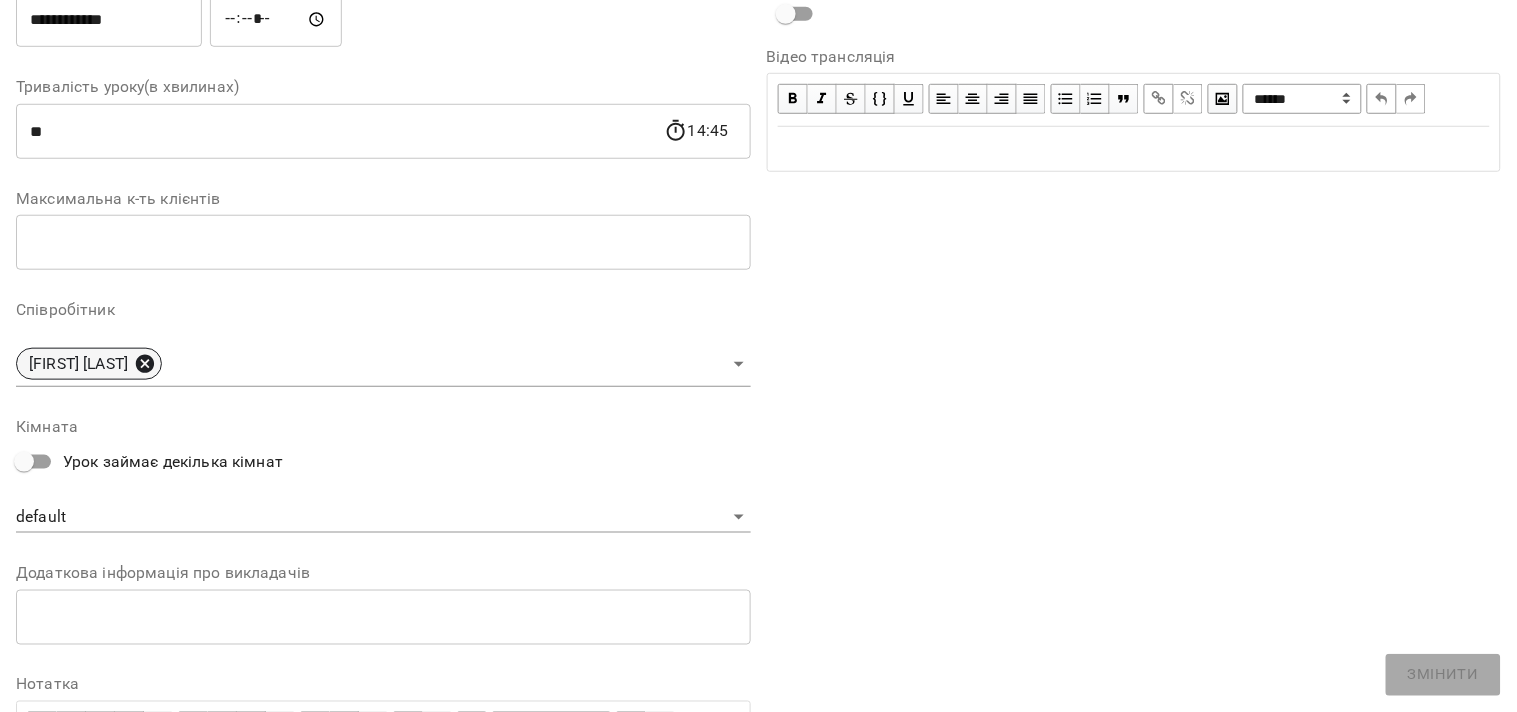 click 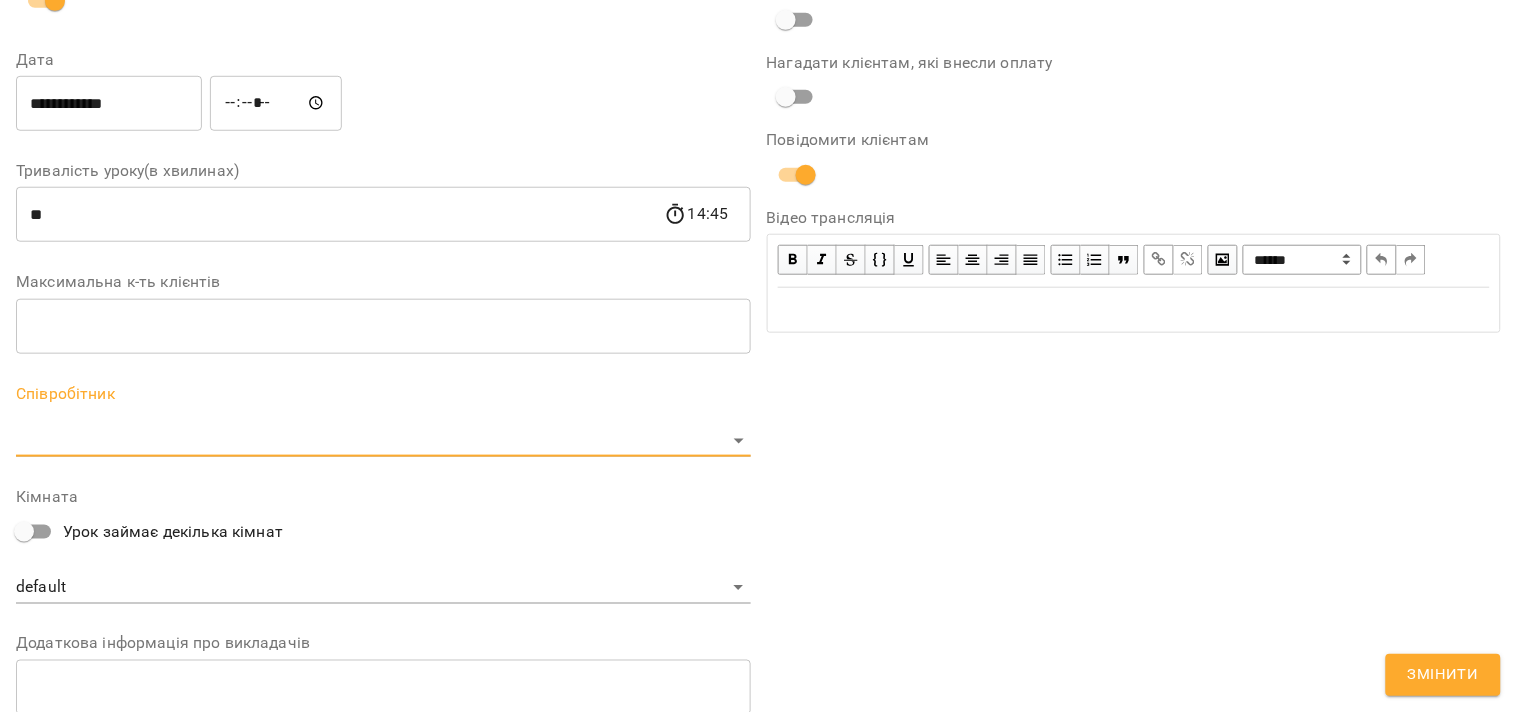 scroll, scrollTop: 416, scrollLeft: 0, axis: vertical 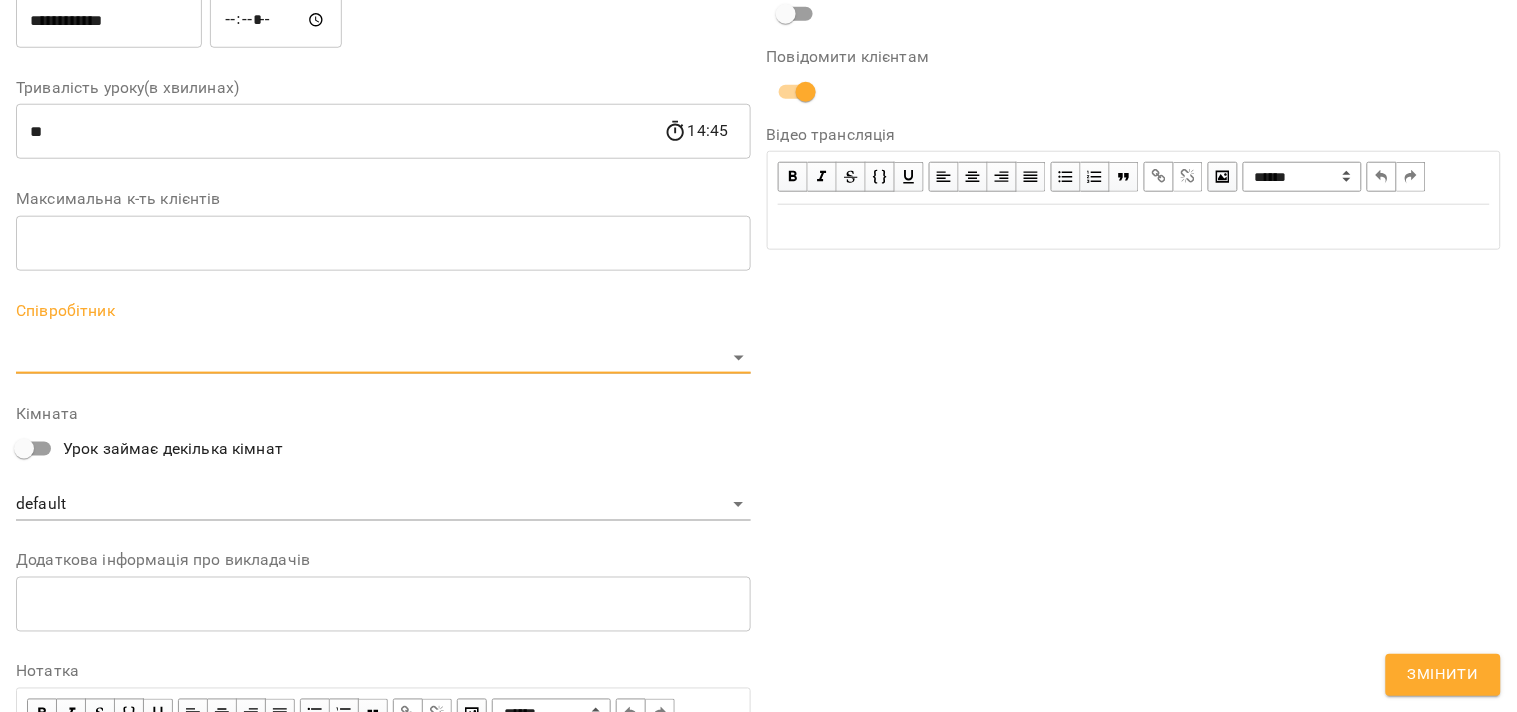 click on "**********" at bounding box center (758, 456) 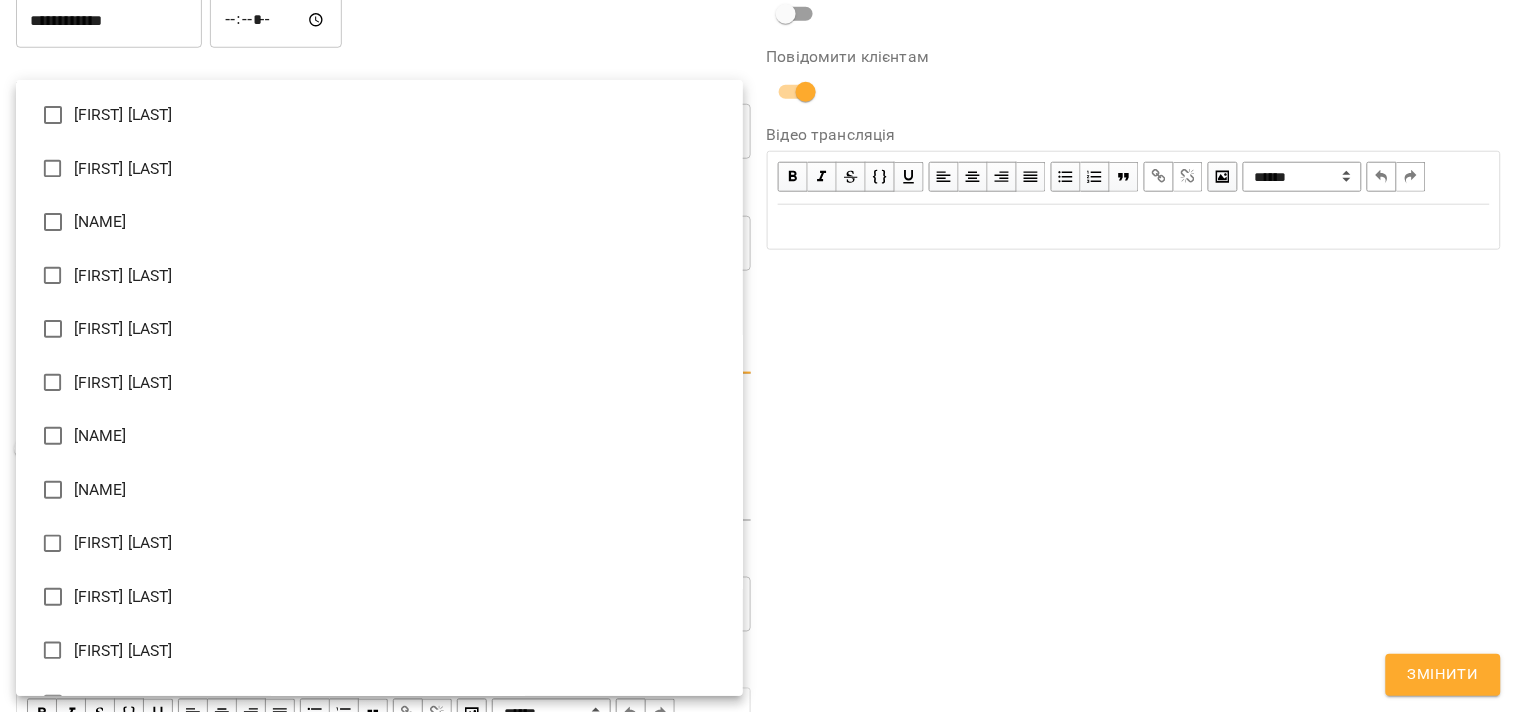 type on "**********" 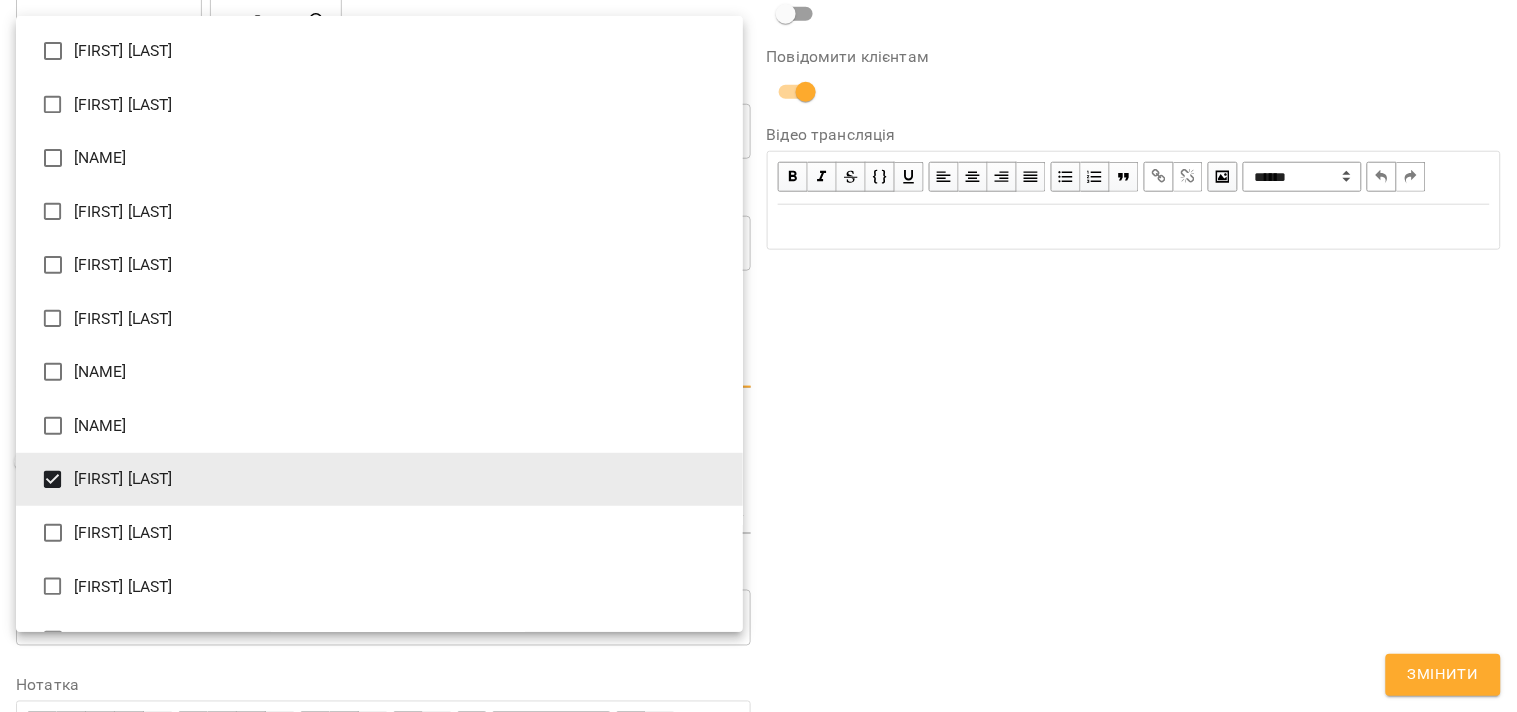 click at bounding box center (758, 356) 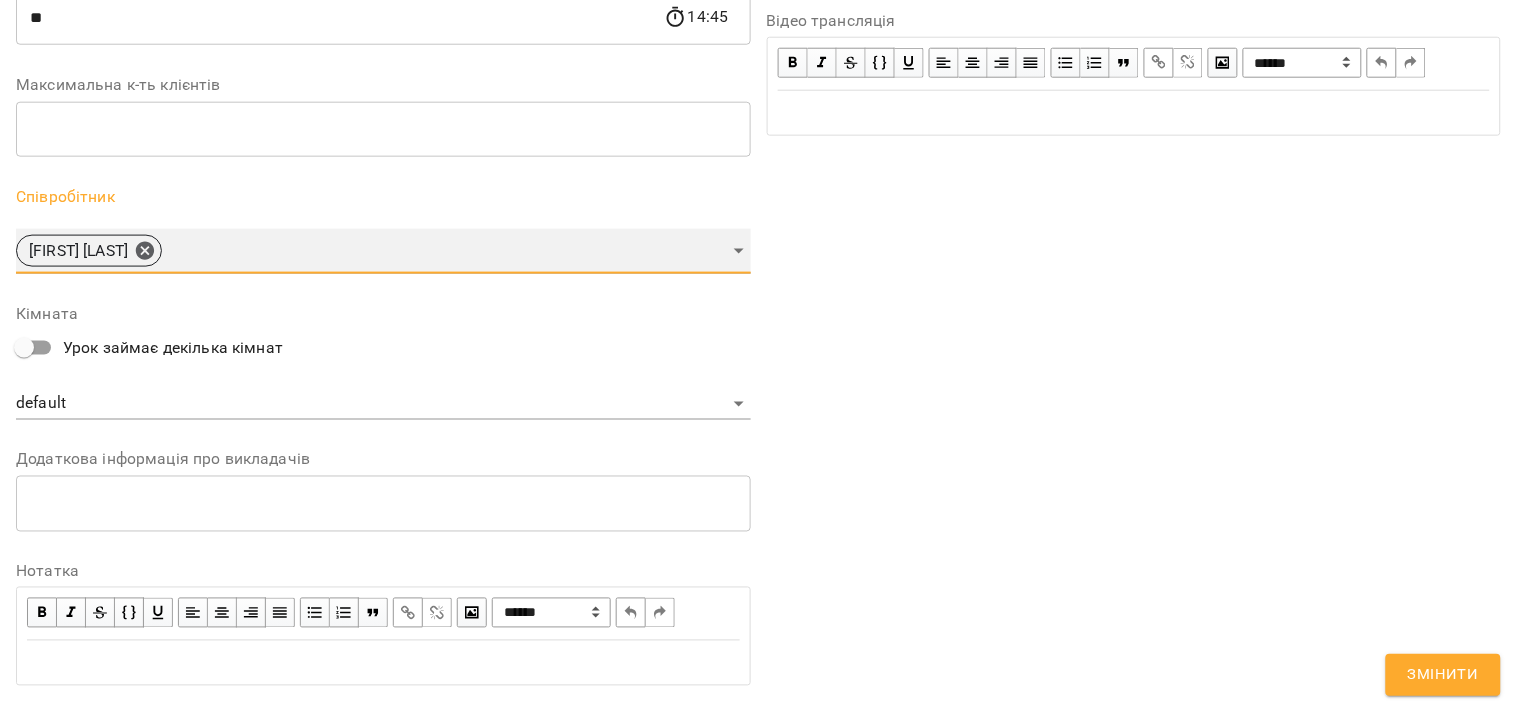 scroll, scrollTop: 576, scrollLeft: 0, axis: vertical 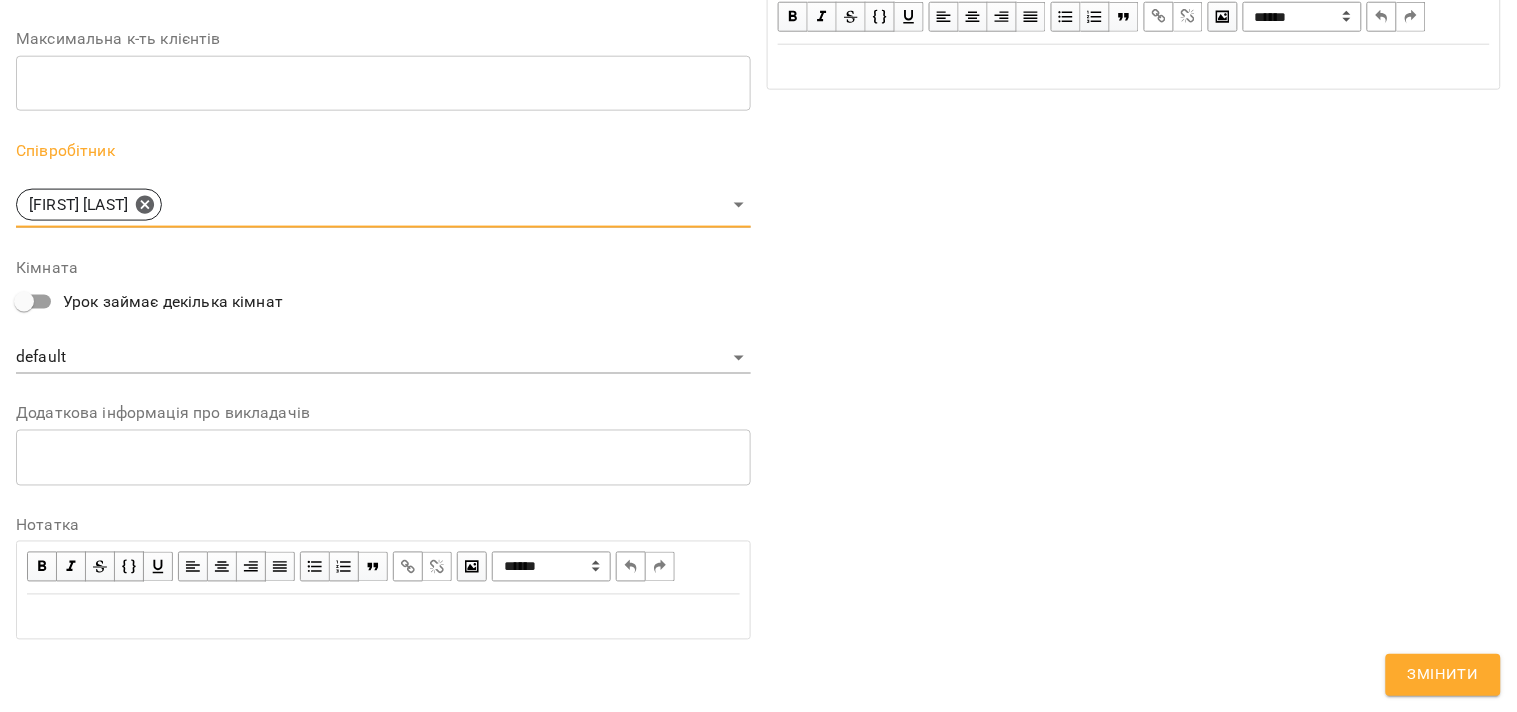 click on "Змінити" at bounding box center [1443, 675] 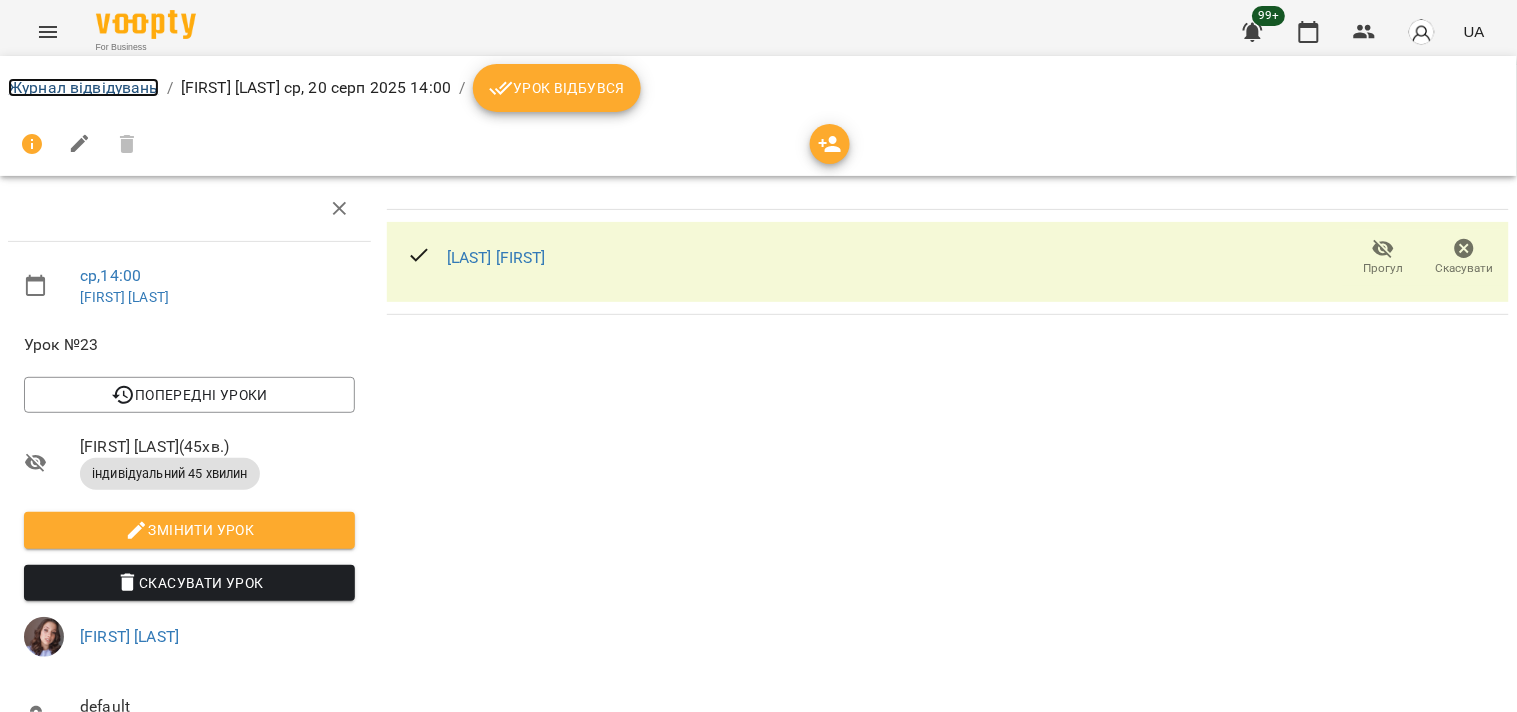 click on "Журнал відвідувань" at bounding box center [83, 87] 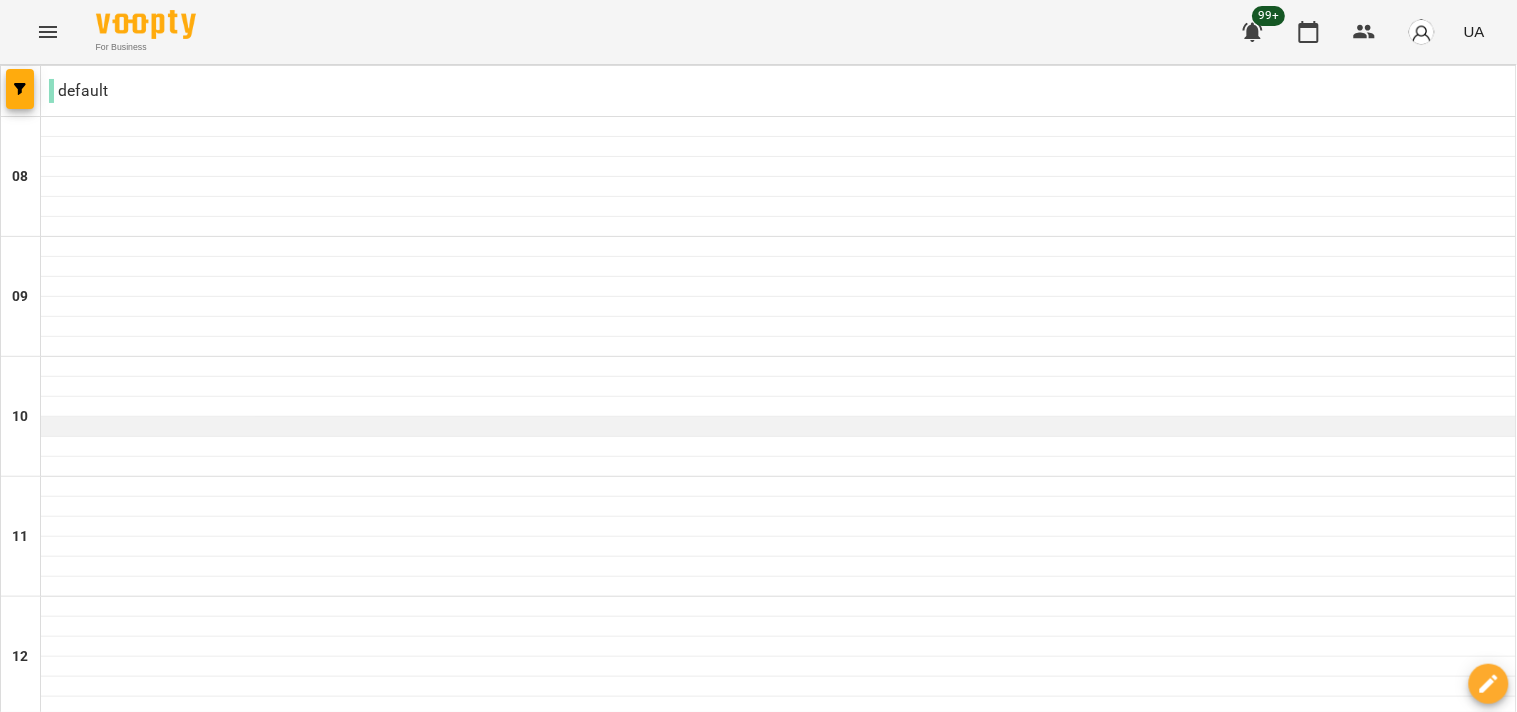 scroll, scrollTop: 1217, scrollLeft: 0, axis: vertical 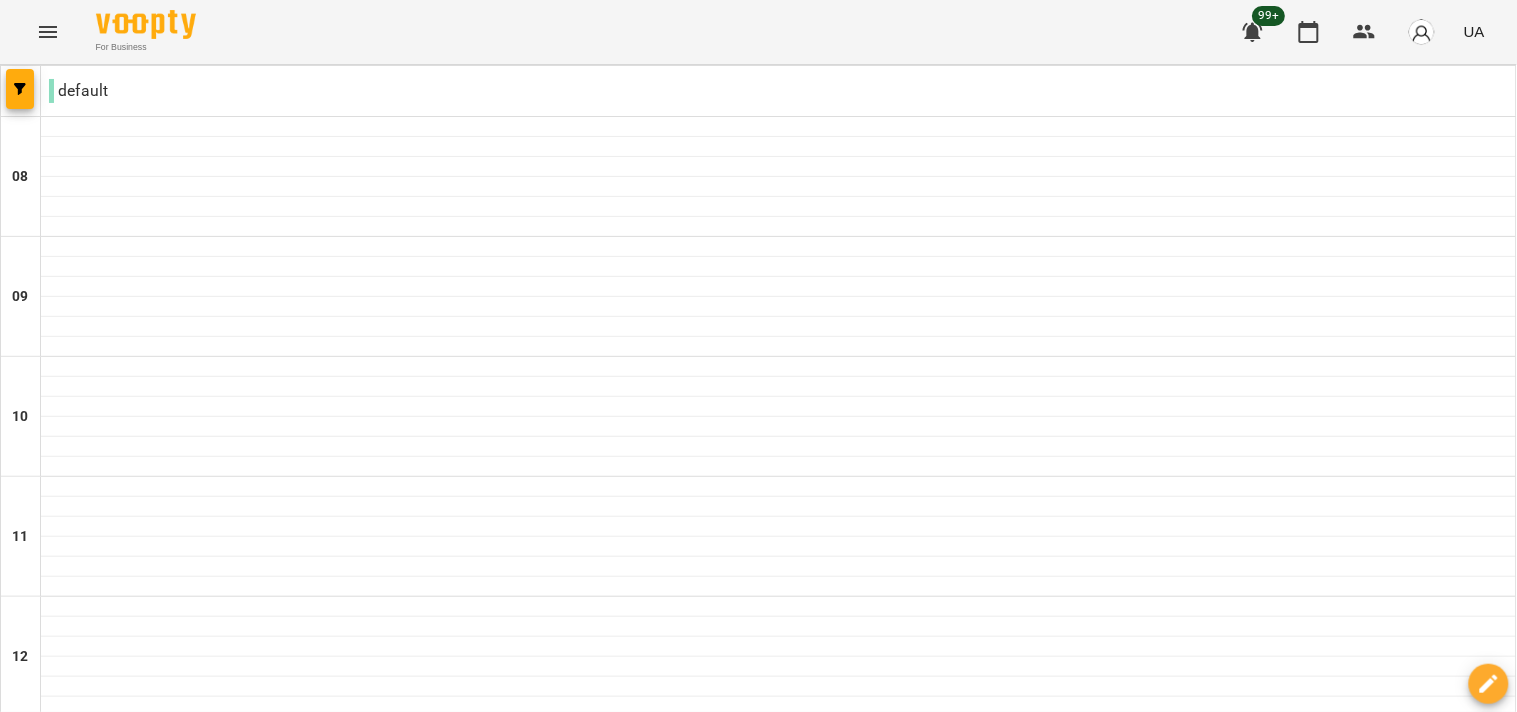 click on "чт 21 серп" at bounding box center (847, 1829) 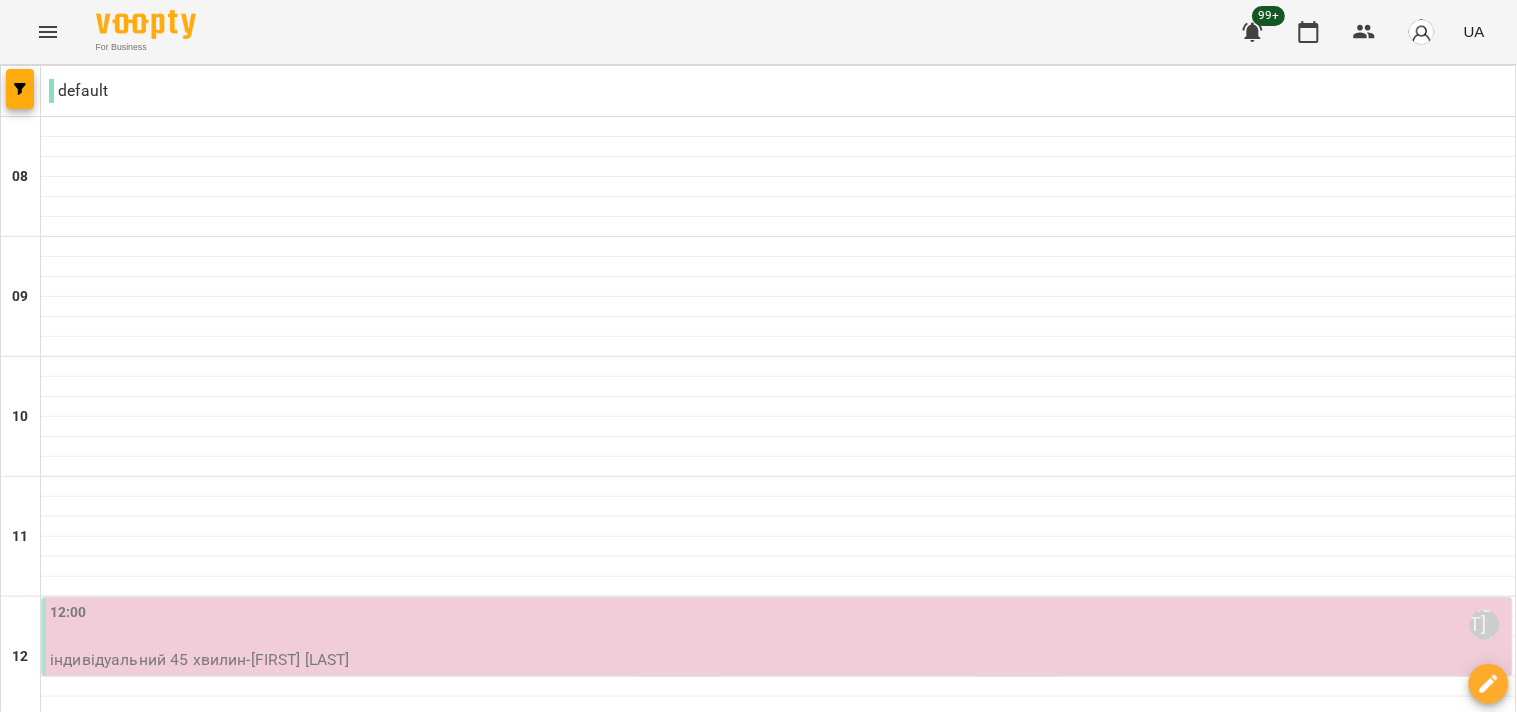 scroll, scrollTop: 333, scrollLeft: 0, axis: vertical 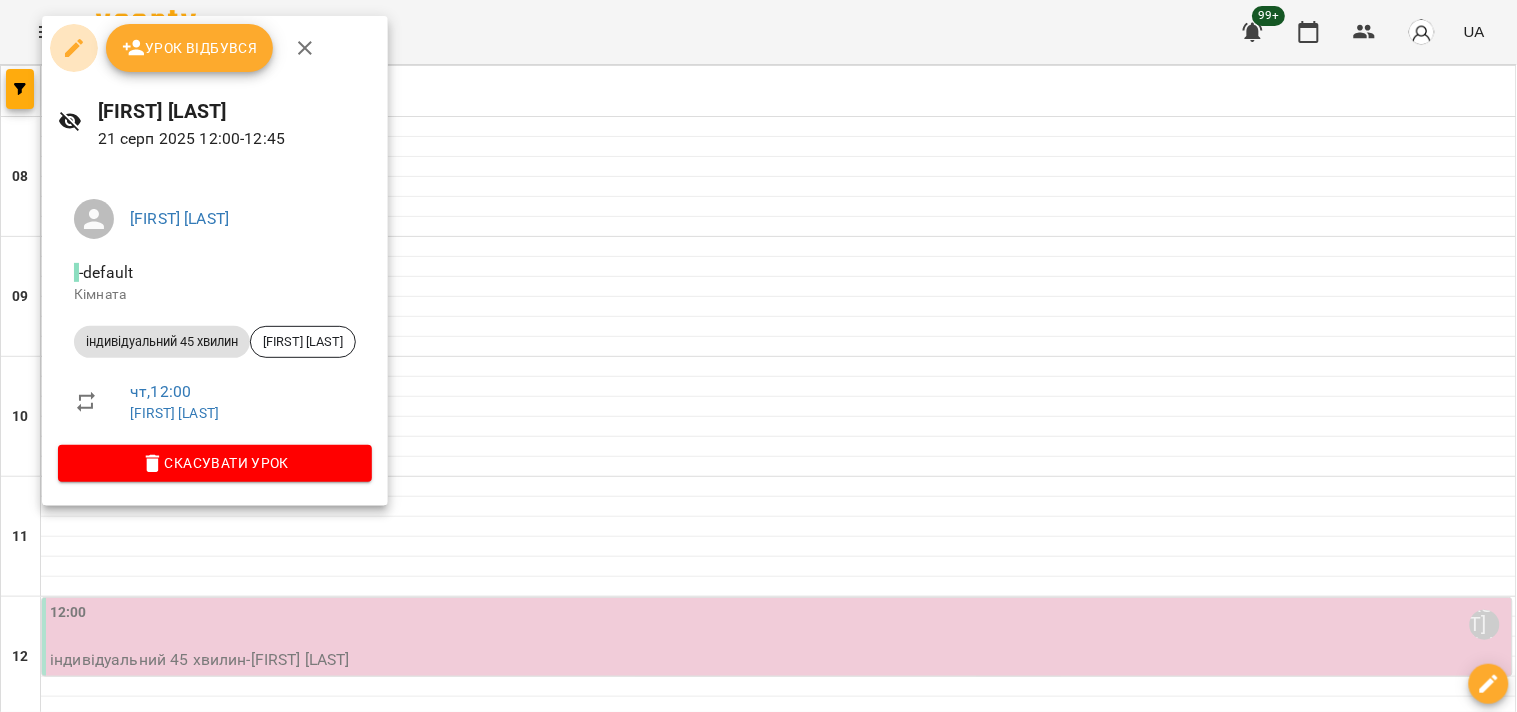 click 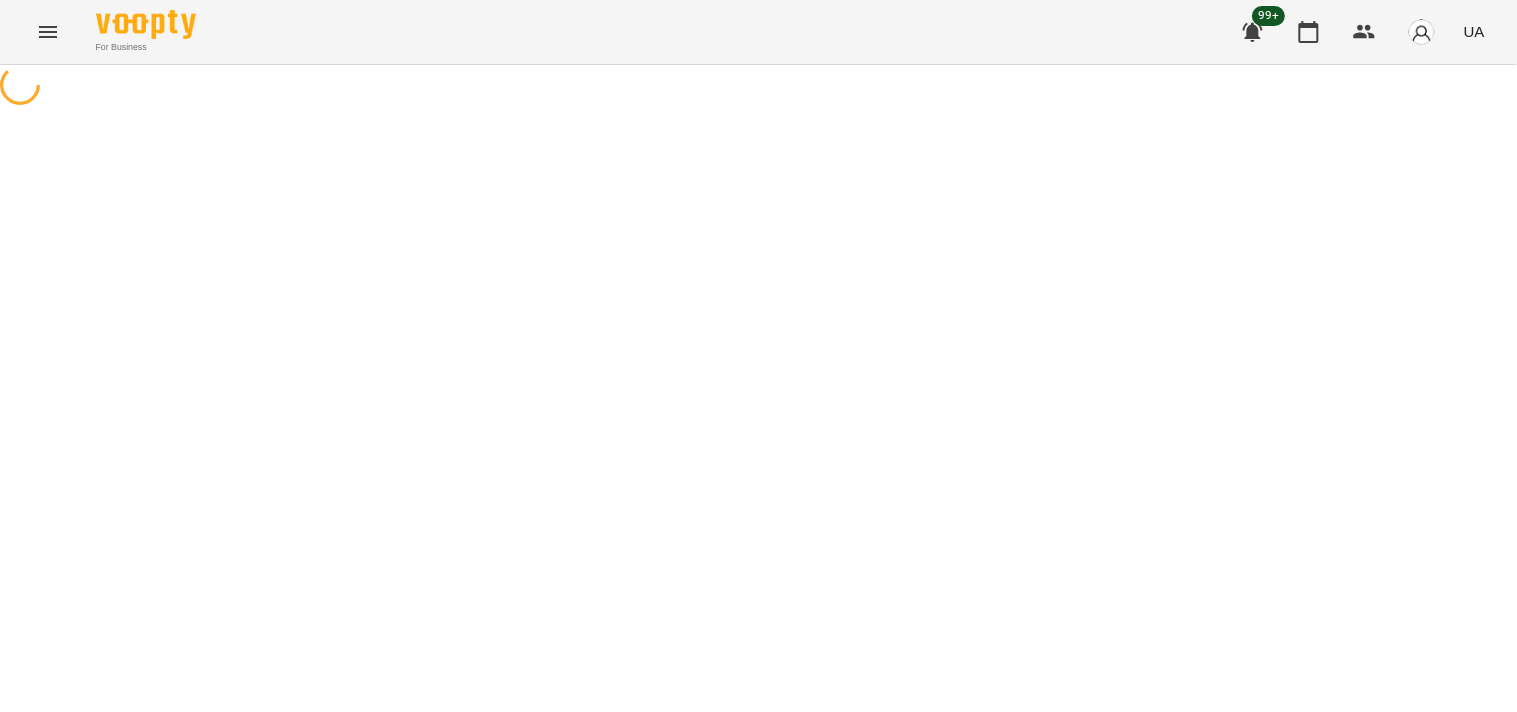select on "**********" 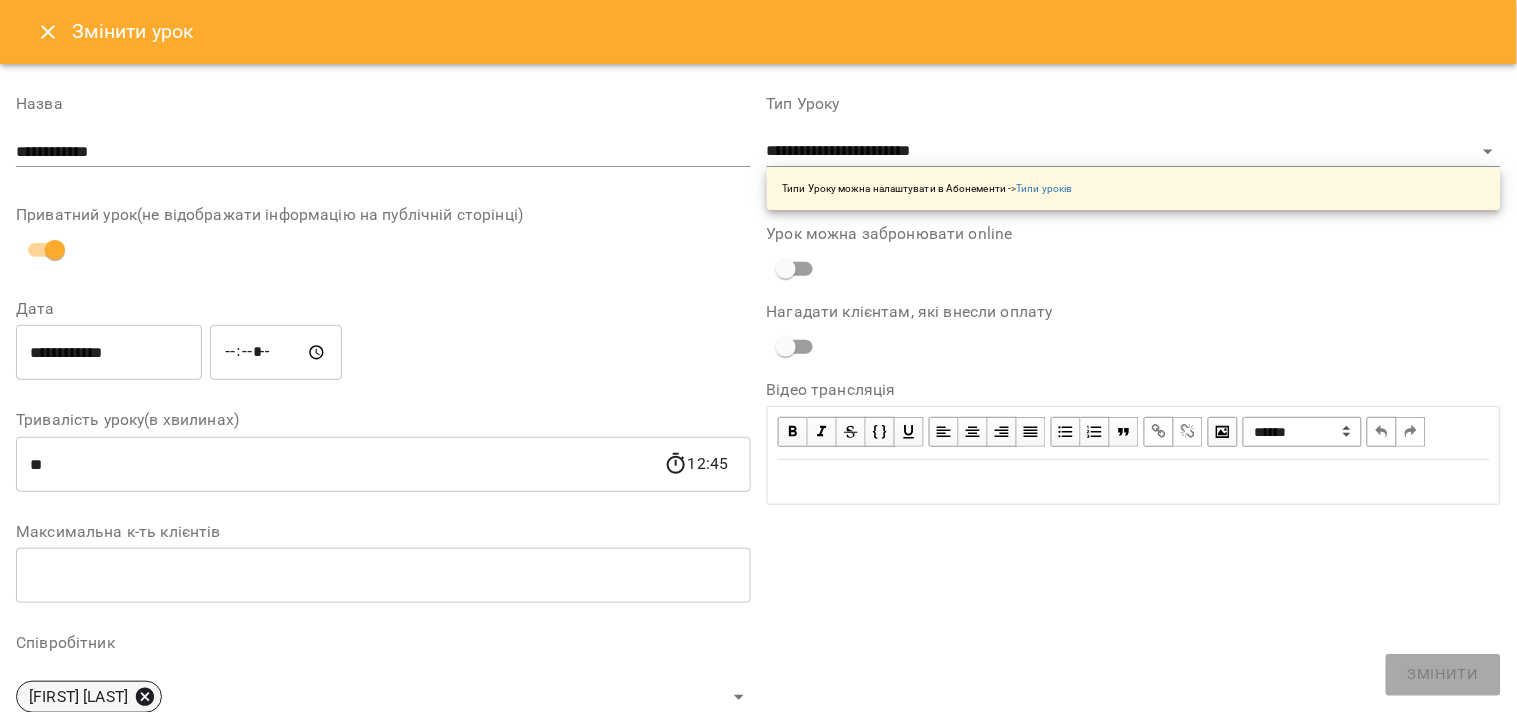 click 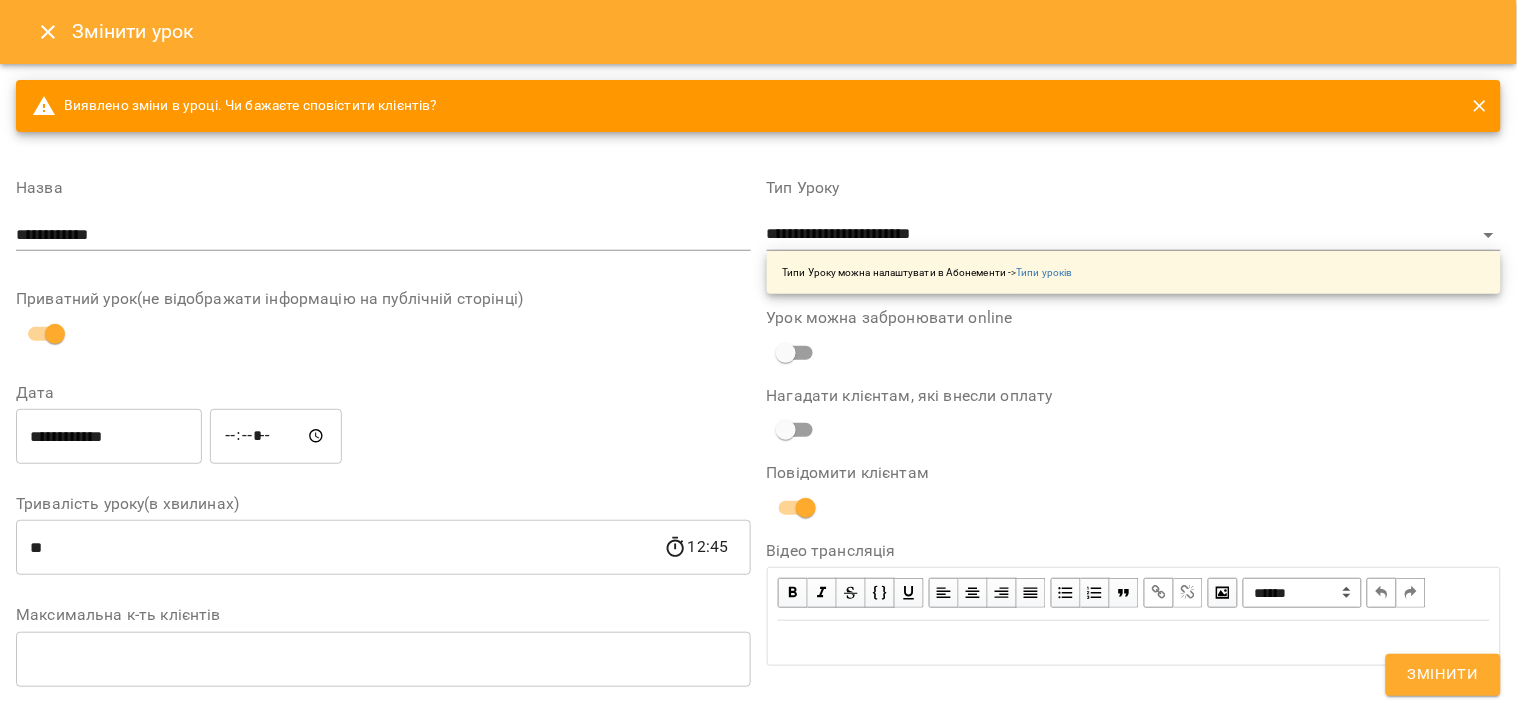 click on "**********" at bounding box center (383, 691) 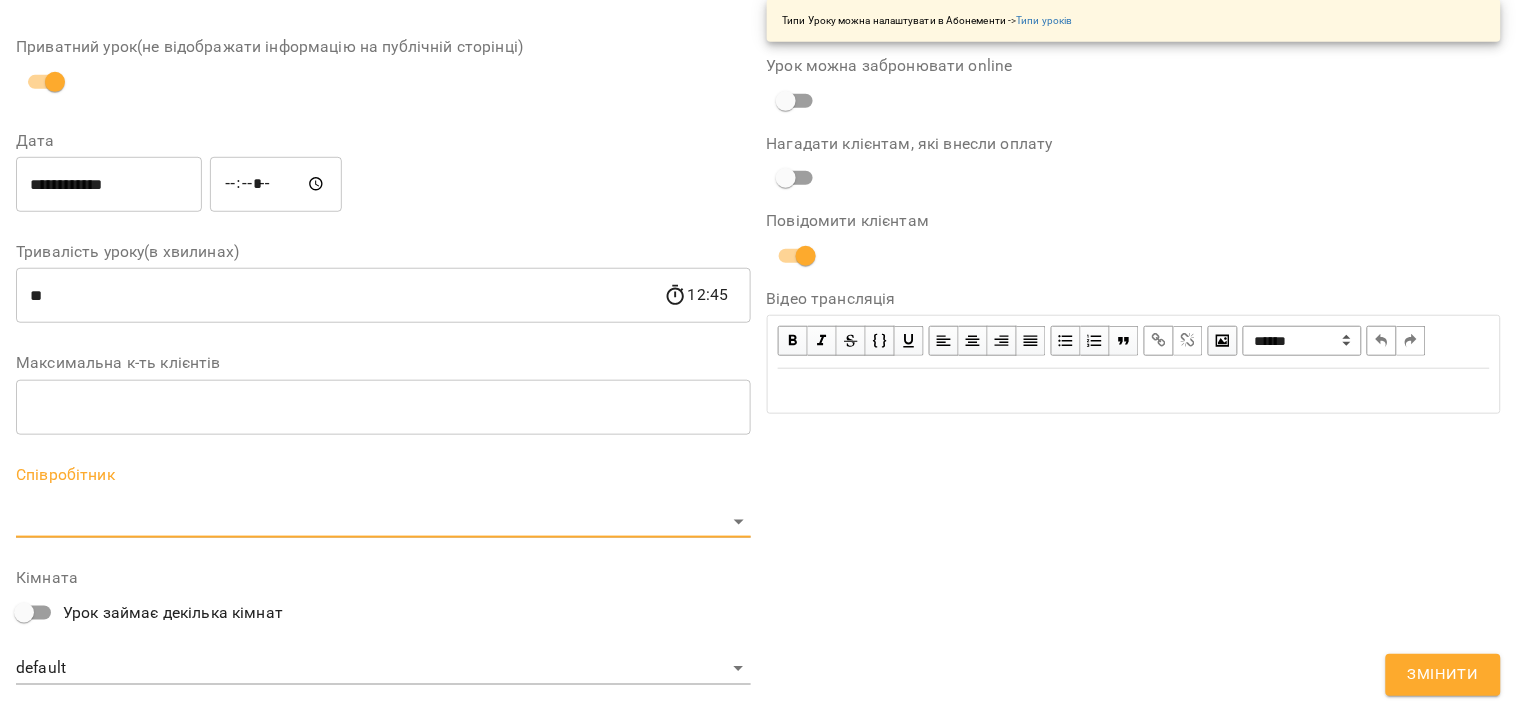 scroll, scrollTop: 333, scrollLeft: 0, axis: vertical 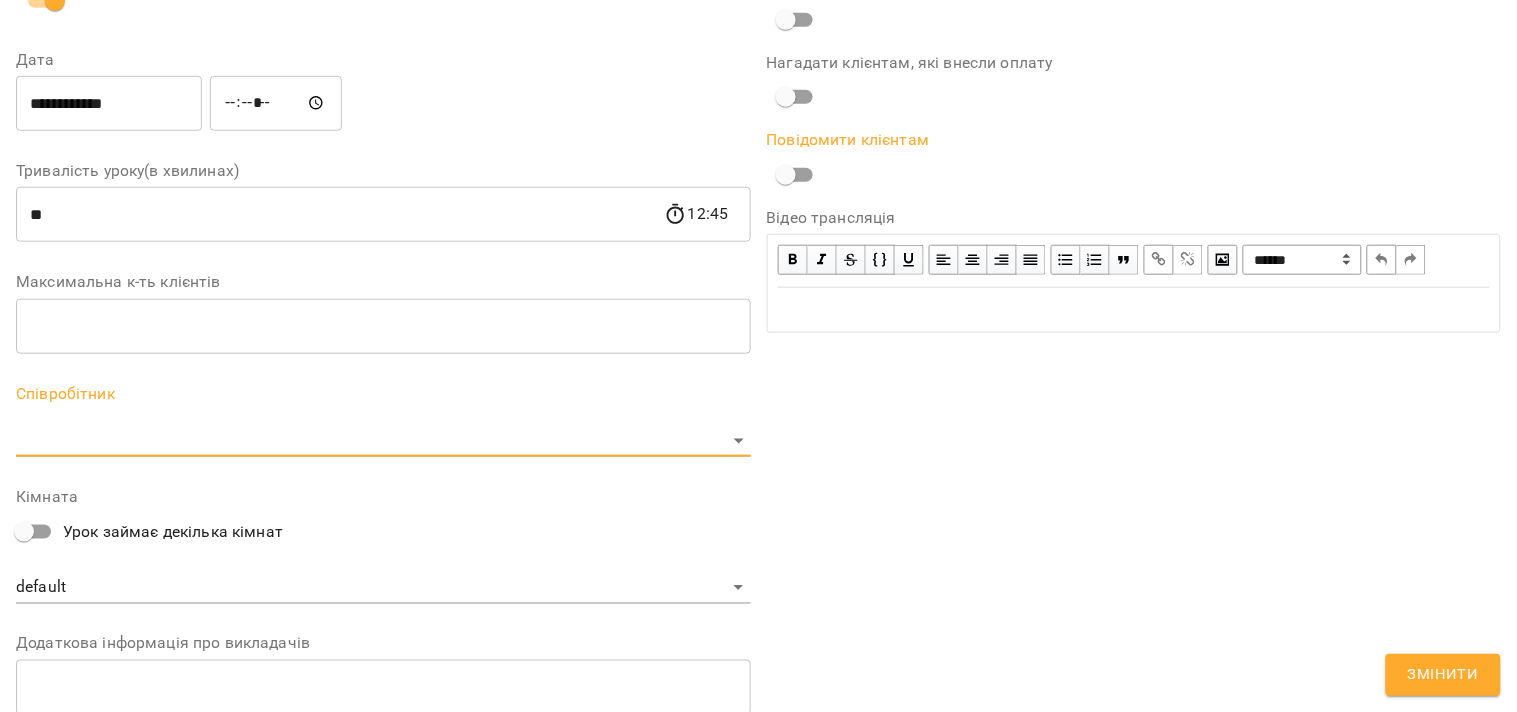 click on "**********" at bounding box center [758, 456] 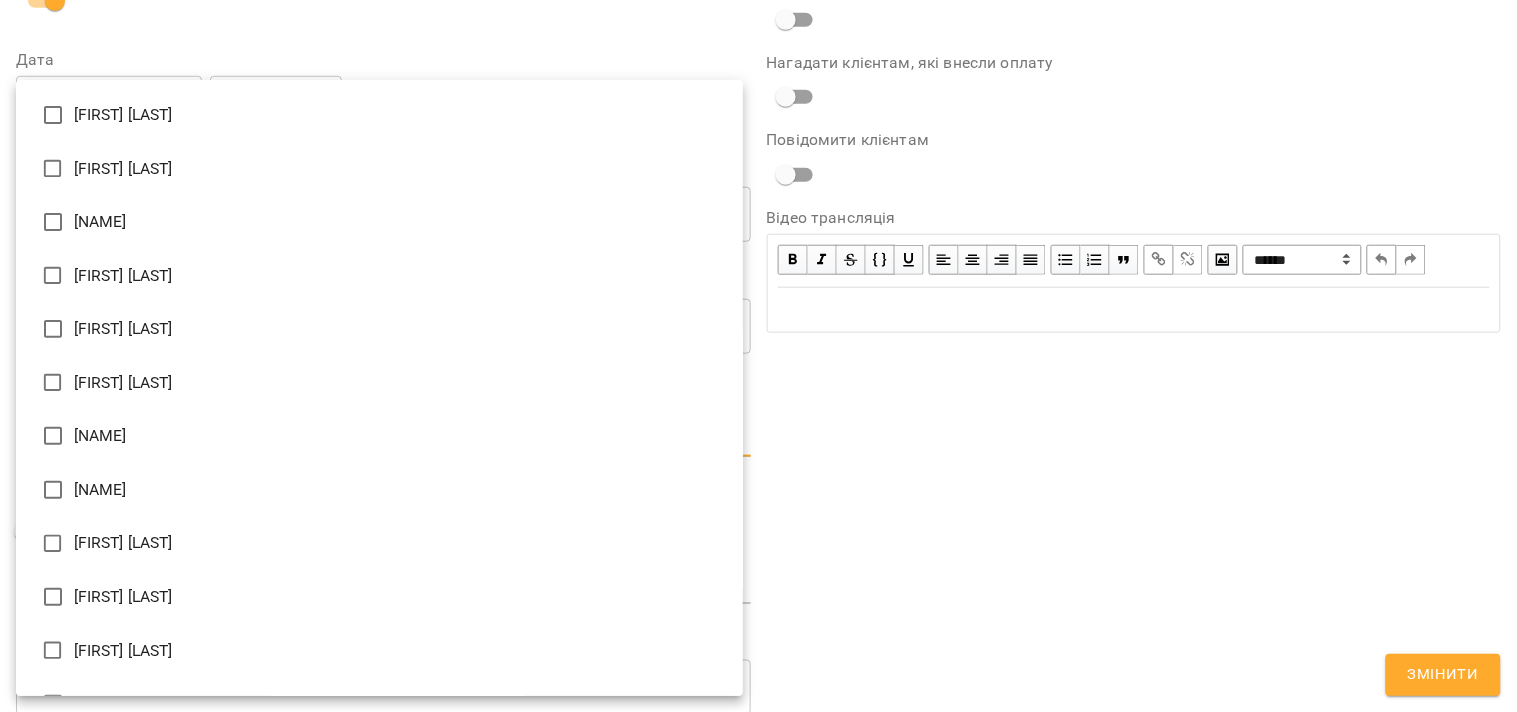 scroll, scrollTop: 111, scrollLeft: 0, axis: vertical 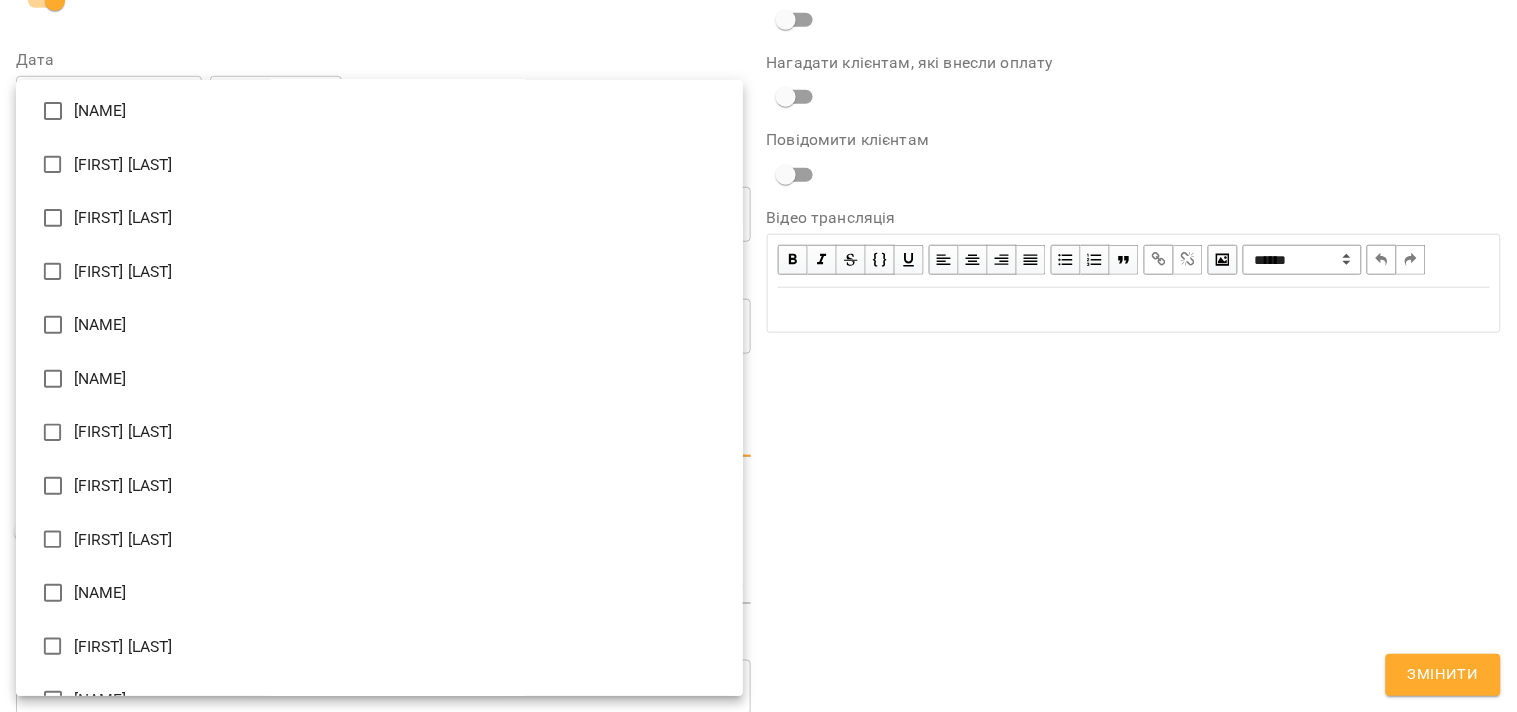 type on "**********" 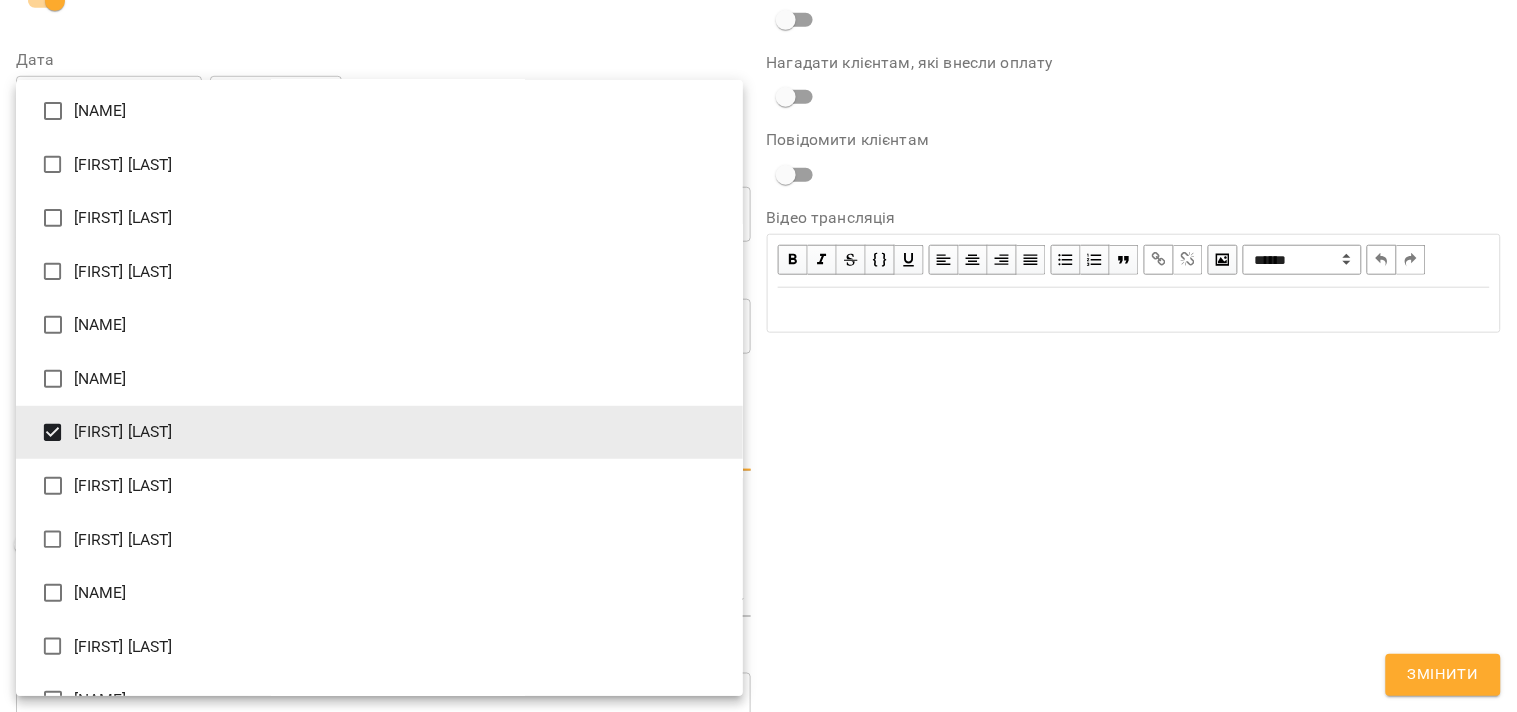 click at bounding box center [758, 356] 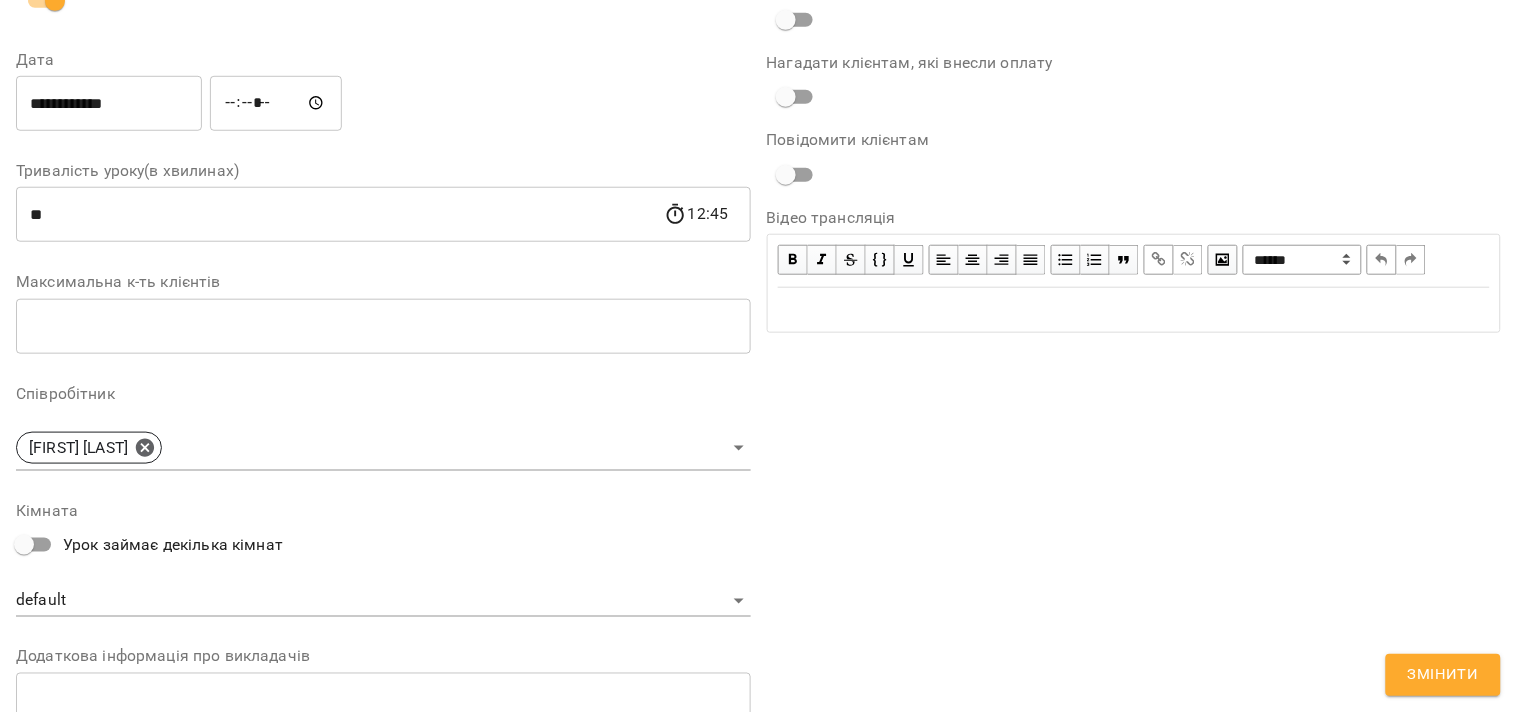 click on "Змінити" at bounding box center [1443, 675] 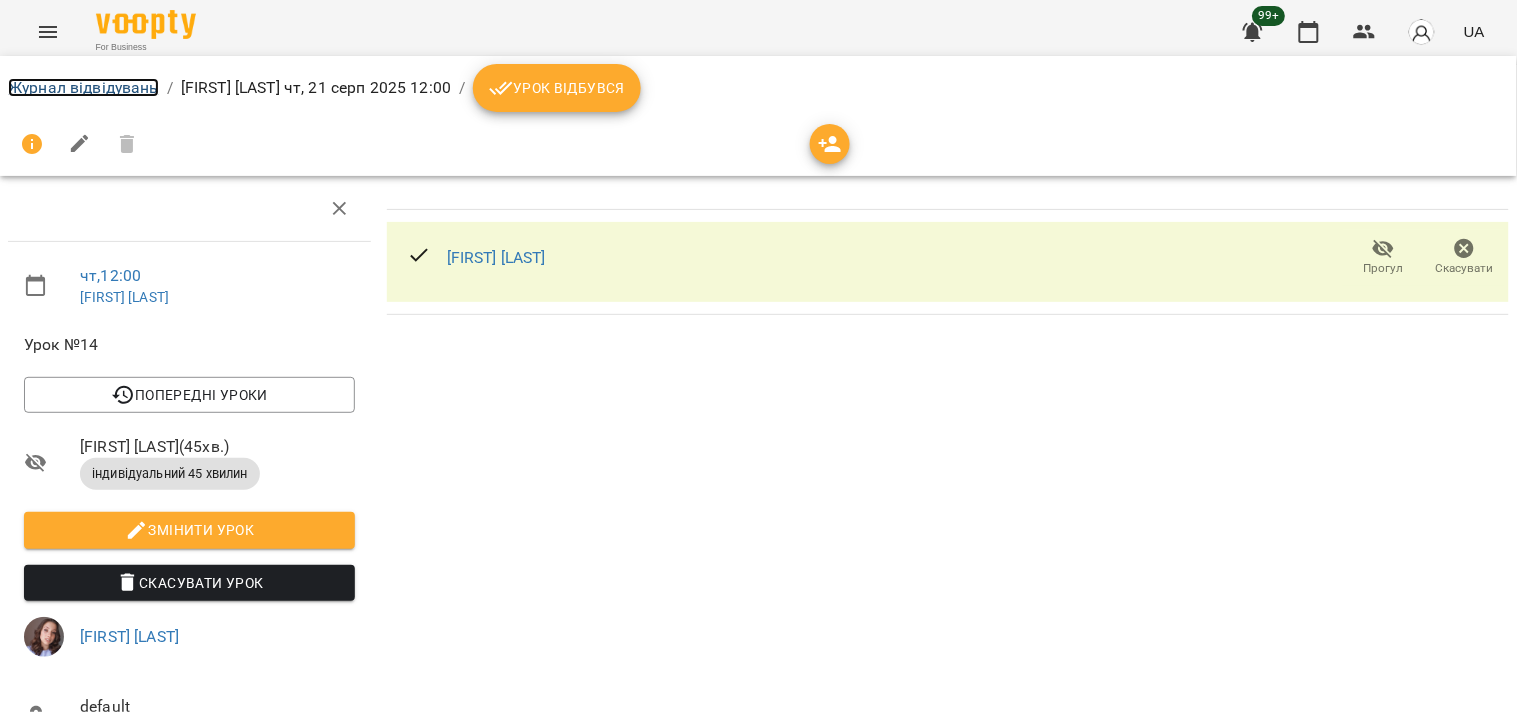 click on "Журнал відвідувань" at bounding box center [83, 87] 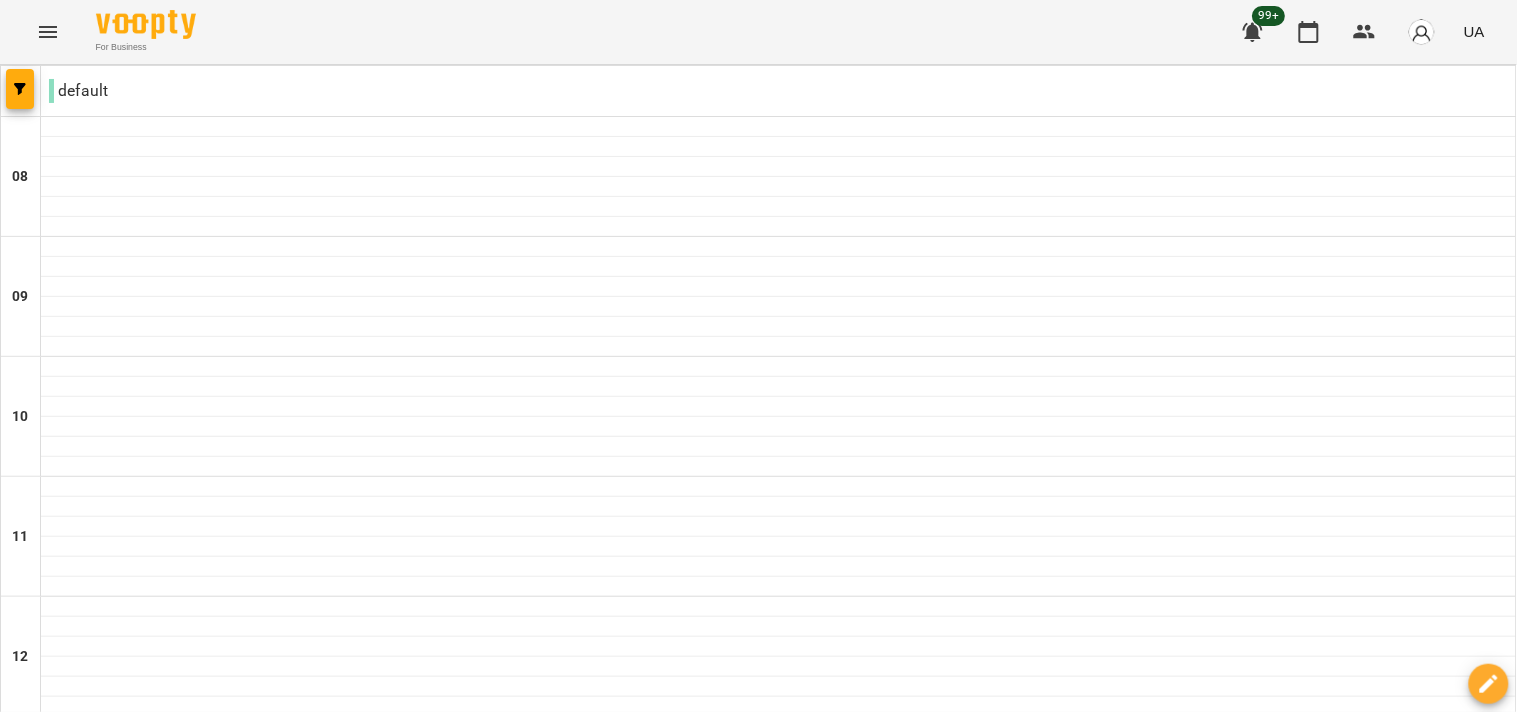 scroll, scrollTop: 666, scrollLeft: 0, axis: vertical 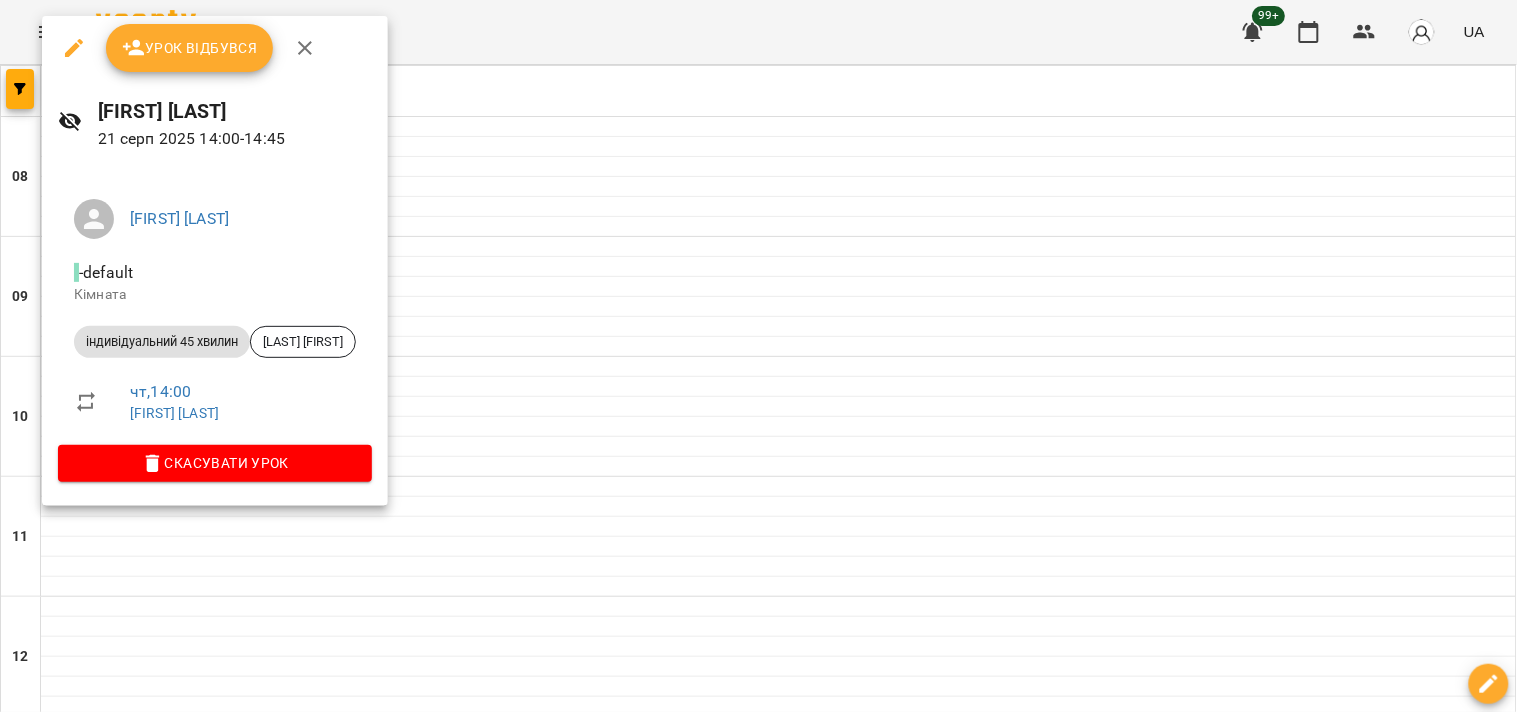 click 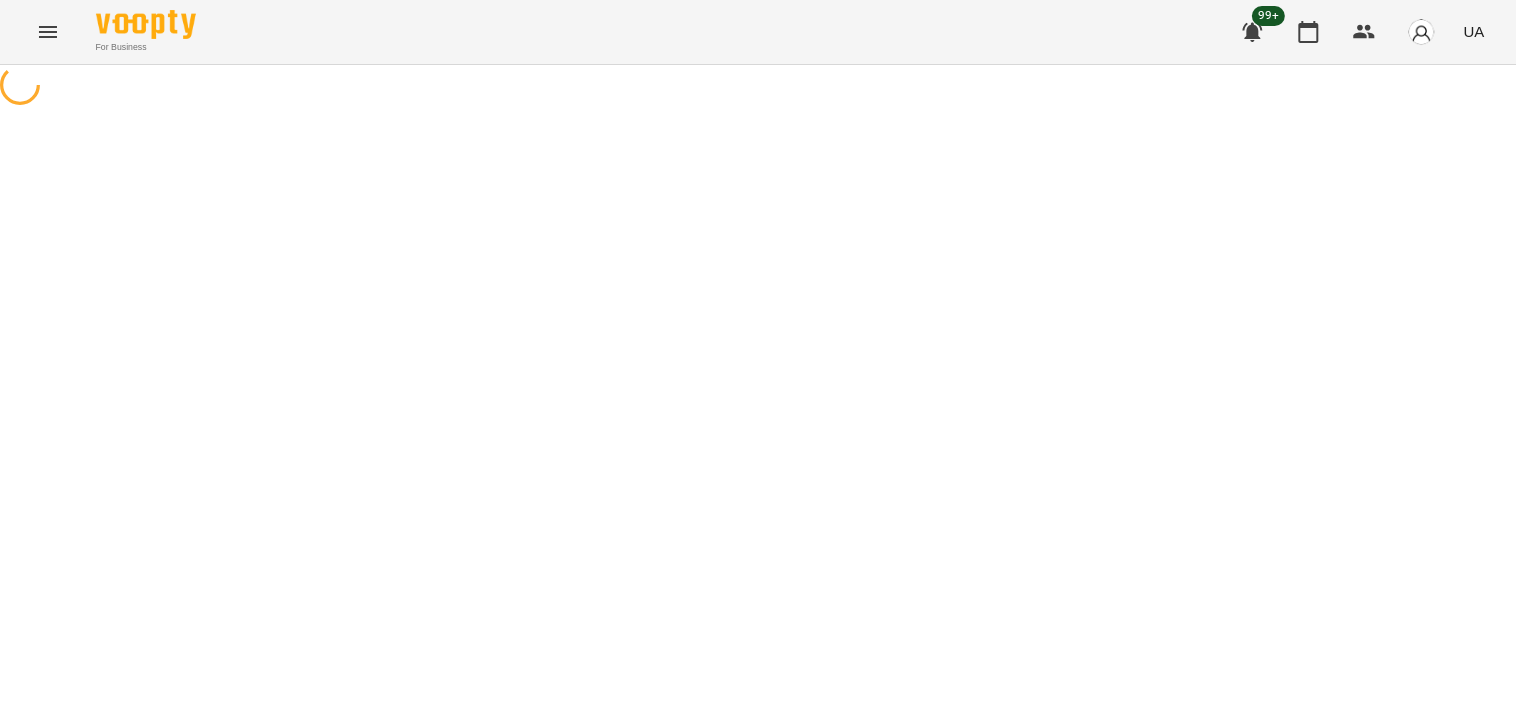 select on "**********" 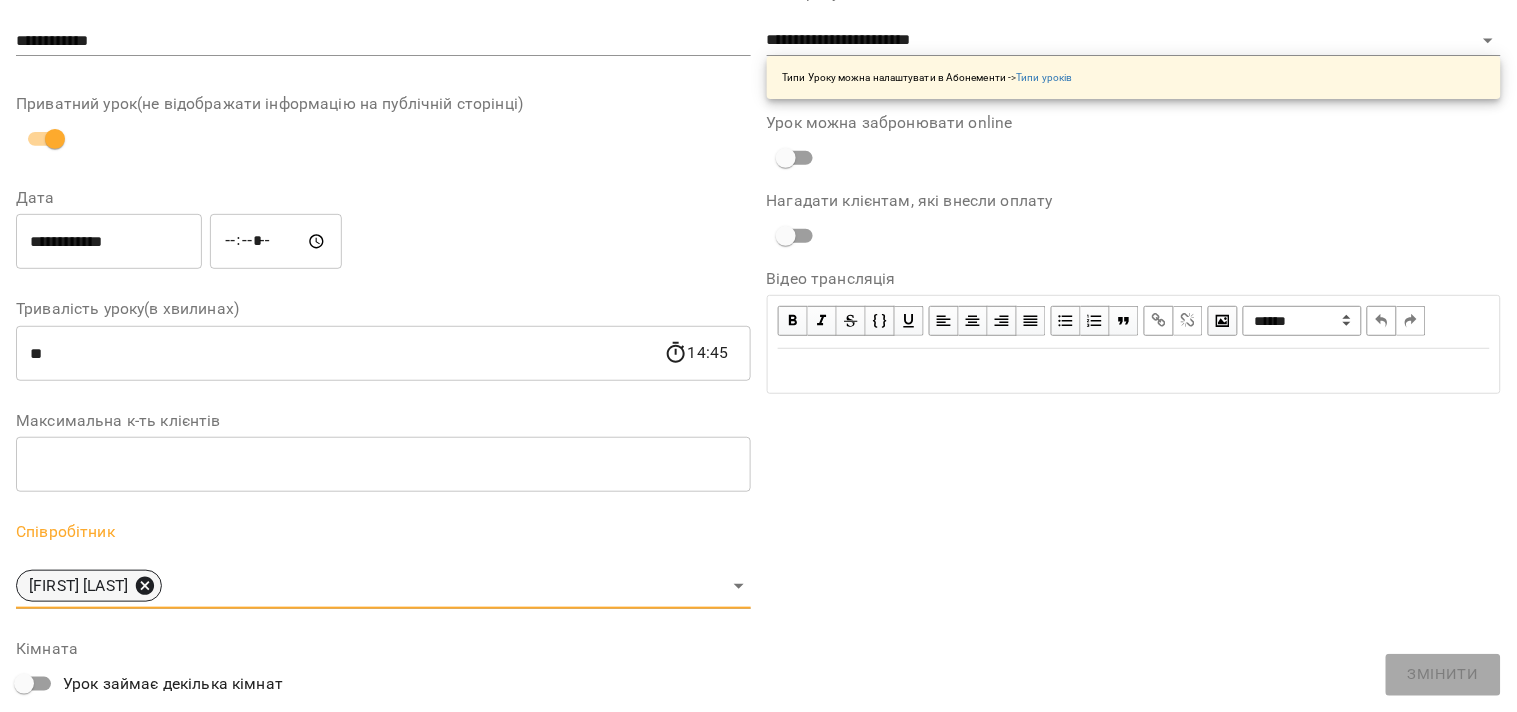 click 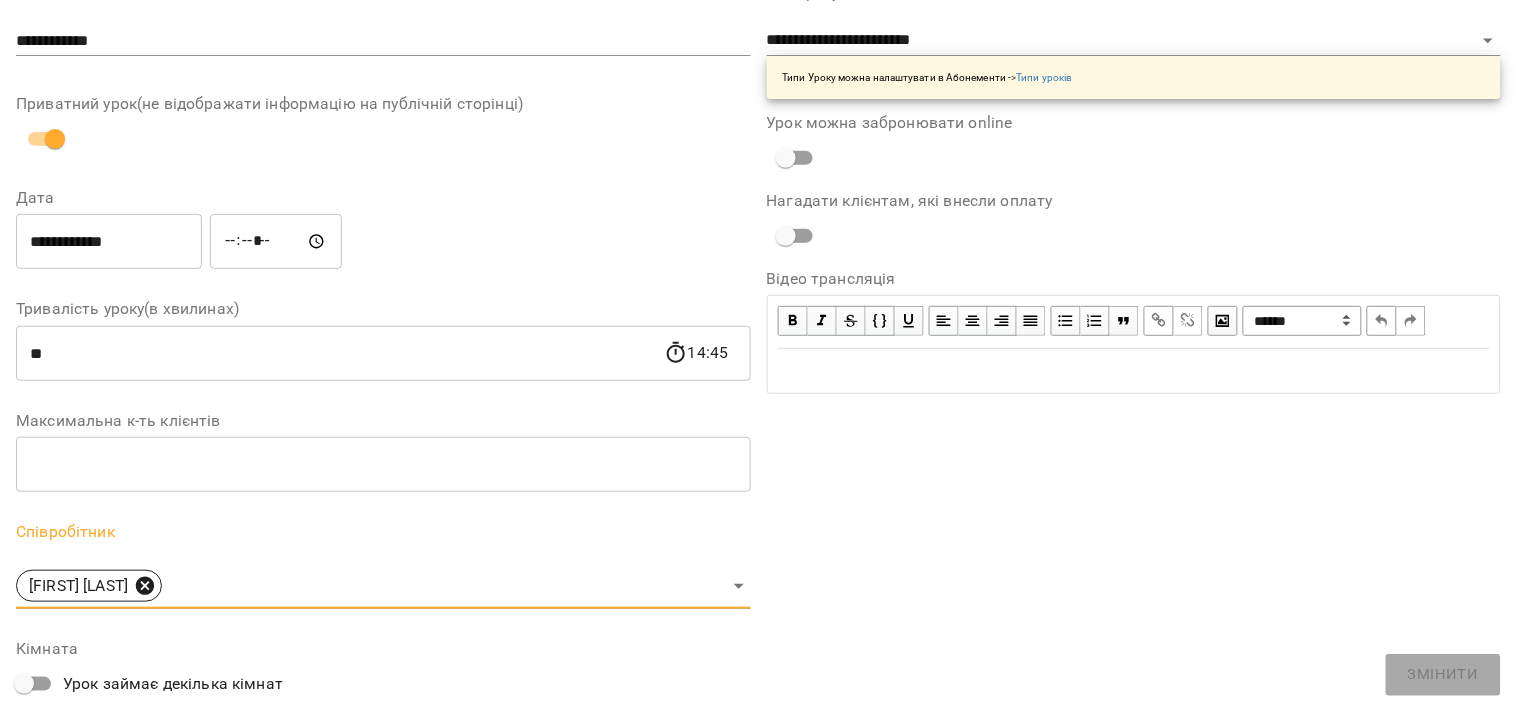 scroll, scrollTop: 195, scrollLeft: 0, axis: vertical 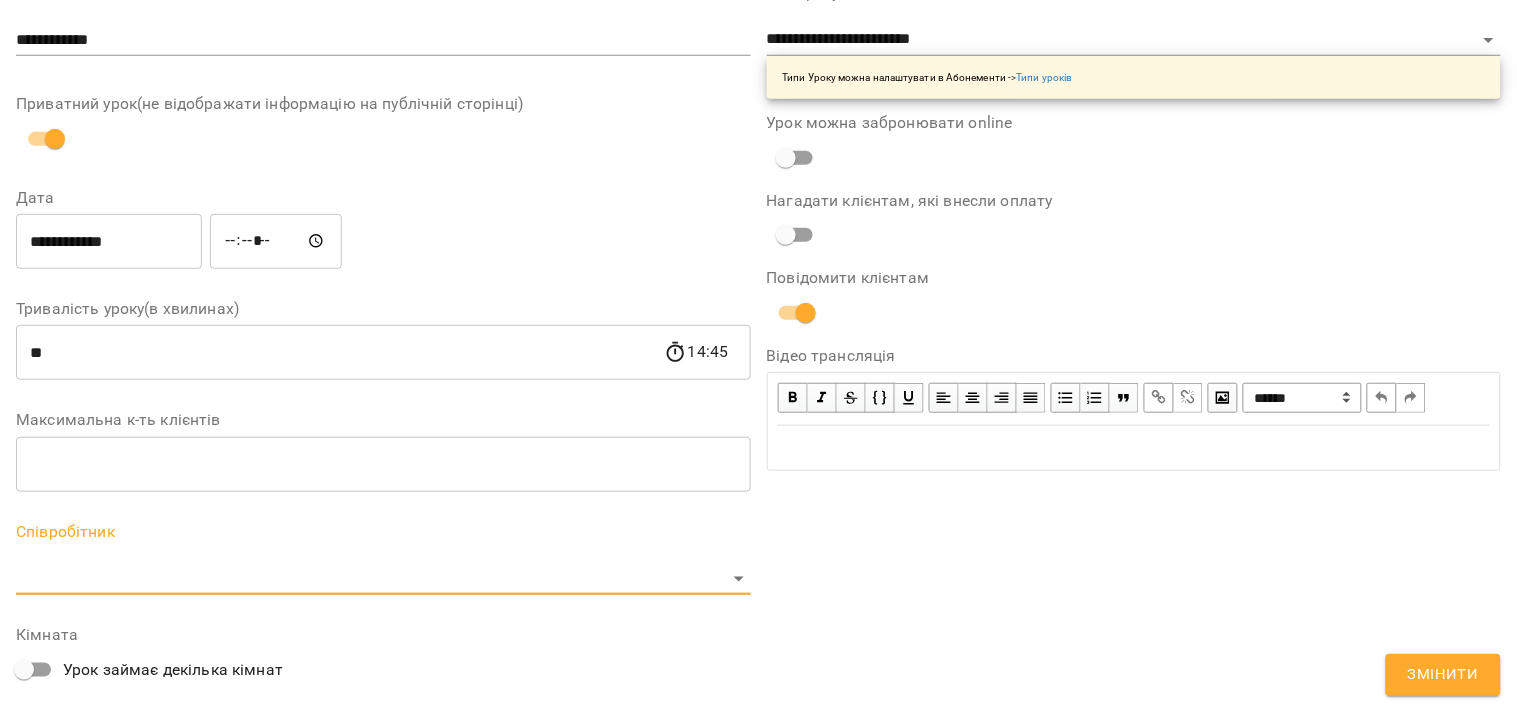 click on "**********" at bounding box center [758, 456] 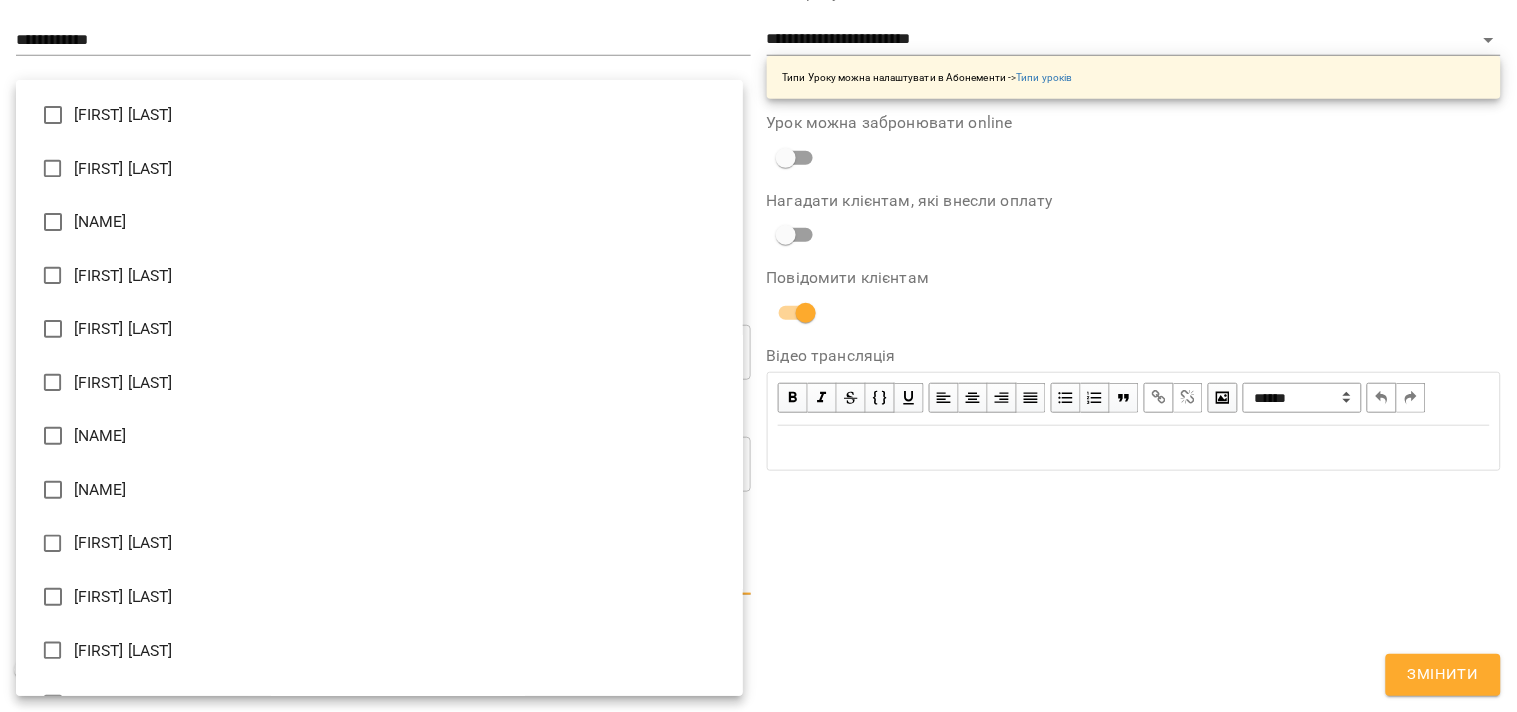 type on "**********" 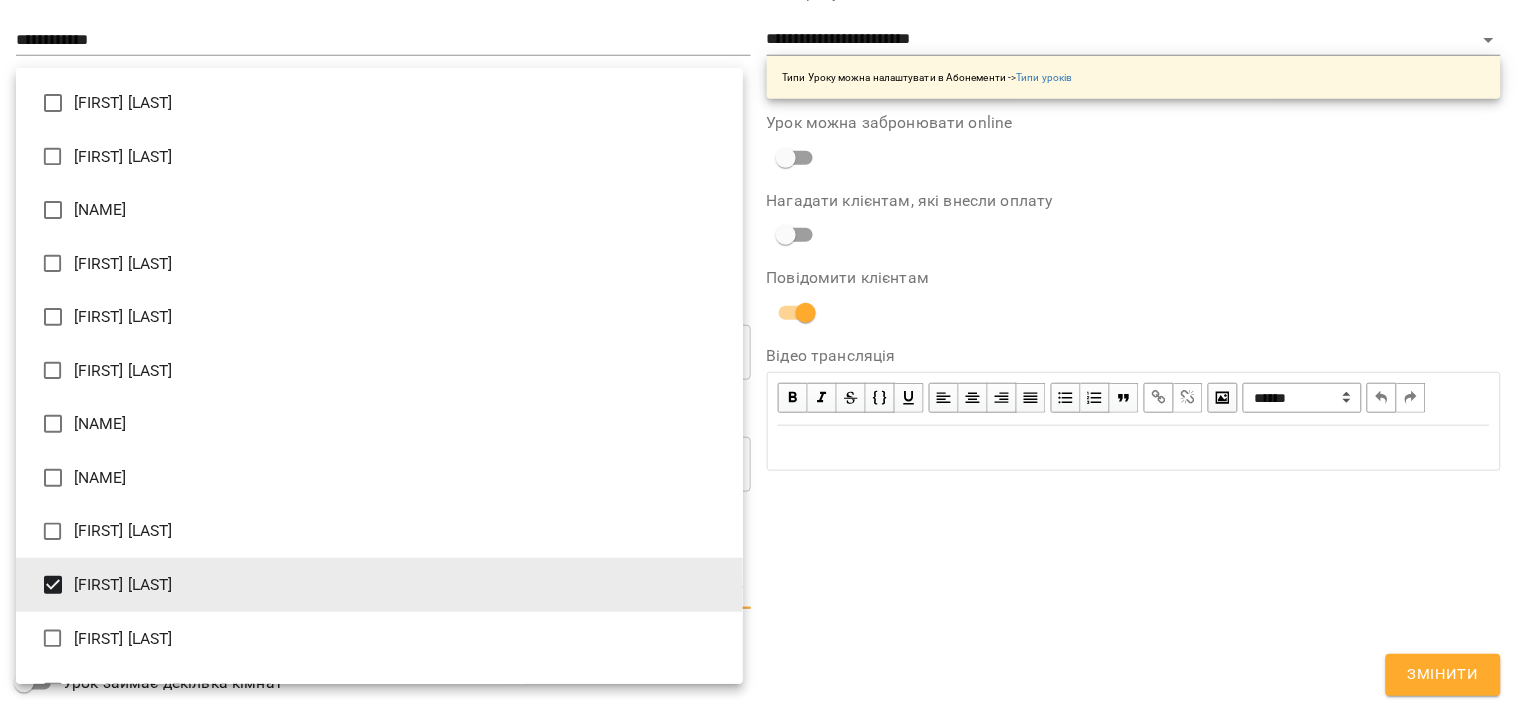 click at bounding box center (758, 356) 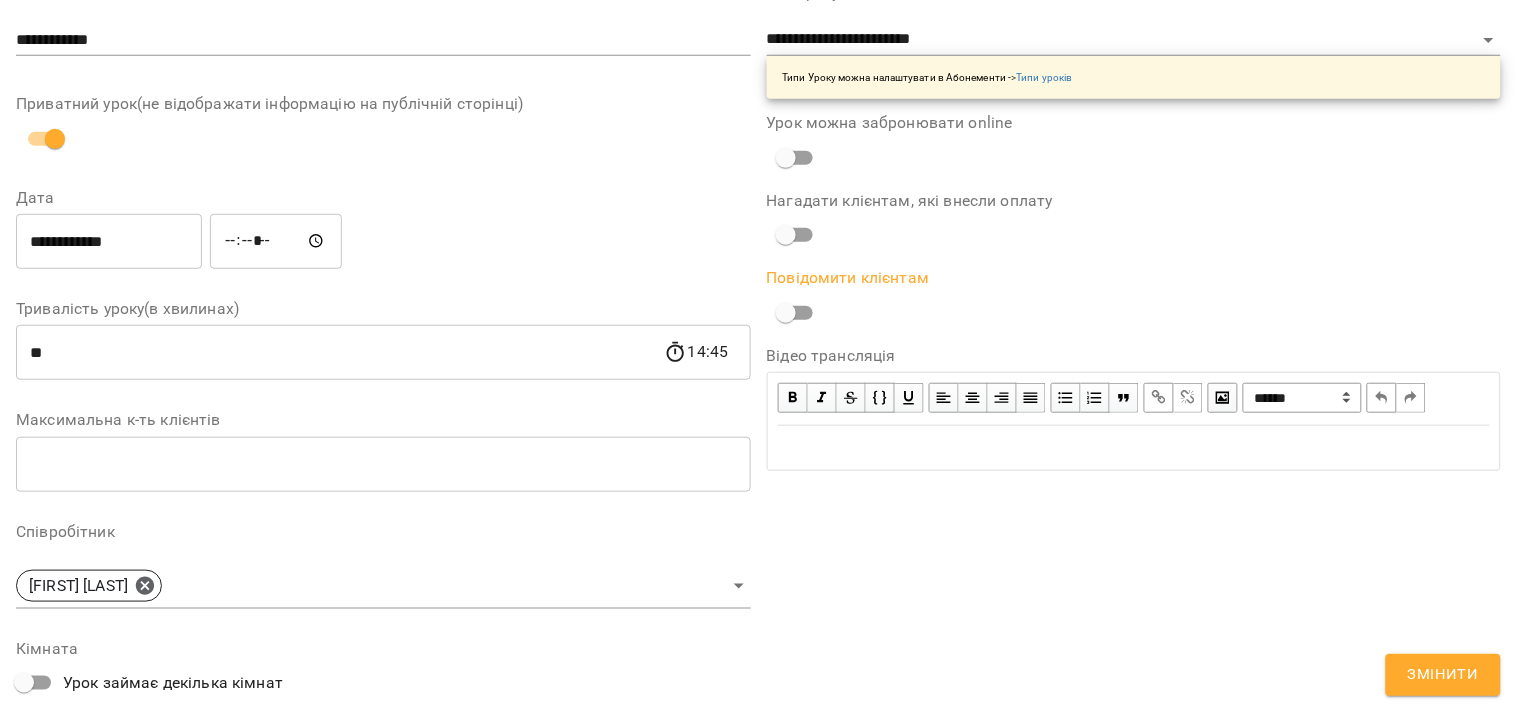 click on "Змінити" at bounding box center (1443, 675) 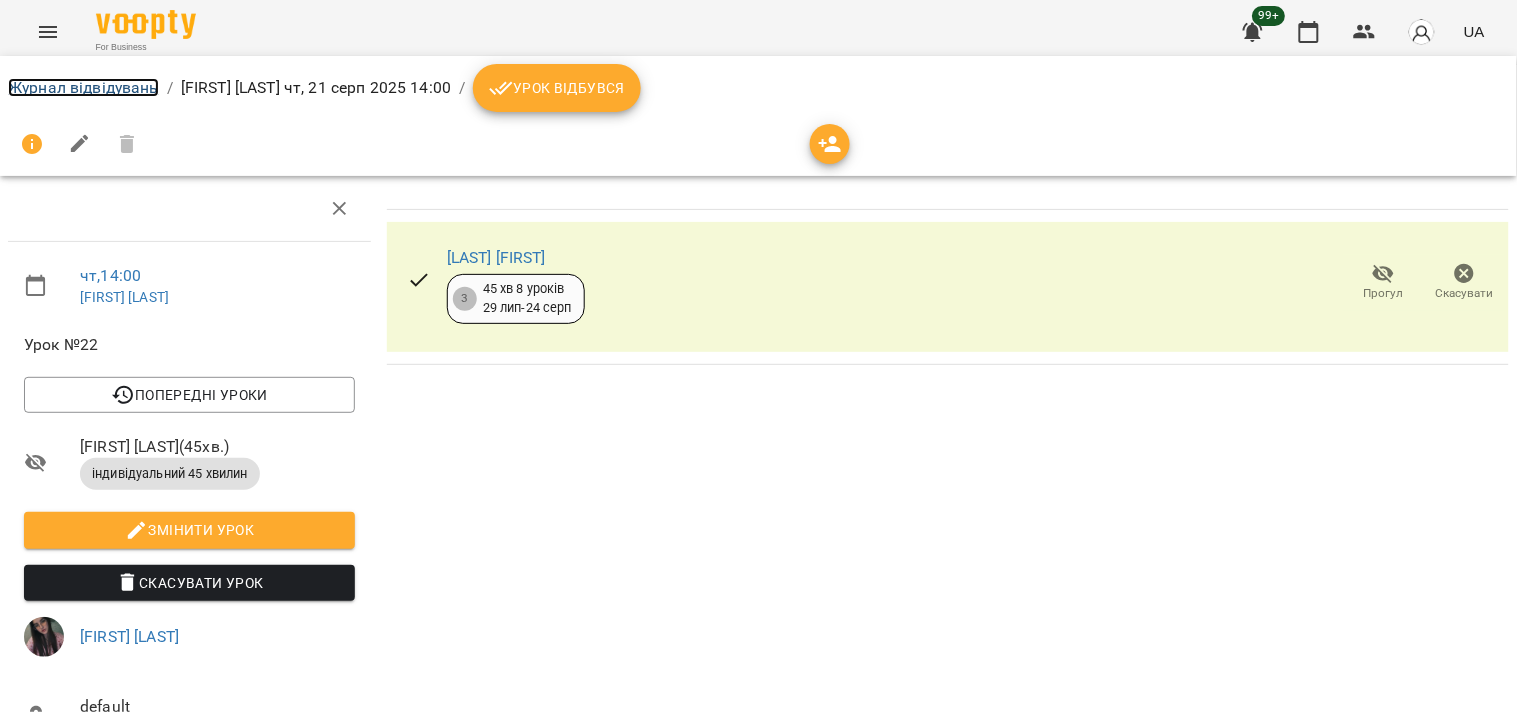 click on "Журнал відвідувань" at bounding box center (83, 87) 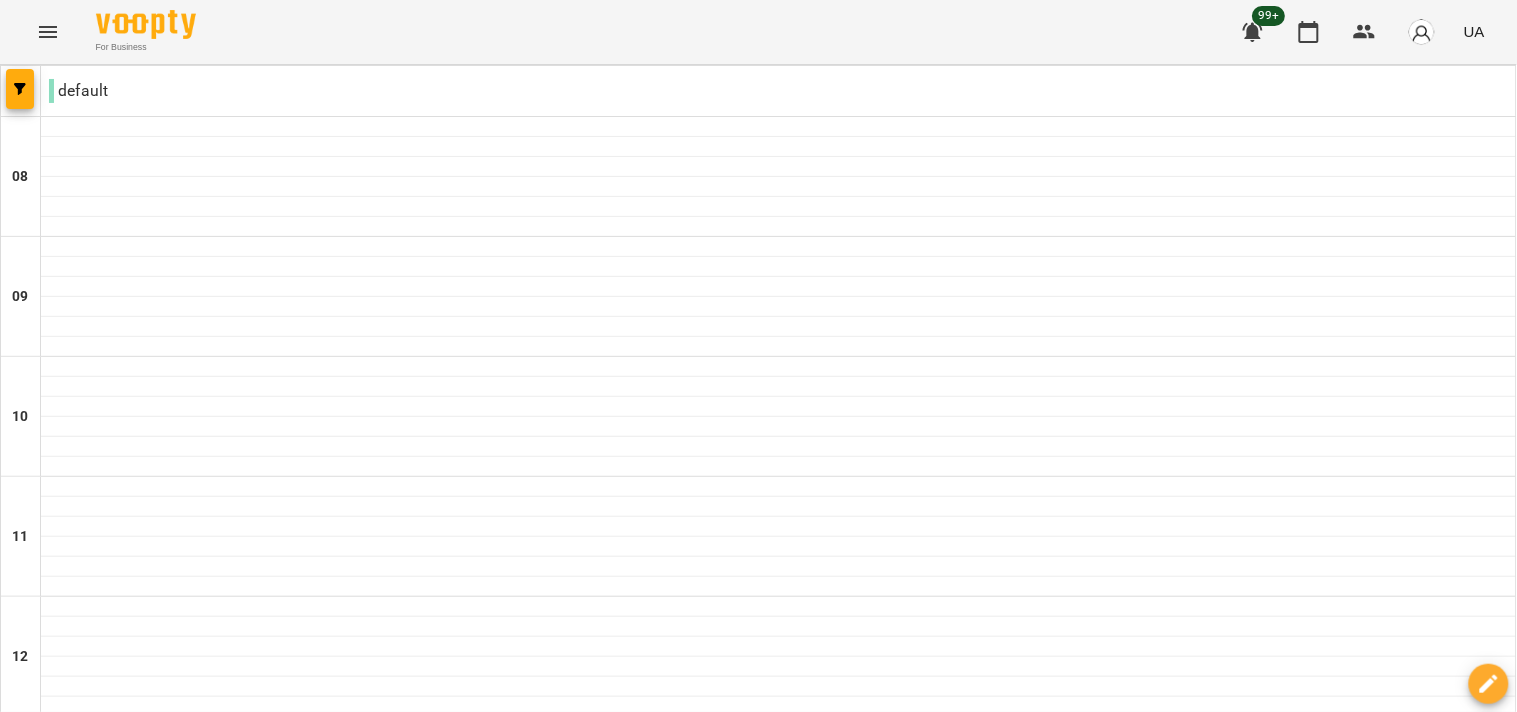 scroll, scrollTop: 888, scrollLeft: 0, axis: vertical 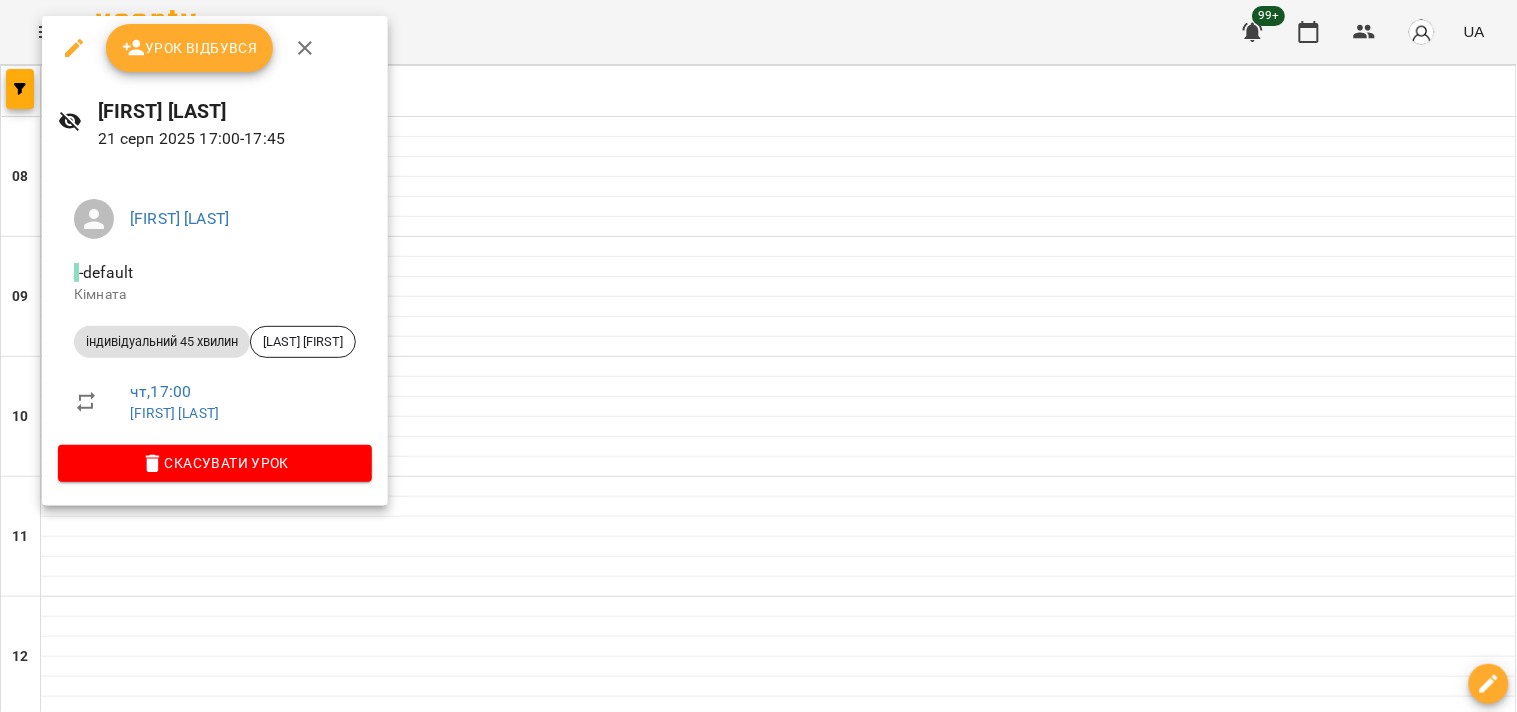 click 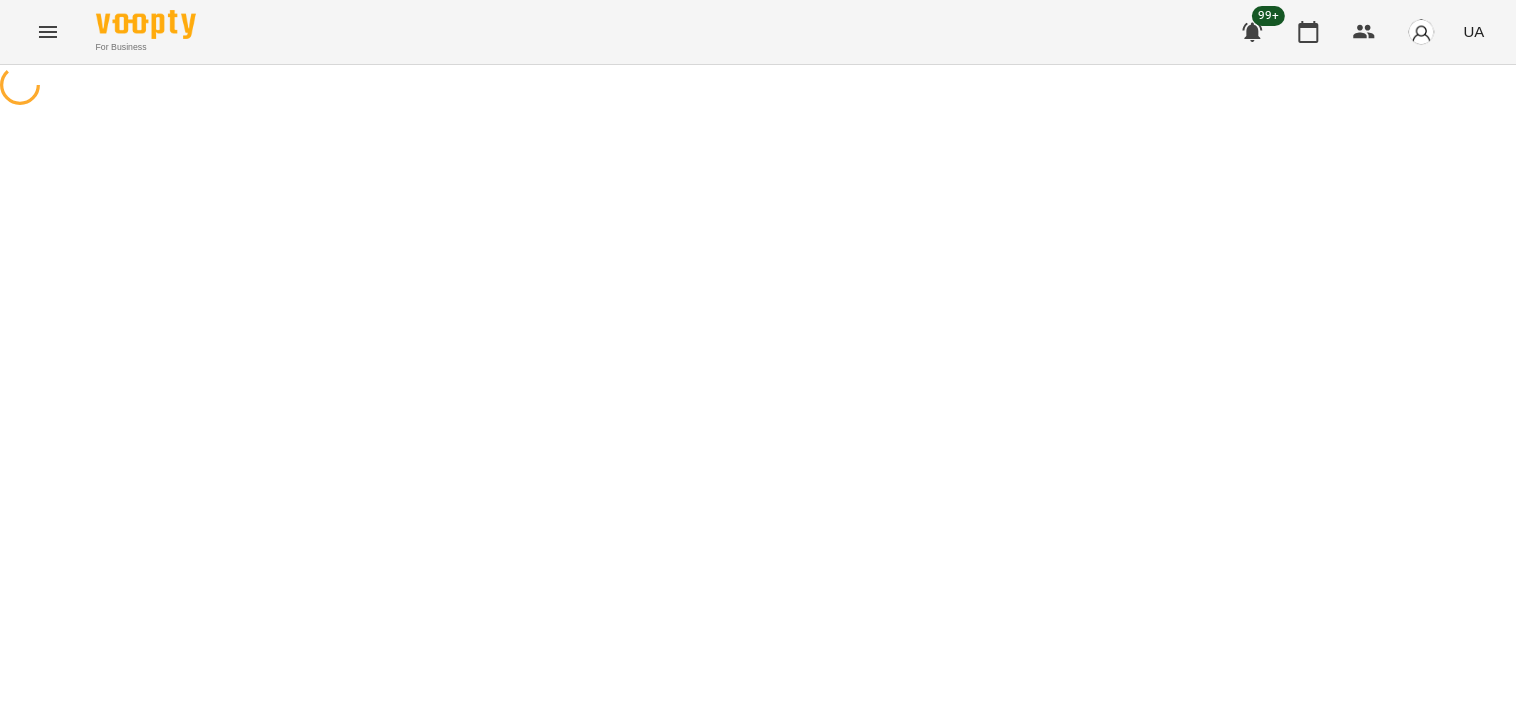 select on "**********" 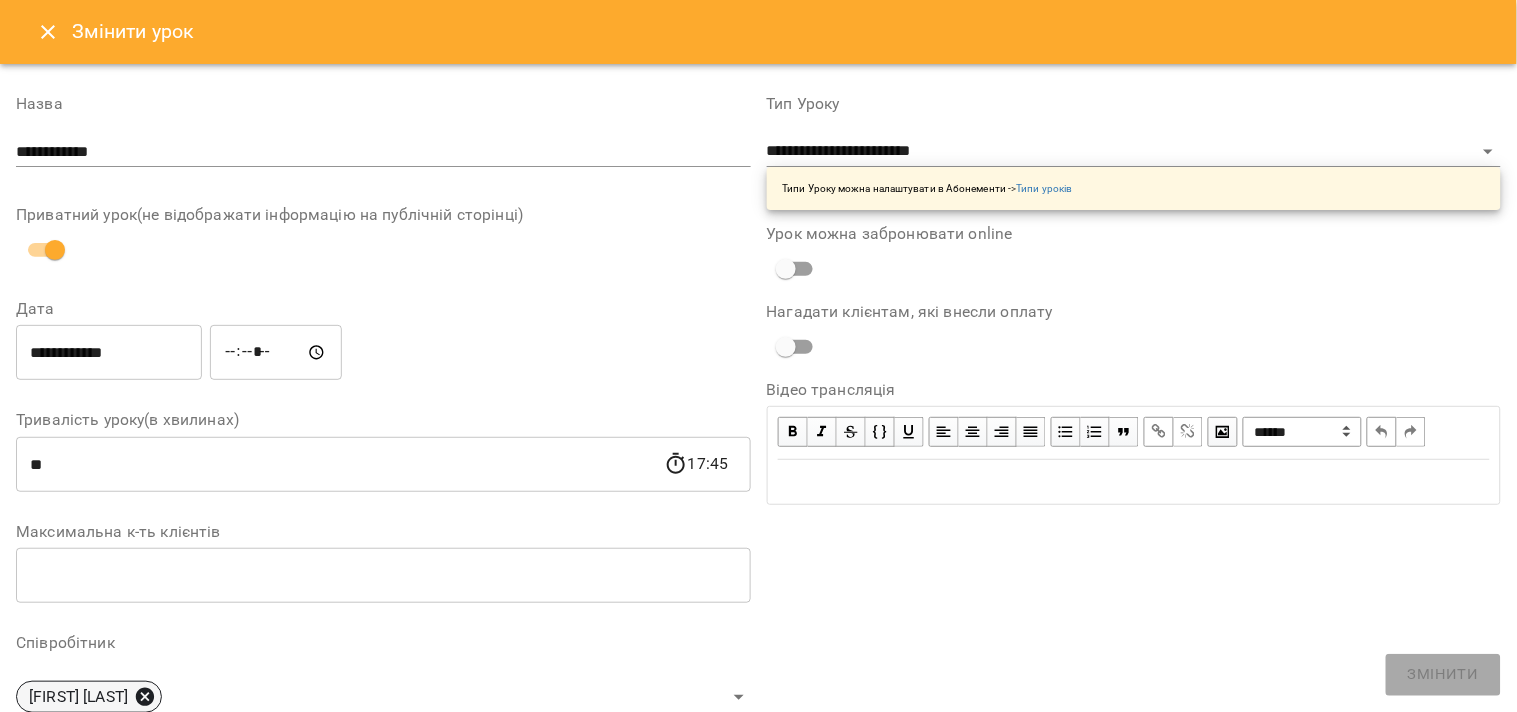 click 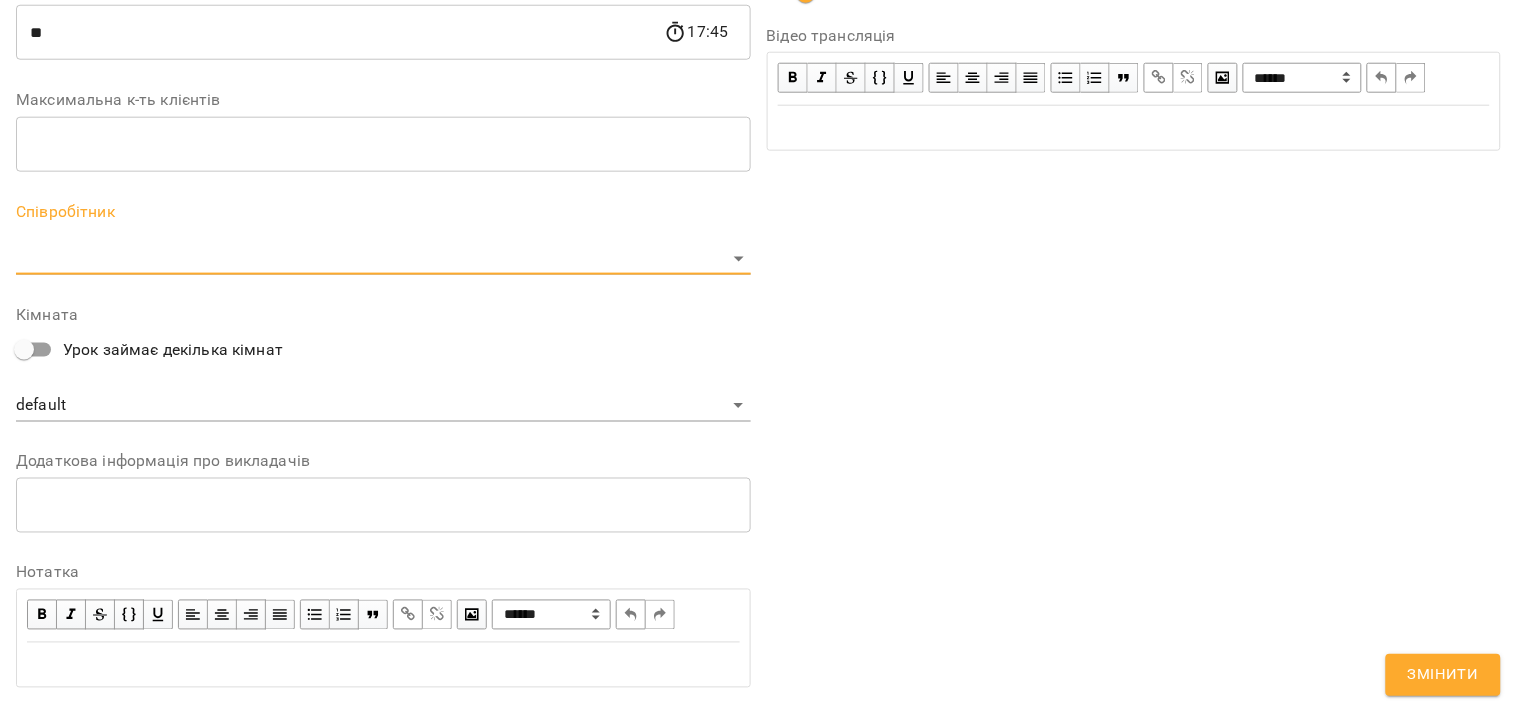 scroll, scrollTop: 555, scrollLeft: 0, axis: vertical 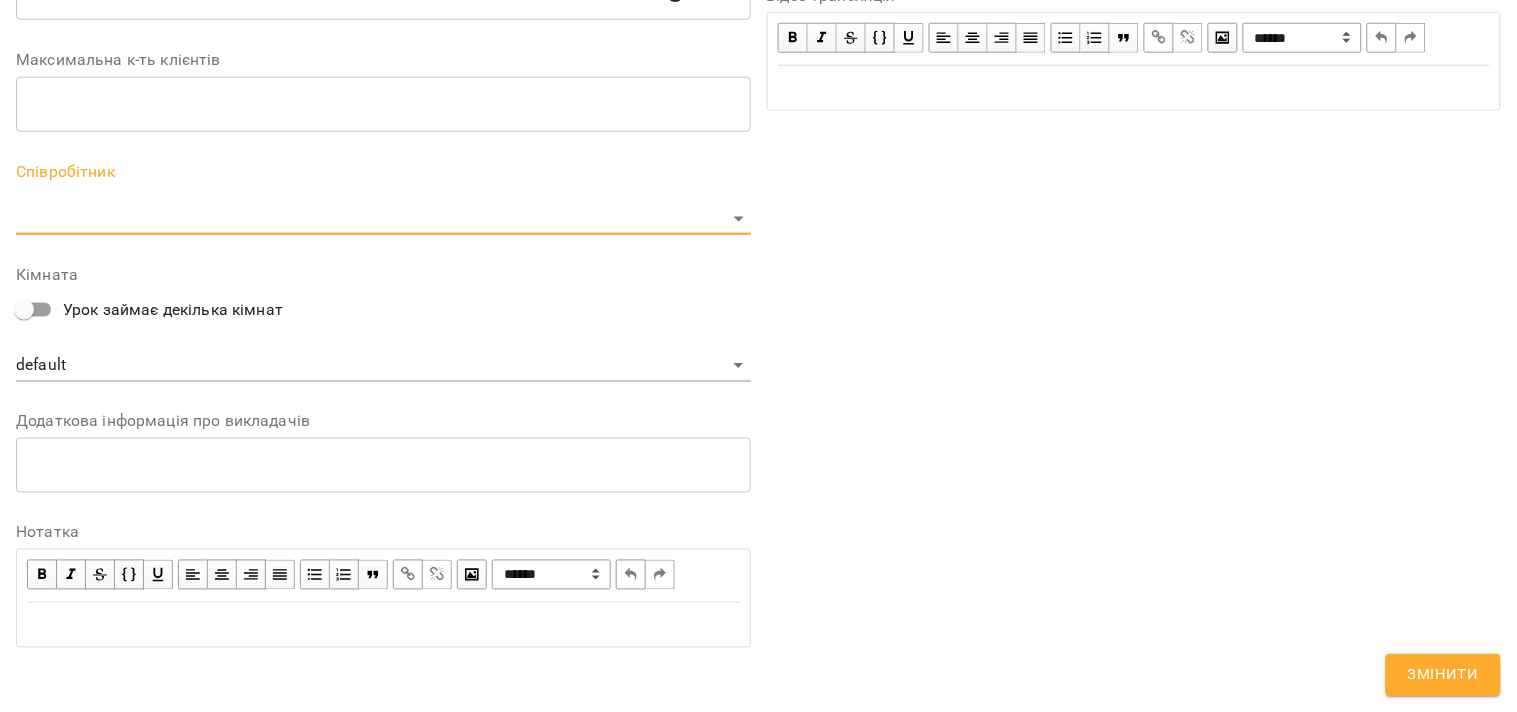 click on "**********" at bounding box center [758, 456] 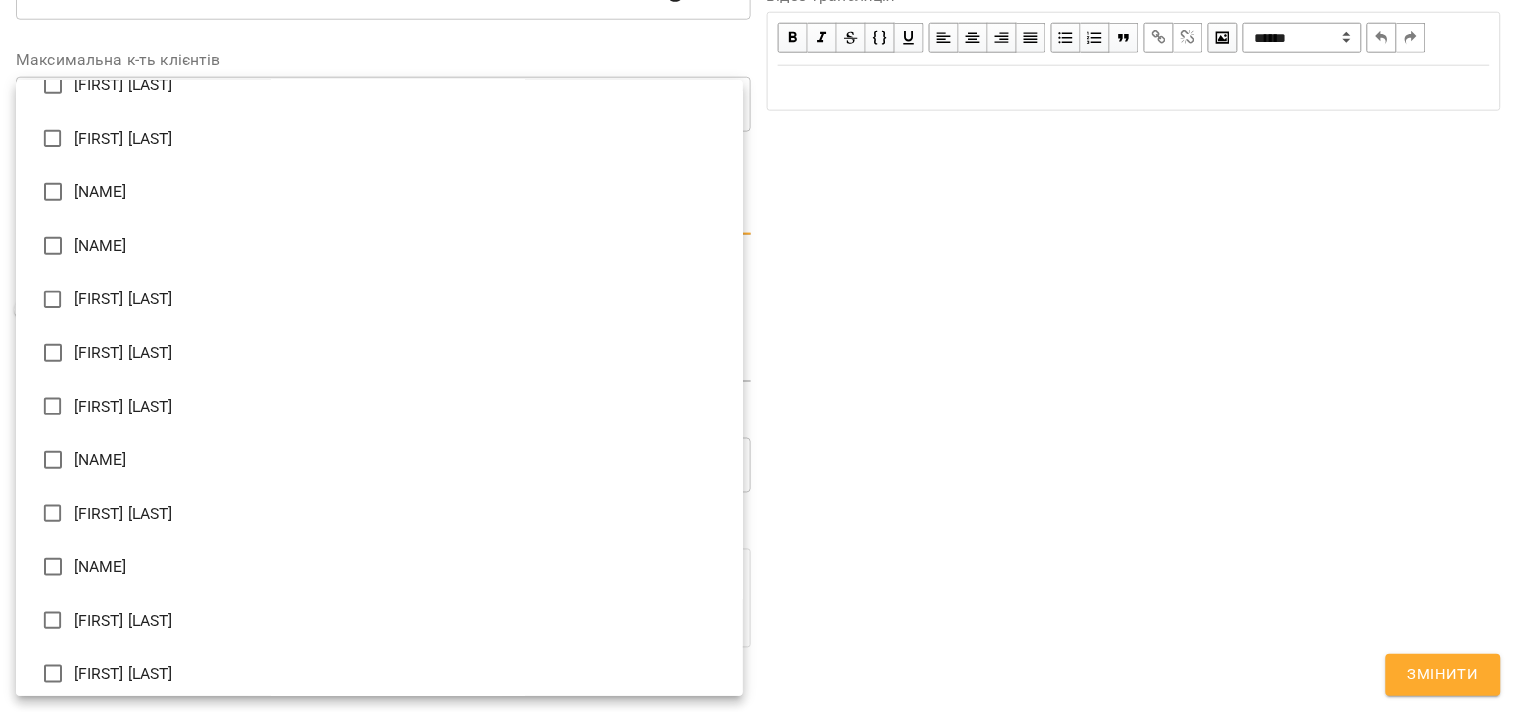 scroll, scrollTop: 308, scrollLeft: 0, axis: vertical 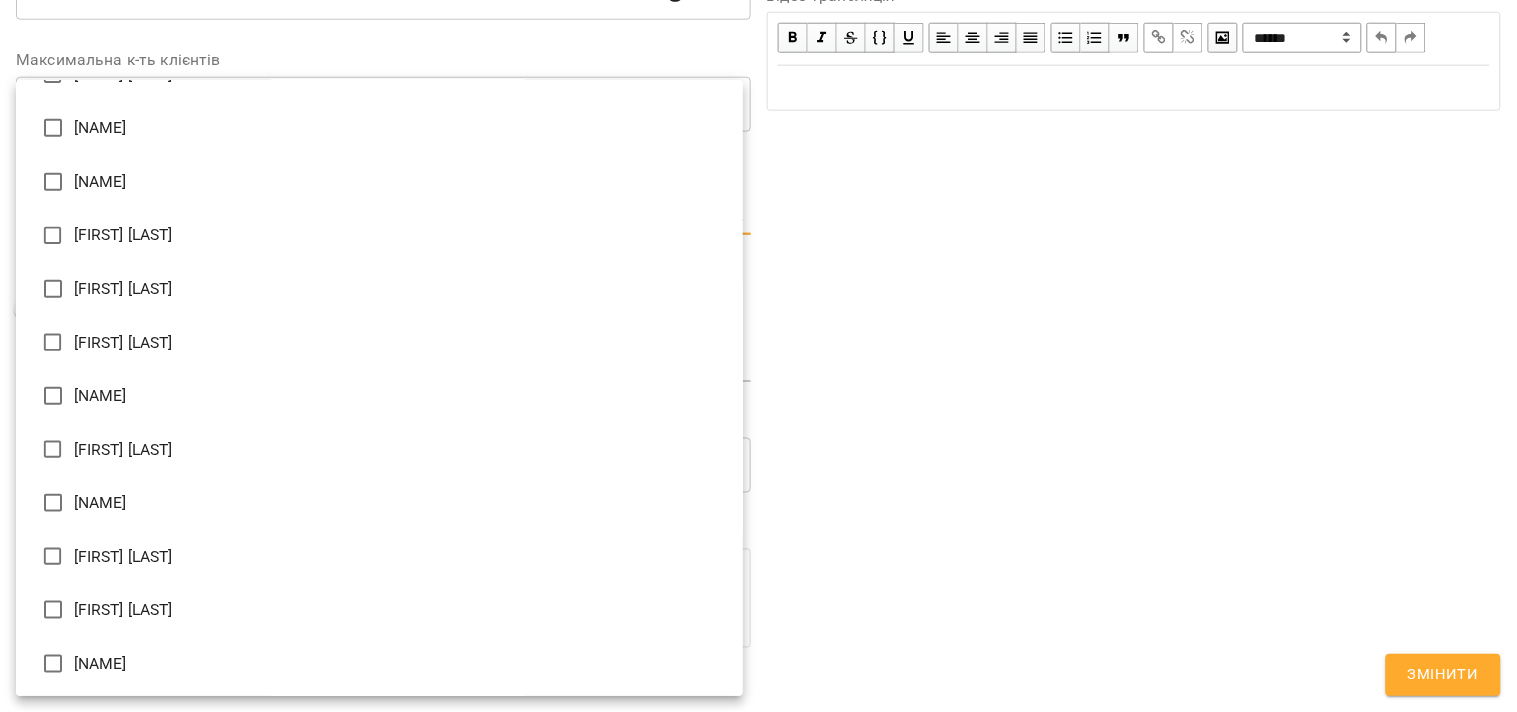 type on "**********" 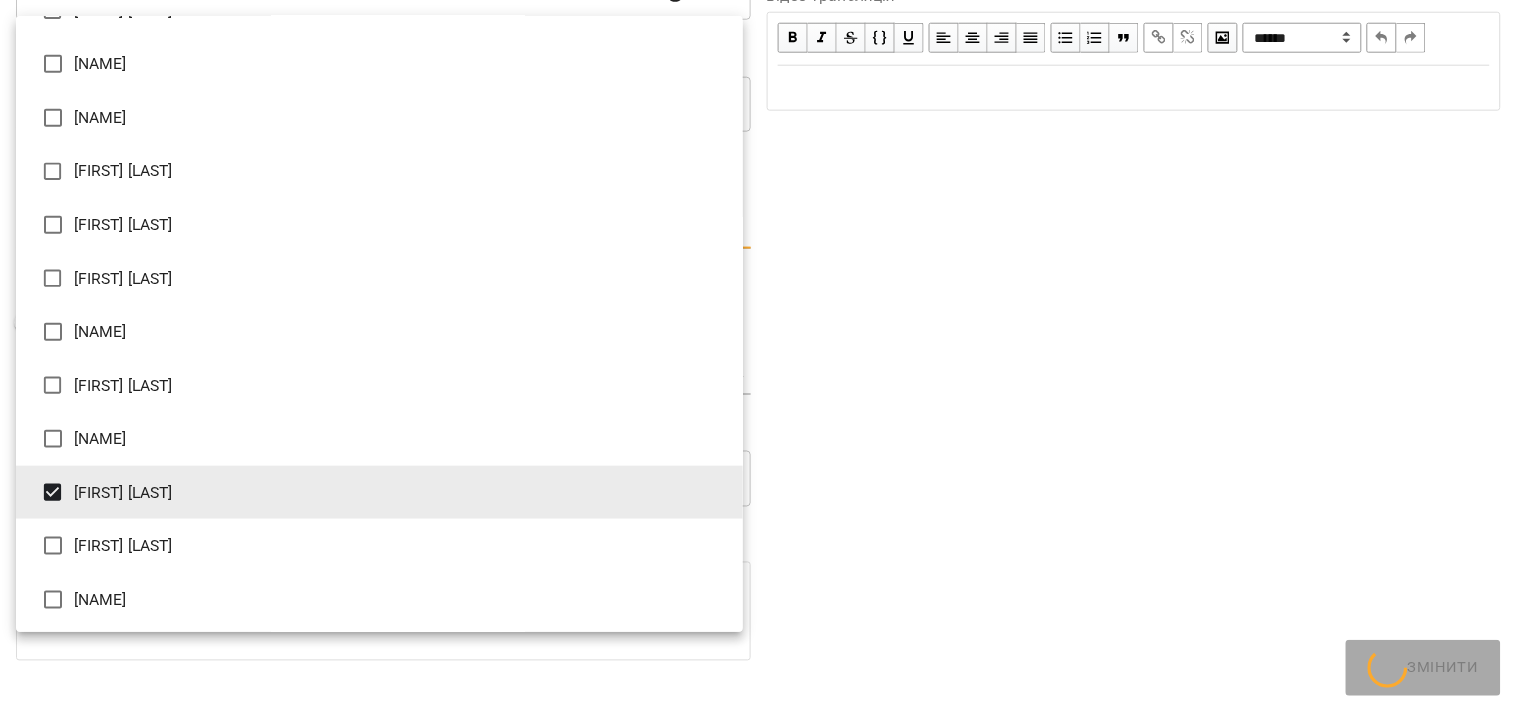 click at bounding box center [758, 356] 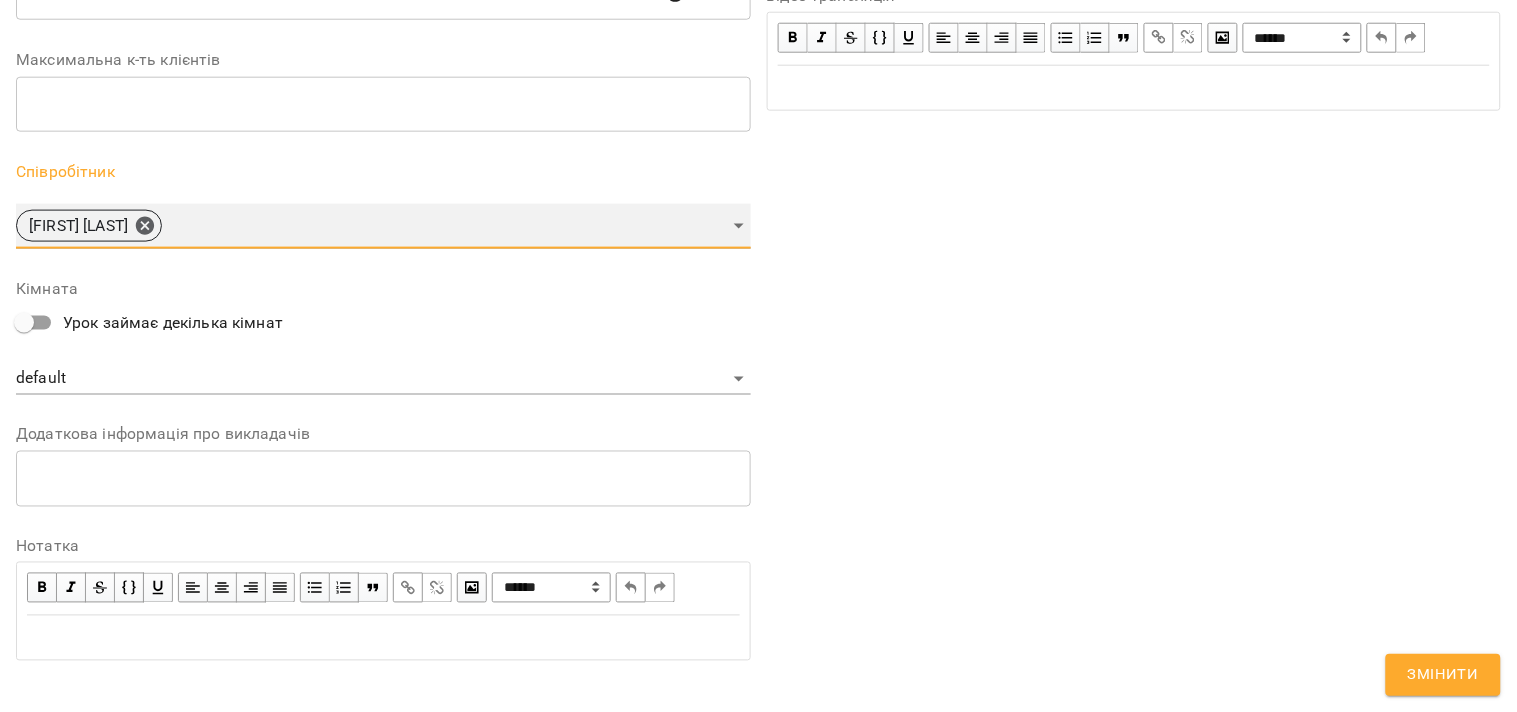scroll, scrollTop: 222, scrollLeft: 0, axis: vertical 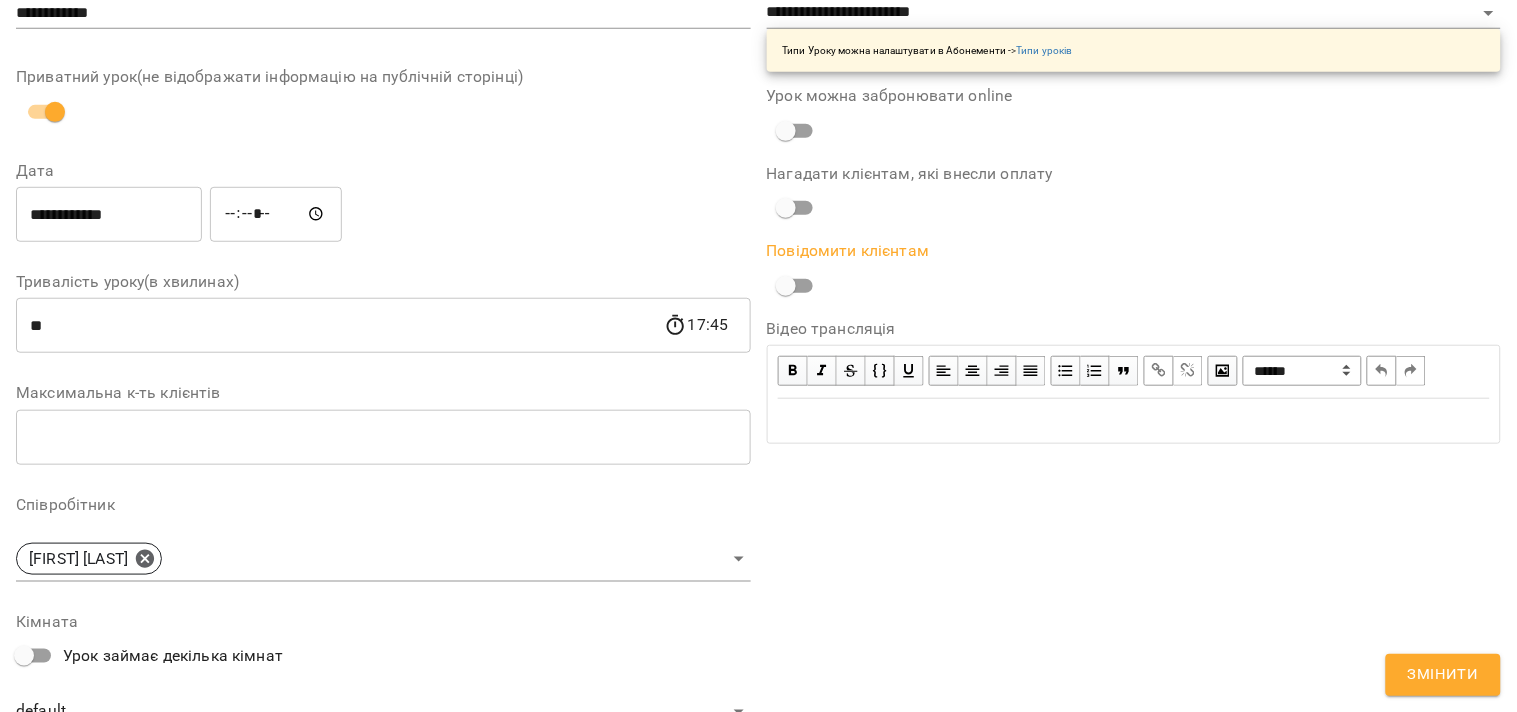 click on "Змінити" at bounding box center [1443, 675] 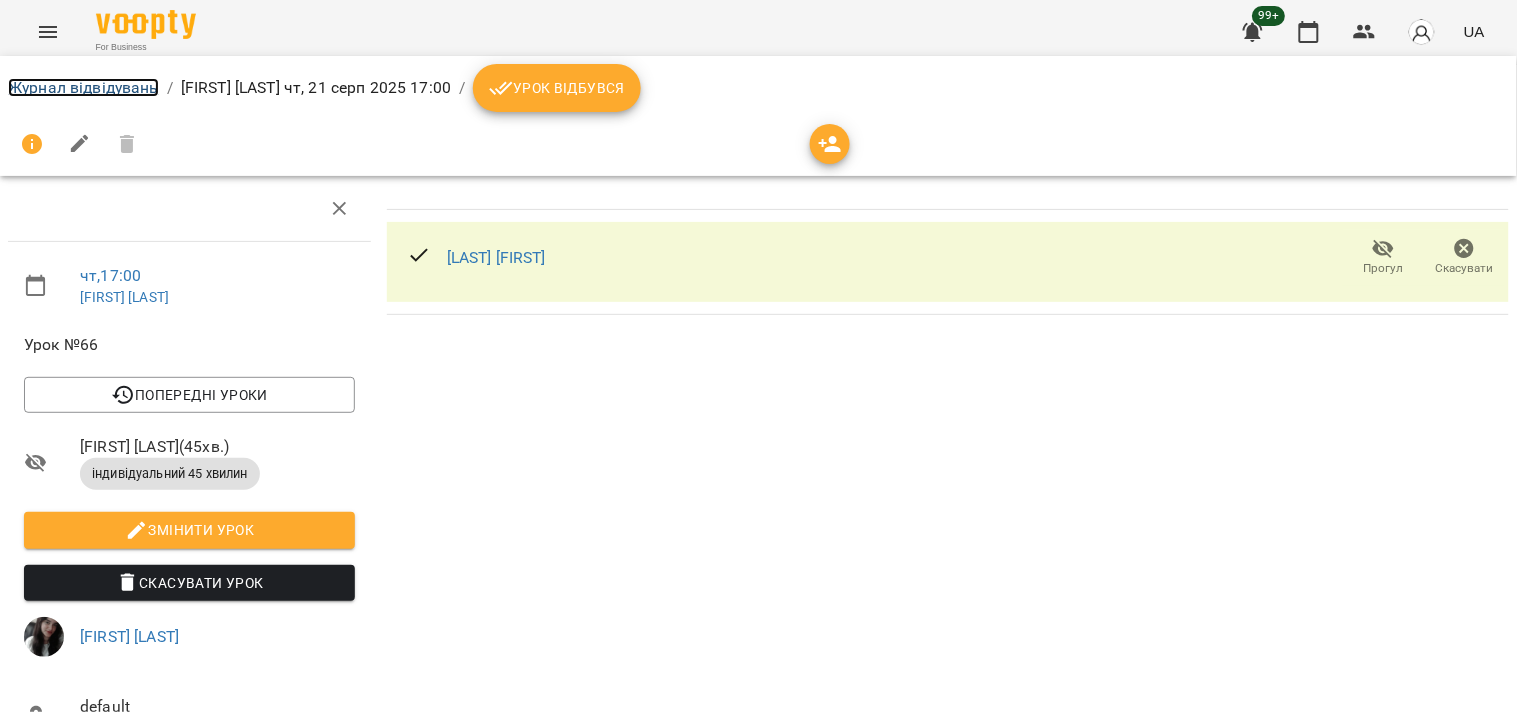 click on "Журнал відвідувань" at bounding box center (83, 87) 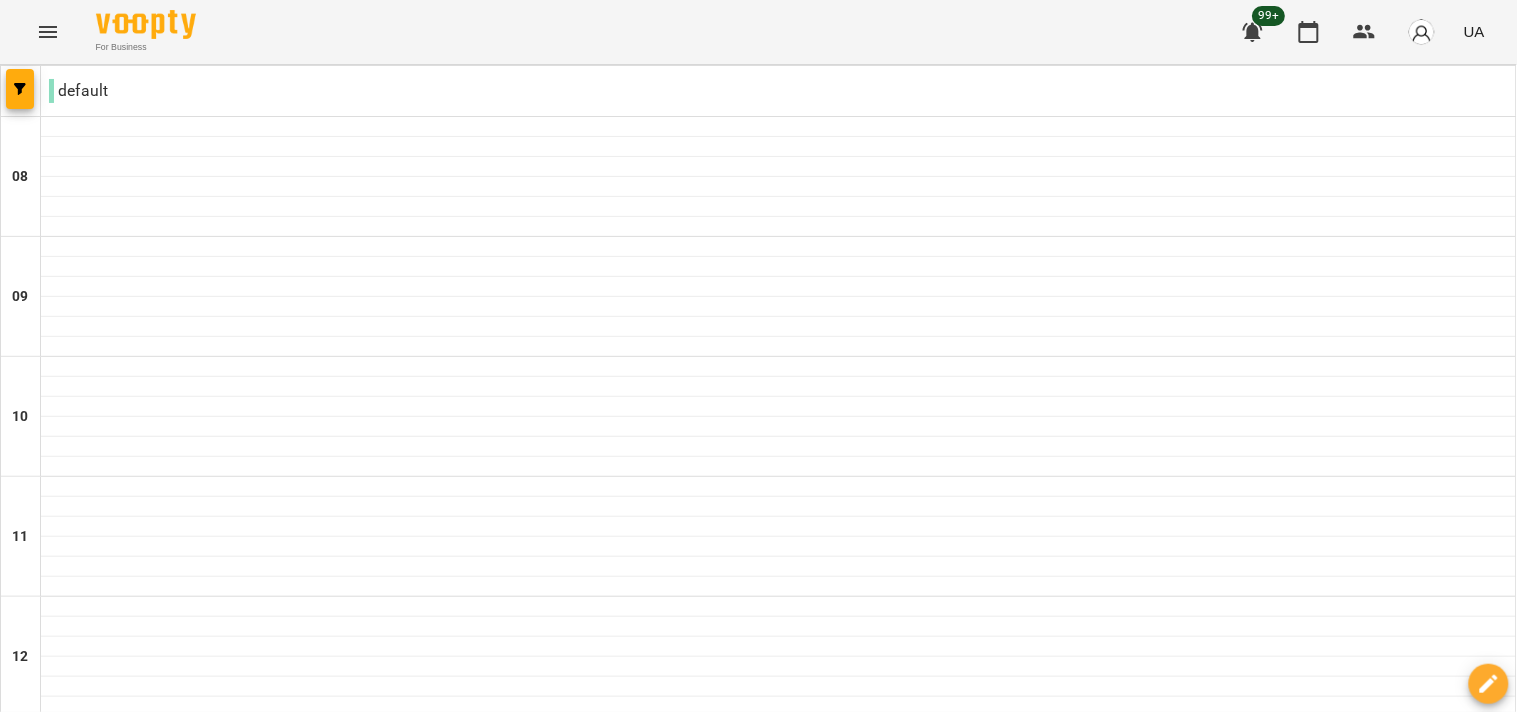scroll, scrollTop: 1217, scrollLeft: 0, axis: vertical 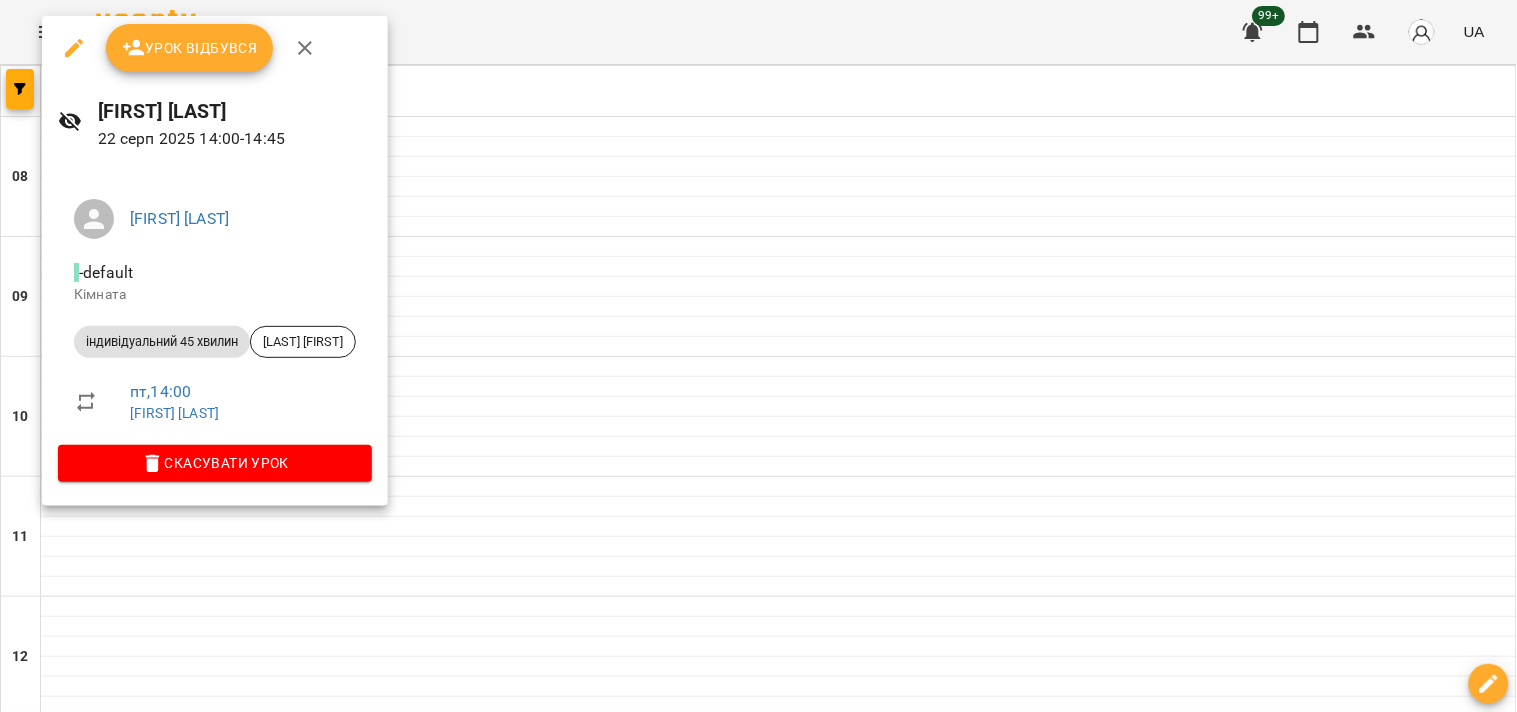 click 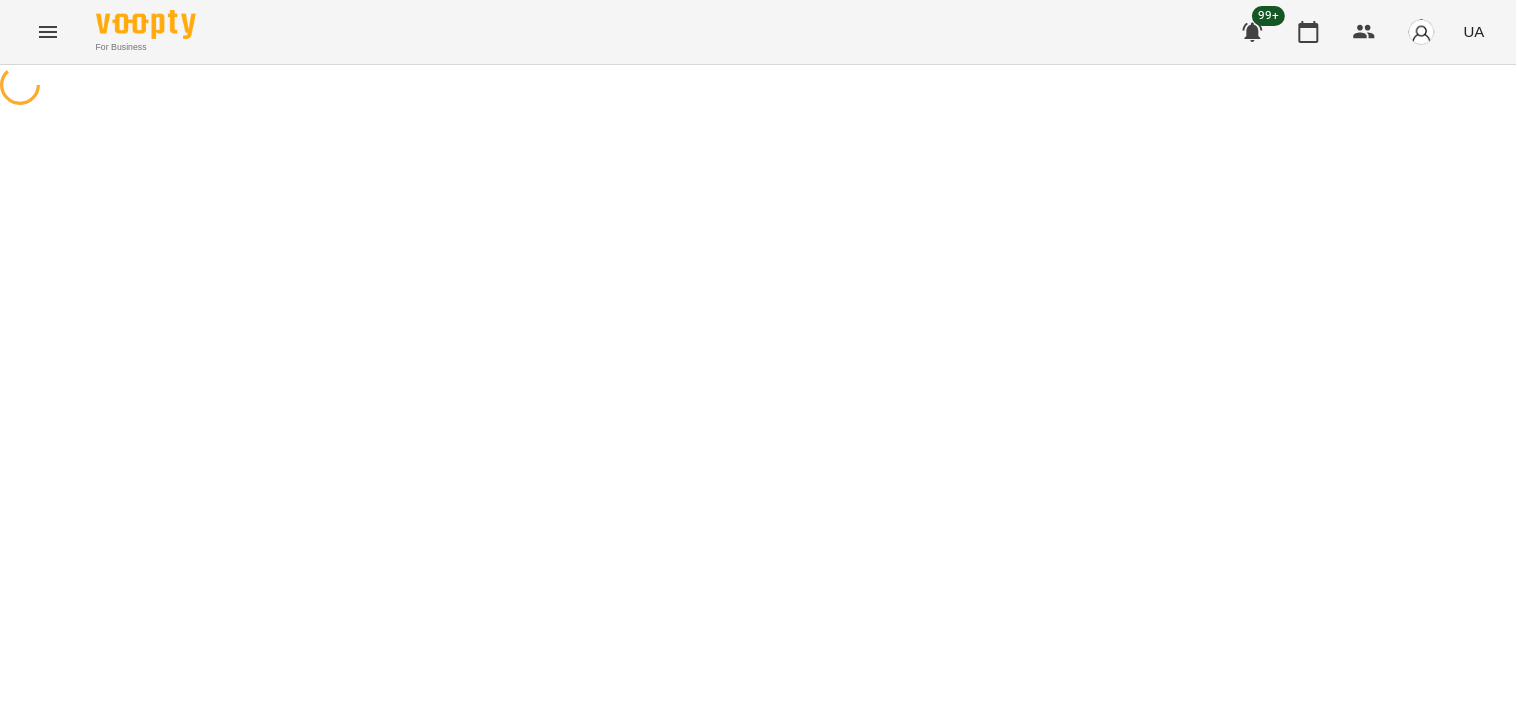 select on "**********" 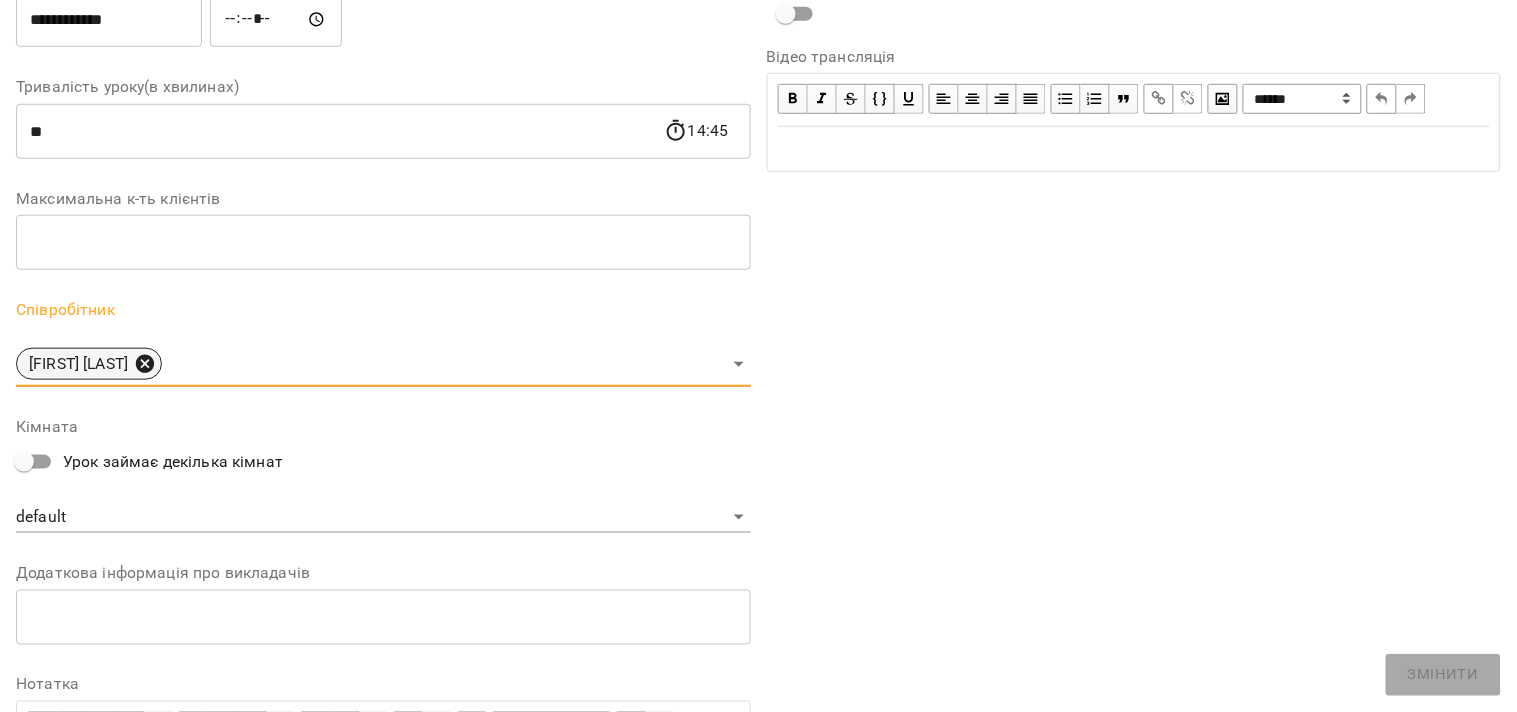 click 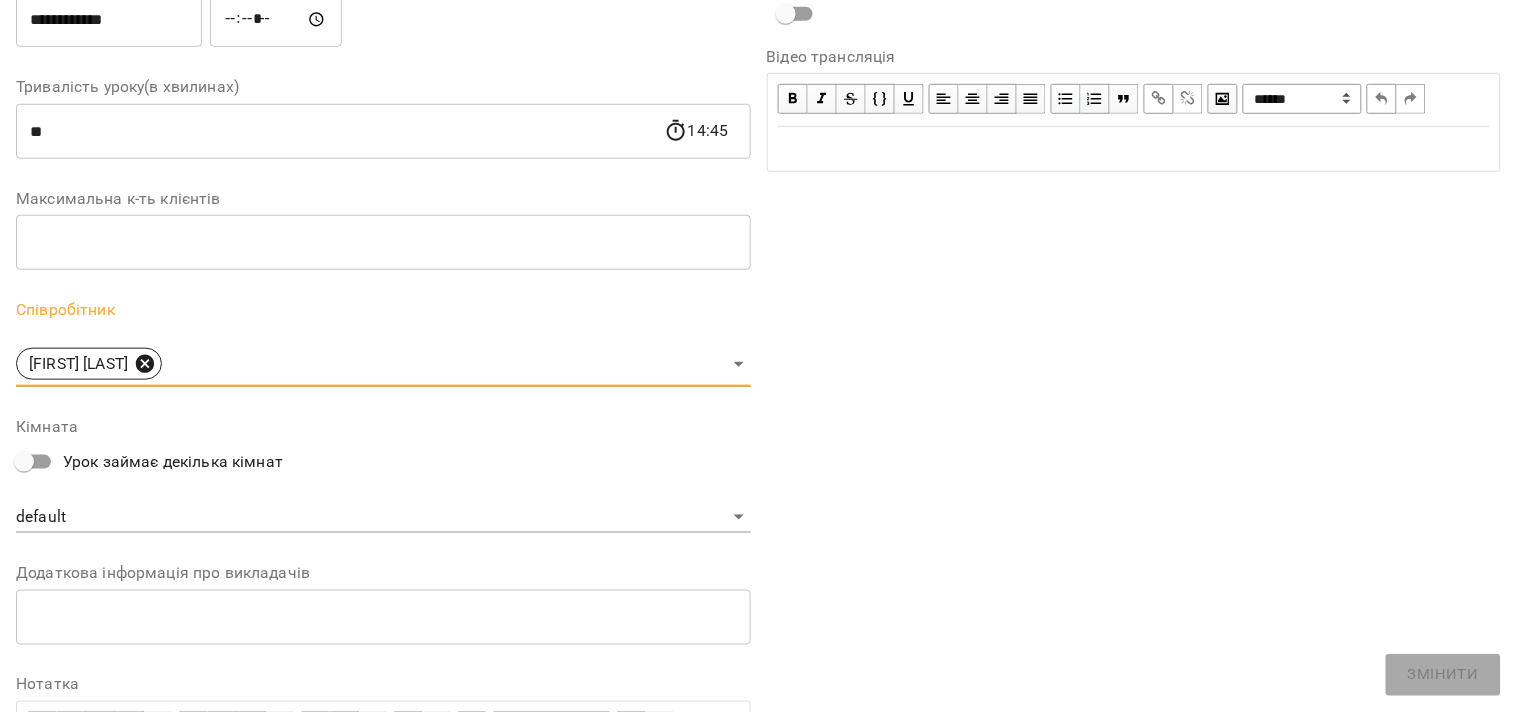 scroll, scrollTop: 416, scrollLeft: 0, axis: vertical 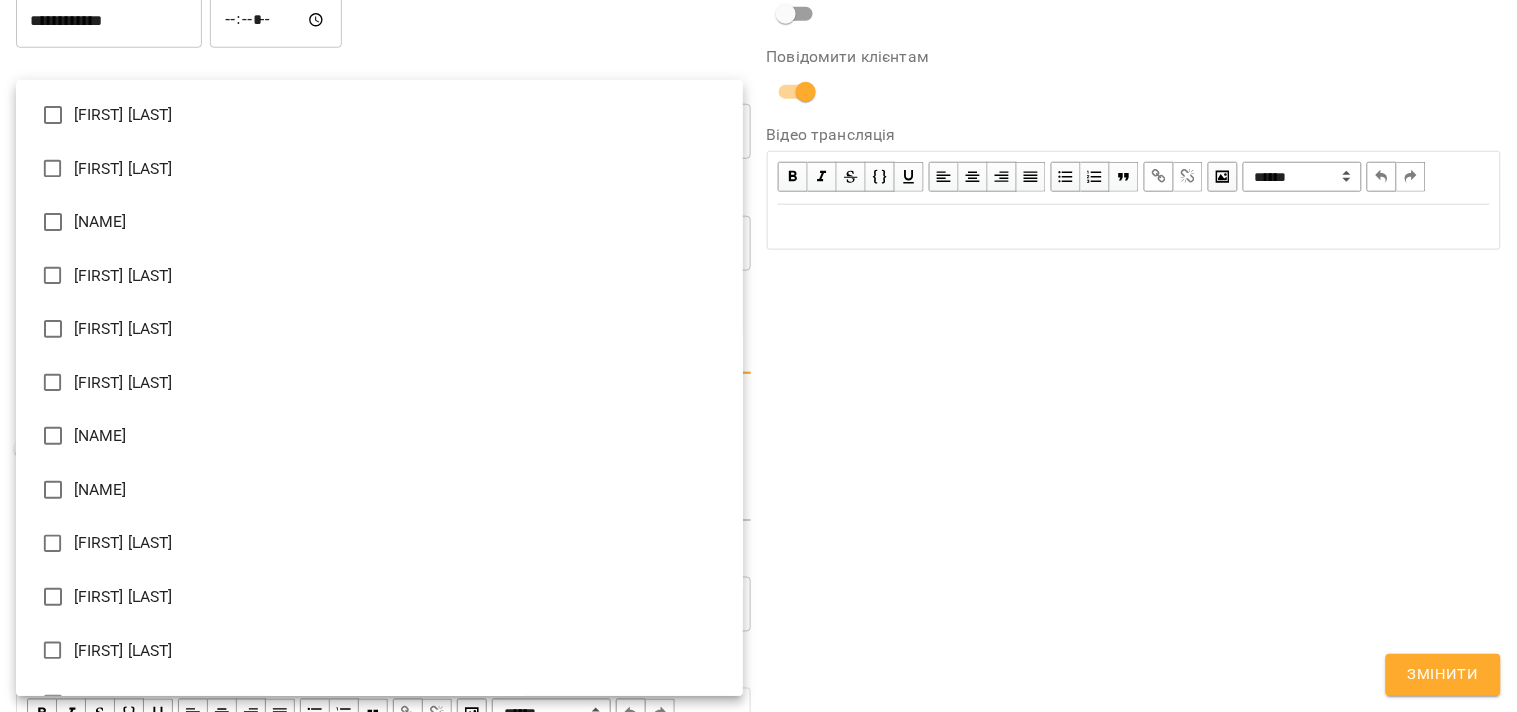 click on "**********" at bounding box center [758, 456] 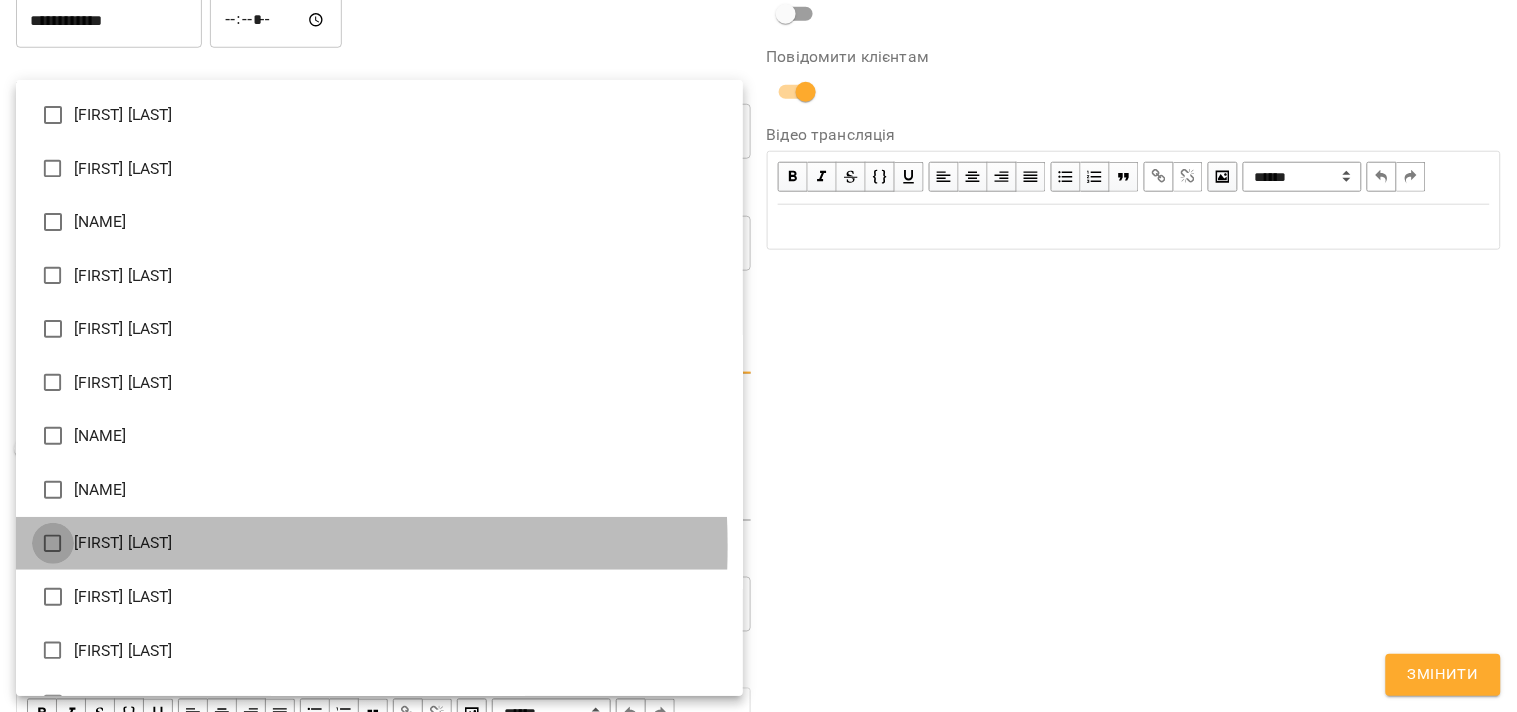 type on "**********" 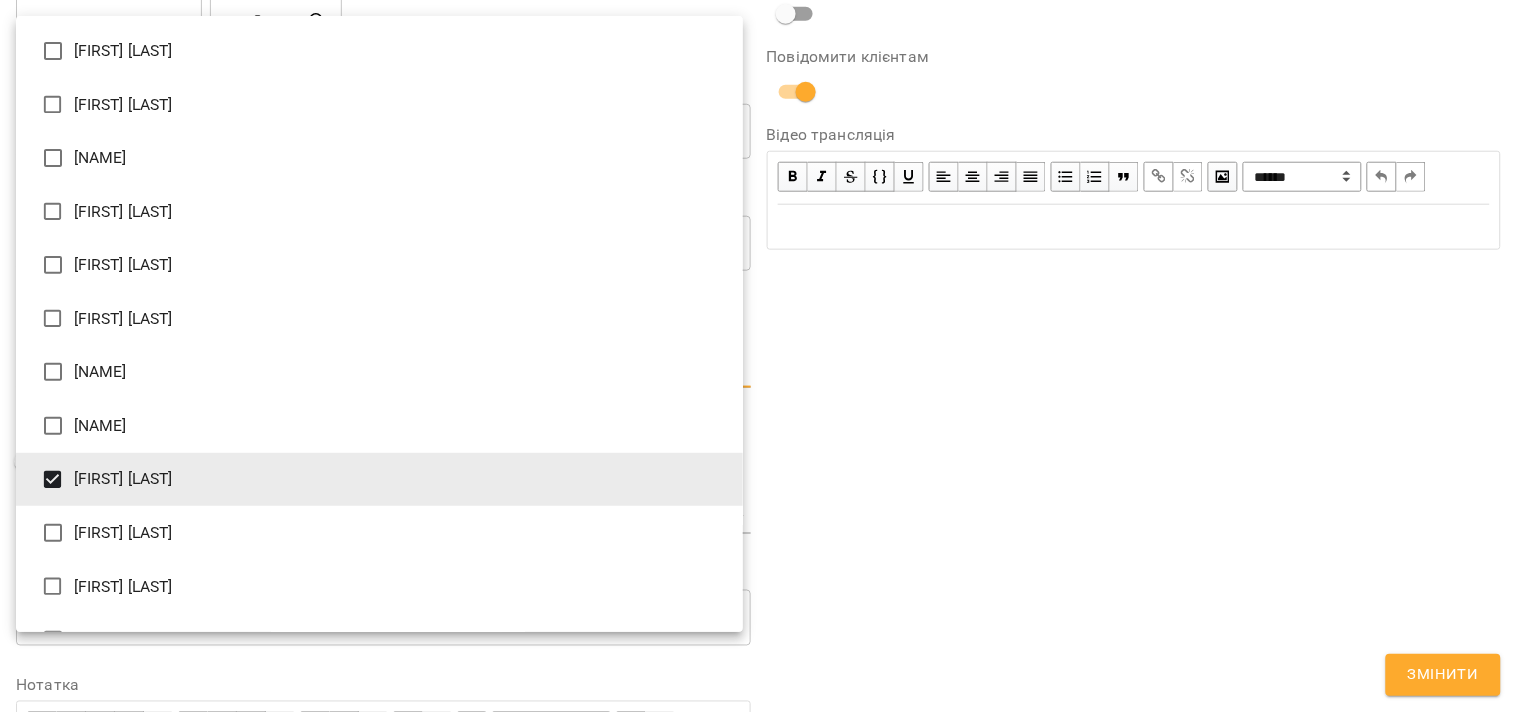 click at bounding box center [758, 356] 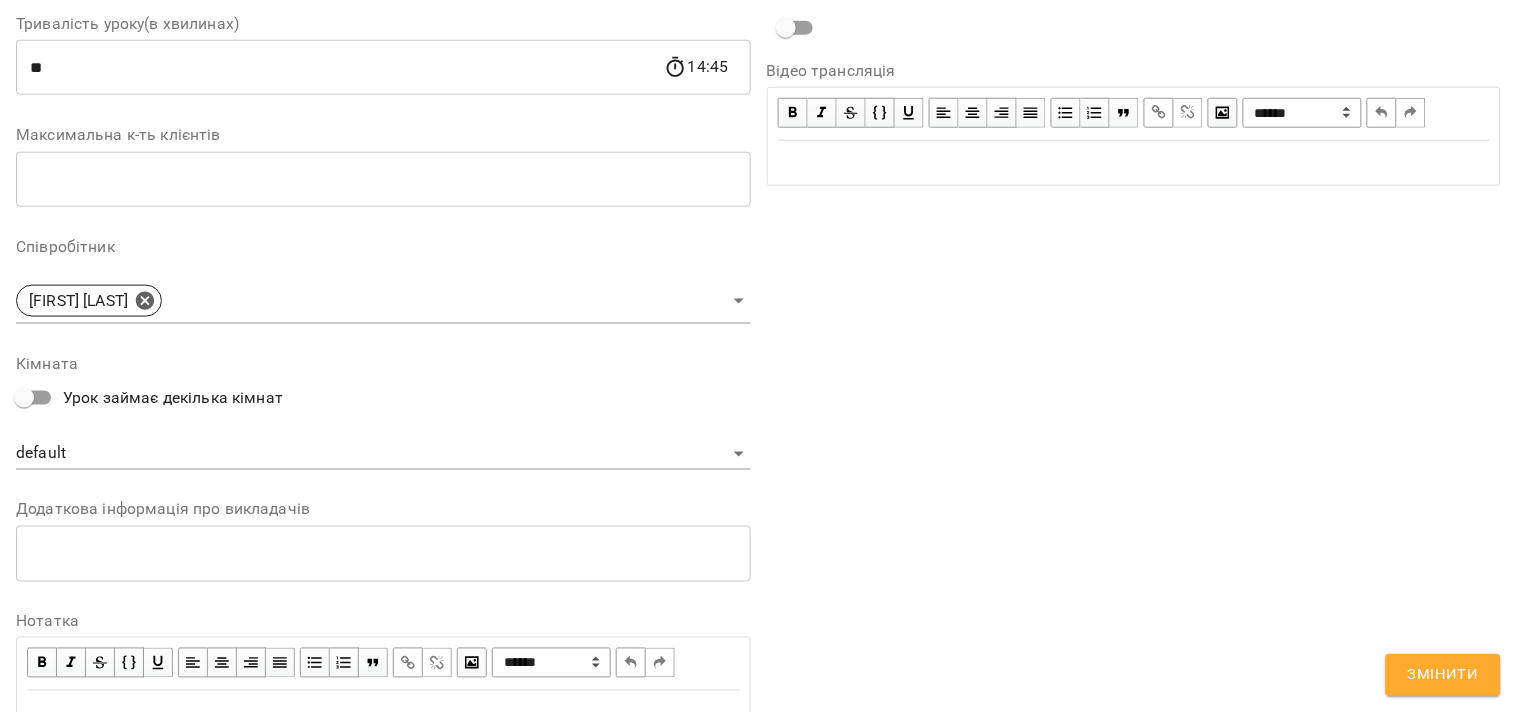 scroll, scrollTop: 576, scrollLeft: 0, axis: vertical 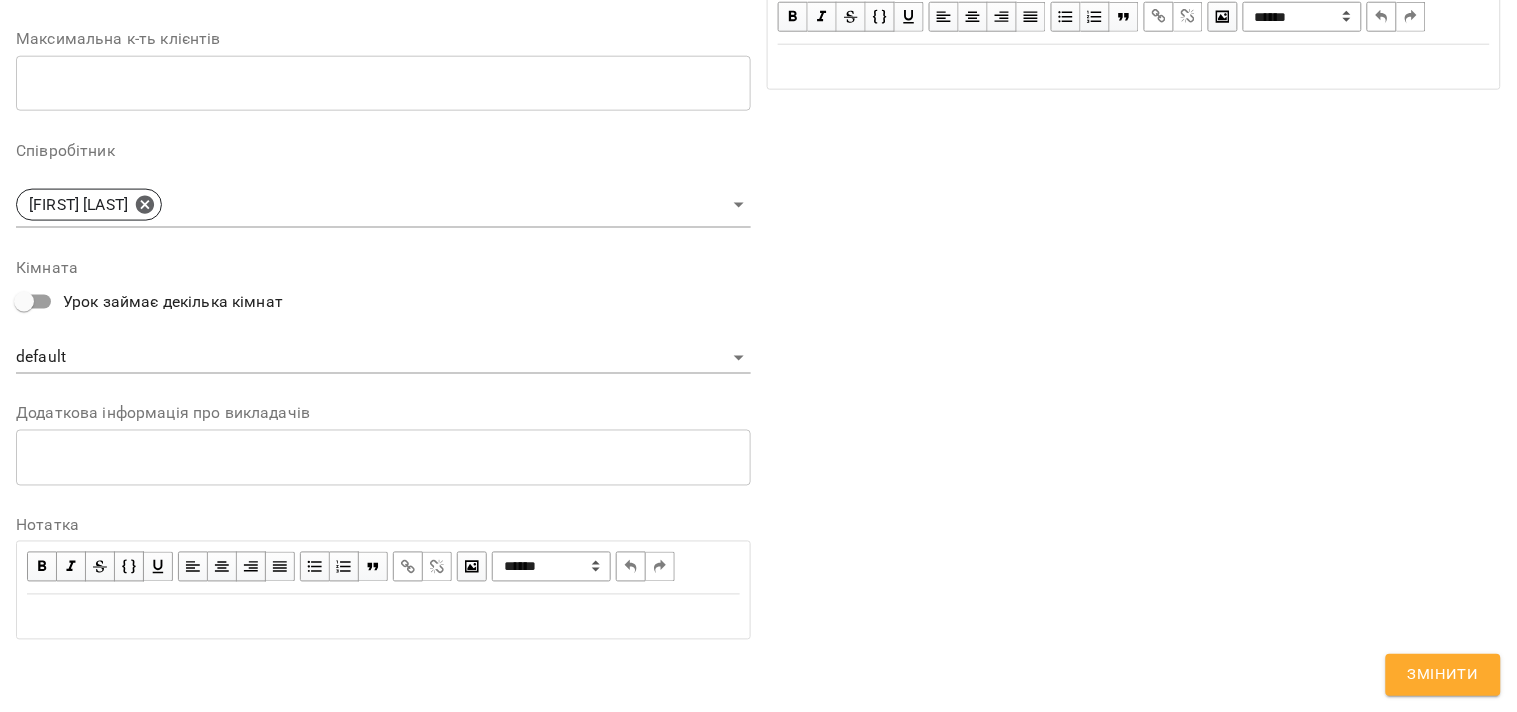 click on "**********" at bounding box center (758, 100) 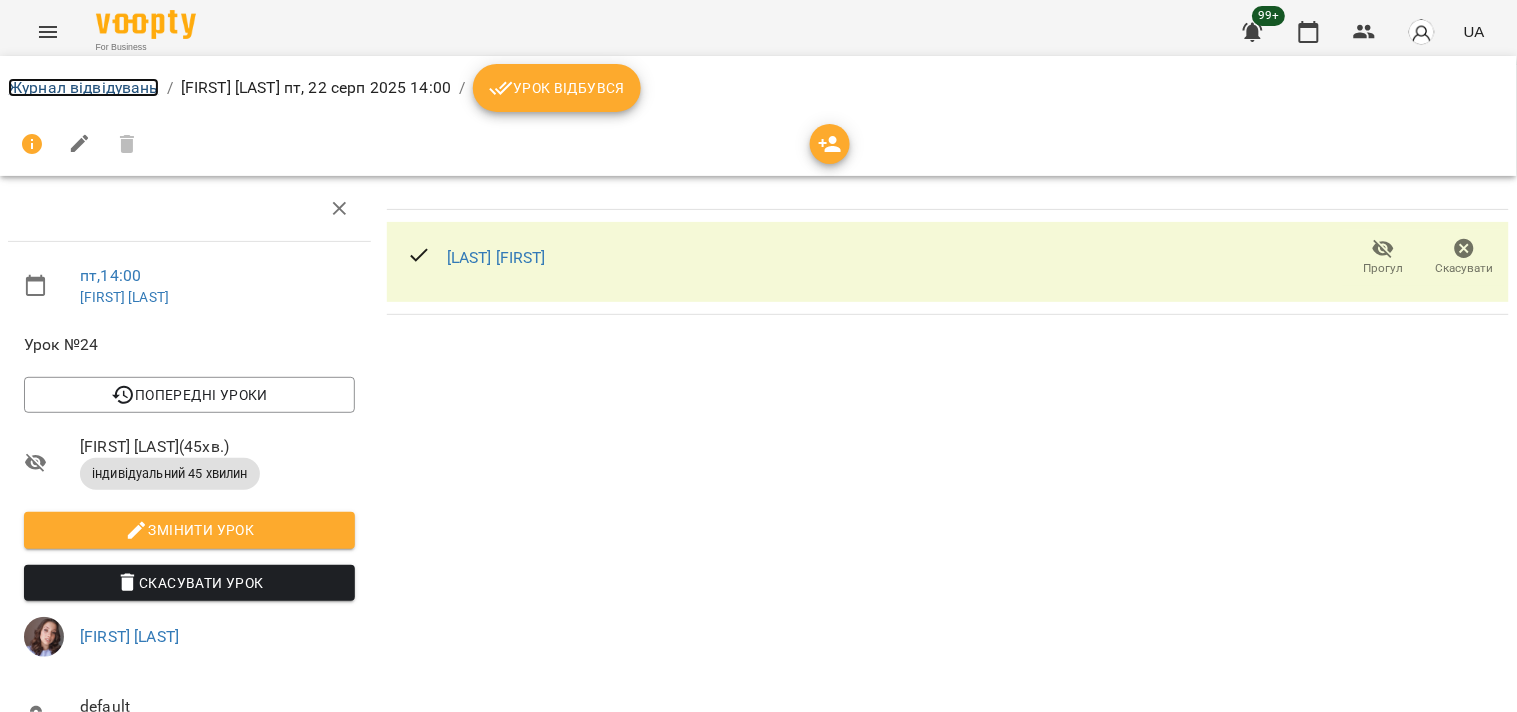 click on "Журнал відвідувань" at bounding box center [83, 87] 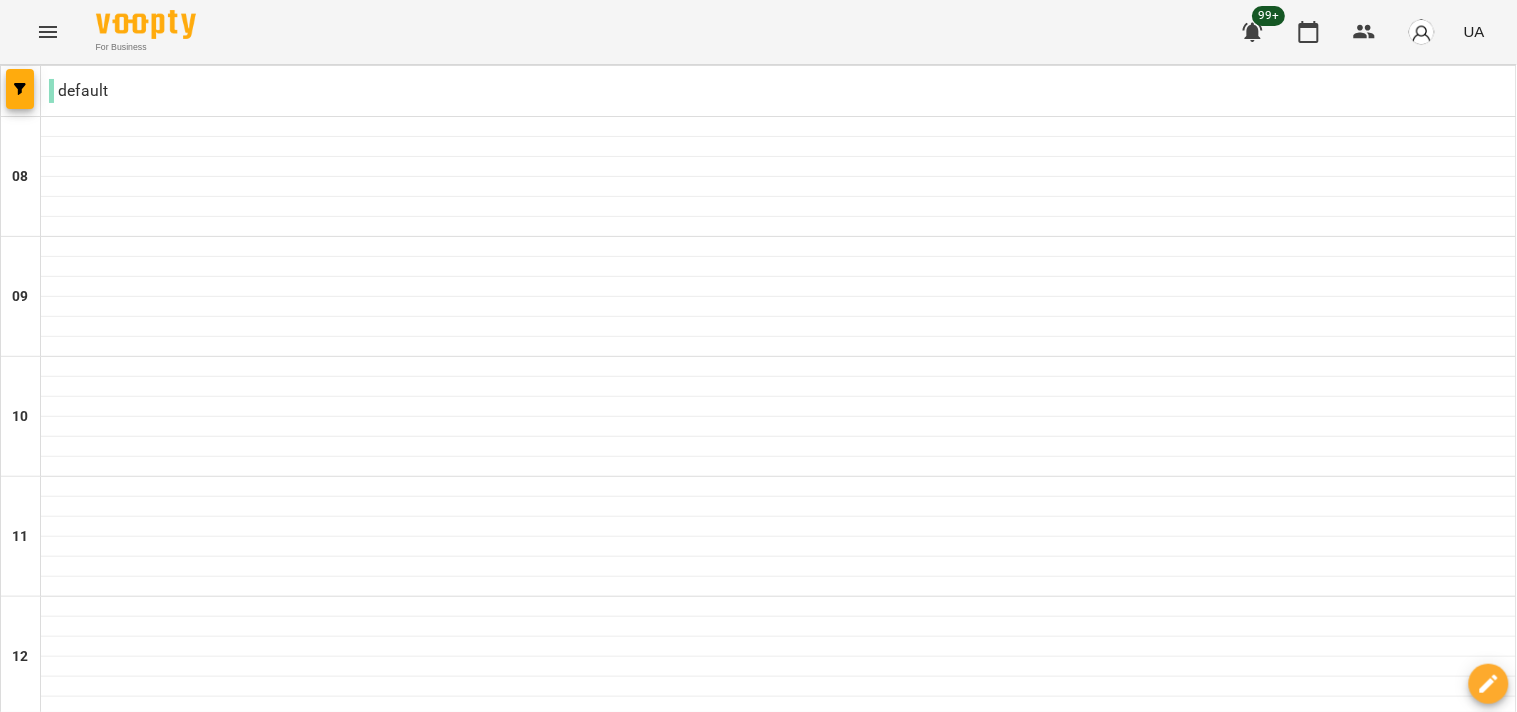 scroll, scrollTop: 666, scrollLeft: 0, axis: vertical 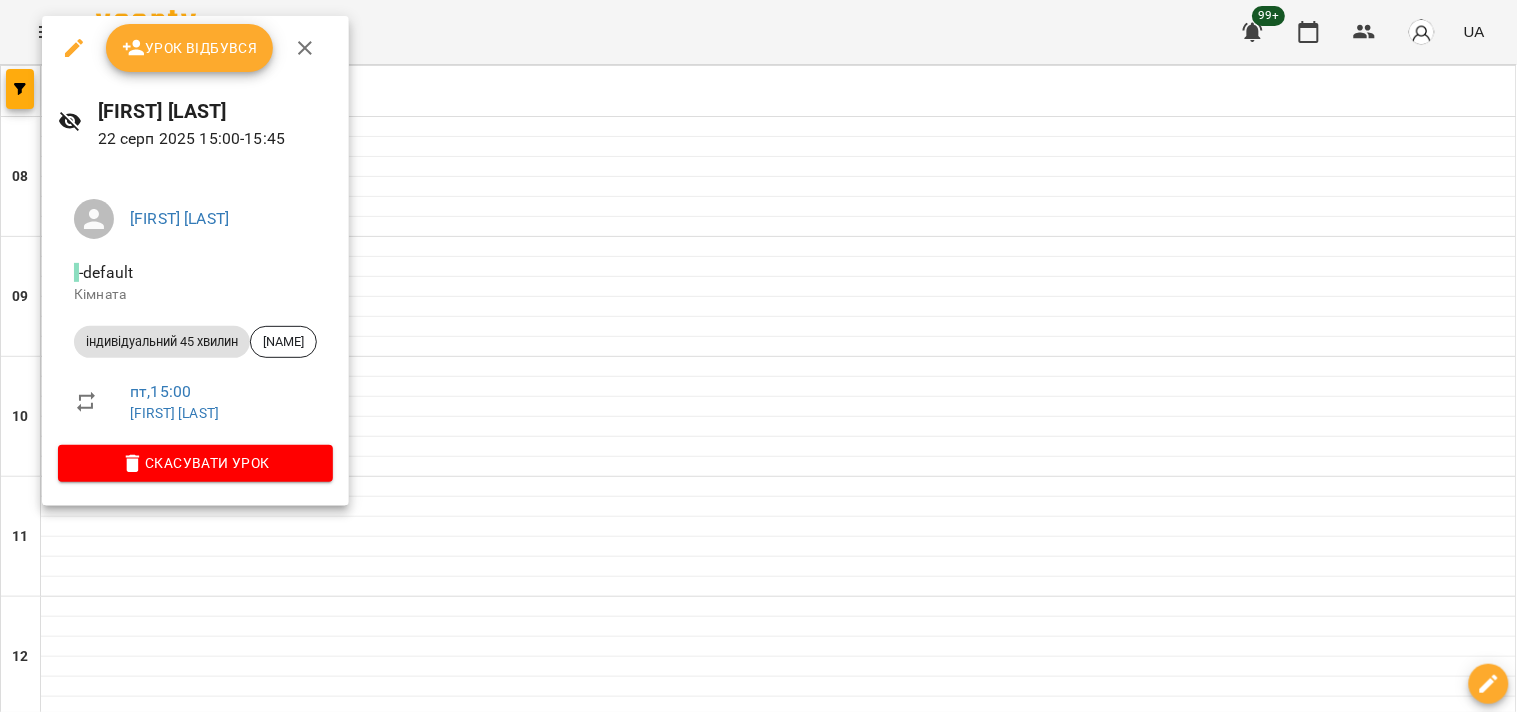 click 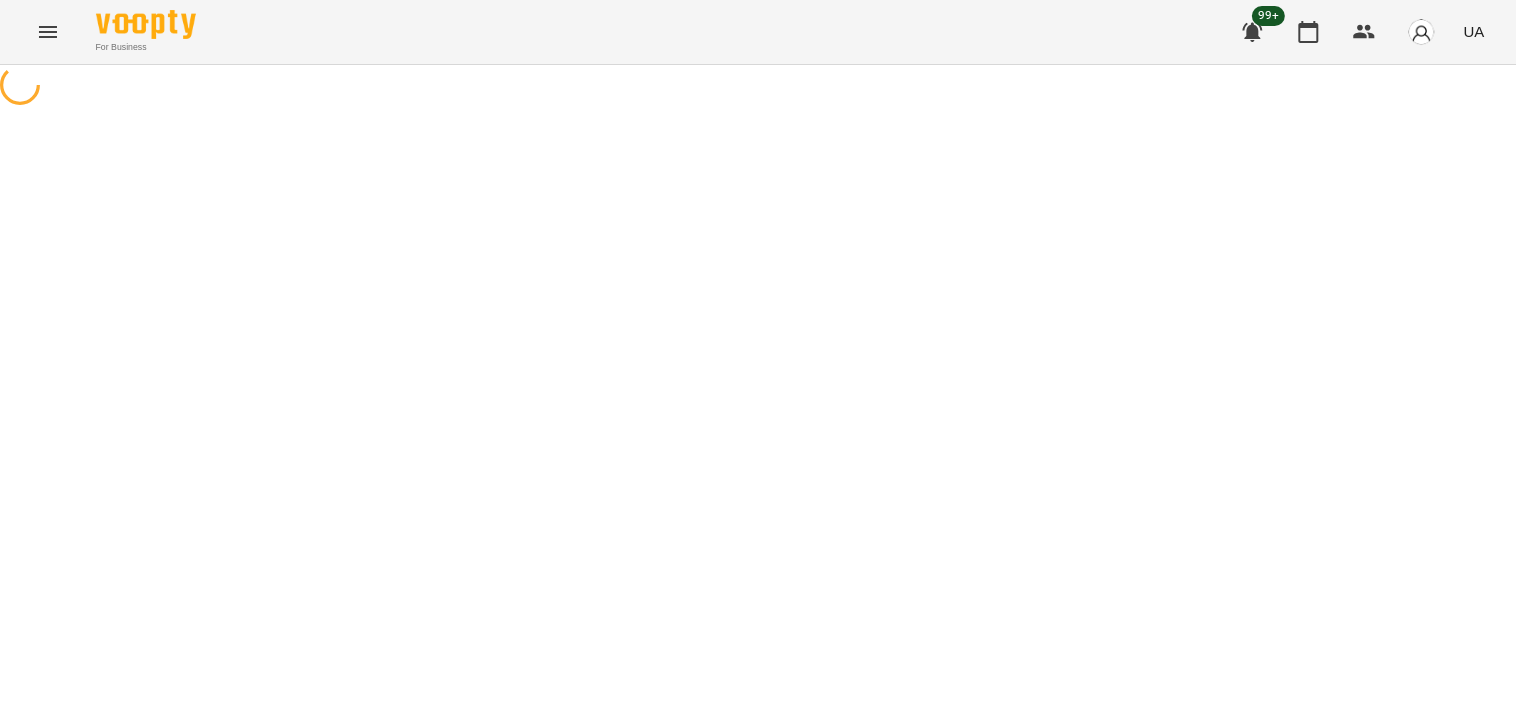select on "**********" 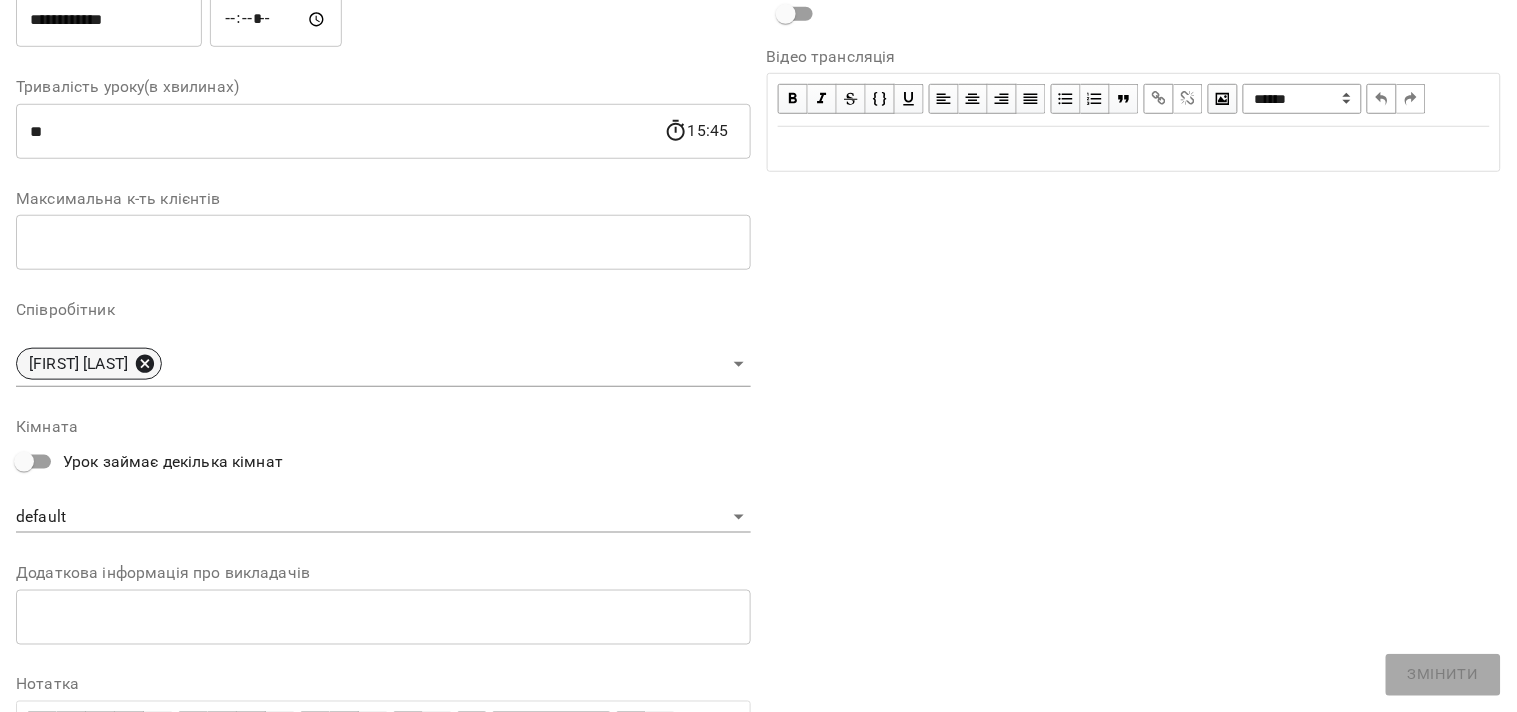 click 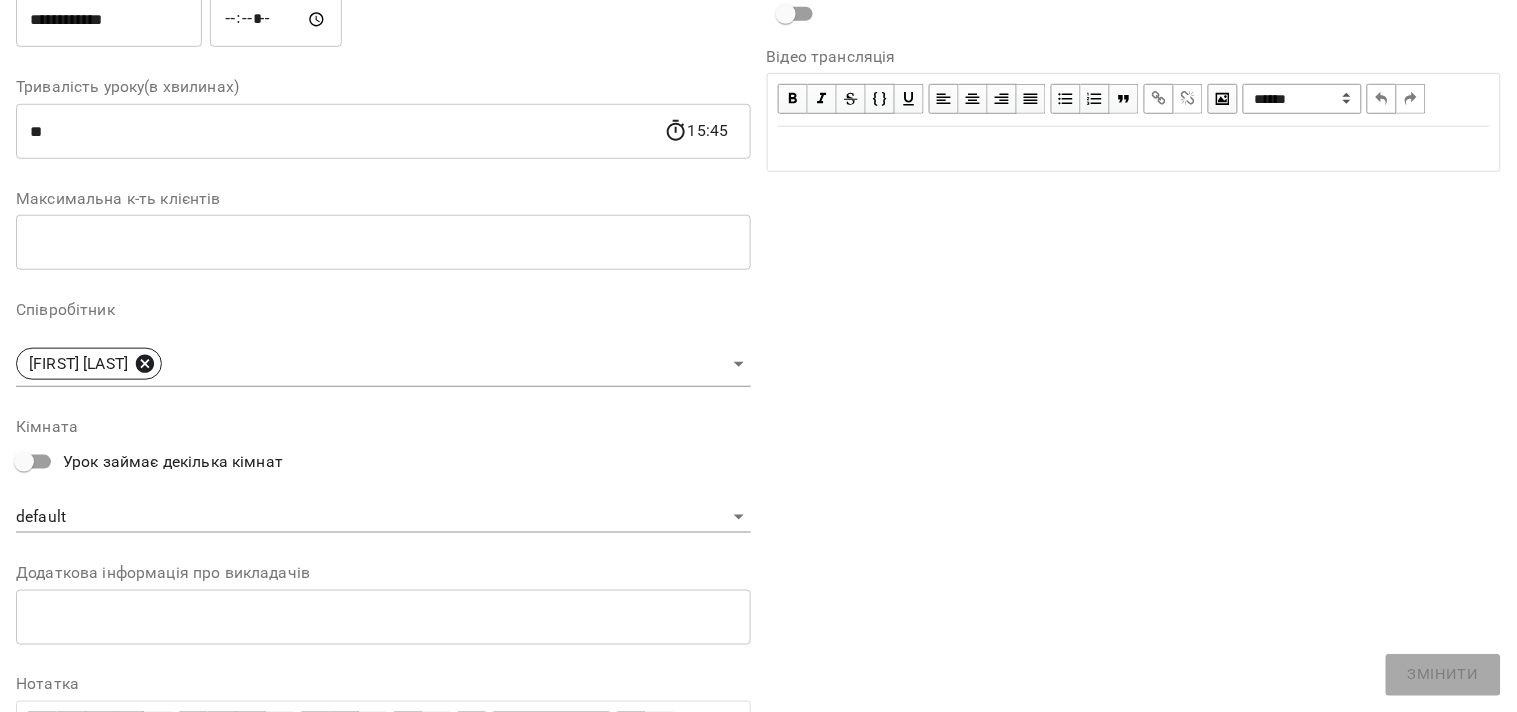 scroll, scrollTop: 416, scrollLeft: 0, axis: vertical 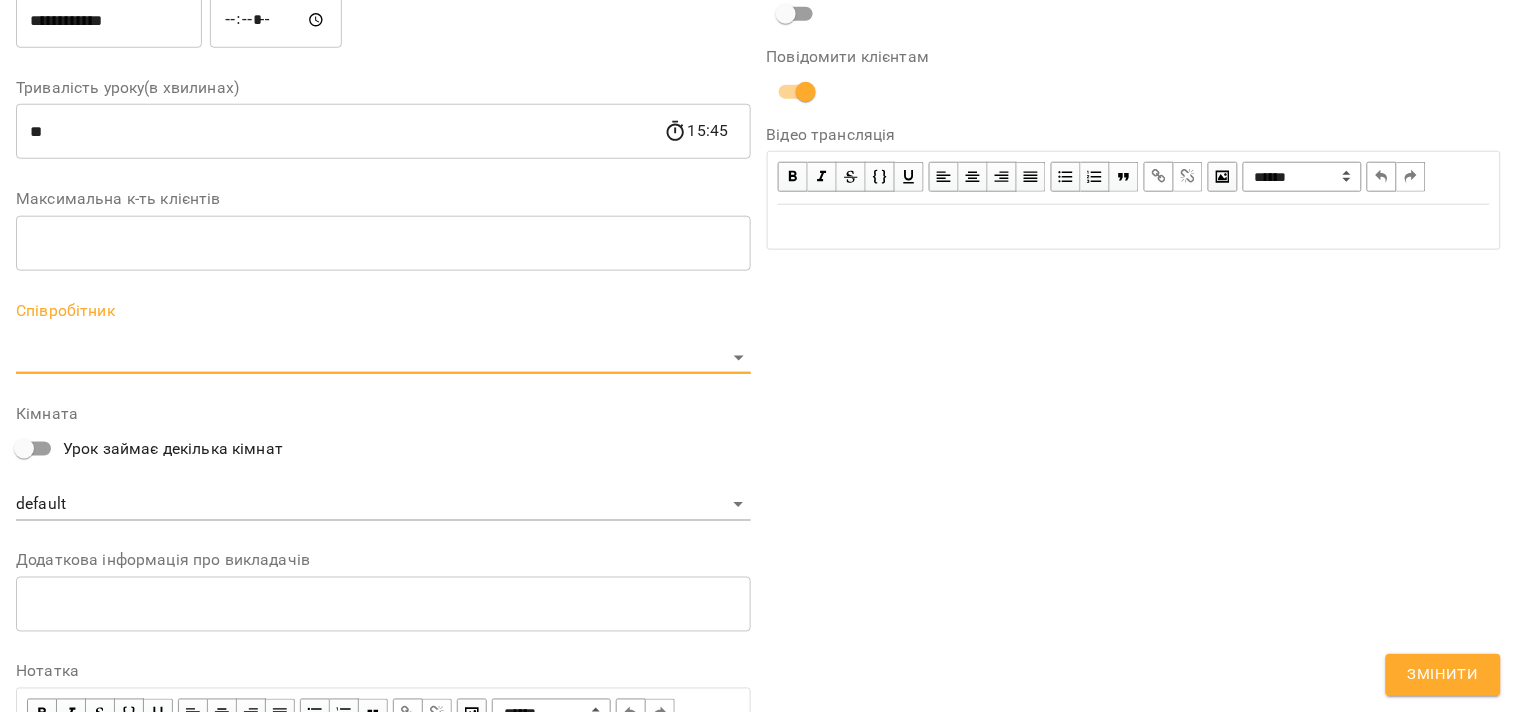 click on "**********" at bounding box center [758, 456] 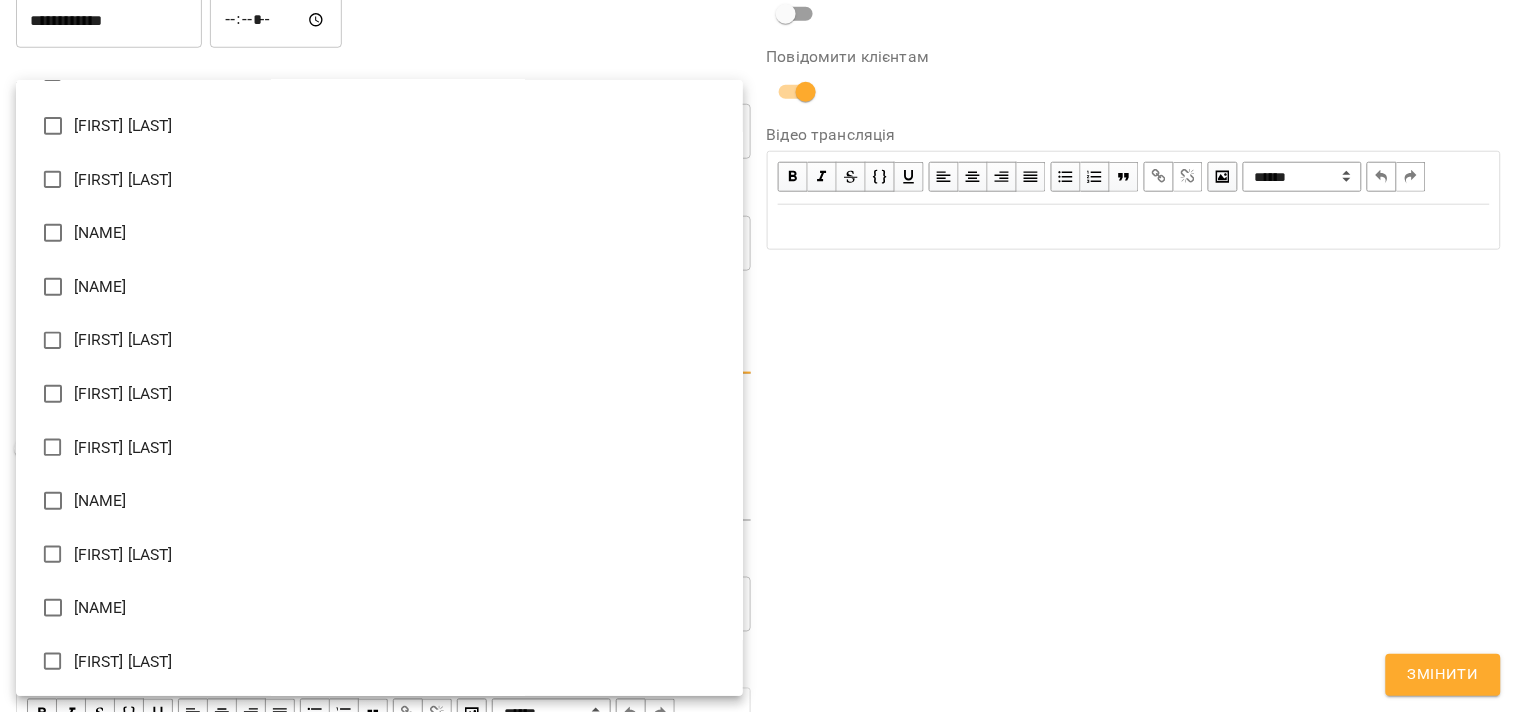 scroll, scrollTop: 222, scrollLeft: 0, axis: vertical 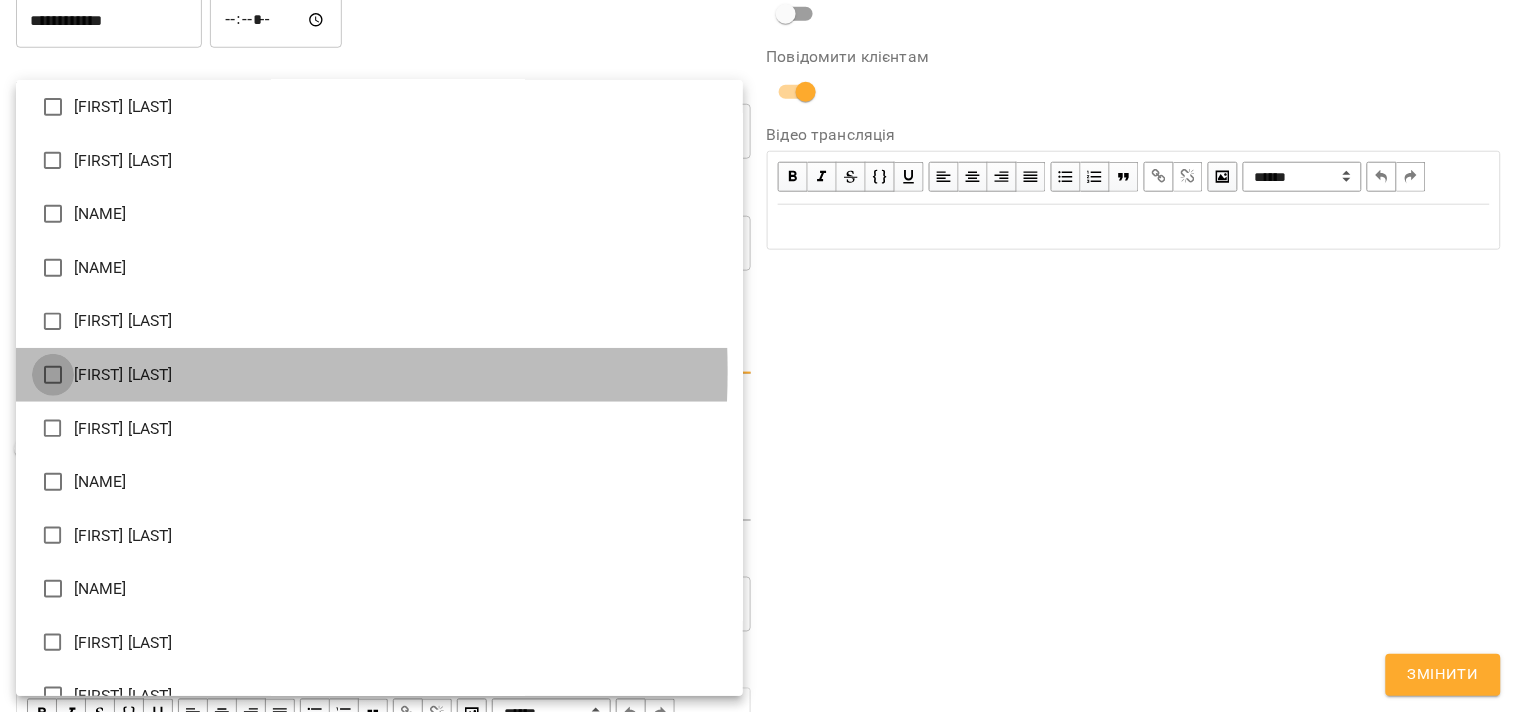 type on "**********" 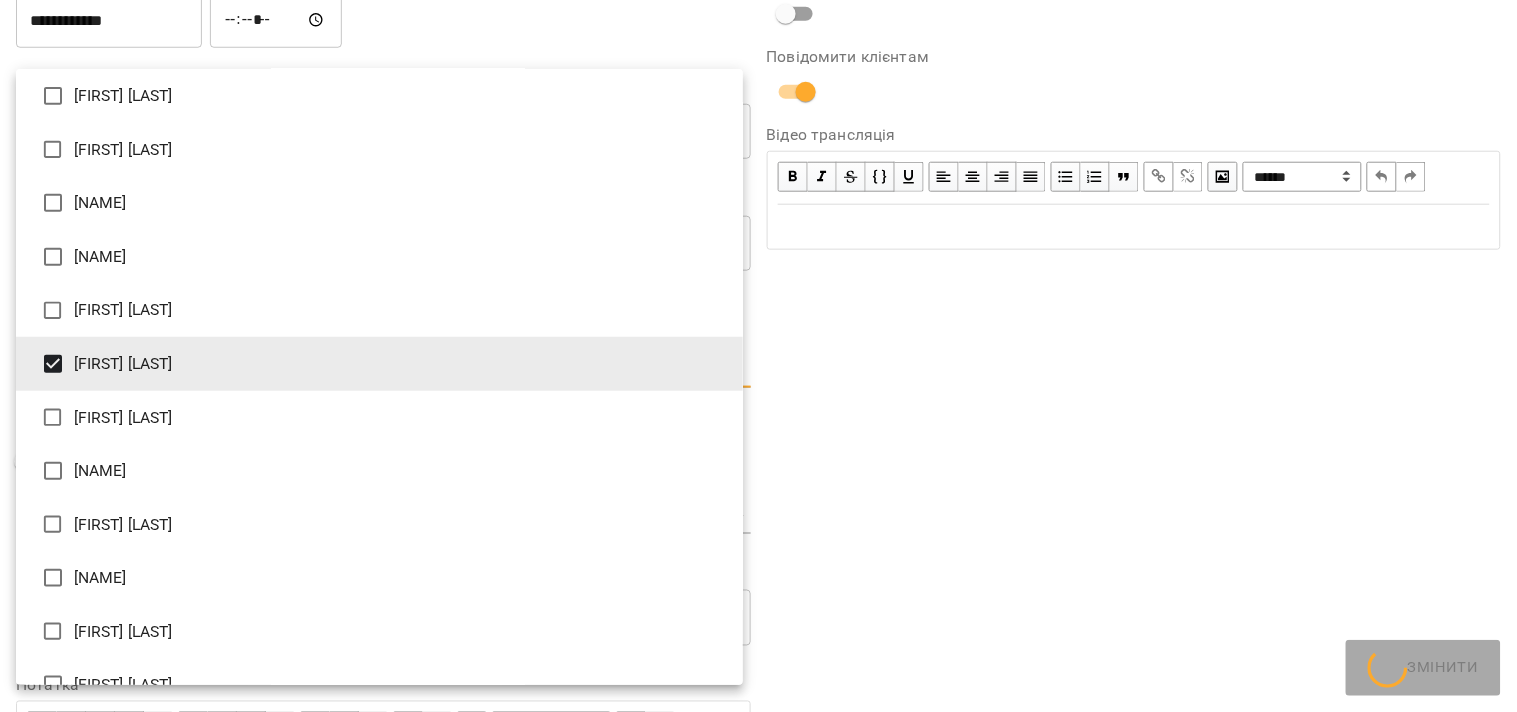 click at bounding box center [758, 356] 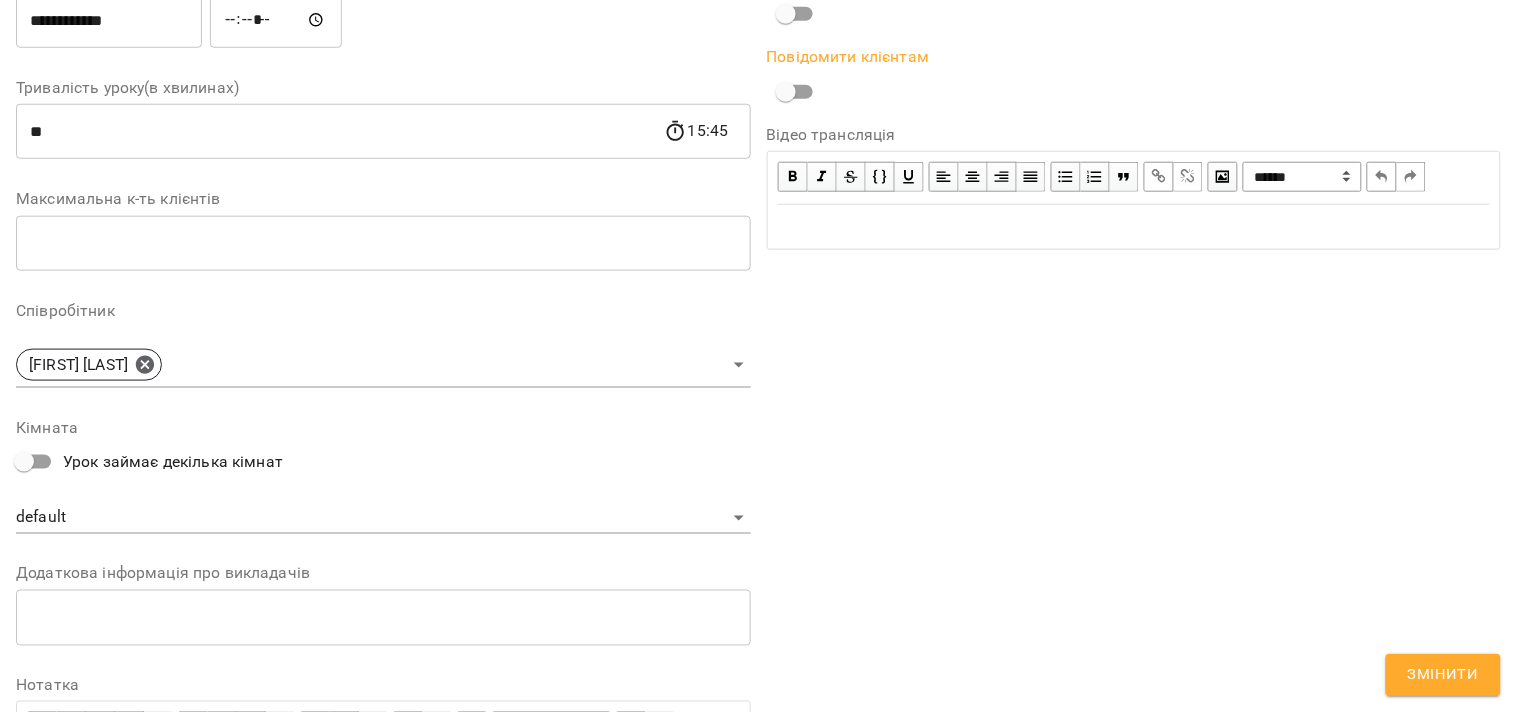 click on "Змінити" at bounding box center (1443, 675) 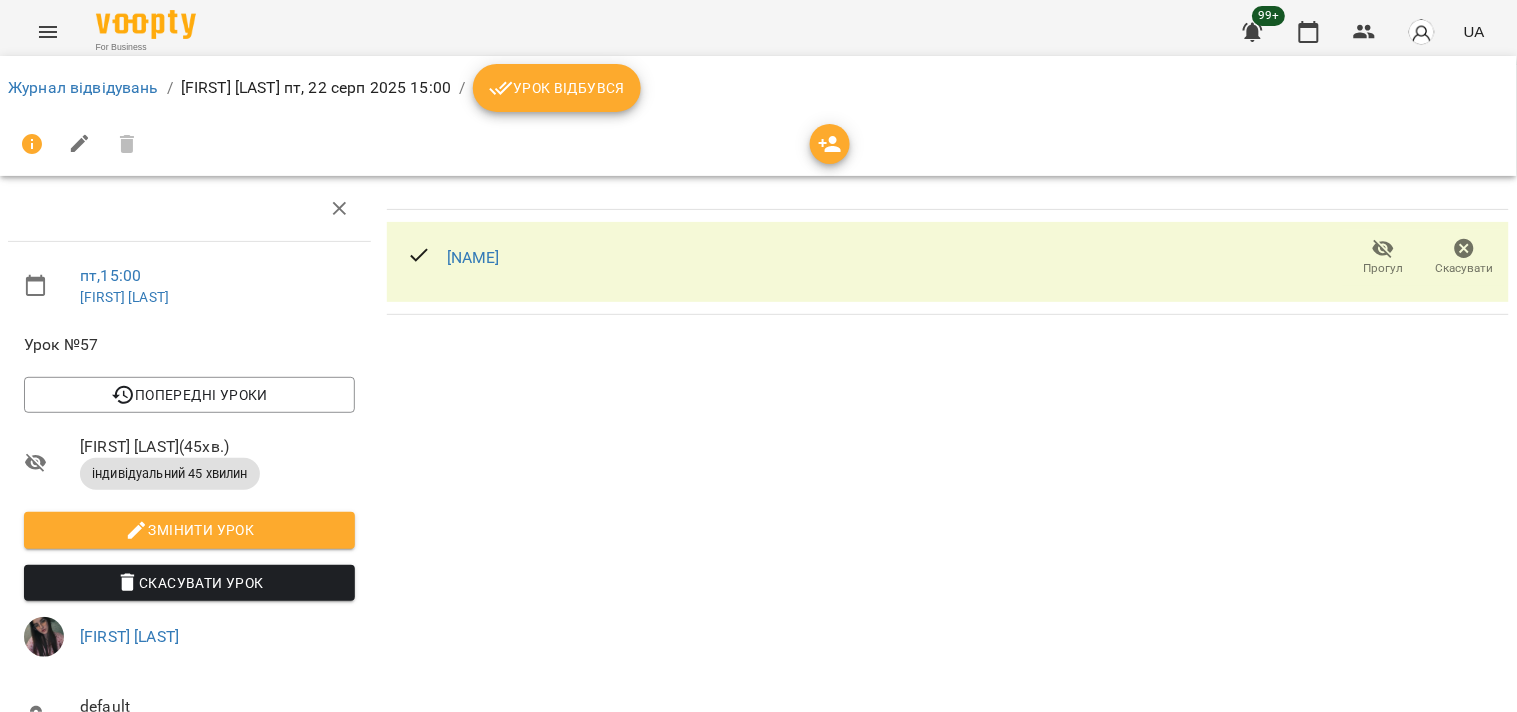 click on "Журнал відвідувань / [FIRST] [LAST]  пт, 22 серп 2025 15:00 / Урок відбувся" at bounding box center (758, 88) 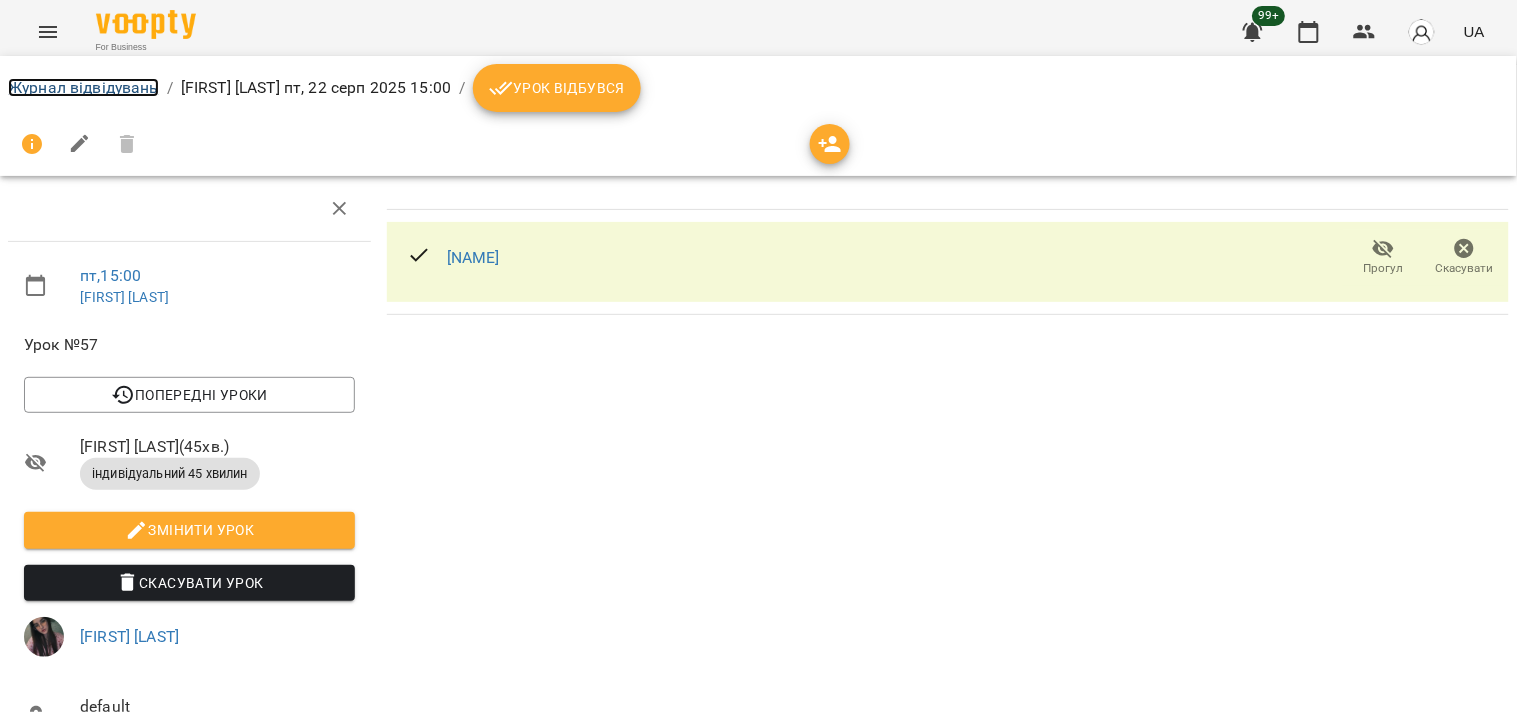 click on "Журнал відвідувань" at bounding box center [83, 87] 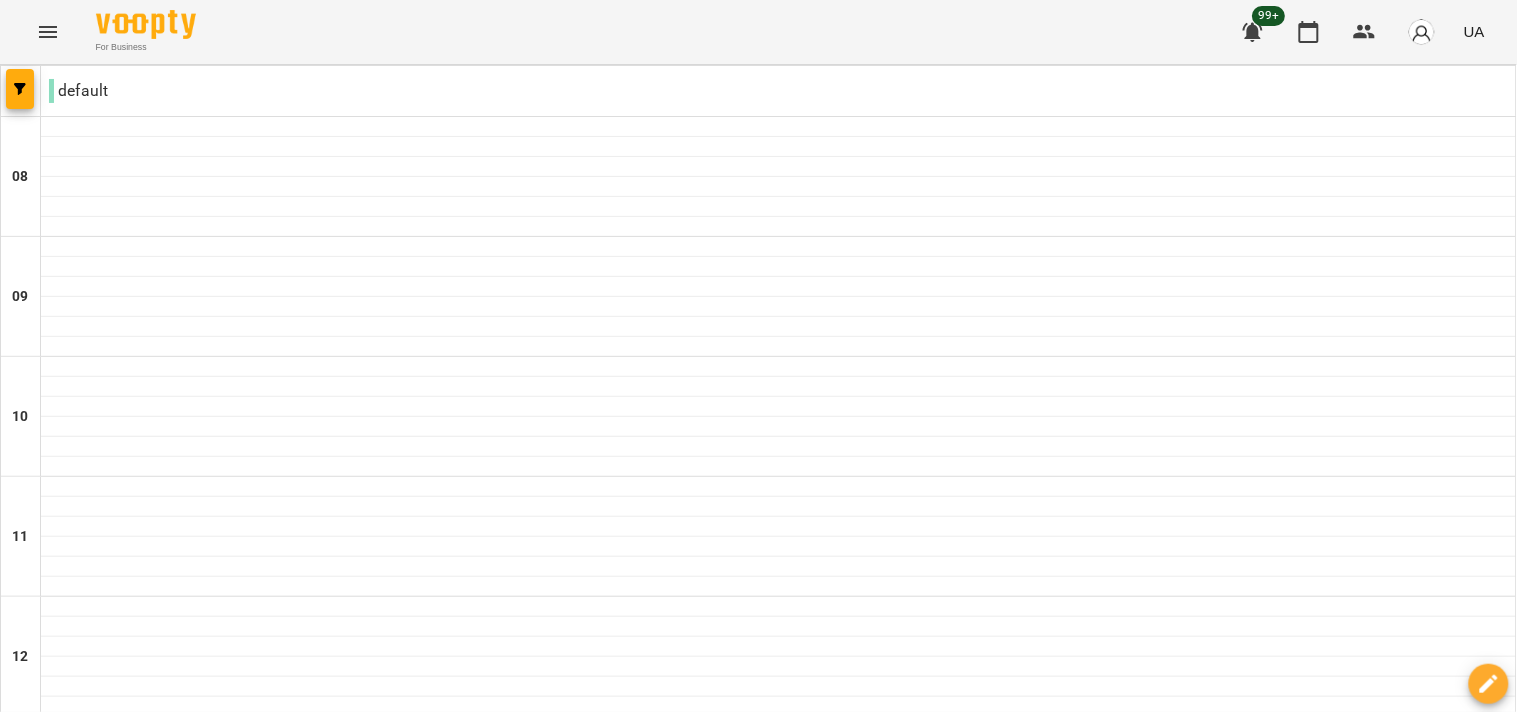 scroll, scrollTop: 1000, scrollLeft: 0, axis: vertical 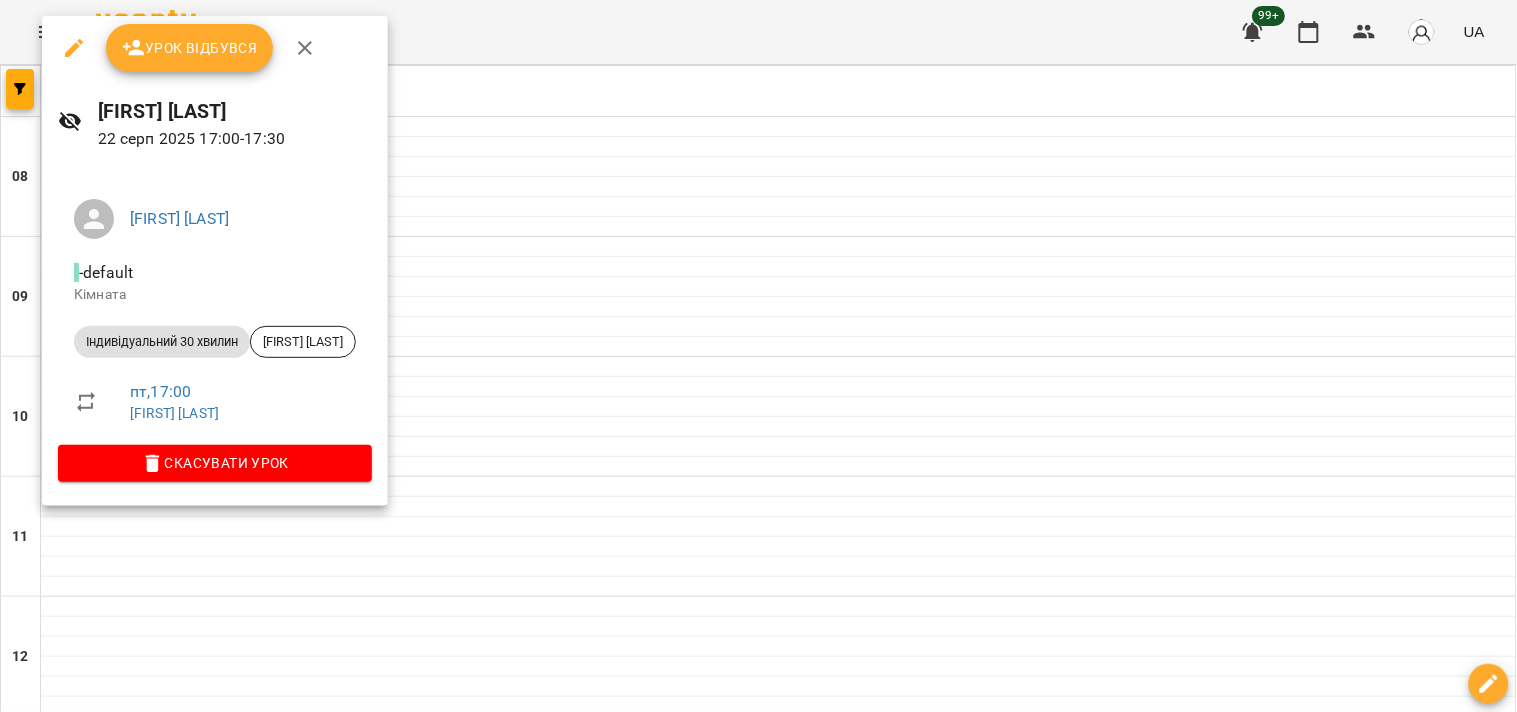 click 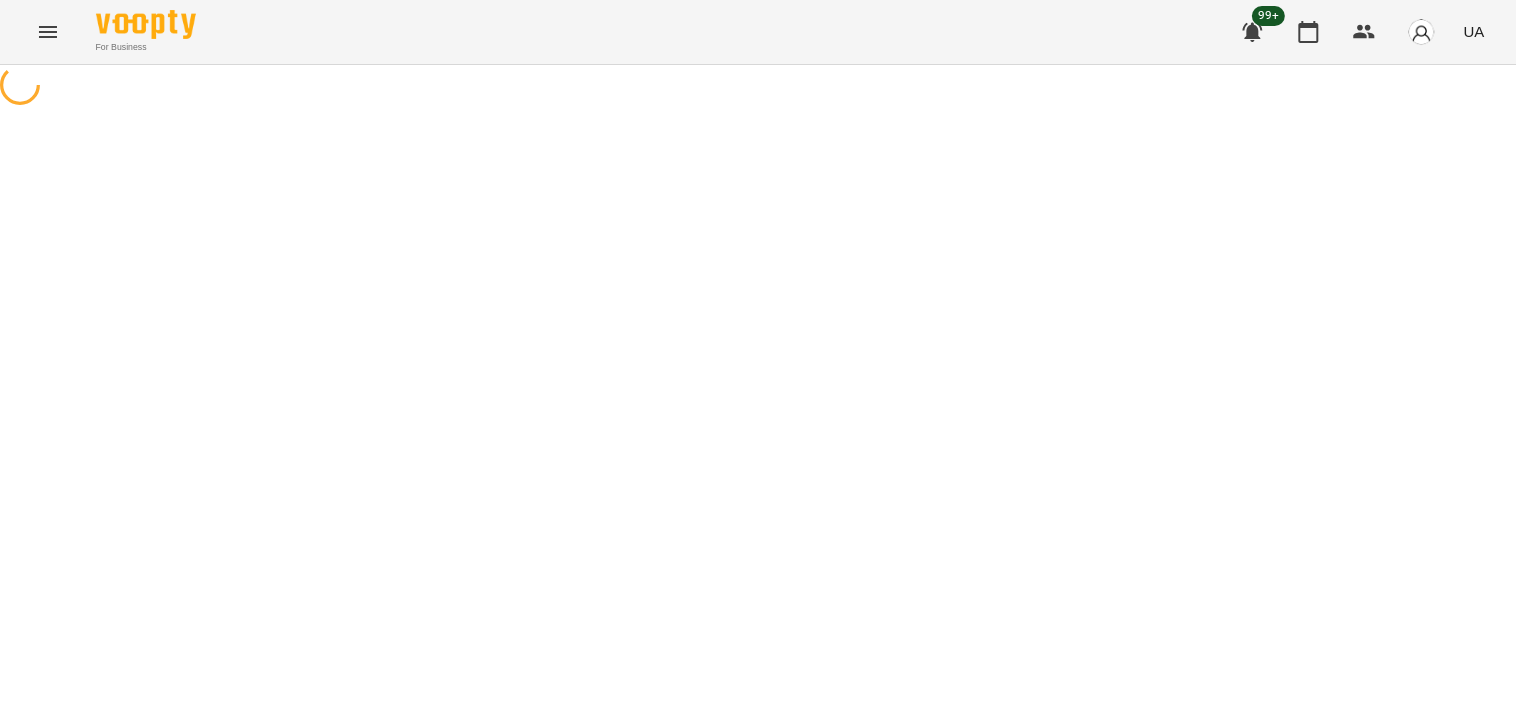 select on "**********" 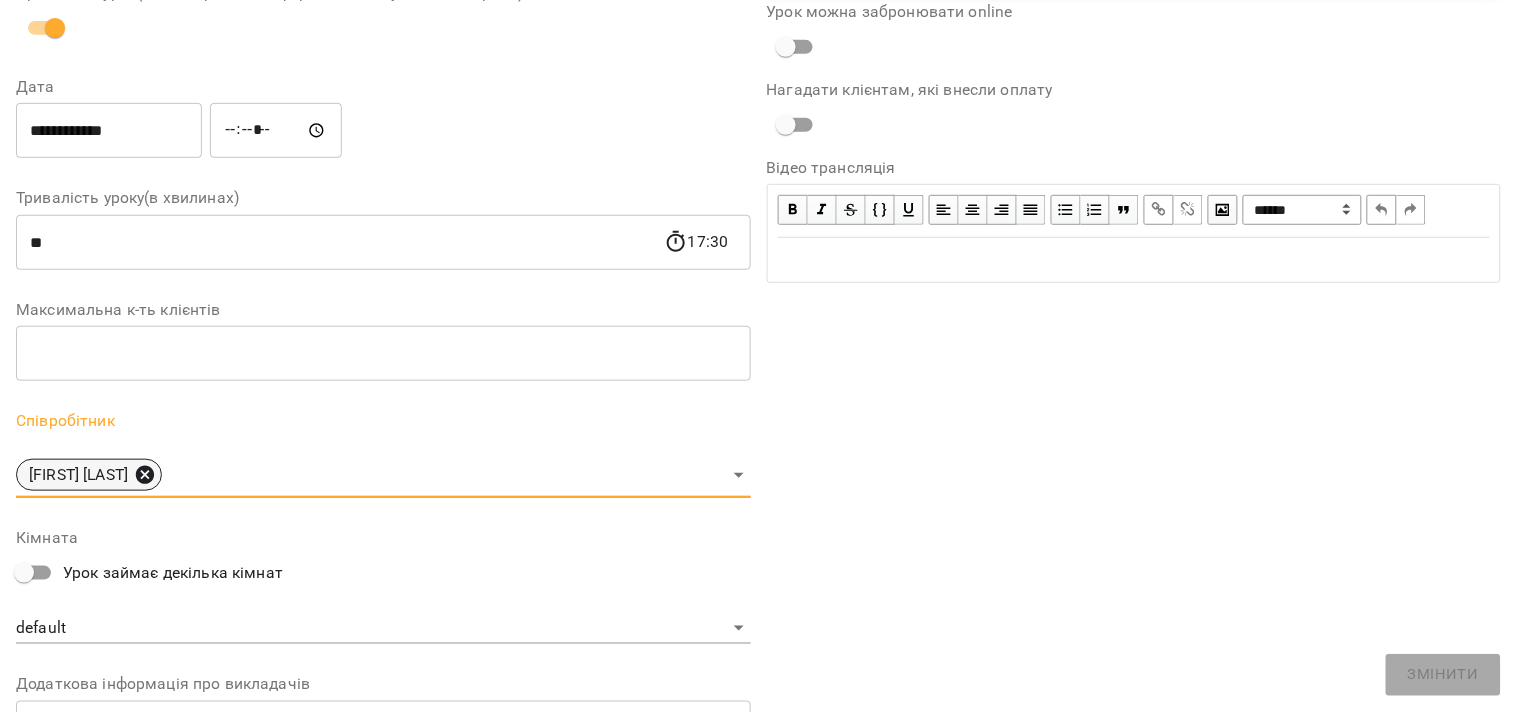 click 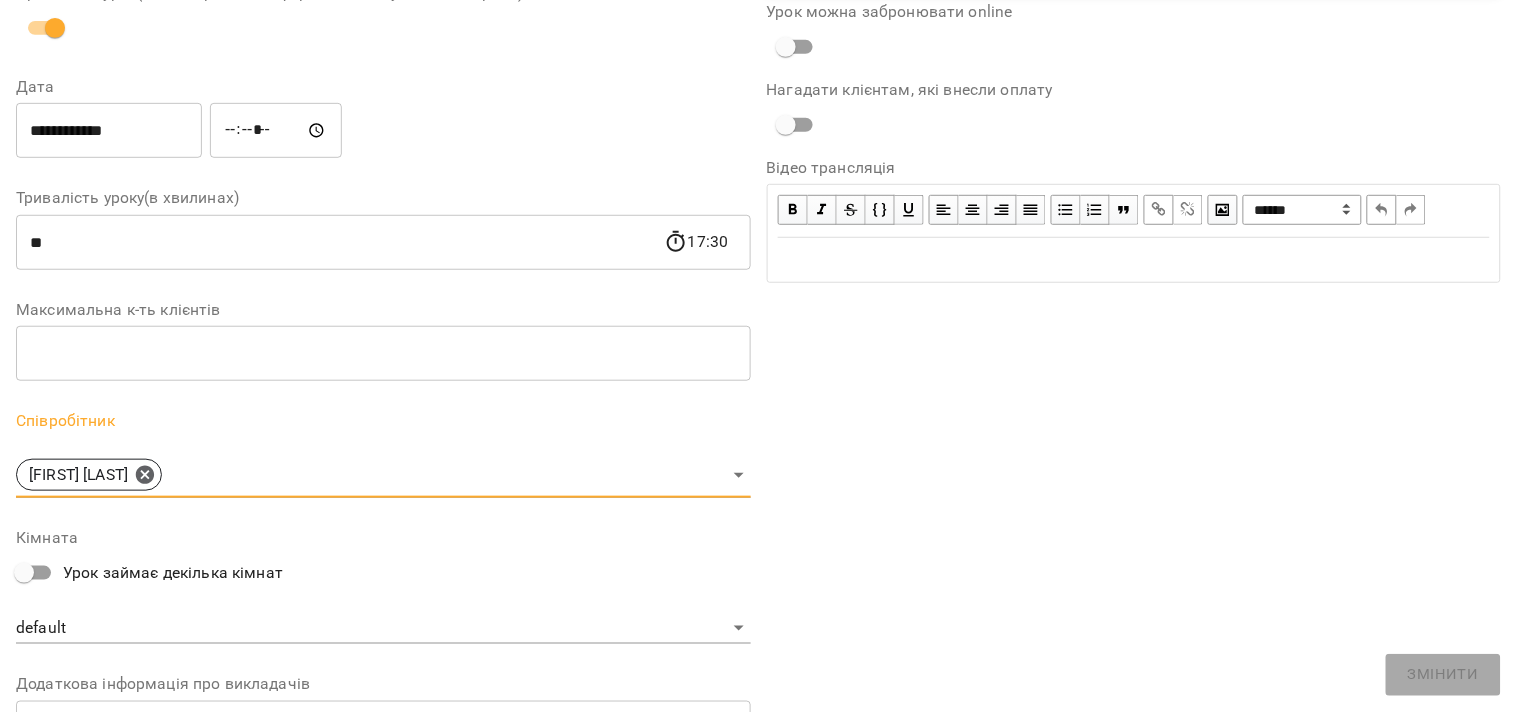 scroll, scrollTop: 305, scrollLeft: 0, axis: vertical 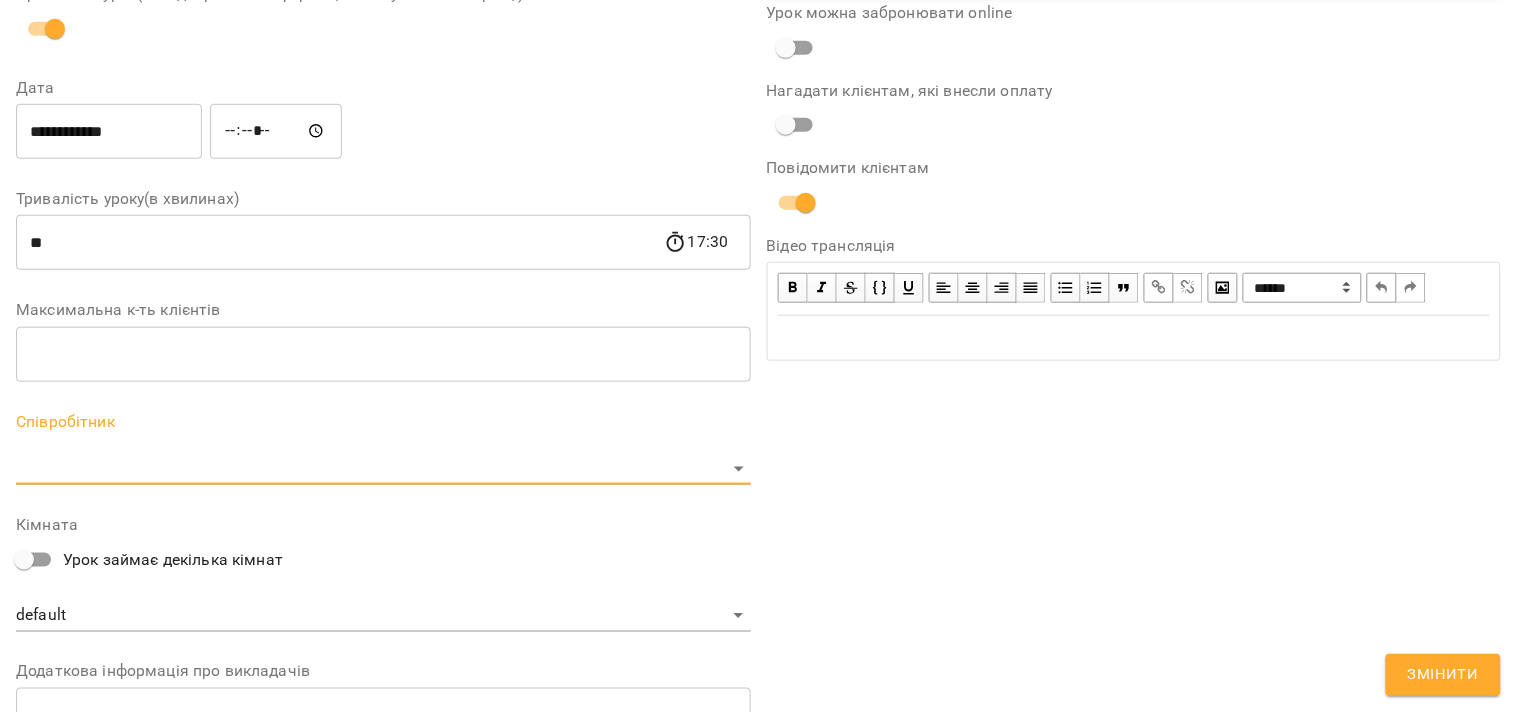 click on "**********" at bounding box center (758, 456) 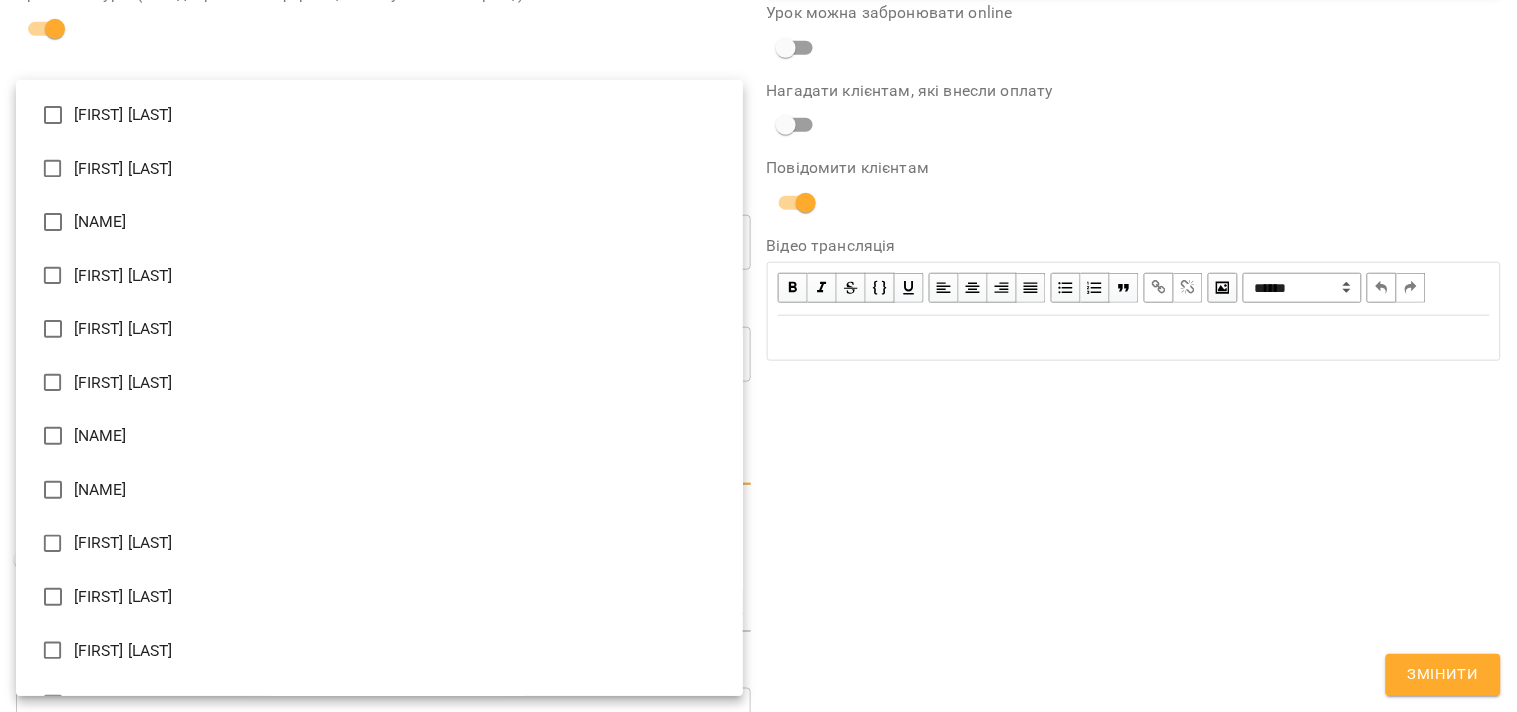 type on "**********" 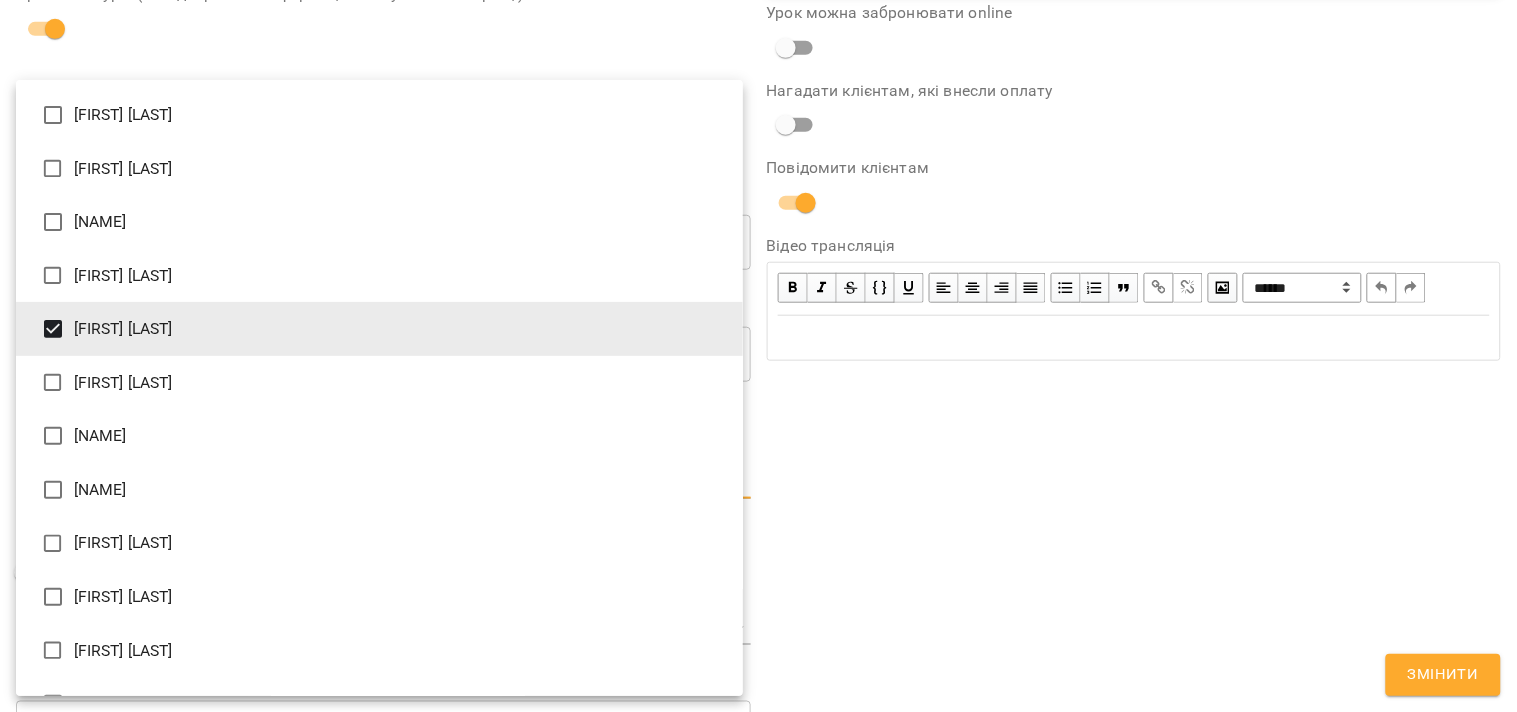 click at bounding box center (758, 356) 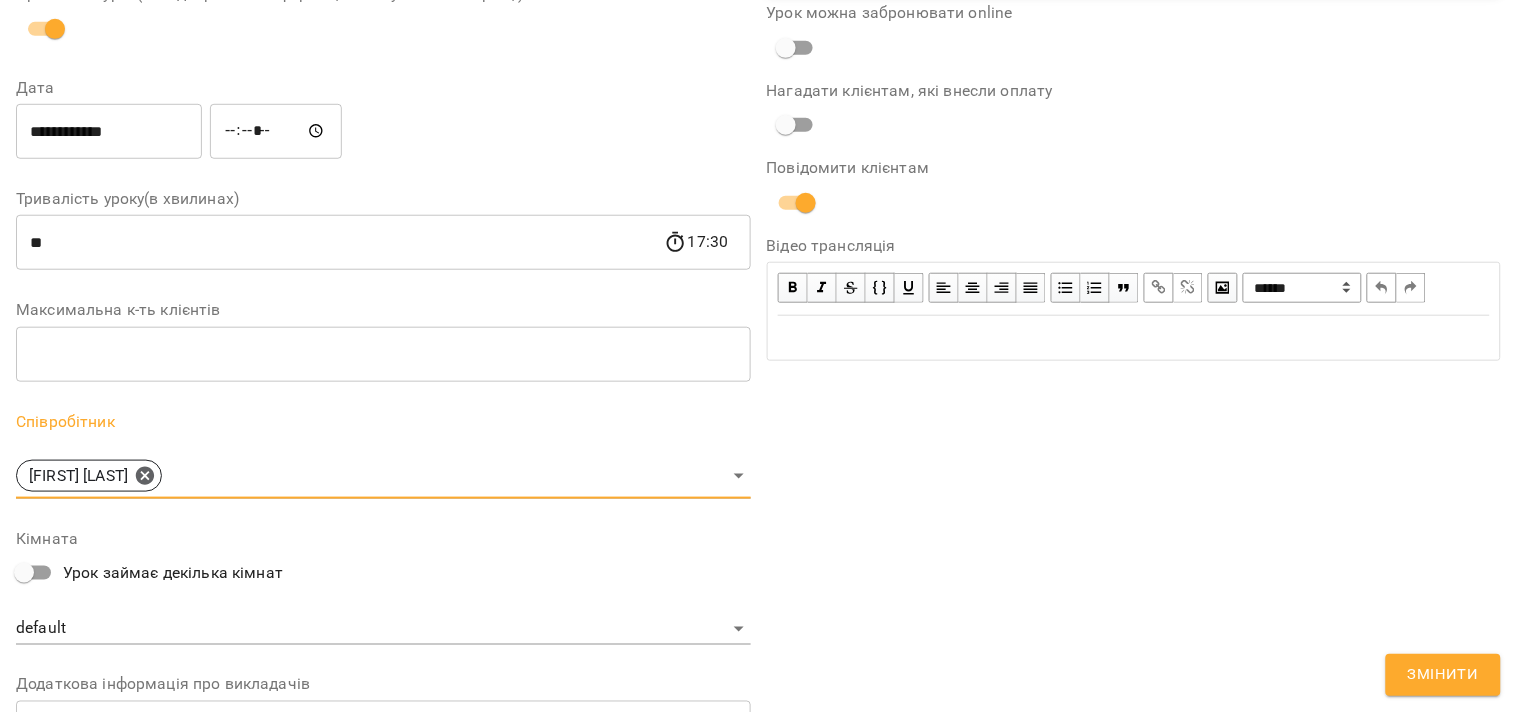 click on "[FIRST] [LAST]  [FIRST] [LAST]  [FIRST] [LAST] [FIRST] [LAST] [FIRST] [LAST] [FIRST] [LAST] [FIRST] [LAST] [FIRST] [LAST] [FIRST] [LAST] [FIRST] [LAST] [FIRST] [LAST] [FIRST] [LAST] [FIRST] [LAST] [FIRST] [LAST] [FIRST] [LAST] [FIRST] [LAST]" at bounding box center [758, 356] 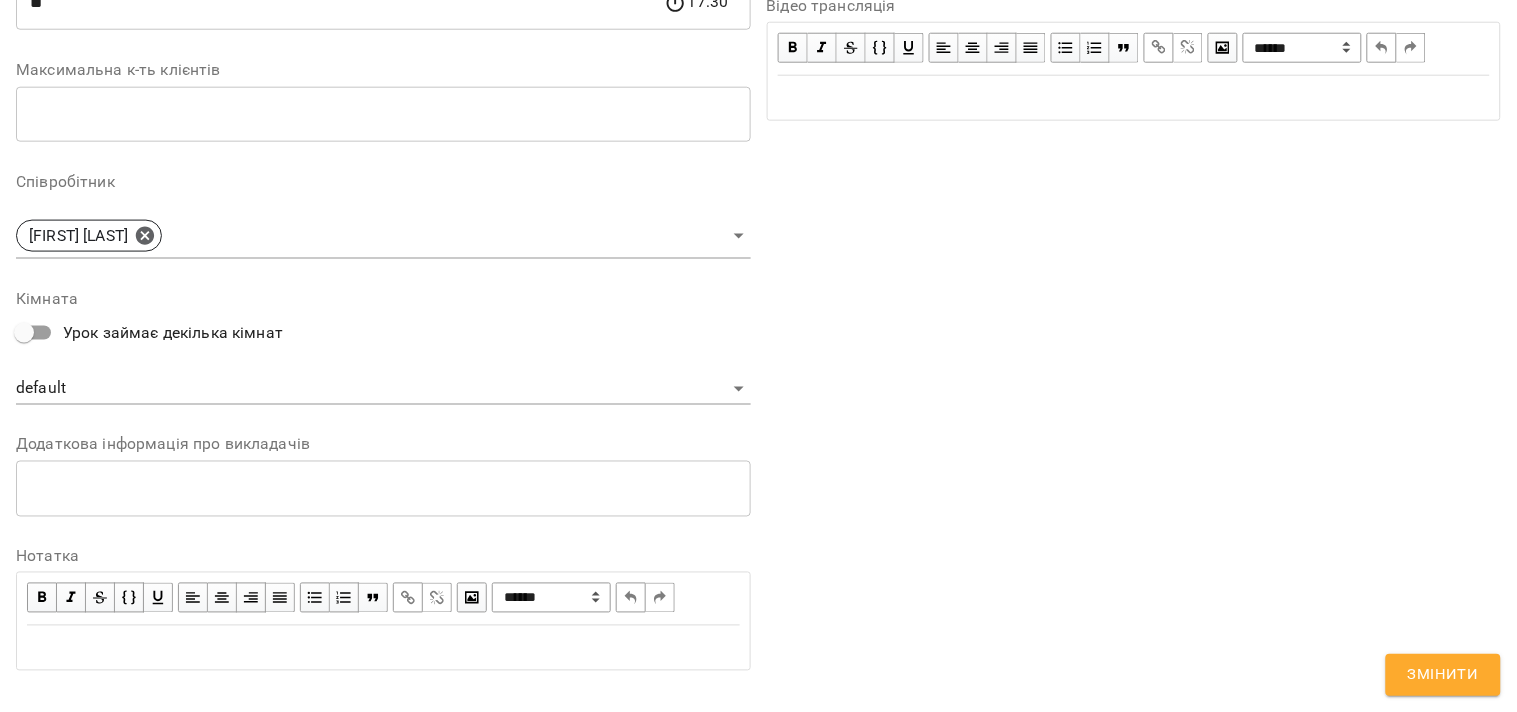 scroll, scrollTop: 576, scrollLeft: 0, axis: vertical 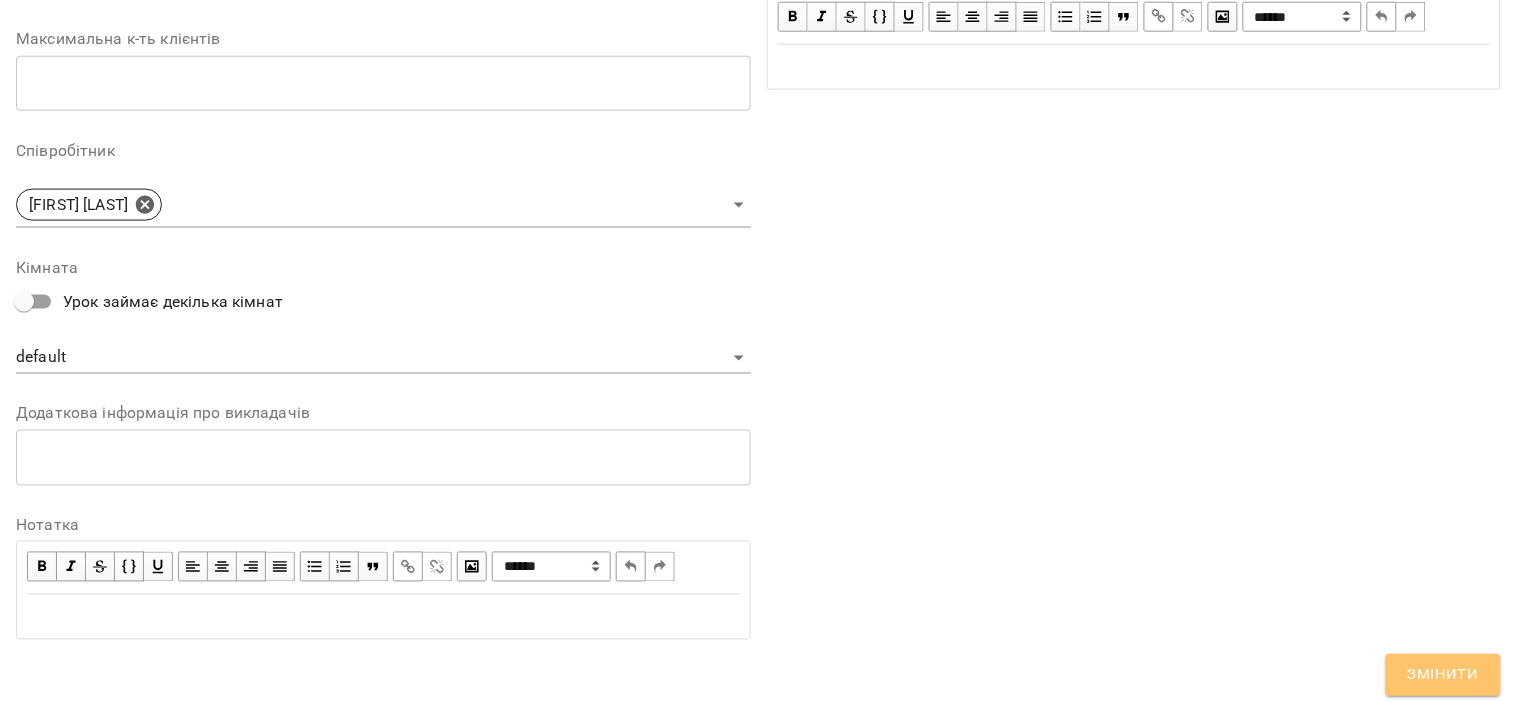 click on "Змінити" at bounding box center [1443, 675] 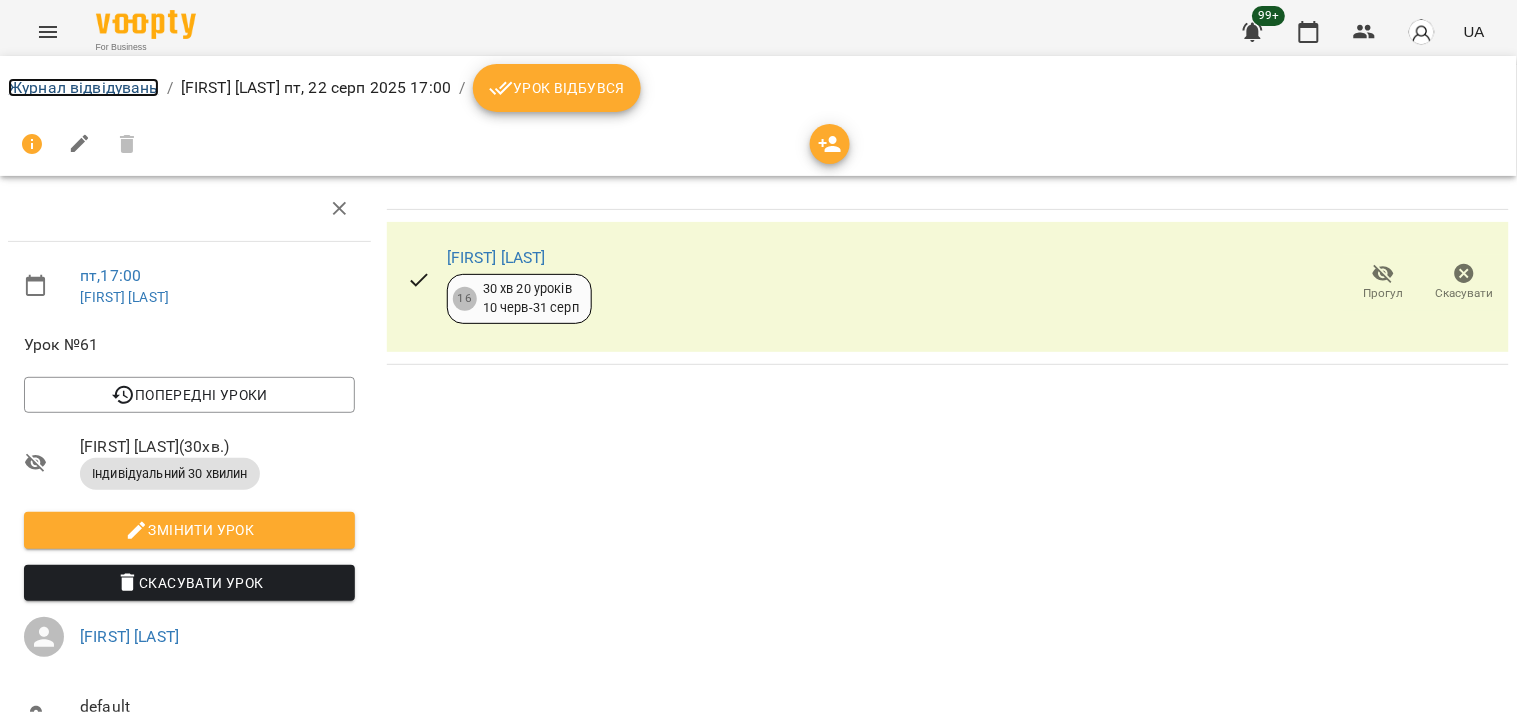 click on "Журнал відвідувань" at bounding box center [83, 87] 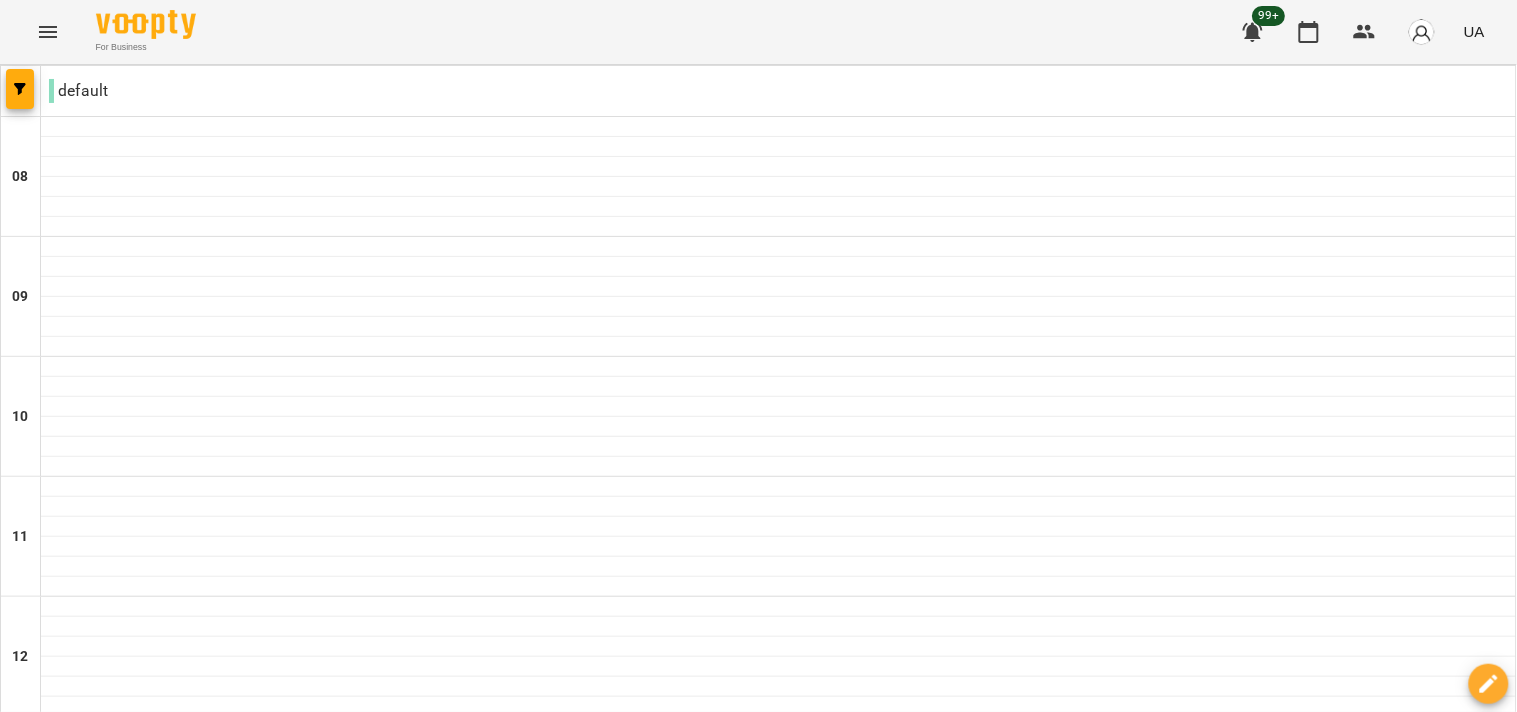 scroll, scrollTop: 1217, scrollLeft: 0, axis: vertical 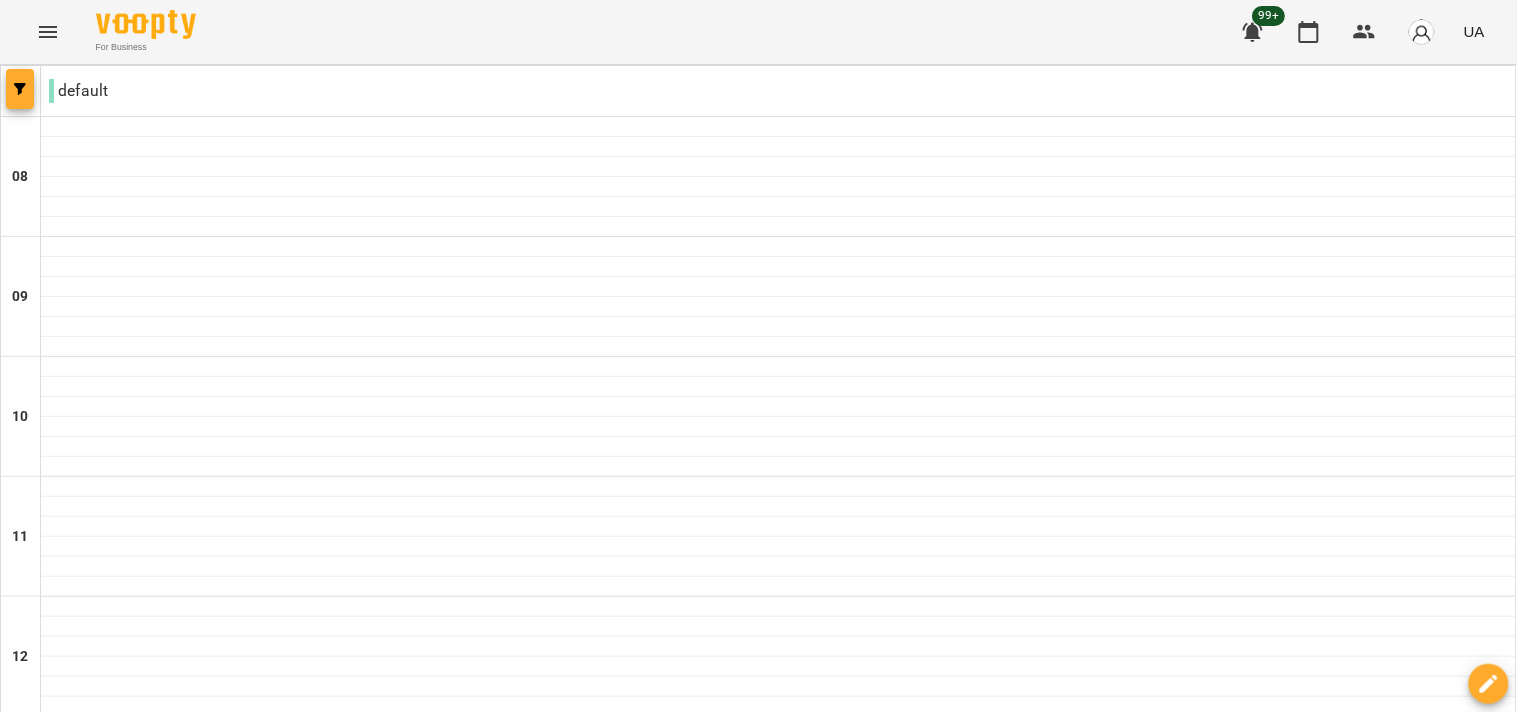 click at bounding box center [20, 89] 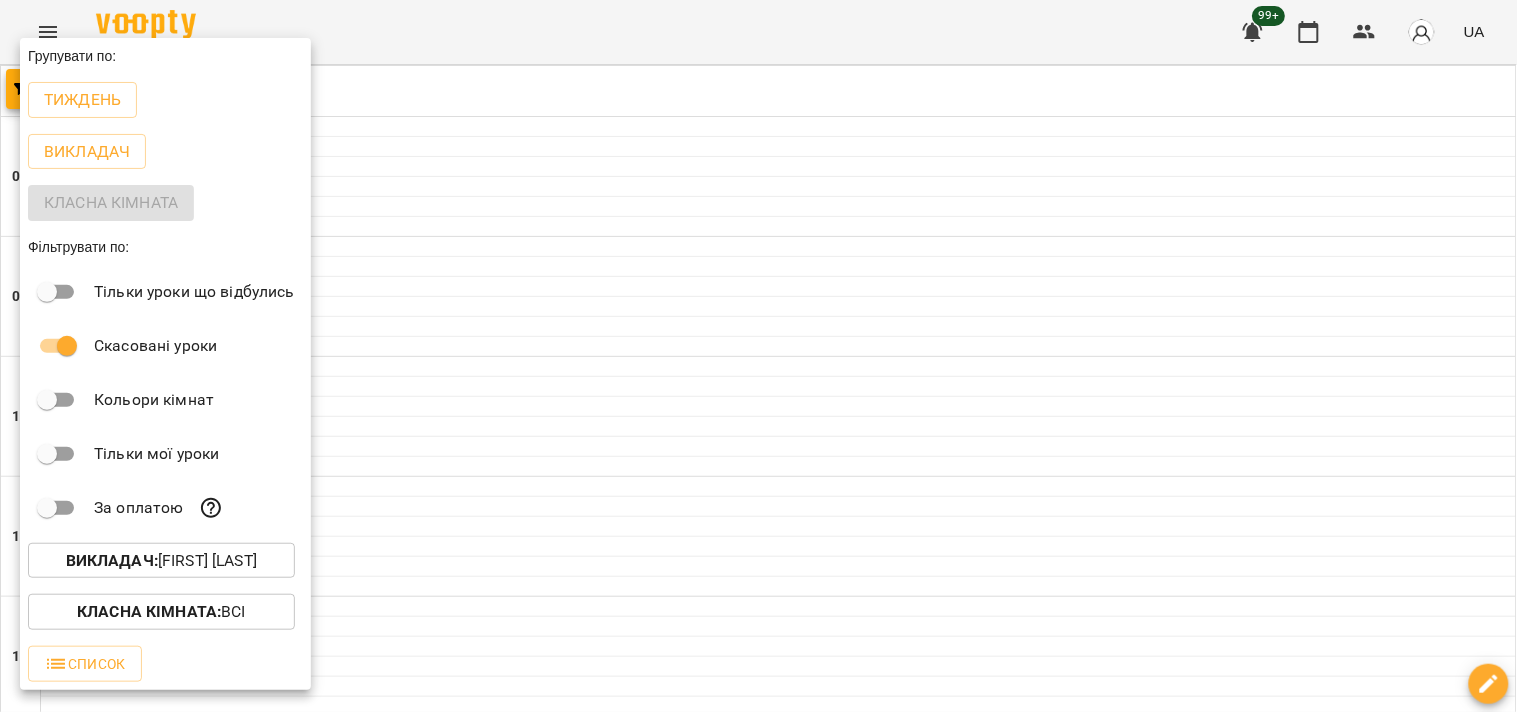 click on "Викладач :" at bounding box center [112, 560] 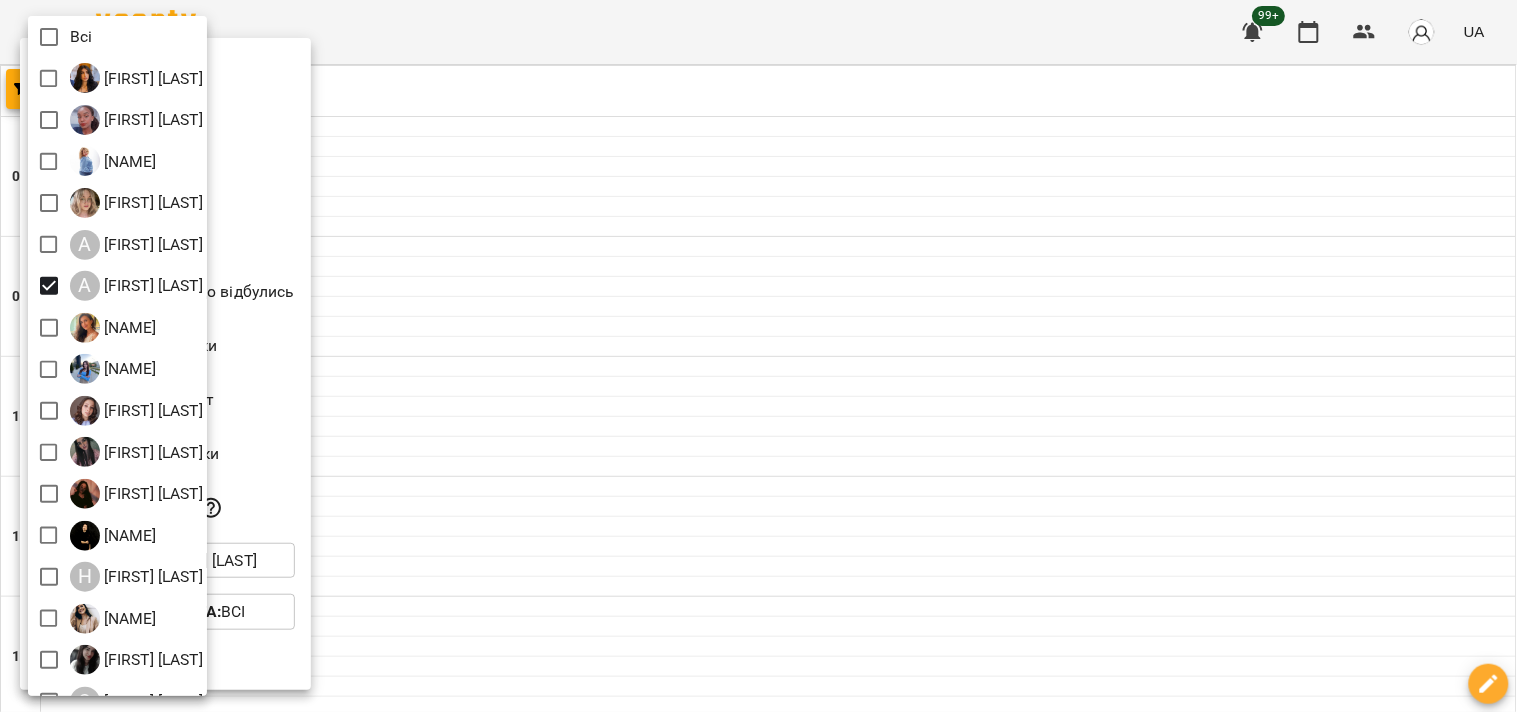 click at bounding box center (49, 37) 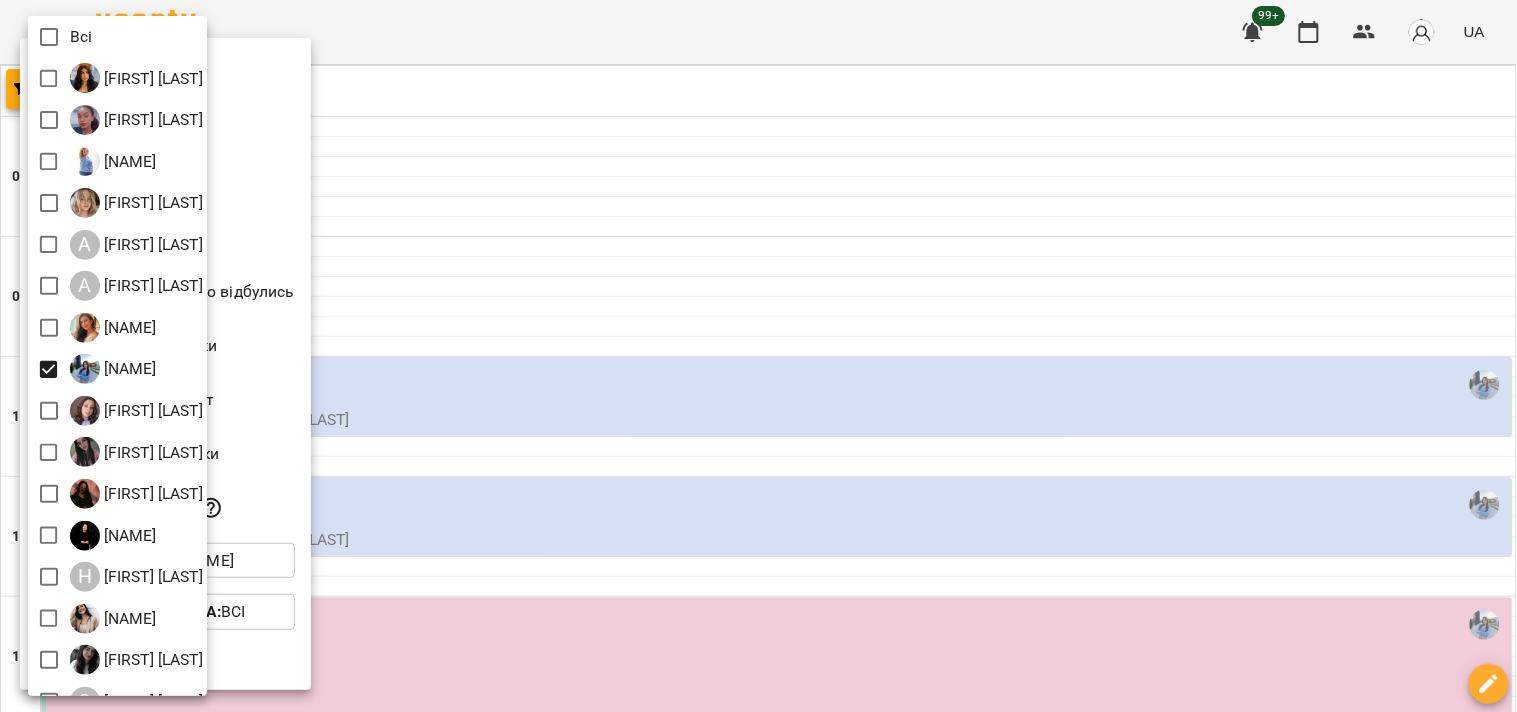 click at bounding box center [758, 356] 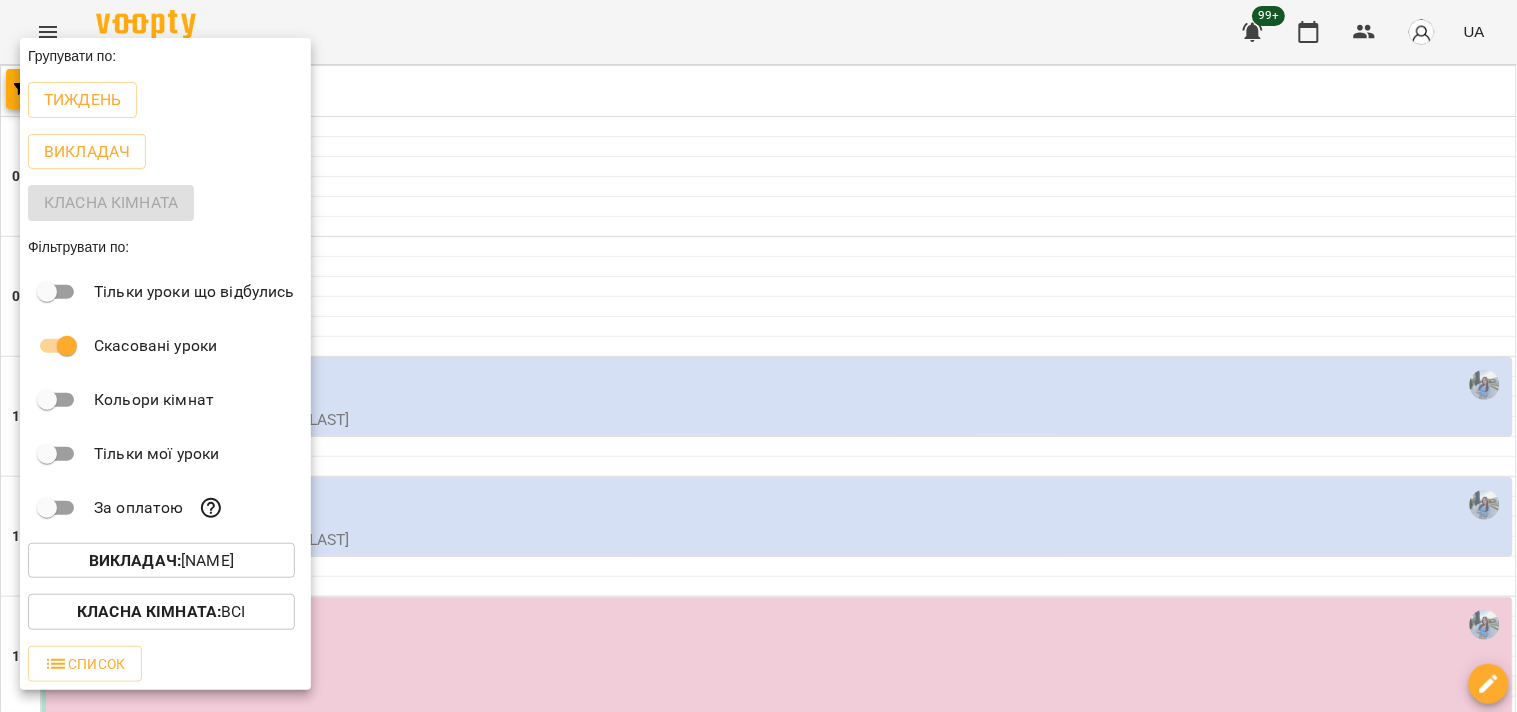 click at bounding box center (758, 356) 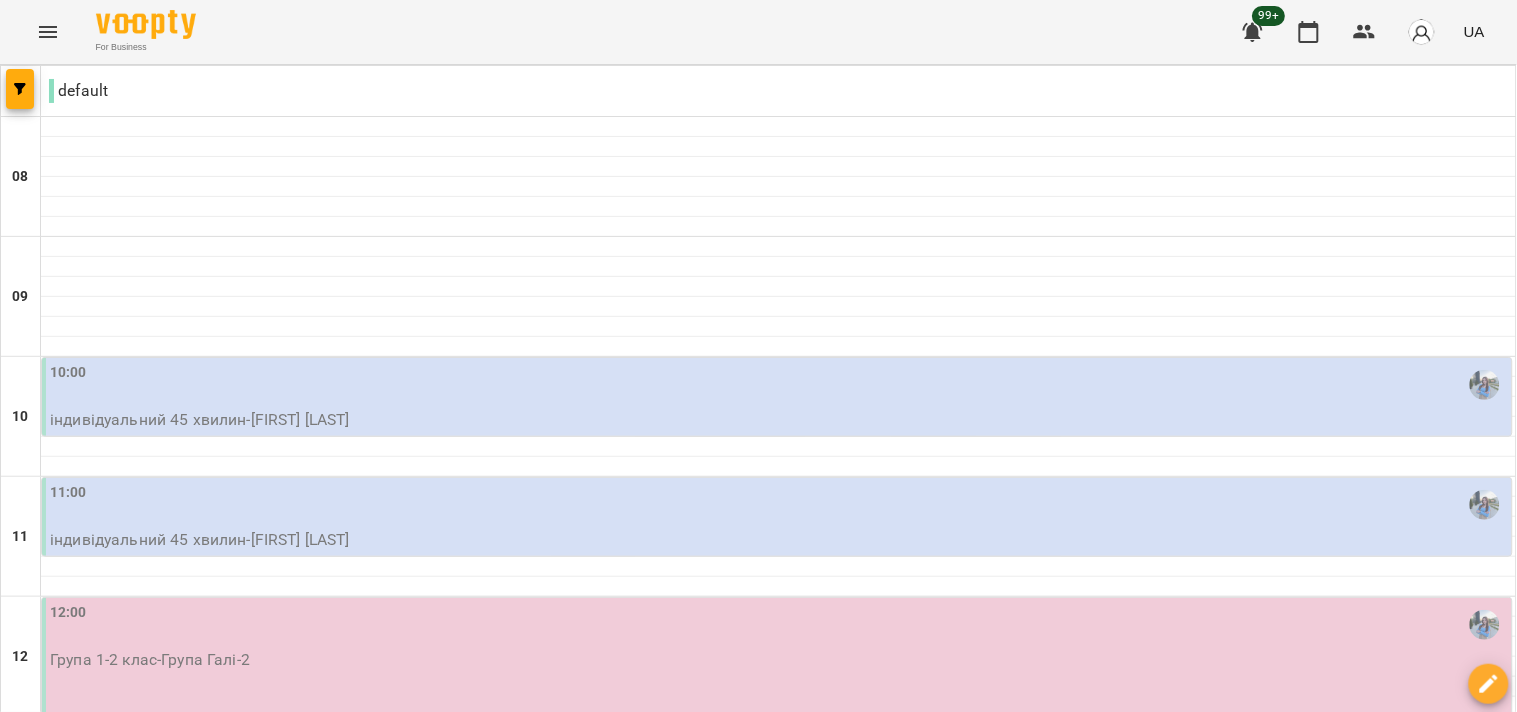 click 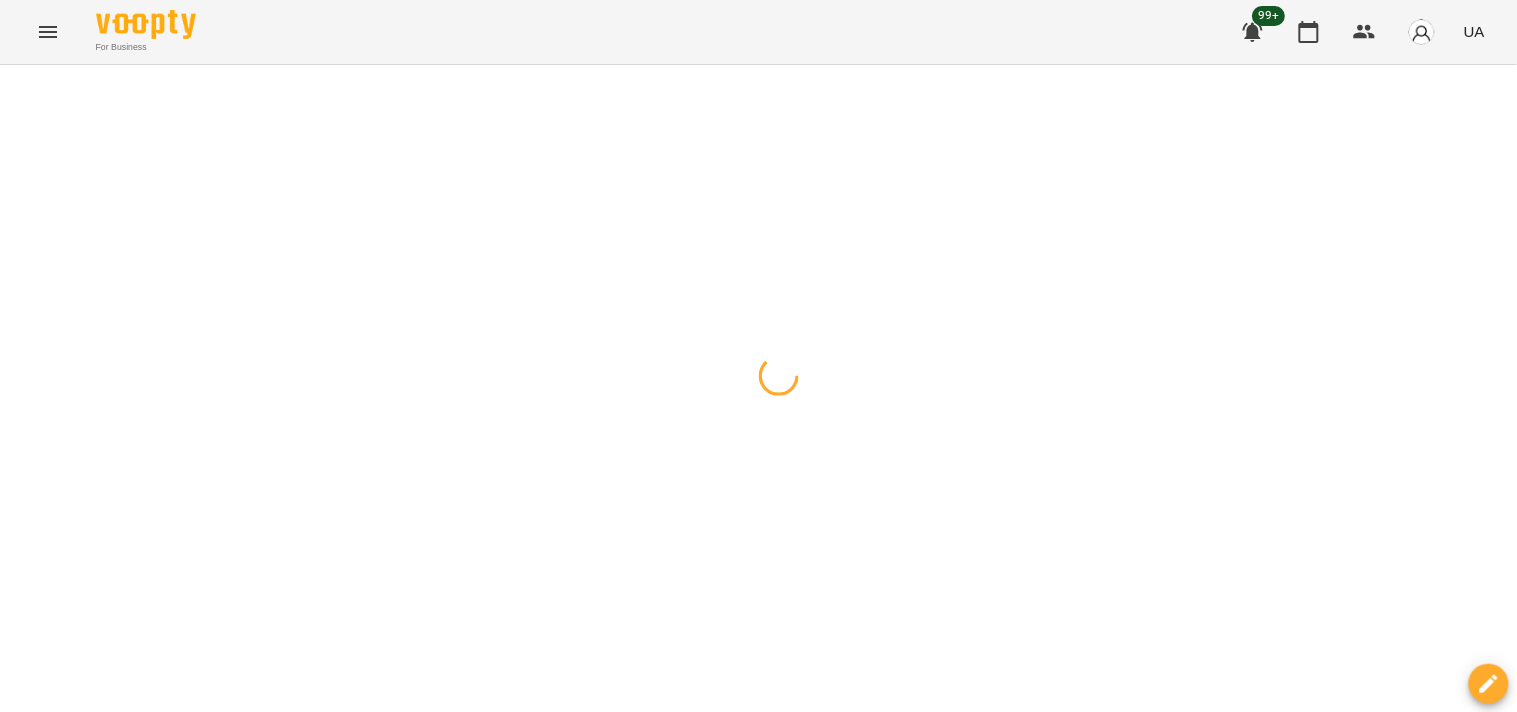 click at bounding box center [758, 65] 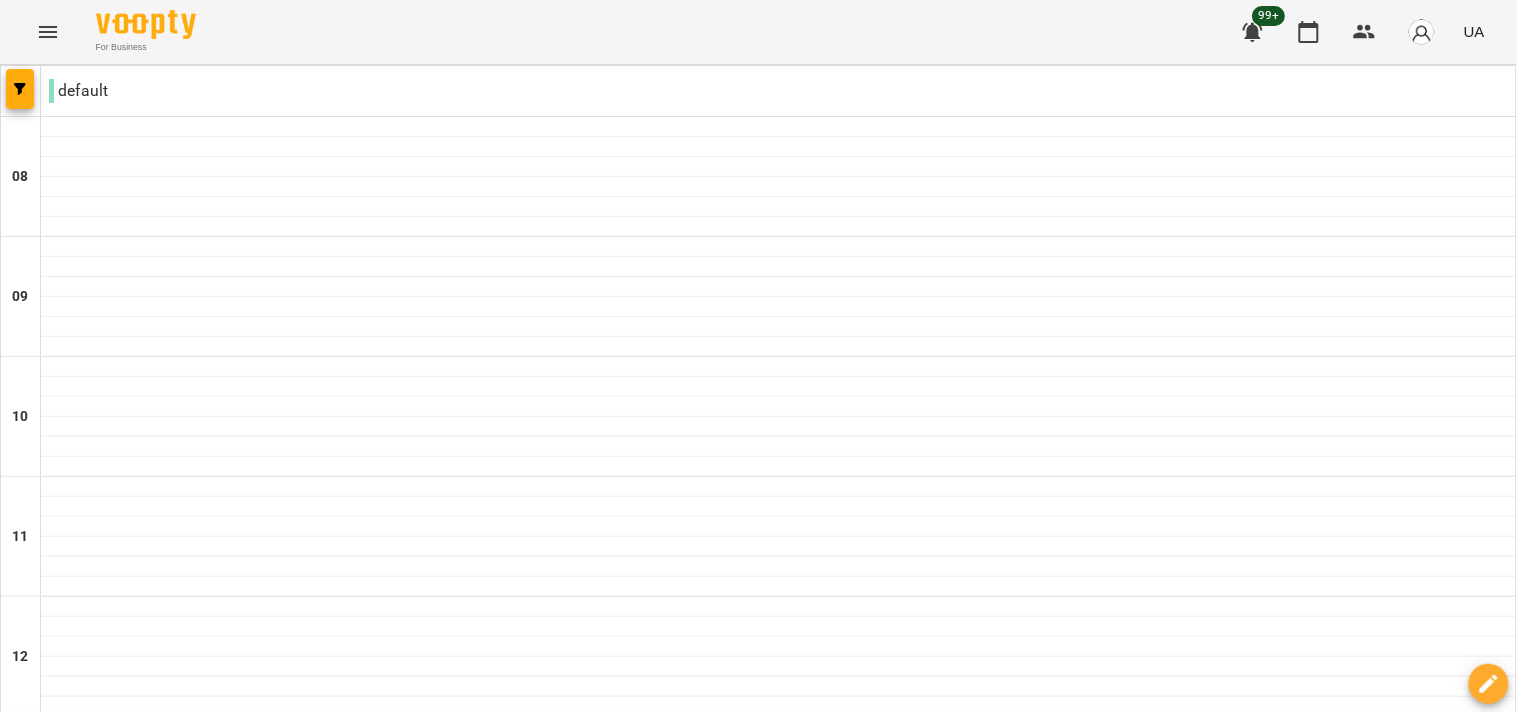 click at bounding box center (659, 1888) 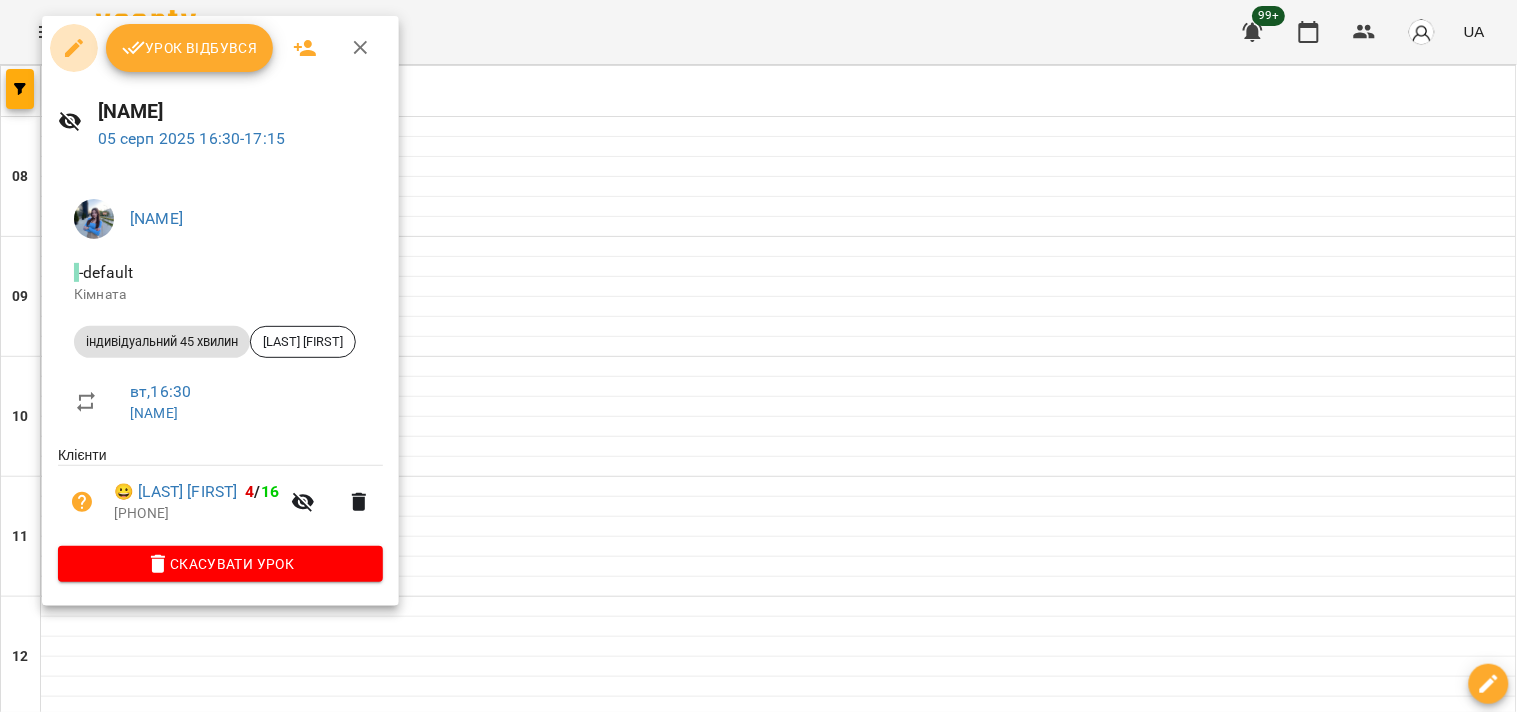click 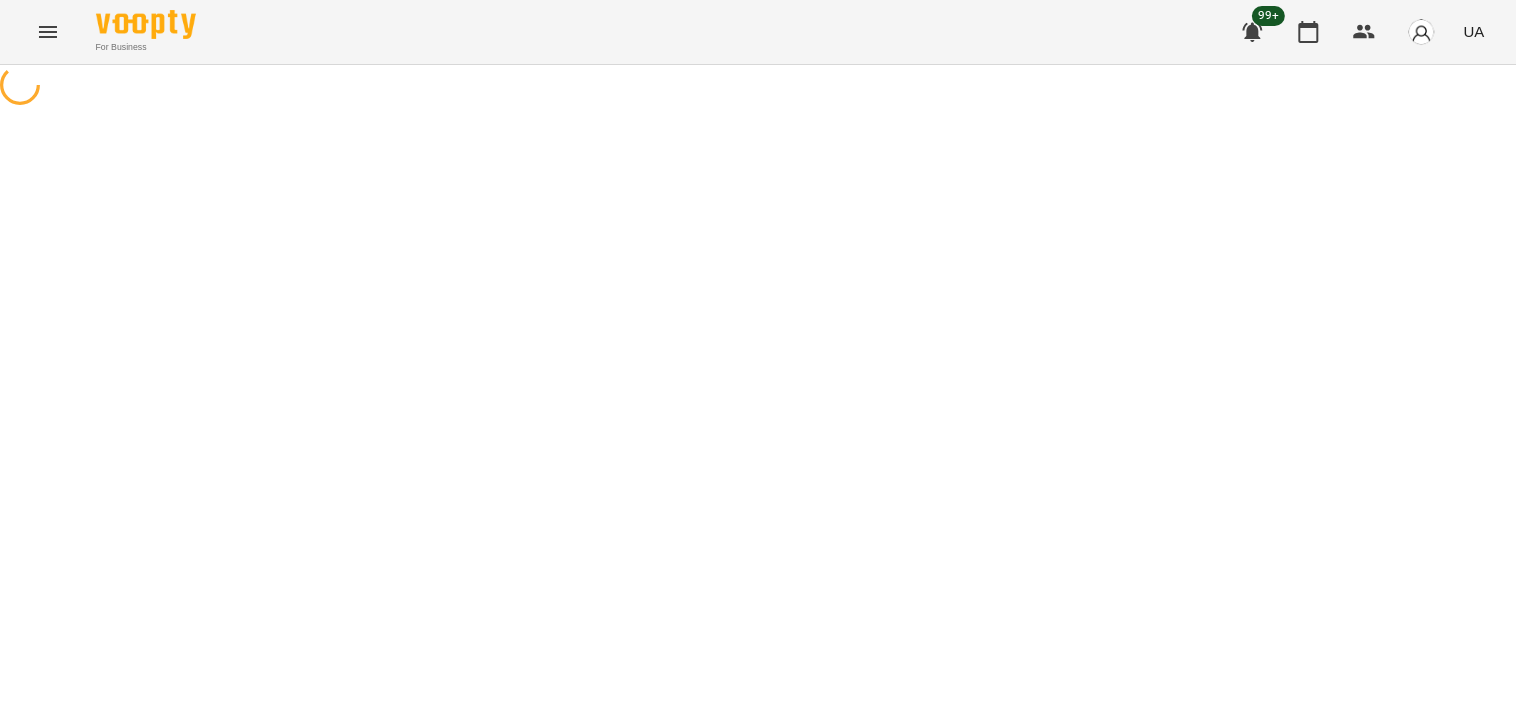 select on "**********" 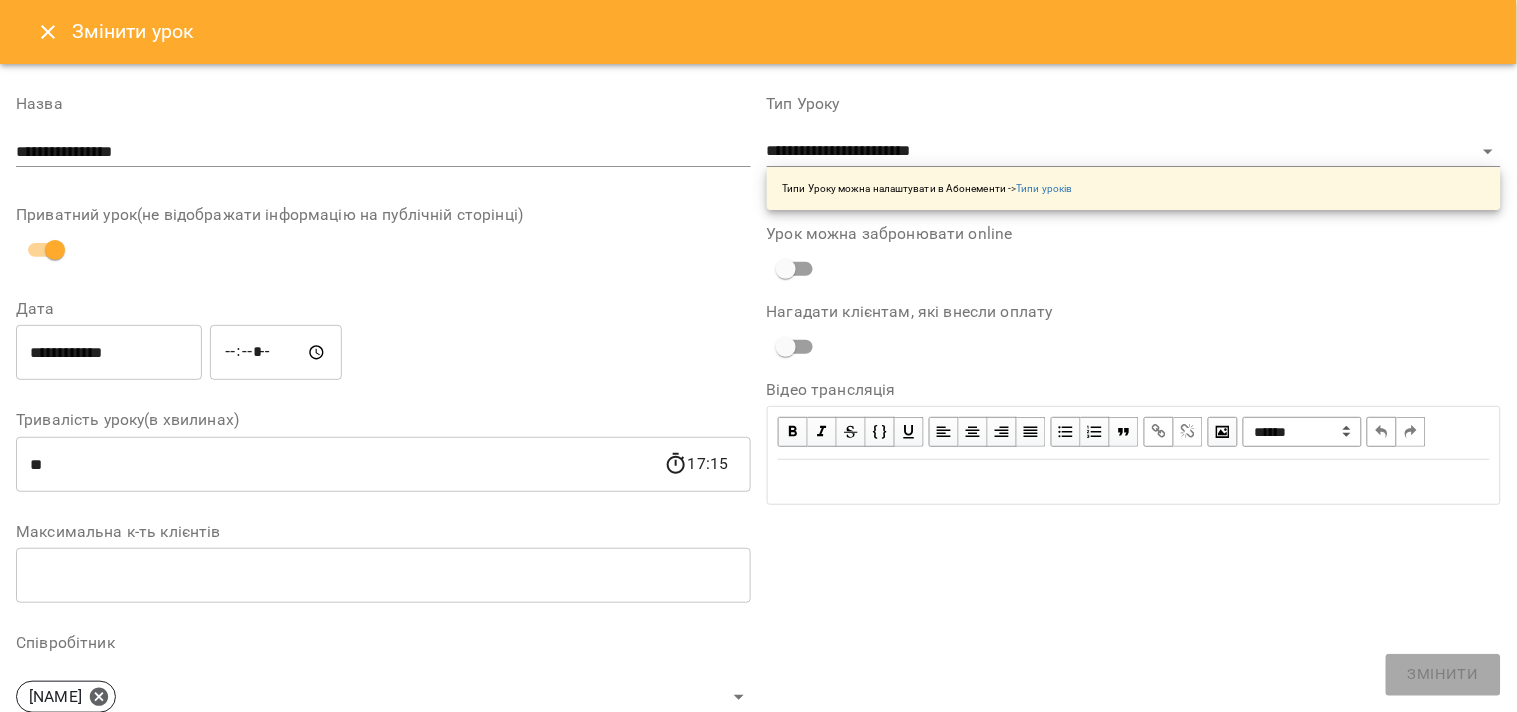 click on "*****" at bounding box center (276, 353) 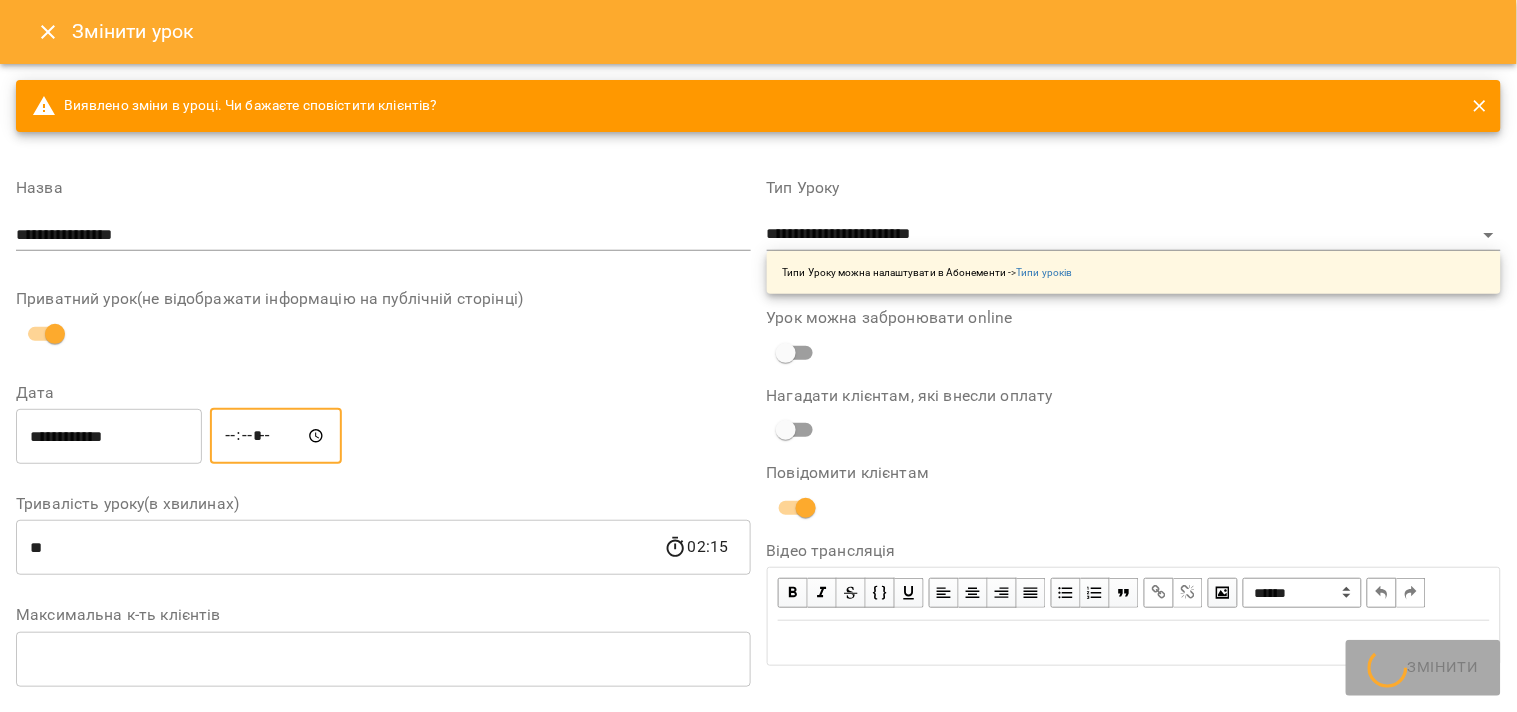 type on "*****" 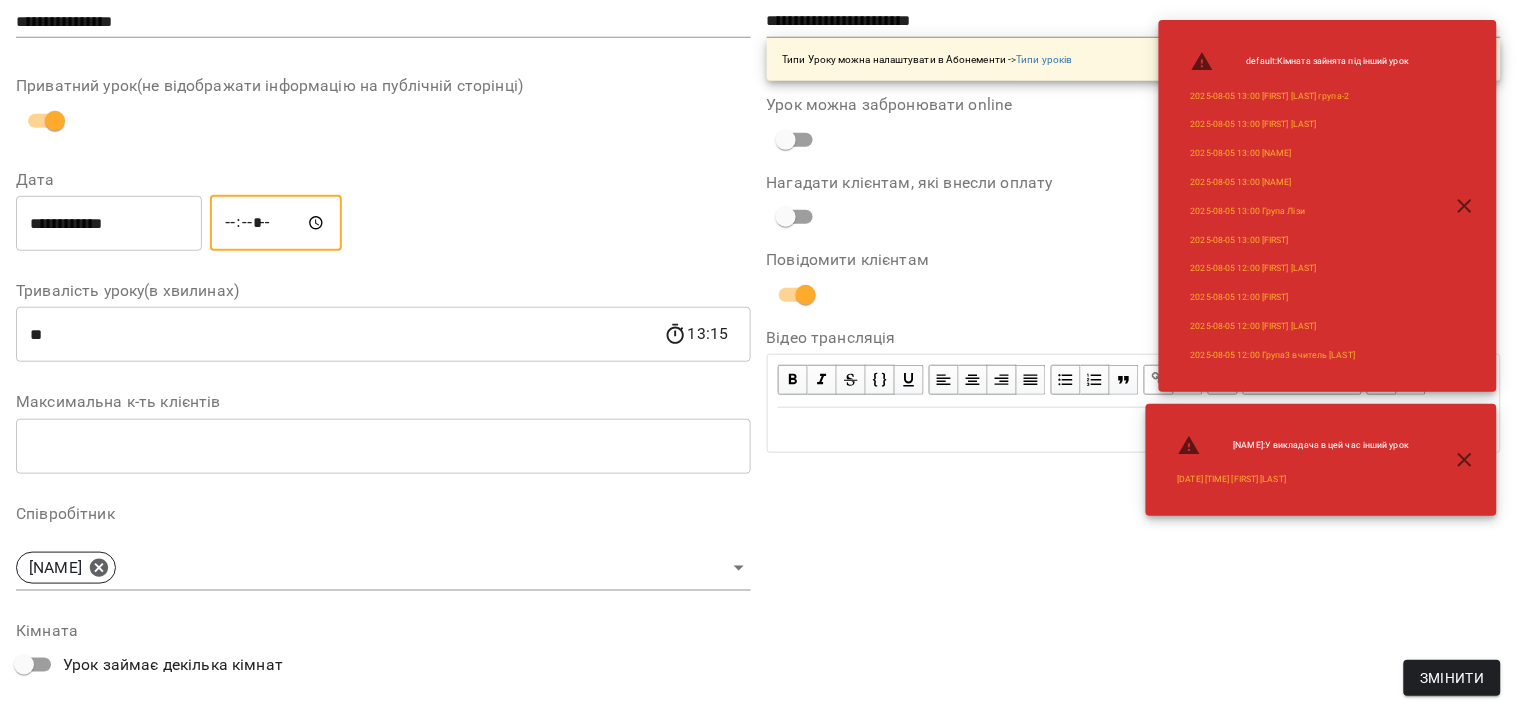 scroll, scrollTop: 222, scrollLeft: 0, axis: vertical 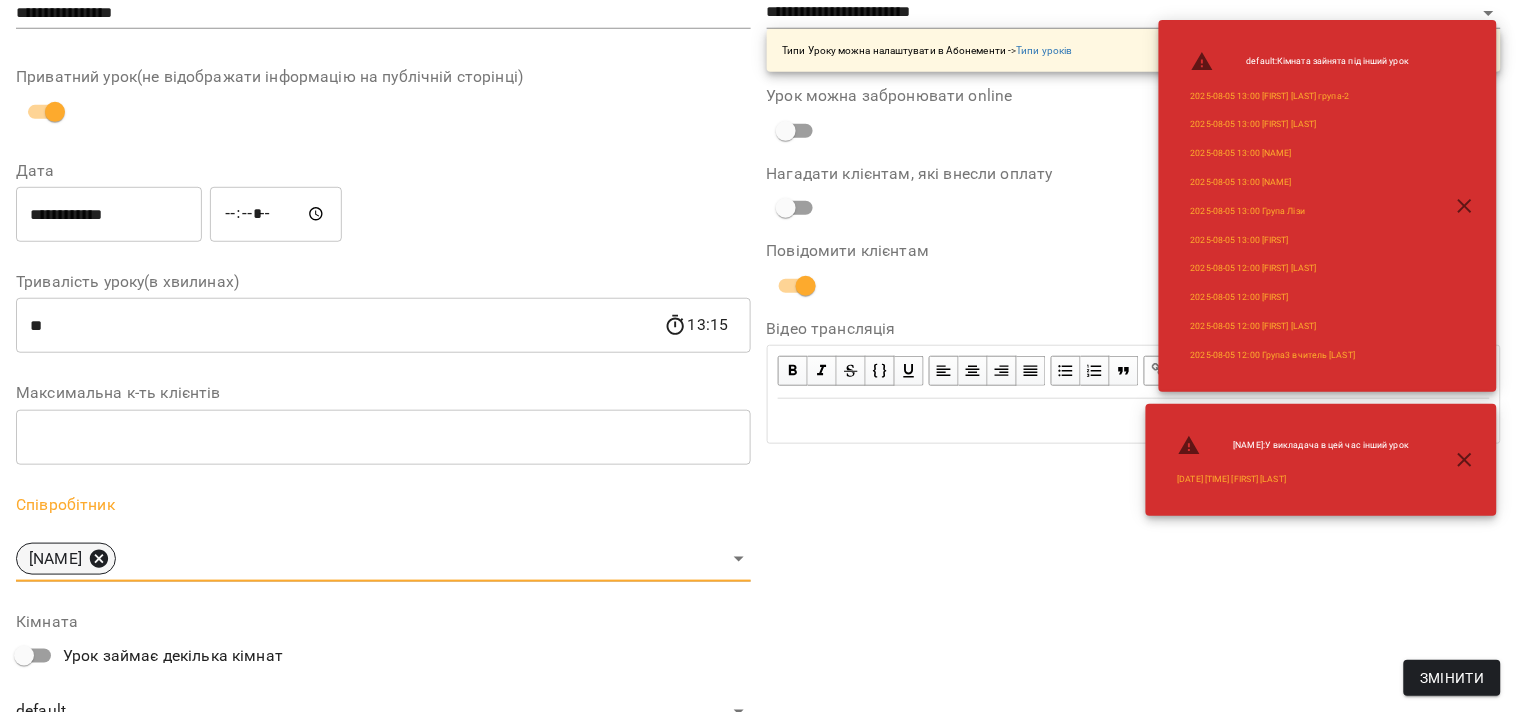 click 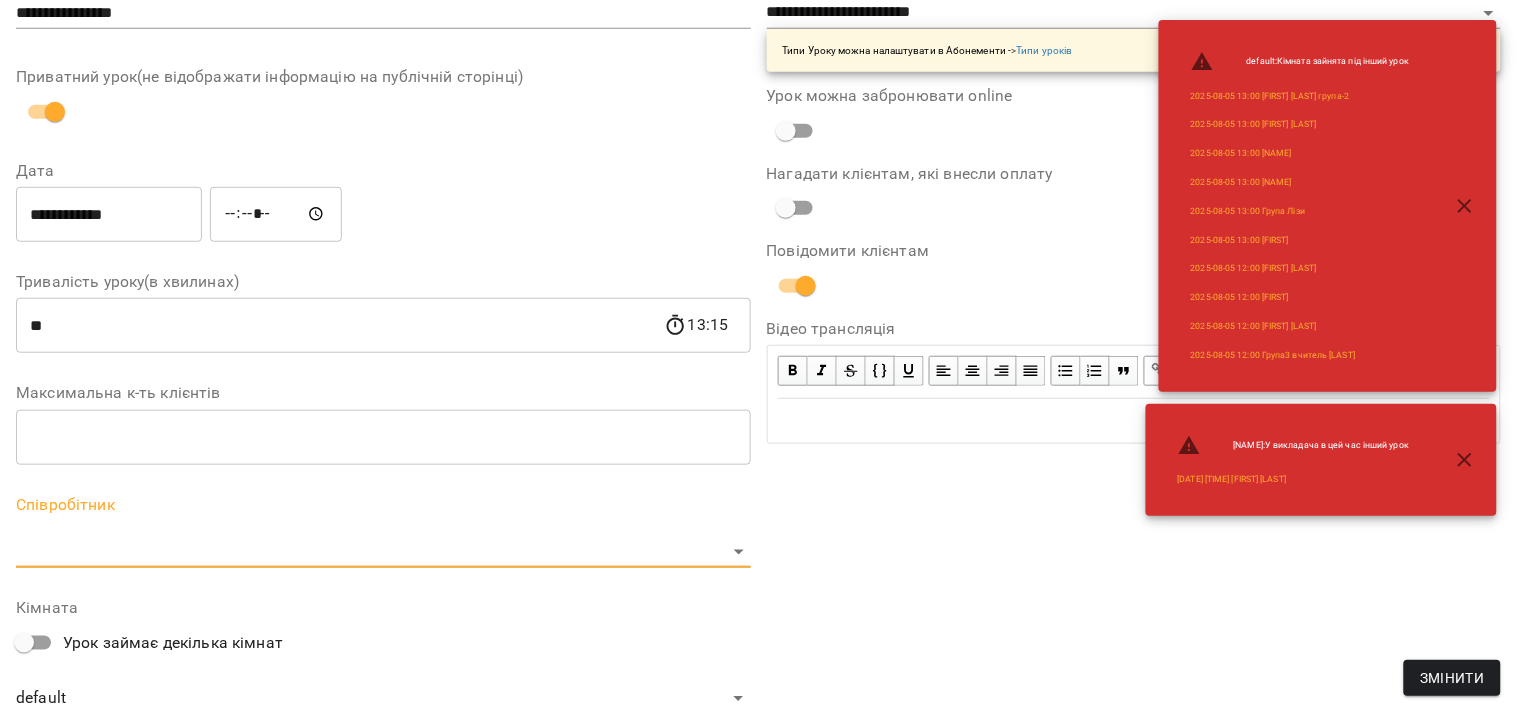 click on "For Business 99+ UA Журнал відвідувань / [FIRST] [LAST]  вт, 05 серп 2025 16:30 / Урок відбувся вт ,  16:30 [FIRST] [LAST] Урок №52 Попередні уроки пт 01 серп 2025 14:00 вт 29 лип 2025 16:30 чт 24 лип 2025 18:00 вт 22 лип 2025 16:30 чт 17 лип 2025 18:00   [FIRST] [LAST] ( 45 хв. ) індивідуальний 45 хвилин Змінити урок Скасувати Урок [FIRST] [LAST] default Кімната [LAST] [FIRST]  2025-08-05 03:11:09 Створити розсилку   [LAST] [FIRST]  5 45 хв 20 уроків 22 лип  -  30 вер Прогул Скасувати default :  Кімната зайнята під інший урок 2025-08-05 13:00   [FIRST] [LAST] група-2 2025-08-05 13:00   [LAST] [FIRST]" at bounding box center [758, 456] 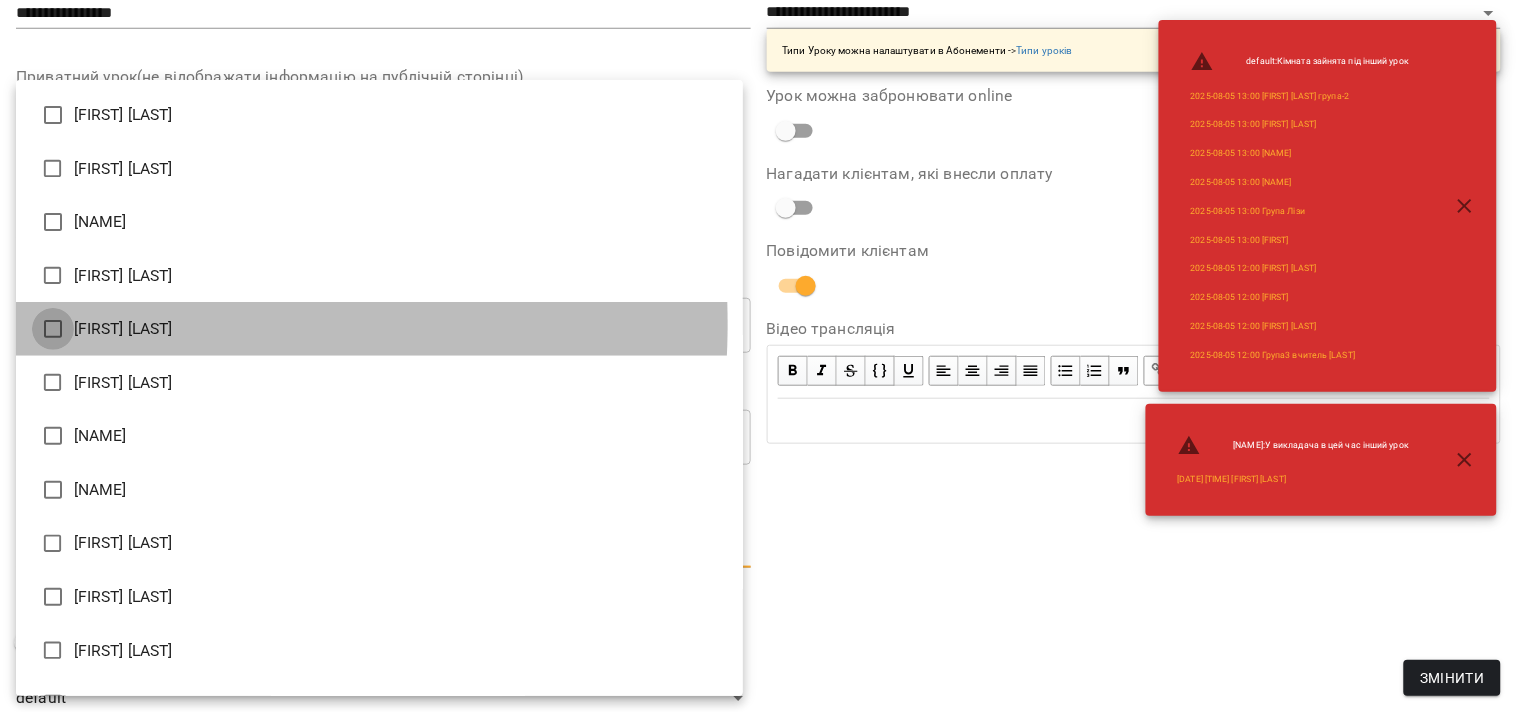 type on "**********" 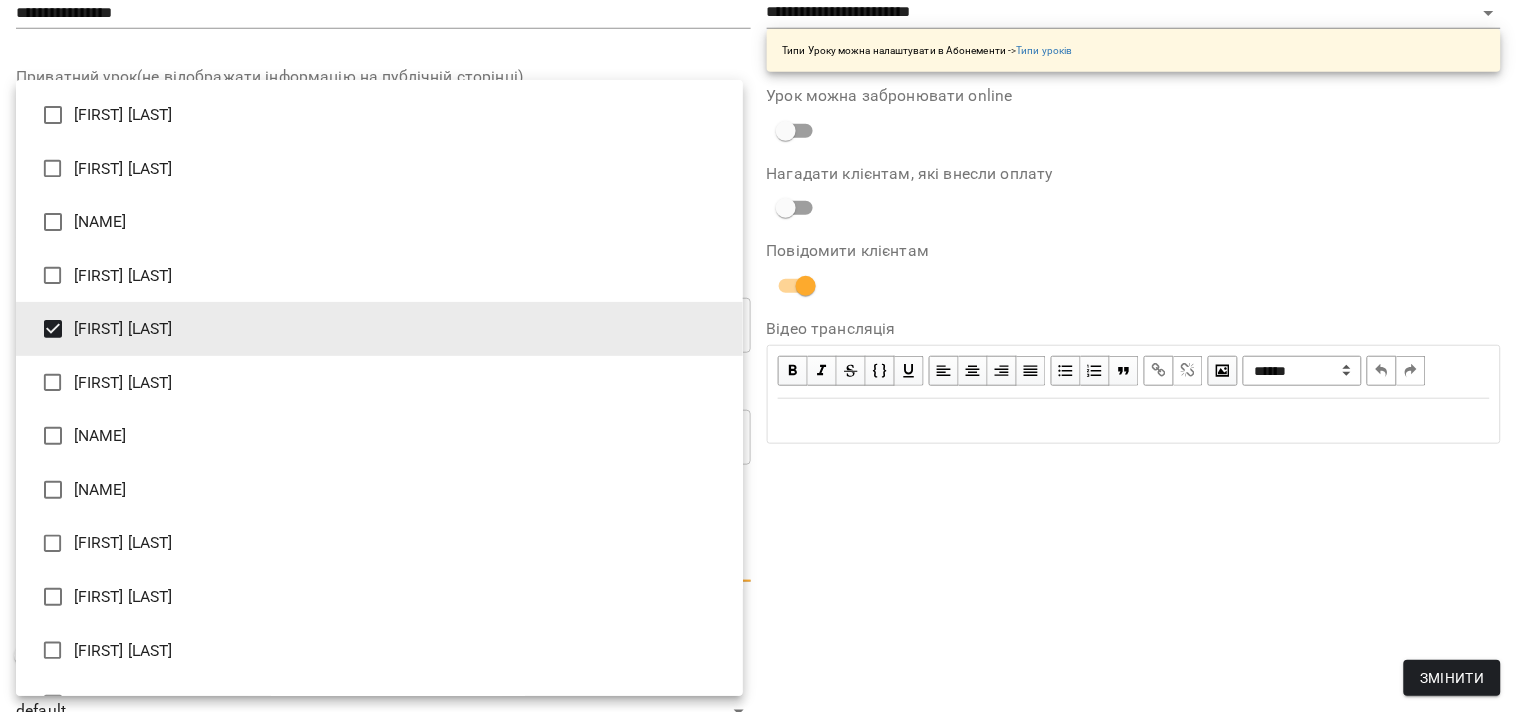 click at bounding box center (758, 356) 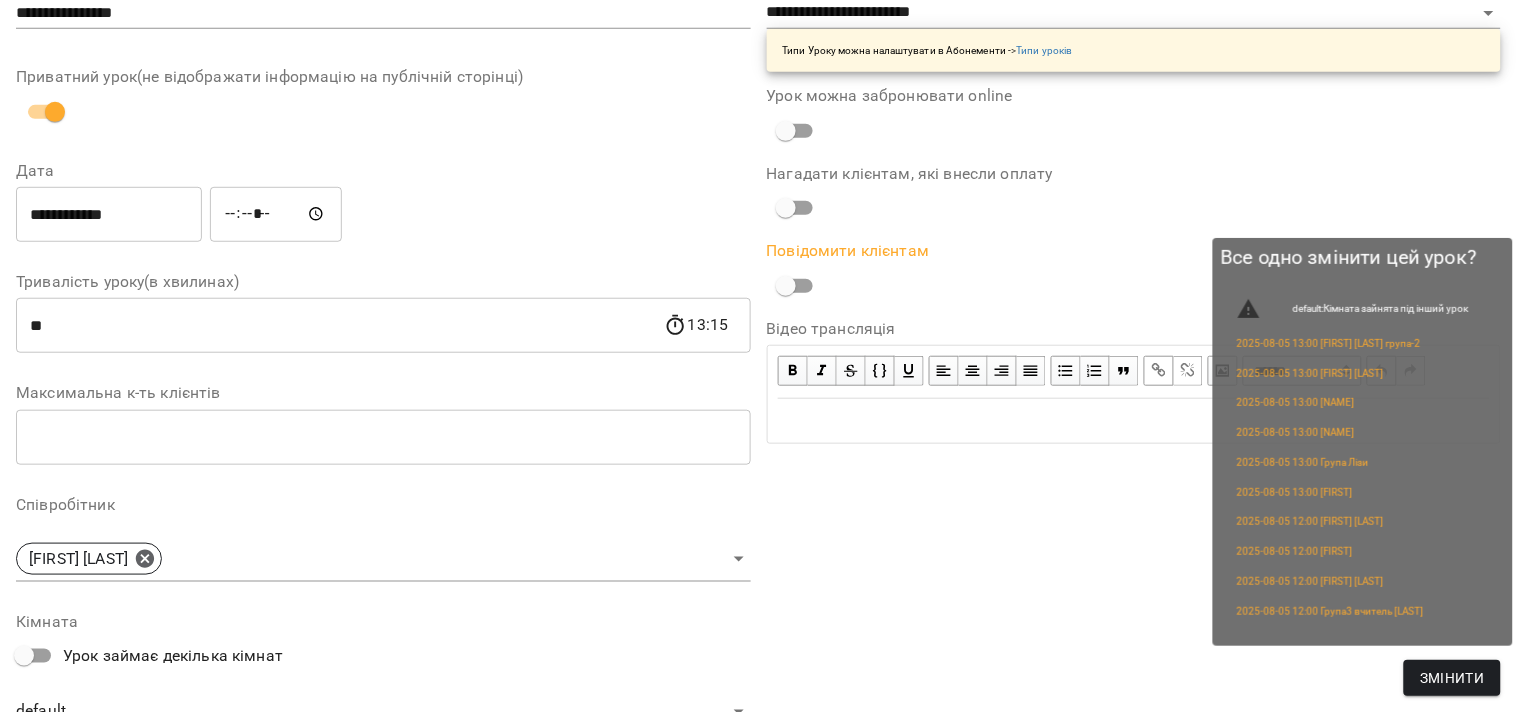click on "Змінити" at bounding box center (1452, 678) 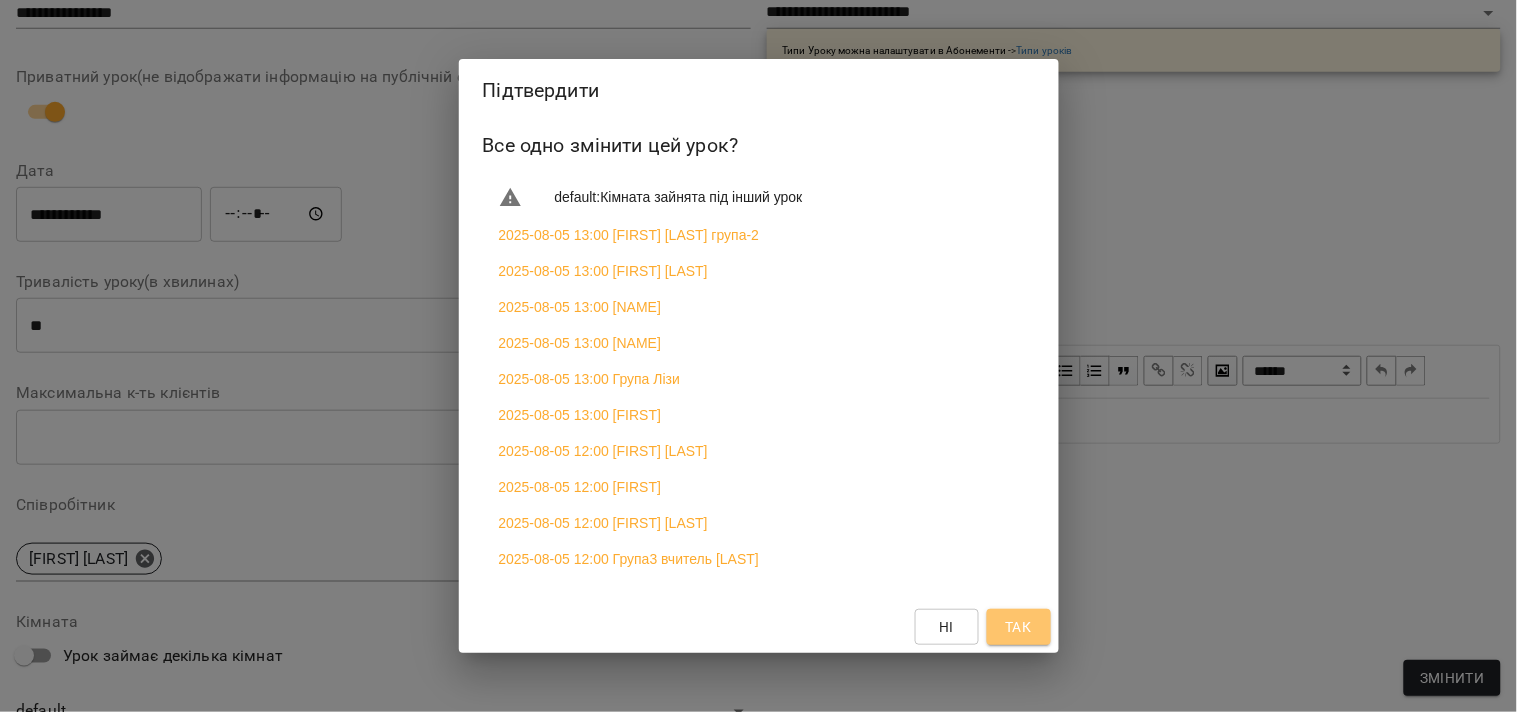 click on "Так" at bounding box center [1019, 627] 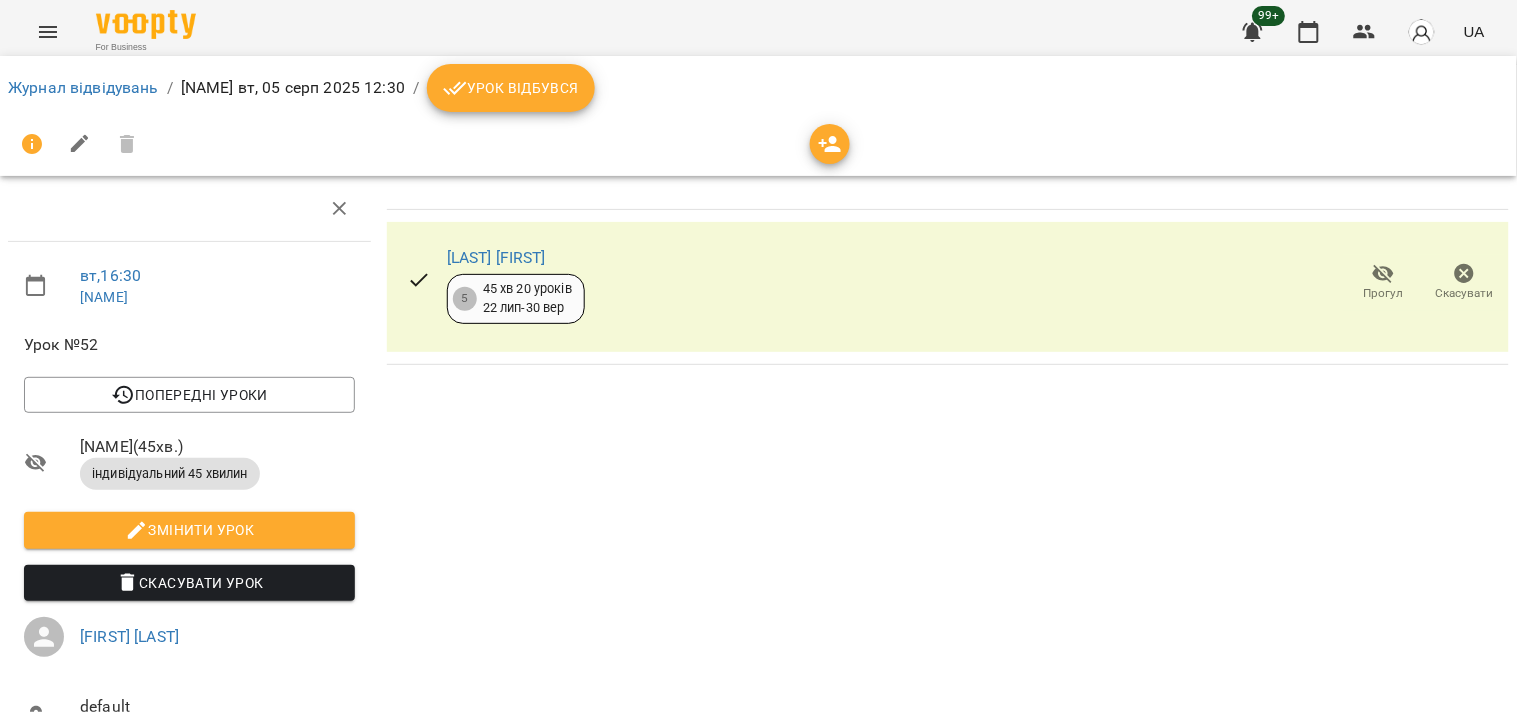 click on "Журнал відвідувань / Галина Квасецька   вт, 05 серп 2025 12:30 / Урок відбувся" at bounding box center (758, 88) 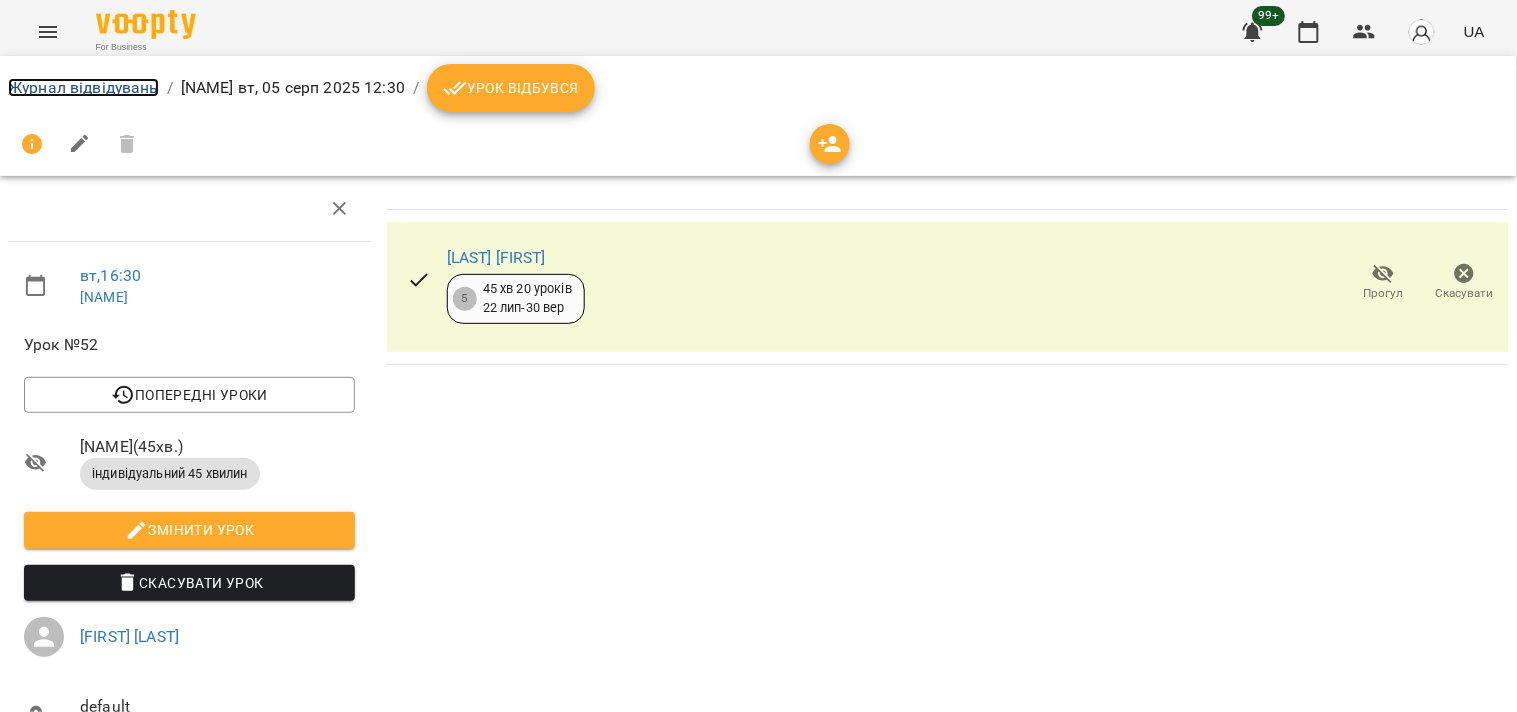 click on "Журнал відвідувань" at bounding box center (83, 87) 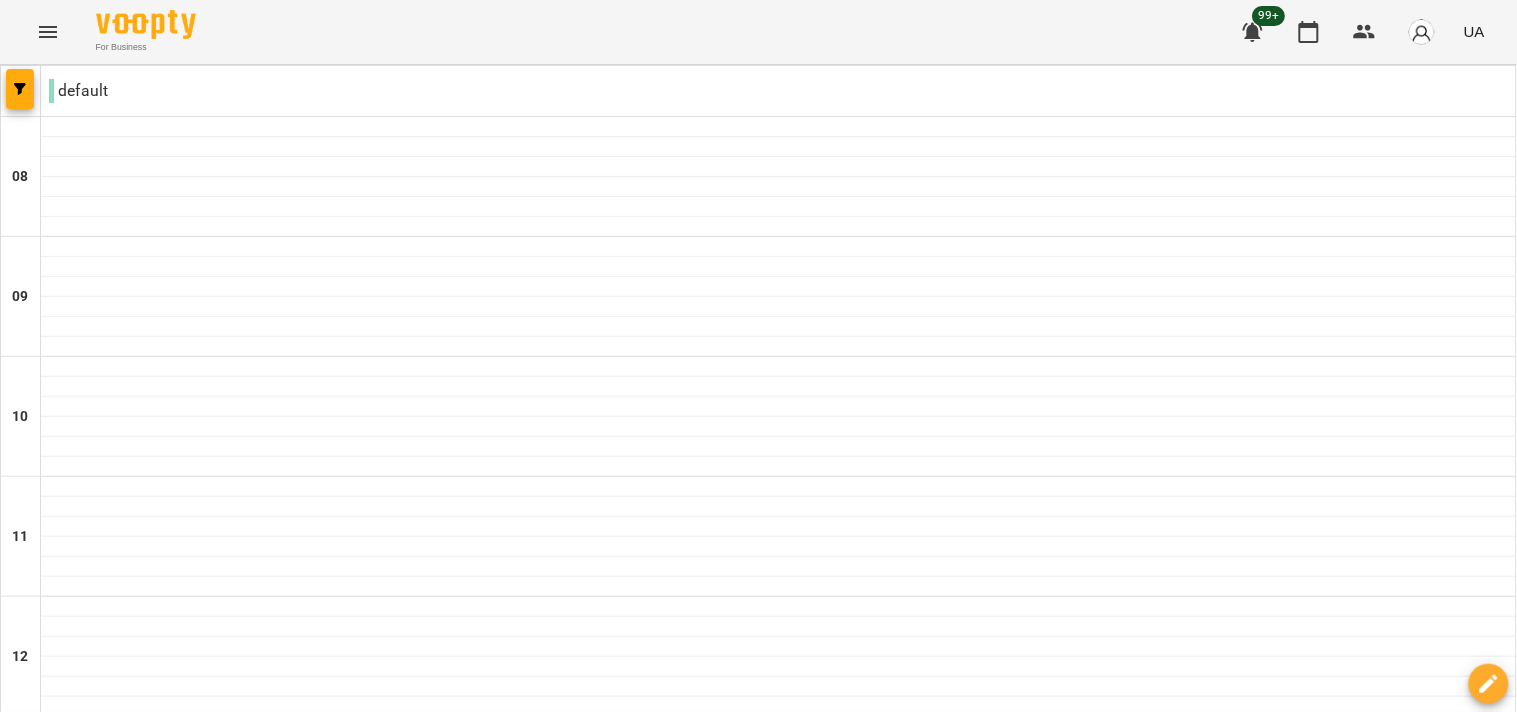 scroll, scrollTop: 1217, scrollLeft: 0, axis: vertical 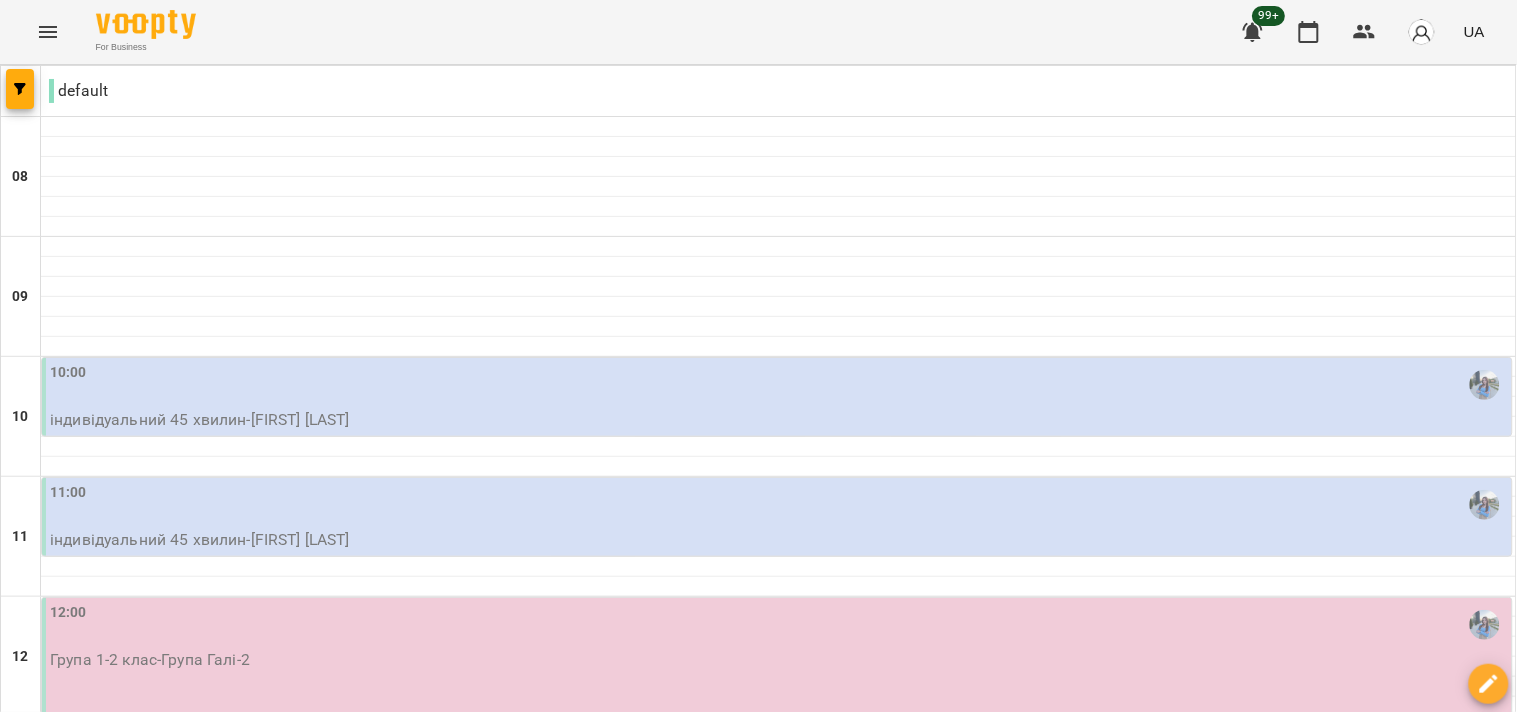 click on "10:00" at bounding box center [779, 385] 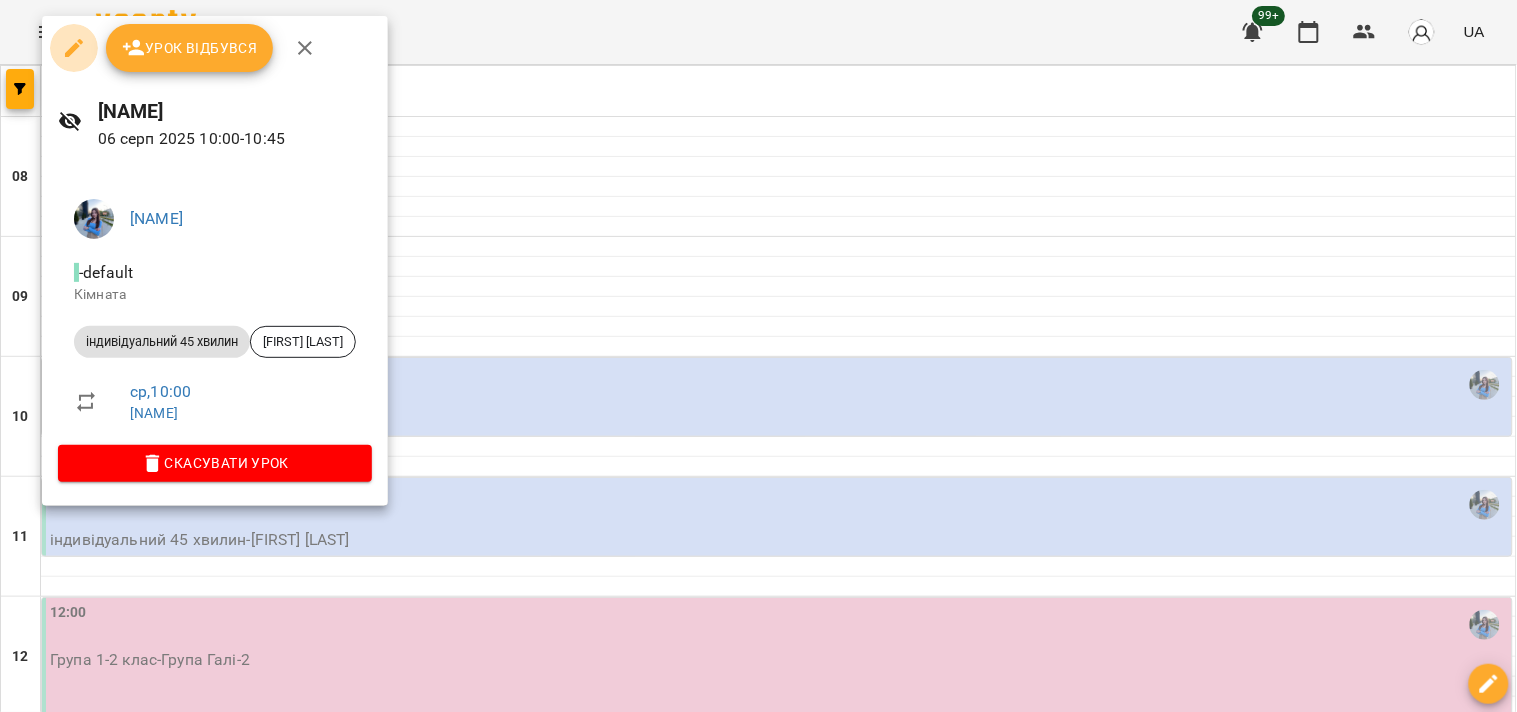 click 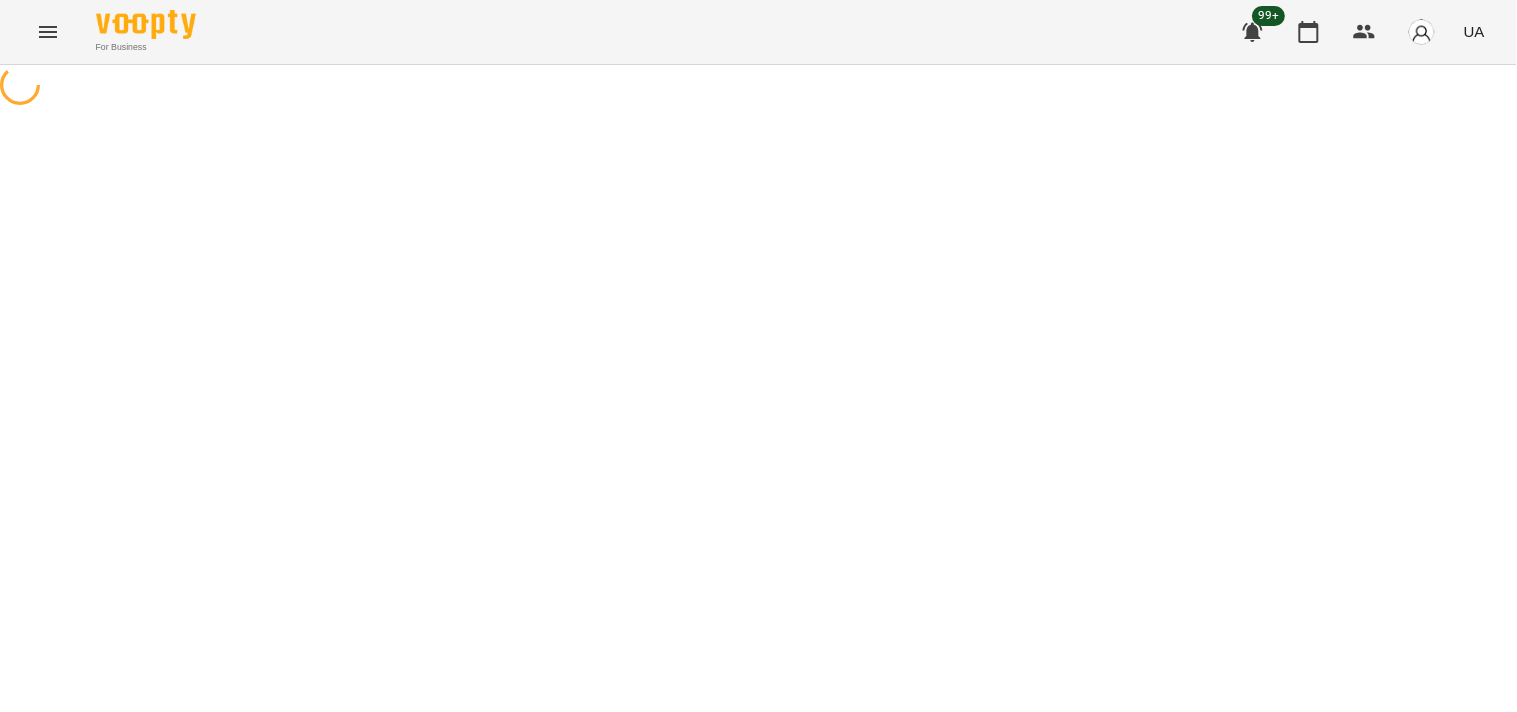 select on "**********" 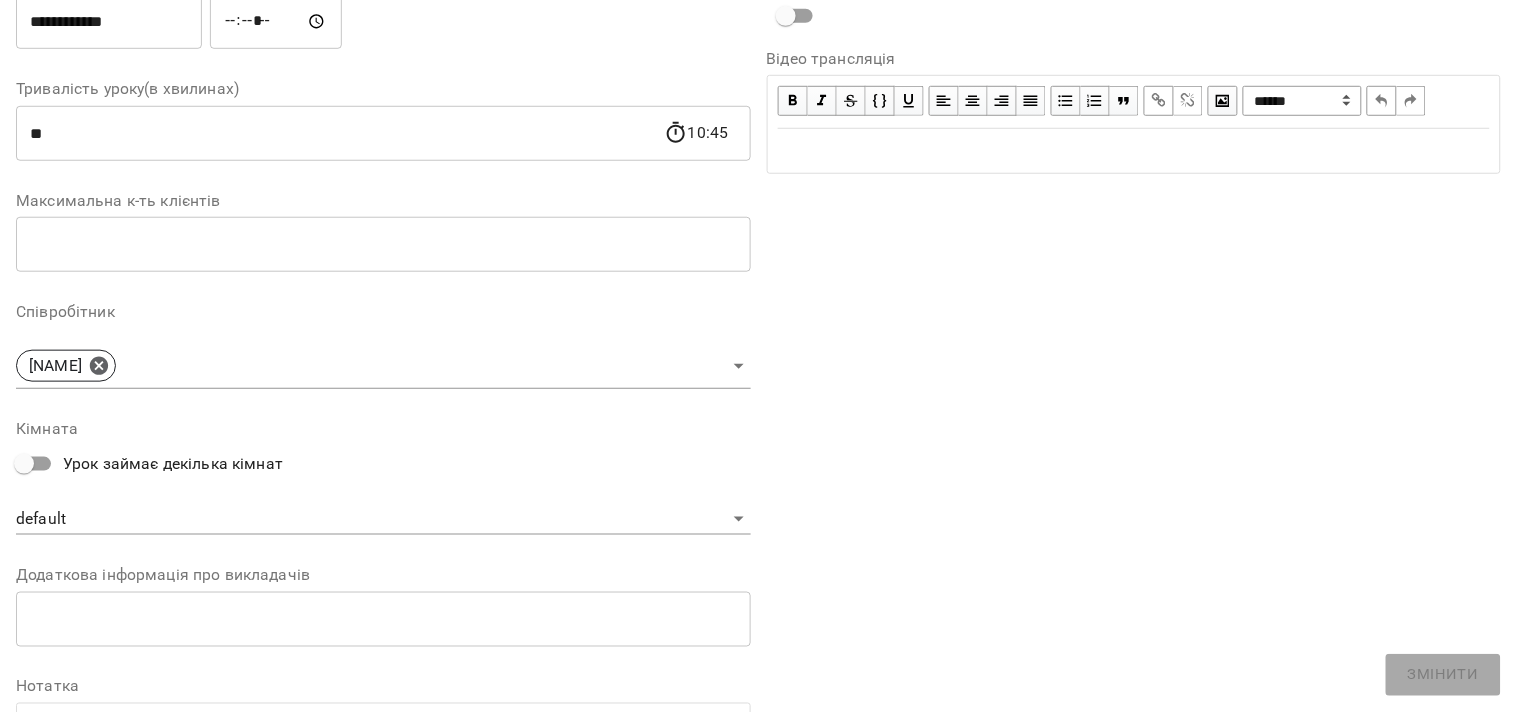 scroll, scrollTop: 333, scrollLeft: 0, axis: vertical 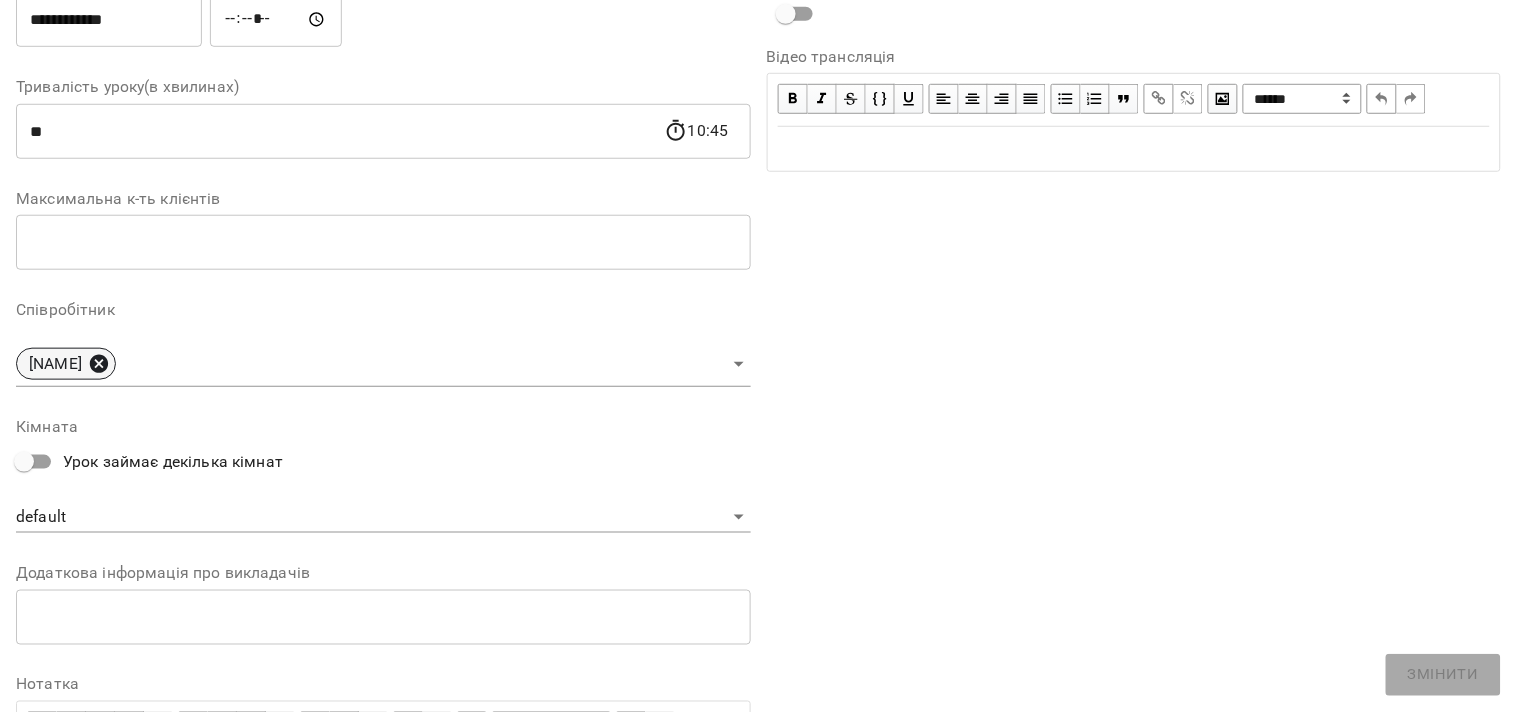 click 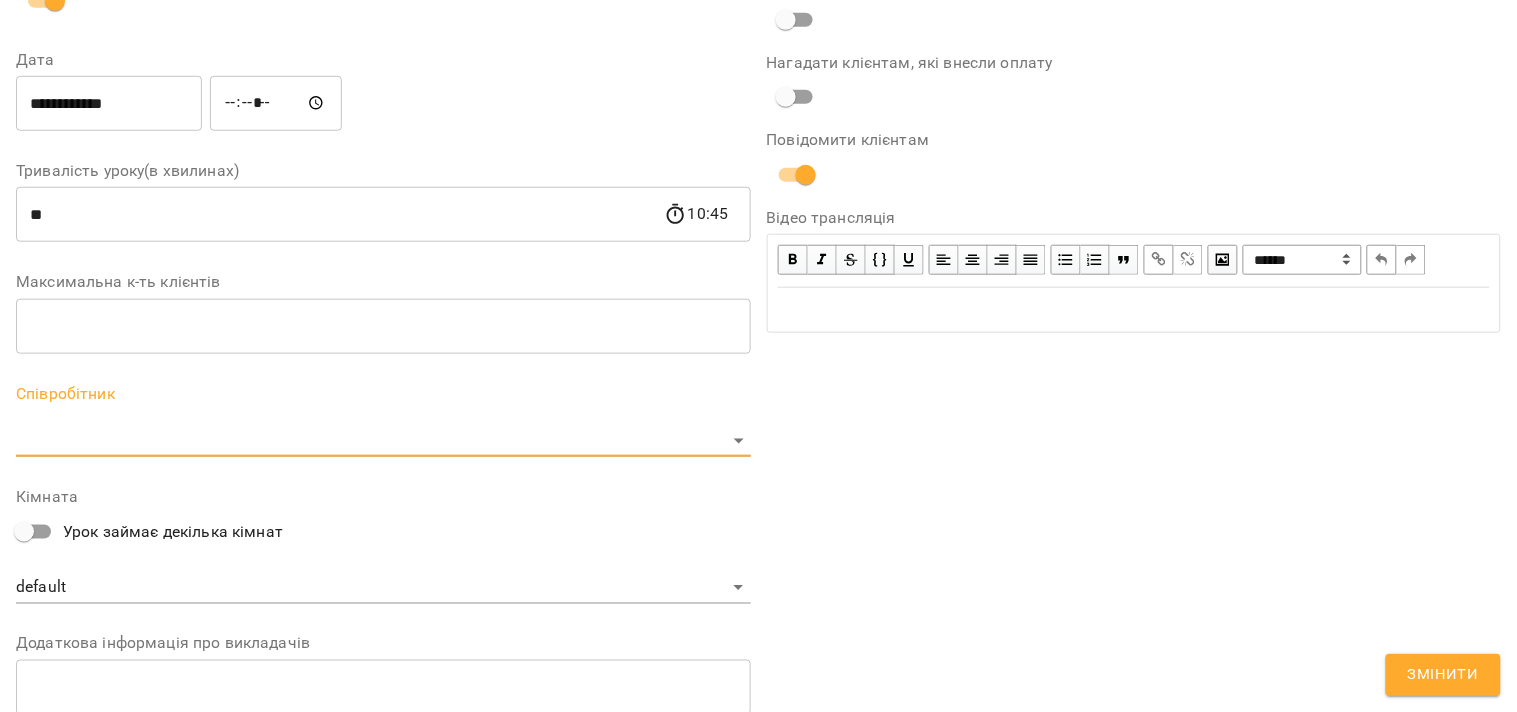scroll, scrollTop: 416, scrollLeft: 0, axis: vertical 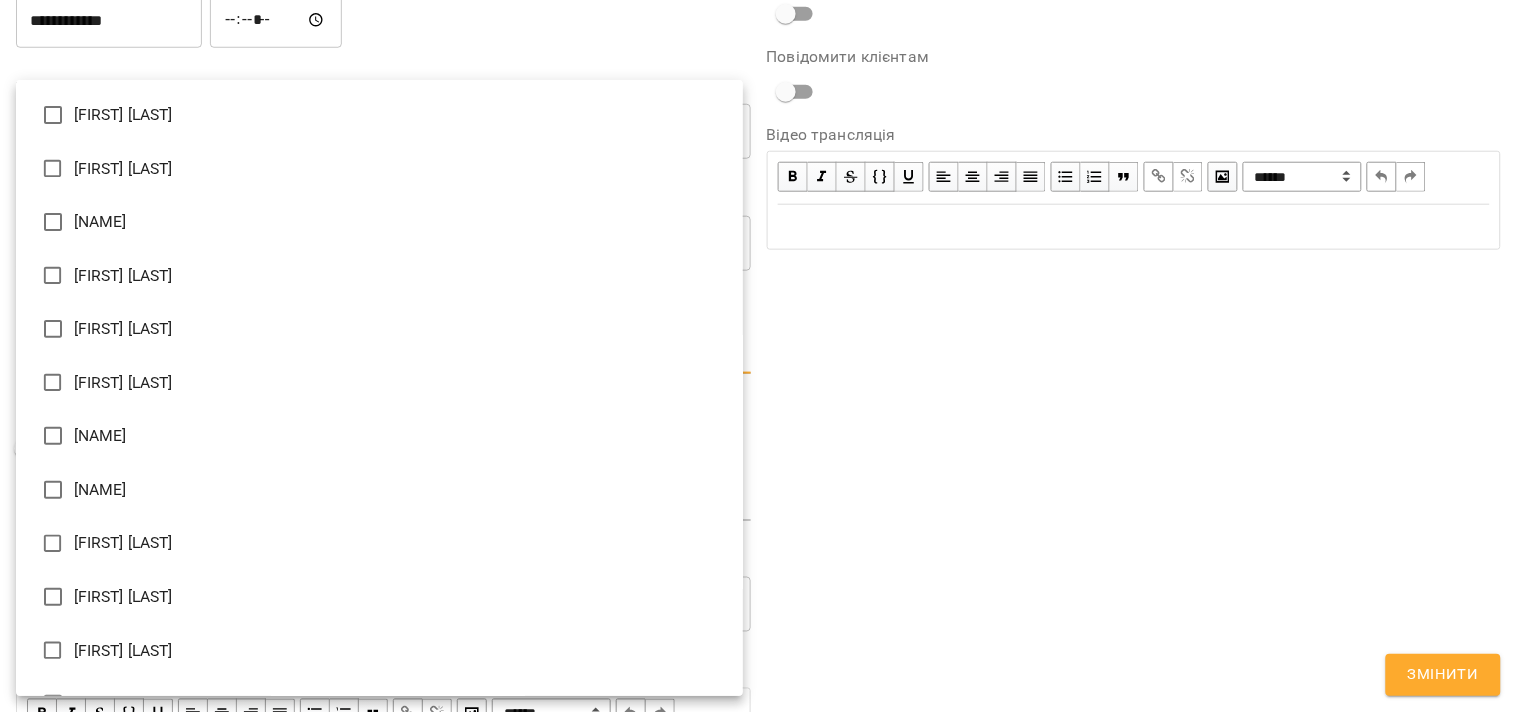 click on "**********" at bounding box center [758, 456] 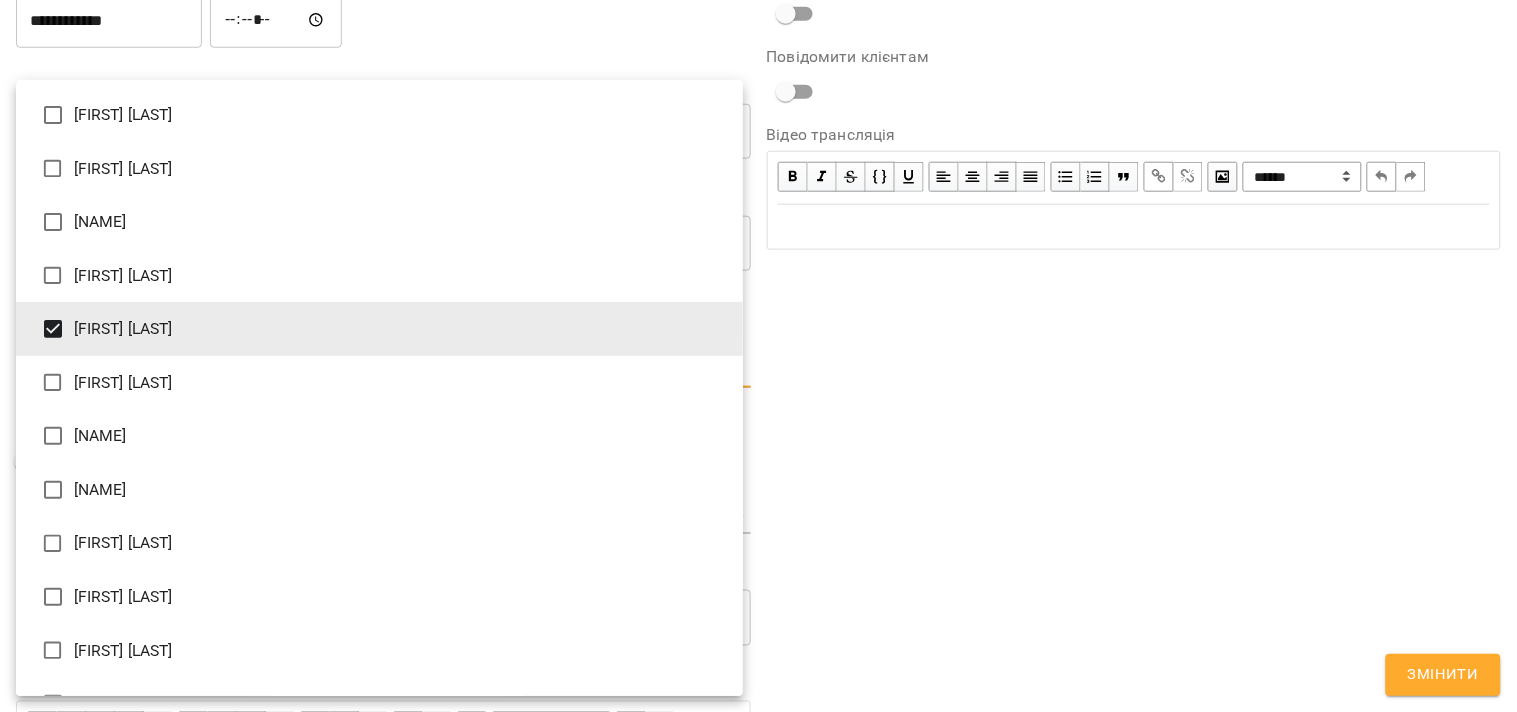 click at bounding box center [758, 356] 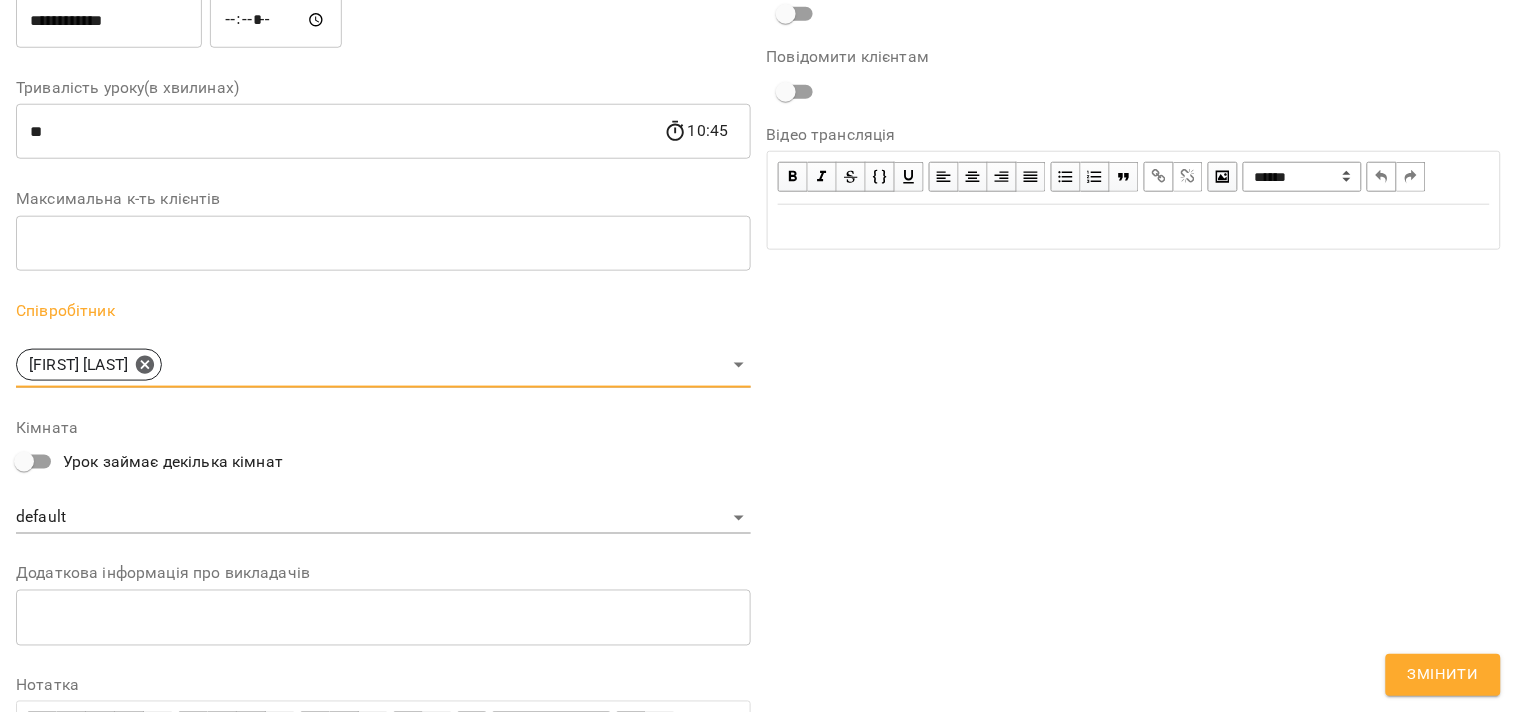 click on "Змінити" at bounding box center (1443, 675) 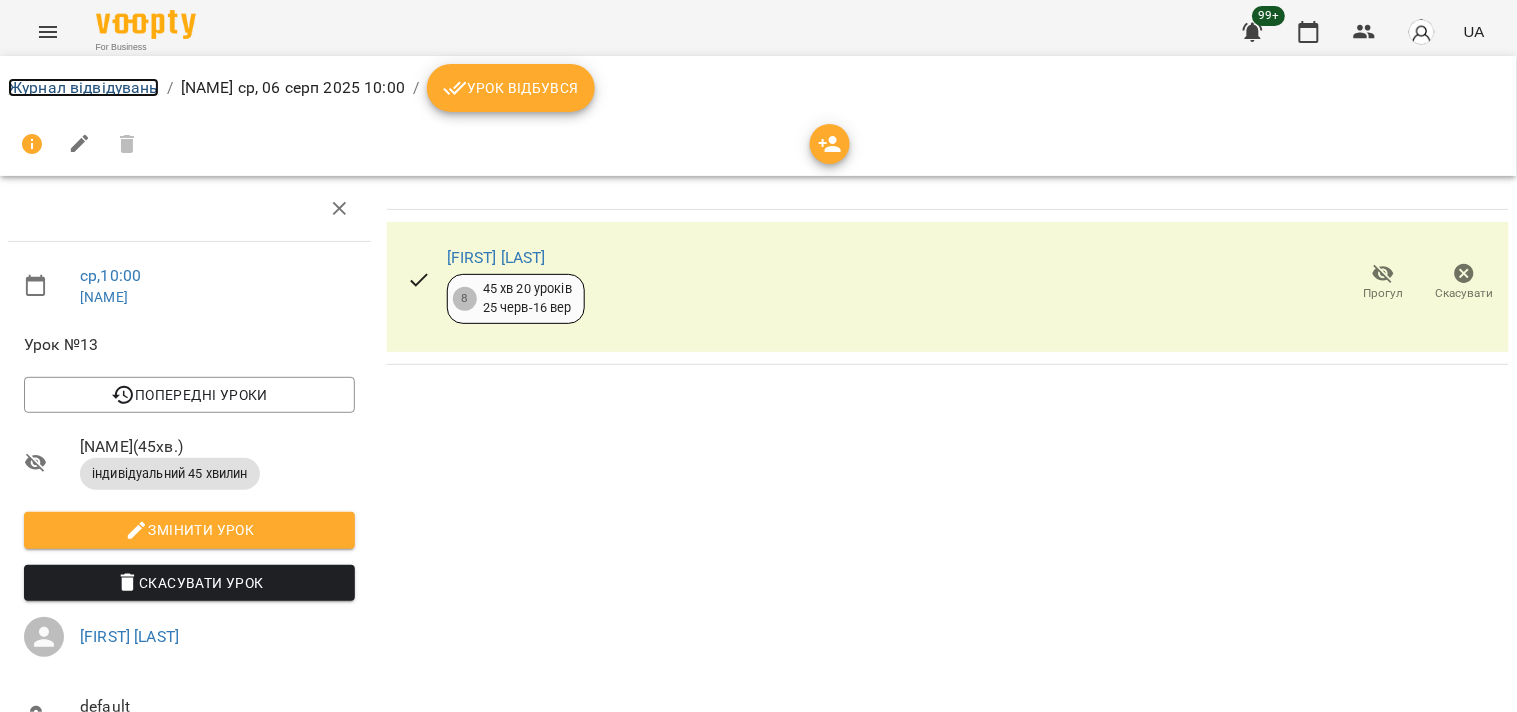 click on "Журнал відвідувань" at bounding box center (83, 87) 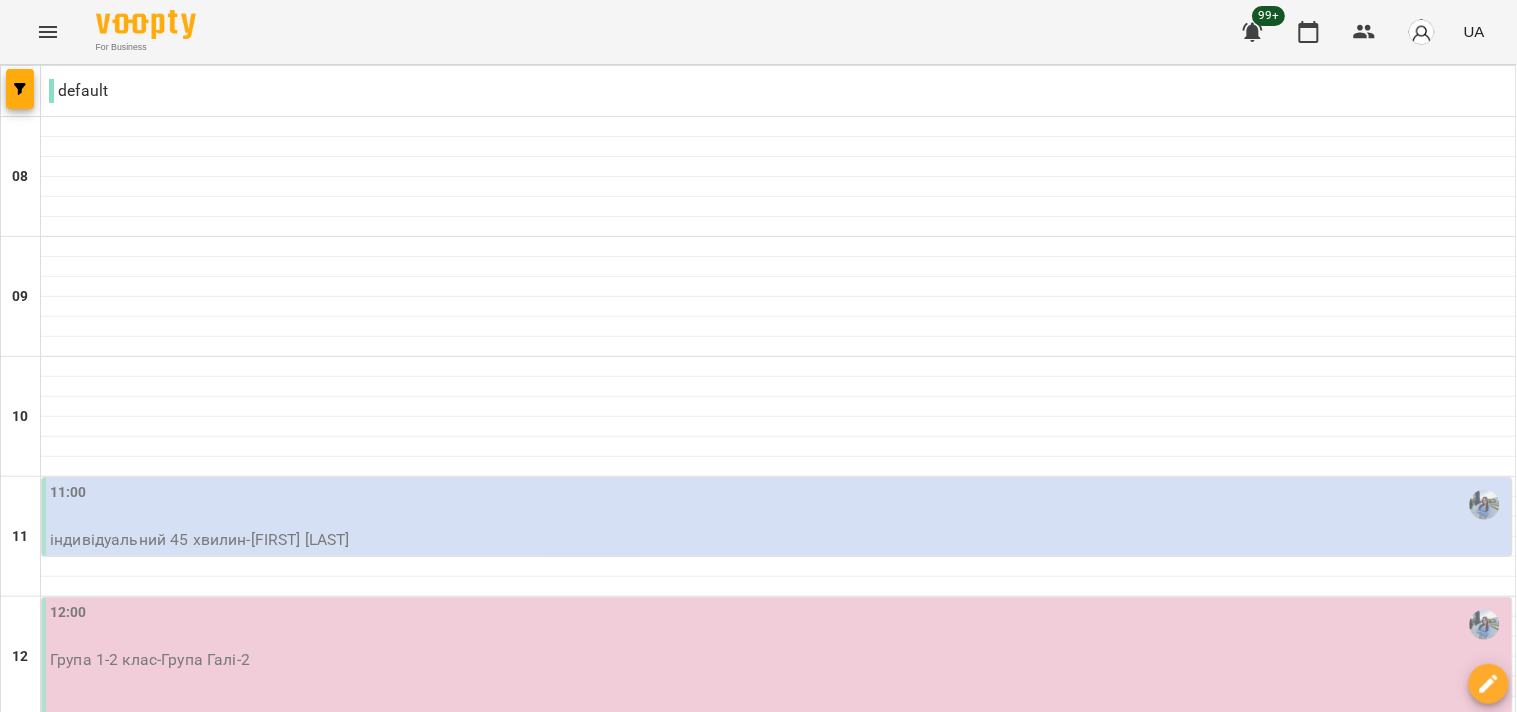 scroll, scrollTop: 333, scrollLeft: 0, axis: vertical 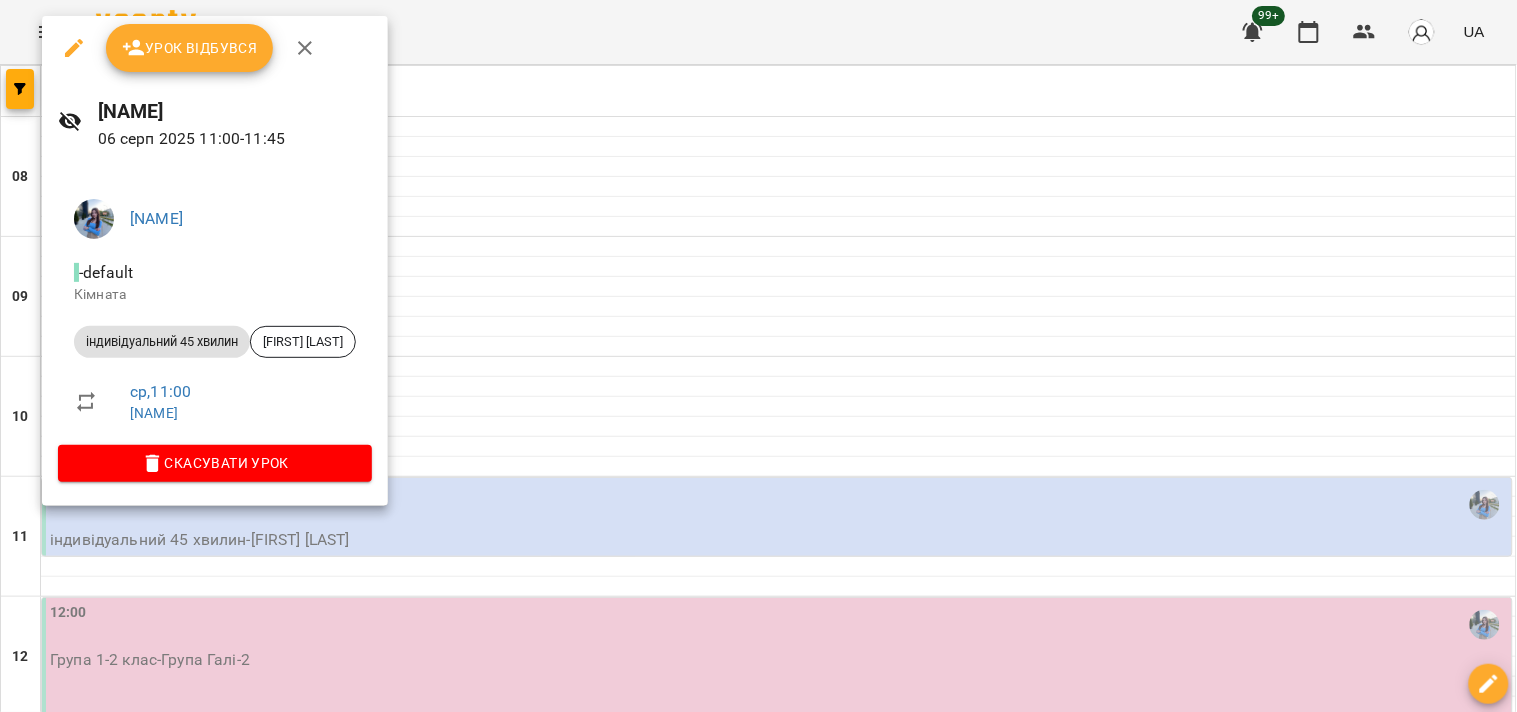 click 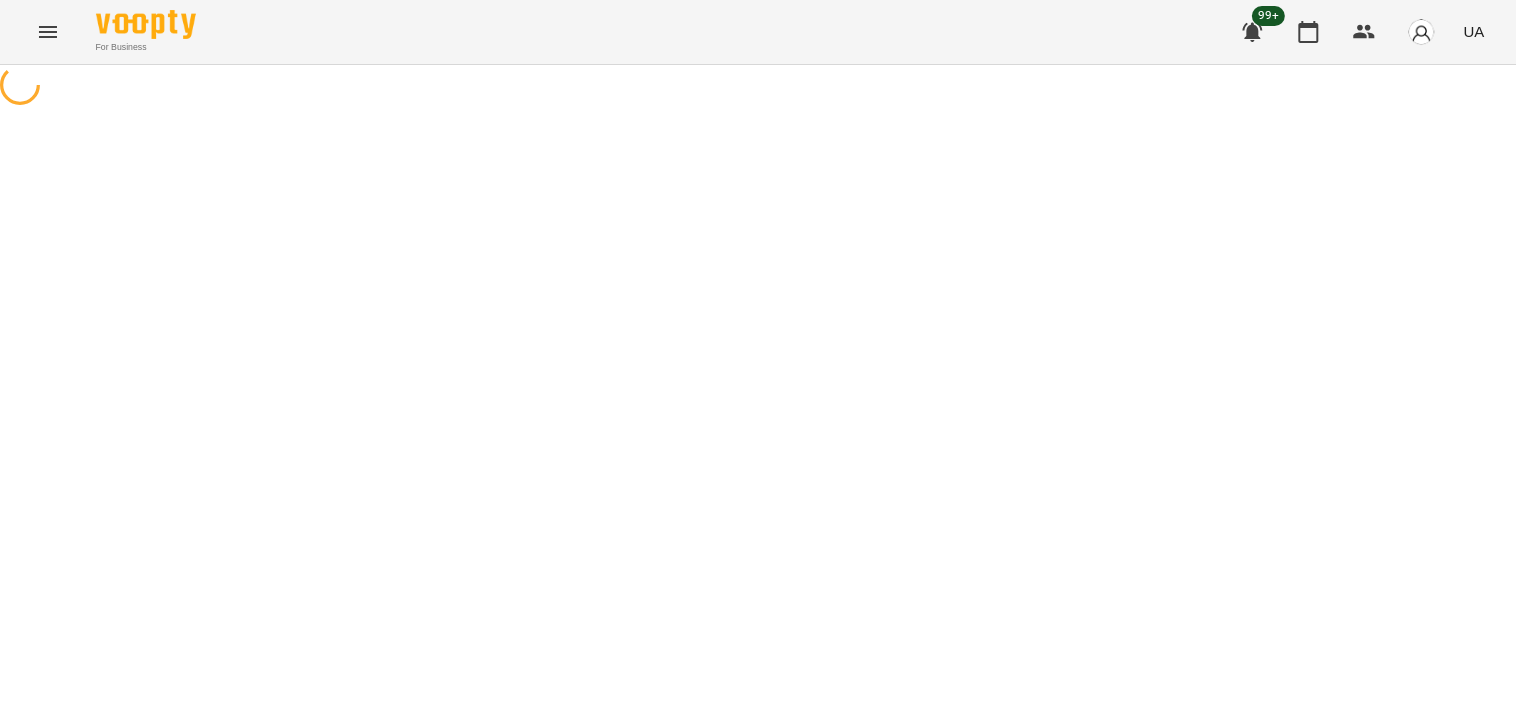 select on "**********" 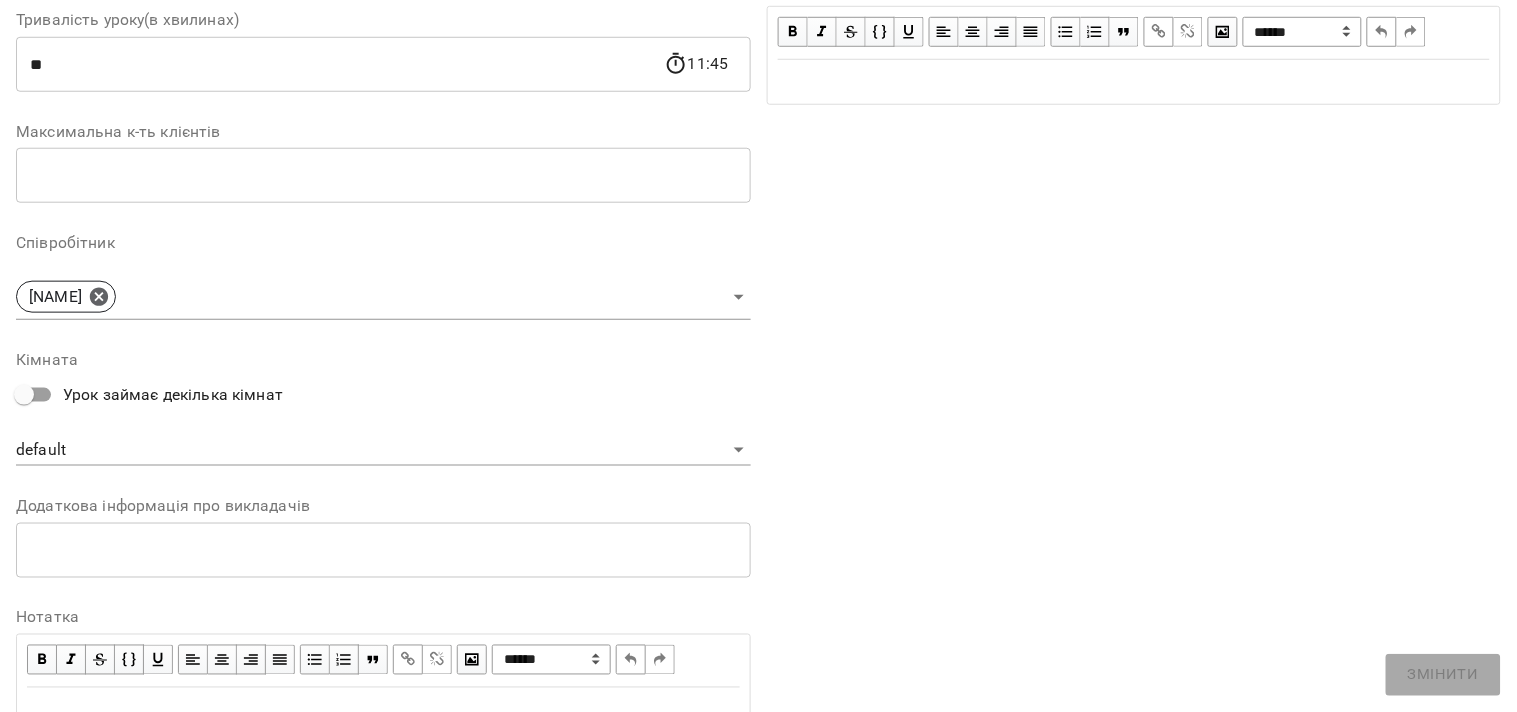 scroll, scrollTop: 444, scrollLeft: 0, axis: vertical 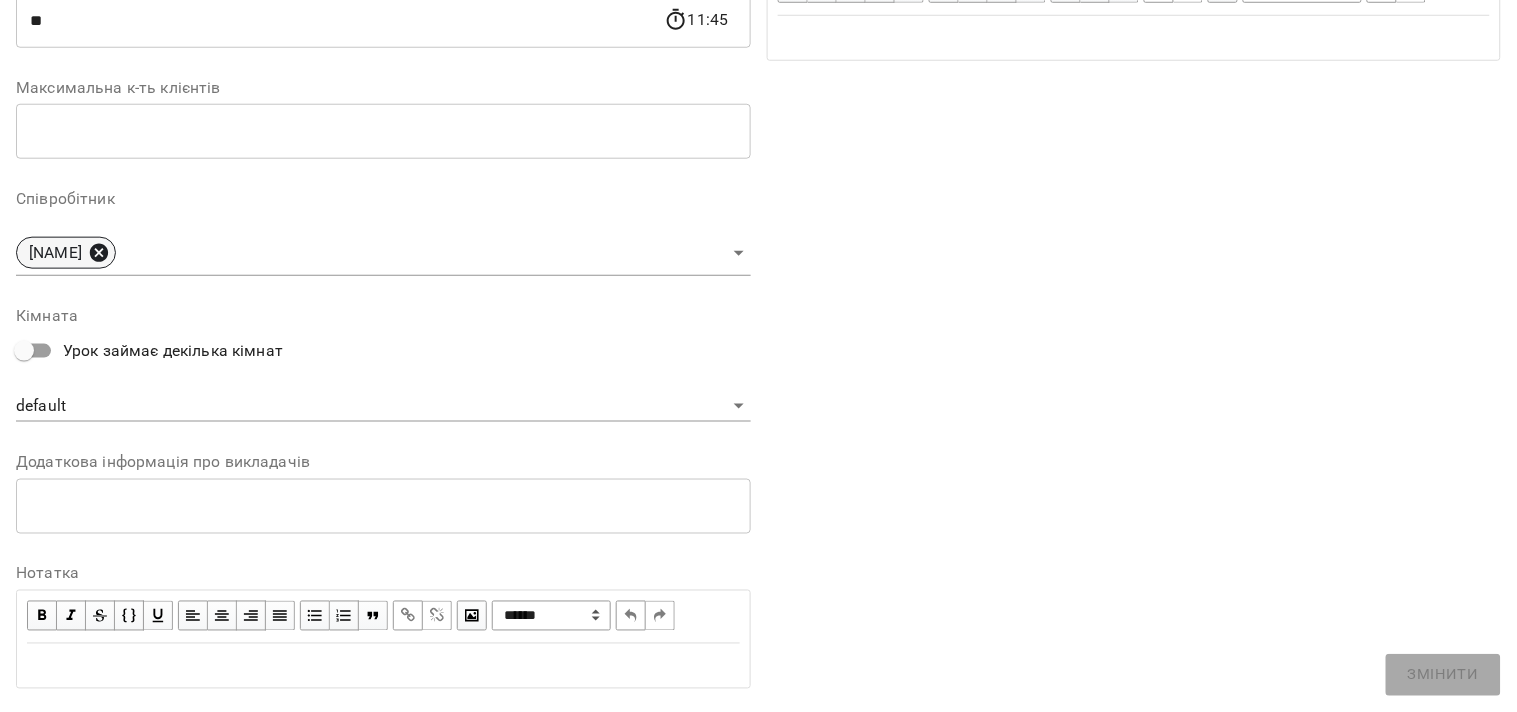 click 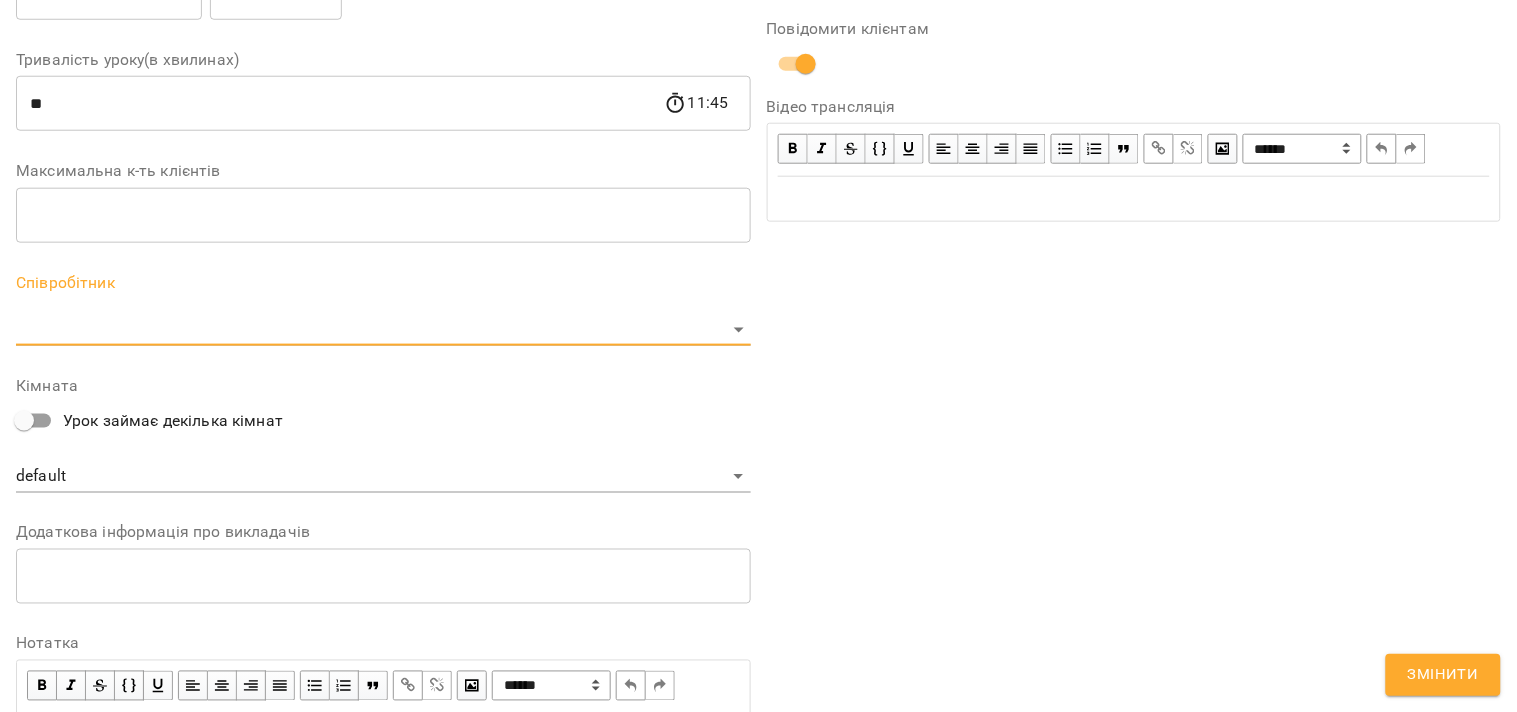 scroll, scrollTop: 527, scrollLeft: 0, axis: vertical 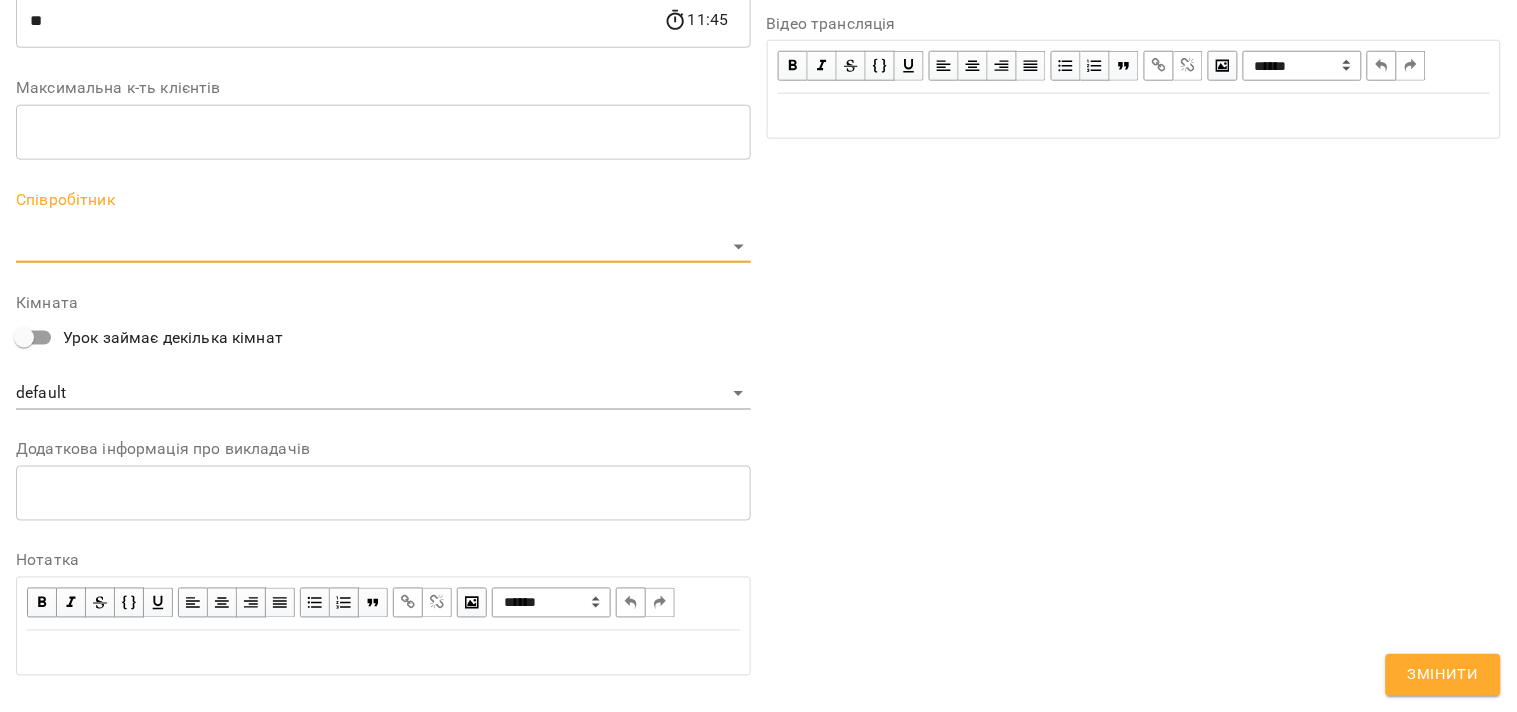 click on "**********" at bounding box center [758, 456] 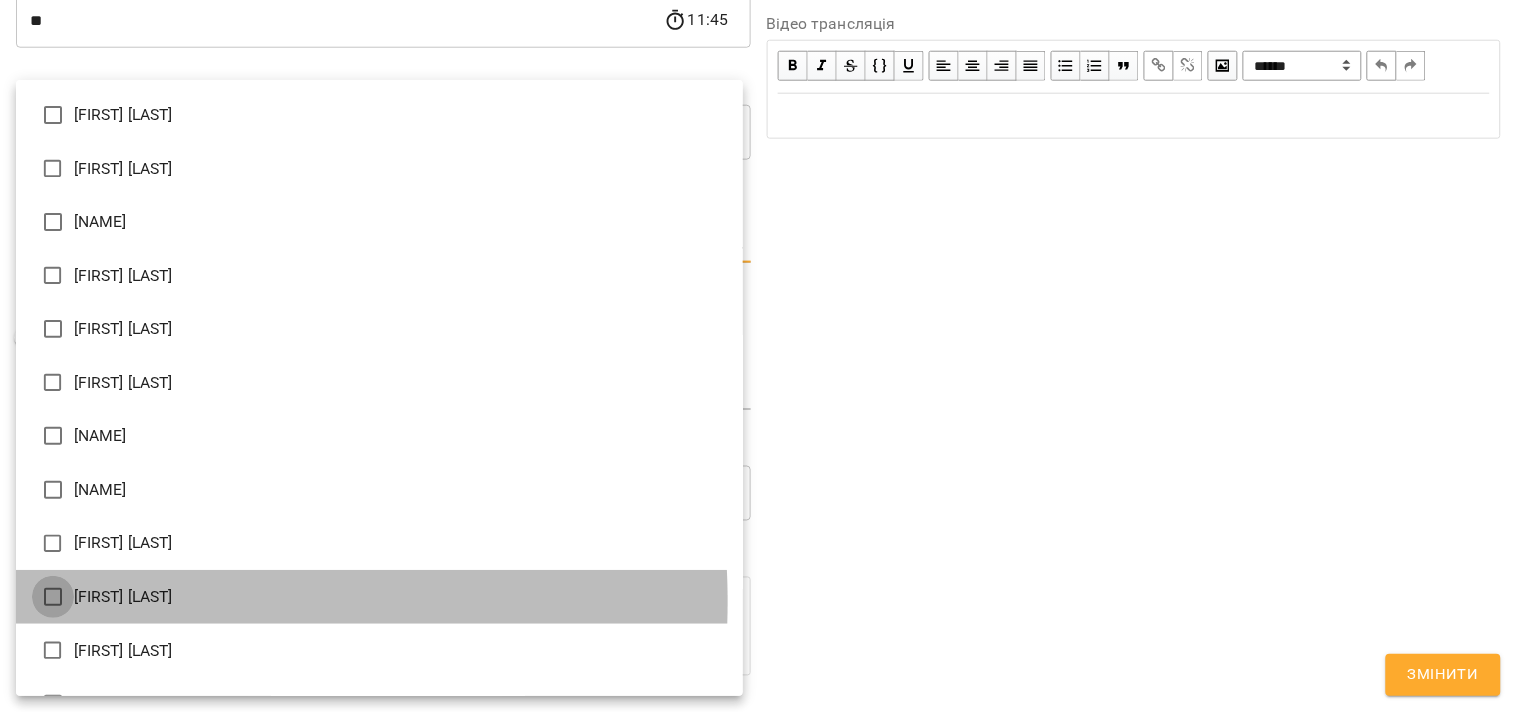 type on "**********" 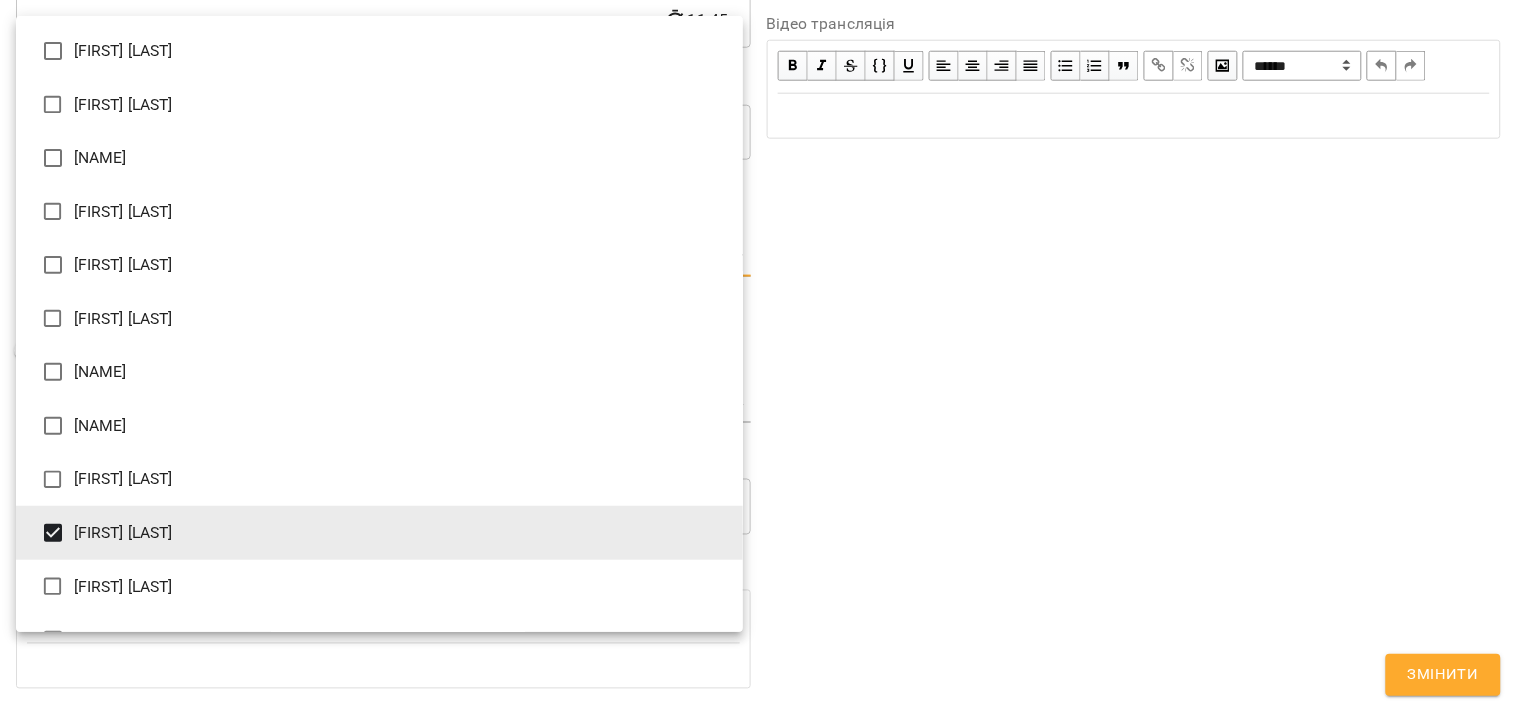 click at bounding box center [758, 356] 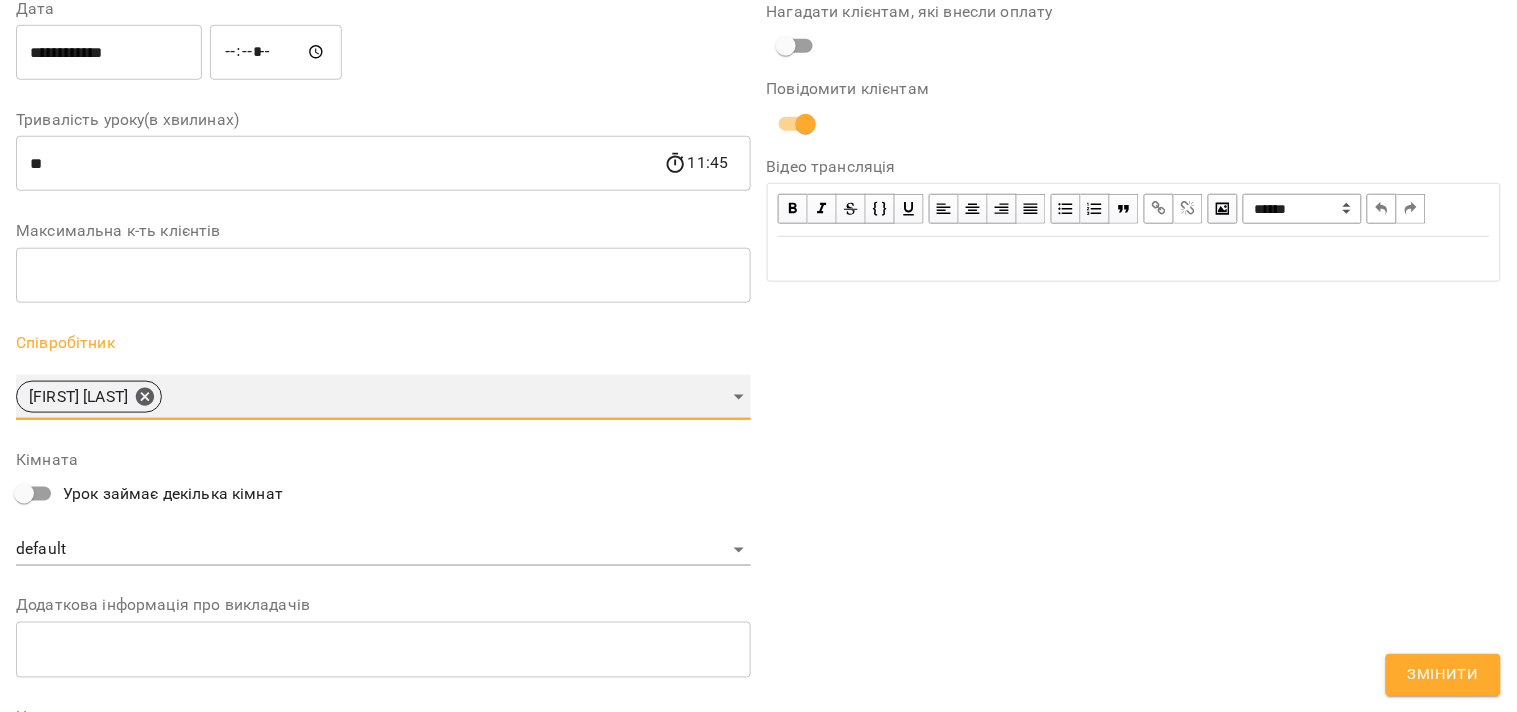 scroll, scrollTop: 194, scrollLeft: 0, axis: vertical 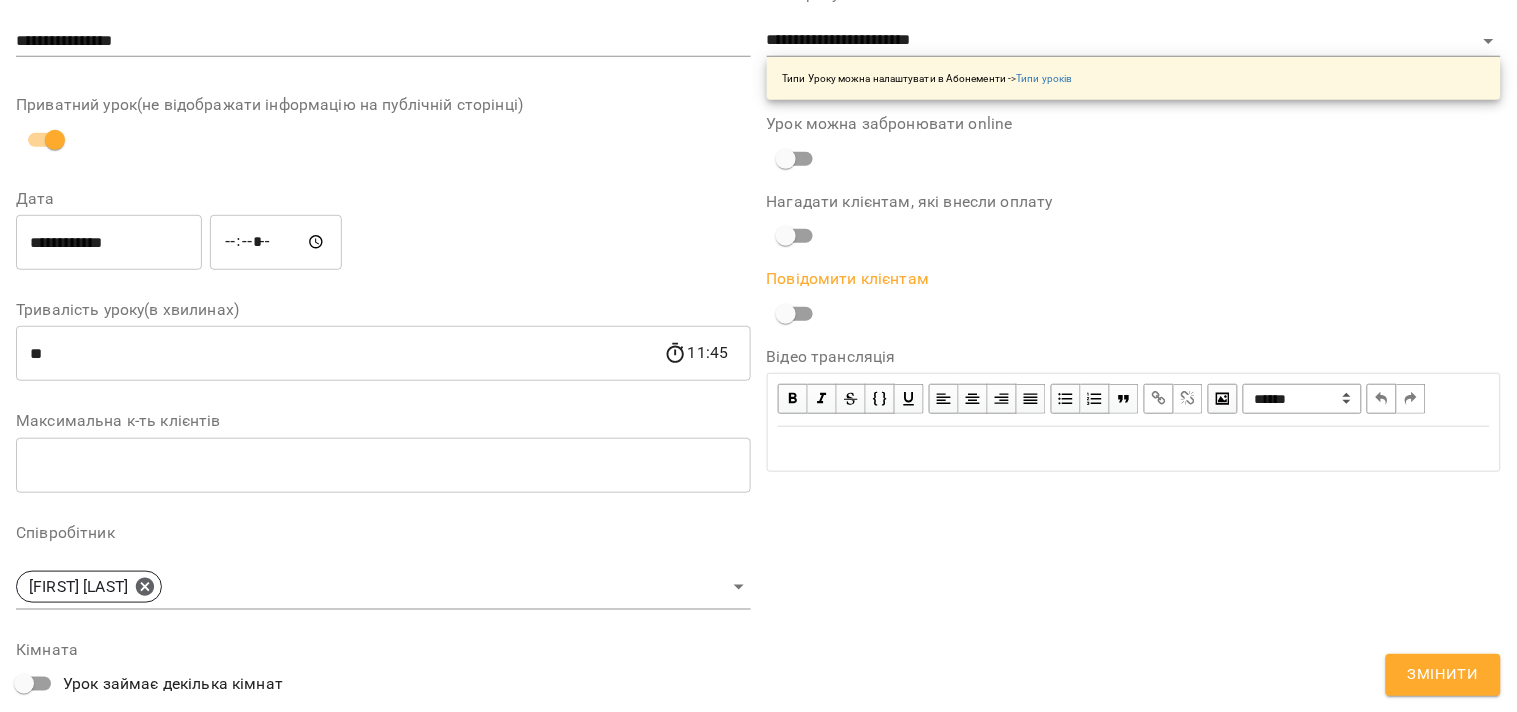 click on "Змінити" at bounding box center [1443, 675] 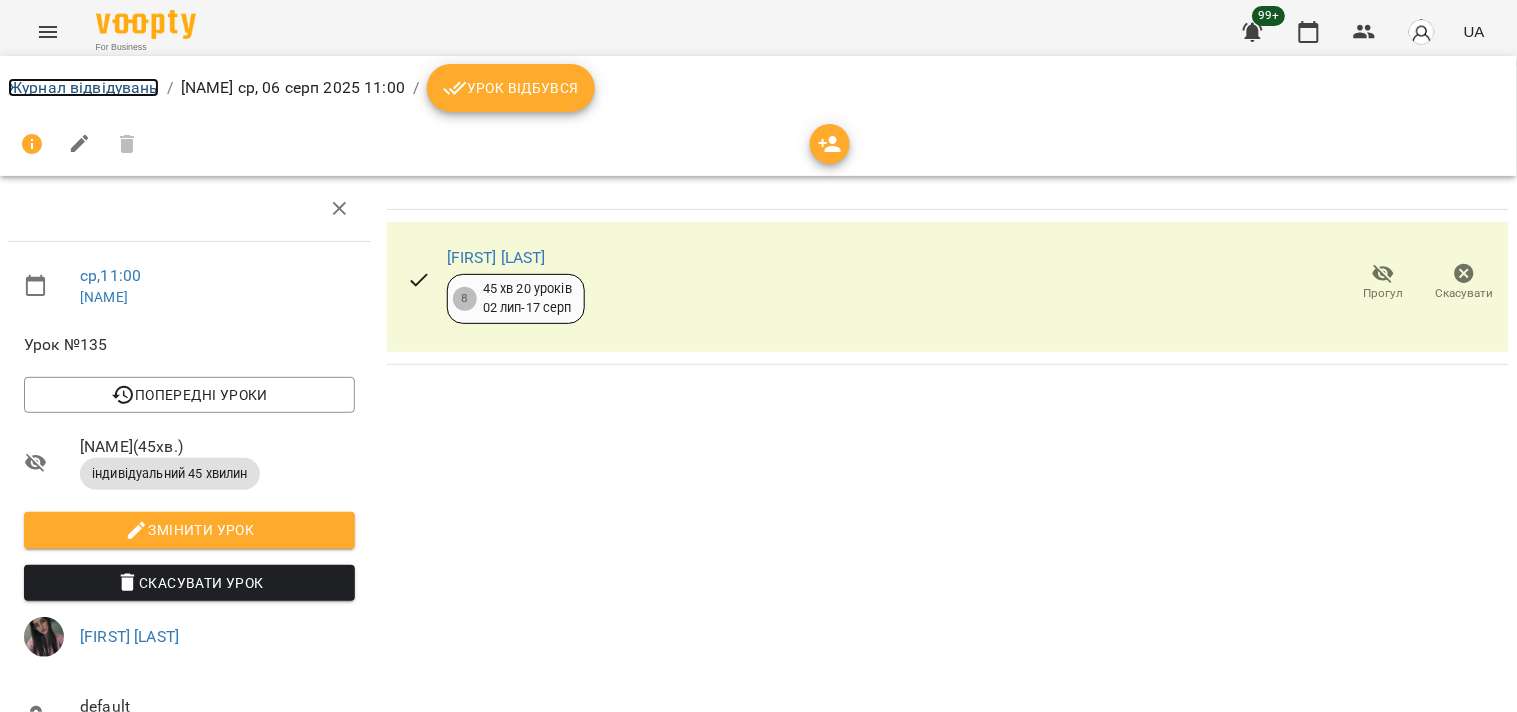 click on "Журнал відвідувань" at bounding box center (83, 87) 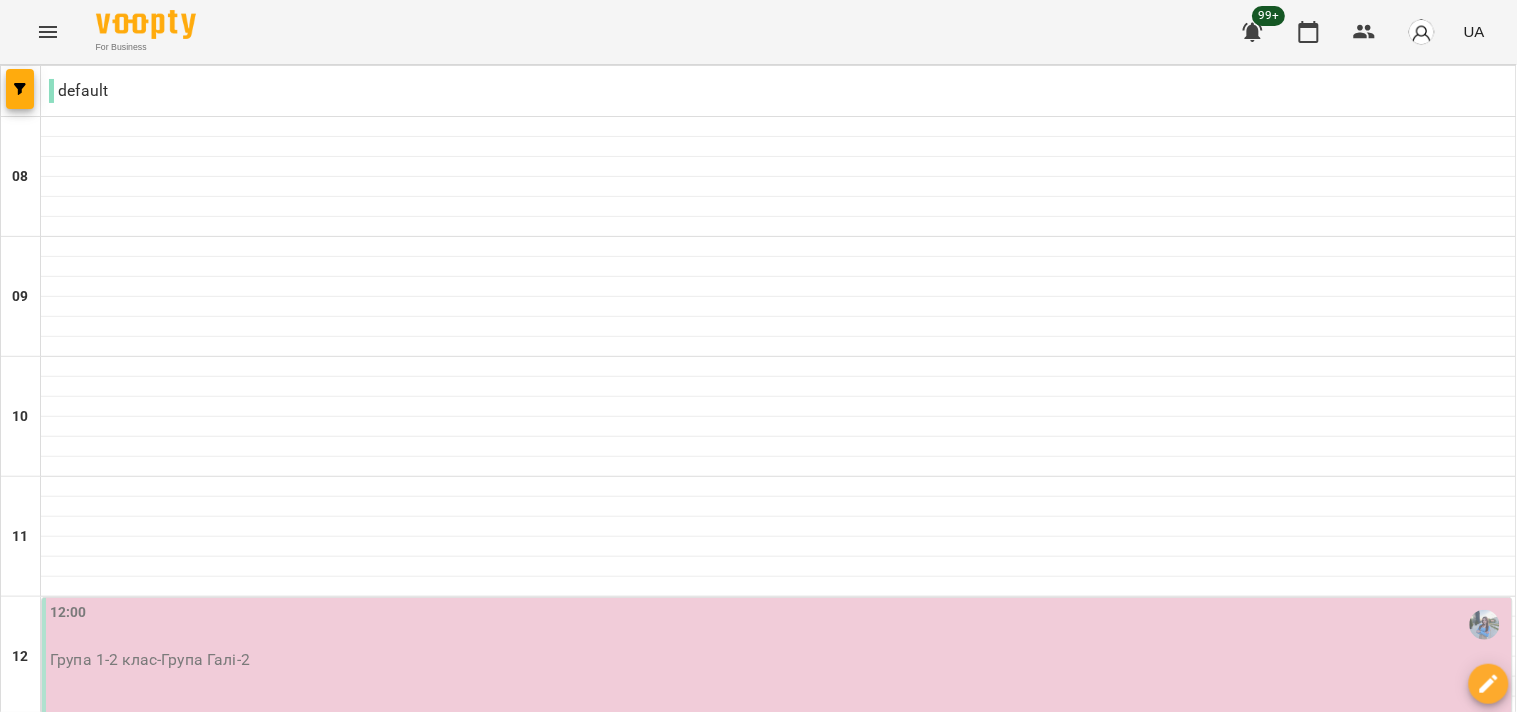 scroll, scrollTop: 0, scrollLeft: 0, axis: both 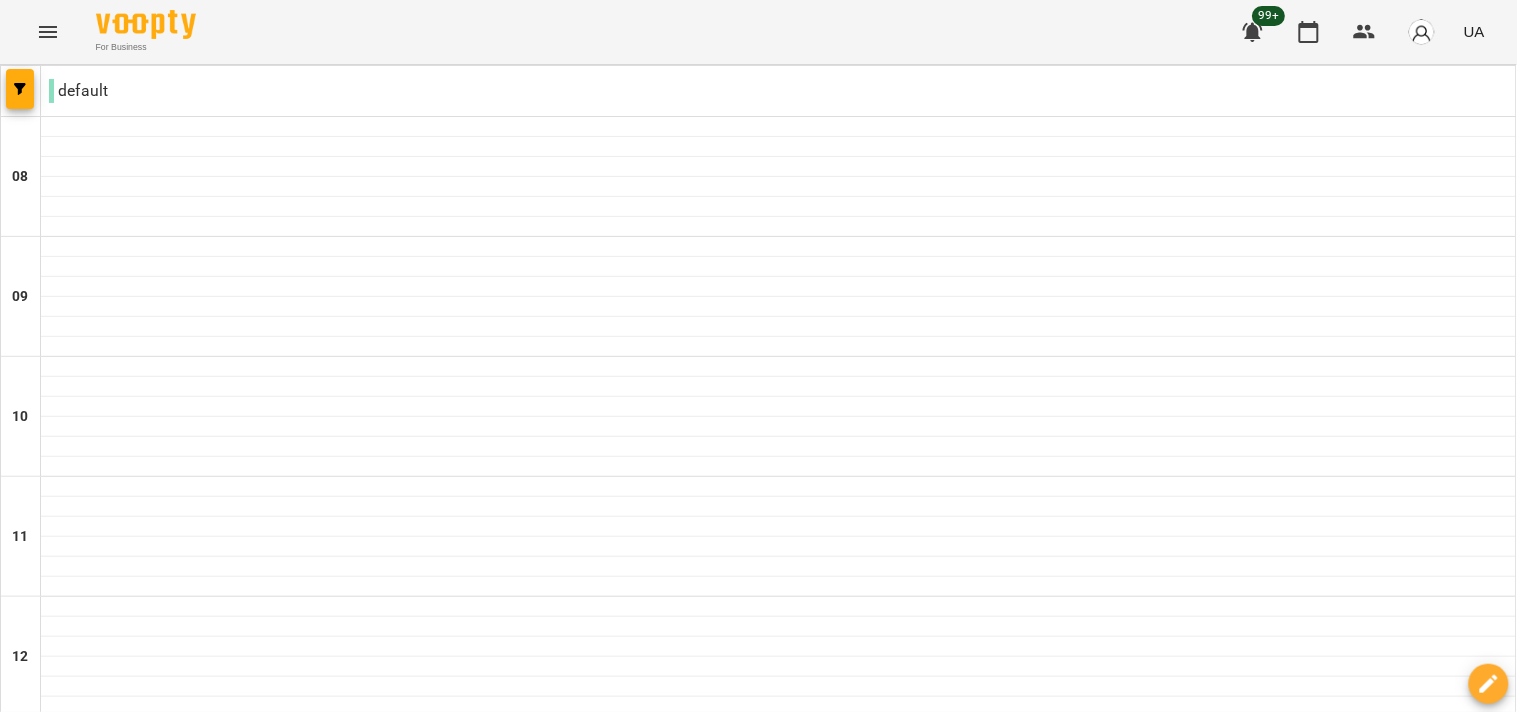 click on "17:00" at bounding box center (779, 1225) 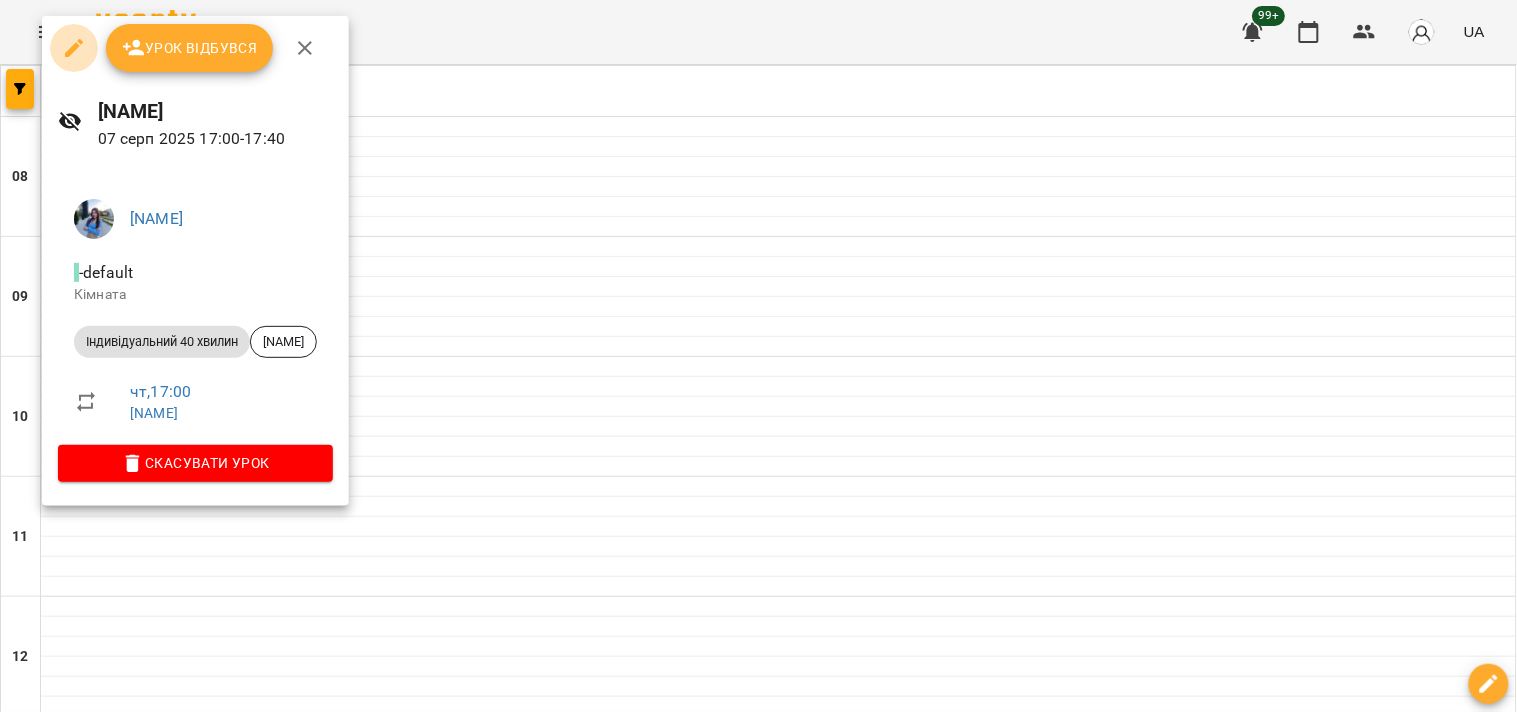 click at bounding box center (74, 48) 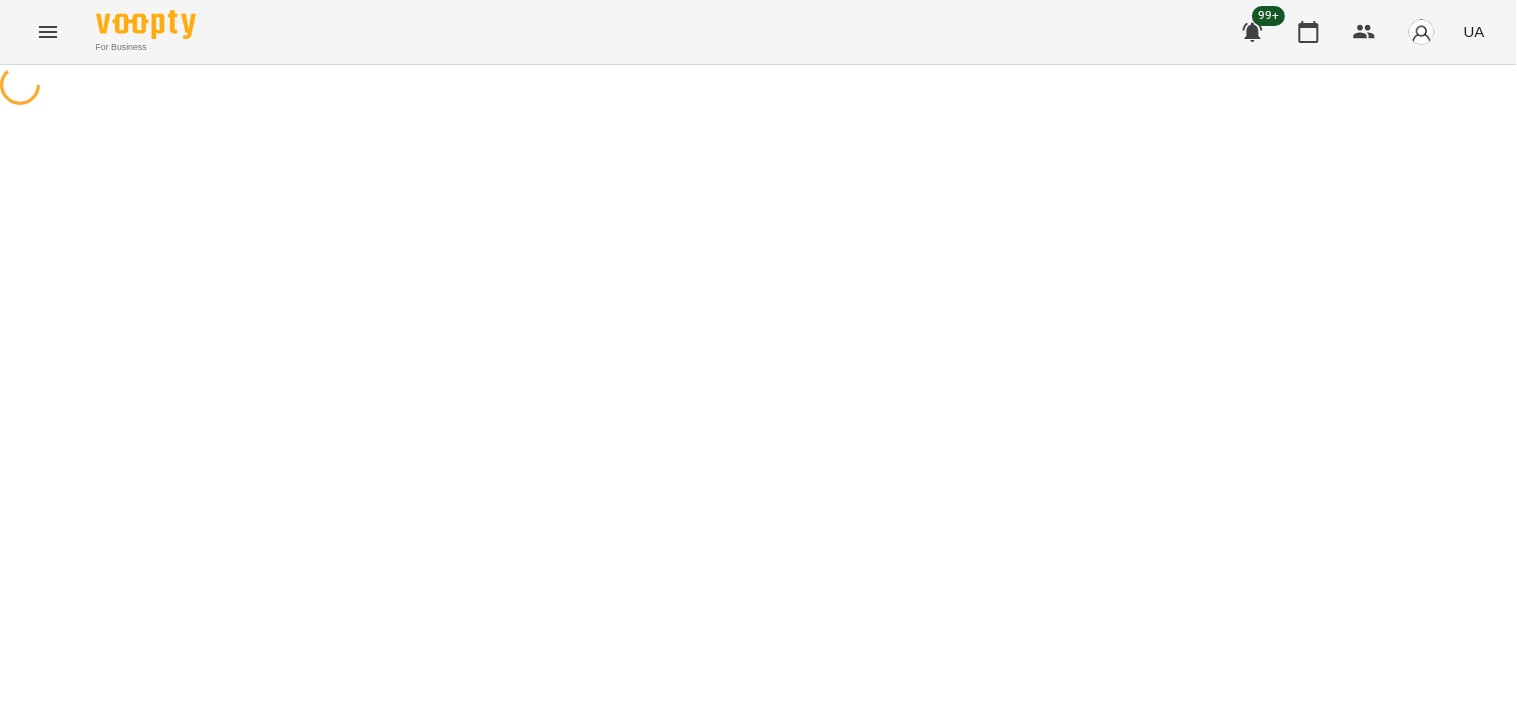 select on "**********" 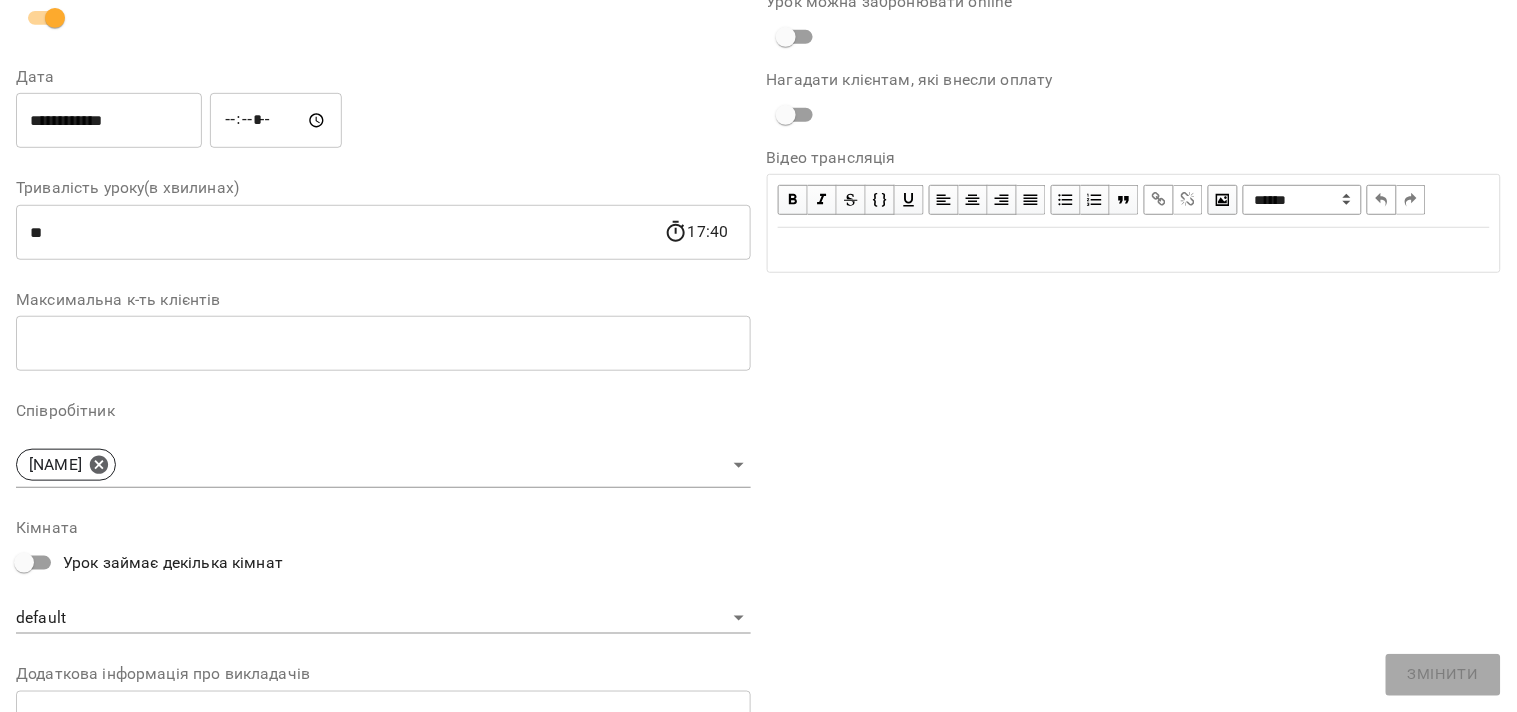 scroll, scrollTop: 333, scrollLeft: 0, axis: vertical 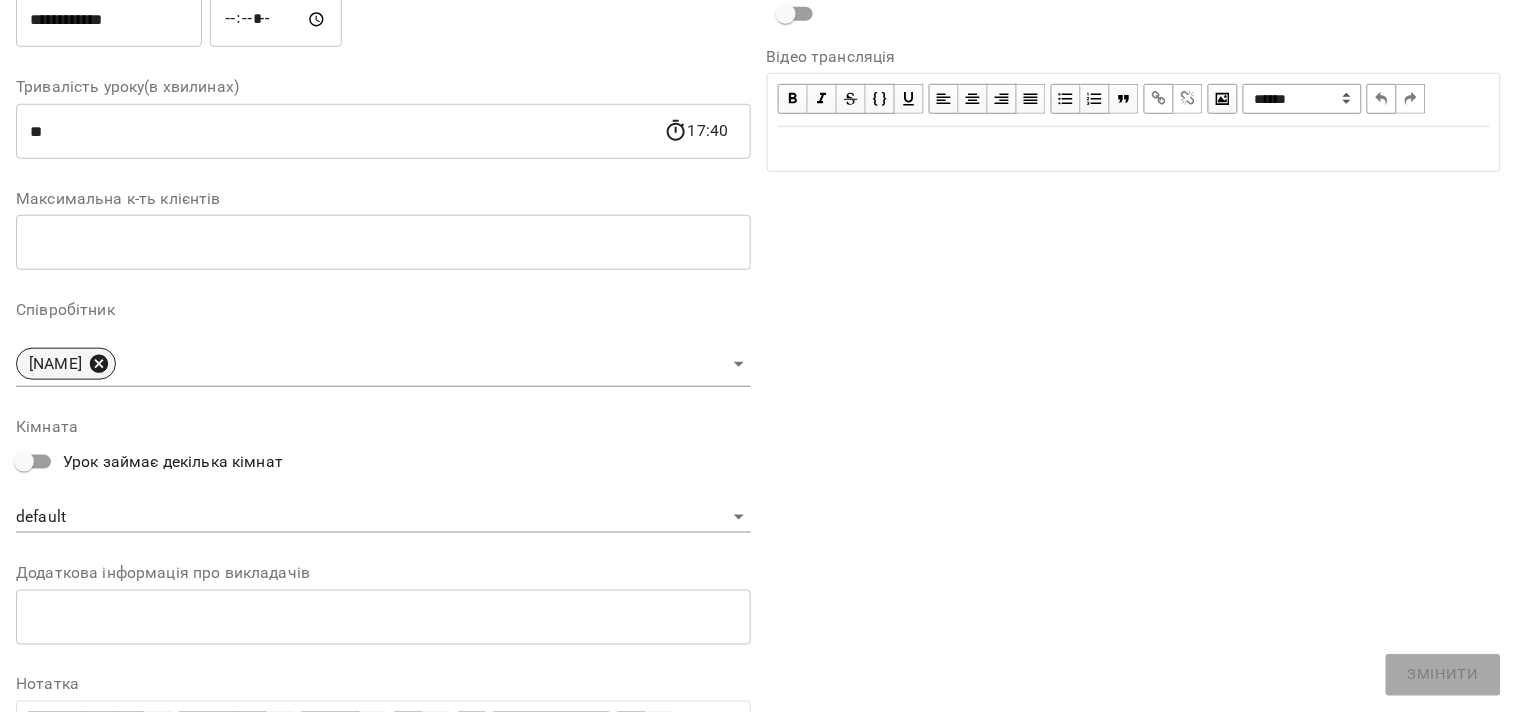 click 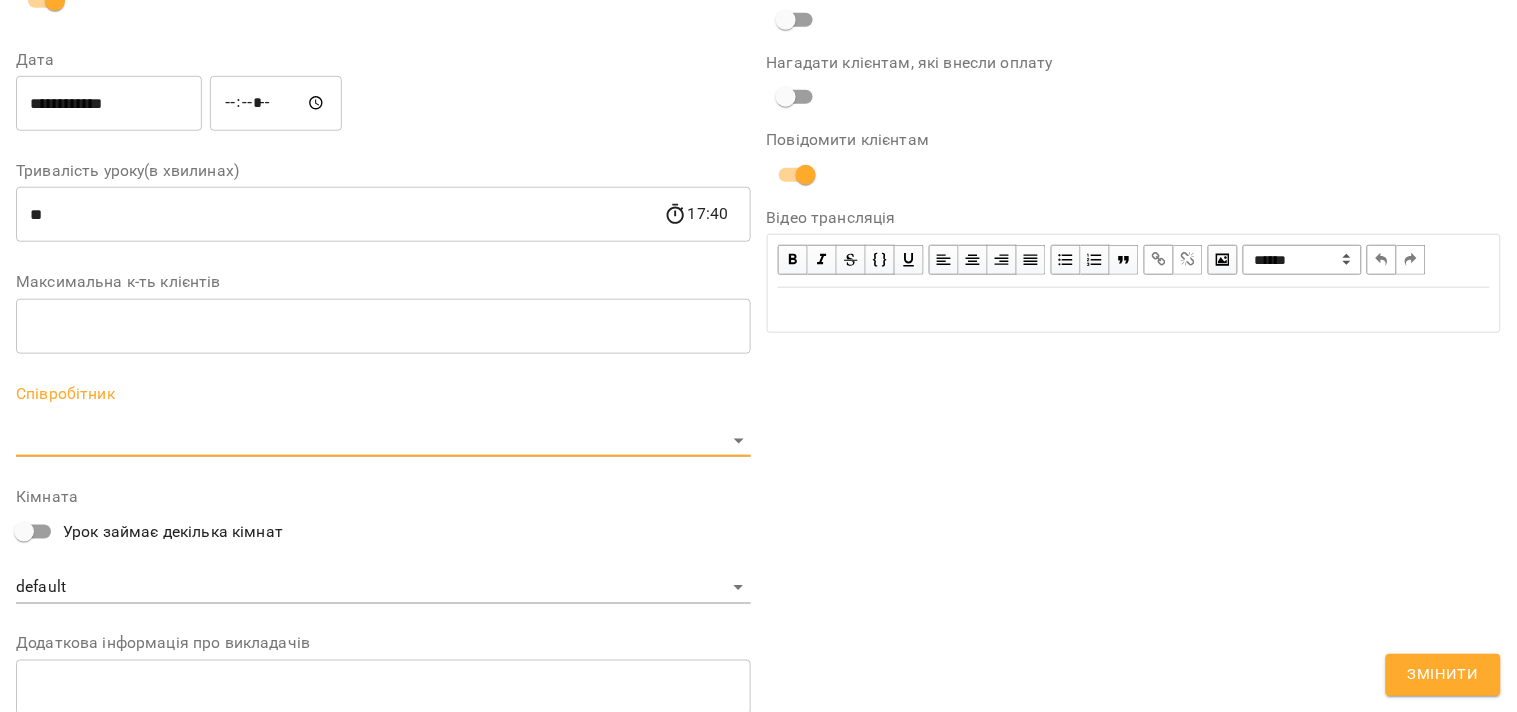 scroll, scrollTop: 416, scrollLeft: 0, axis: vertical 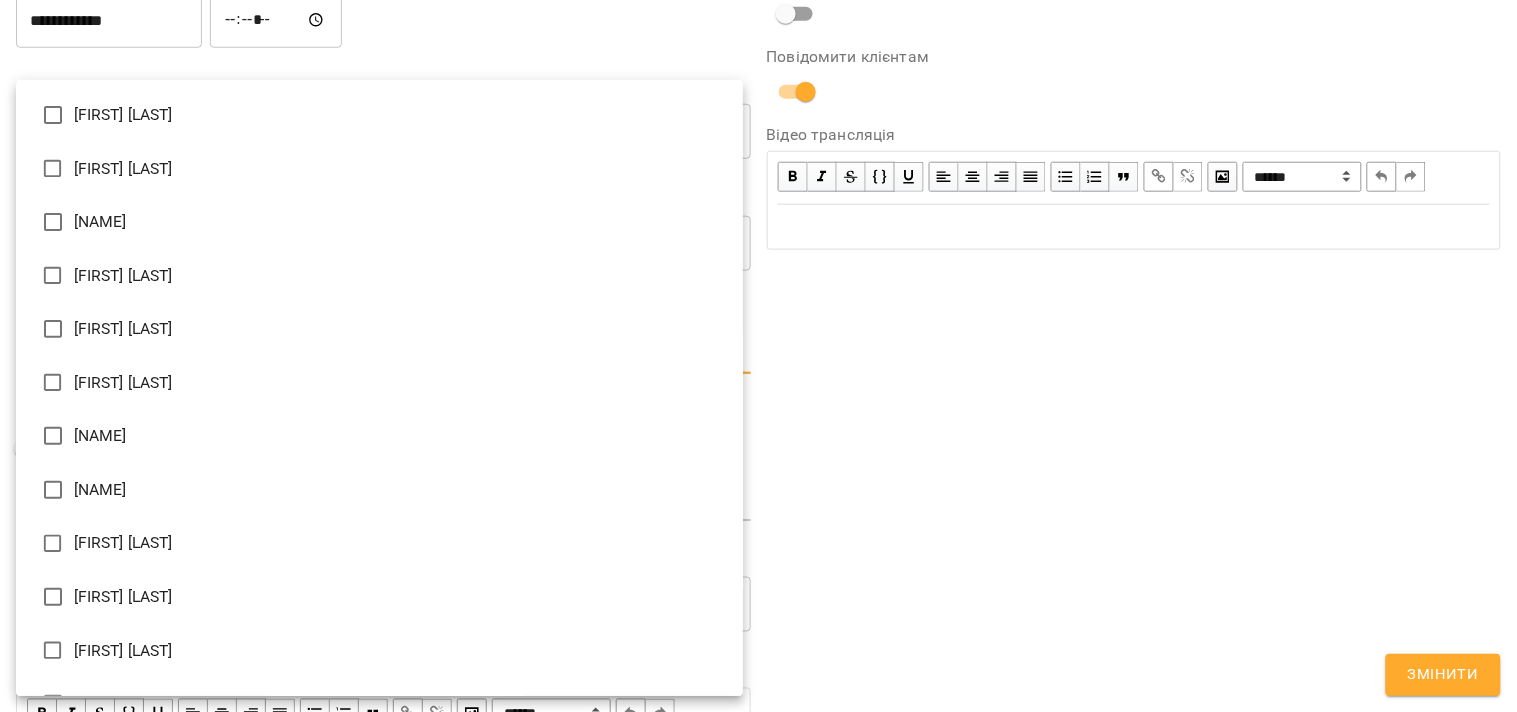 click on "**********" at bounding box center [758, 456] 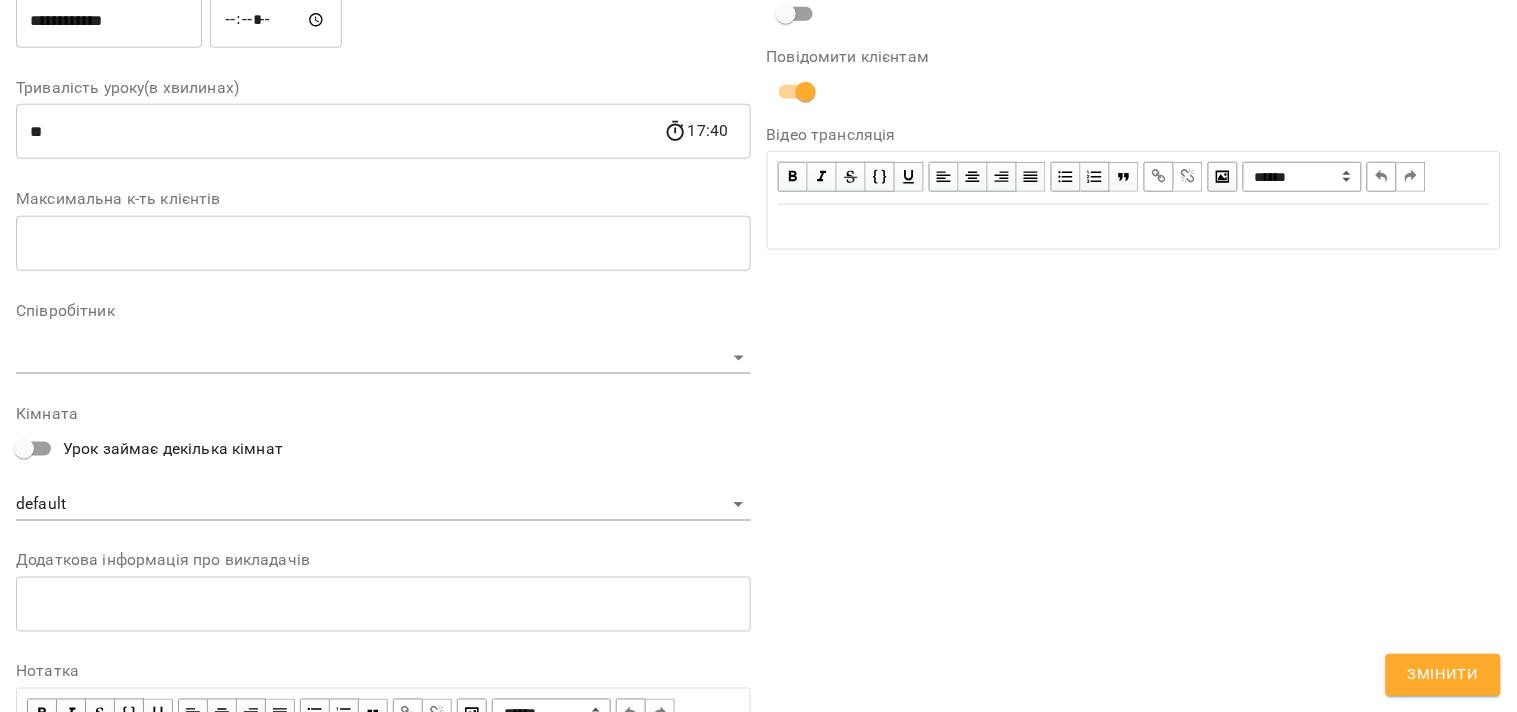click on "[FIRST] [LAST]  [FIRST] [LAST]  [FIRST] [LAST] [FIRST] [LAST] [FIRST] [LAST] [FIRST] [LAST] [FIRST] [LAST] [FIRST] [LAST] [FIRST] [LAST] [FIRST] [LAST] [FIRST] [LAST] [FIRST] [LAST] [FIRST] [LAST] [FIRST] [LAST] [FIRST] [LAST] [FIRST] [LAST]" at bounding box center [758, 356] 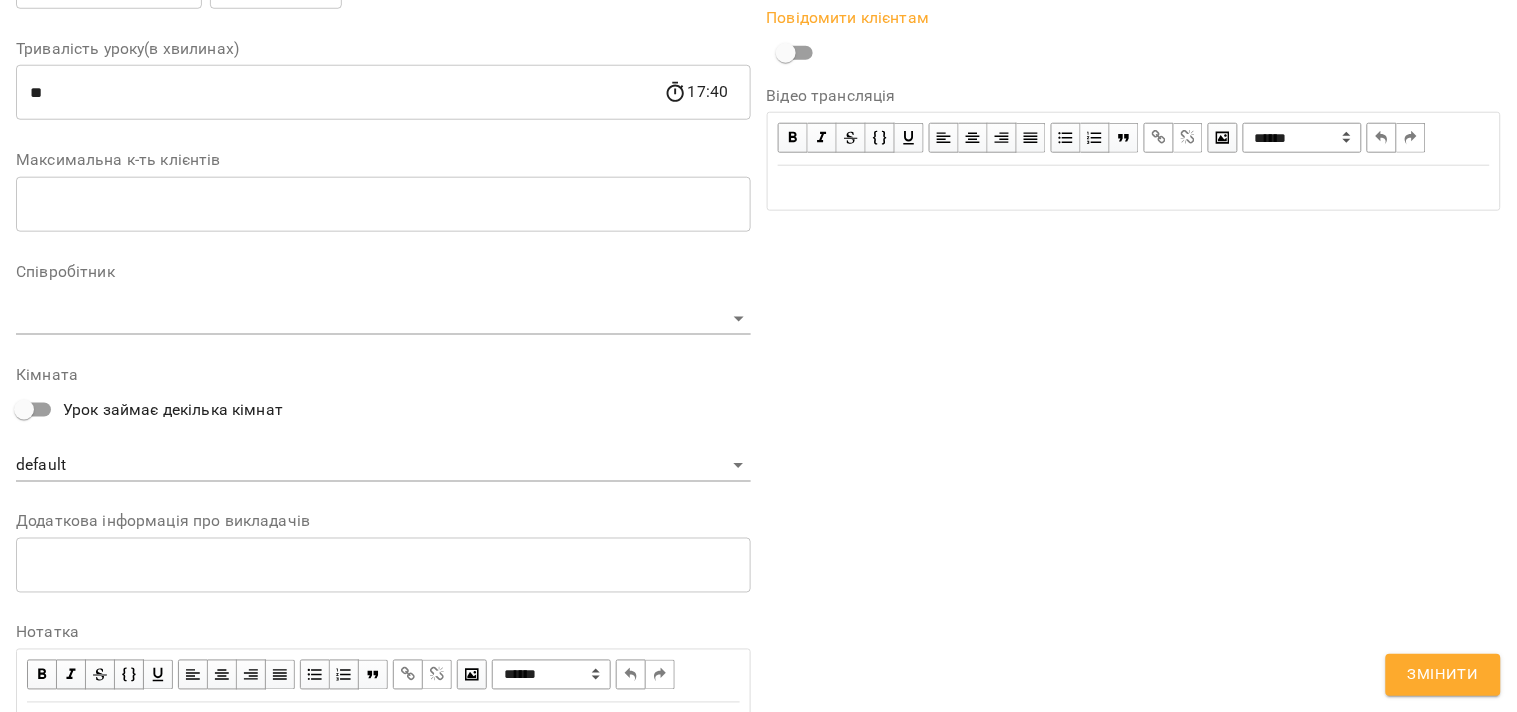 scroll, scrollTop: 416, scrollLeft: 0, axis: vertical 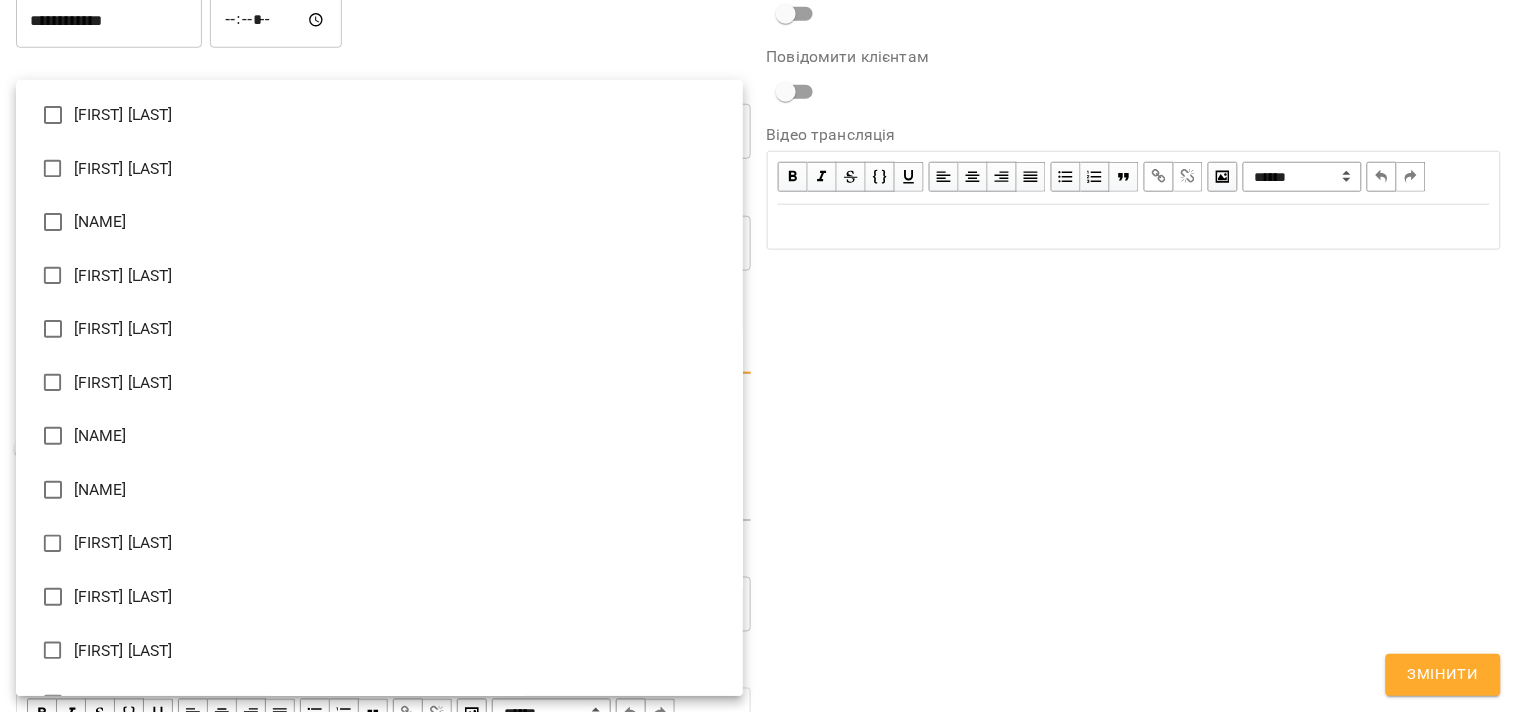 click on "**********" at bounding box center (758, 456) 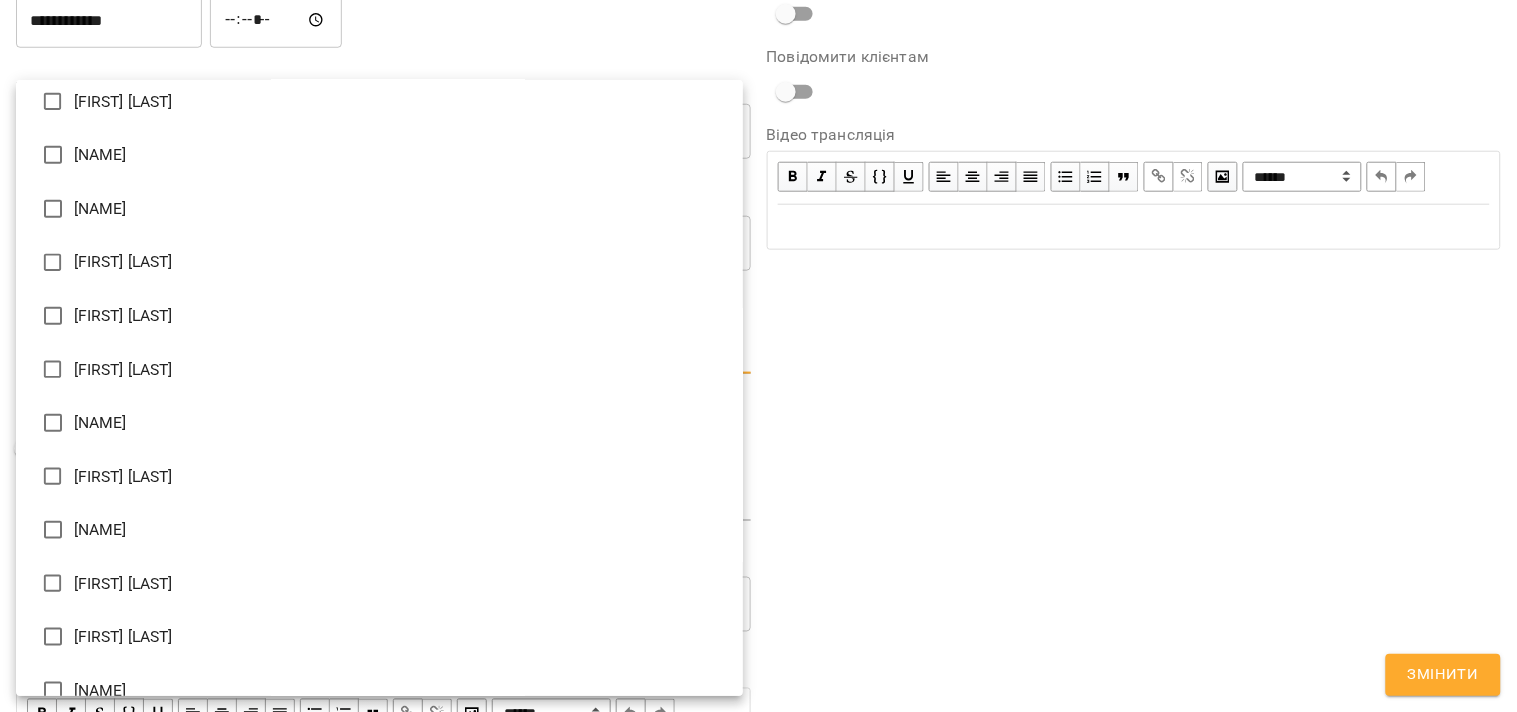 scroll, scrollTop: 308, scrollLeft: 0, axis: vertical 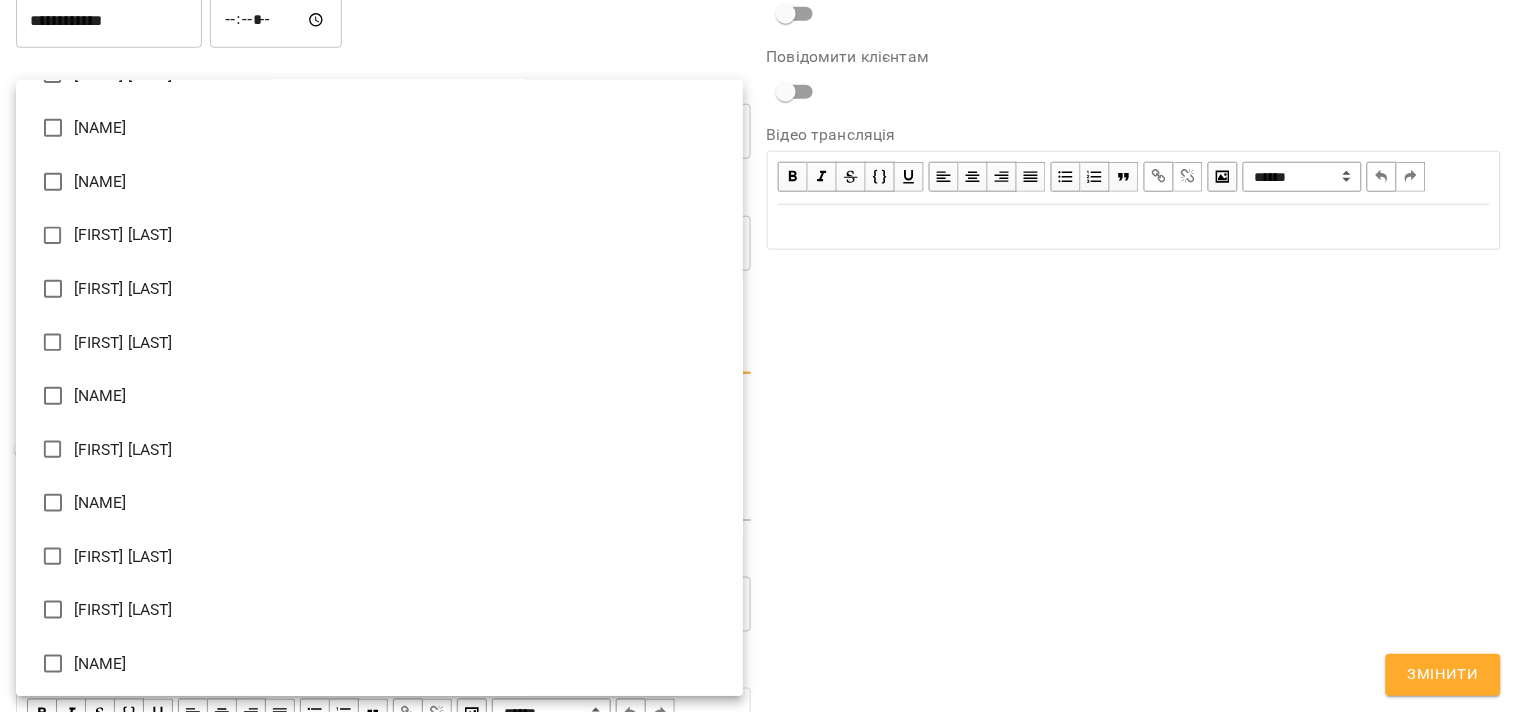type on "**********" 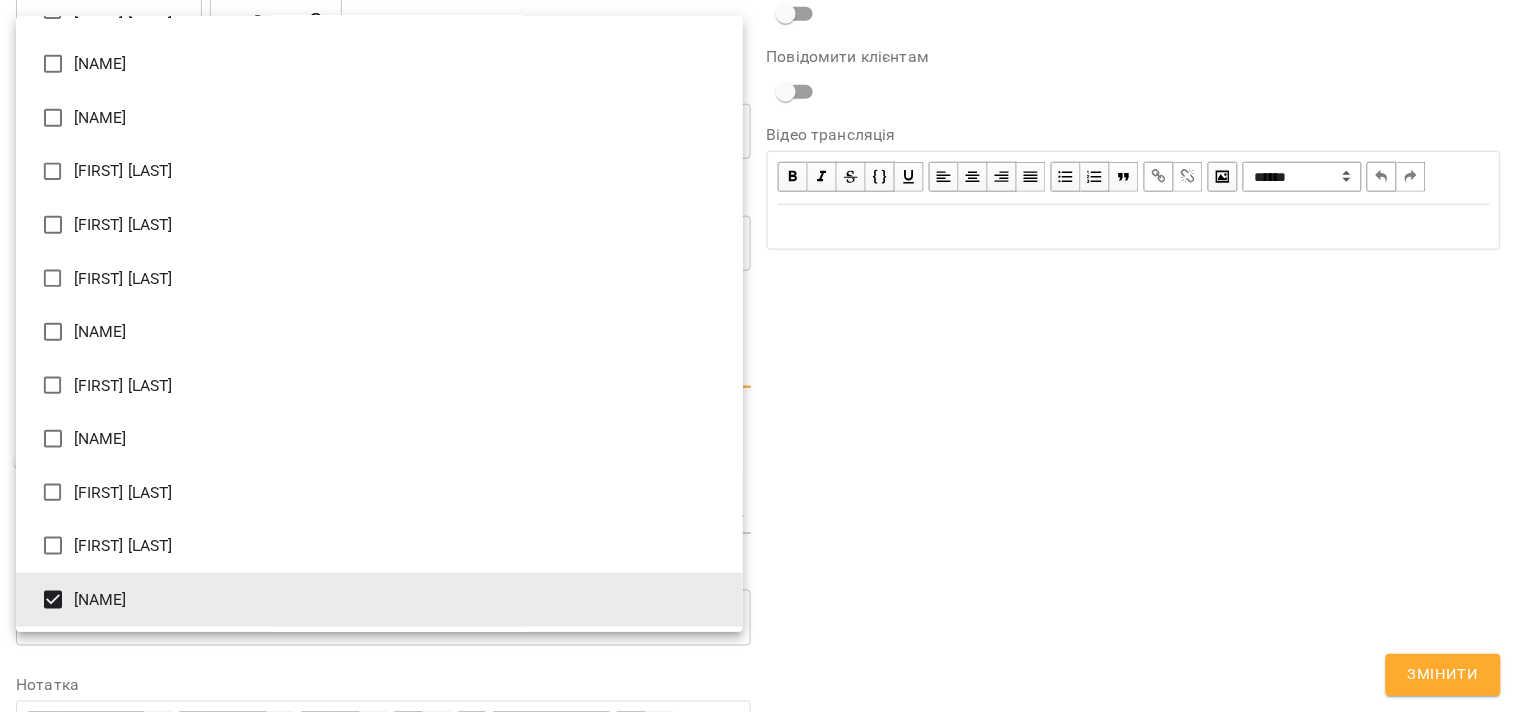 click at bounding box center [758, 356] 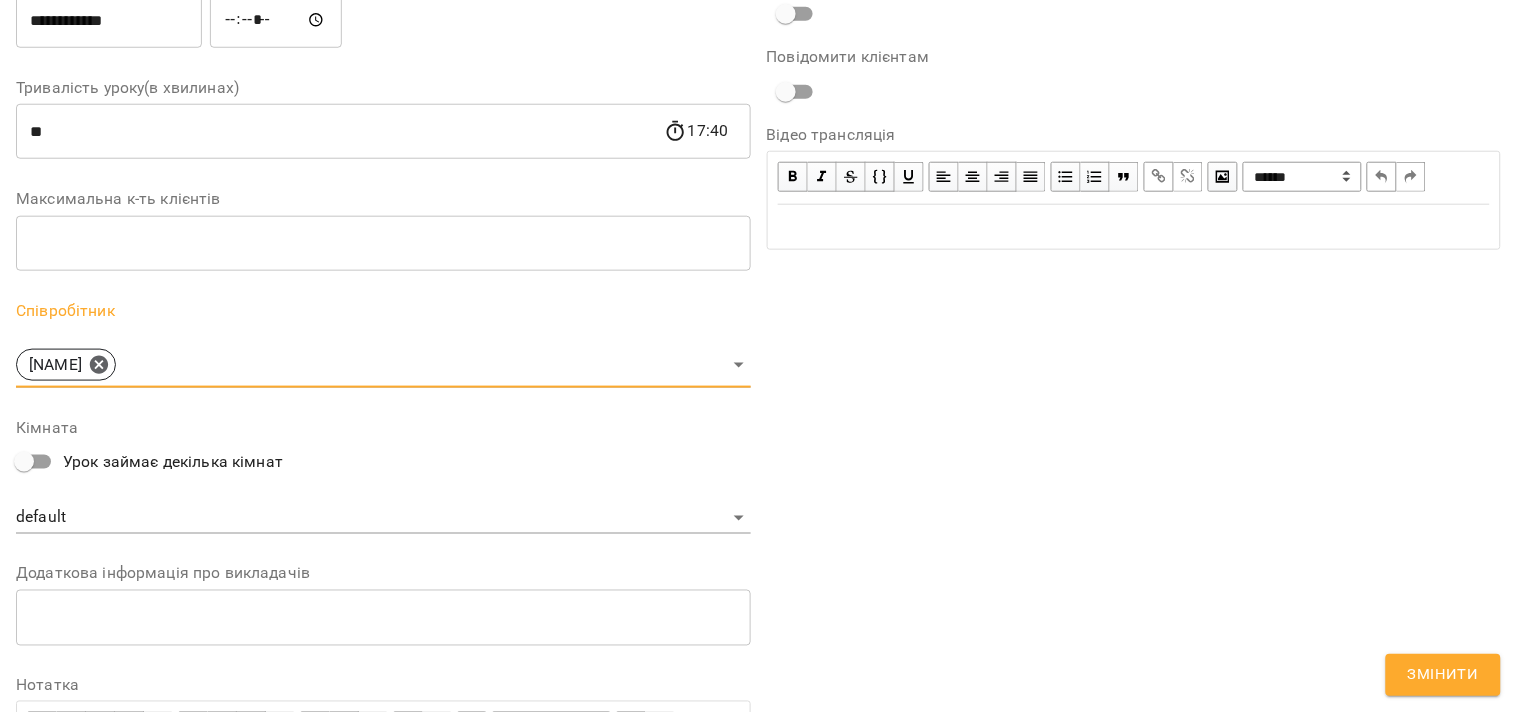 click on "Змінити" at bounding box center (1443, 675) 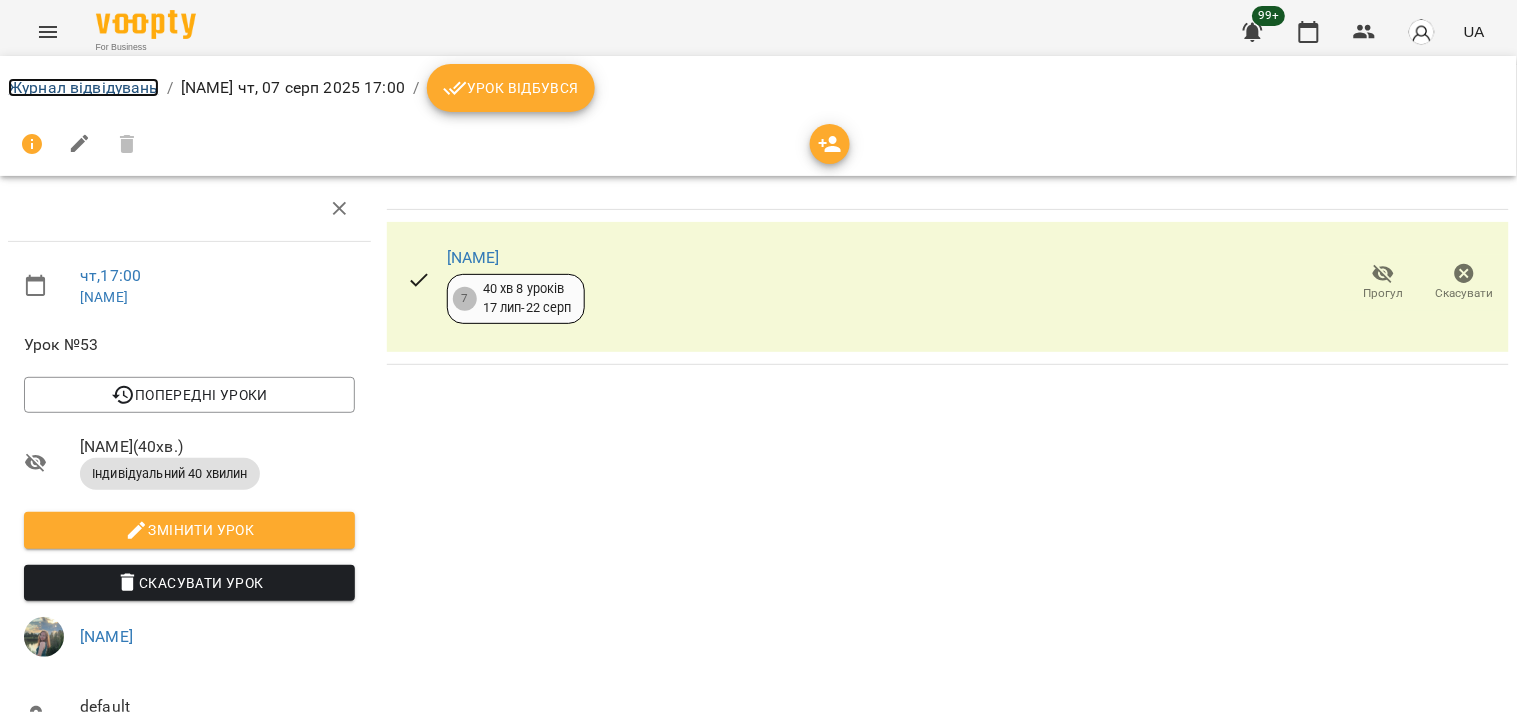 click on "Журнал відвідувань" at bounding box center (83, 87) 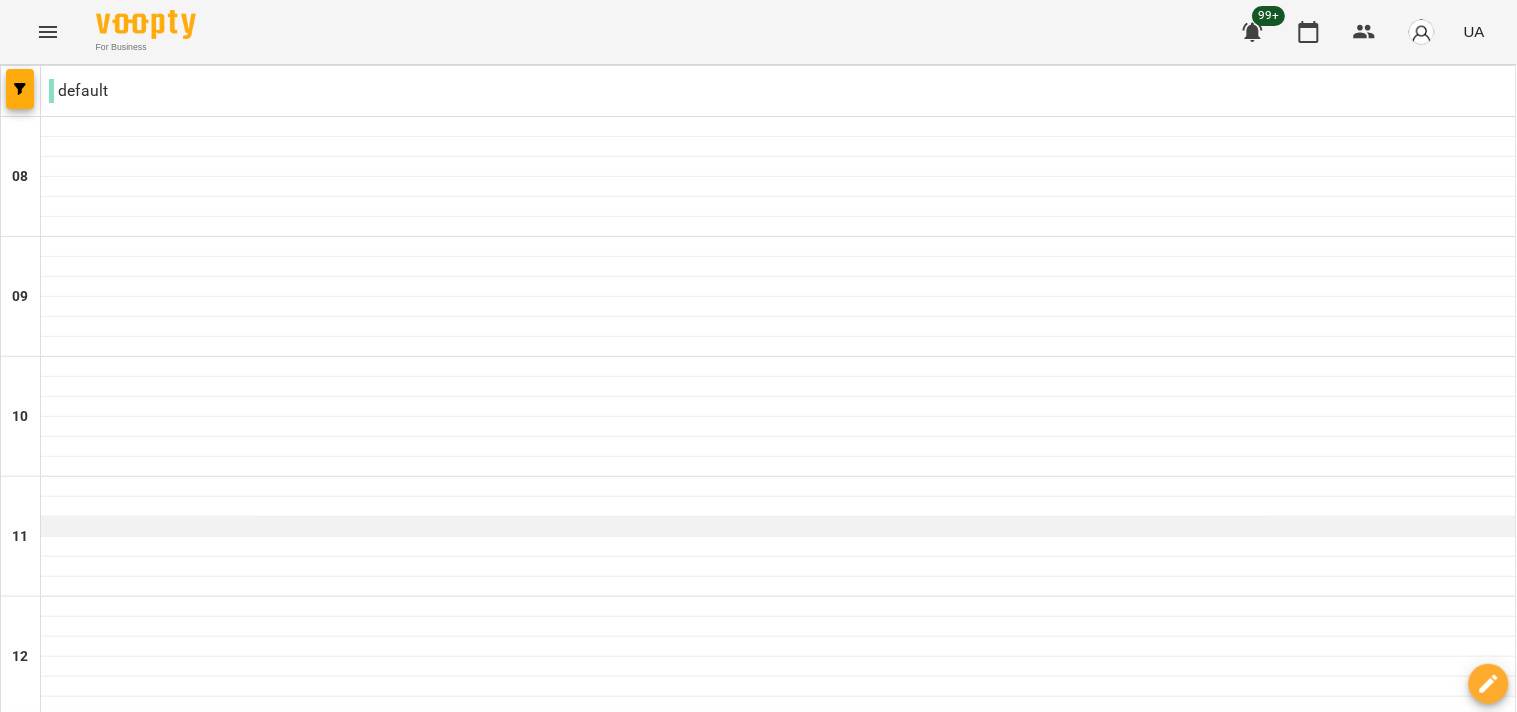 scroll, scrollTop: 111, scrollLeft: 0, axis: vertical 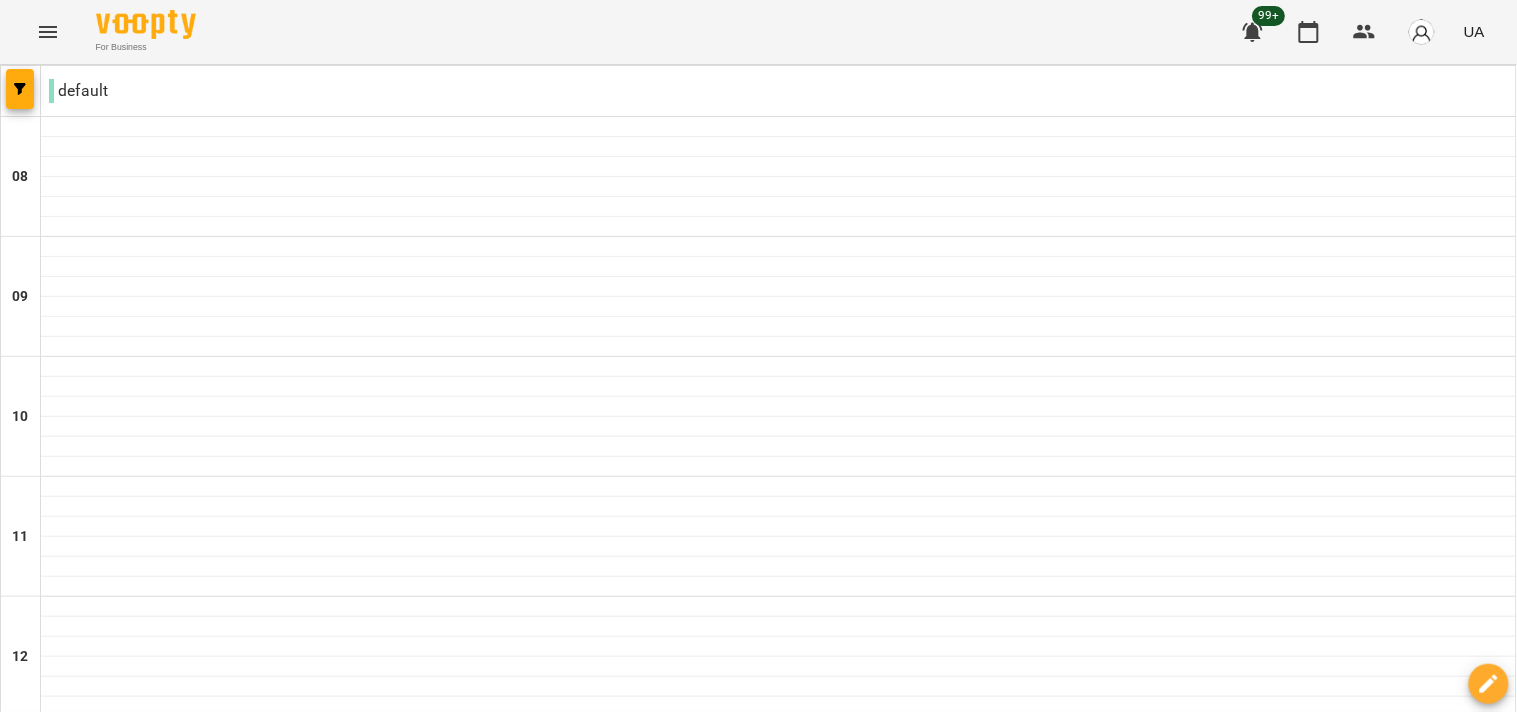 click on "пт 08 серп" at bounding box center (1056, 1829) 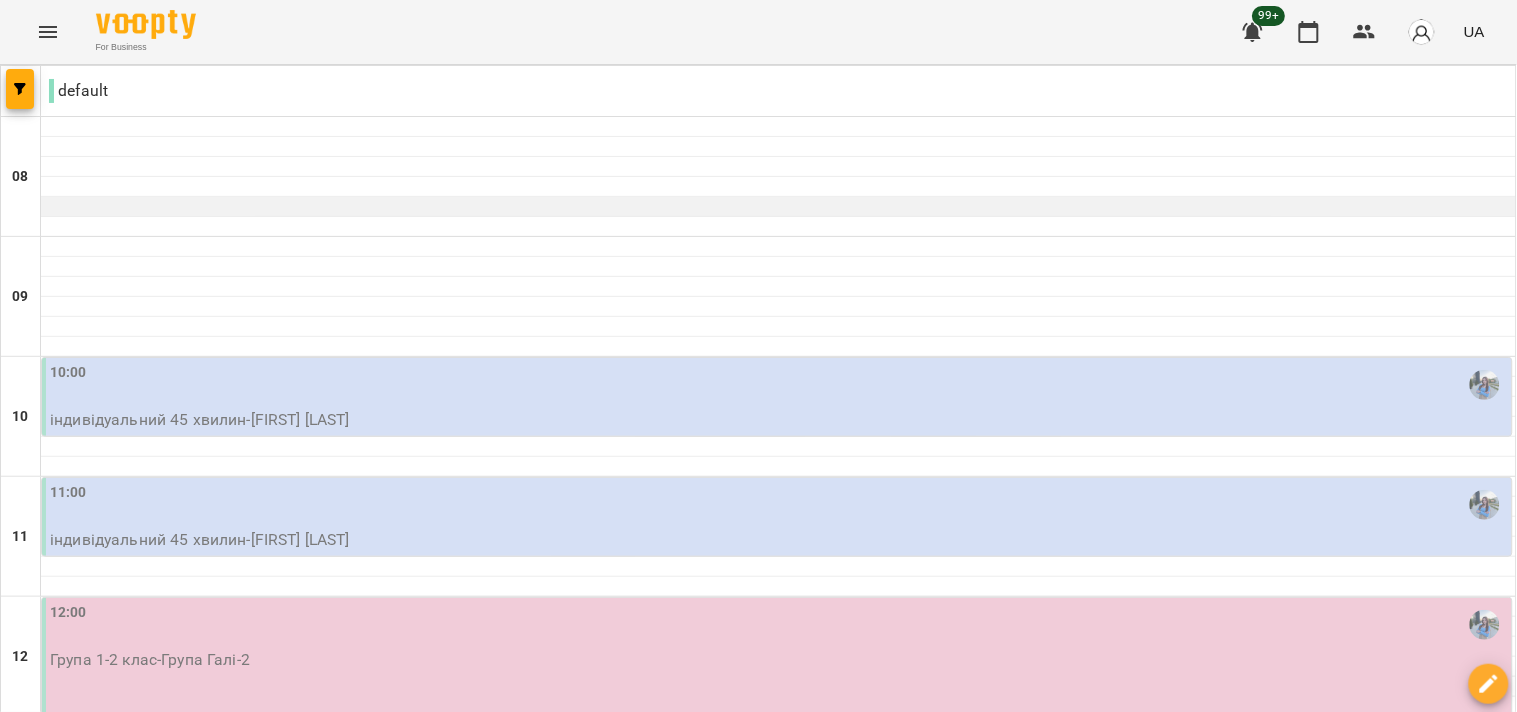 scroll, scrollTop: 222, scrollLeft: 0, axis: vertical 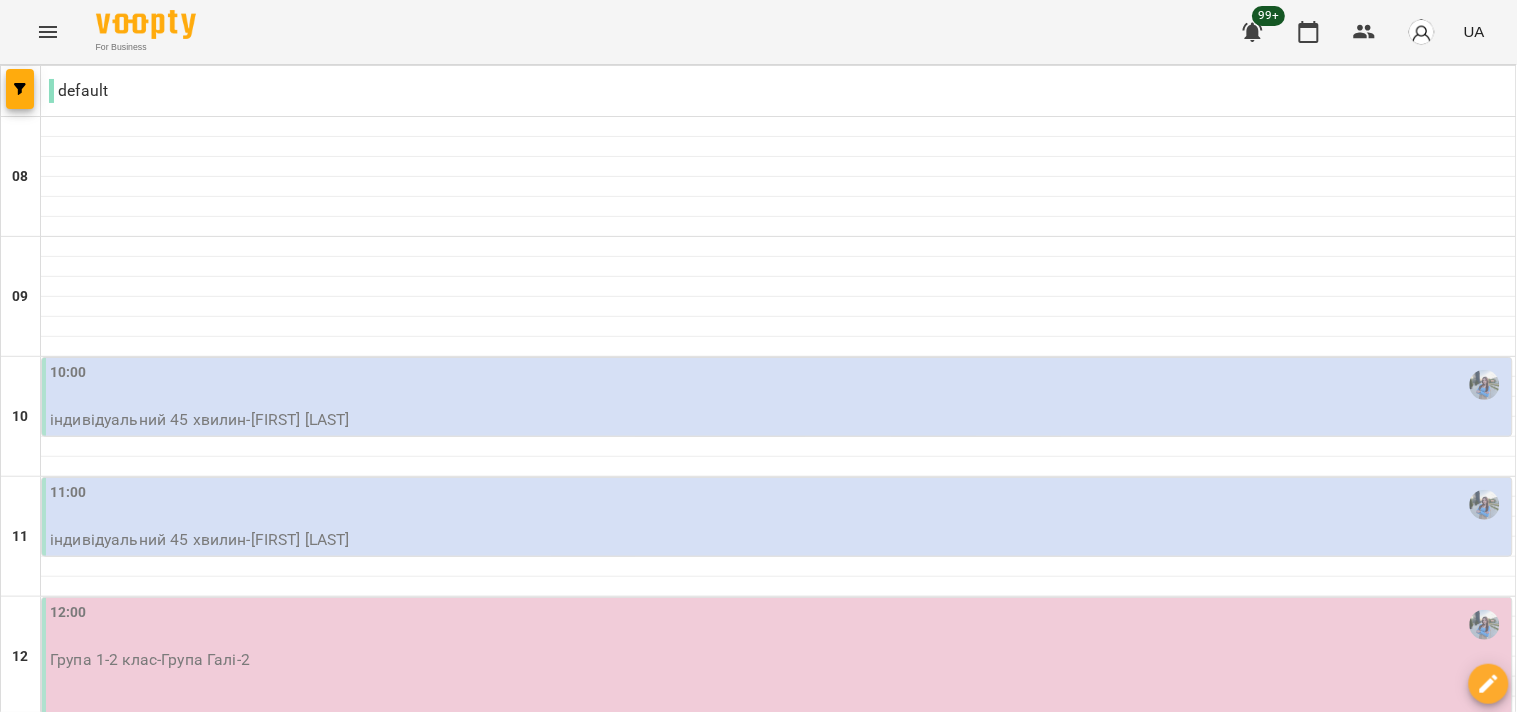 click on "10:00" at bounding box center (779, 385) 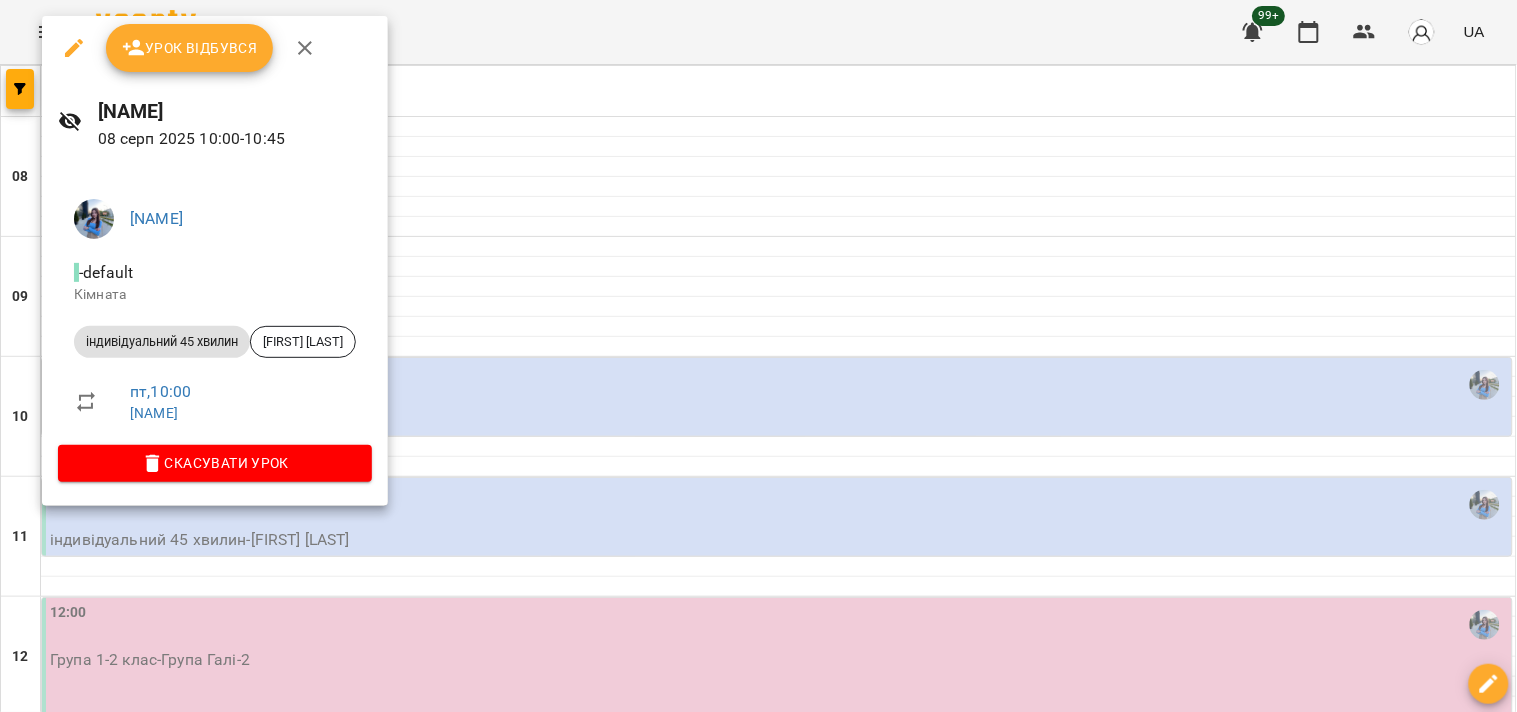 click 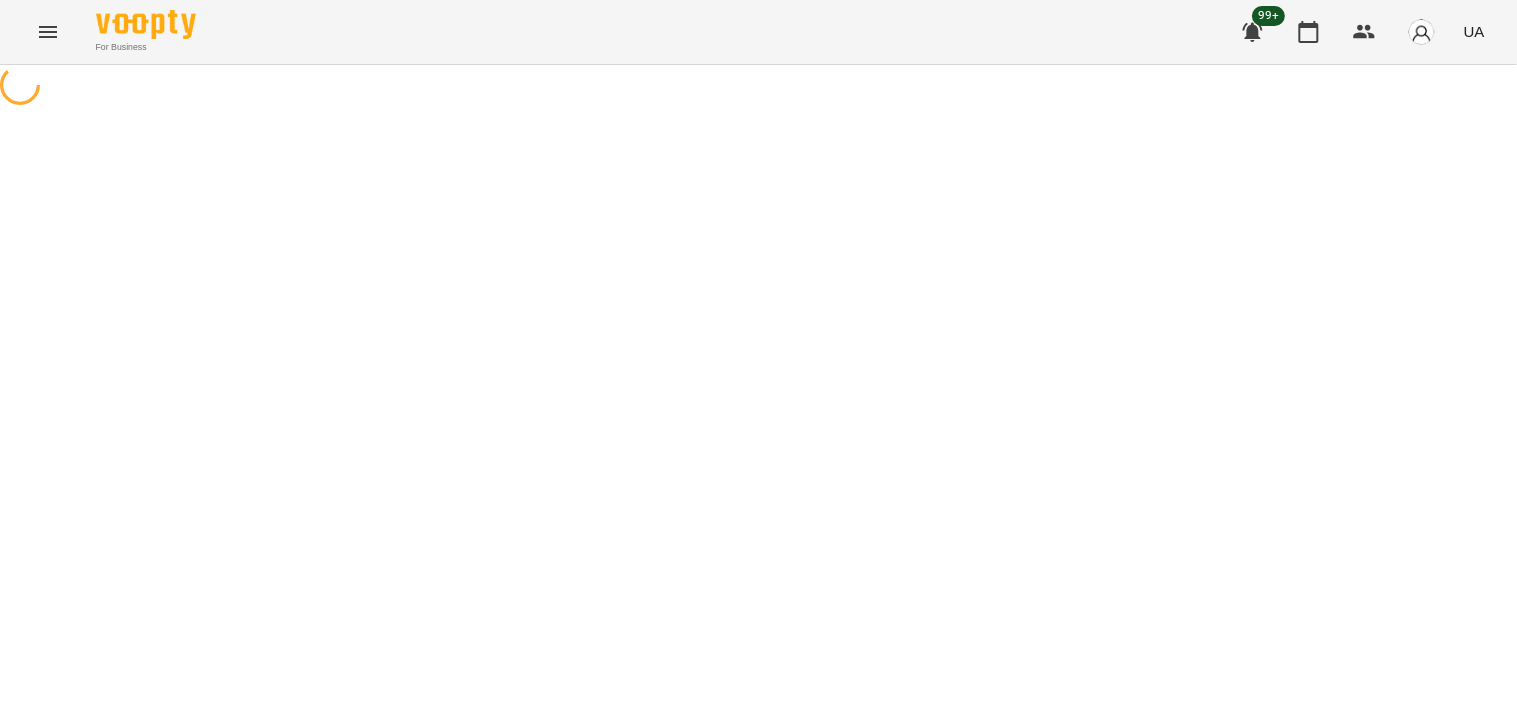 select on "**********" 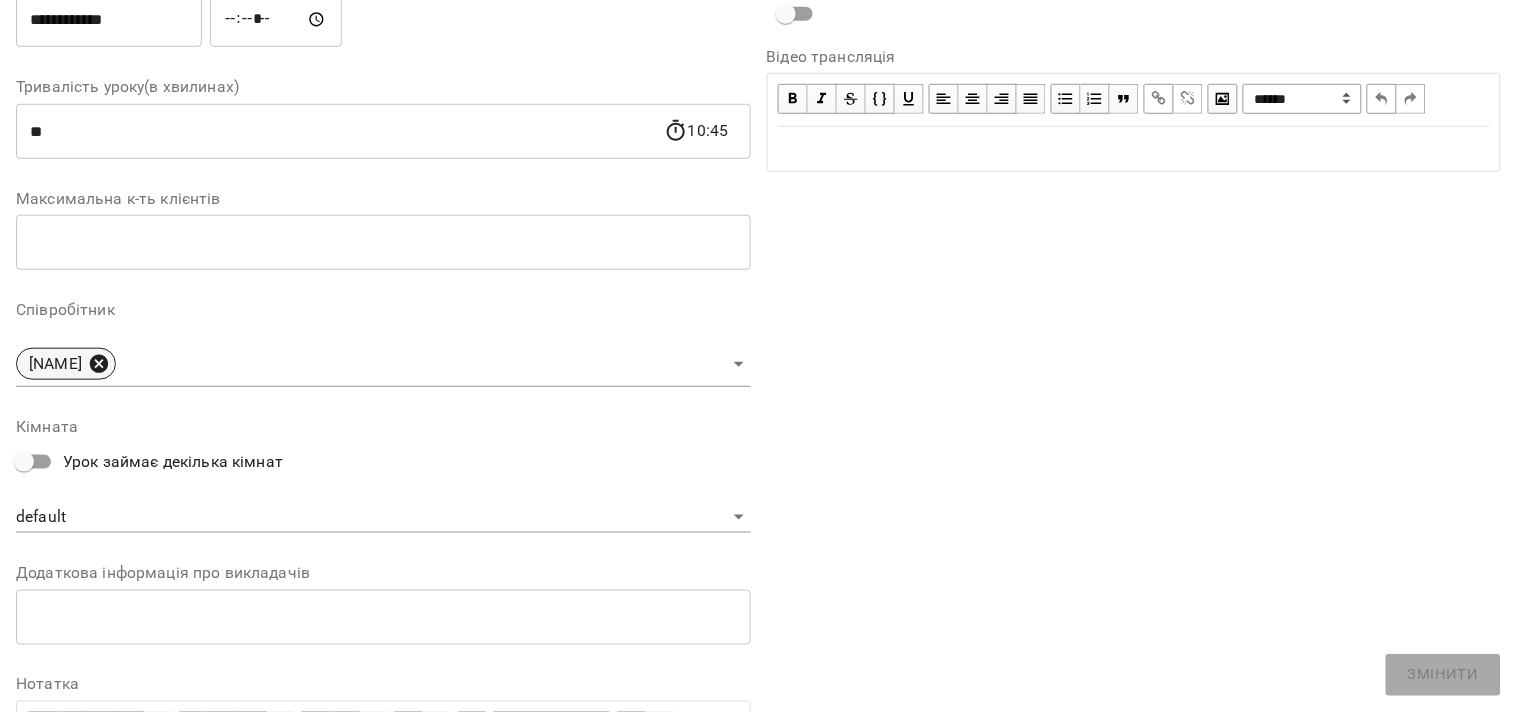click 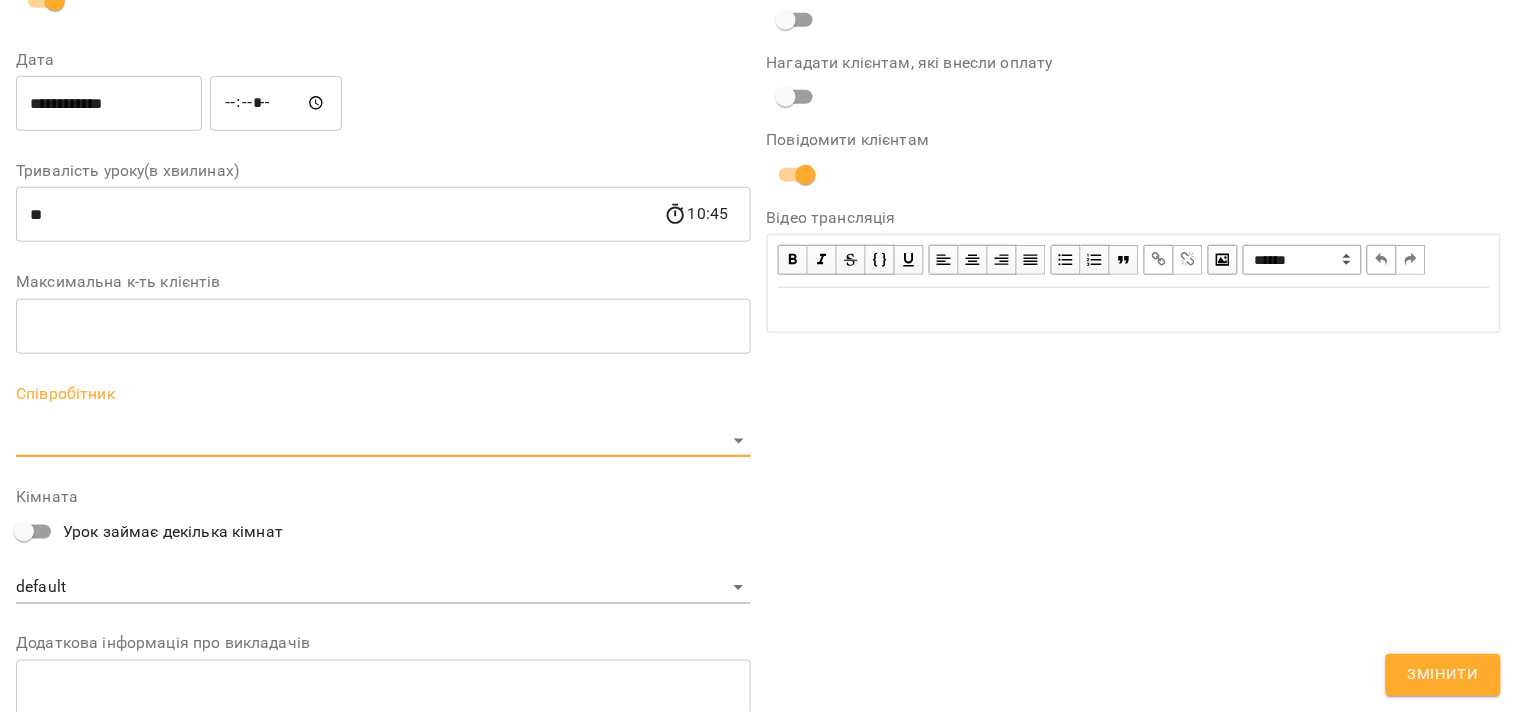 scroll, scrollTop: 416, scrollLeft: 0, axis: vertical 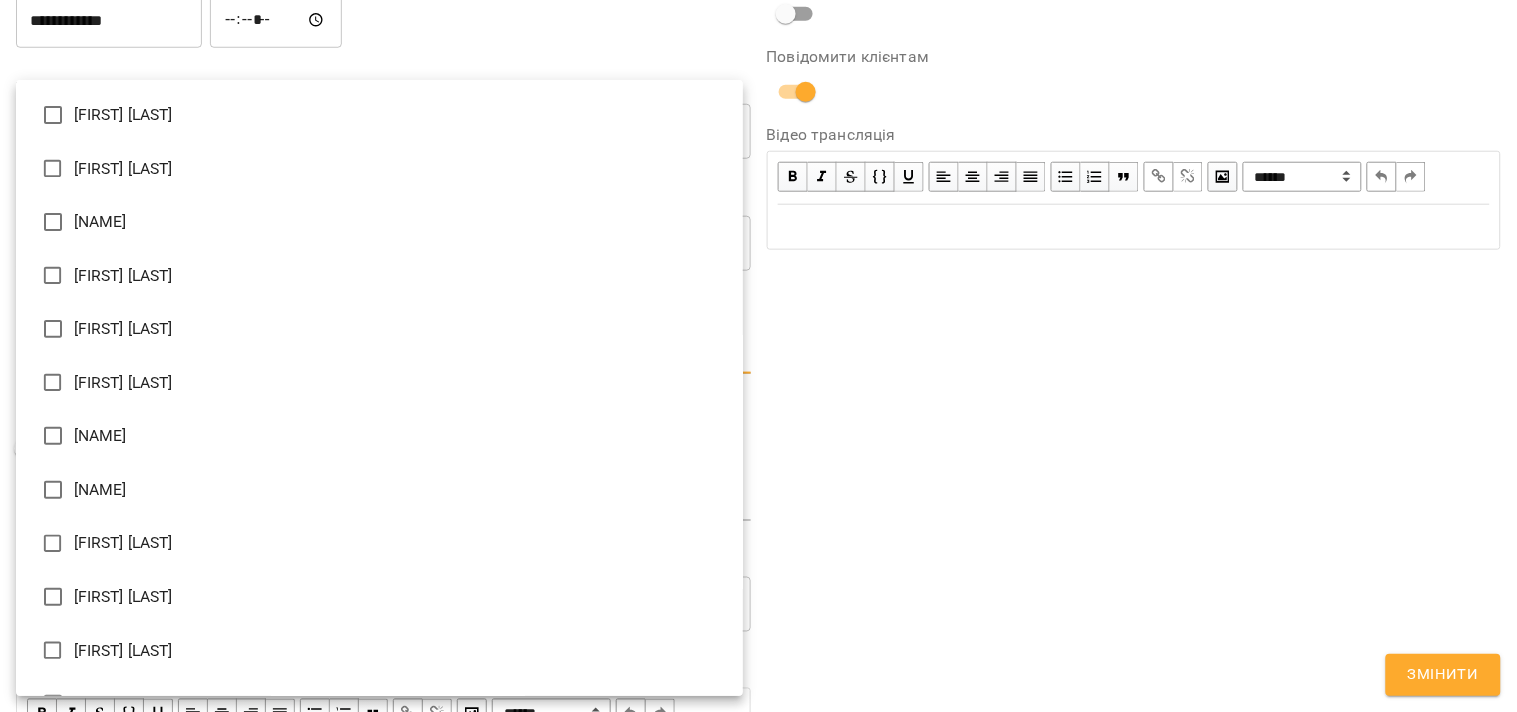 click on "**********" at bounding box center [758, 456] 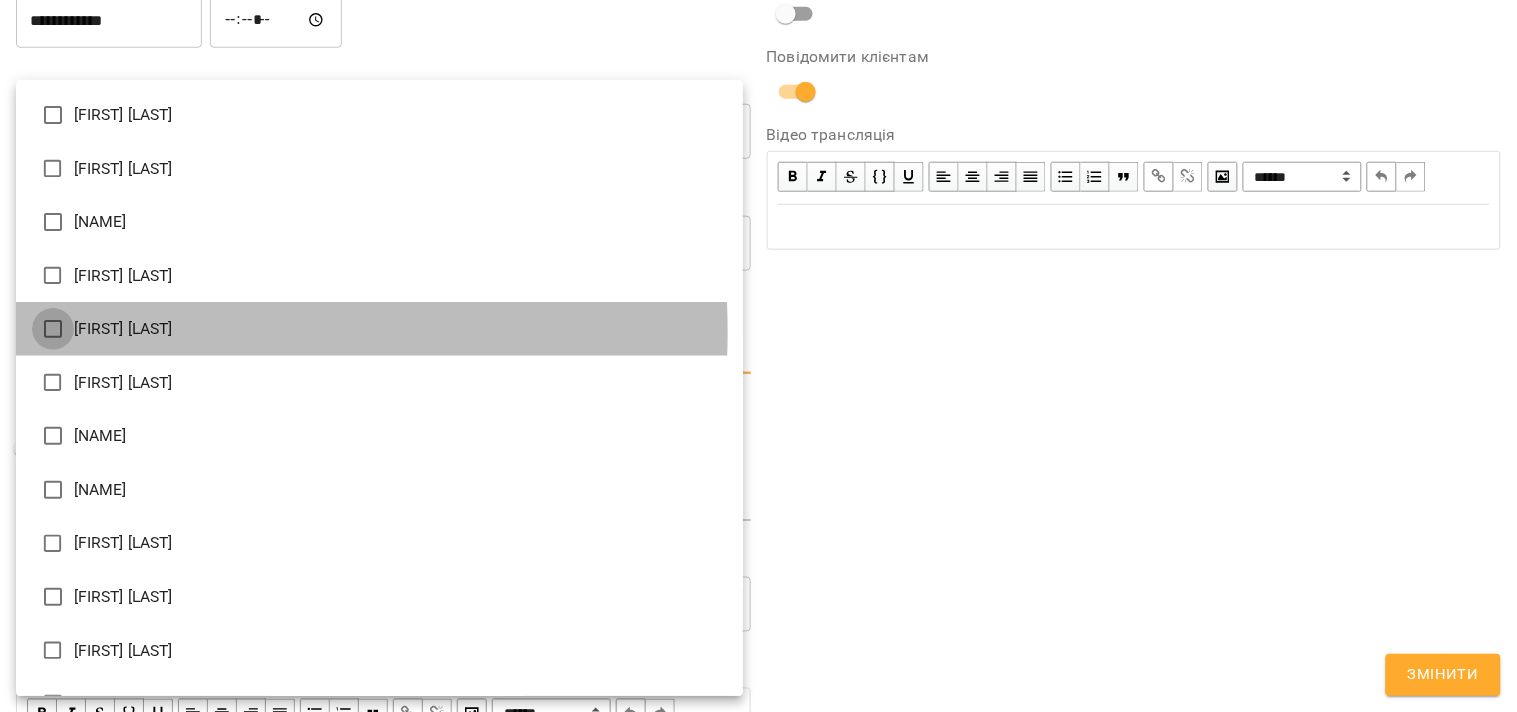 type on "**********" 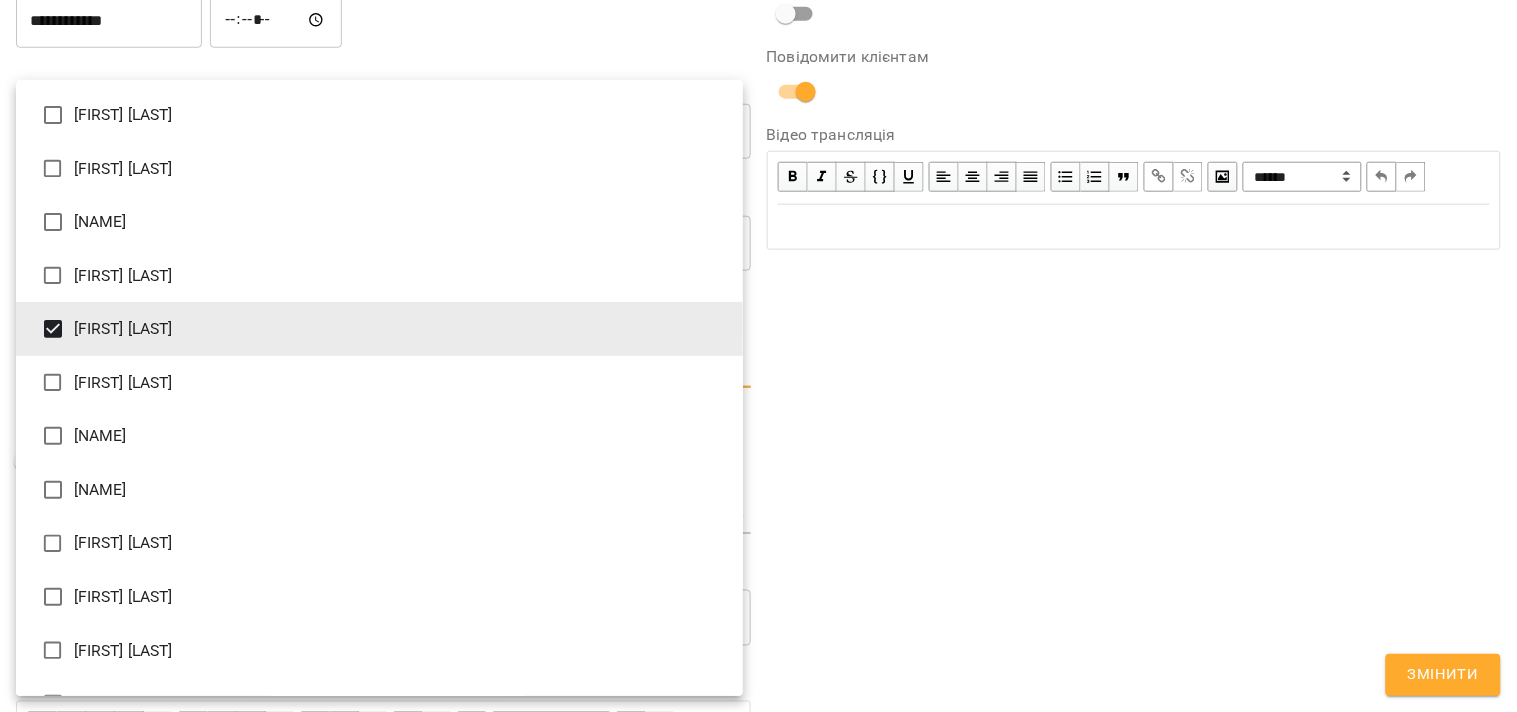 click at bounding box center (758, 356) 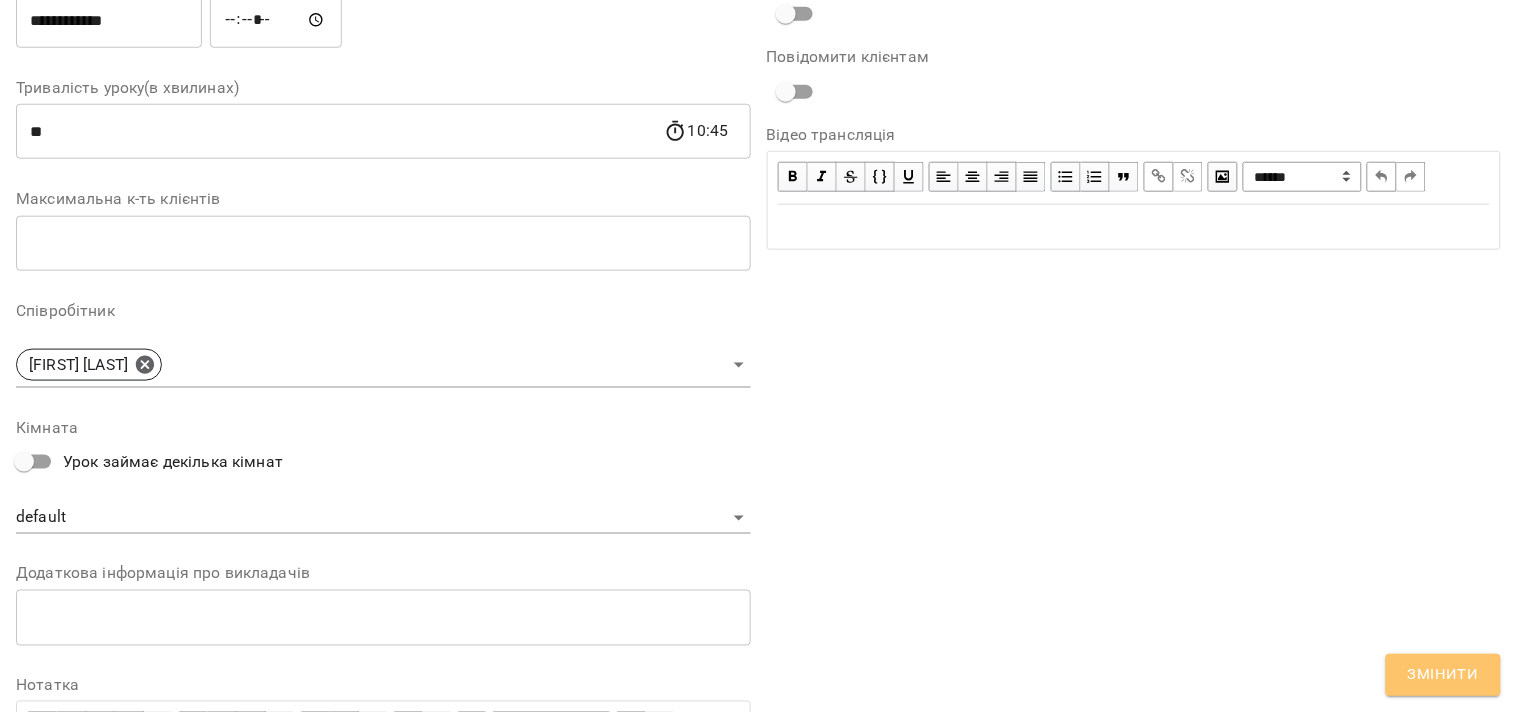 click on "Змінити" at bounding box center [1443, 675] 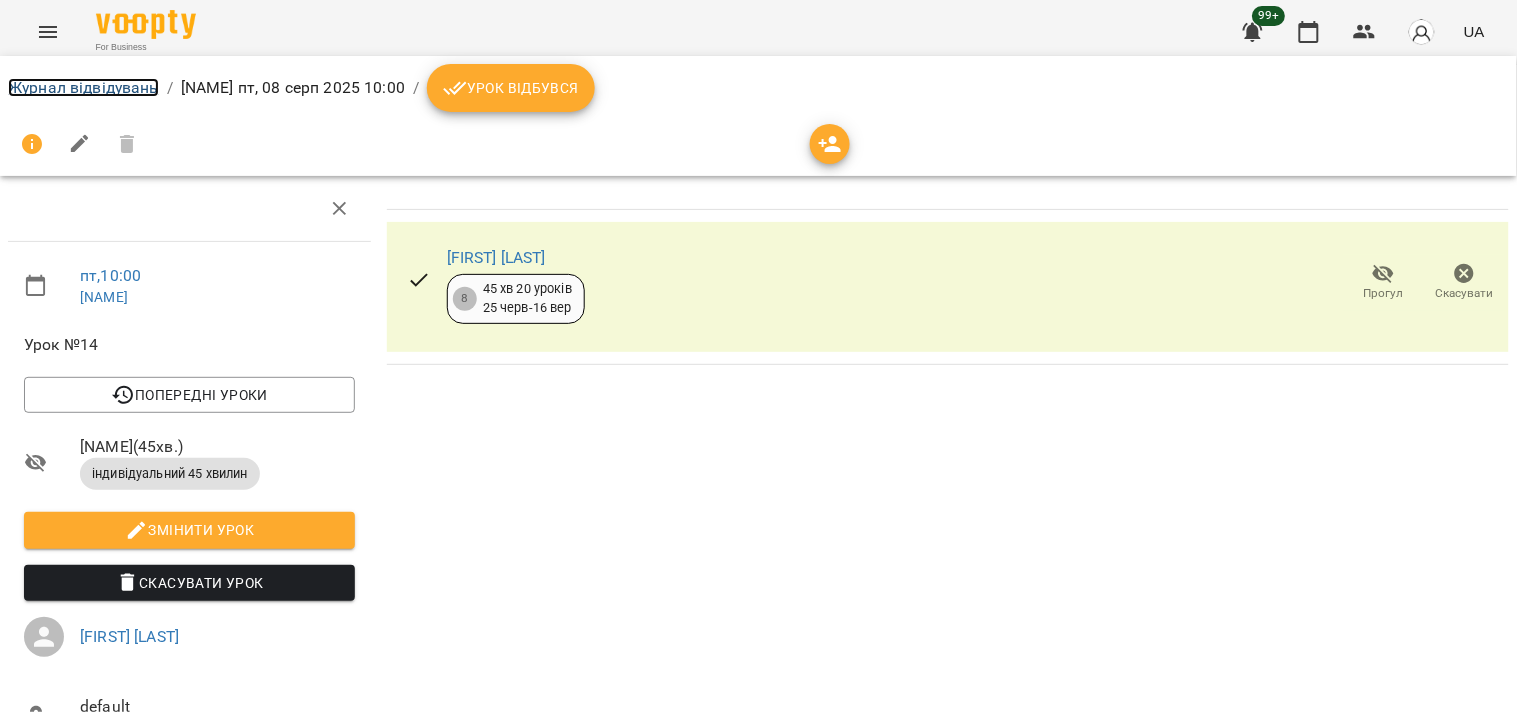 click on "Журнал відвідувань" at bounding box center [83, 87] 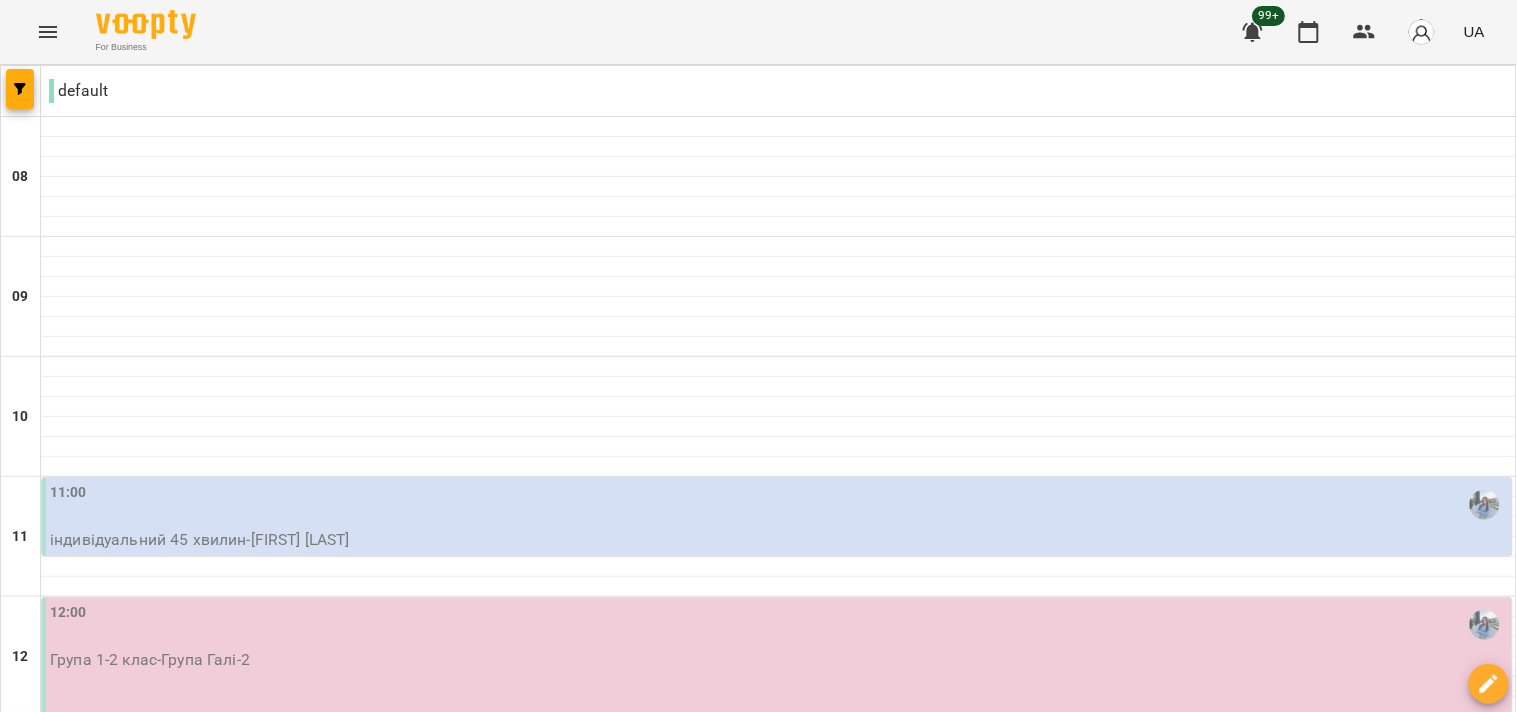 scroll, scrollTop: 1000, scrollLeft: 0, axis: vertical 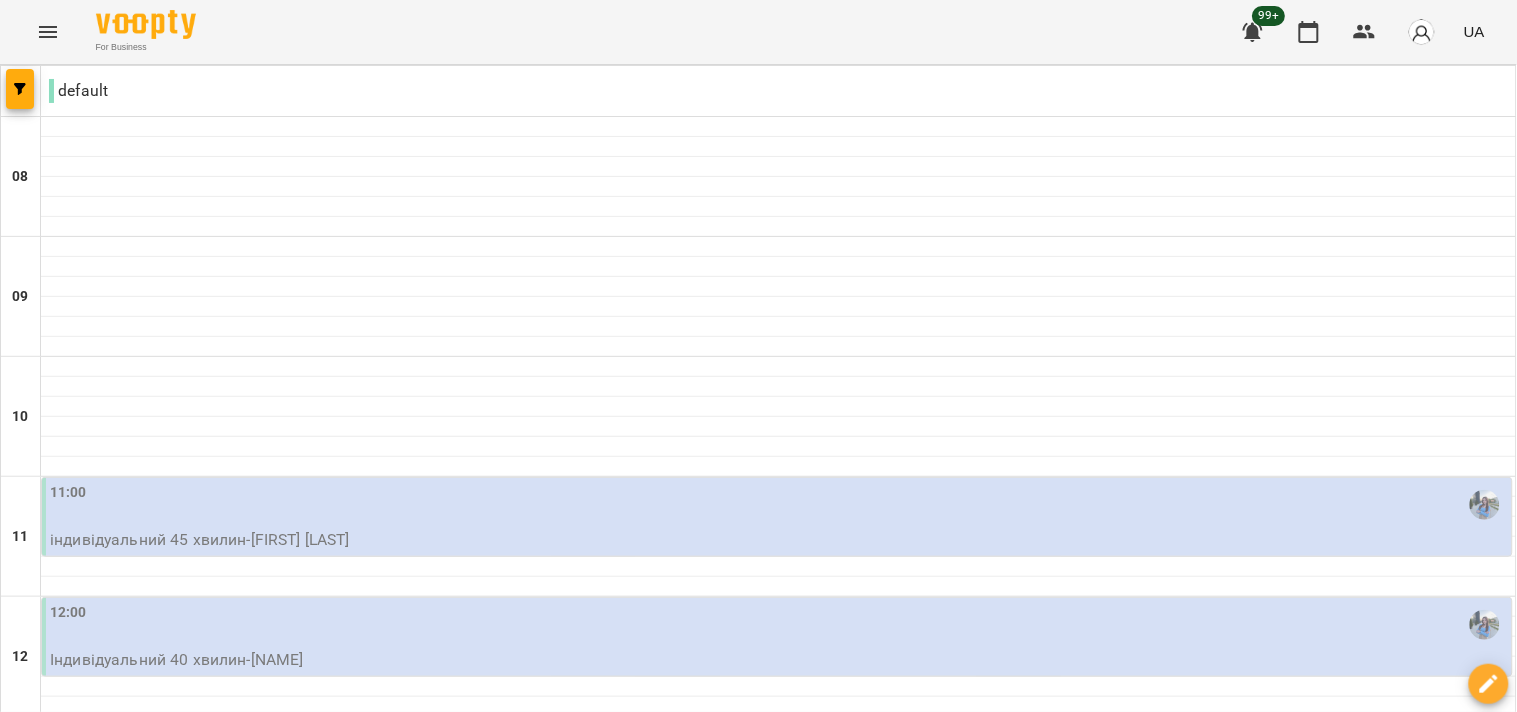 click on "12:00" at bounding box center [779, 625] 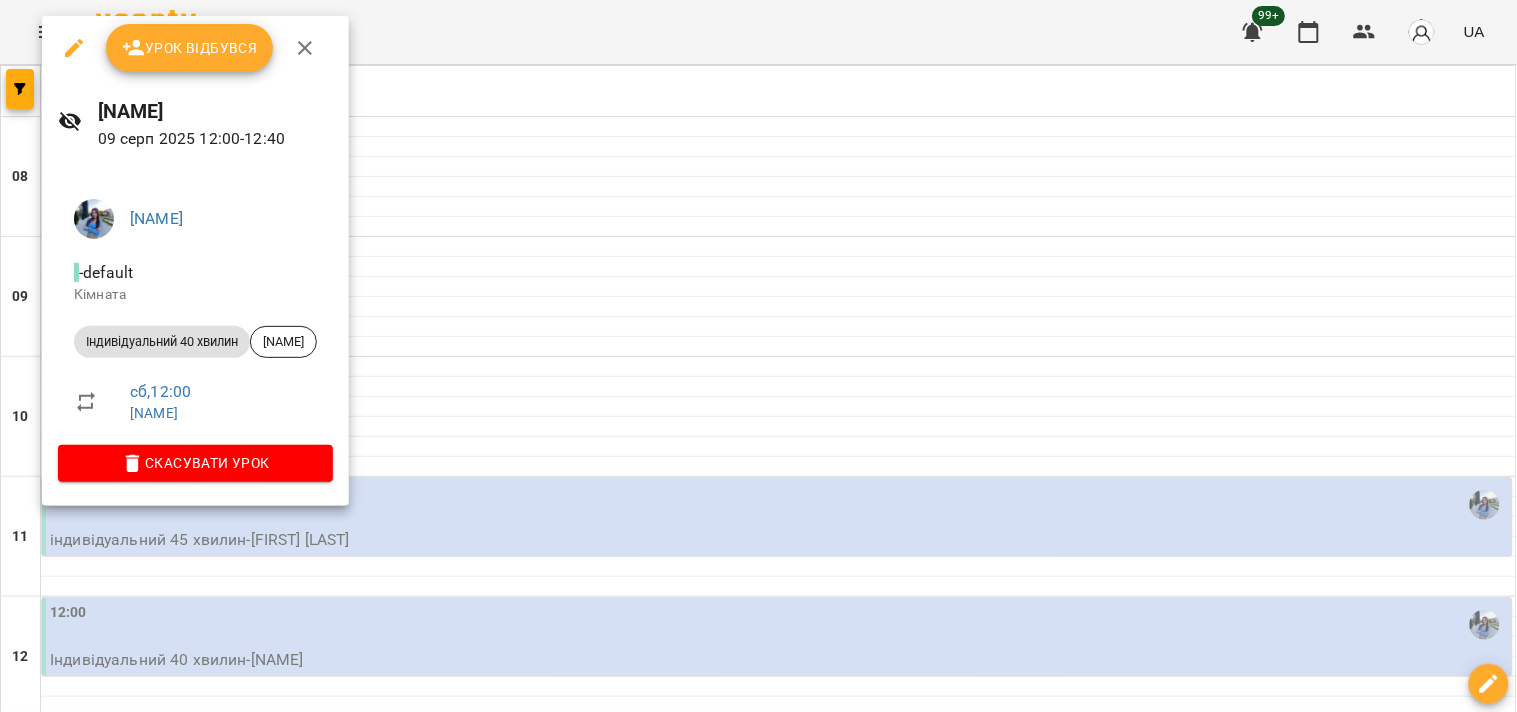 click on "Урок відбувся [FIRST] [LAST] 09 серп 2025 12:00 - 12:40 [FIRST] [LAST] - default Кімната Індивідуальний 40 хвилин [LAST] [FIRST] сб , 12:00 [FIRST] [LAST] Скасувати Урок" at bounding box center (758, 356) 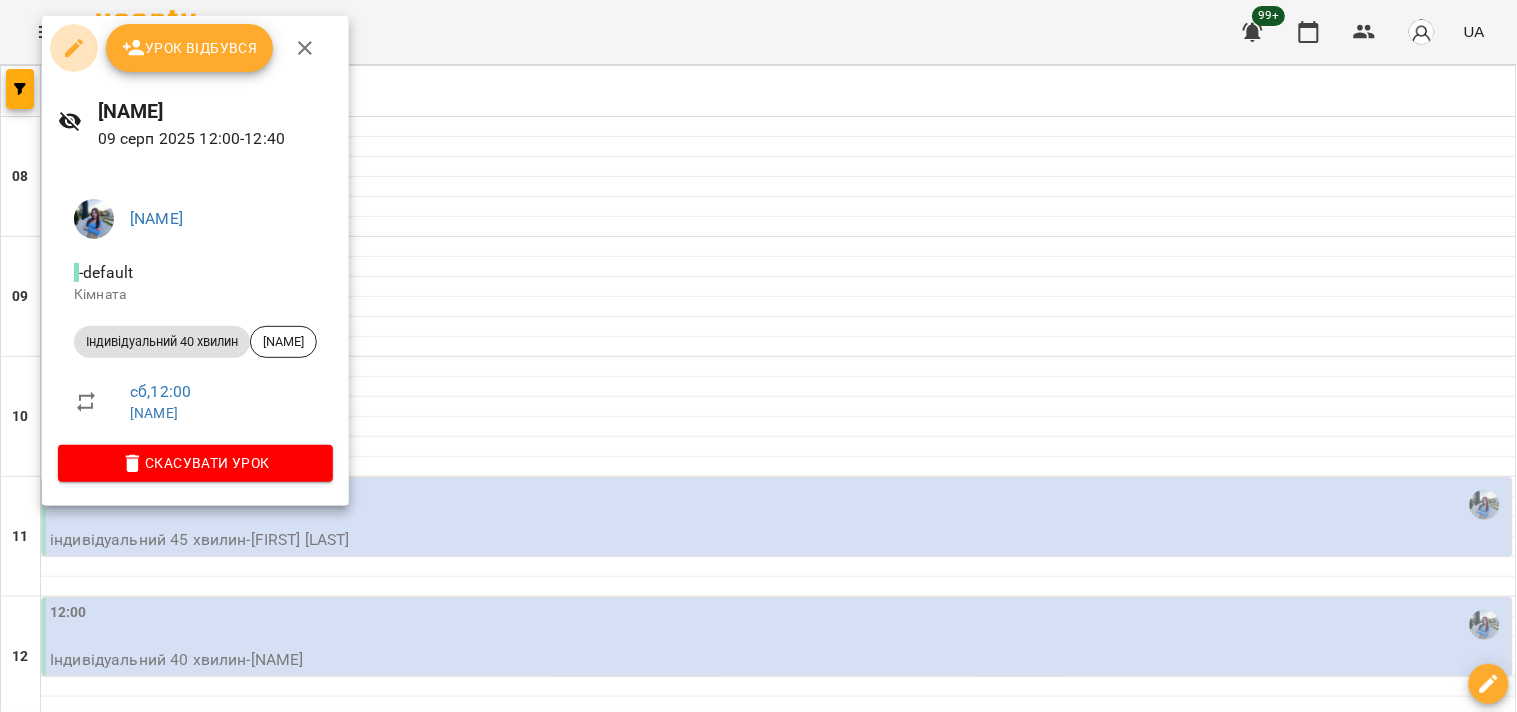 click 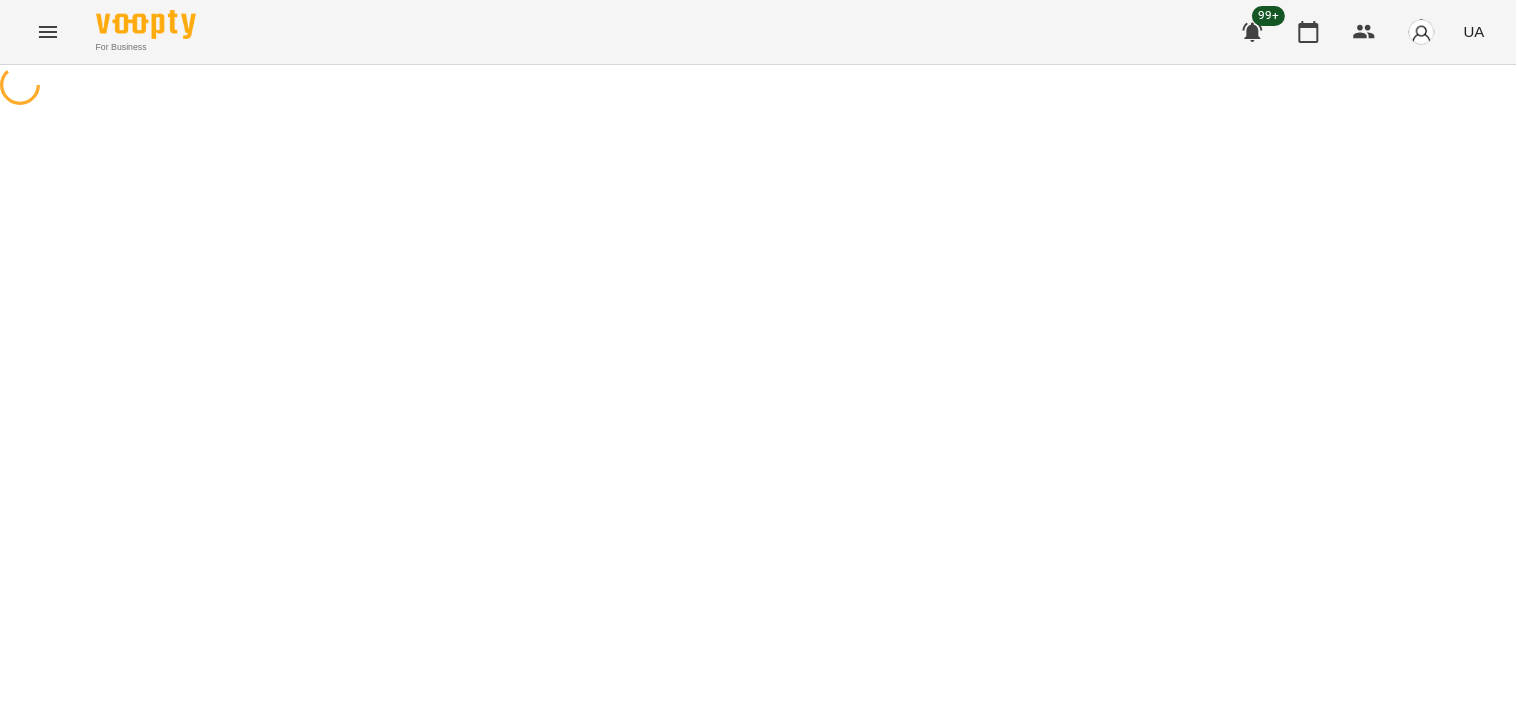 select on "**********" 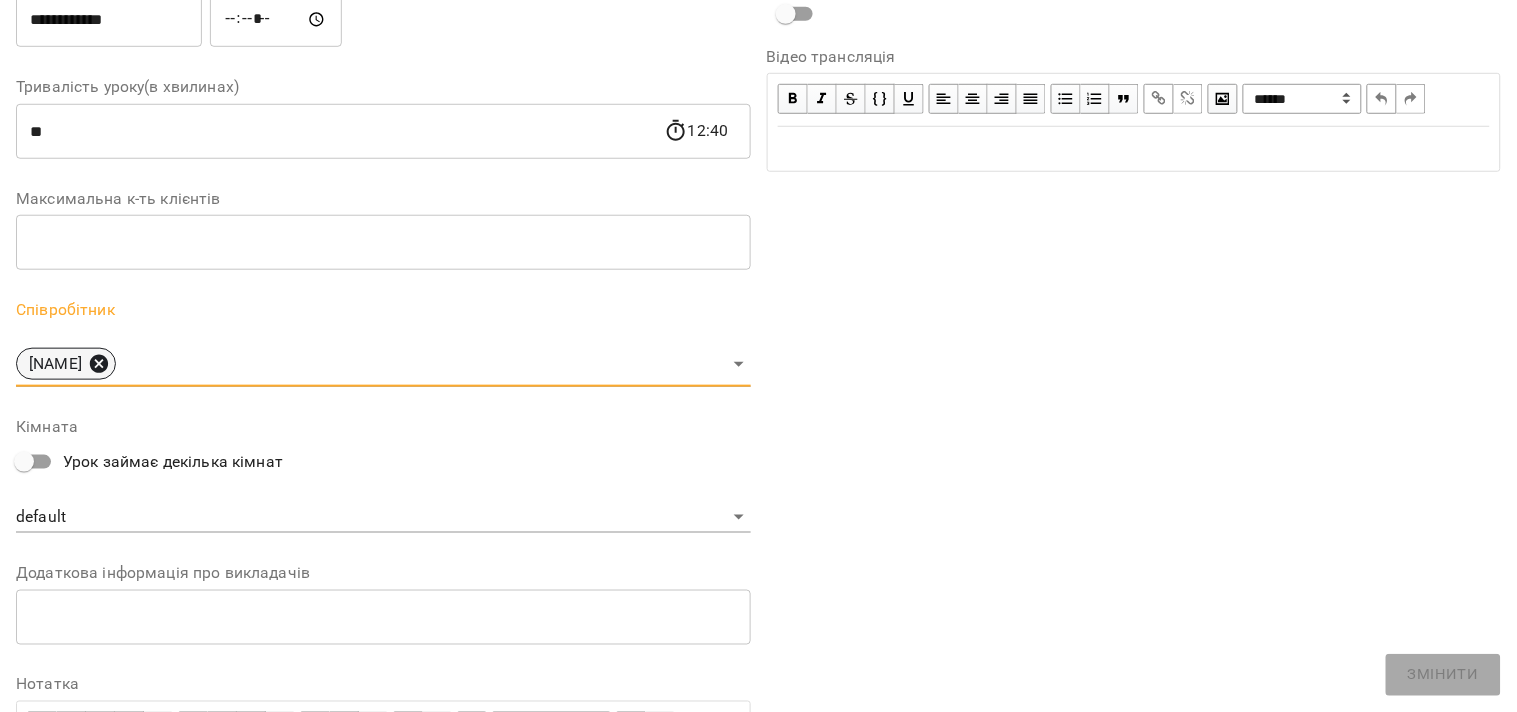 click 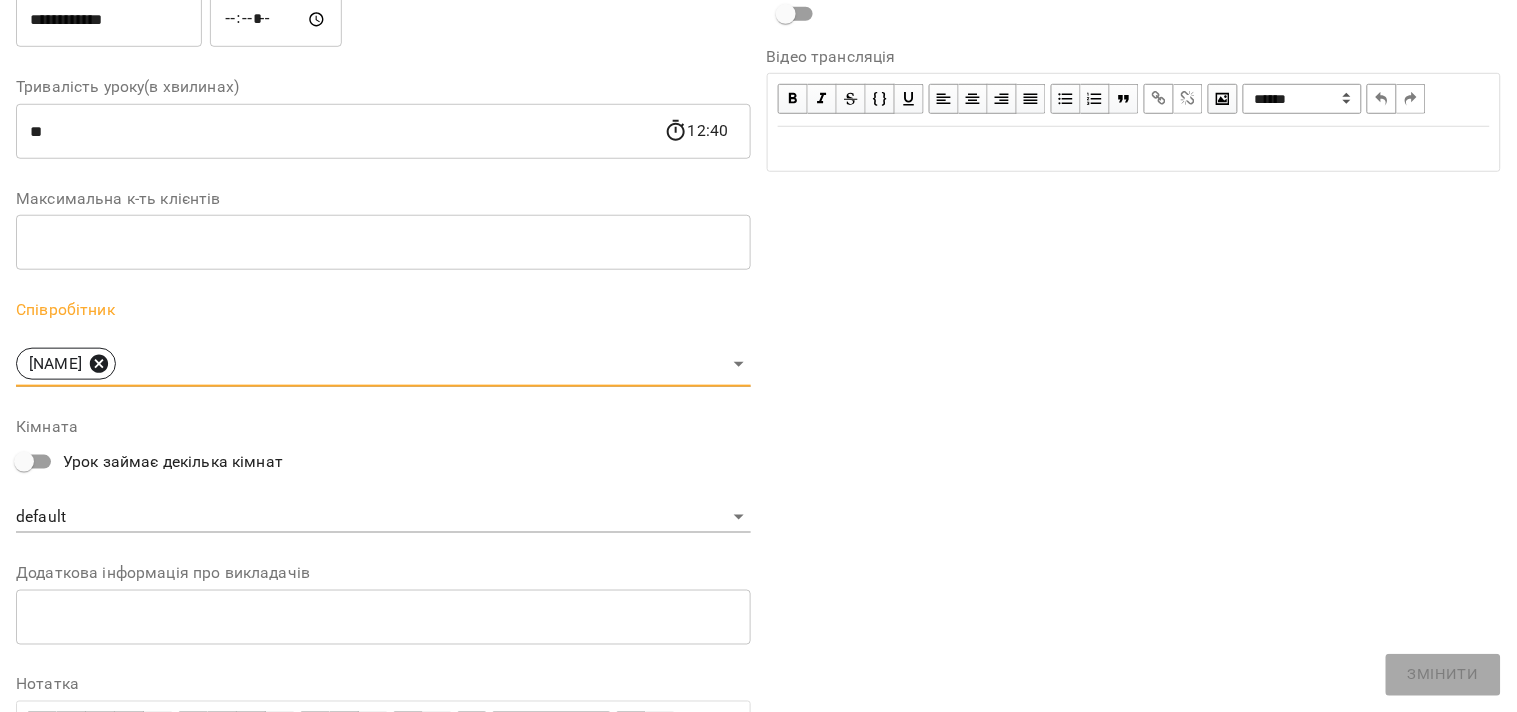 scroll, scrollTop: 416, scrollLeft: 0, axis: vertical 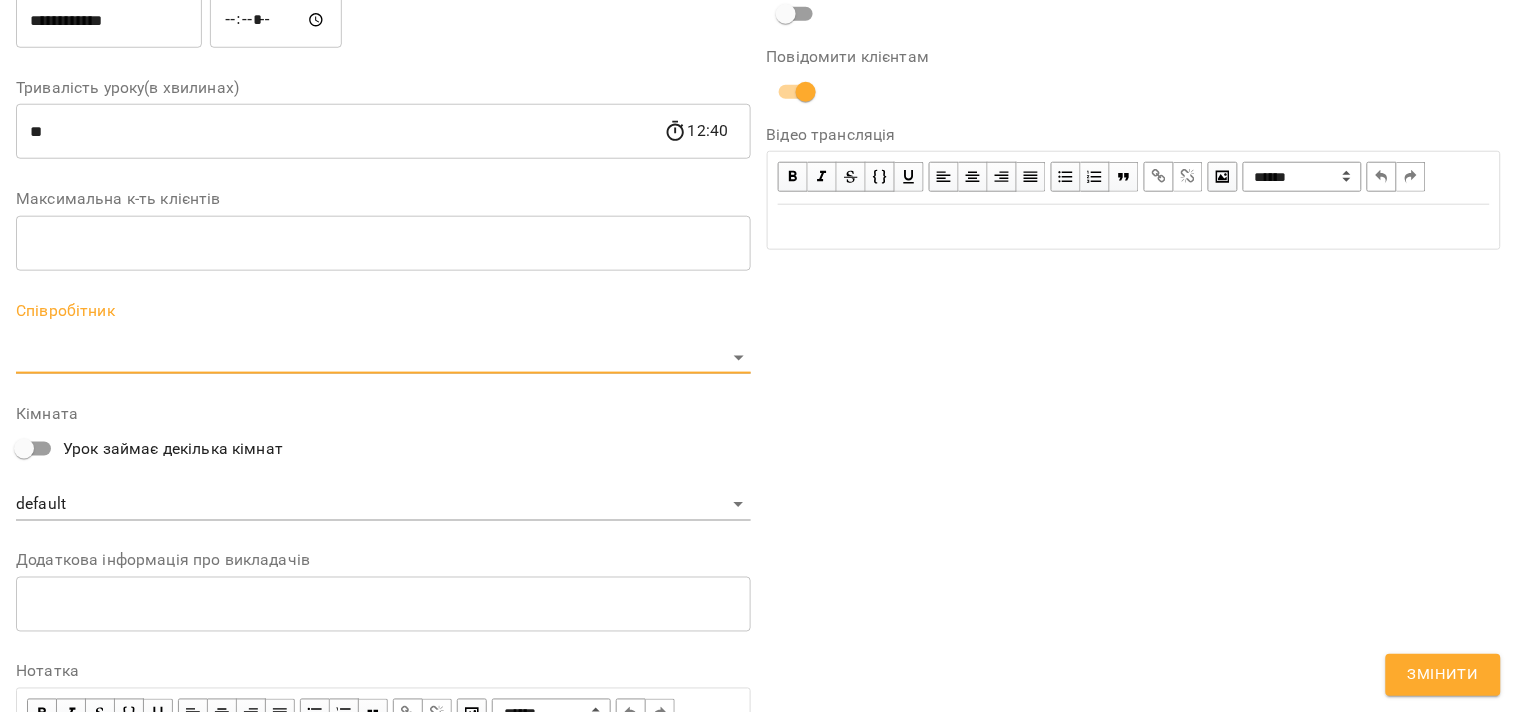 click on "**********" at bounding box center [758, 456] 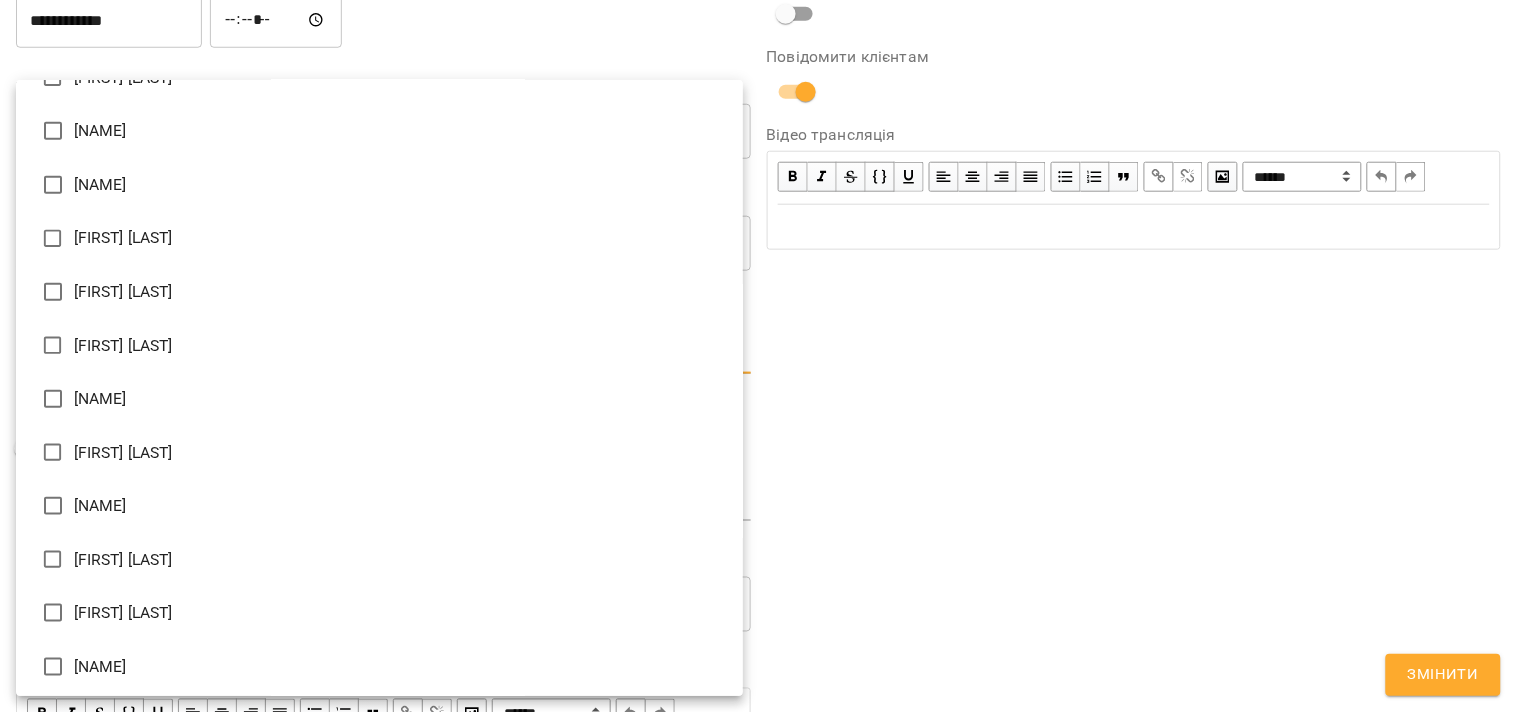 scroll, scrollTop: 308, scrollLeft: 0, axis: vertical 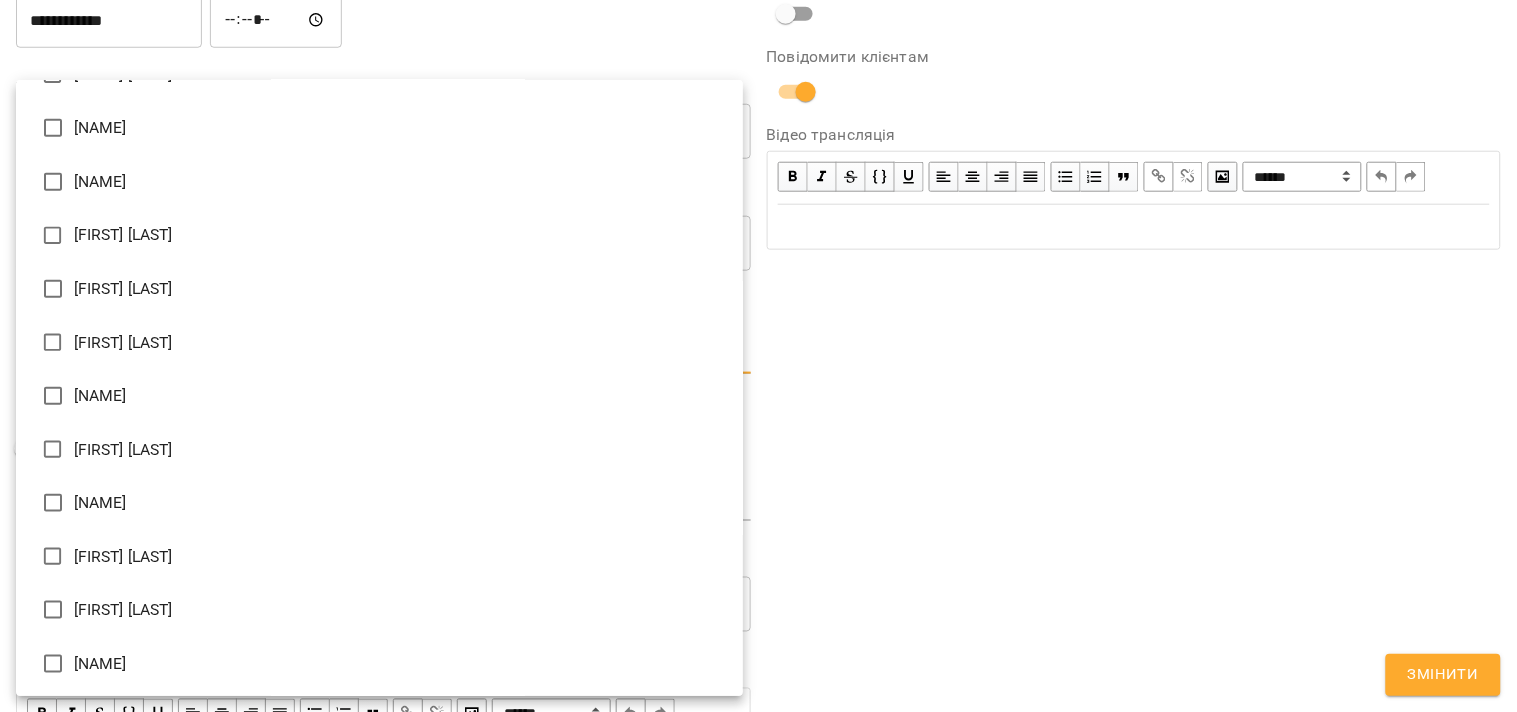 type on "**********" 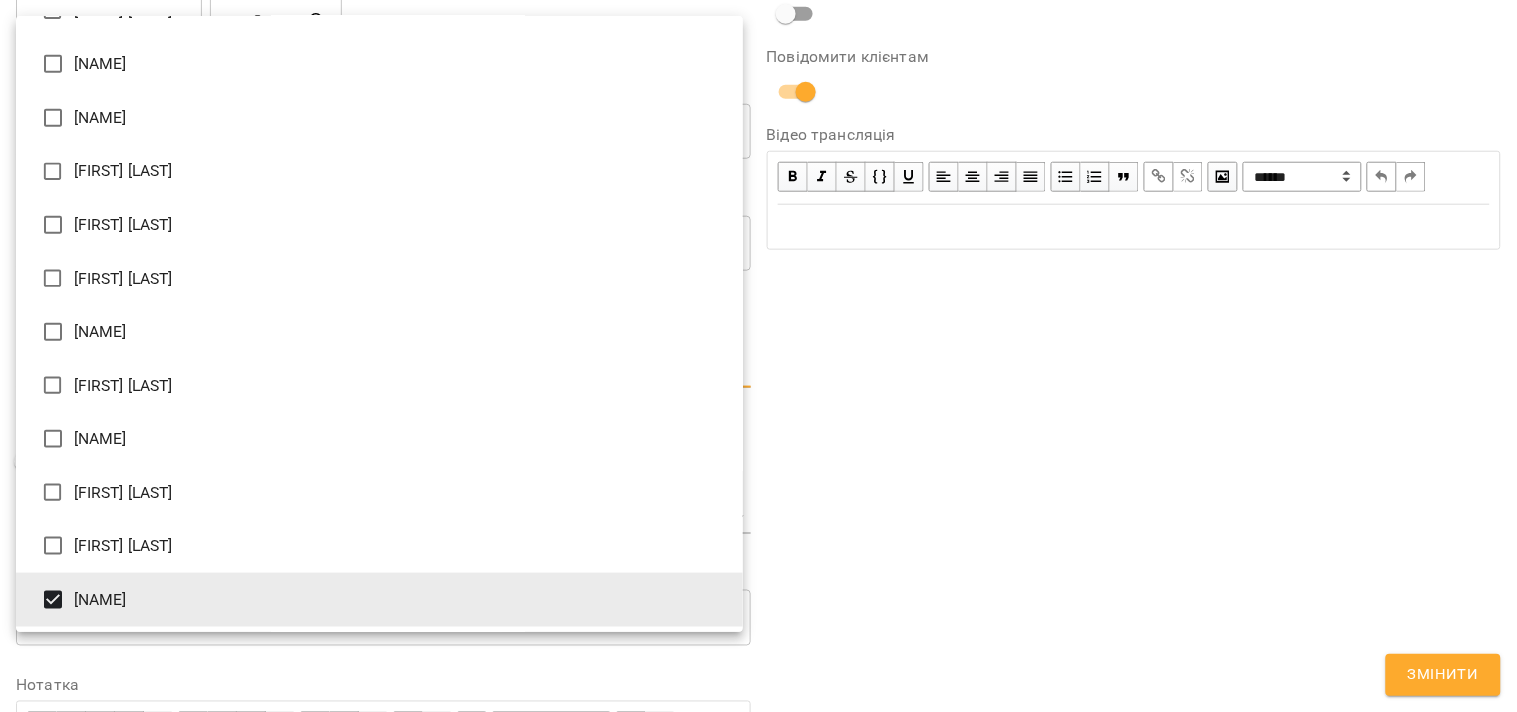 click at bounding box center [758, 356] 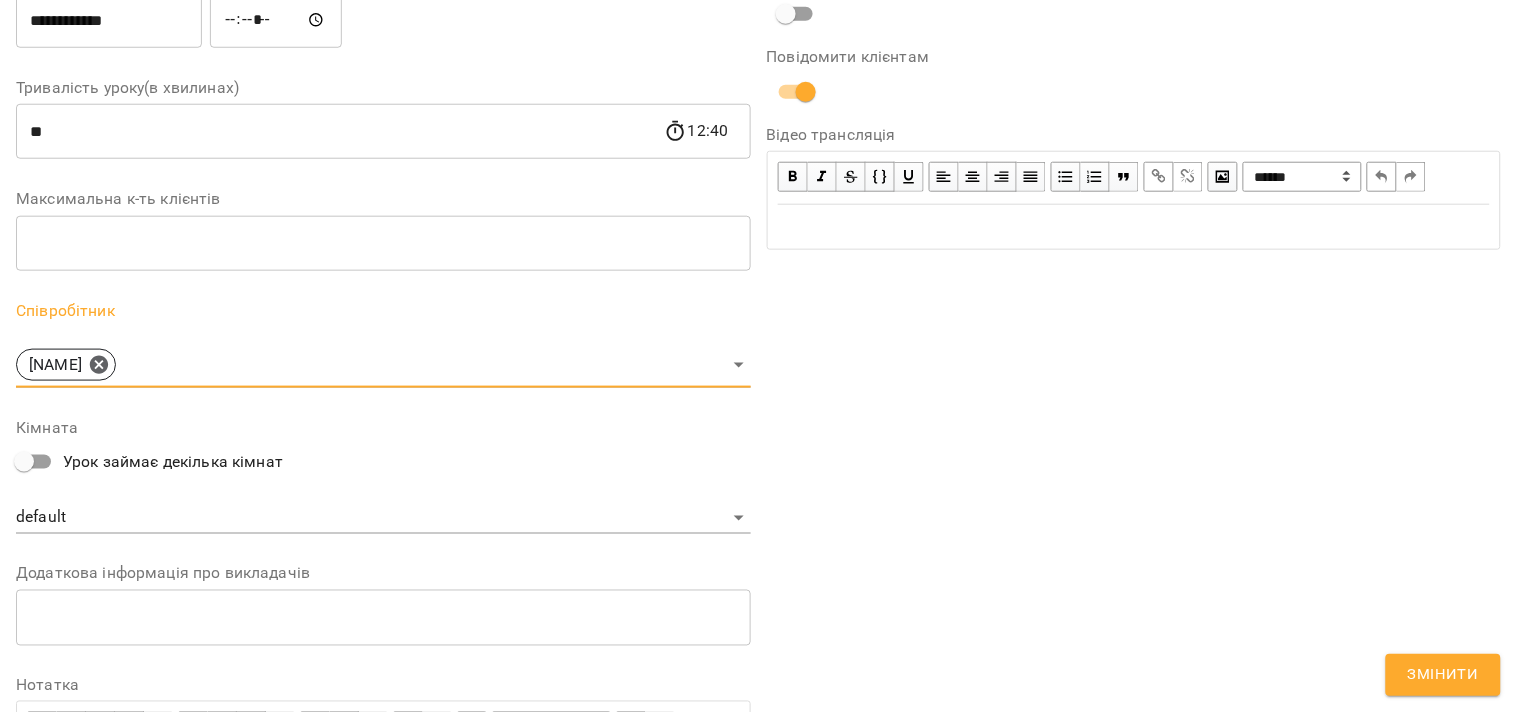 click on "Змінити" at bounding box center (1443, 675) 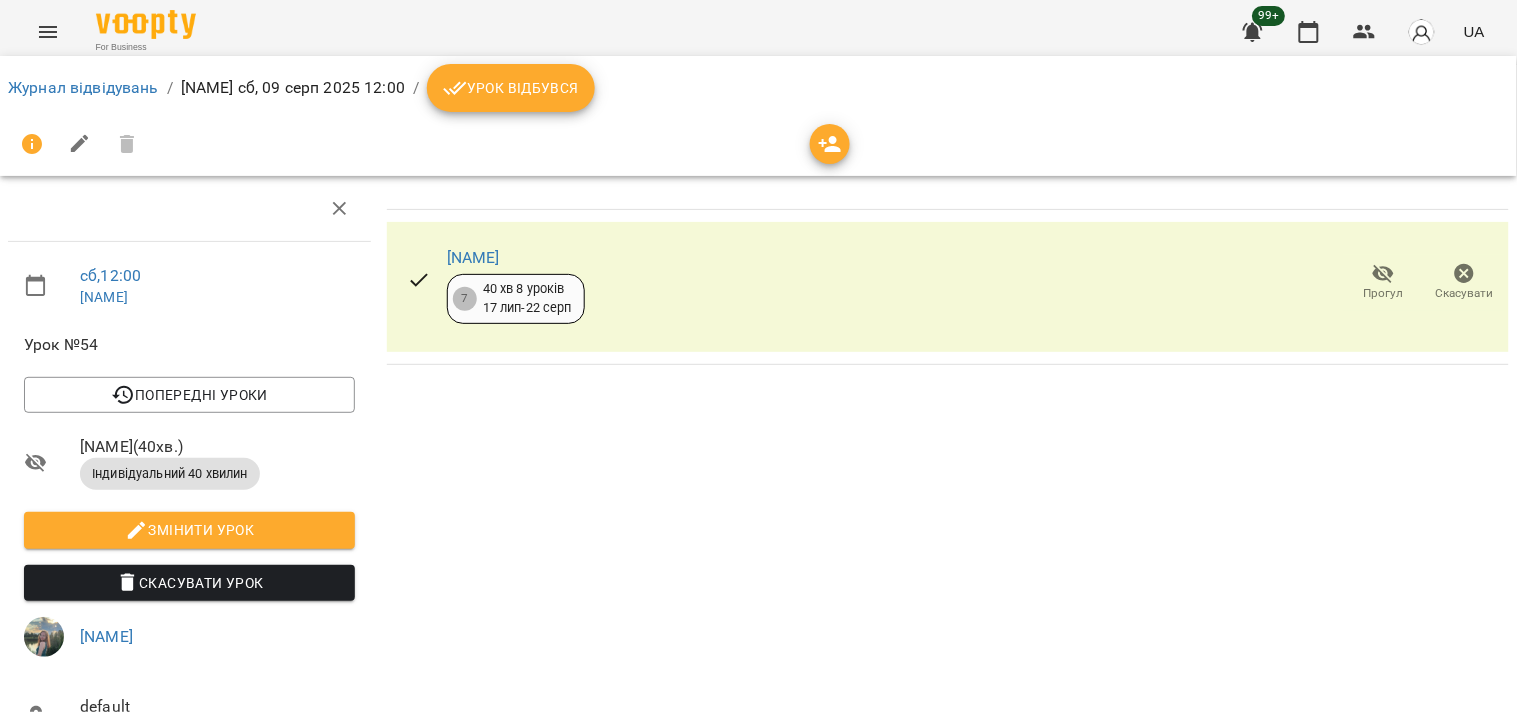 click on "Журнал відвідувань" at bounding box center [83, 88] 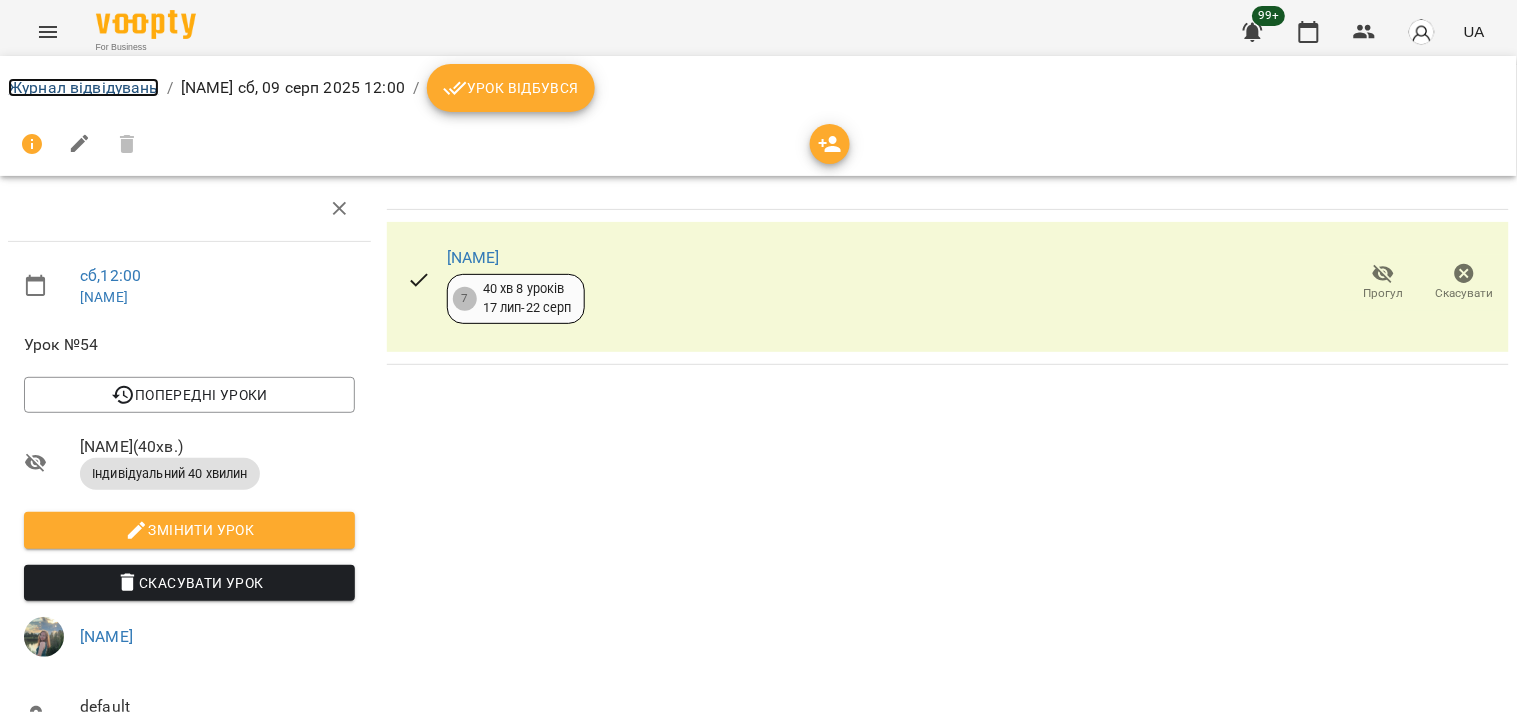 click on "Журнал відвідувань" at bounding box center [83, 87] 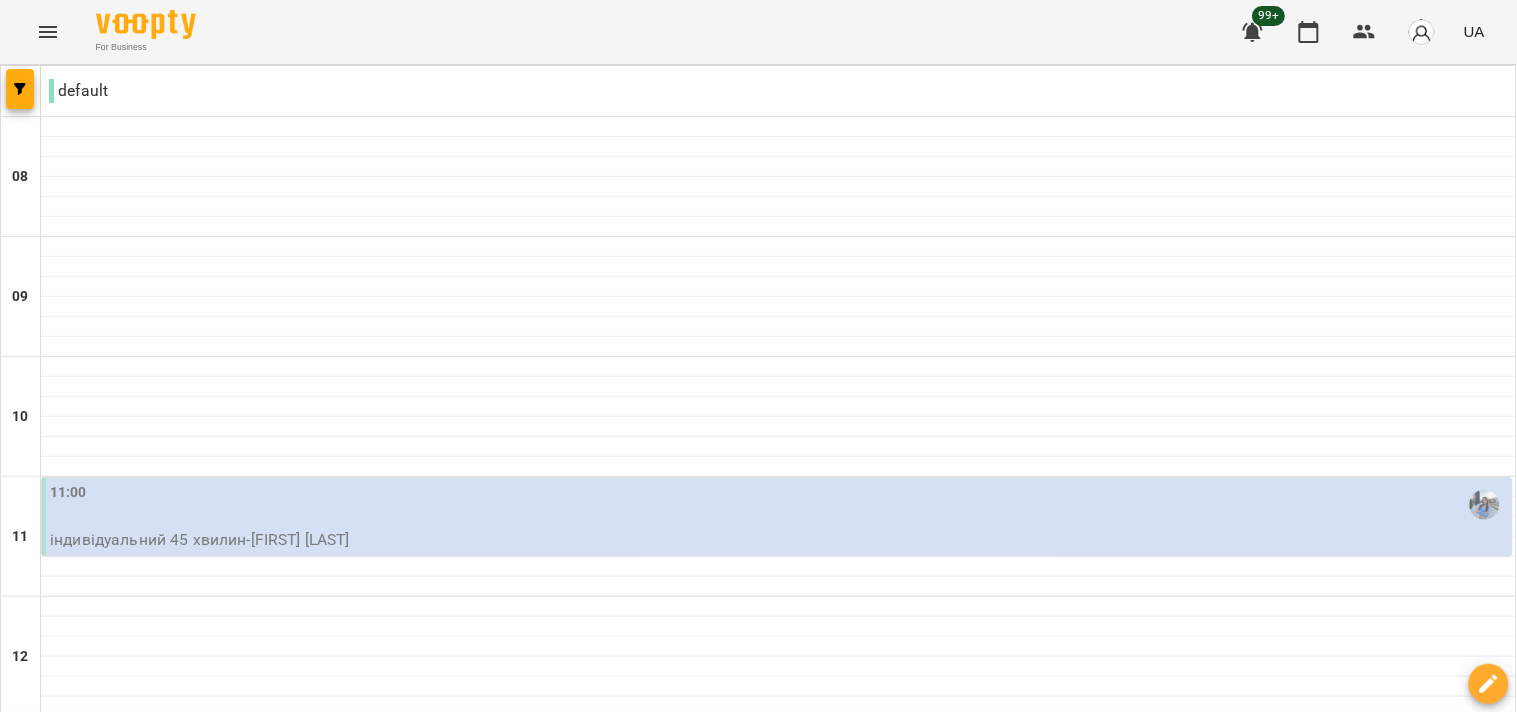 scroll, scrollTop: 996, scrollLeft: 0, axis: vertical 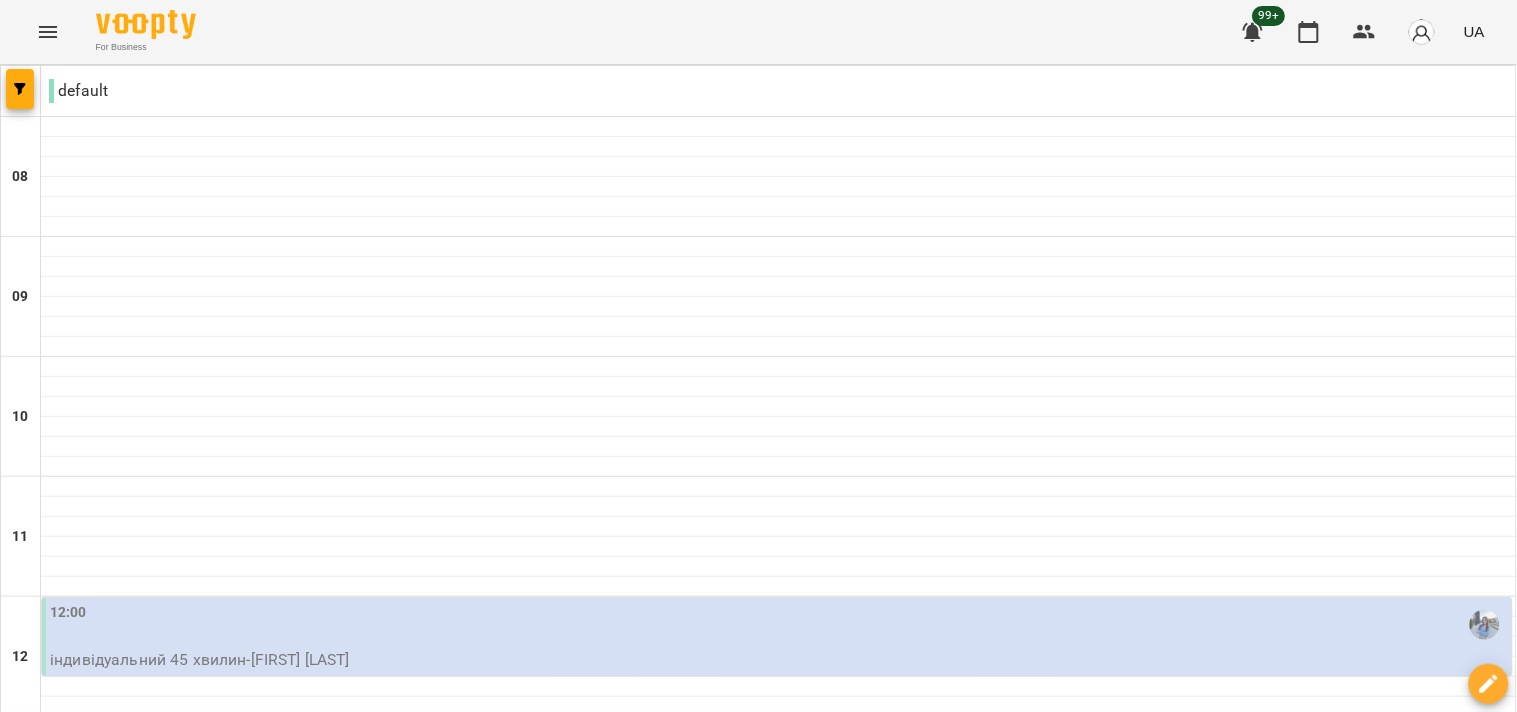click on "12:00" at bounding box center [779, 625] 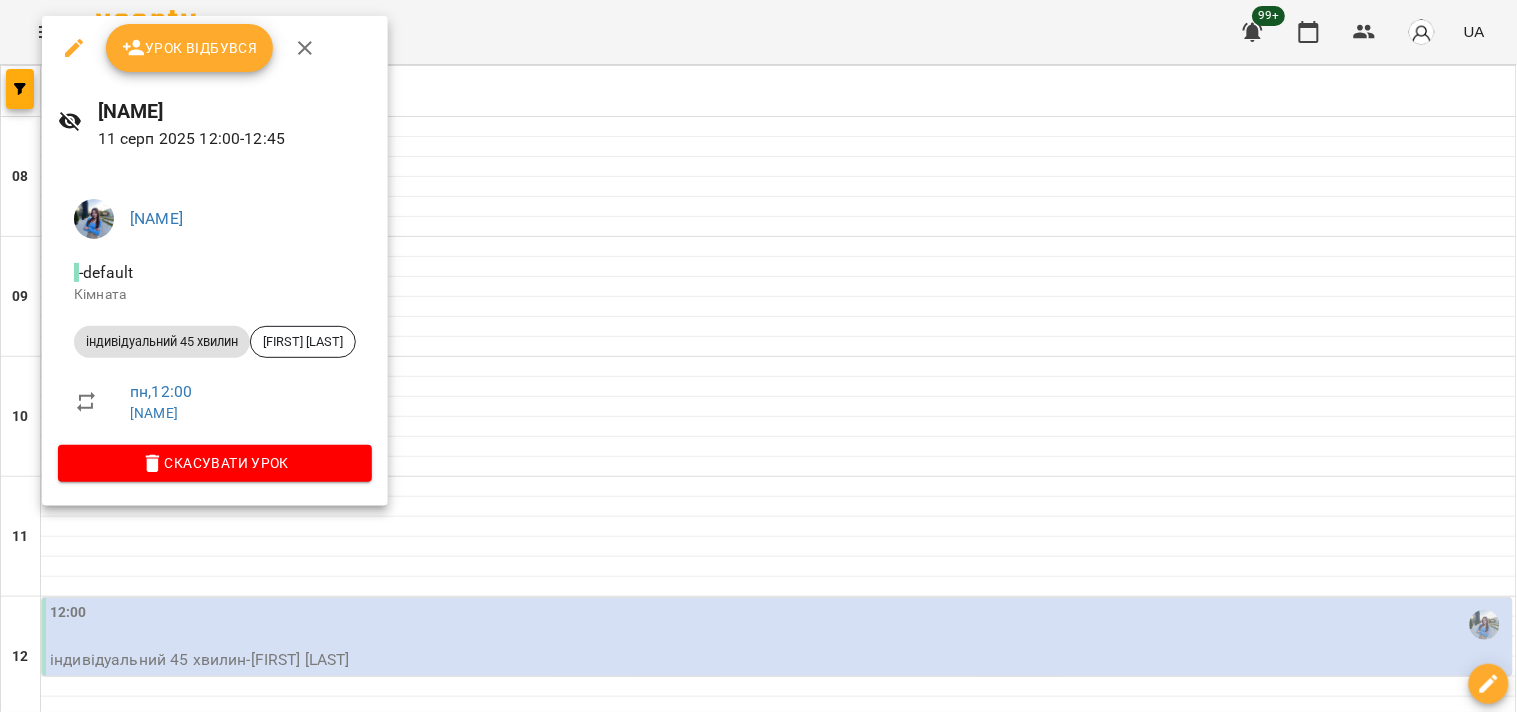 click 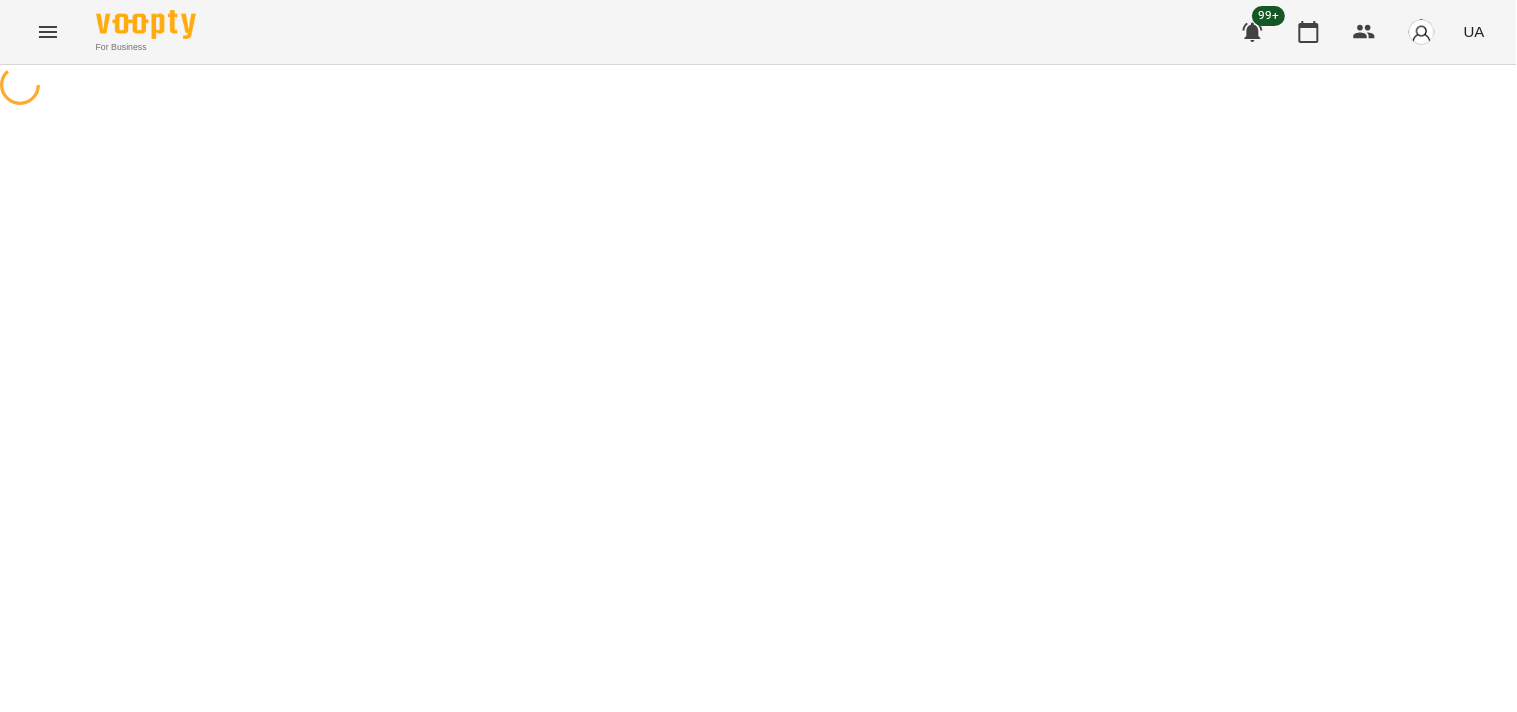 select on "**********" 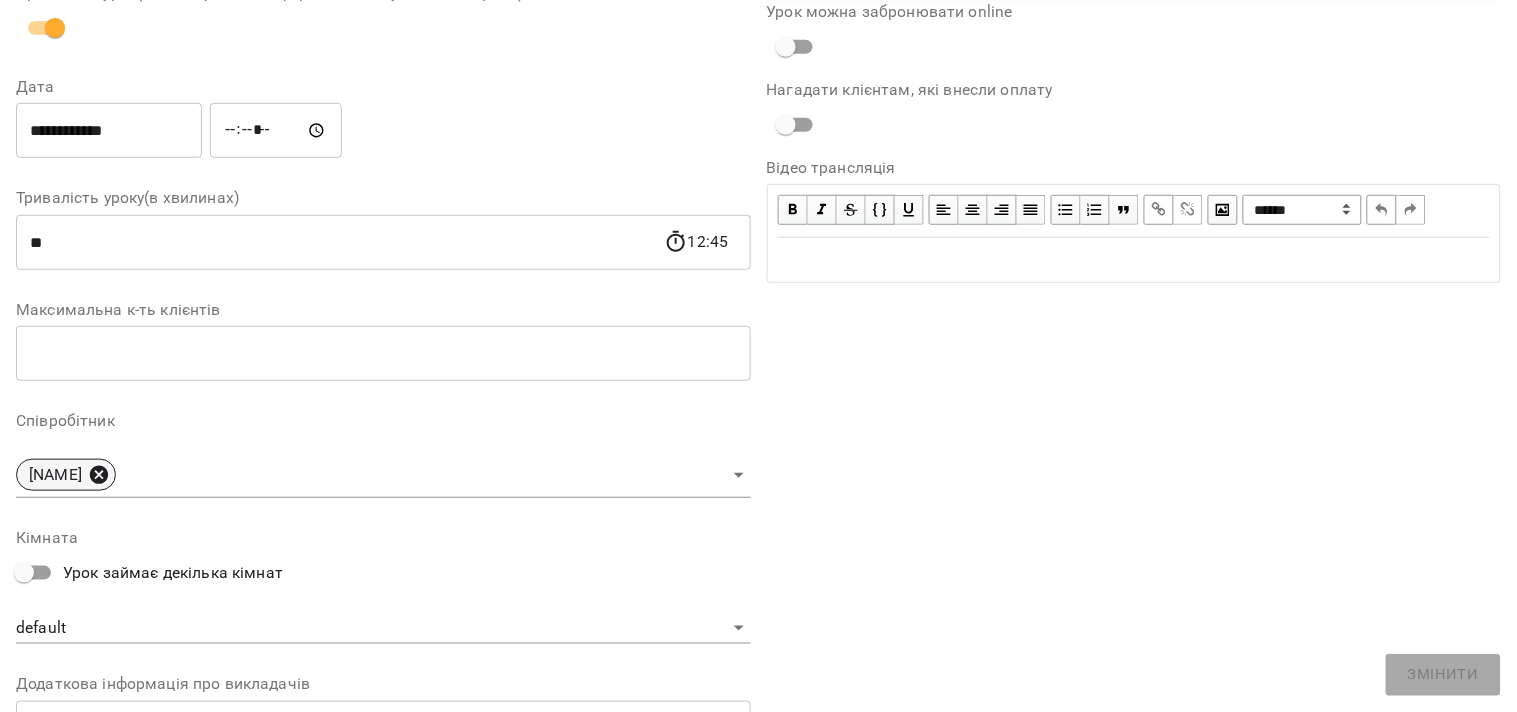 click 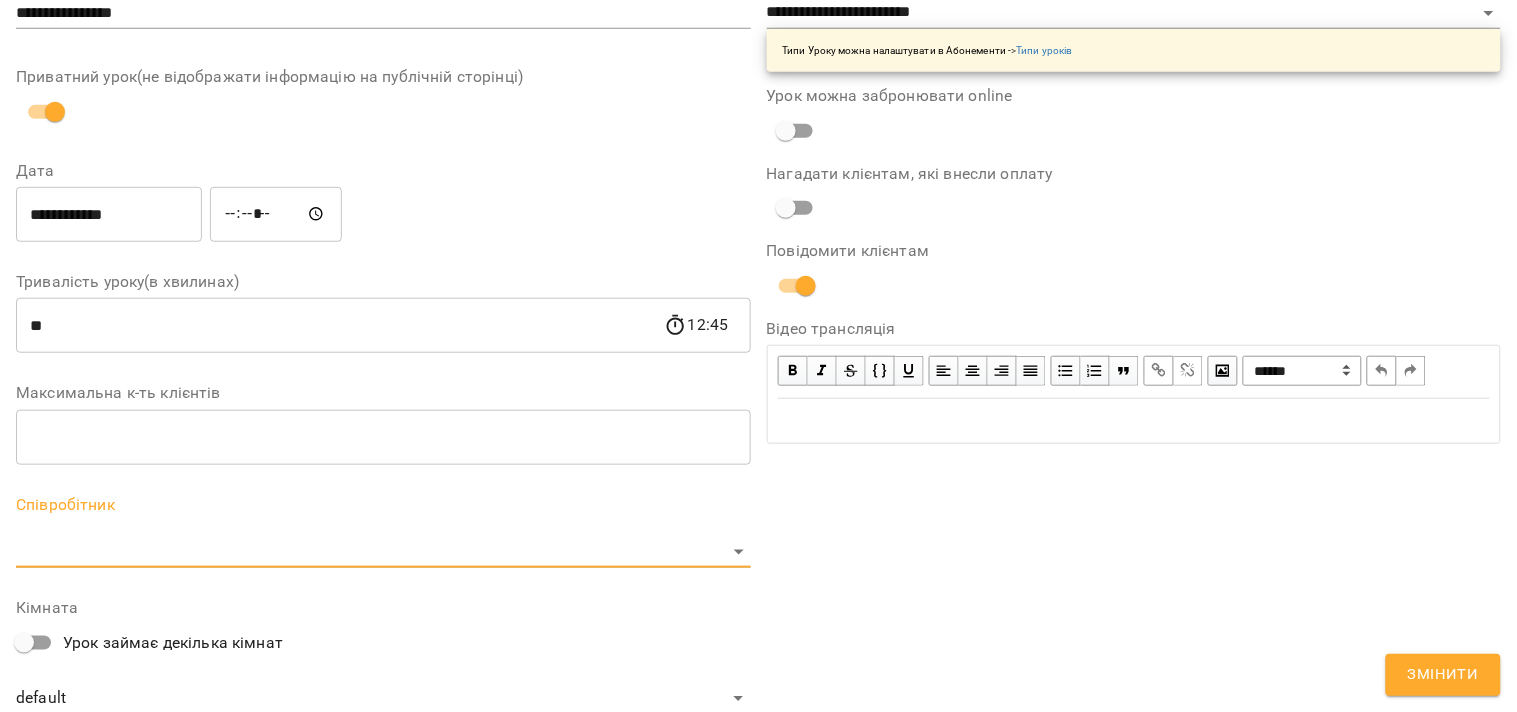 scroll, scrollTop: 305, scrollLeft: 0, axis: vertical 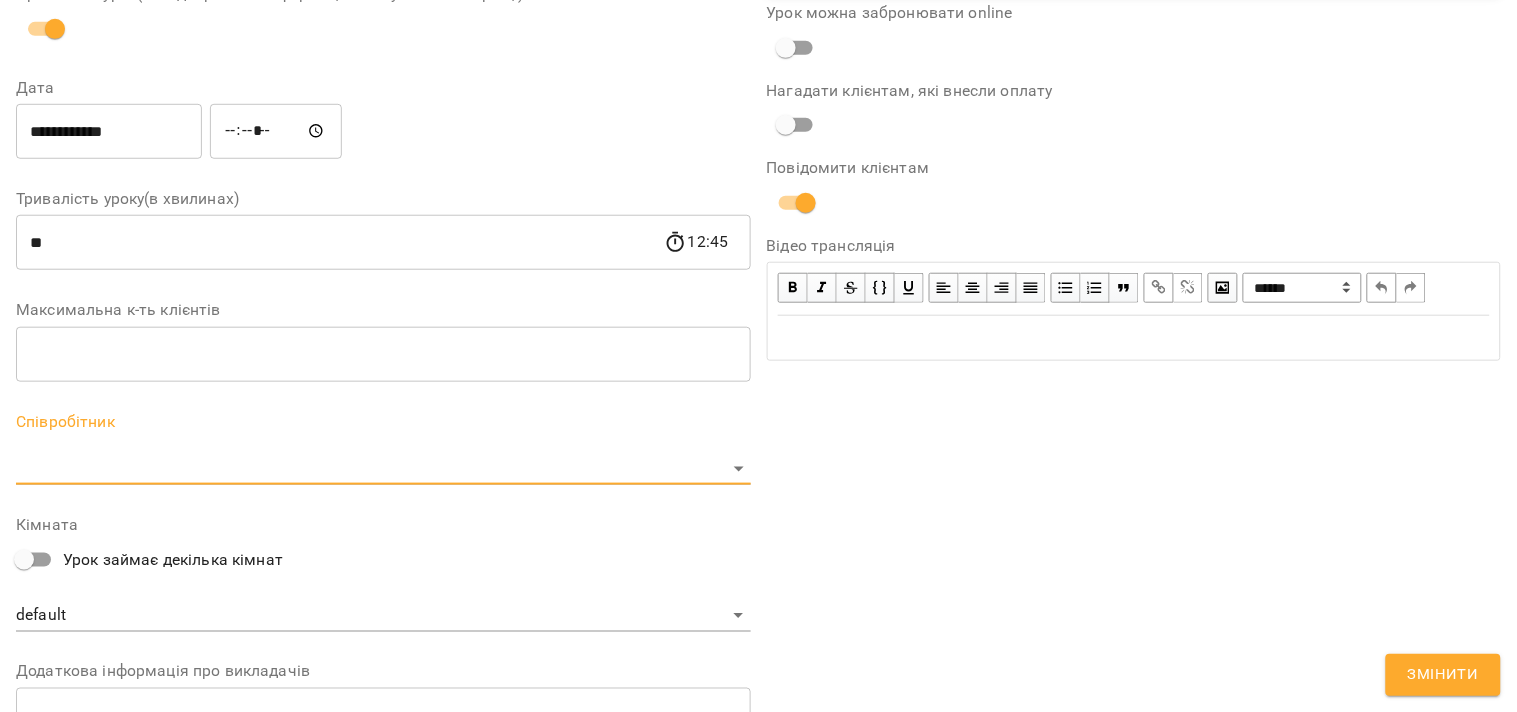 click on "**********" at bounding box center [758, 456] 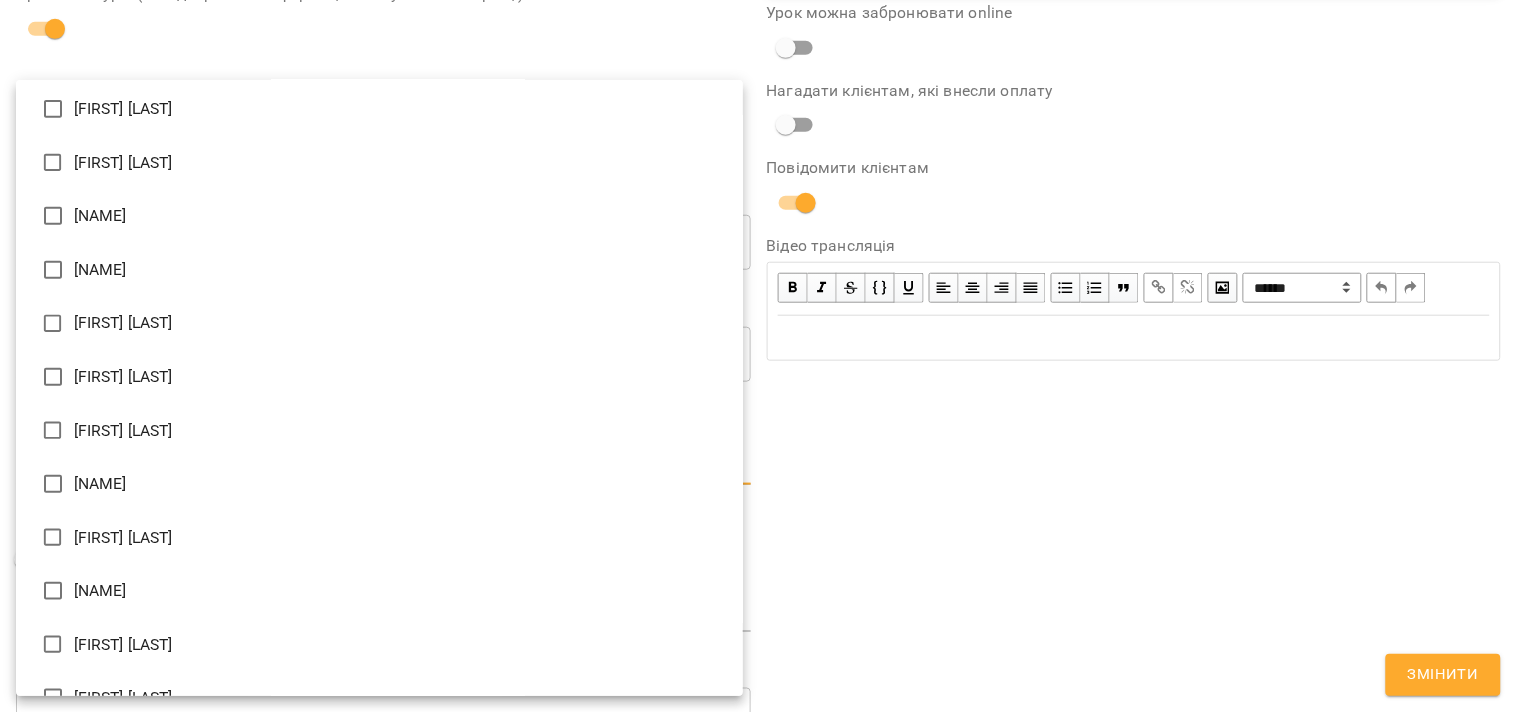 scroll, scrollTop: 222, scrollLeft: 0, axis: vertical 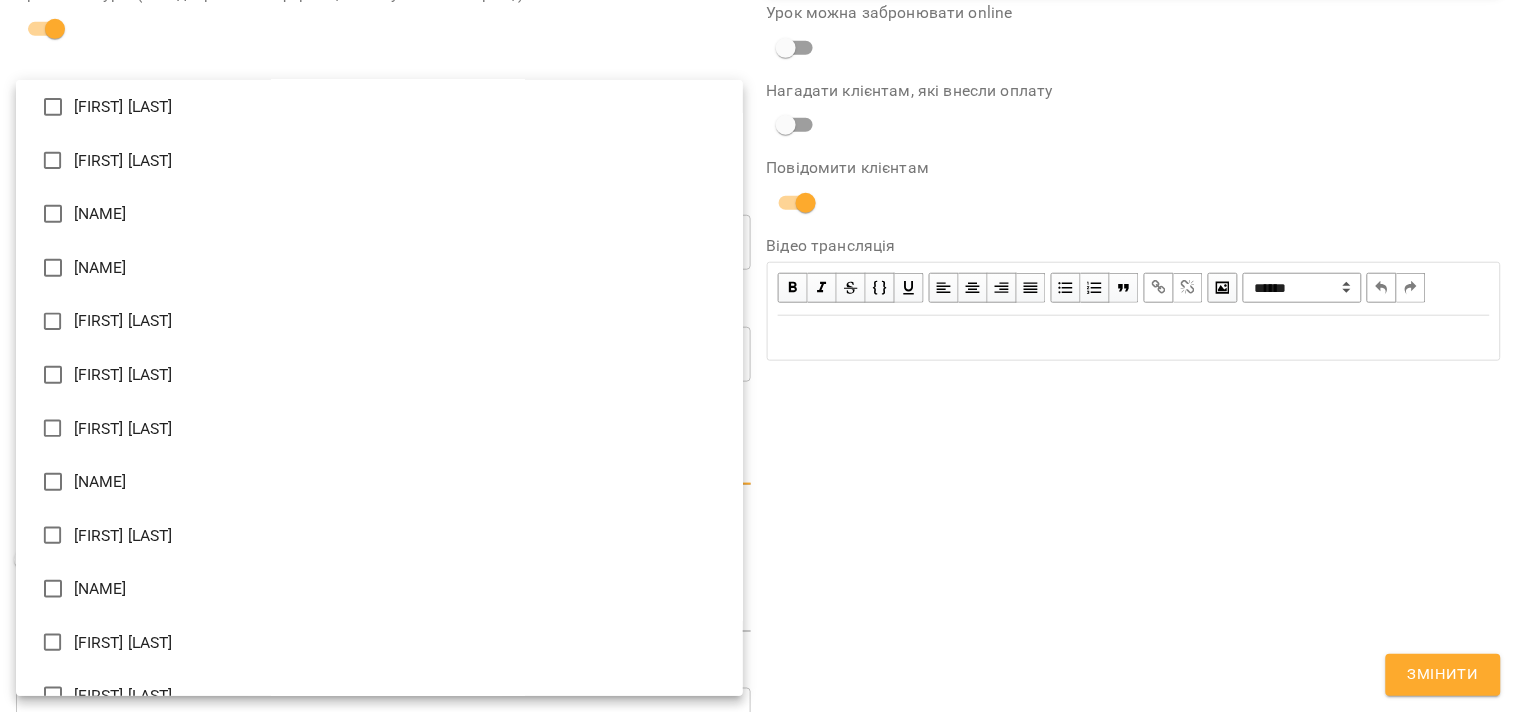 type on "**********" 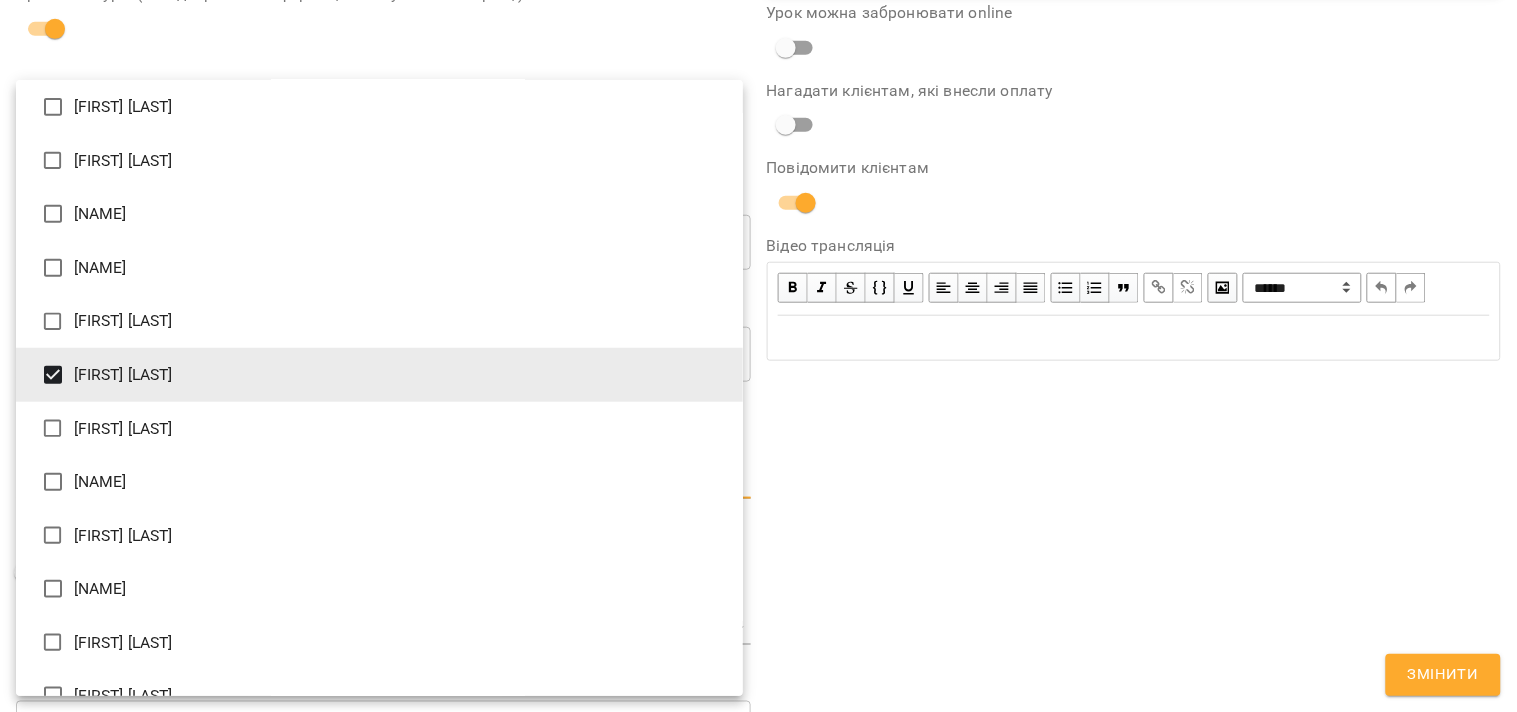 click at bounding box center (758, 356) 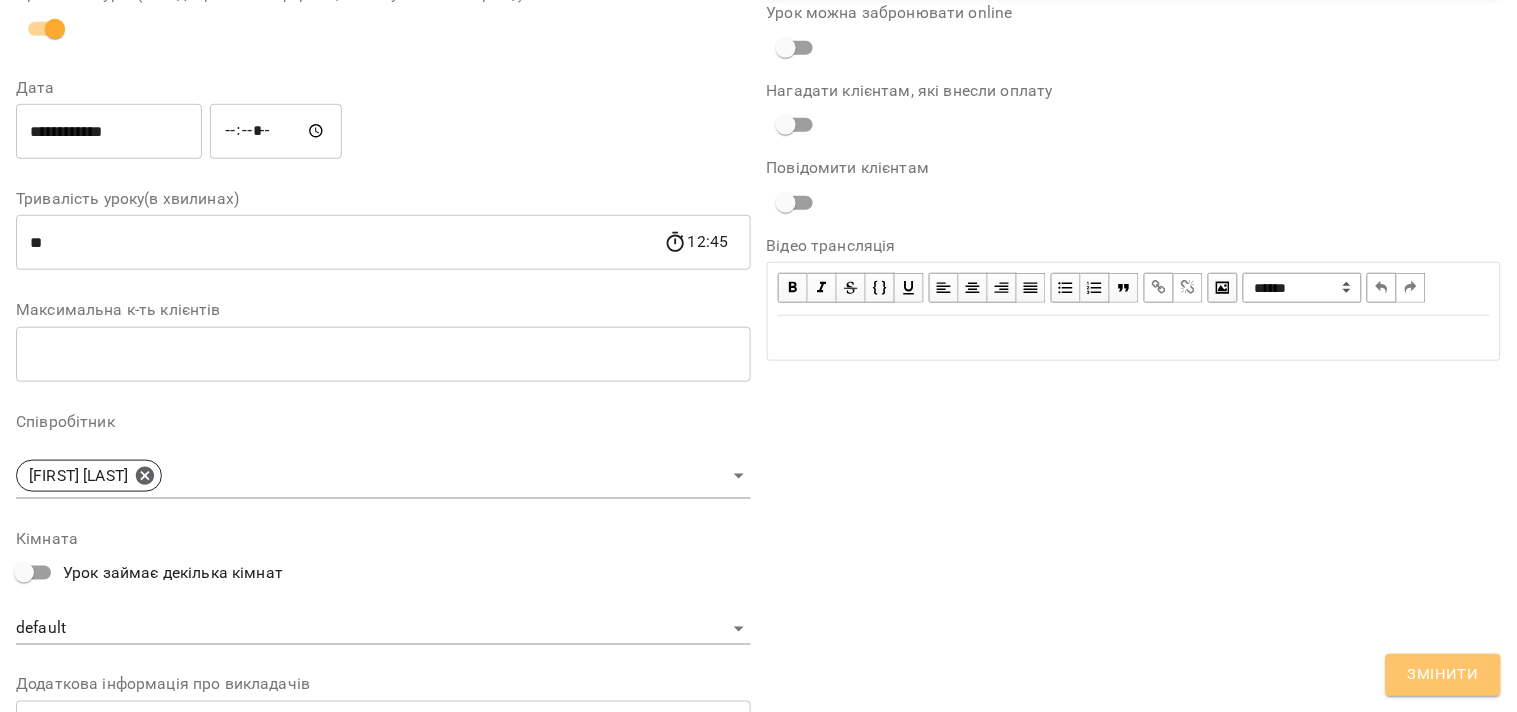 click on "Змінити" at bounding box center [1443, 675] 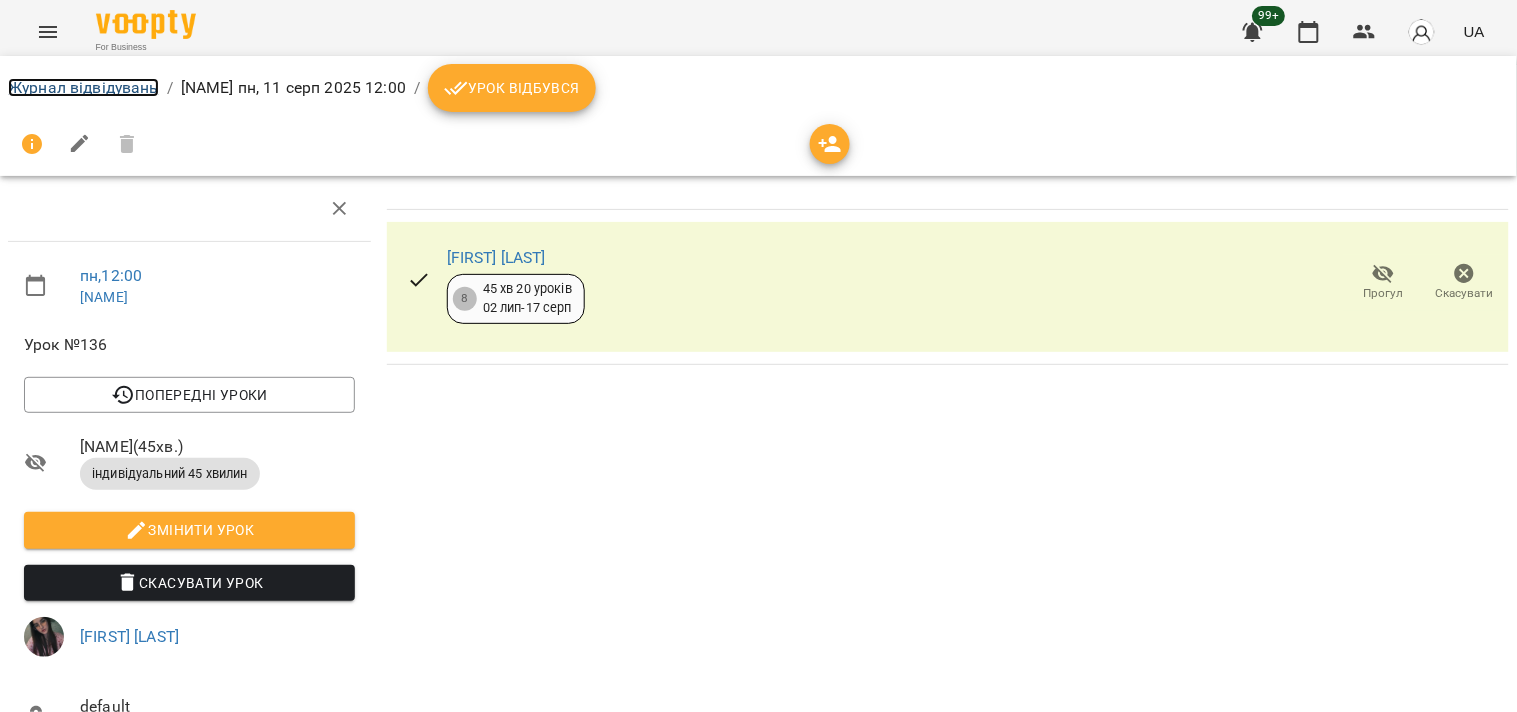 click on "Журнал відвідувань" at bounding box center [83, 87] 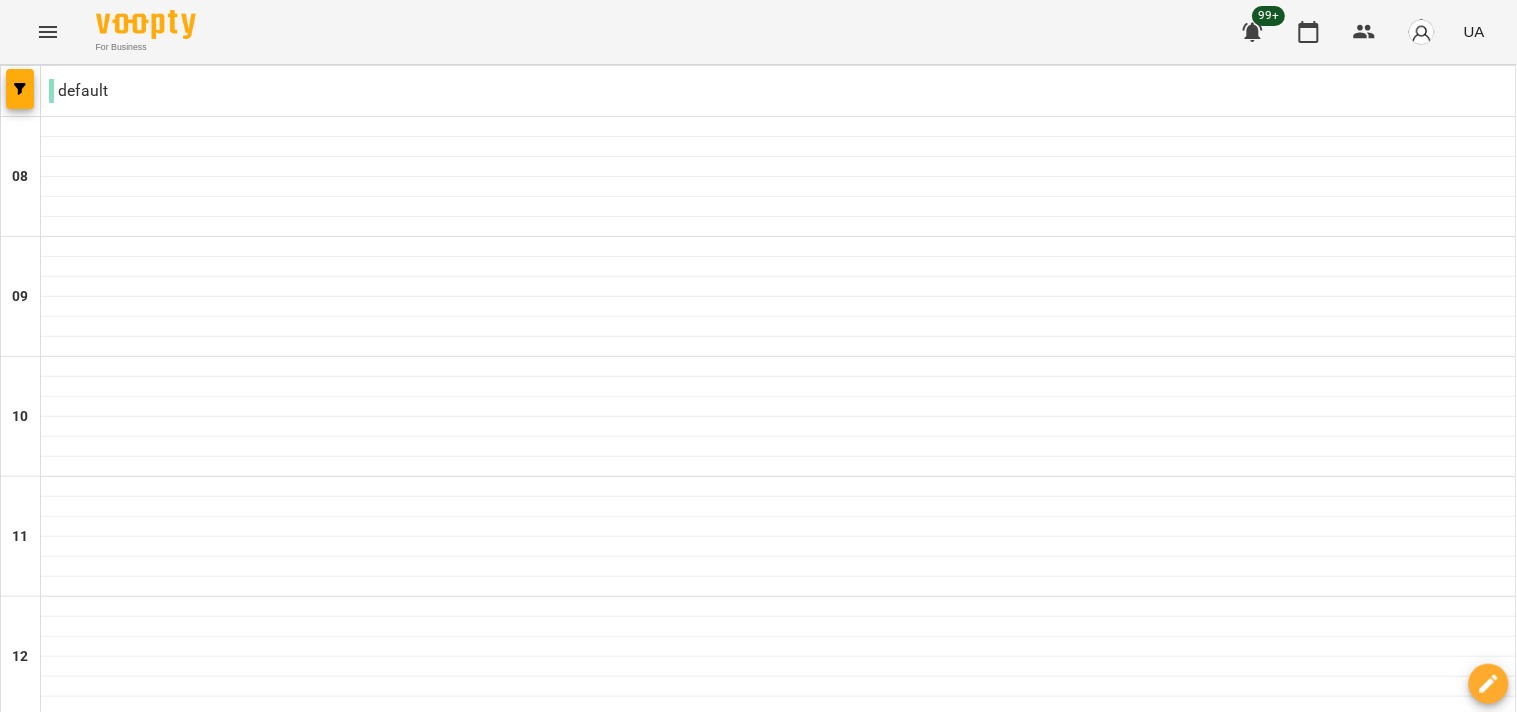 scroll, scrollTop: 1217, scrollLeft: 0, axis: vertical 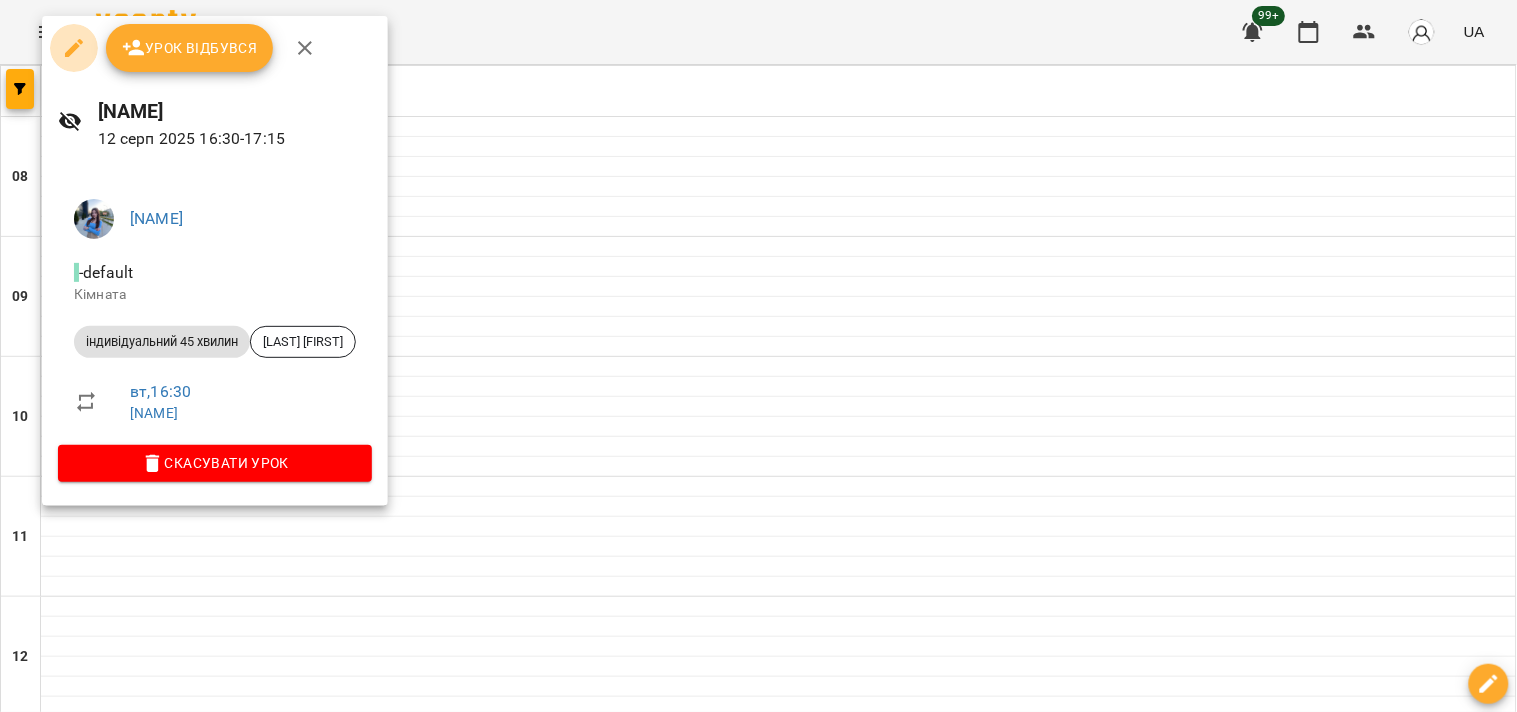 click 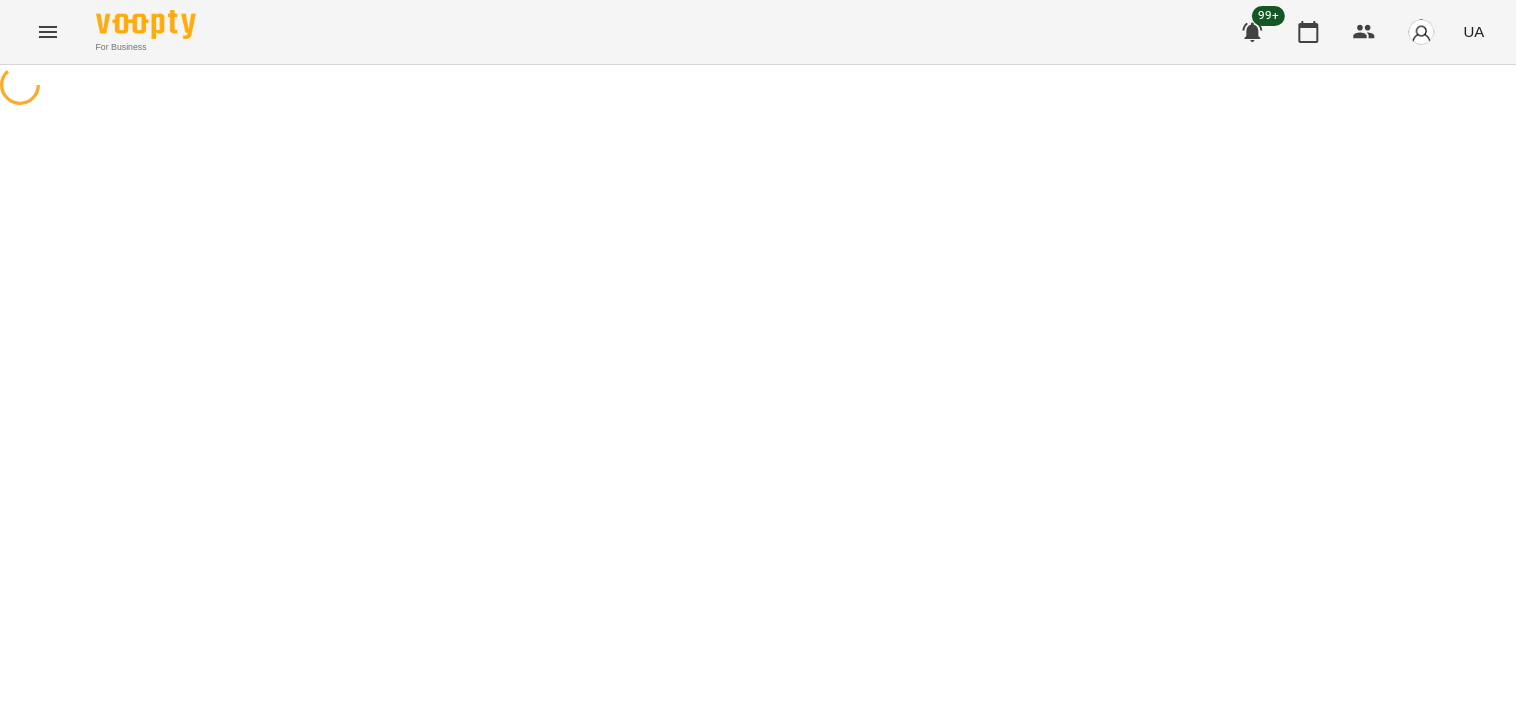 select on "**********" 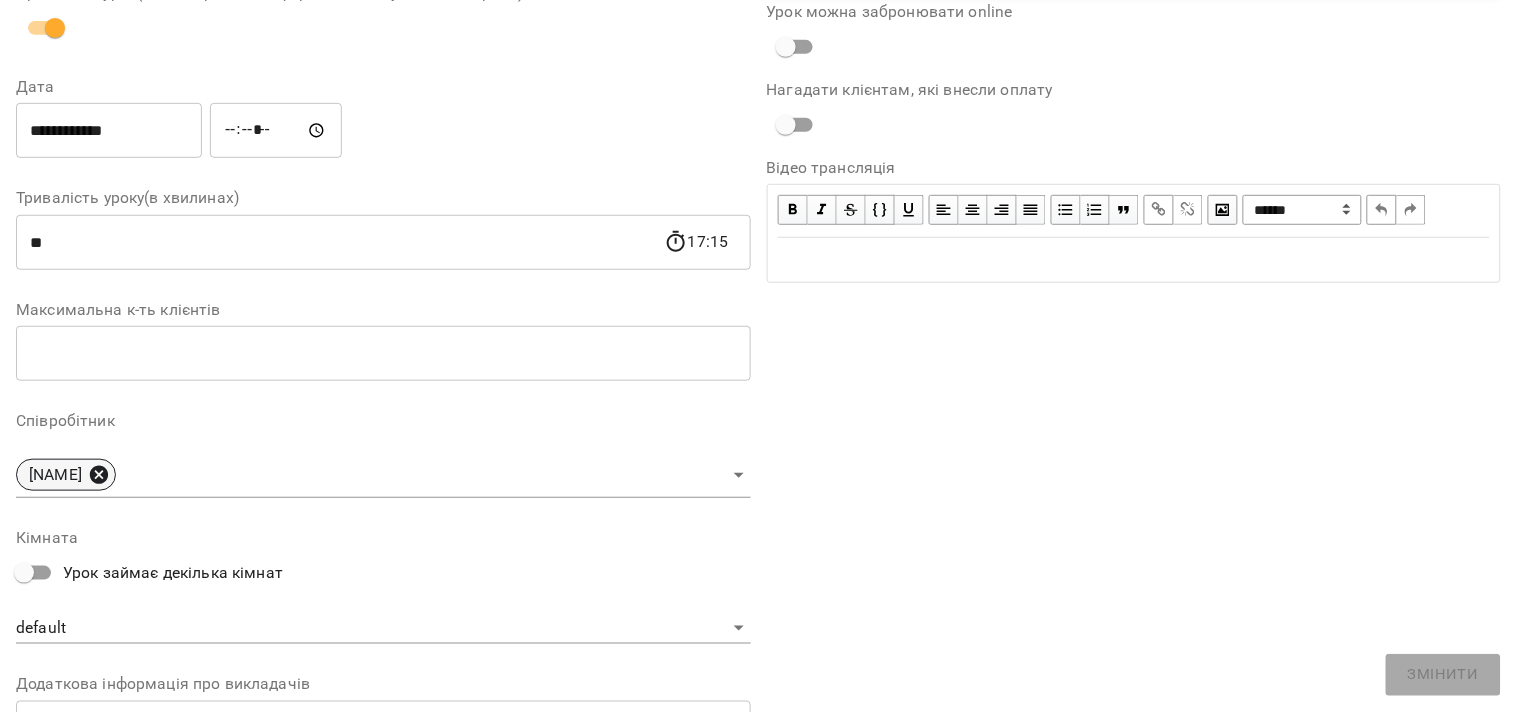 click 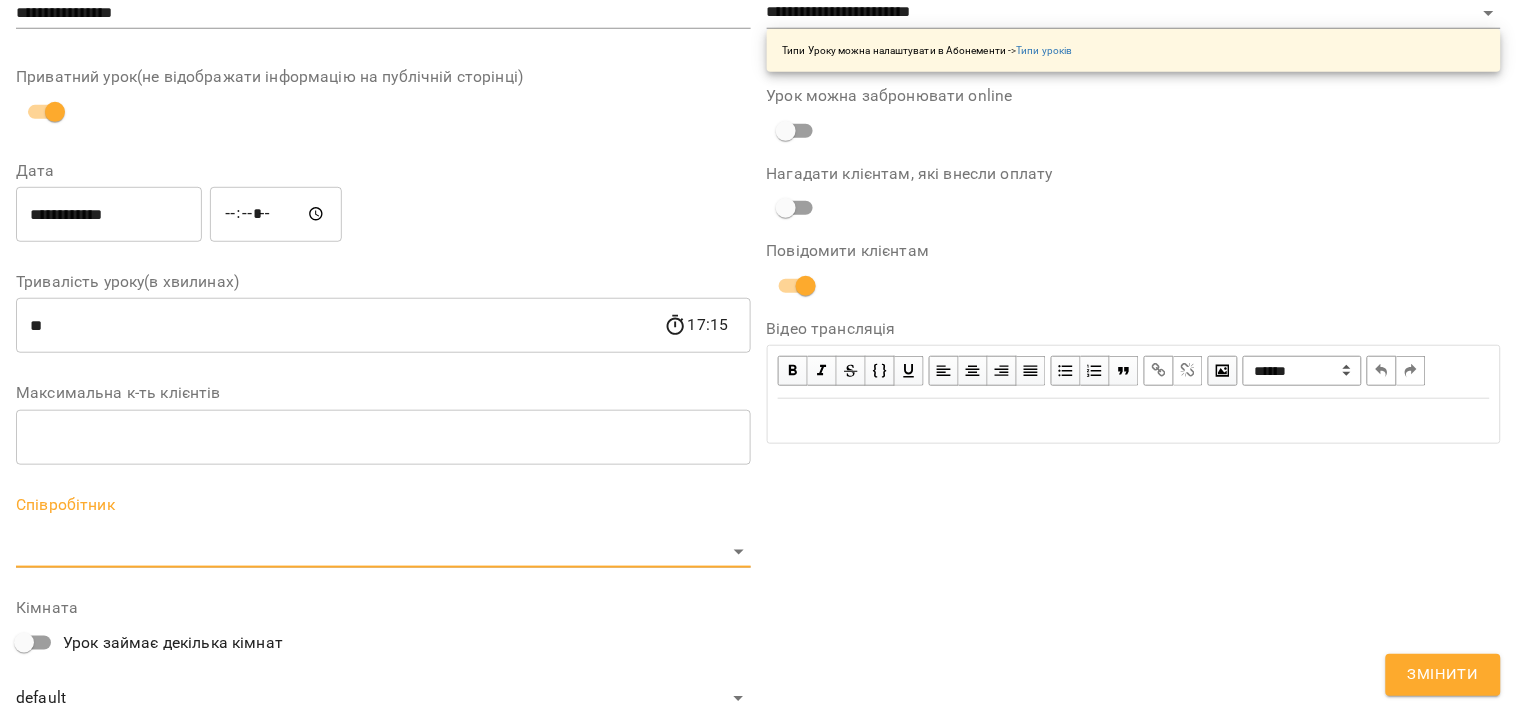scroll, scrollTop: 305, scrollLeft: 0, axis: vertical 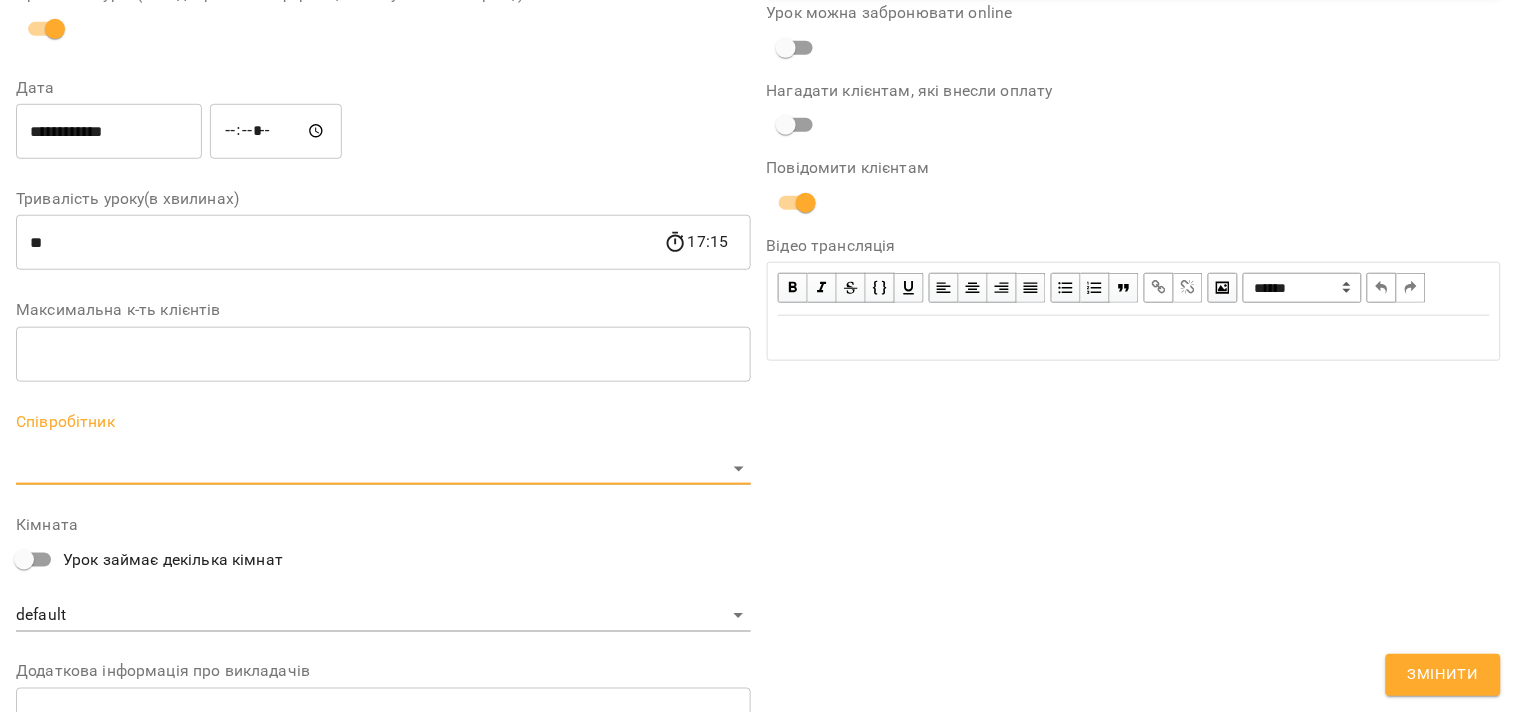click on "**********" at bounding box center (758, 456) 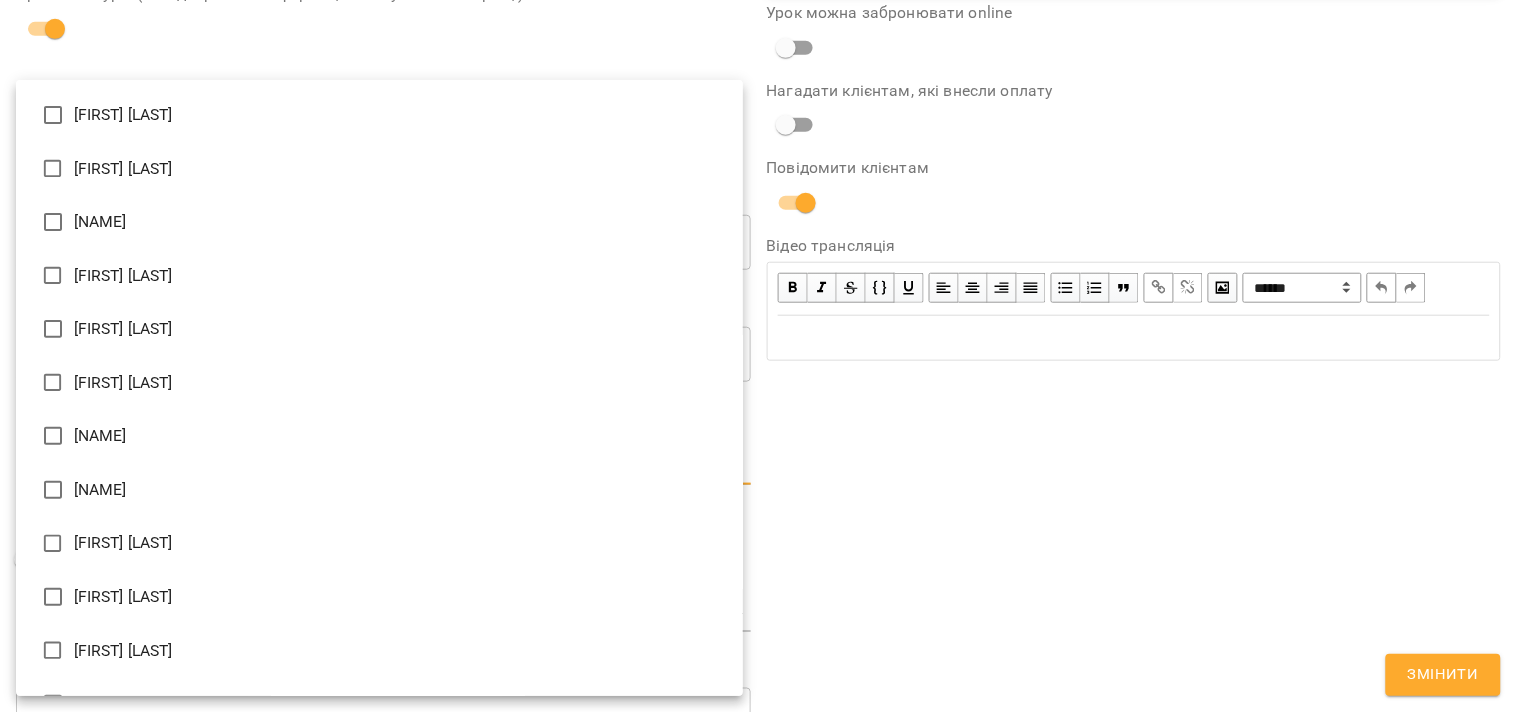 type on "**********" 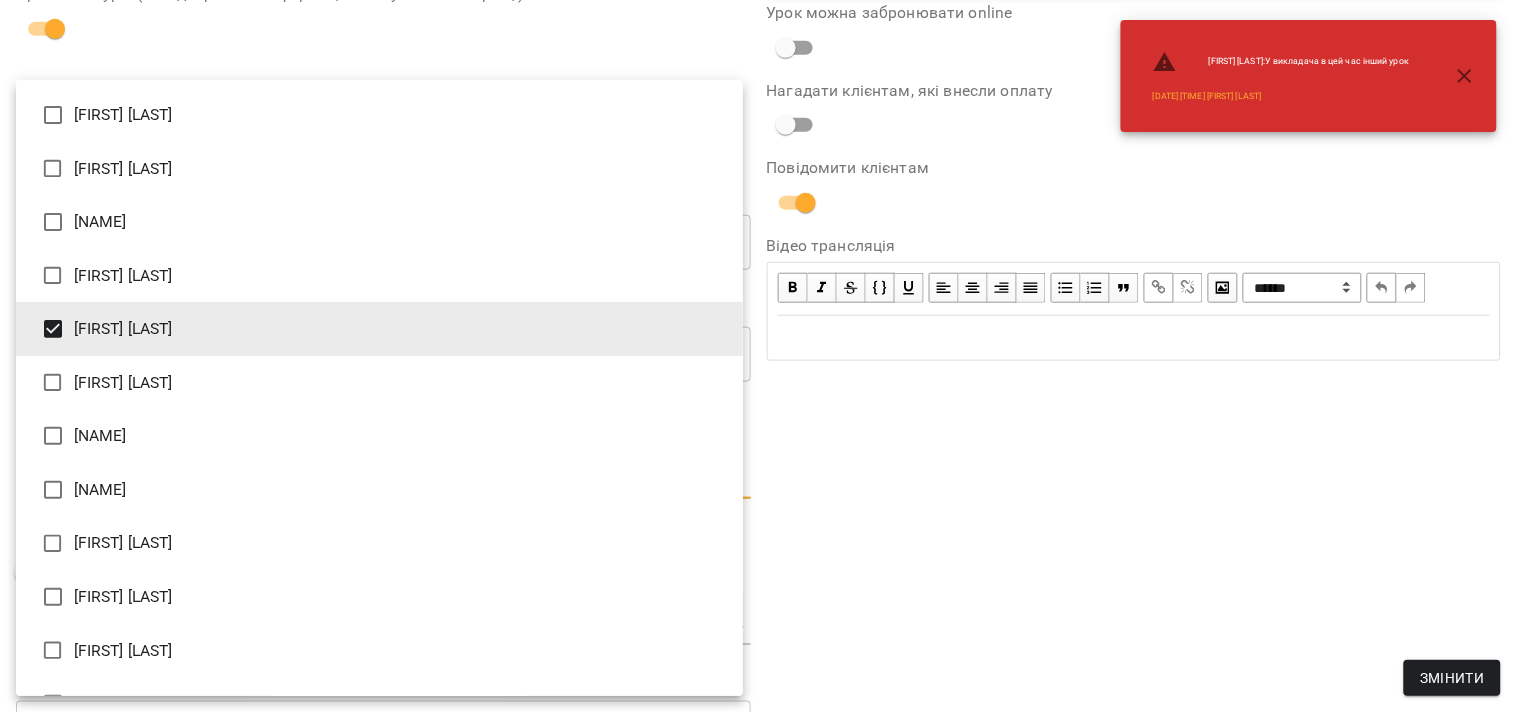 click at bounding box center [758, 356] 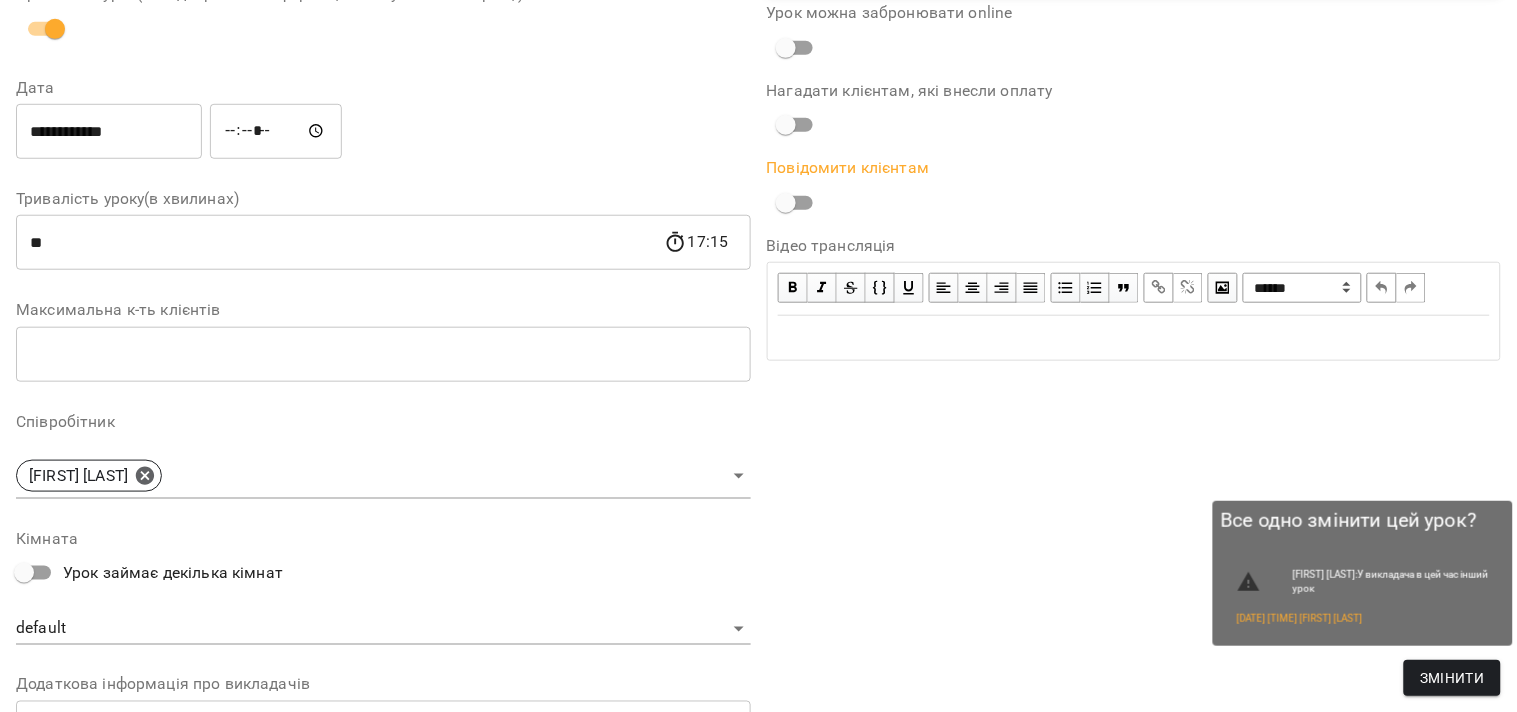 click on "Змінити" at bounding box center (1452, 678) 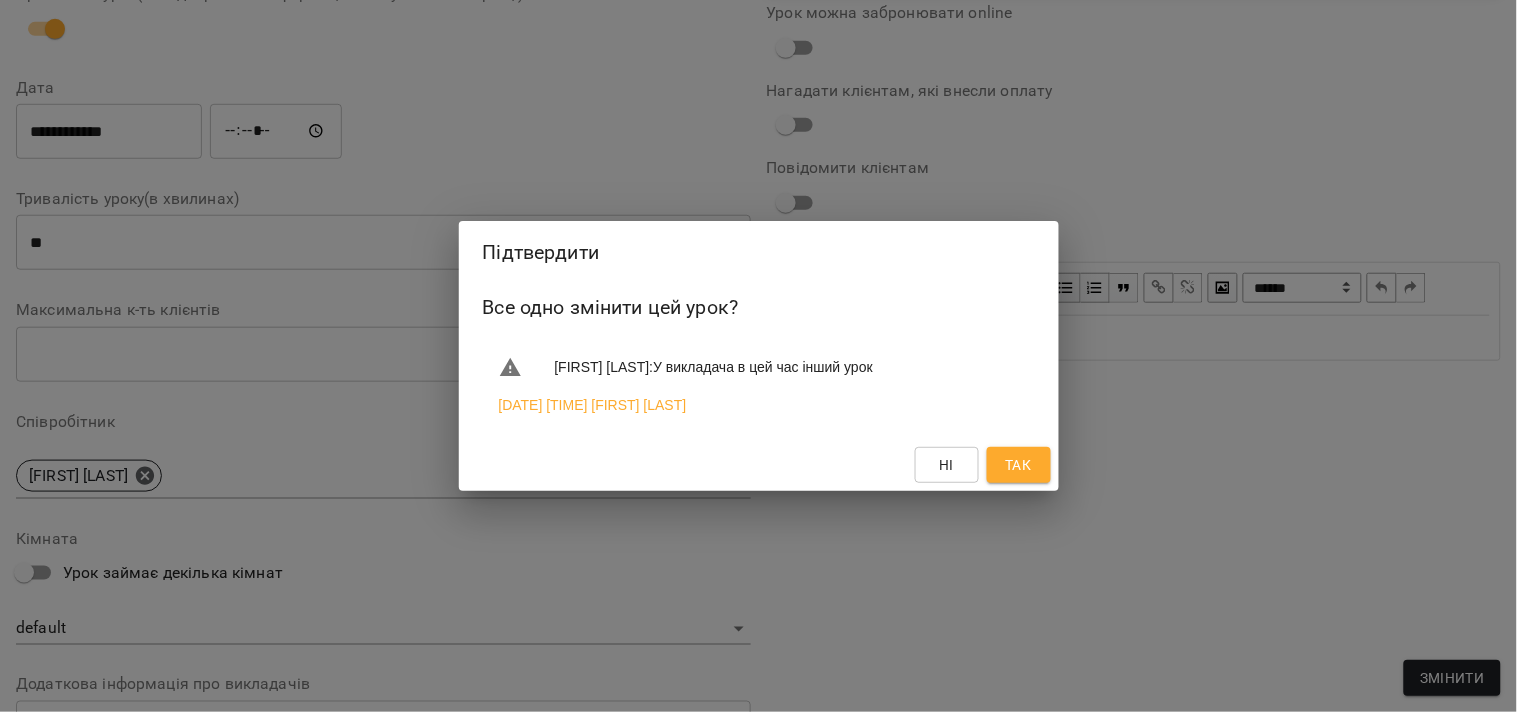 click on "Так" at bounding box center (1018, 465) 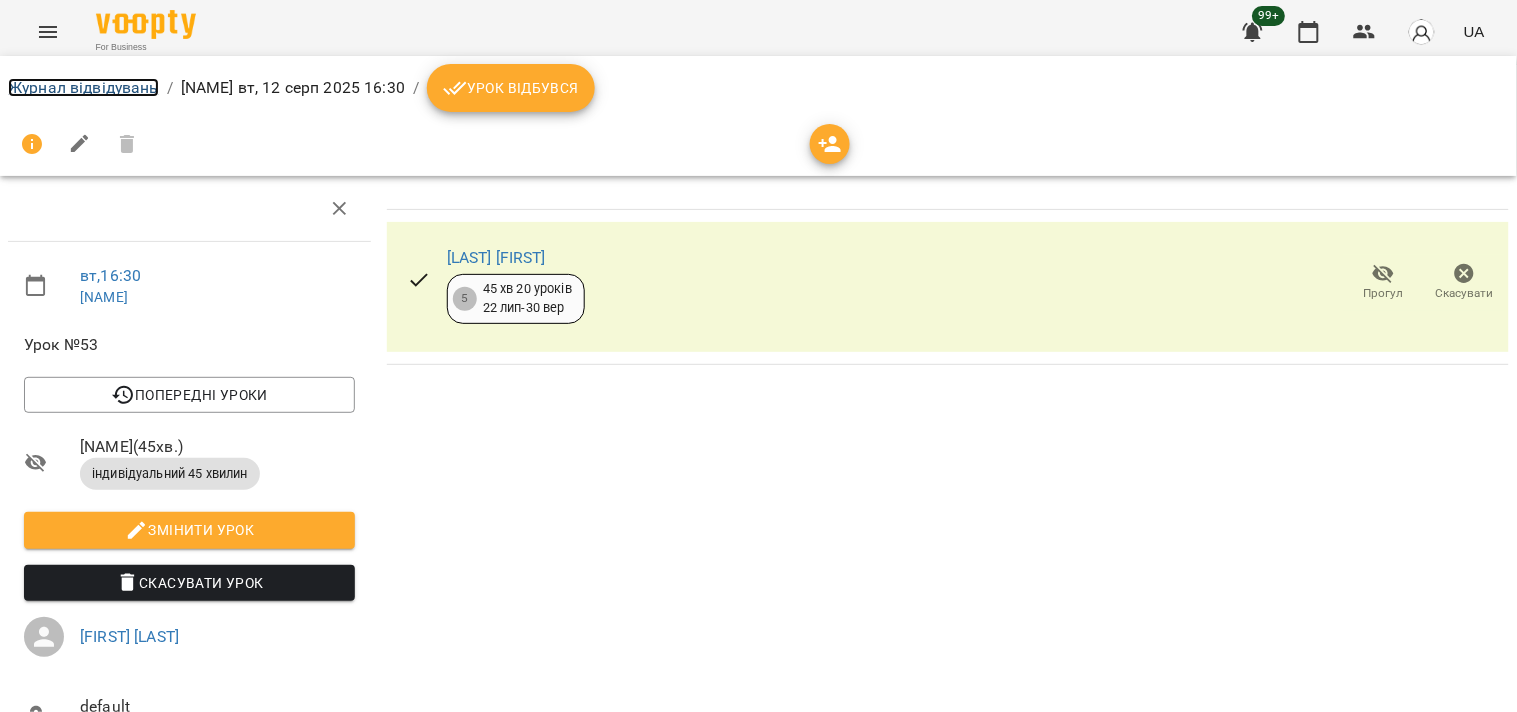 click on "Журнал відвідувань" at bounding box center [83, 87] 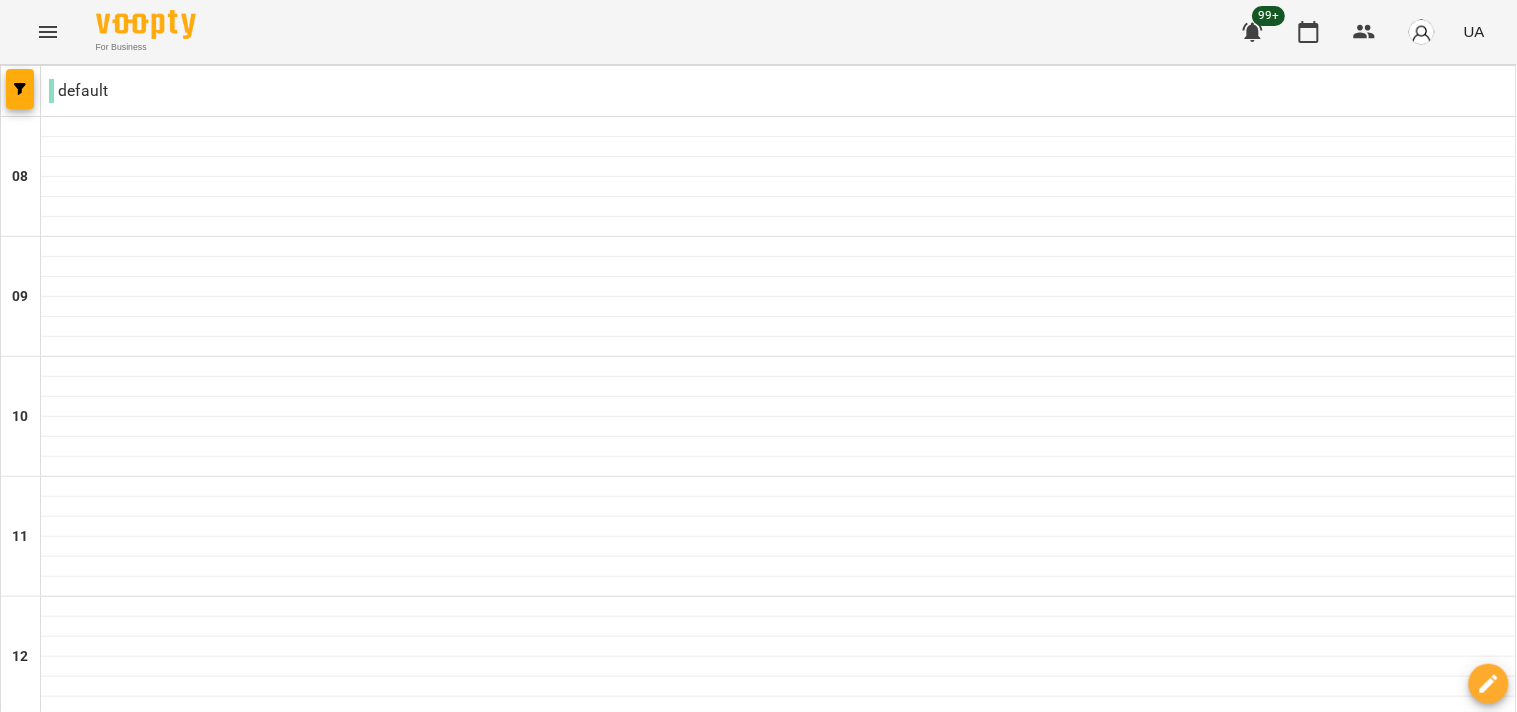 scroll, scrollTop: 1217, scrollLeft: 0, axis: vertical 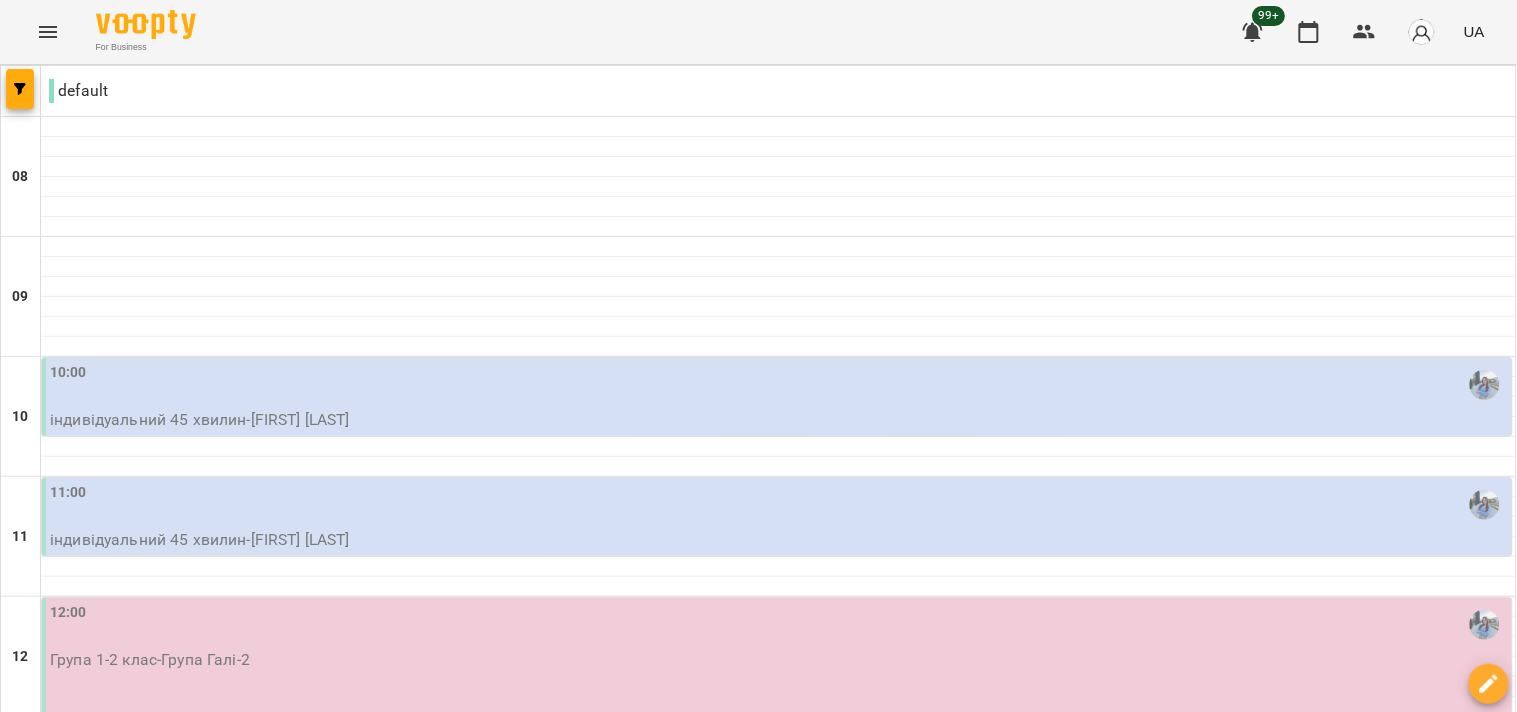 click on "індивідуальний 45 хвилин - [LAST] [FIRST]" at bounding box center (779, 420) 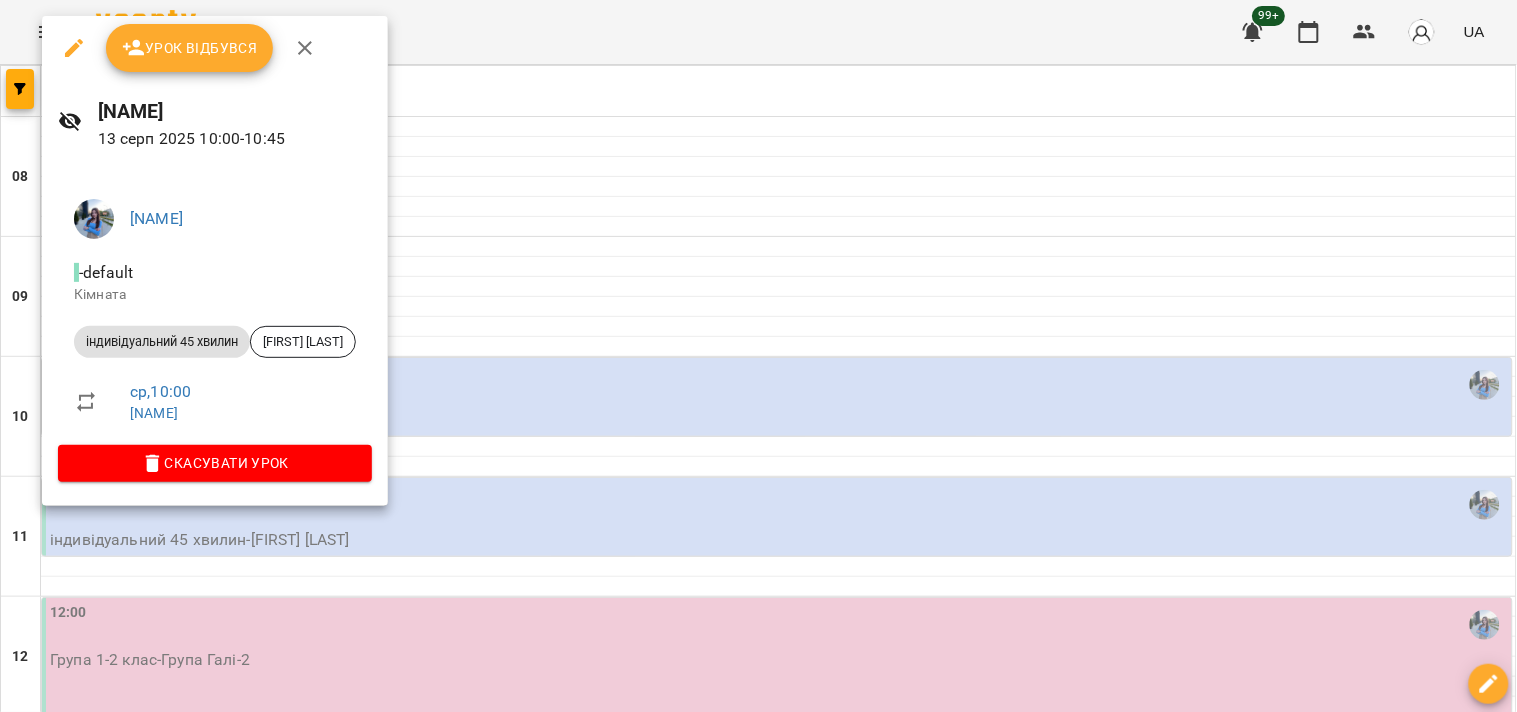 click 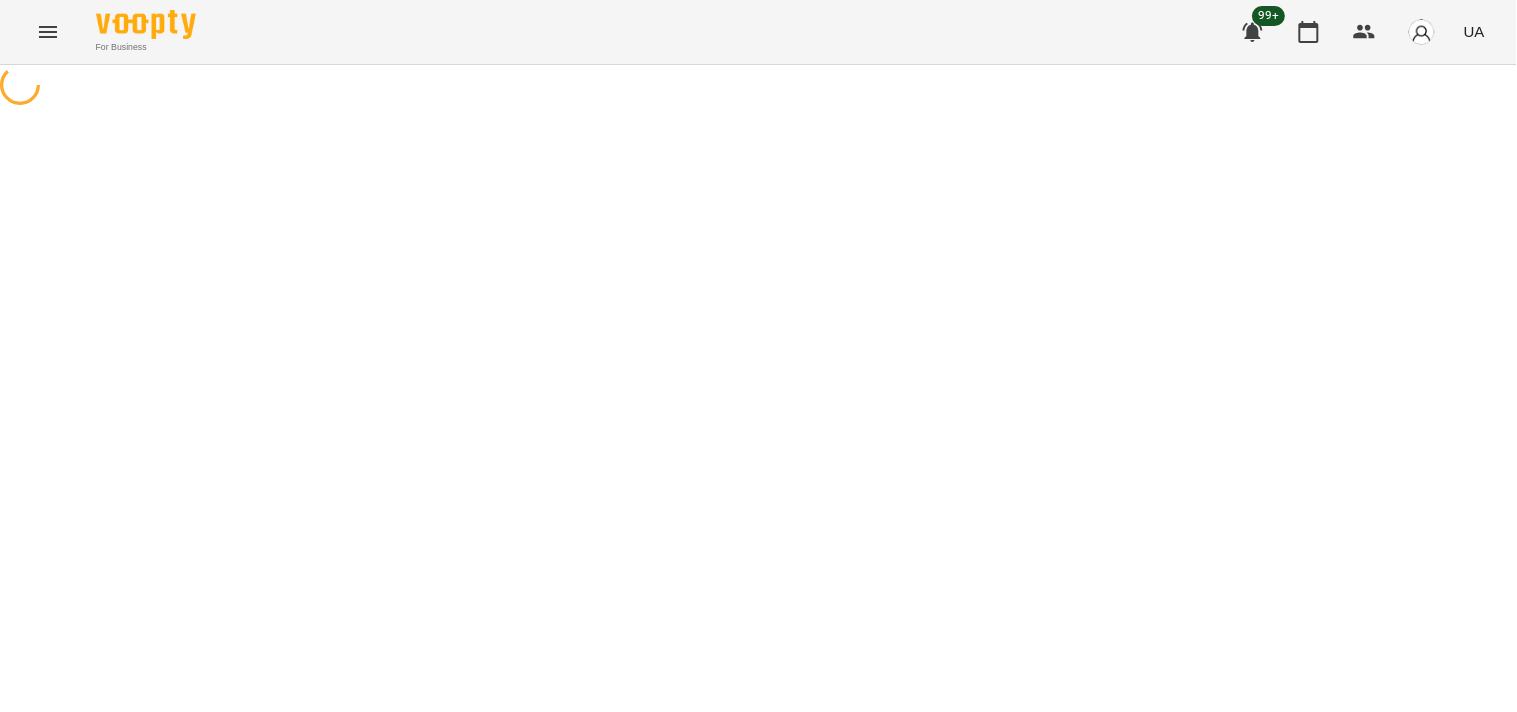 select on "**********" 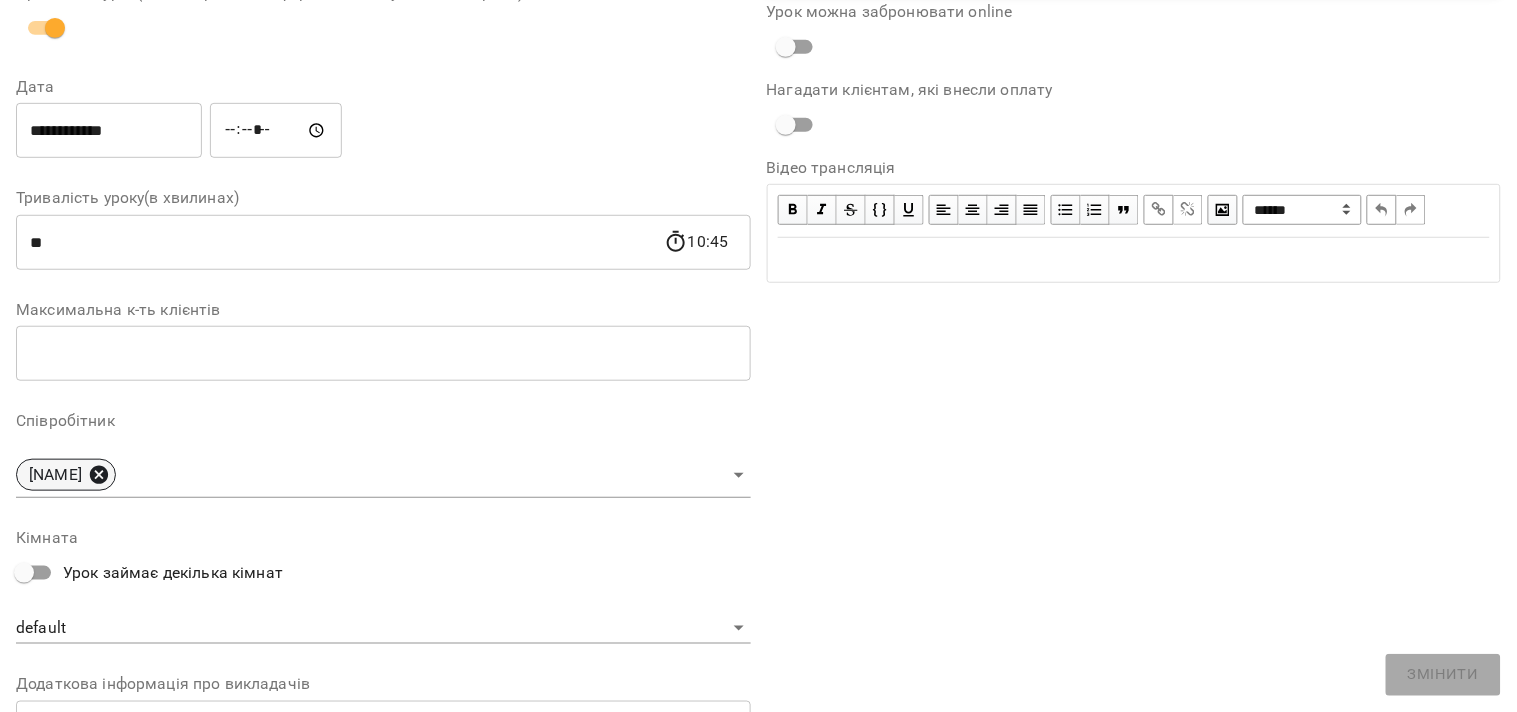 click 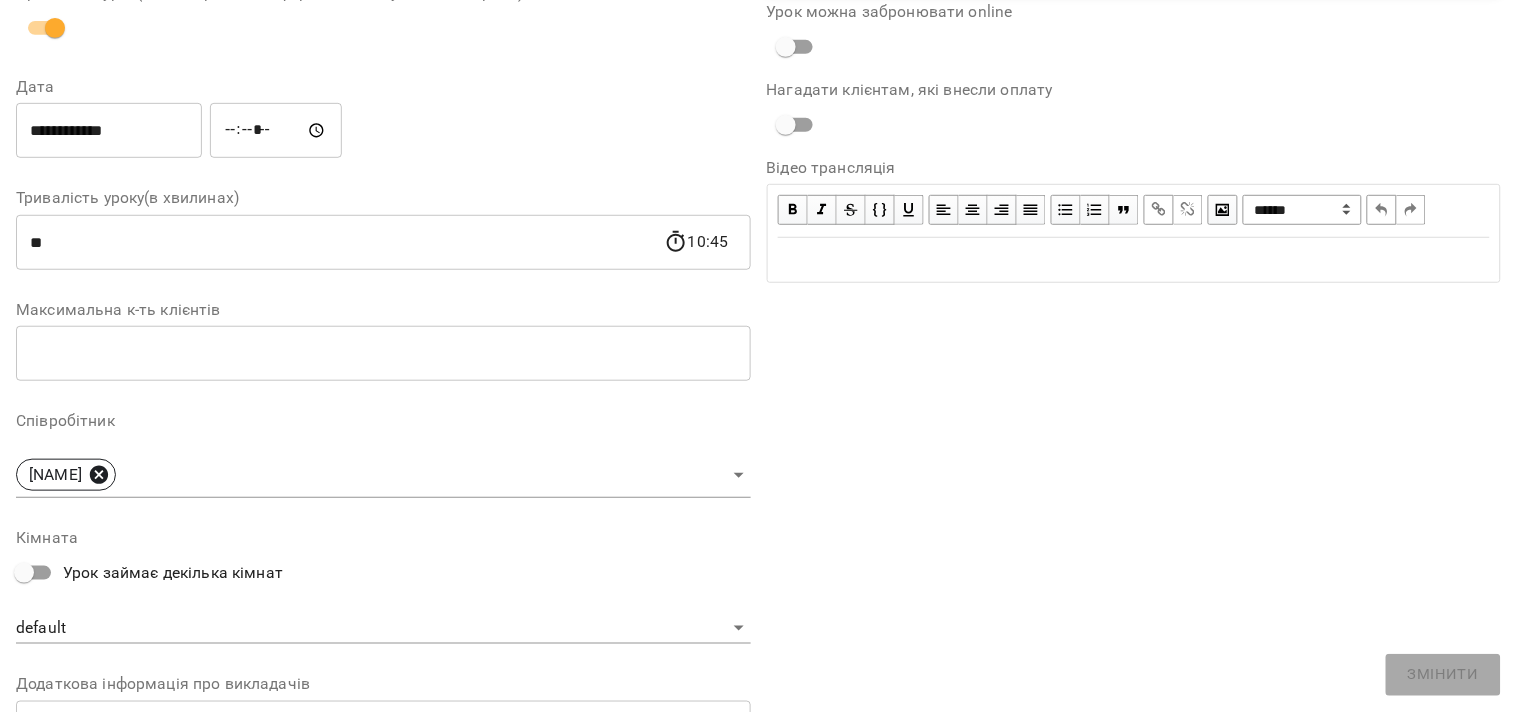 scroll, scrollTop: 305, scrollLeft: 0, axis: vertical 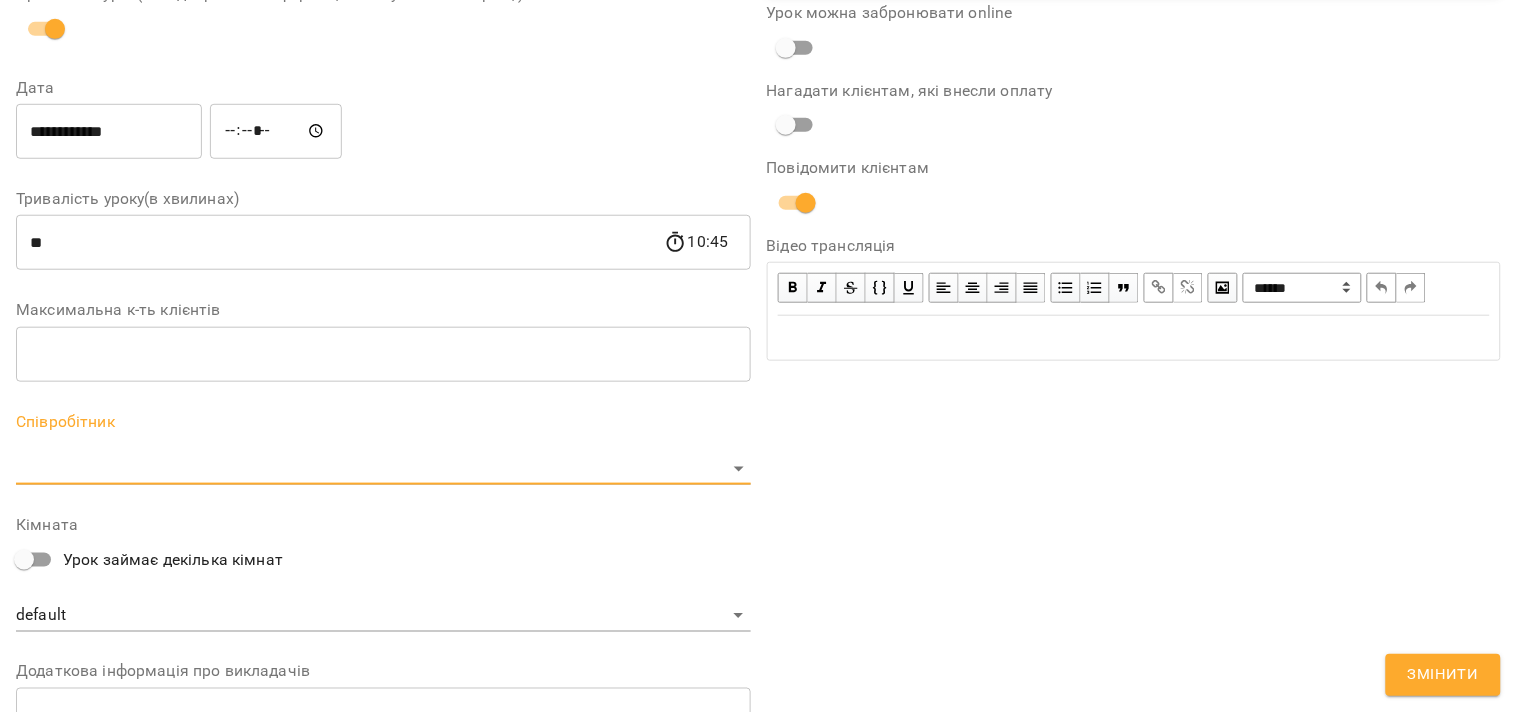 click on "**********" at bounding box center (758, 456) 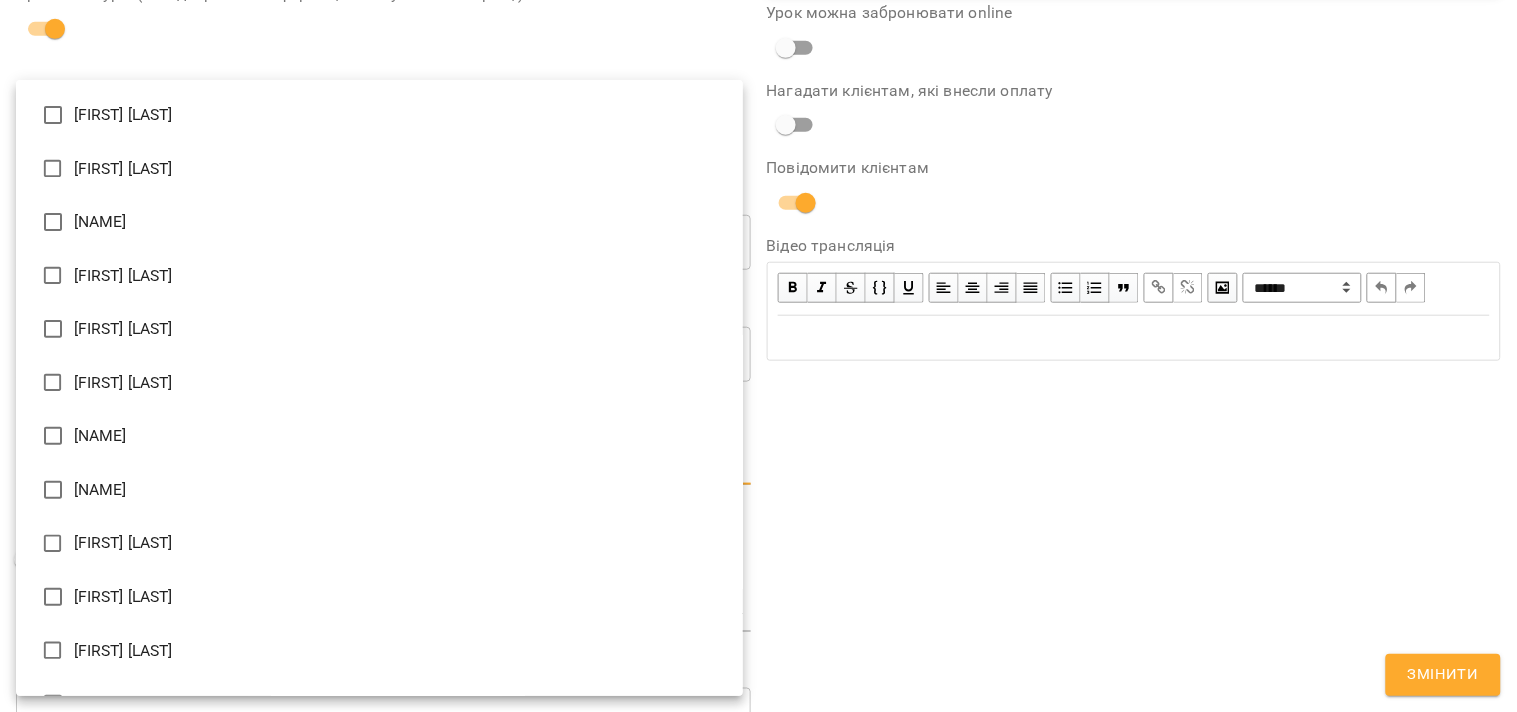 type on "**********" 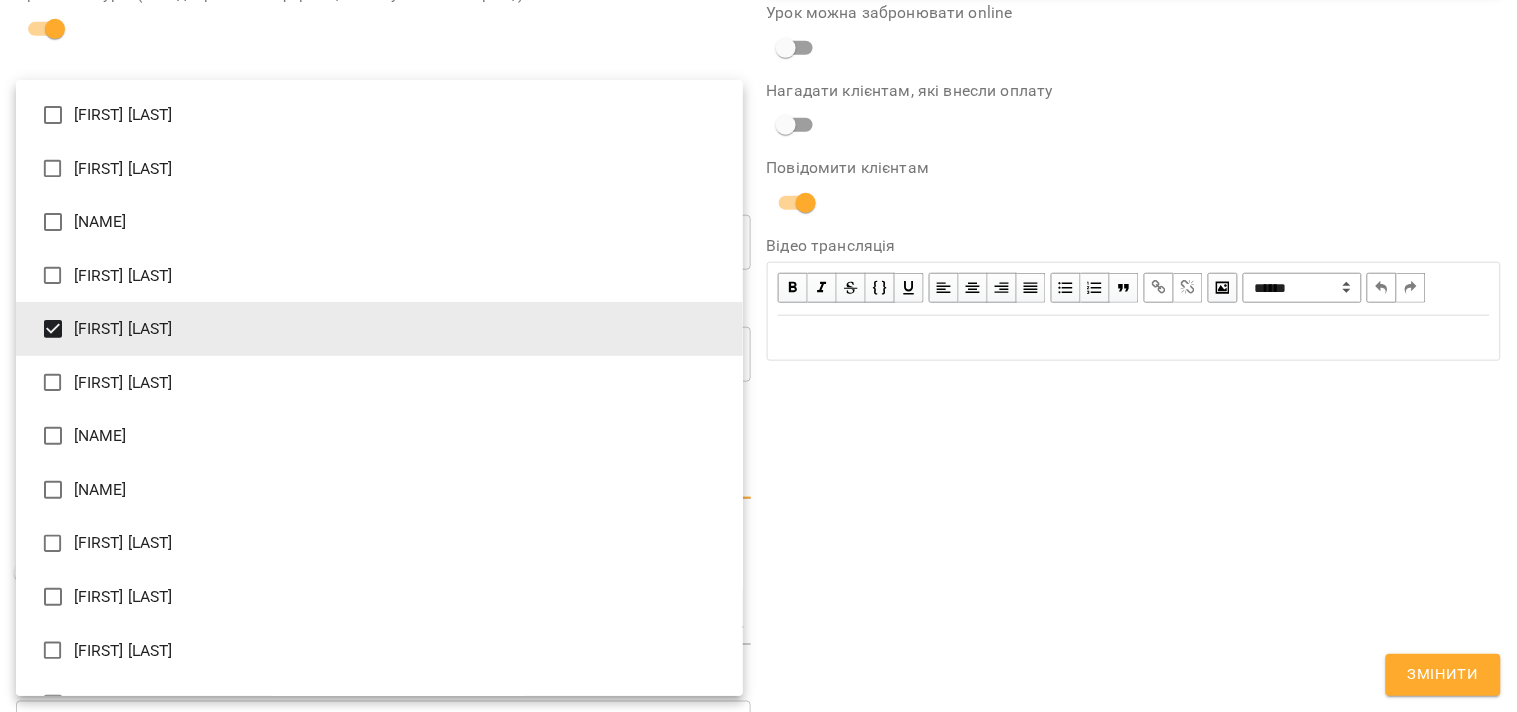 click at bounding box center [758, 356] 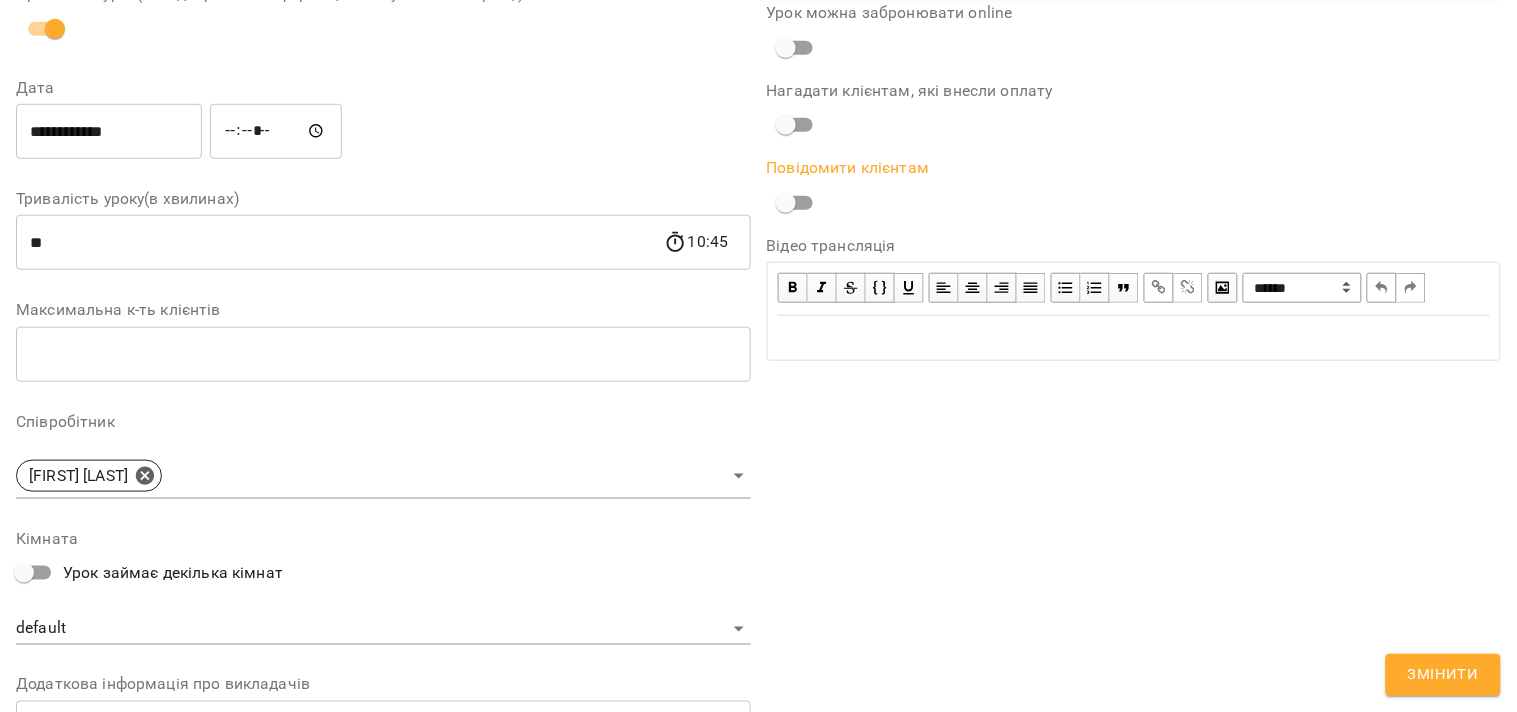 click on "Змінити" at bounding box center (1443, 675) 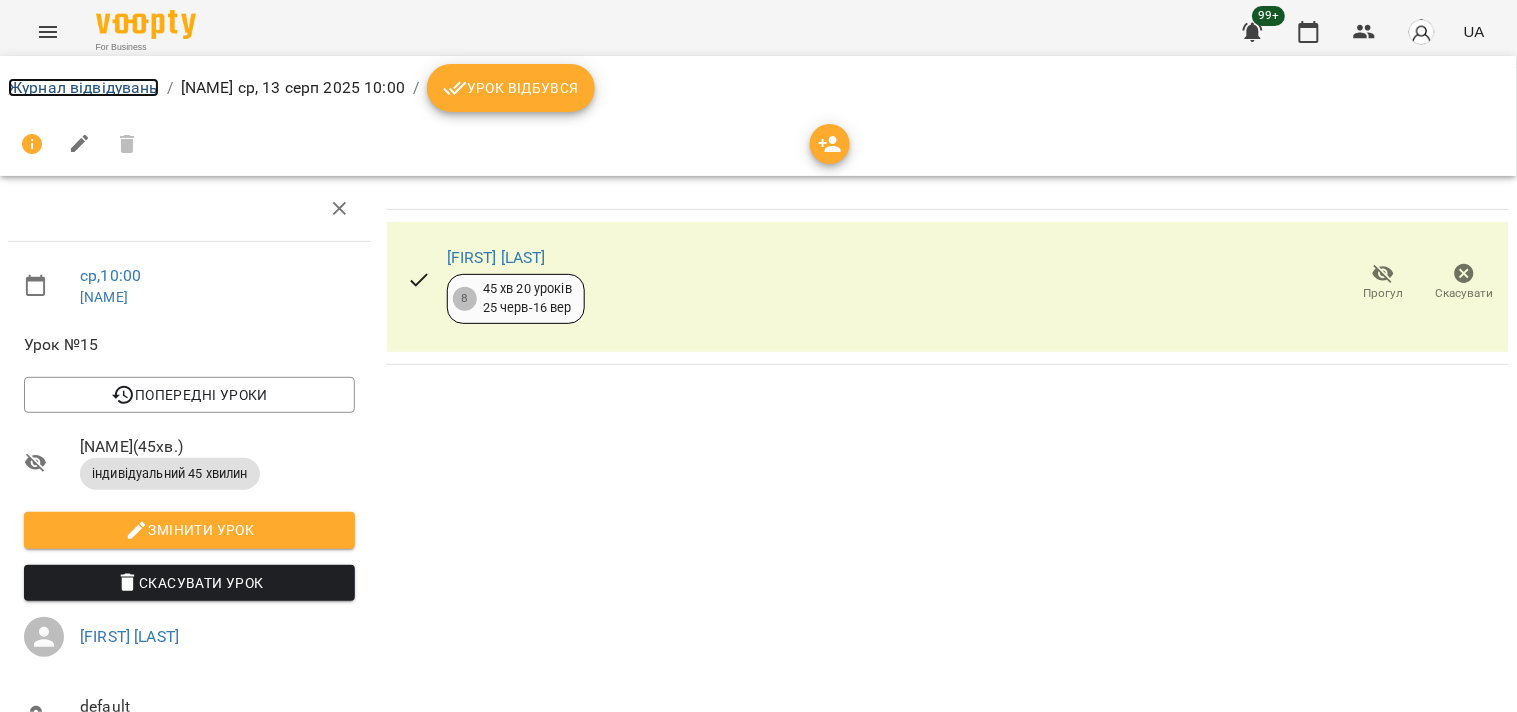 click on "Журнал відвідувань" at bounding box center (83, 87) 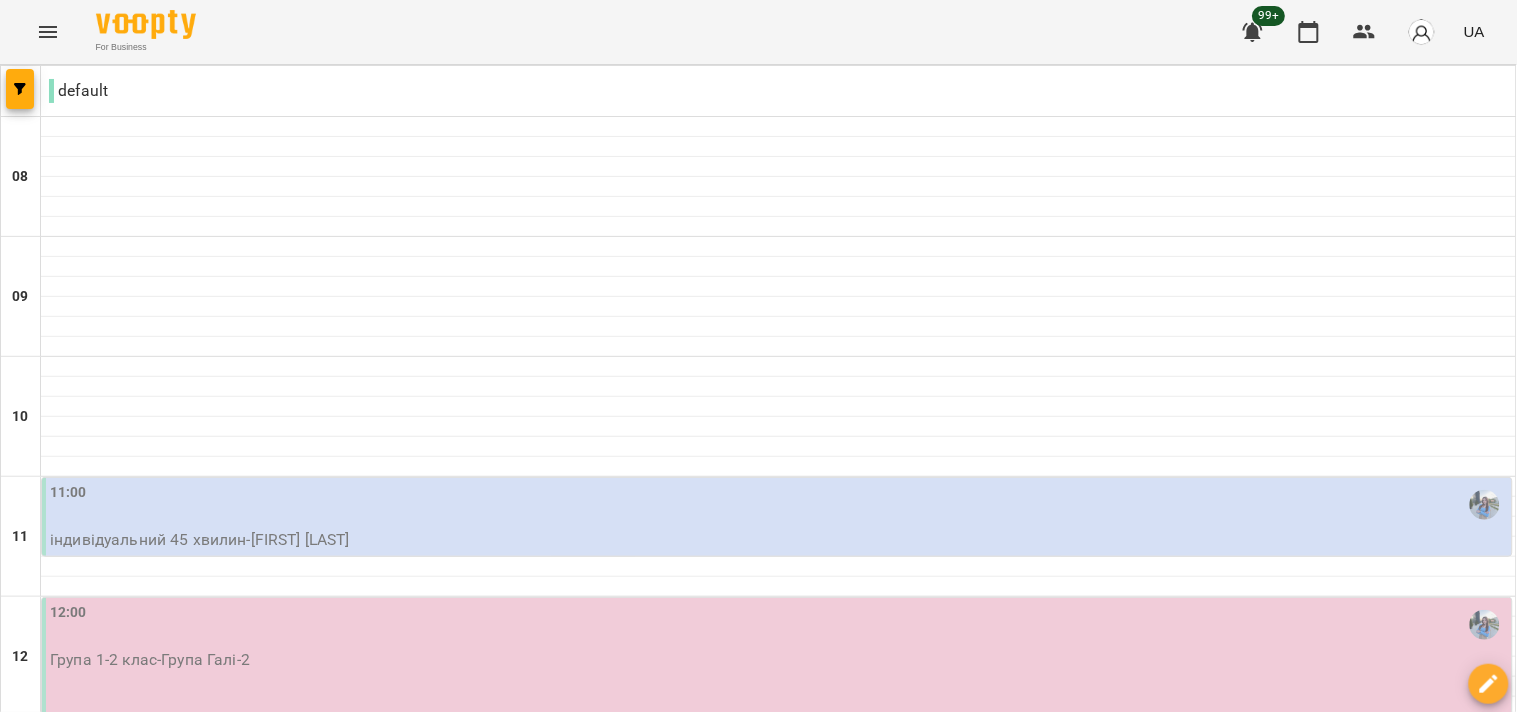 scroll, scrollTop: 333, scrollLeft: 0, axis: vertical 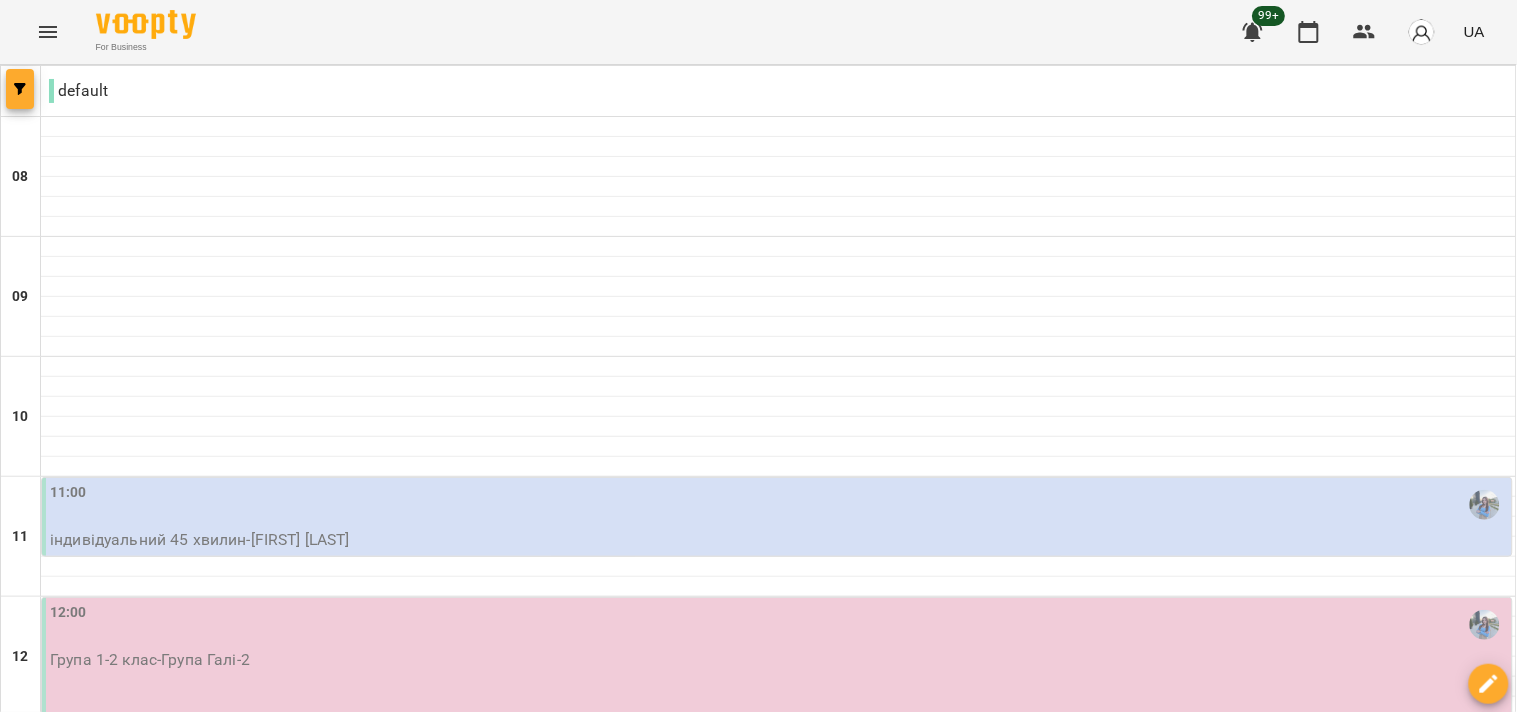 click at bounding box center [20, 89] 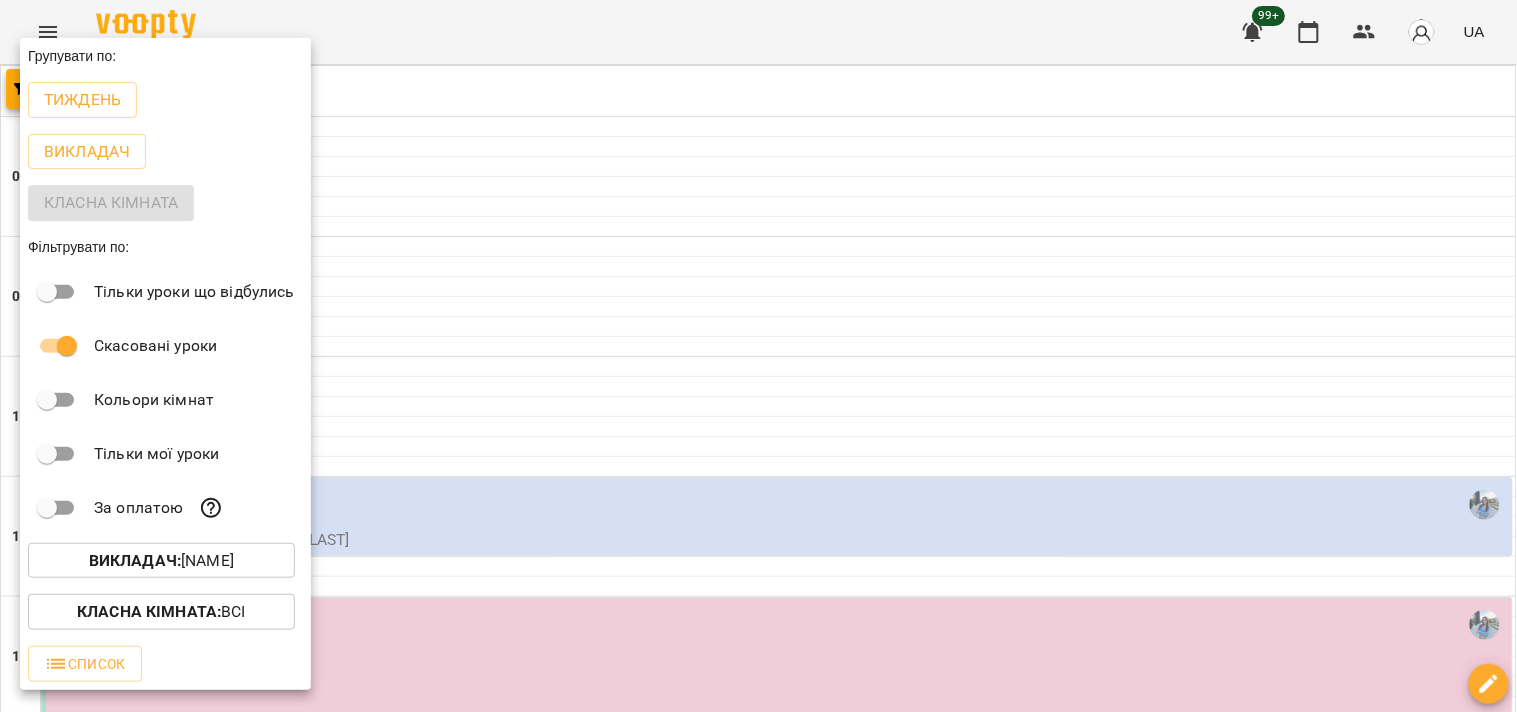 click on "Викладач :  [FIRST] [LAST]" at bounding box center (161, 561) 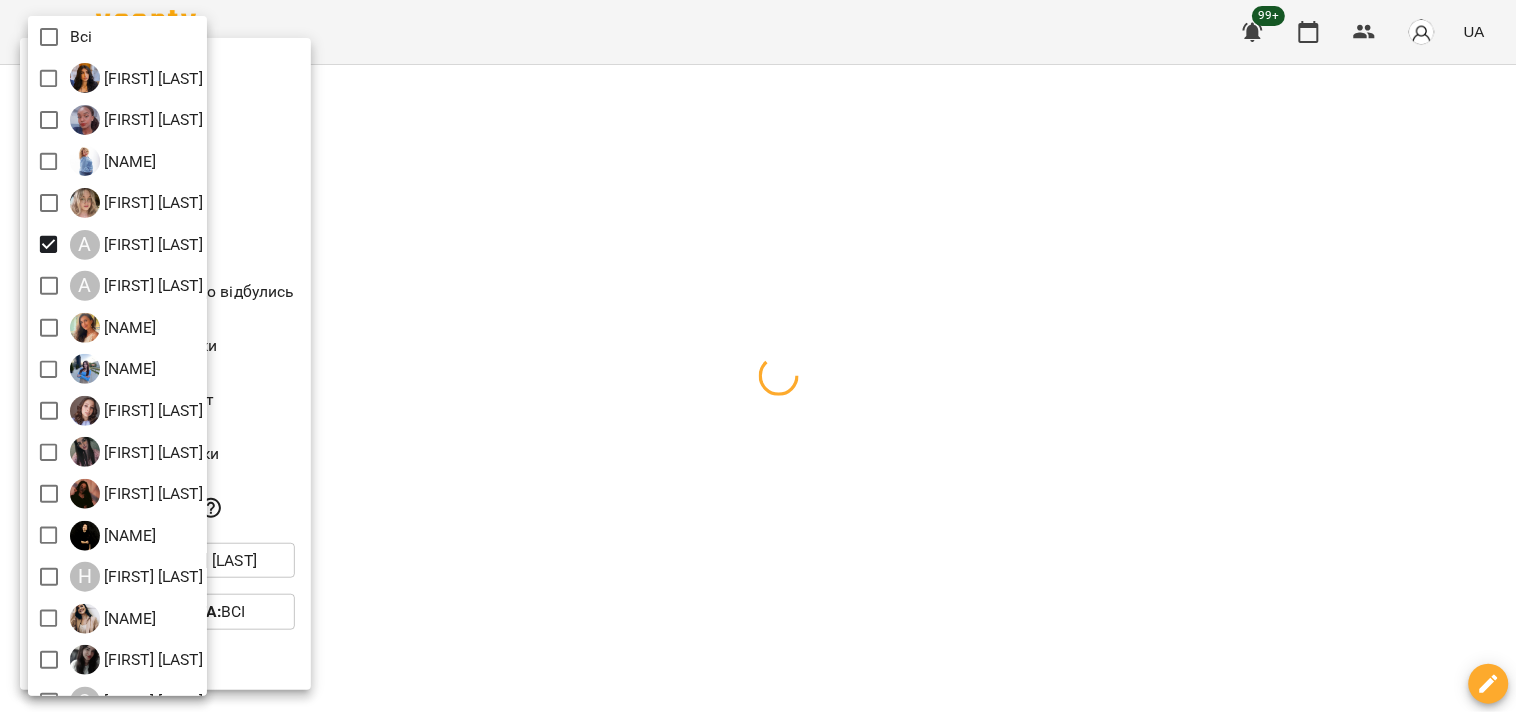 click at bounding box center (758, 356) 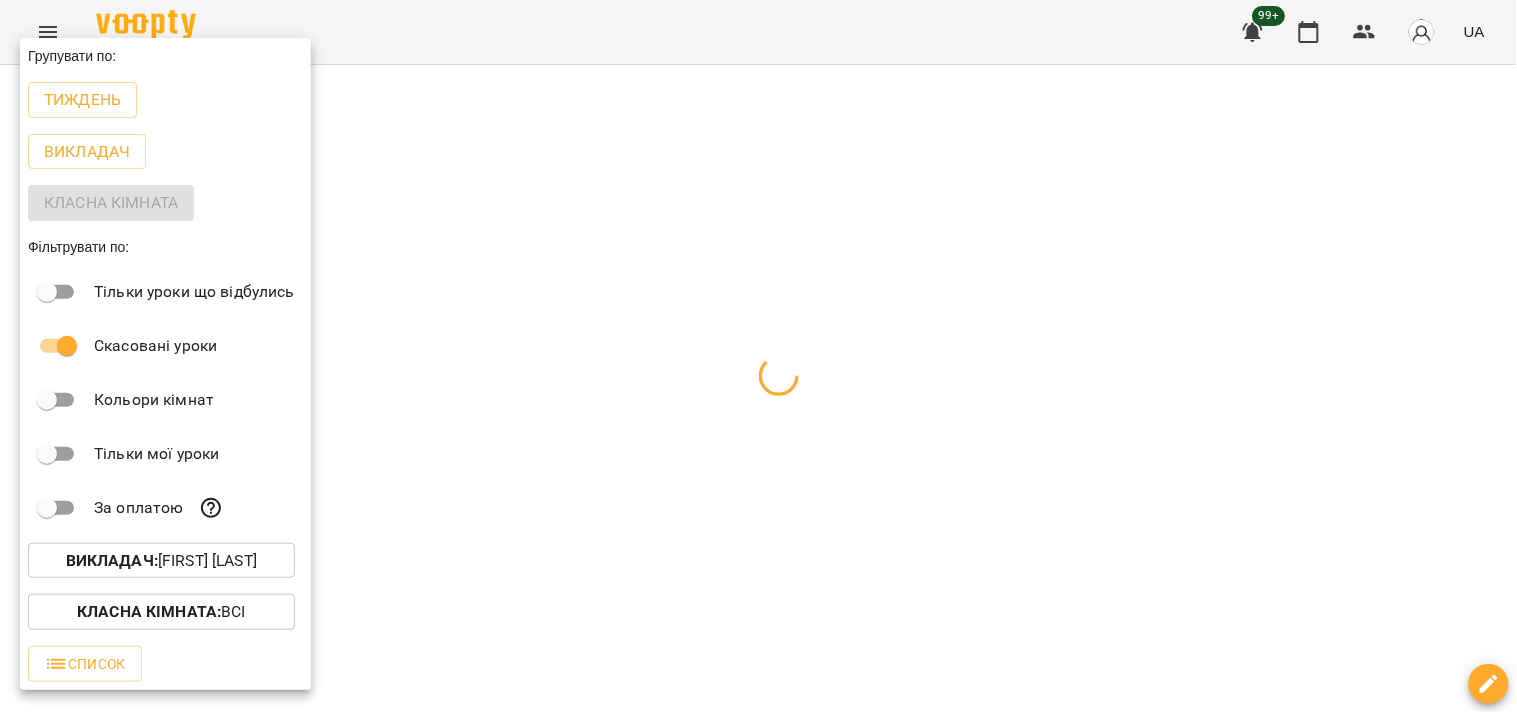 click at bounding box center (758, 356) 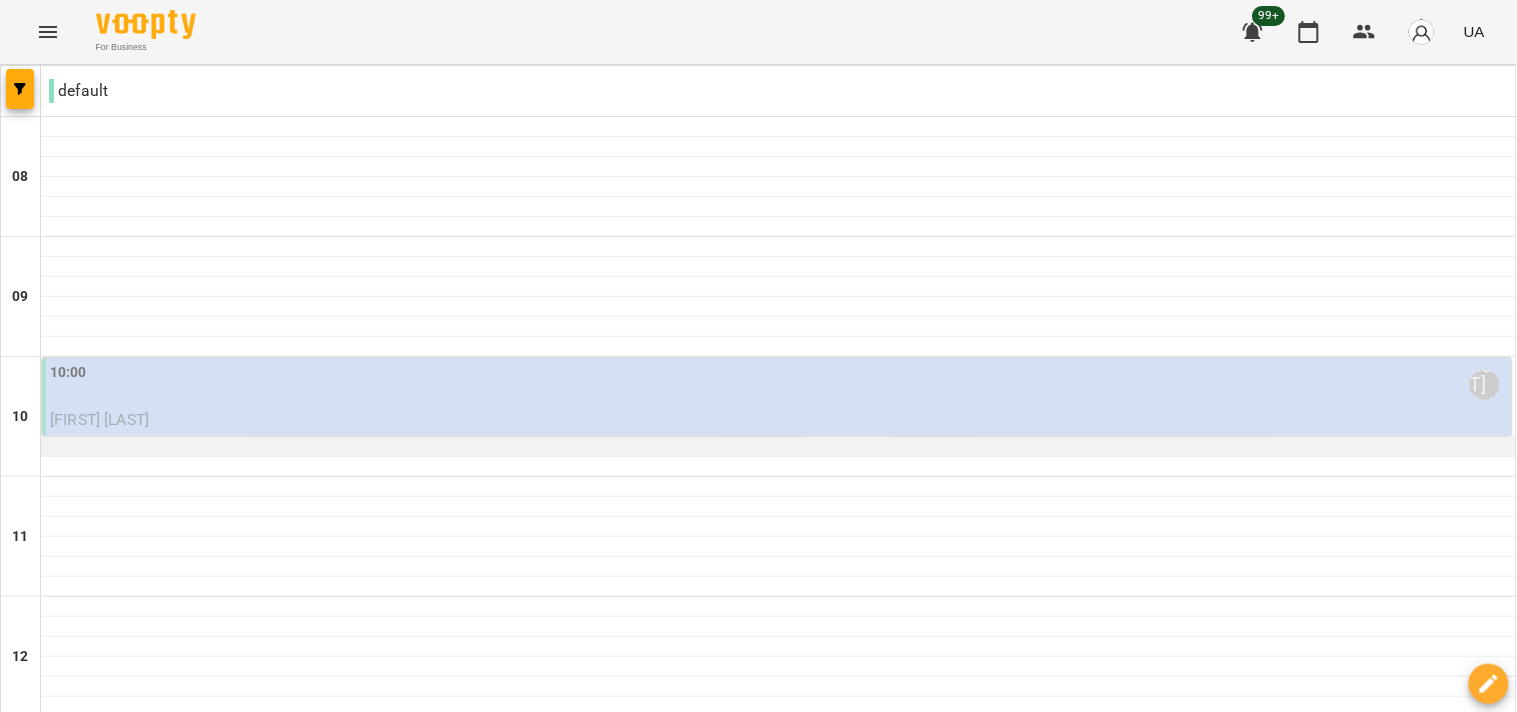 scroll, scrollTop: 111, scrollLeft: 0, axis: vertical 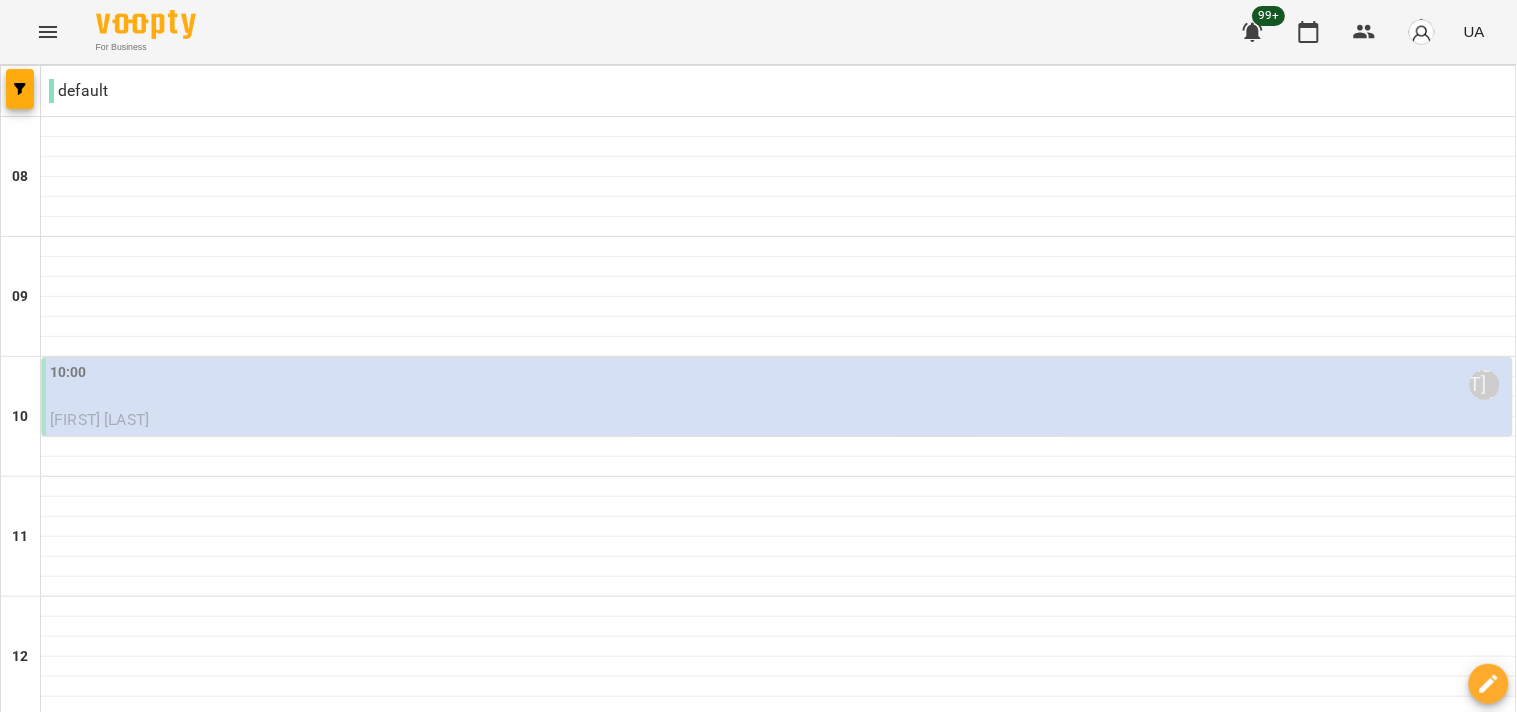 click on "10:00 [FIRST] [LAST]" at bounding box center [779, 385] 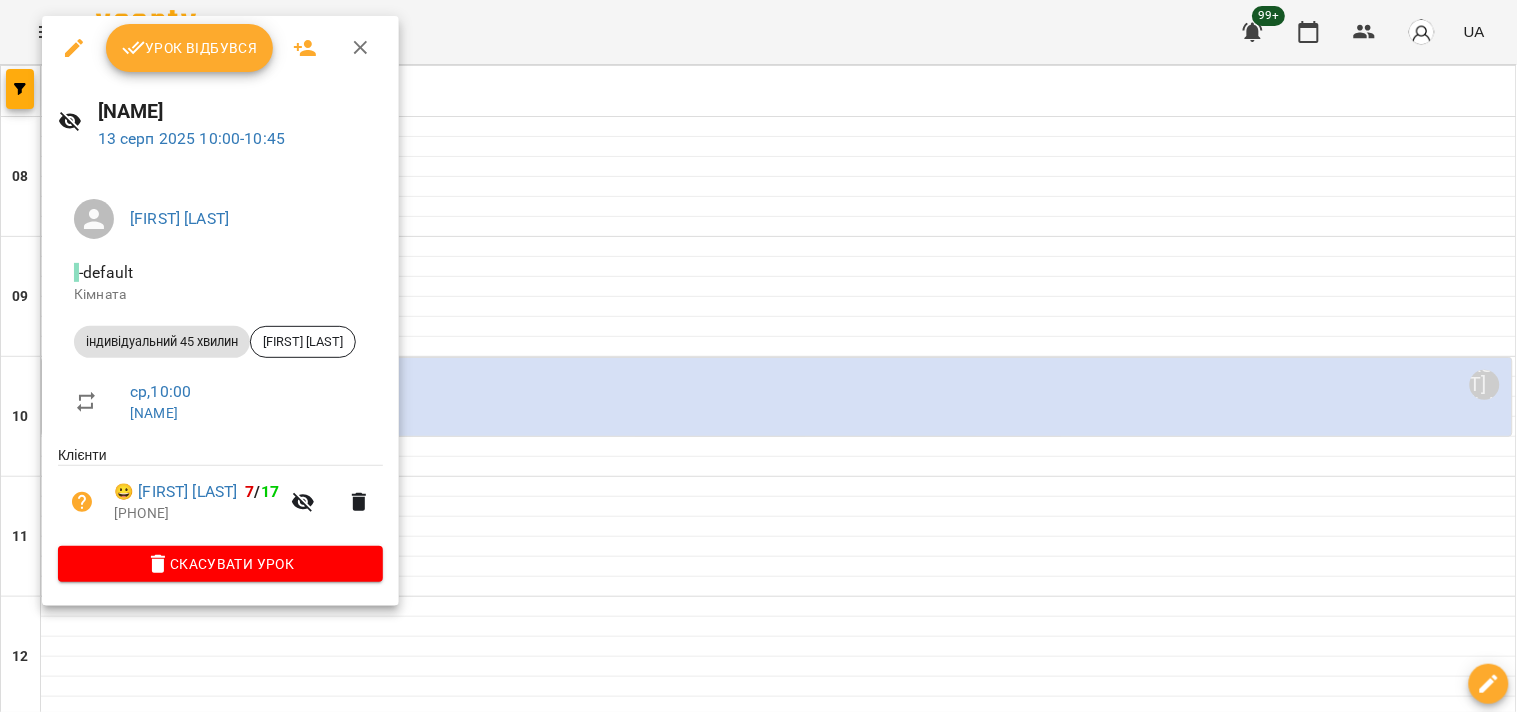 click 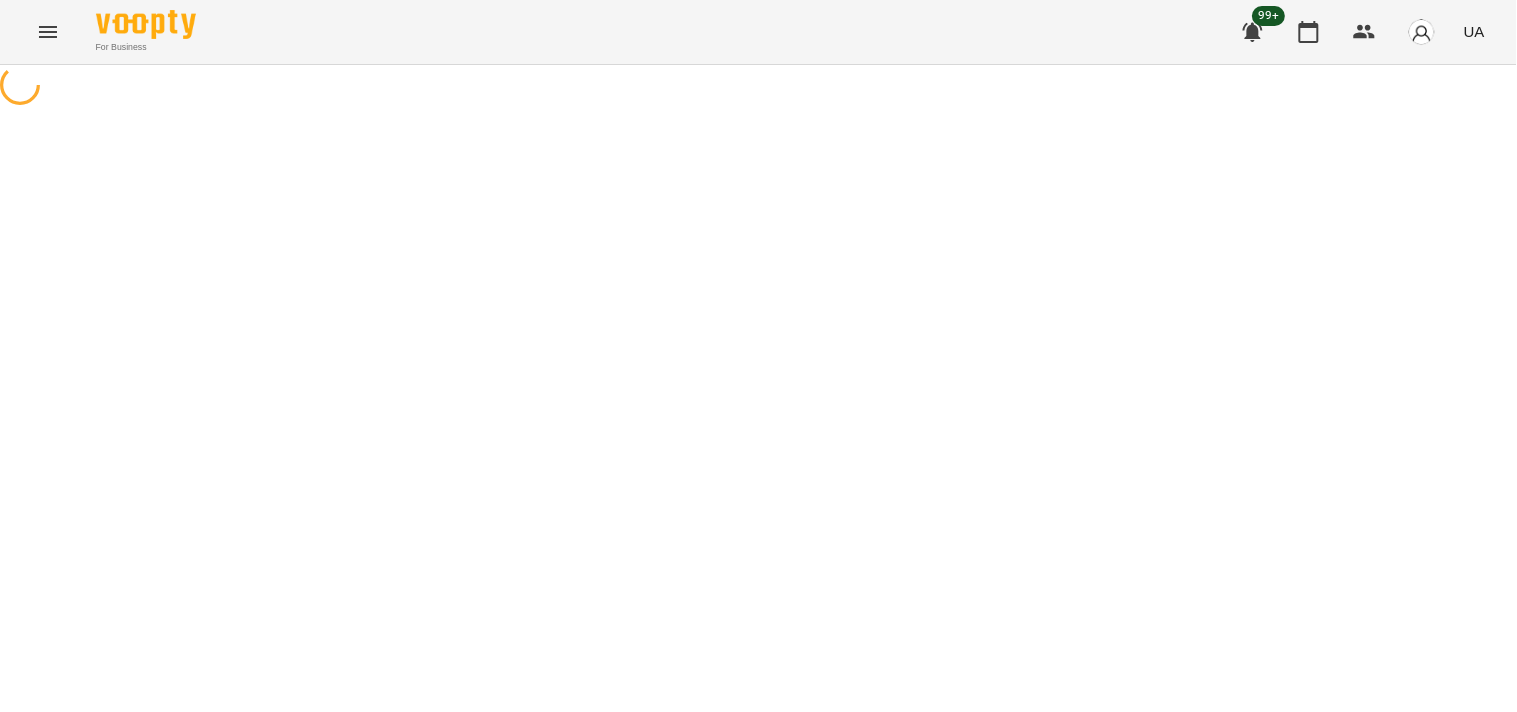 select on "**********" 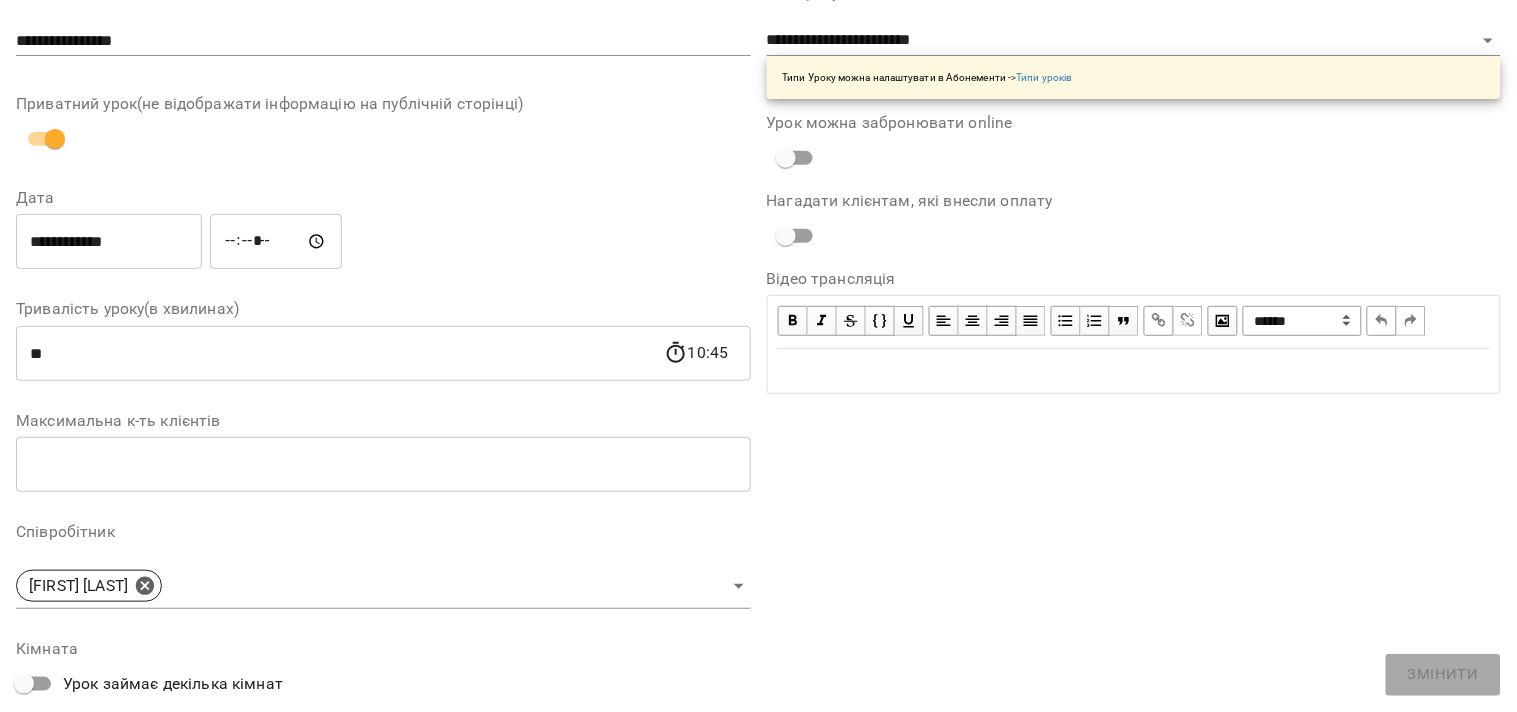 scroll, scrollTop: 222, scrollLeft: 0, axis: vertical 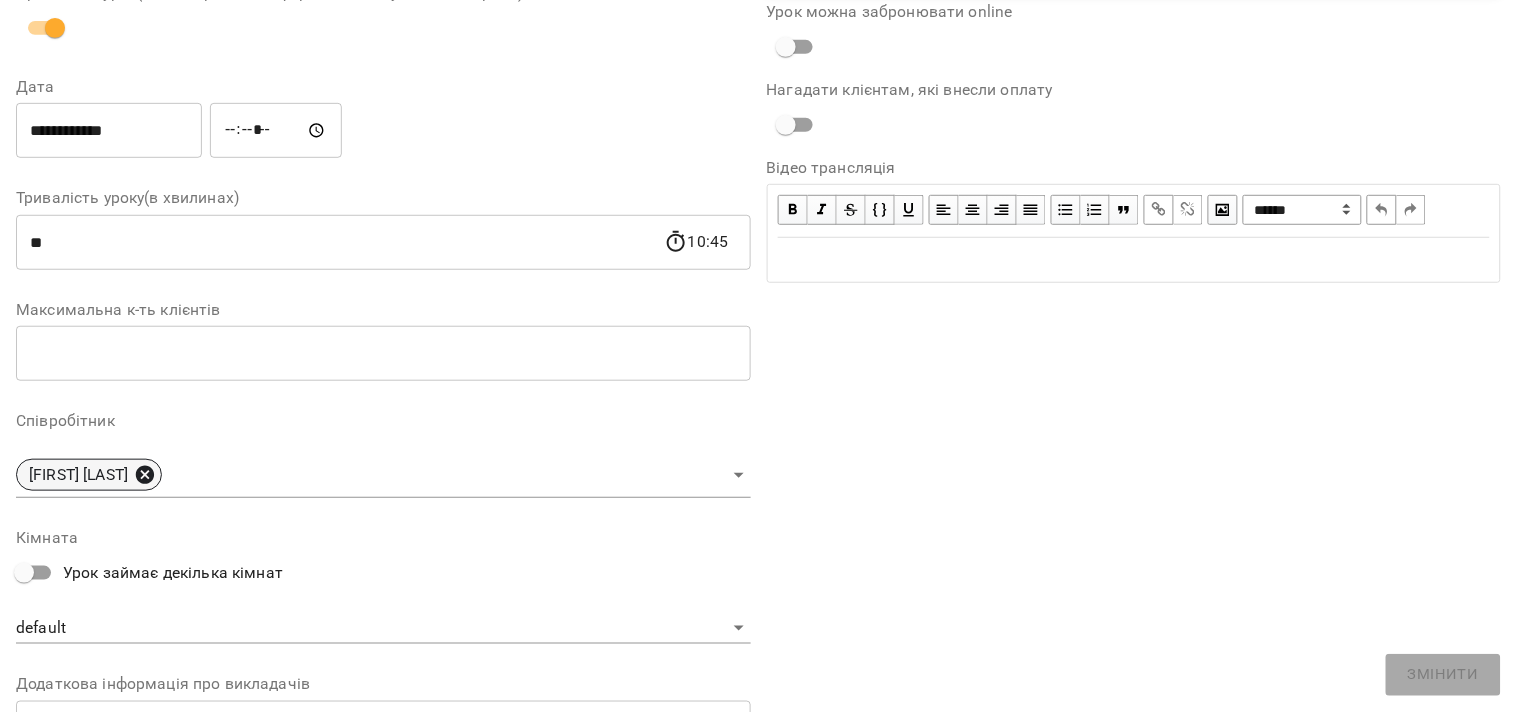 click 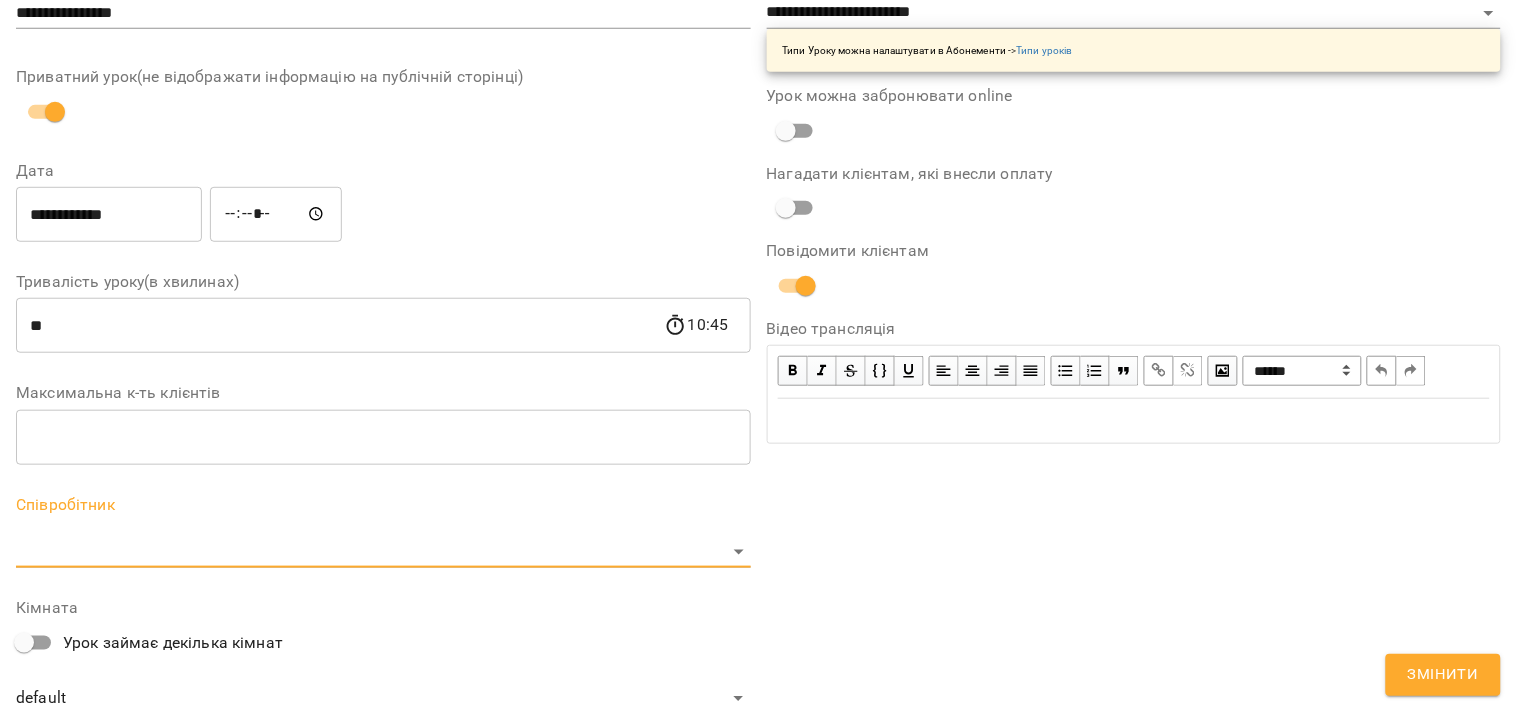 scroll, scrollTop: 305, scrollLeft: 0, axis: vertical 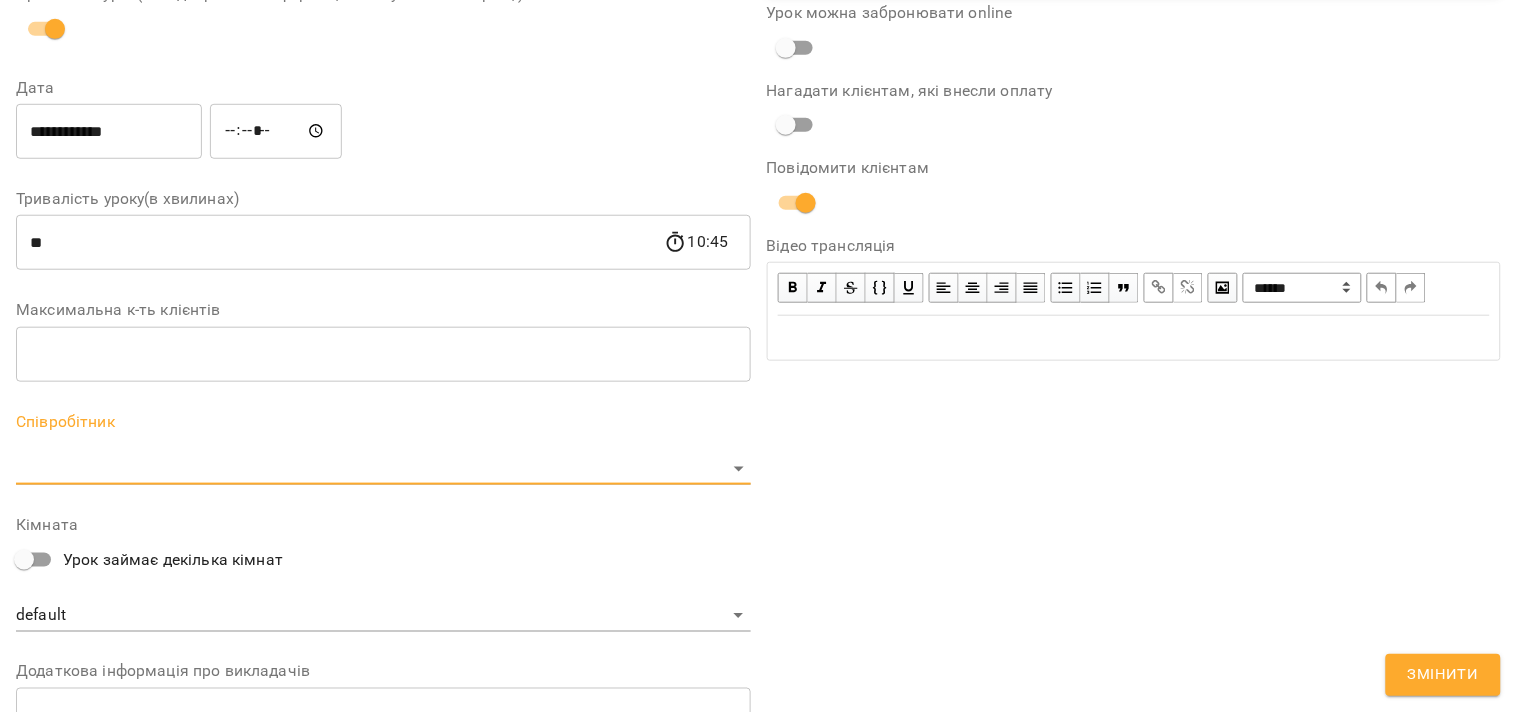 click on "**********" at bounding box center [758, 456] 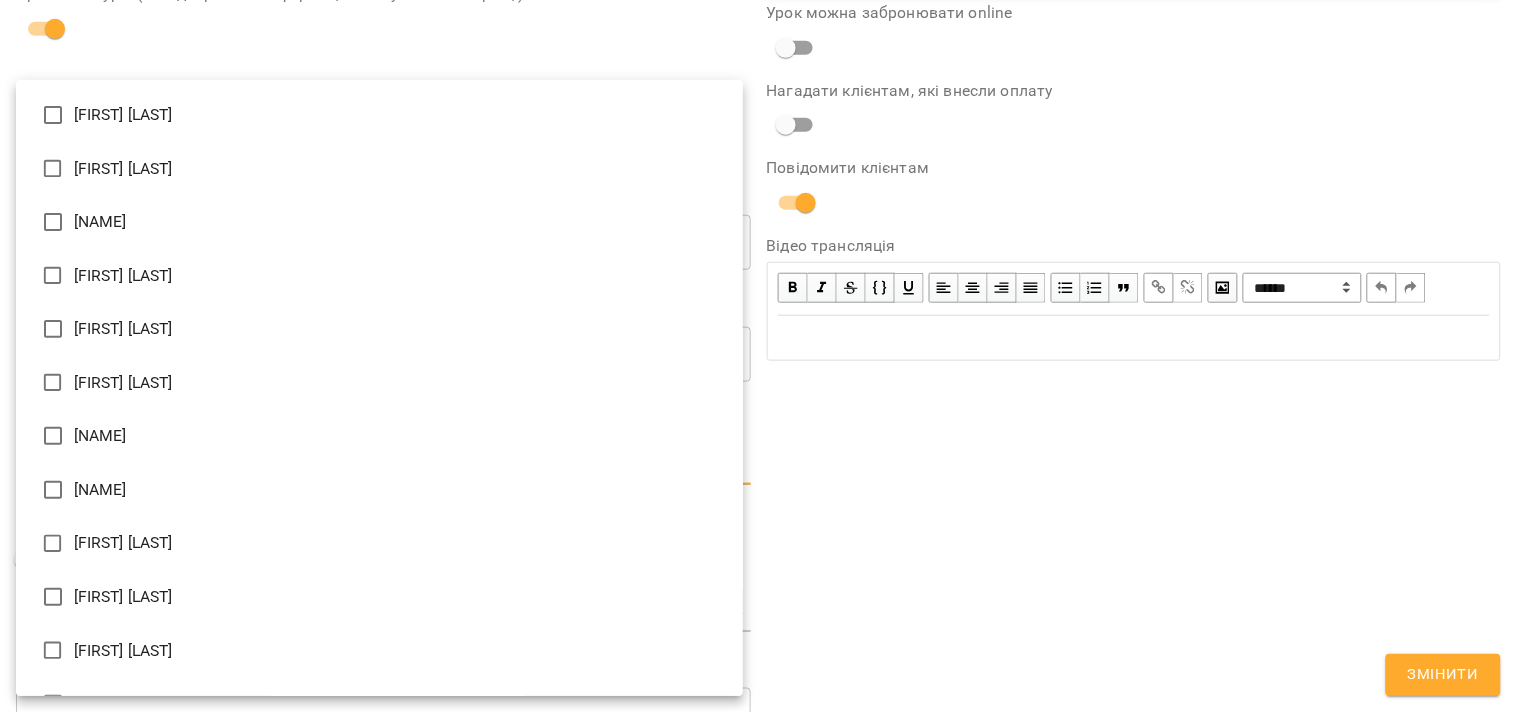 type on "**********" 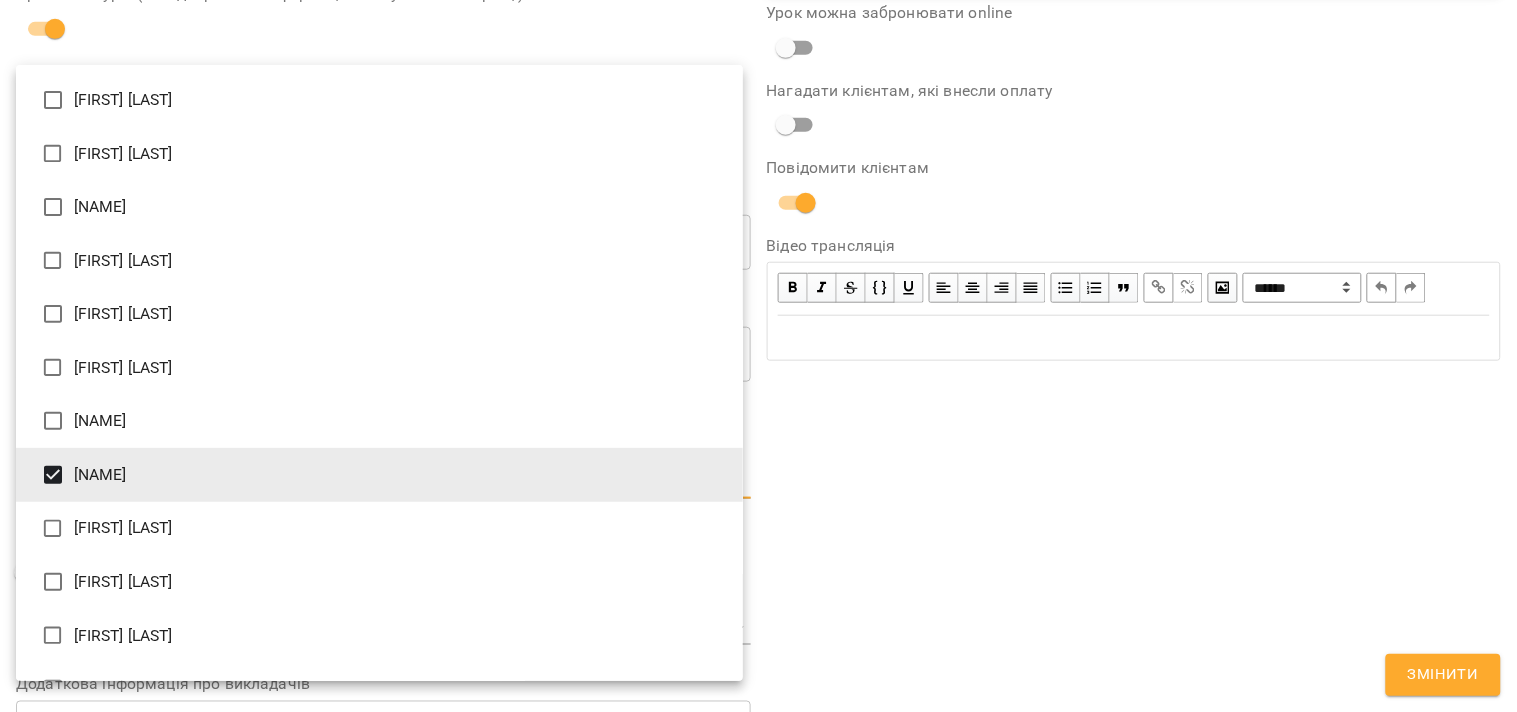click at bounding box center [758, 356] 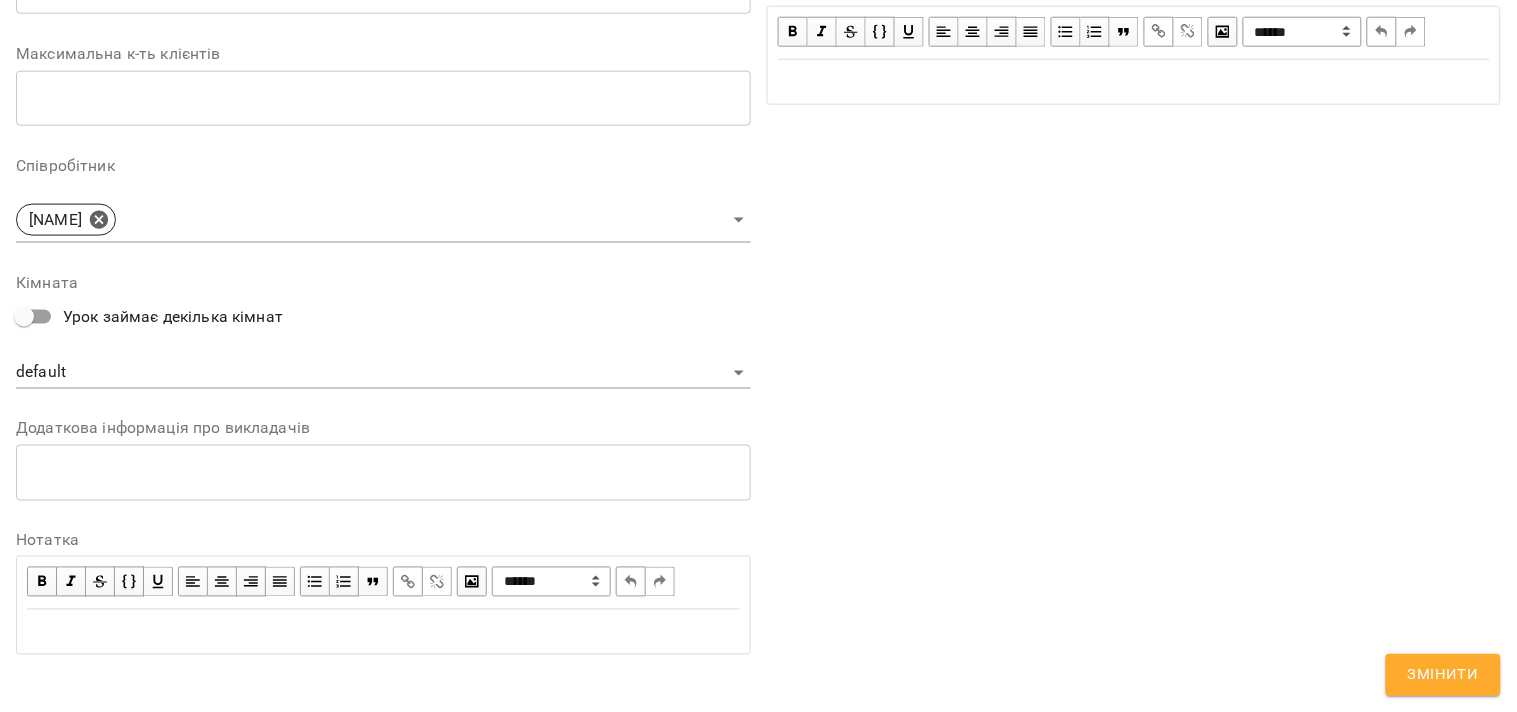 scroll, scrollTop: 576, scrollLeft: 0, axis: vertical 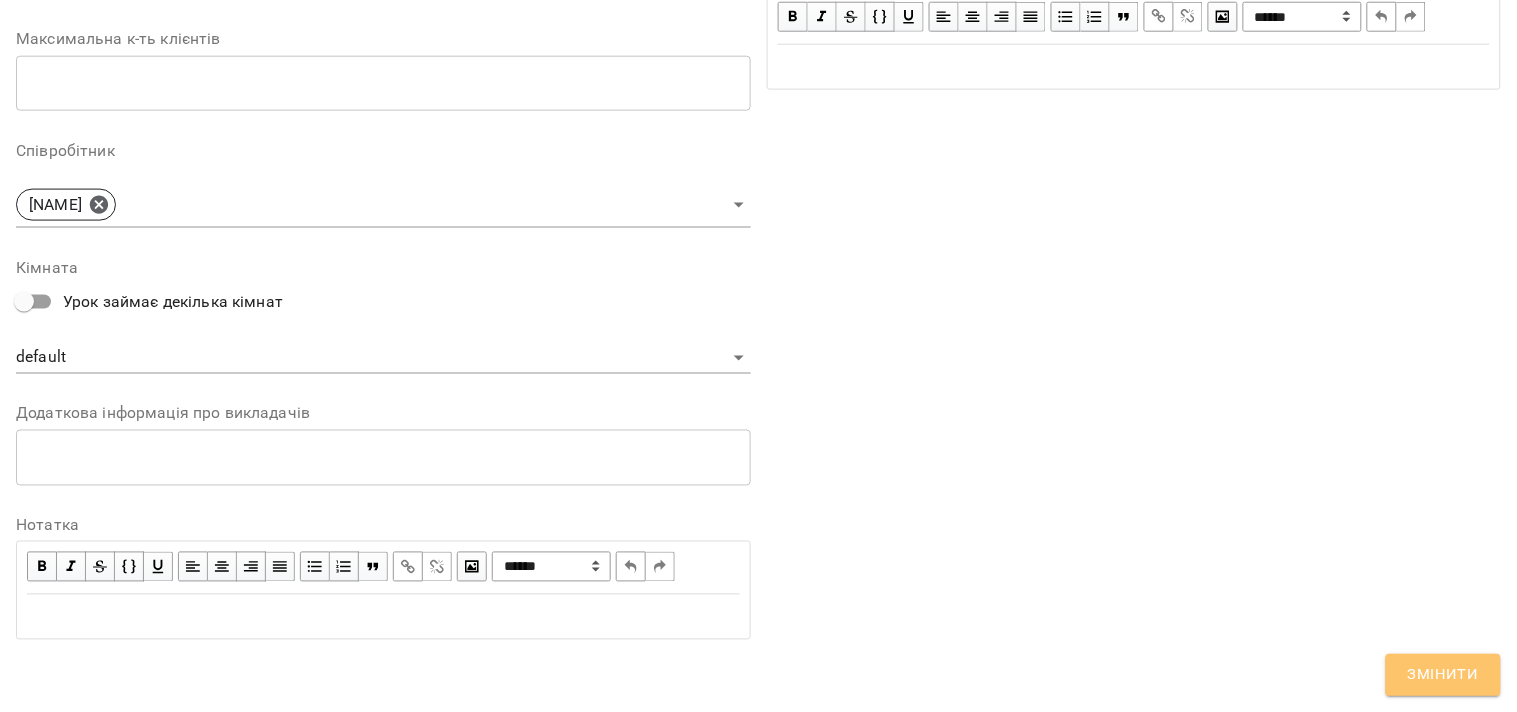 click on "Змінити" at bounding box center [1443, 675] 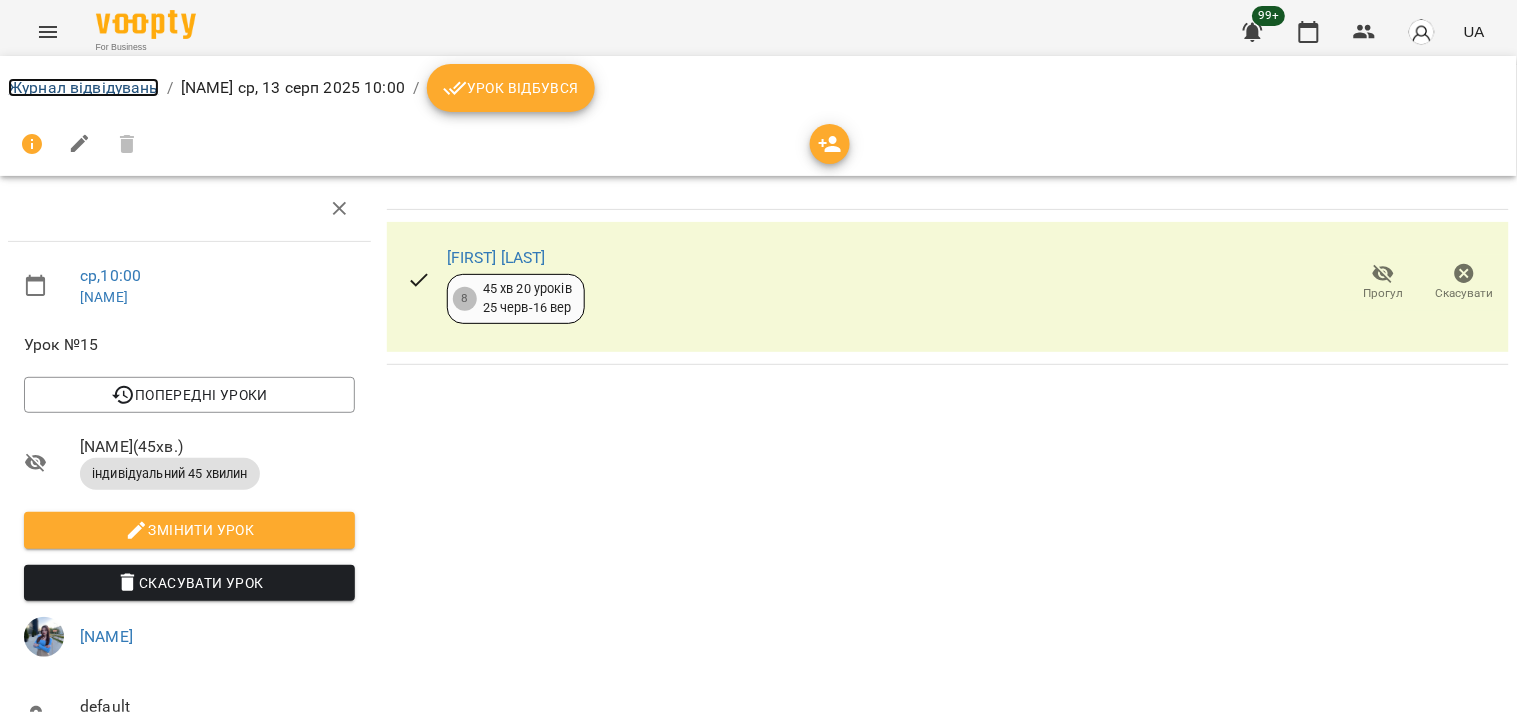 click on "Журнал відвідувань" at bounding box center (83, 87) 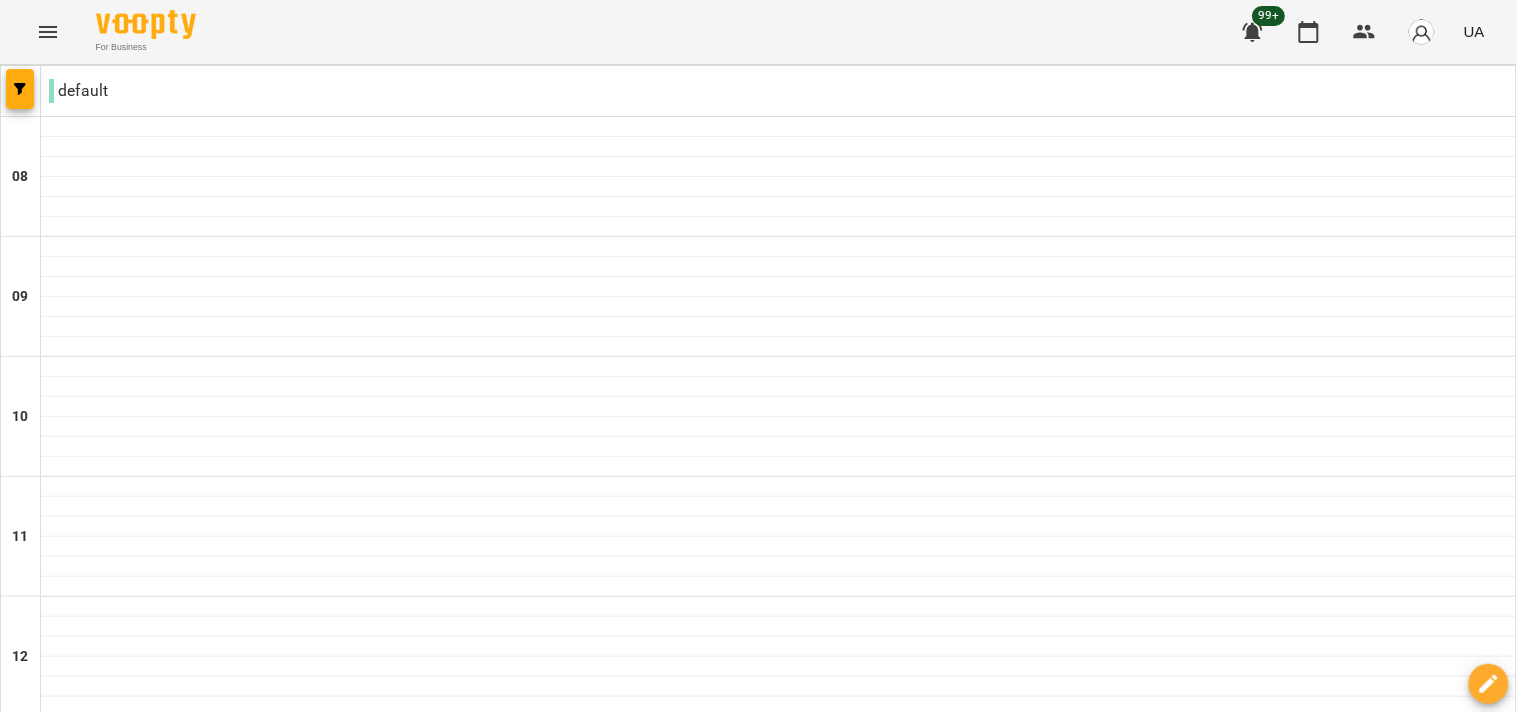 scroll, scrollTop: 1000, scrollLeft: 0, axis: vertical 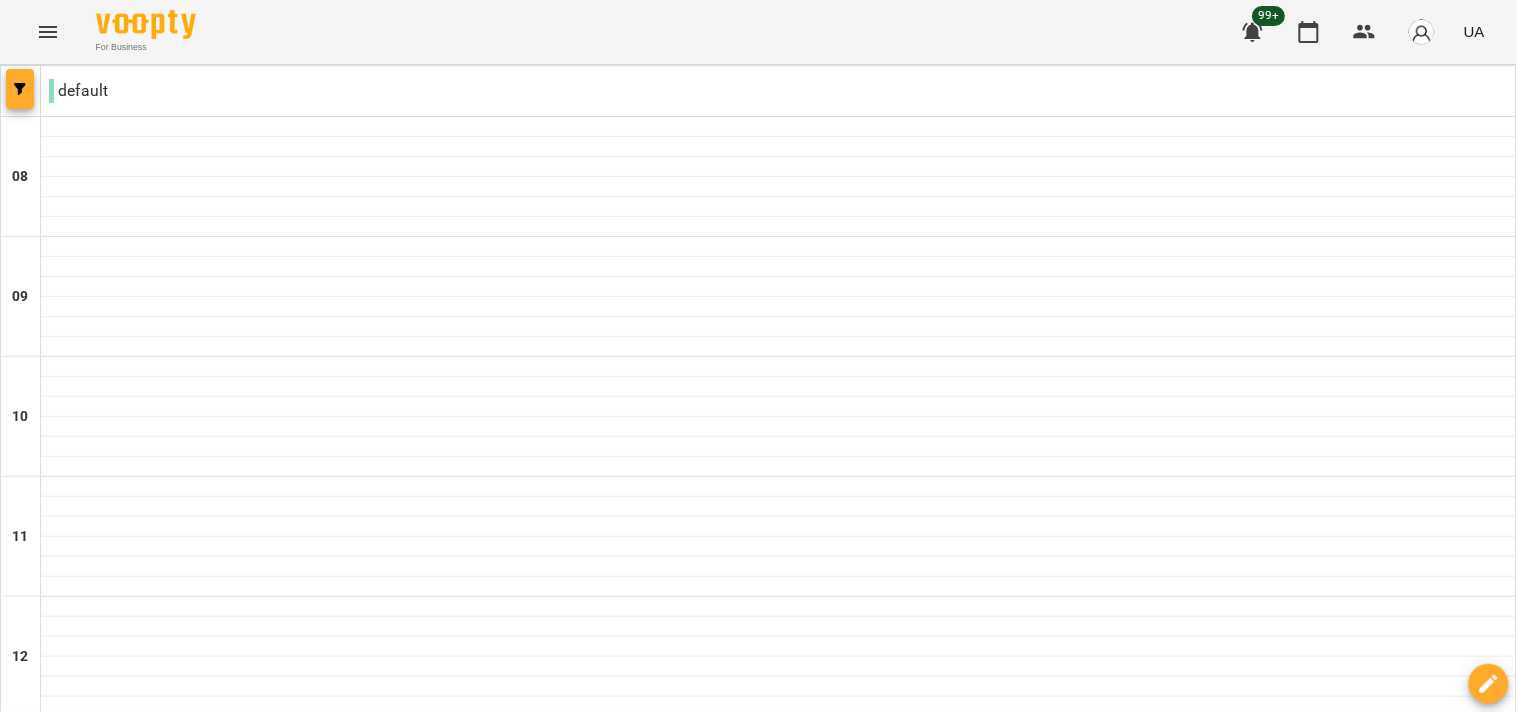click at bounding box center (20, 89) 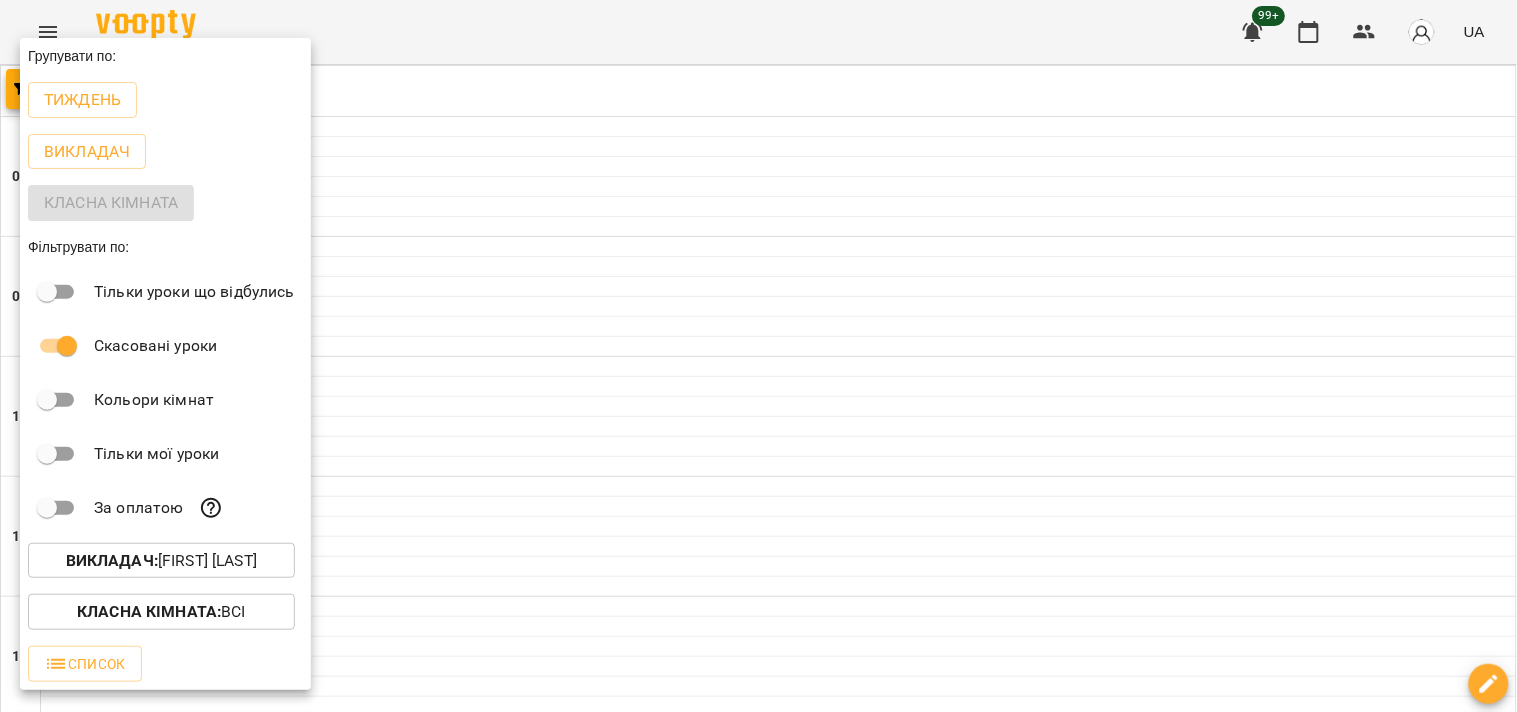 click on "Викладач :  [FIRST] [LAST]" at bounding box center (161, 561) 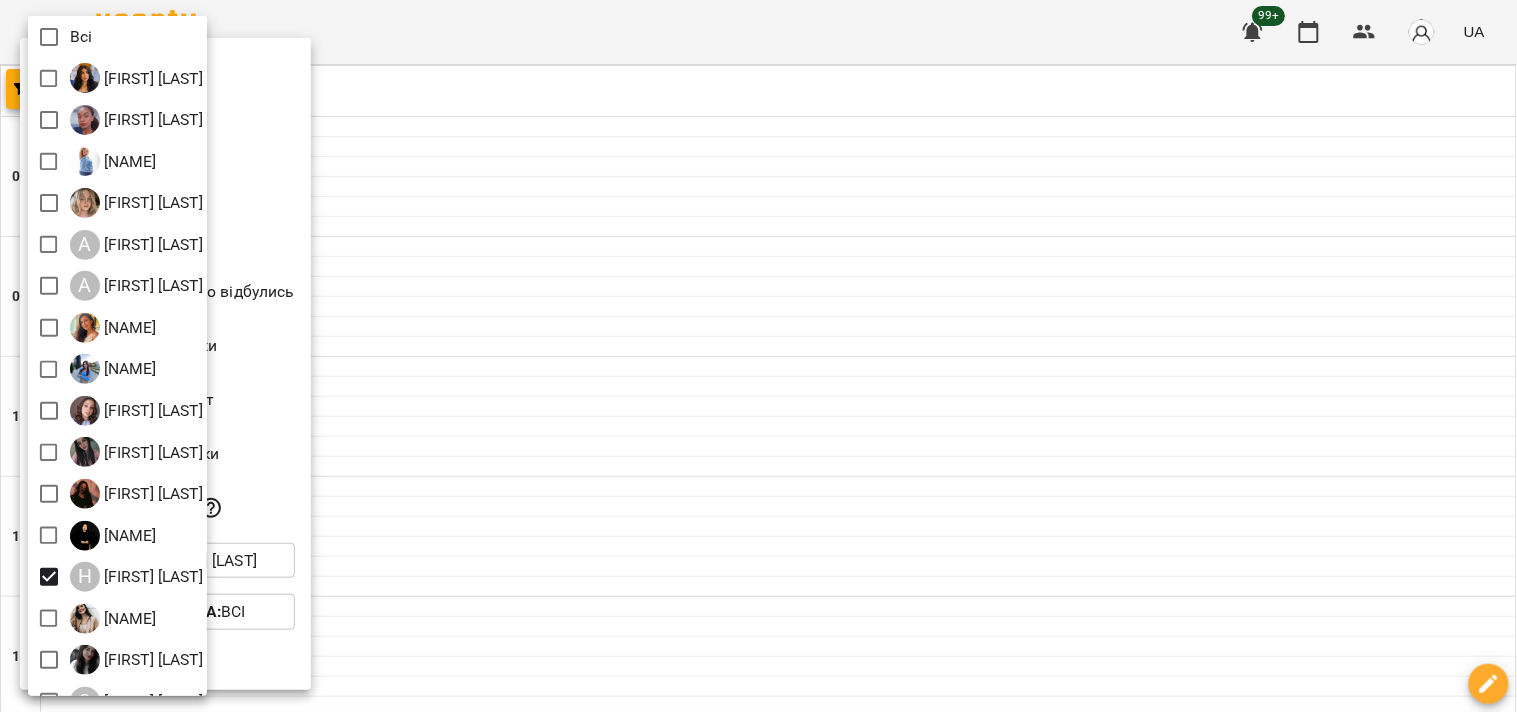 drag, startPoint x: 710, startPoint y: 647, endPoint x: 701, endPoint y: 652, distance: 10.29563 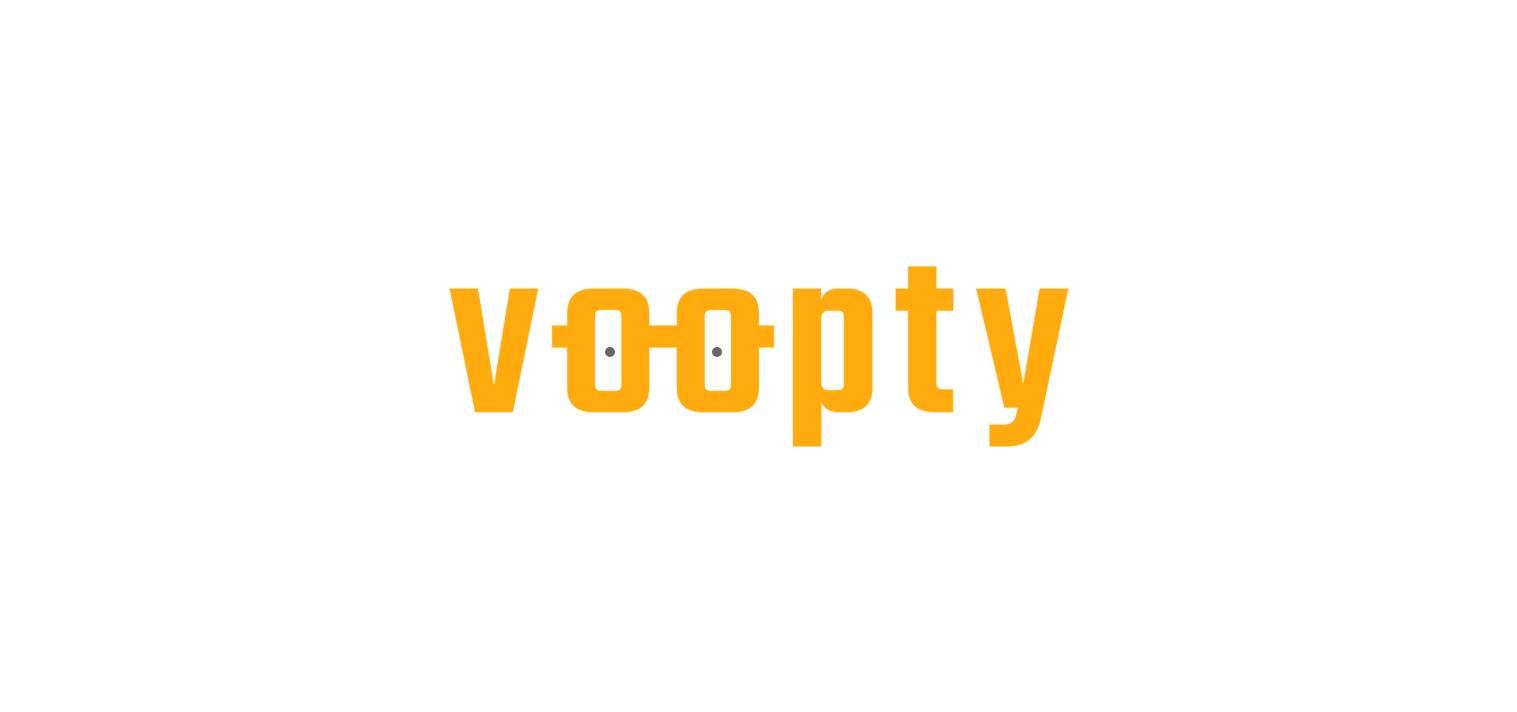 scroll, scrollTop: 0, scrollLeft: 0, axis: both 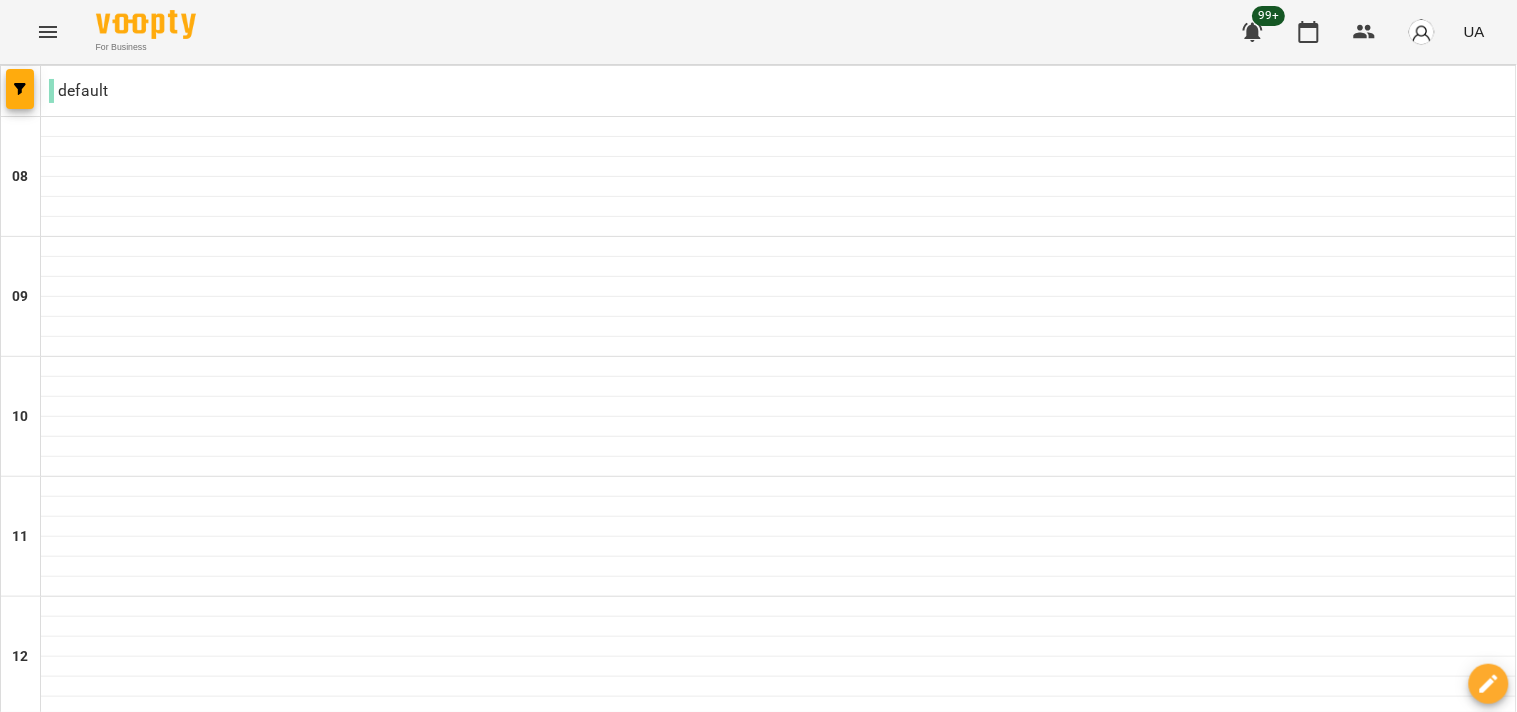 click 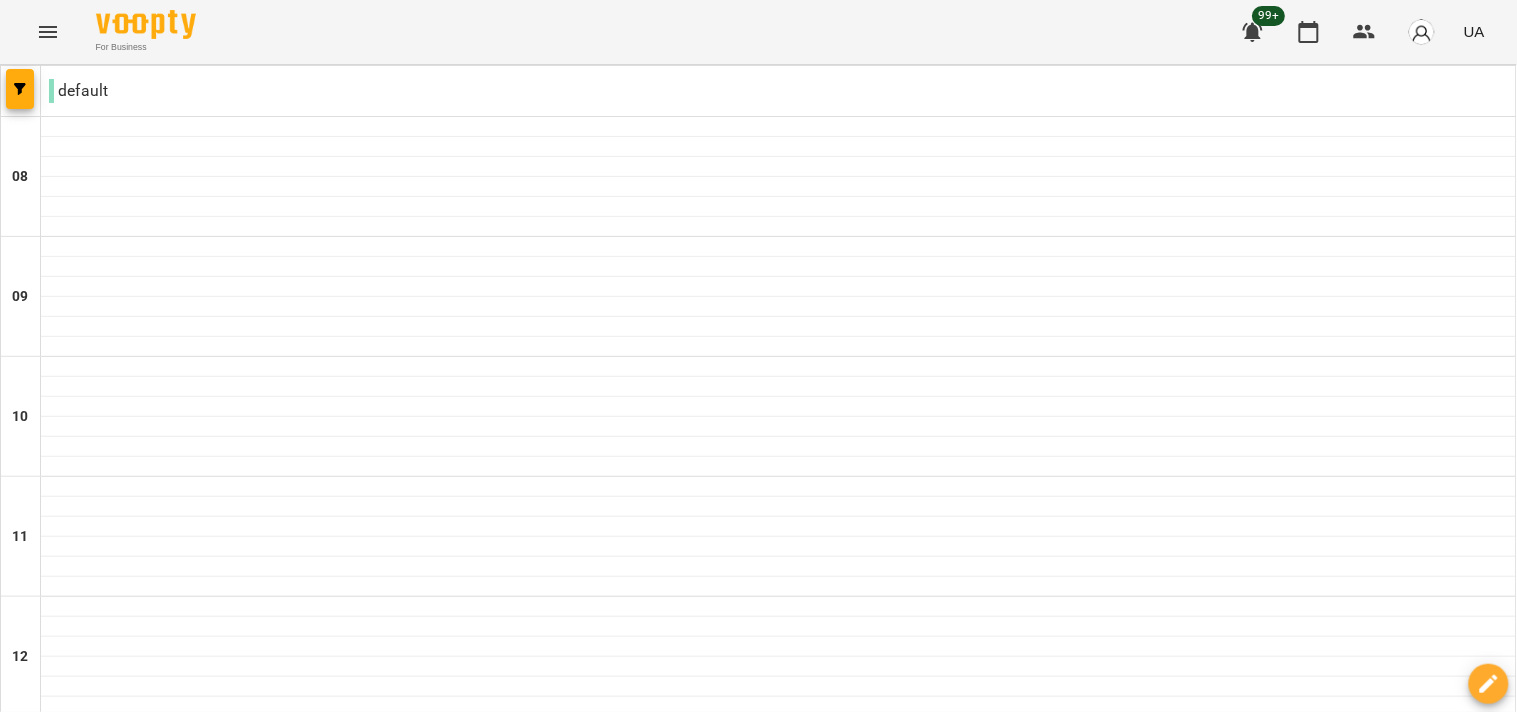 click on "пн" at bounding box center [41, 1823] 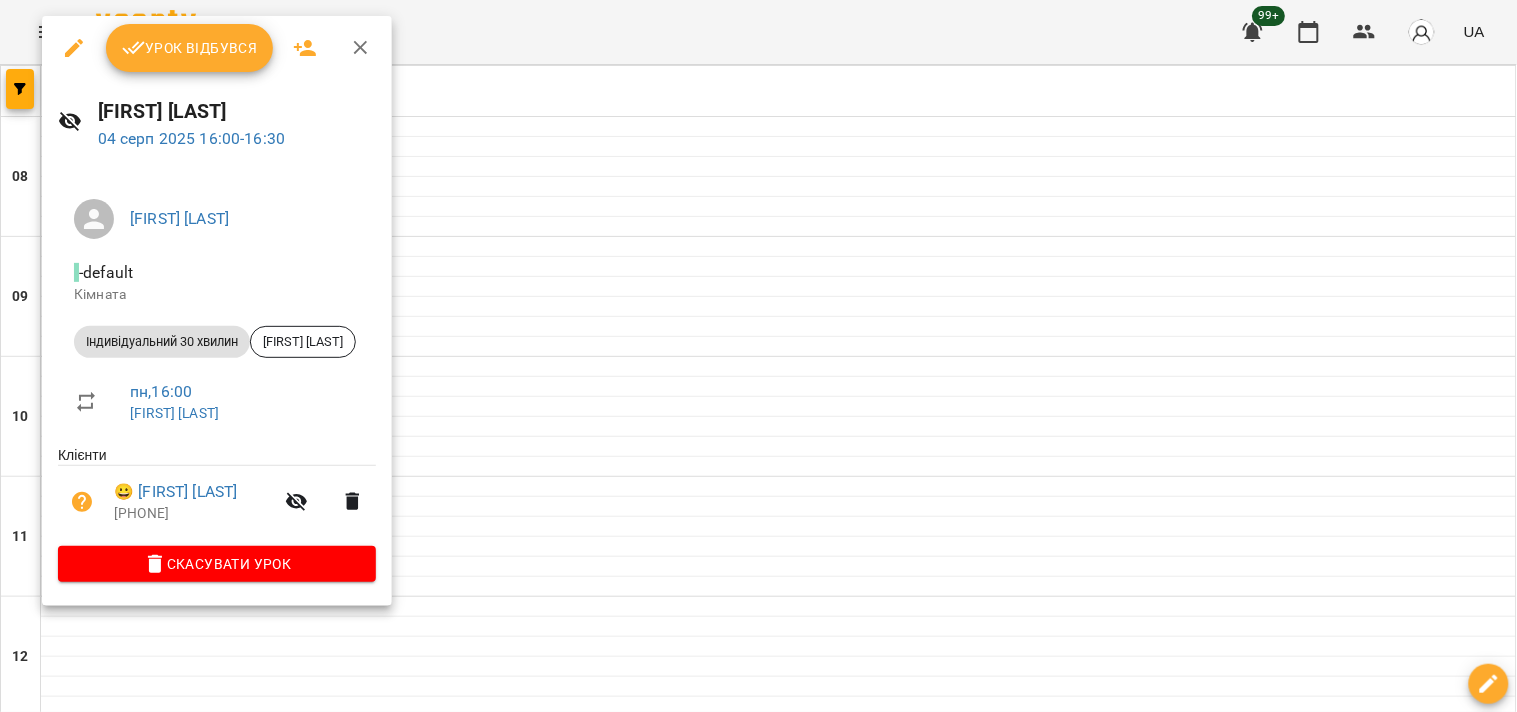click at bounding box center (758, 356) 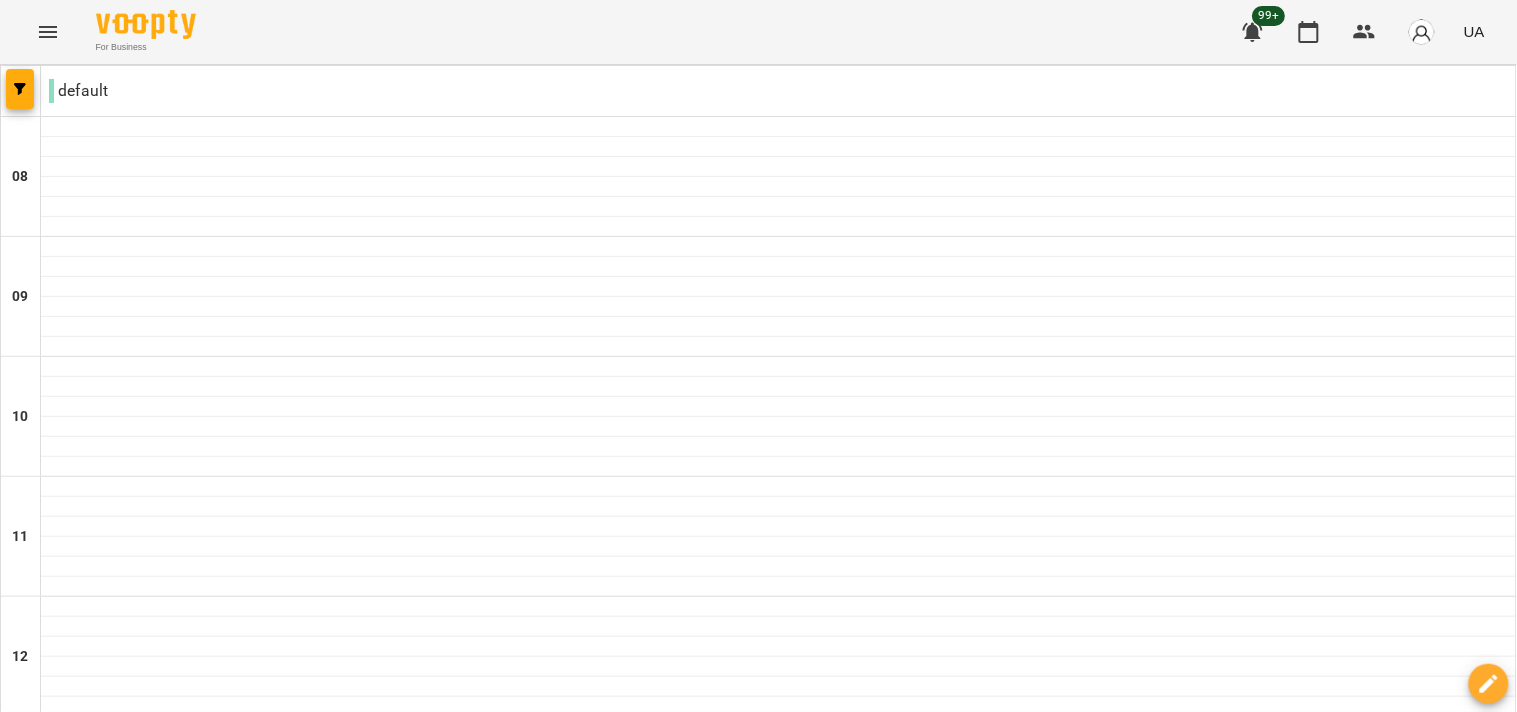 click on "16:00 [FIRST] [LAST]" at bounding box center (779, 1105) 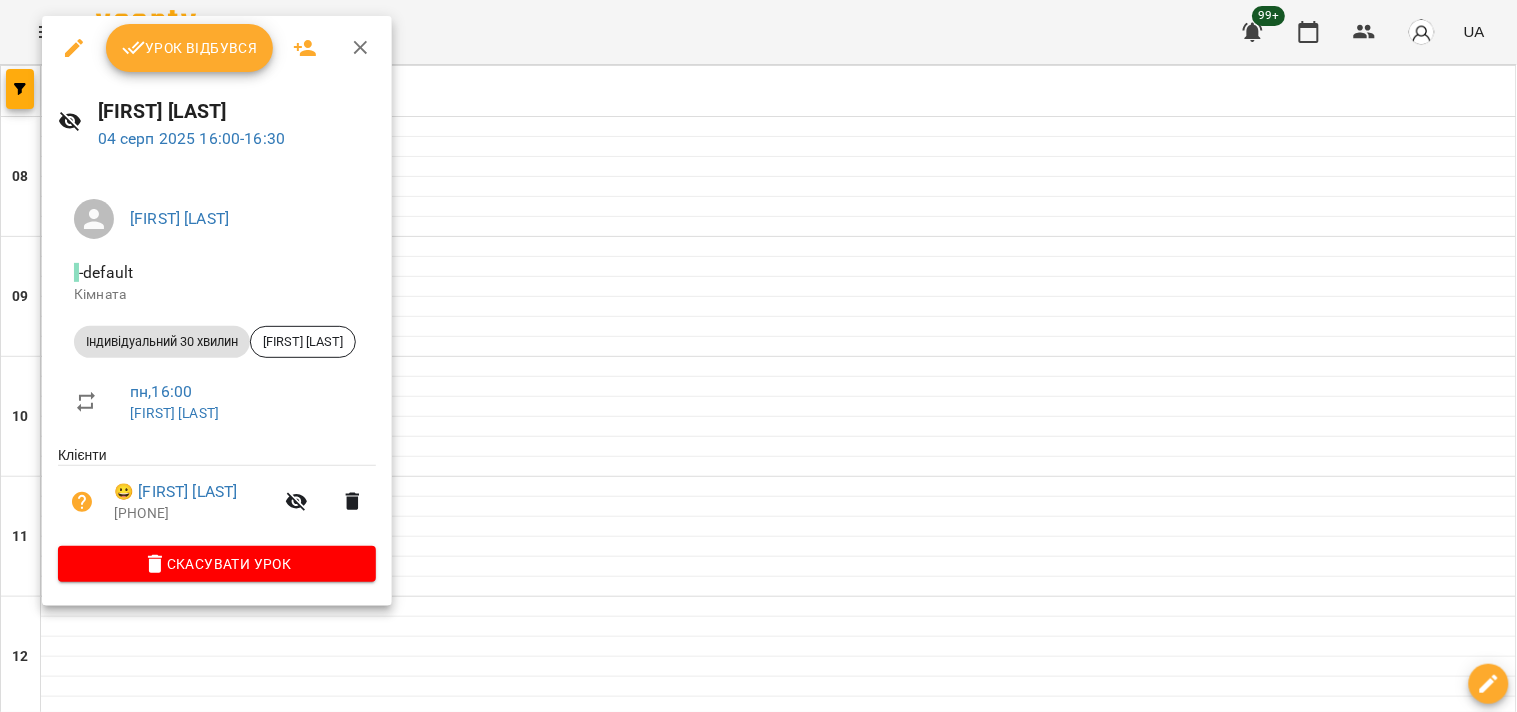 click 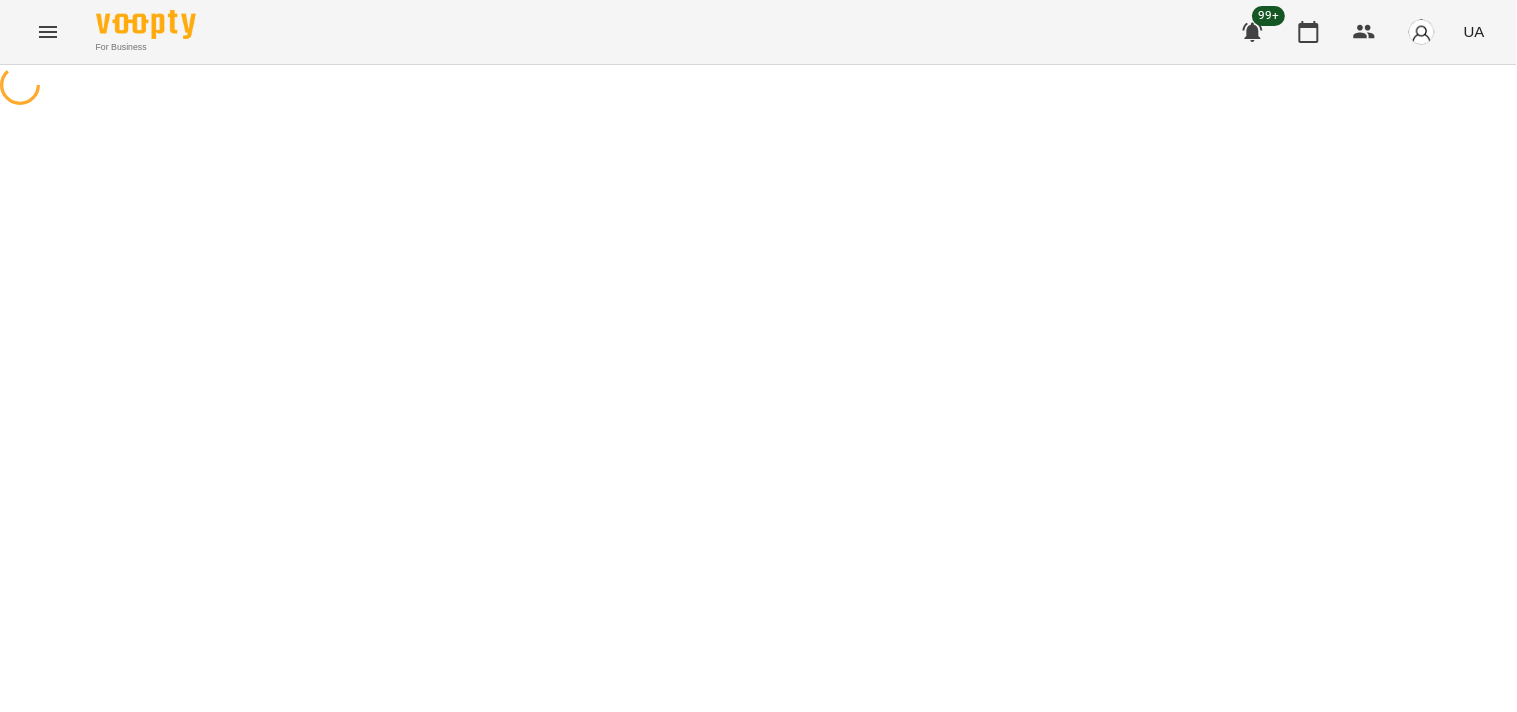 select on "**********" 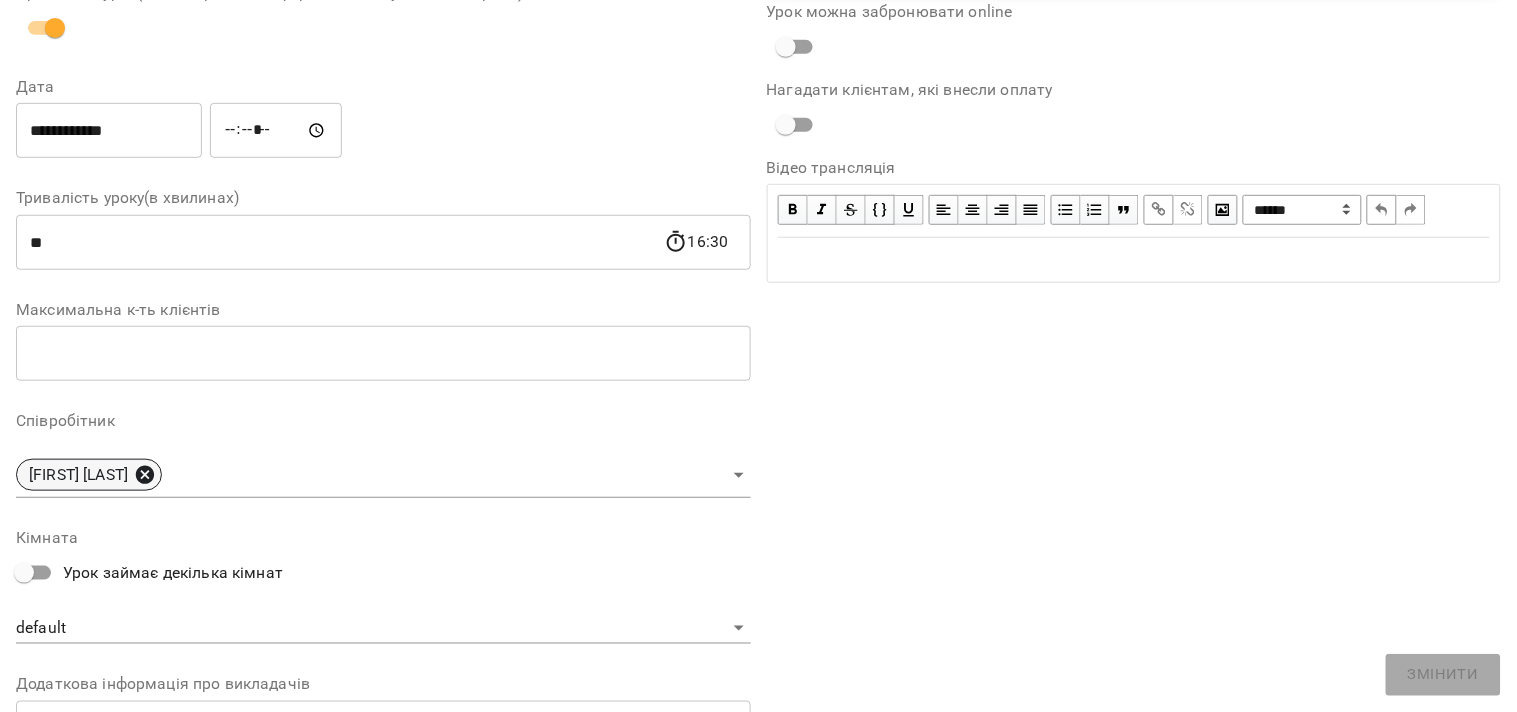 click 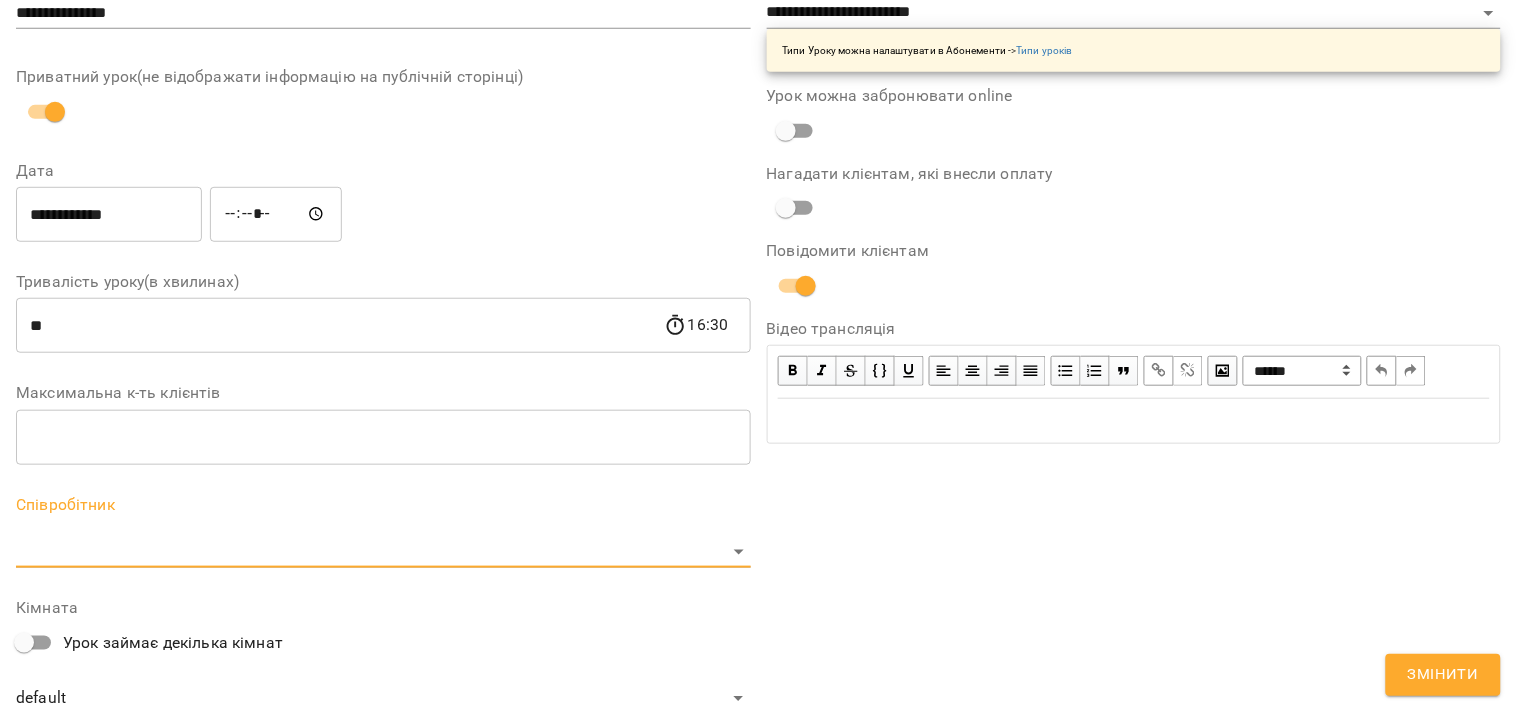 scroll, scrollTop: 305, scrollLeft: 0, axis: vertical 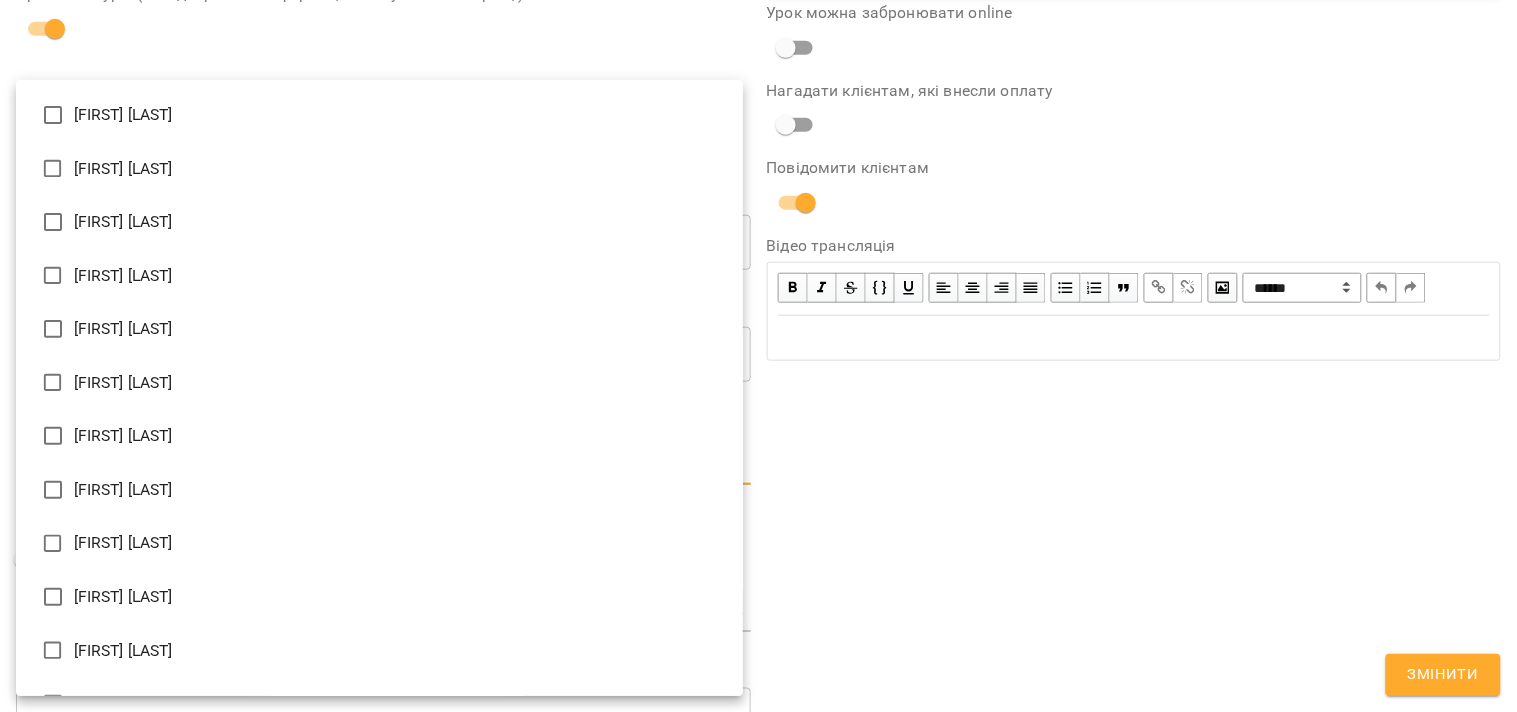 click on "**********" at bounding box center (758, 456) 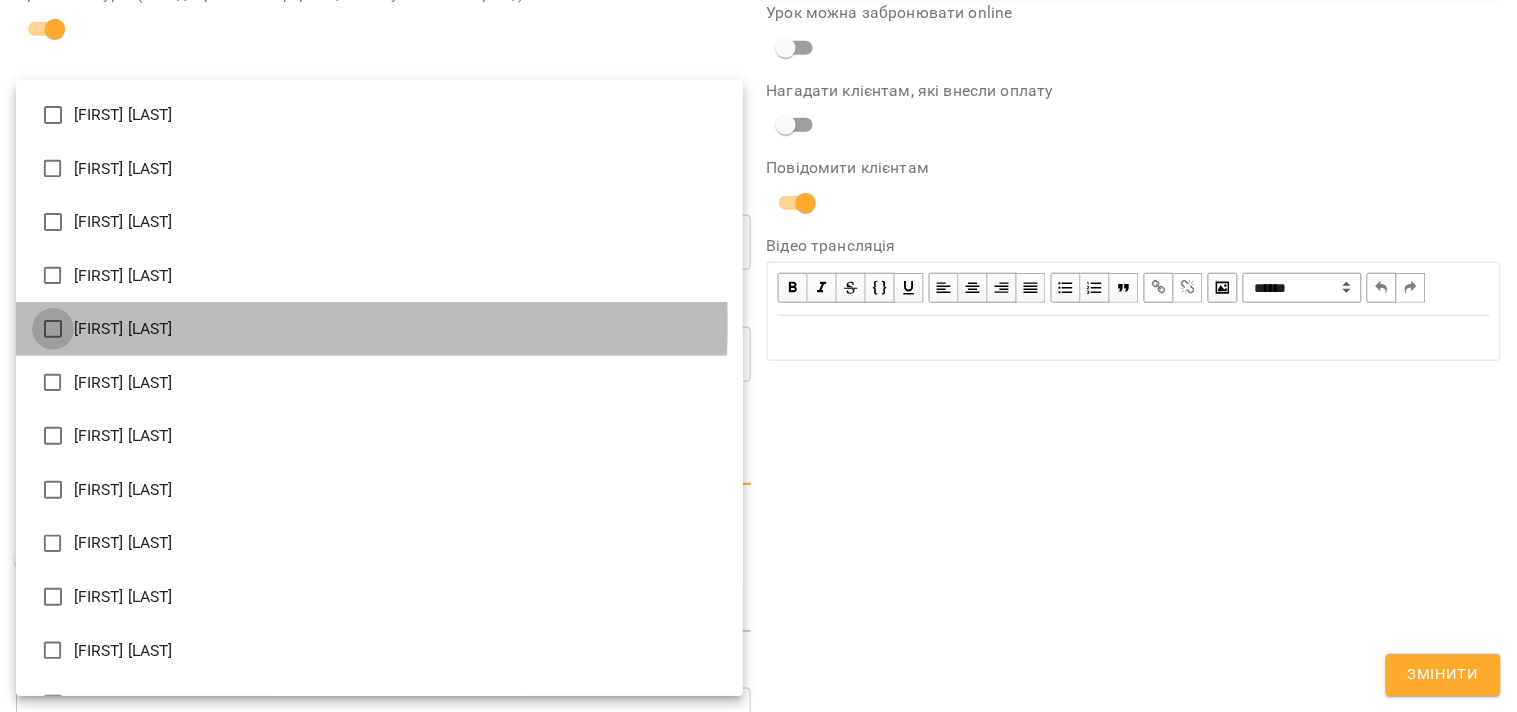 type on "**********" 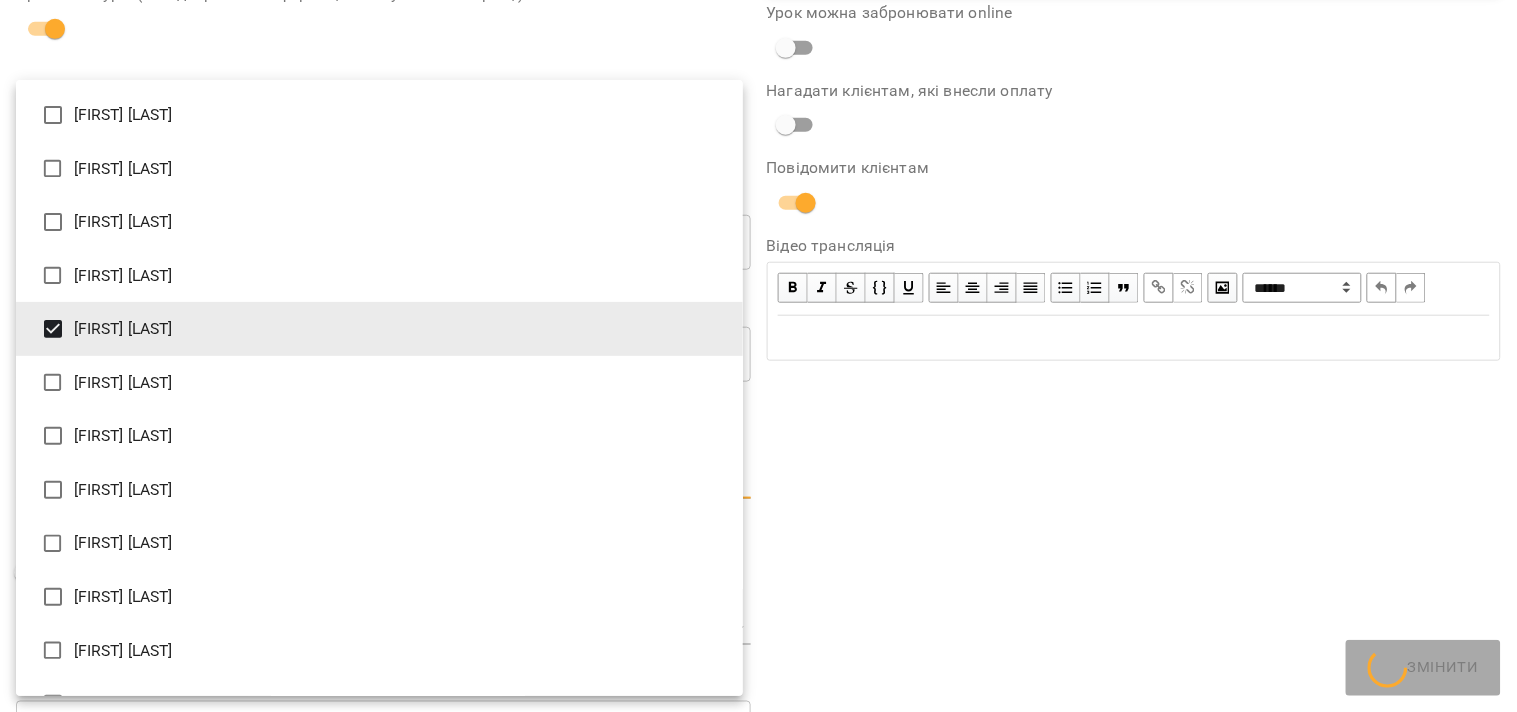 click at bounding box center [758, 356] 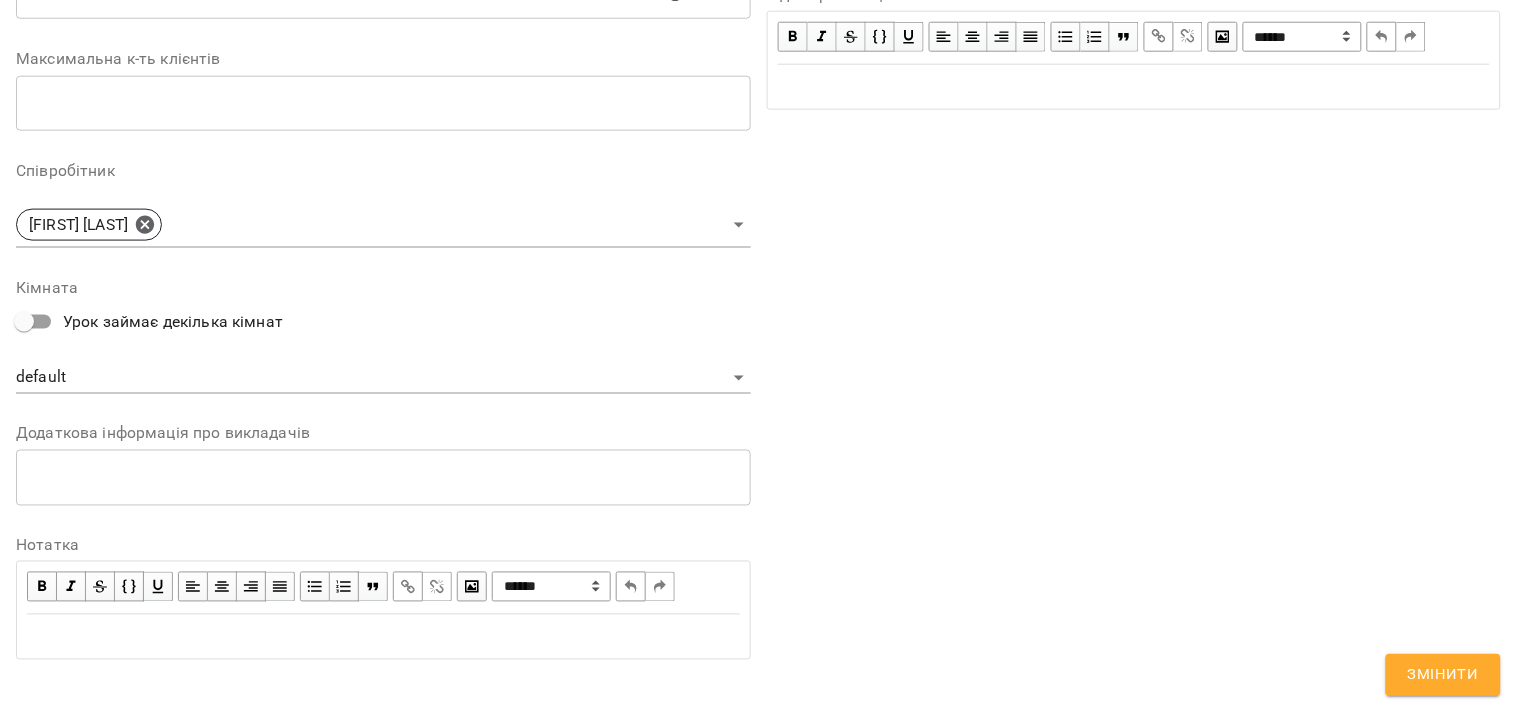 scroll, scrollTop: 576, scrollLeft: 0, axis: vertical 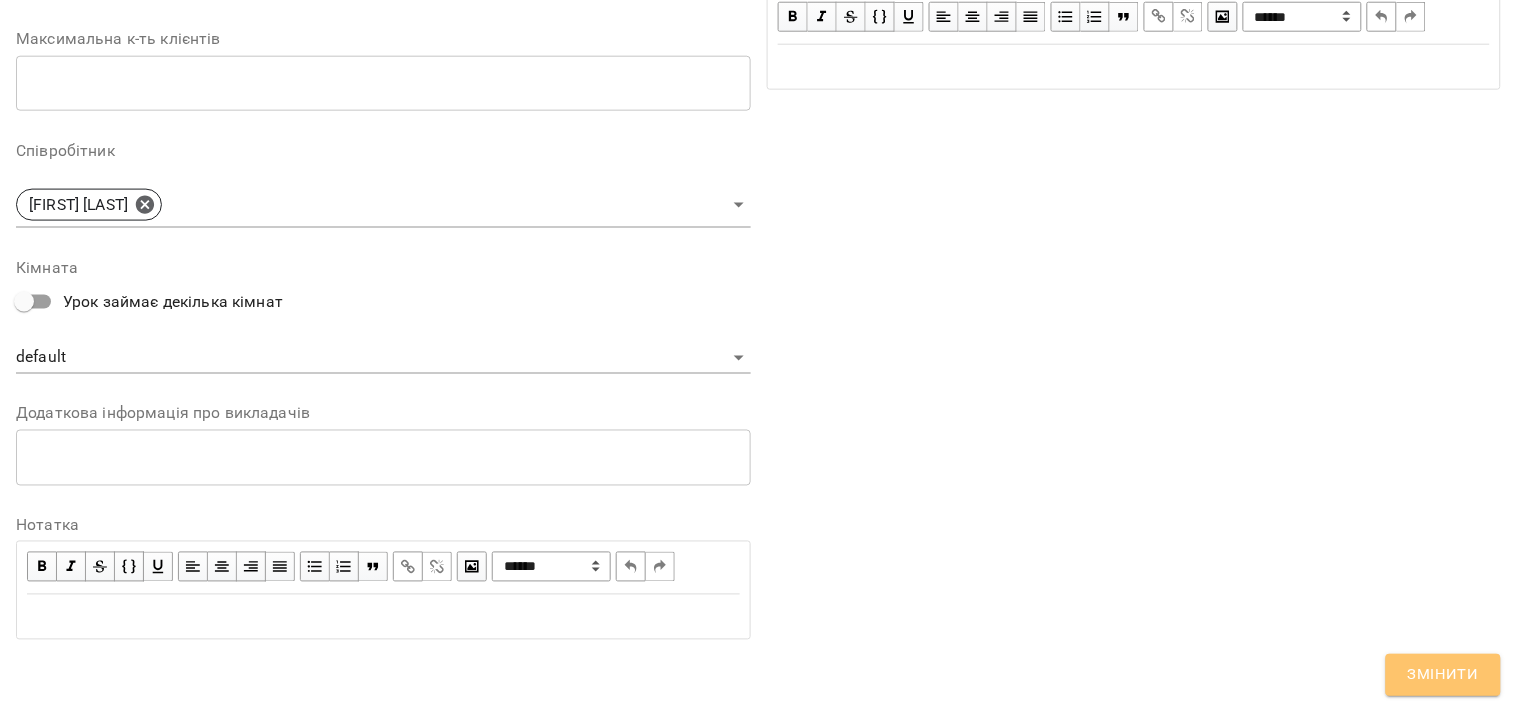 click on "Змінити" at bounding box center (1443, 675) 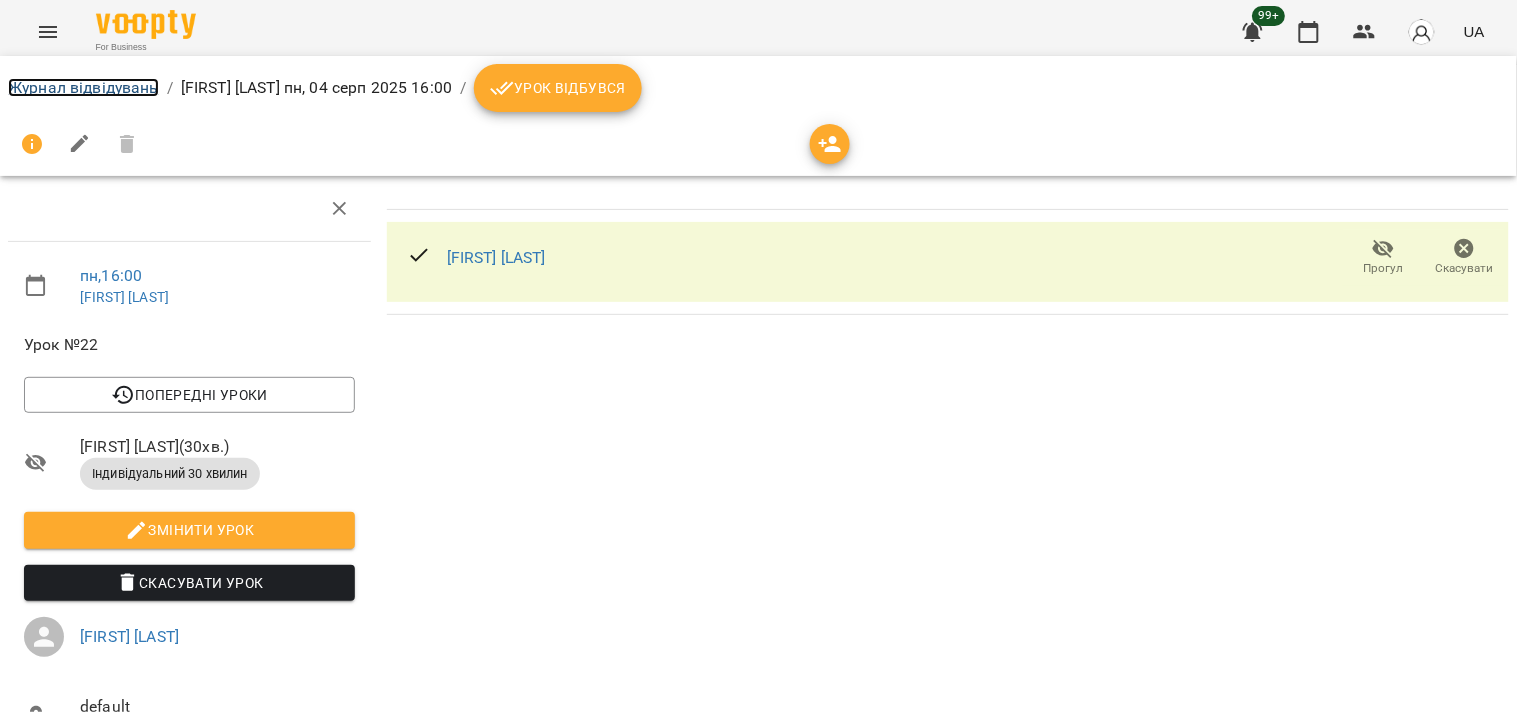 click on "Журнал відвідувань" at bounding box center [83, 87] 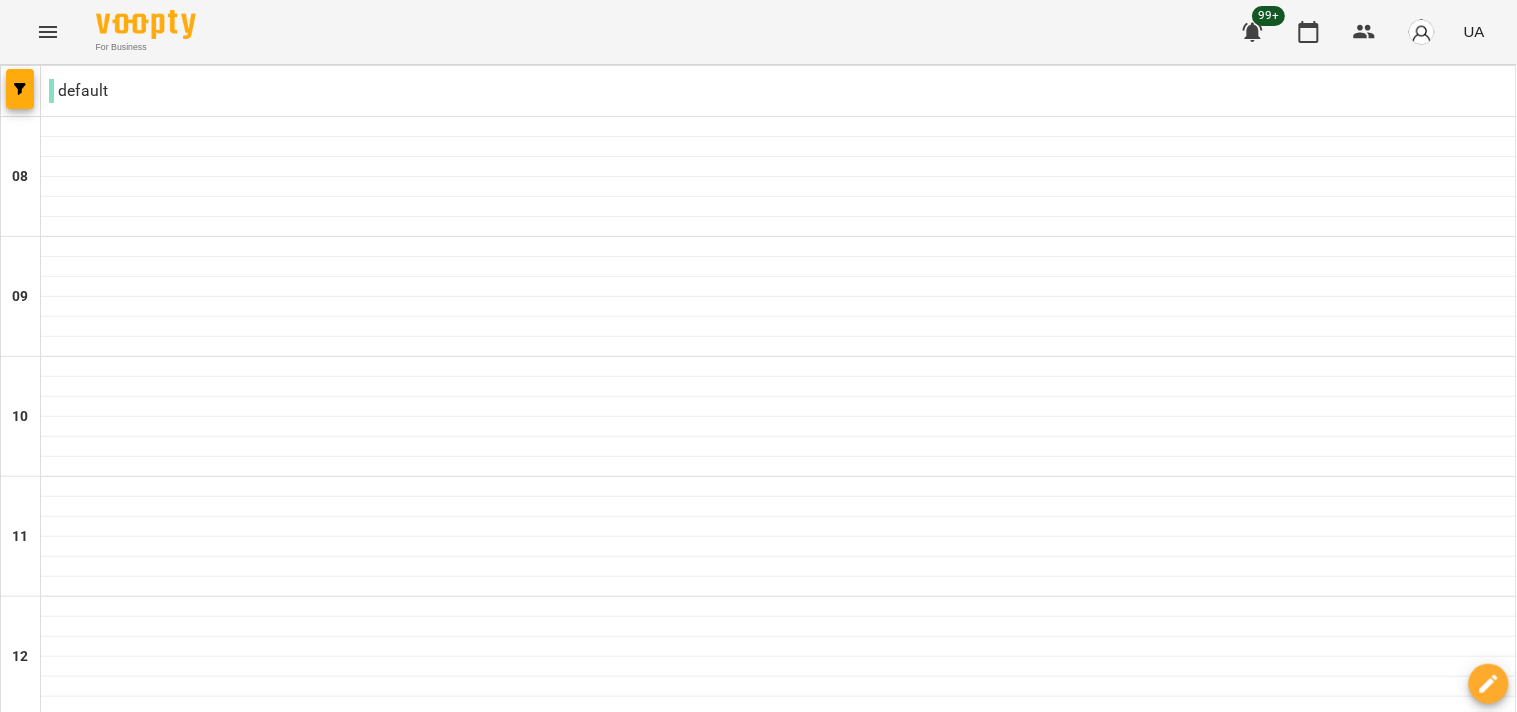 scroll, scrollTop: 1217, scrollLeft: 0, axis: vertical 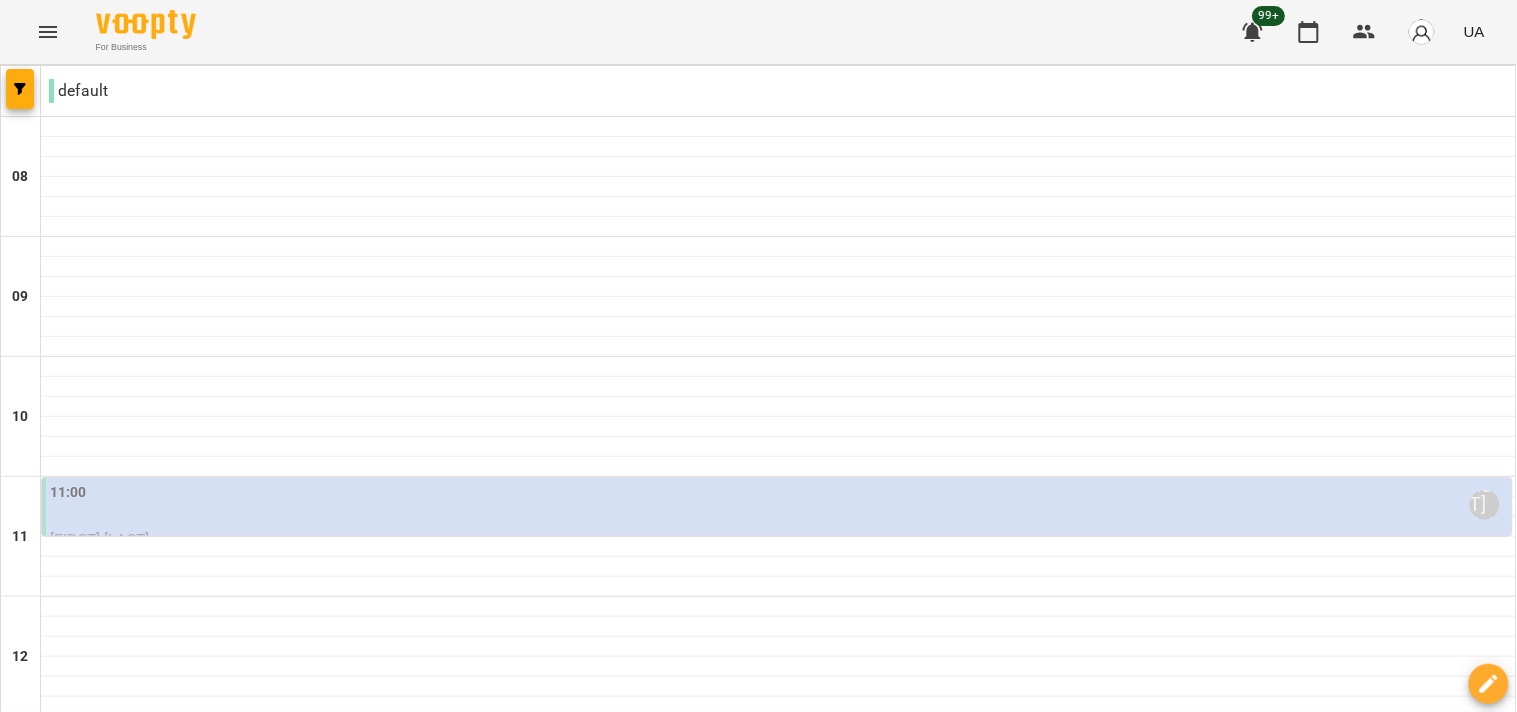 click on "11:00 Наталя Бабкіна" at bounding box center (779, 505) 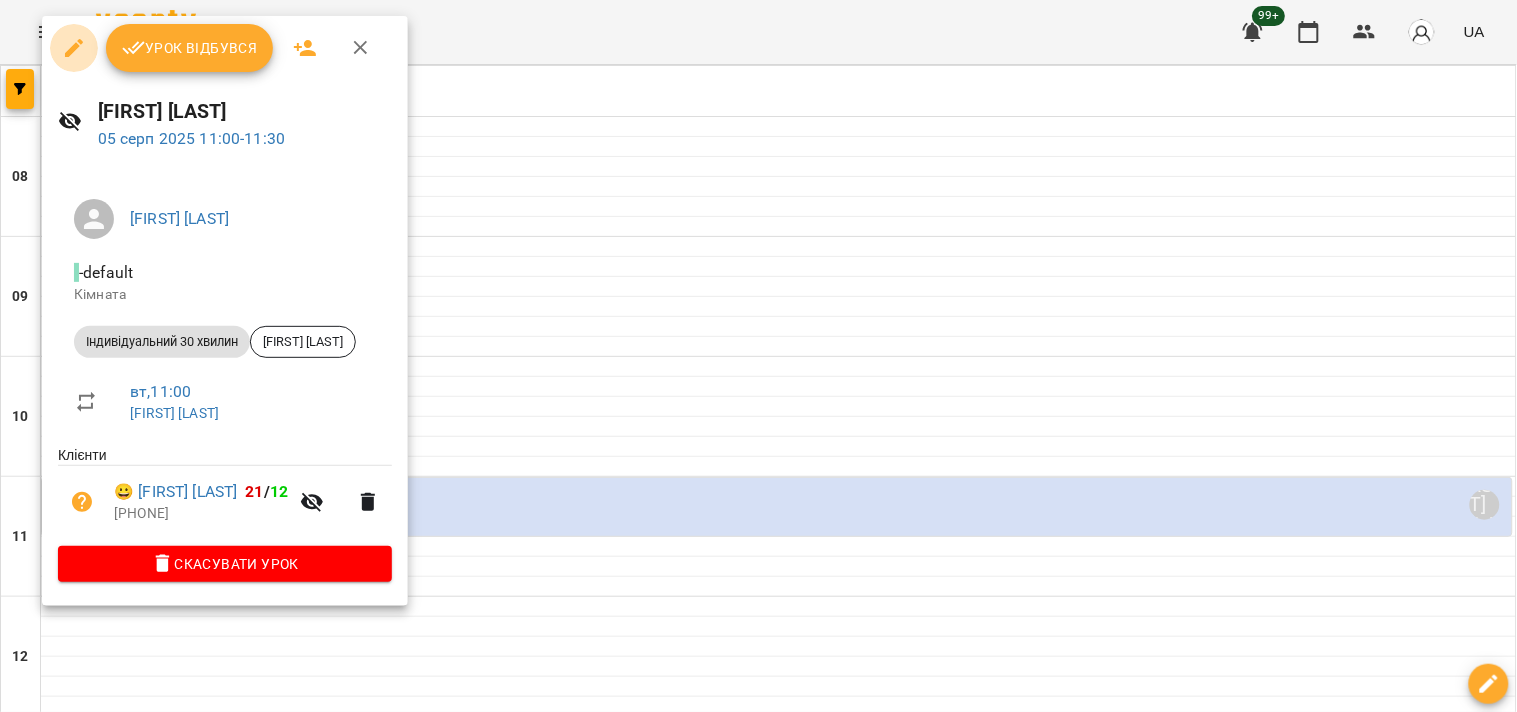 click 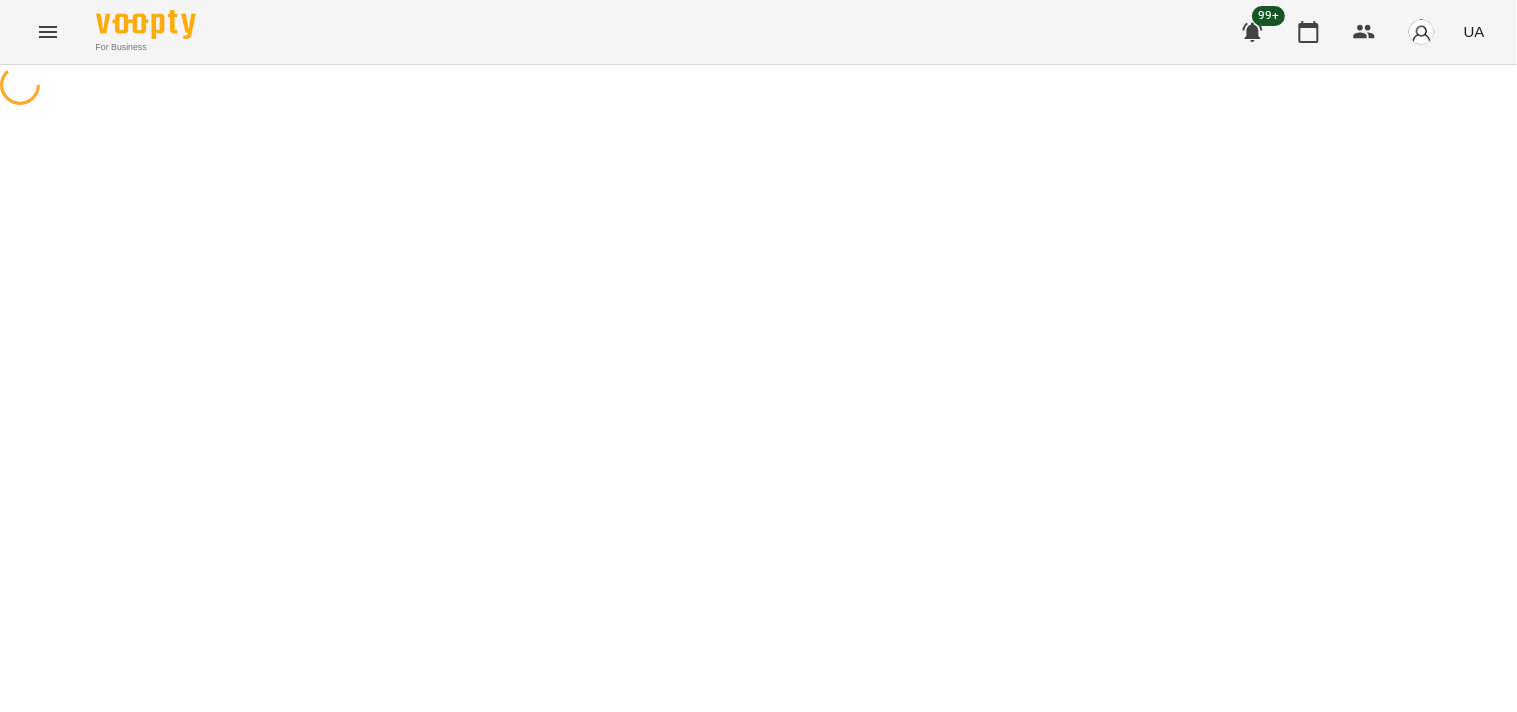 select on "**********" 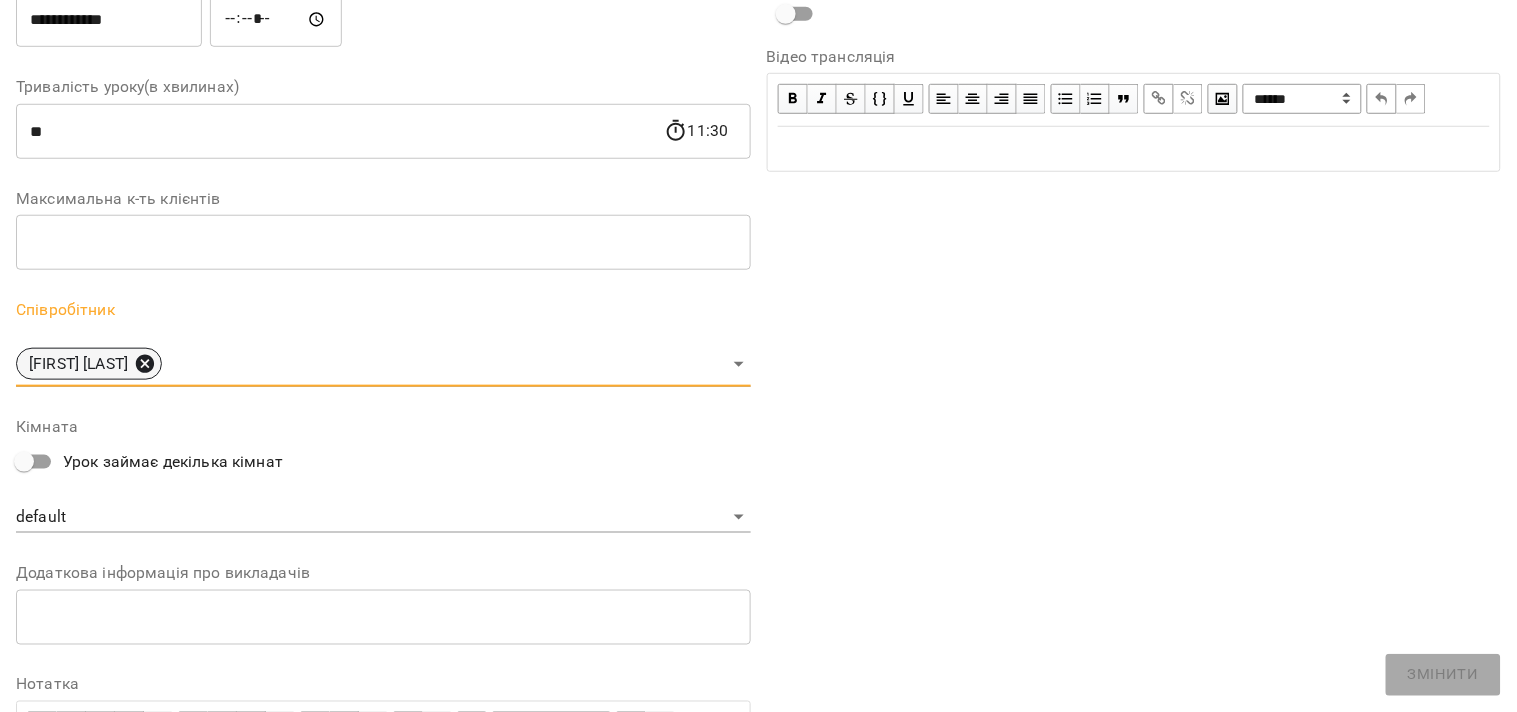 click 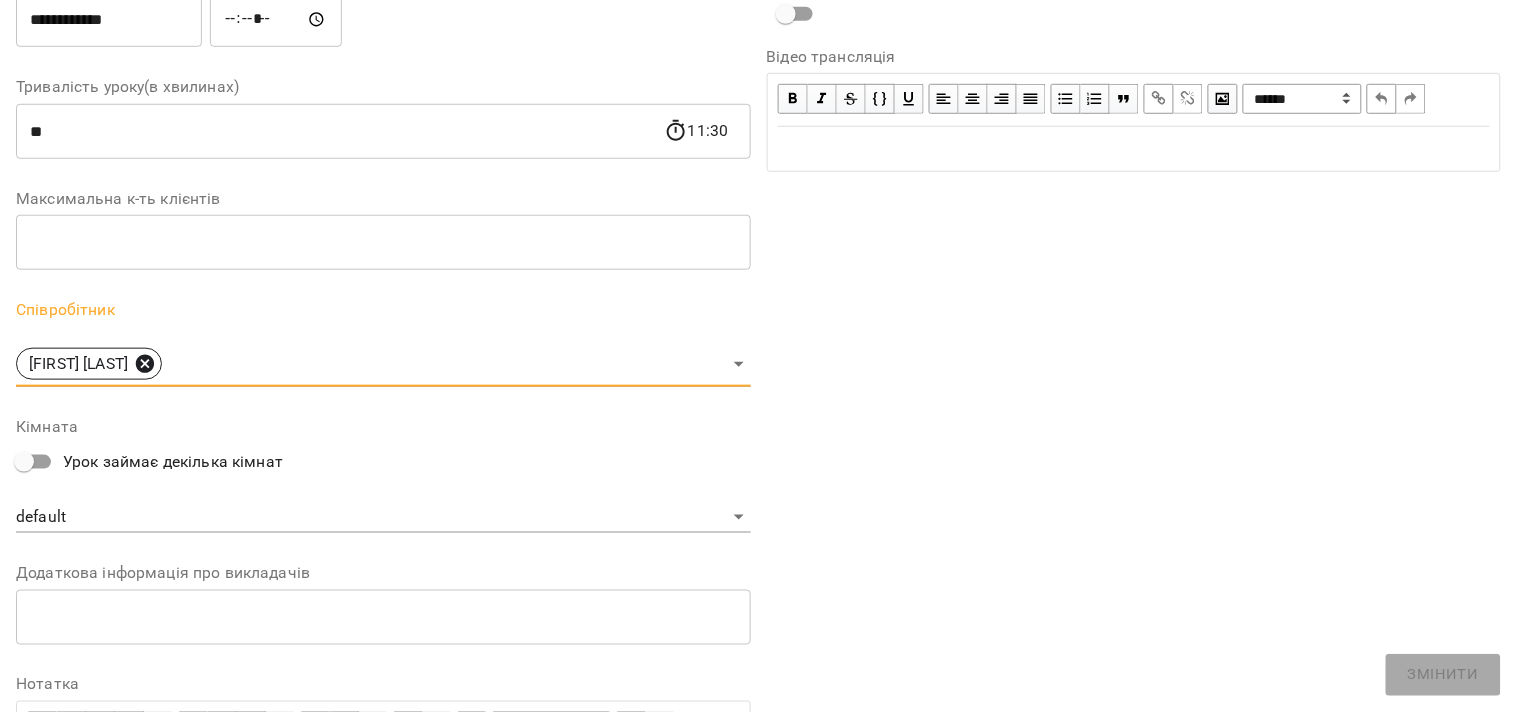 scroll, scrollTop: 416, scrollLeft: 0, axis: vertical 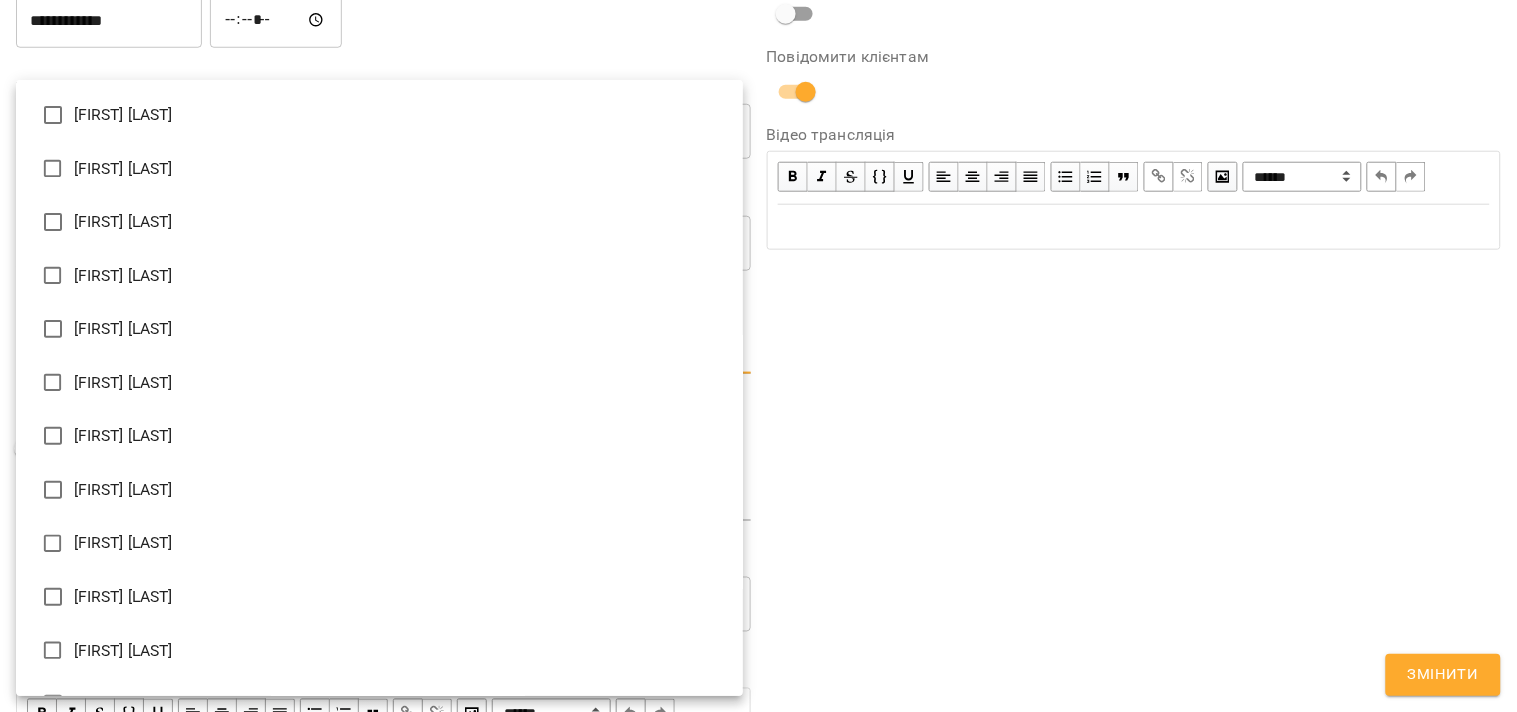 click on "**********" at bounding box center (758, 456) 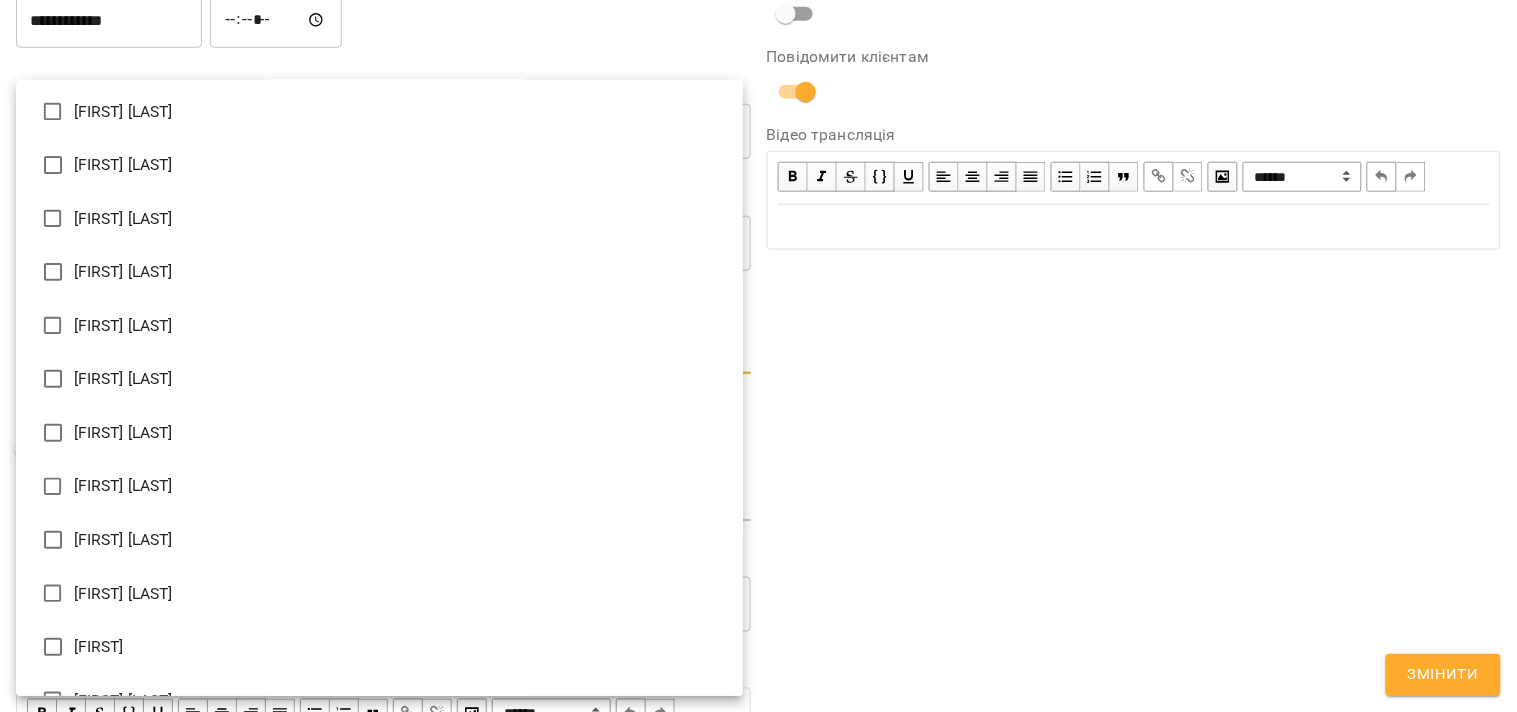 scroll, scrollTop: 111, scrollLeft: 0, axis: vertical 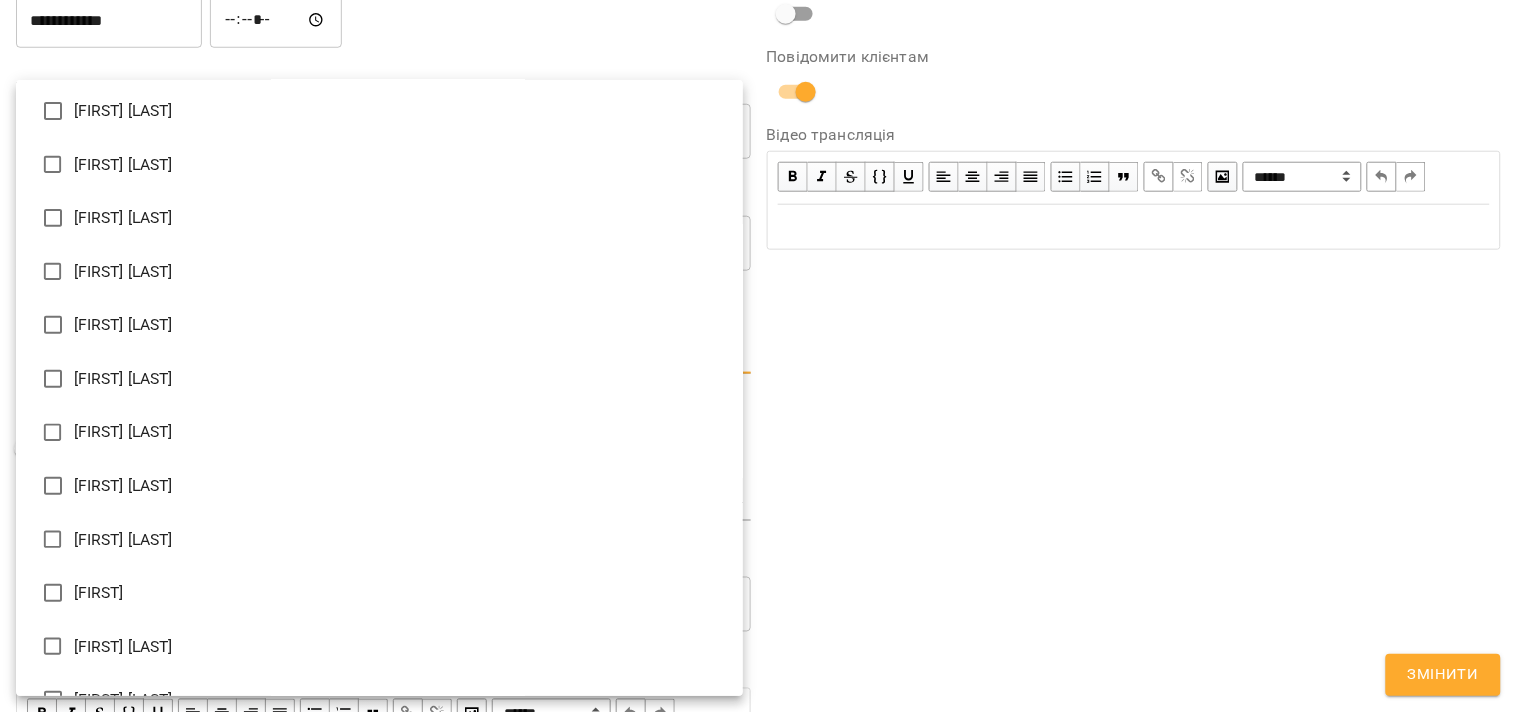 type on "**********" 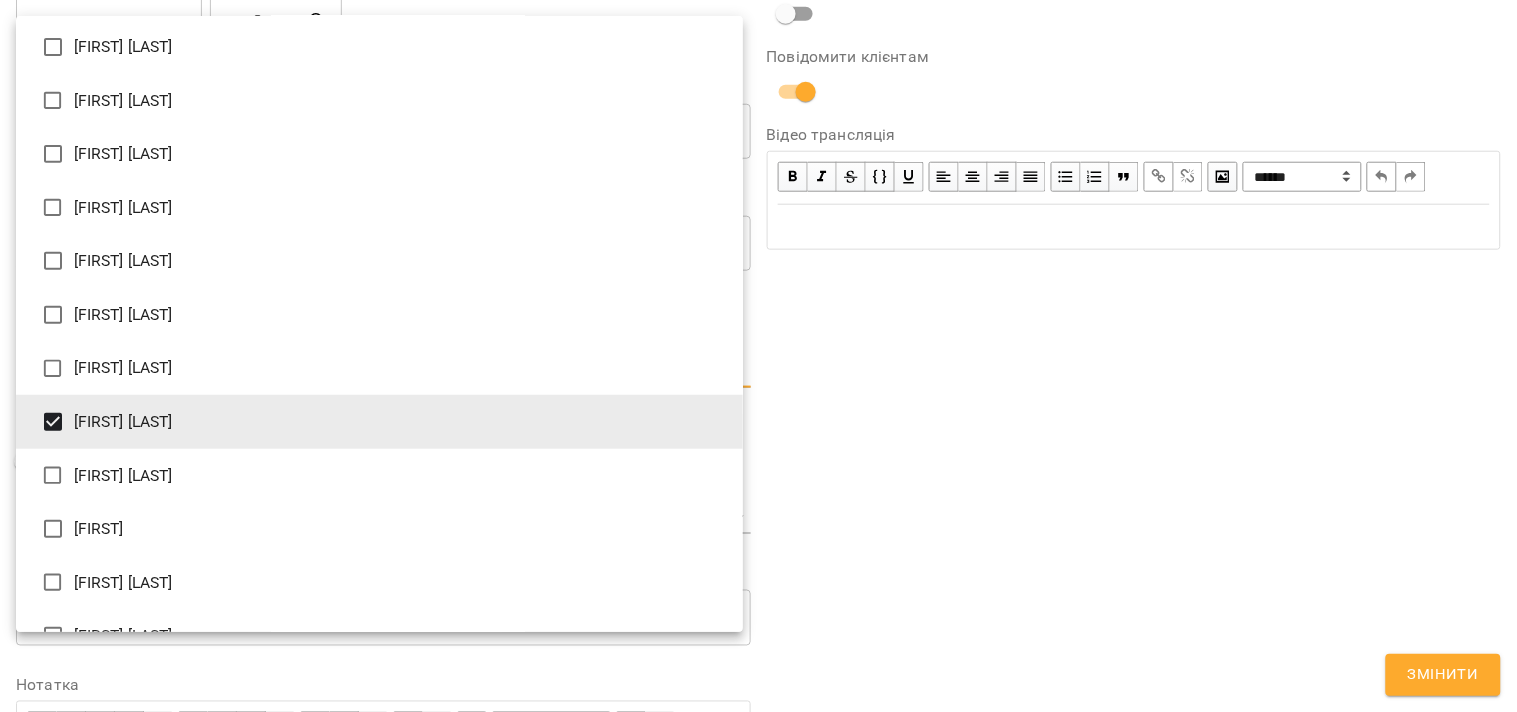click at bounding box center (758, 356) 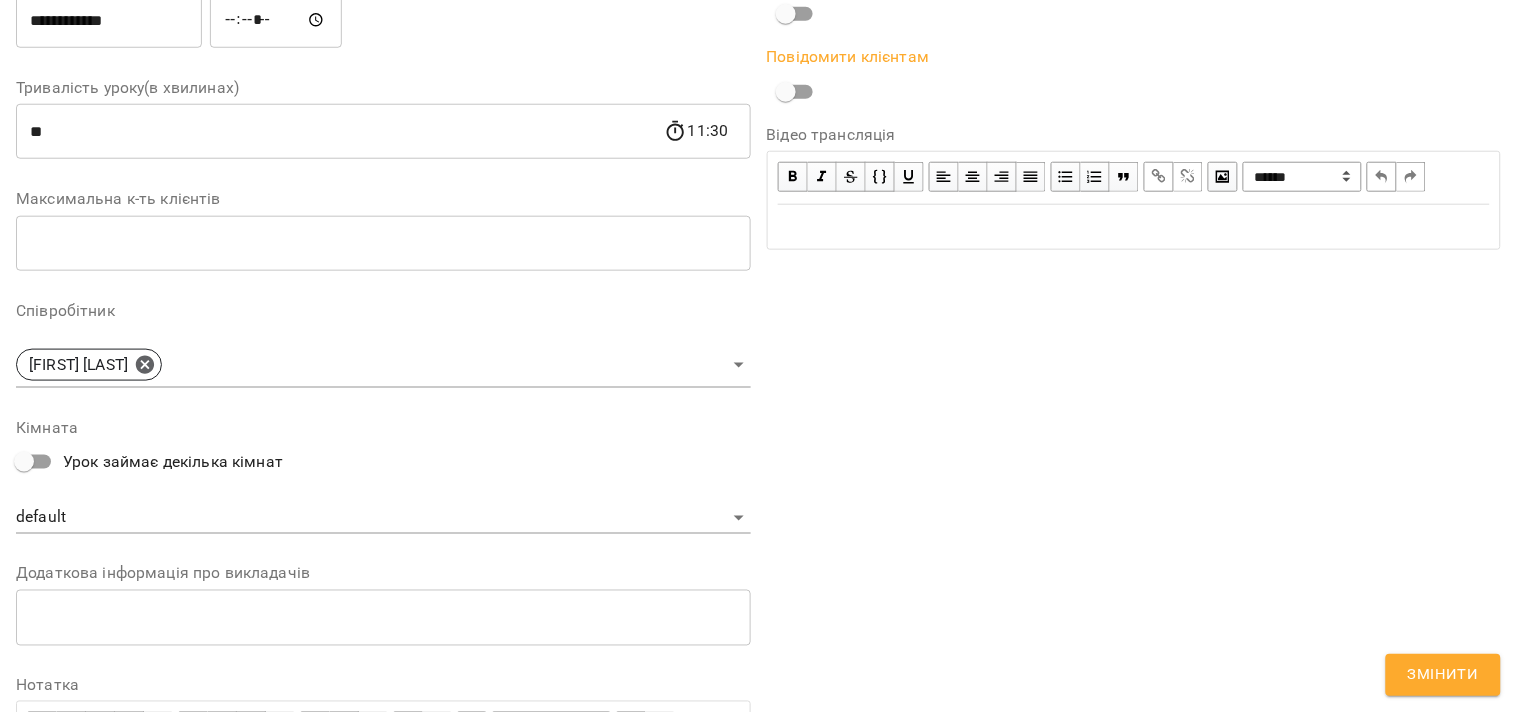 click on "Змінити" at bounding box center [1443, 675] 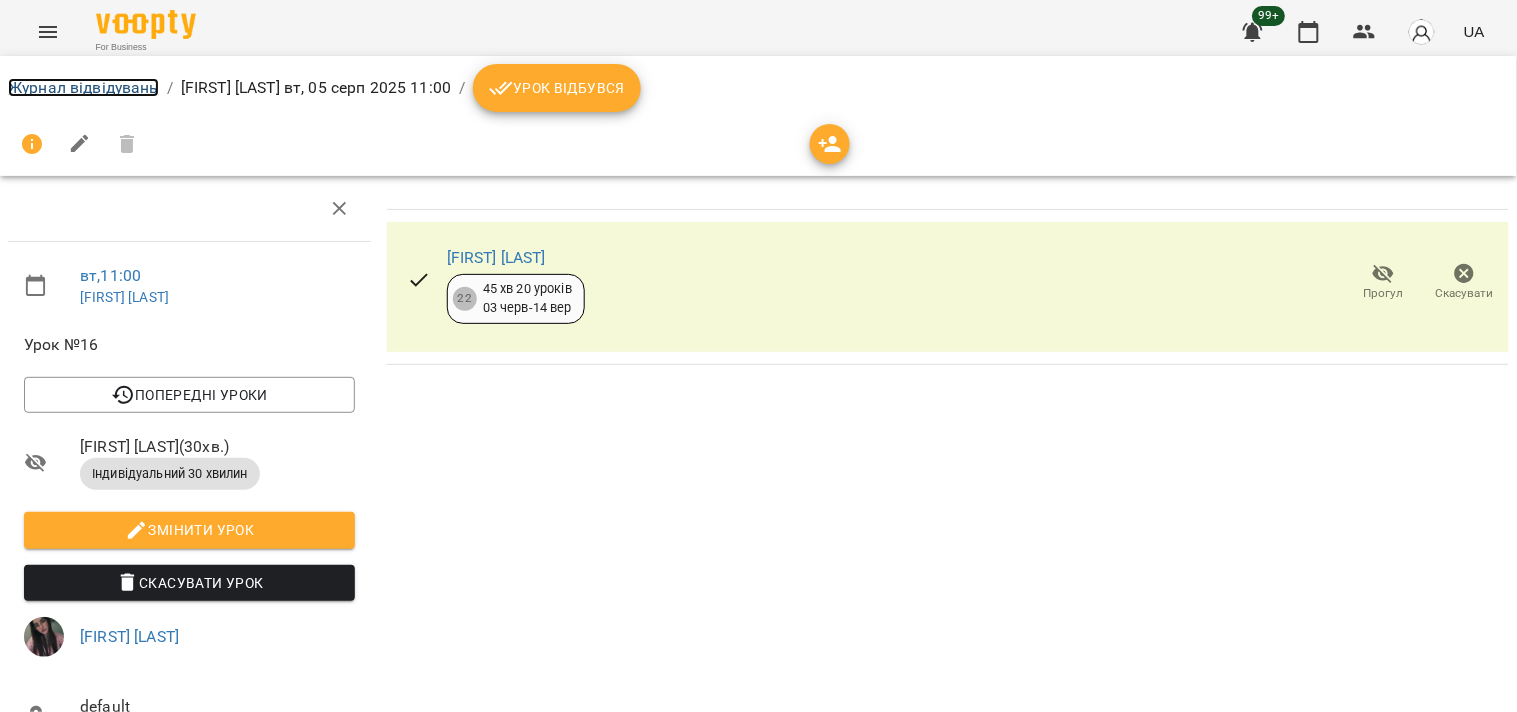 click on "Журнал відвідувань" at bounding box center (83, 87) 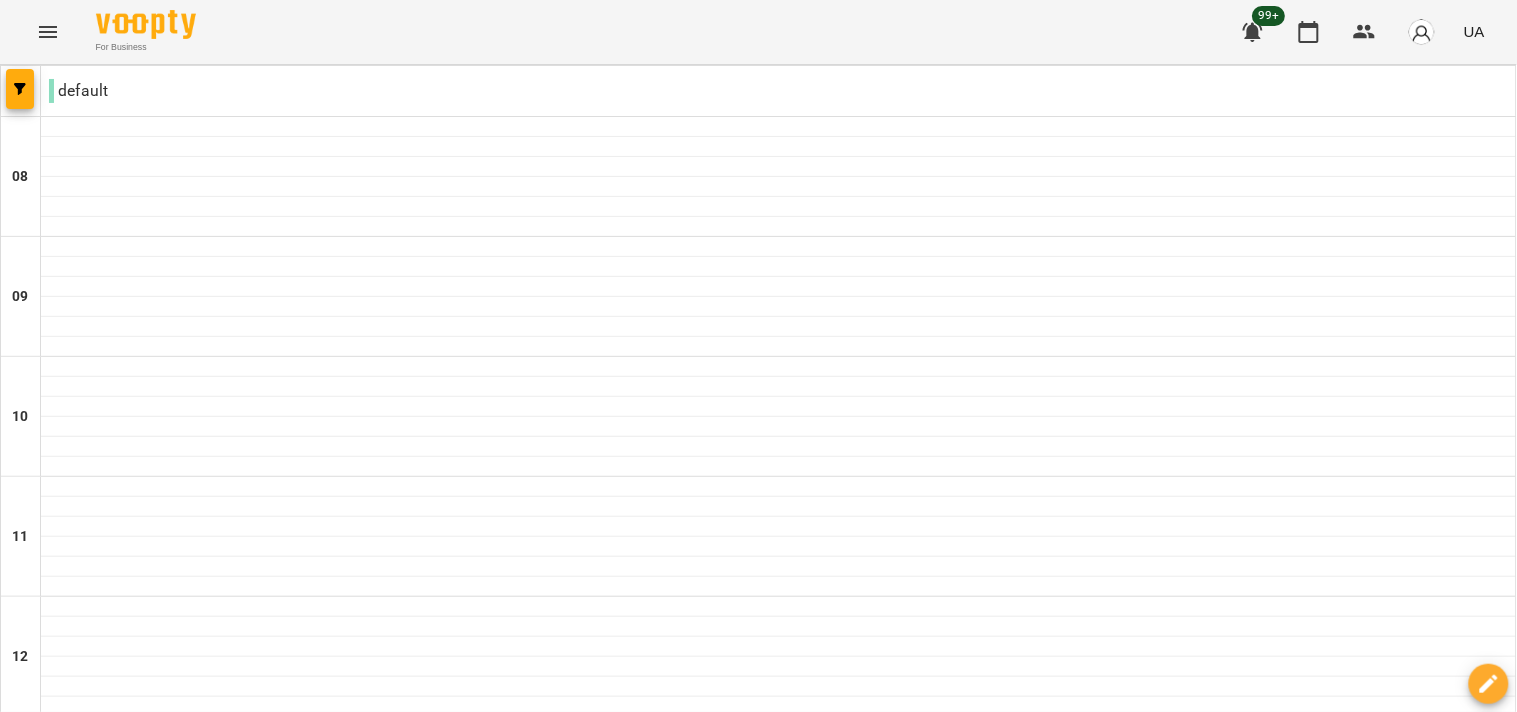 scroll, scrollTop: 1111, scrollLeft: 0, axis: vertical 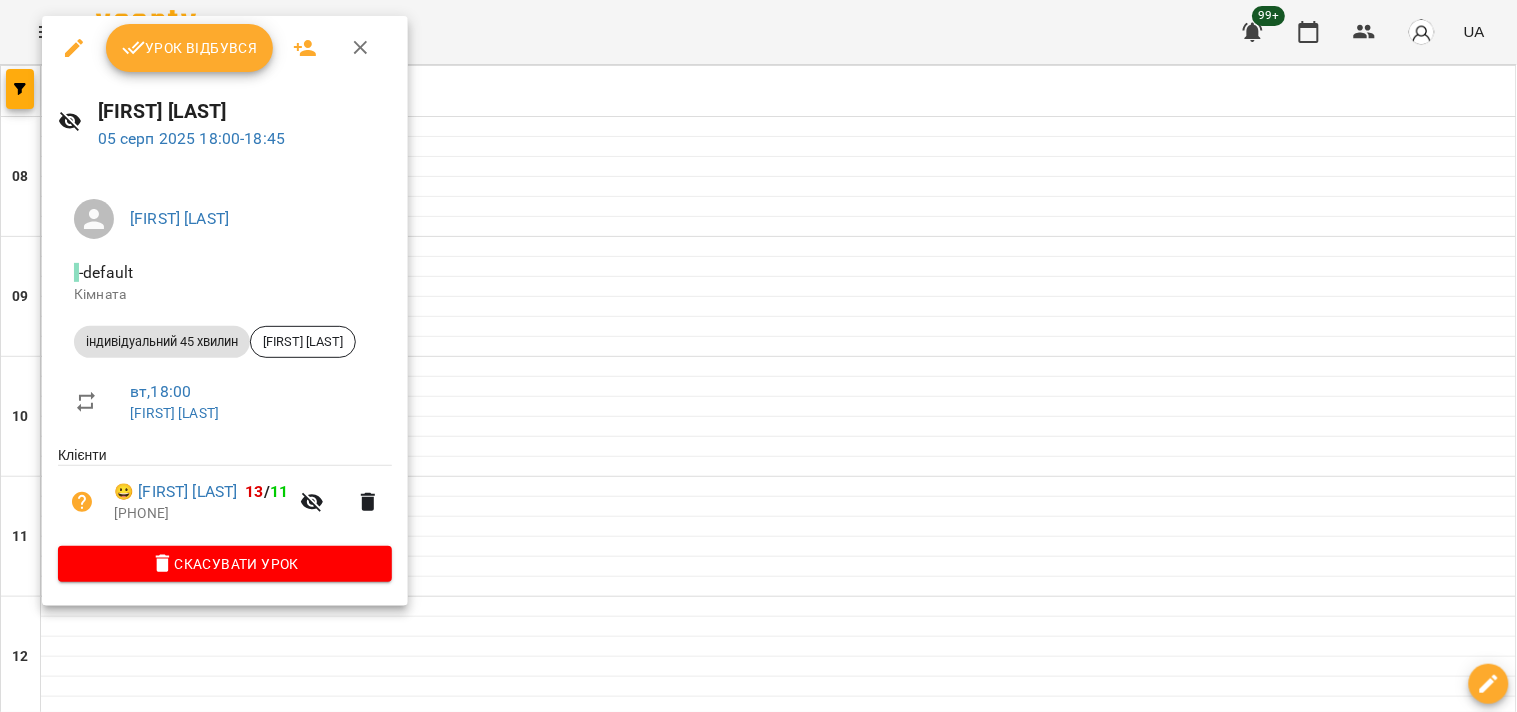 click at bounding box center [758, 356] 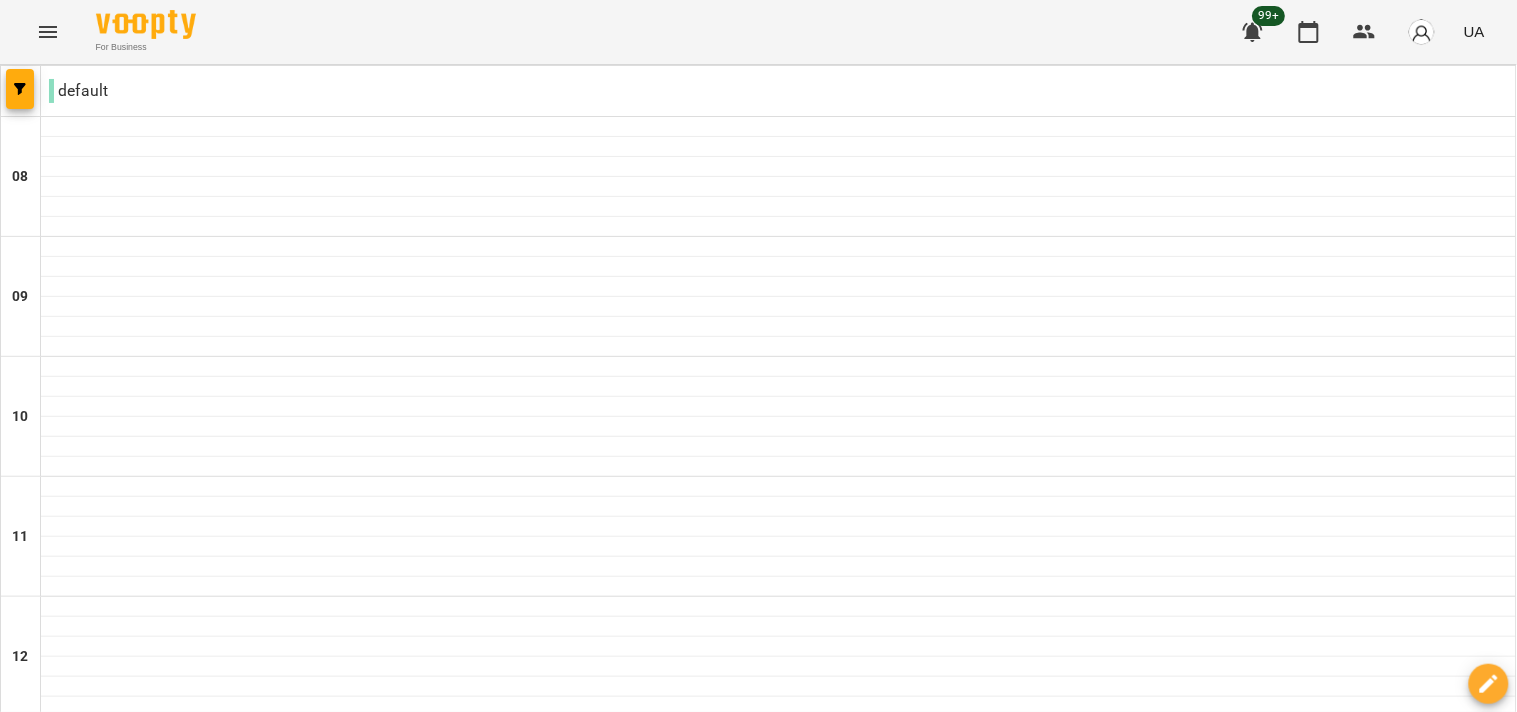 scroll, scrollTop: 1217, scrollLeft: 0, axis: vertical 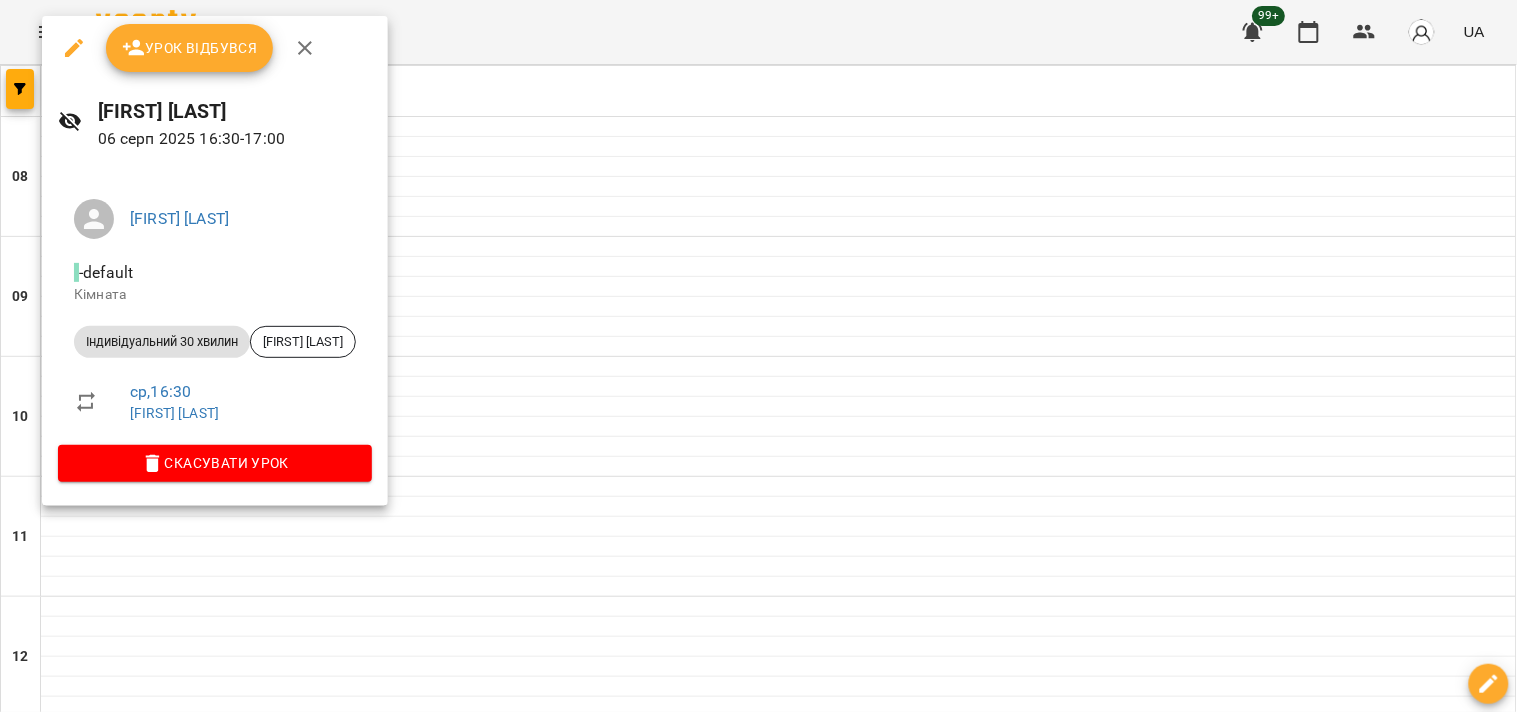 click at bounding box center (758, 356) 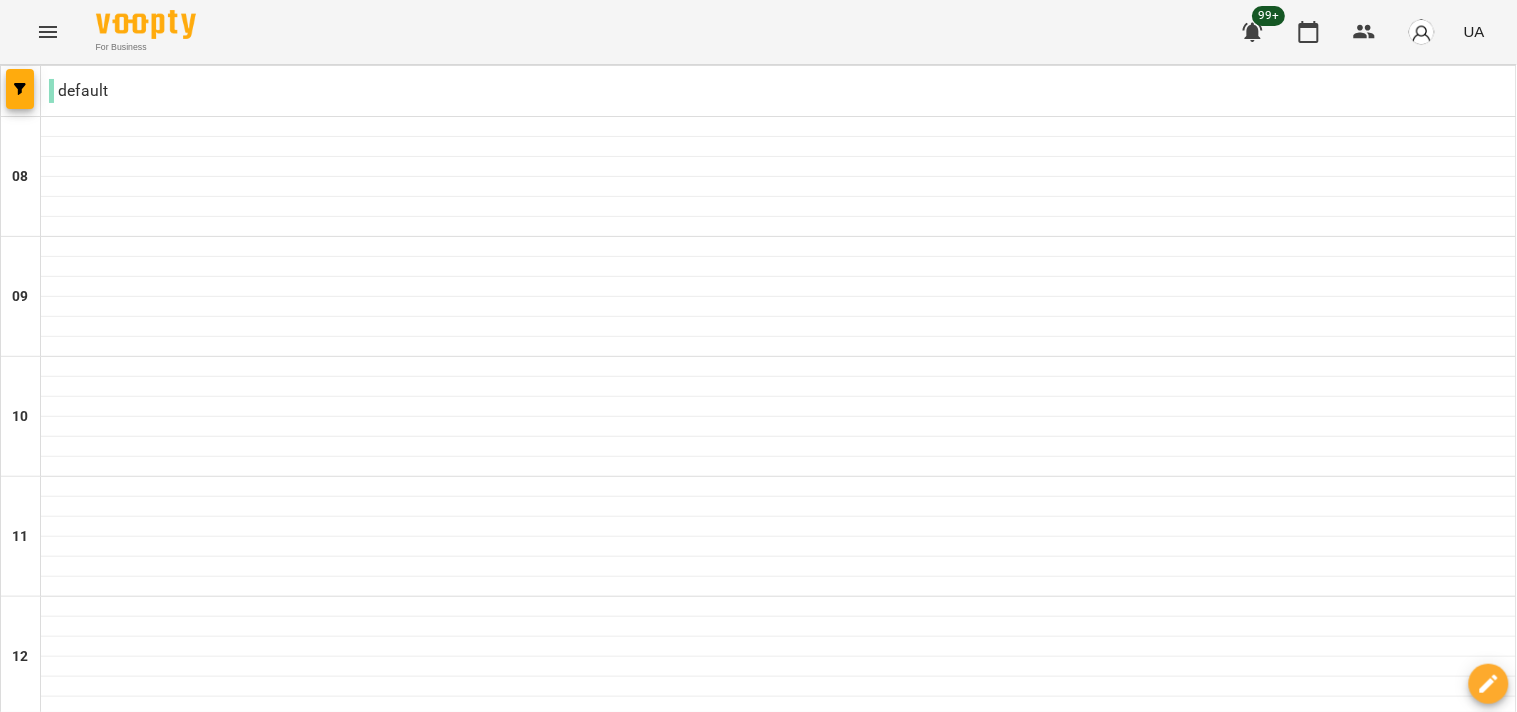 scroll, scrollTop: 1217, scrollLeft: 0, axis: vertical 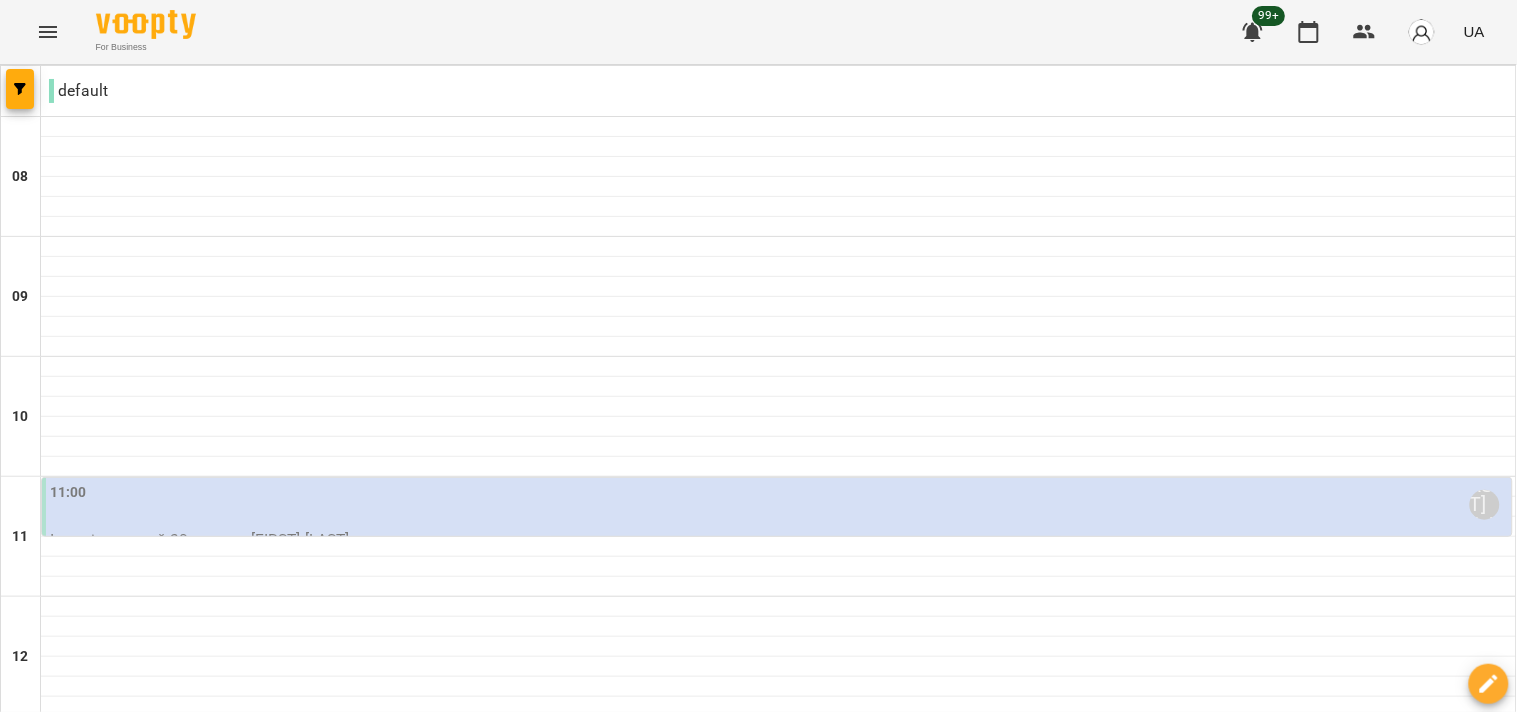 click on "11:00 Наталя Бабкіна" at bounding box center (779, 505) 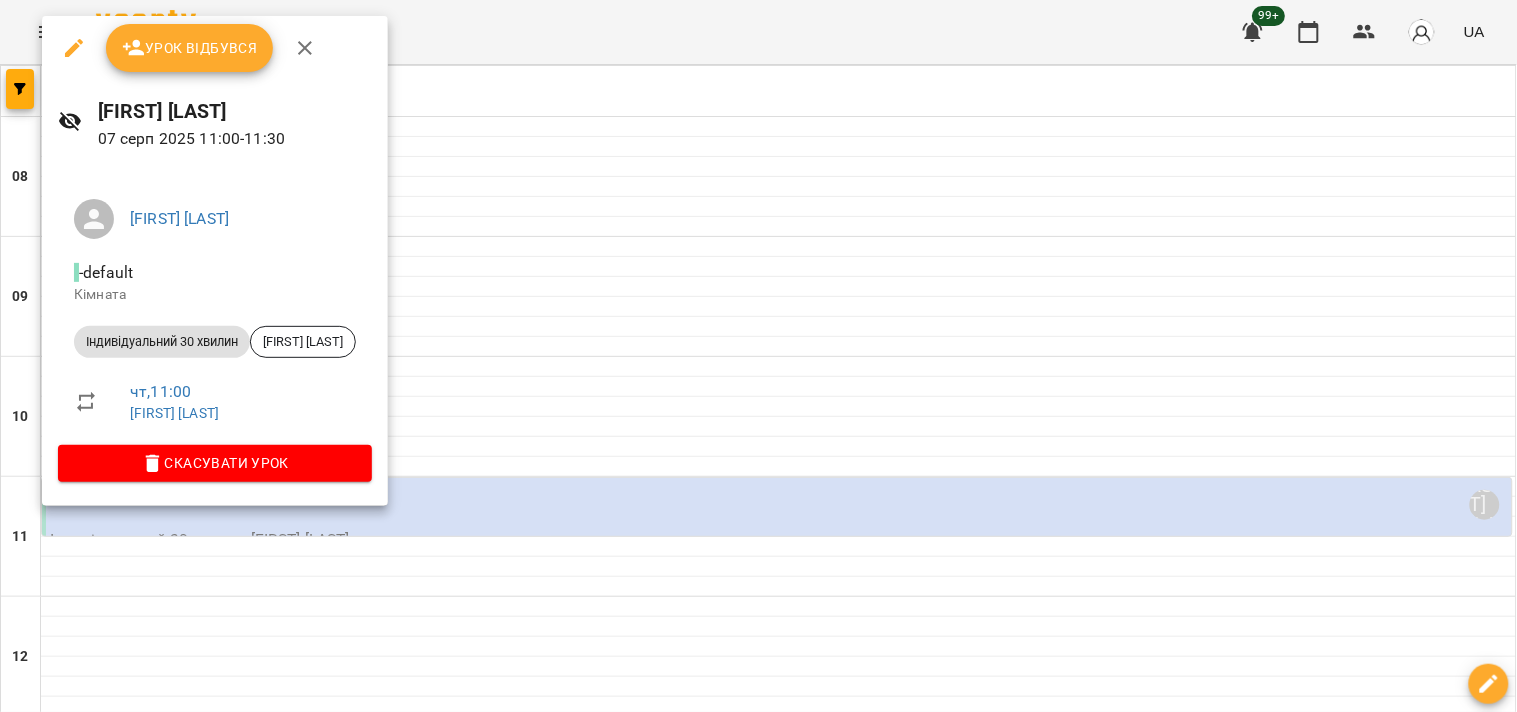 click at bounding box center (758, 356) 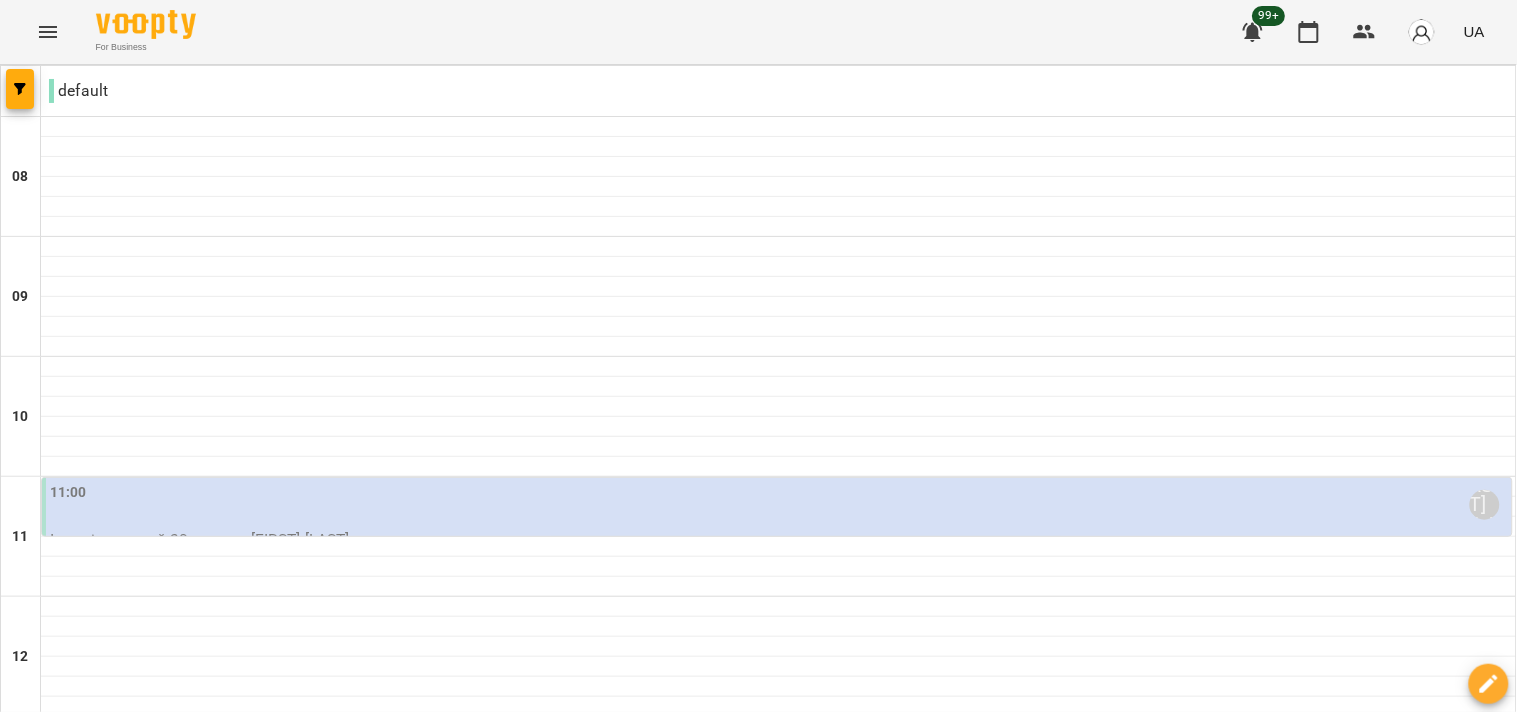click on "11:00 Наталя Бабкіна" at bounding box center [779, 505] 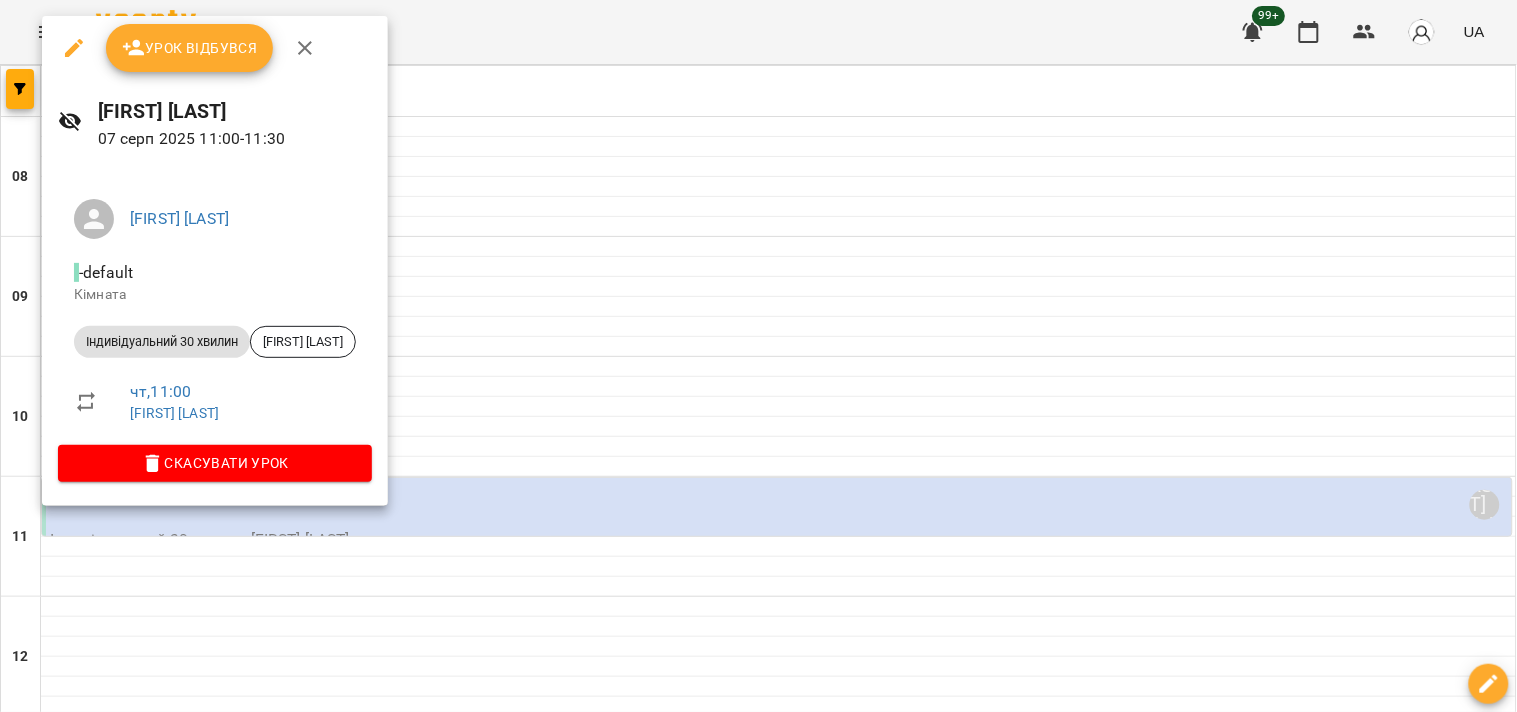 click 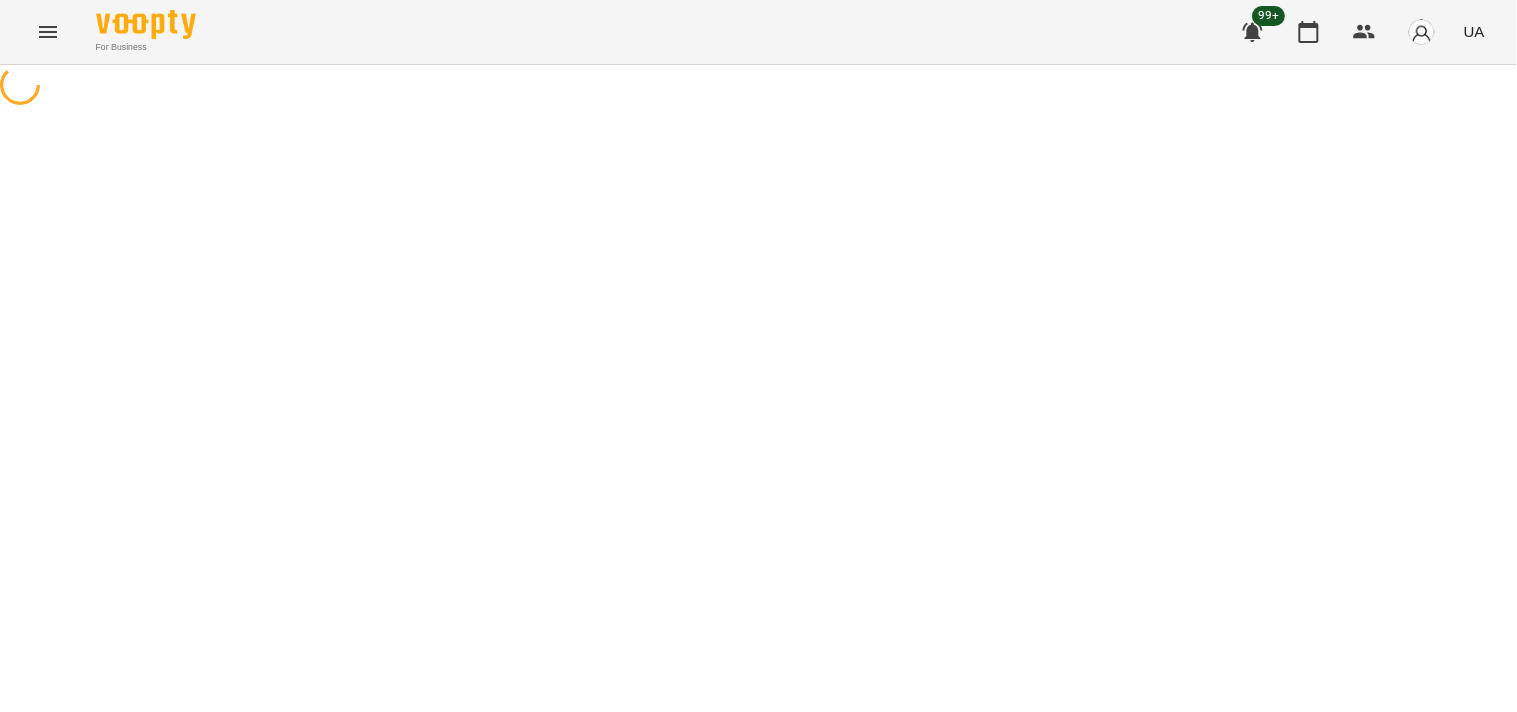 select on "**********" 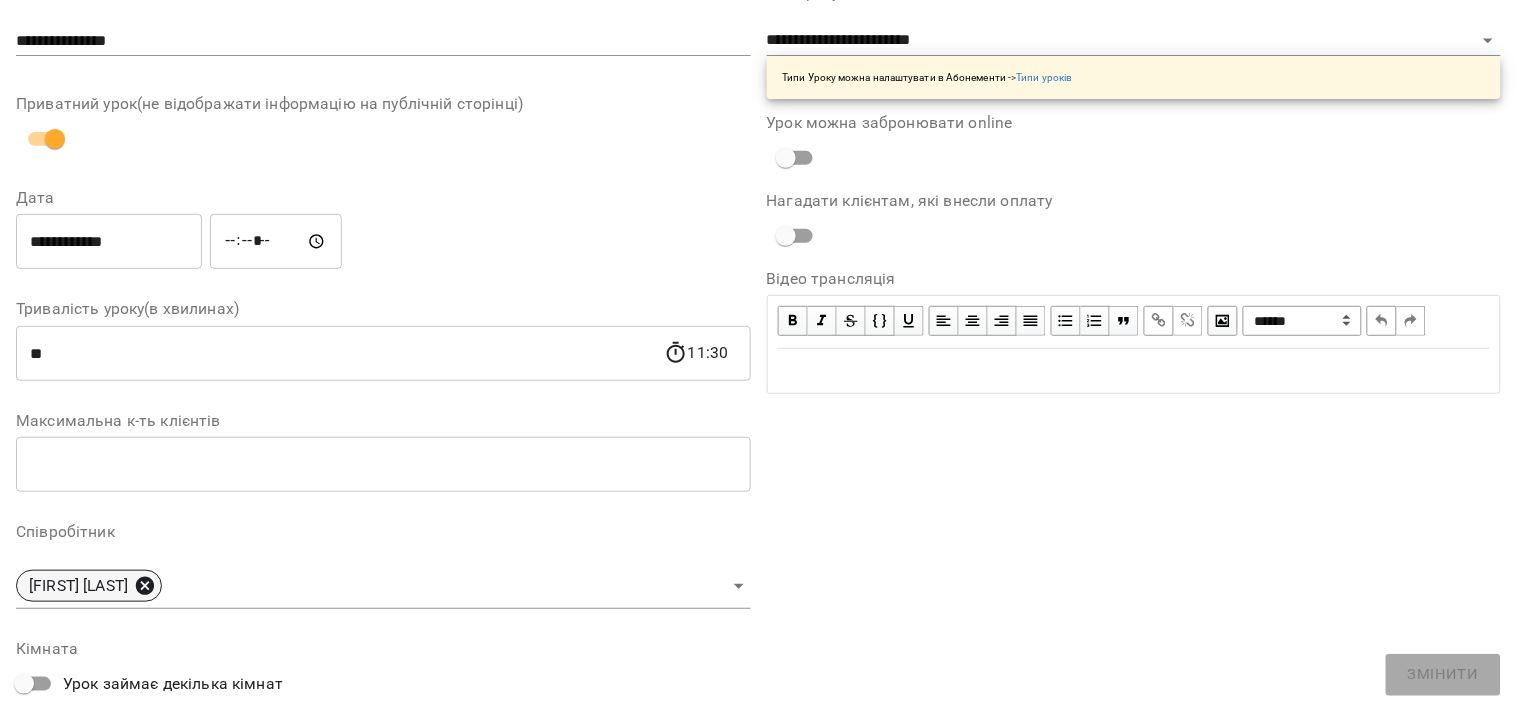click 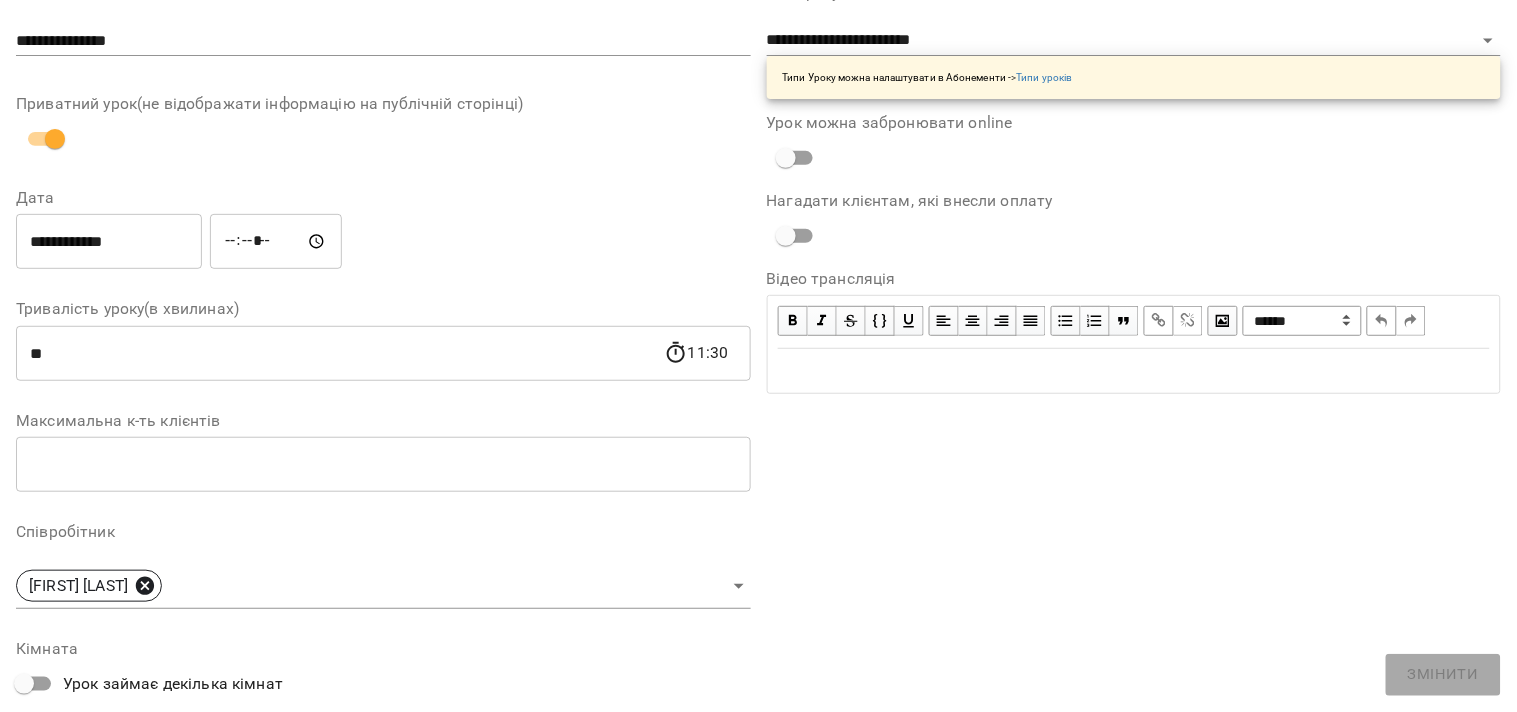 scroll, scrollTop: 195, scrollLeft: 0, axis: vertical 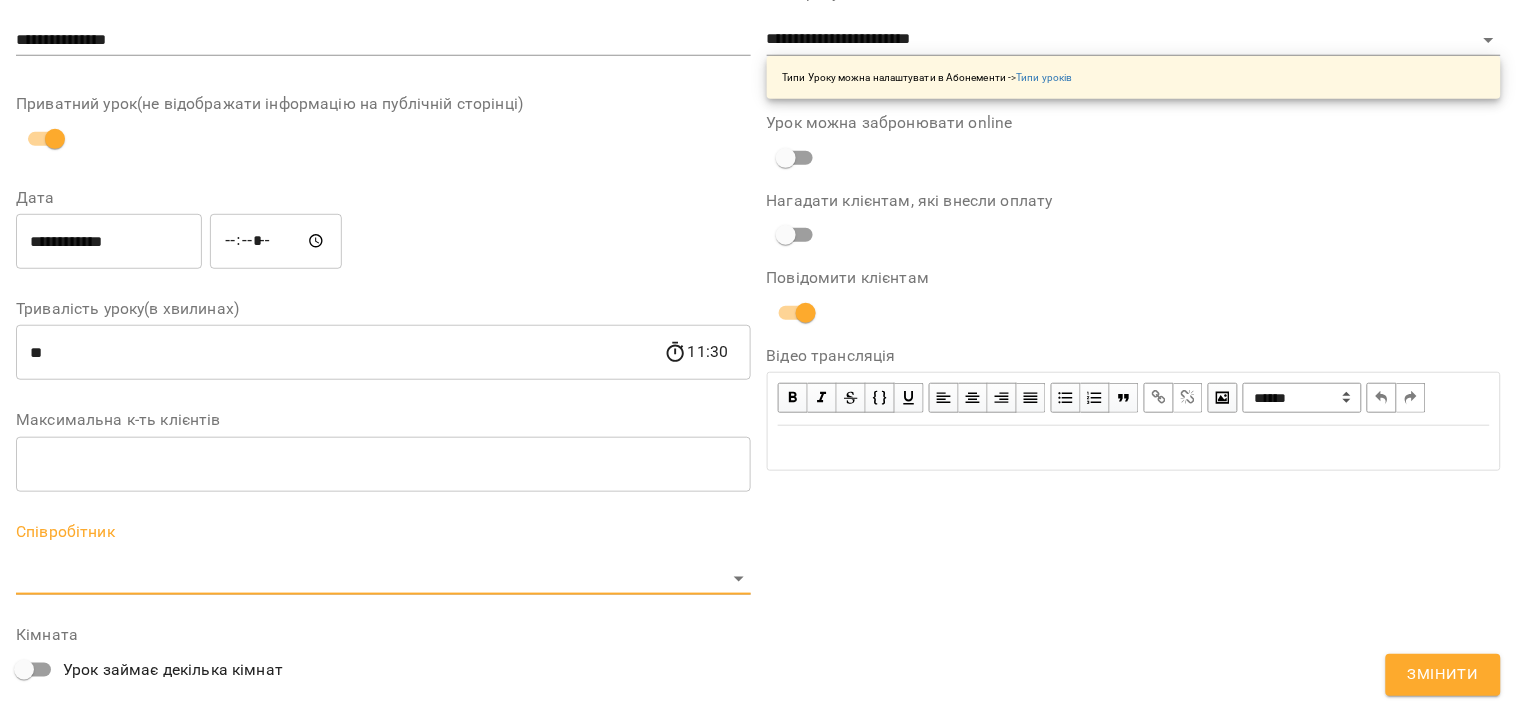 click on "**********" at bounding box center [758, 456] 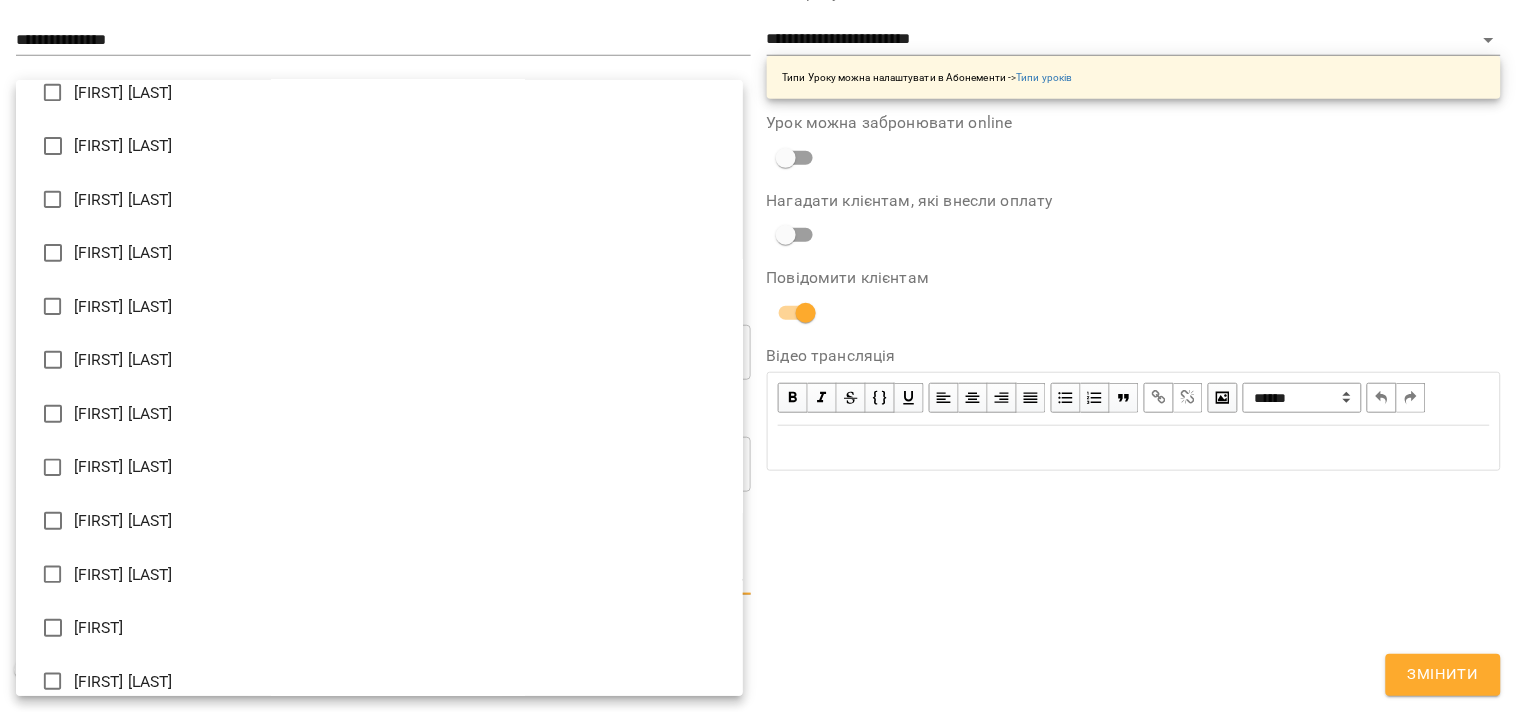 scroll, scrollTop: 222, scrollLeft: 0, axis: vertical 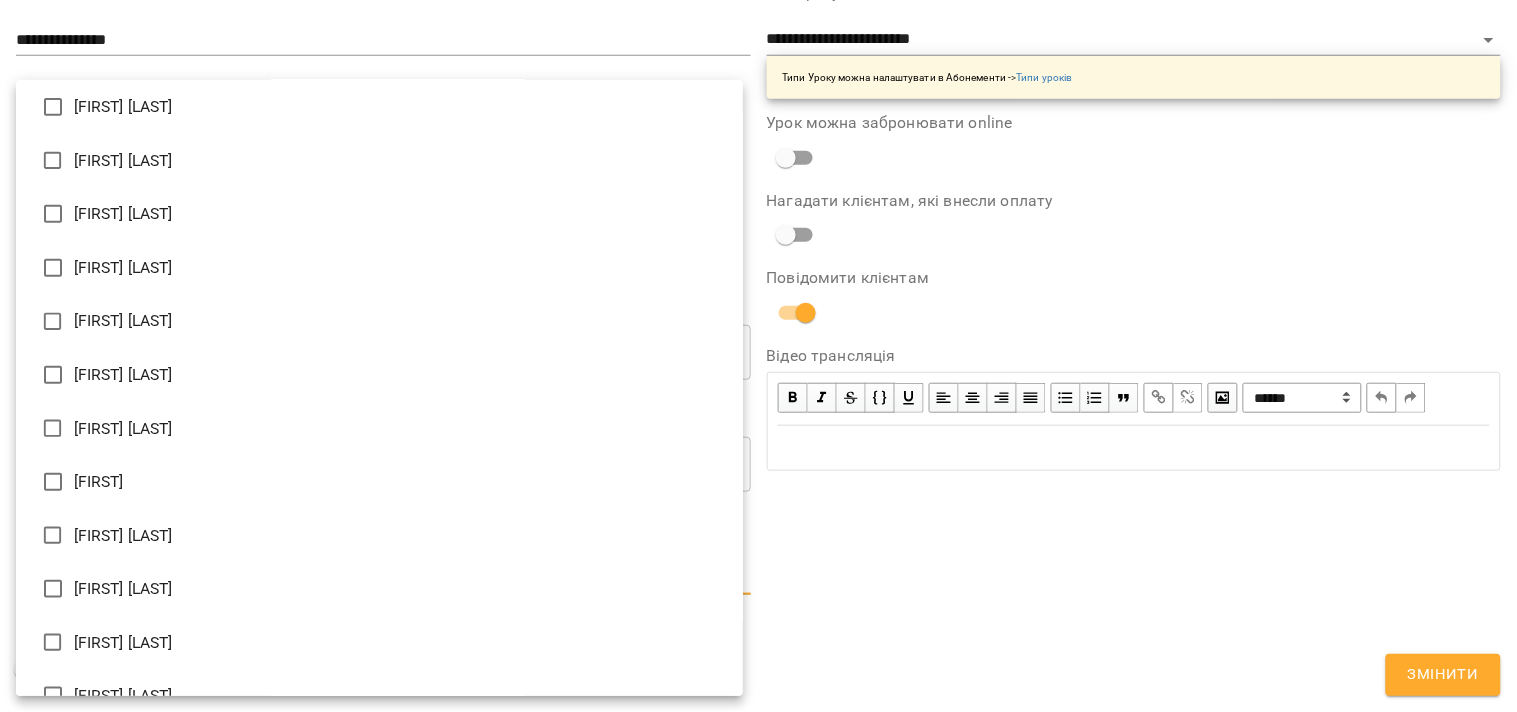 type on "**********" 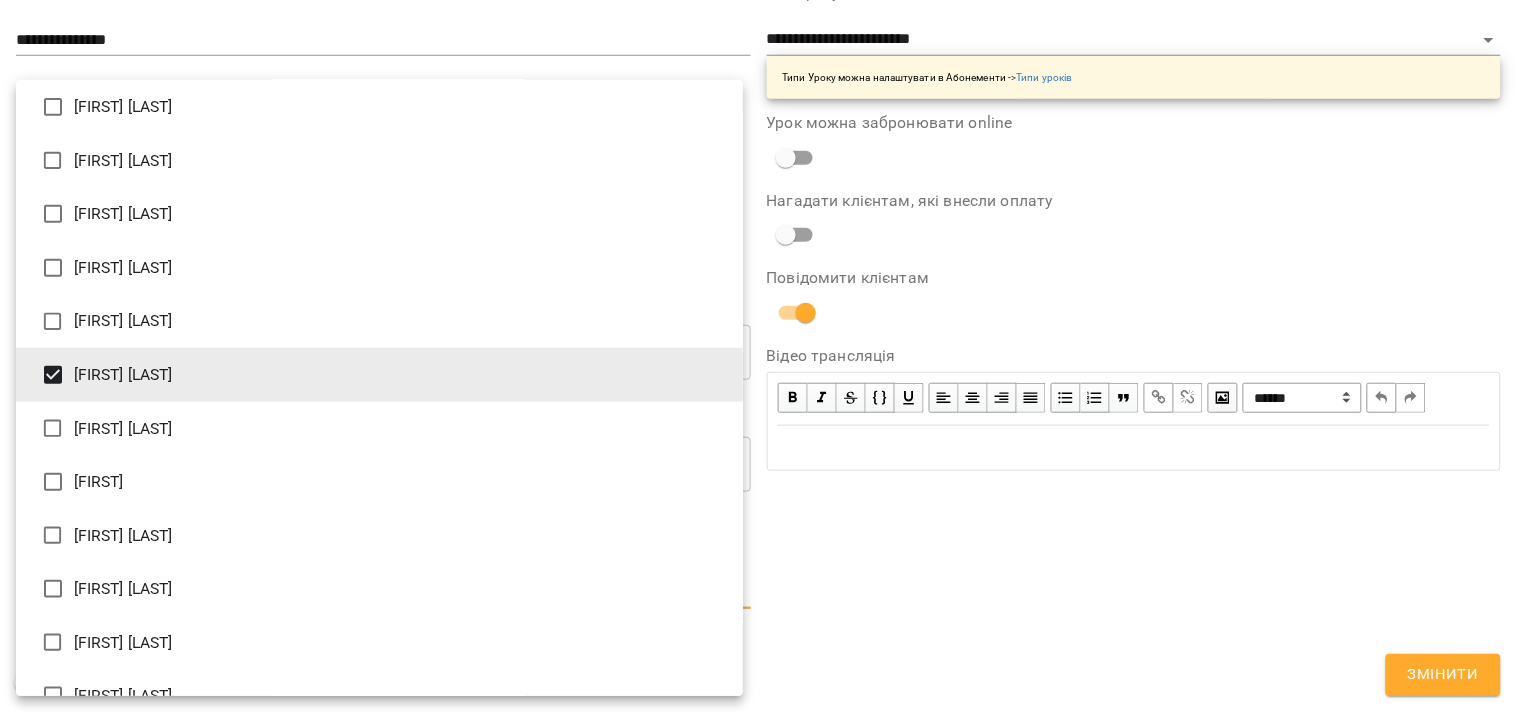 click at bounding box center (758, 356) 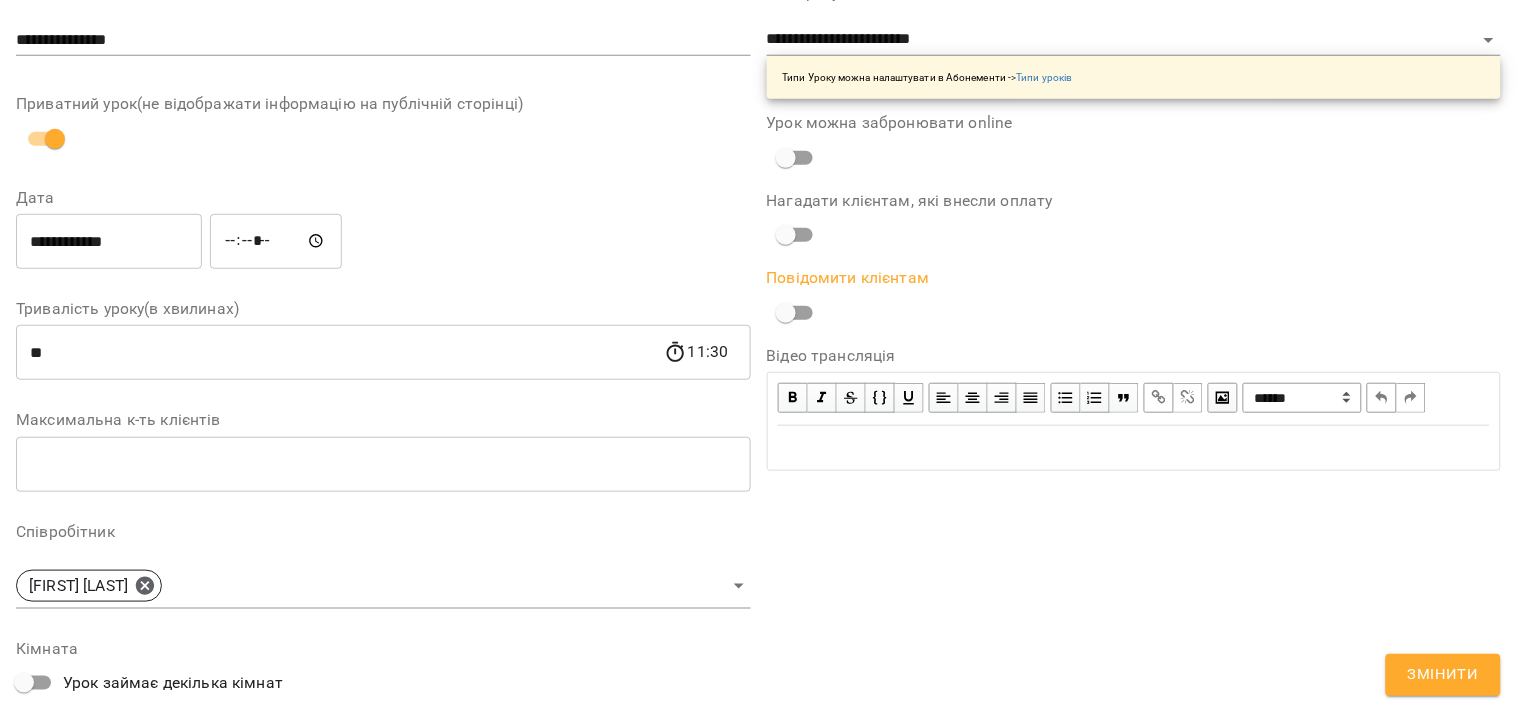 click on "Змінити" at bounding box center [1443, 675] 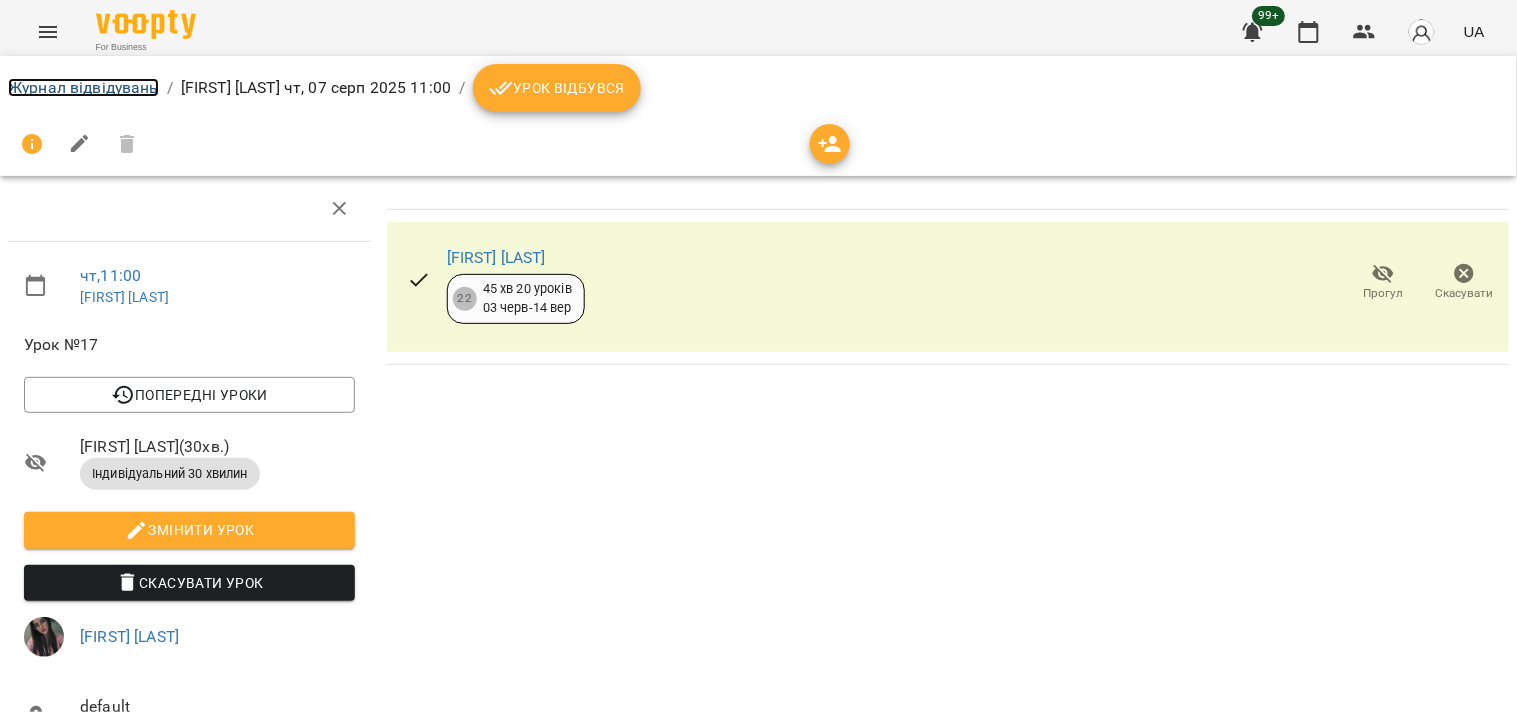 click on "Журнал відвідувань" at bounding box center [83, 87] 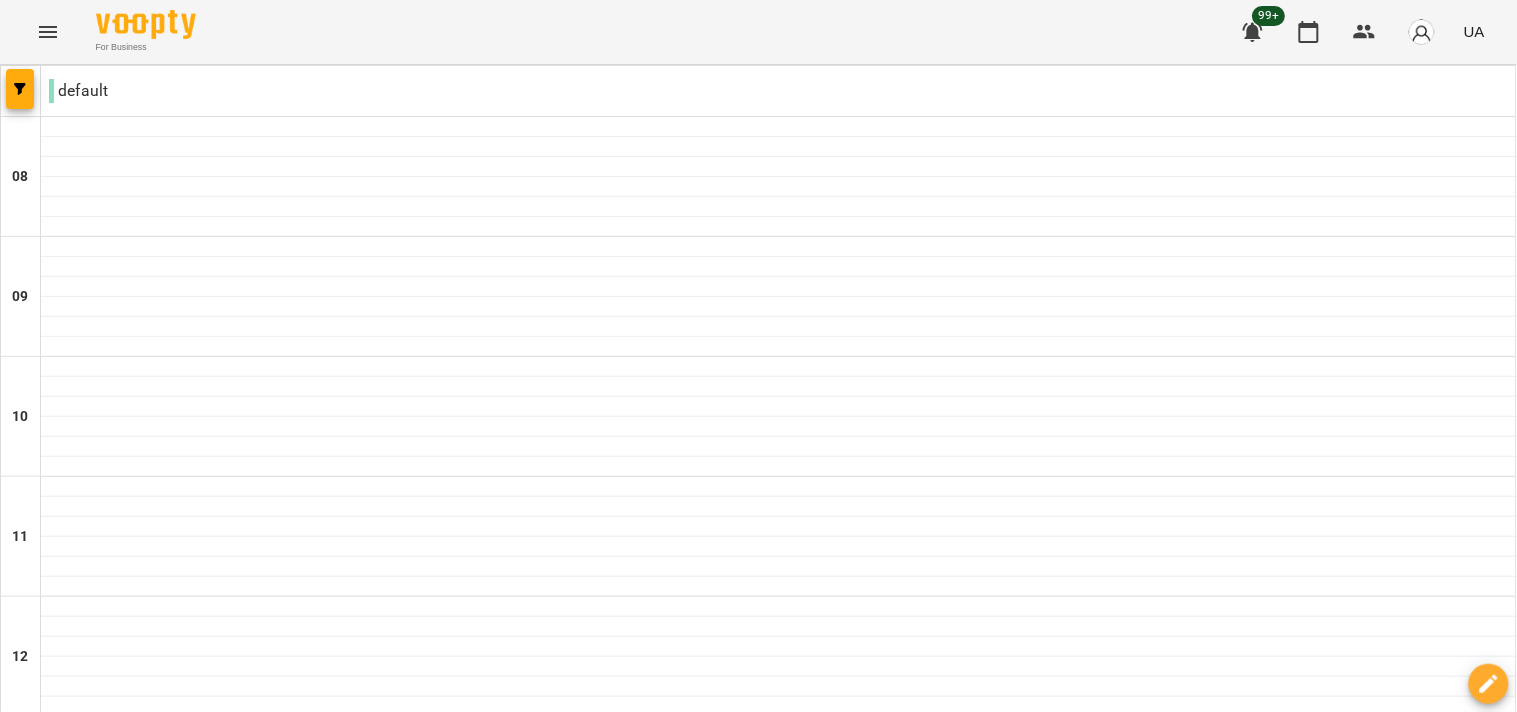 scroll, scrollTop: 1217, scrollLeft: 0, axis: vertical 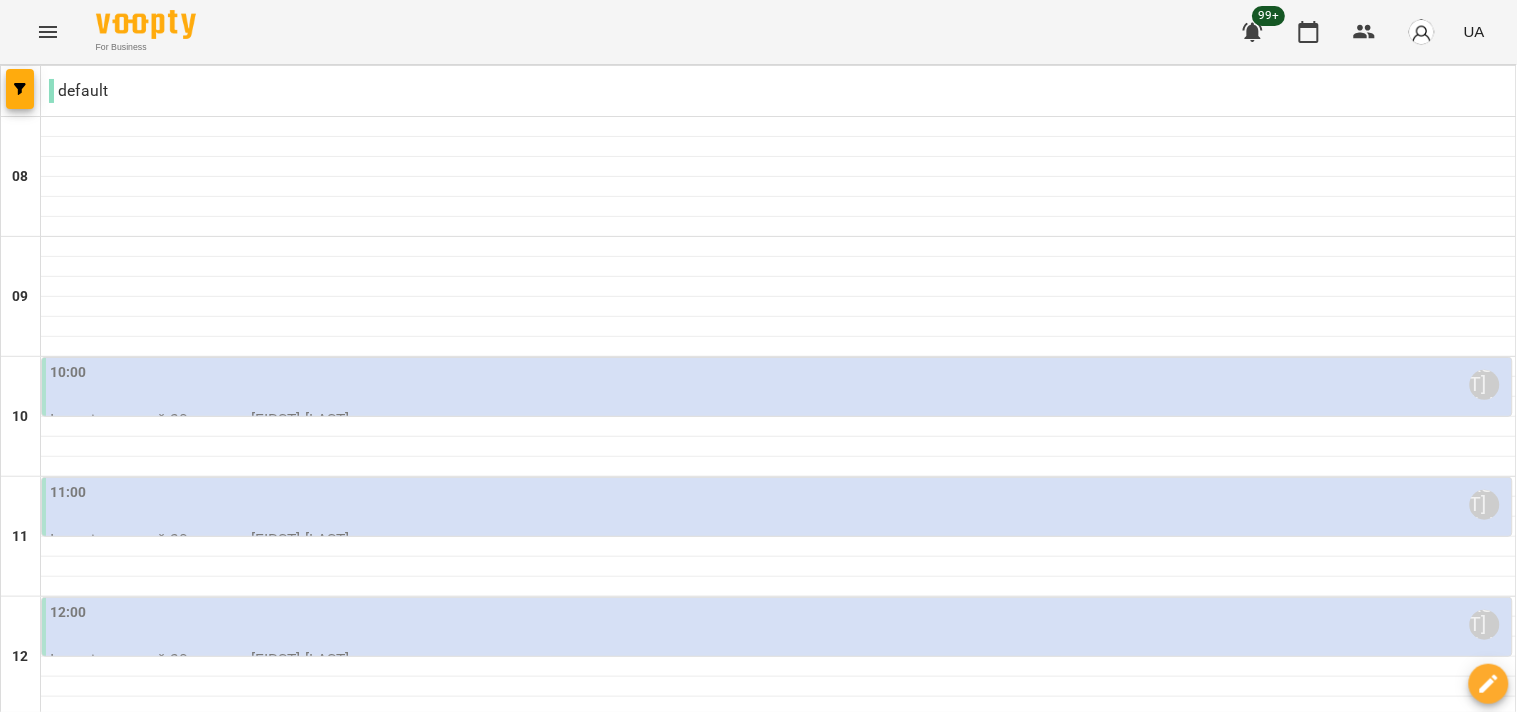 click on "10:00" at bounding box center [68, 373] 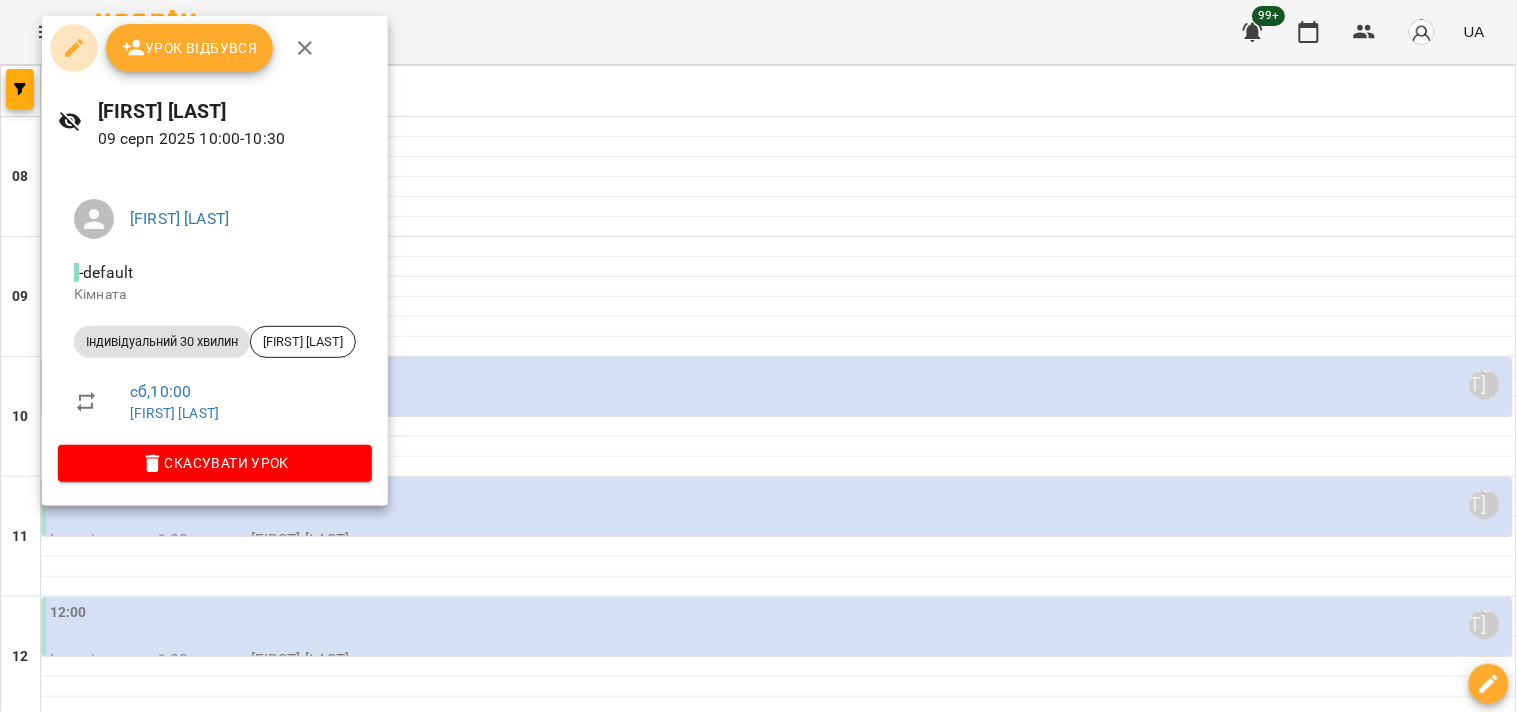 click 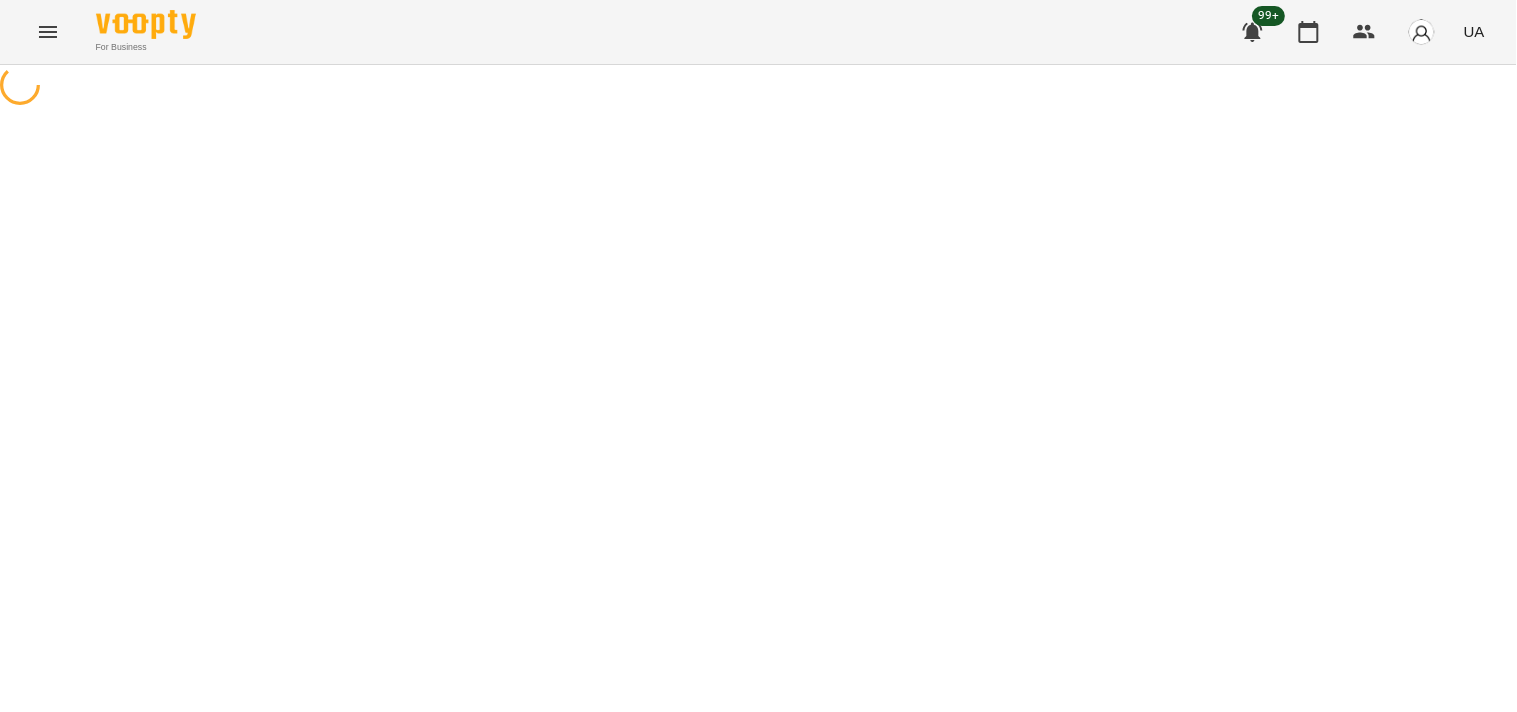 select on "**********" 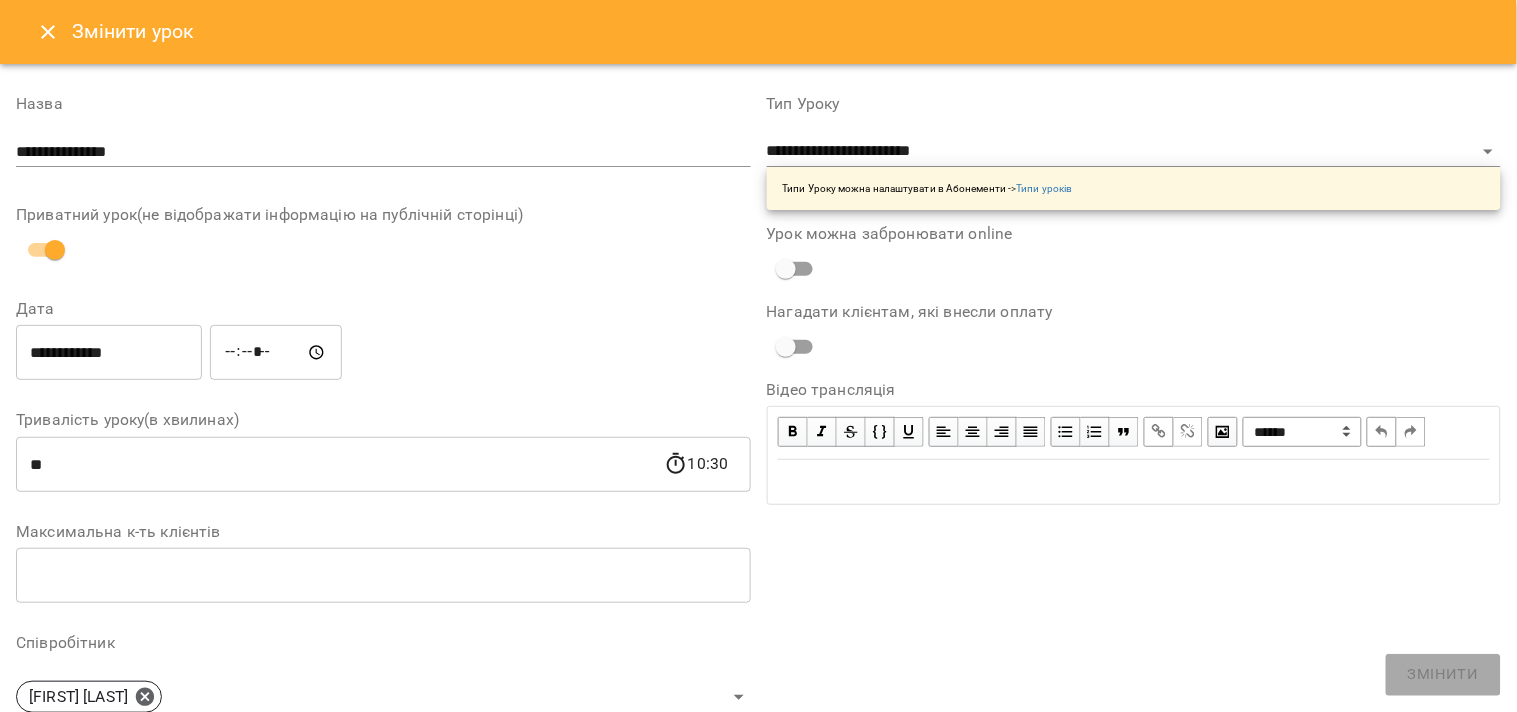 click on "**********" at bounding box center (109, 353) 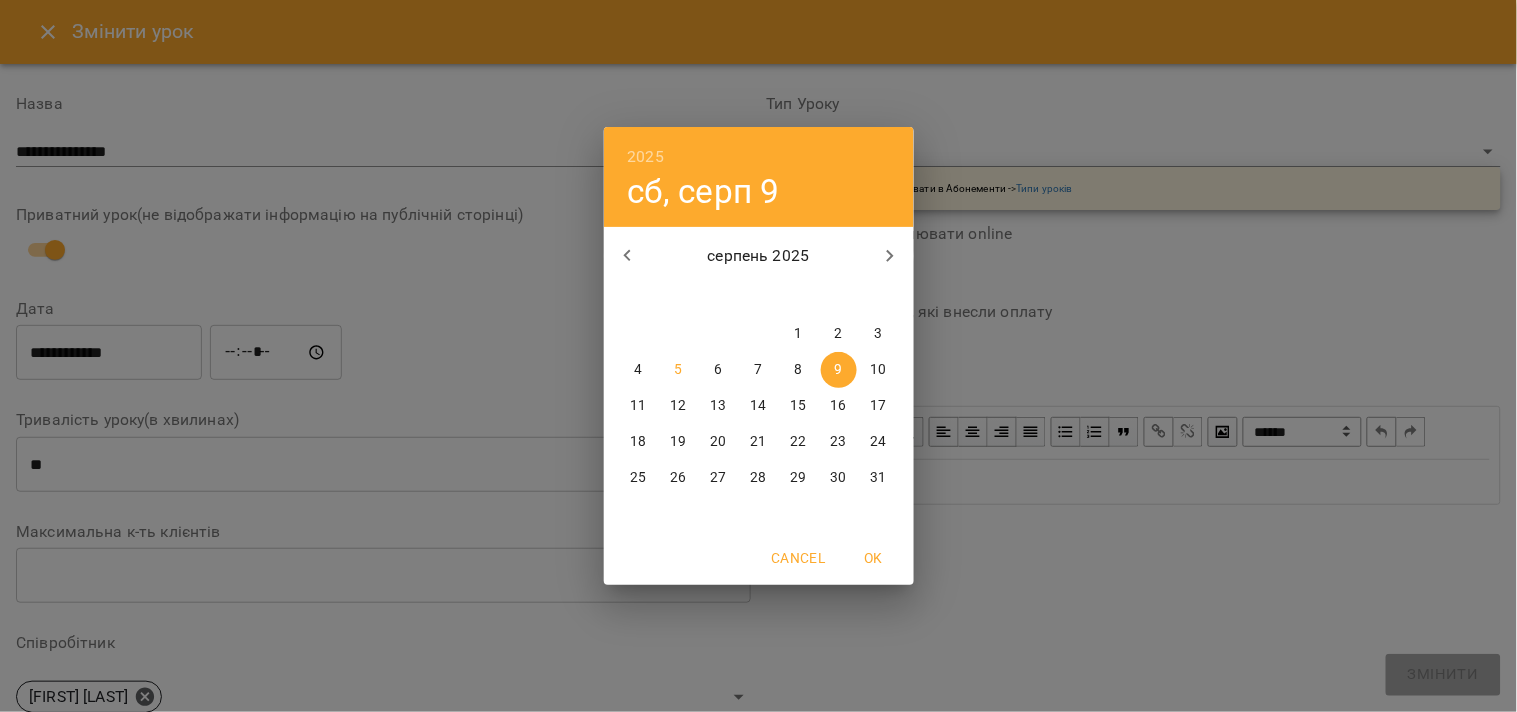 click on "2025 сб, серп 9 серпень 2025 пн вт ср чт пт сб нд 28 29 30 31 1 2 3 4 5 6 7 8 9 10 11 12 13 14 15 16 17 18 19 20 21 22 23 24 25 26 27 28 29 30 31 Cancel OK" at bounding box center [758, 356] 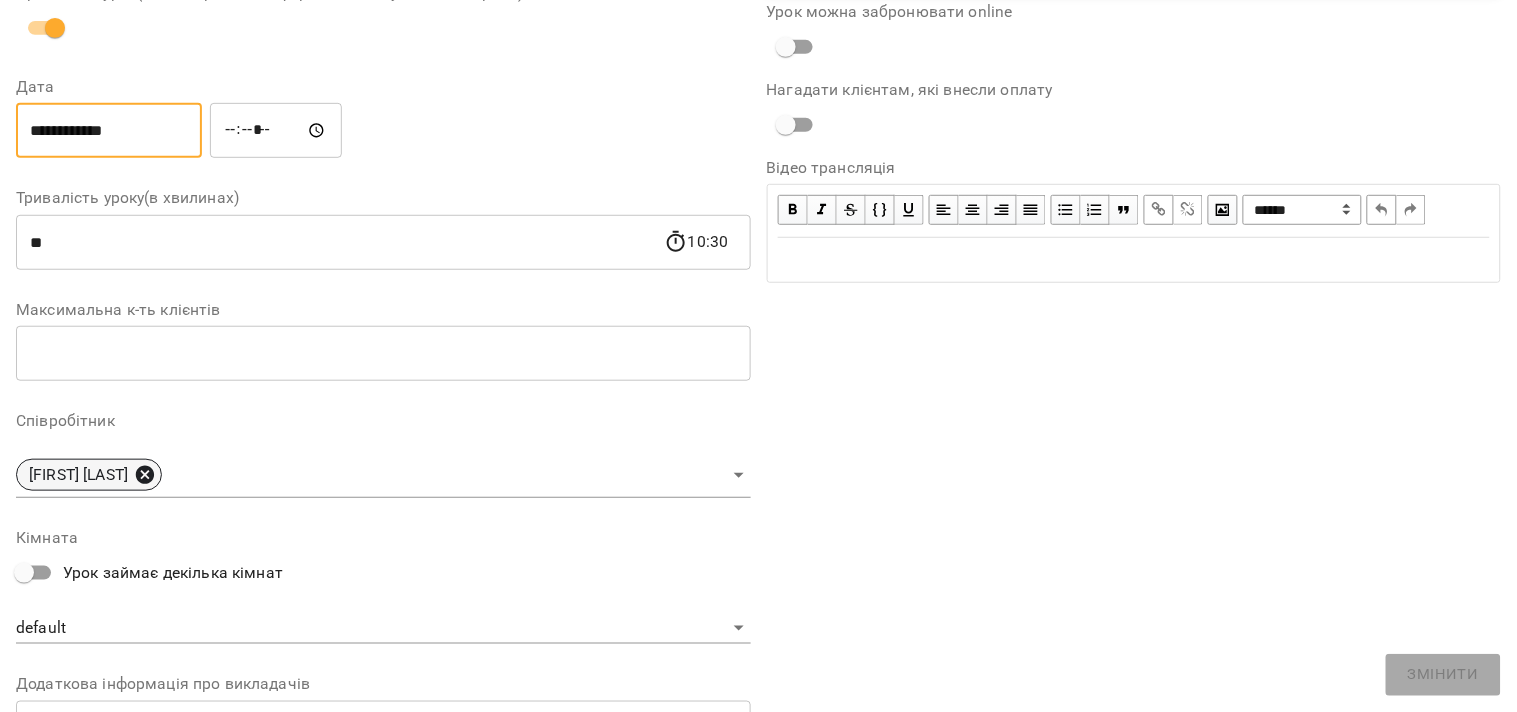 click 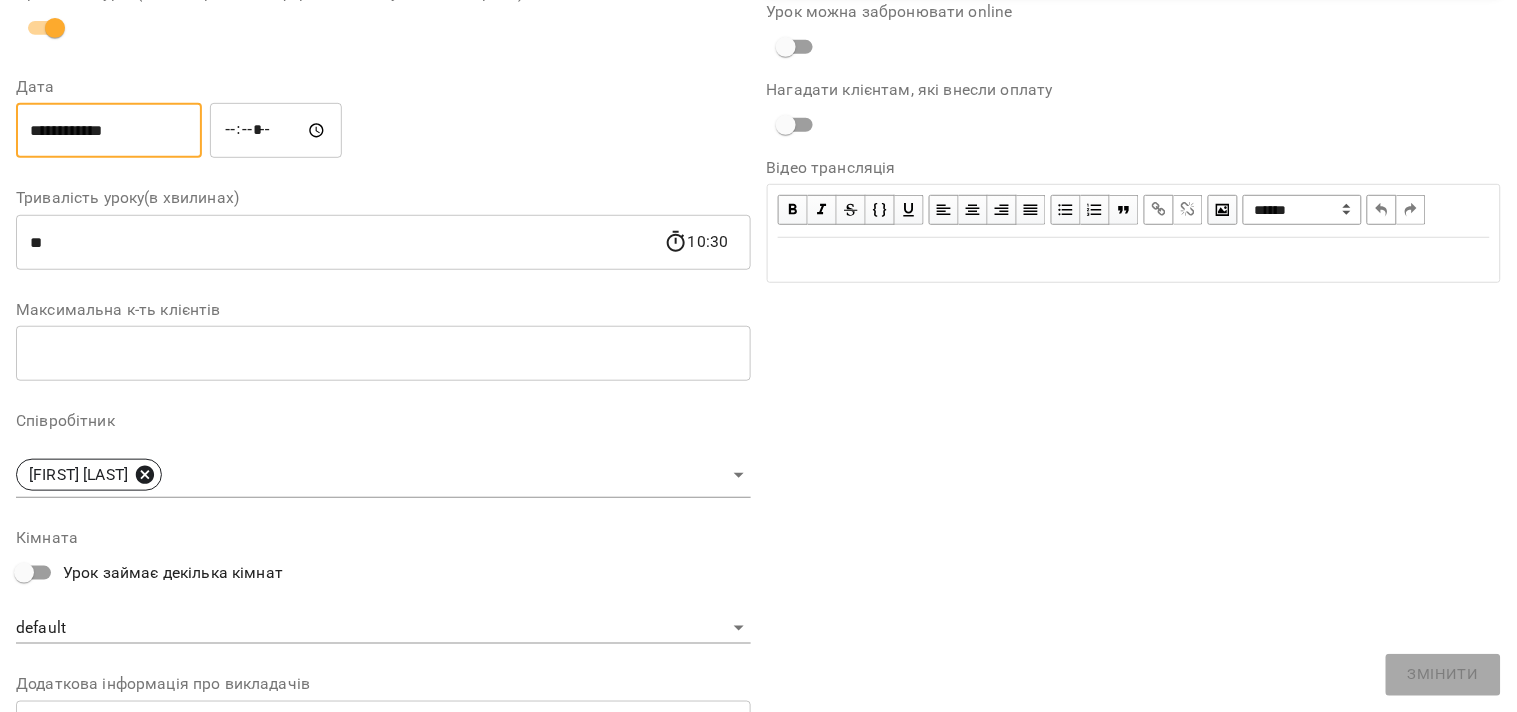 scroll, scrollTop: 305, scrollLeft: 0, axis: vertical 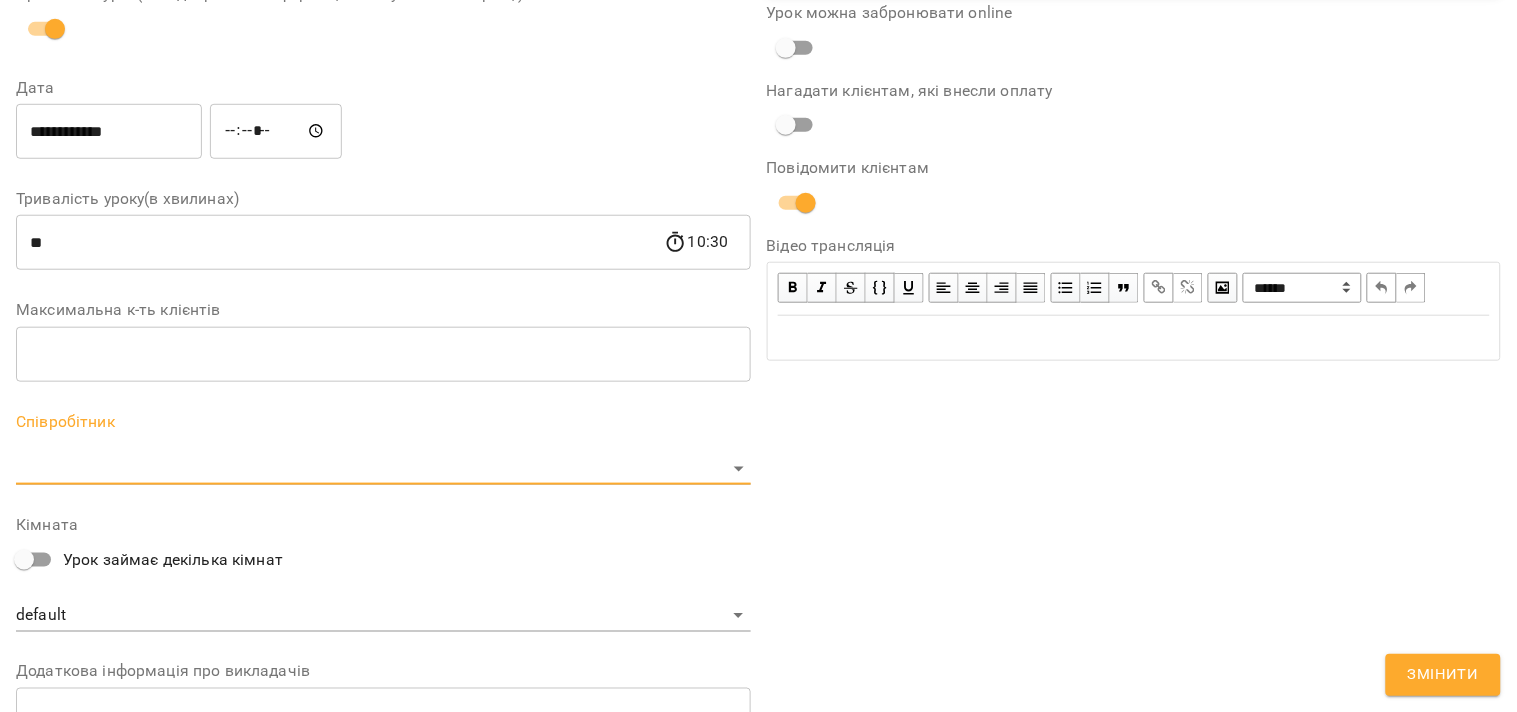 click on "**********" at bounding box center [758, 456] 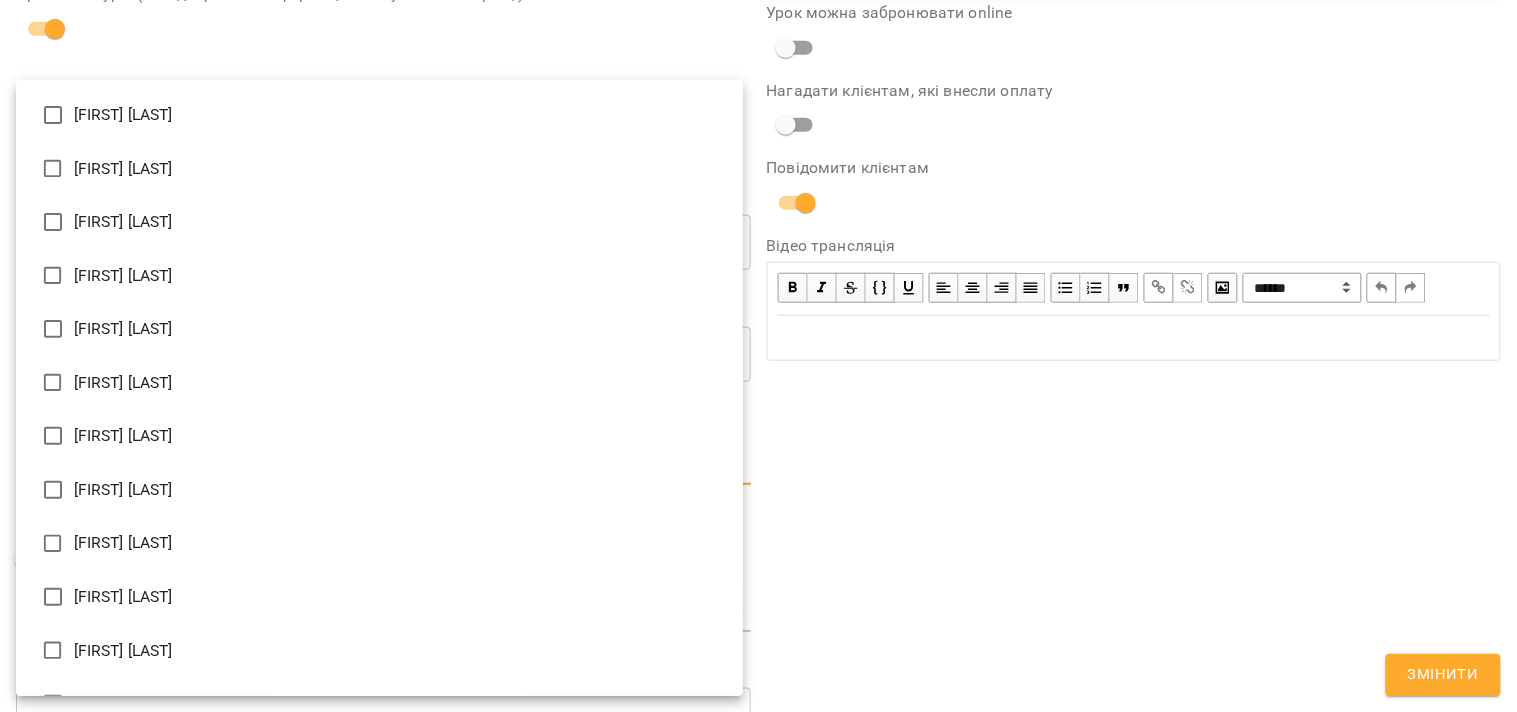 type on "**********" 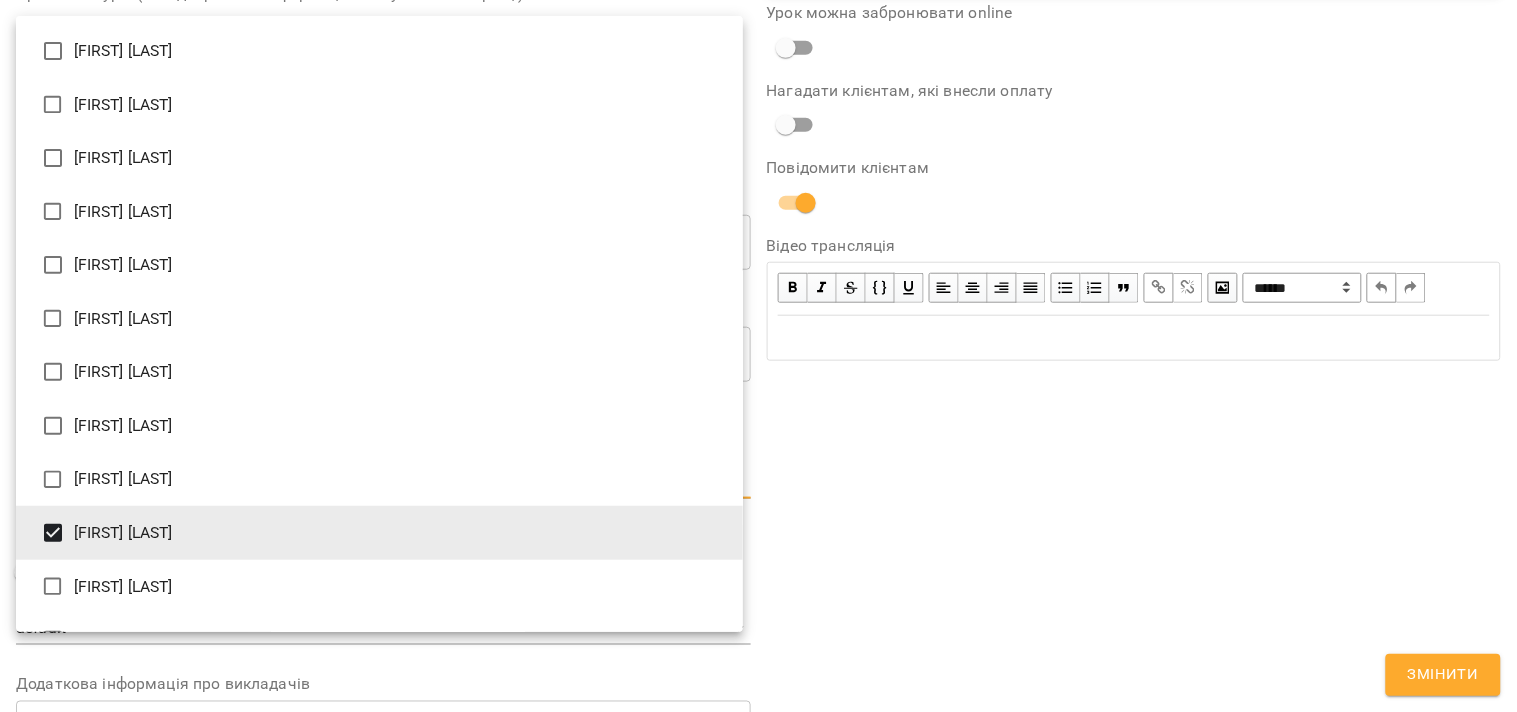 click at bounding box center (758, 356) 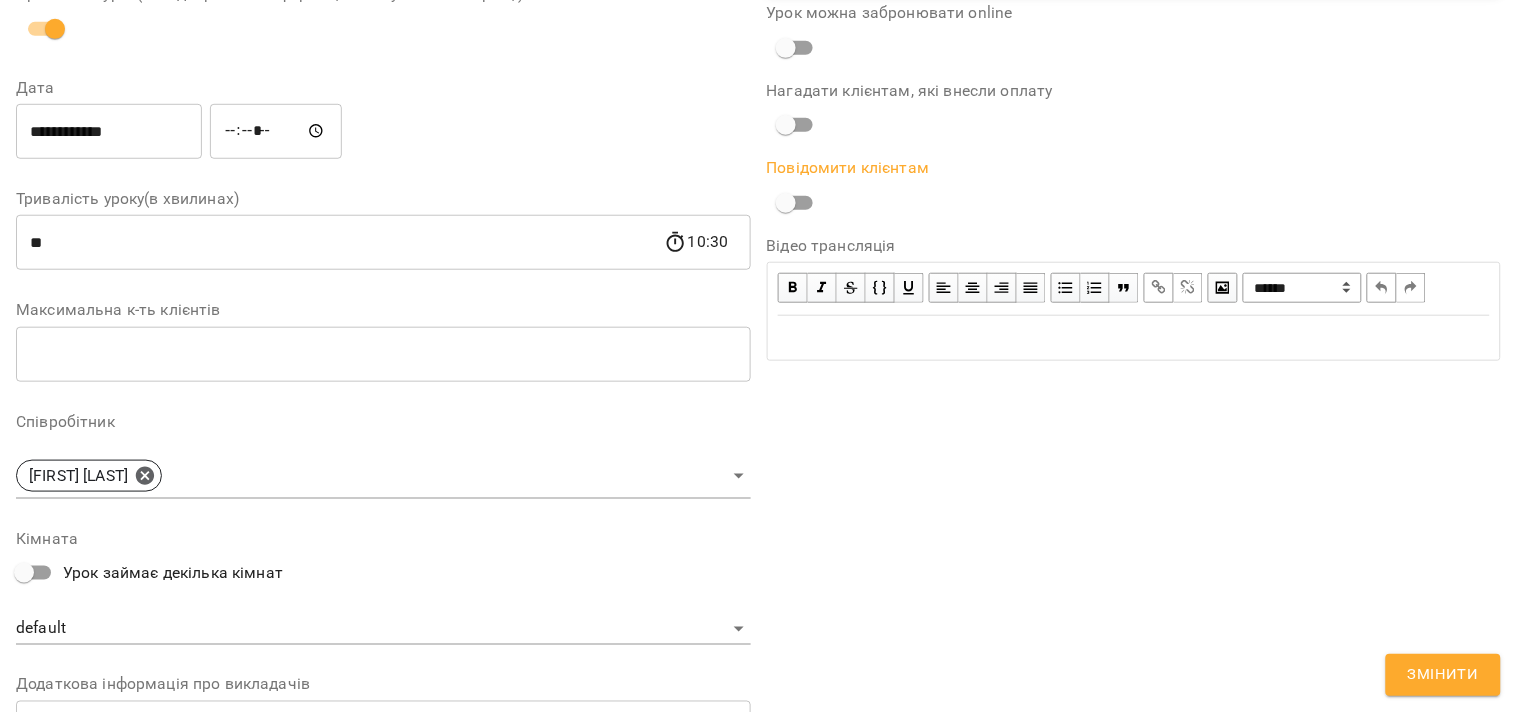 click on "Змінити" at bounding box center [1443, 675] 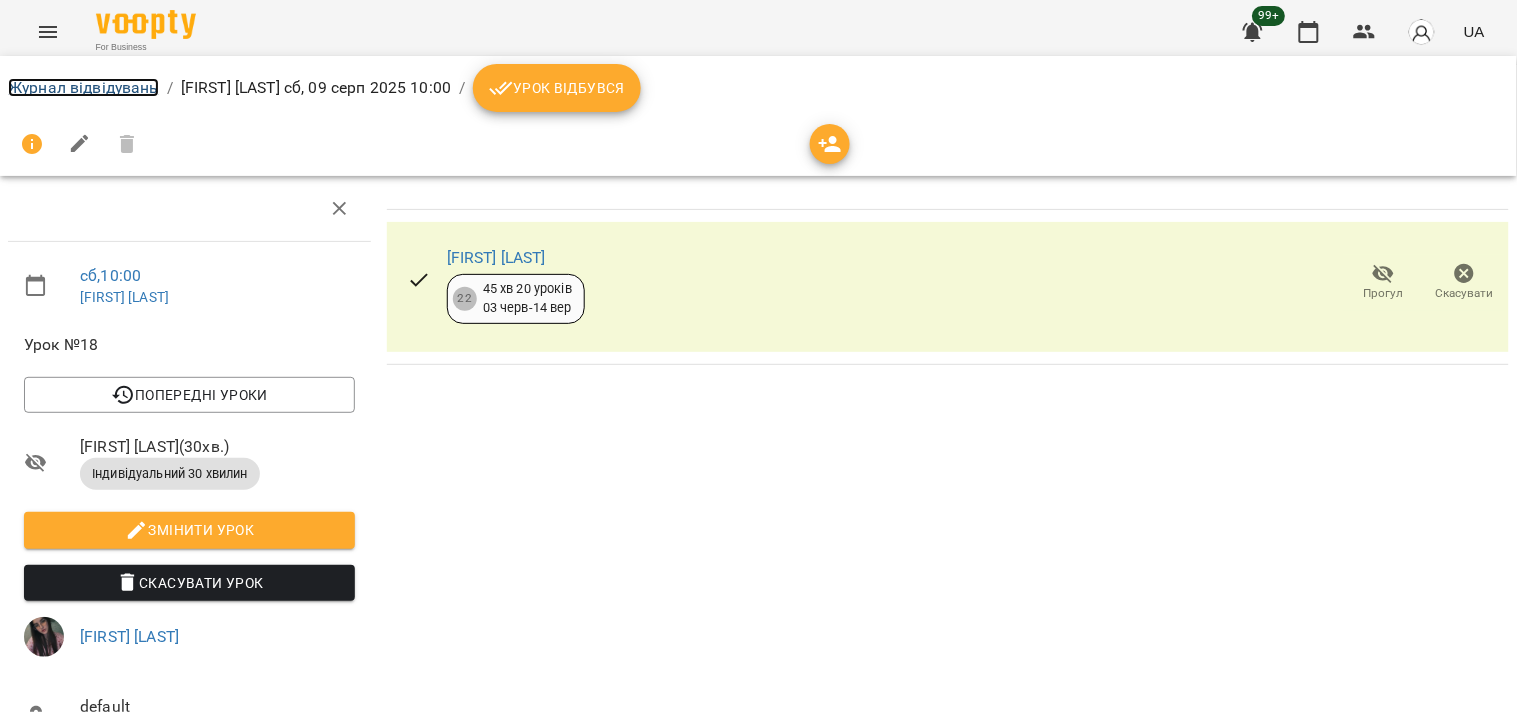 click on "Журнал відвідувань" at bounding box center (83, 87) 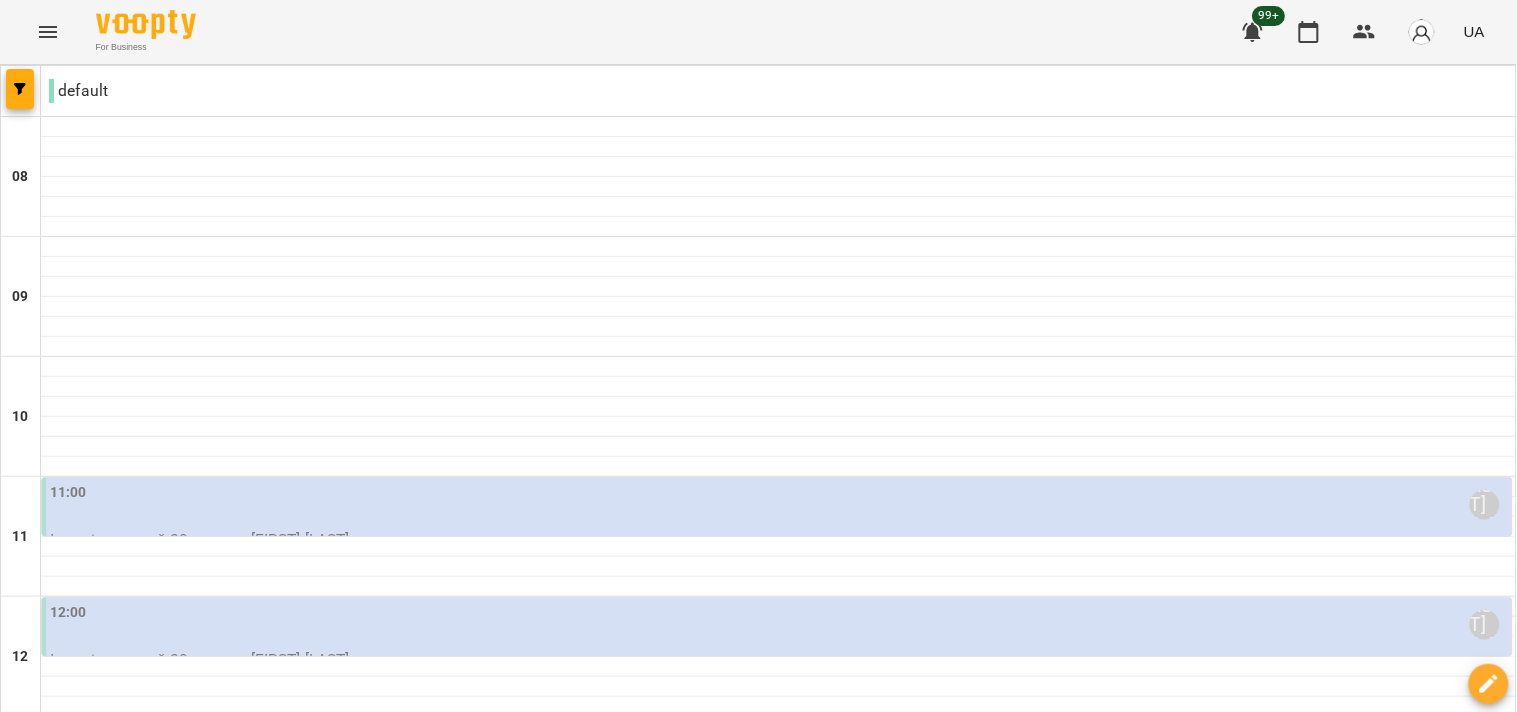 scroll, scrollTop: 222, scrollLeft: 0, axis: vertical 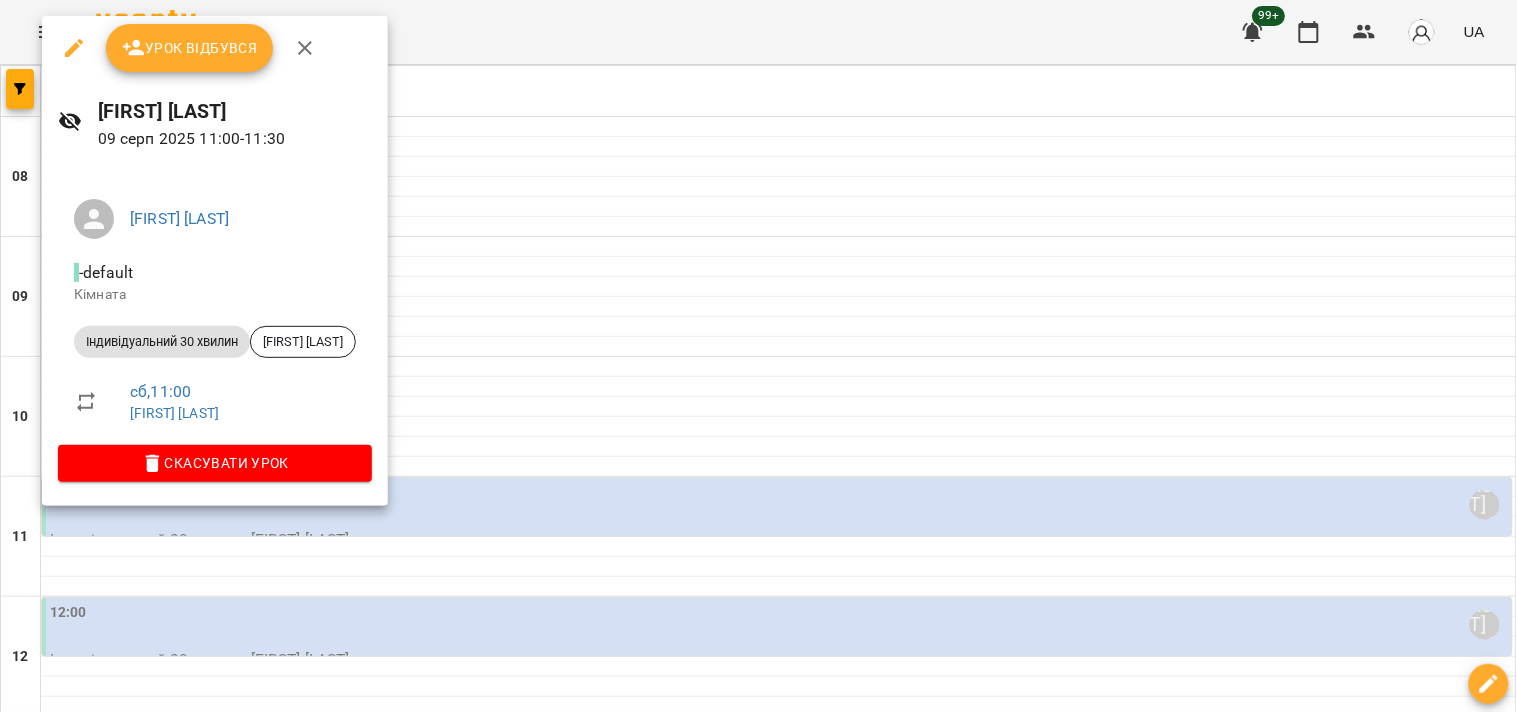 click 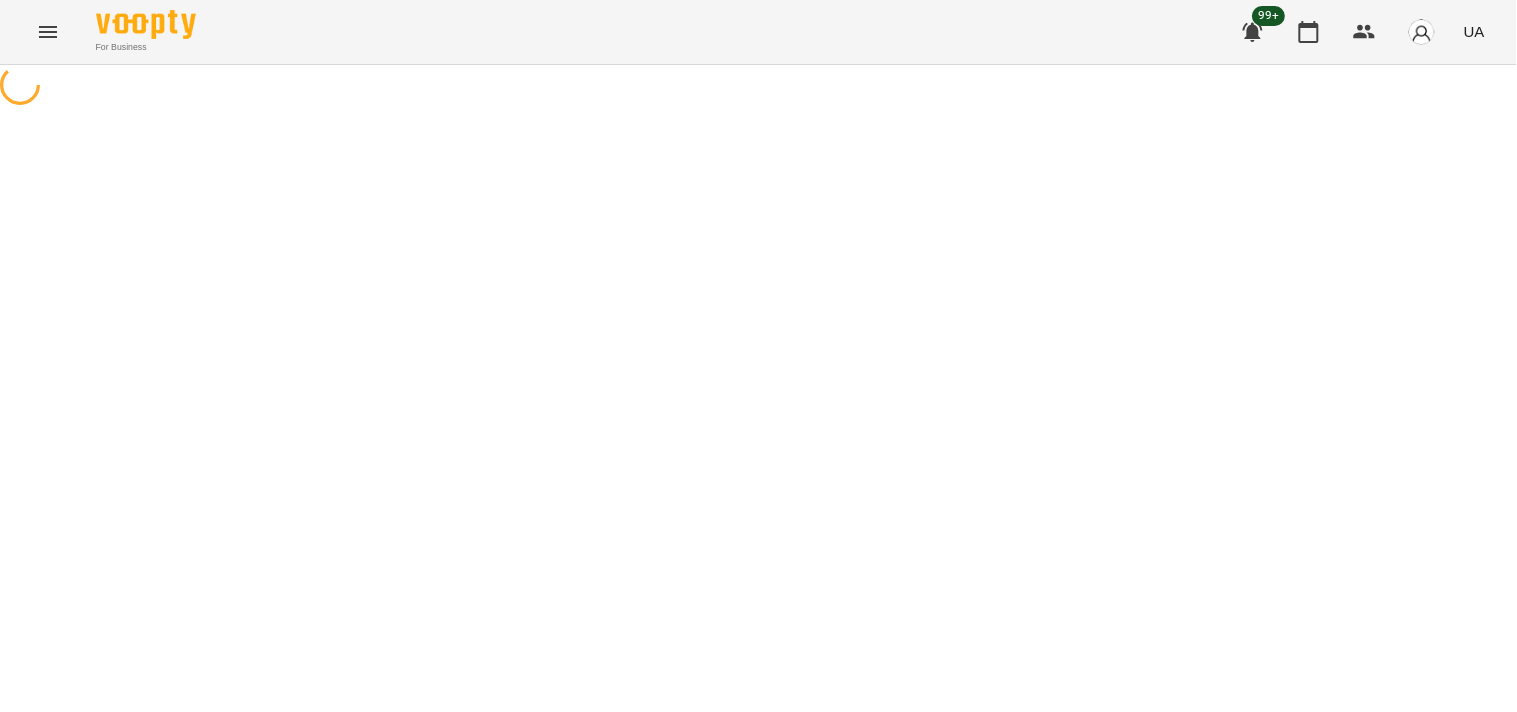 select on "**********" 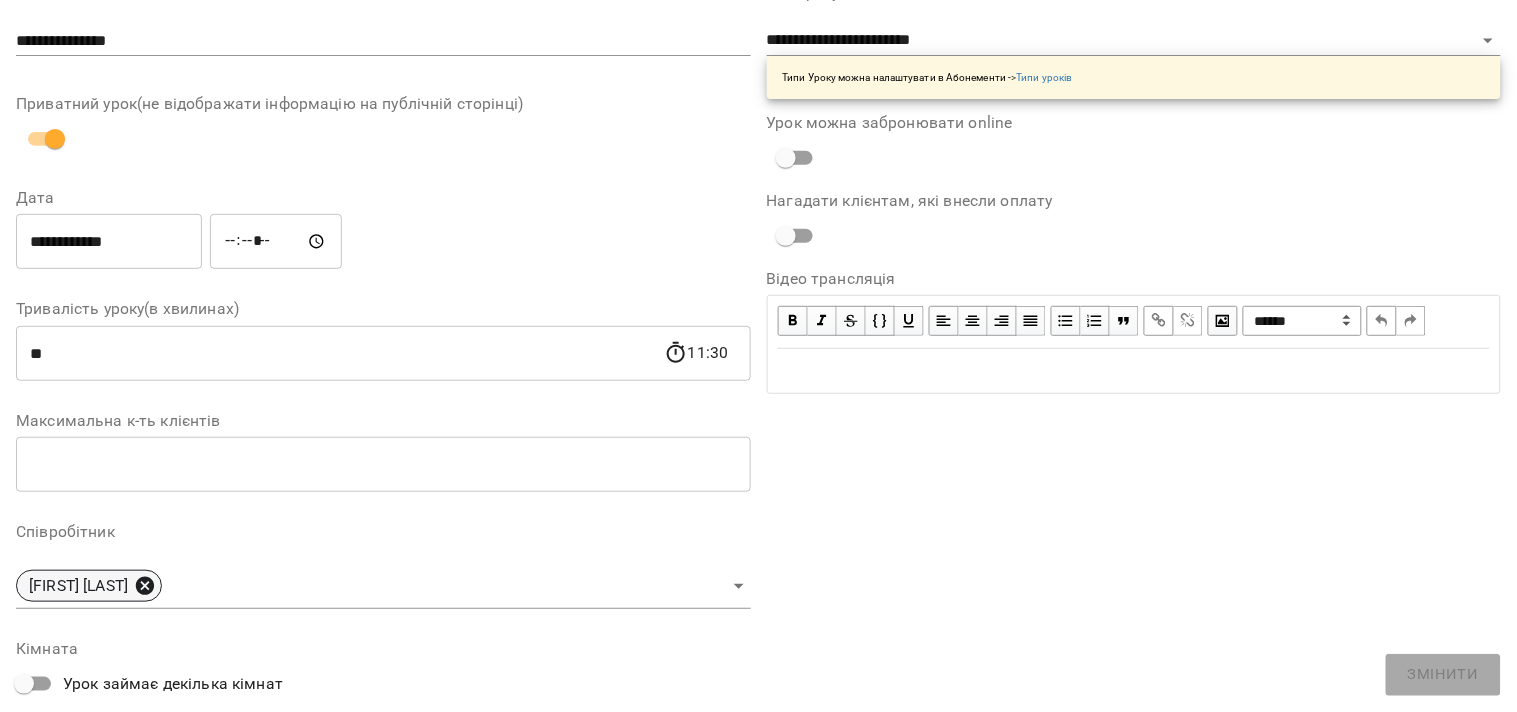 click 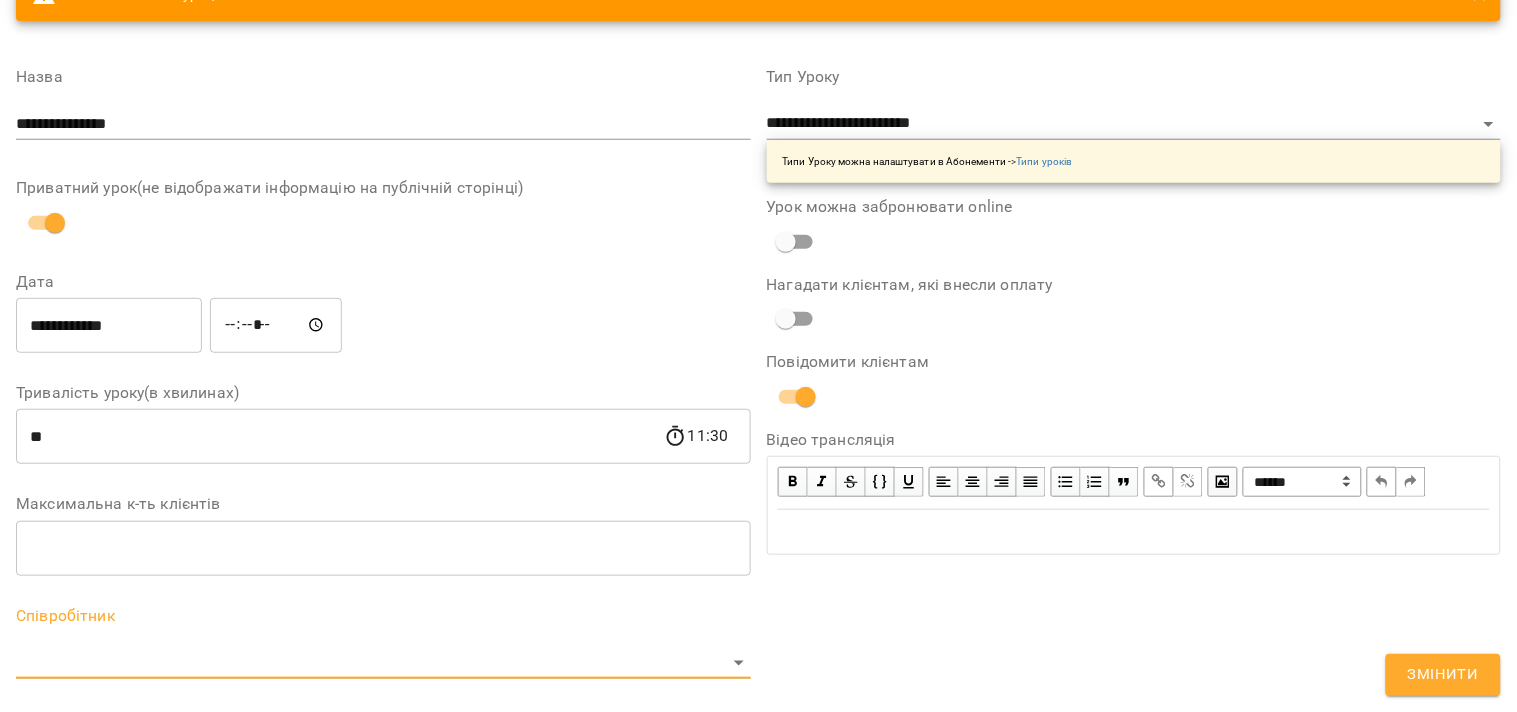 scroll, scrollTop: 195, scrollLeft: 0, axis: vertical 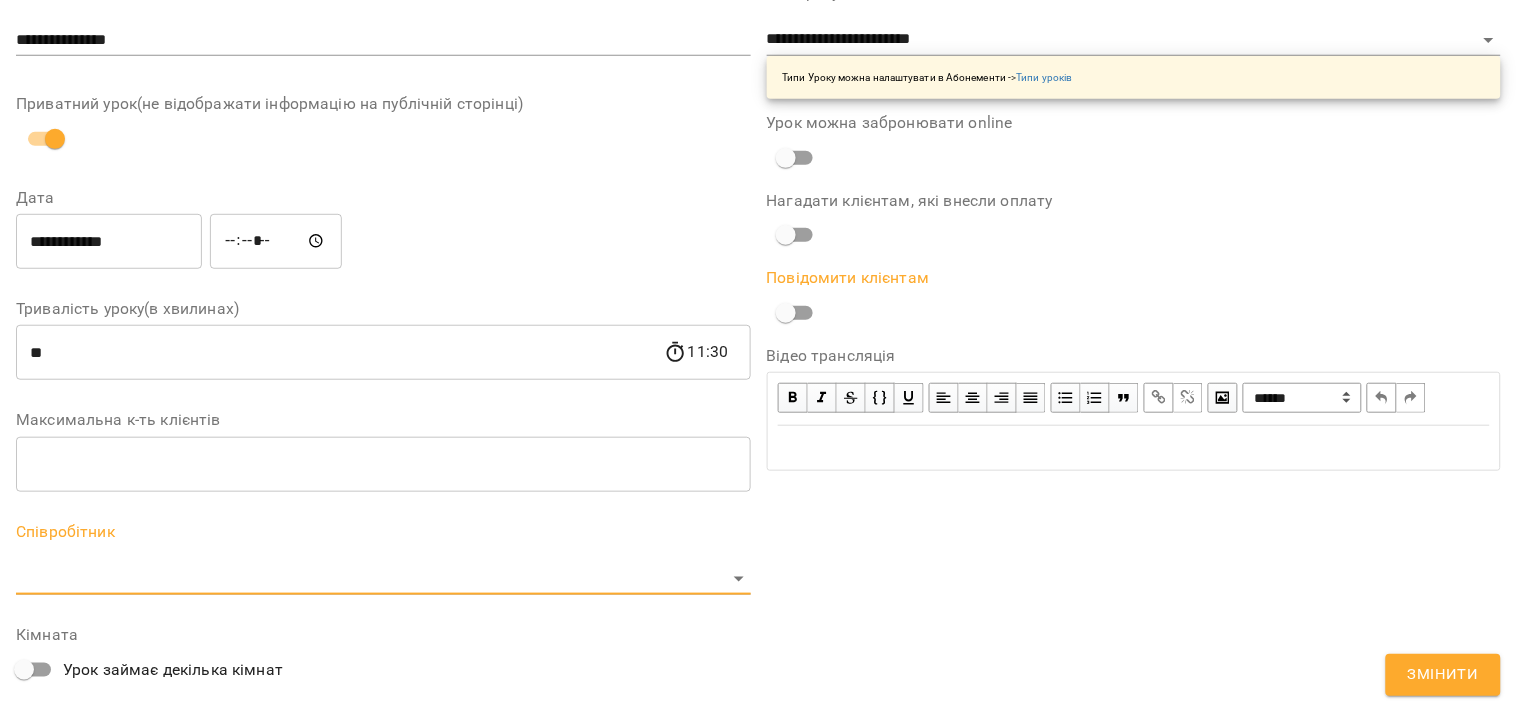 click on "**********" at bounding box center [758, 456] 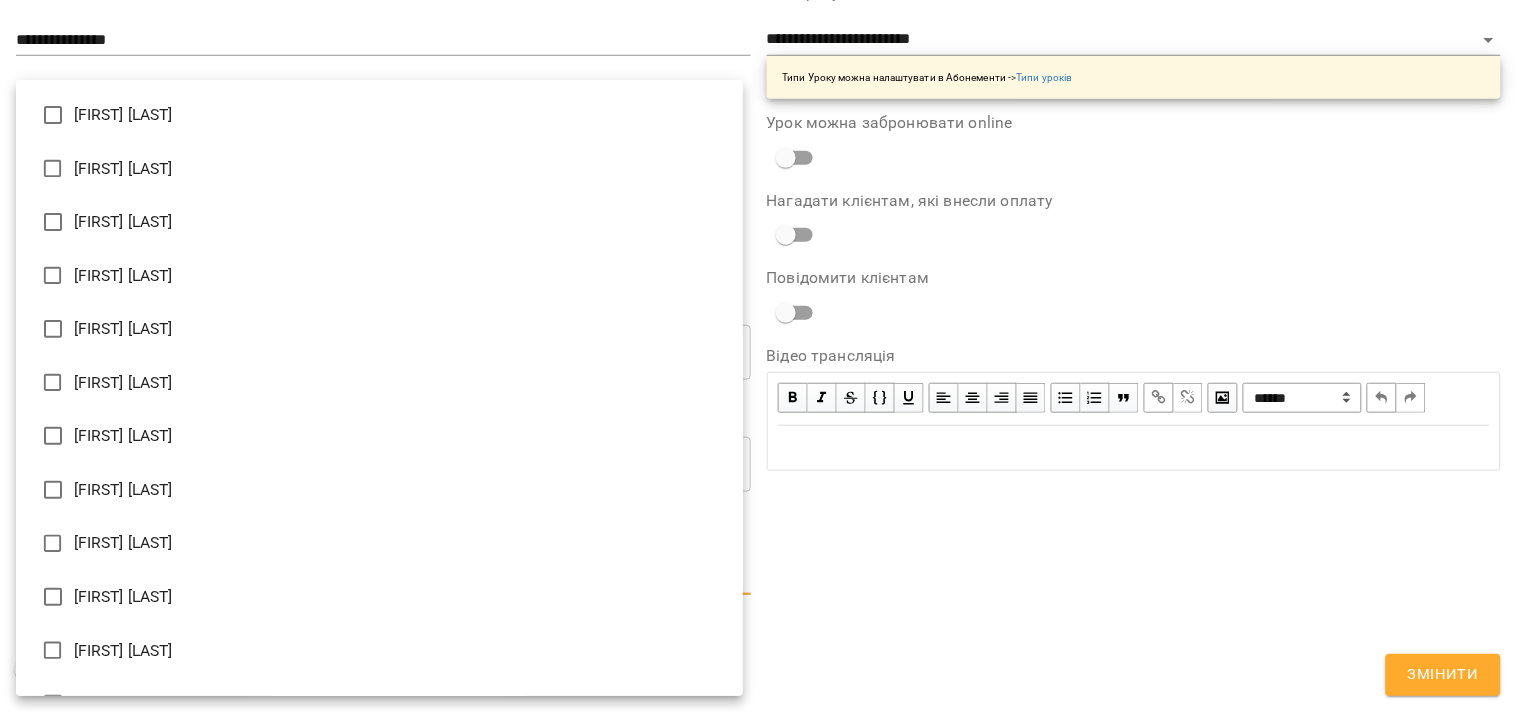 type on "**********" 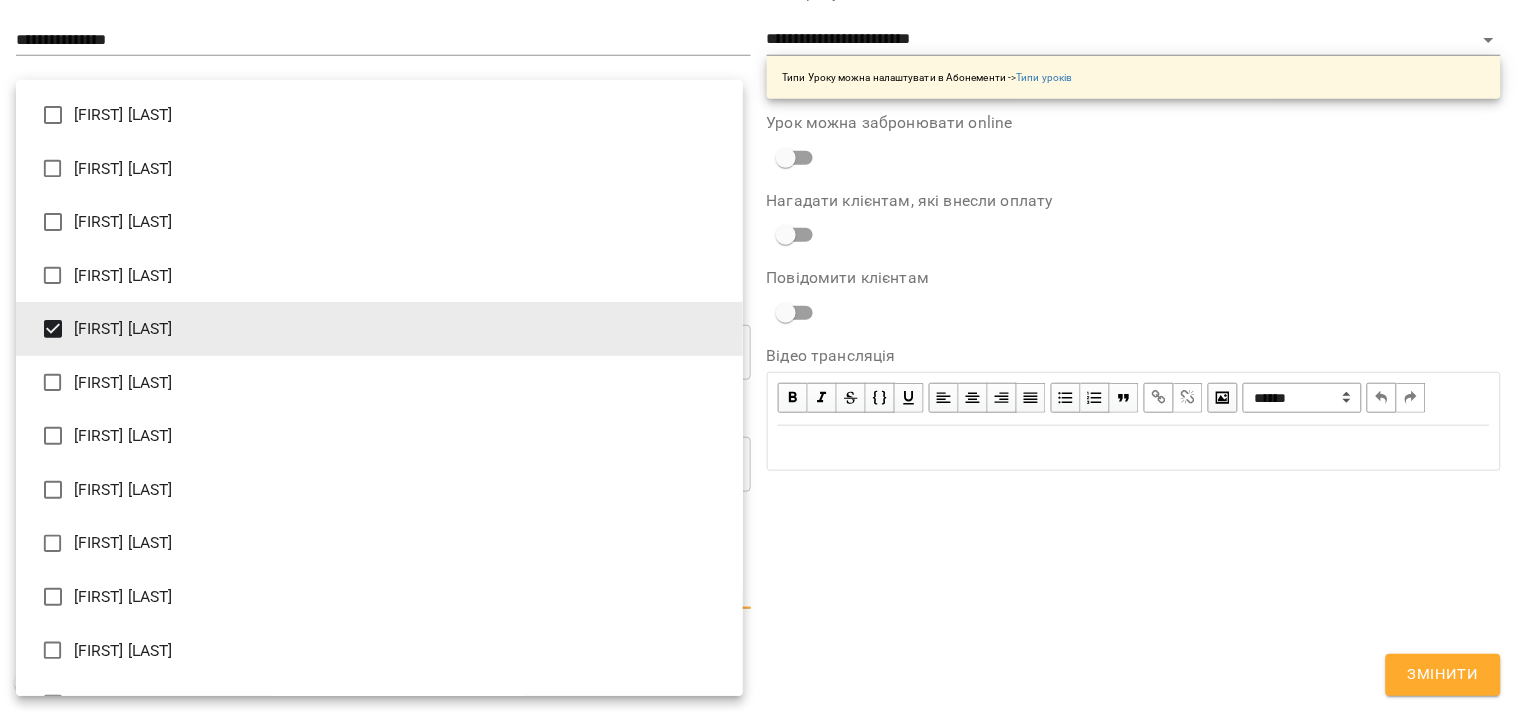 click at bounding box center (758, 356) 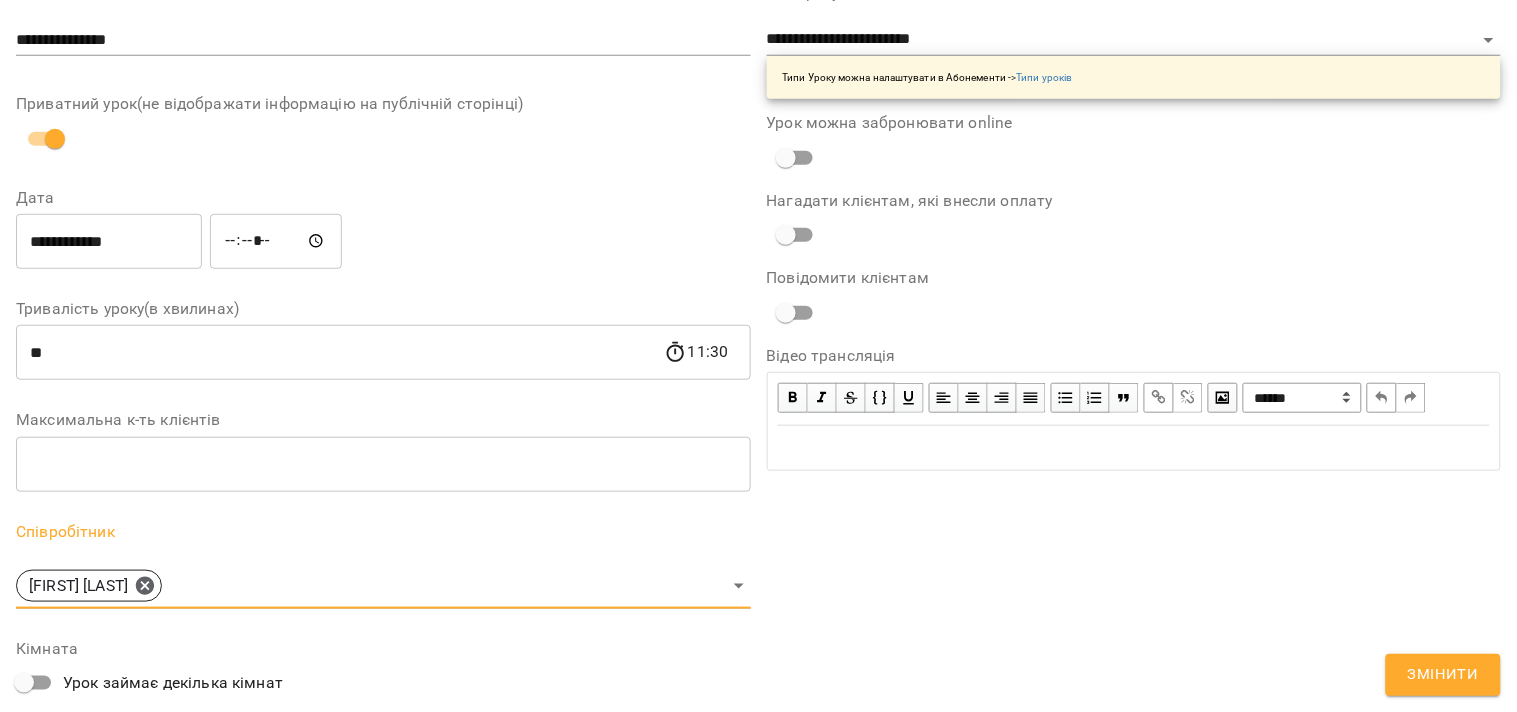 click on "Змінити" at bounding box center (1443, 675) 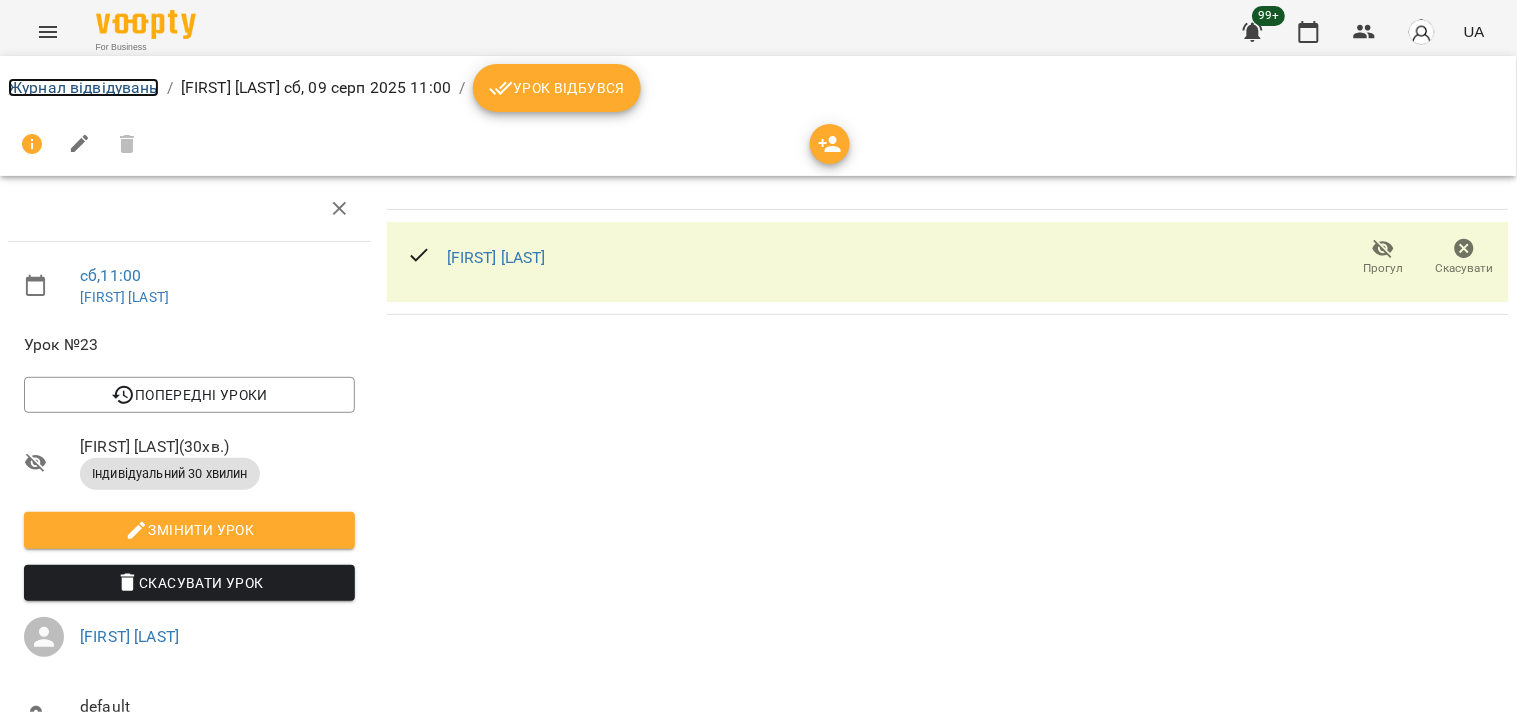 click on "Журнал відвідувань" at bounding box center [83, 87] 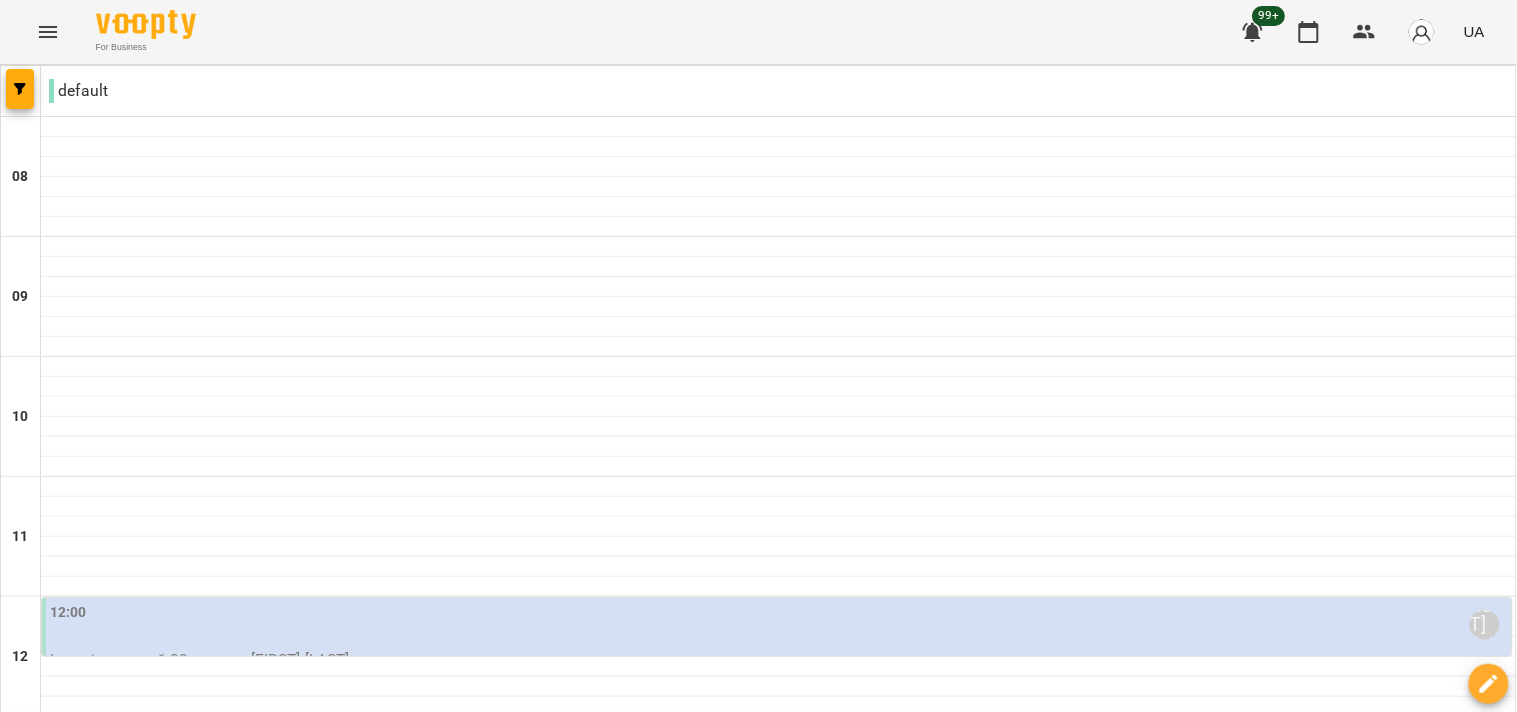 scroll, scrollTop: 444, scrollLeft: 0, axis: vertical 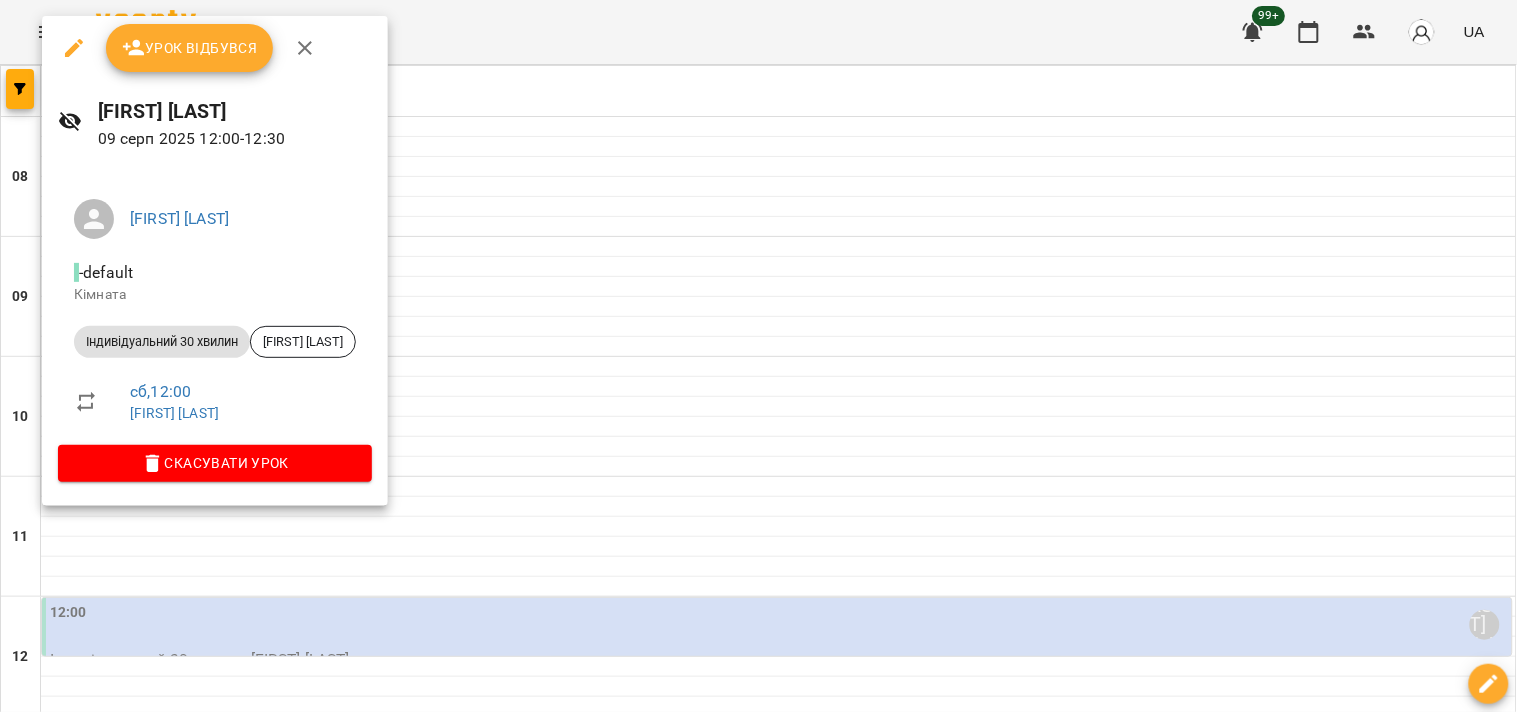 click at bounding box center (758, 356) 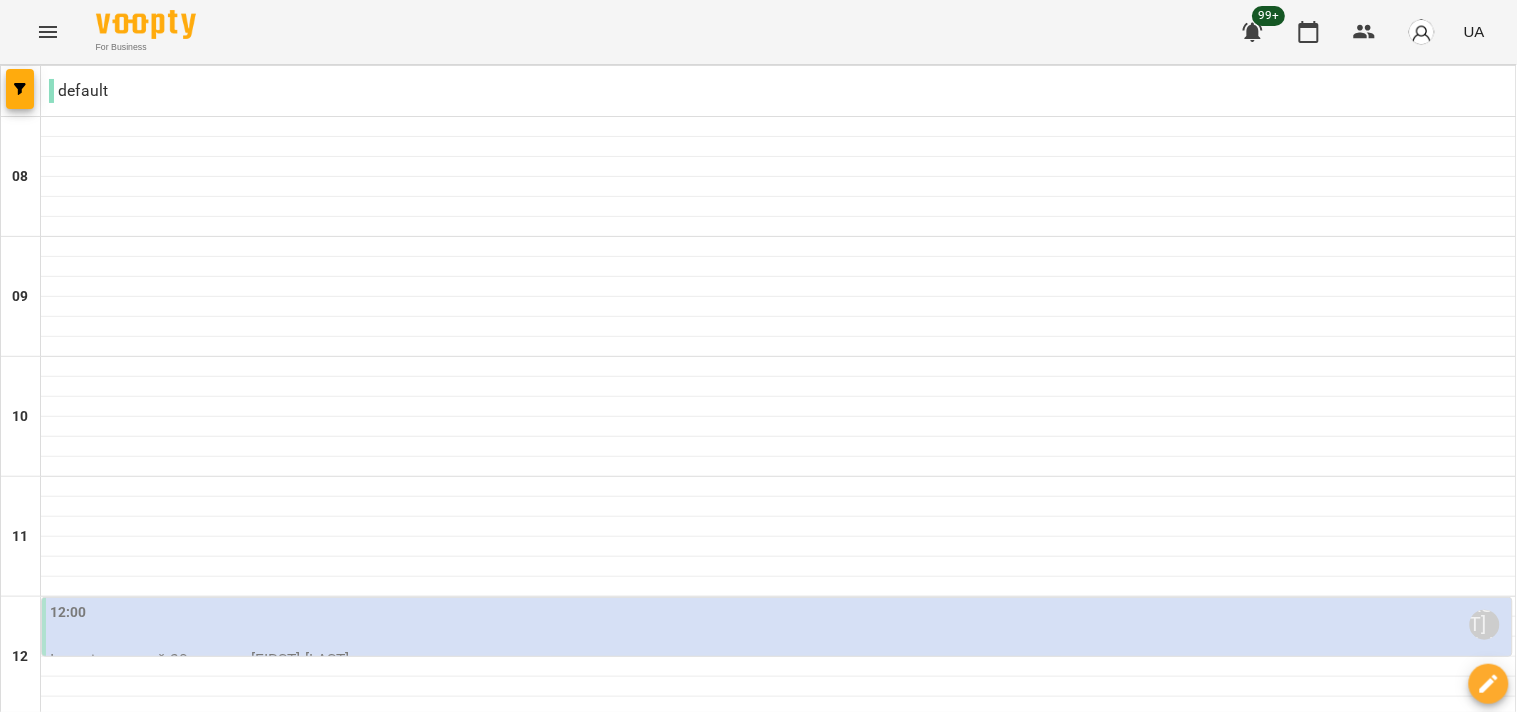scroll, scrollTop: 1217, scrollLeft: 0, axis: vertical 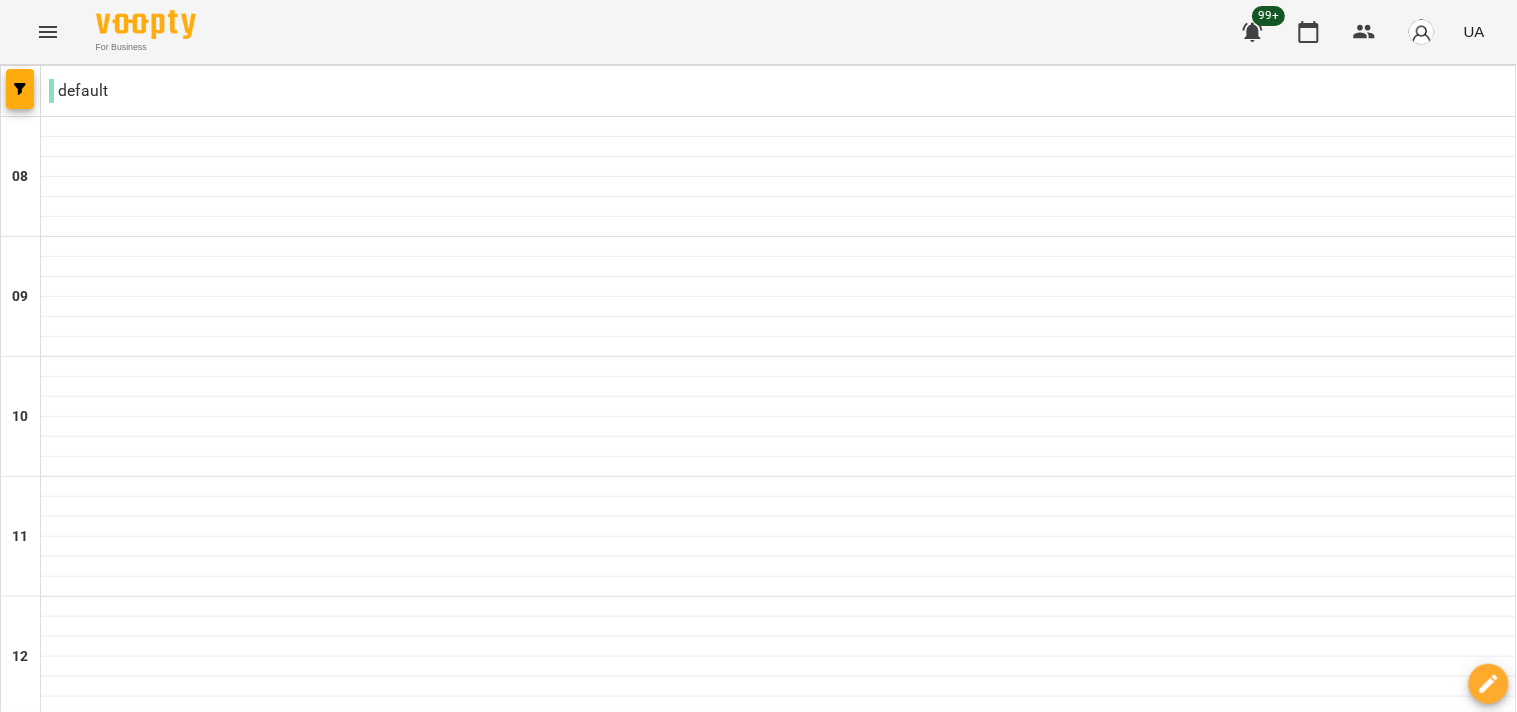 click on "16:00 Наталя Бабкіна" at bounding box center (779, 1105) 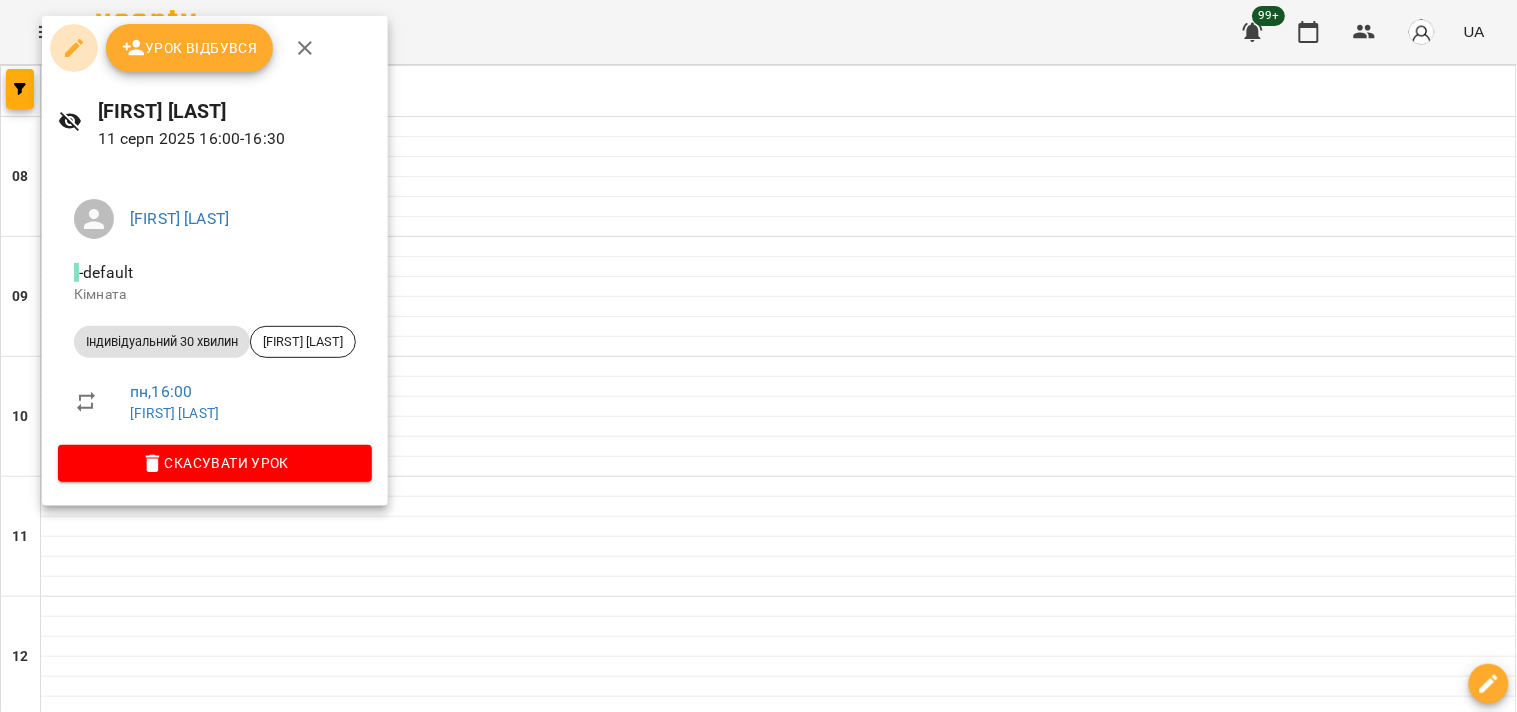 click 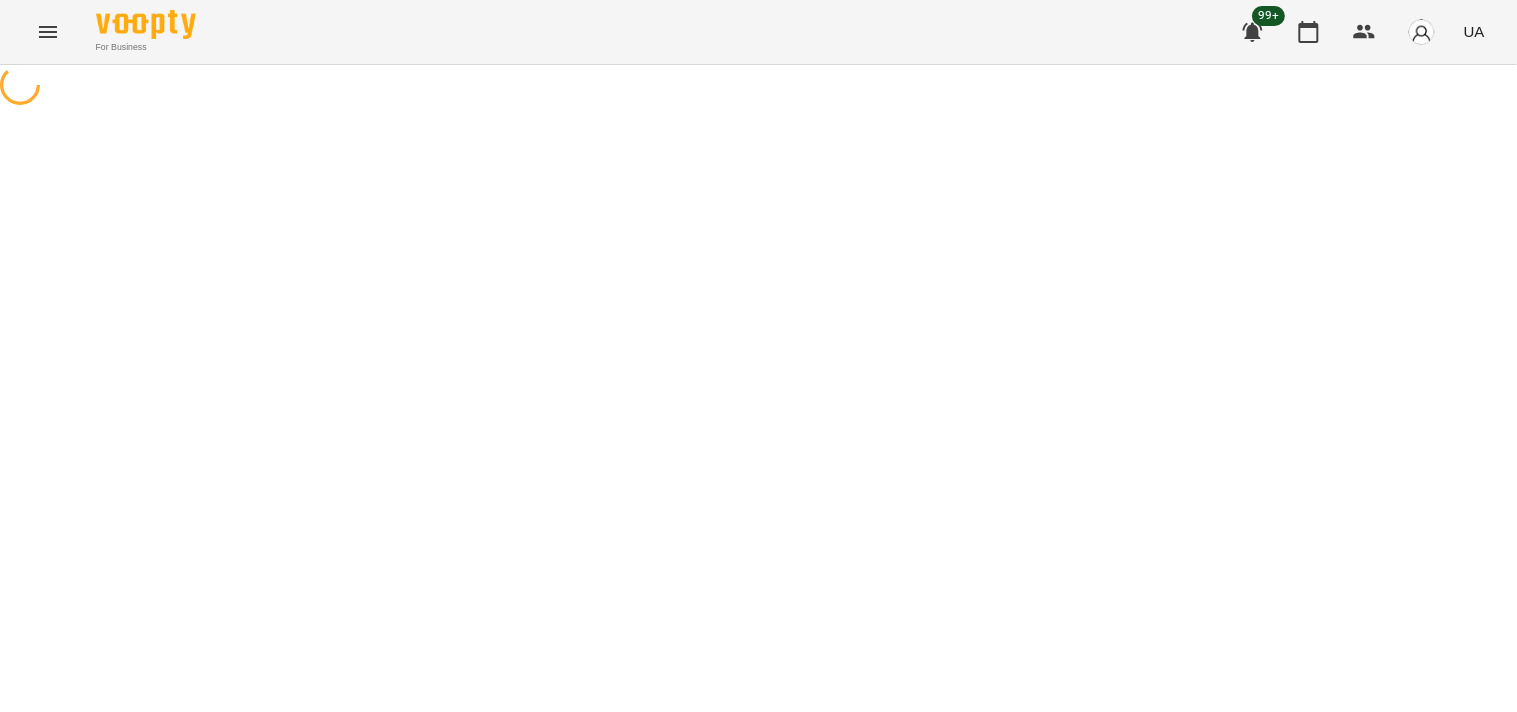 select on "**********" 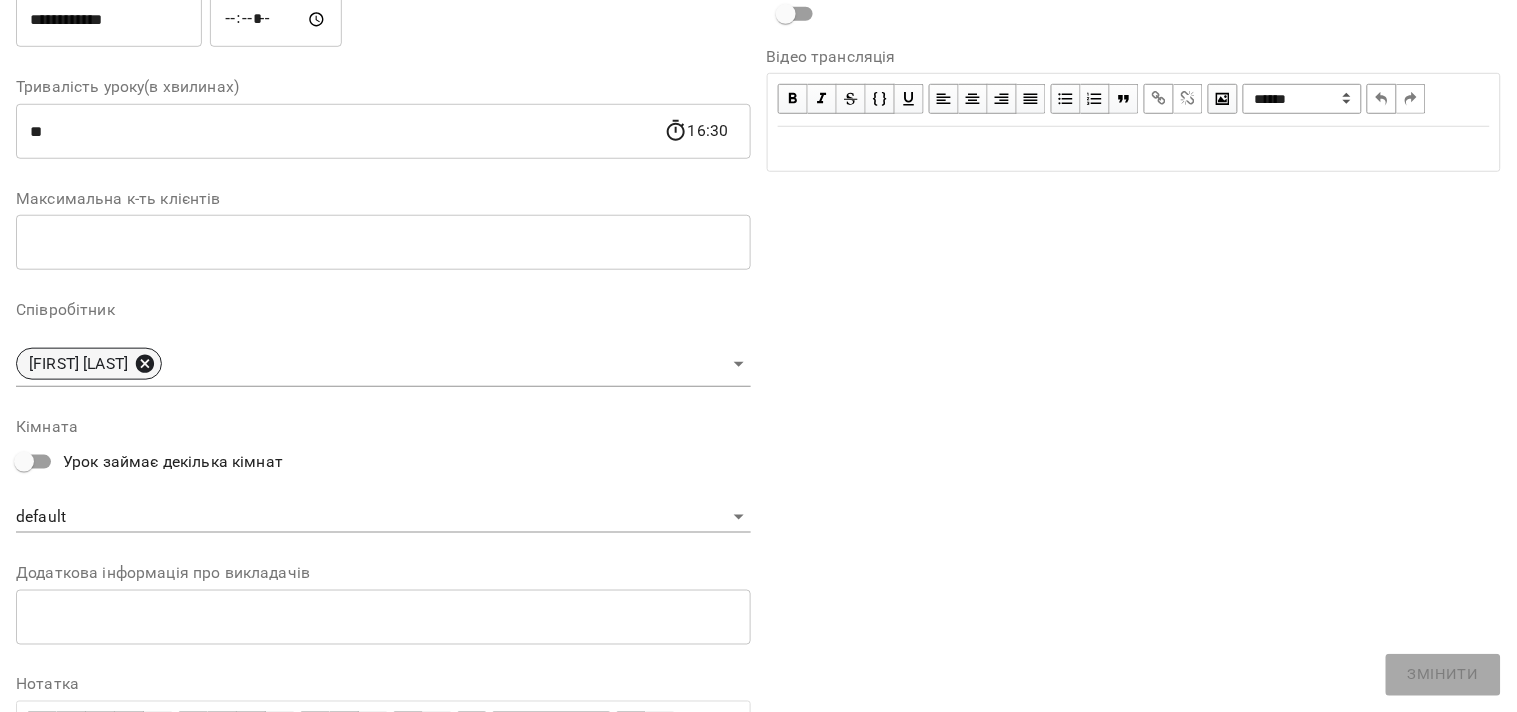 click 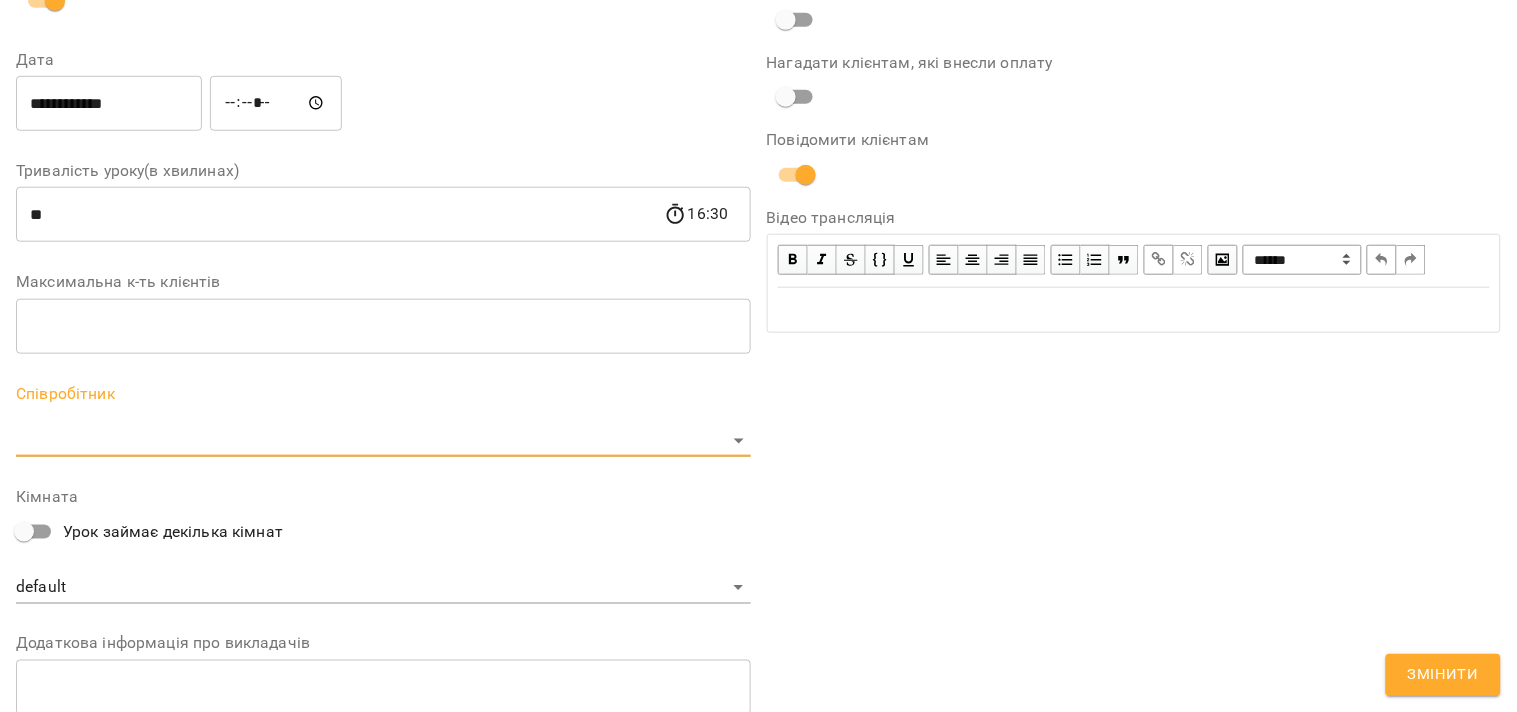 scroll, scrollTop: 416, scrollLeft: 0, axis: vertical 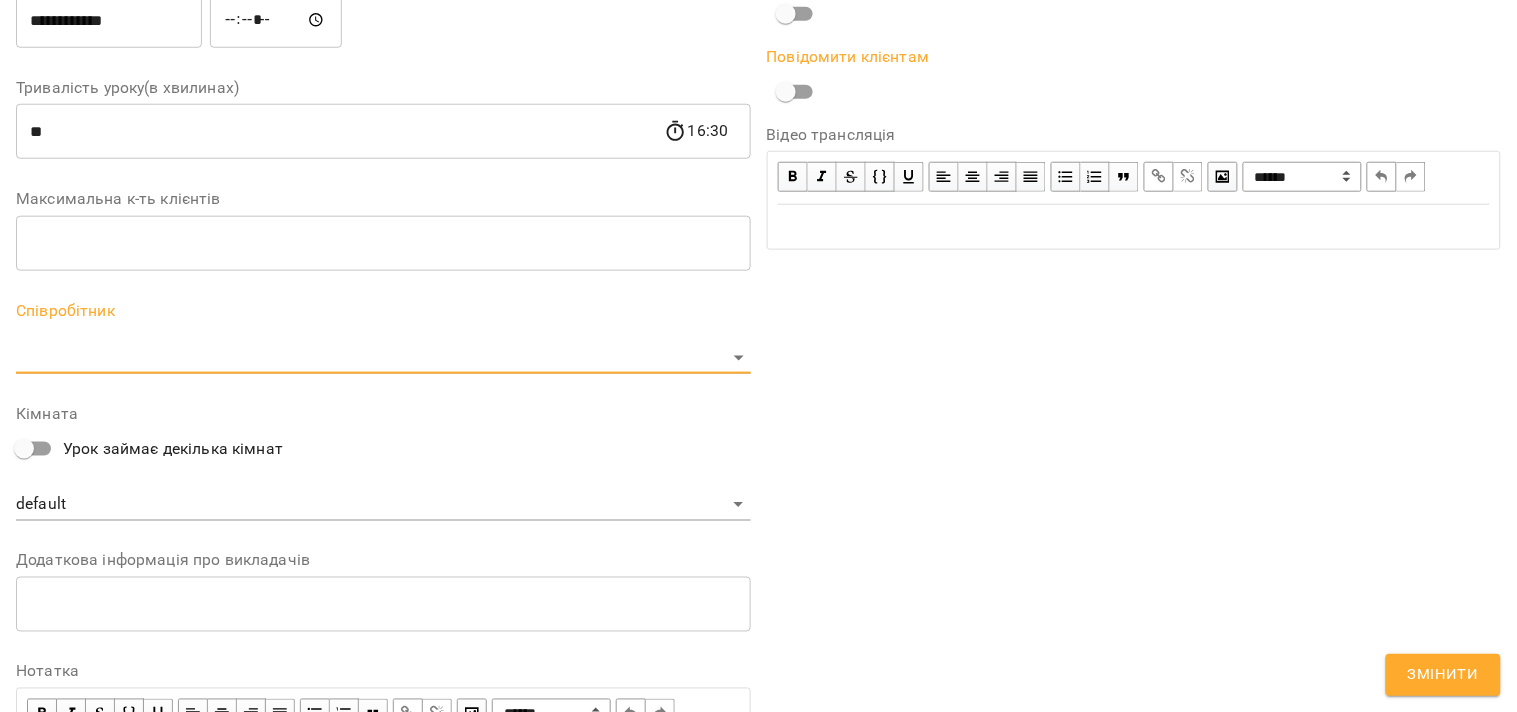 click on "Співробітник ​" at bounding box center [383, 338] 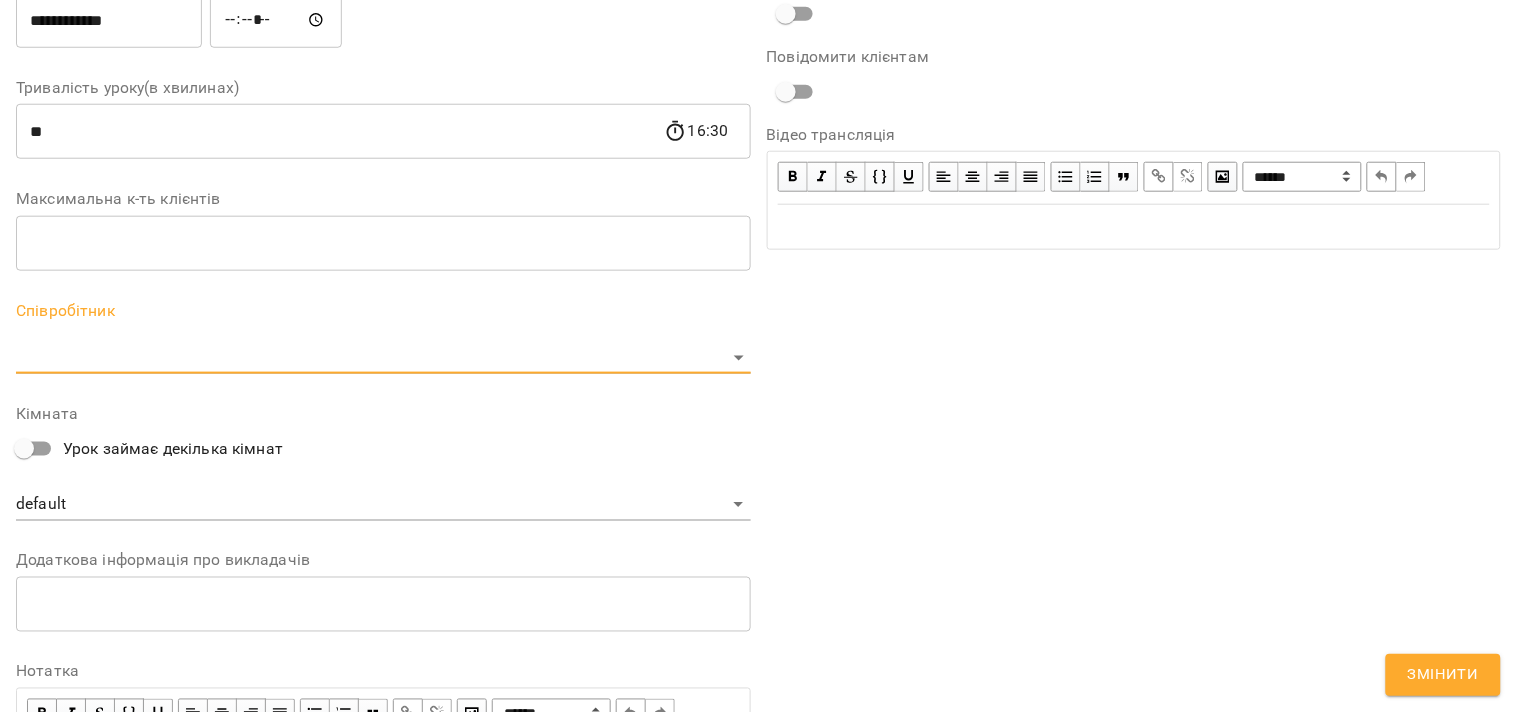 click on "**********" at bounding box center [383, 275] 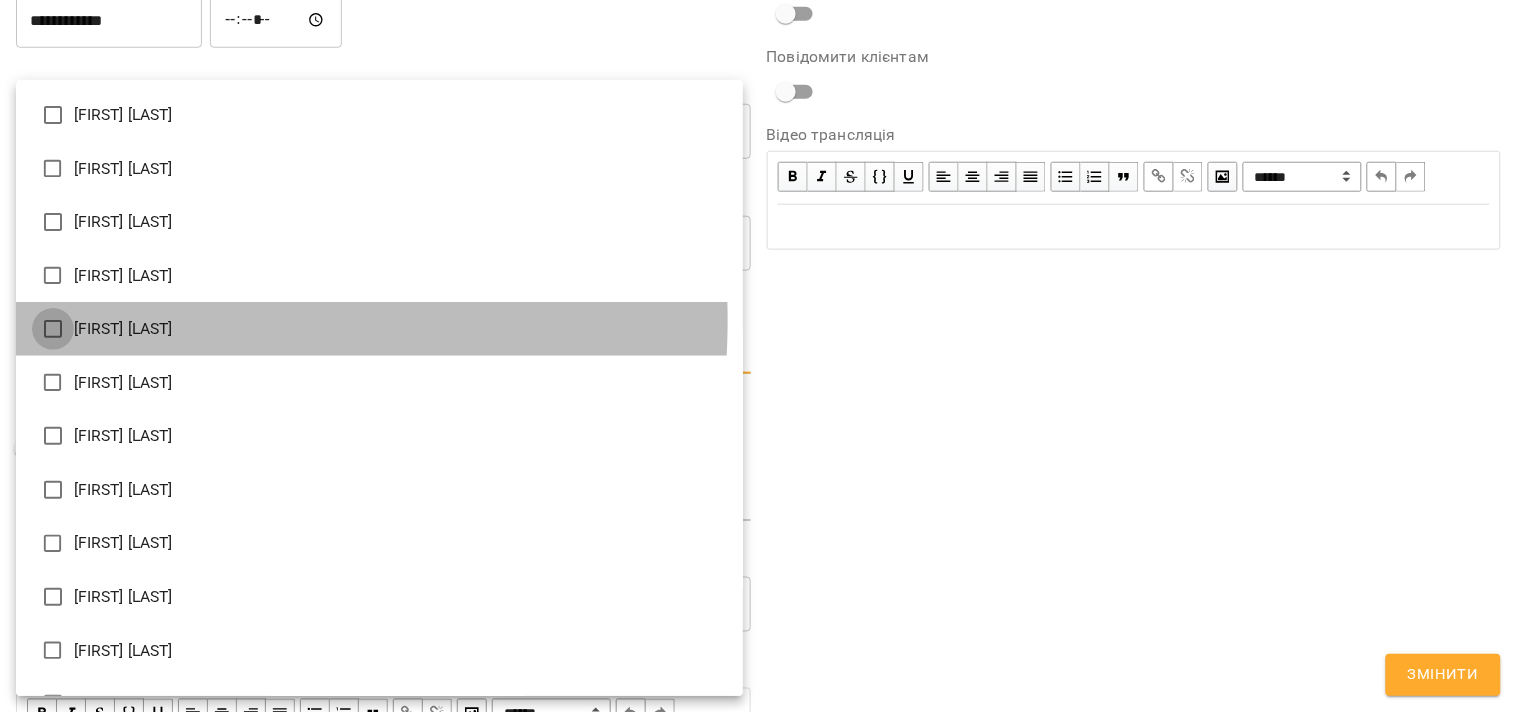 type on "**********" 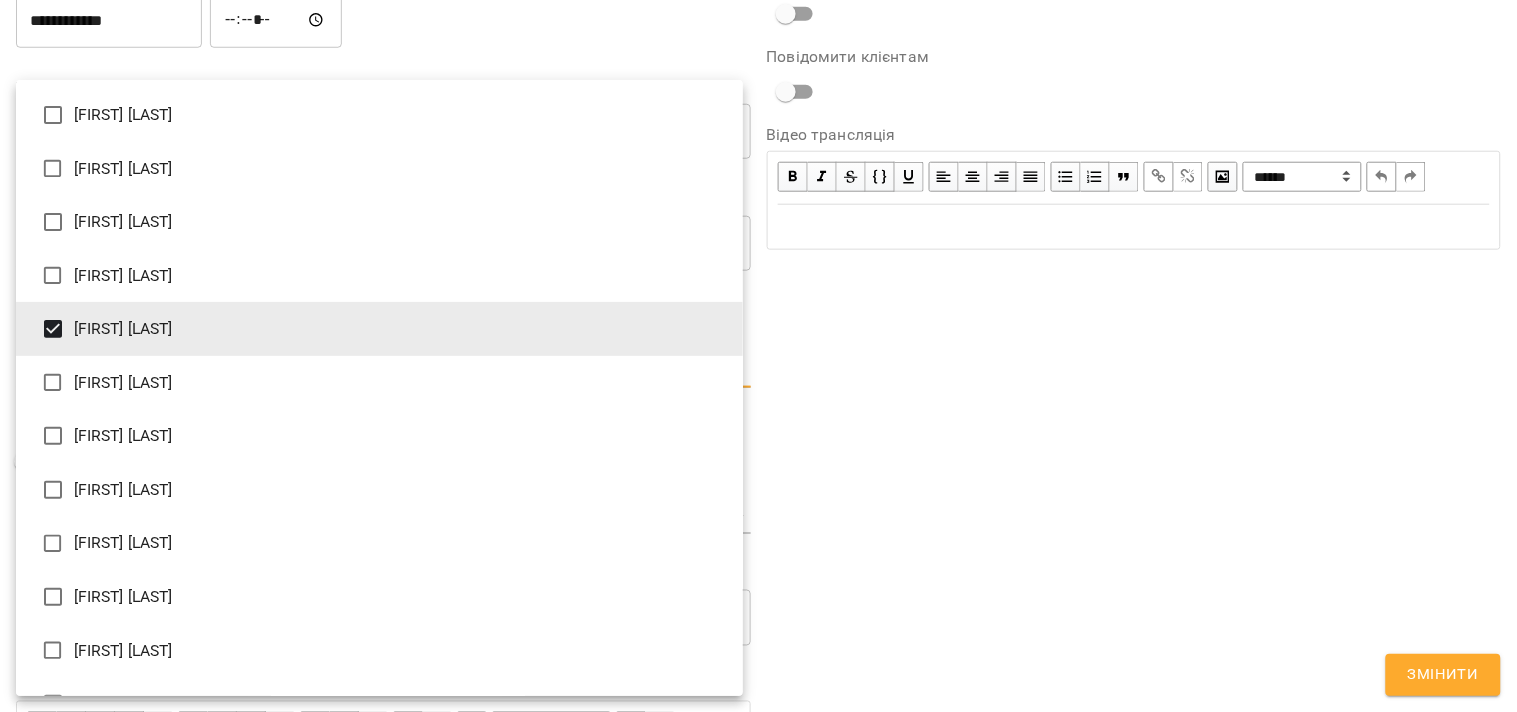 click at bounding box center (758, 356) 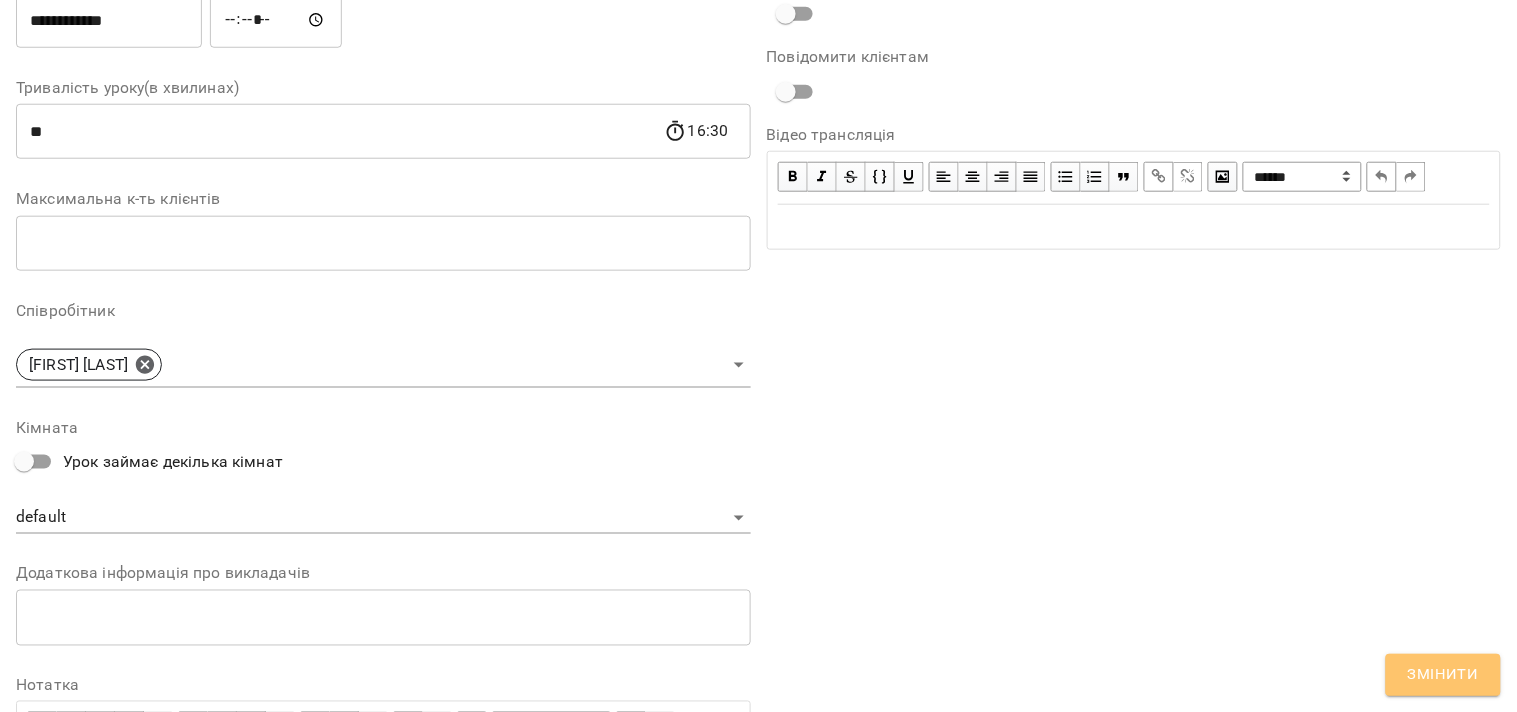 click on "Змінити" at bounding box center [1443, 675] 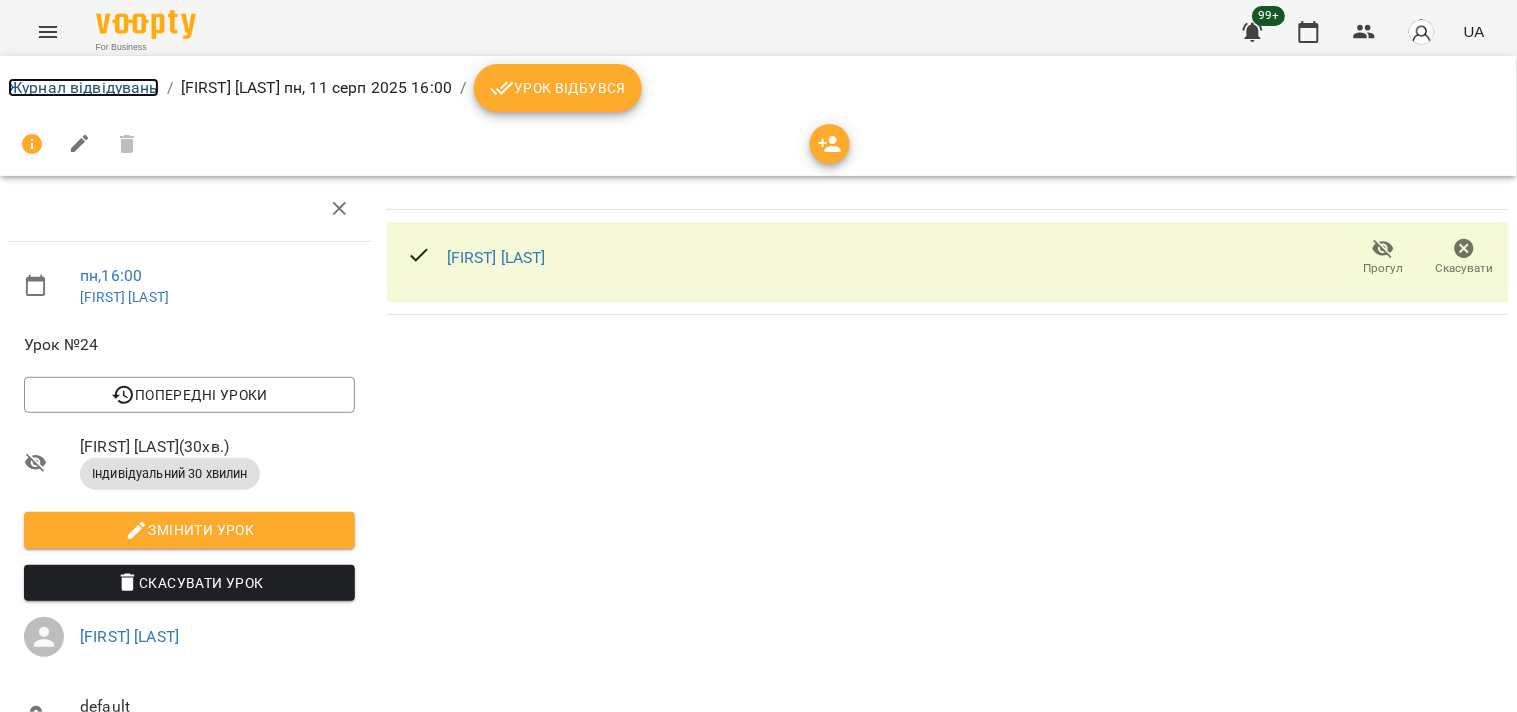 click on "Журнал відвідувань" at bounding box center [83, 87] 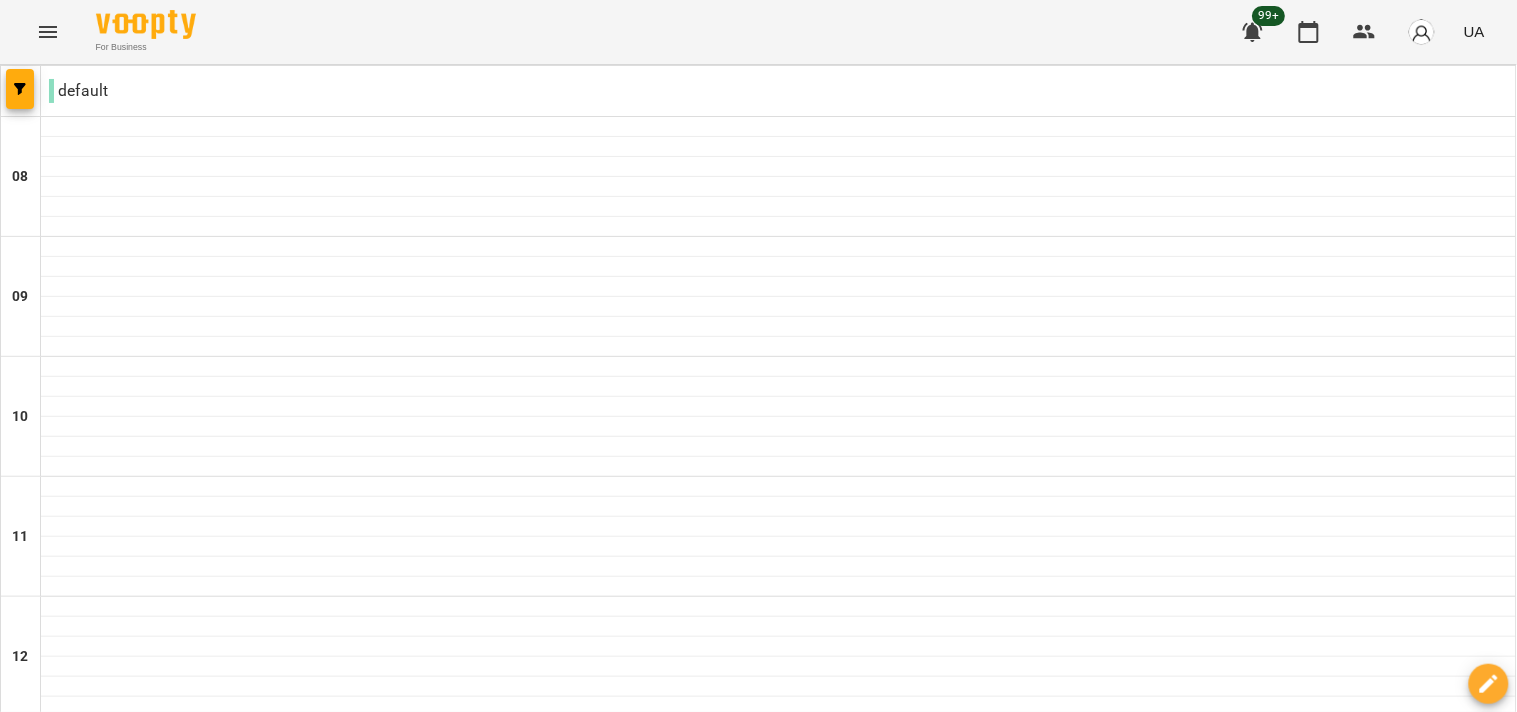 scroll, scrollTop: 1217, scrollLeft: 0, axis: vertical 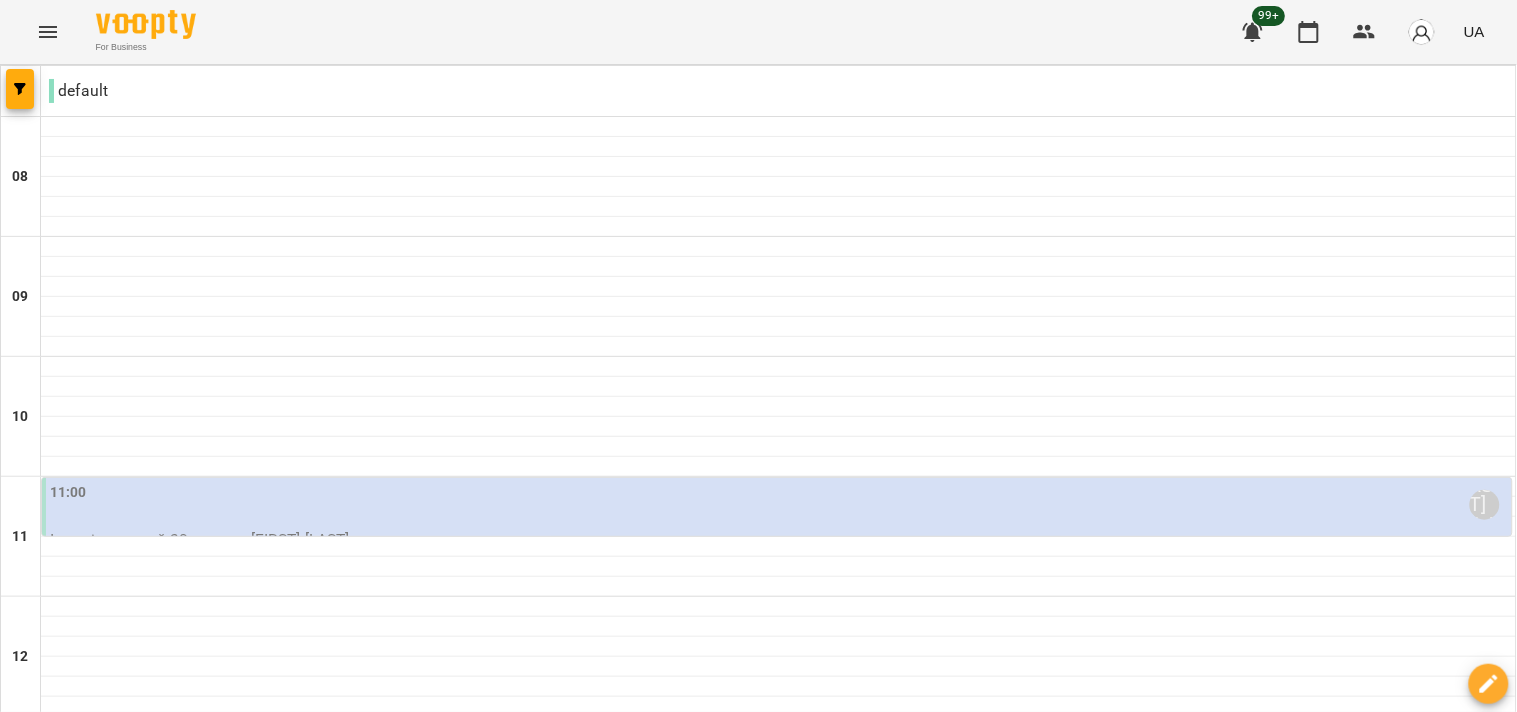 click on "11:00 Наталя Бабкіна" at bounding box center [779, 505] 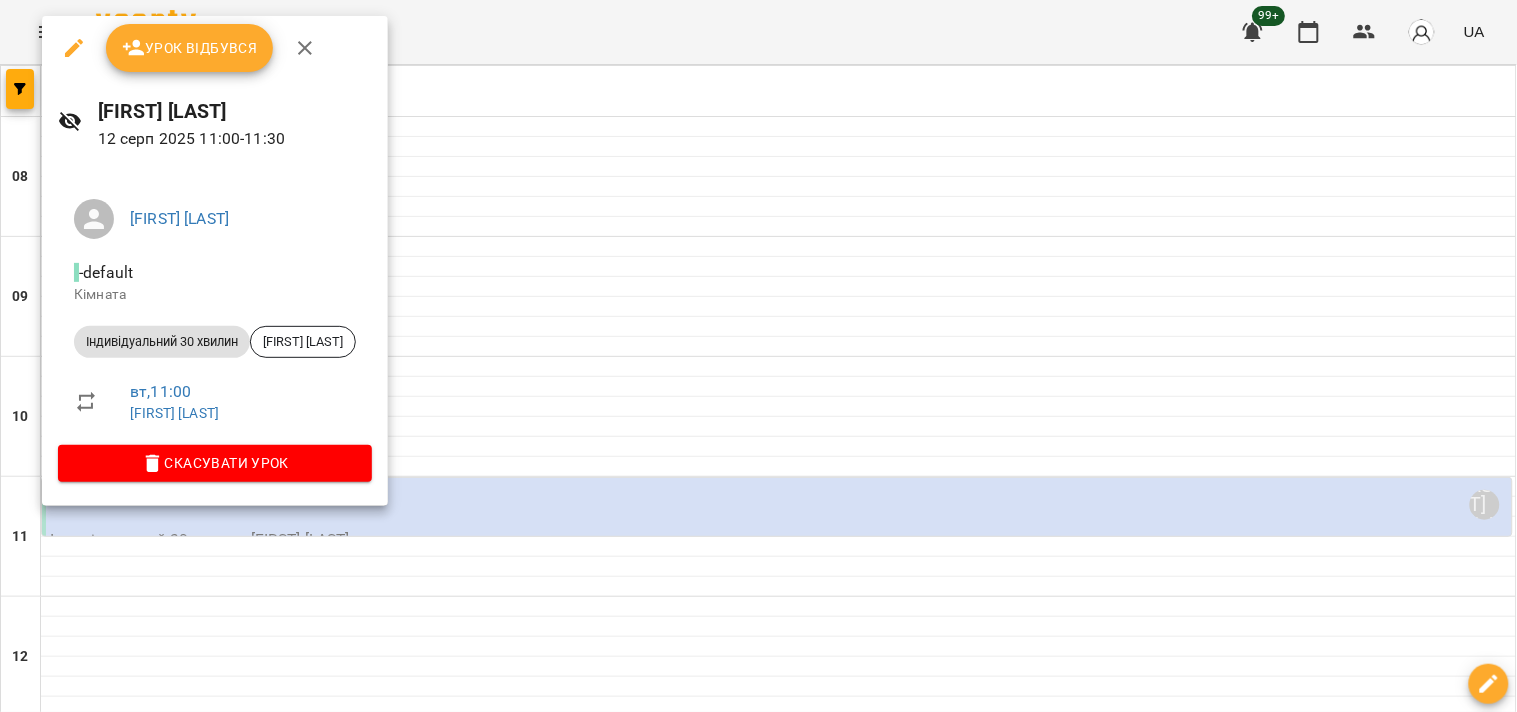 click 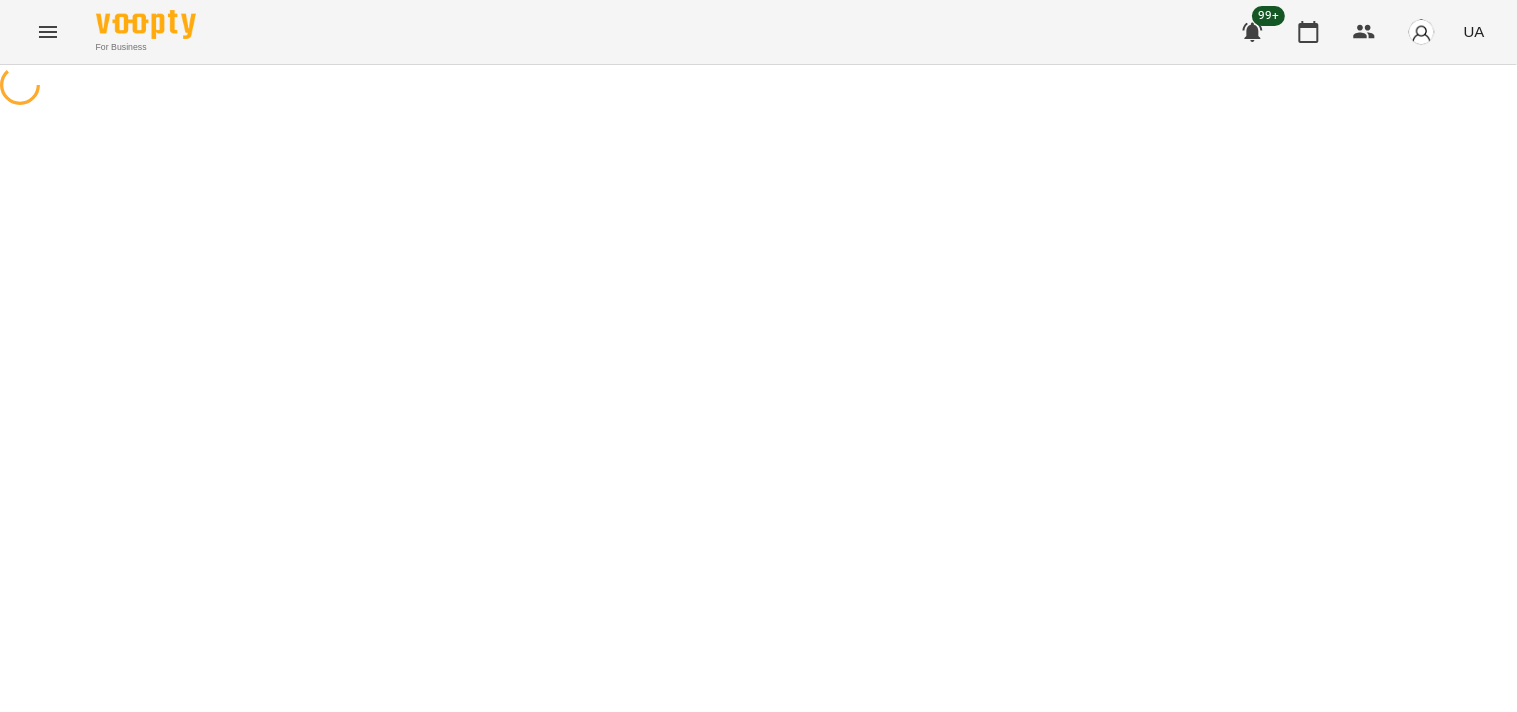 select on "**********" 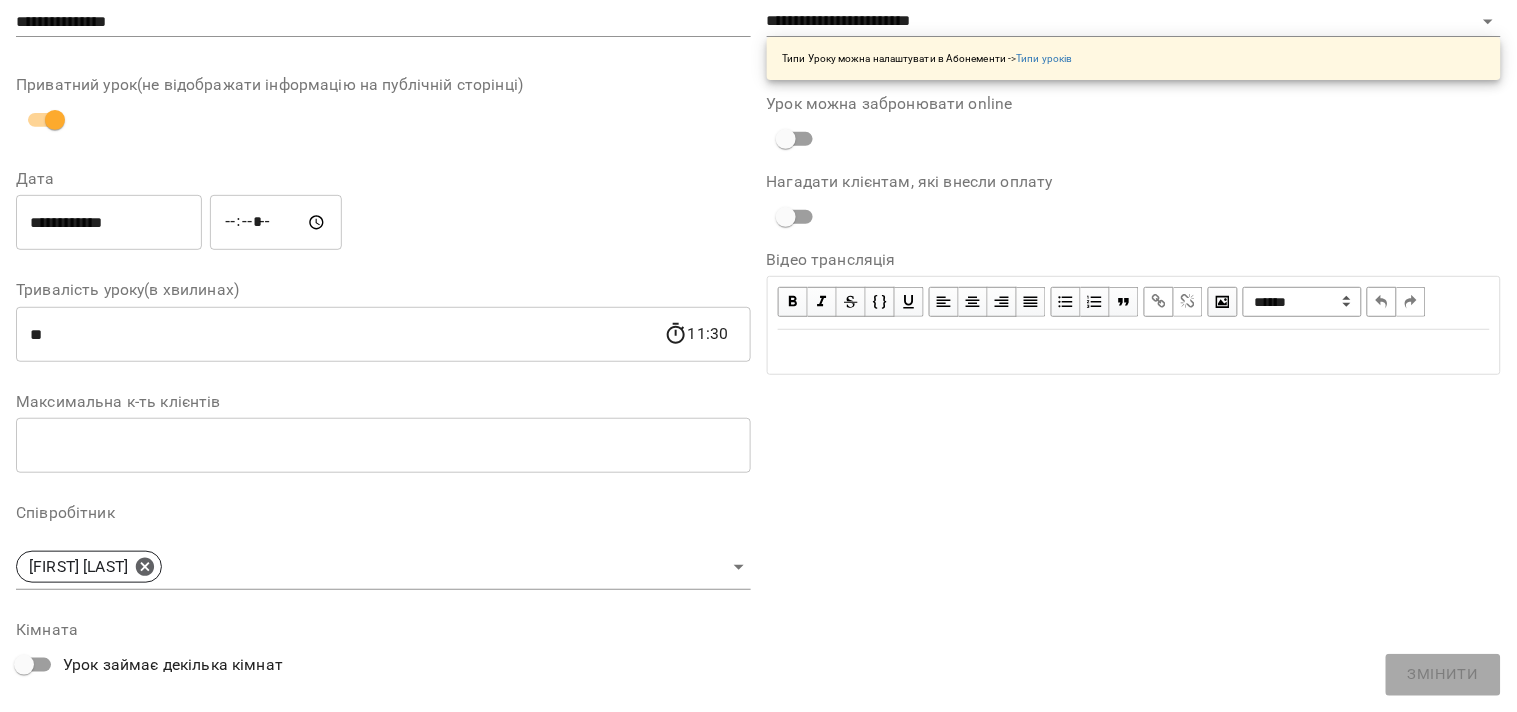scroll, scrollTop: 333, scrollLeft: 0, axis: vertical 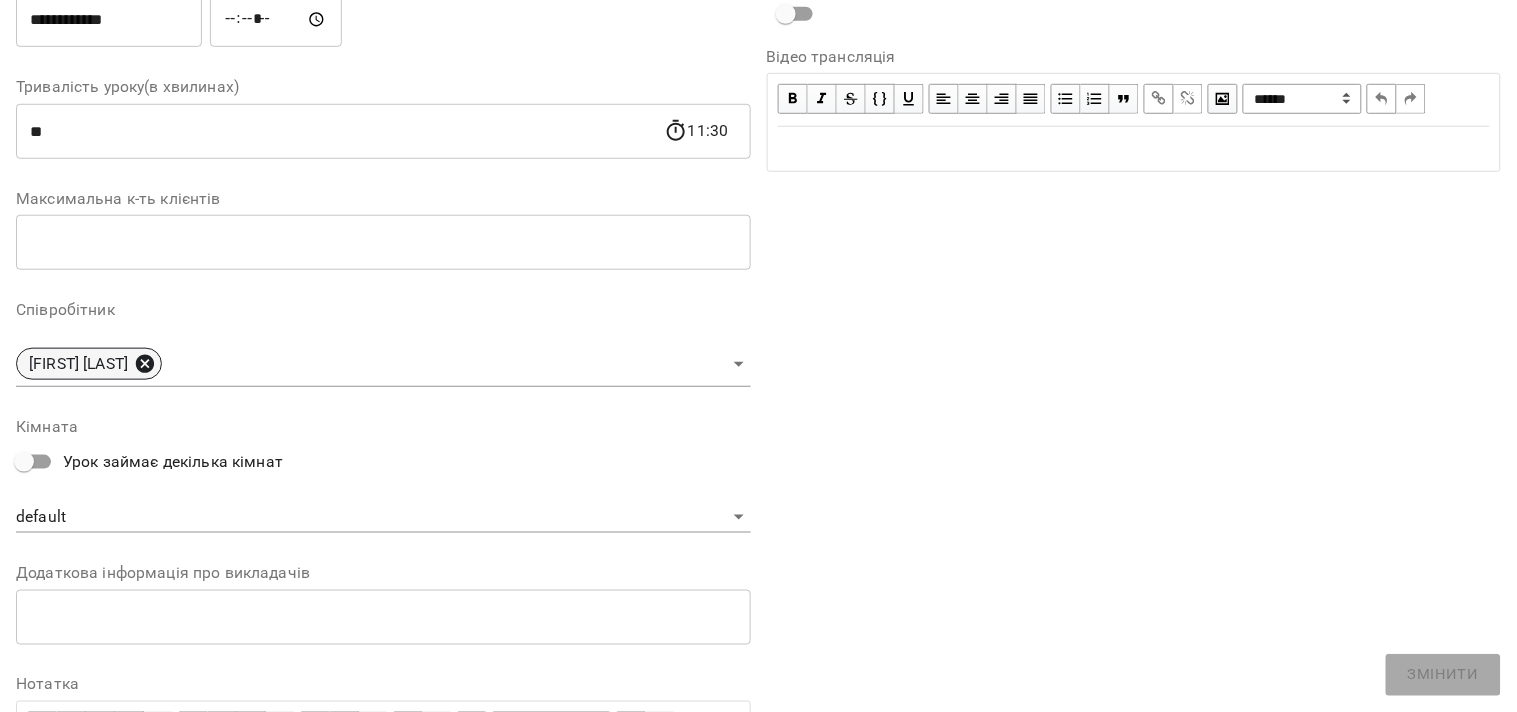 click 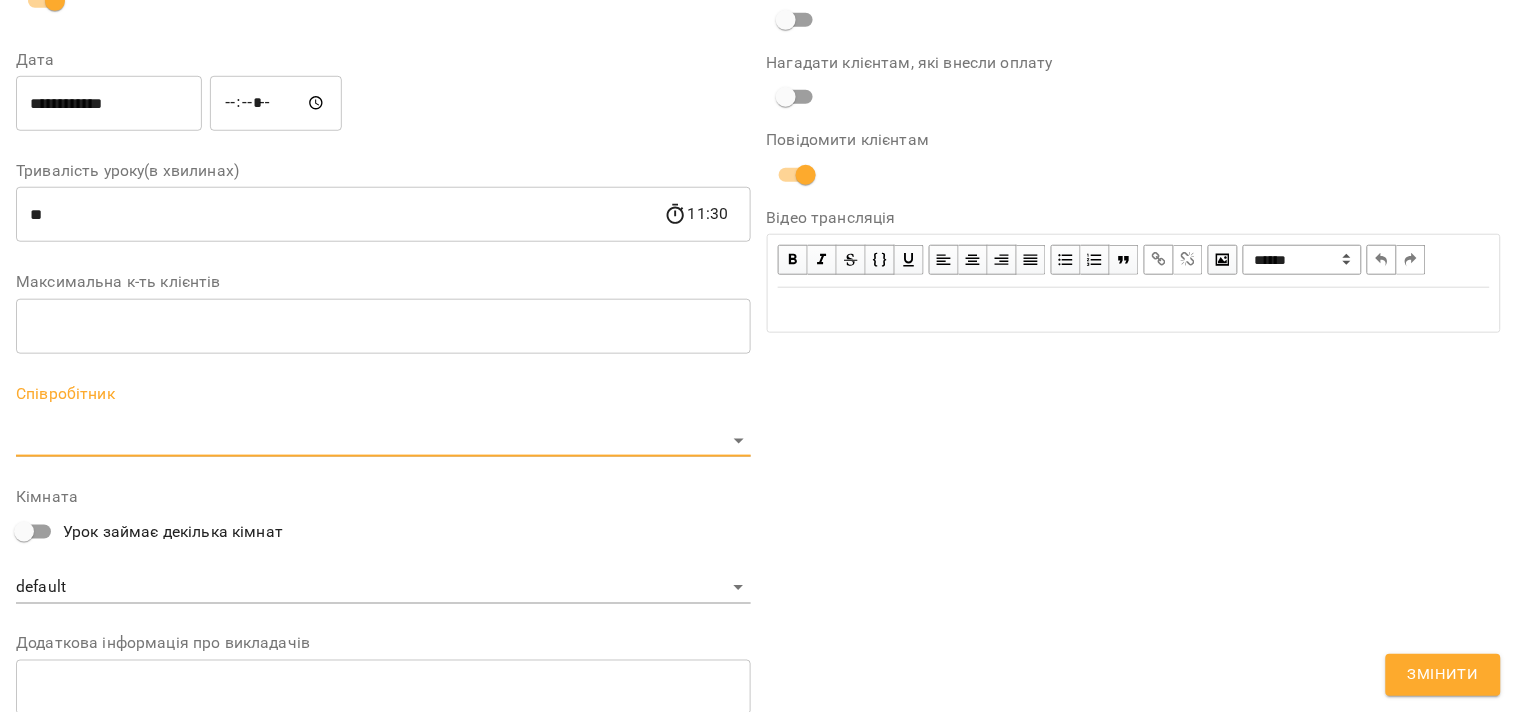 scroll, scrollTop: 416, scrollLeft: 0, axis: vertical 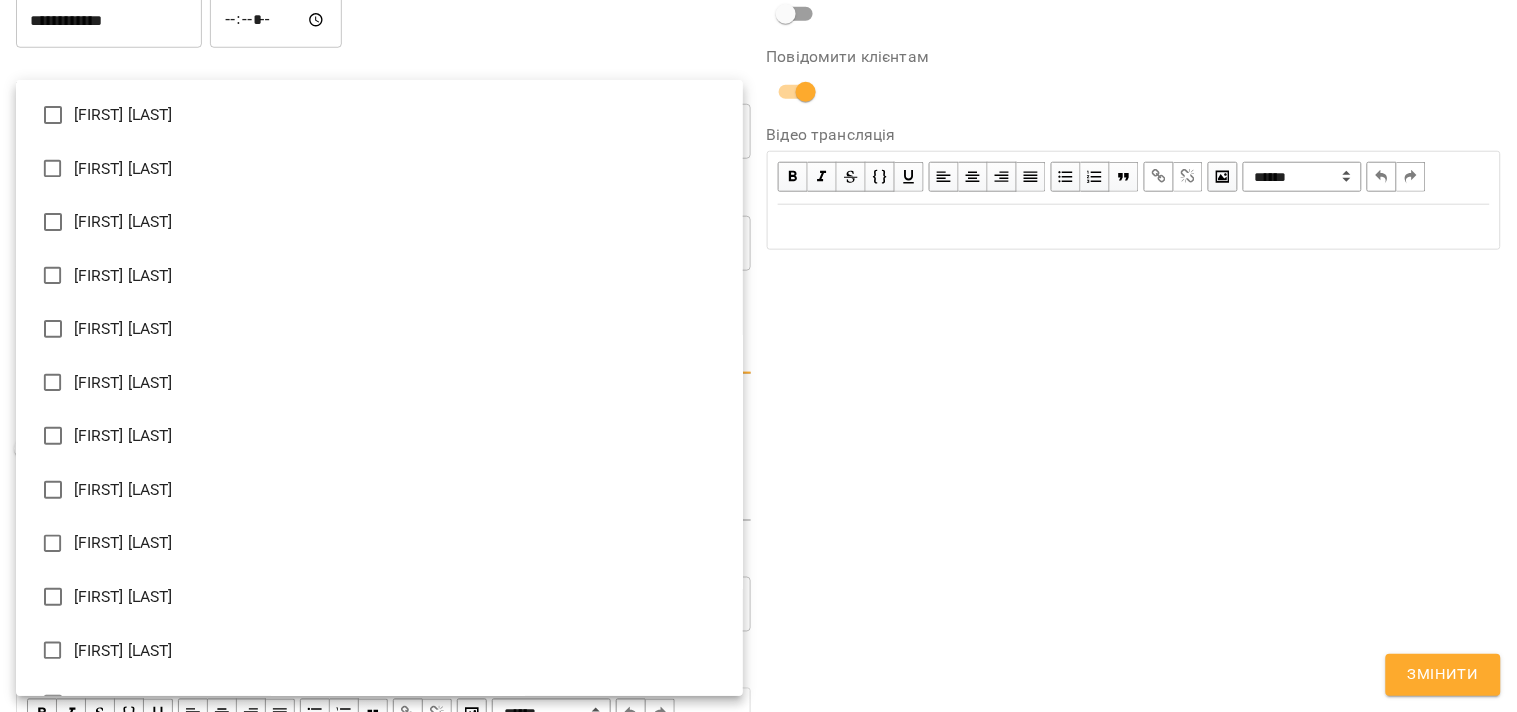 click on "**********" at bounding box center [758, 456] 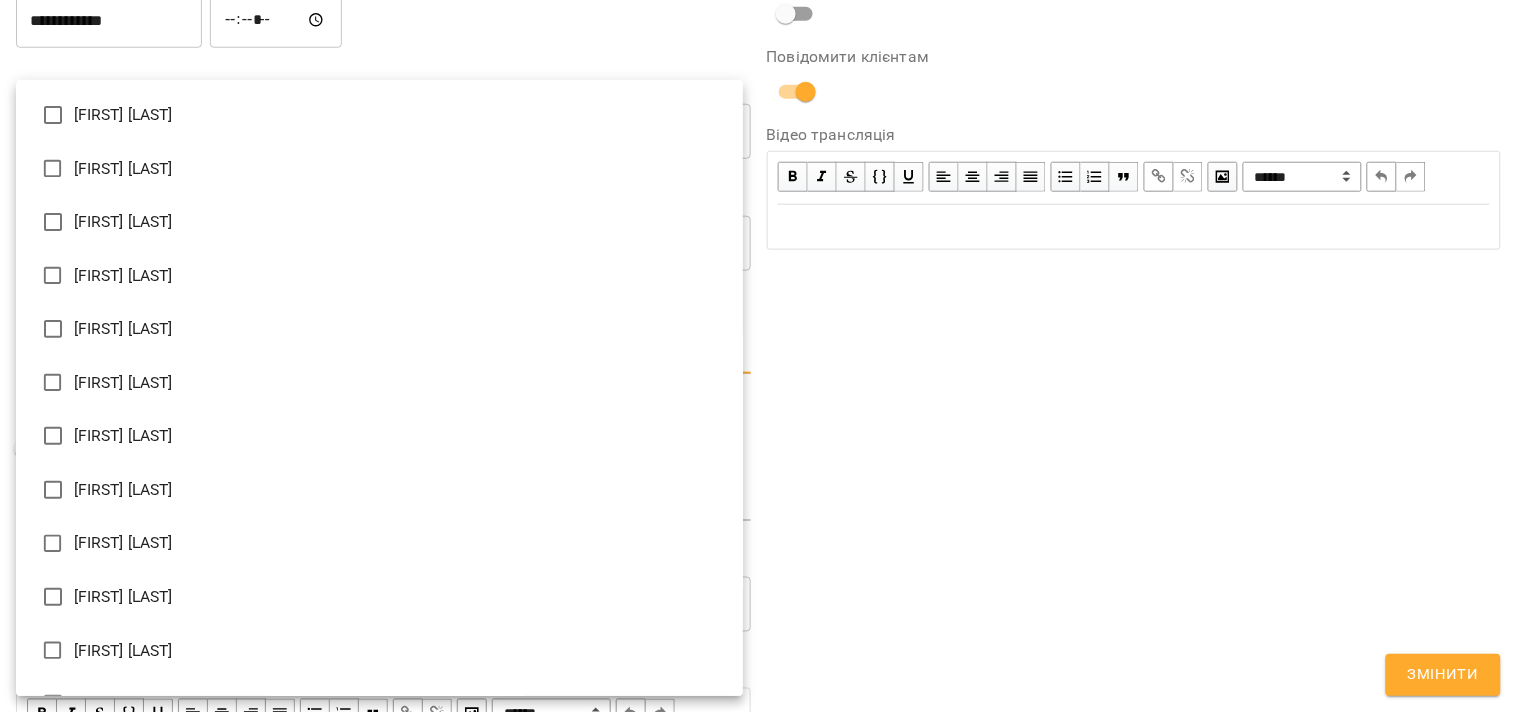 type on "**********" 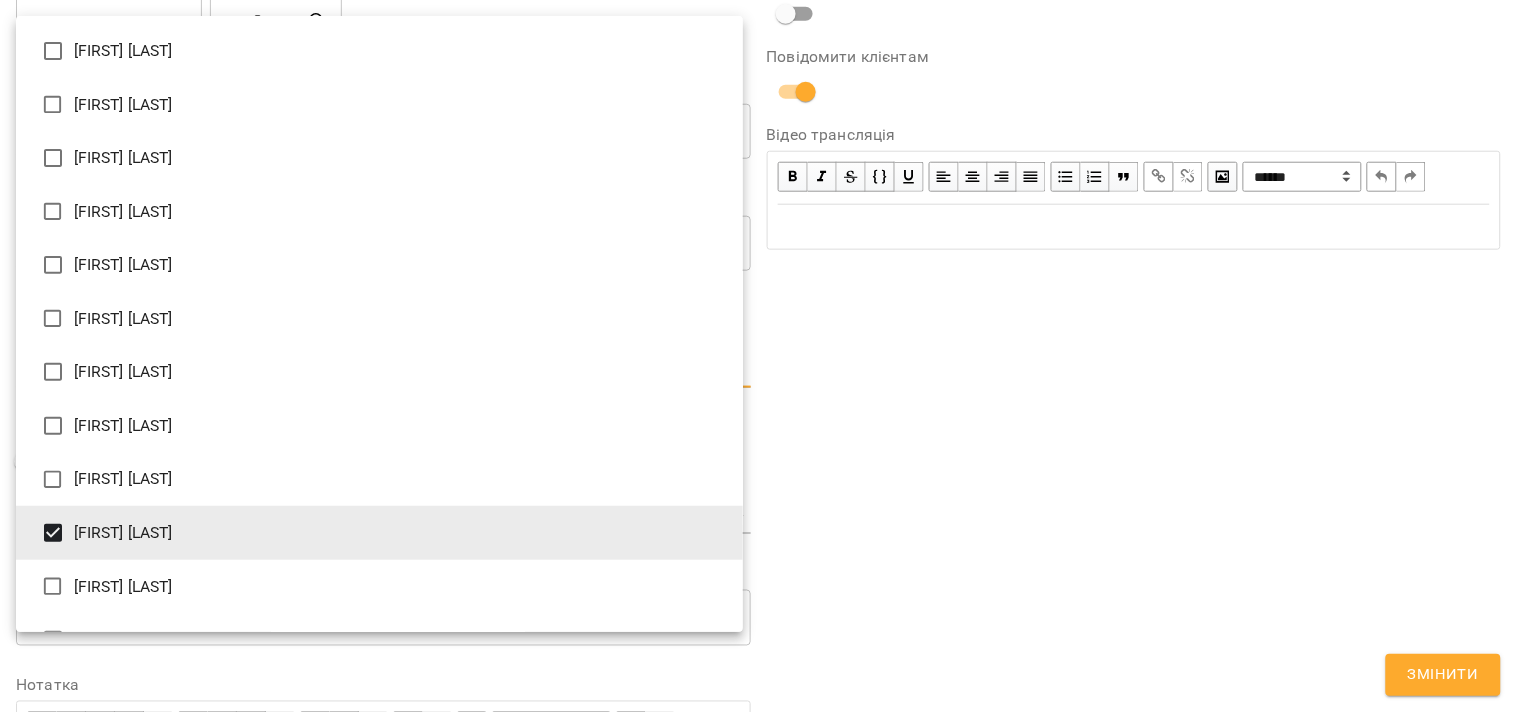 click at bounding box center [758, 356] 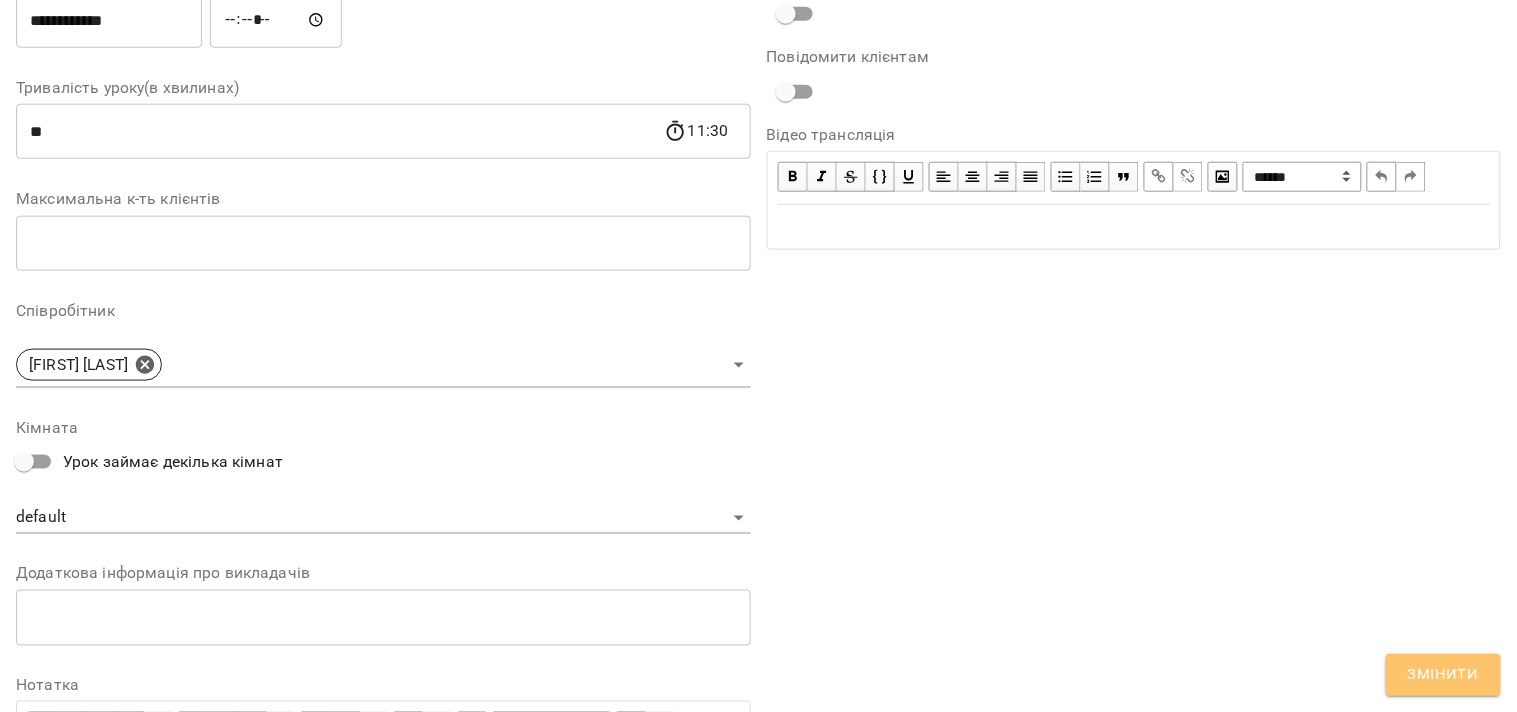 click on "Змінити" at bounding box center [1443, 675] 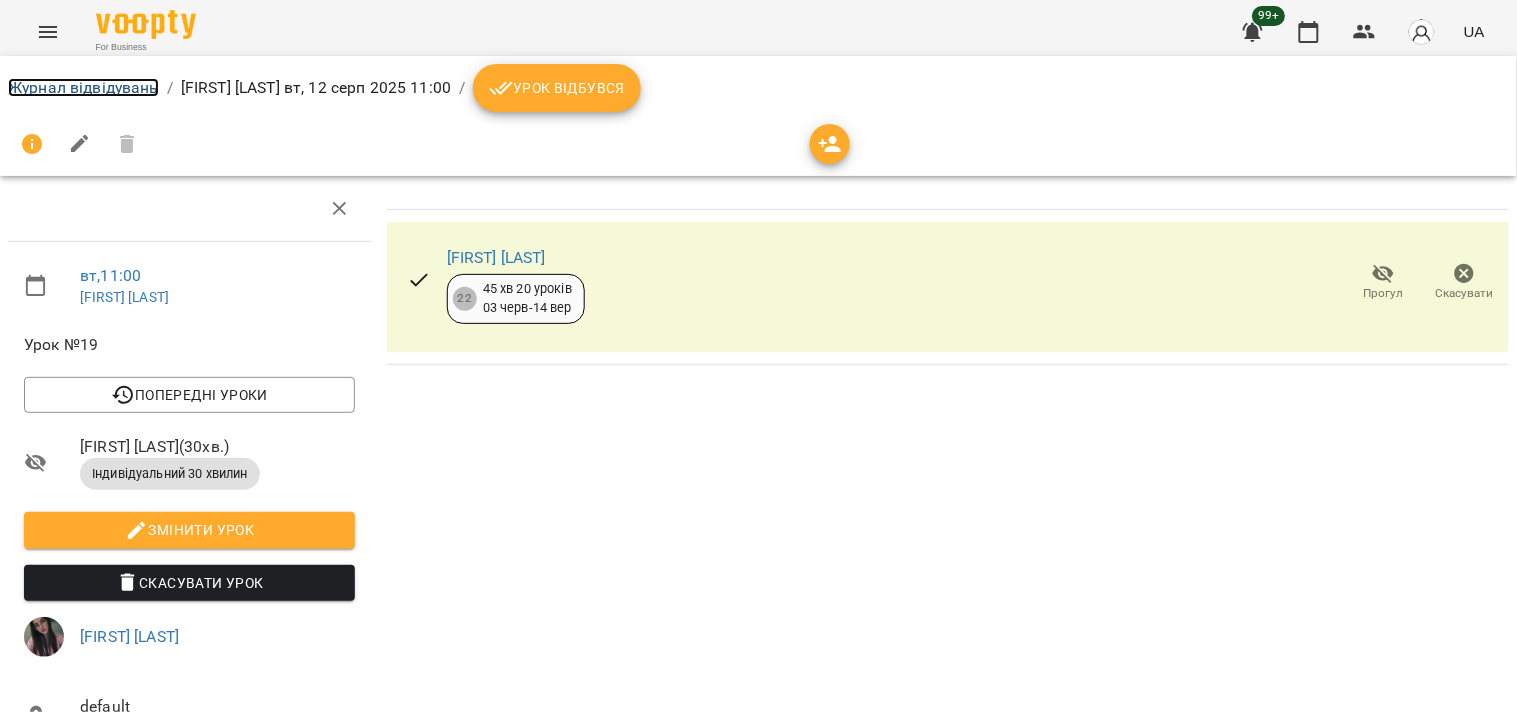 click on "Журнал відвідувань" at bounding box center [83, 87] 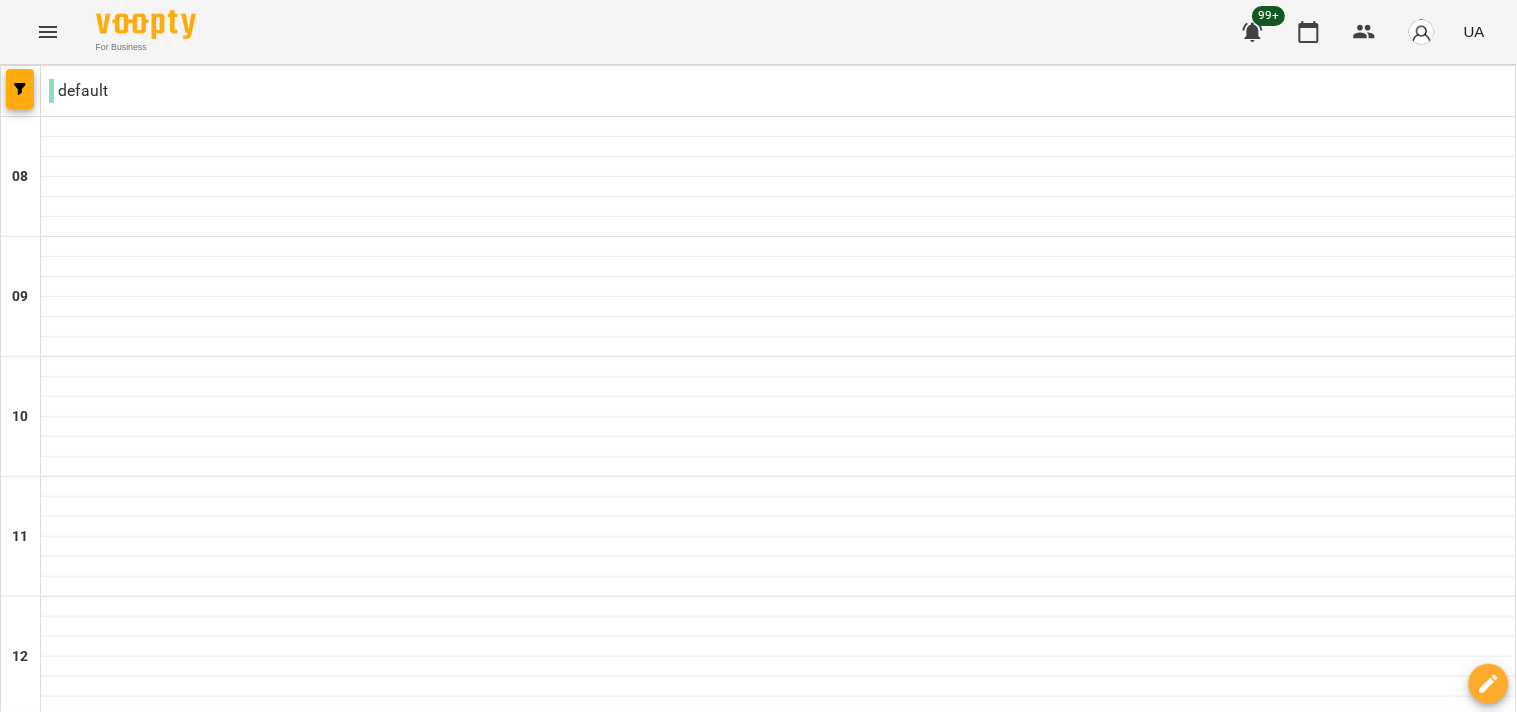scroll, scrollTop: 1217, scrollLeft: 0, axis: vertical 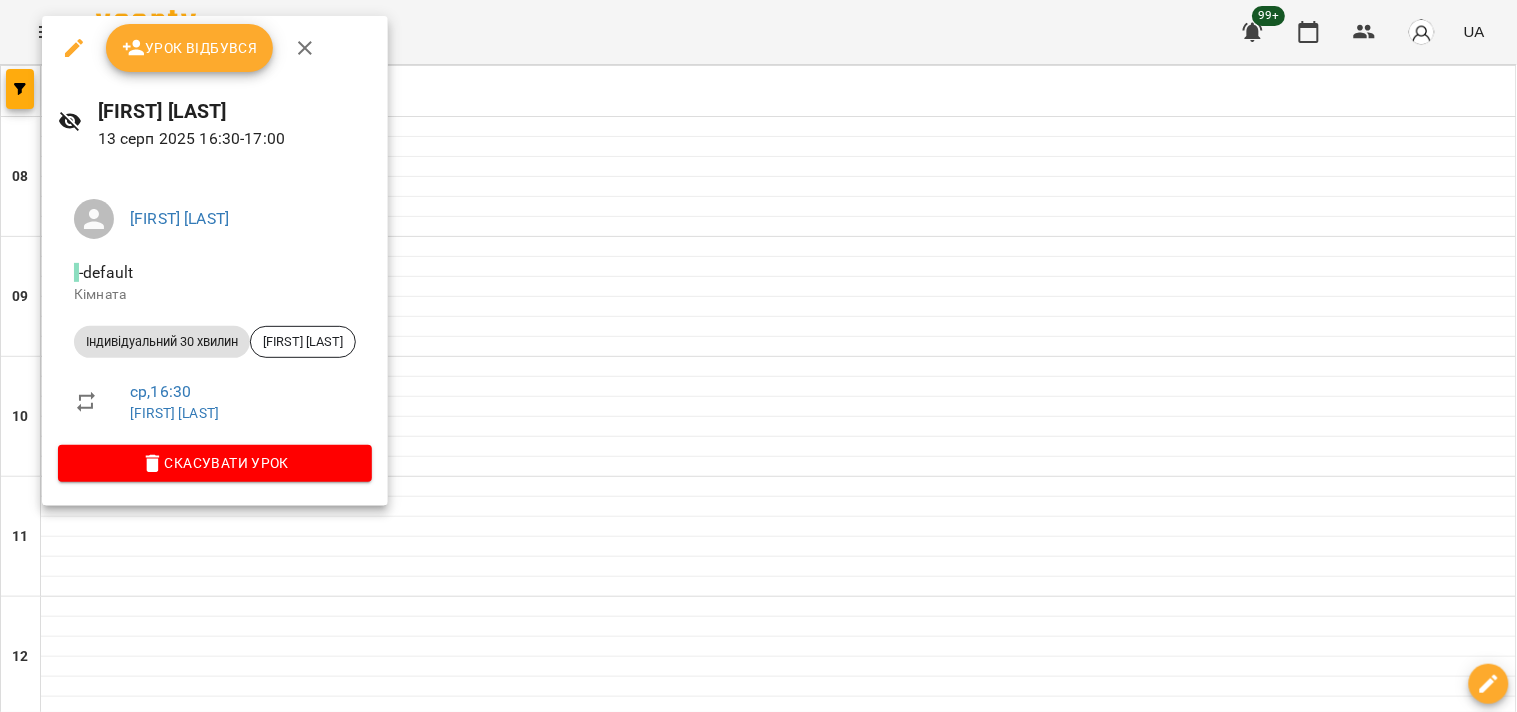 click at bounding box center (758, 356) 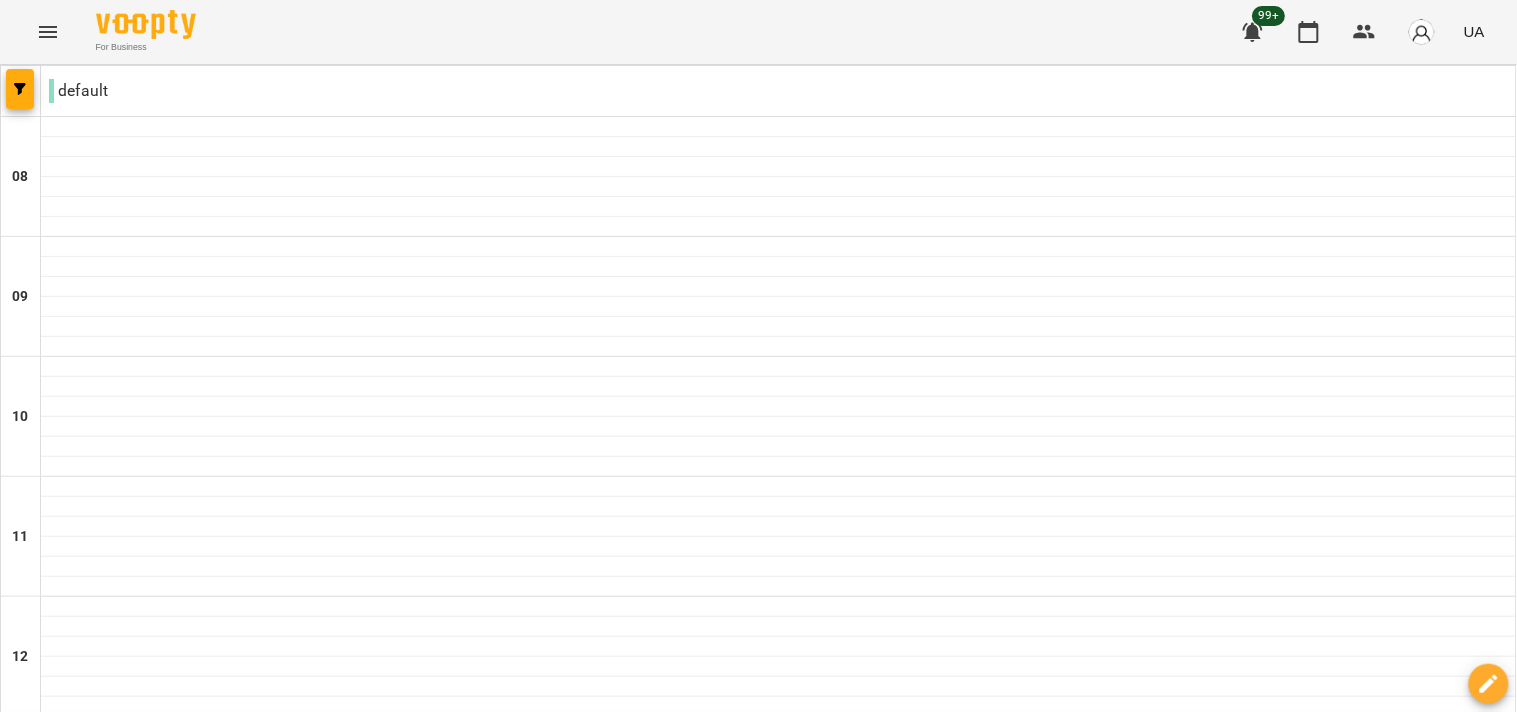 click on "індивідуальний 45 хвилин - Крупська Вероніка" at bounding box center (779, 1320) 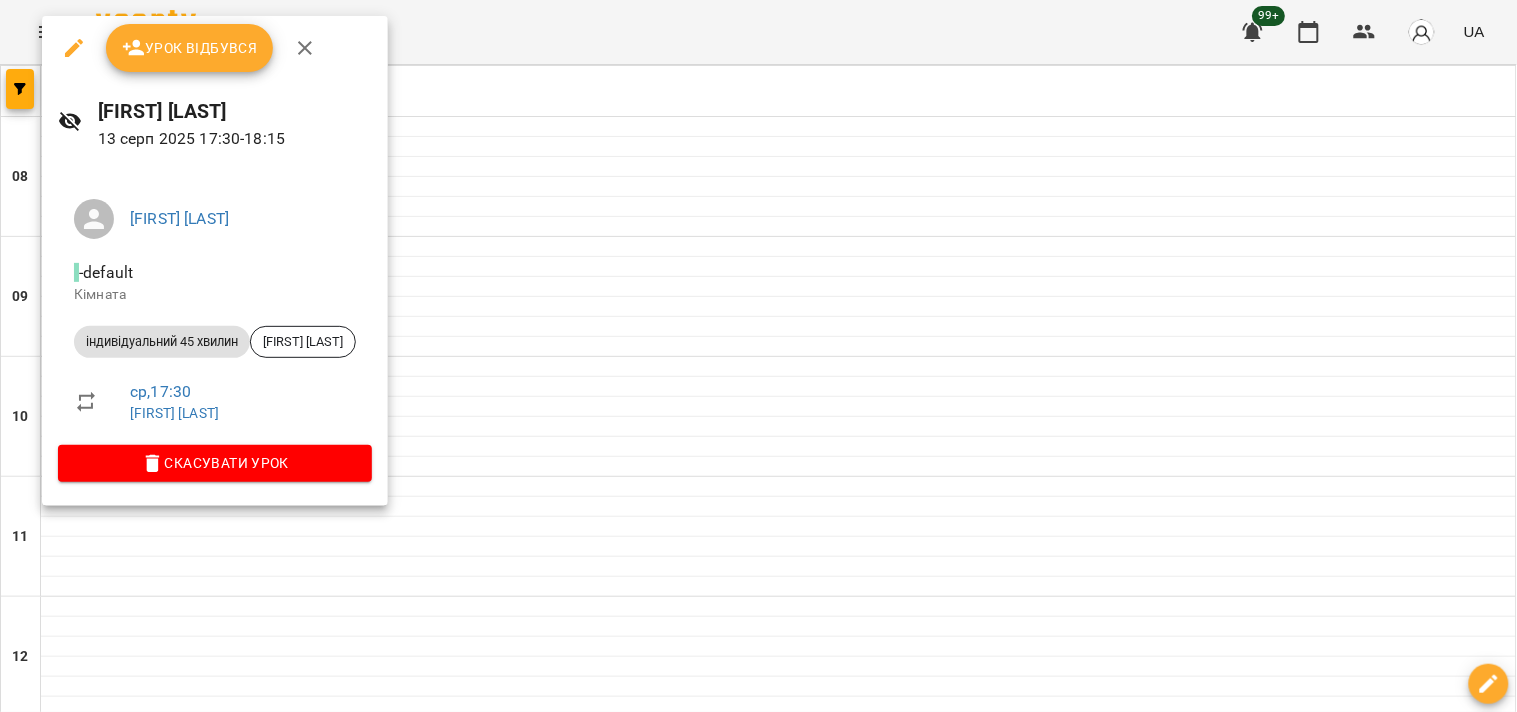 click at bounding box center (758, 356) 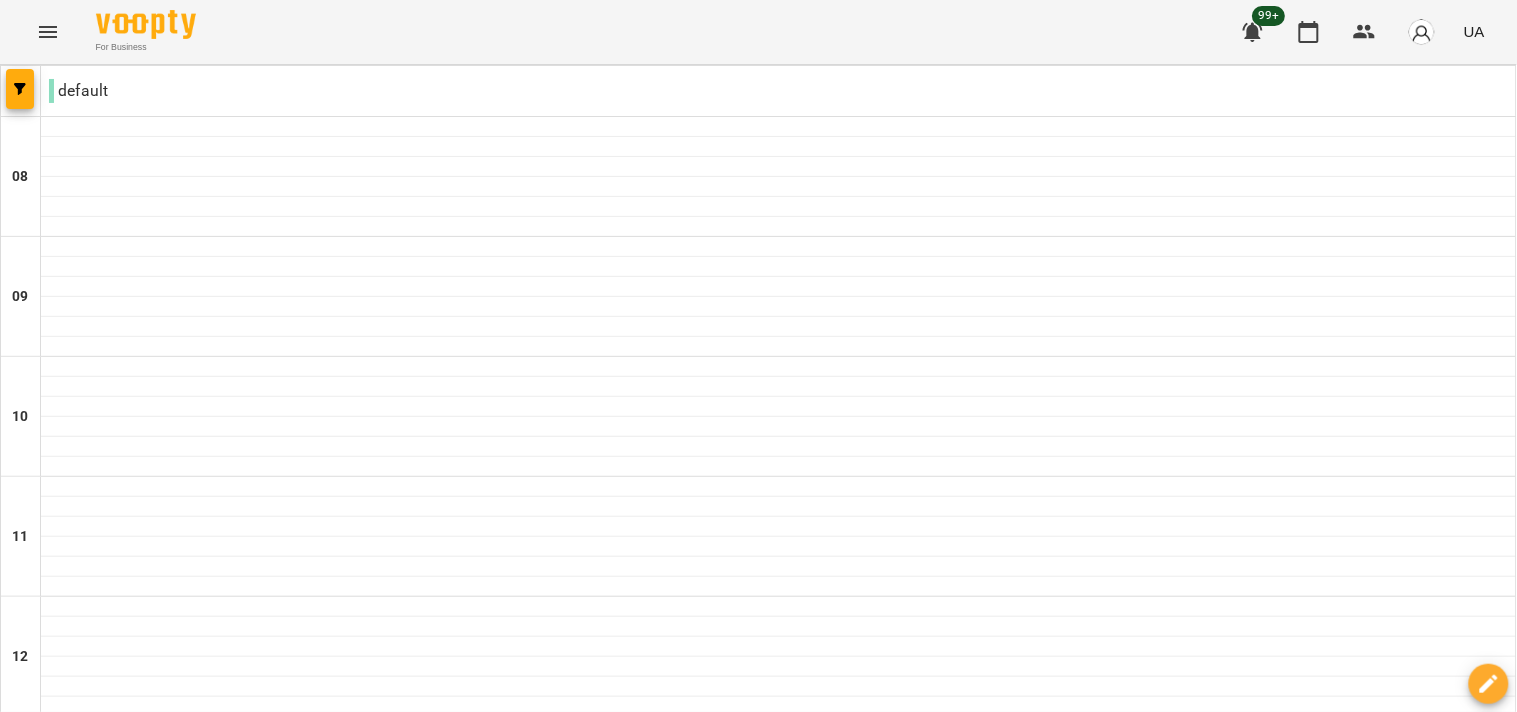 click on "чт" at bounding box center (847, 1823) 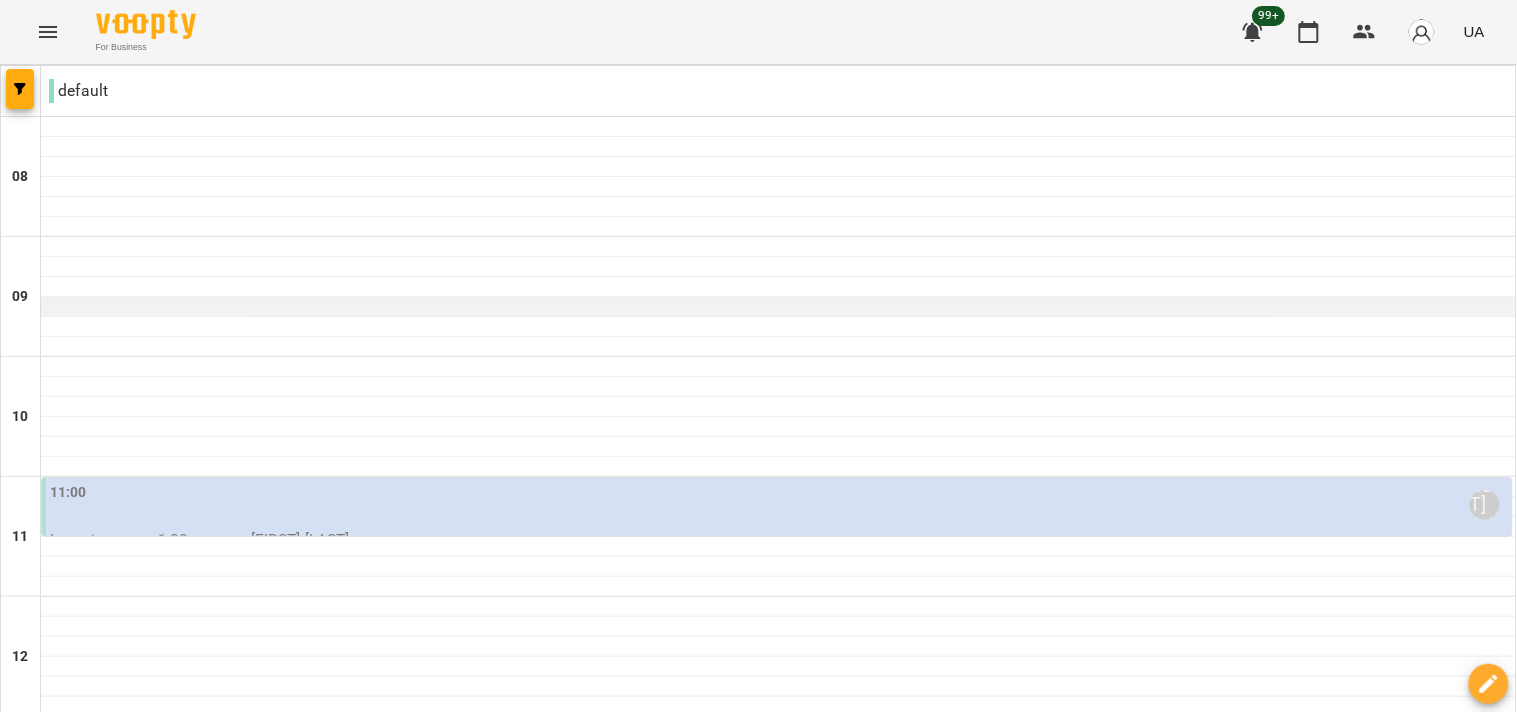 scroll, scrollTop: 333, scrollLeft: 0, axis: vertical 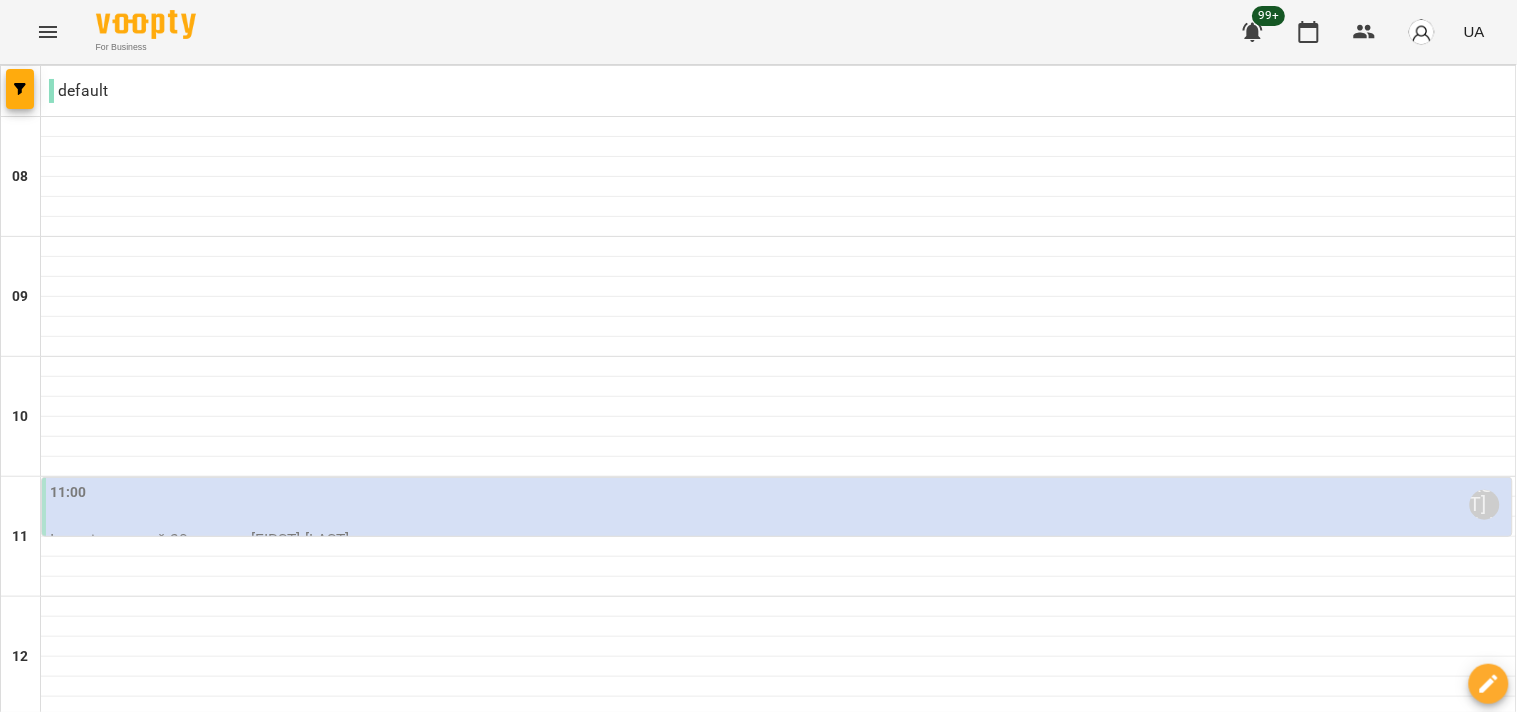 click on "11:00 Наталя Бабкіна  Індивідуальний 30 хвилин - Демʼяненко Поліна" at bounding box center (777, 517) 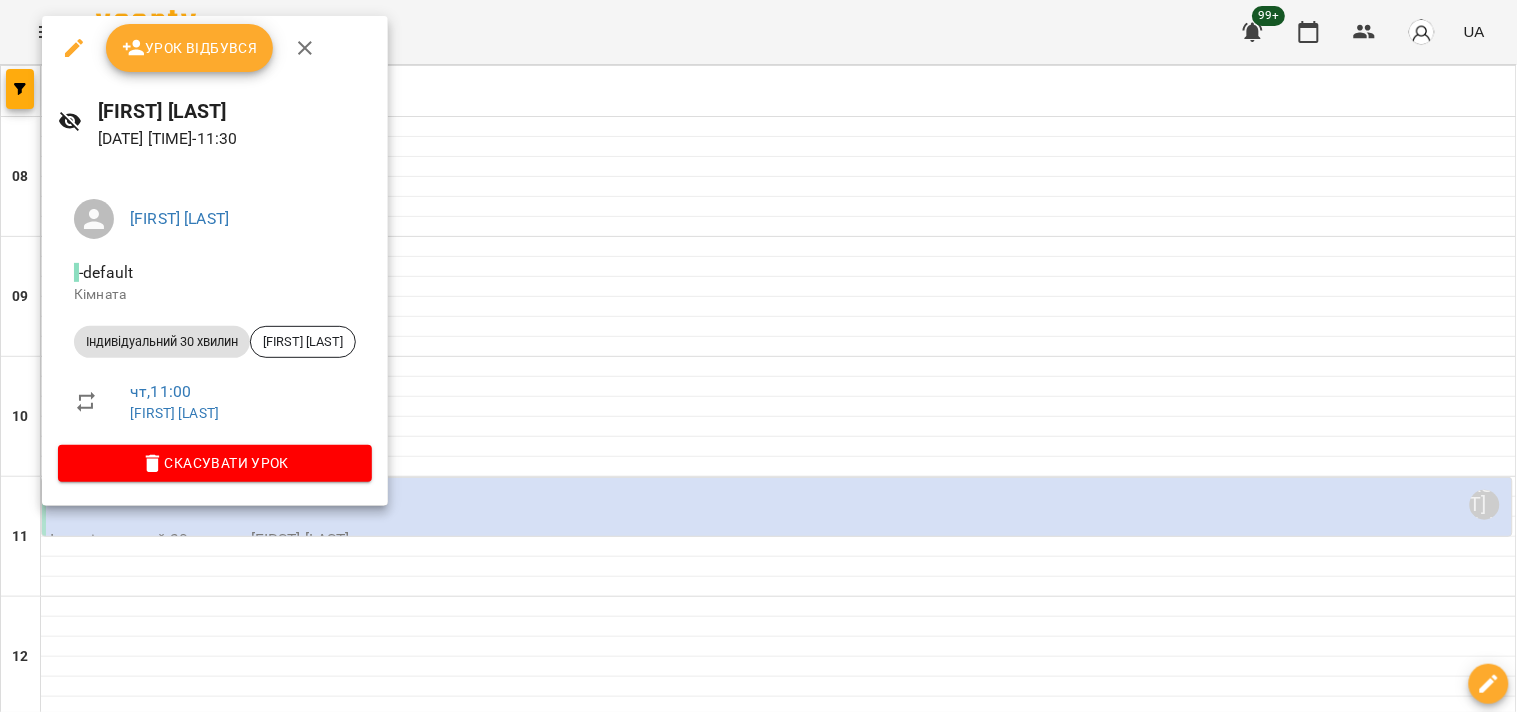 click at bounding box center (74, 48) 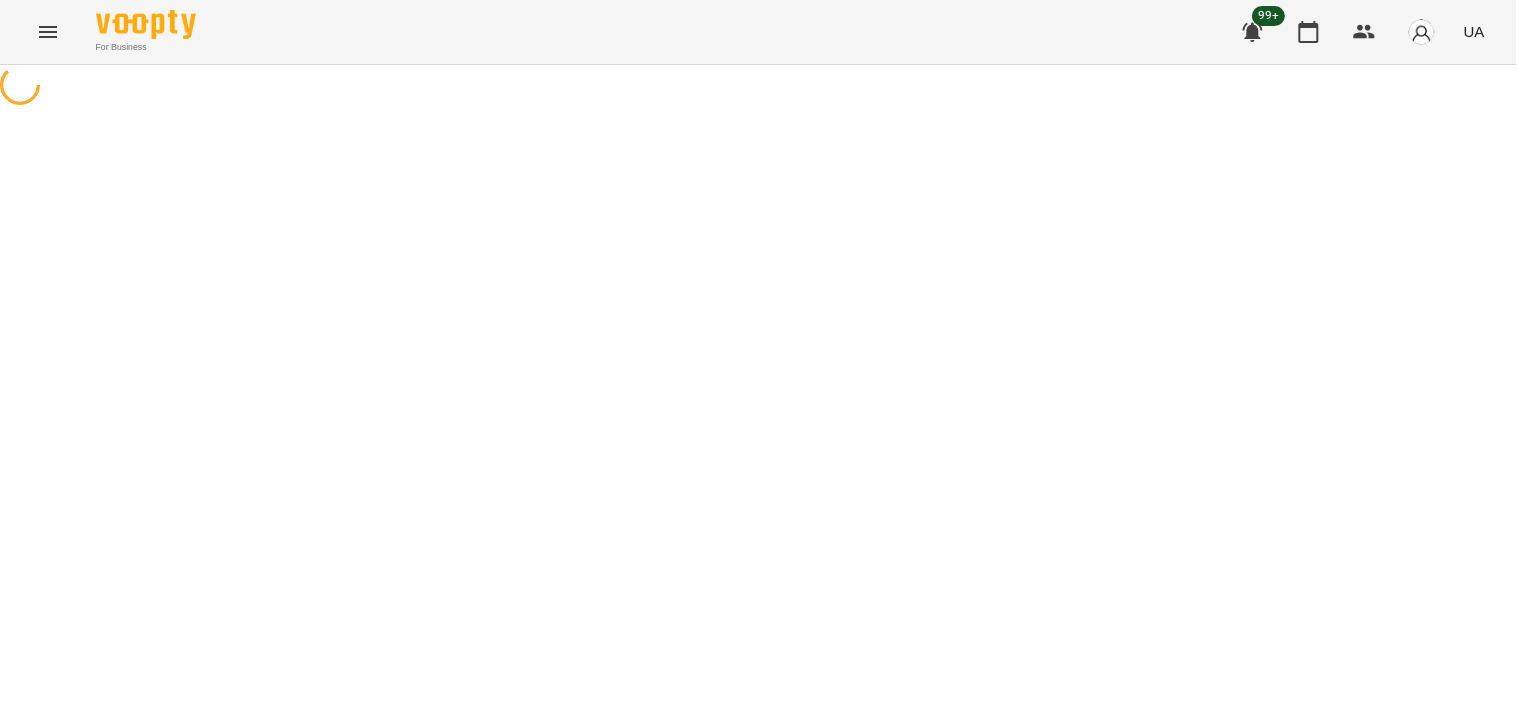 select on "**********" 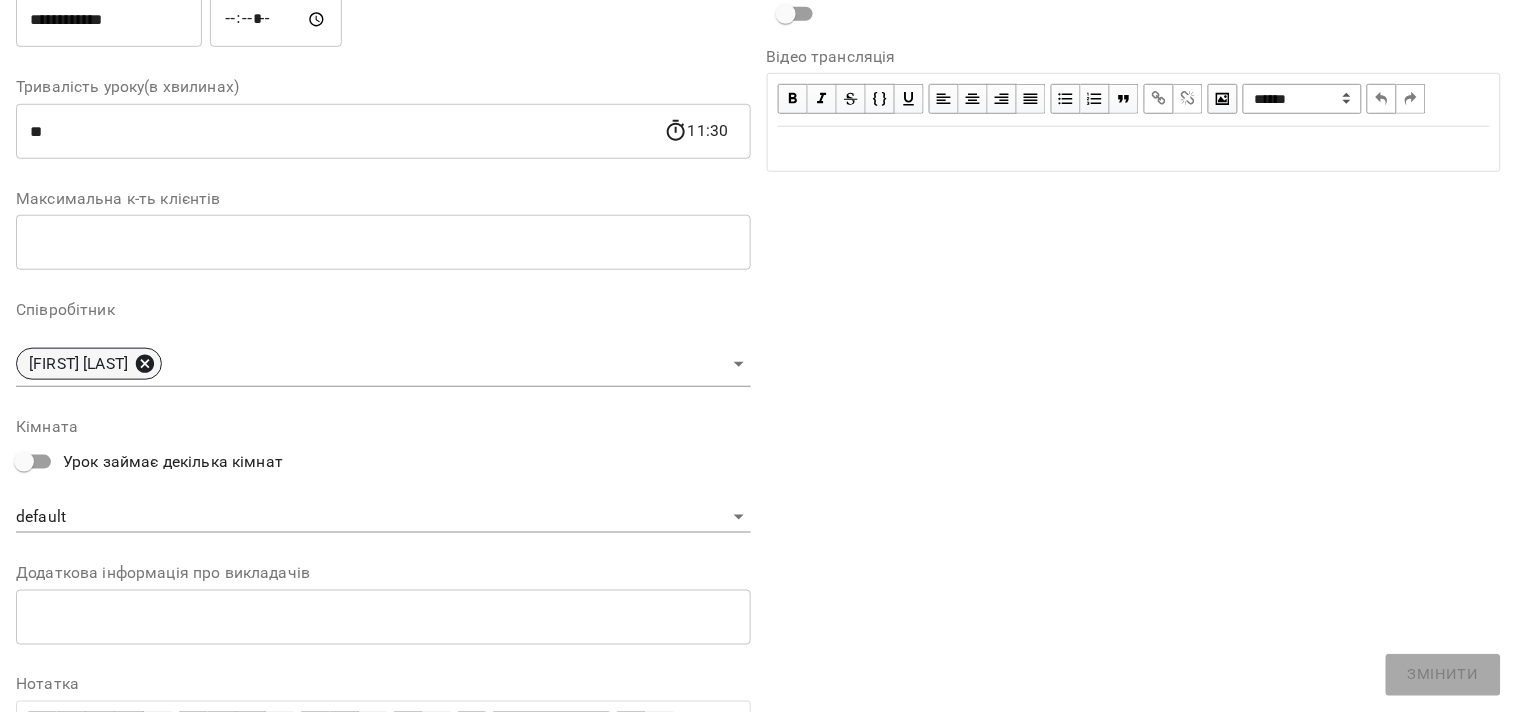 click 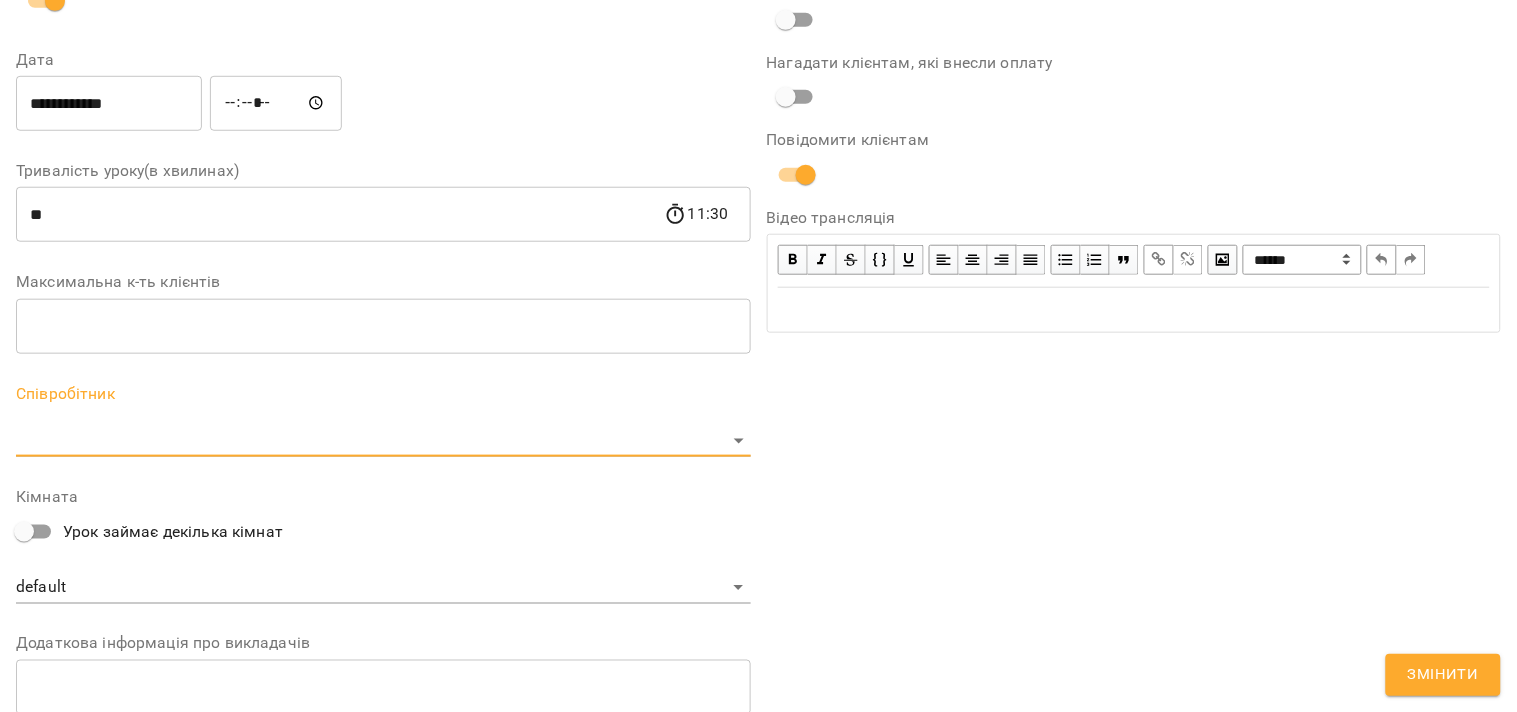 scroll, scrollTop: 416, scrollLeft: 0, axis: vertical 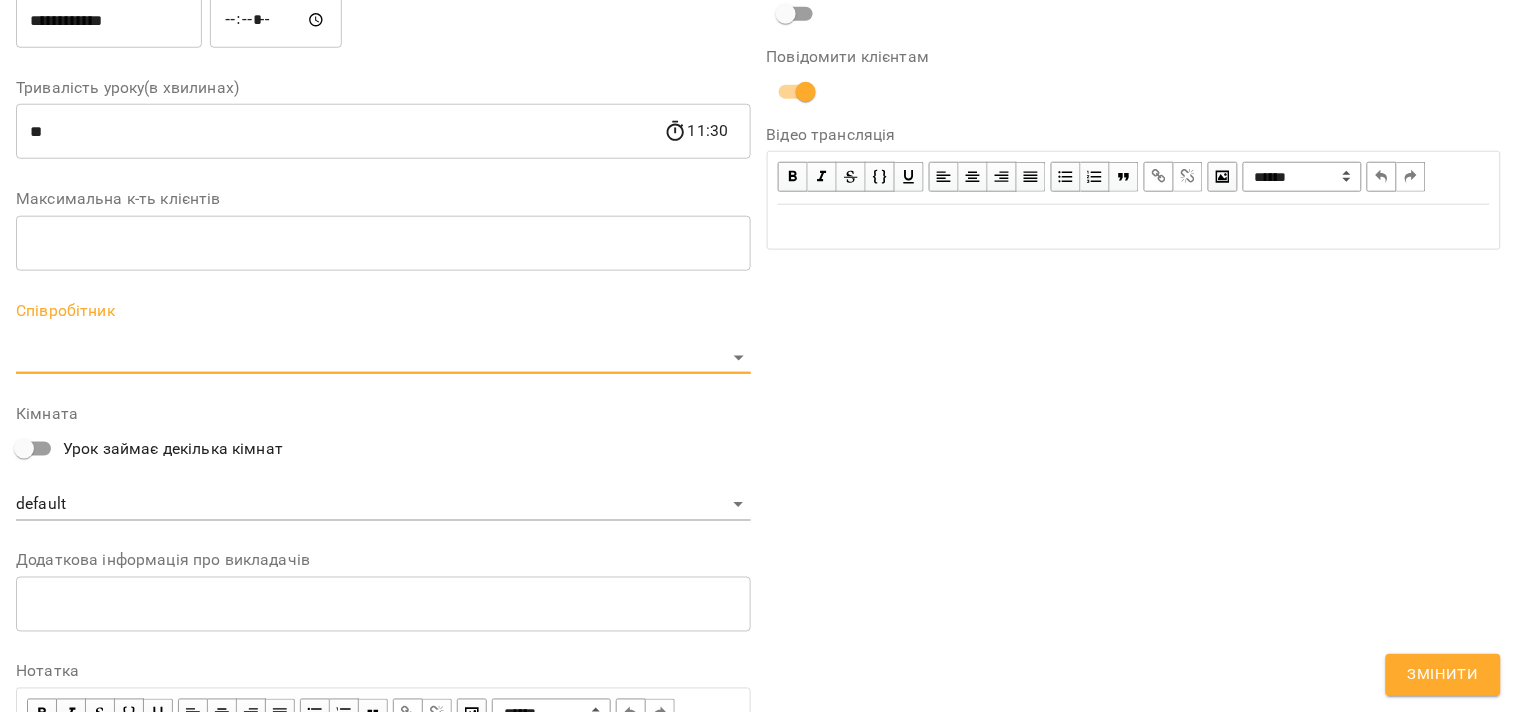 click on "**********" at bounding box center (758, 456) 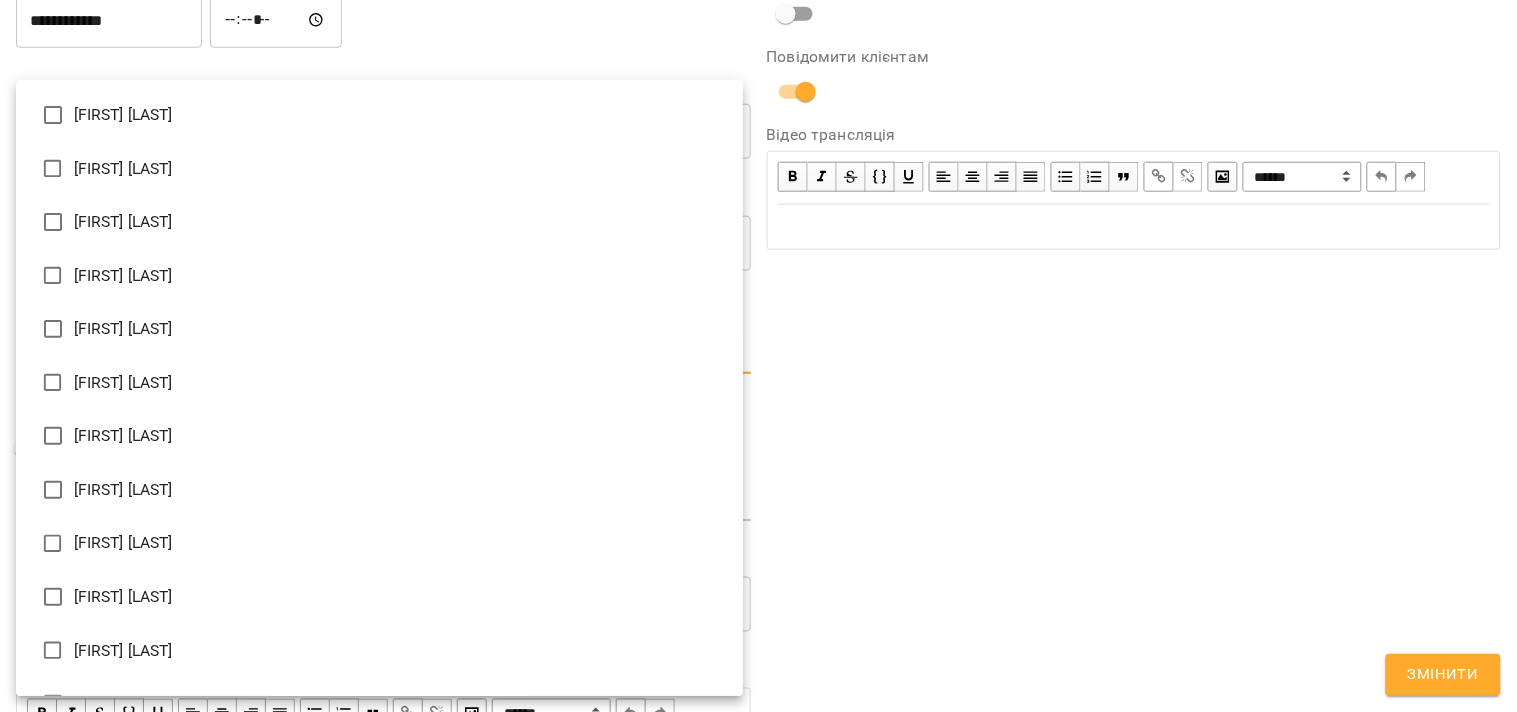 click at bounding box center (758, 356) 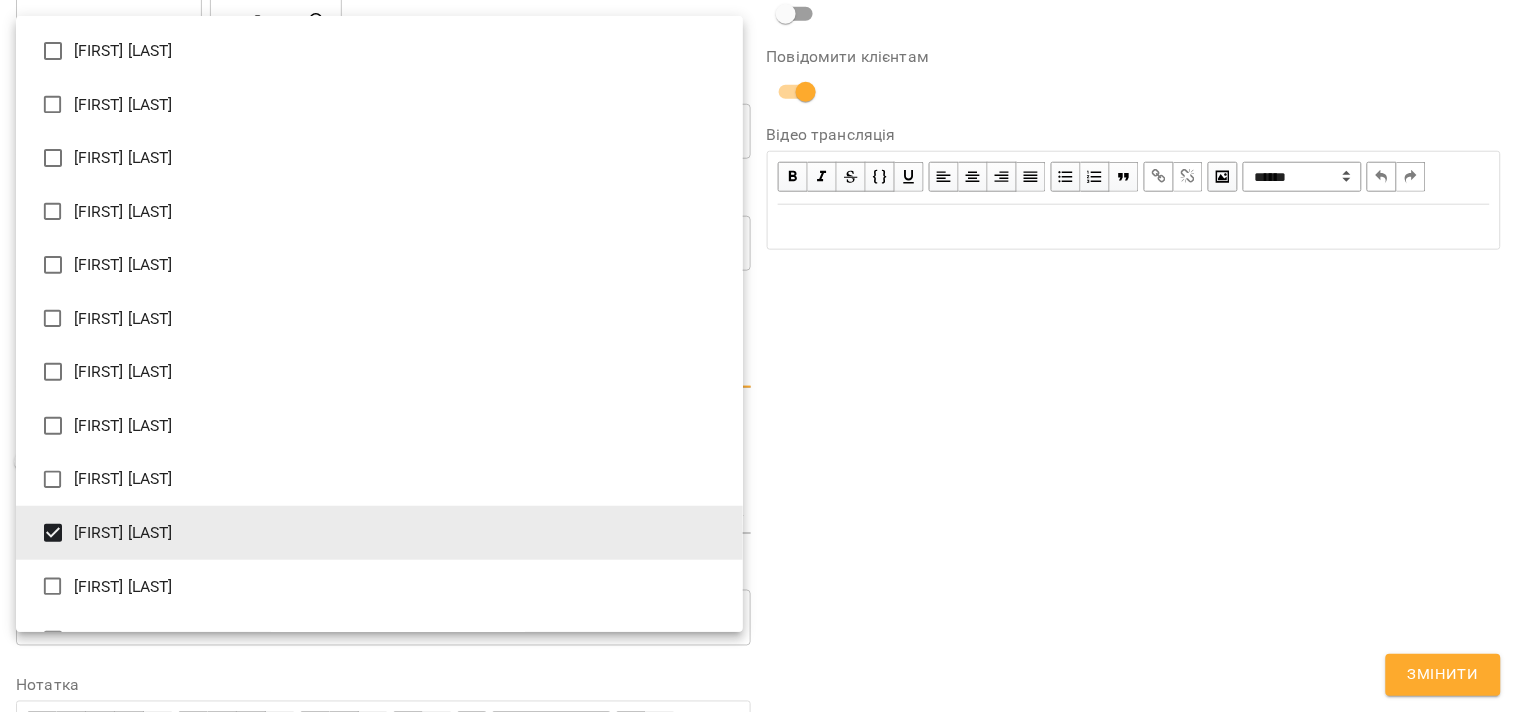 click at bounding box center [758, 356] 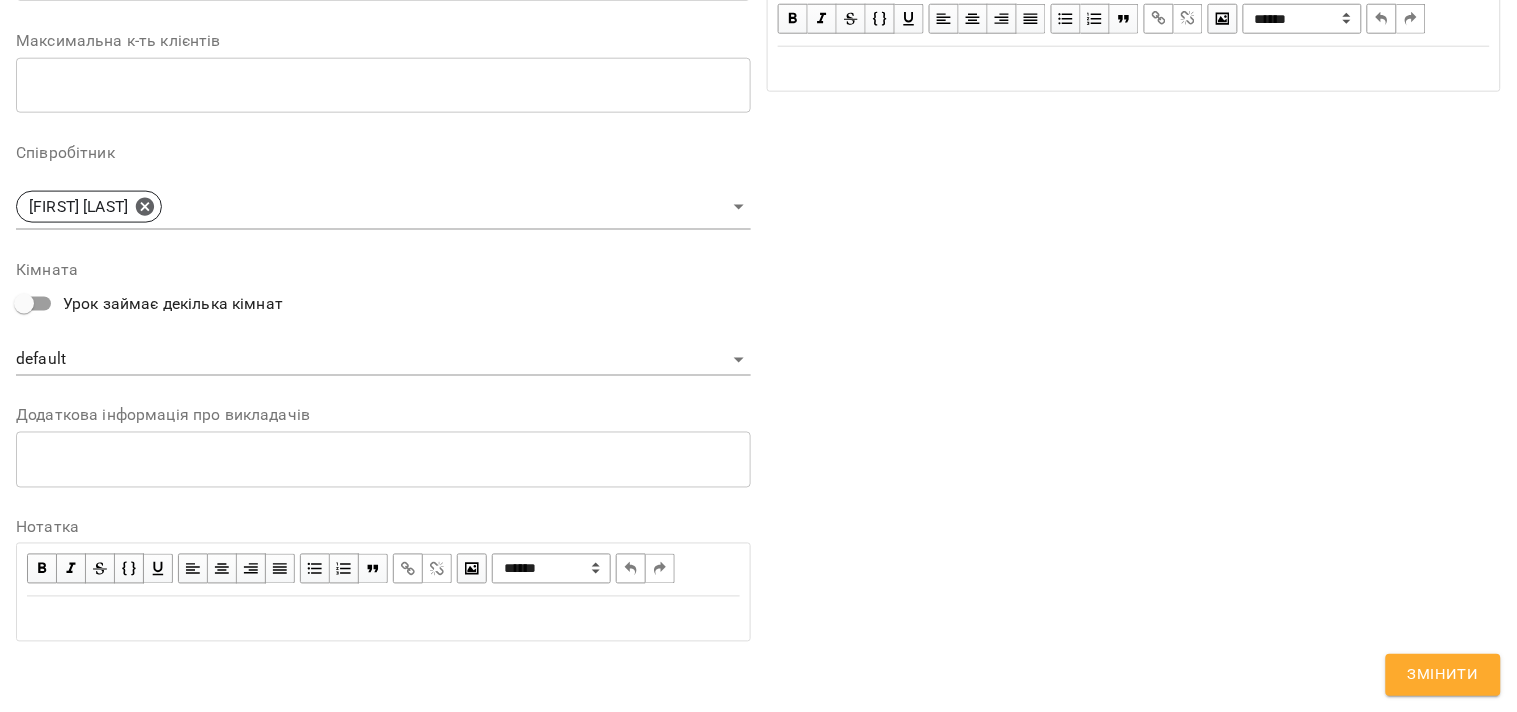 scroll, scrollTop: 576, scrollLeft: 0, axis: vertical 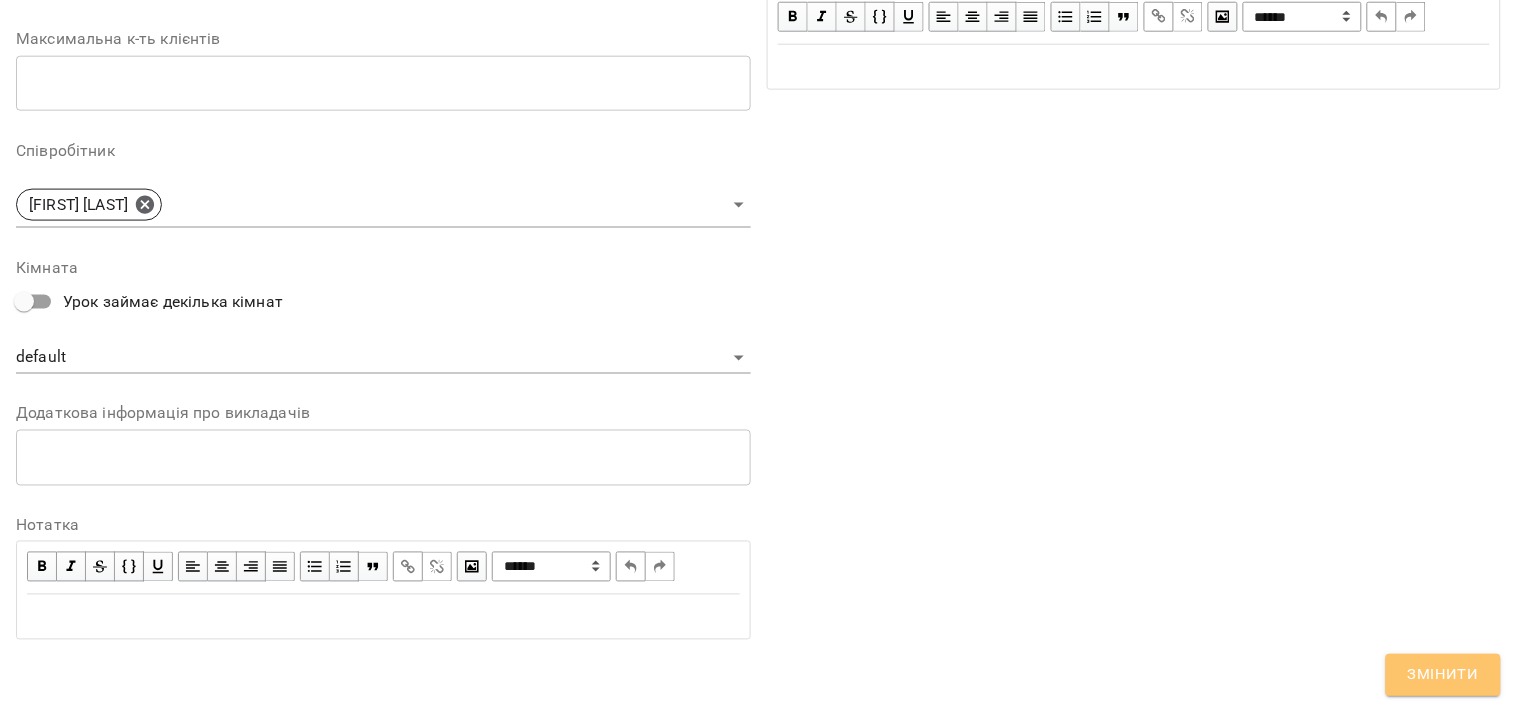 click on "Змінити" at bounding box center [1443, 675] 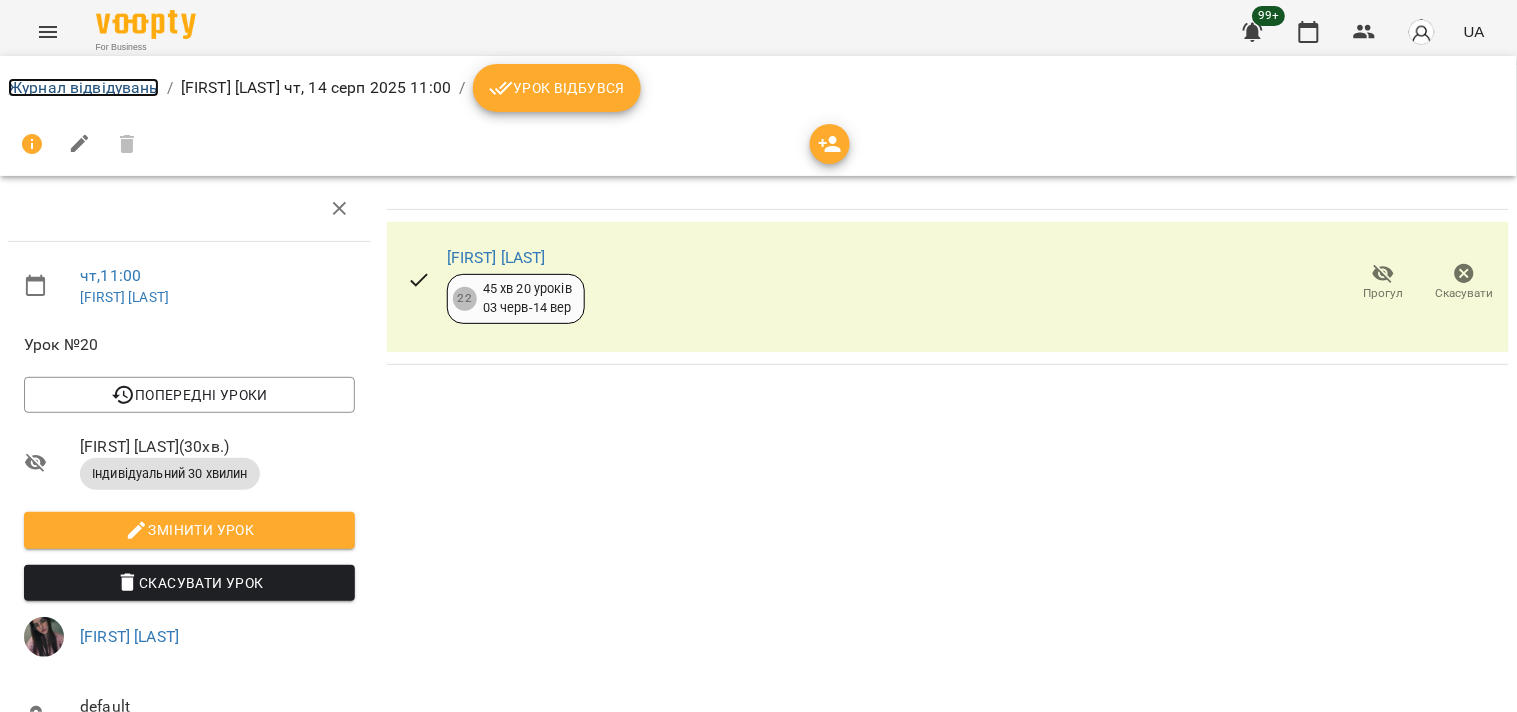 click on "Журнал відвідувань" at bounding box center [83, 87] 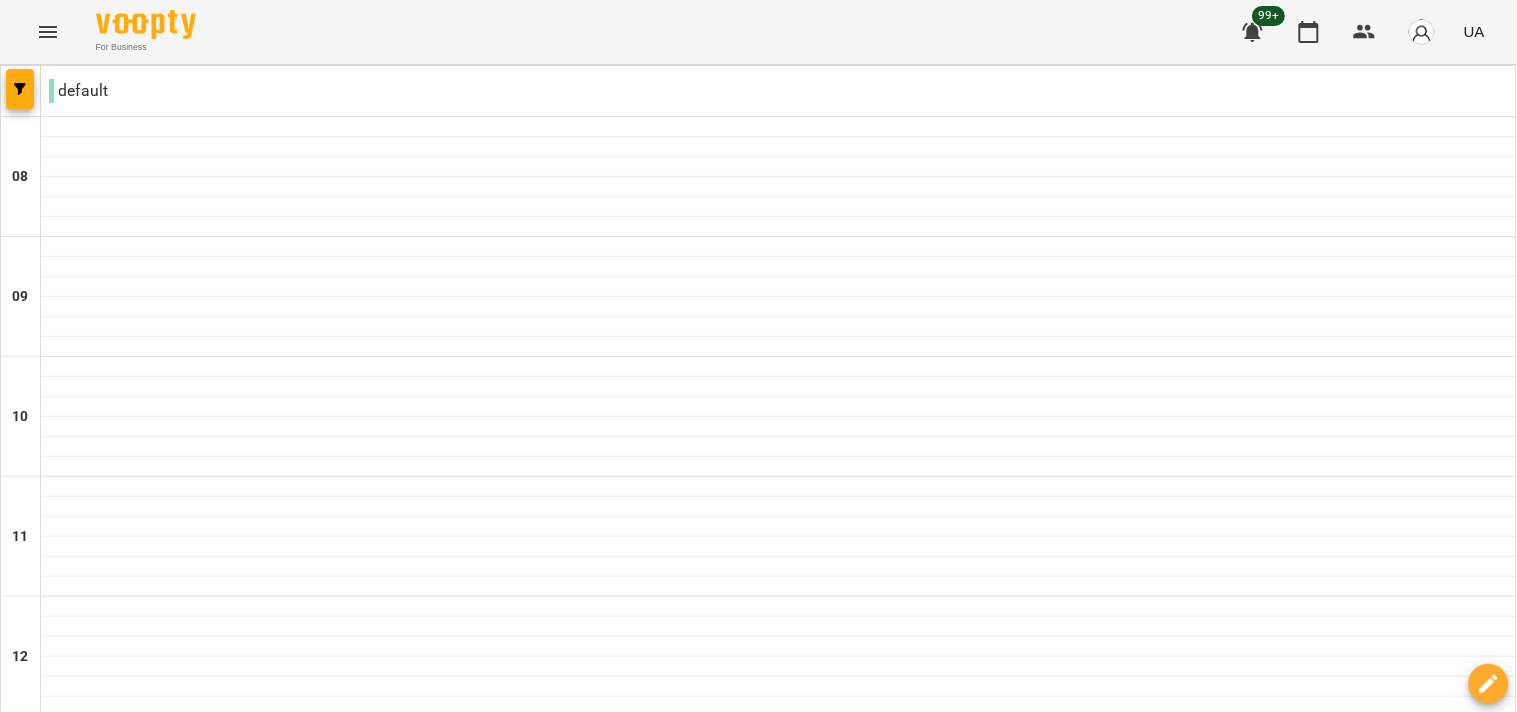 scroll, scrollTop: 1217, scrollLeft: 0, axis: vertical 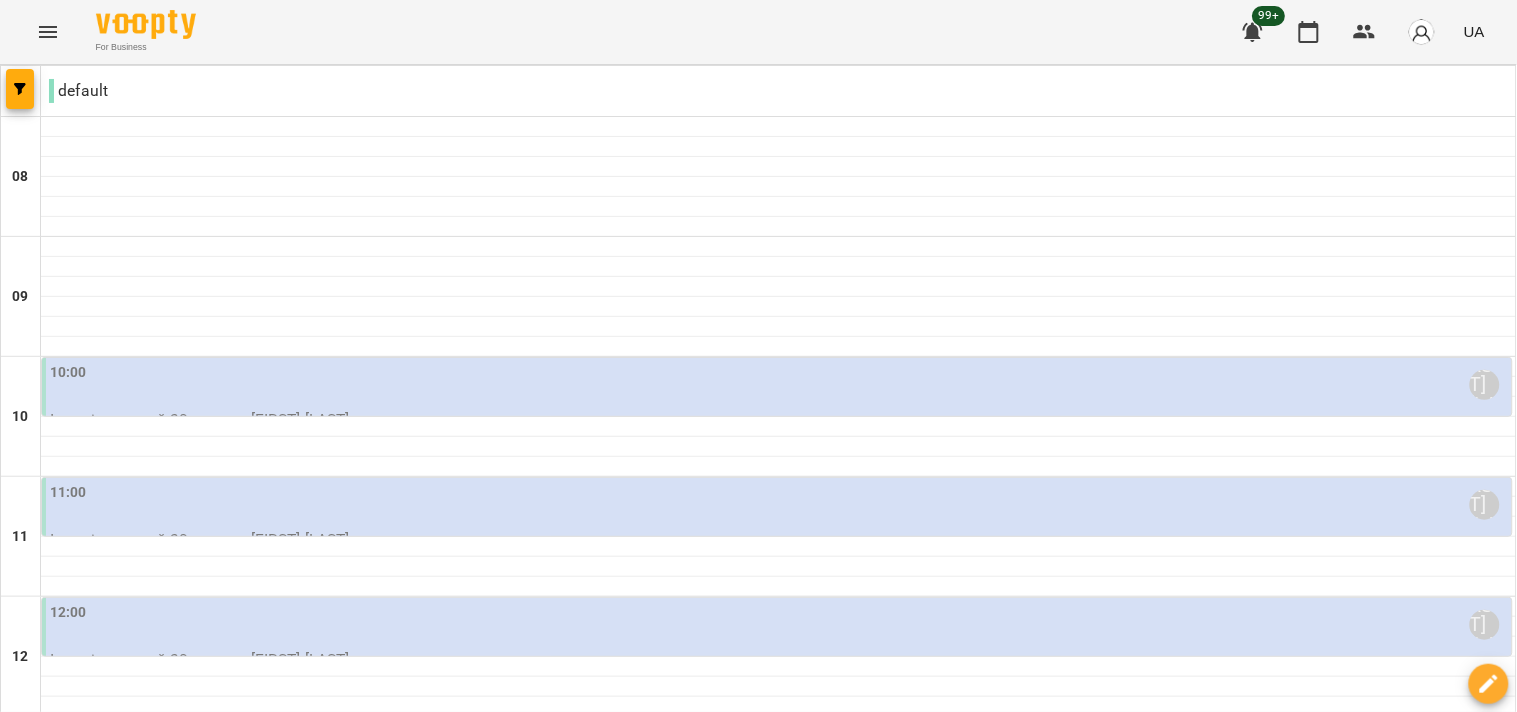 click on "10:00 Наталя Бабкіна" at bounding box center [779, 385] 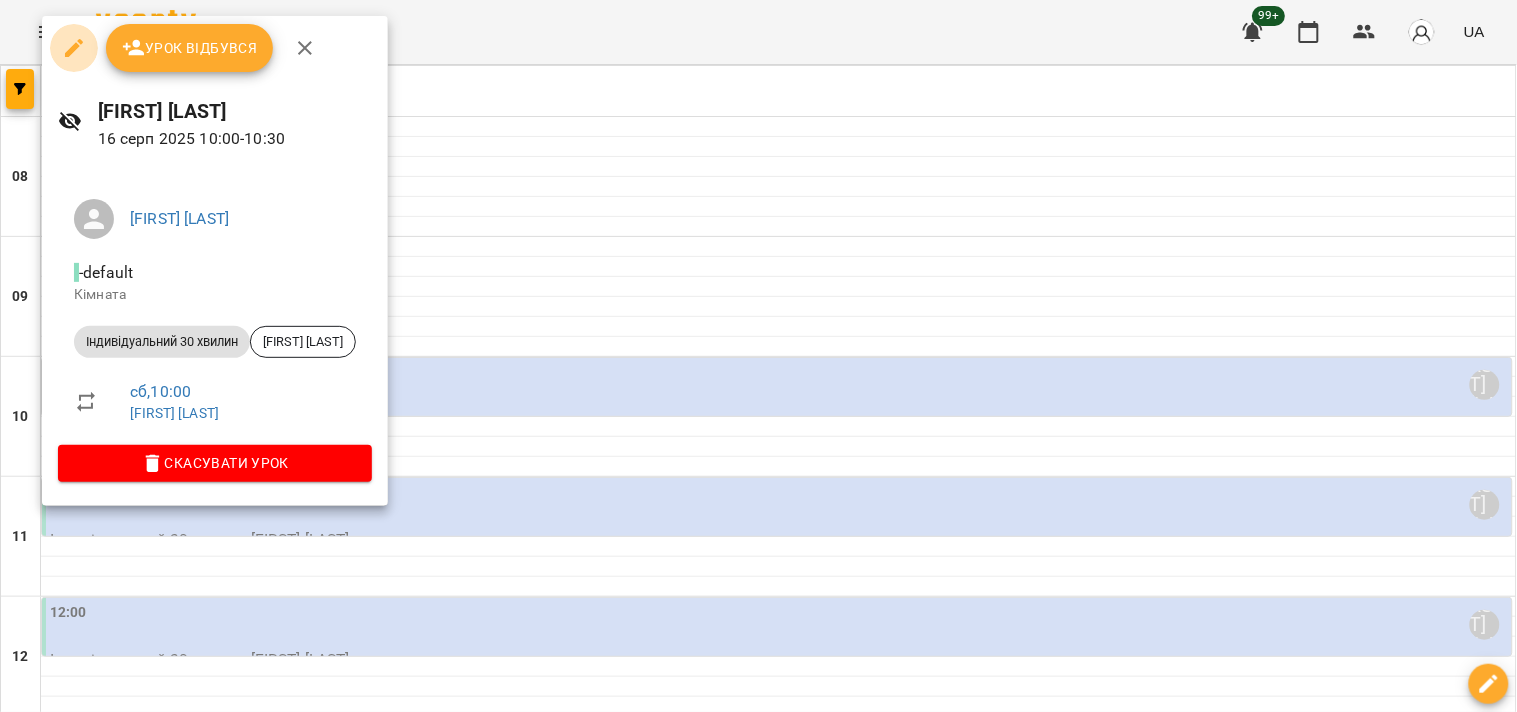 click 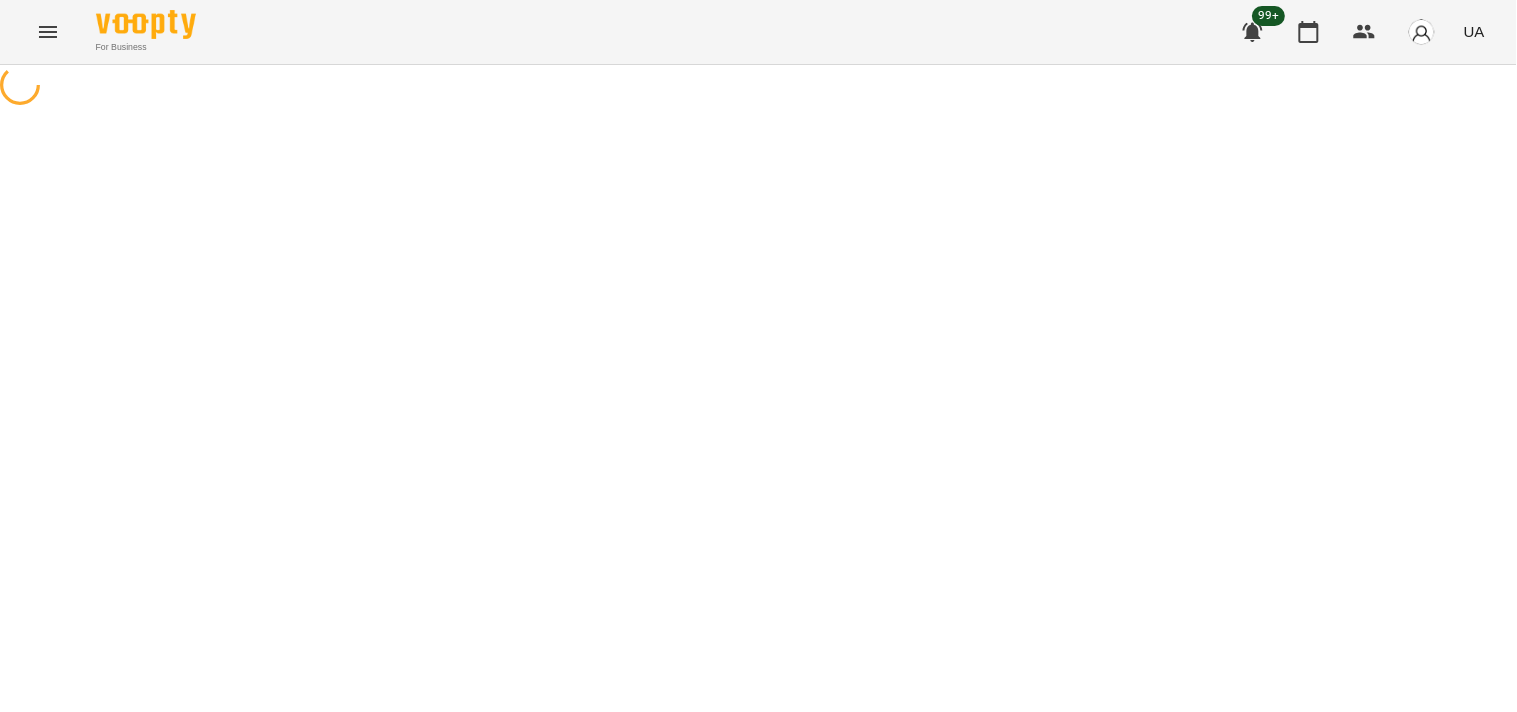 select on "**********" 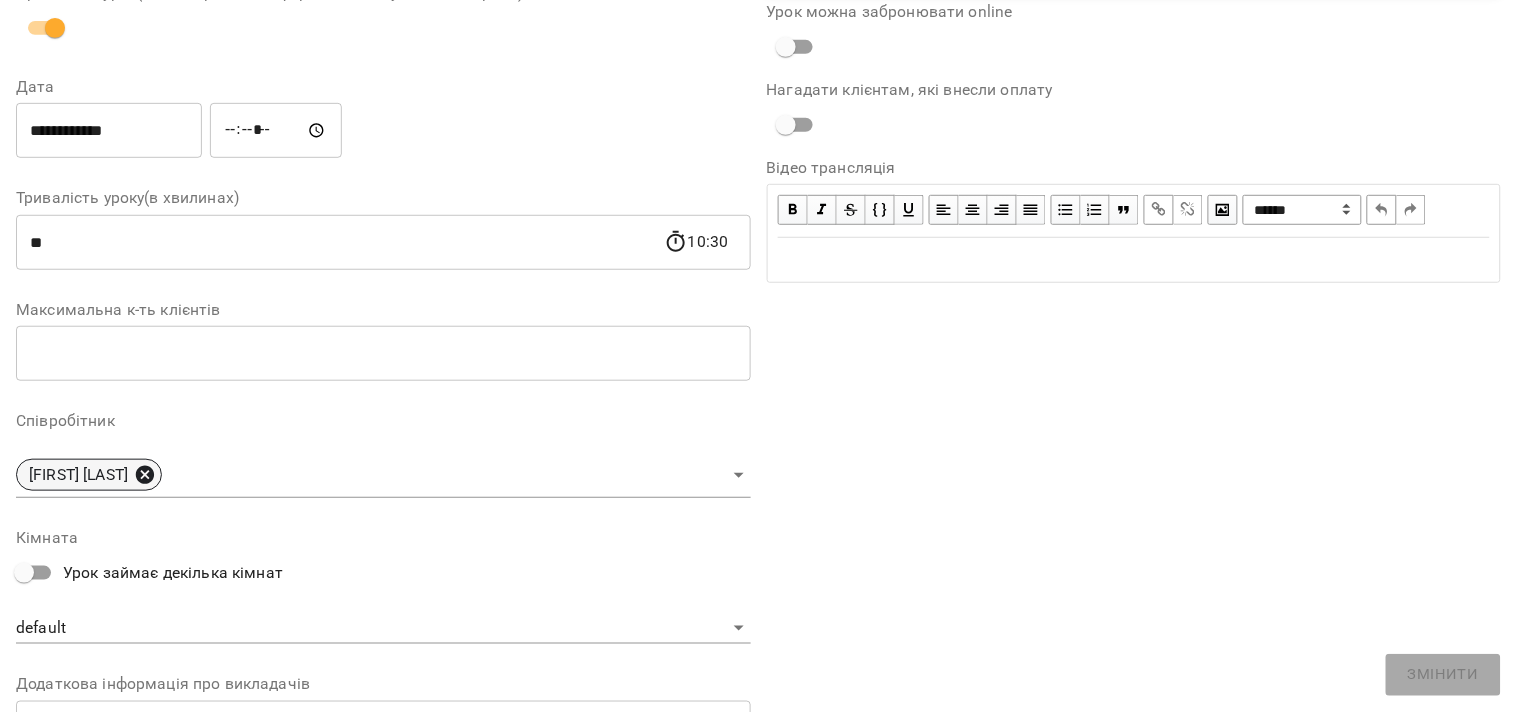 click 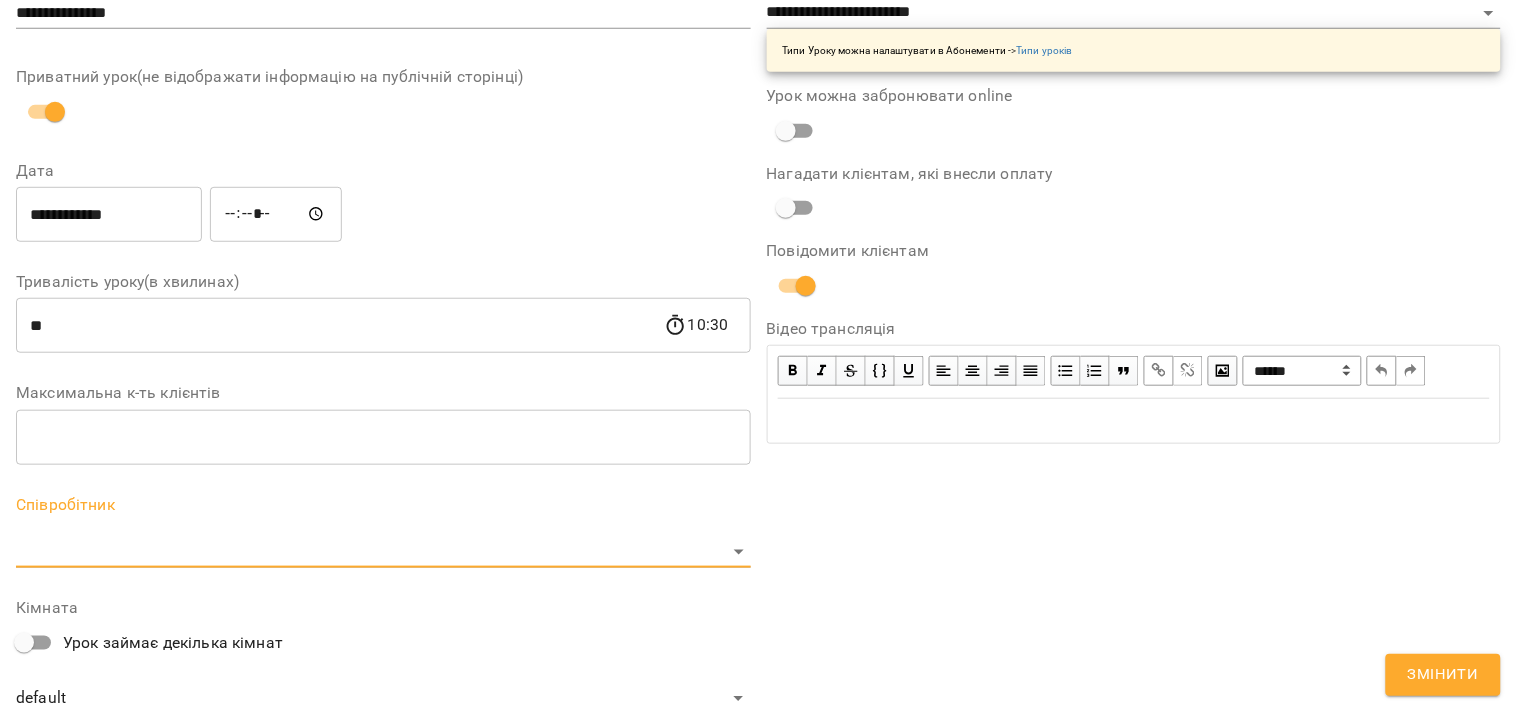 scroll, scrollTop: 305, scrollLeft: 0, axis: vertical 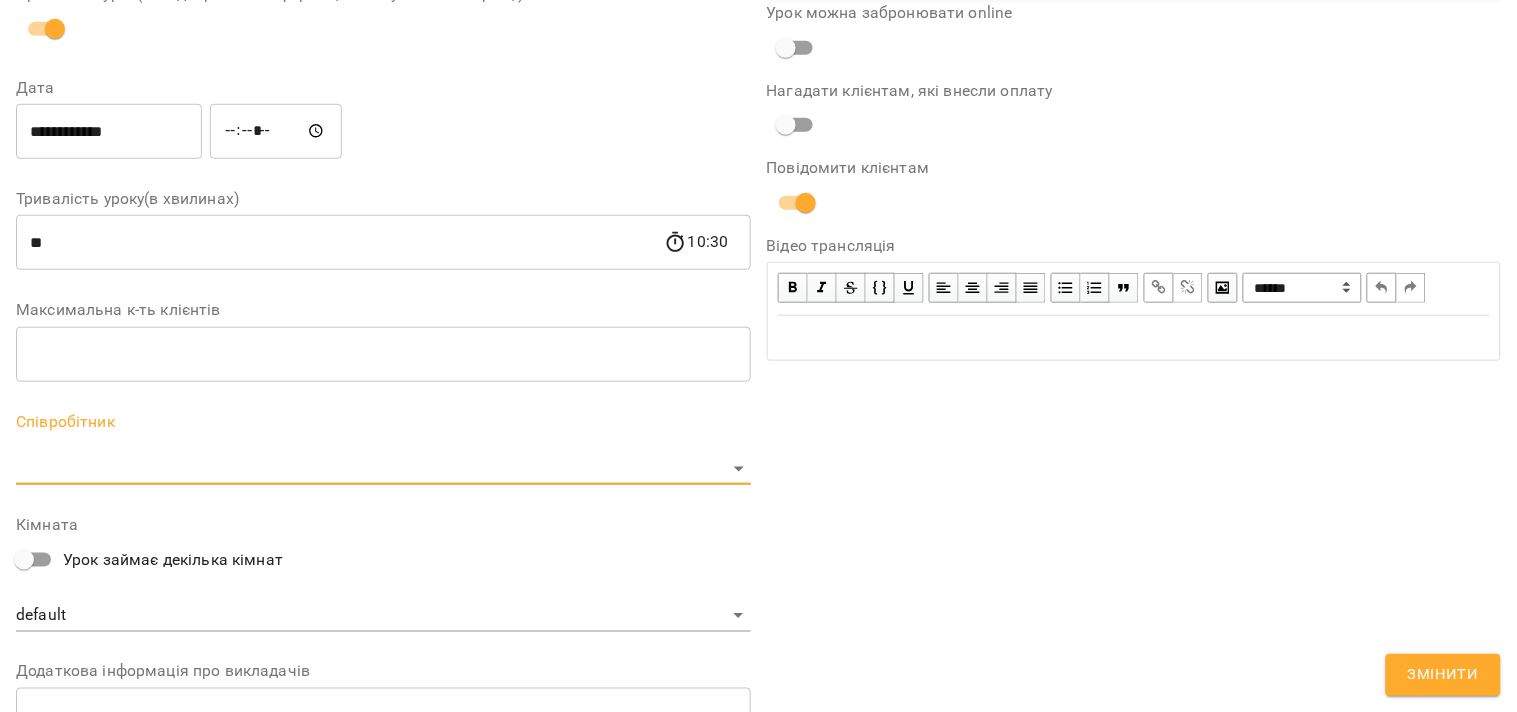 click on "**********" at bounding box center (758, 456) 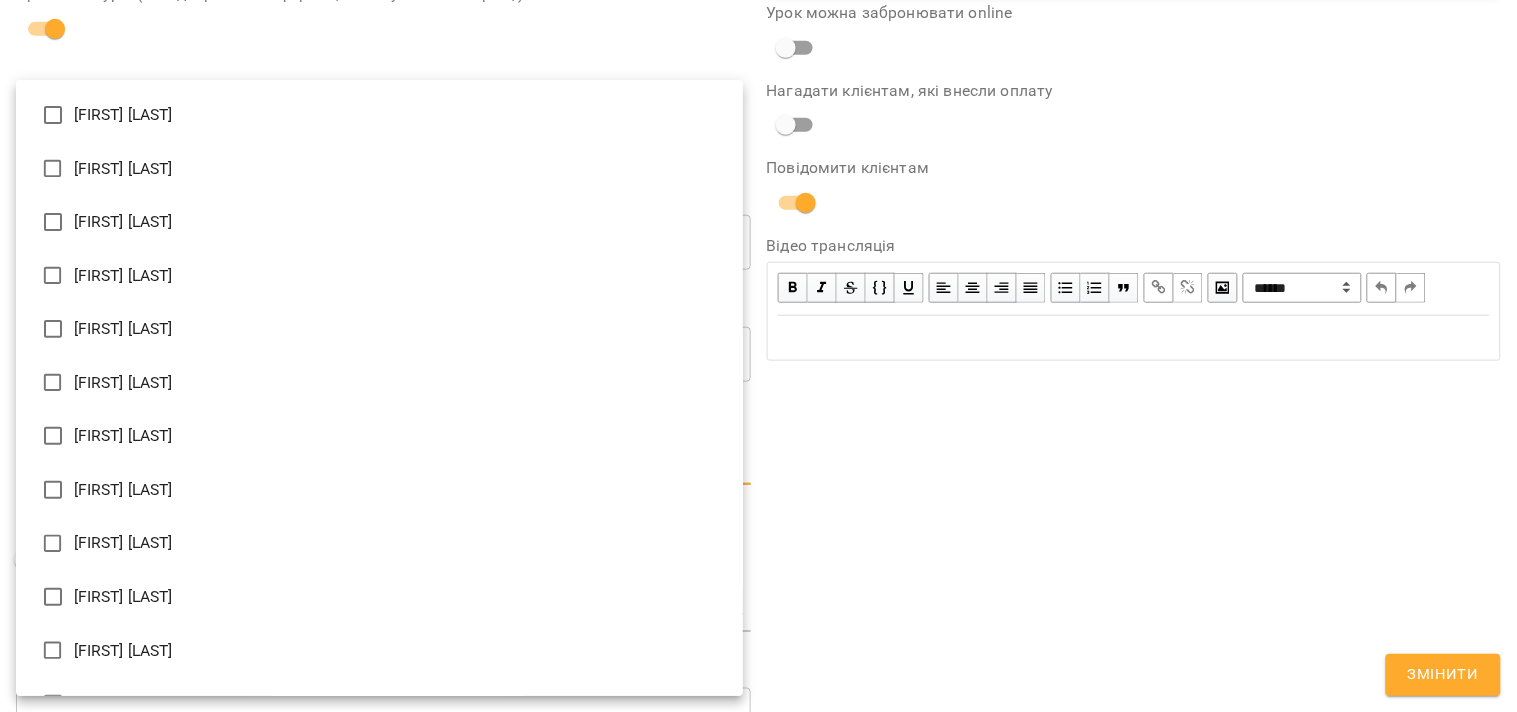 type on "**********" 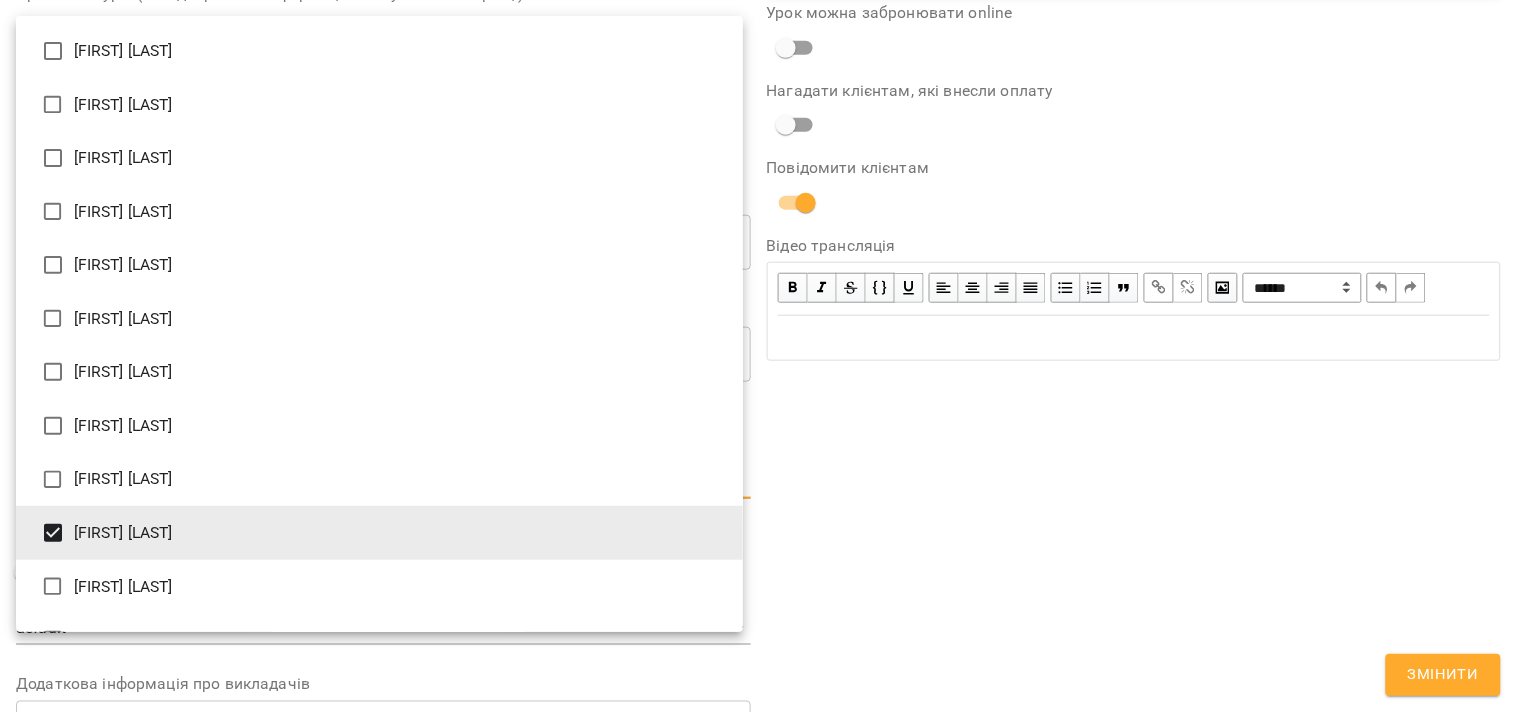 click at bounding box center [758, 356] 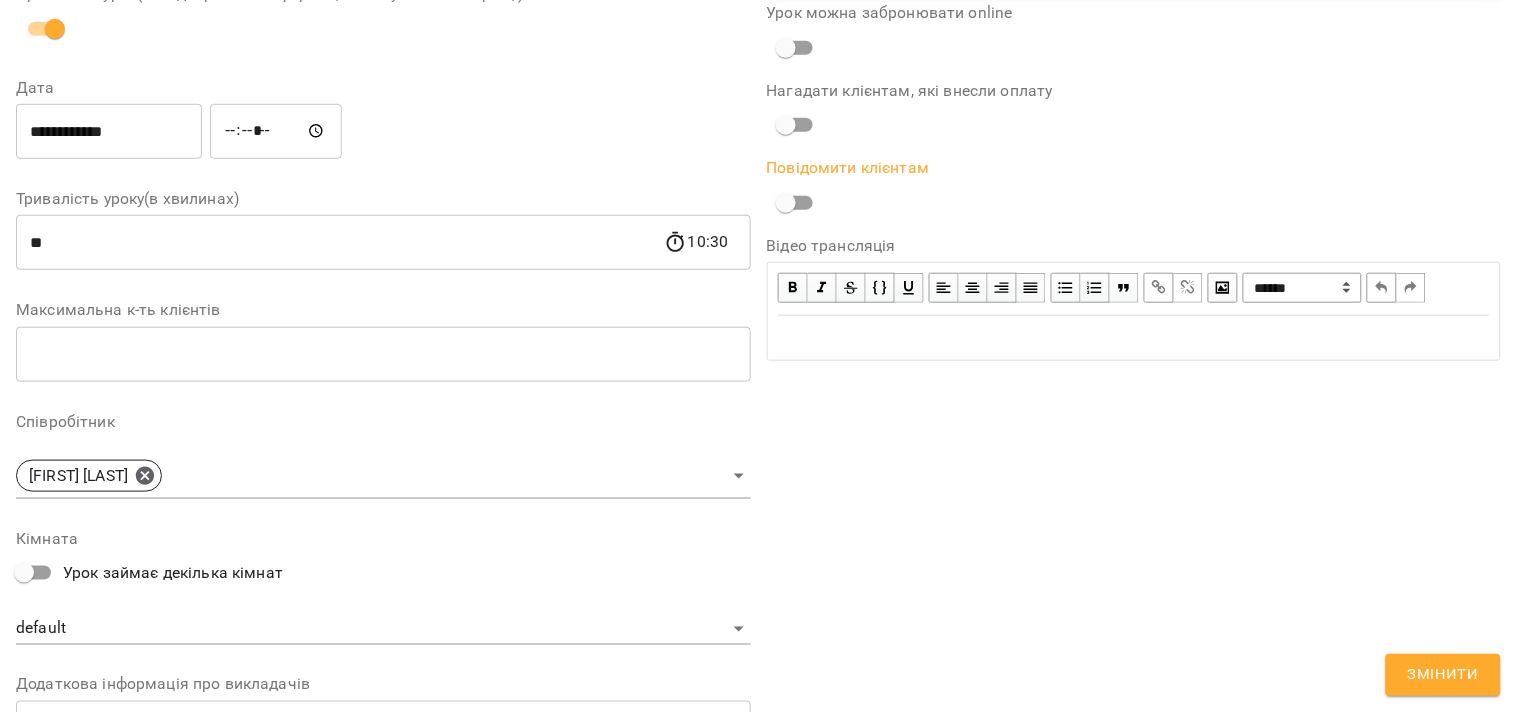 scroll, scrollTop: 416, scrollLeft: 0, axis: vertical 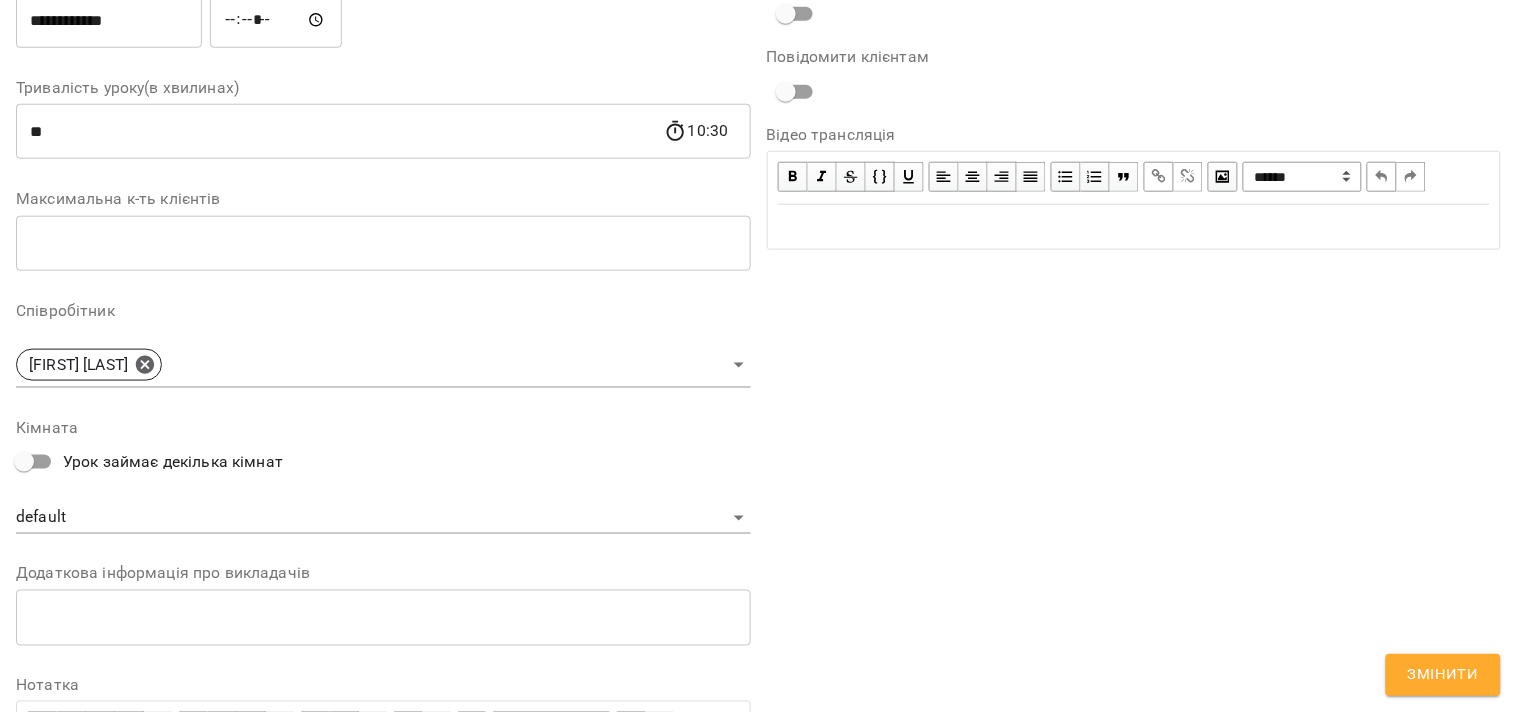 click on "**********" at bounding box center [1134, 282] 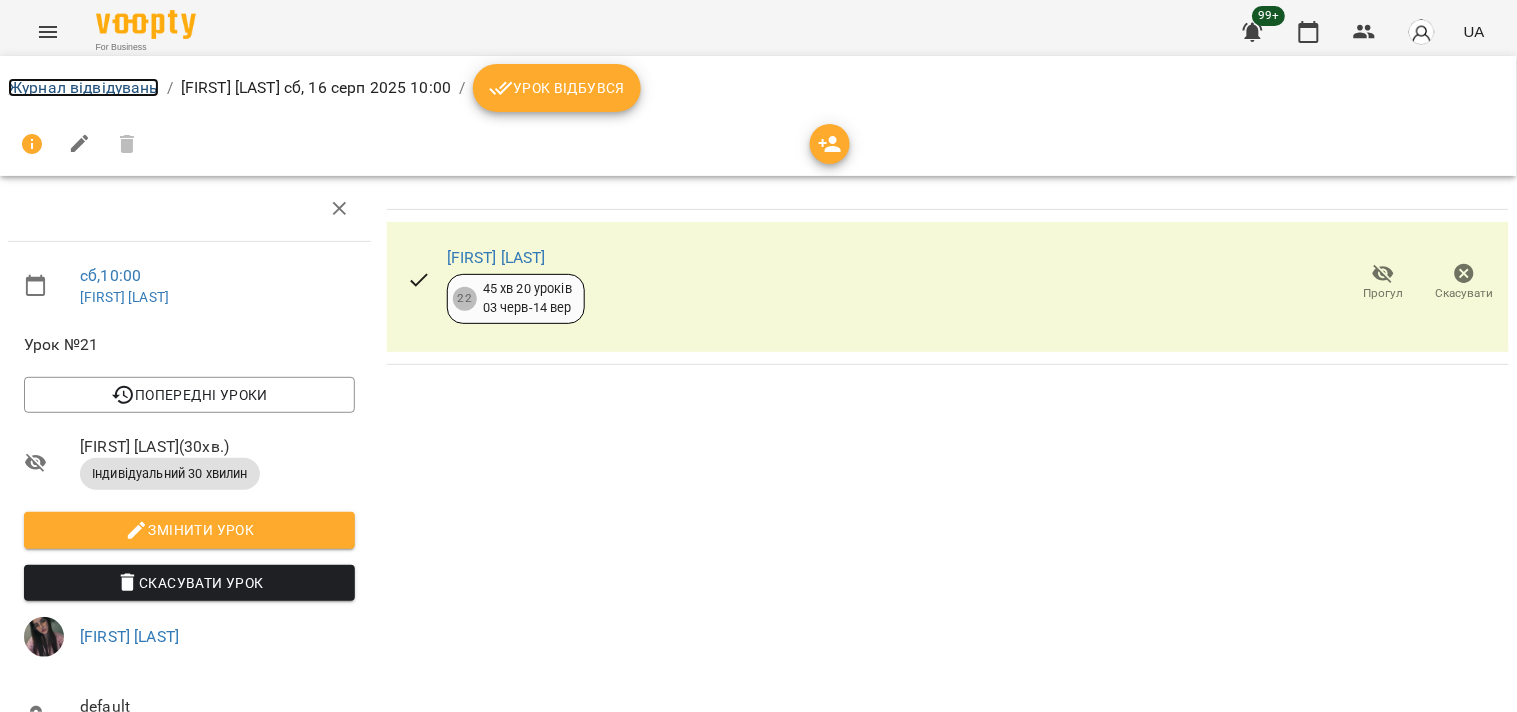 click on "Журнал відвідувань" at bounding box center [83, 87] 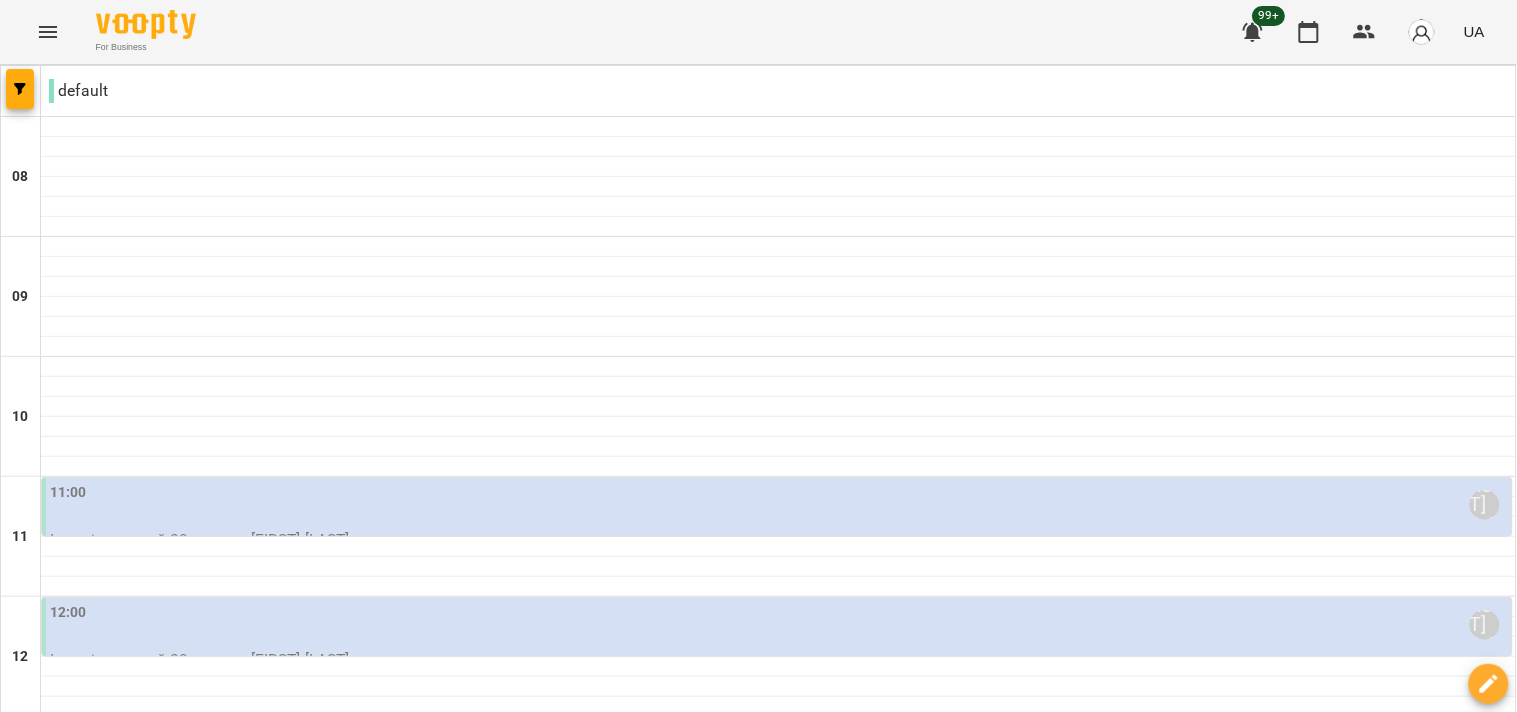 scroll, scrollTop: 333, scrollLeft: 0, axis: vertical 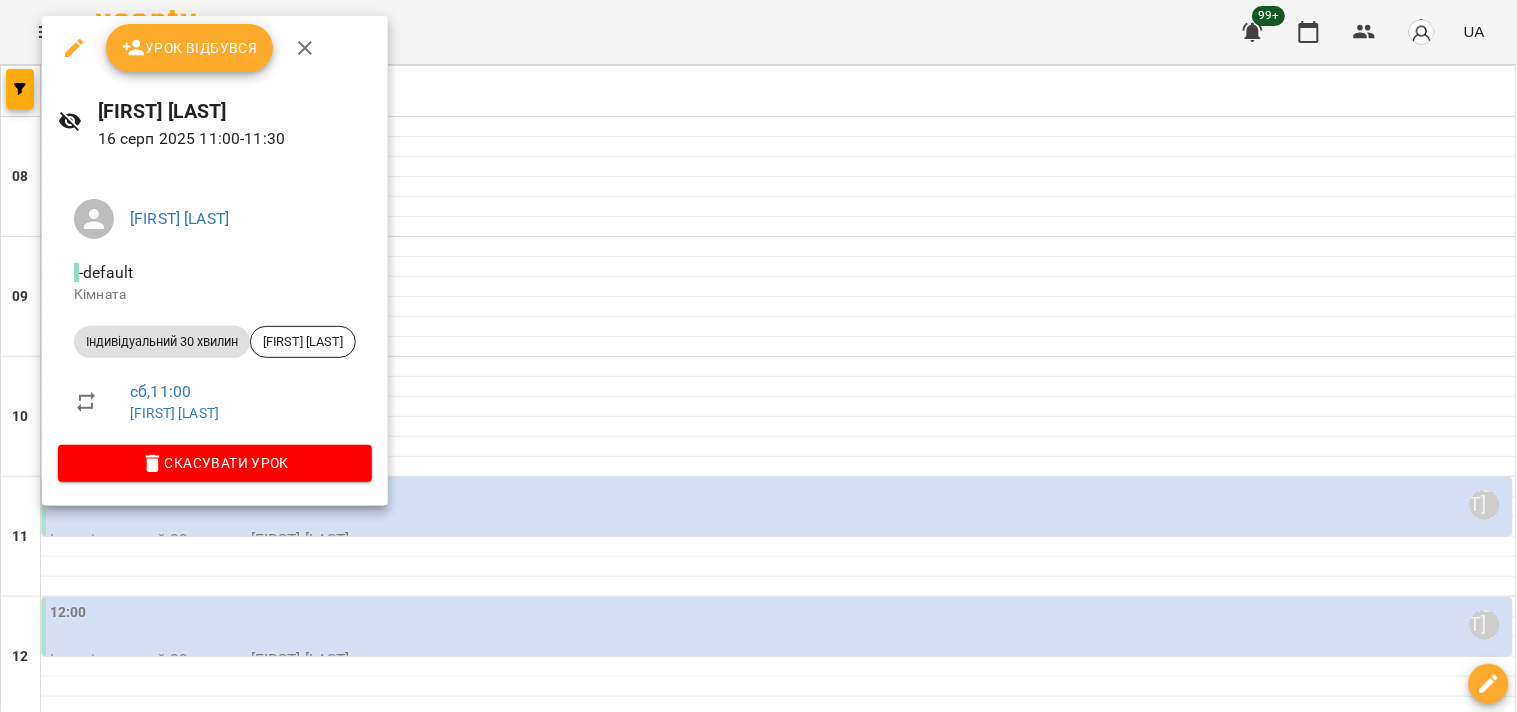 click at bounding box center [74, 48] 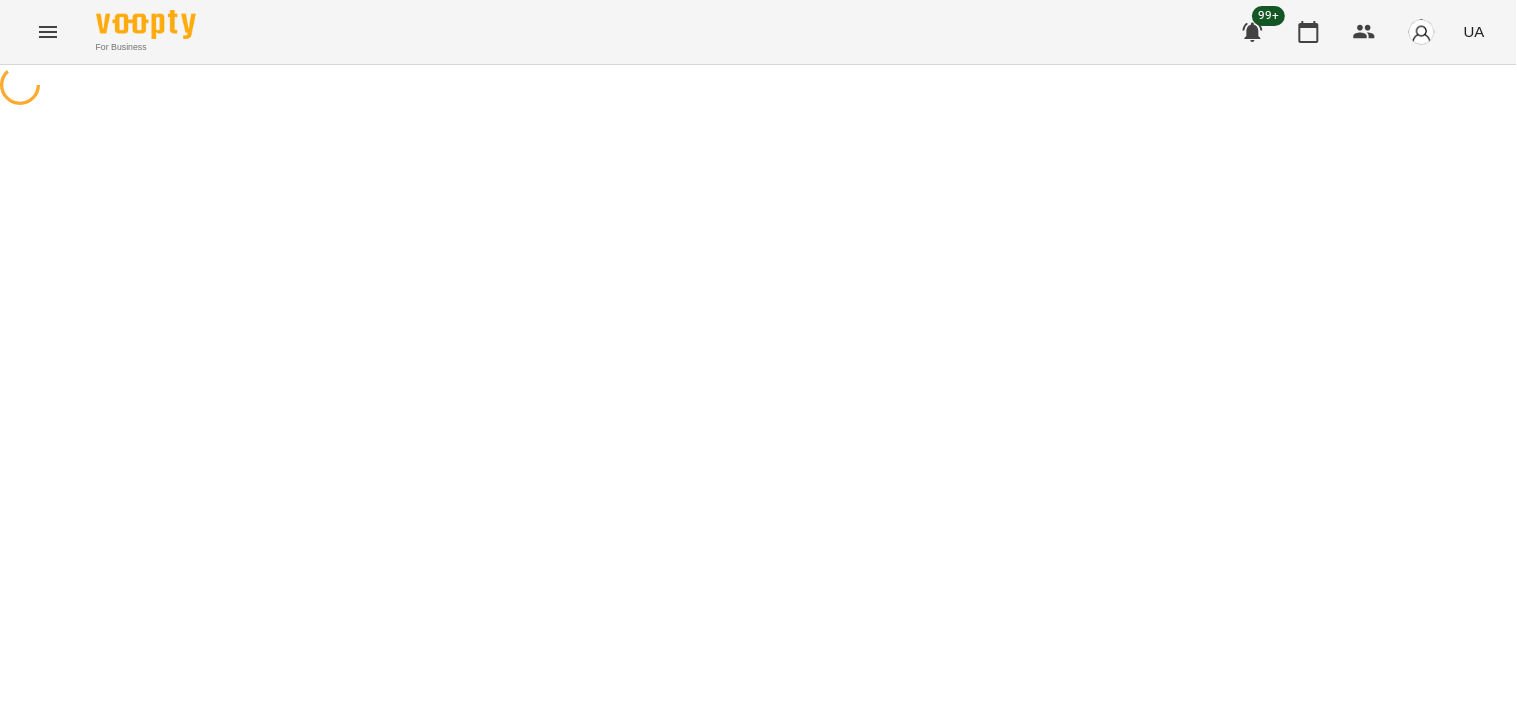 select on "**********" 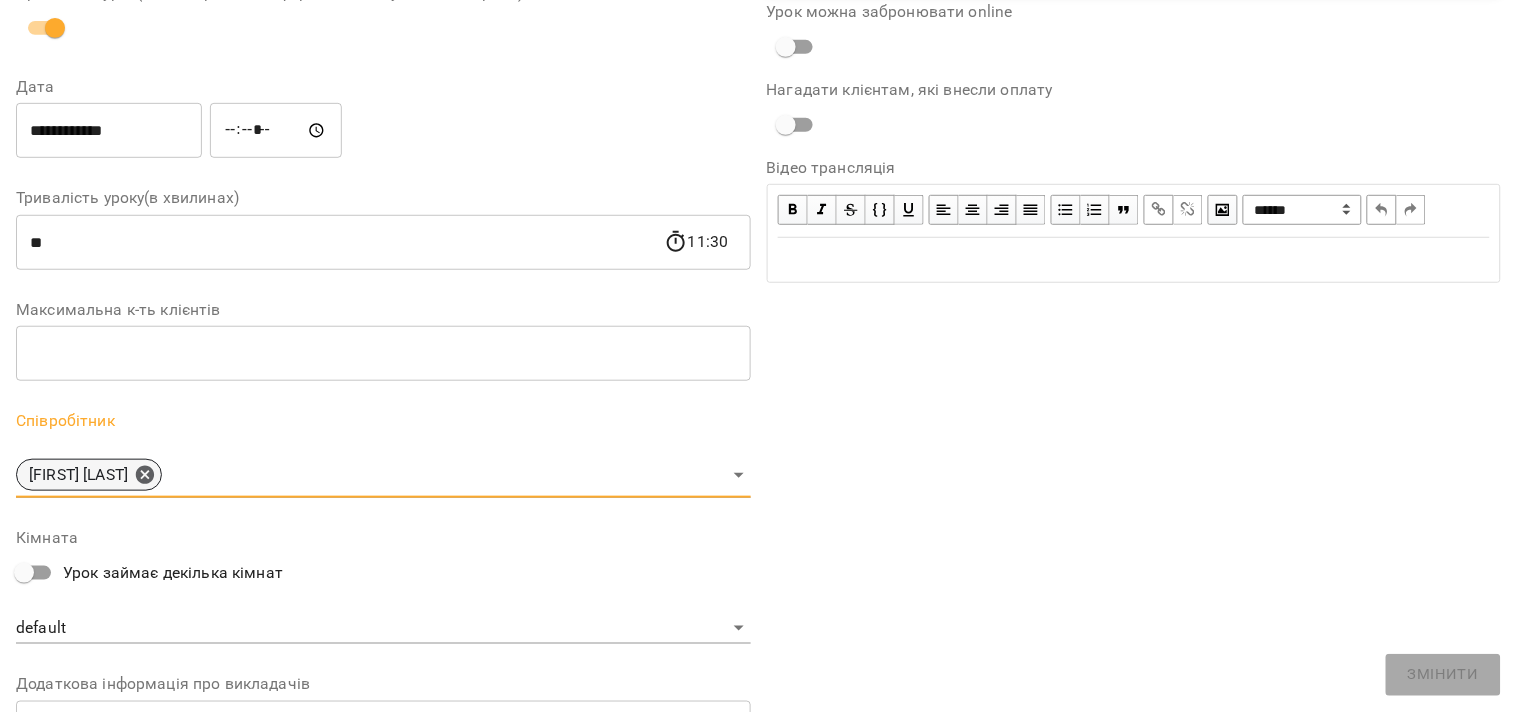 click on "[FIRST] [LAST]" at bounding box center [78, 475] 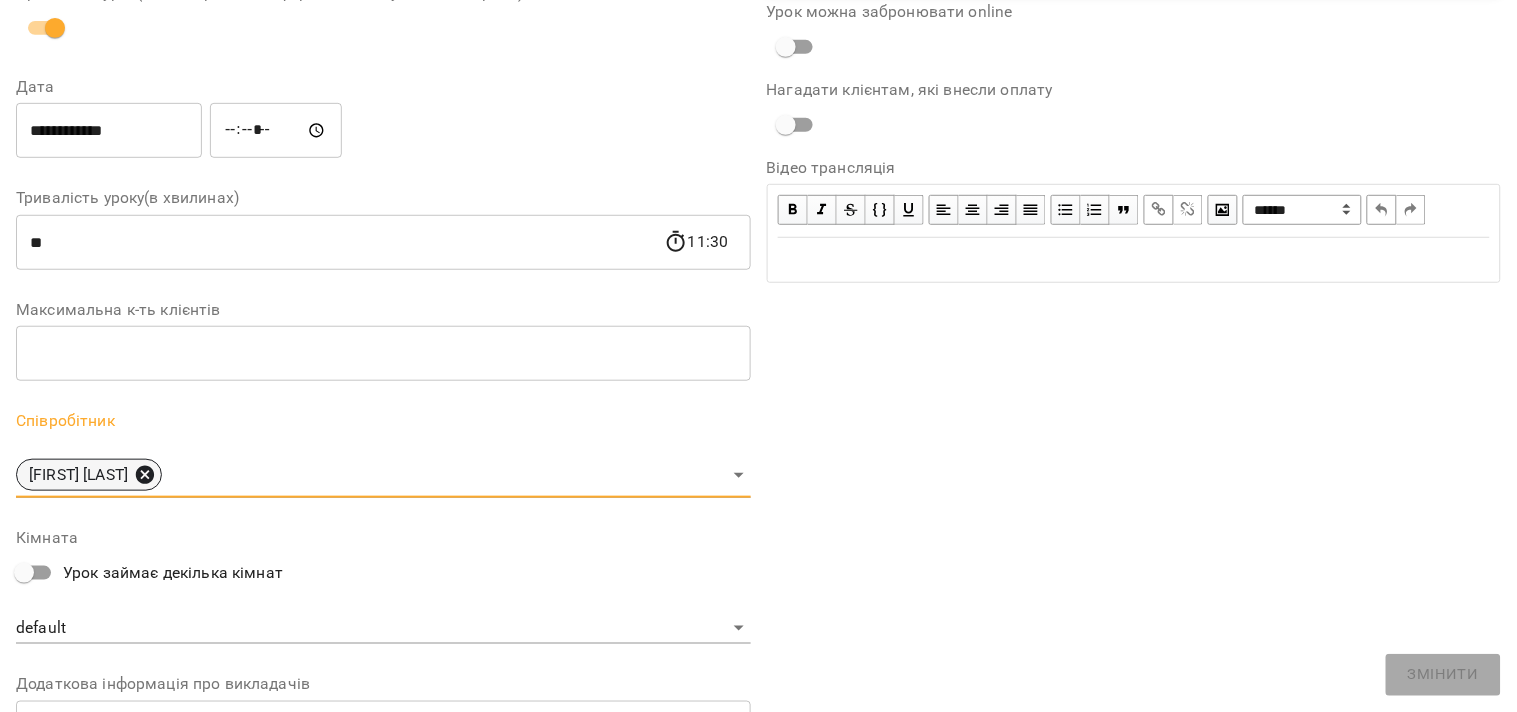 click 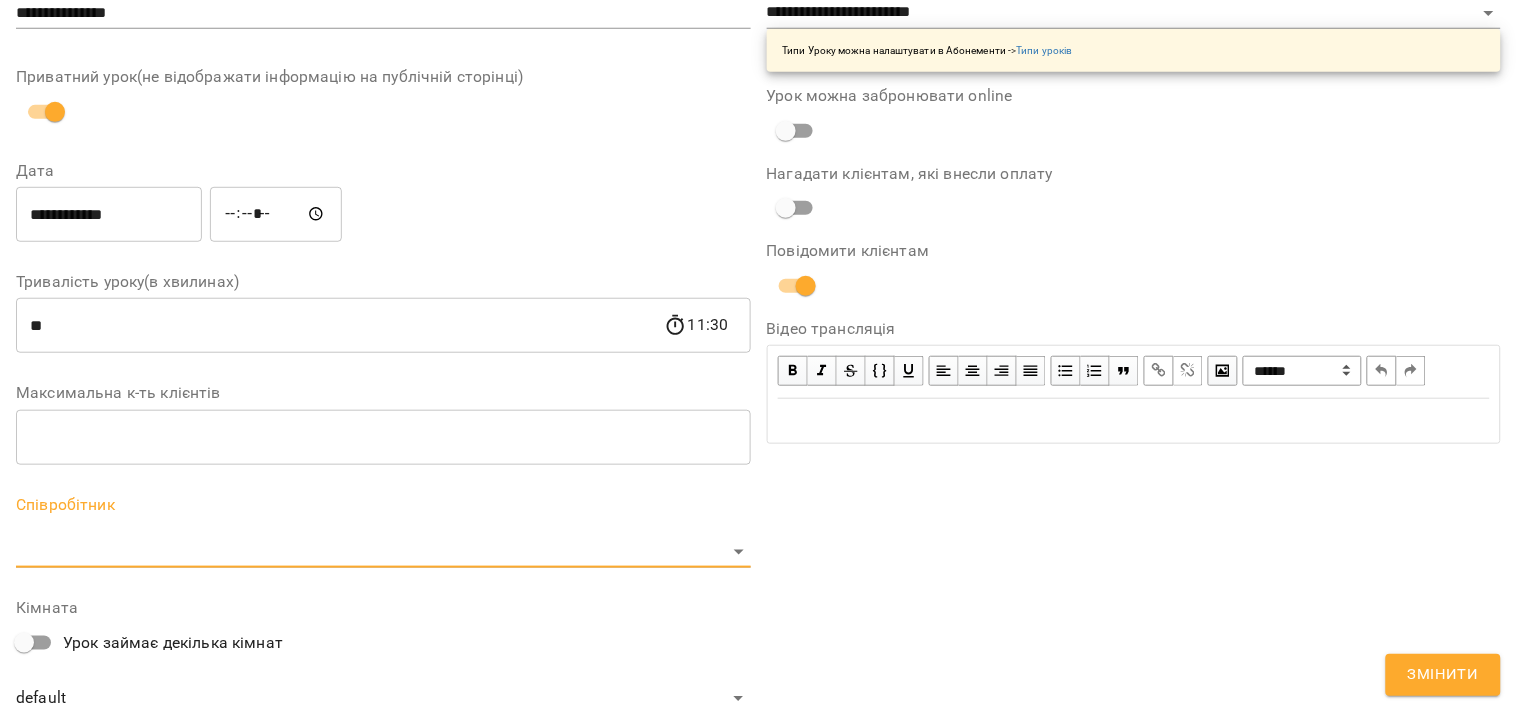 scroll, scrollTop: 305, scrollLeft: 0, axis: vertical 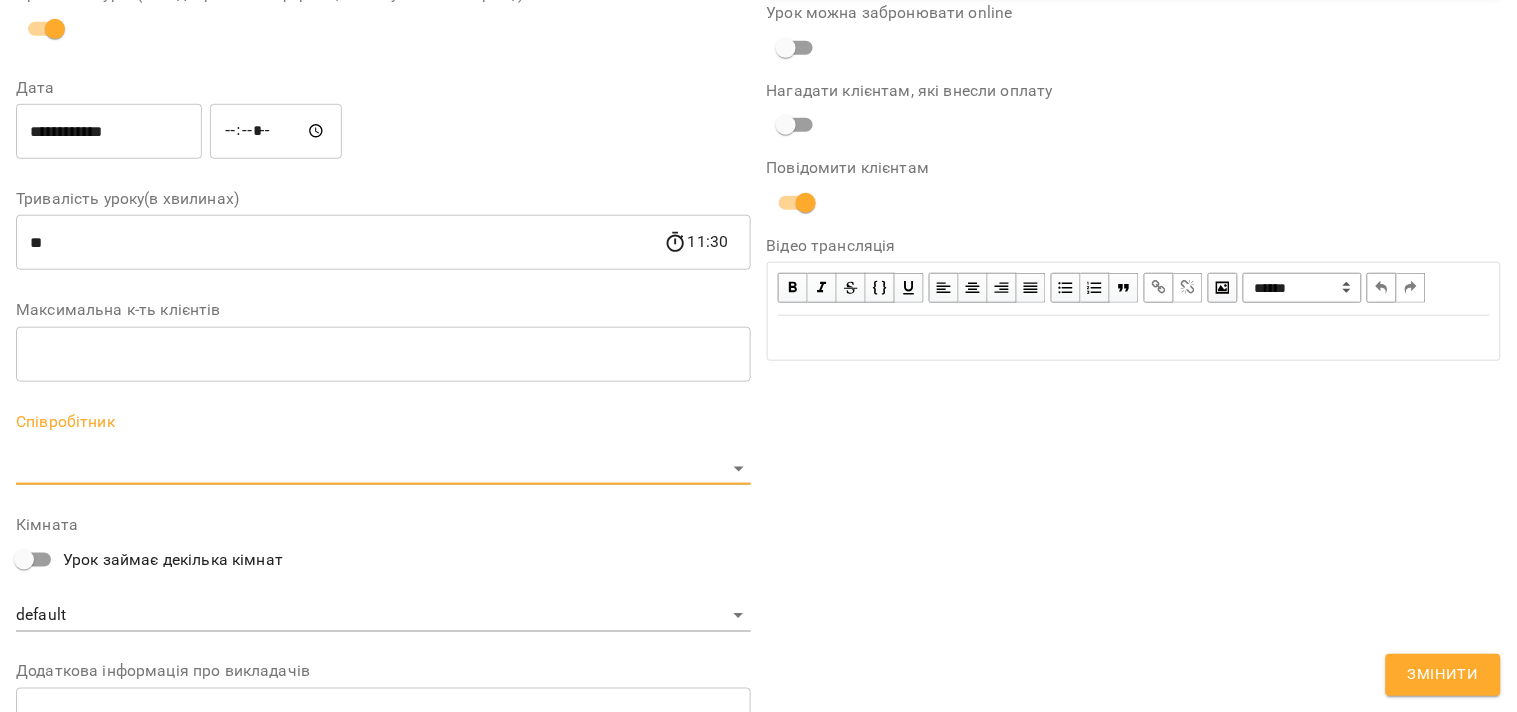 click on "**********" at bounding box center (758, 456) 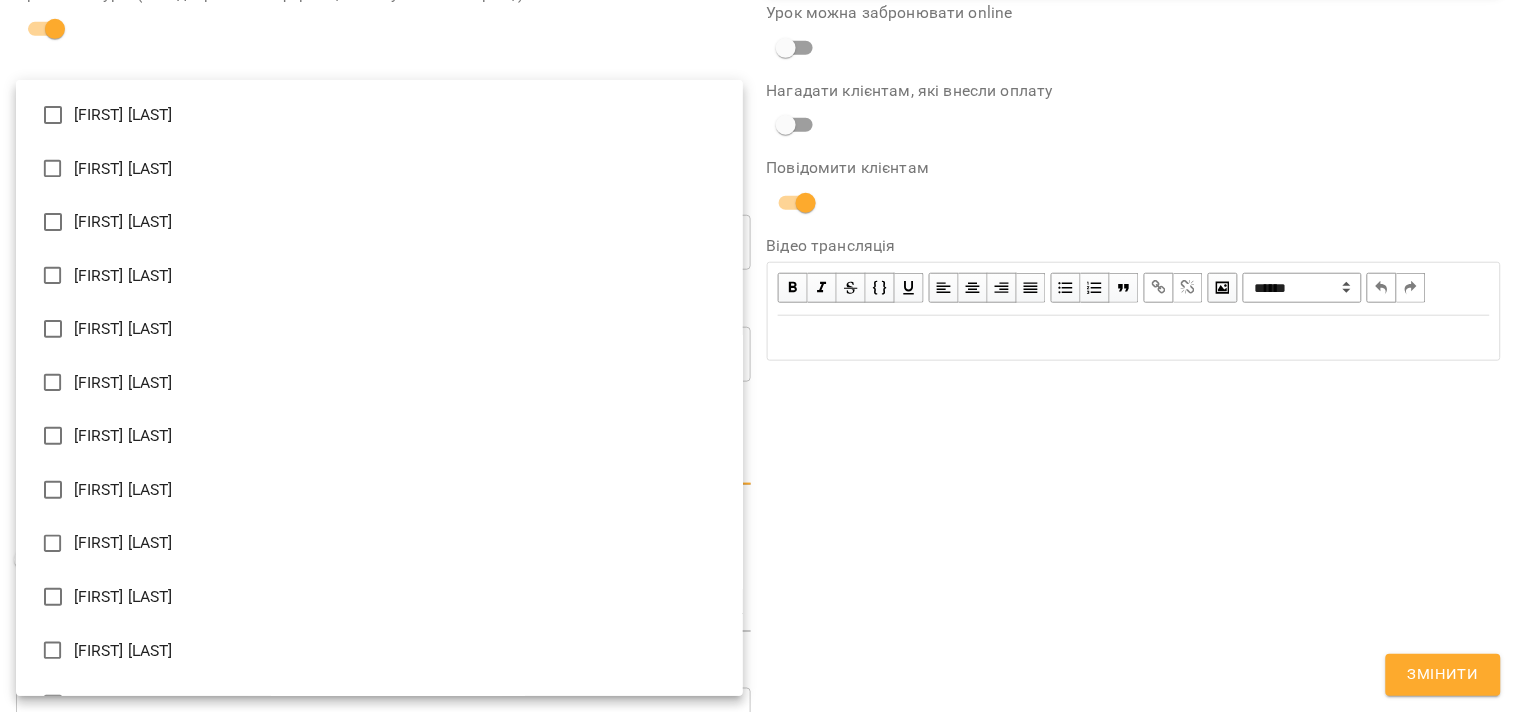 type on "**********" 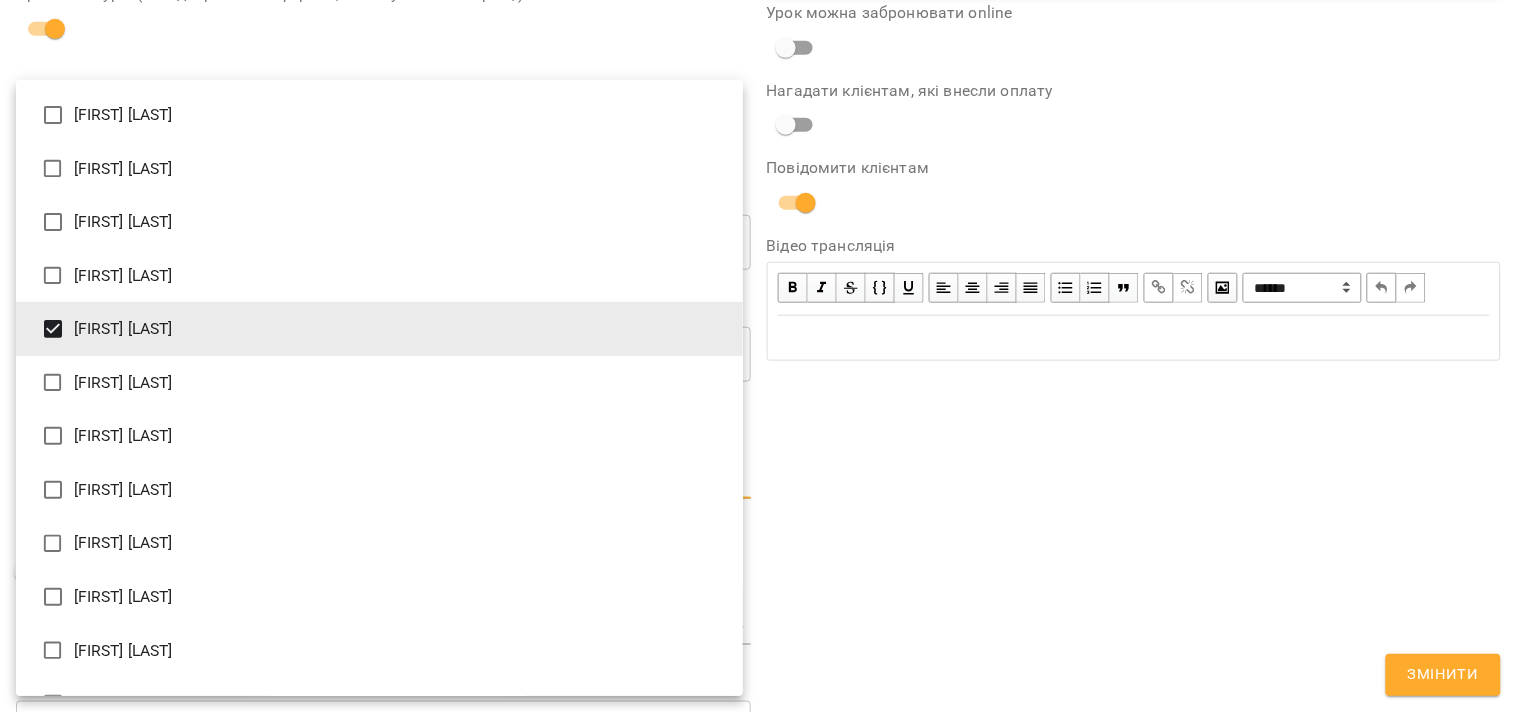 click at bounding box center [758, 356] 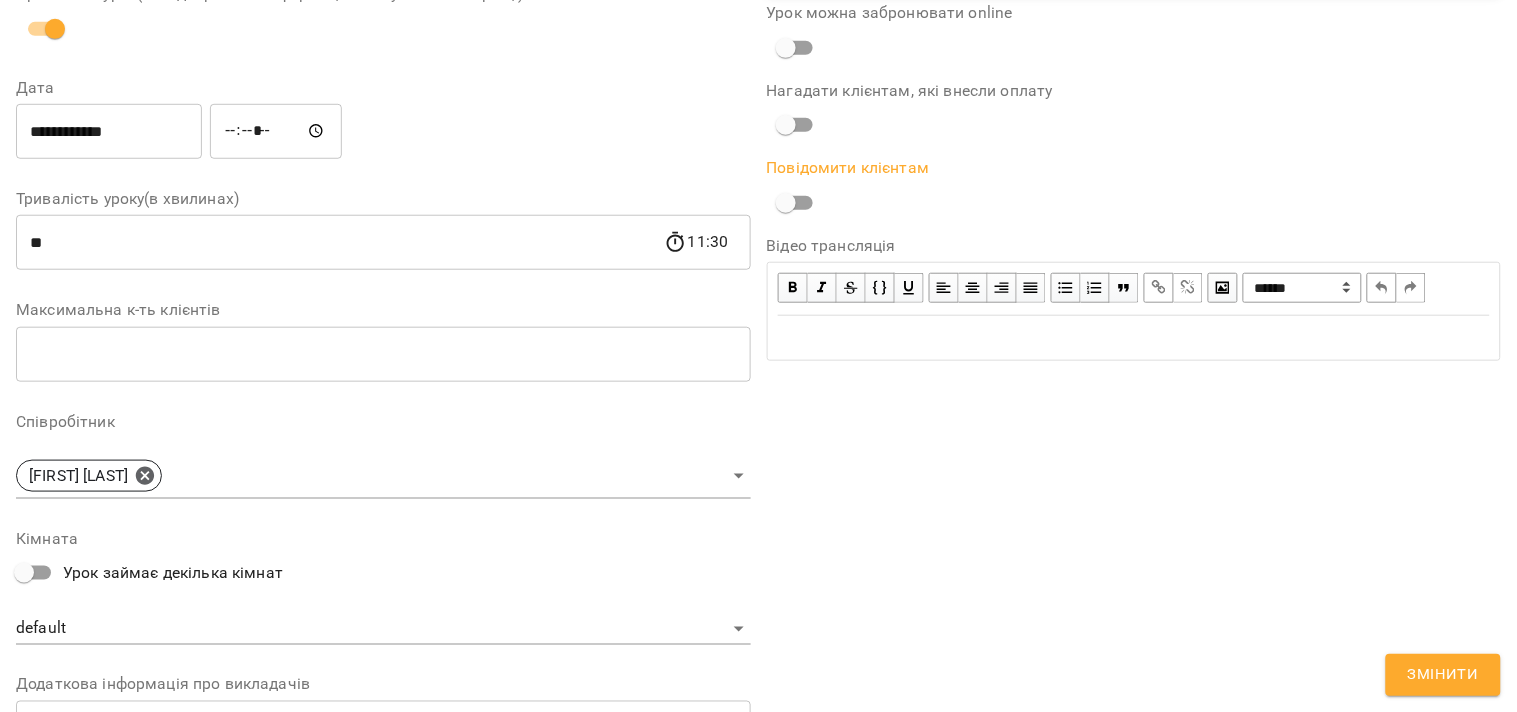 click on "Змінити" at bounding box center [1443, 675] 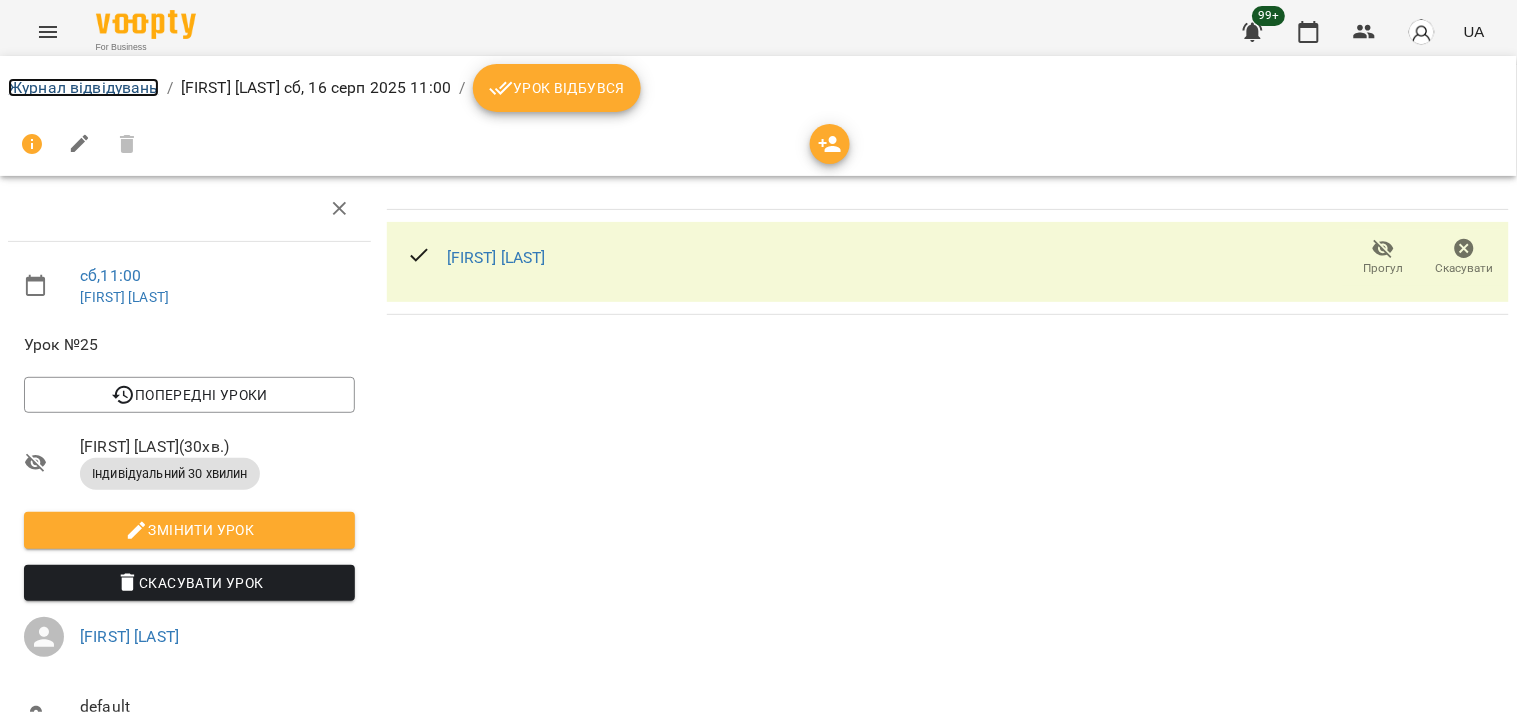 click on "Журнал відвідувань" at bounding box center (83, 87) 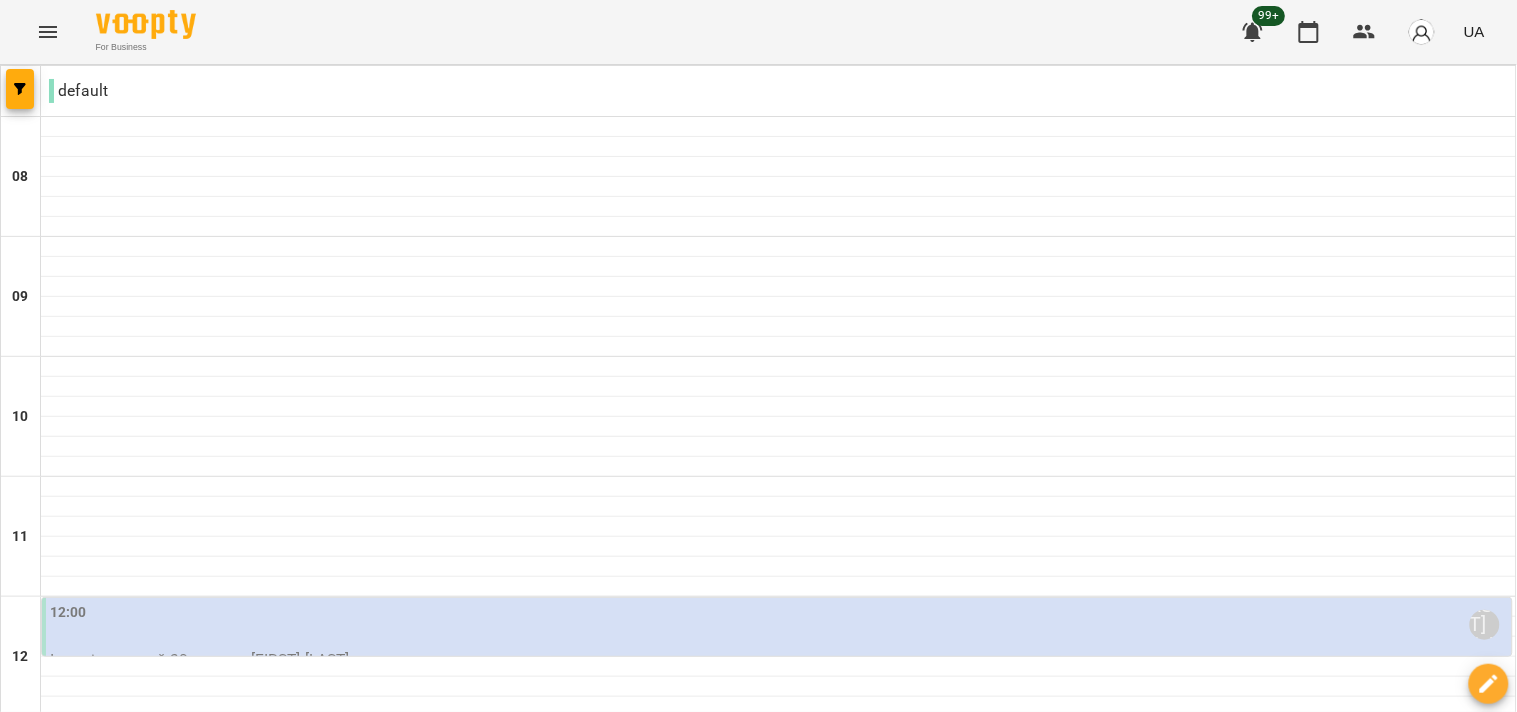 scroll, scrollTop: 222, scrollLeft: 0, axis: vertical 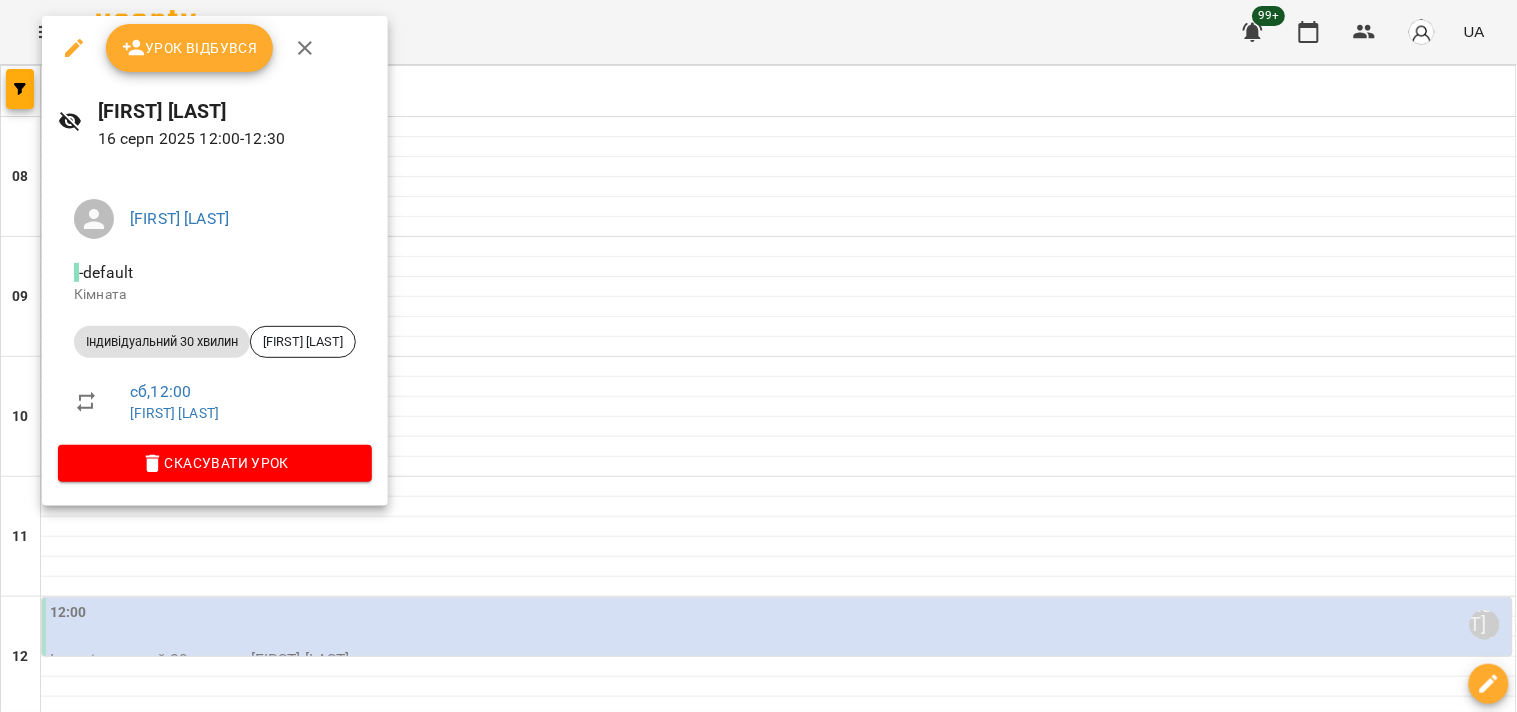 click at bounding box center [758, 356] 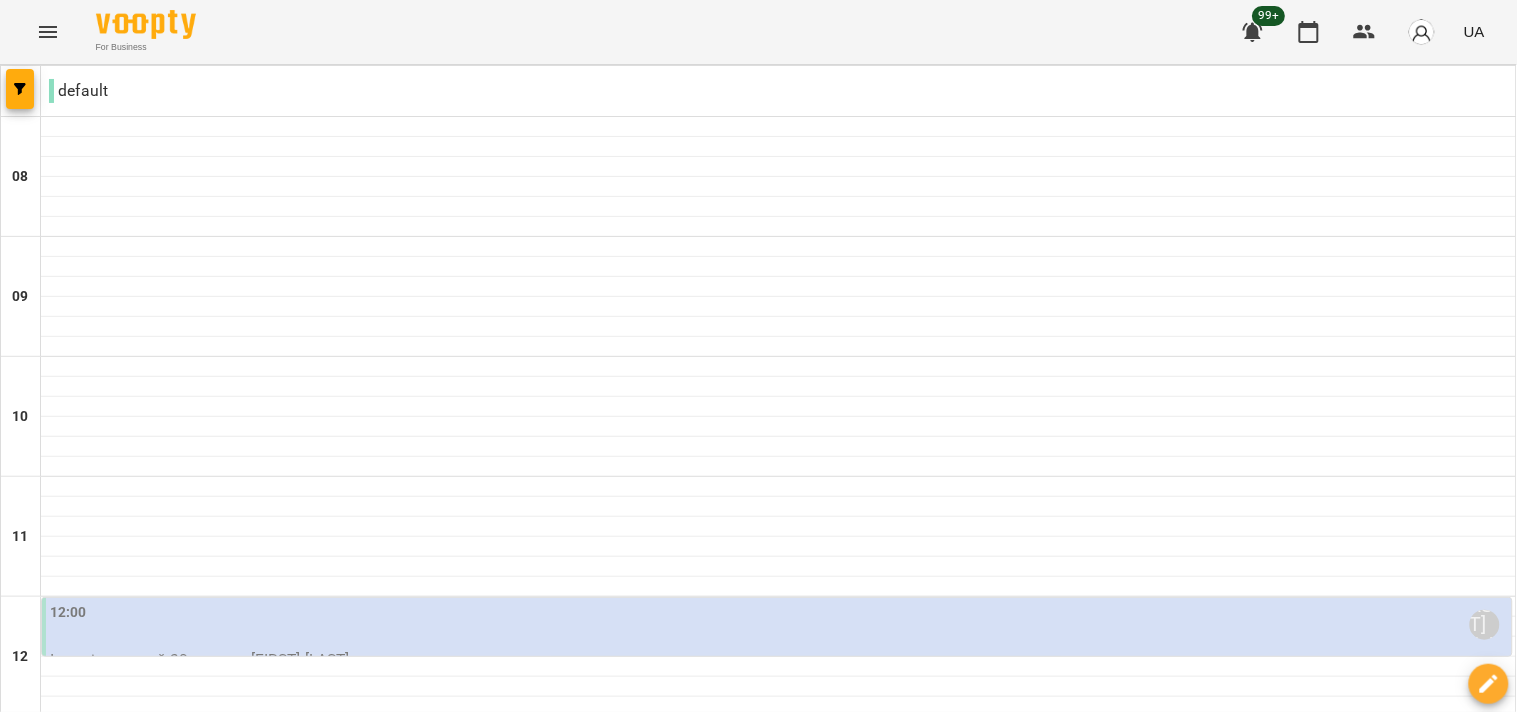 scroll, scrollTop: 888, scrollLeft: 0, axis: vertical 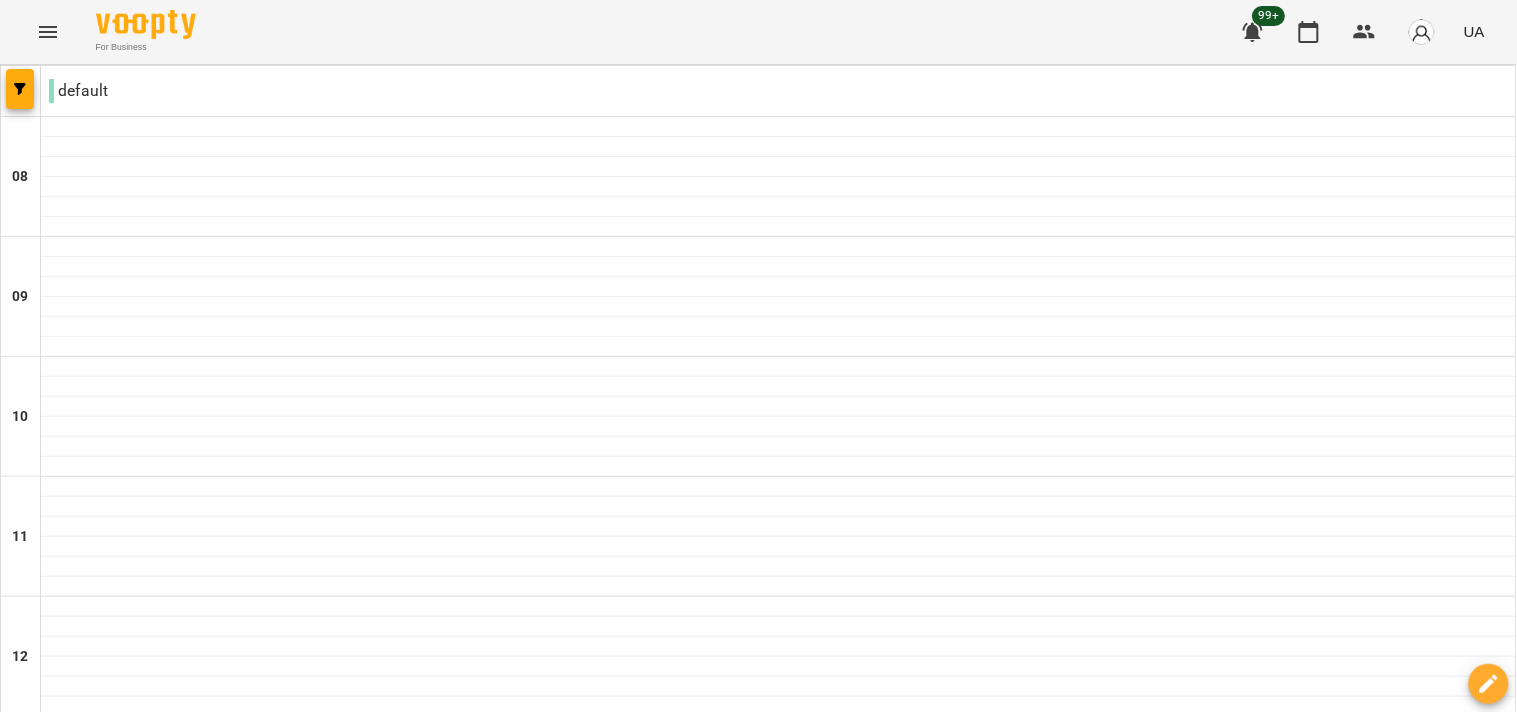 click on "16:00 Наталя Бабкіна" at bounding box center [779, 1105] 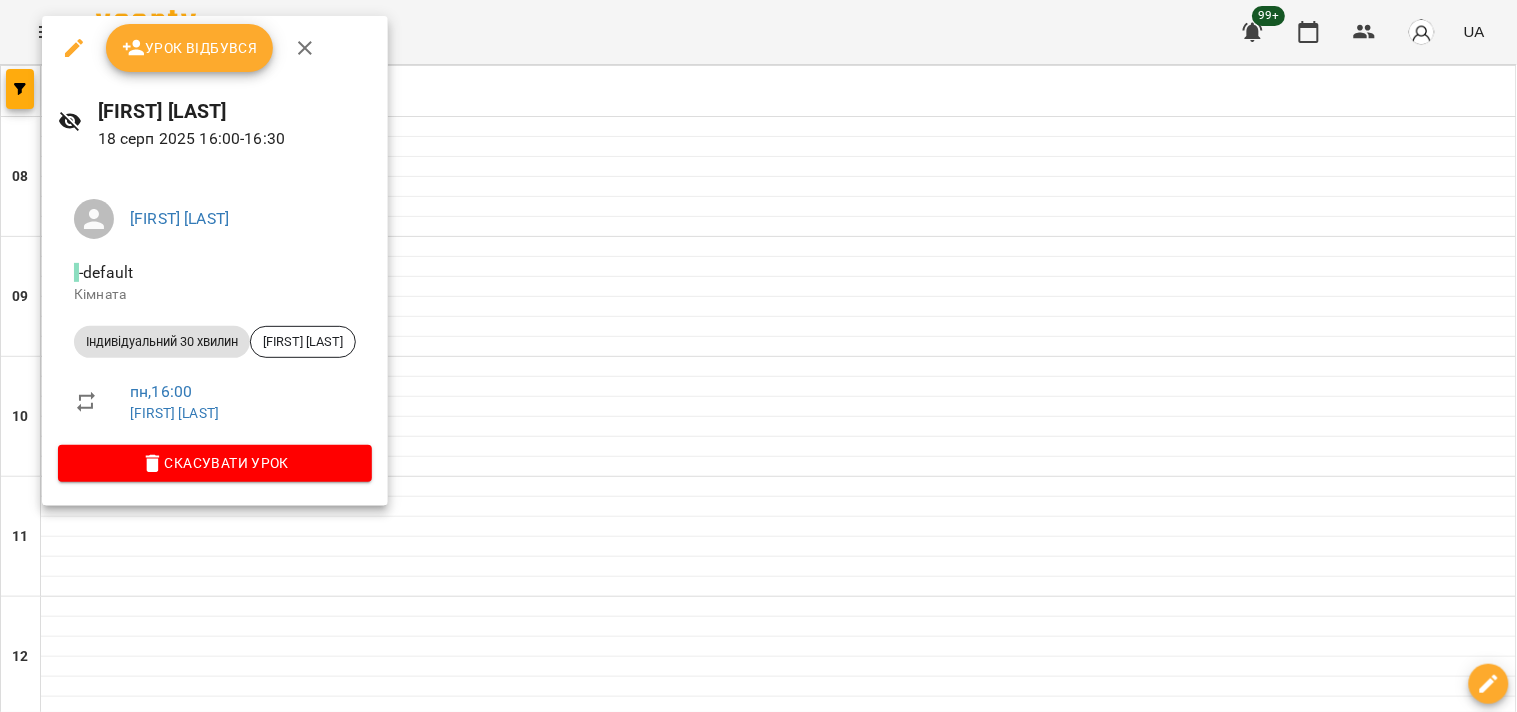 click at bounding box center [74, 48] 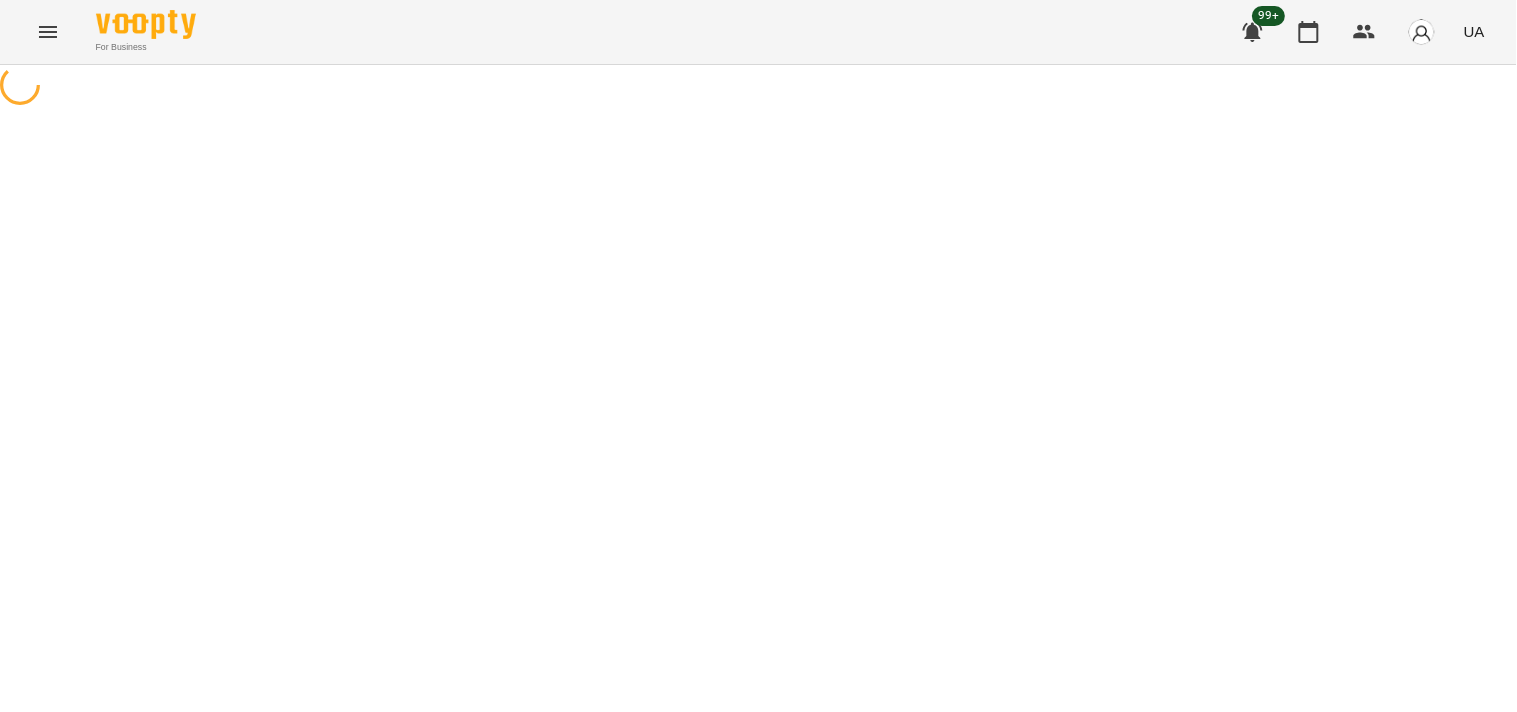 select on "**********" 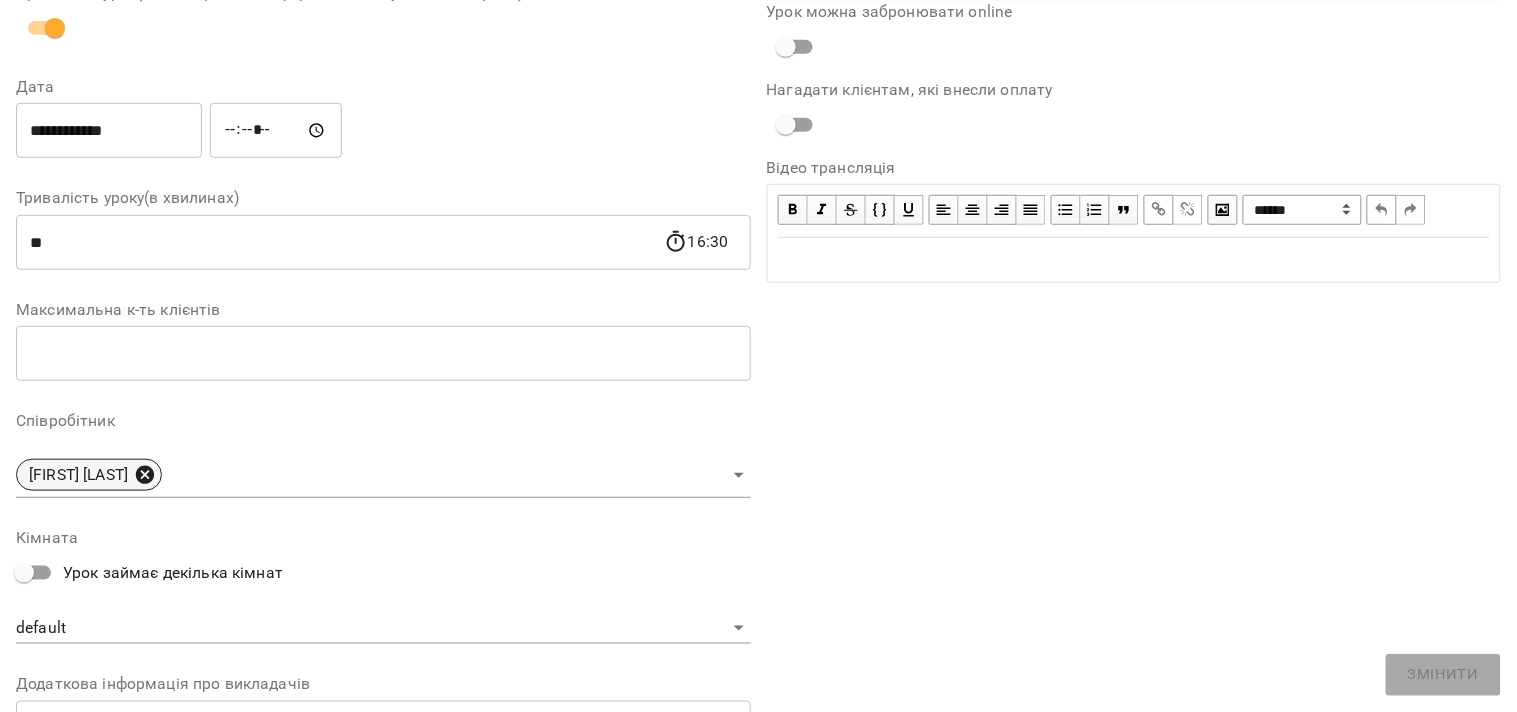 click 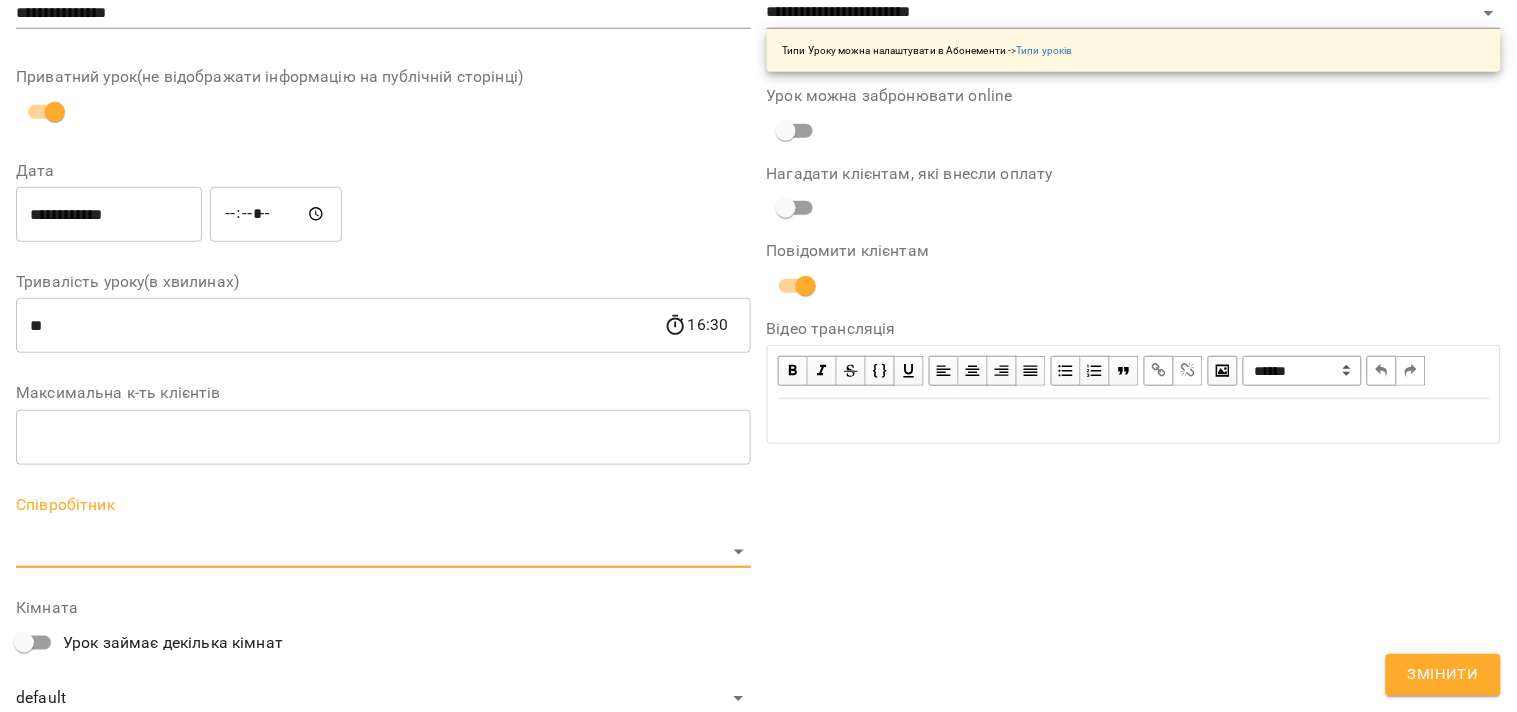 scroll, scrollTop: 305, scrollLeft: 0, axis: vertical 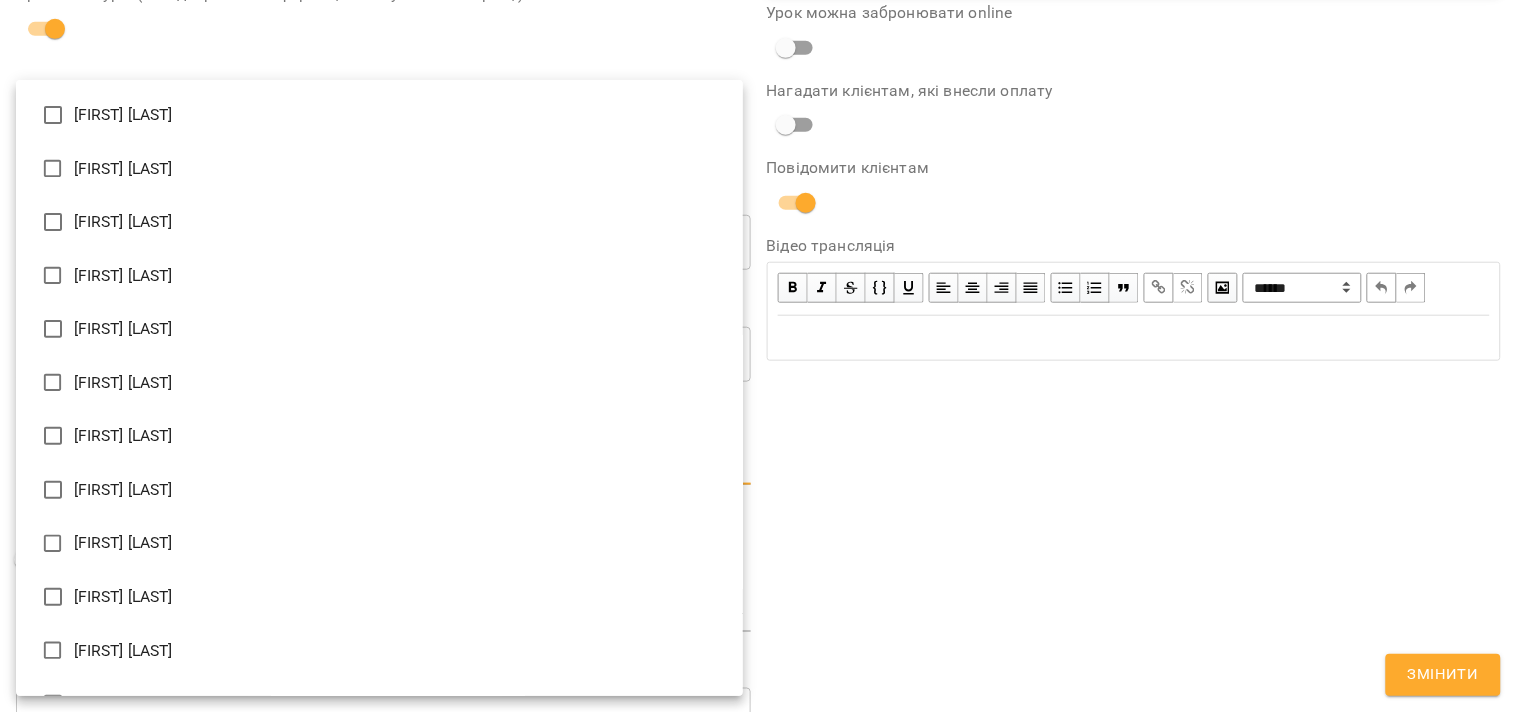click on "**********" at bounding box center (758, 456) 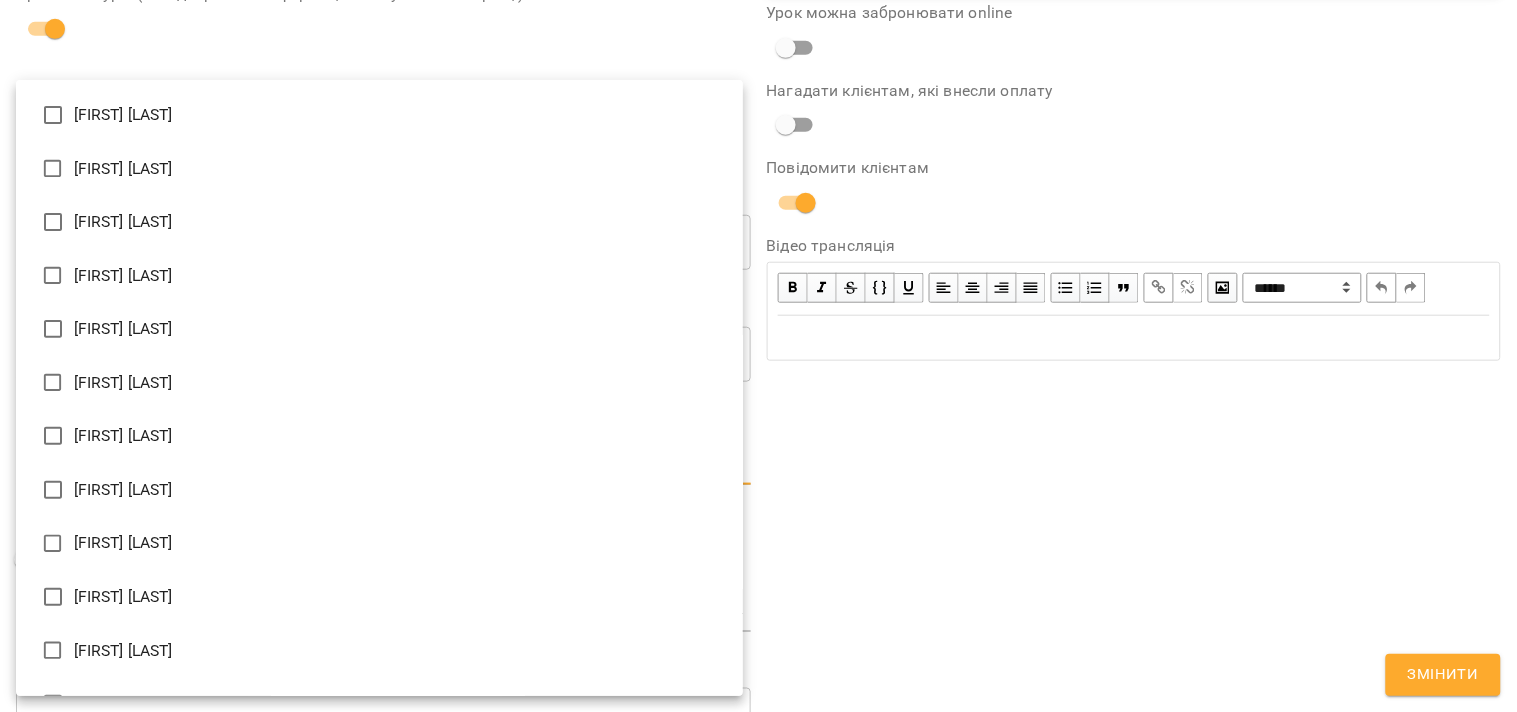 type on "**********" 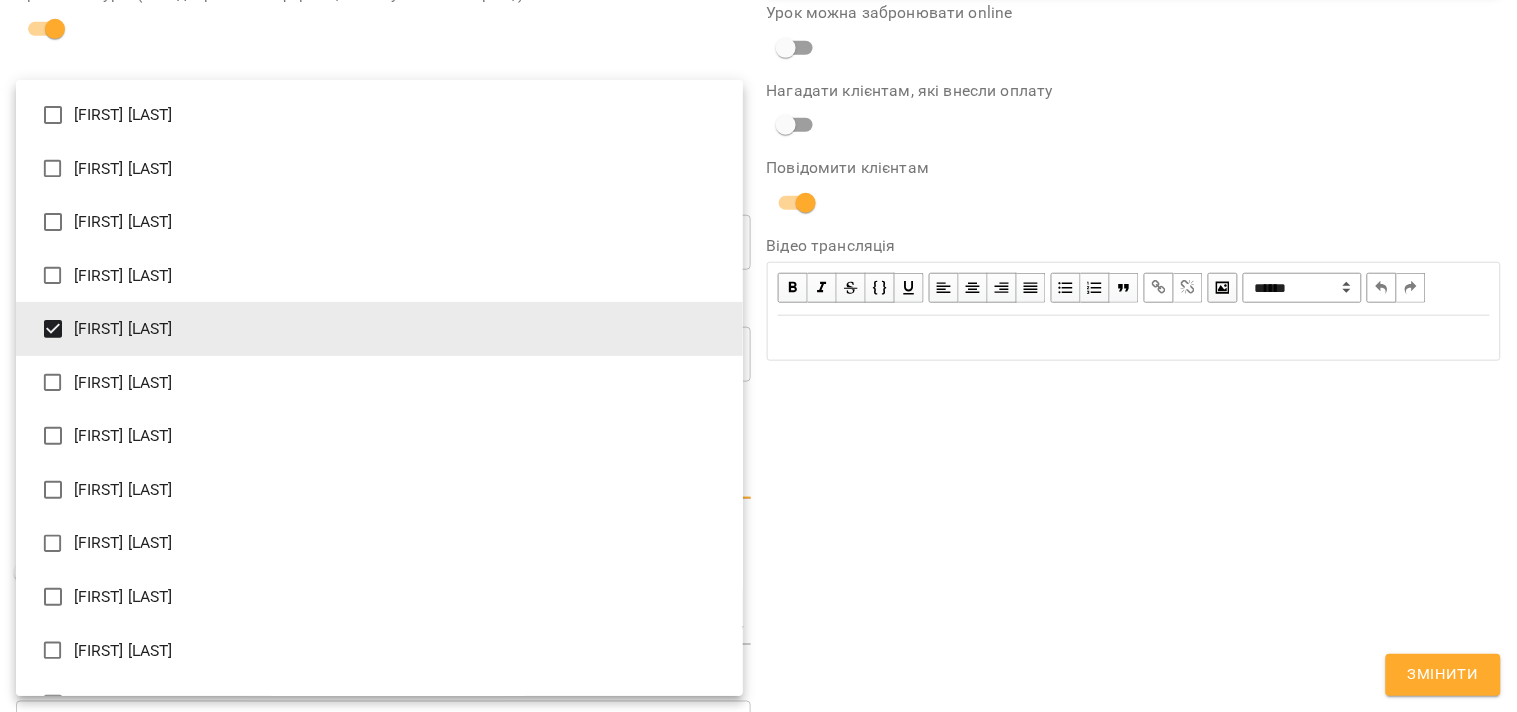 click at bounding box center [758, 356] 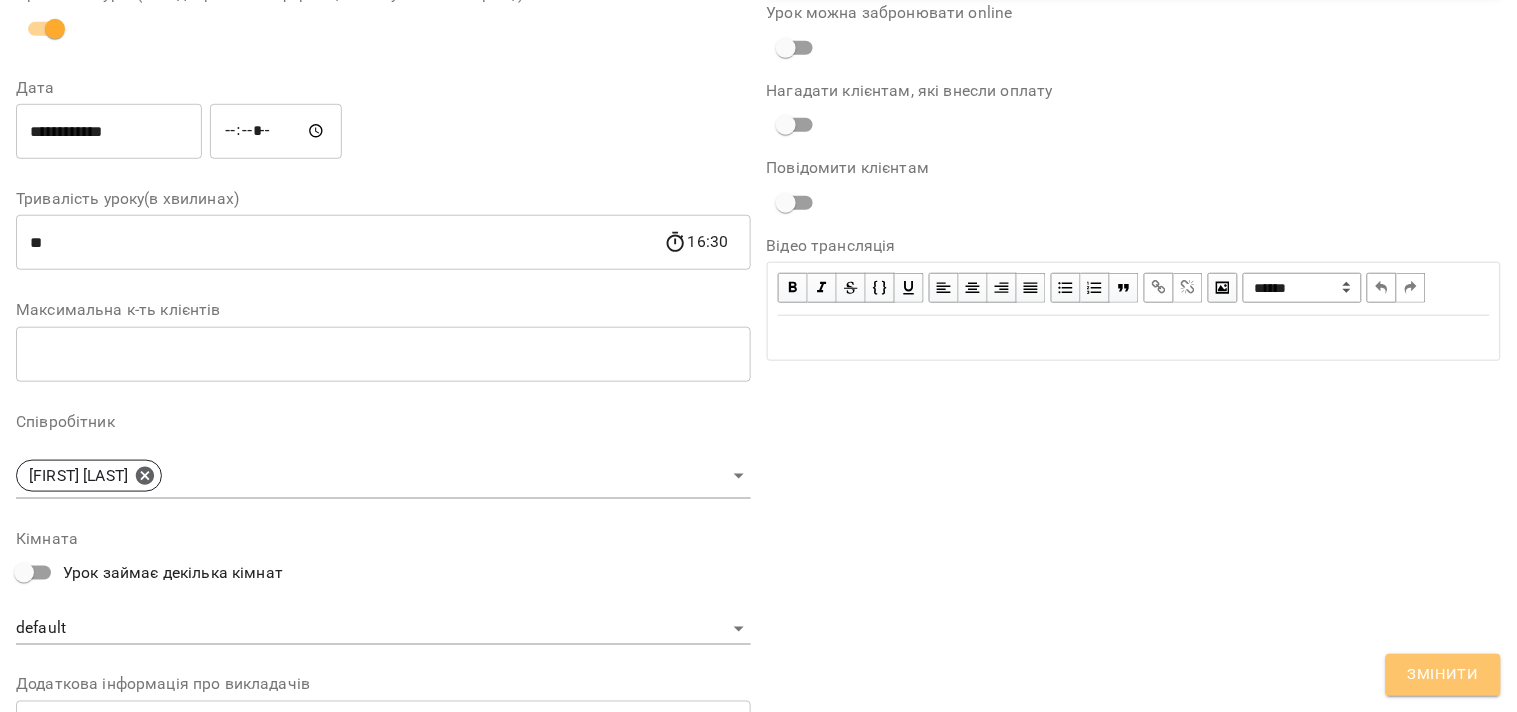 click on "Змінити" at bounding box center (1443, 675) 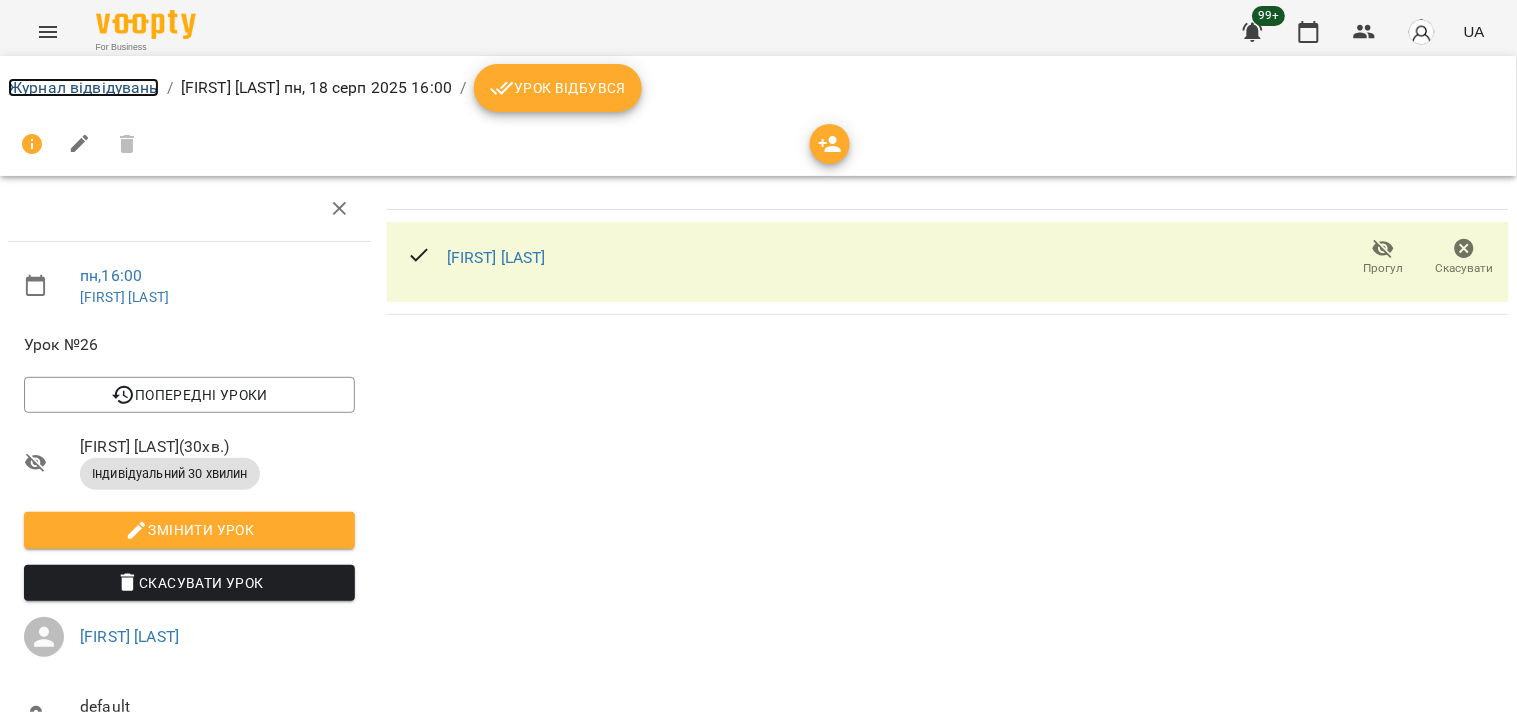 click on "Журнал відвідувань" at bounding box center (83, 87) 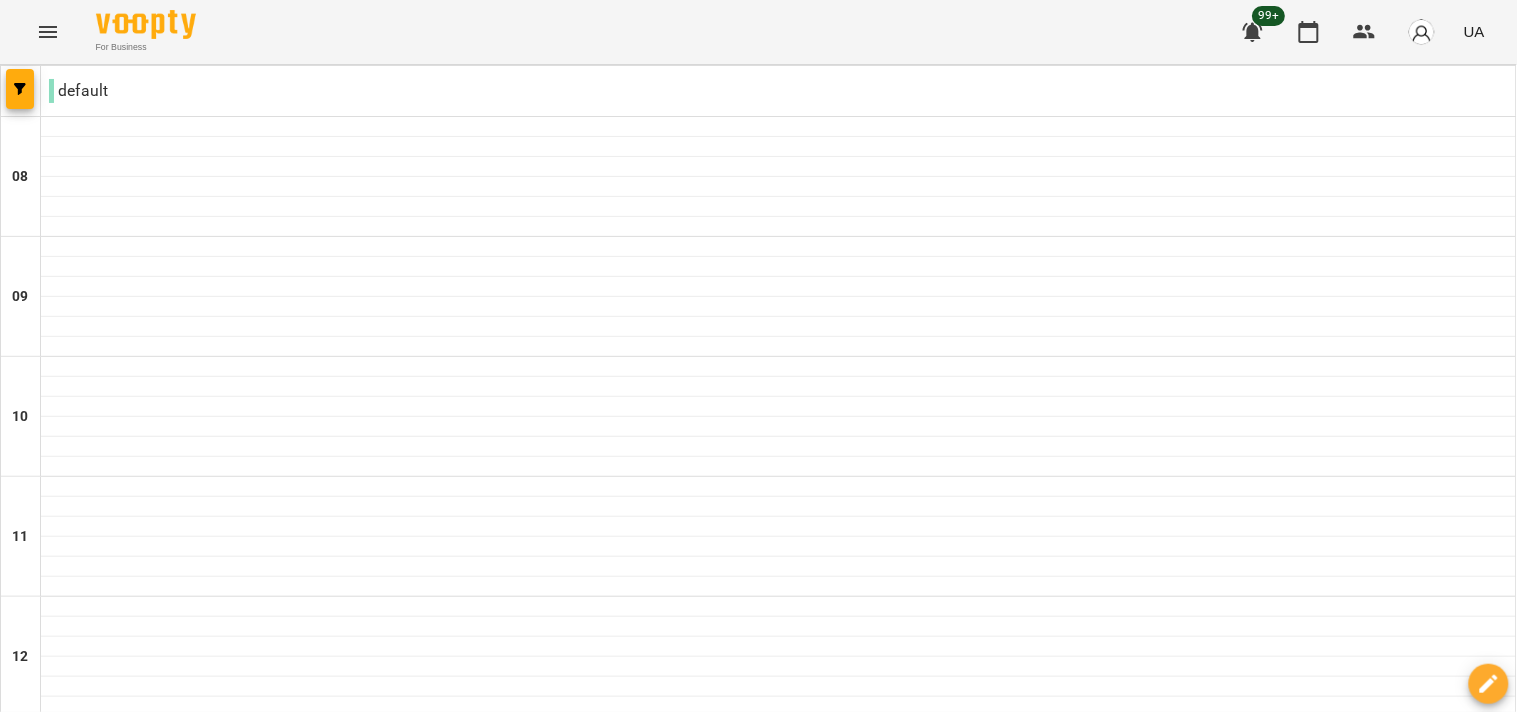 scroll, scrollTop: 1217, scrollLeft: 0, axis: vertical 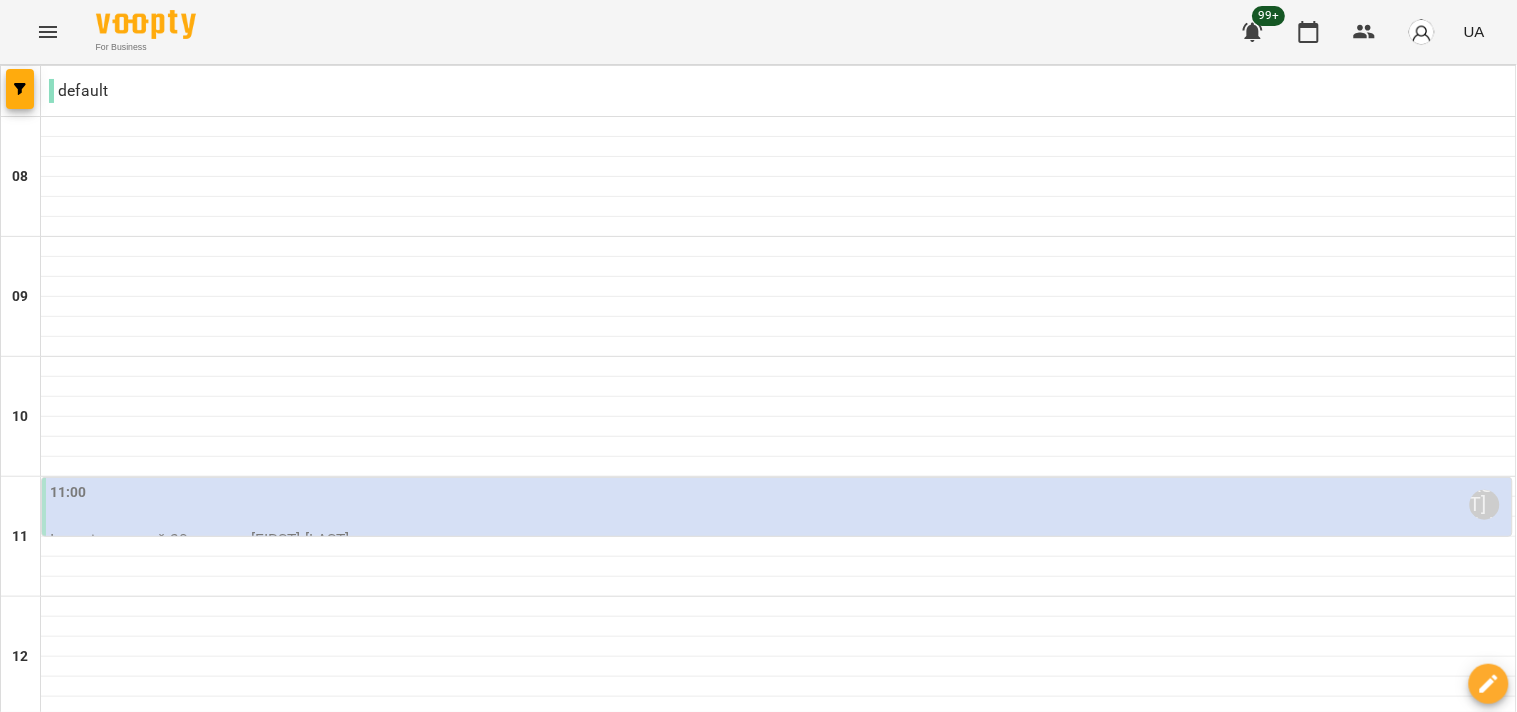 click on "11:00 Наталя Бабкіна" at bounding box center (779, 505) 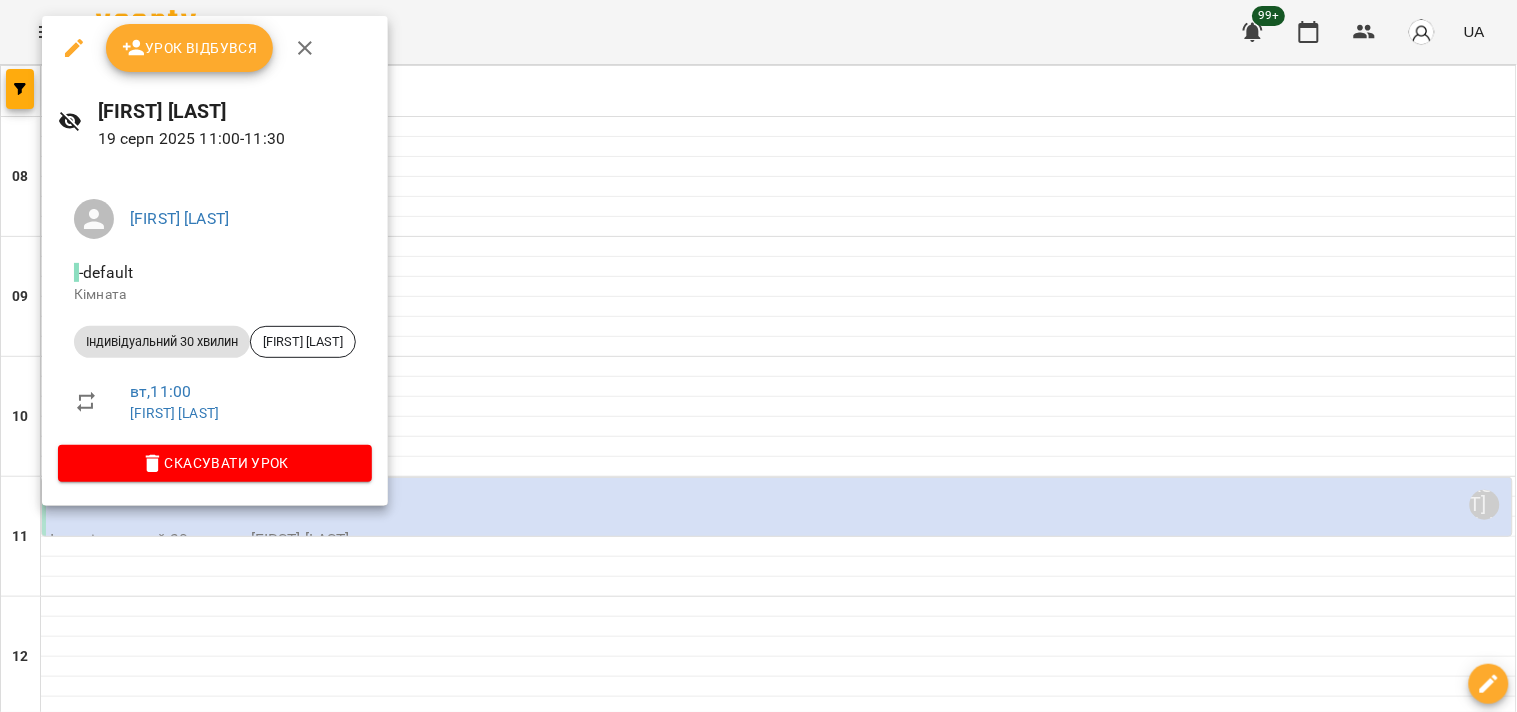click 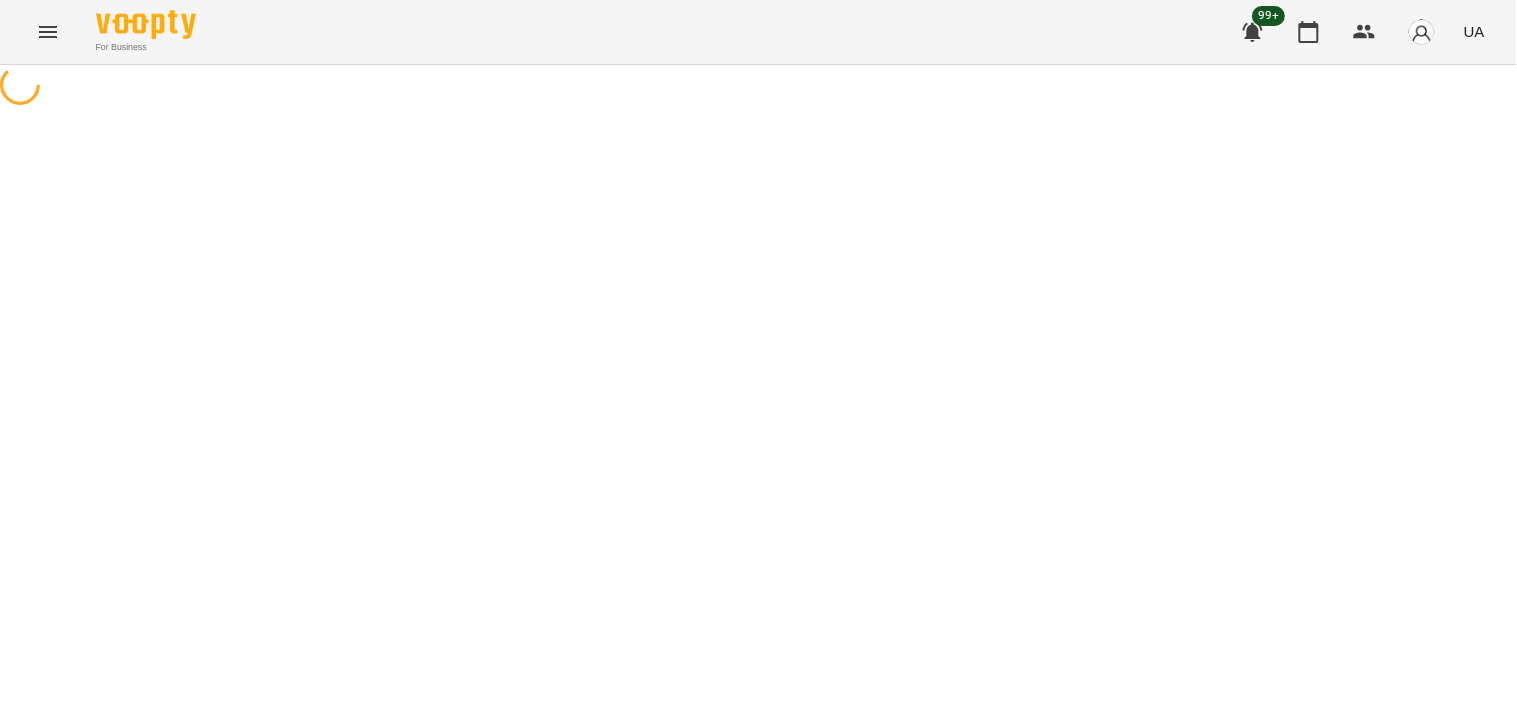 select on "**********" 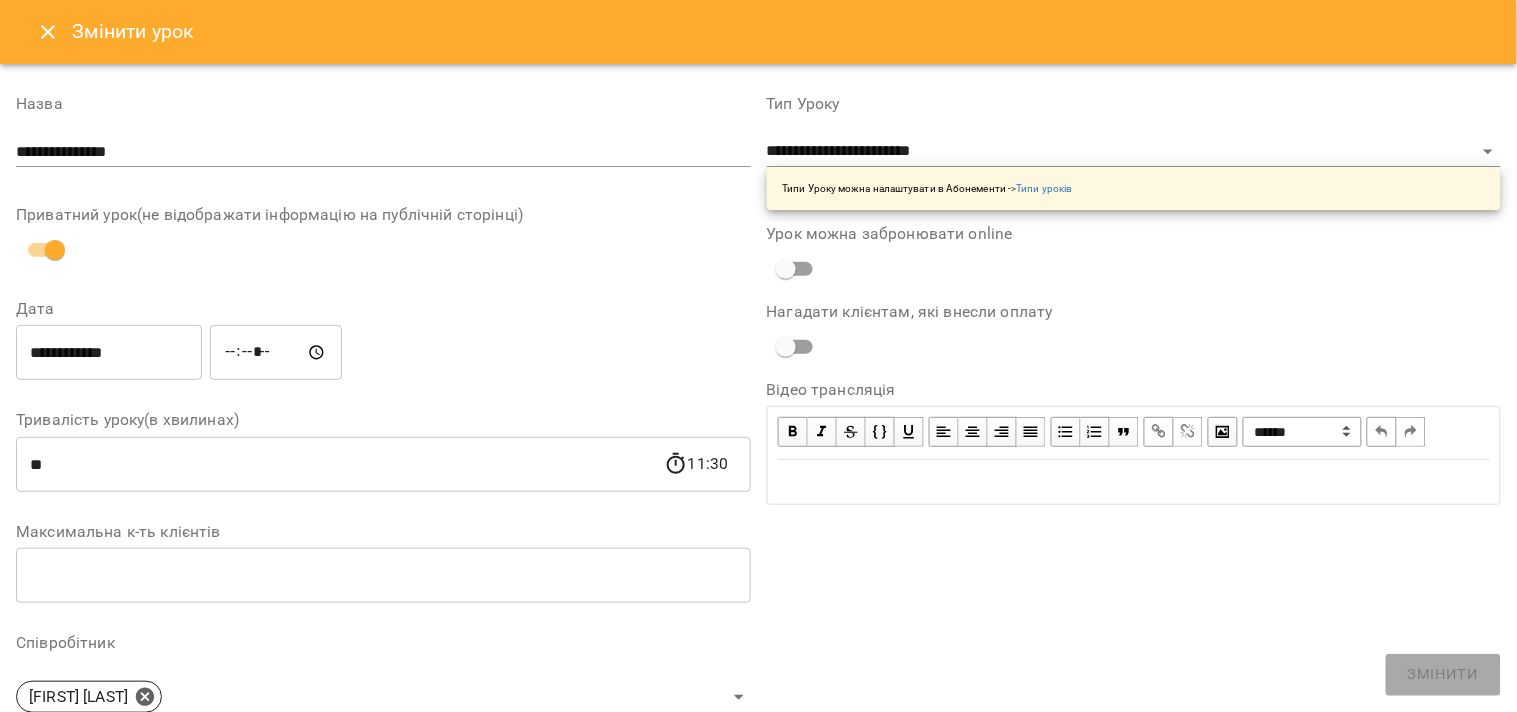 click on "**********" at bounding box center [109, 353] 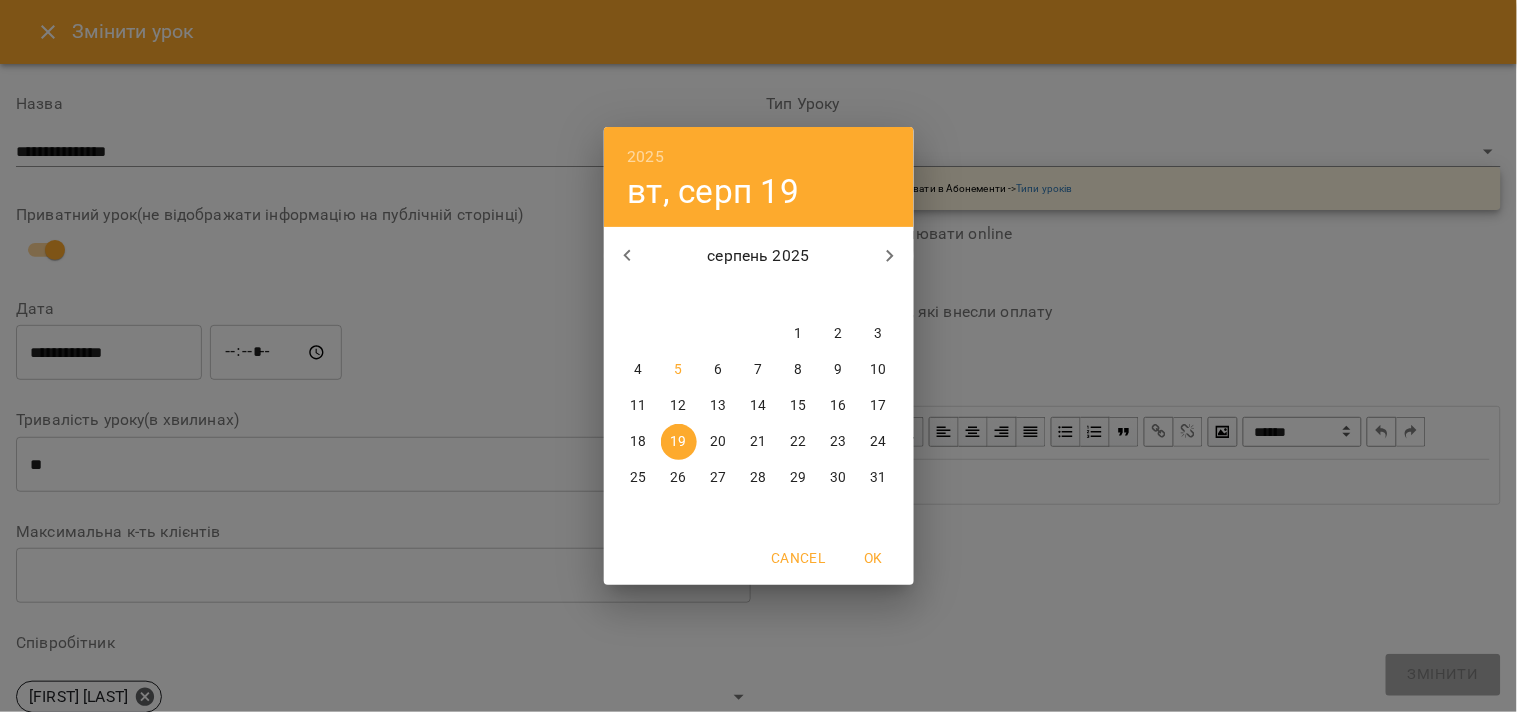 click on "2025 вт, серп 19 серпень 2025 пн вт ср чт пт сб нд 28 29 30 31 1 2 3 4 5 6 7 8 9 10 11 12 13 14 15 16 17 18 19 20 21 22 23 24 25 26 27 28 29 30 31 Cancel OK" at bounding box center [758, 356] 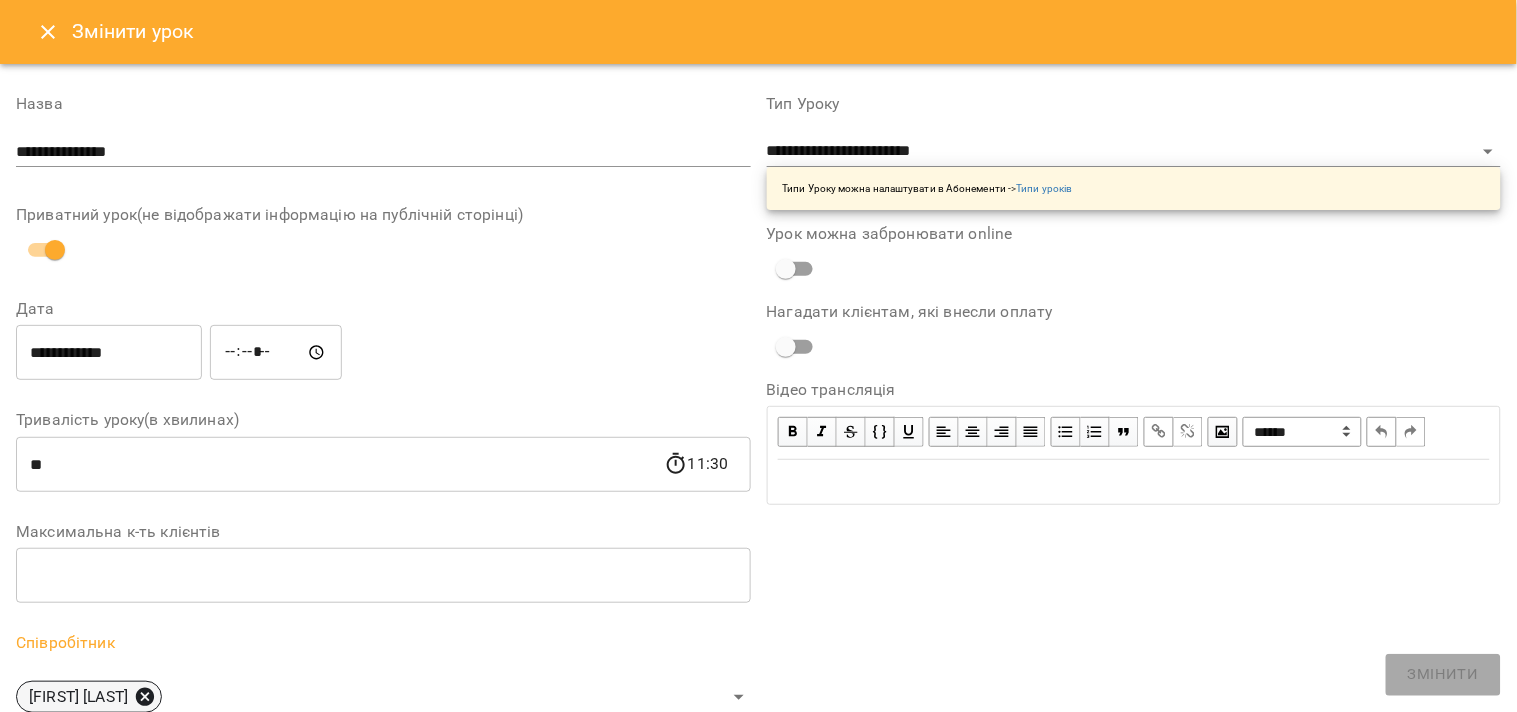 click 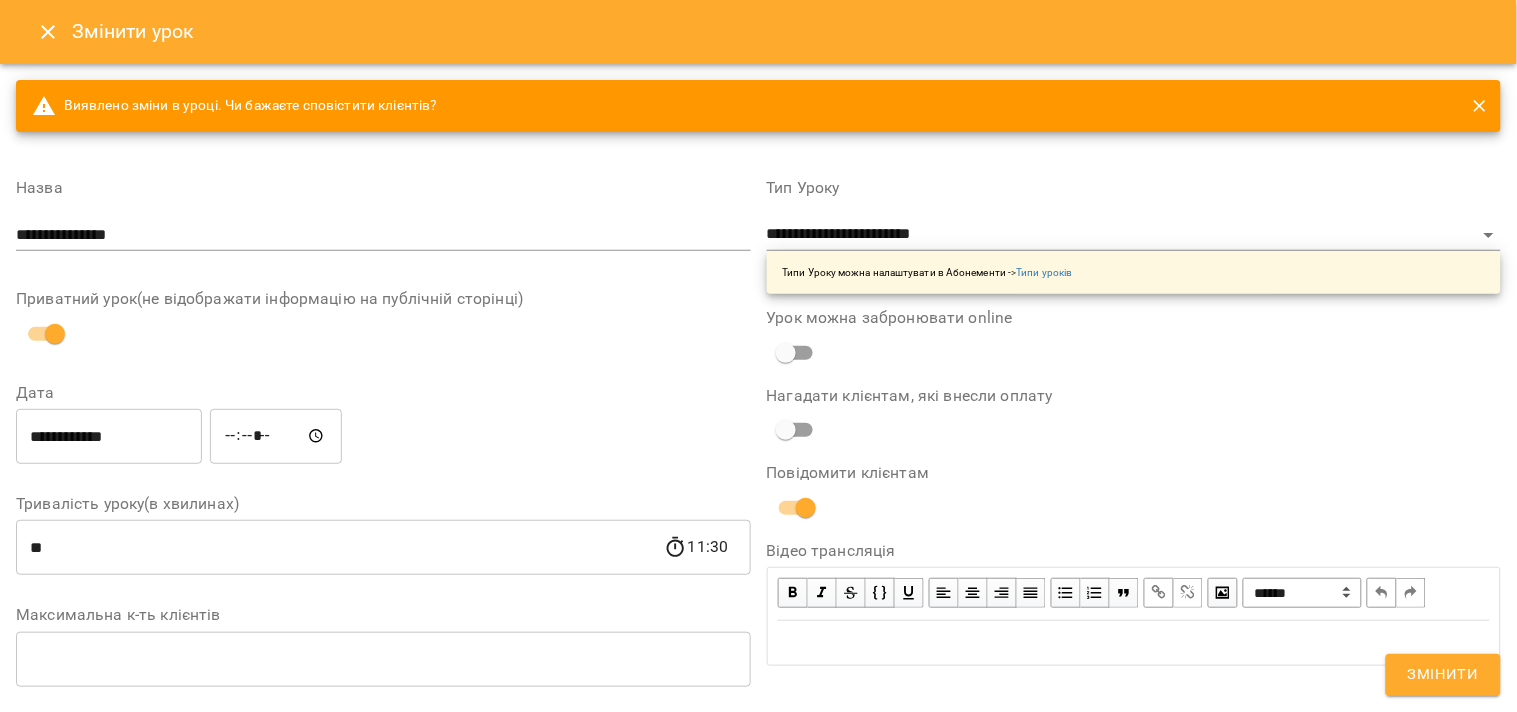 click on "**********" at bounding box center (383, 691) 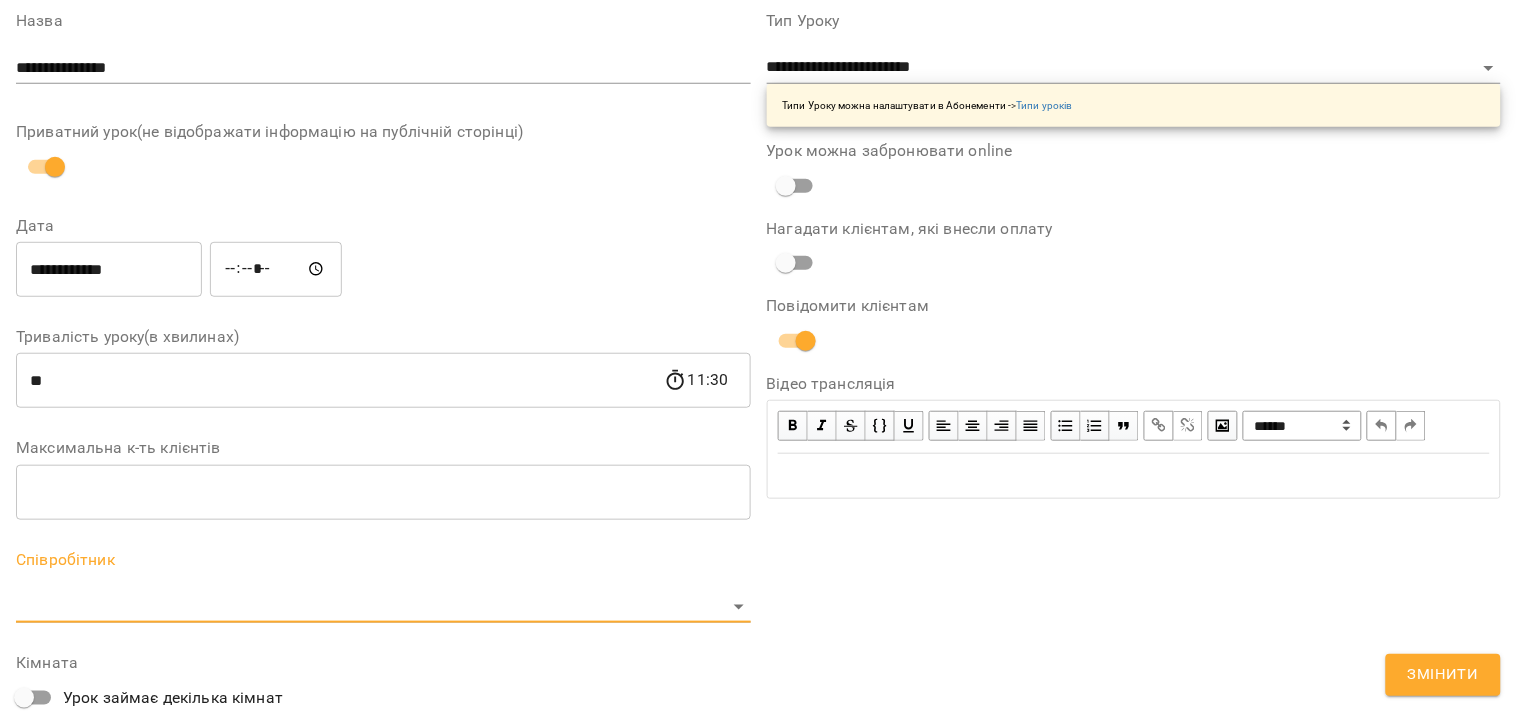 scroll, scrollTop: 333, scrollLeft: 0, axis: vertical 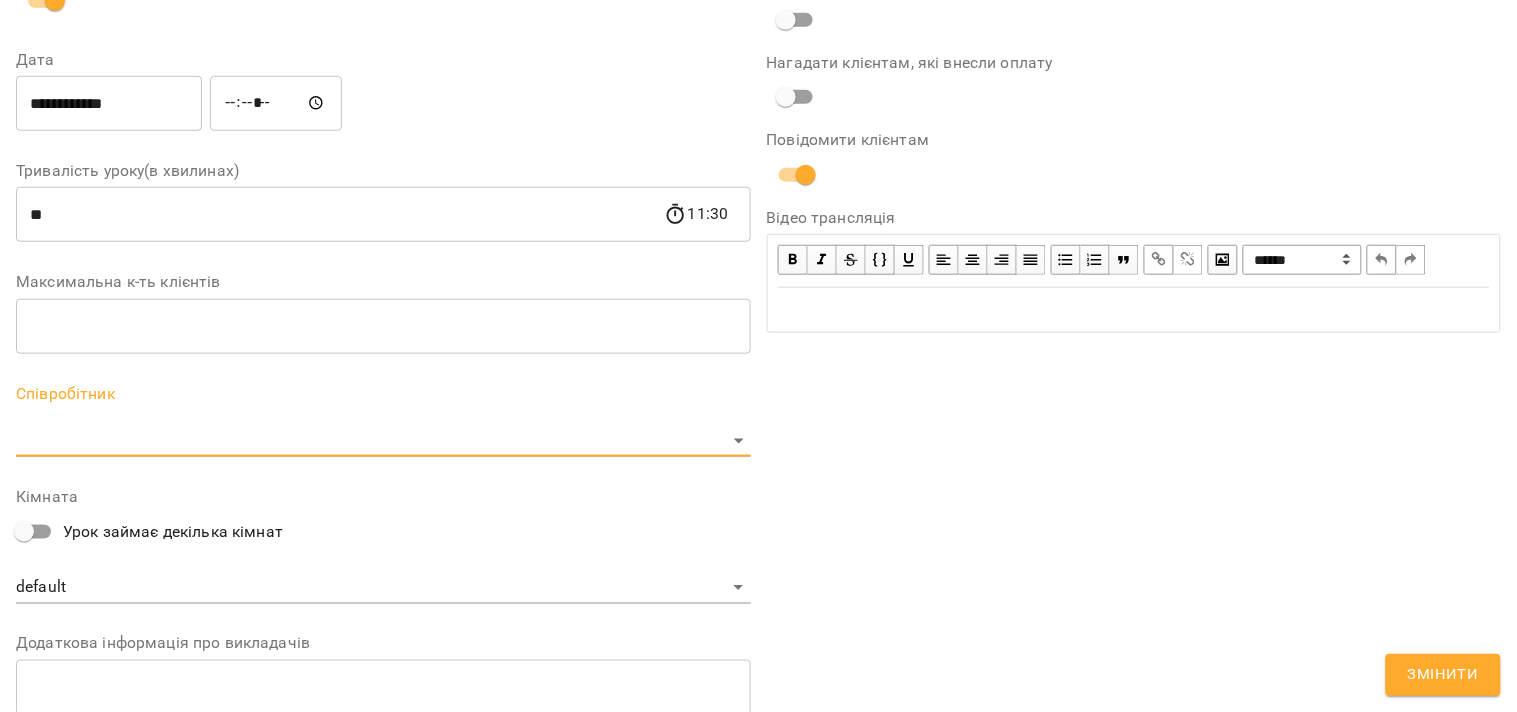 click on "**********" at bounding box center (758, 456) 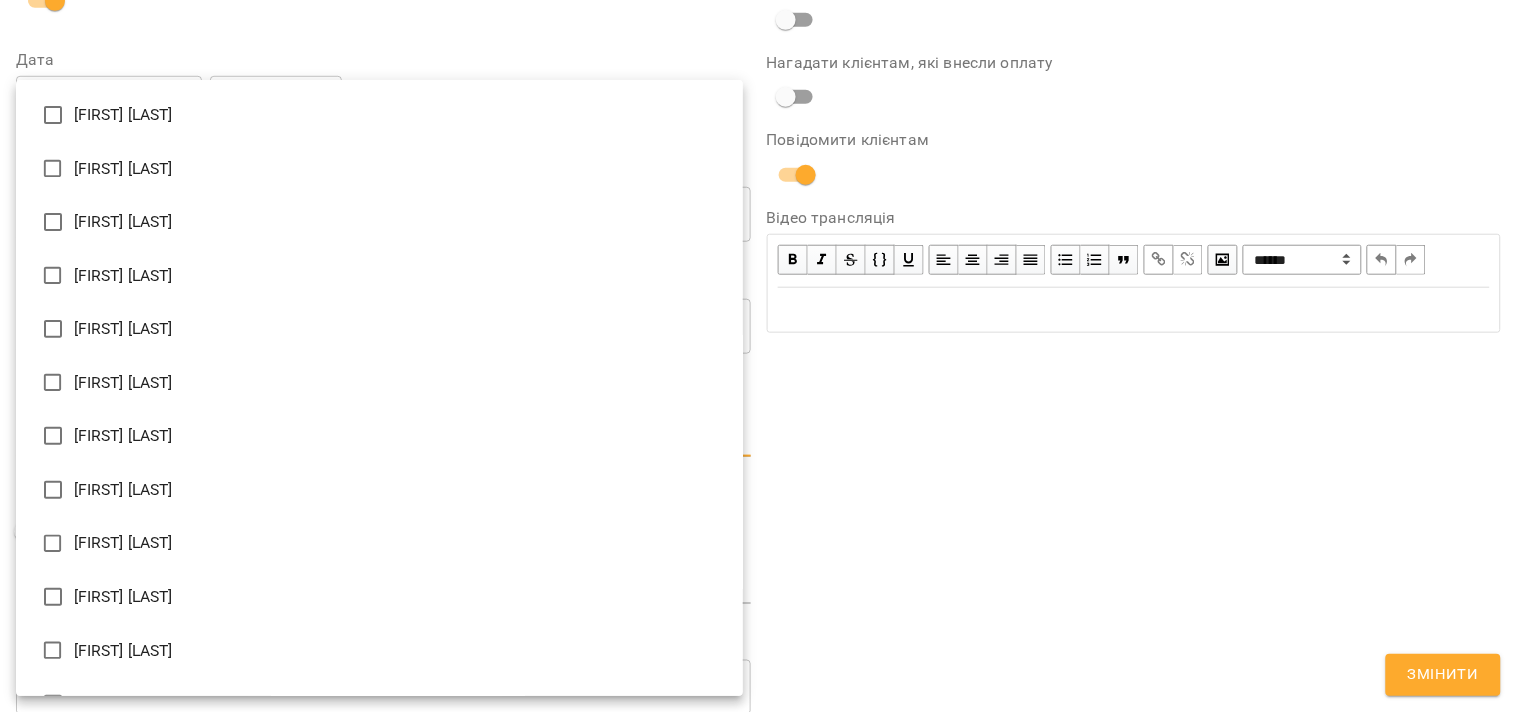 type on "**********" 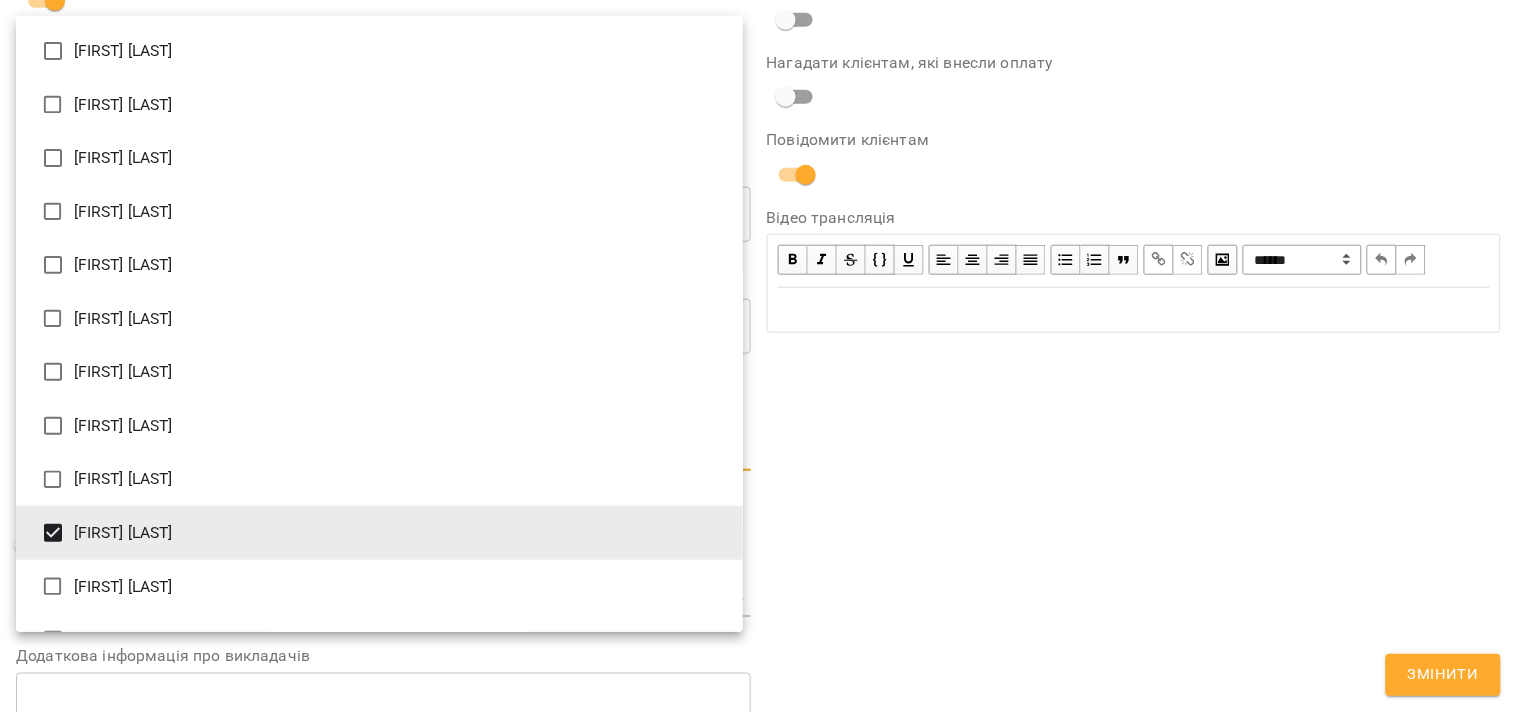 click at bounding box center (758, 356) 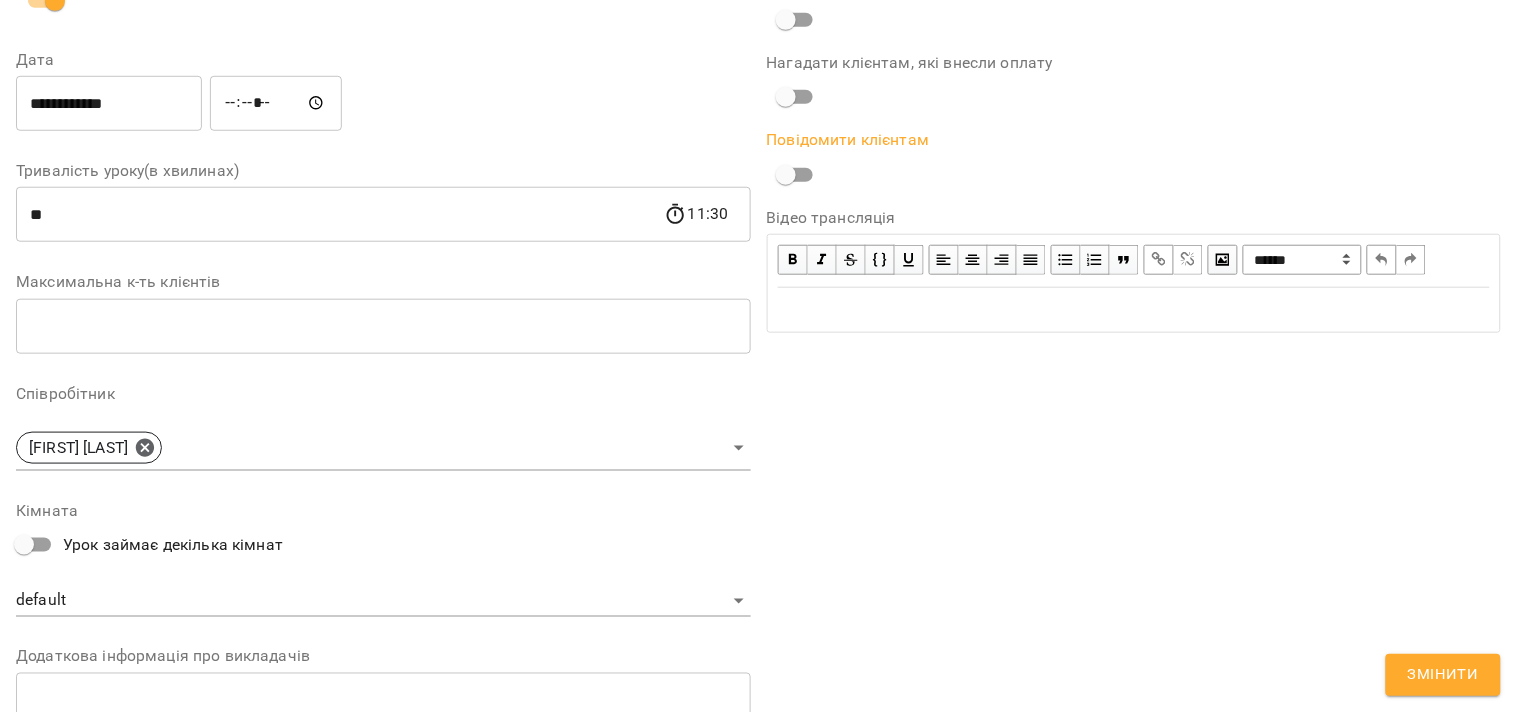 click on "Змінити" at bounding box center (1443, 675) 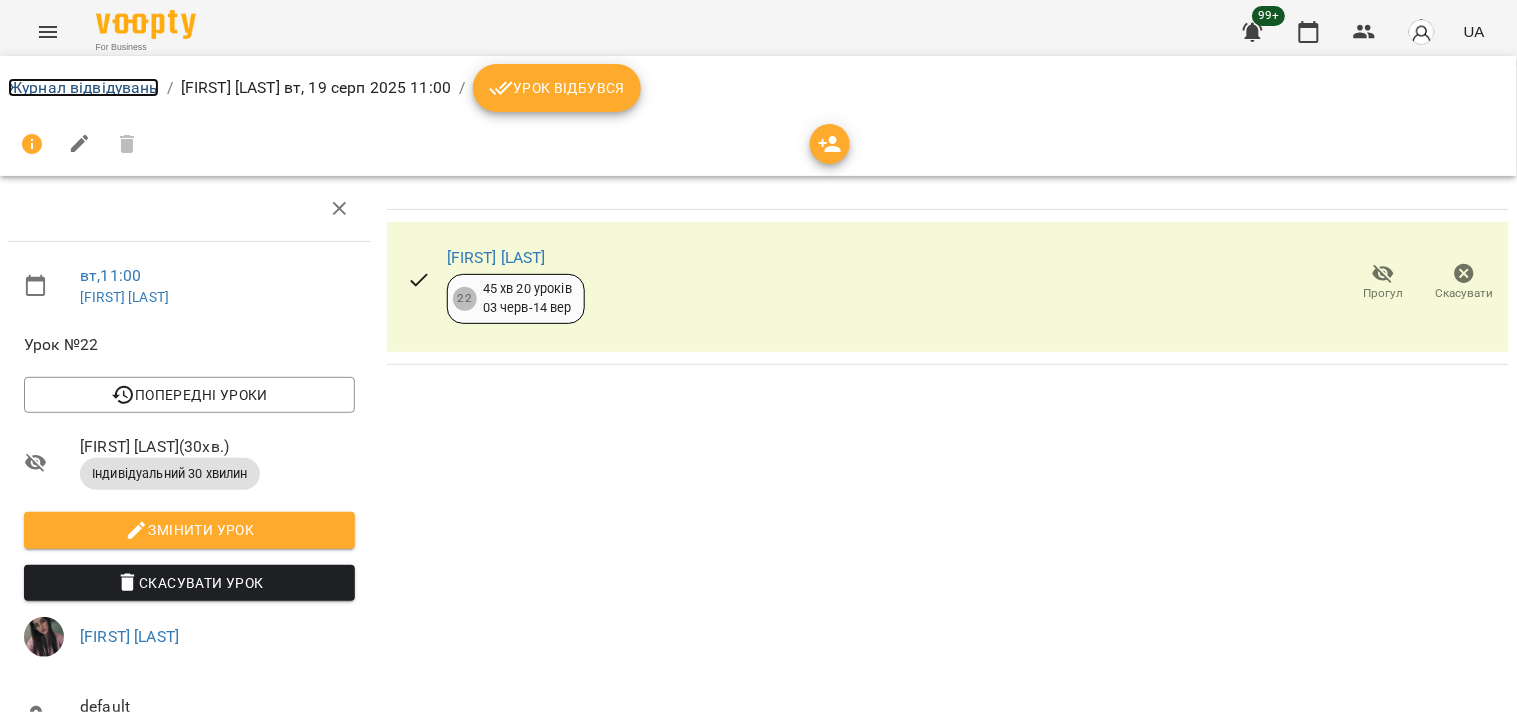 click on "Журнал відвідувань" at bounding box center [83, 87] 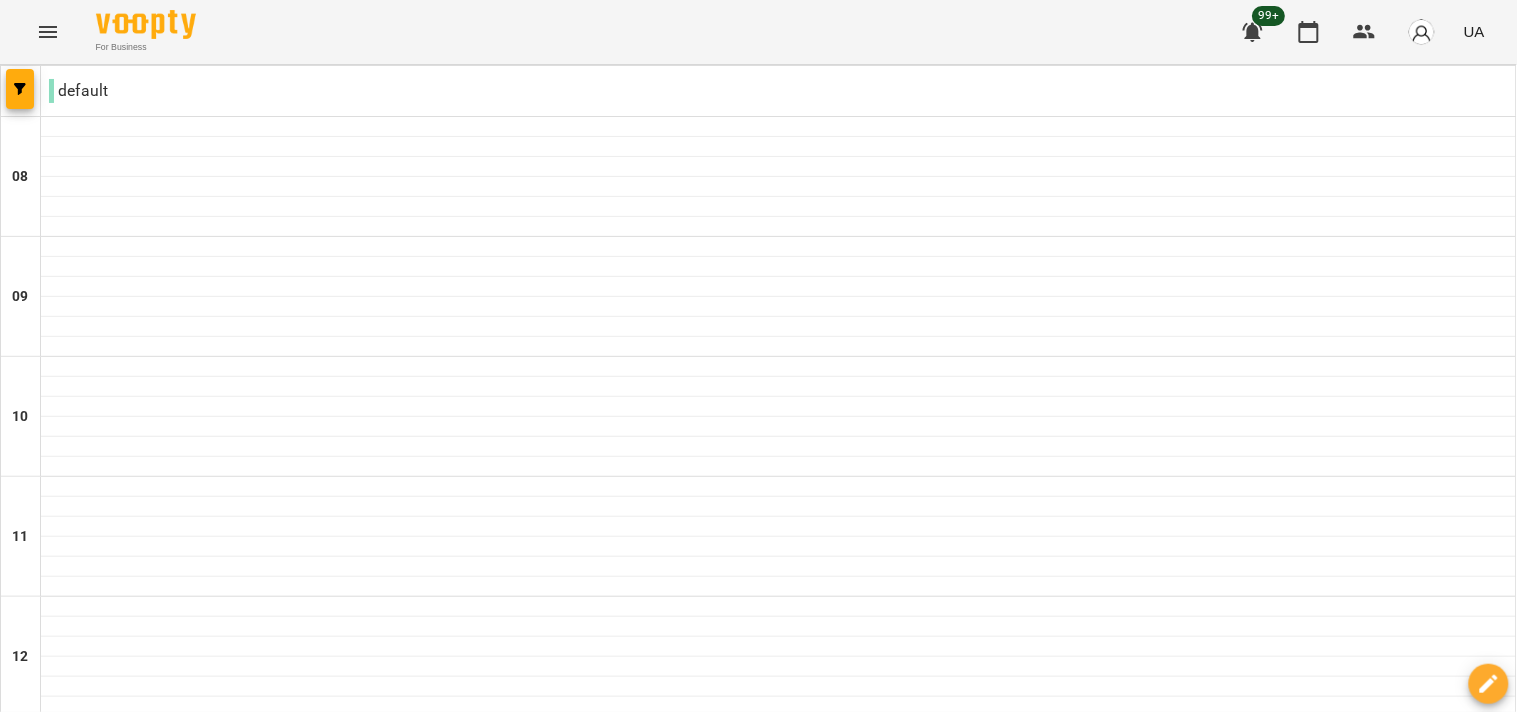 scroll, scrollTop: 1217, scrollLeft: 0, axis: vertical 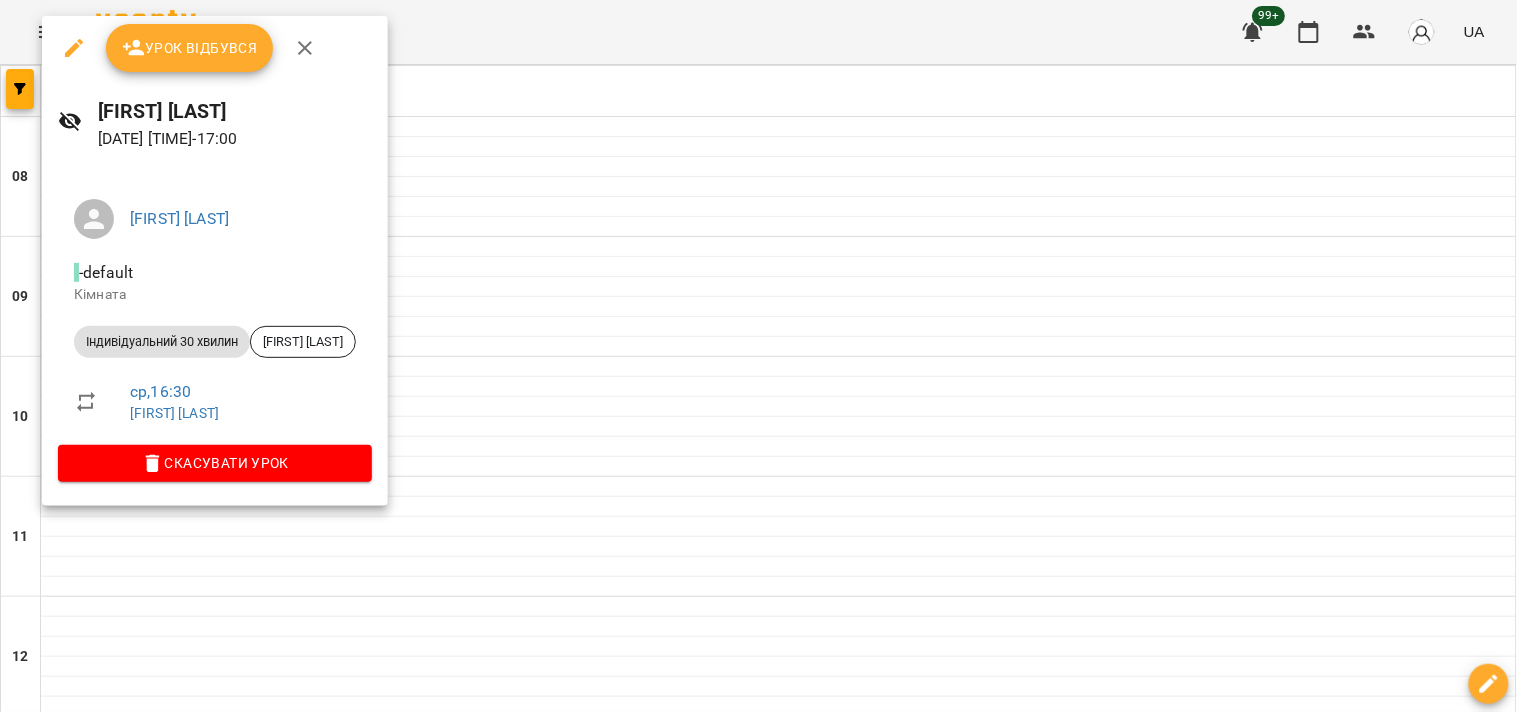 click at bounding box center [758, 356] 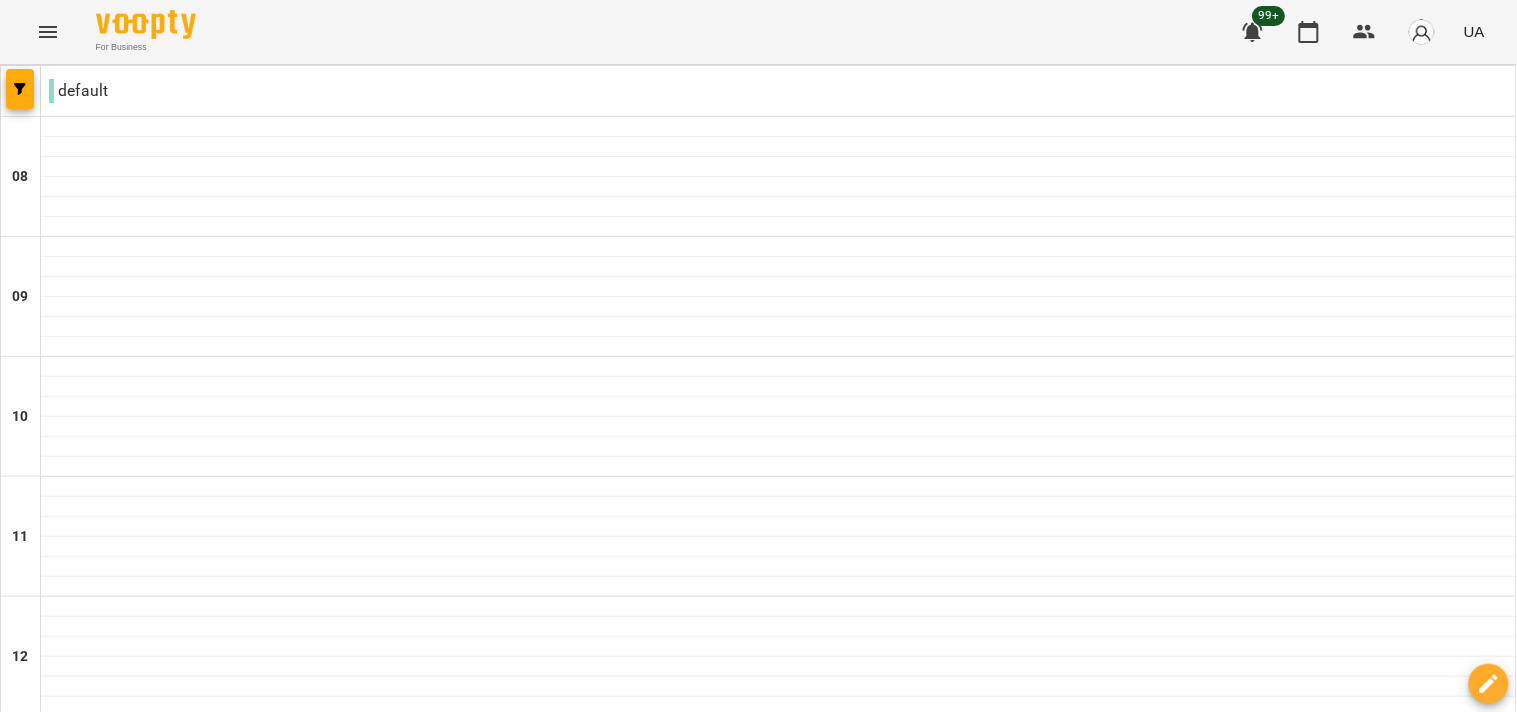 click on "індивідуальний 45 хвилин - Крупська Вероніка" at bounding box center [779, 1320] 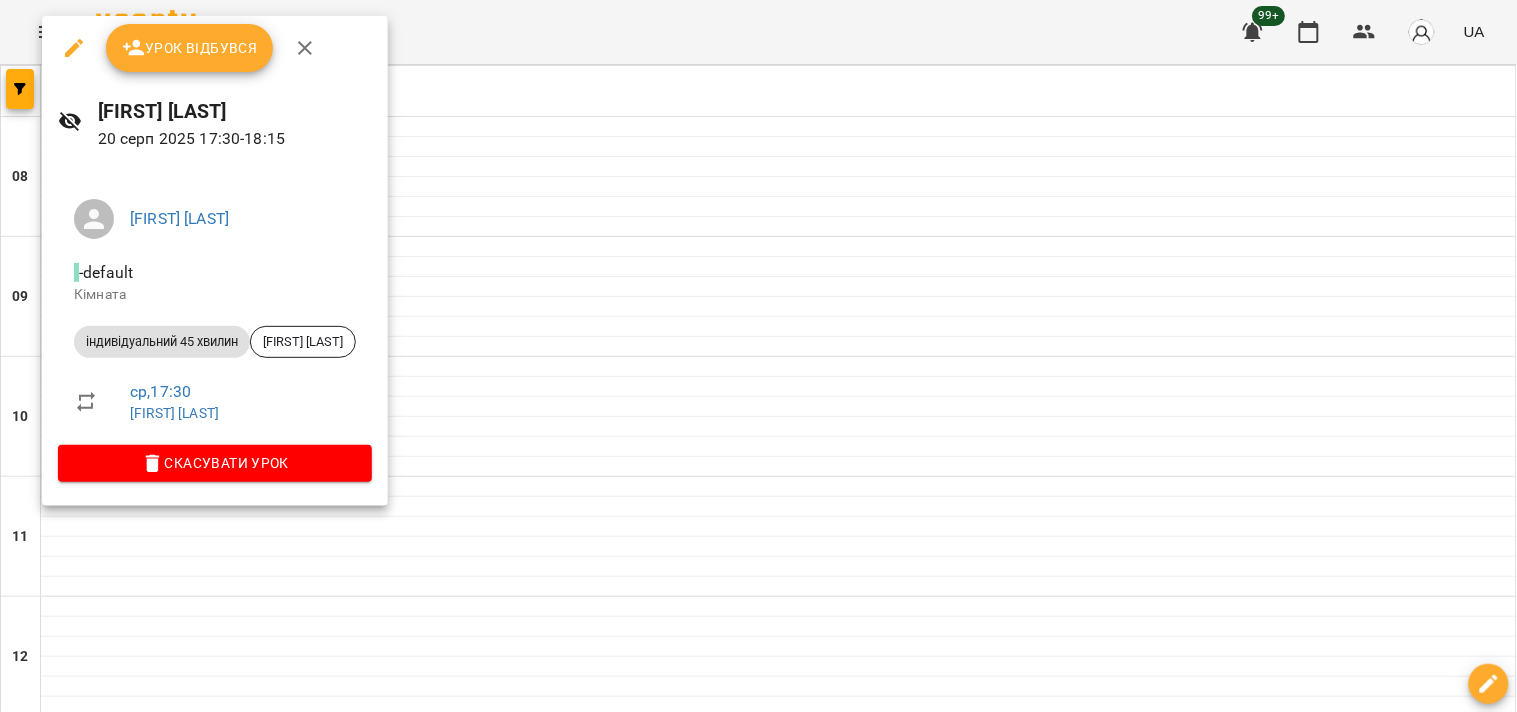 click at bounding box center [758, 356] 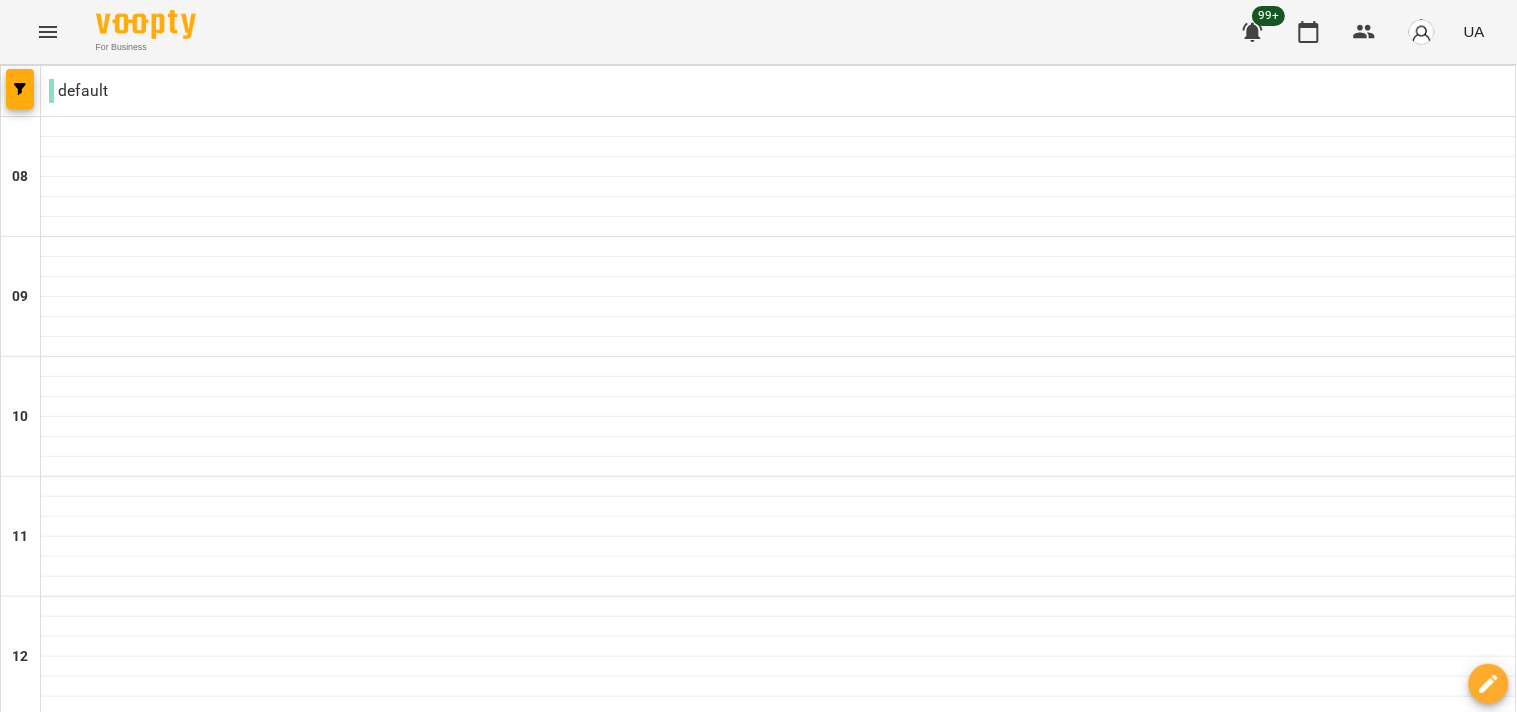 click on "чт" at bounding box center (847, 1823) 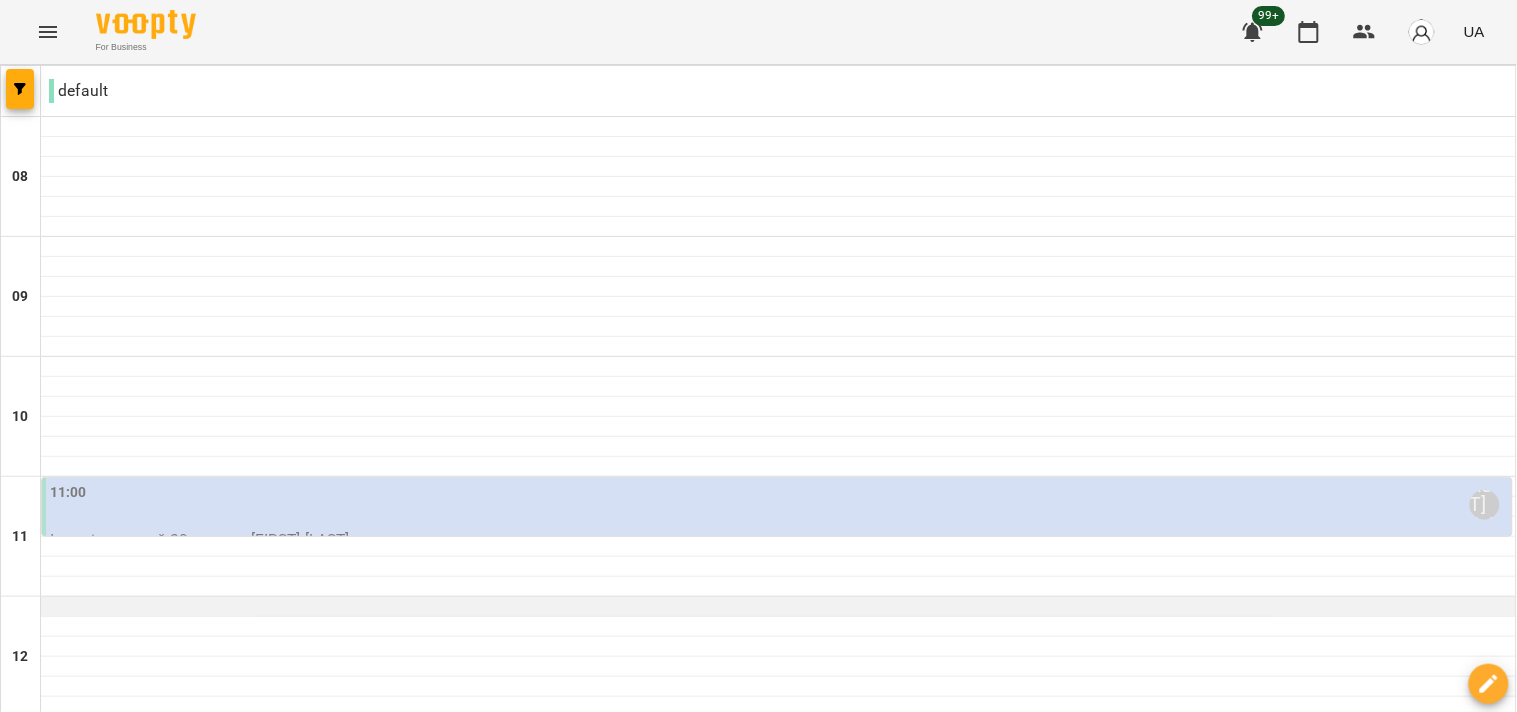 scroll, scrollTop: 222, scrollLeft: 0, axis: vertical 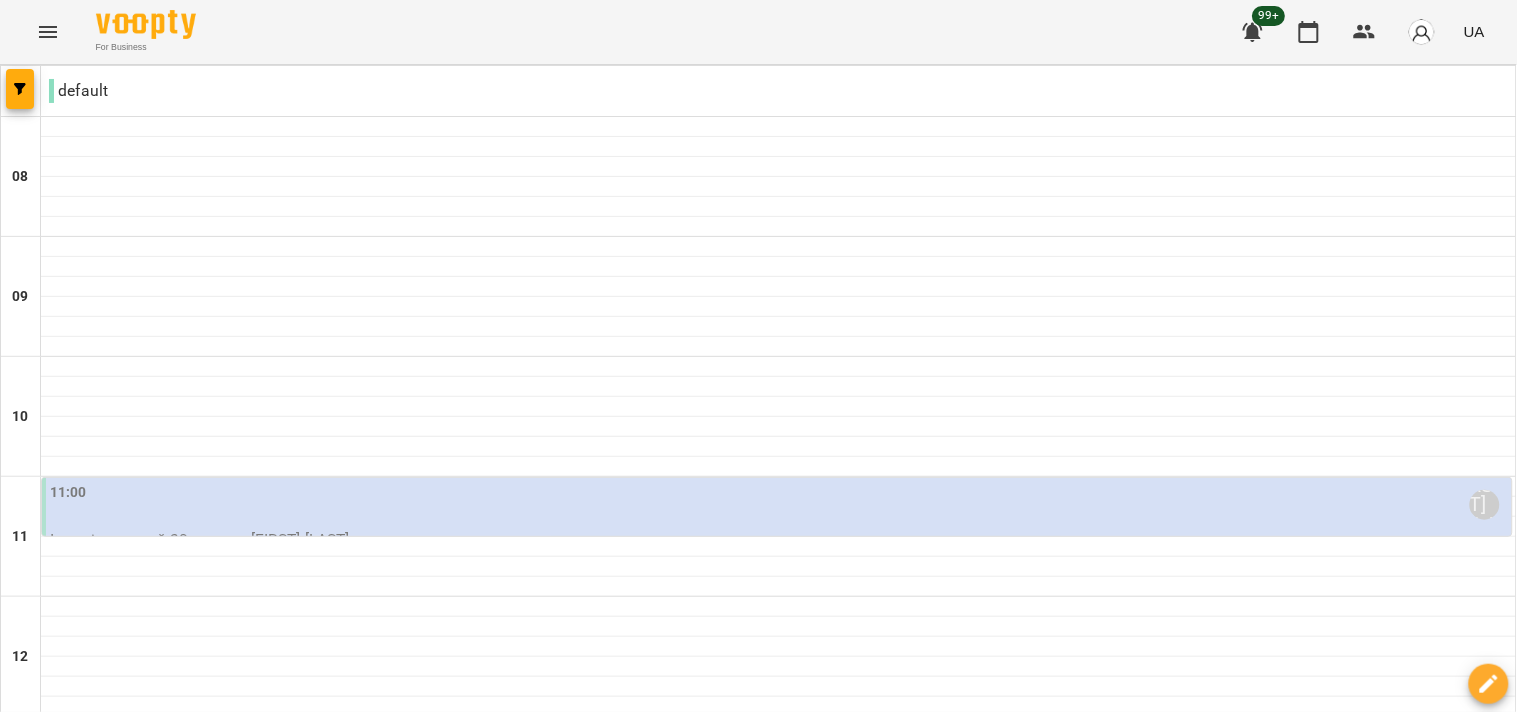 click on "11:00 Наталя Бабкіна" at bounding box center [779, 505] 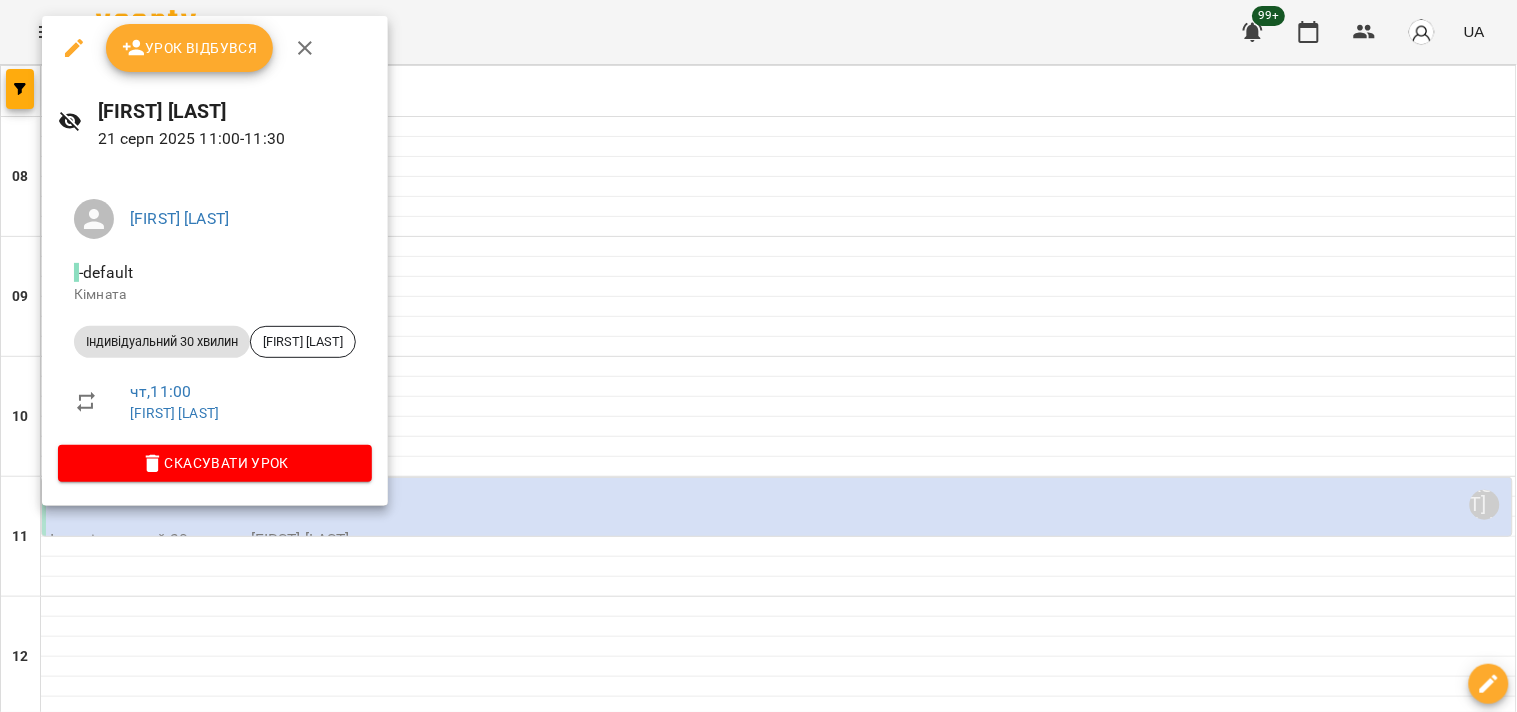 click on "Урок відбувся" at bounding box center (215, 48) 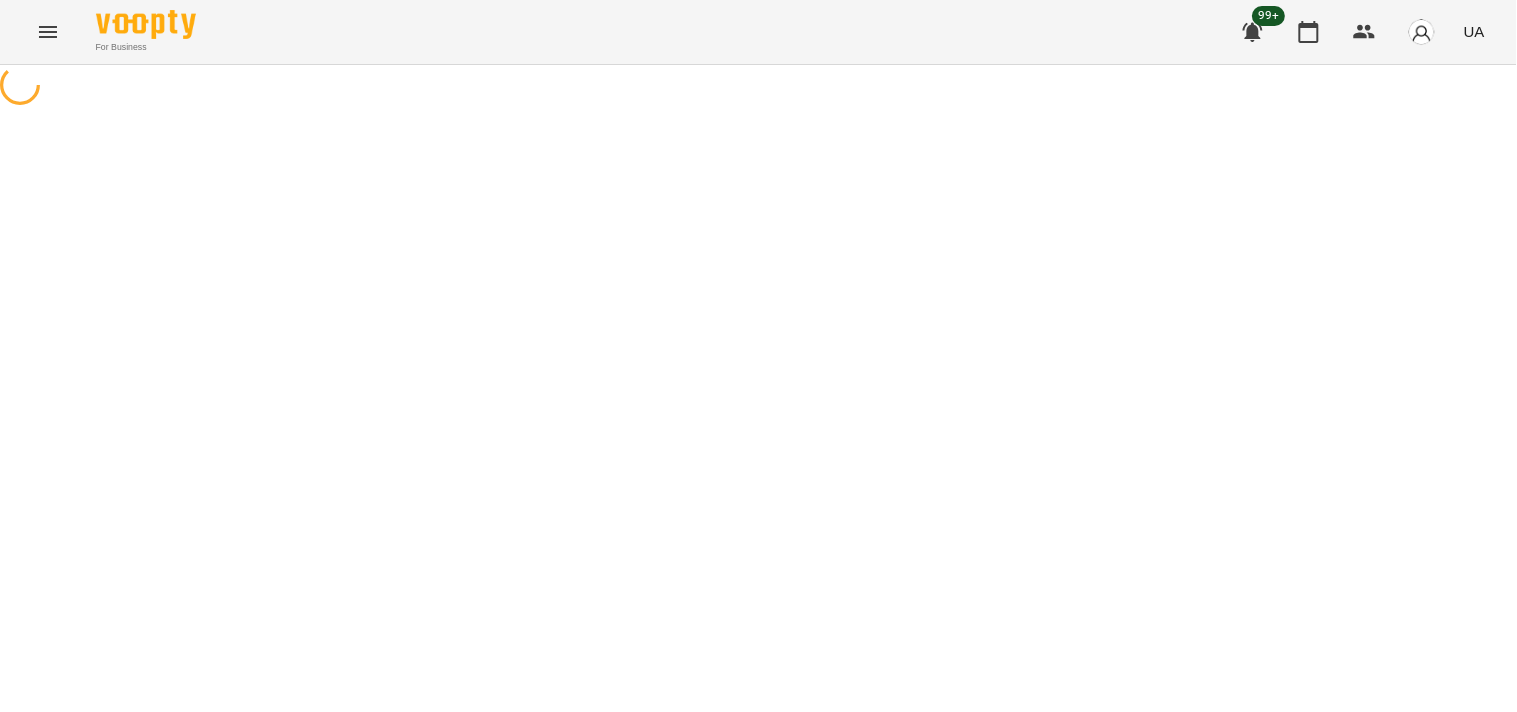 select on "**********" 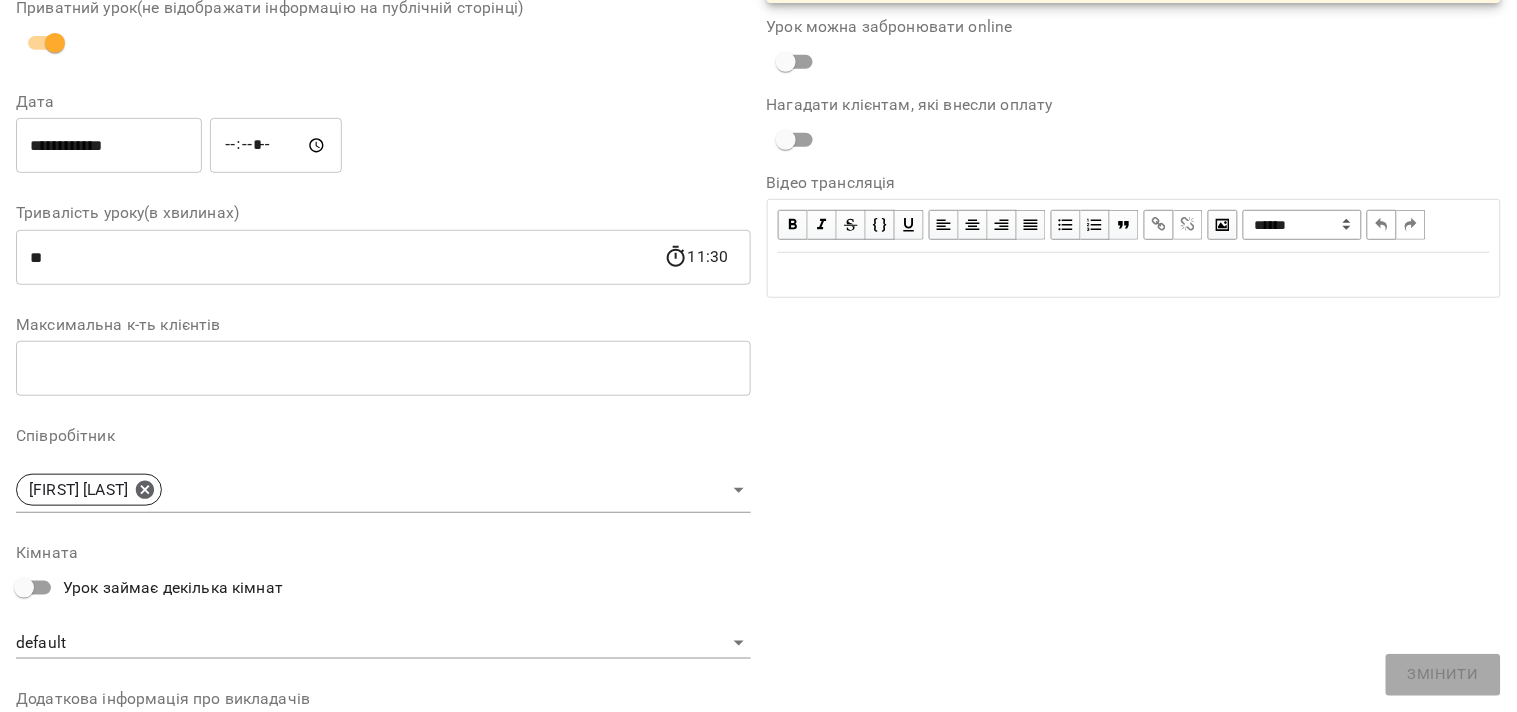 scroll, scrollTop: 222, scrollLeft: 0, axis: vertical 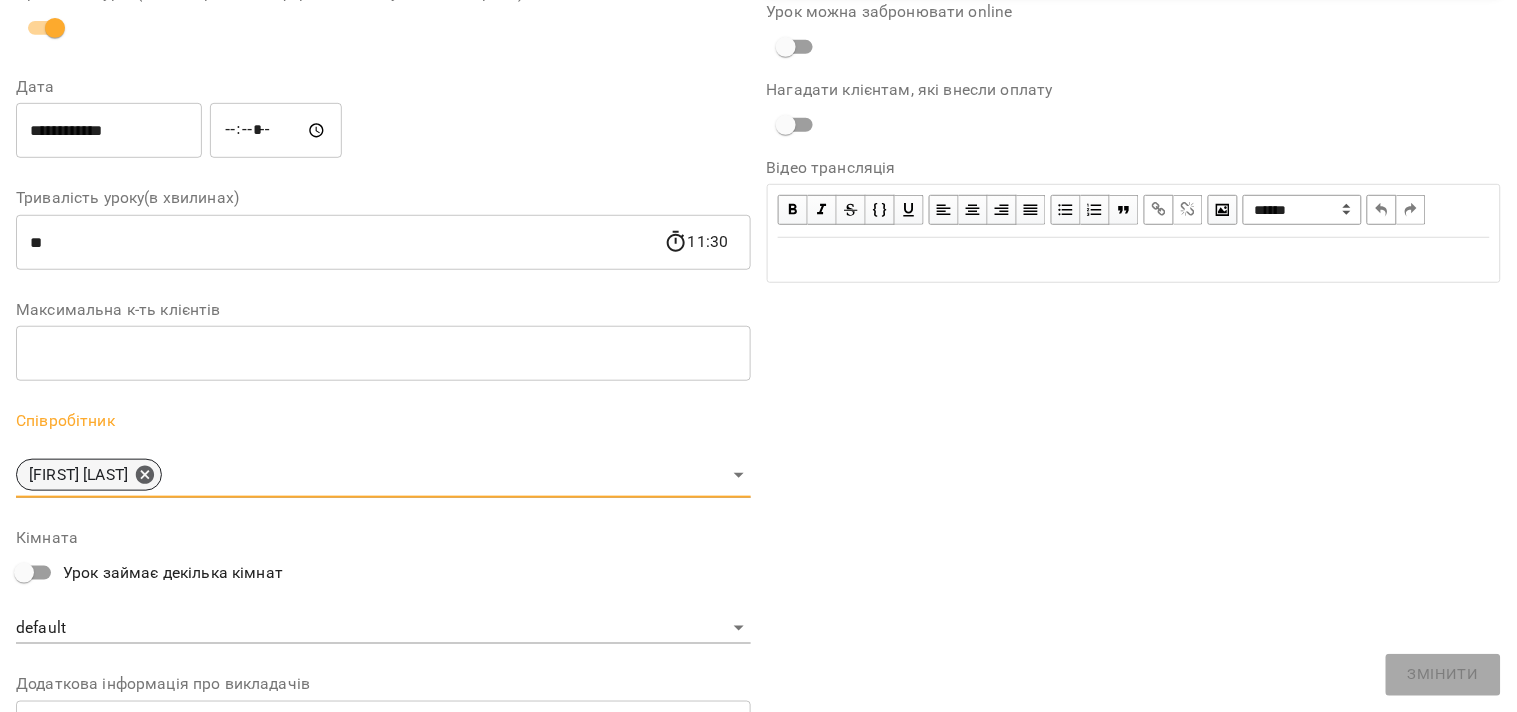 click on "[FIRST] [LAST]" at bounding box center (89, 475) 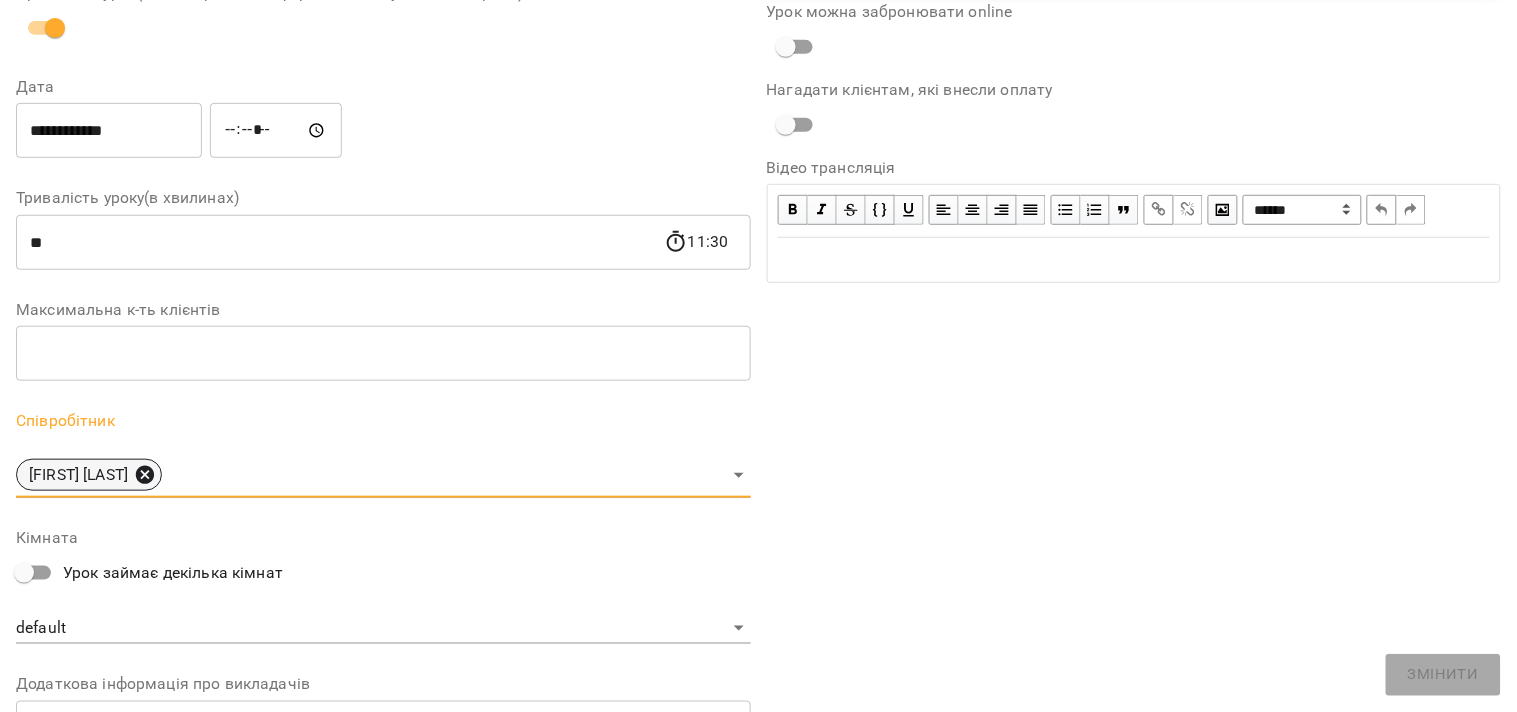click 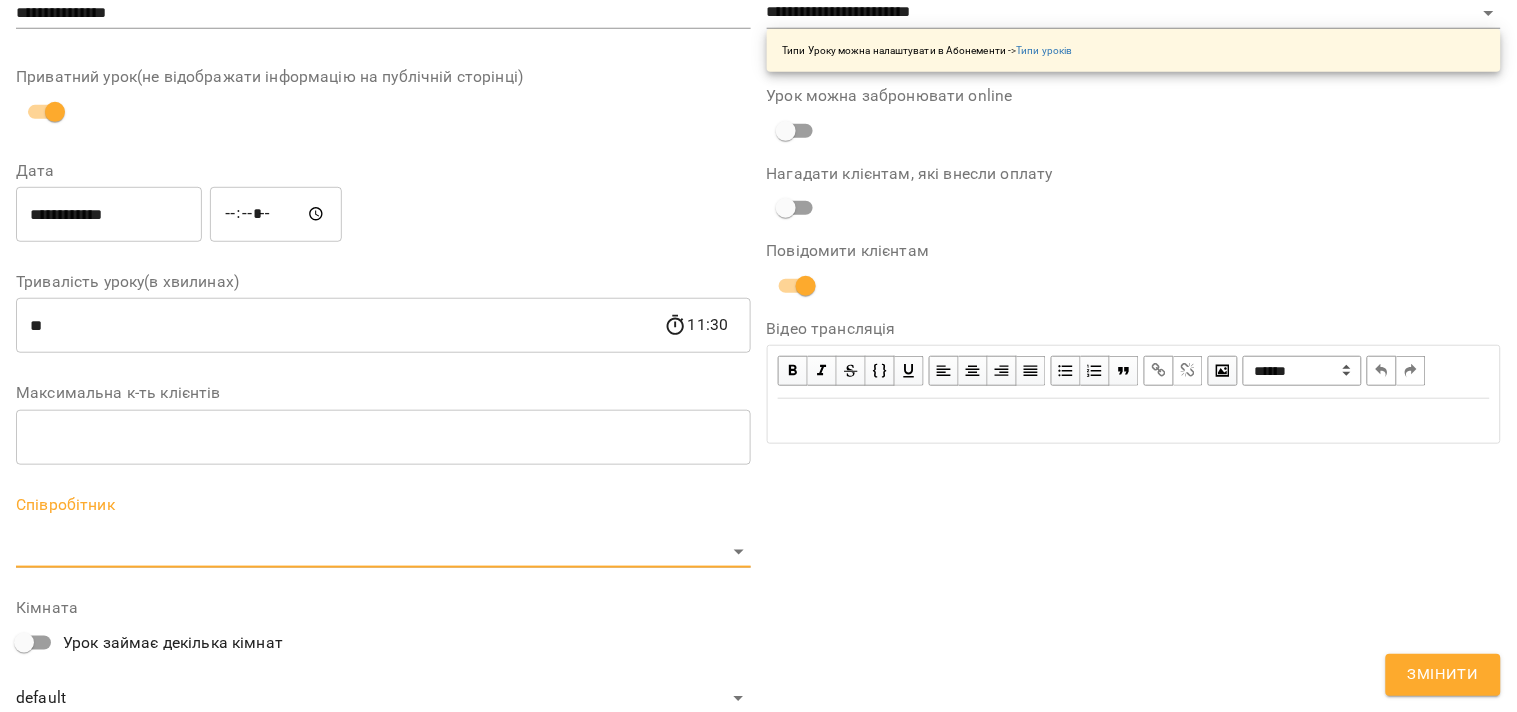 scroll, scrollTop: 305, scrollLeft: 0, axis: vertical 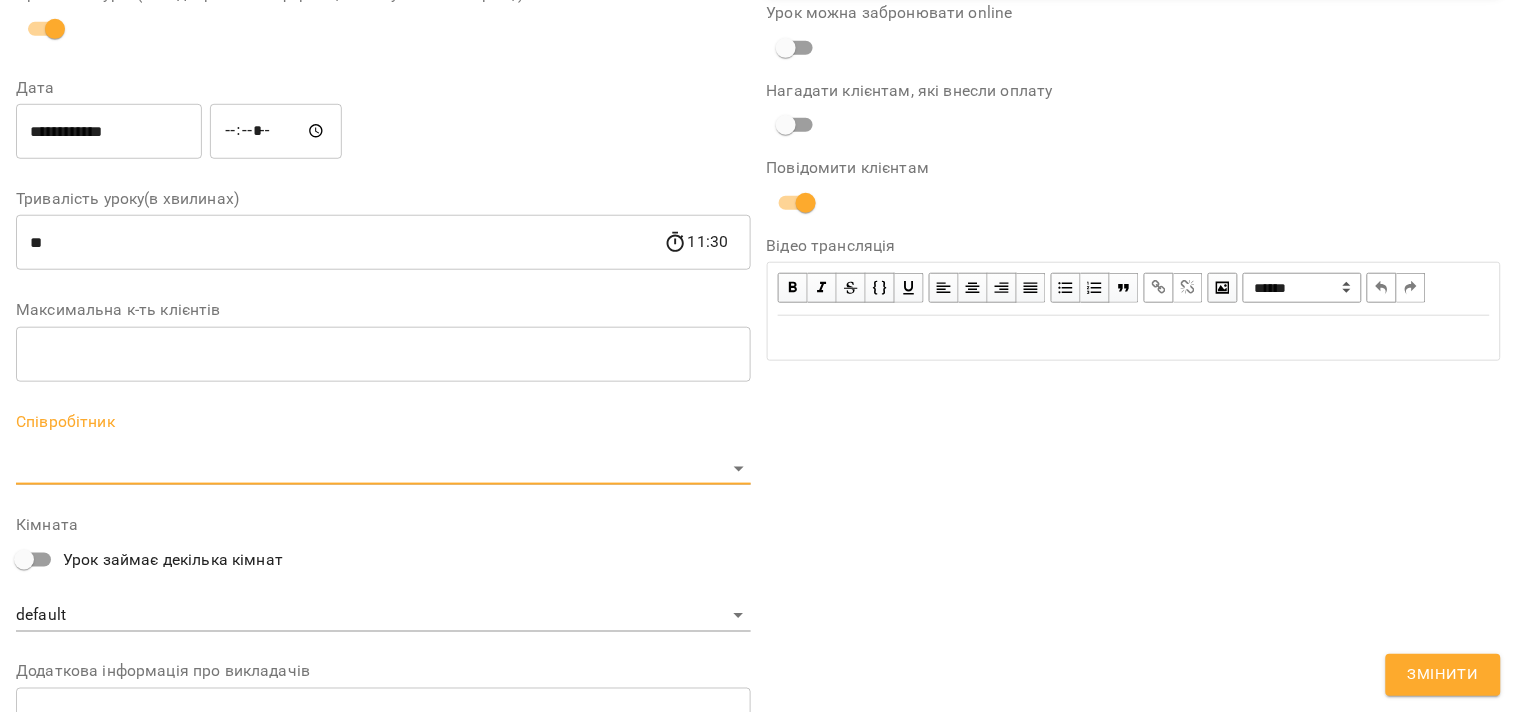 click on "**********" at bounding box center (758, 456) 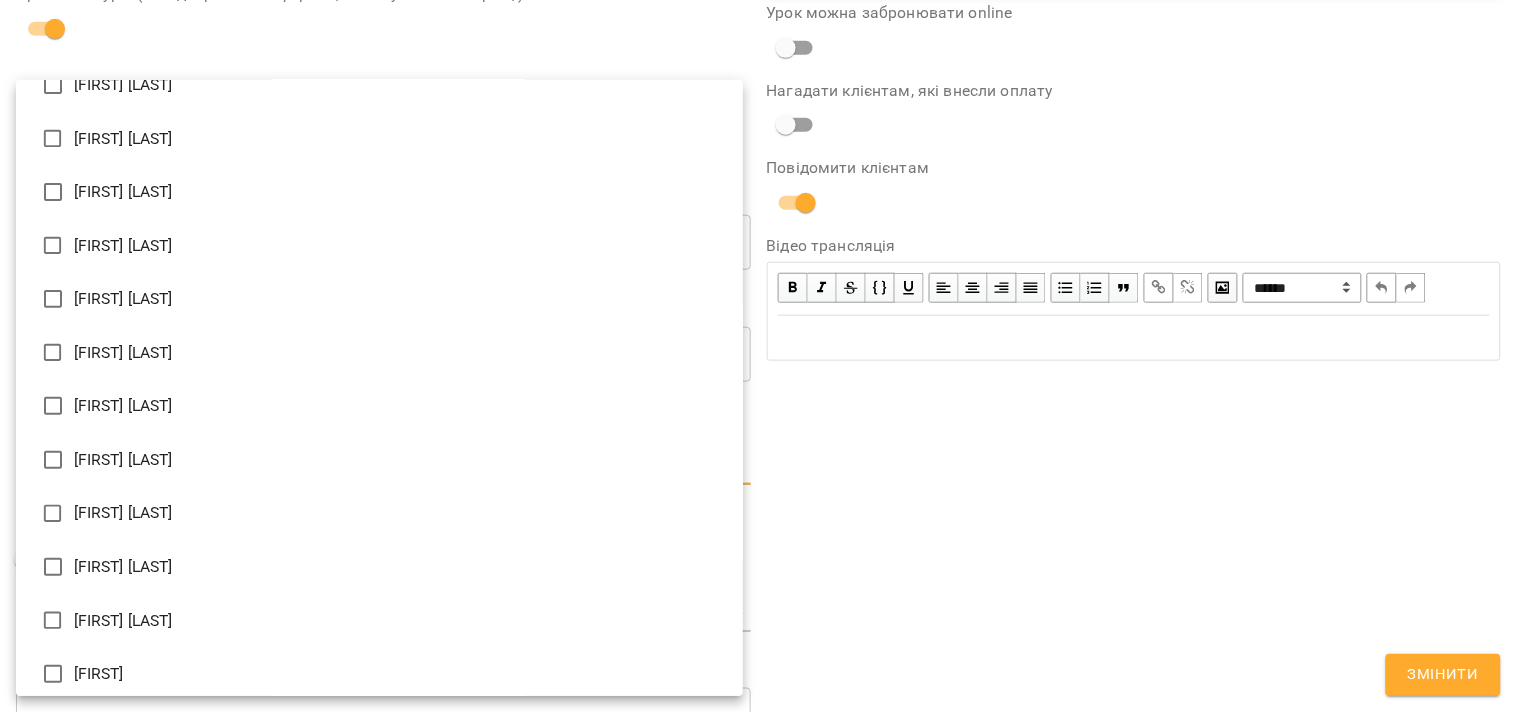 scroll, scrollTop: 0, scrollLeft: 0, axis: both 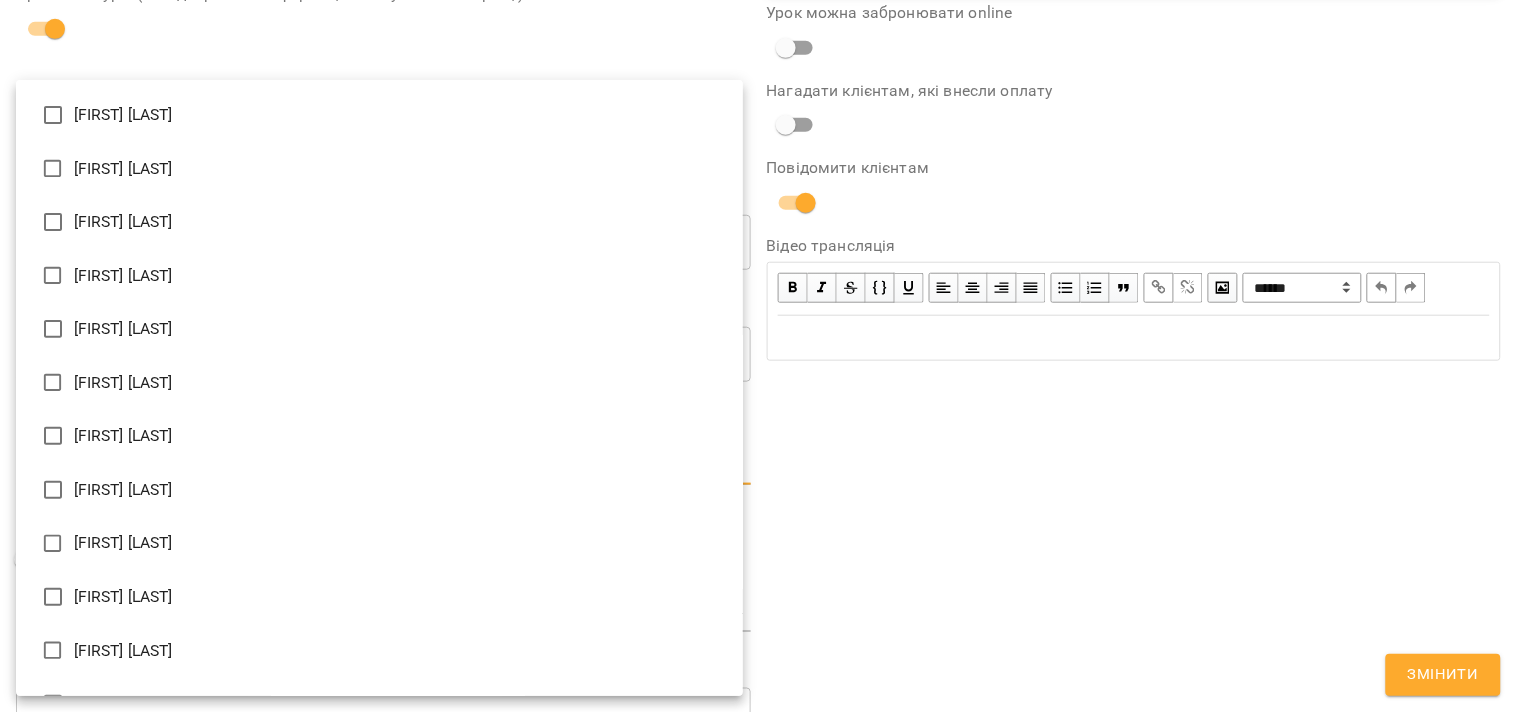 type on "**********" 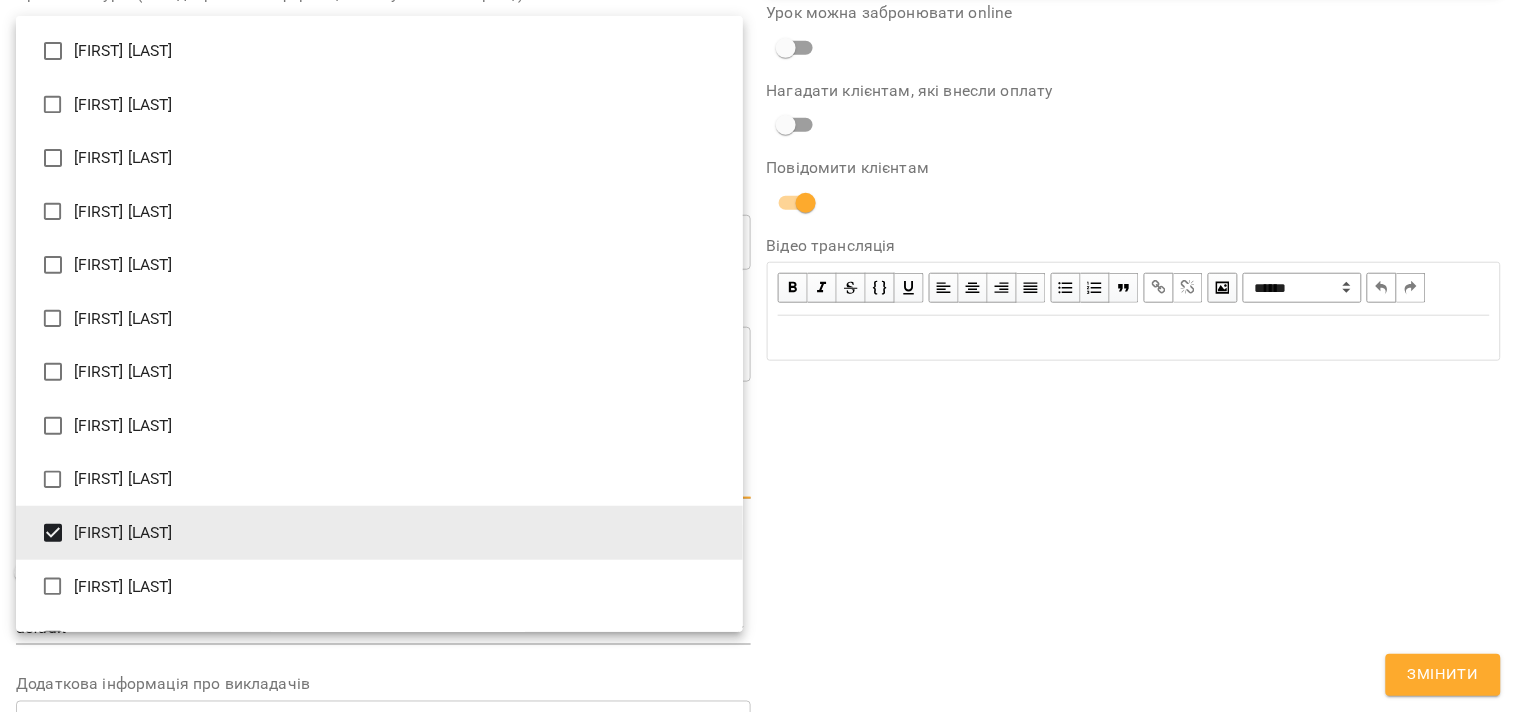 click at bounding box center (758, 356) 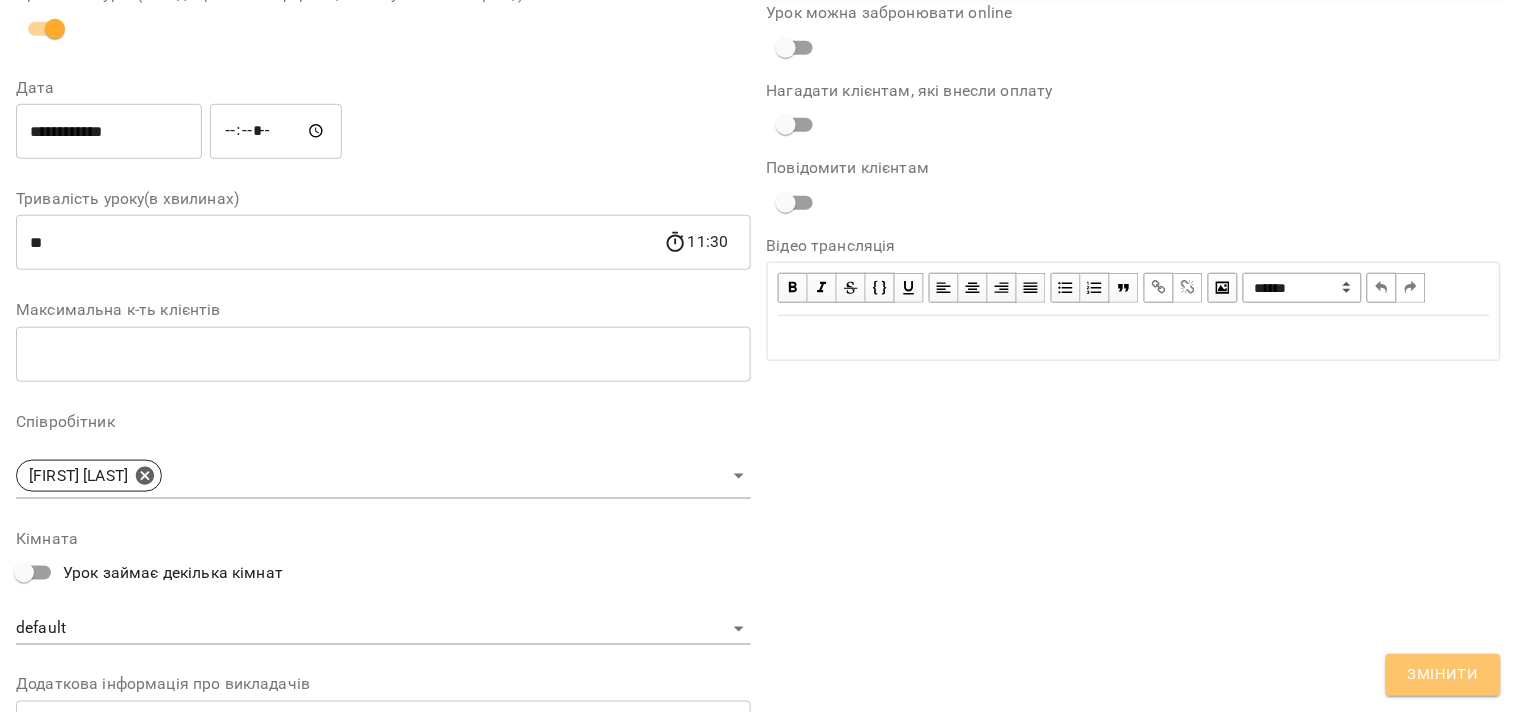 click on "Змінити" at bounding box center (1443, 675) 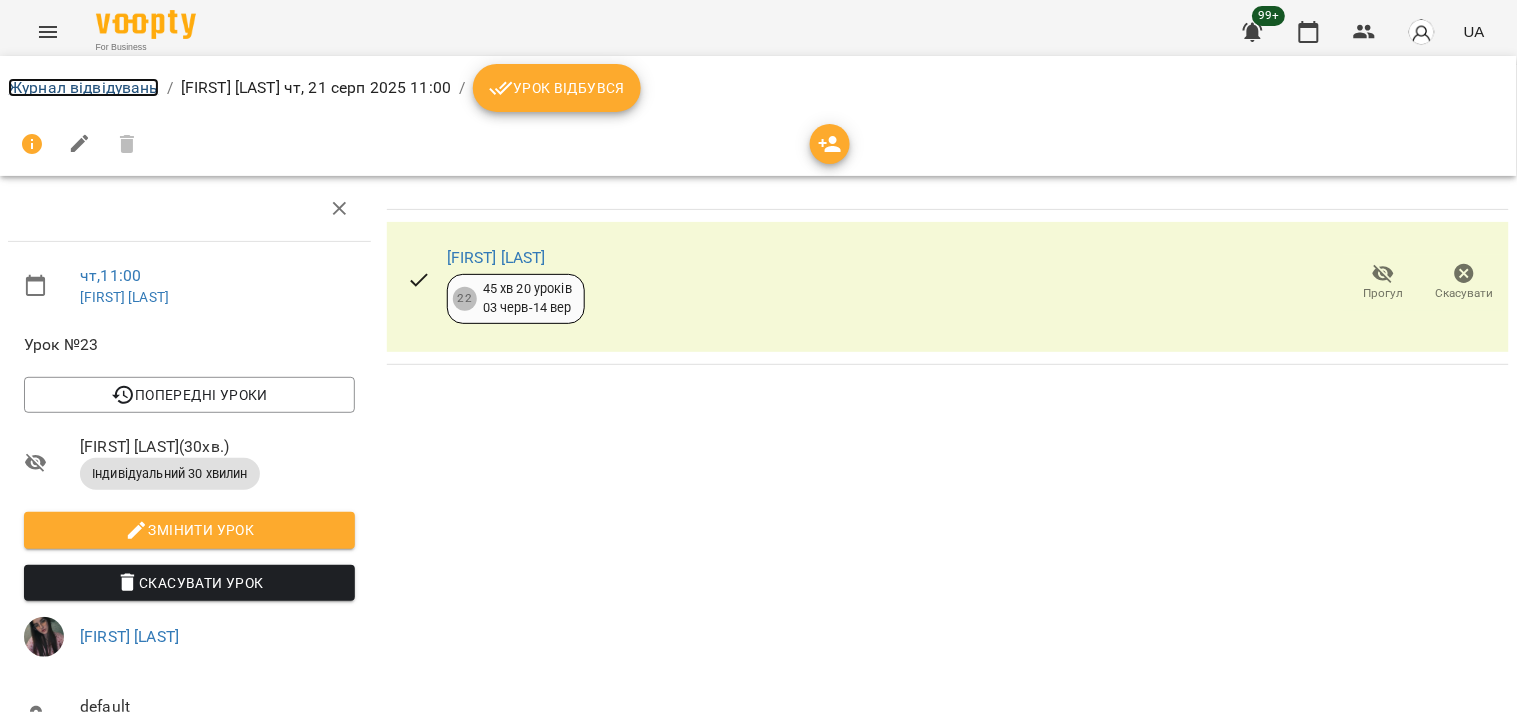 click on "Журнал відвідувань" at bounding box center (83, 87) 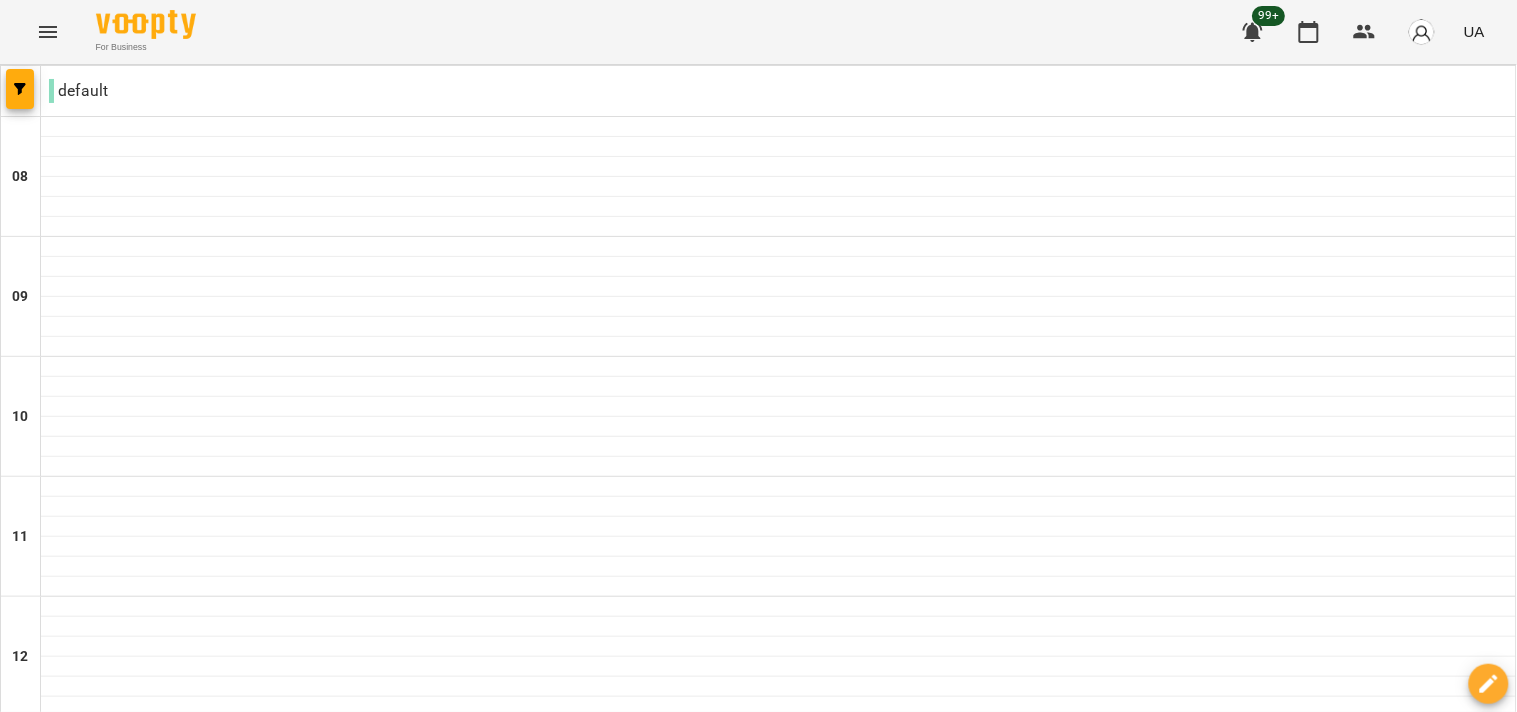 scroll, scrollTop: 1217, scrollLeft: 0, axis: vertical 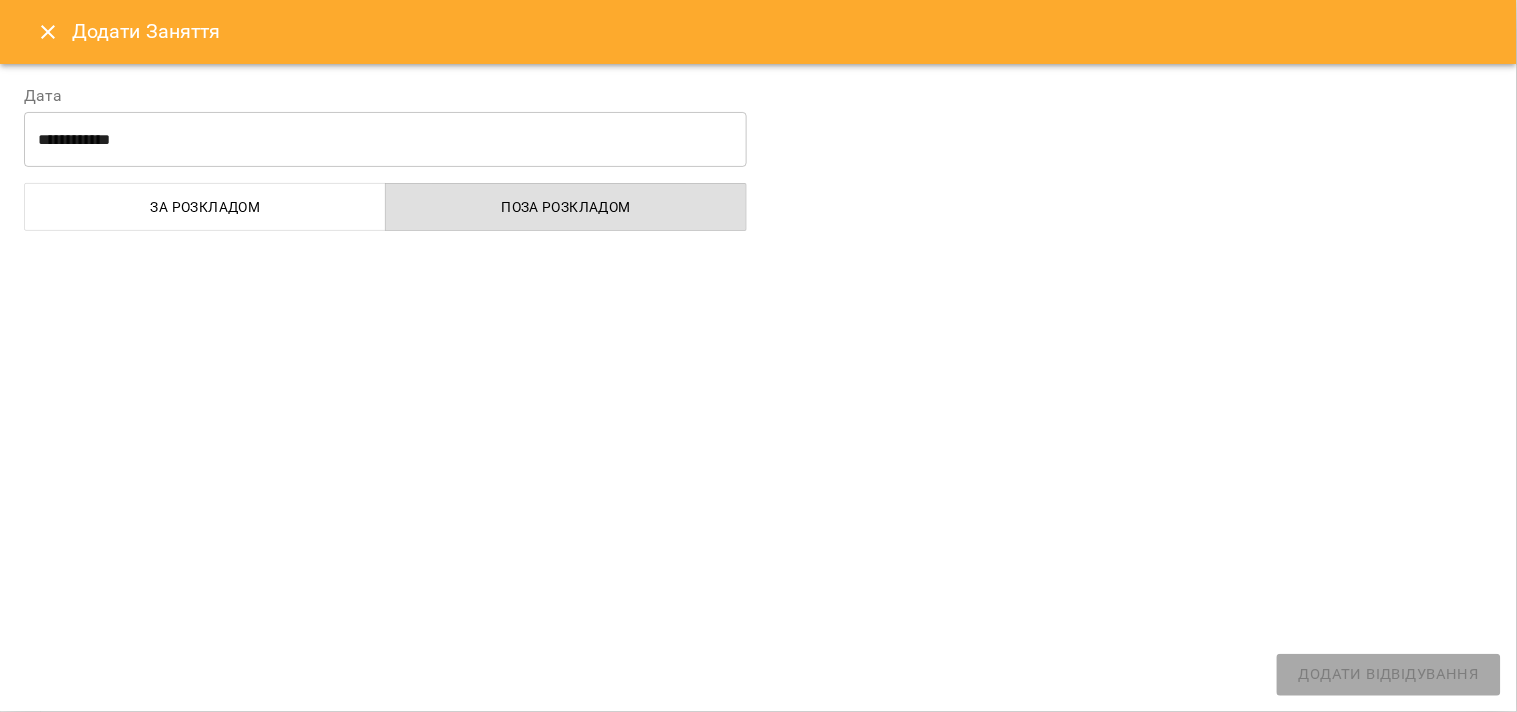 select 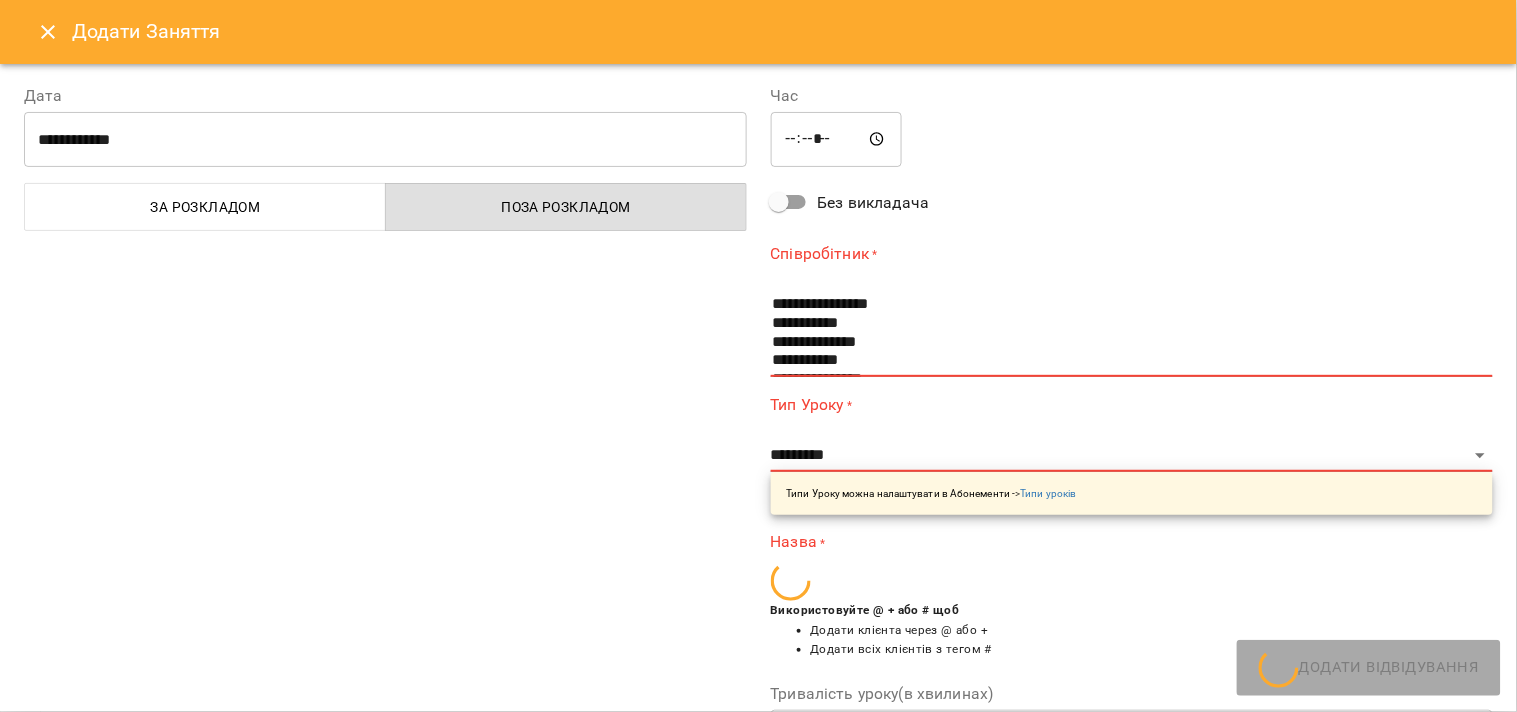 click on "Назва   * Використовуйте @ + або # щоб Додати клієнта через @ або + Додати всіх клієнтів з тегом #" at bounding box center (1132, 600) 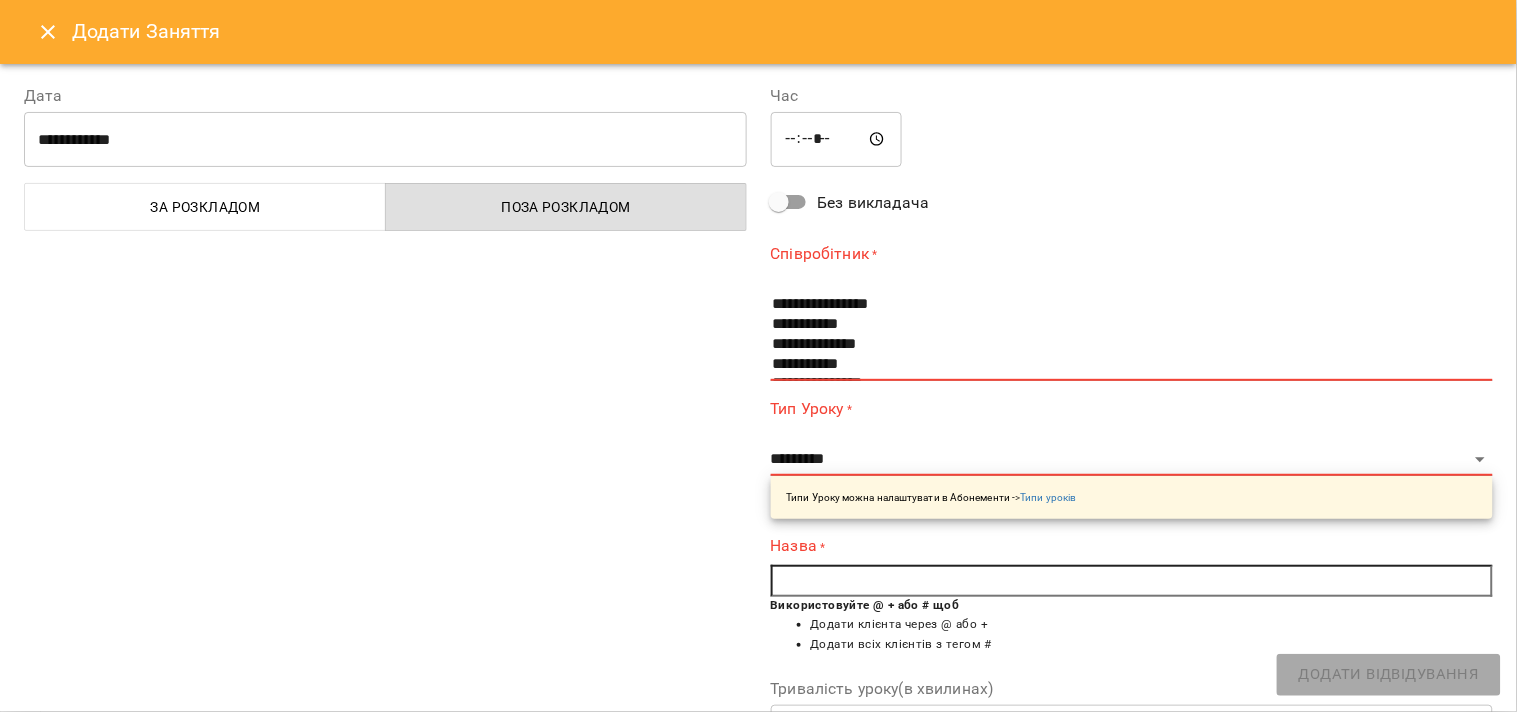 click 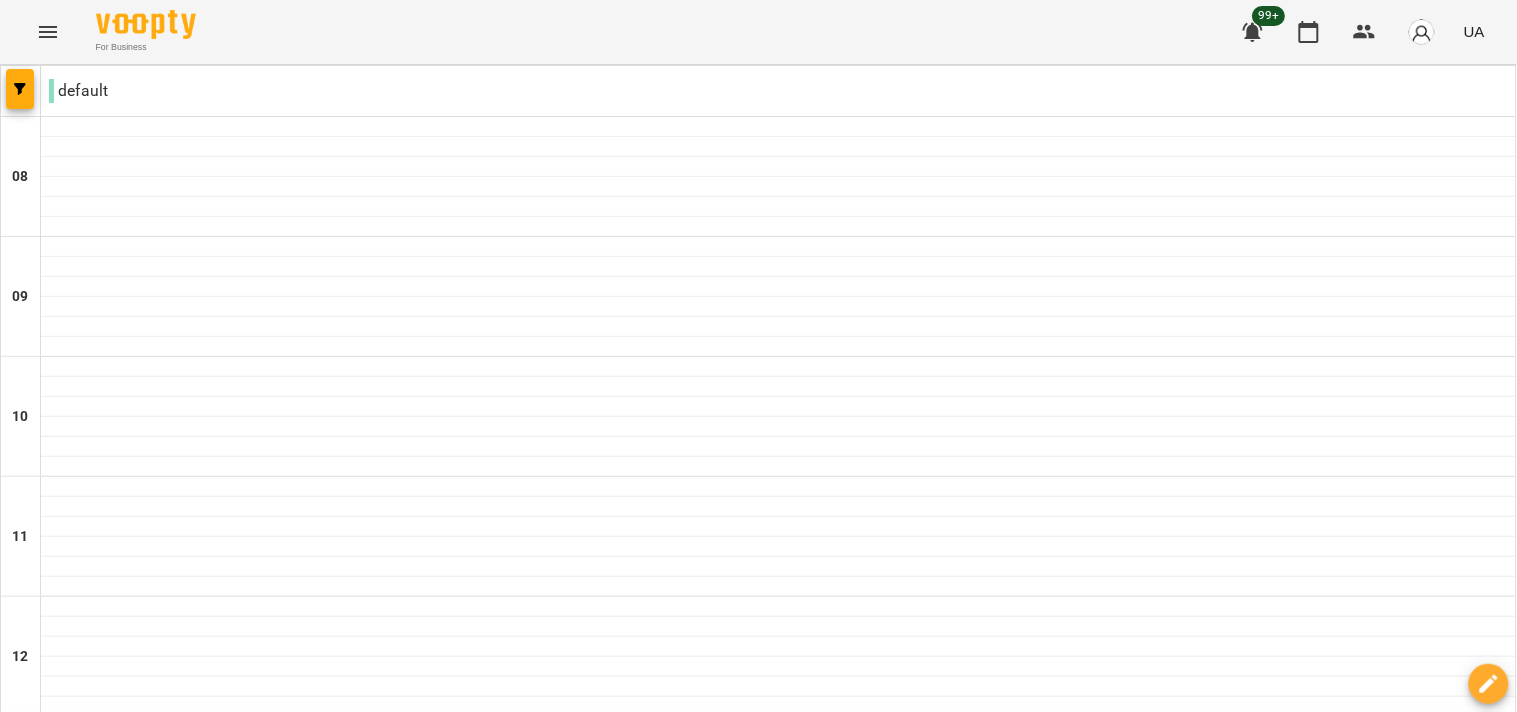 click on "22 серп" at bounding box center [1056, 1842] 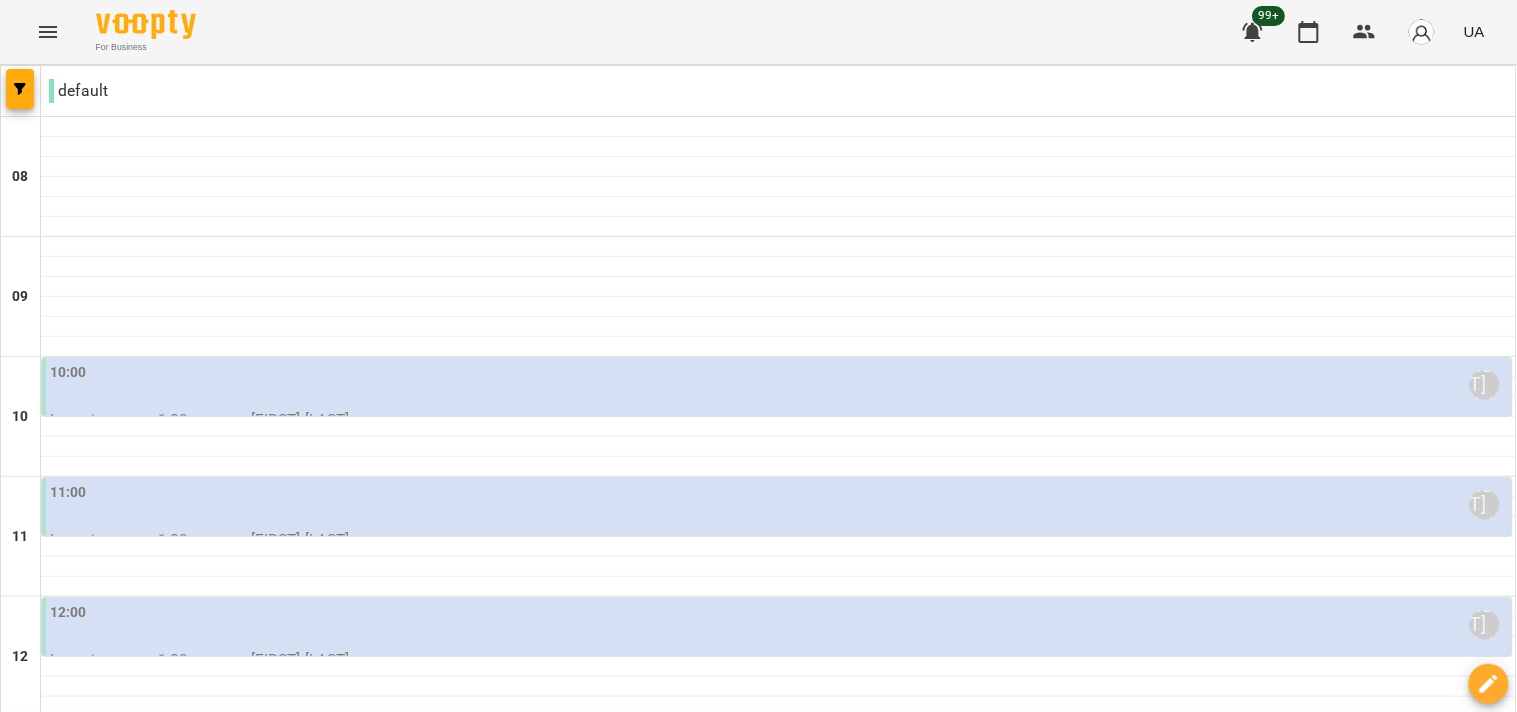 scroll, scrollTop: 222, scrollLeft: 0, axis: vertical 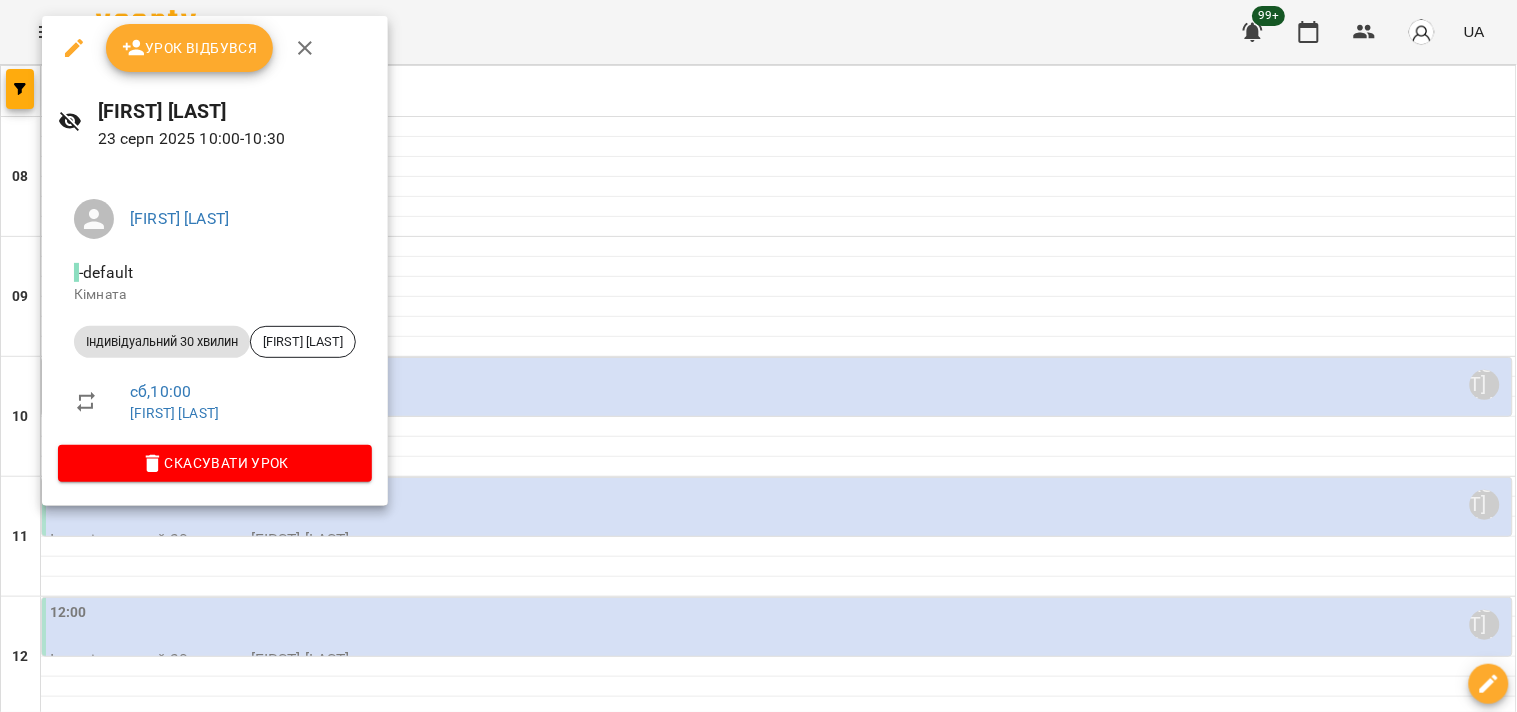 click at bounding box center (758, 356) 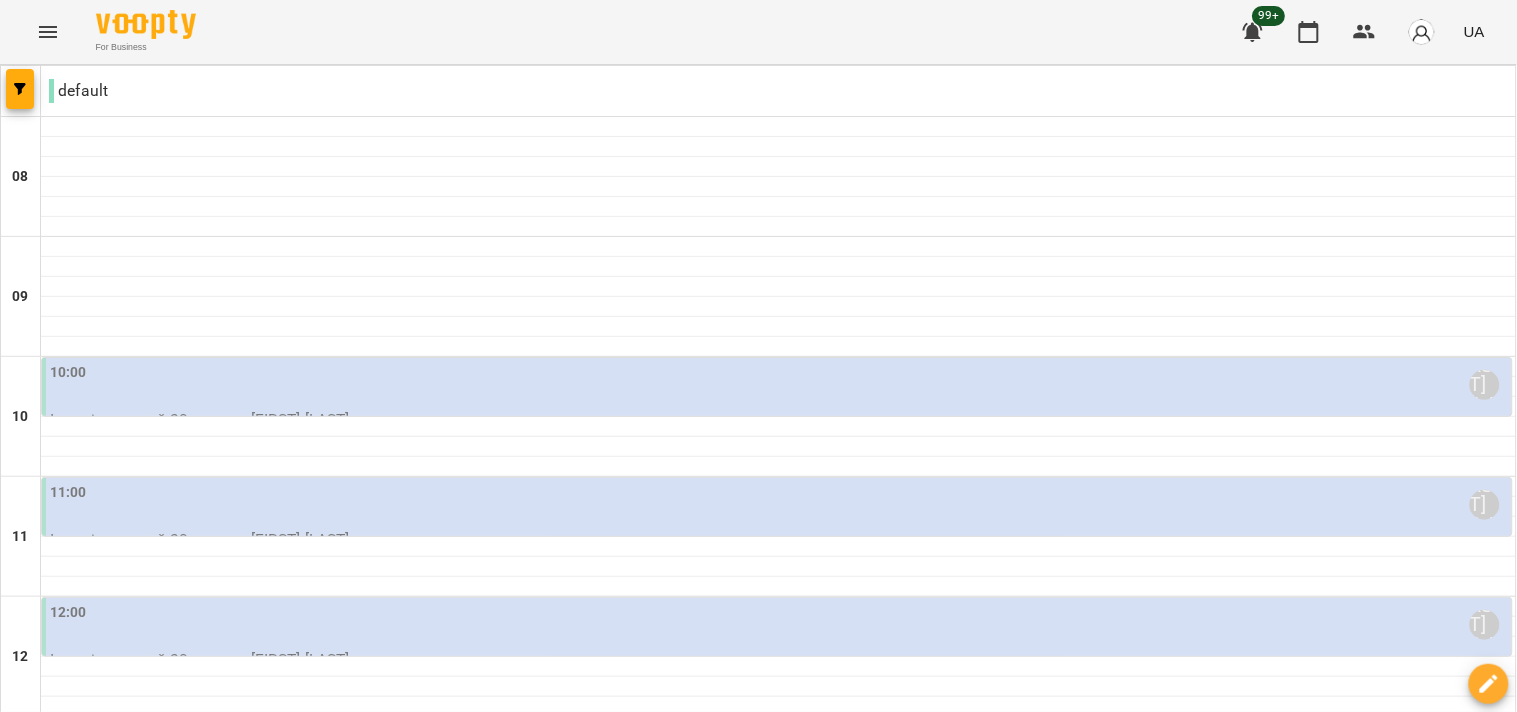 scroll, scrollTop: 111, scrollLeft: 0, axis: vertical 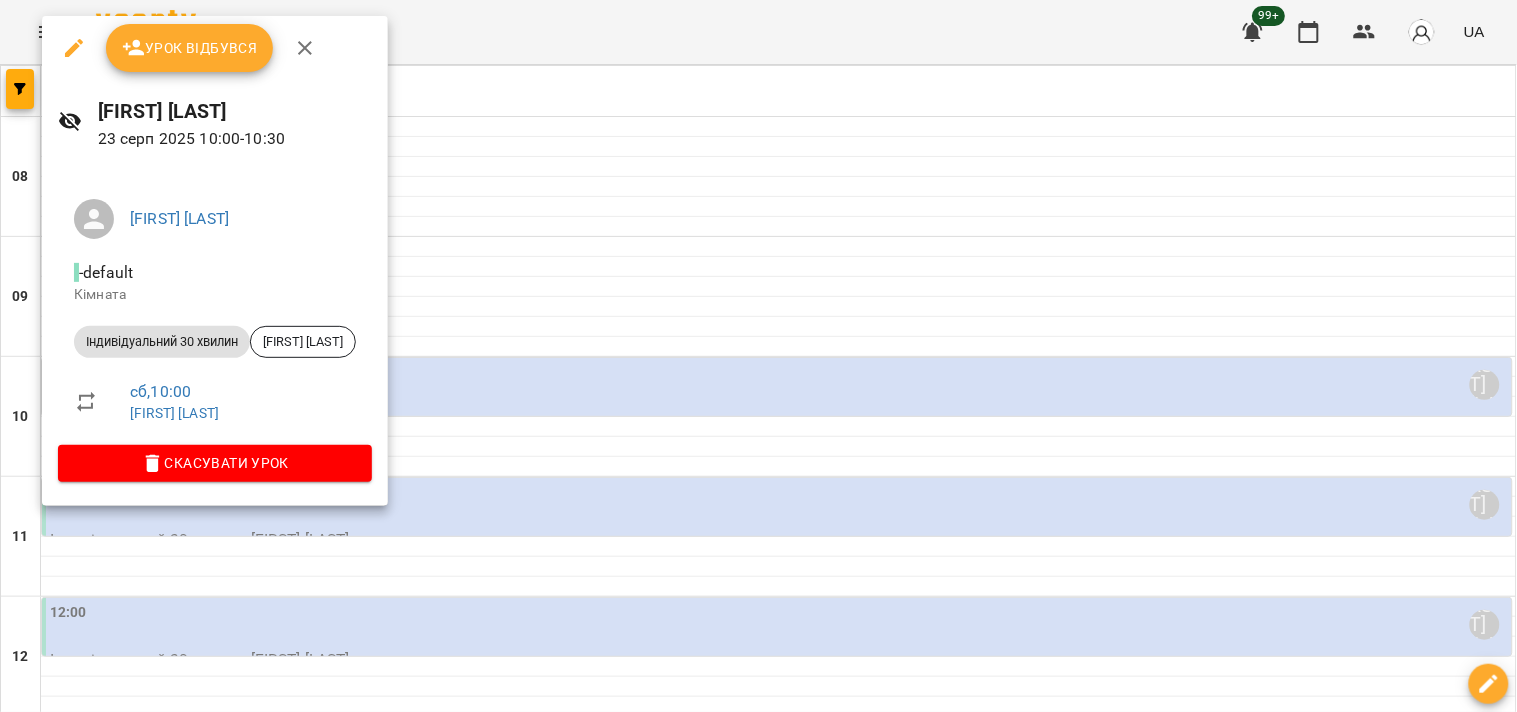 click at bounding box center [758, 356] 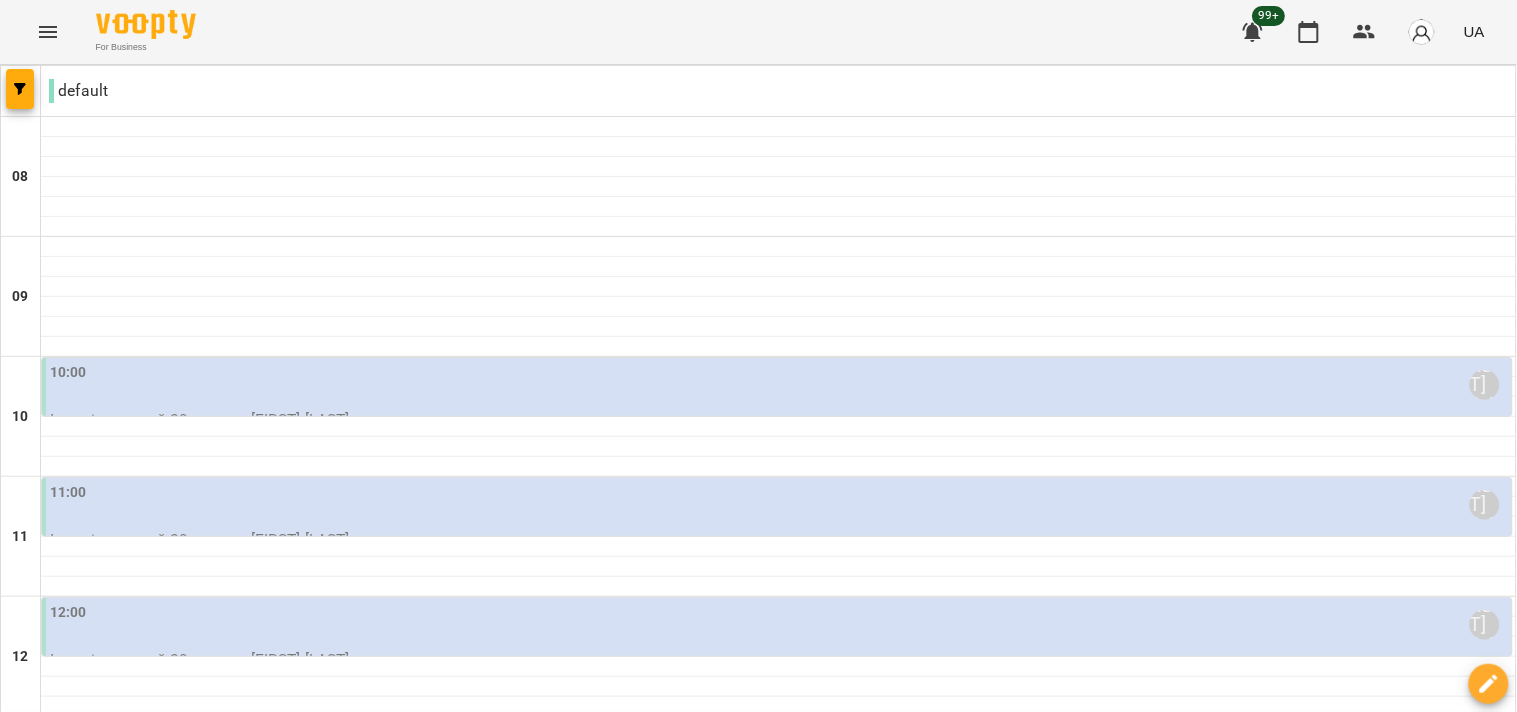 click on "11:00 Наталя Бабкіна" at bounding box center [779, 505] 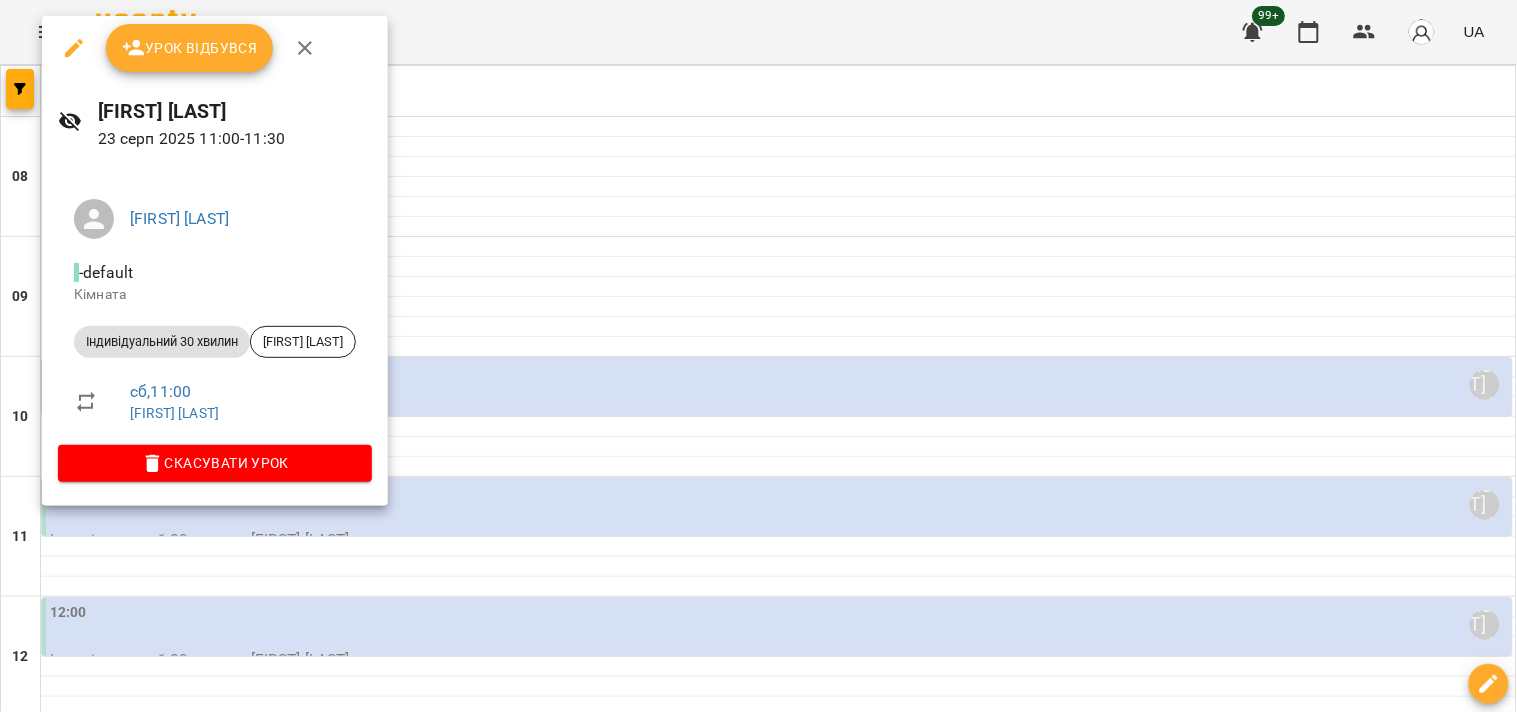 click at bounding box center [758, 356] 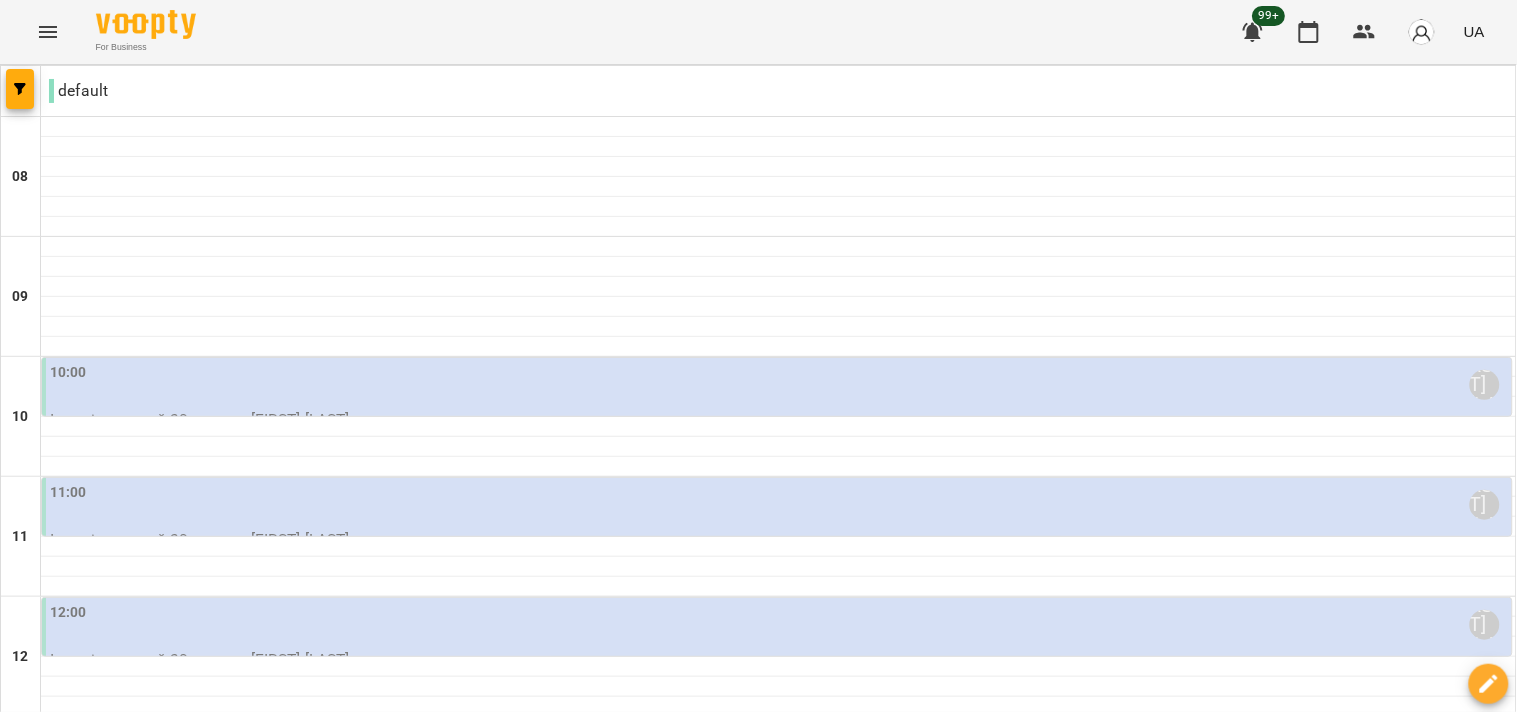 click on "12:00 Наталя Бабкіна" at bounding box center (779, 625) 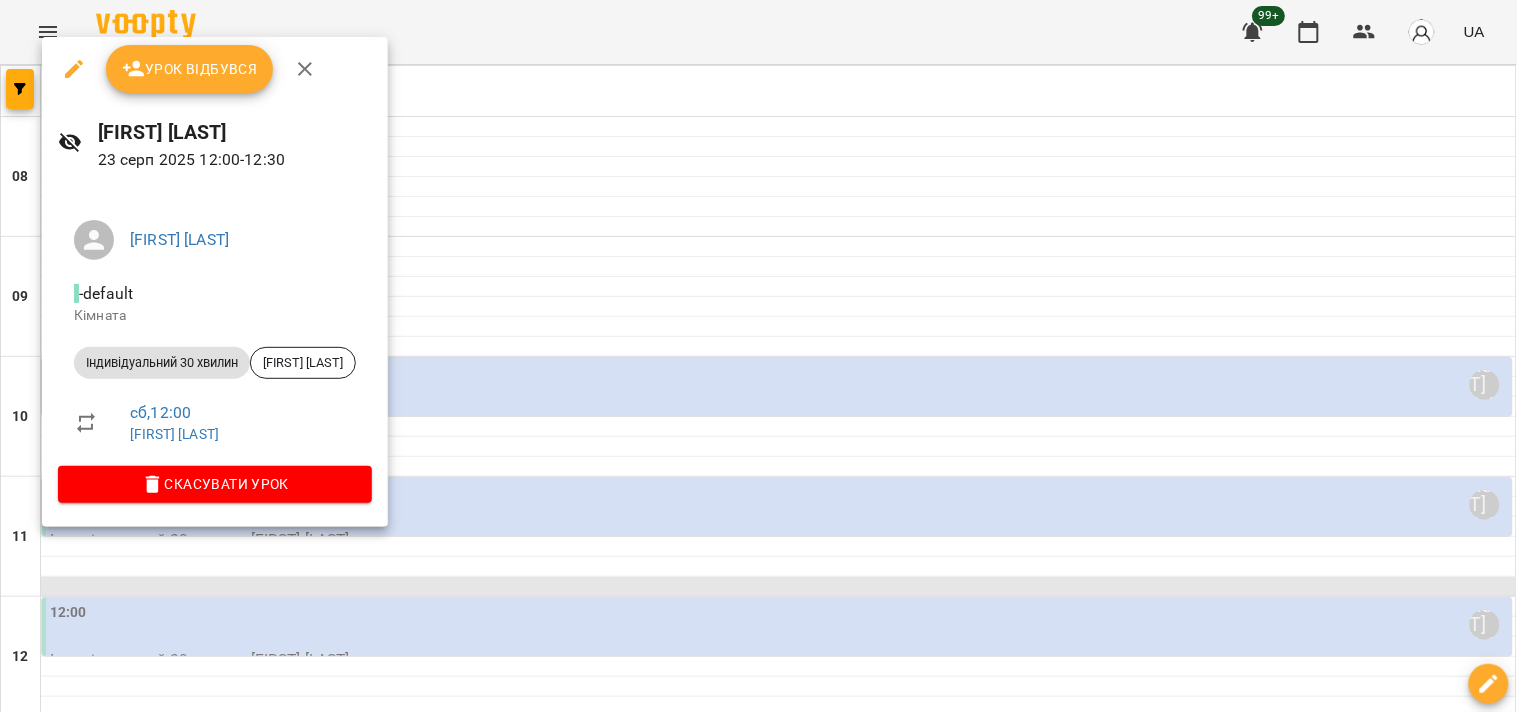 click at bounding box center [758, 356] 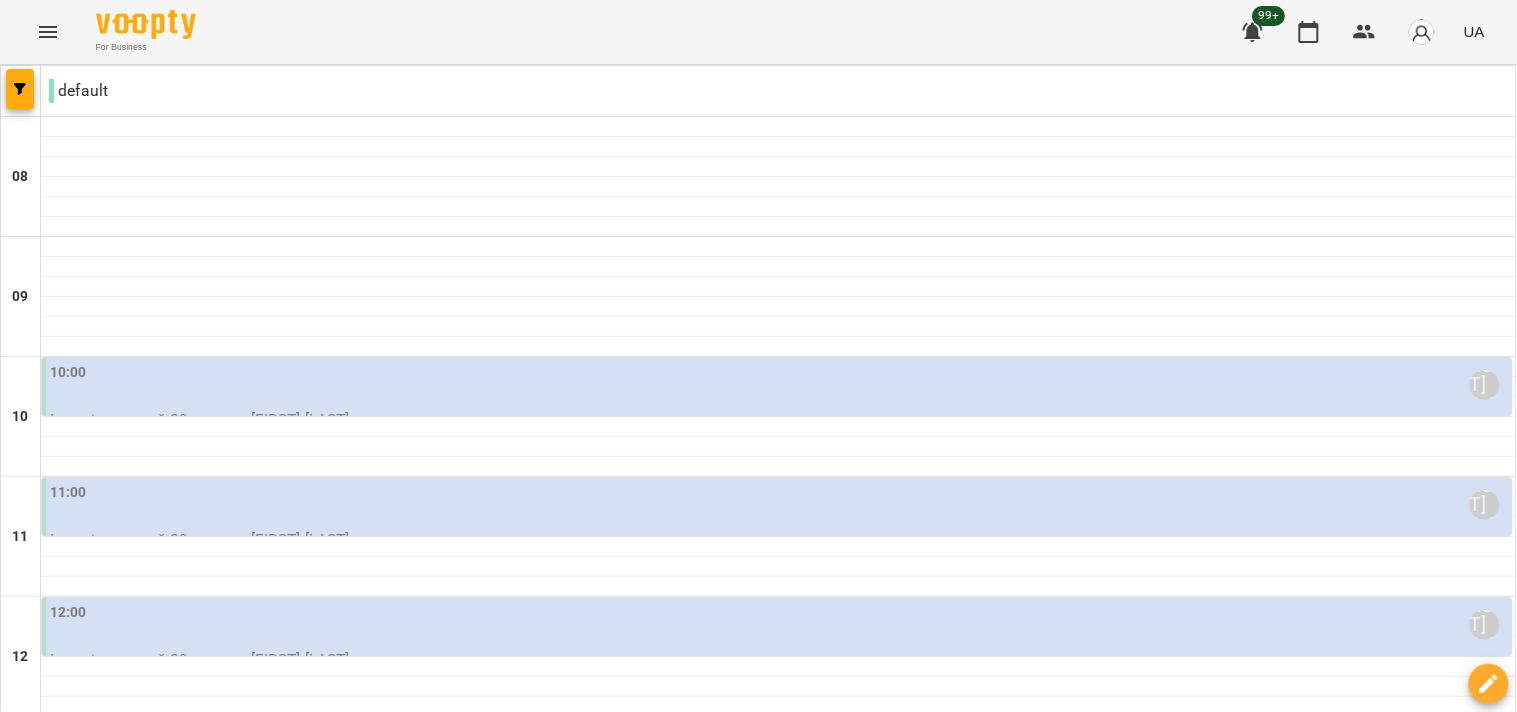 click on "10:00 Наталя Бабкіна" at bounding box center [779, 385] 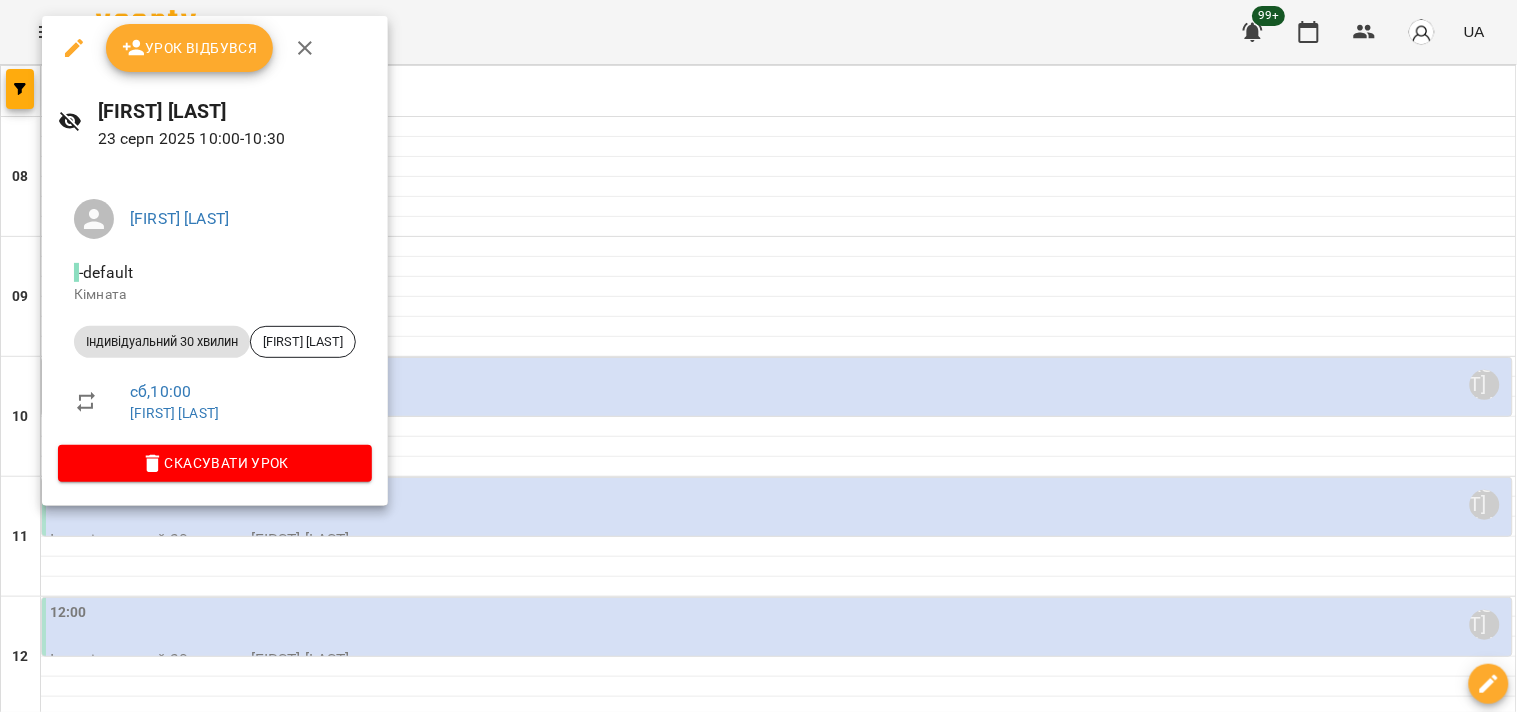 click at bounding box center (758, 356) 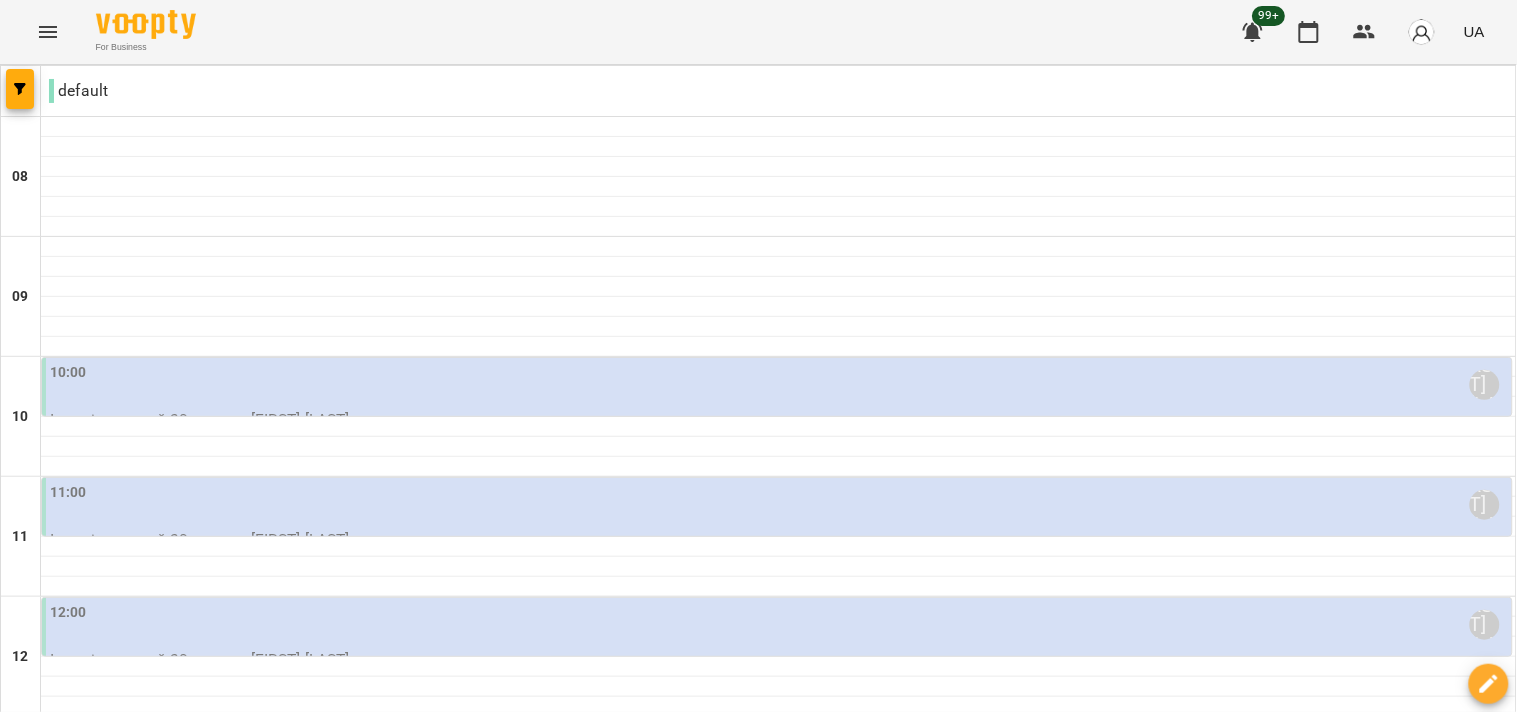 click on "default" at bounding box center (779, 91) 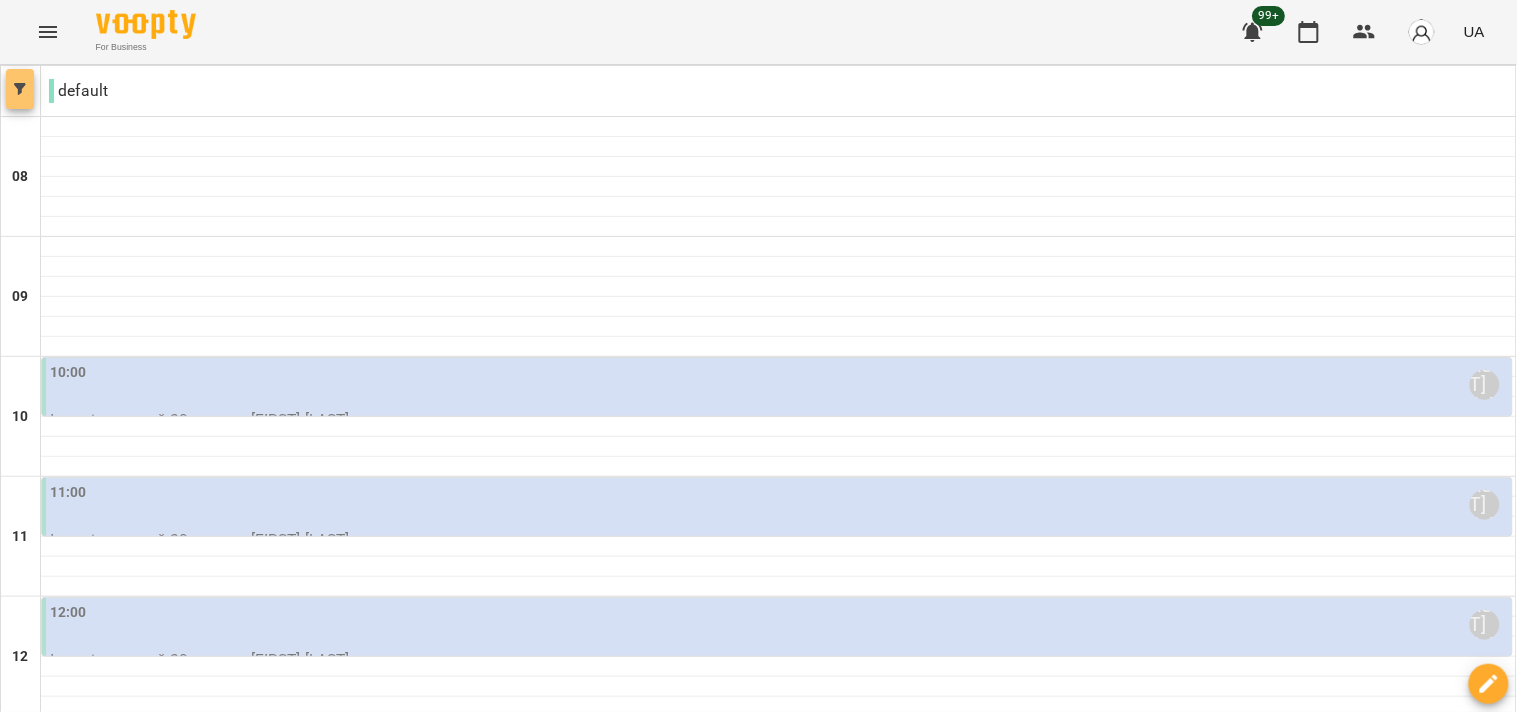 click 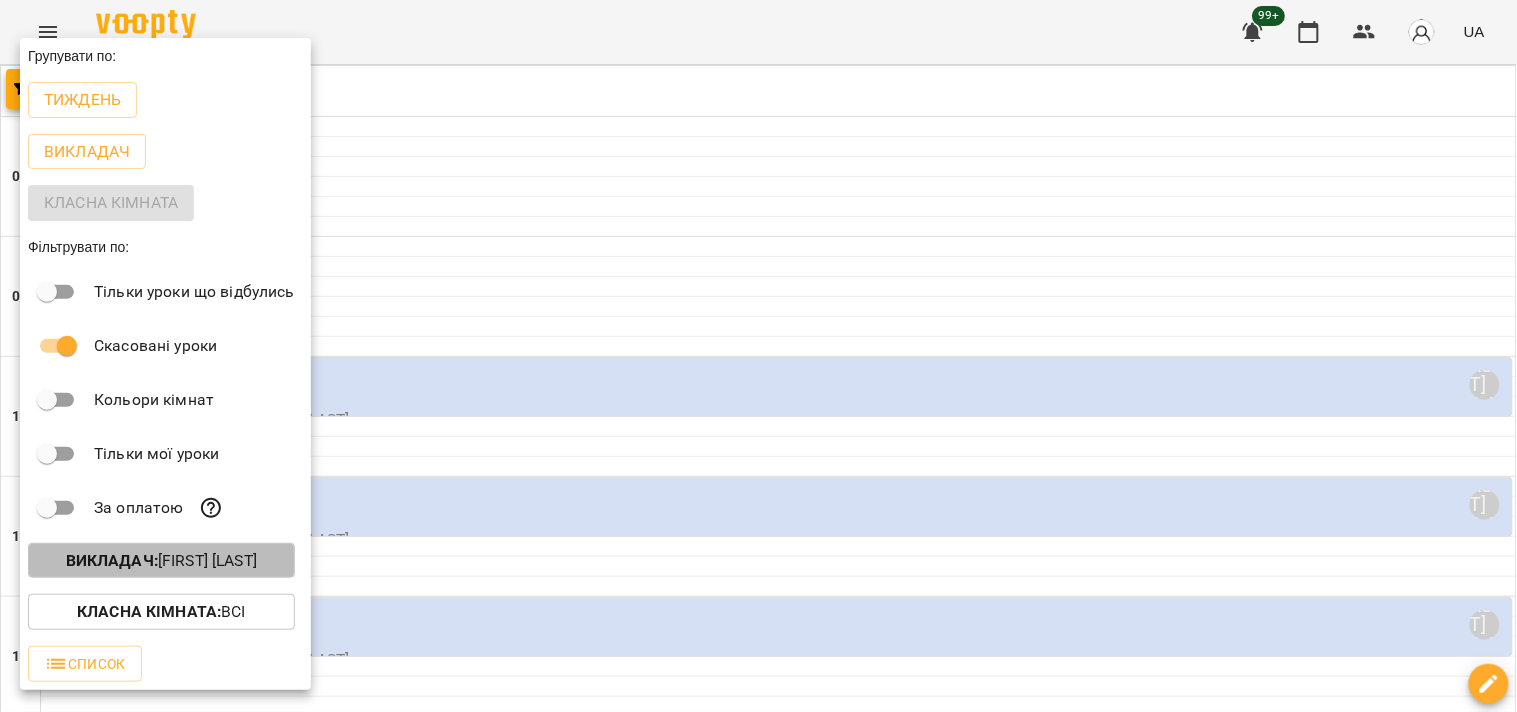 click on "Викладач :" at bounding box center (112, 560) 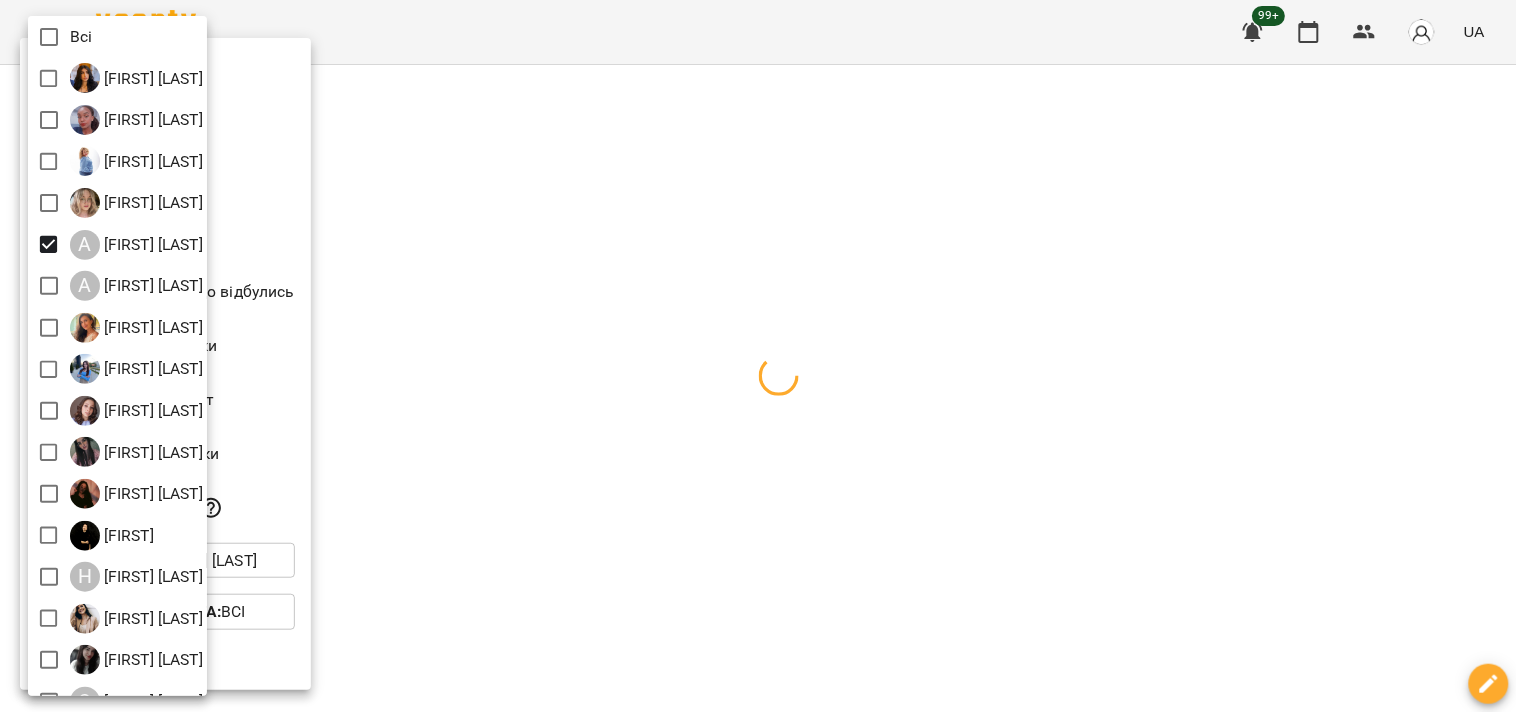 click at bounding box center [758, 356] 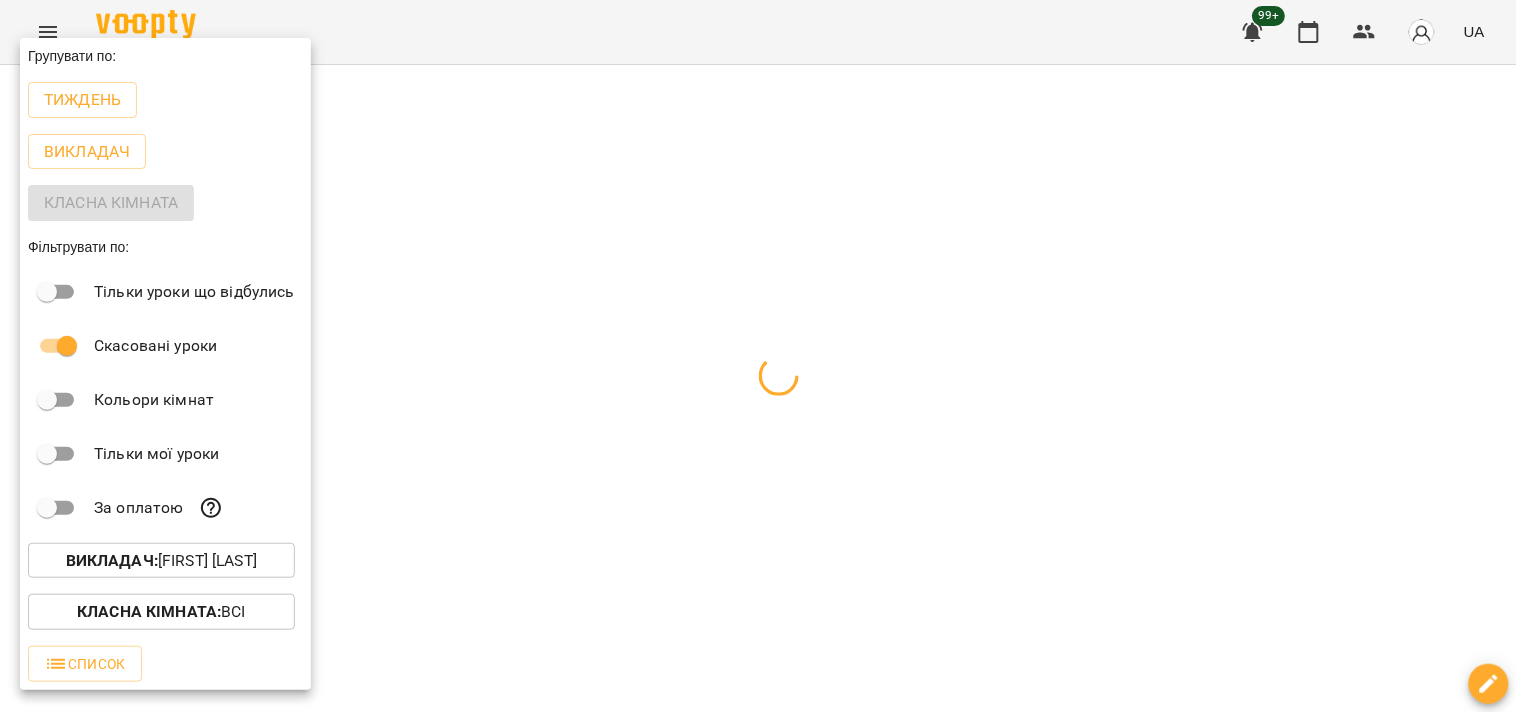click at bounding box center (758, 356) 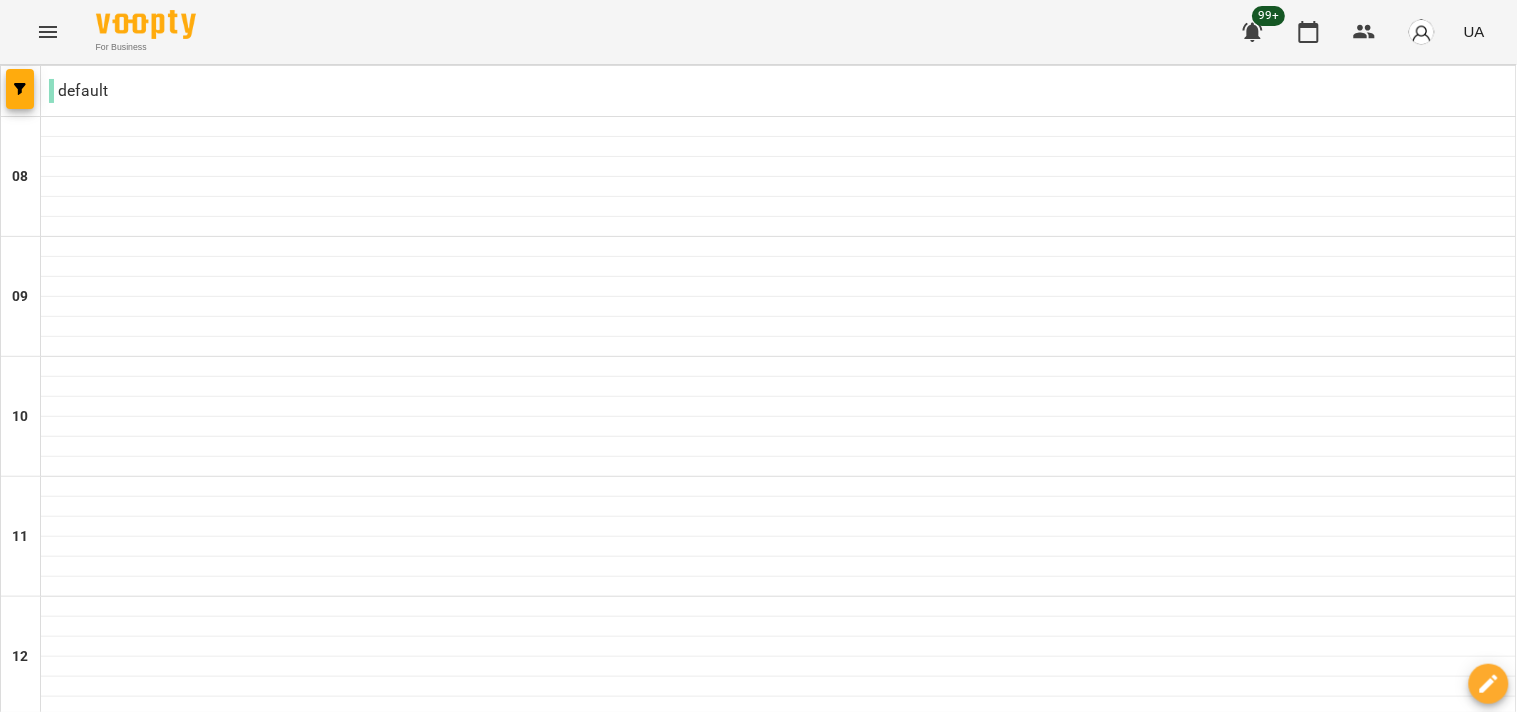 scroll, scrollTop: 222, scrollLeft: 0, axis: vertical 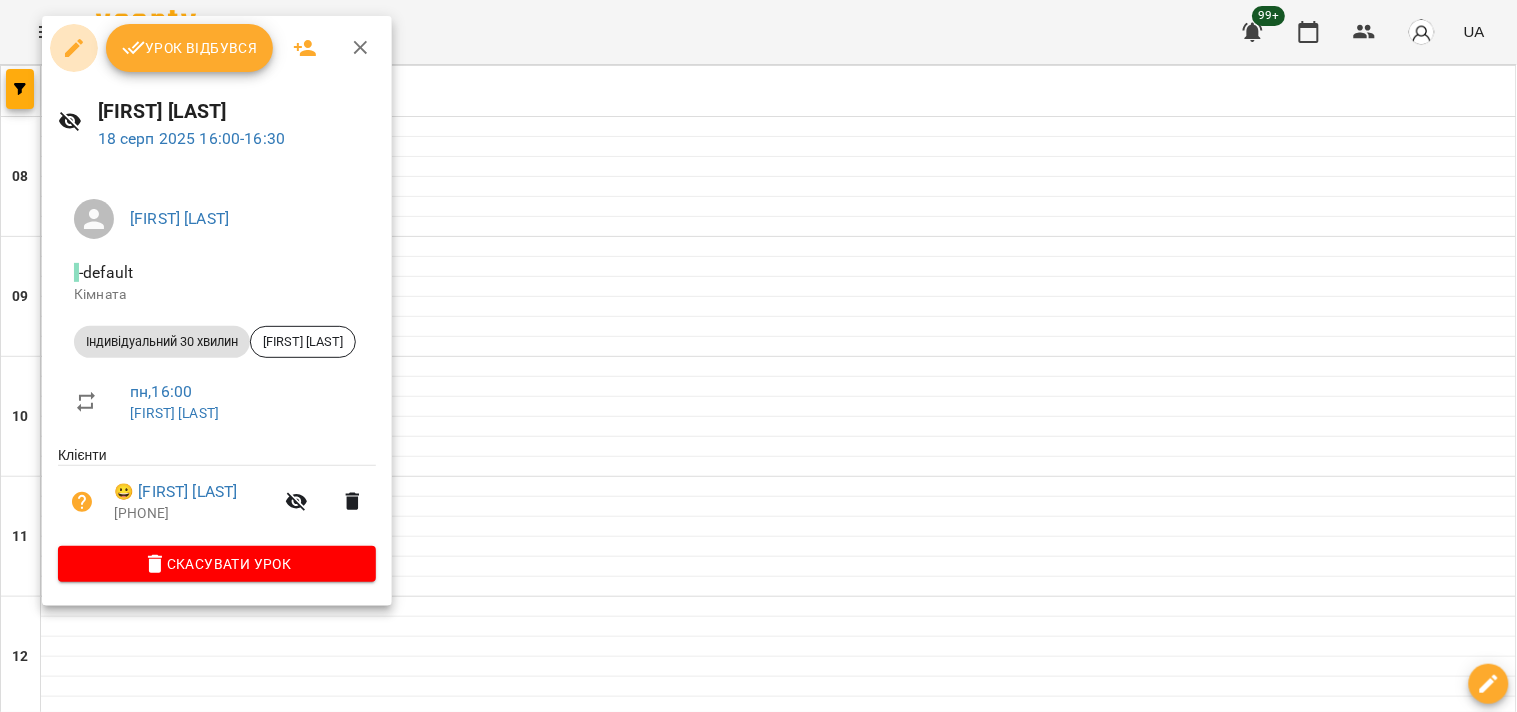 click at bounding box center (74, 48) 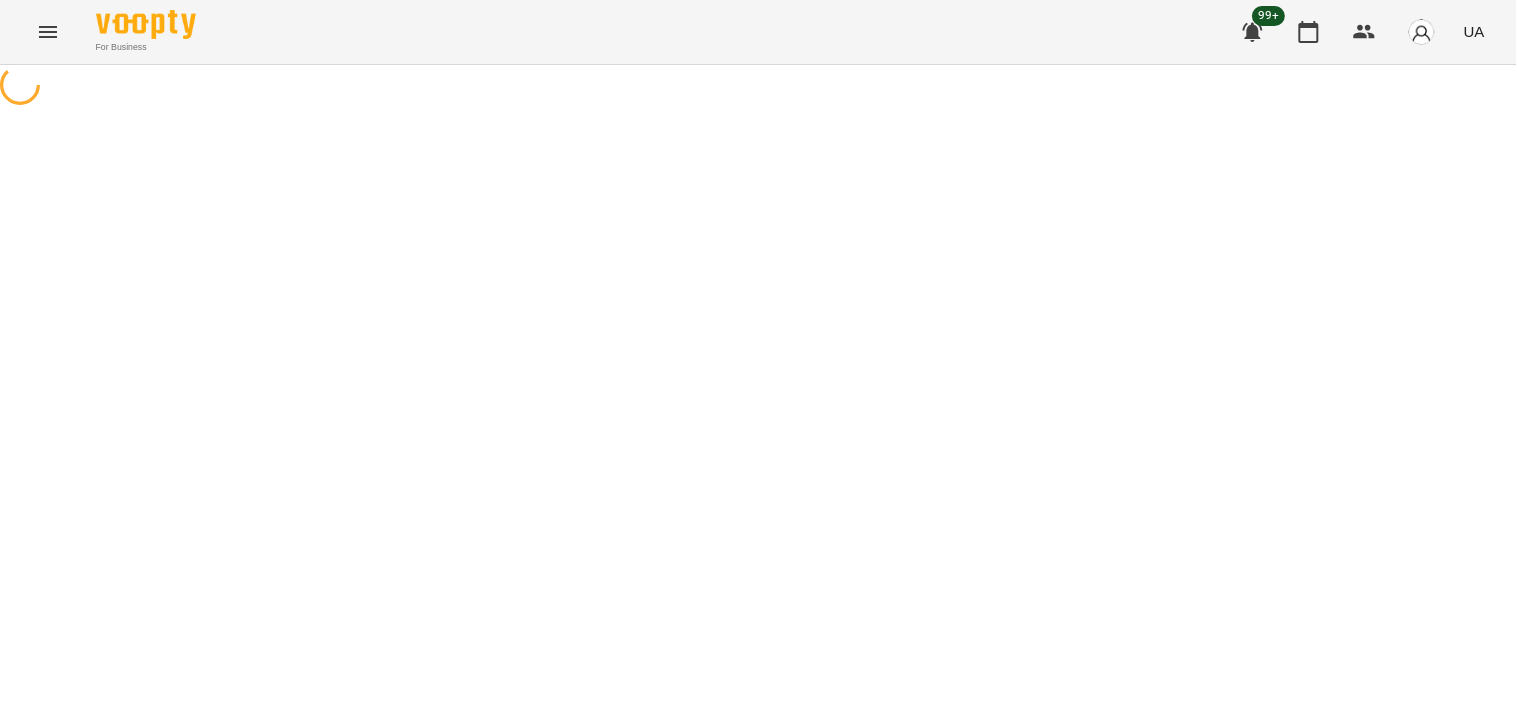 select on "**********" 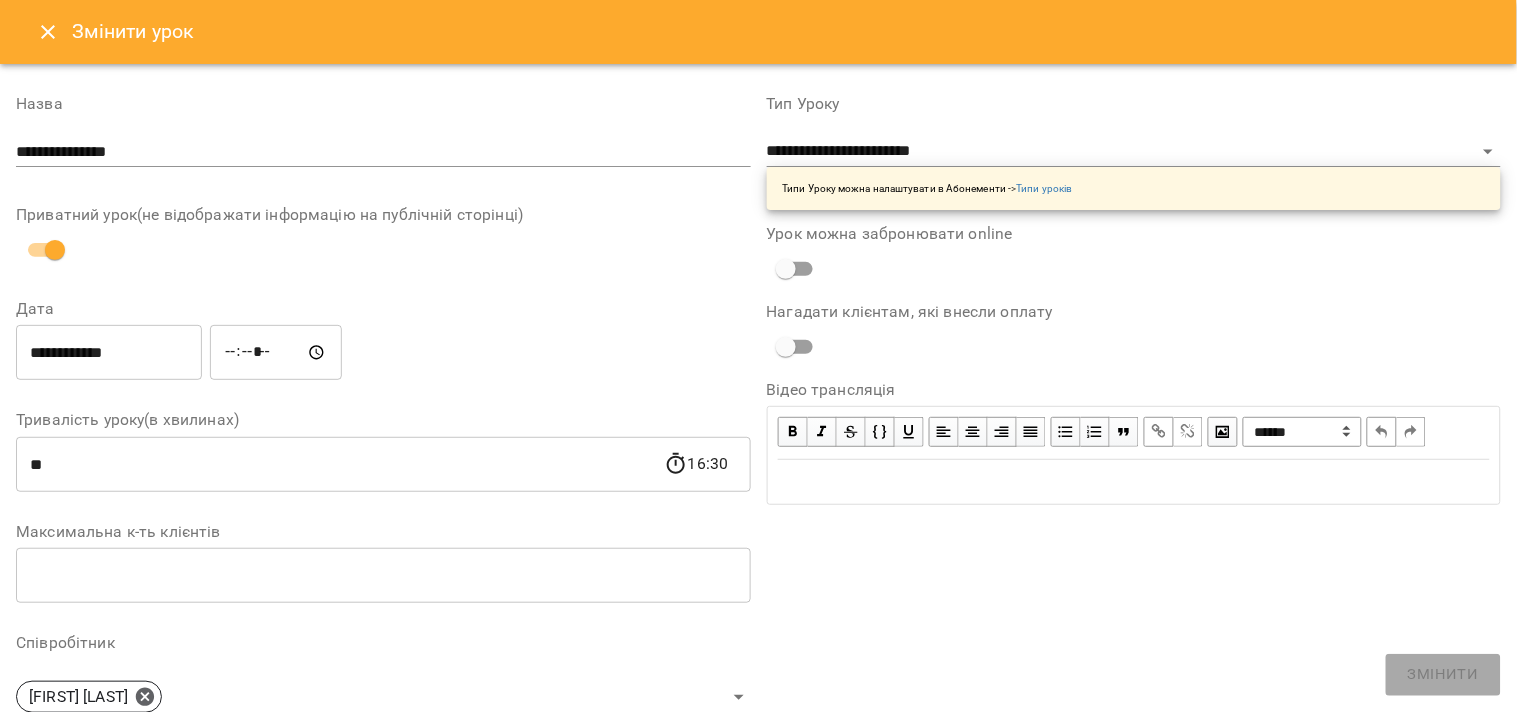 scroll, scrollTop: 222, scrollLeft: 0, axis: vertical 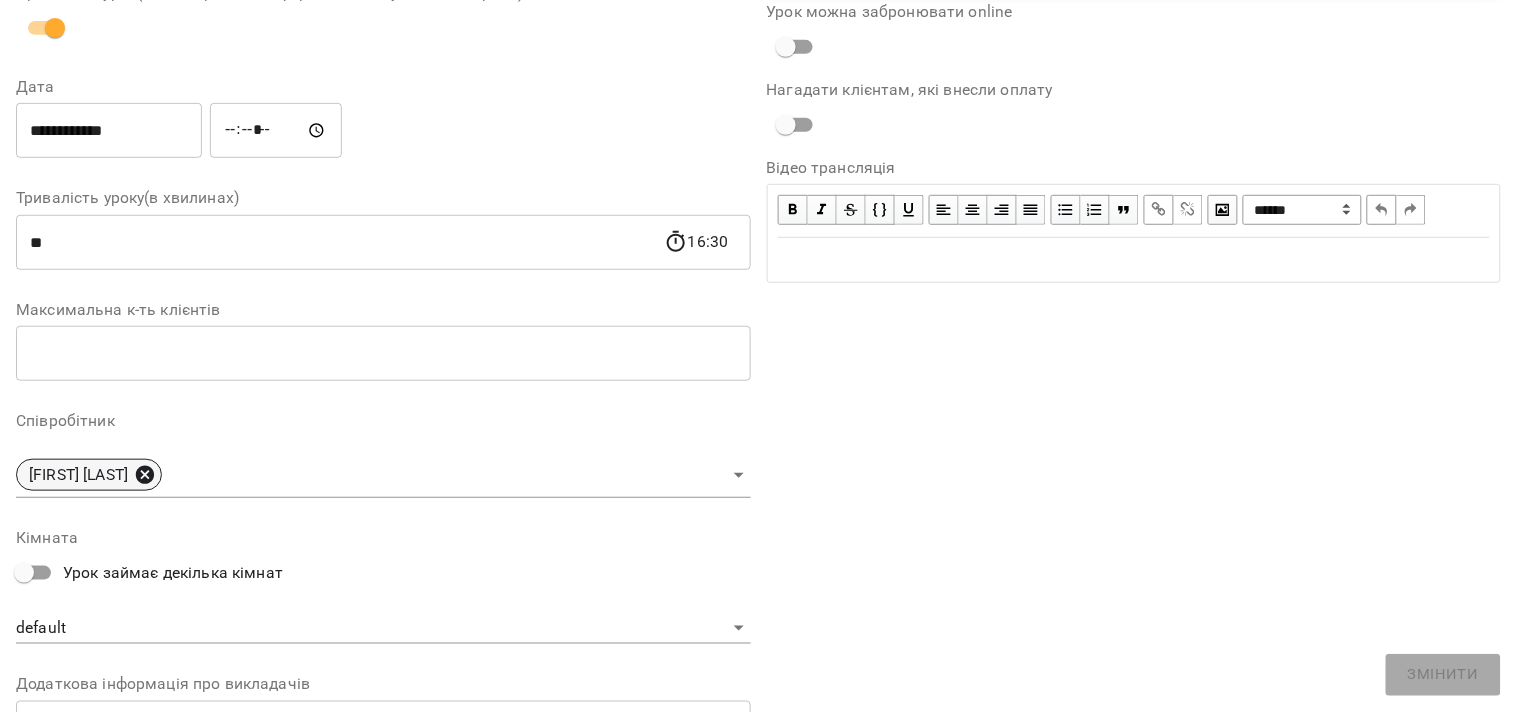 click 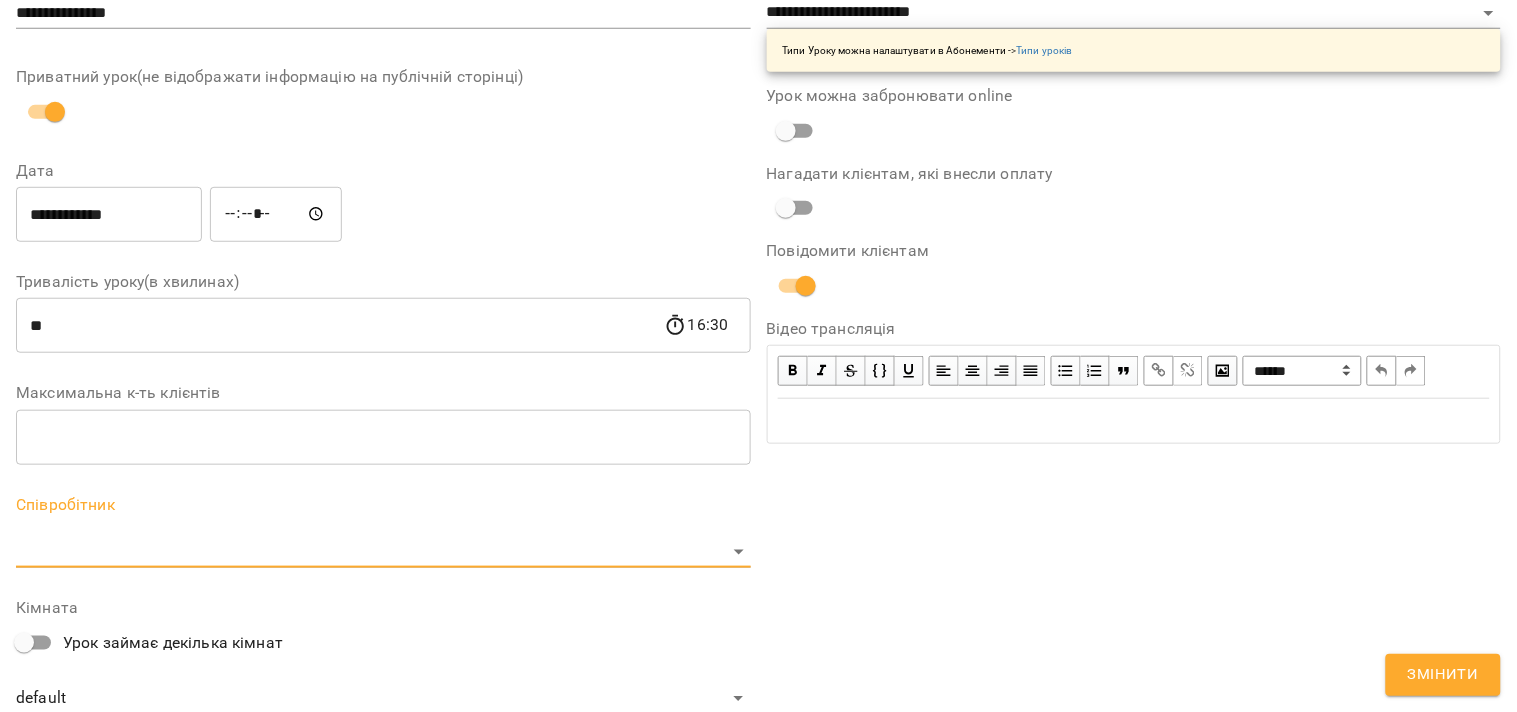 scroll, scrollTop: 305, scrollLeft: 0, axis: vertical 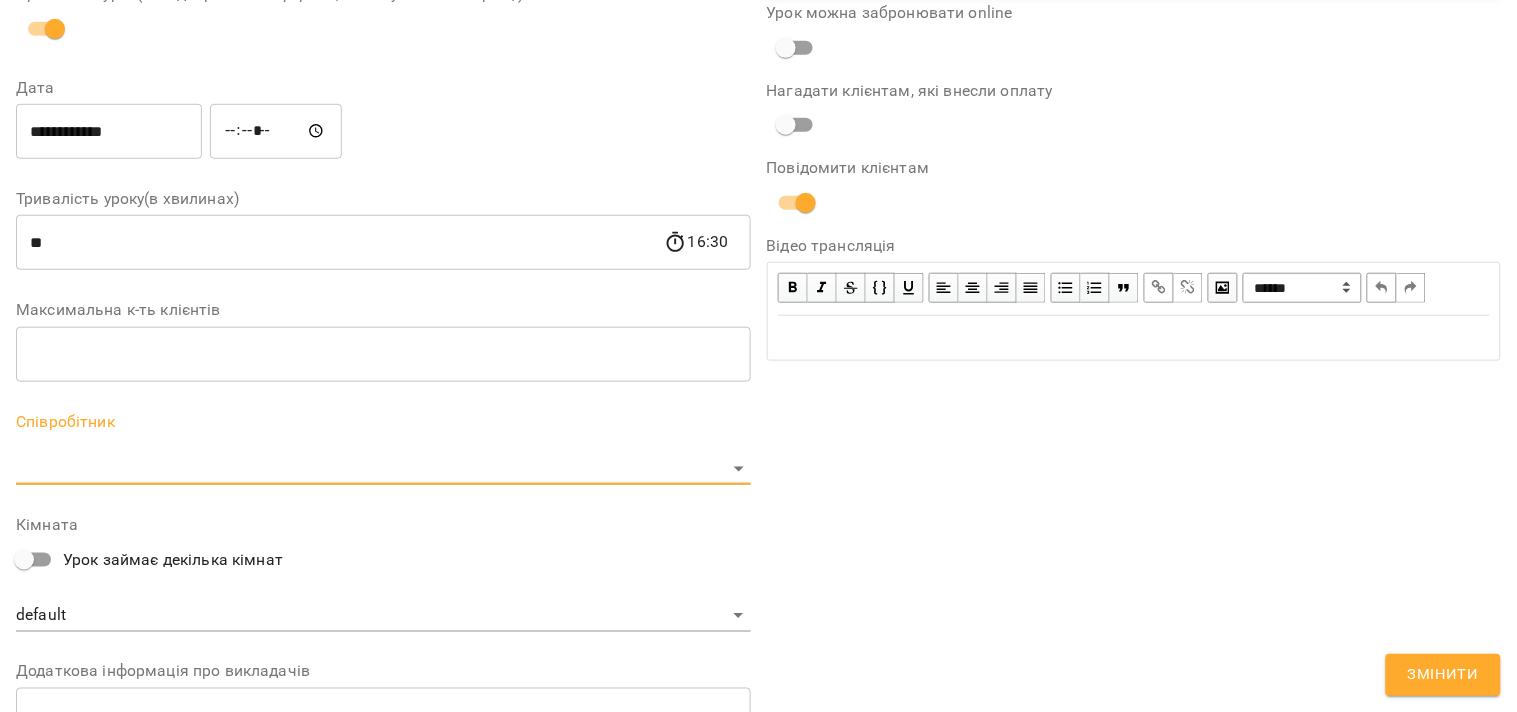 click on "**********" at bounding box center [383, 386] 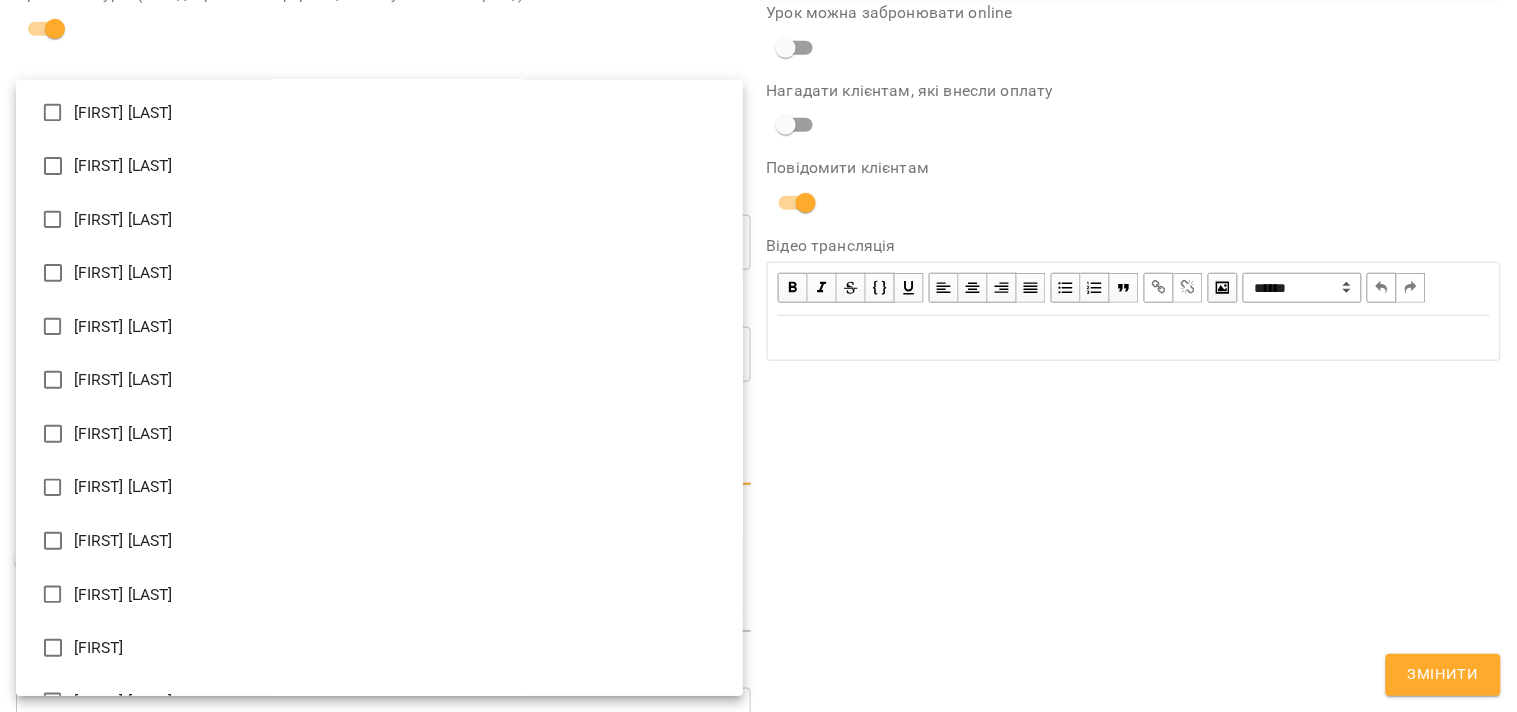 scroll, scrollTop: 111, scrollLeft: 0, axis: vertical 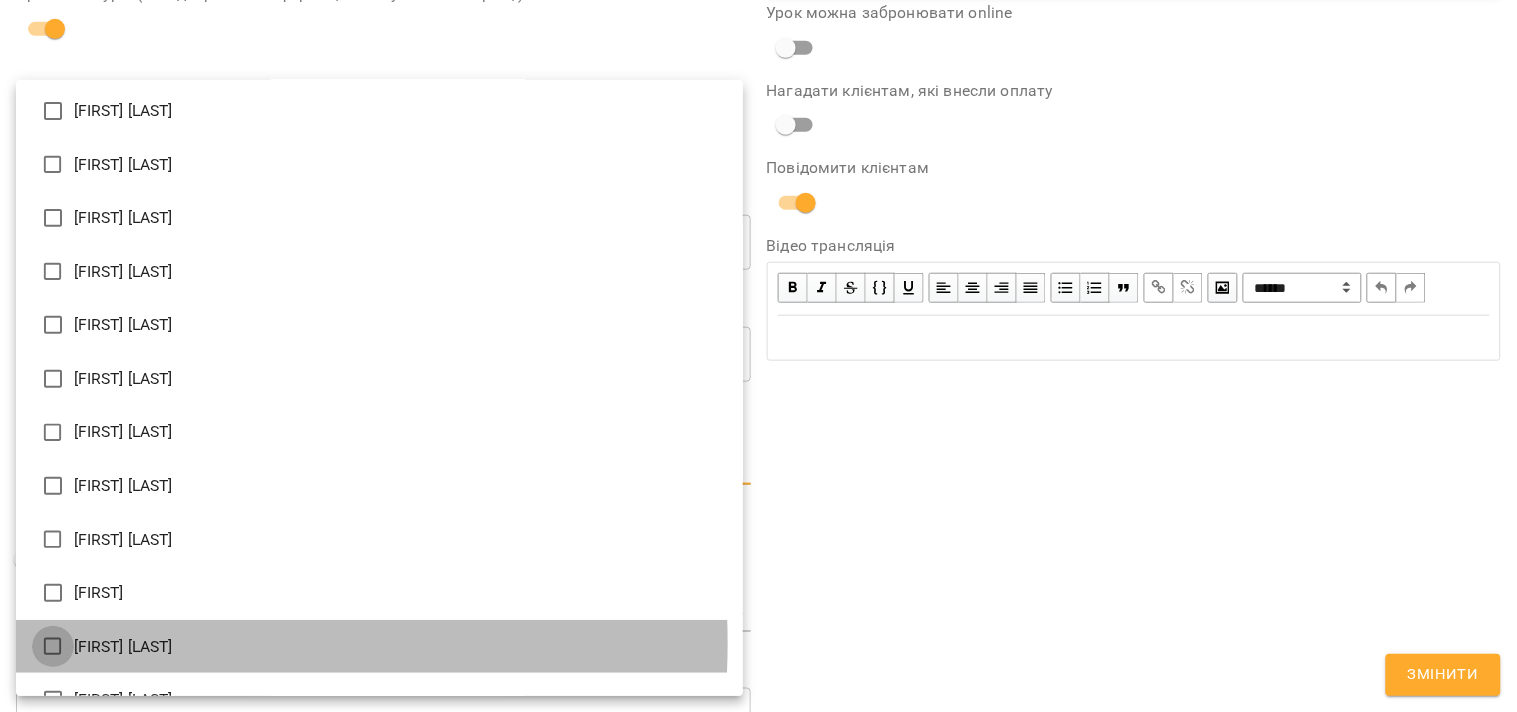 type on "**********" 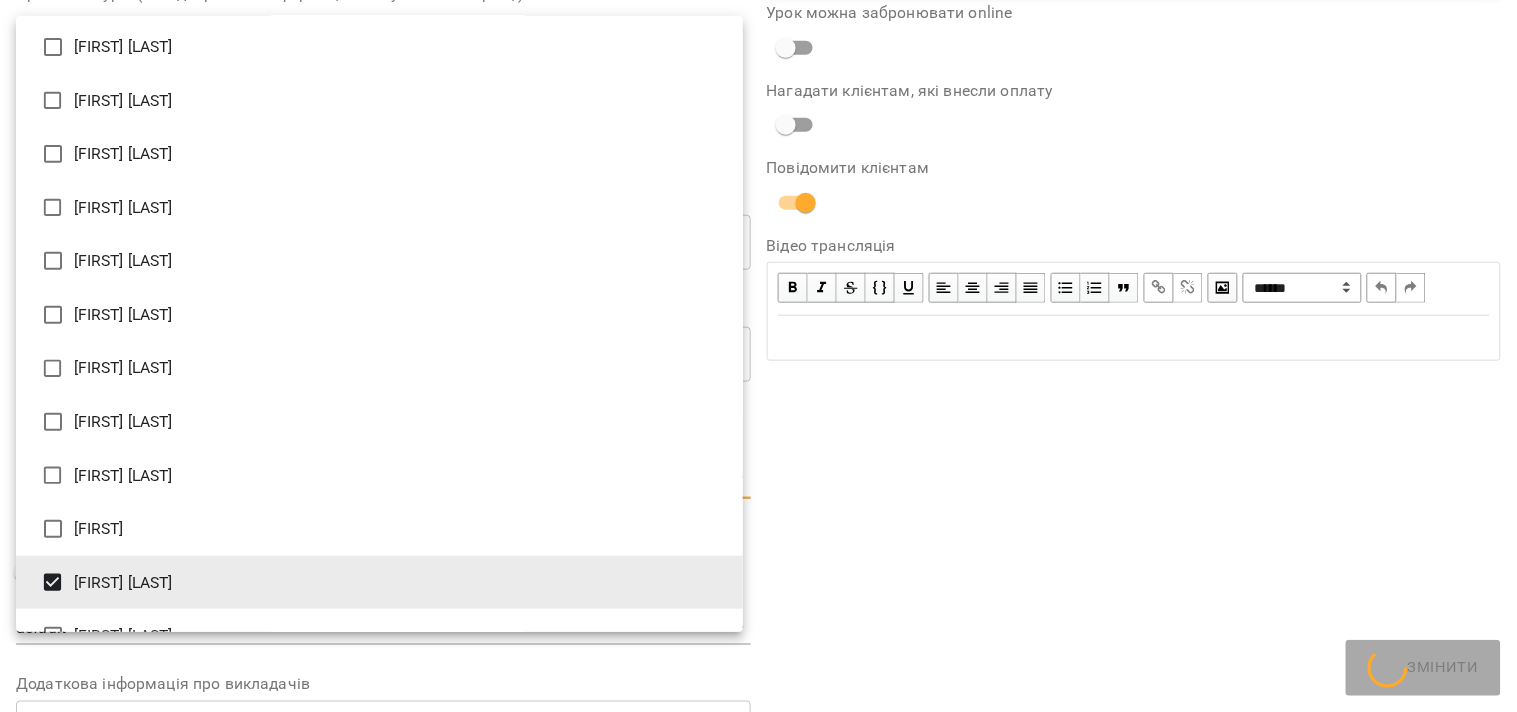 click at bounding box center (758, 356) 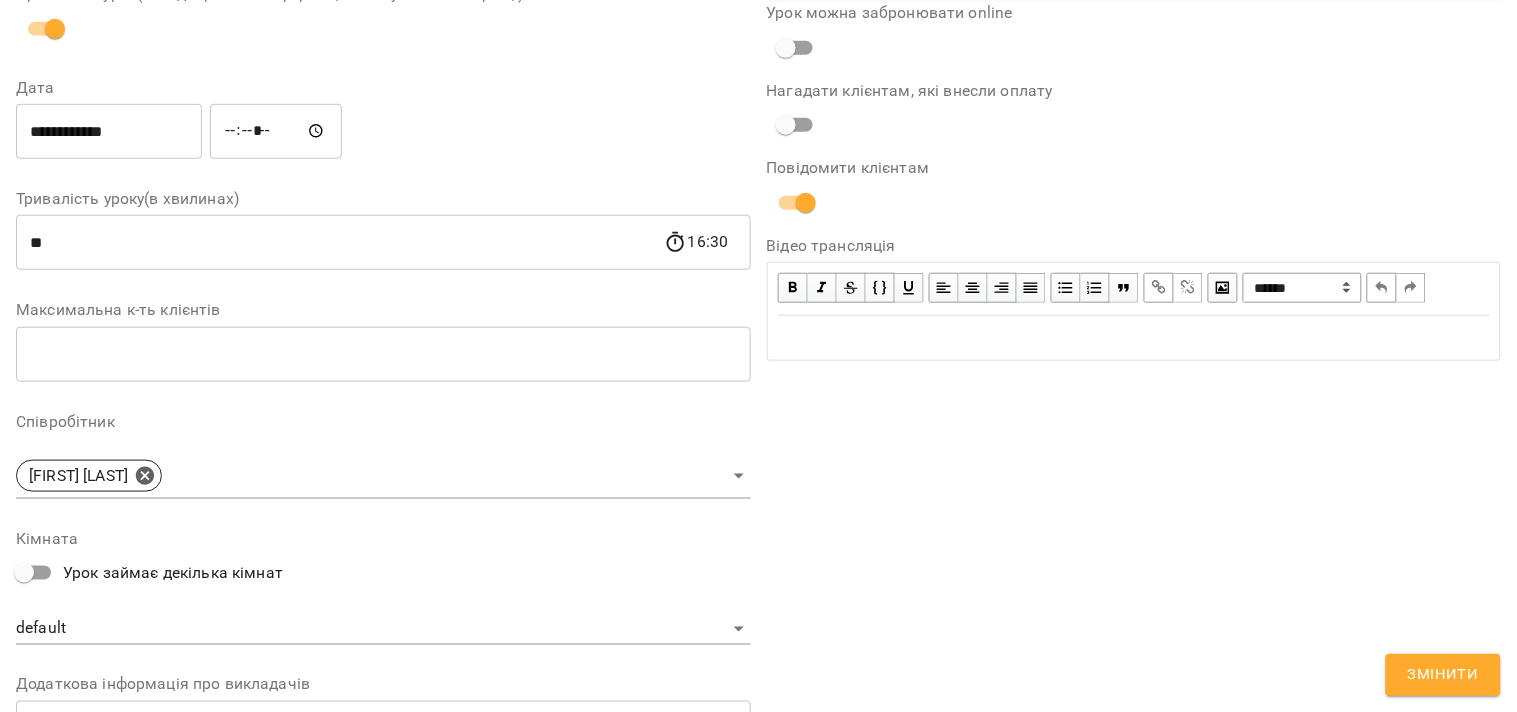 click on "[FIRST] [LAST]  [FIRST] [LAST]  [FIRST] [LAST] [FIRST] [LAST] [FIRST] [LAST] [FIRST] [LAST] [FIRST] [LAST] [FIRST] [LAST] [FIRST] [LAST] [FIRST] [LAST] [FIRST] [LAST] [FIRST] [LAST] [FIRST] [LAST] [FIRST] [LAST] [FIRST] [LAST] [FIRST] [LAST]" at bounding box center [758, 356] 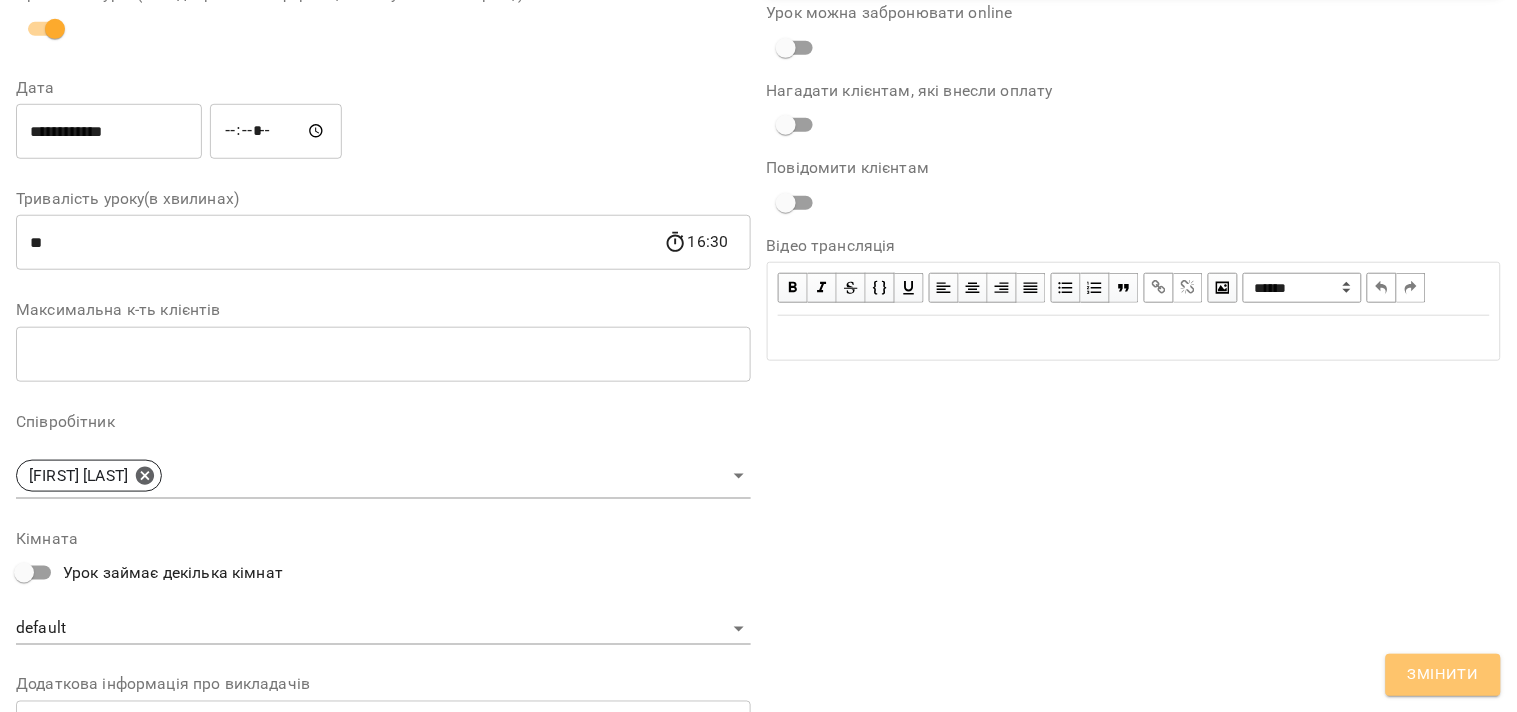 click on "Змінити" at bounding box center [1443, 675] 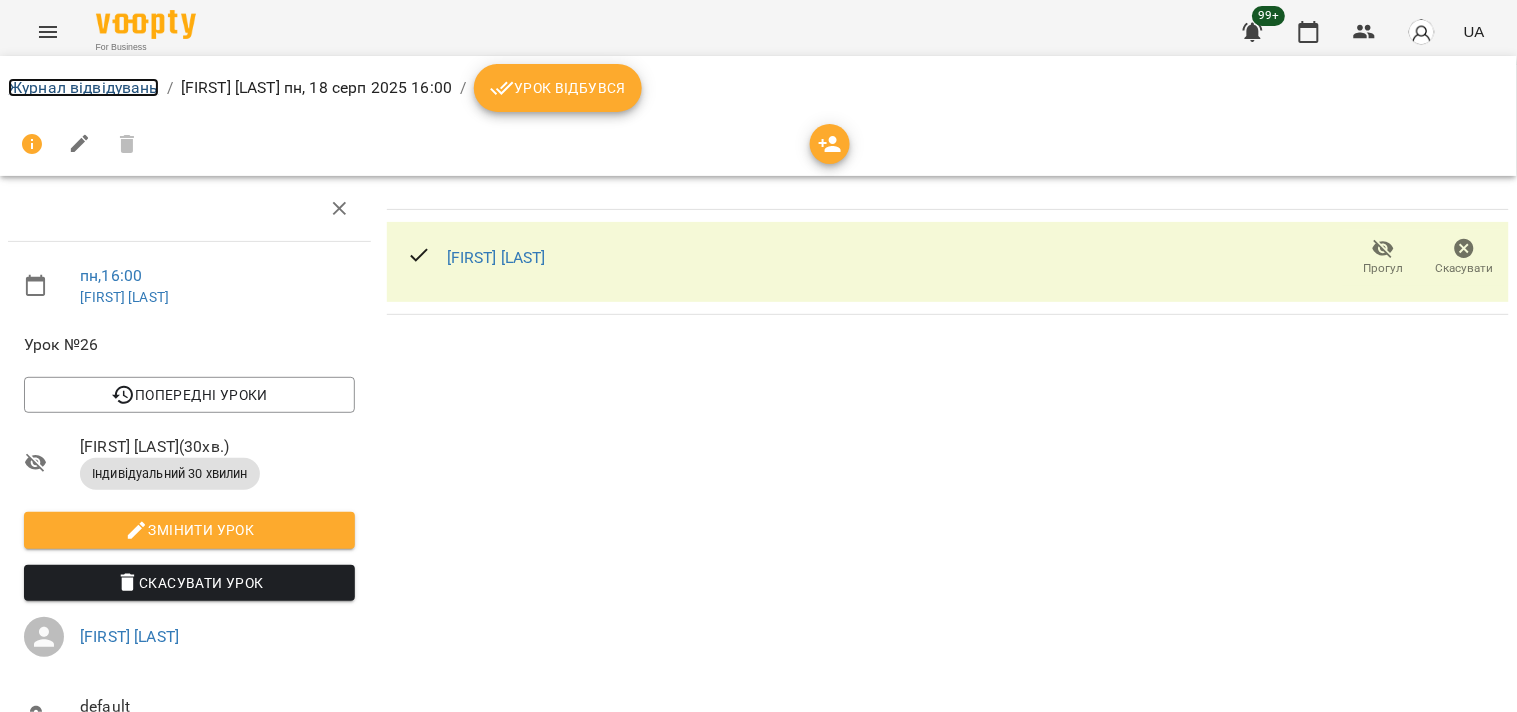 click on "Журнал відвідувань" at bounding box center [83, 87] 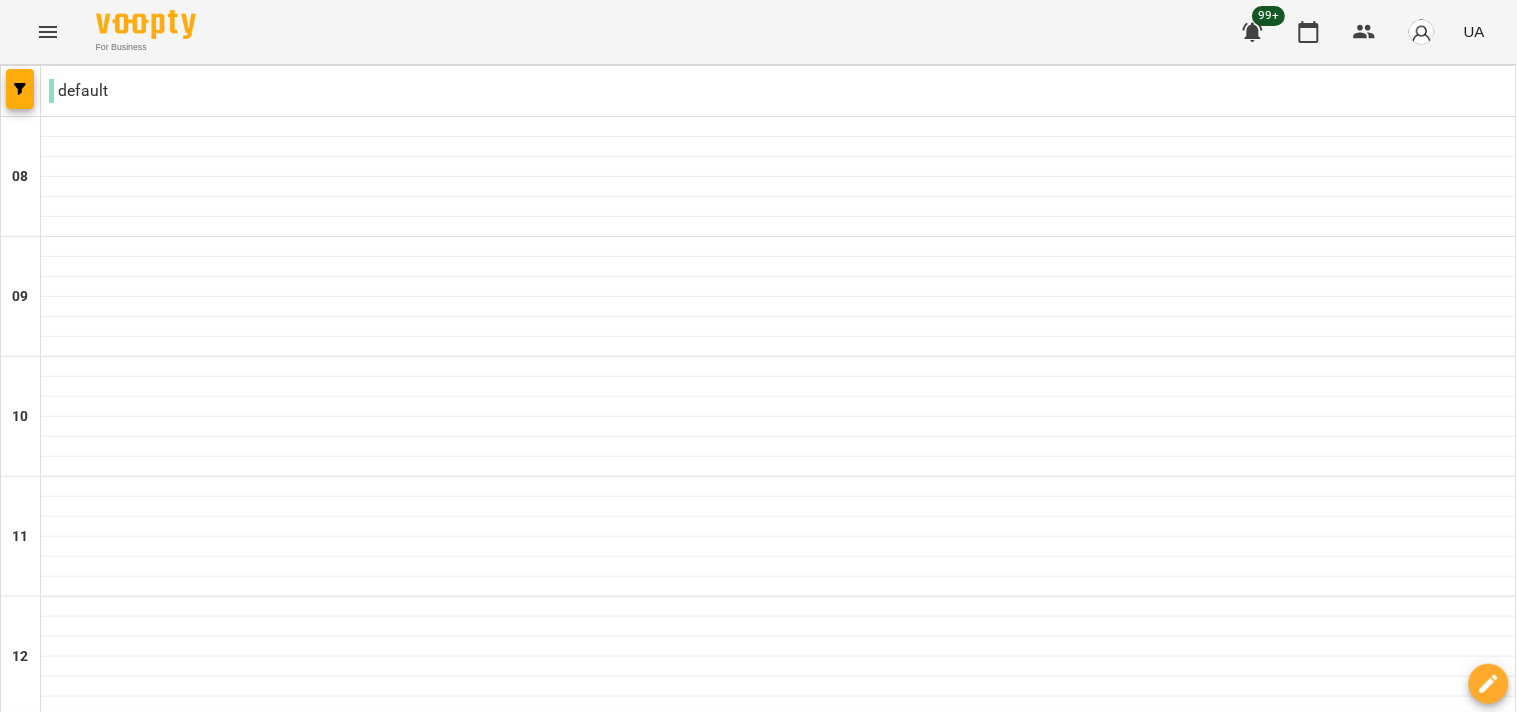 click on "вт 19 серп" at bounding box center (427, 1829) 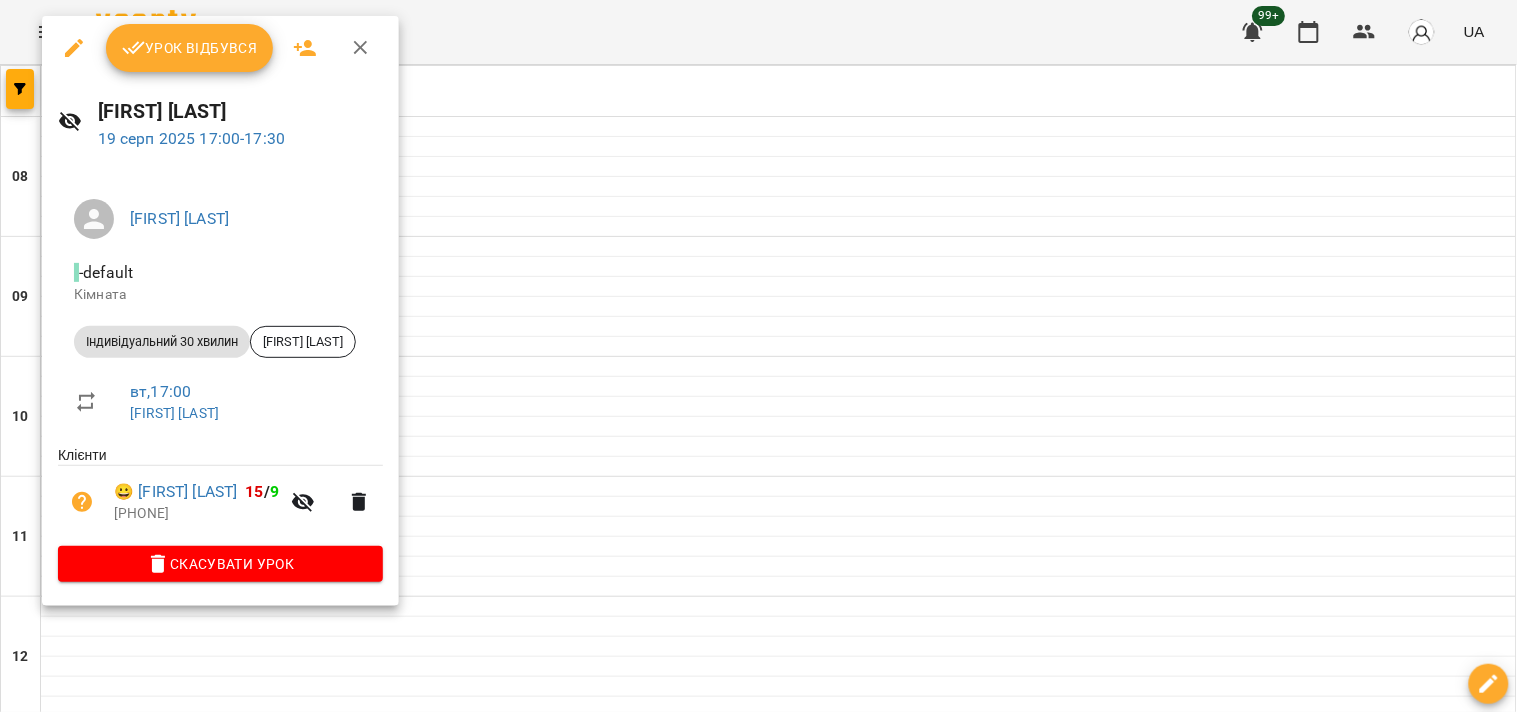 click at bounding box center [758, 356] 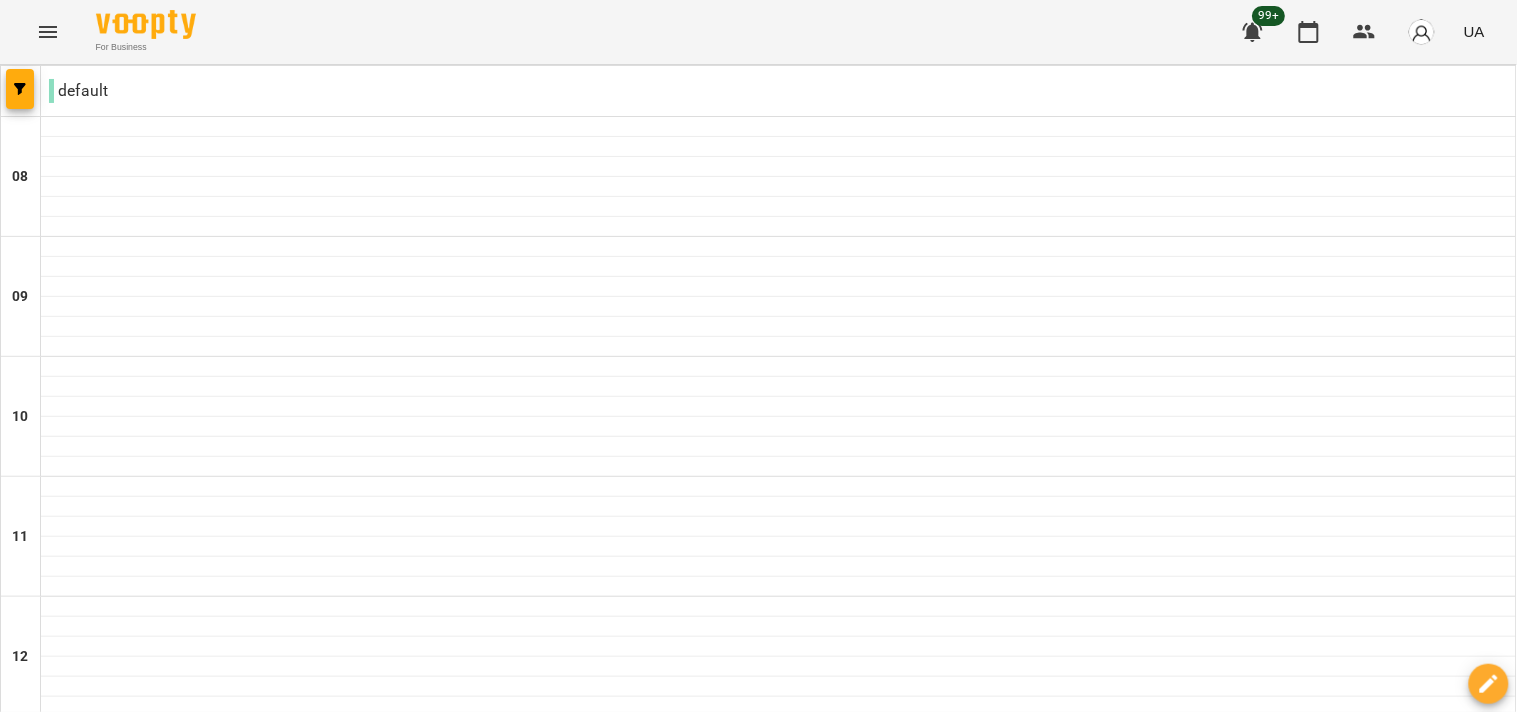 click on "ср" at bounding box center [638, 1823] 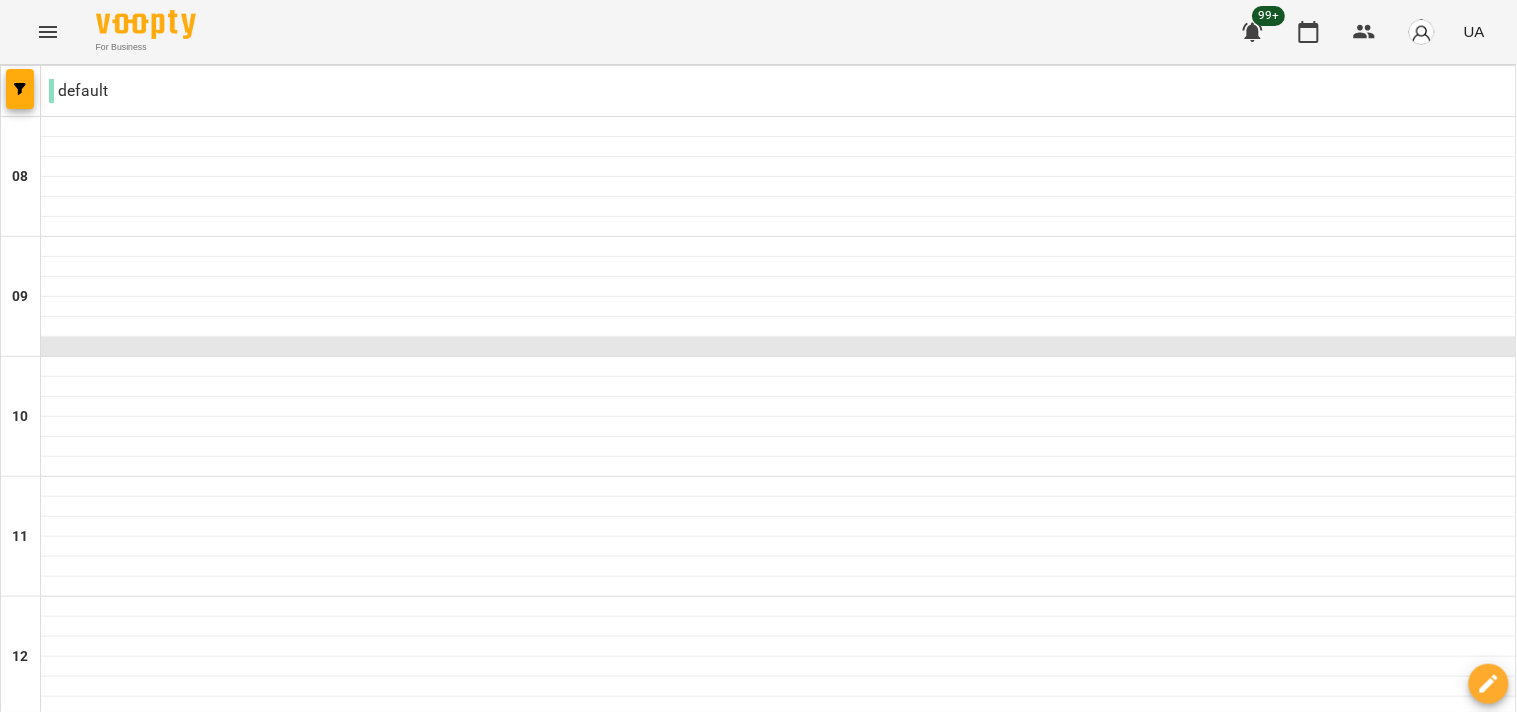 scroll, scrollTop: 0, scrollLeft: 0, axis: both 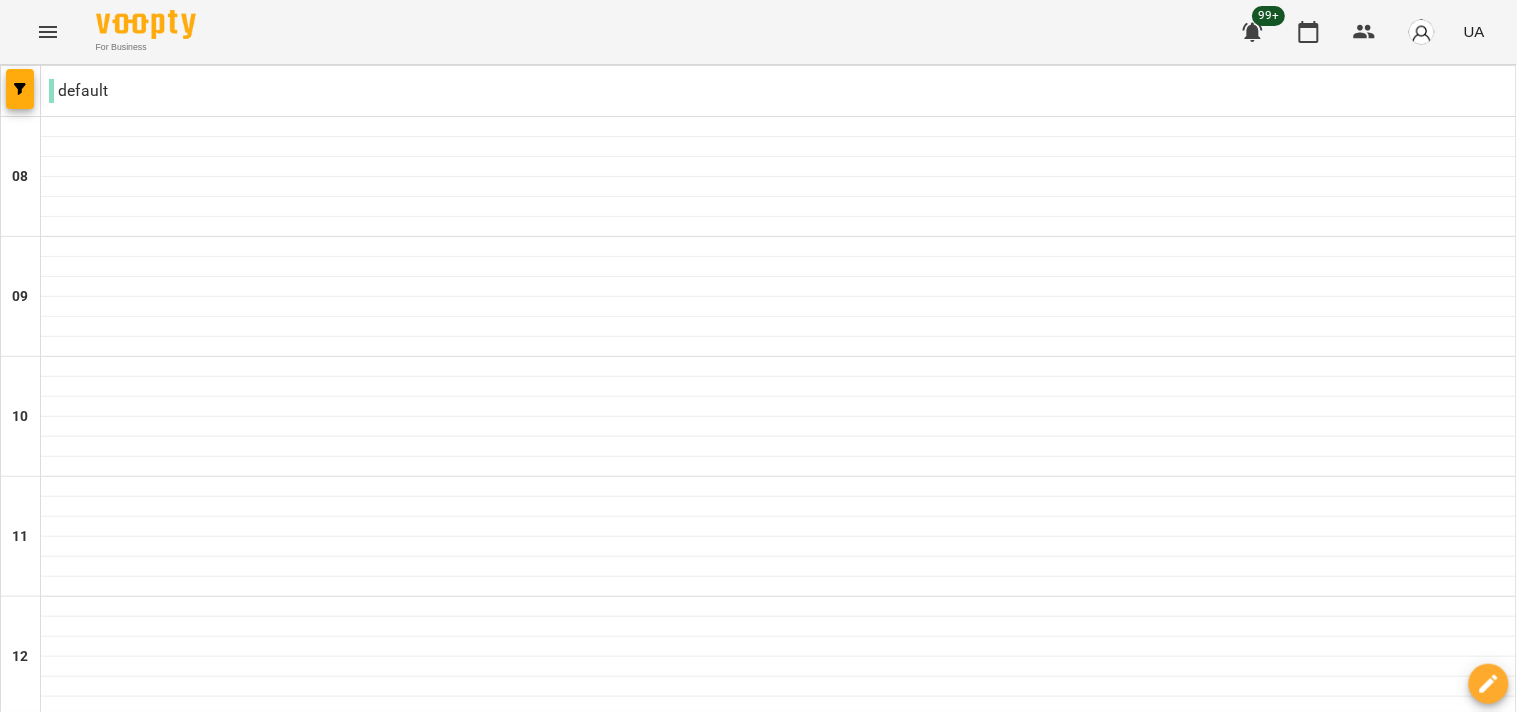 click on "чт 21 серп" at bounding box center [847, 1829] 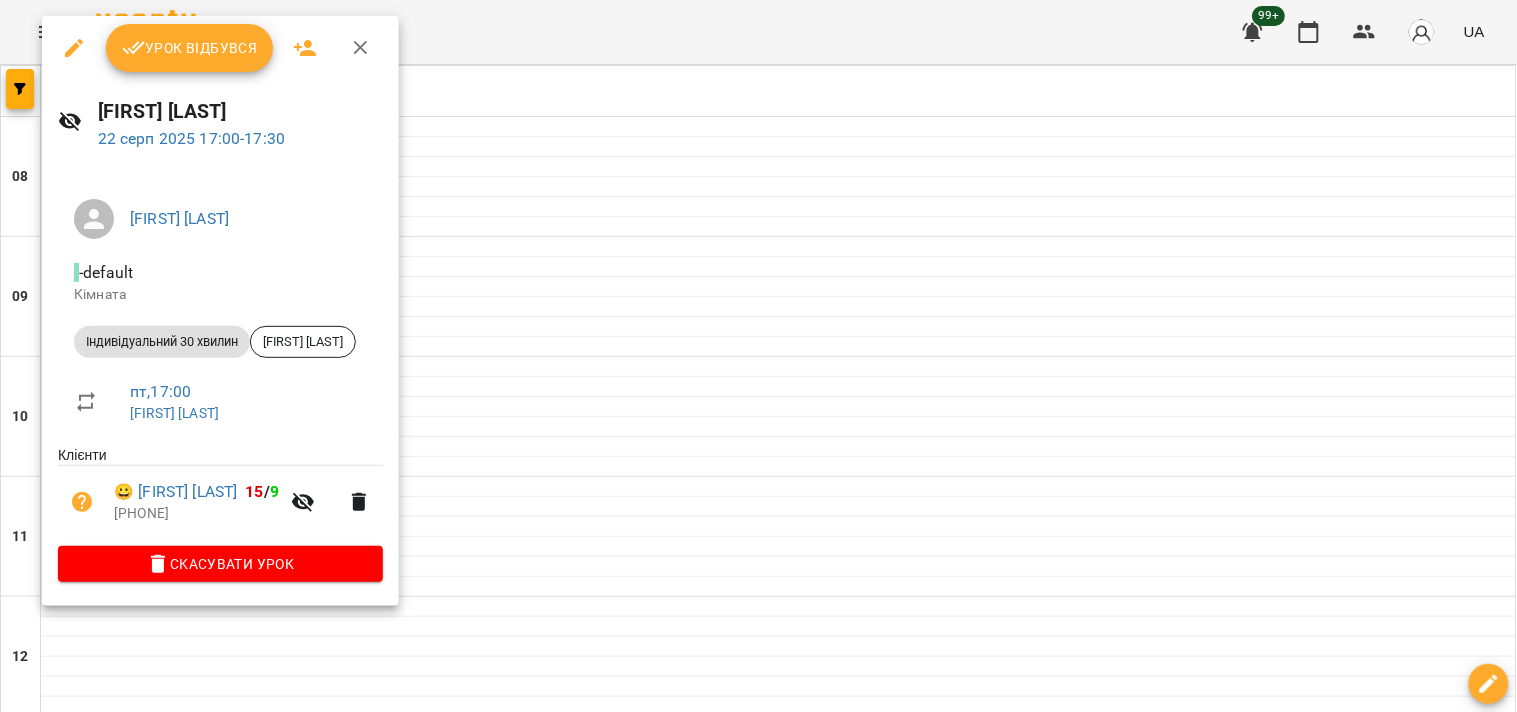 click at bounding box center (758, 356) 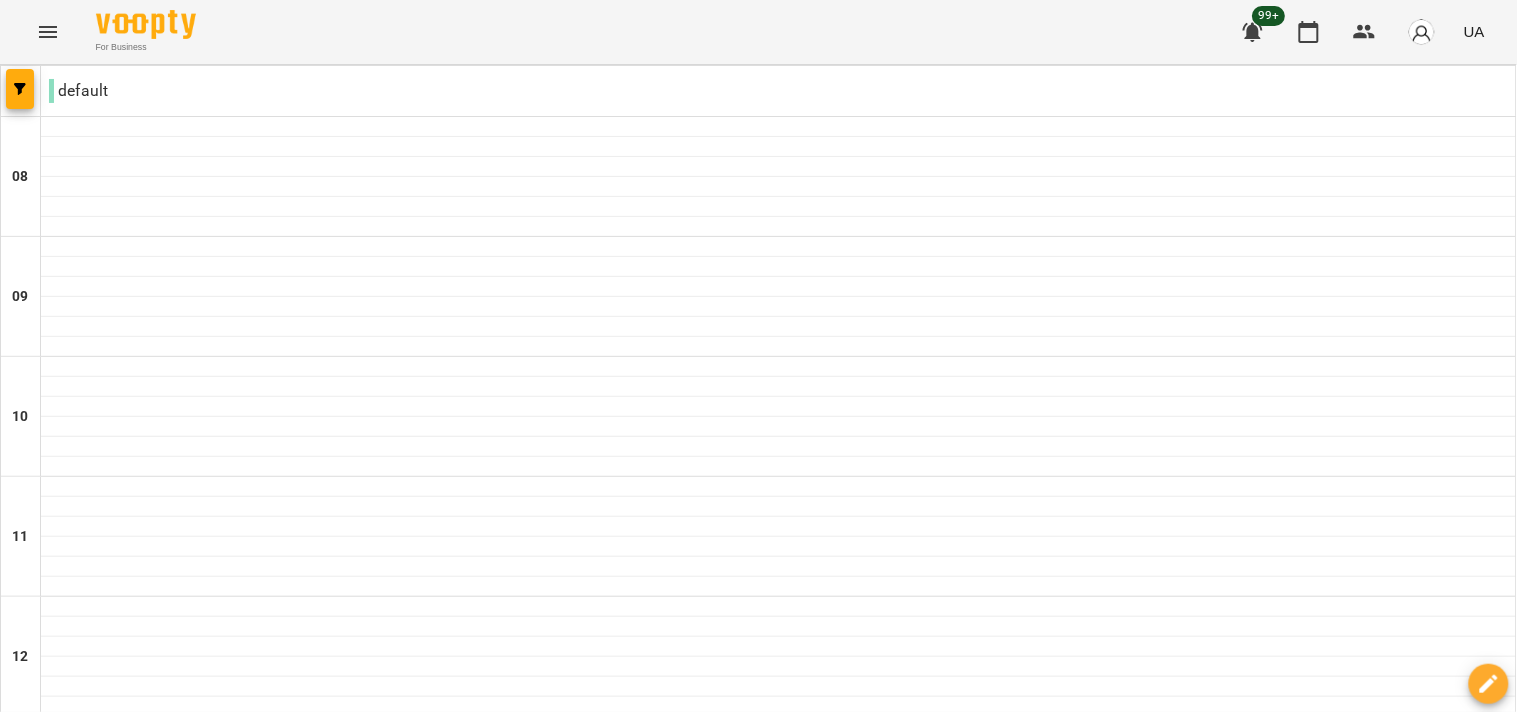 click on "сб 23 серп" at bounding box center (1265, 1829) 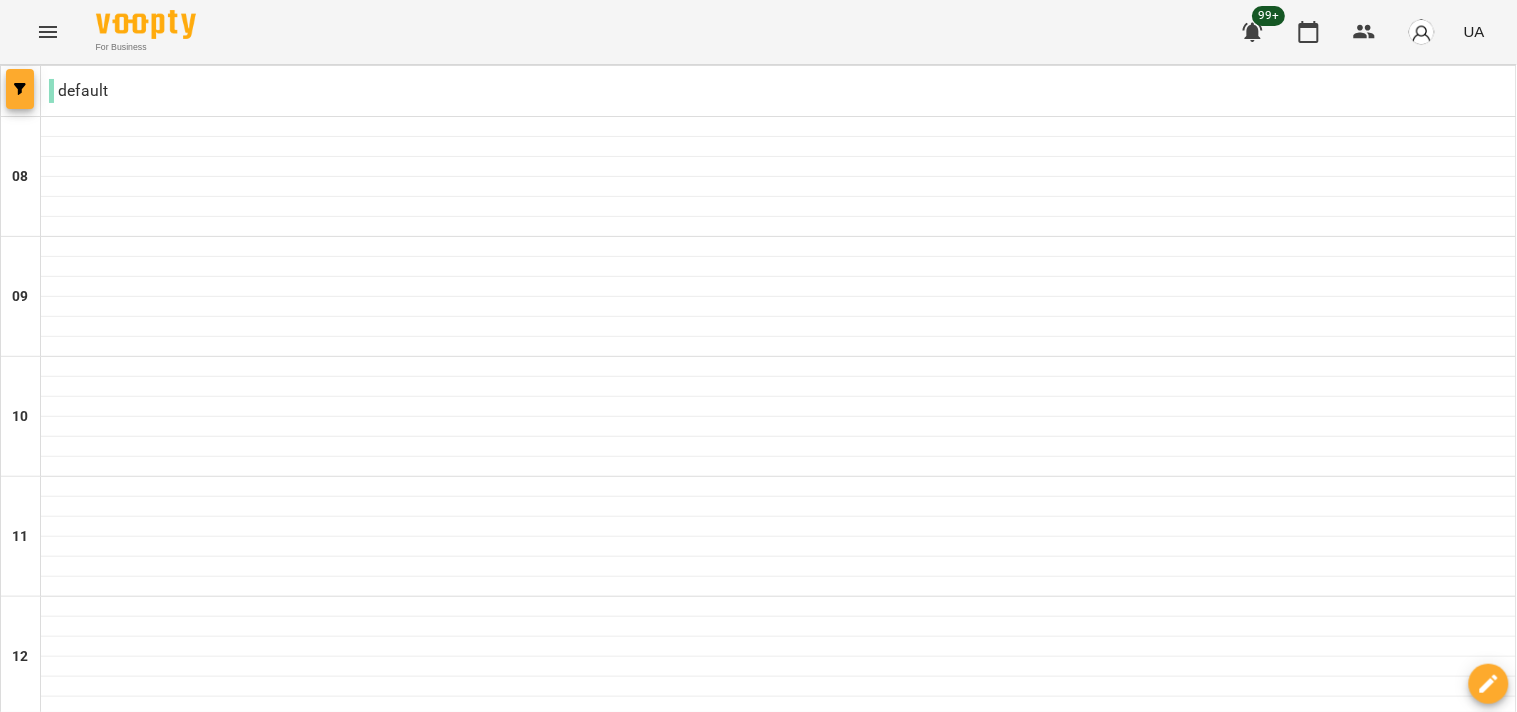 click at bounding box center (20, 89) 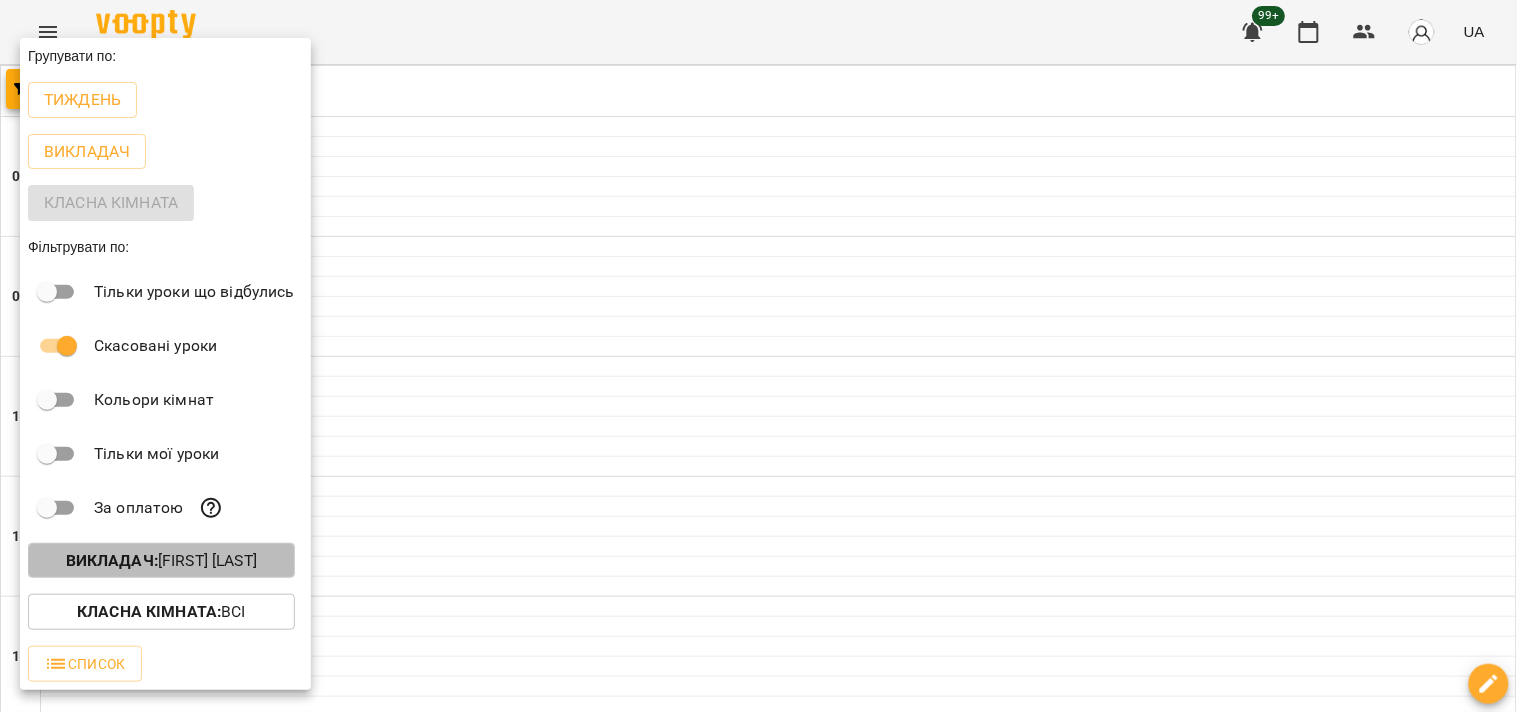 click on "Викладач :" at bounding box center [112, 560] 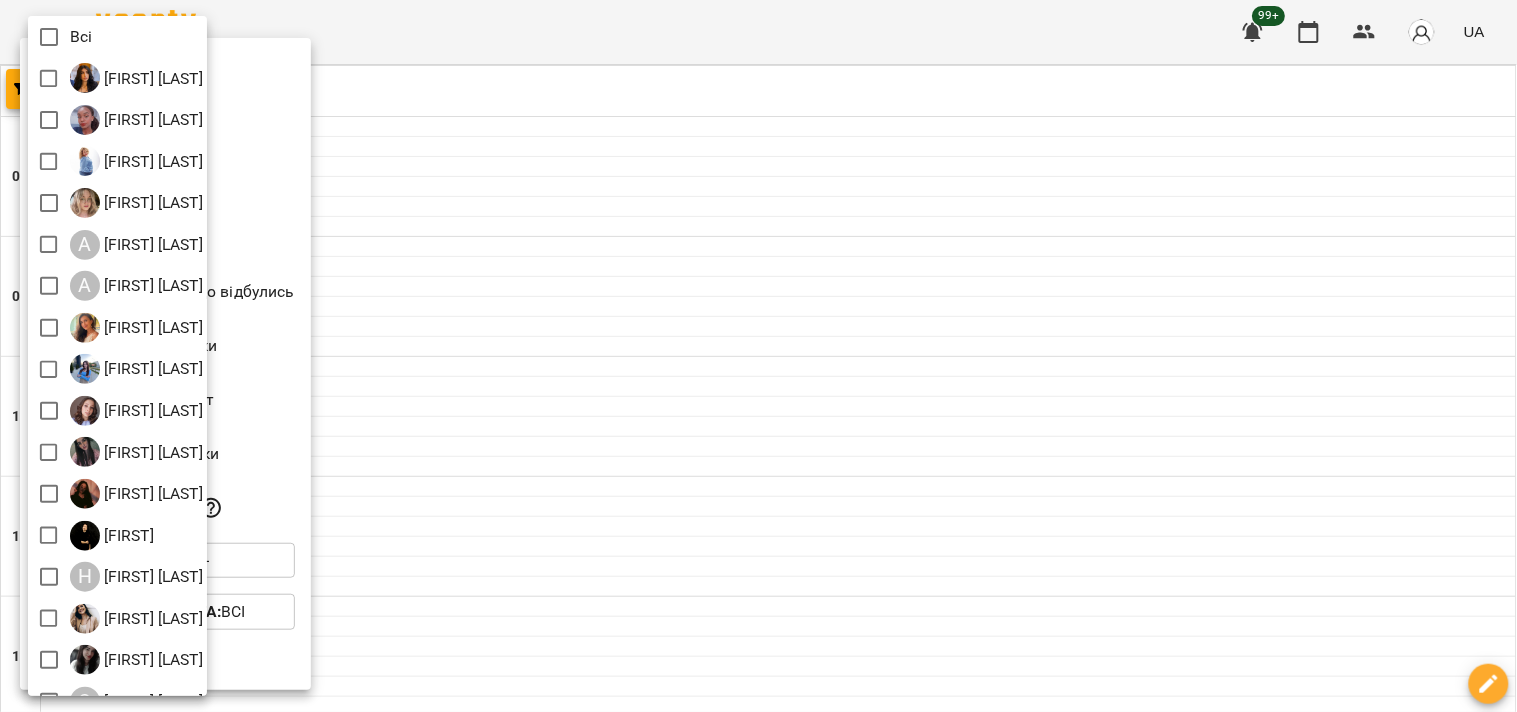 scroll, scrollTop: 71, scrollLeft: 0, axis: vertical 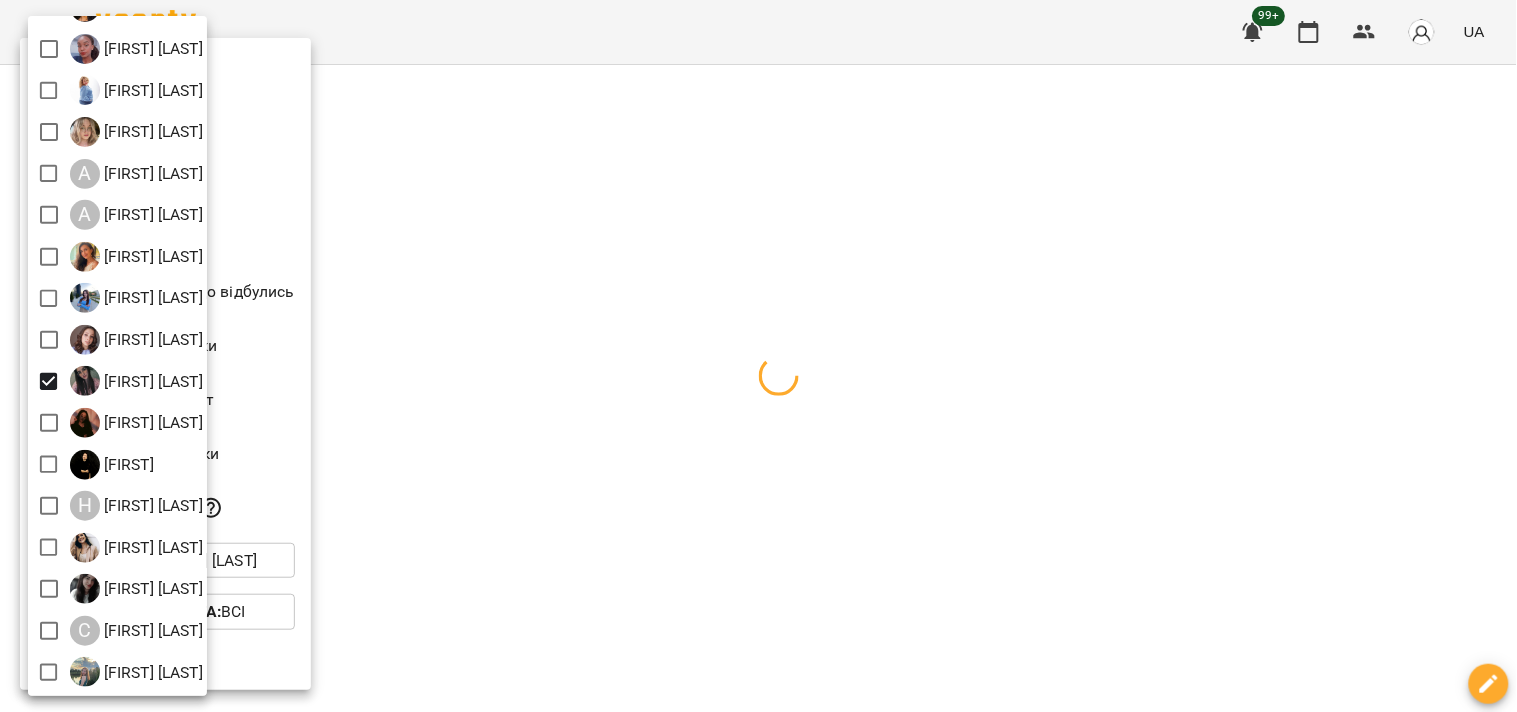 click at bounding box center (758, 356) 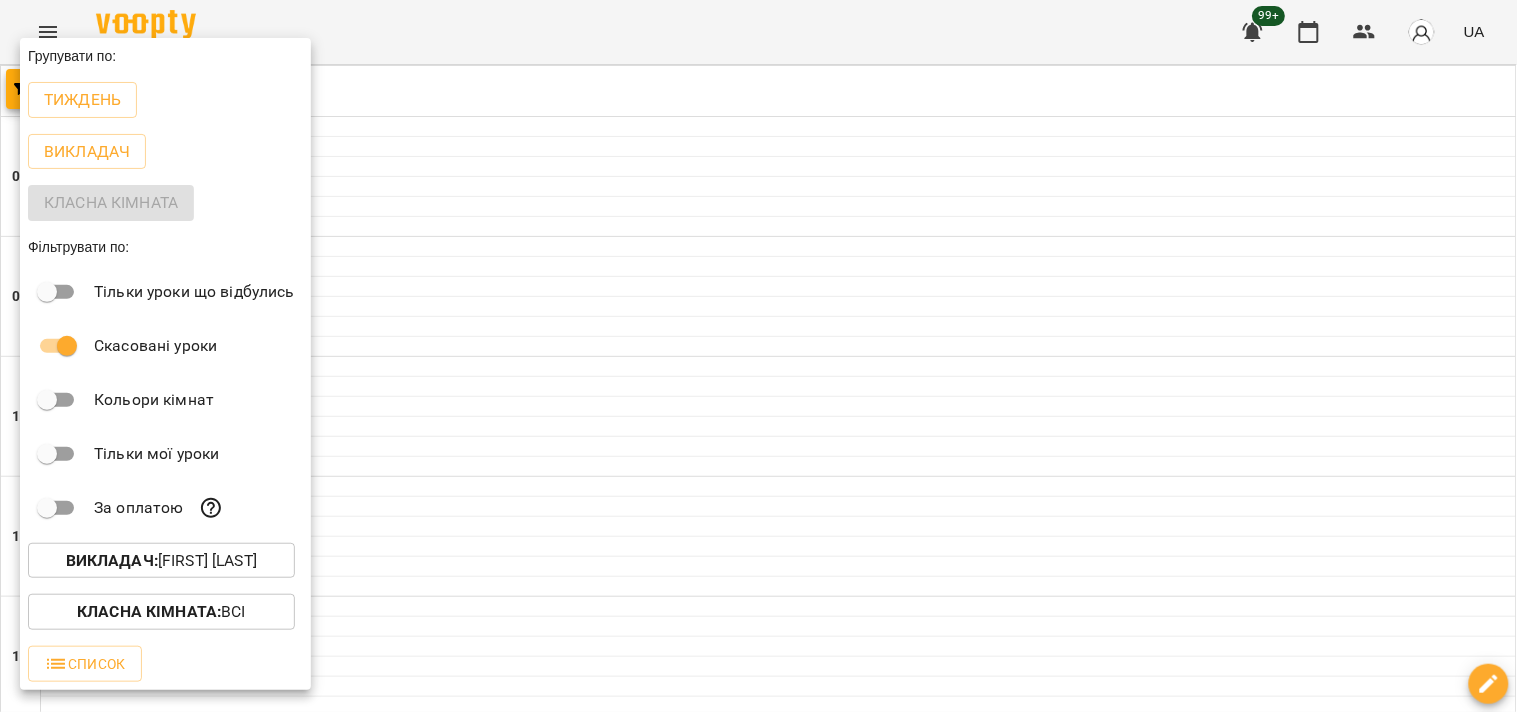 click at bounding box center [758, 356] 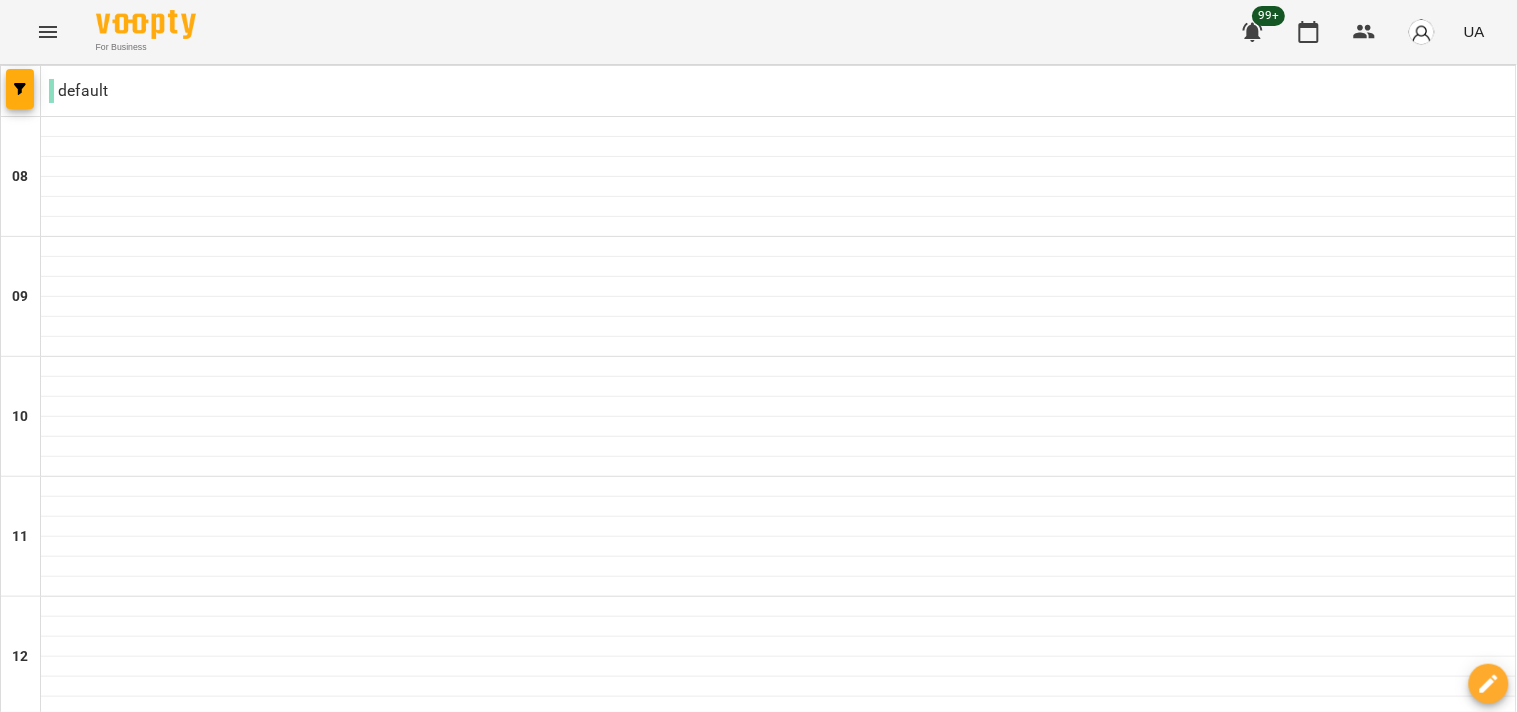 click on "пн" at bounding box center (41, 1823) 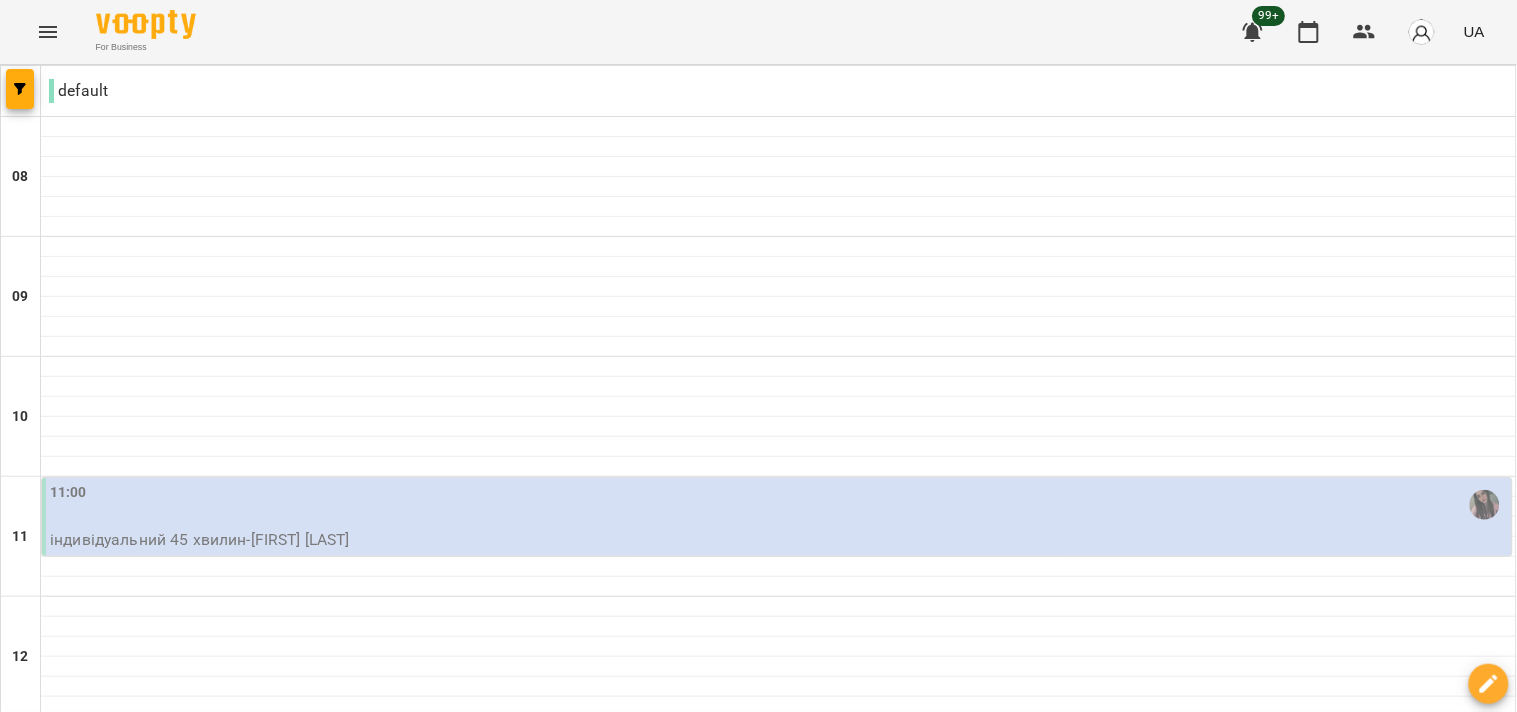 scroll, scrollTop: 1111, scrollLeft: 0, axis: vertical 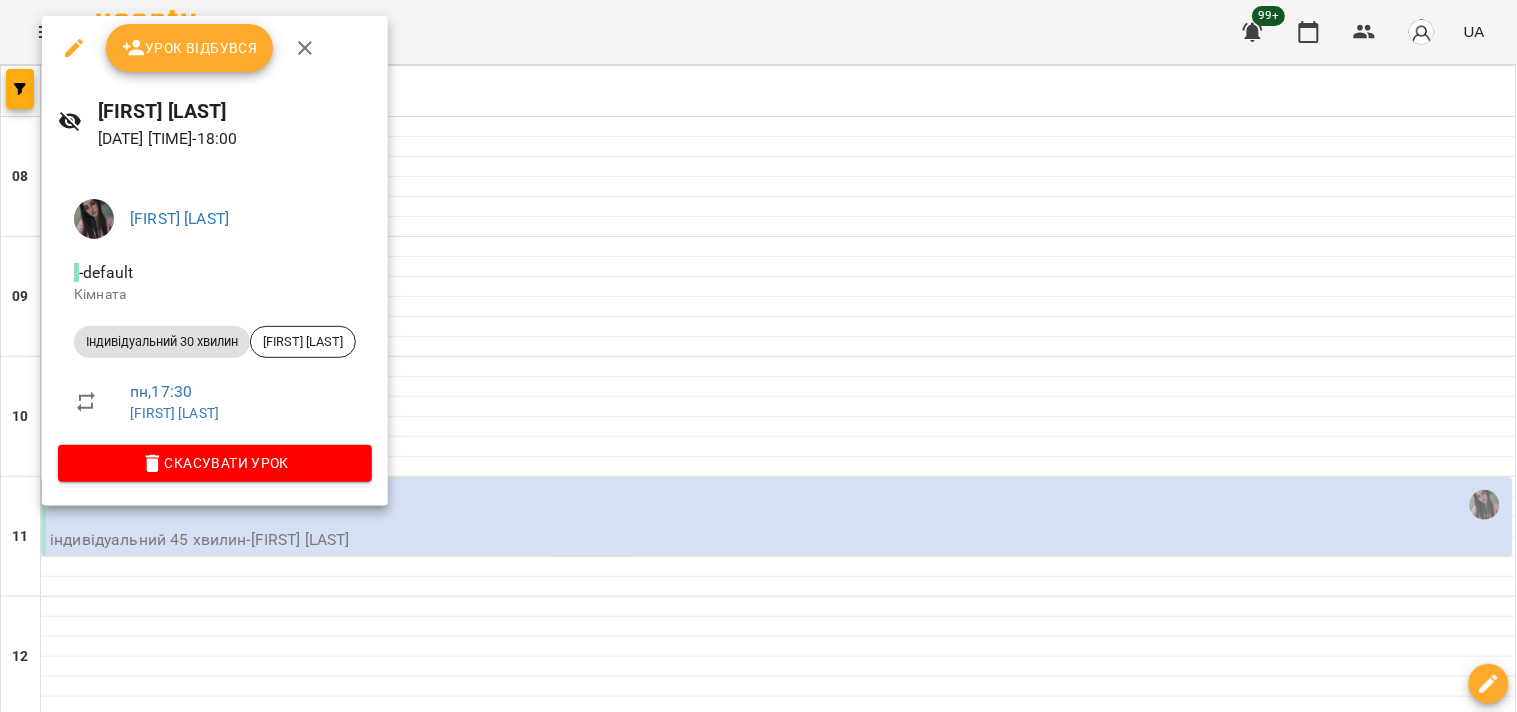 click at bounding box center [758, 356] 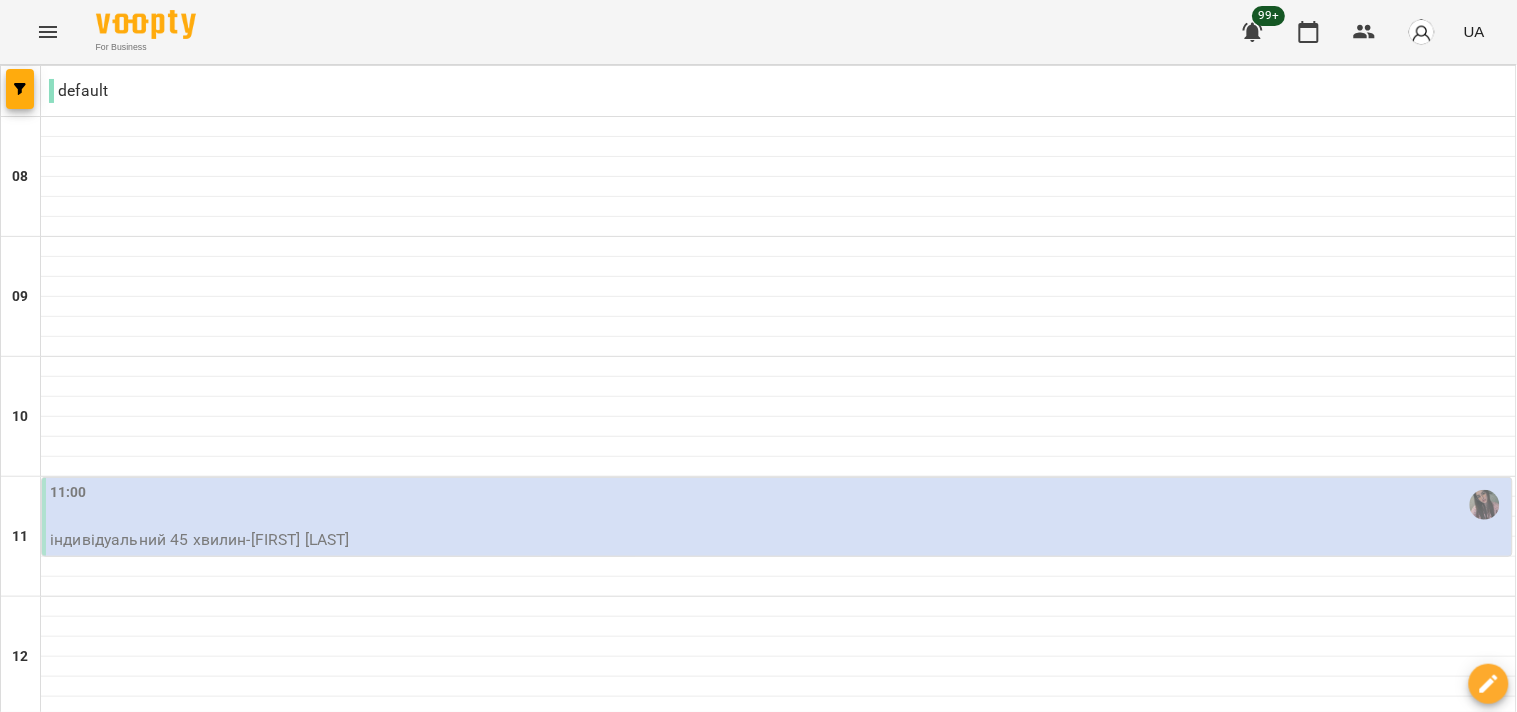 scroll, scrollTop: 1217, scrollLeft: 0, axis: vertical 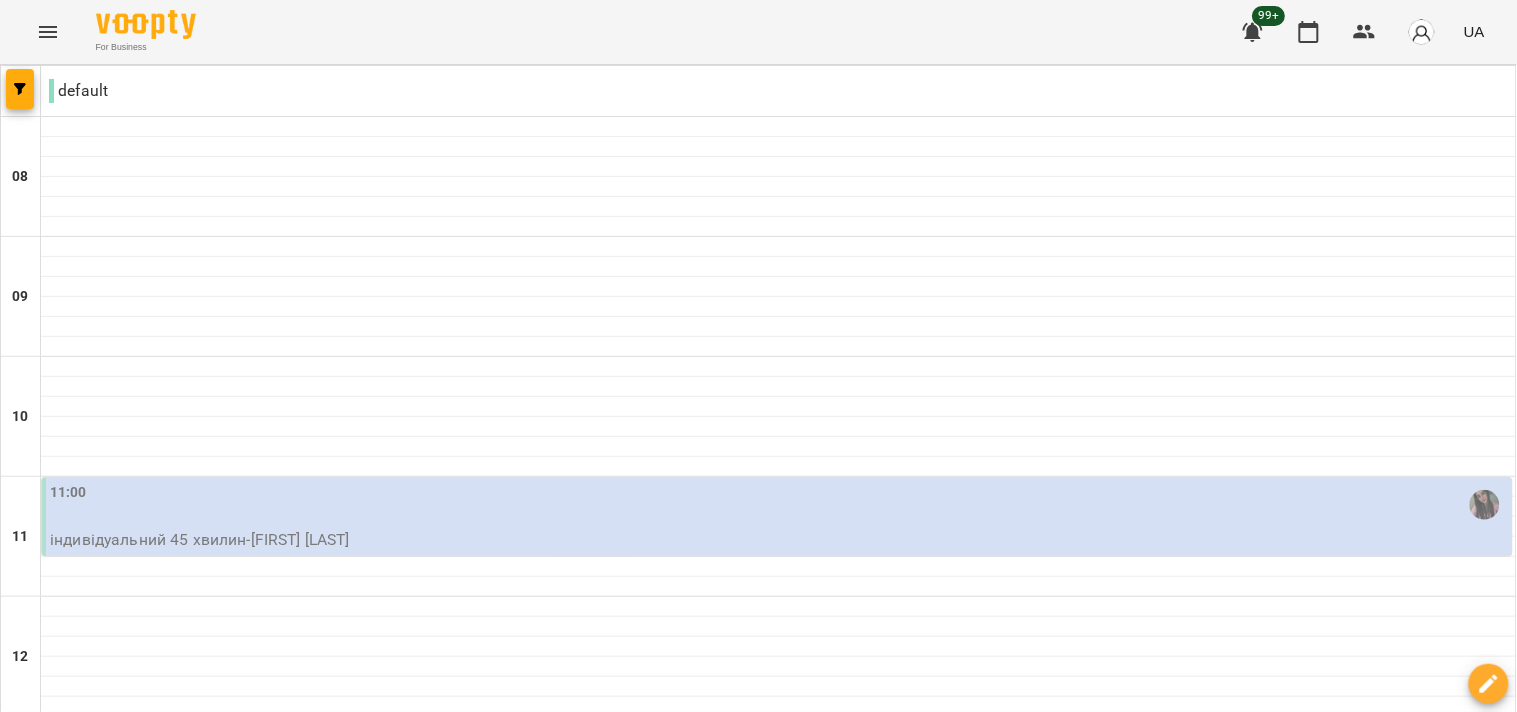 click on "вт" at bounding box center (427, 1823) 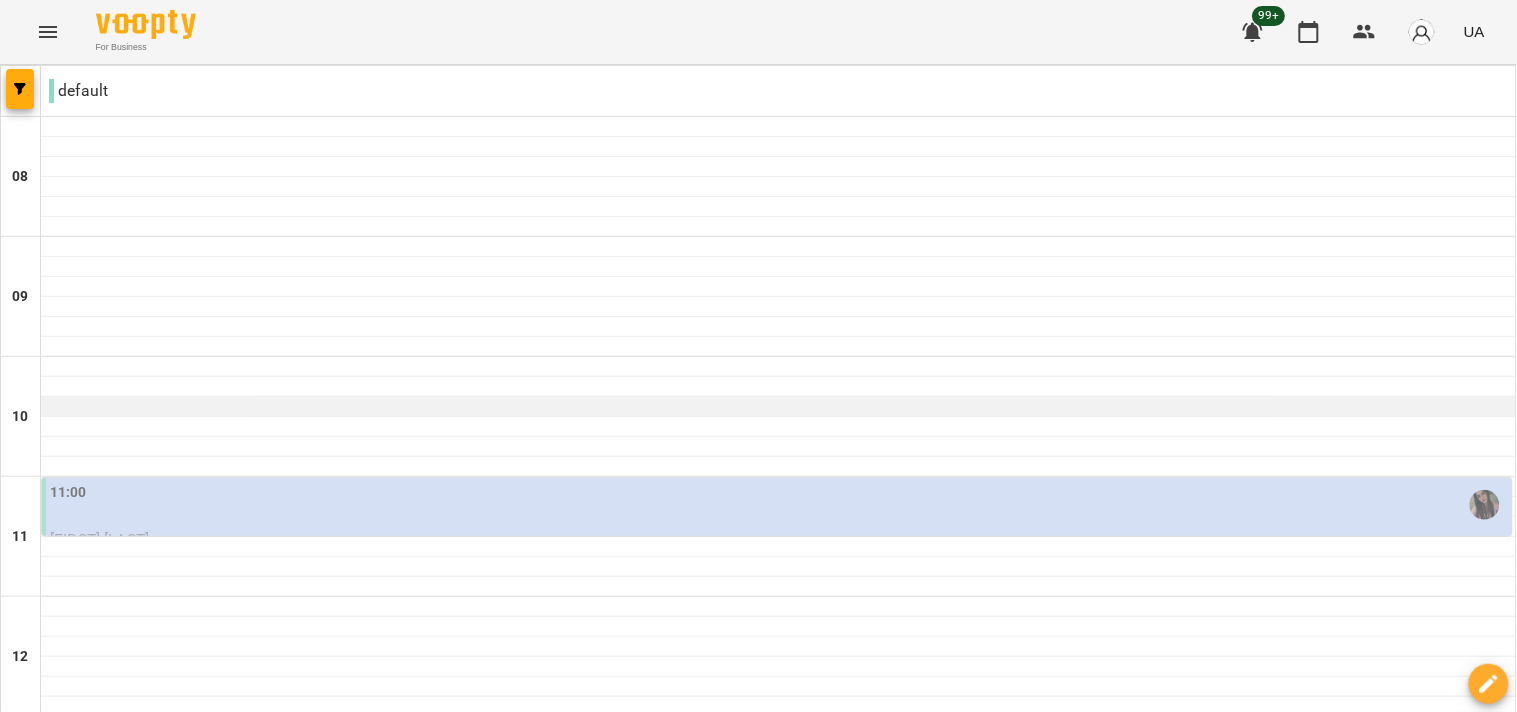 scroll, scrollTop: 222, scrollLeft: 0, axis: vertical 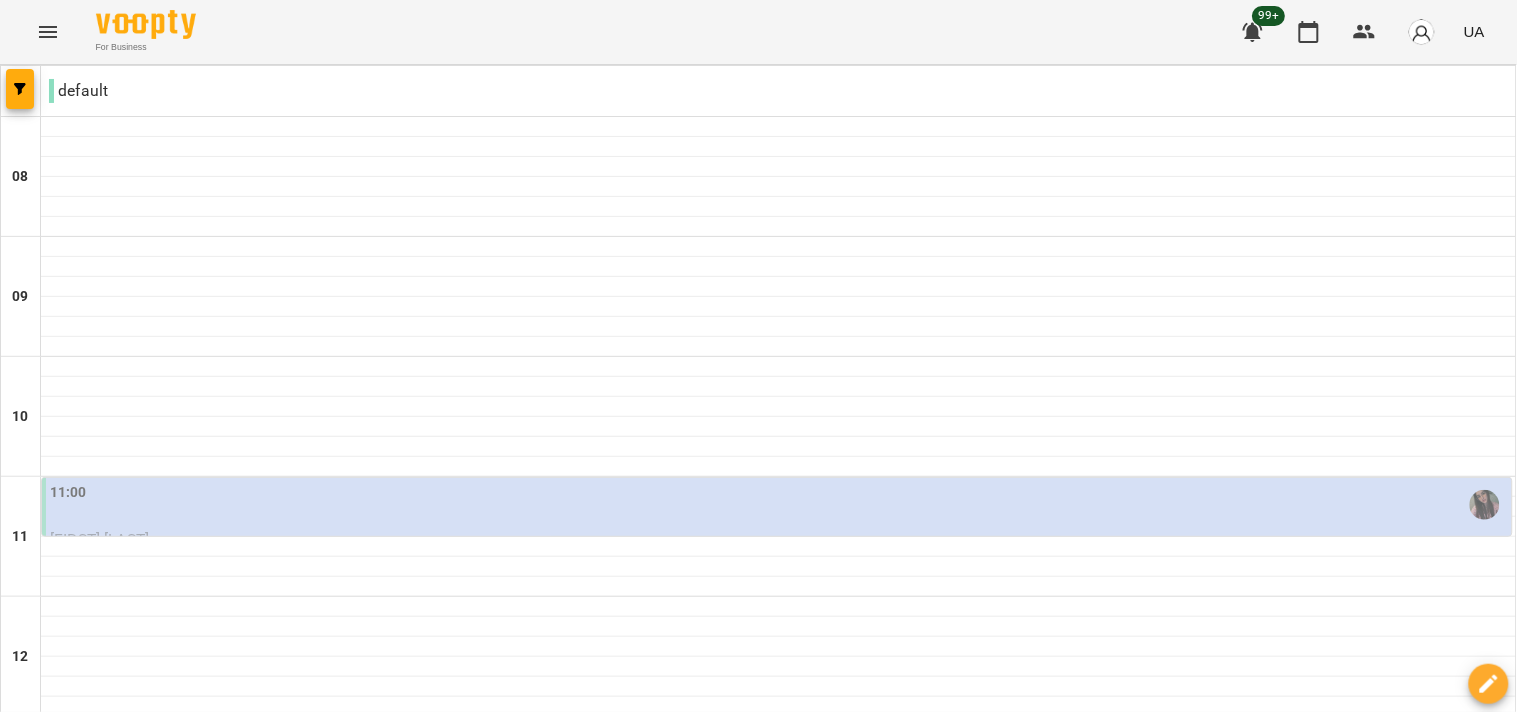 click on "11:00" at bounding box center [779, 505] 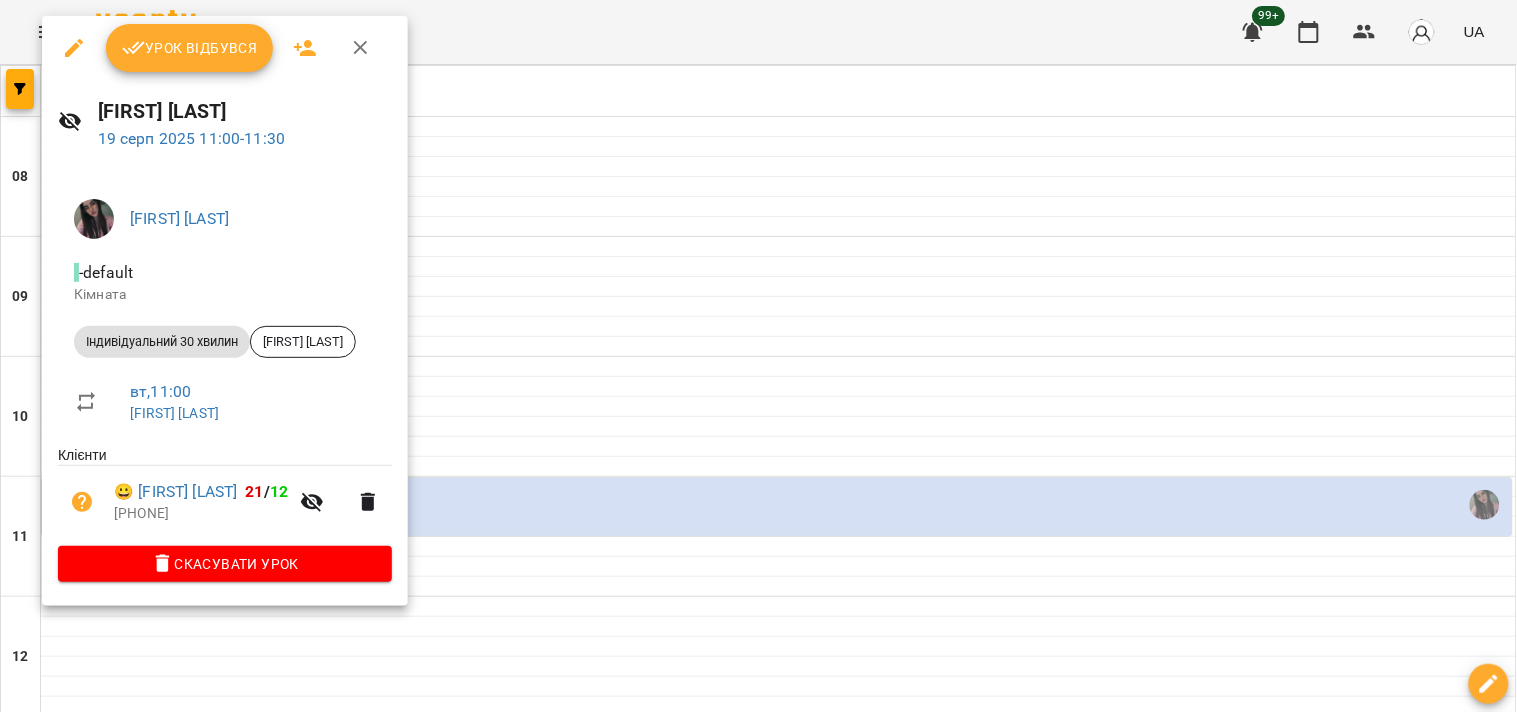 click 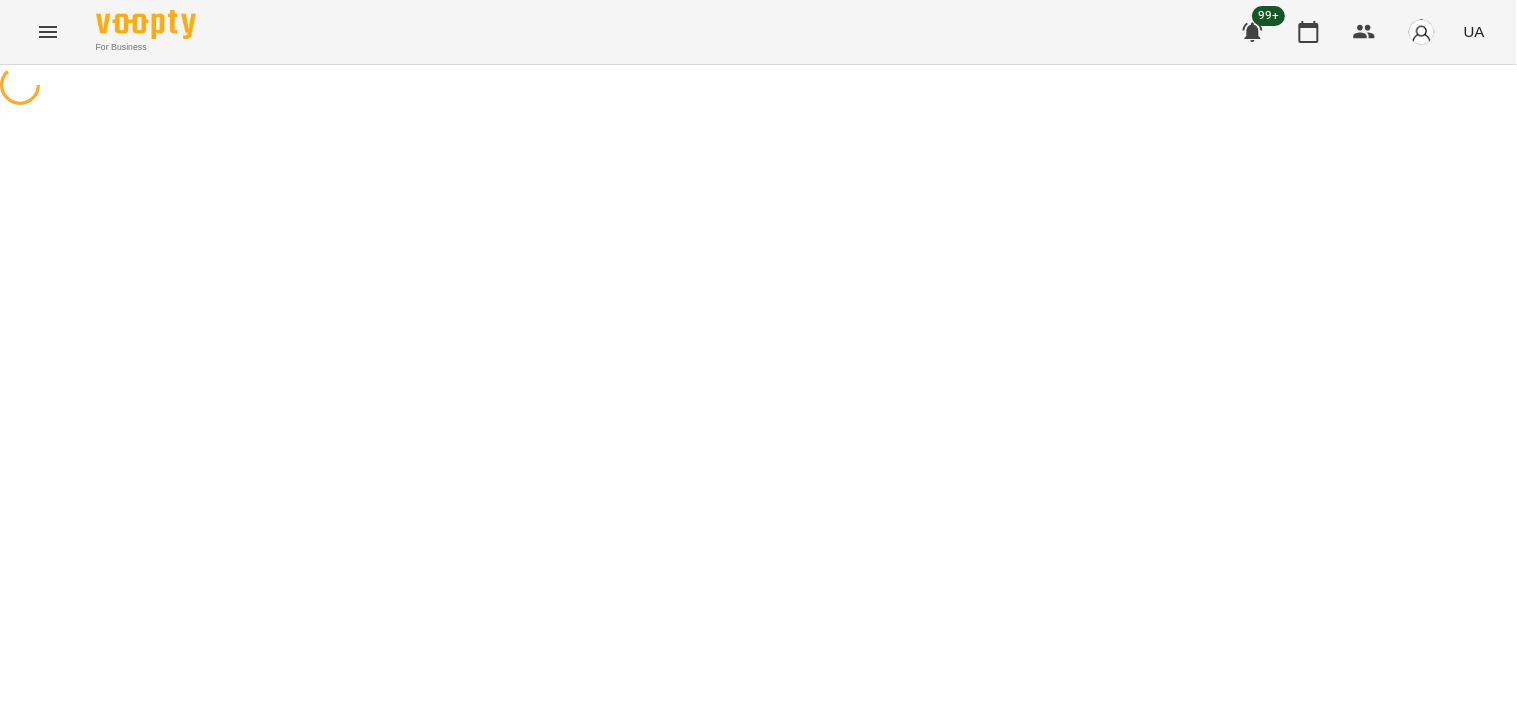 select on "**********" 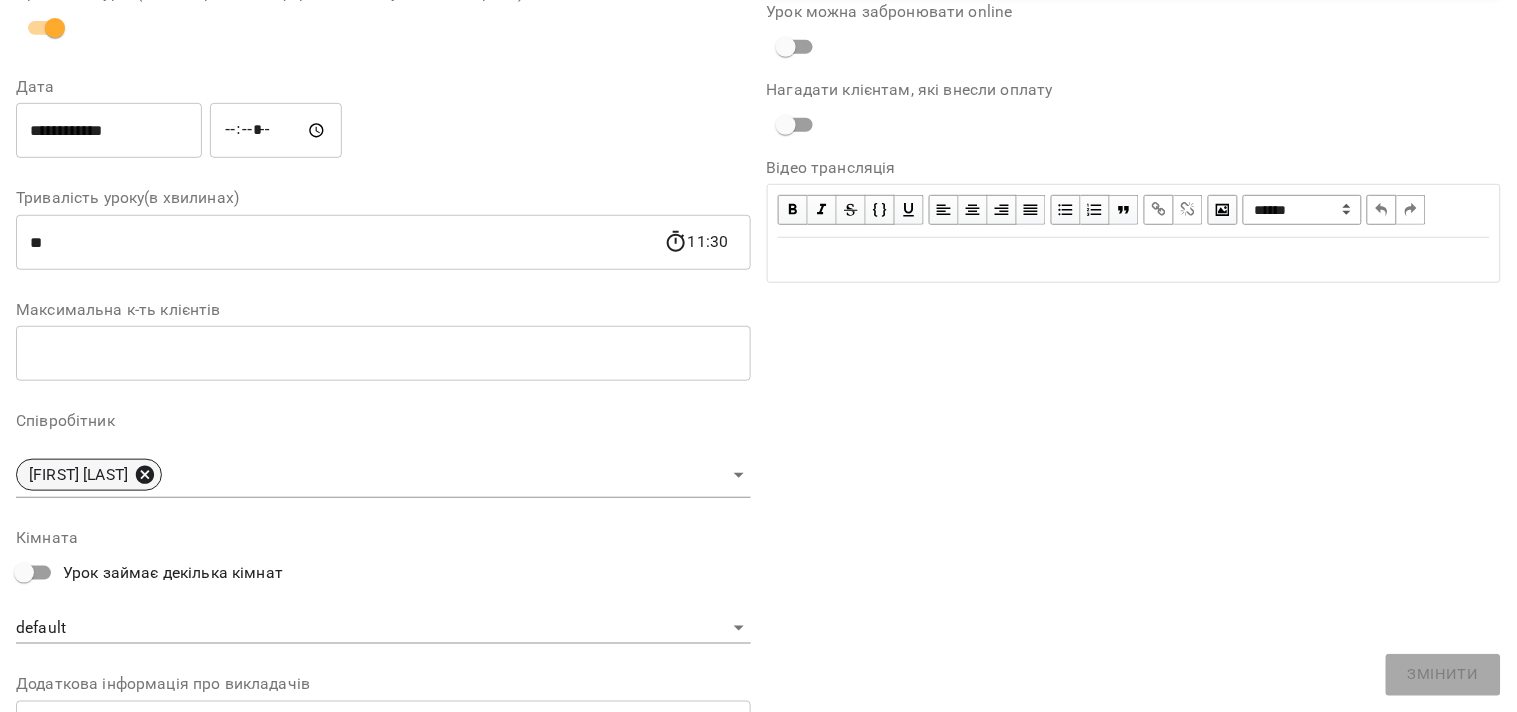 click 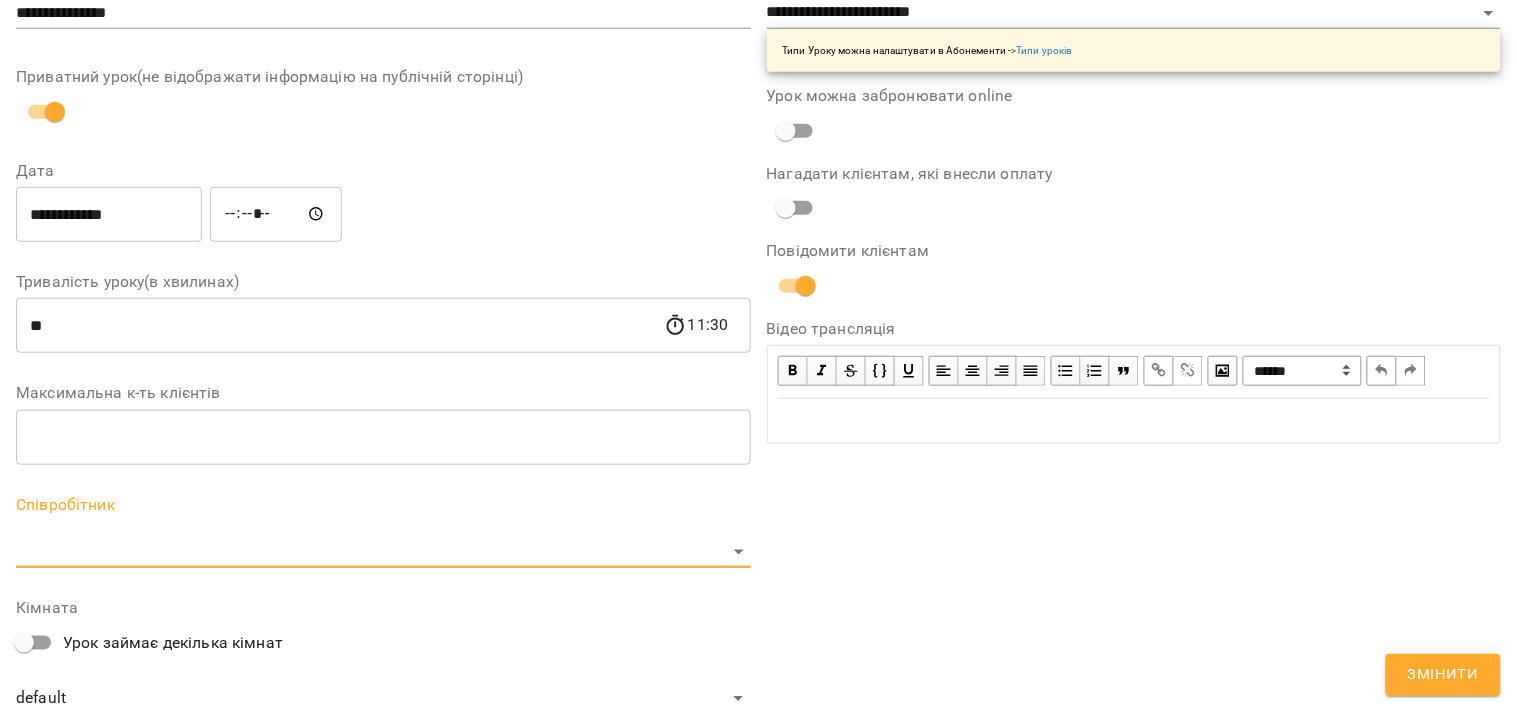 scroll, scrollTop: 305, scrollLeft: 0, axis: vertical 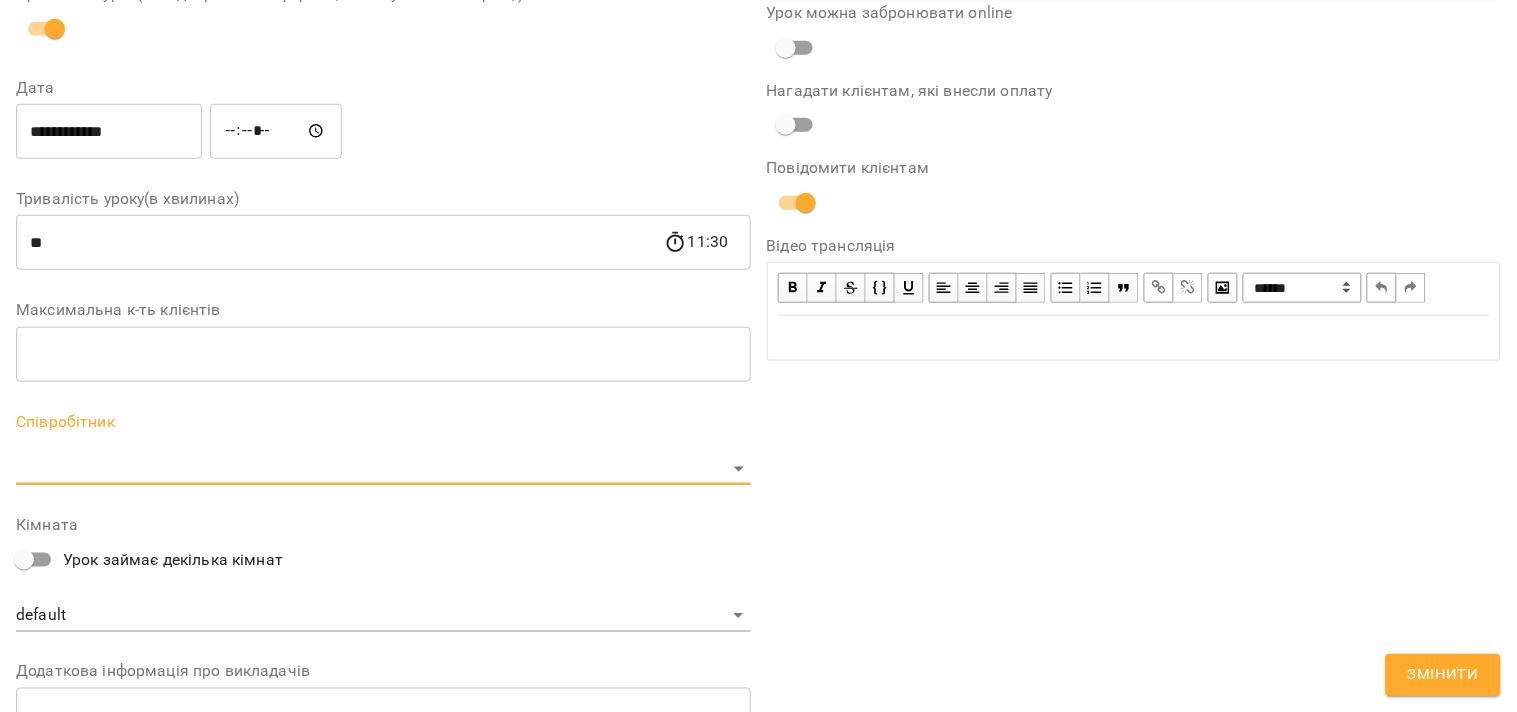 click on "**********" at bounding box center [758, 456] 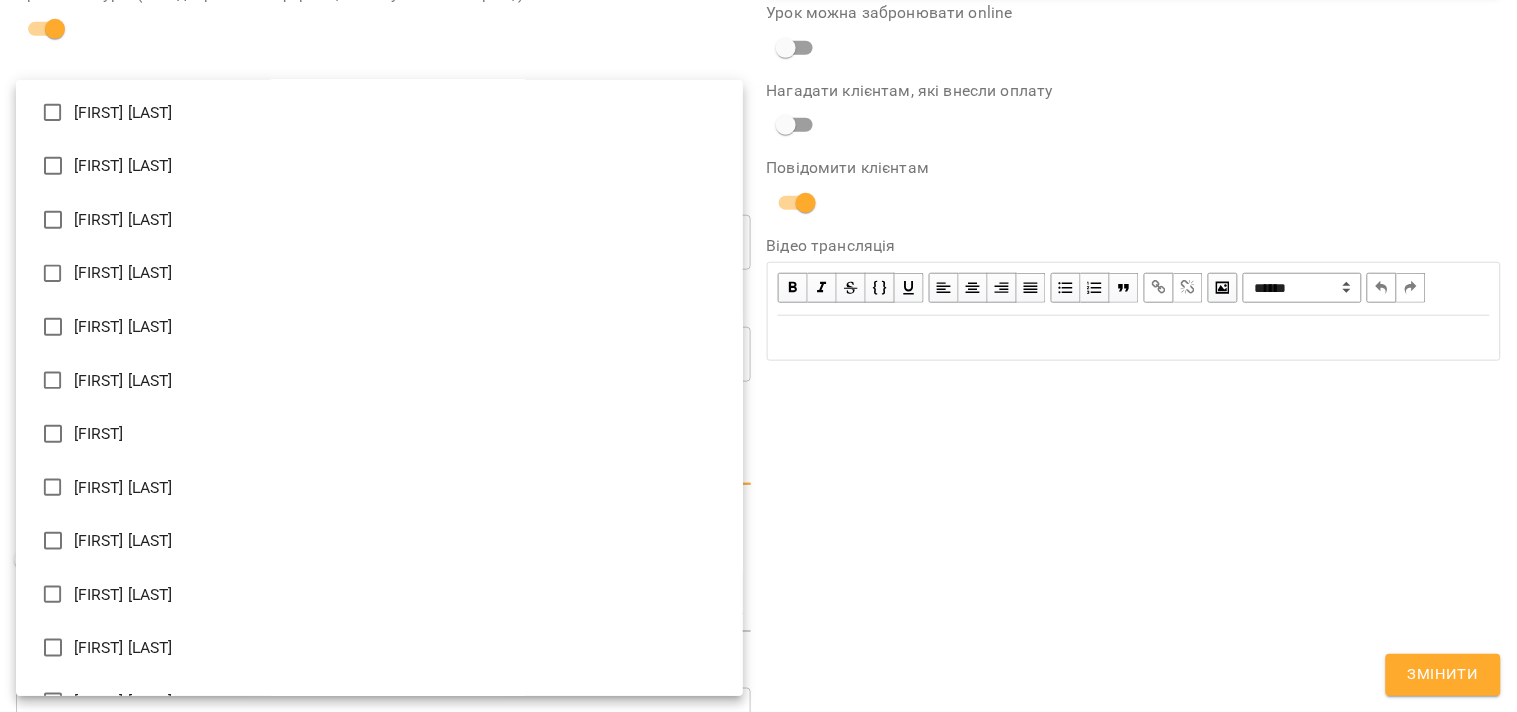 scroll, scrollTop: 308, scrollLeft: 0, axis: vertical 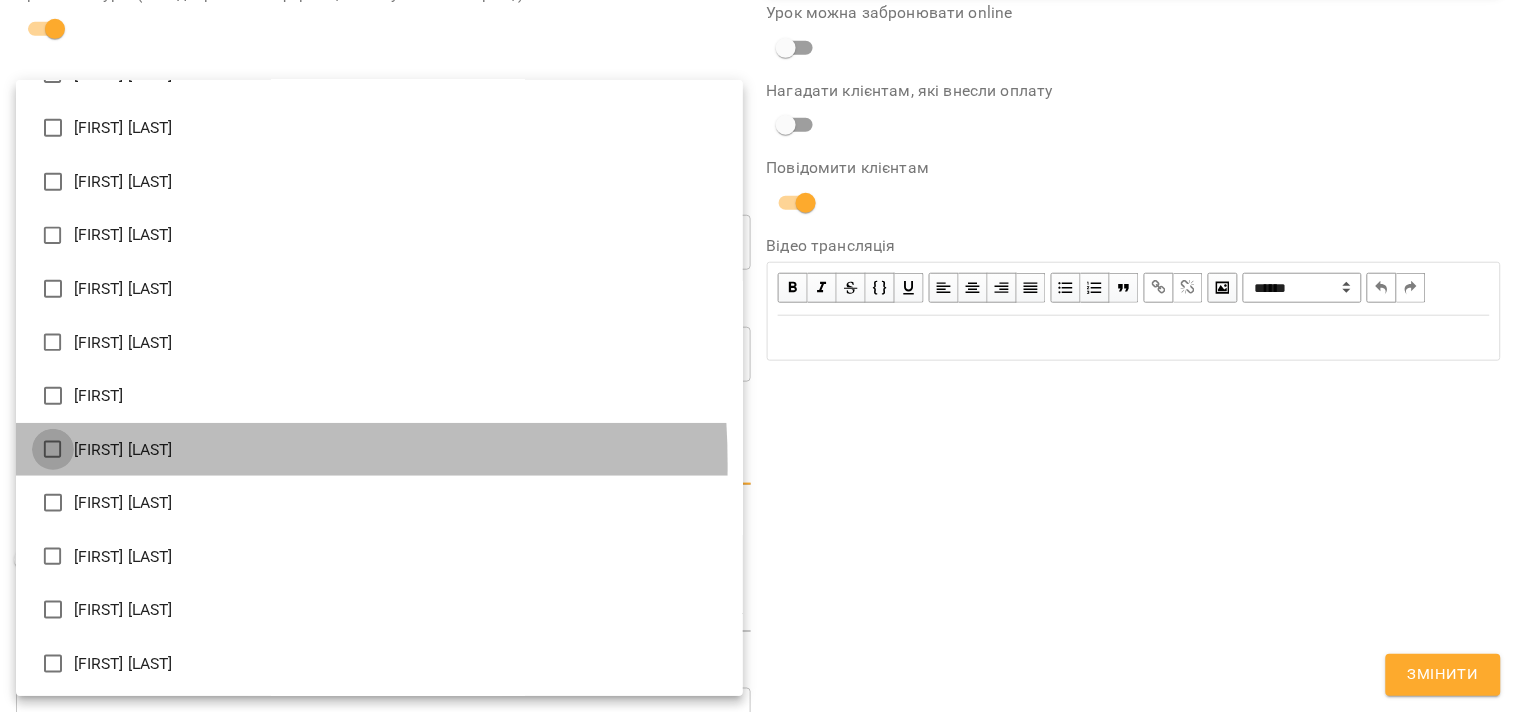 type on "**********" 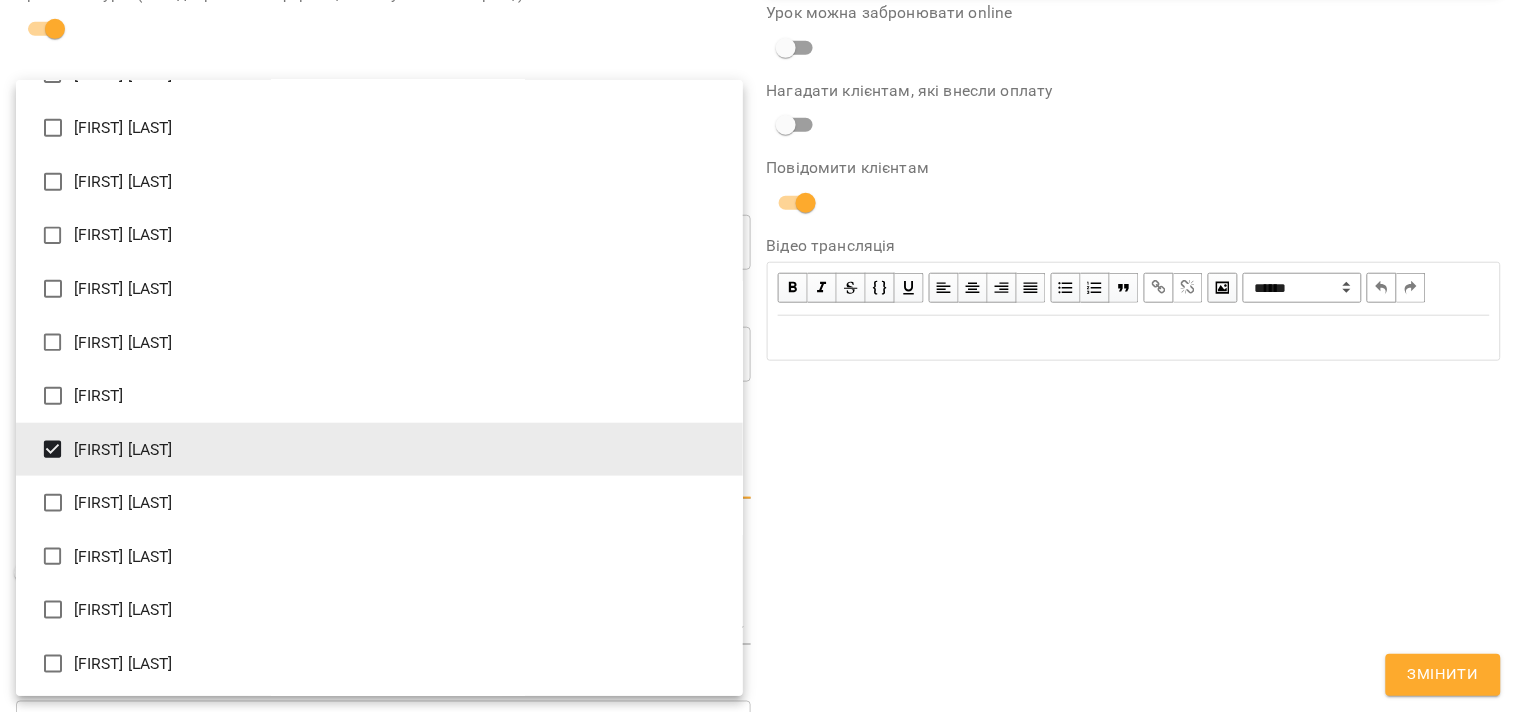 click at bounding box center (758, 356) 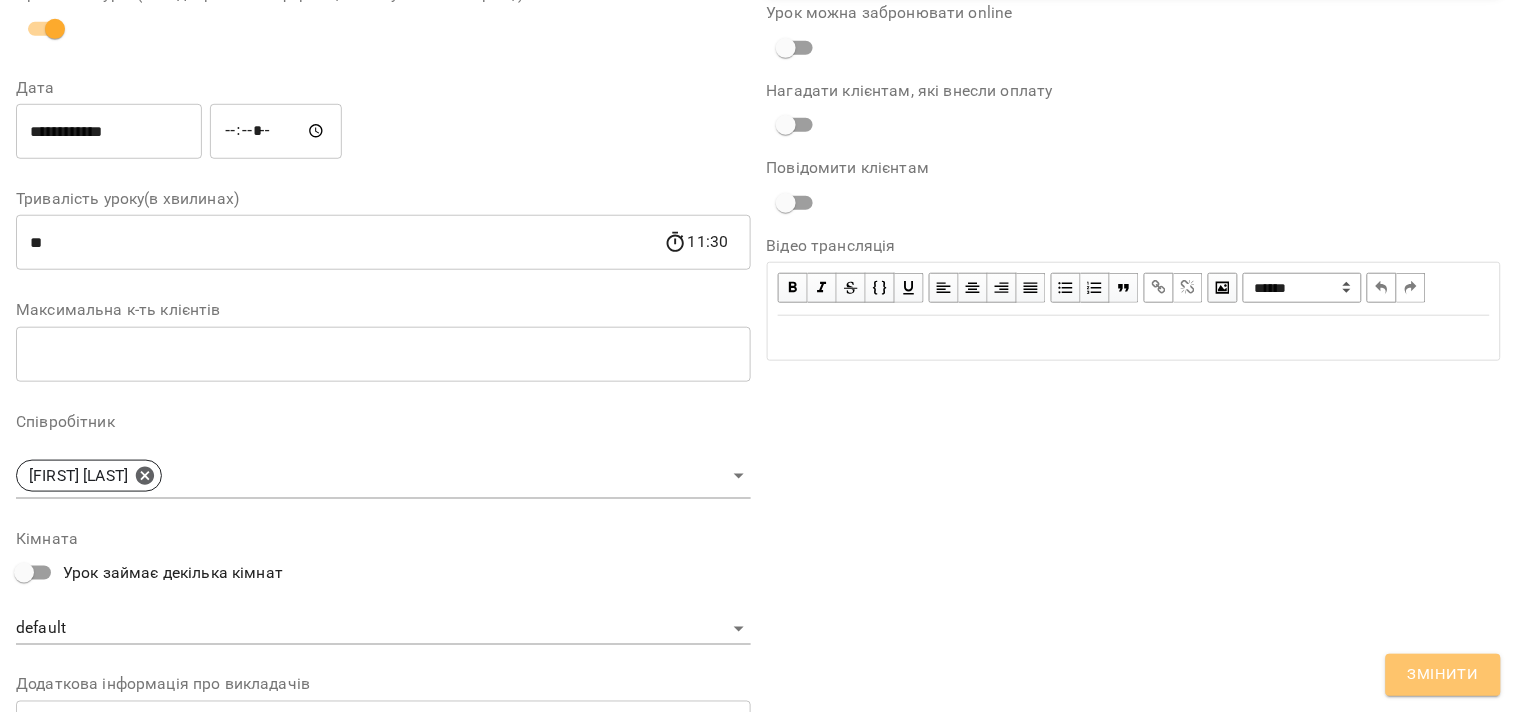 click on "Змінити" at bounding box center (1443, 675) 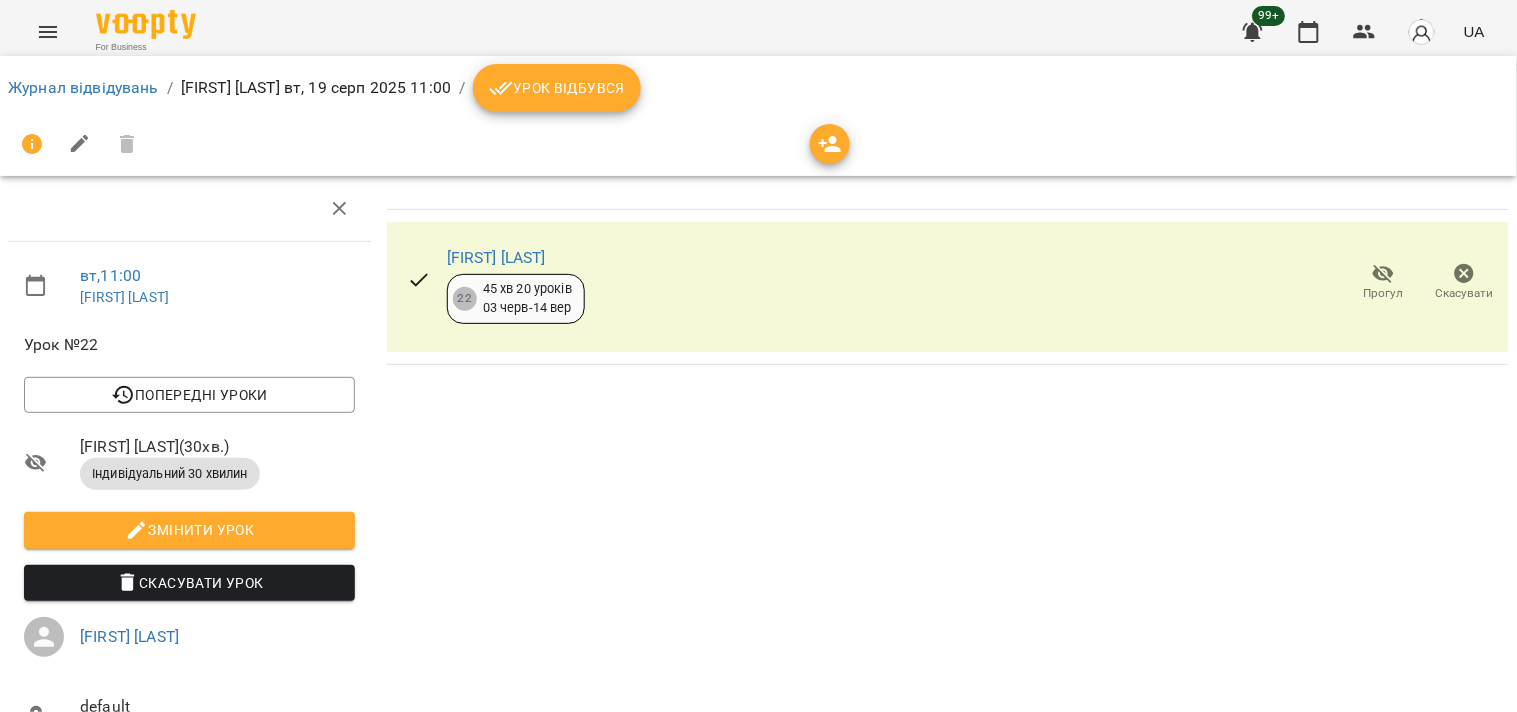 click on "Журнал відвідувань" at bounding box center (83, 88) 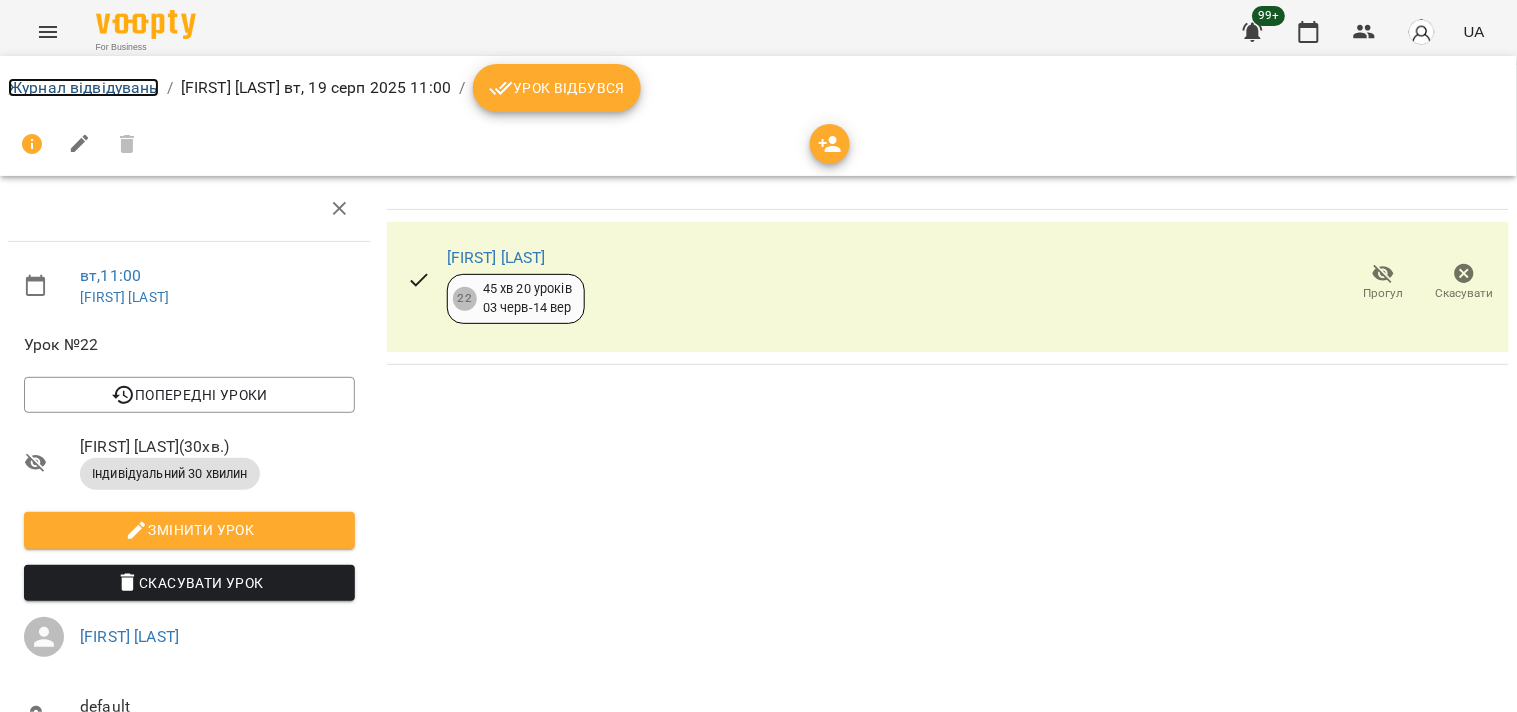 click on "Журнал відвідувань" at bounding box center (83, 87) 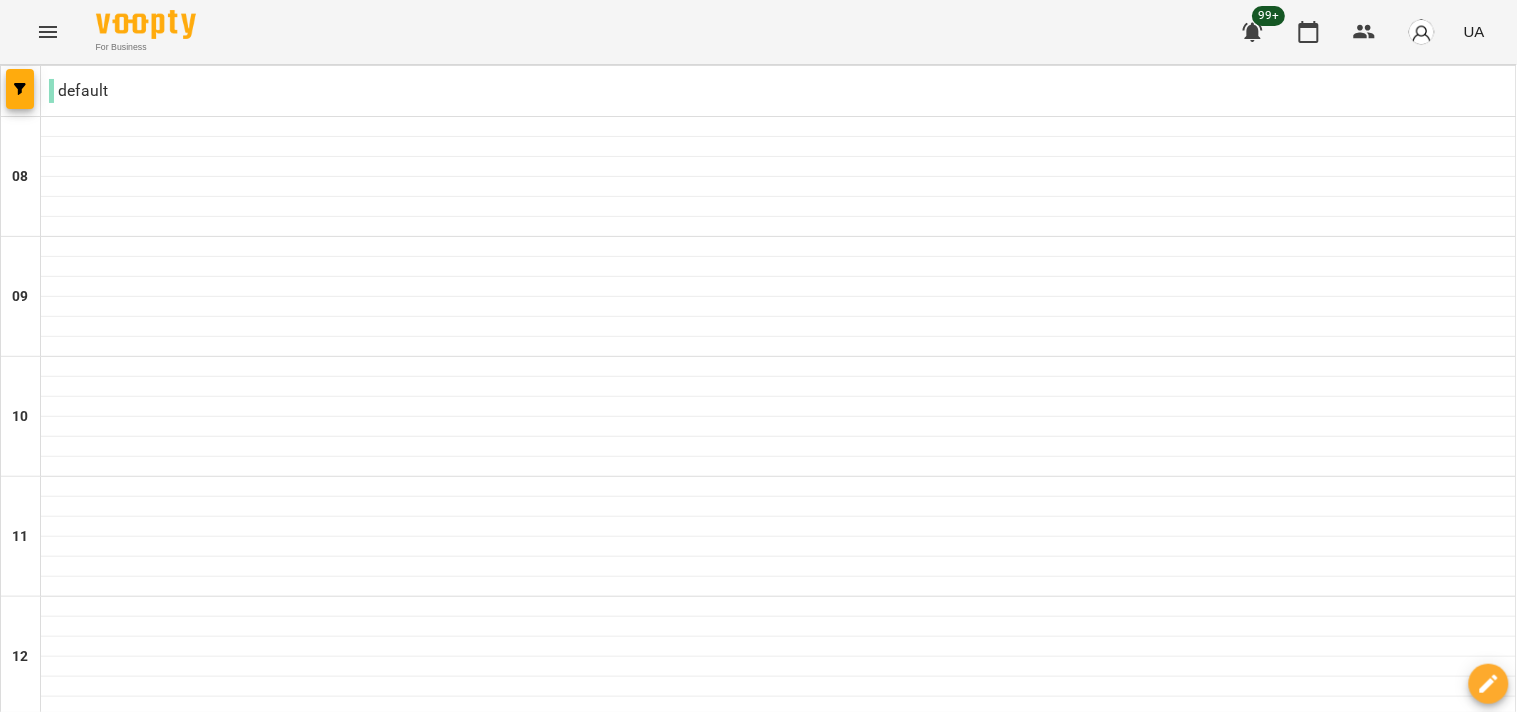 scroll, scrollTop: 1217, scrollLeft: 0, axis: vertical 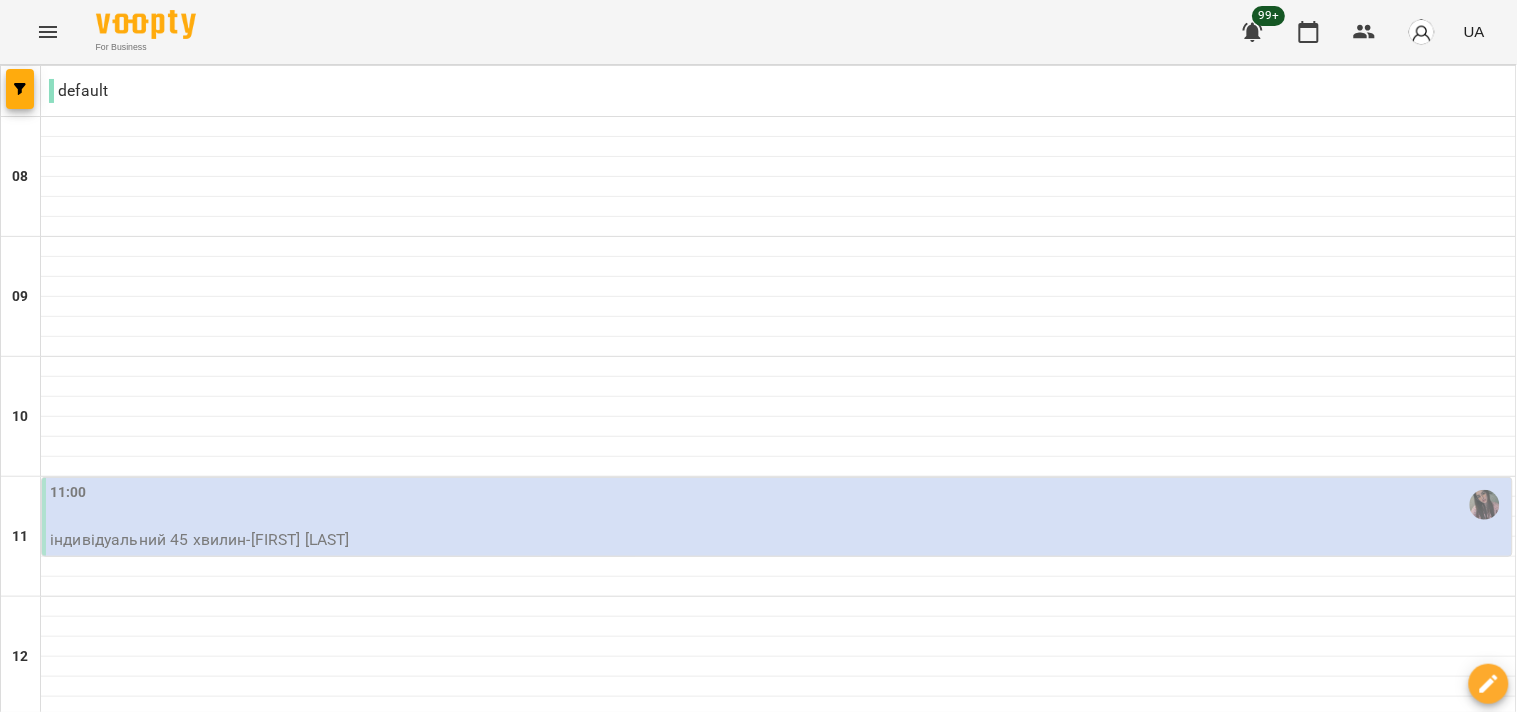 click on "чт" at bounding box center (847, 1823) 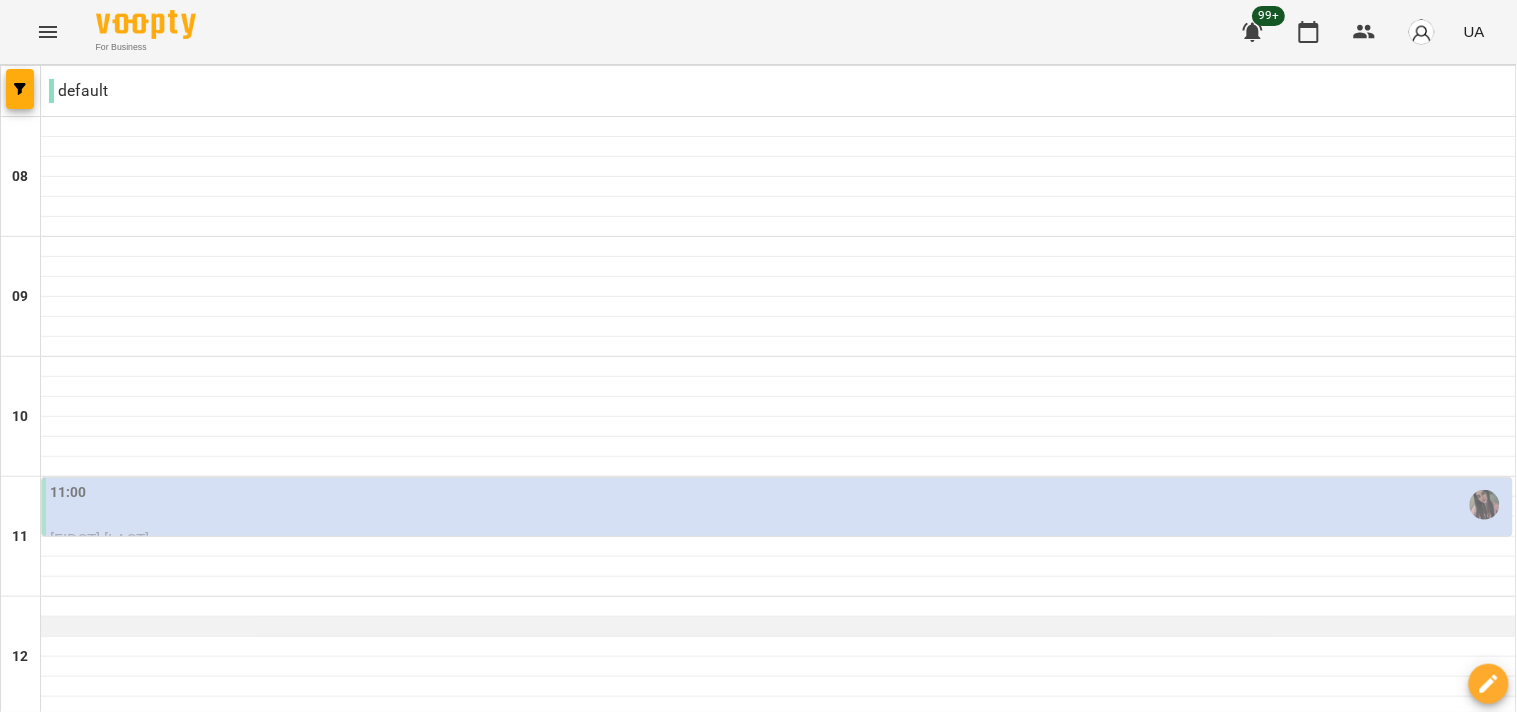 scroll, scrollTop: 333, scrollLeft: 0, axis: vertical 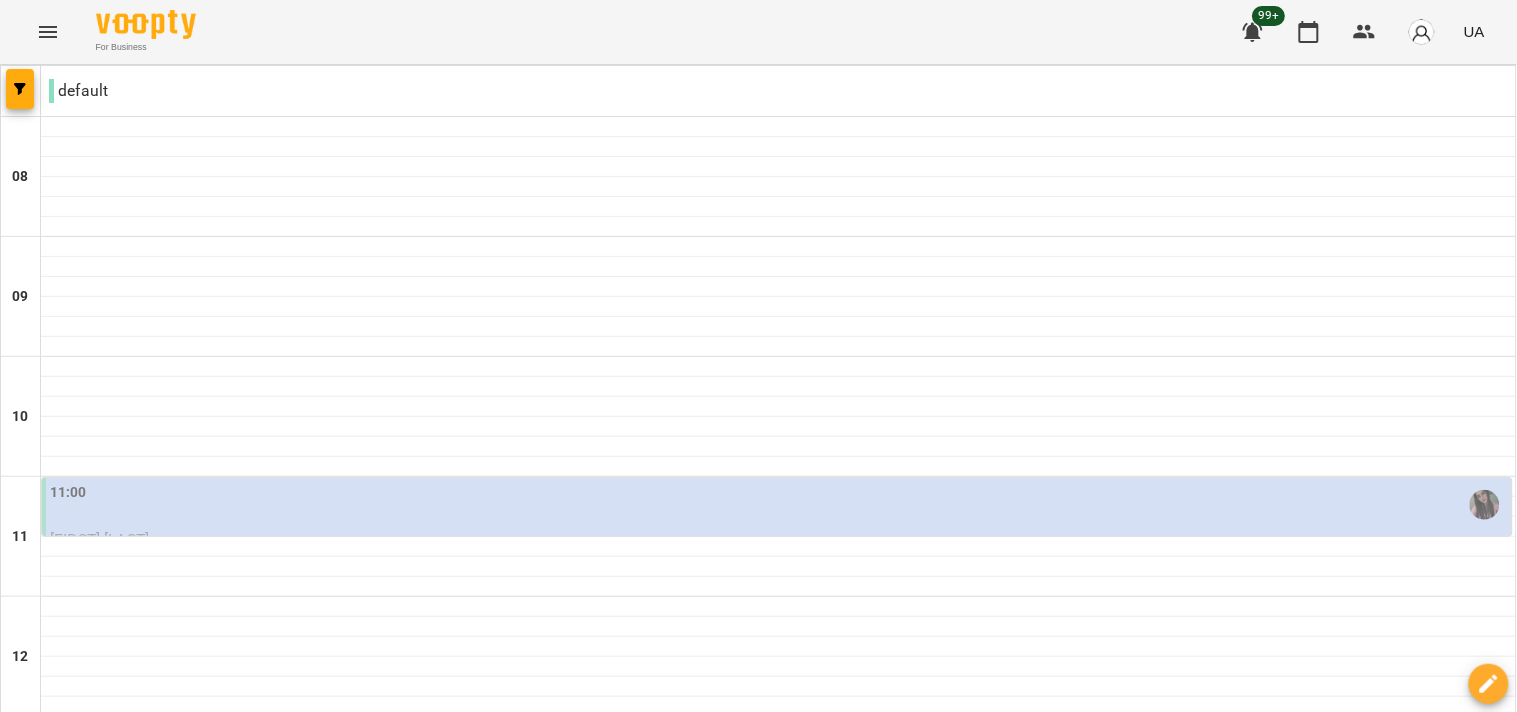 click on "11:00" at bounding box center (779, 505) 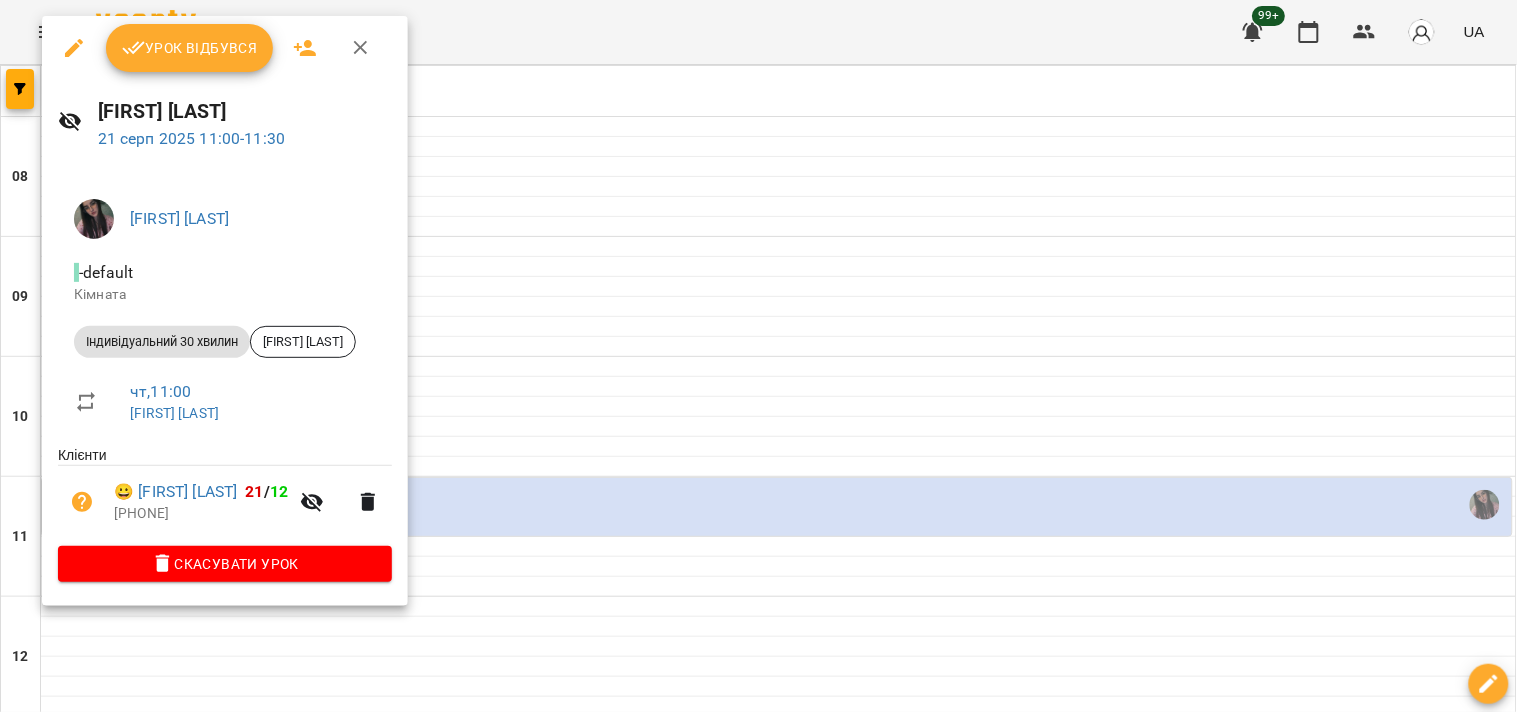 click 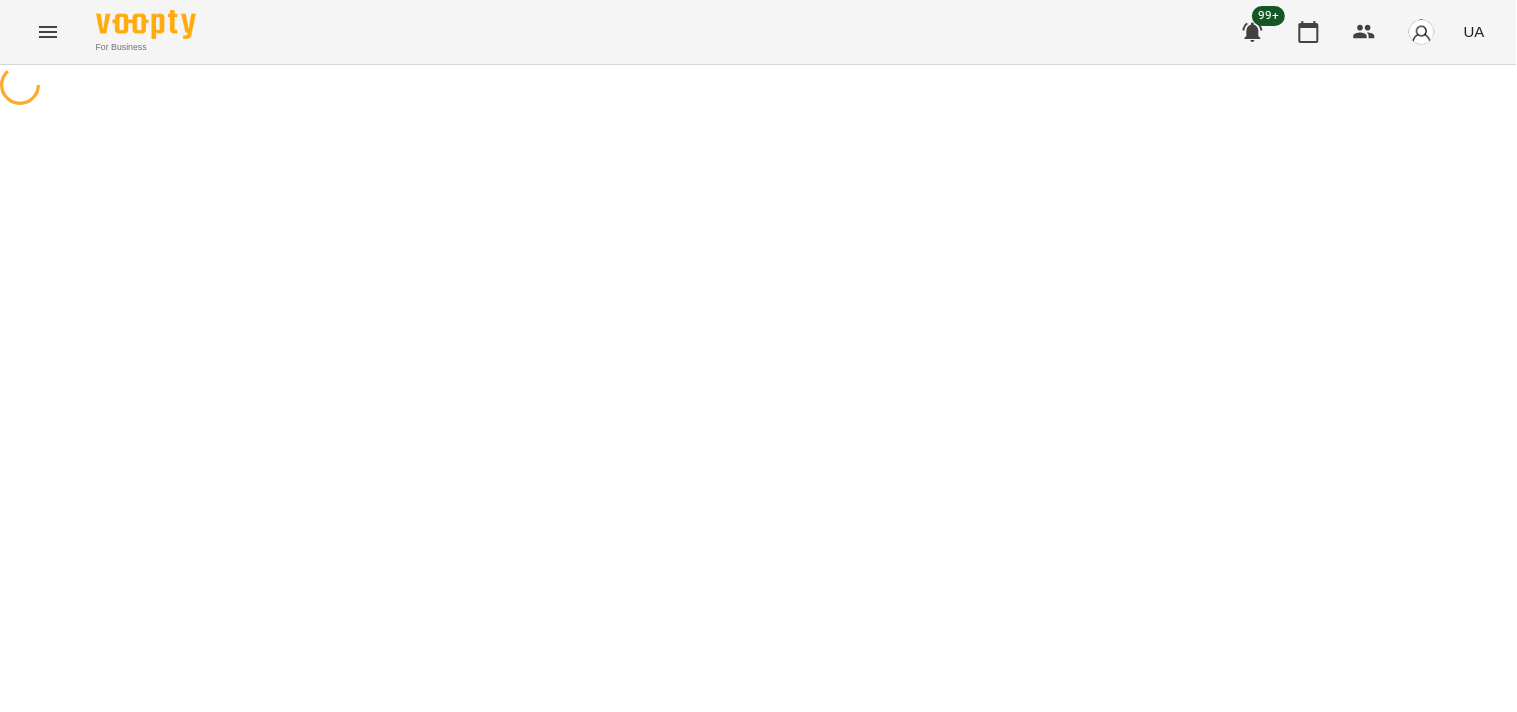 select on "**********" 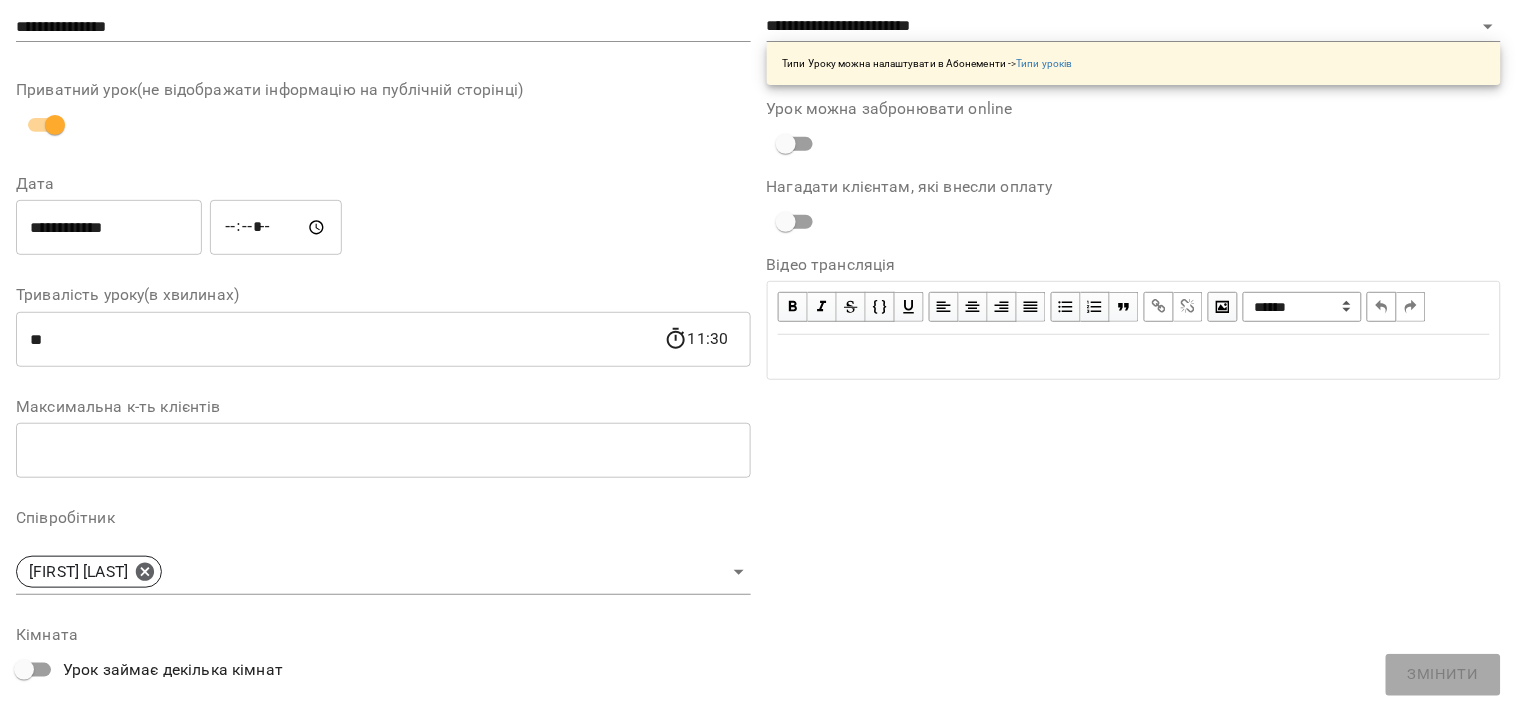 scroll, scrollTop: 333, scrollLeft: 0, axis: vertical 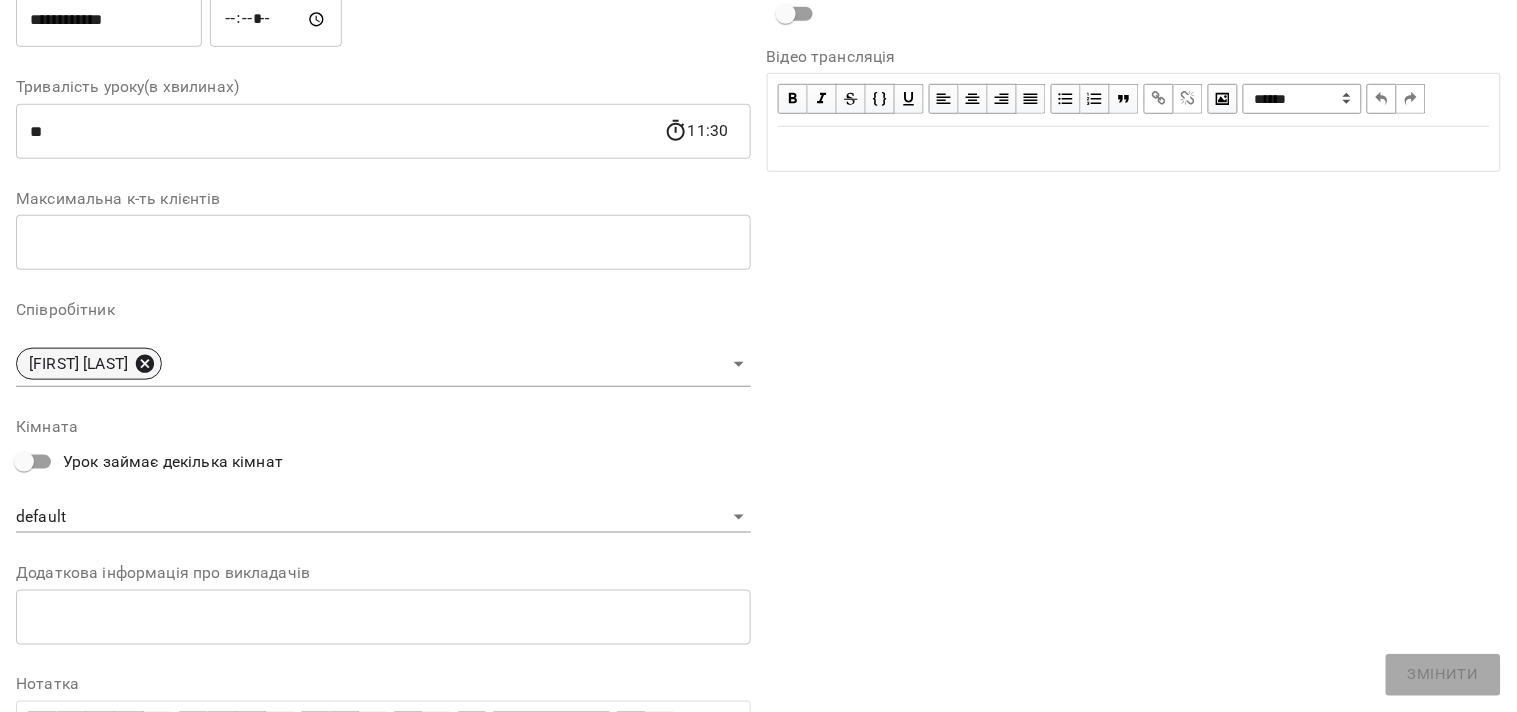 click 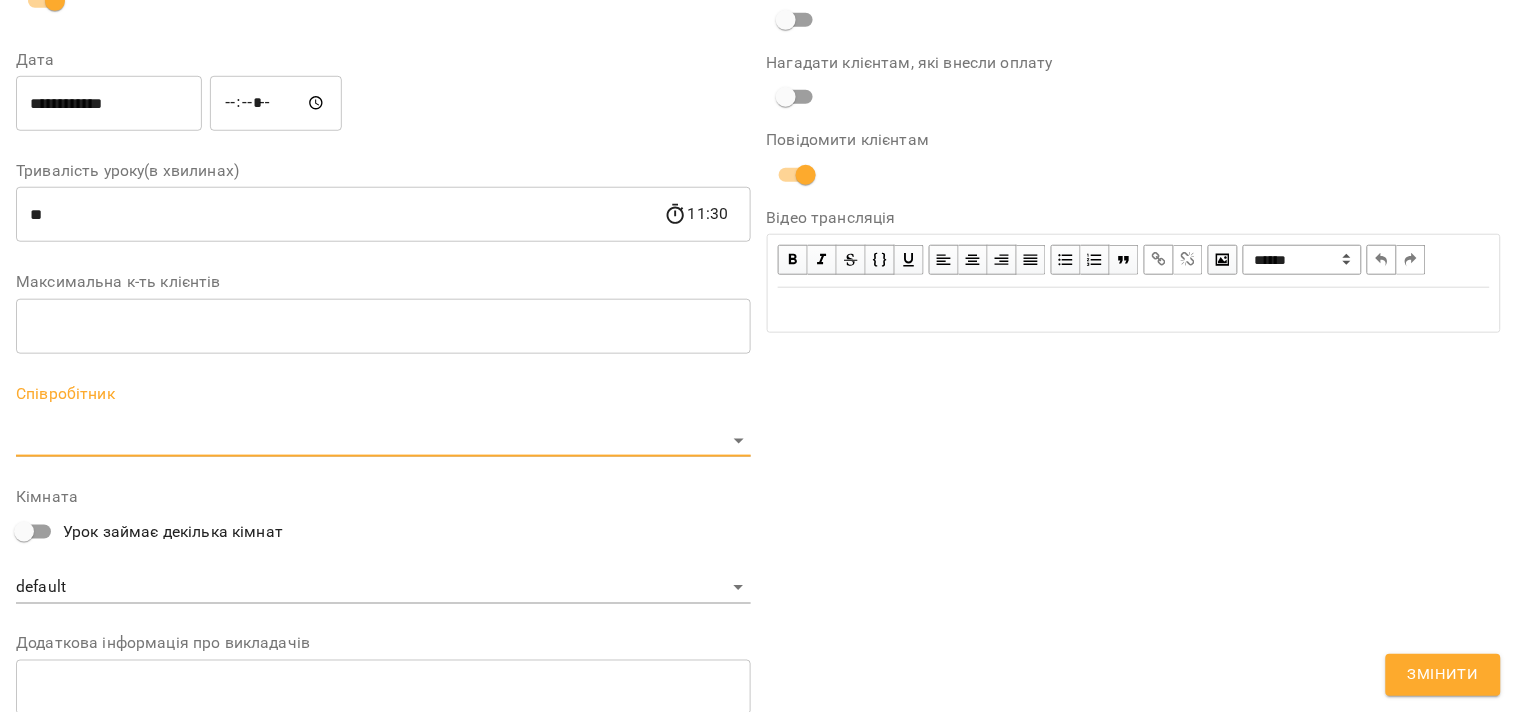 scroll, scrollTop: 416, scrollLeft: 0, axis: vertical 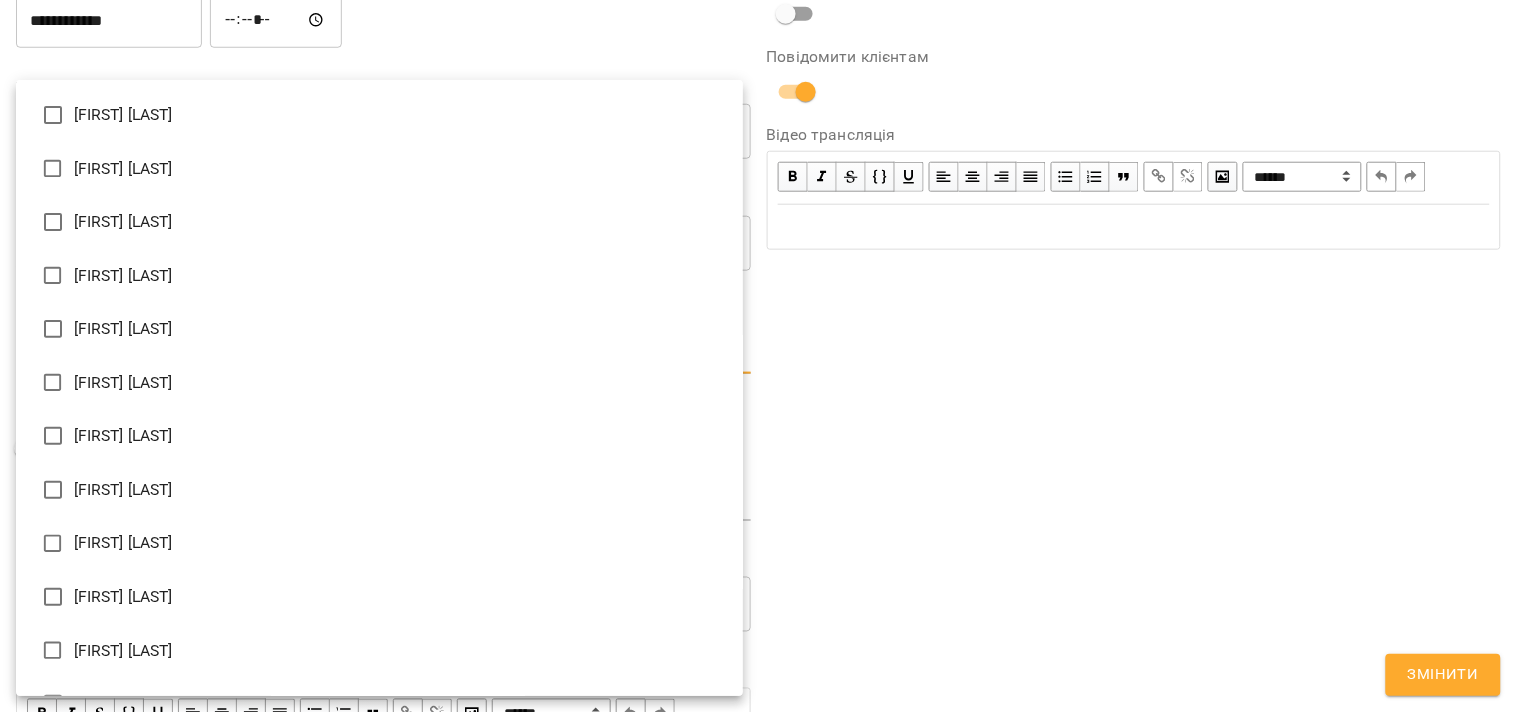 click on "**********" at bounding box center [758, 456] 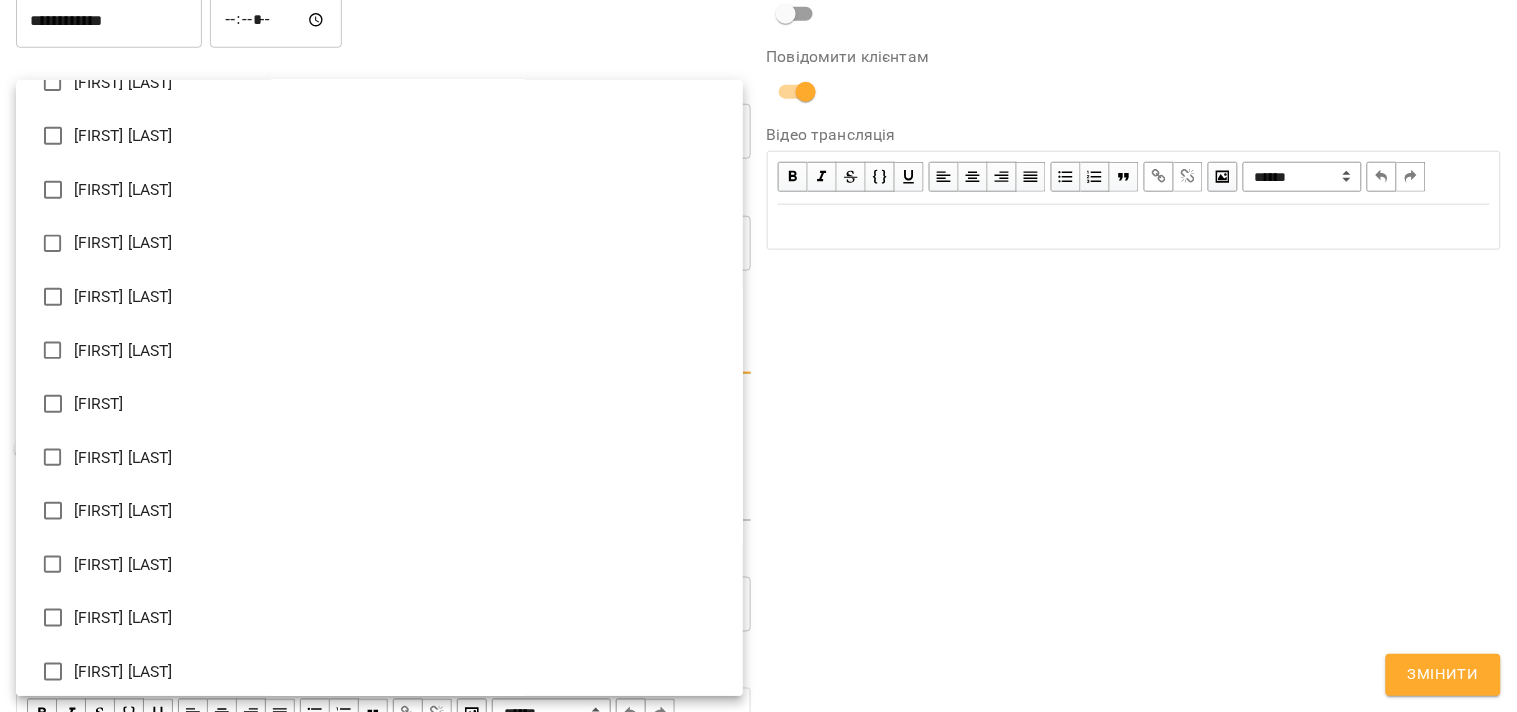 scroll, scrollTop: 308, scrollLeft: 0, axis: vertical 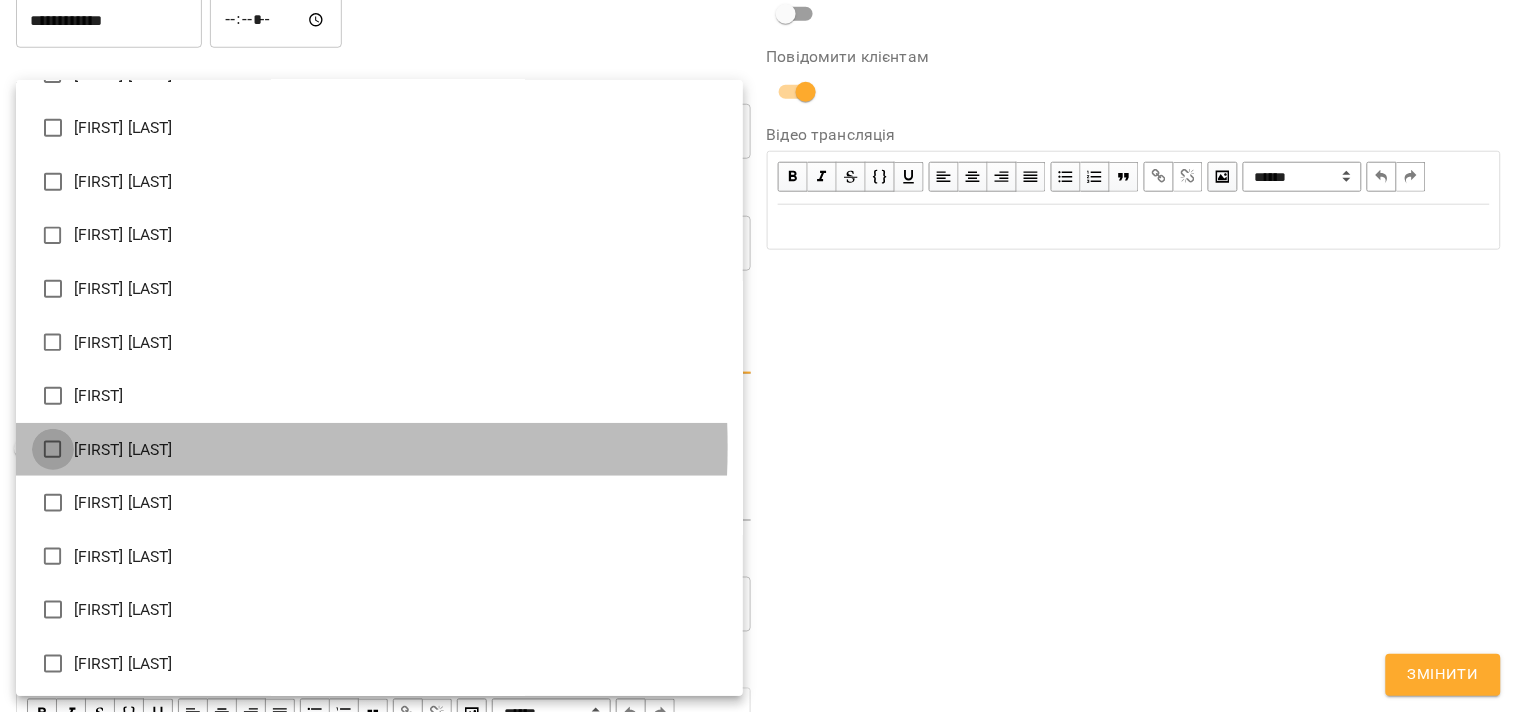 type on "**********" 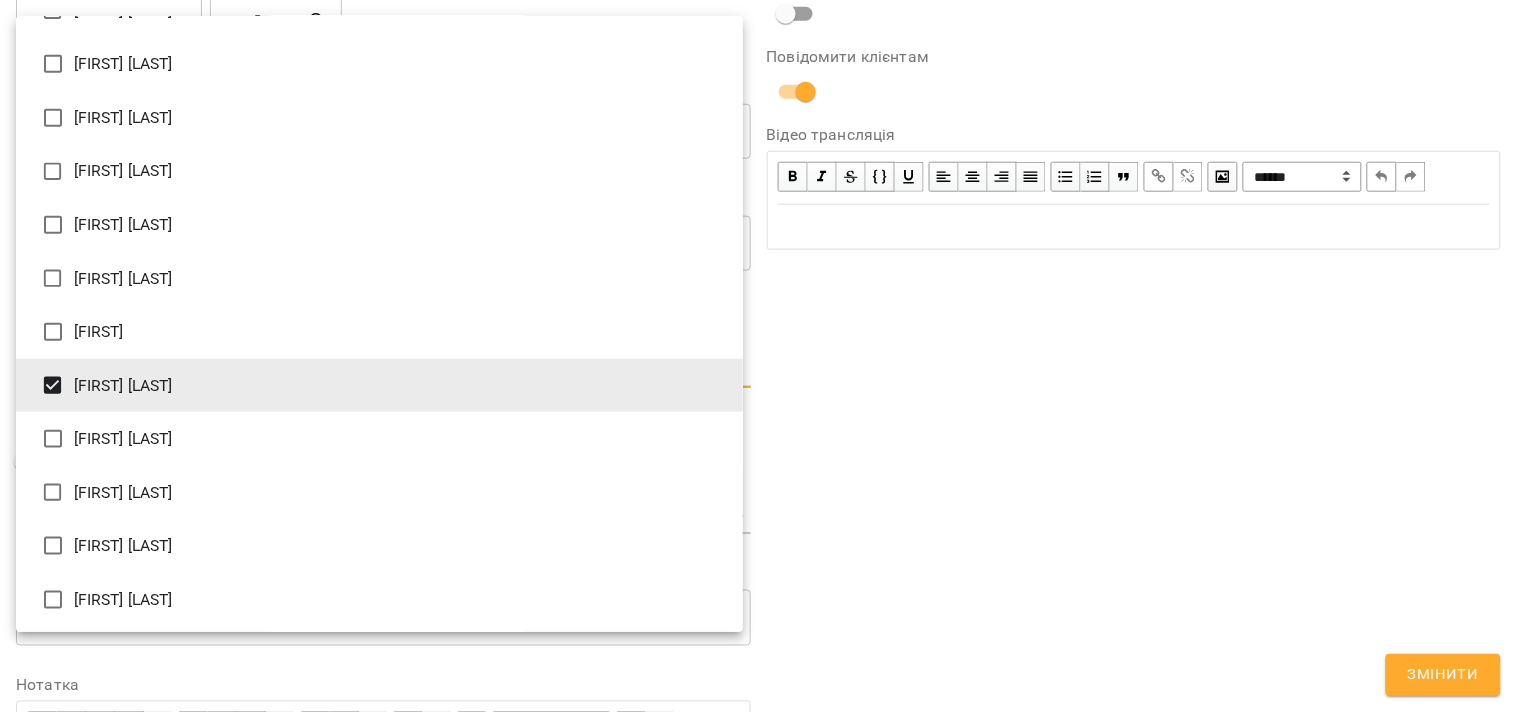 click at bounding box center [758, 356] 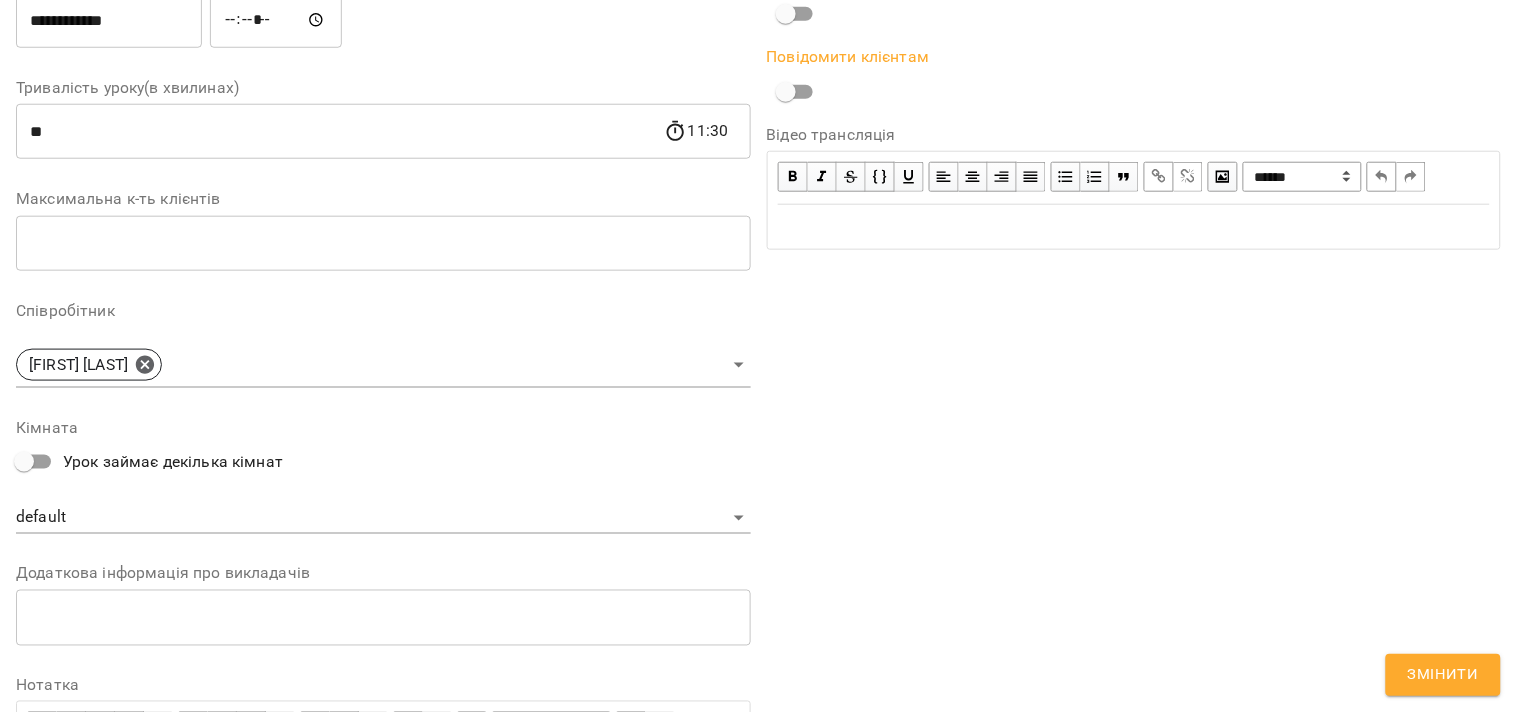 click on "Змінити" at bounding box center [1443, 675] 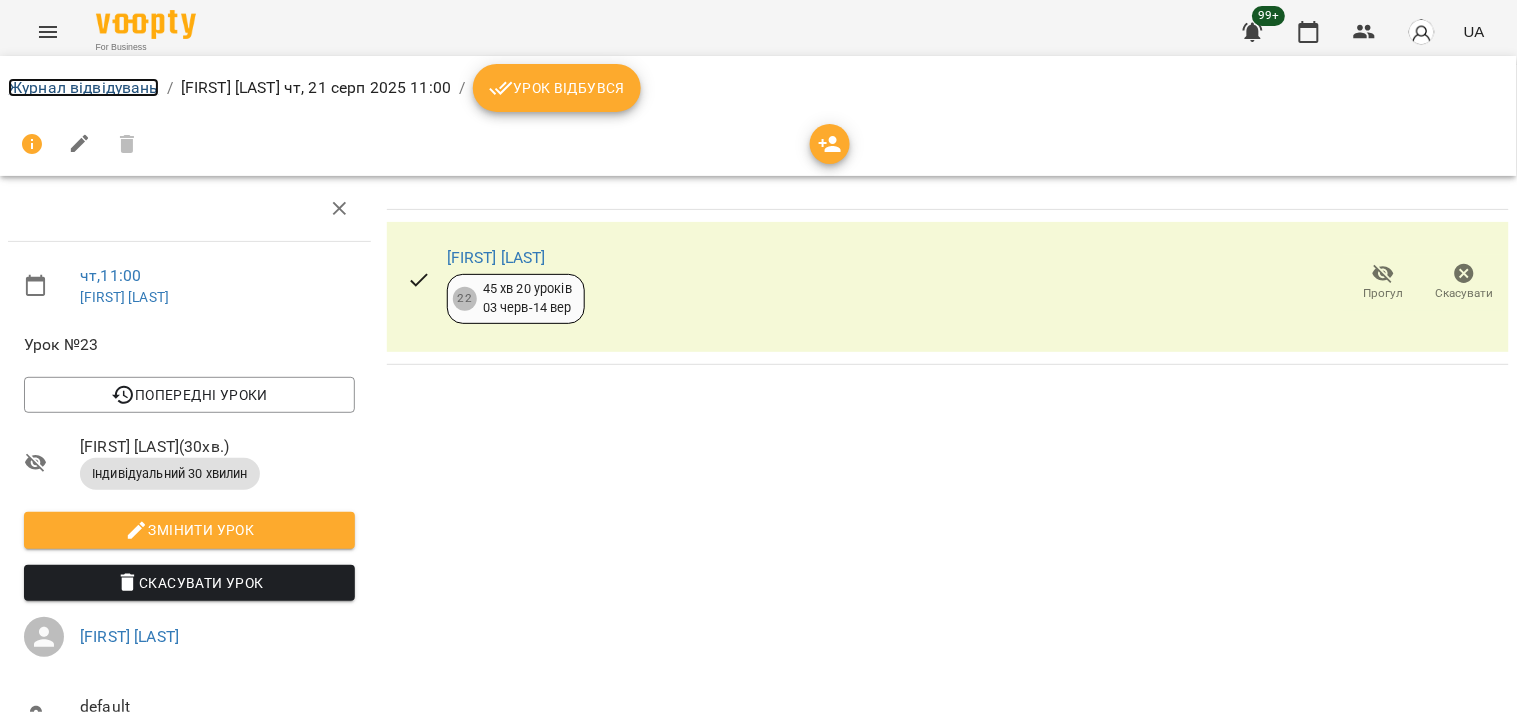 click on "Журнал відвідувань" at bounding box center [83, 87] 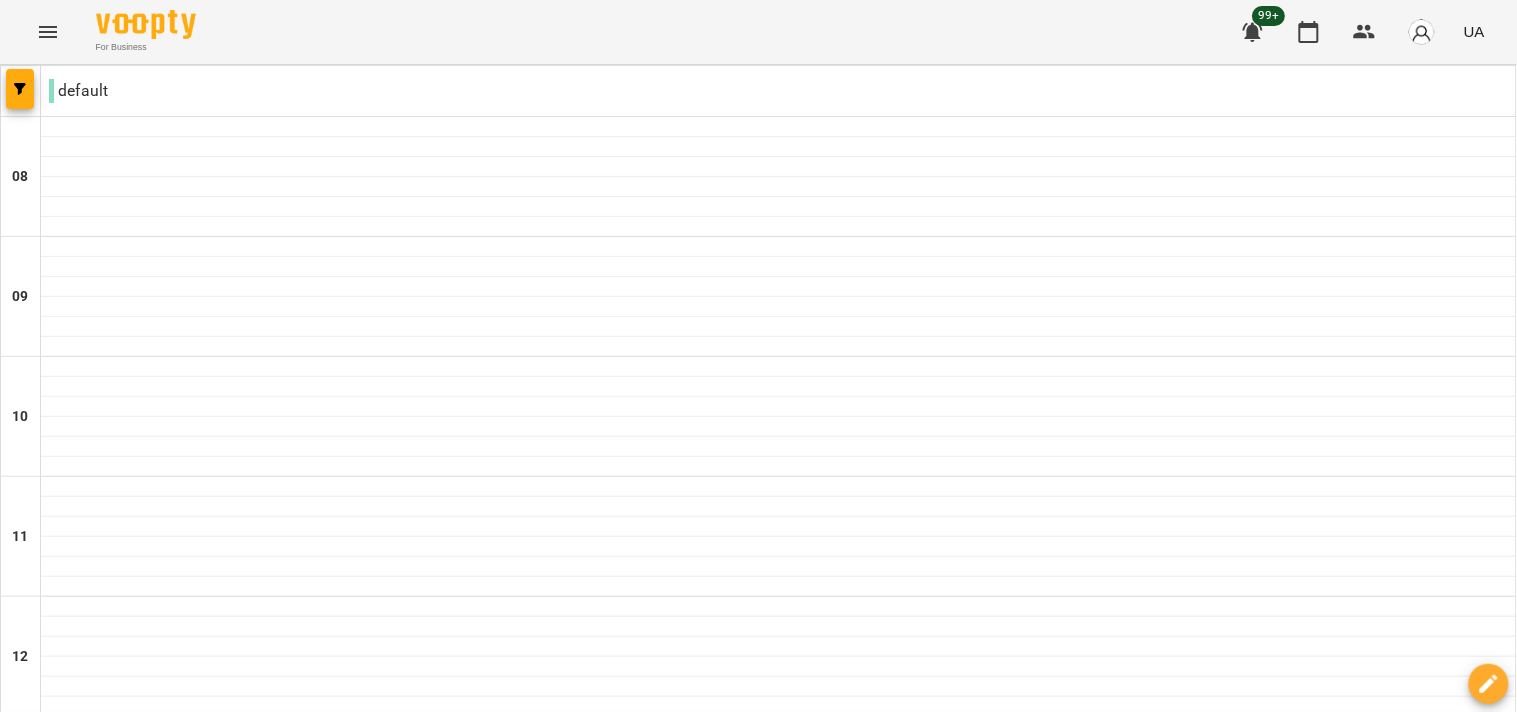 click on "пт" at bounding box center [1056, 1823] 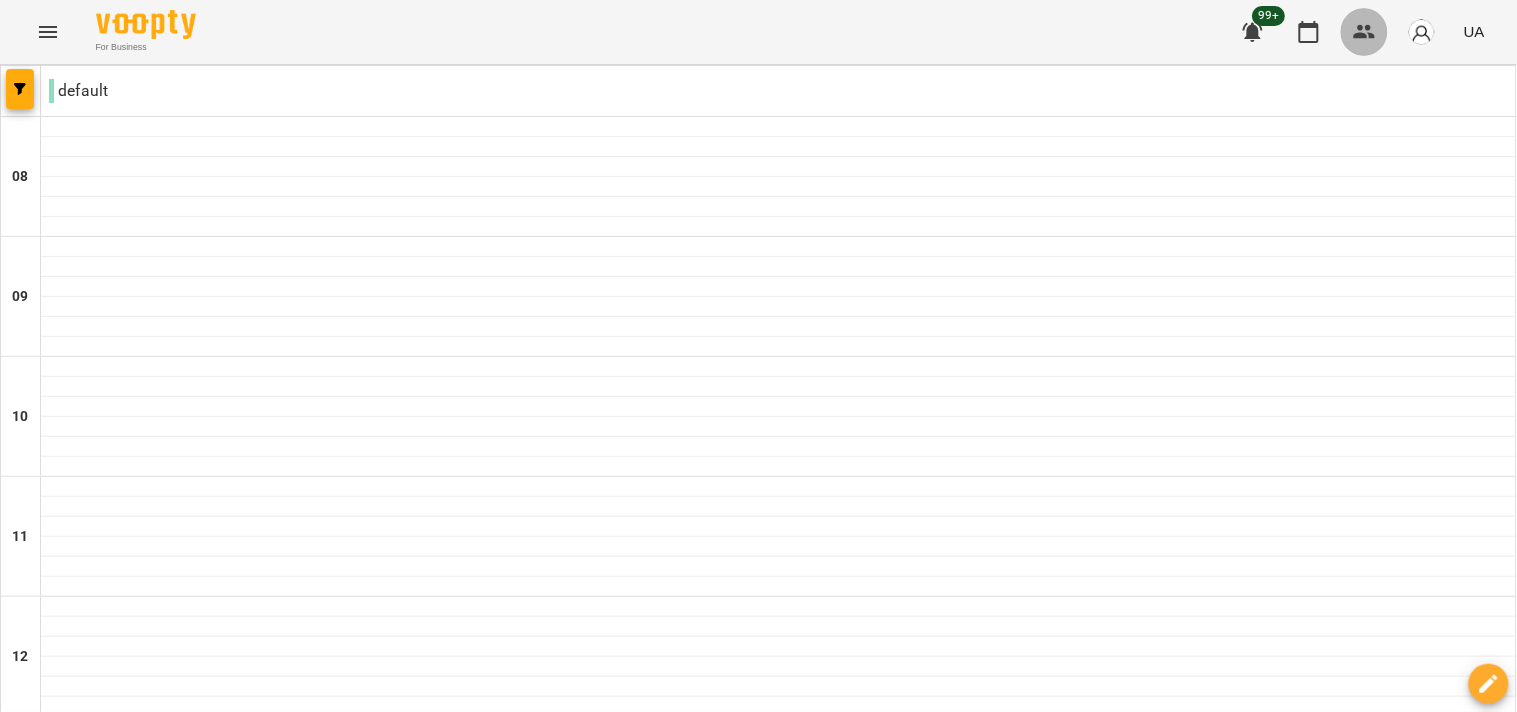 click 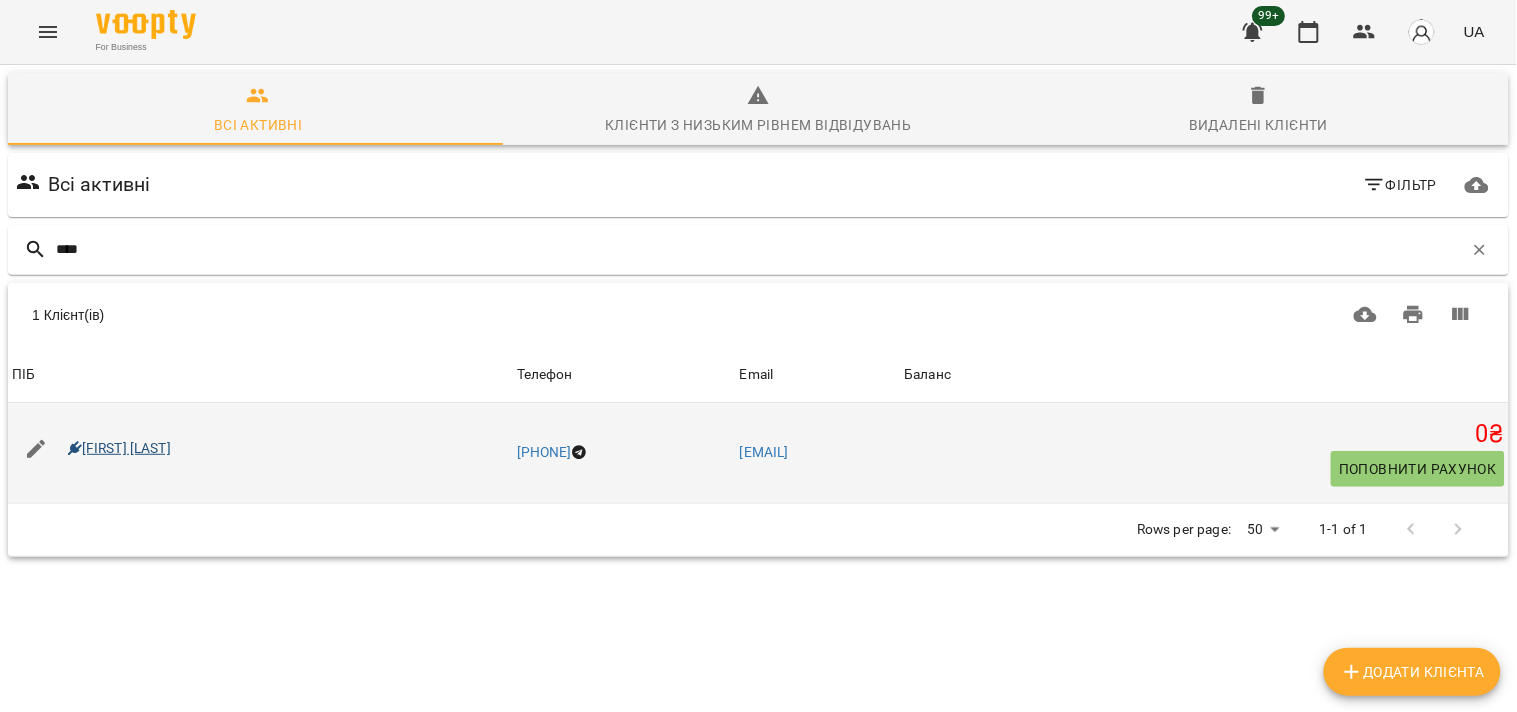 type on "****" 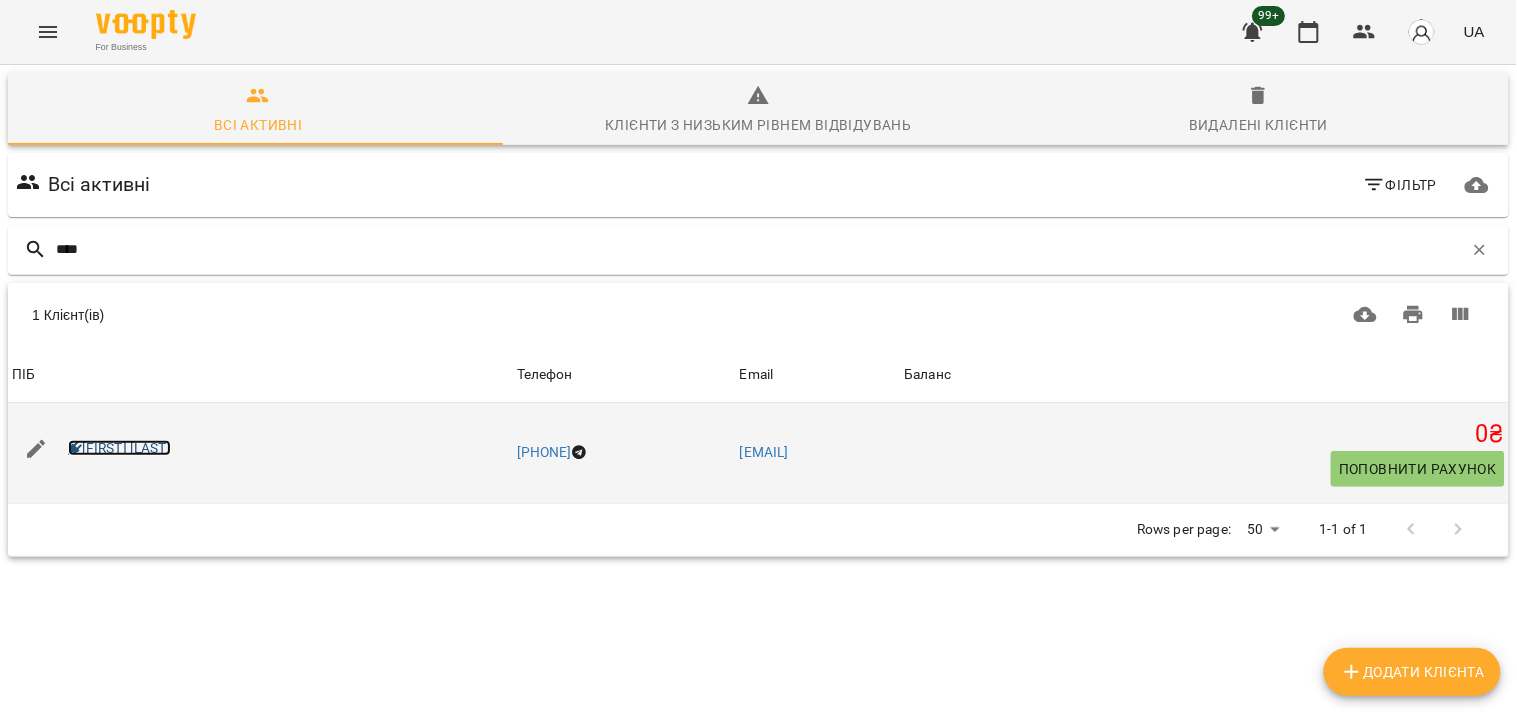 click on "Хазанюк Юлія" at bounding box center (119, 448) 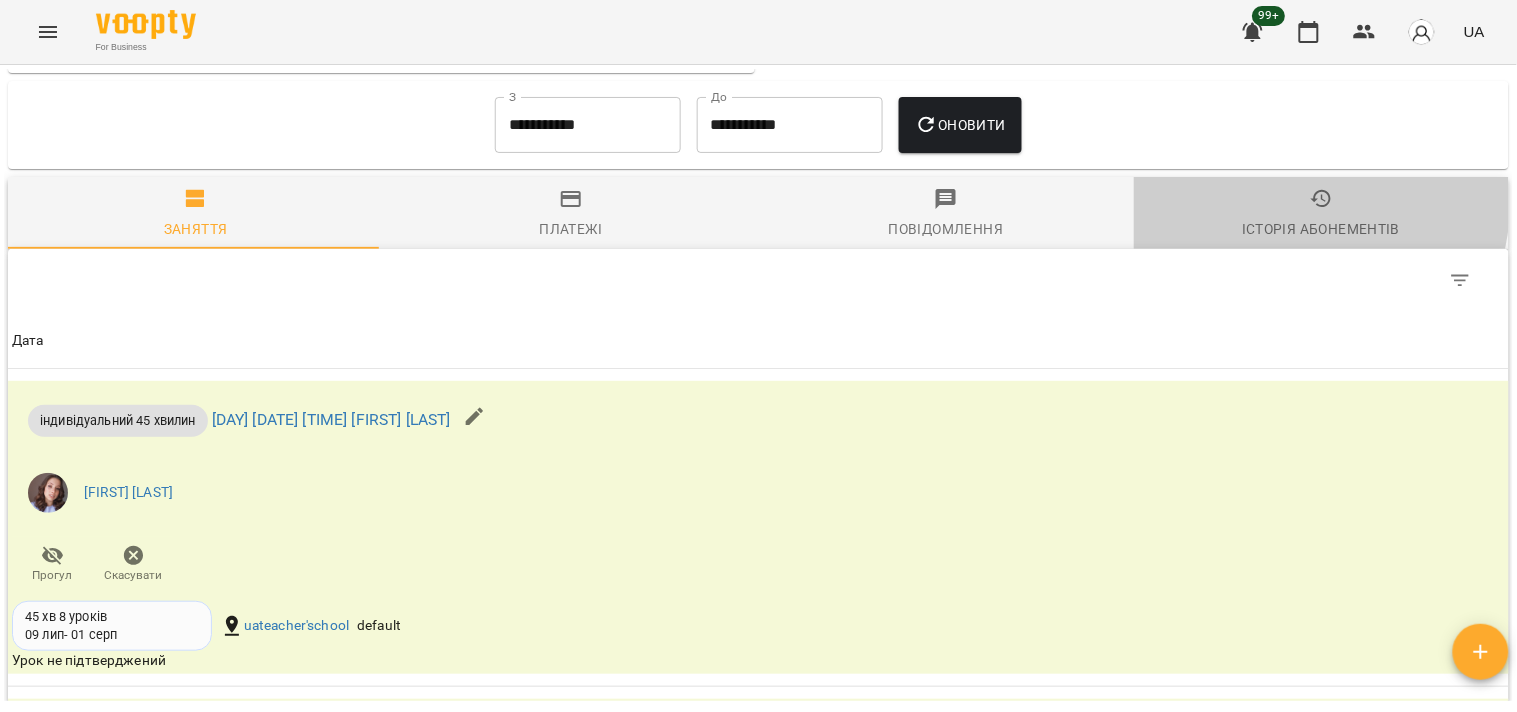 click on "Історія абонементів" at bounding box center (1321, 214) 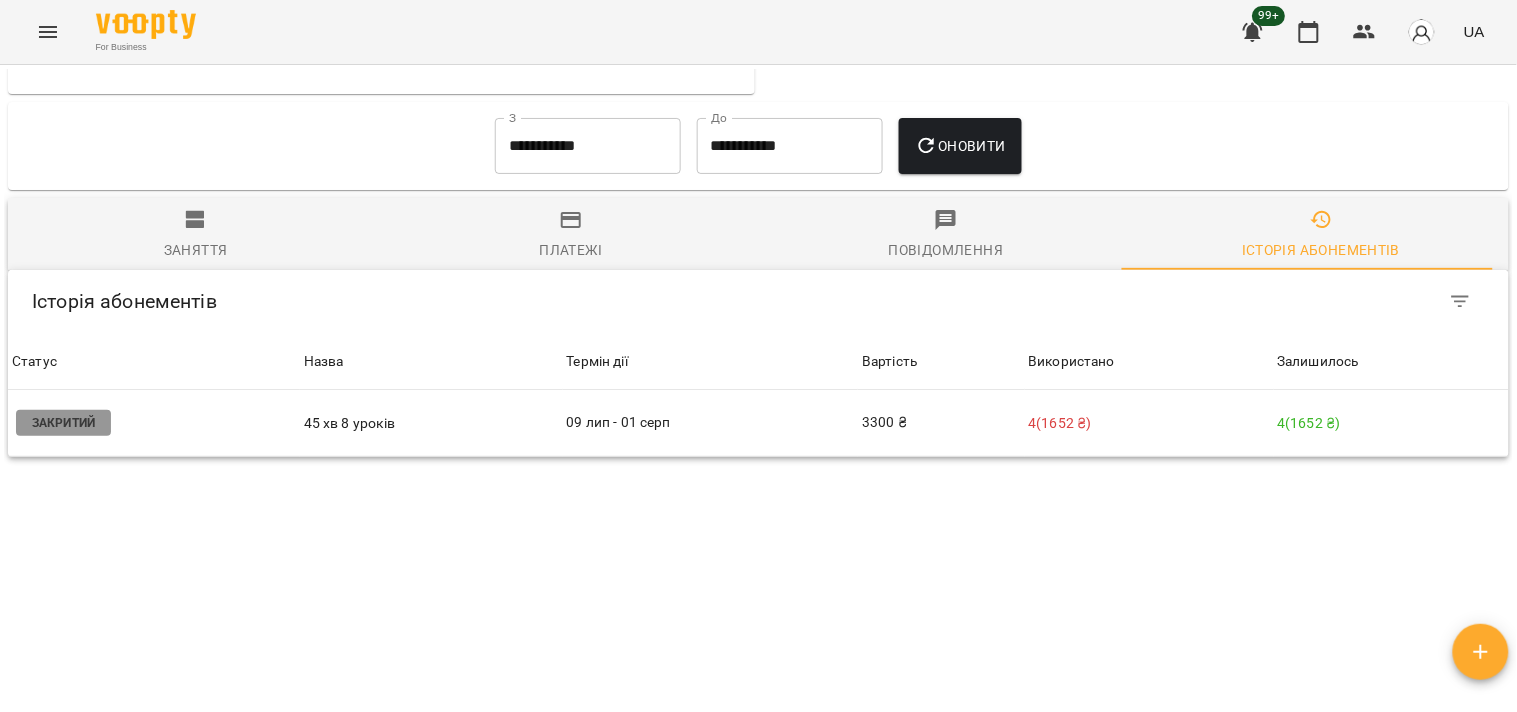 scroll, scrollTop: 1368, scrollLeft: 0, axis: vertical 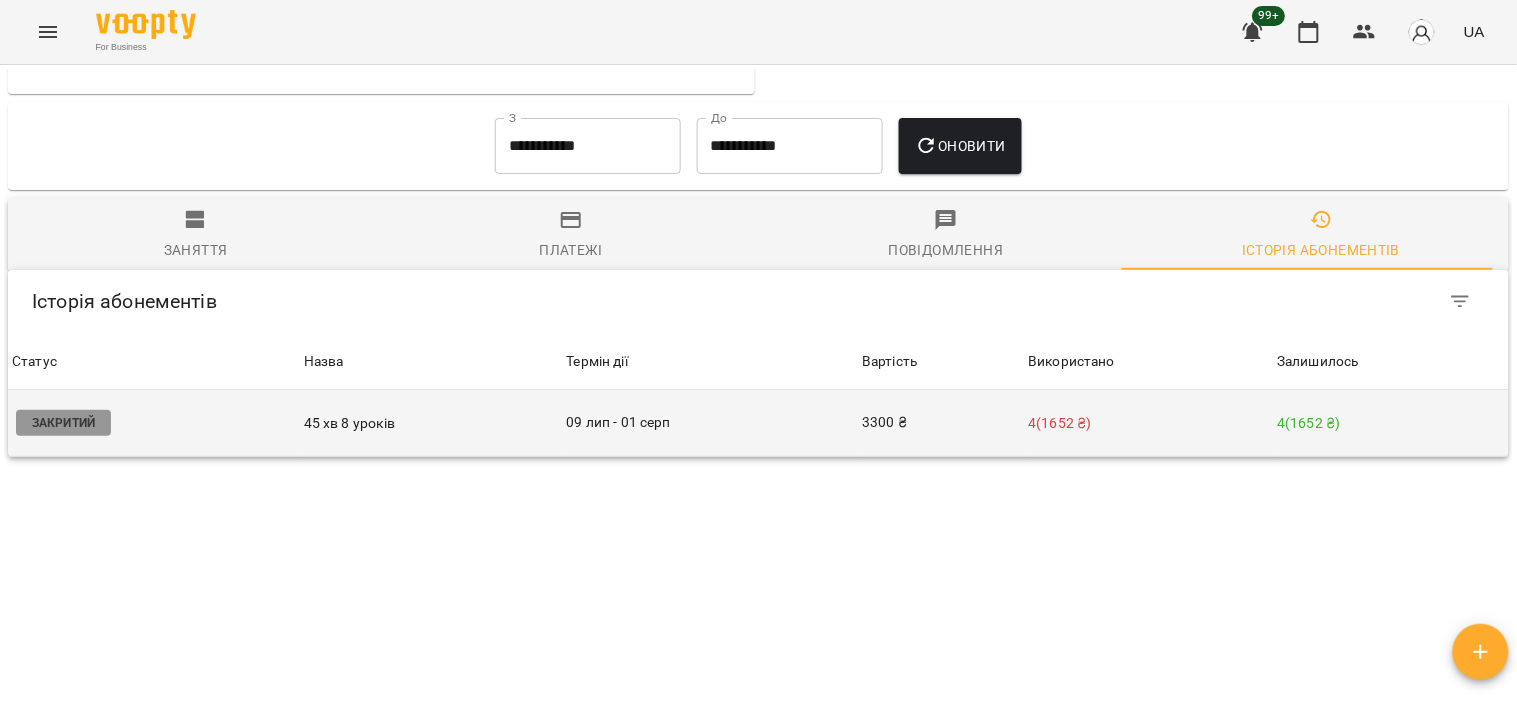 click on "4  ( 1652   ₴ )" at bounding box center [1149, 423] 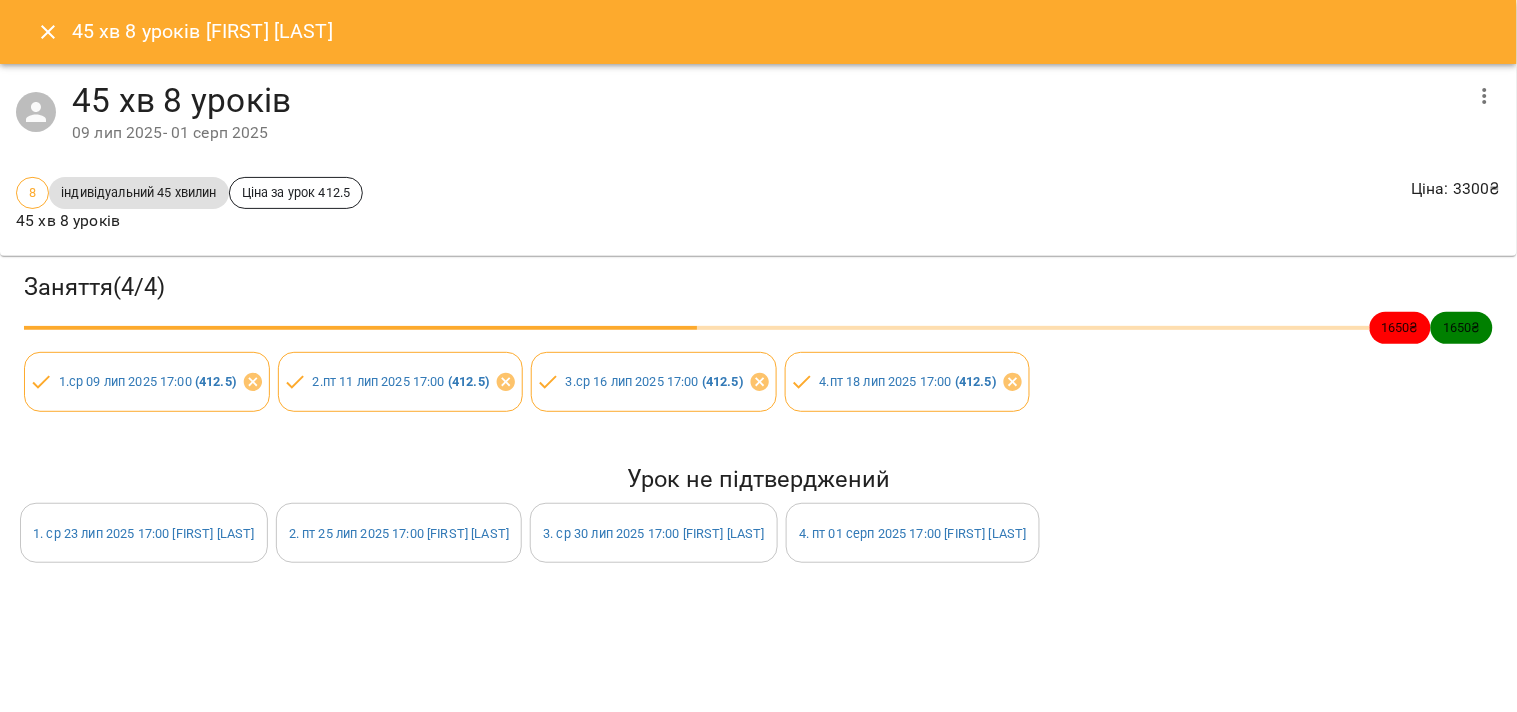 click 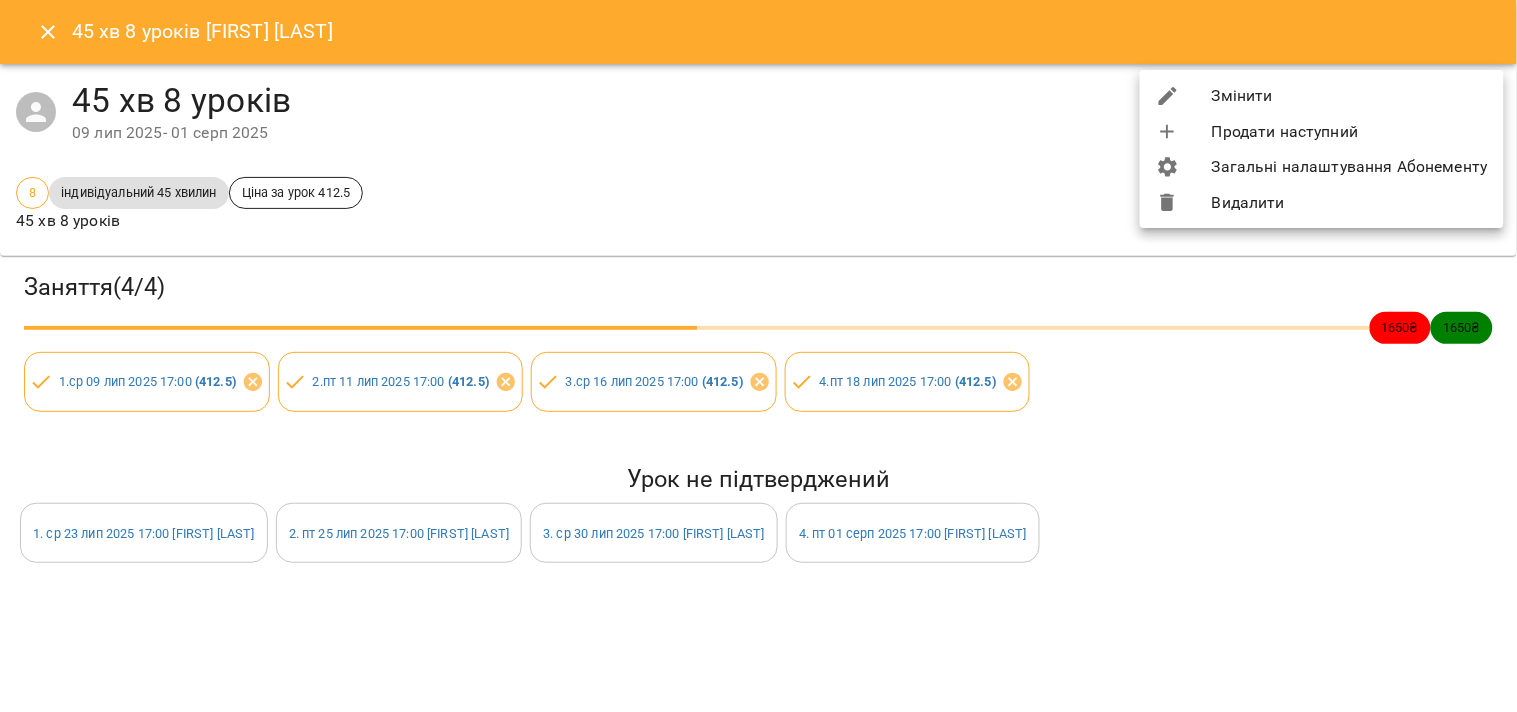 click on "Змінити" at bounding box center (1322, 96) 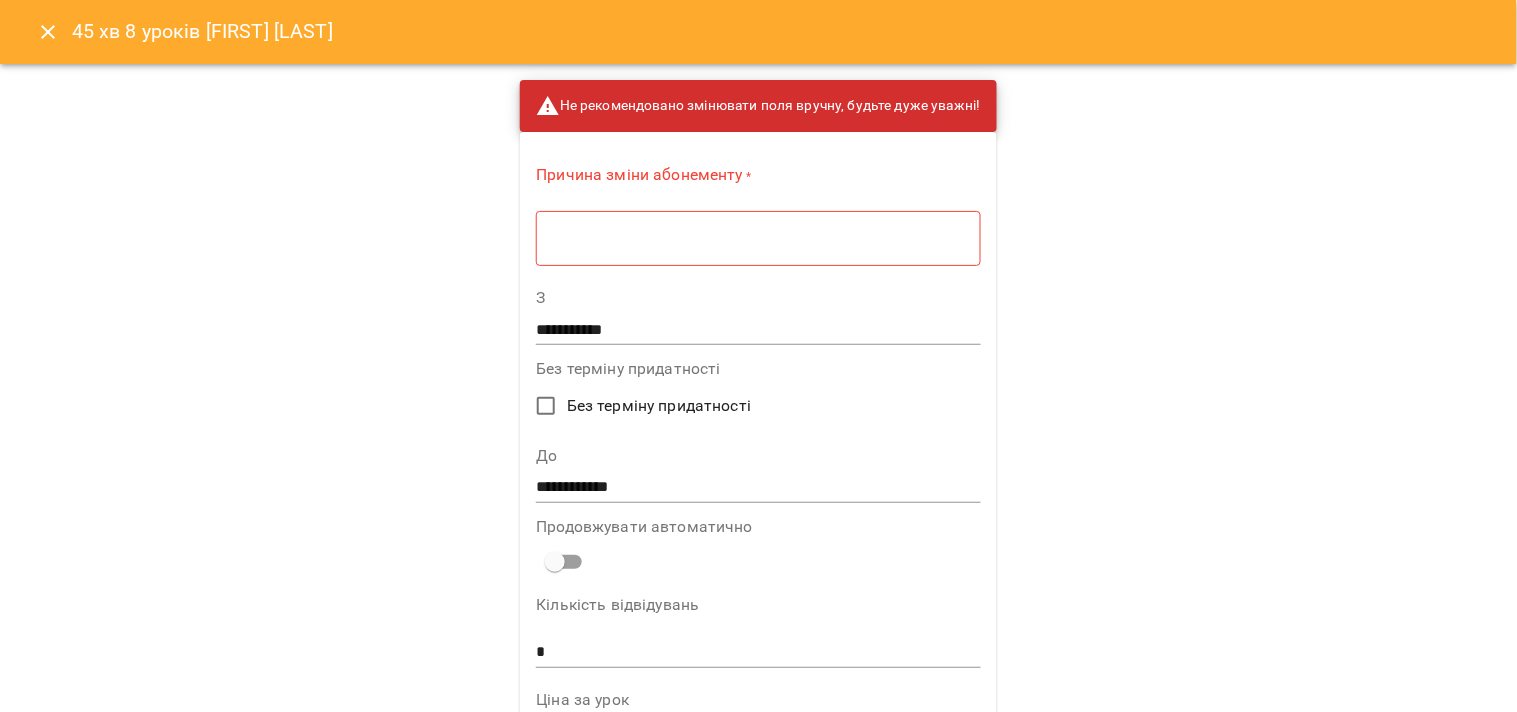click on "**********" at bounding box center (758, 956) 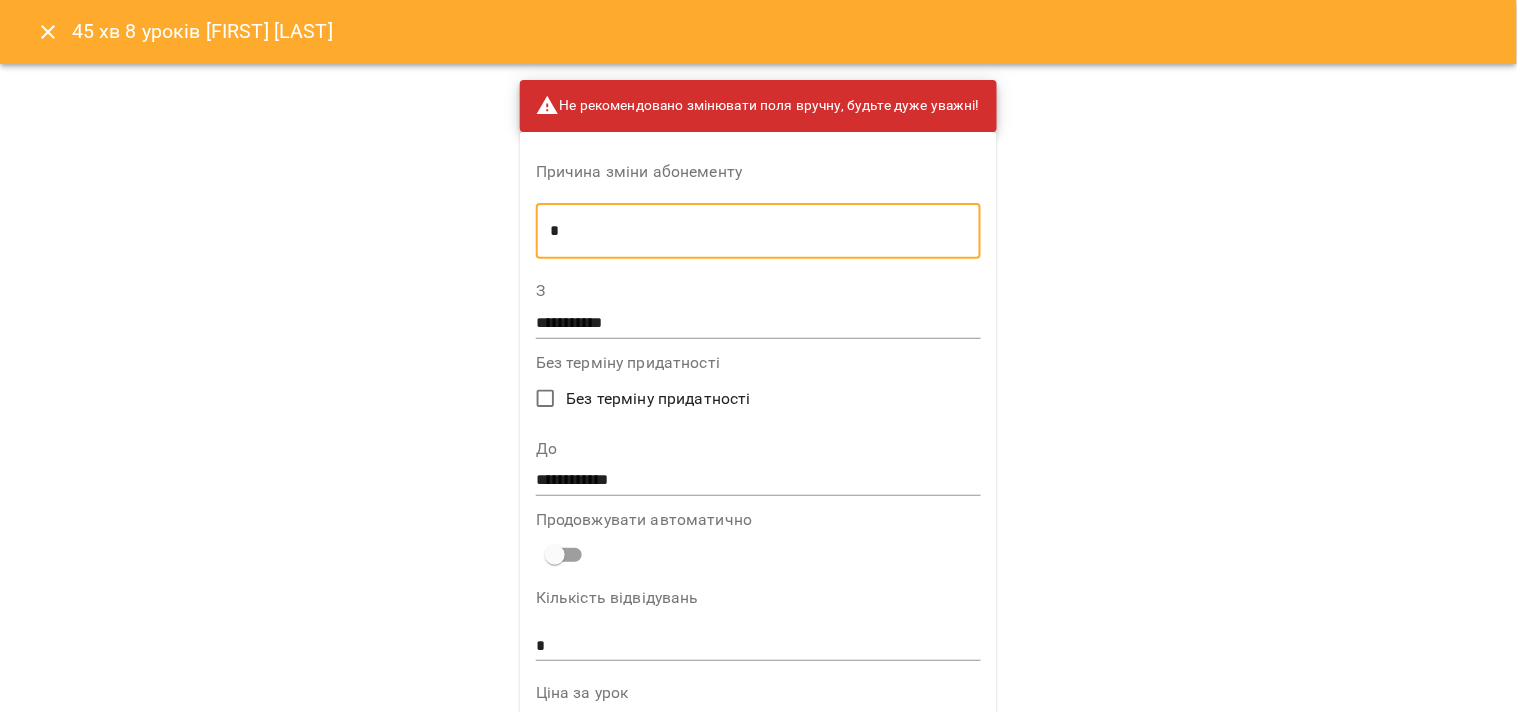 type on "*" 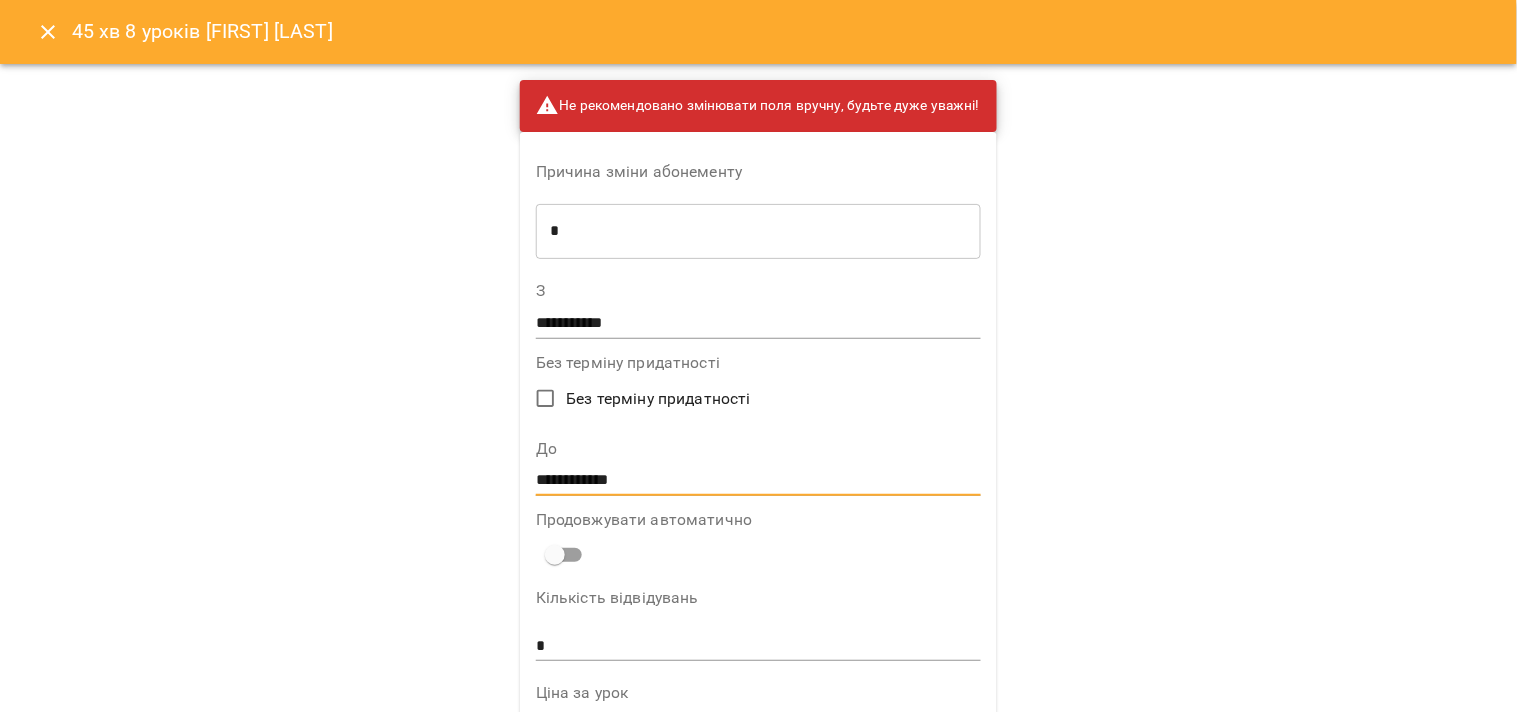click on "**********" at bounding box center (758, 481) 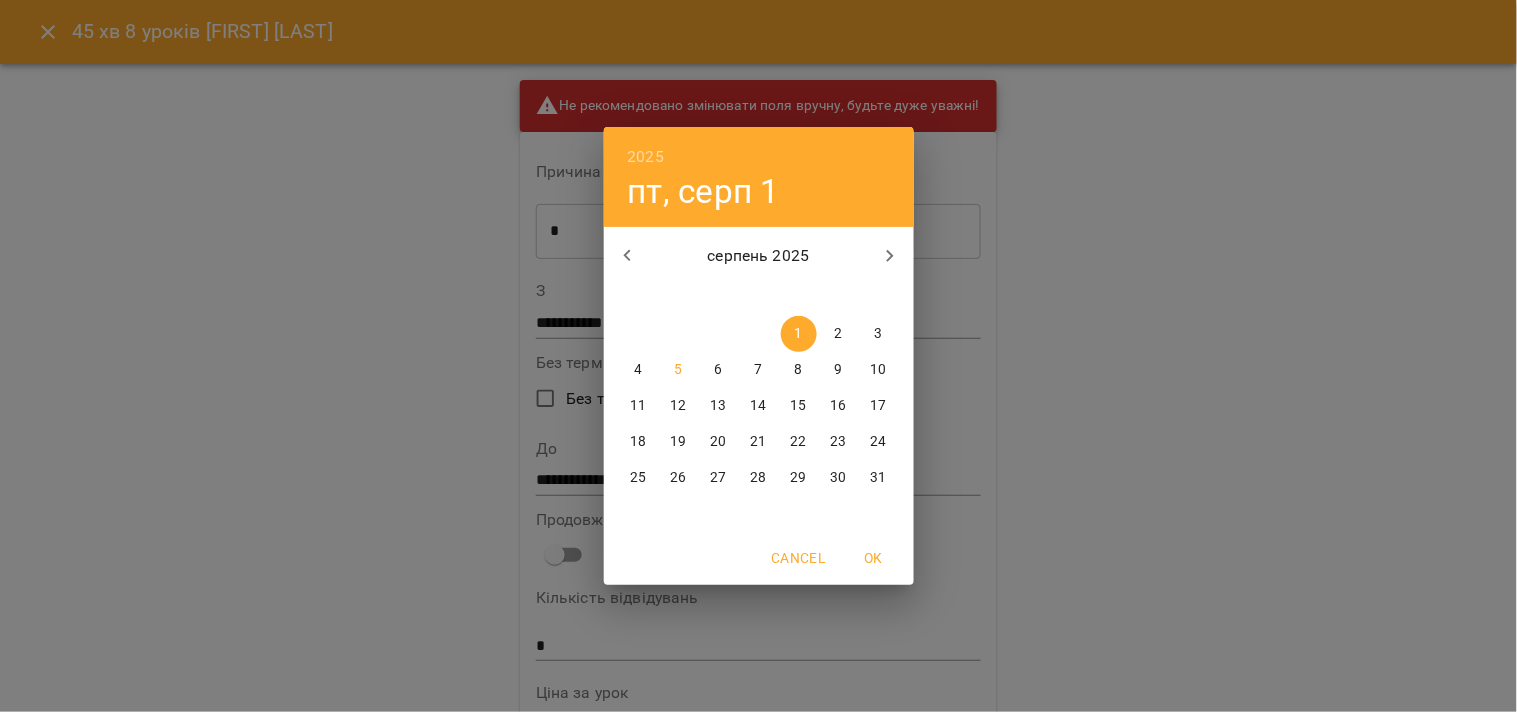 click on "17" at bounding box center [878, 406] 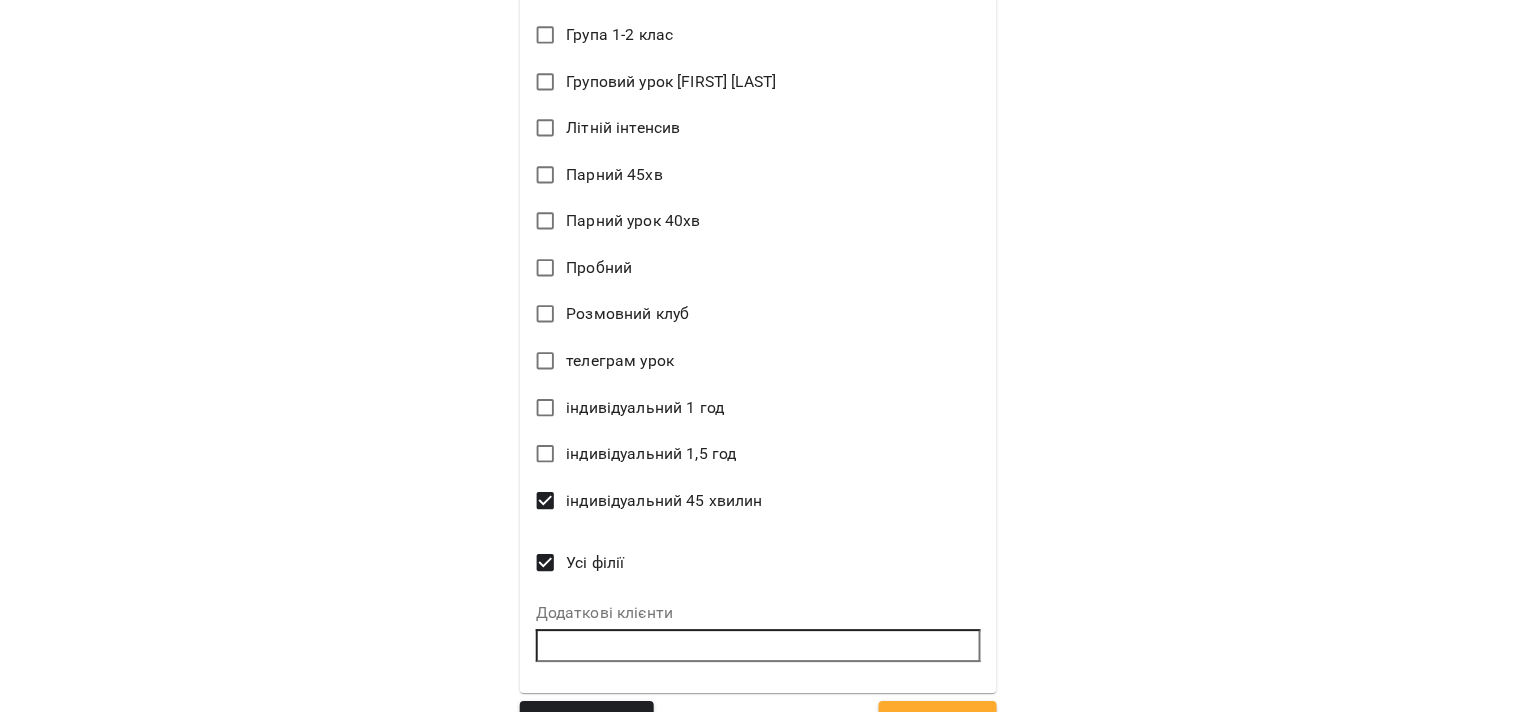 scroll, scrollTop: 1116, scrollLeft: 0, axis: vertical 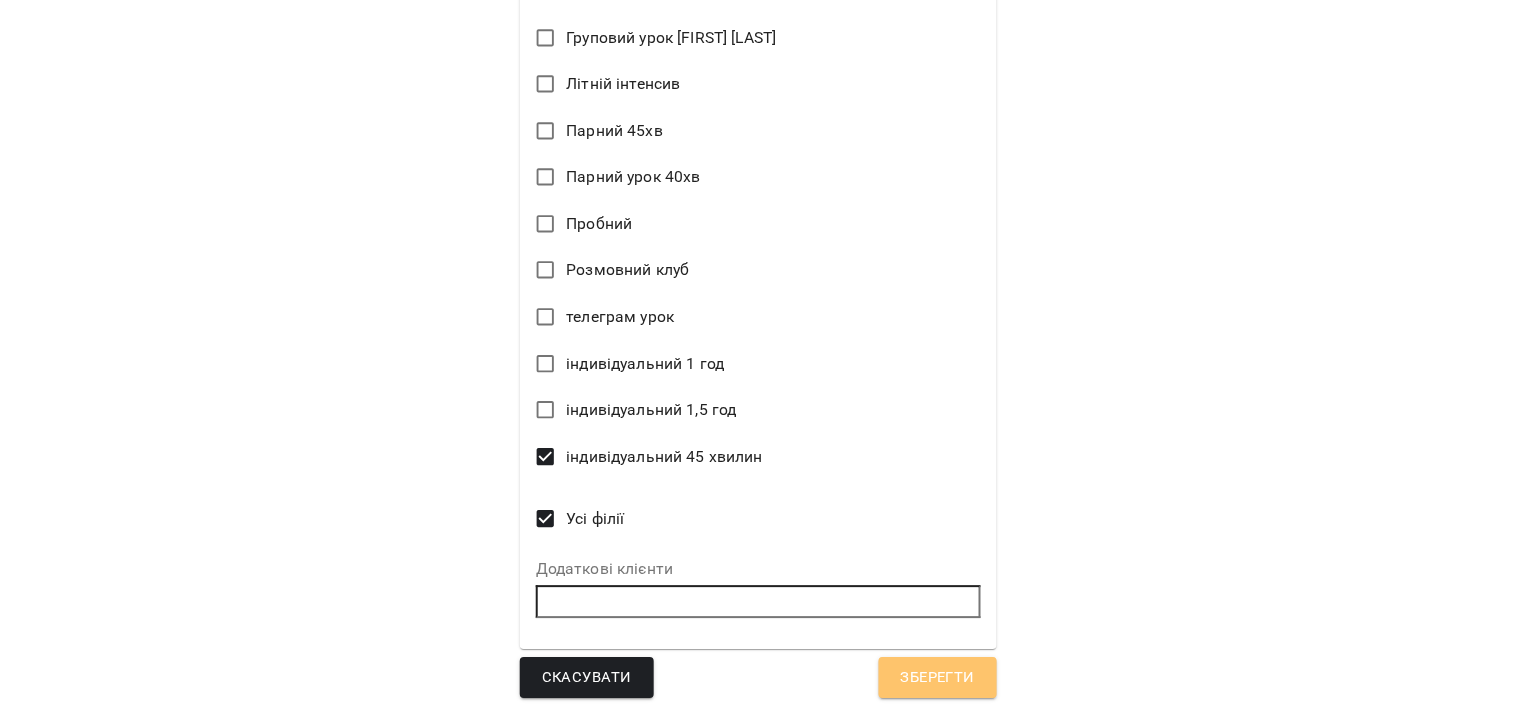drag, startPoint x: 947, startPoint y: 660, endPoint x: 932, endPoint y: 675, distance: 21.213203 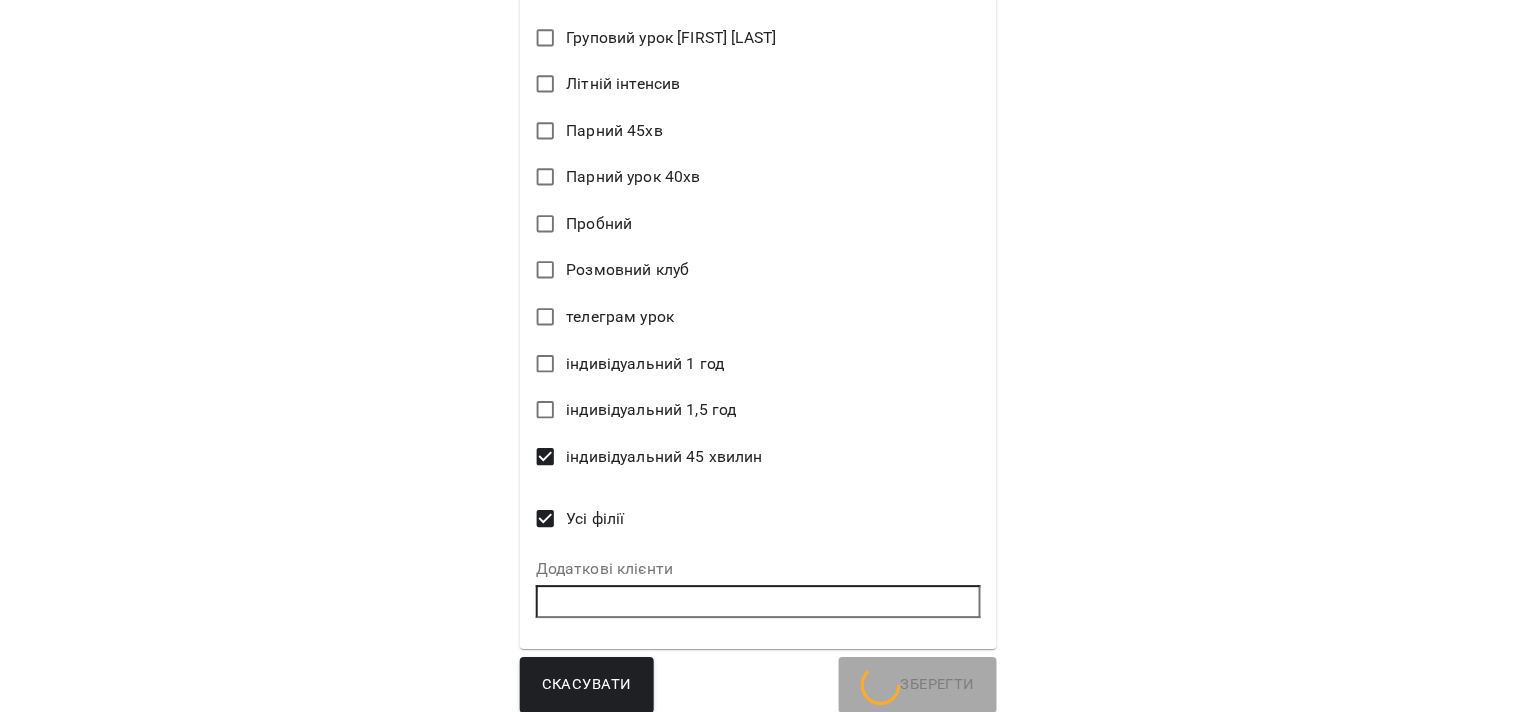 click on "Скасувати Зберегти" at bounding box center [758, 685] 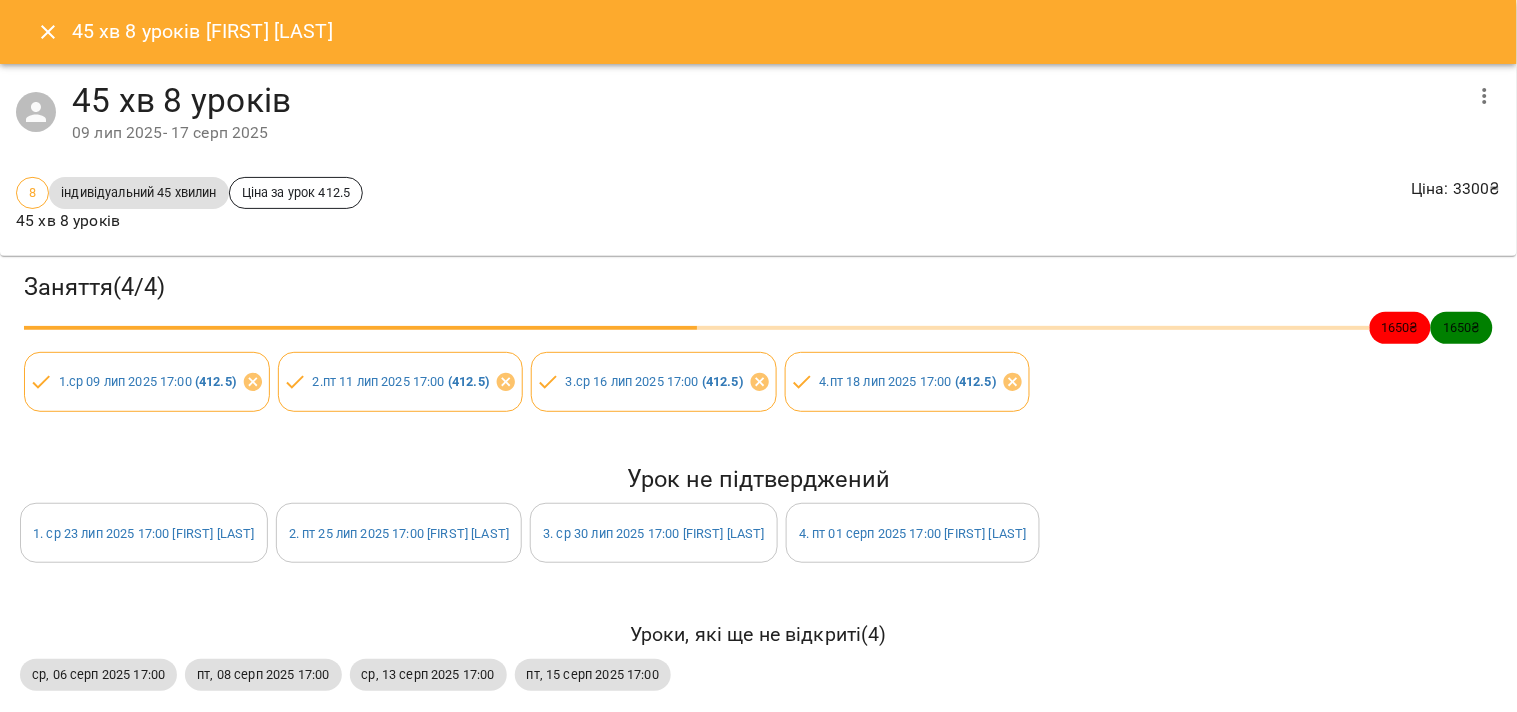 click at bounding box center (48, 32) 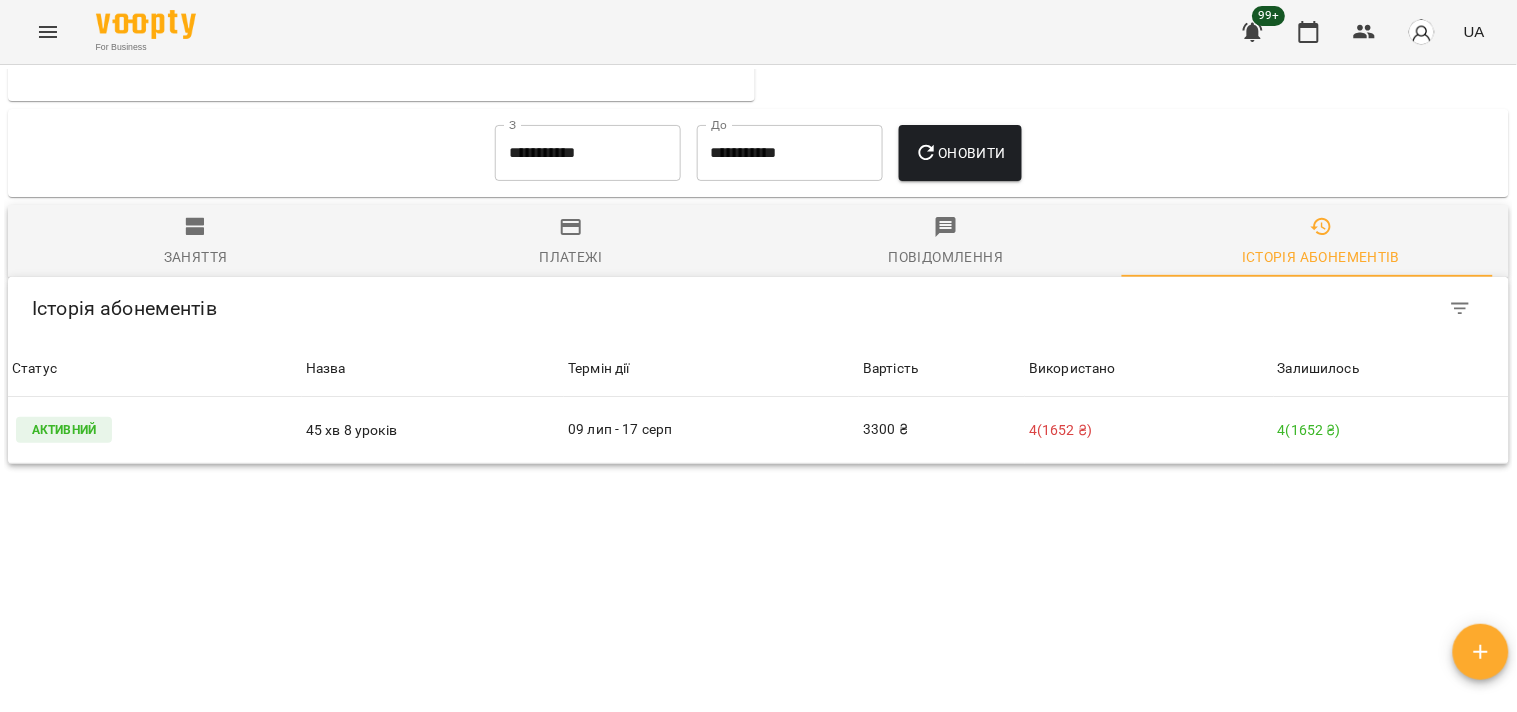 scroll, scrollTop: 1257, scrollLeft: 0, axis: vertical 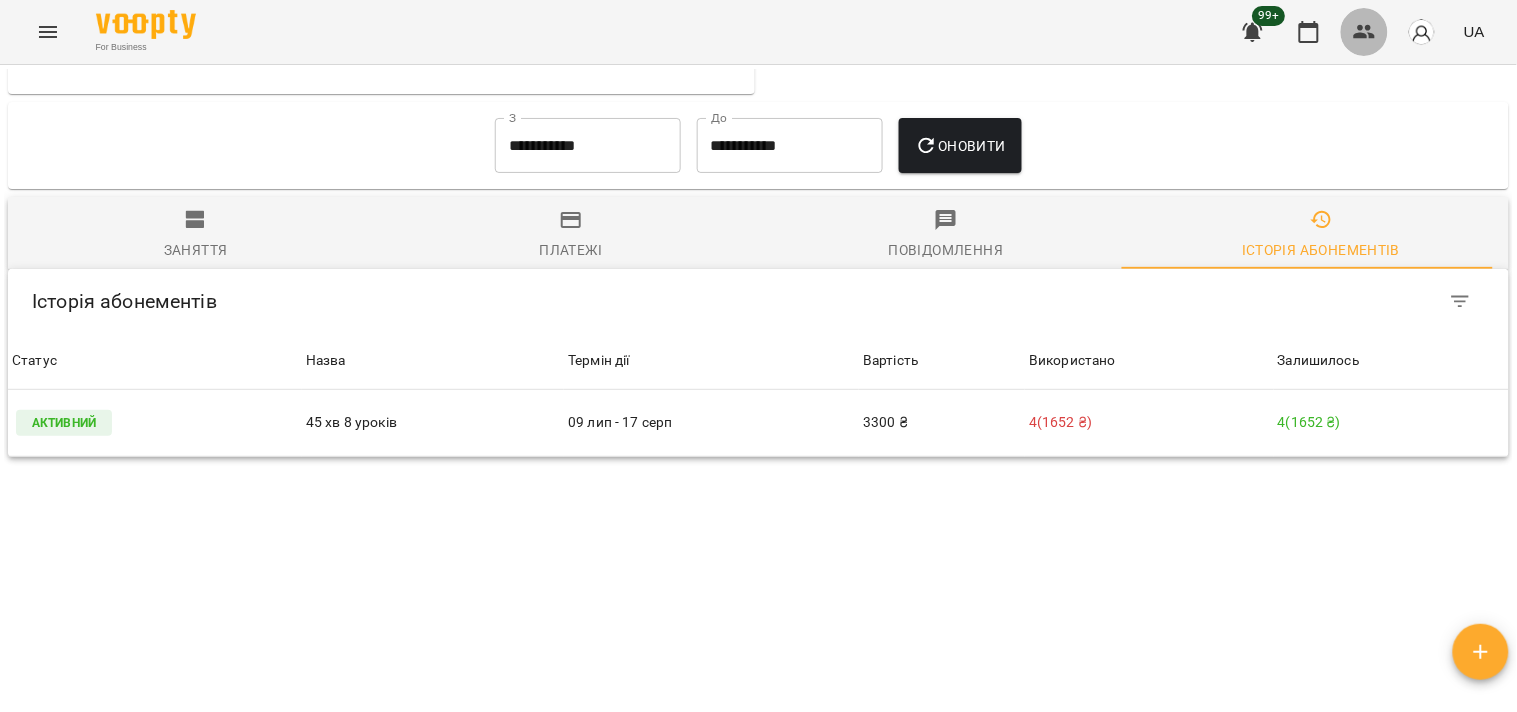 click 